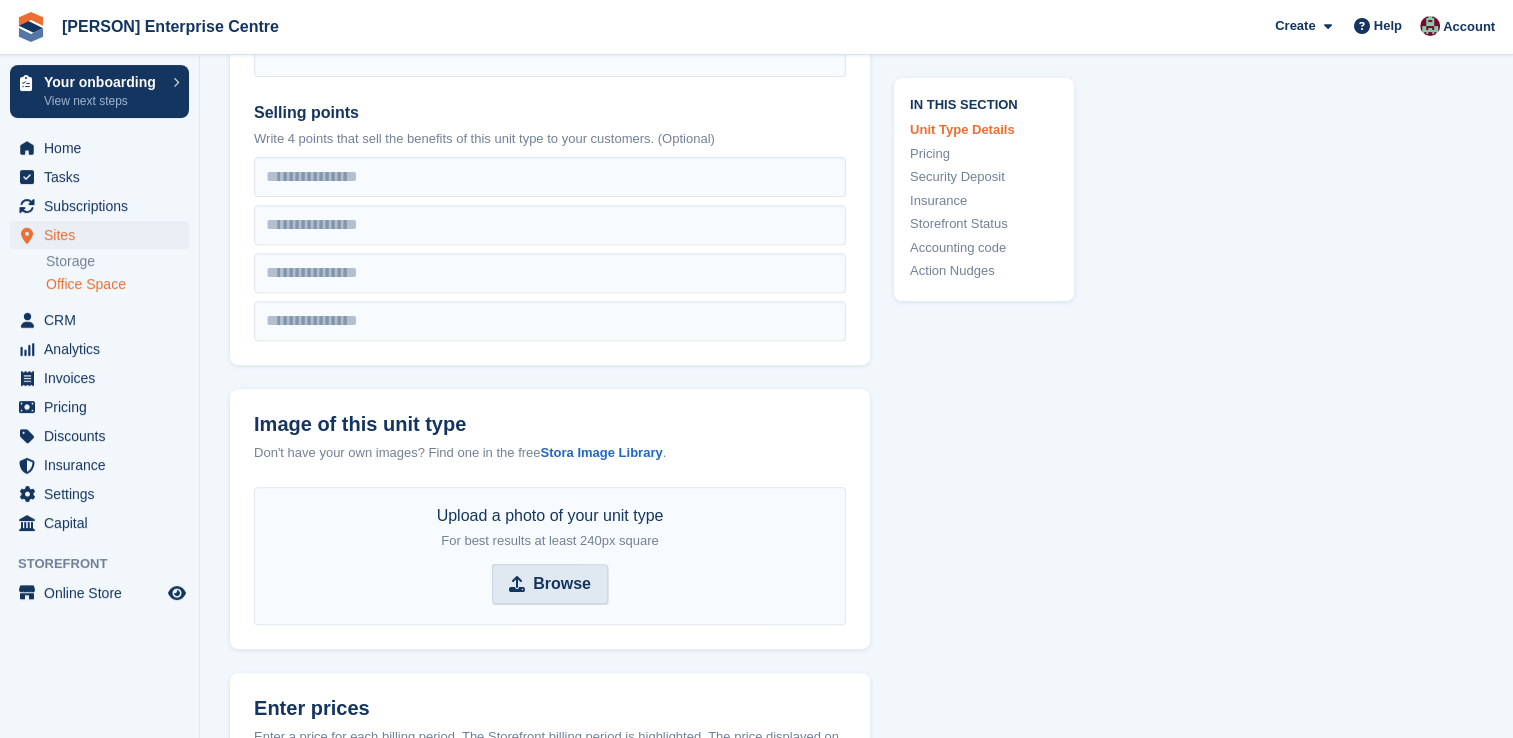 scroll, scrollTop: 1000, scrollLeft: 0, axis: vertical 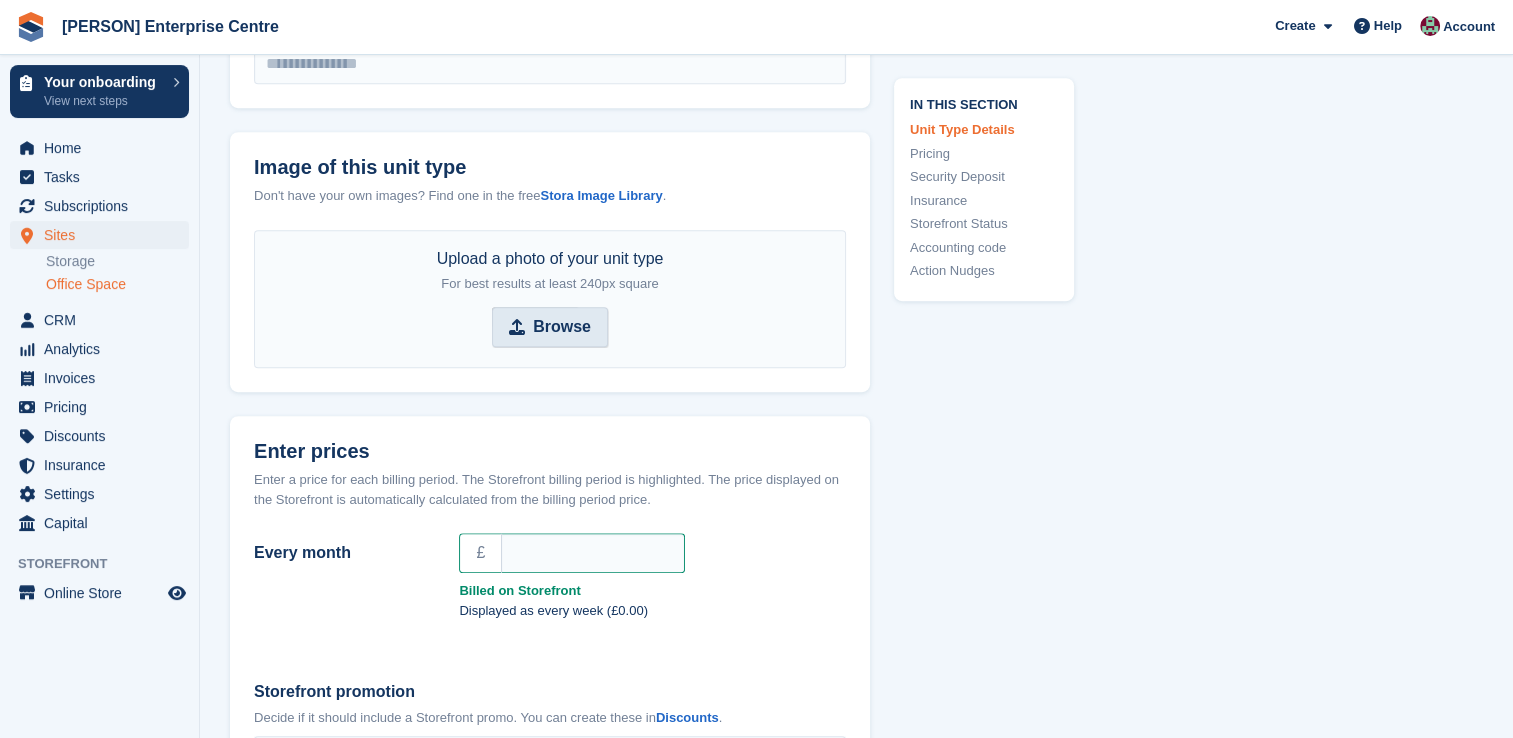 click on "Browse" at bounding box center [562, 327] 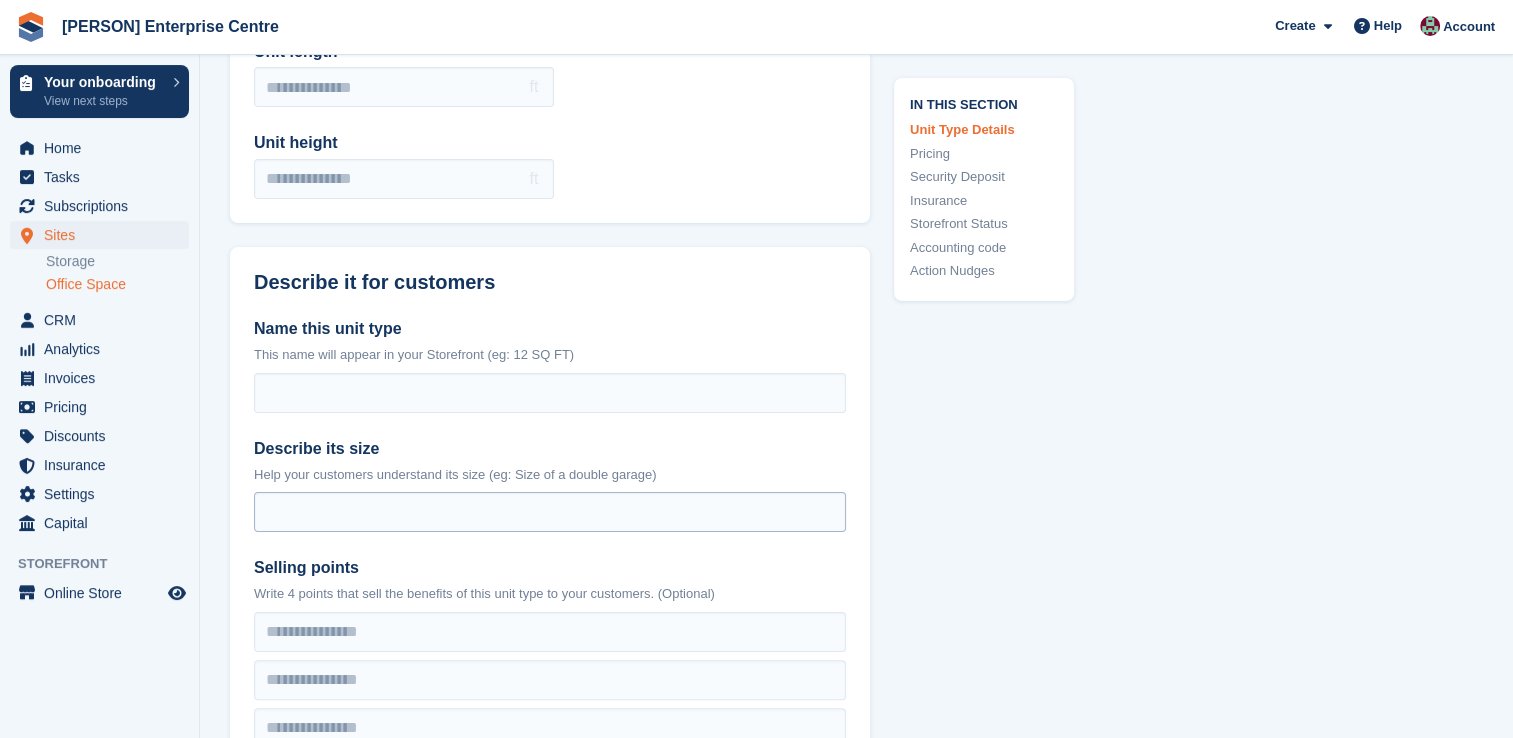 scroll, scrollTop: 300, scrollLeft: 0, axis: vertical 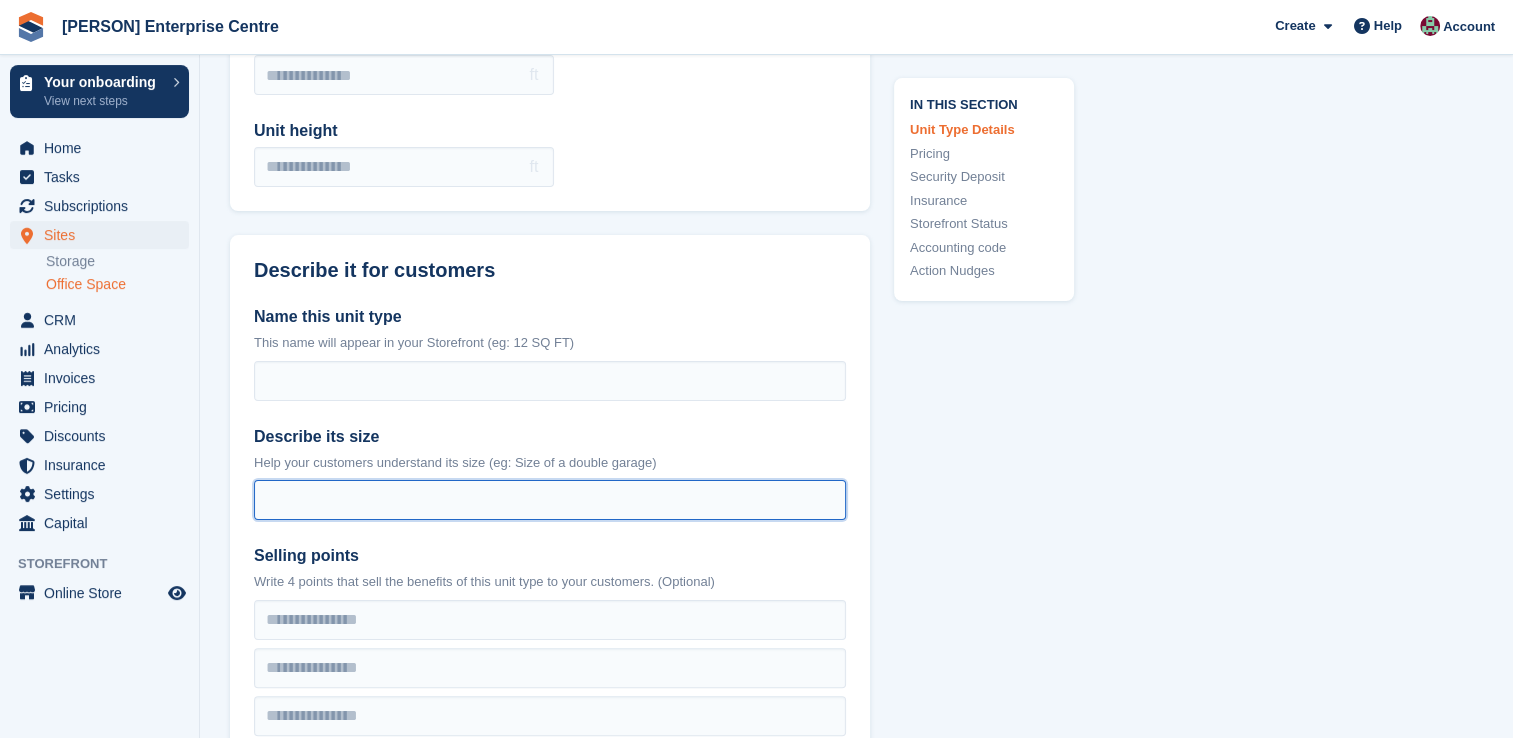 click on "Describe its size" at bounding box center (550, 500) 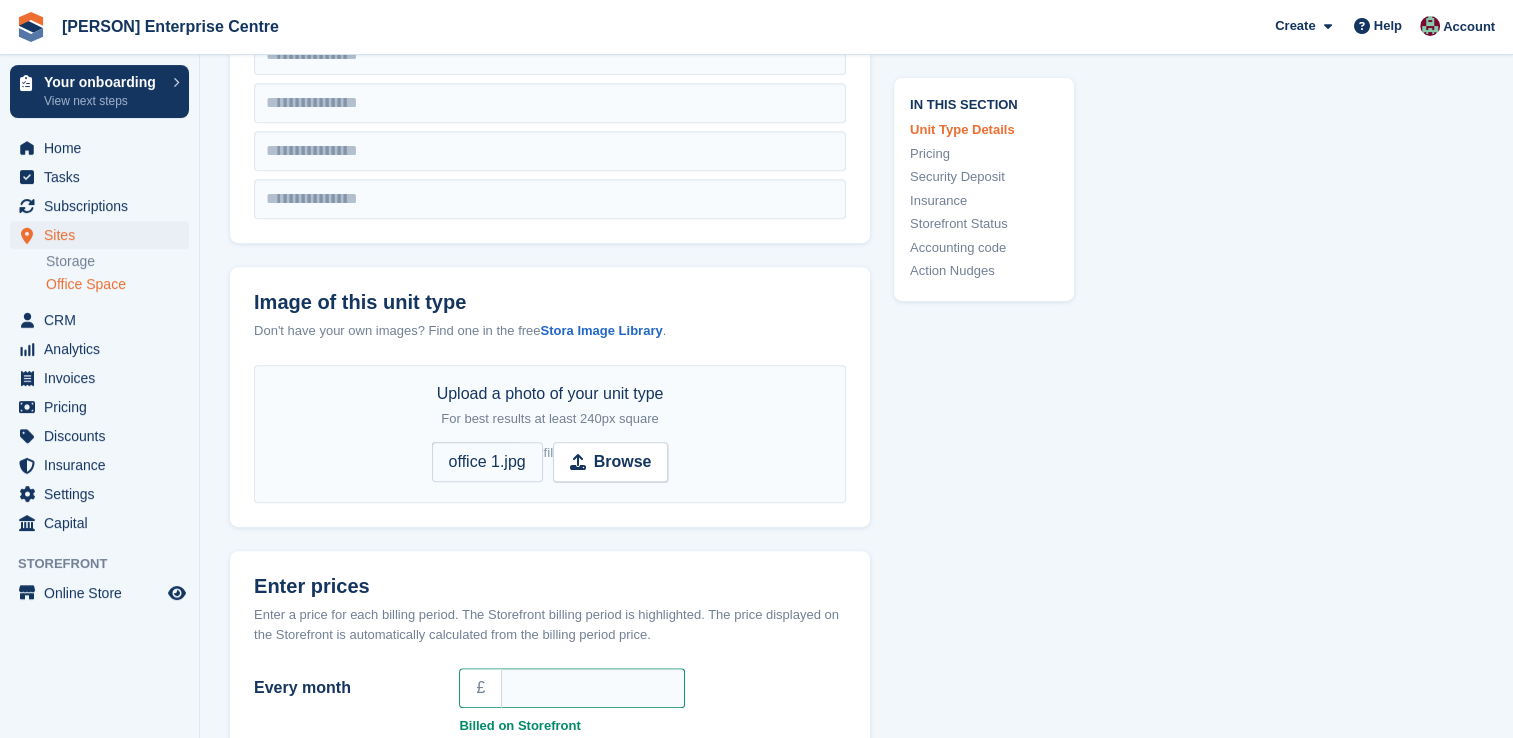 scroll, scrollTop: 900, scrollLeft: 0, axis: vertical 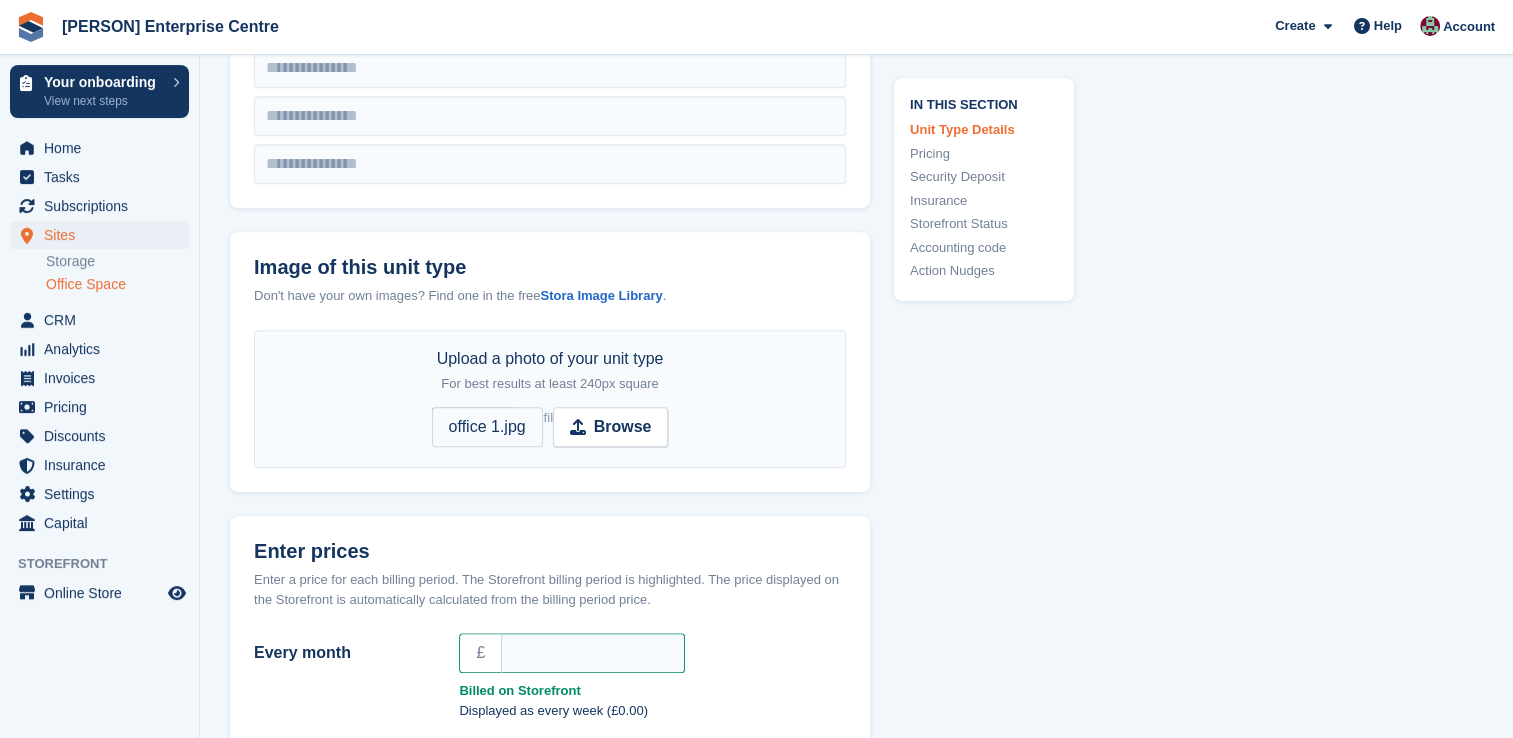 type on "********" 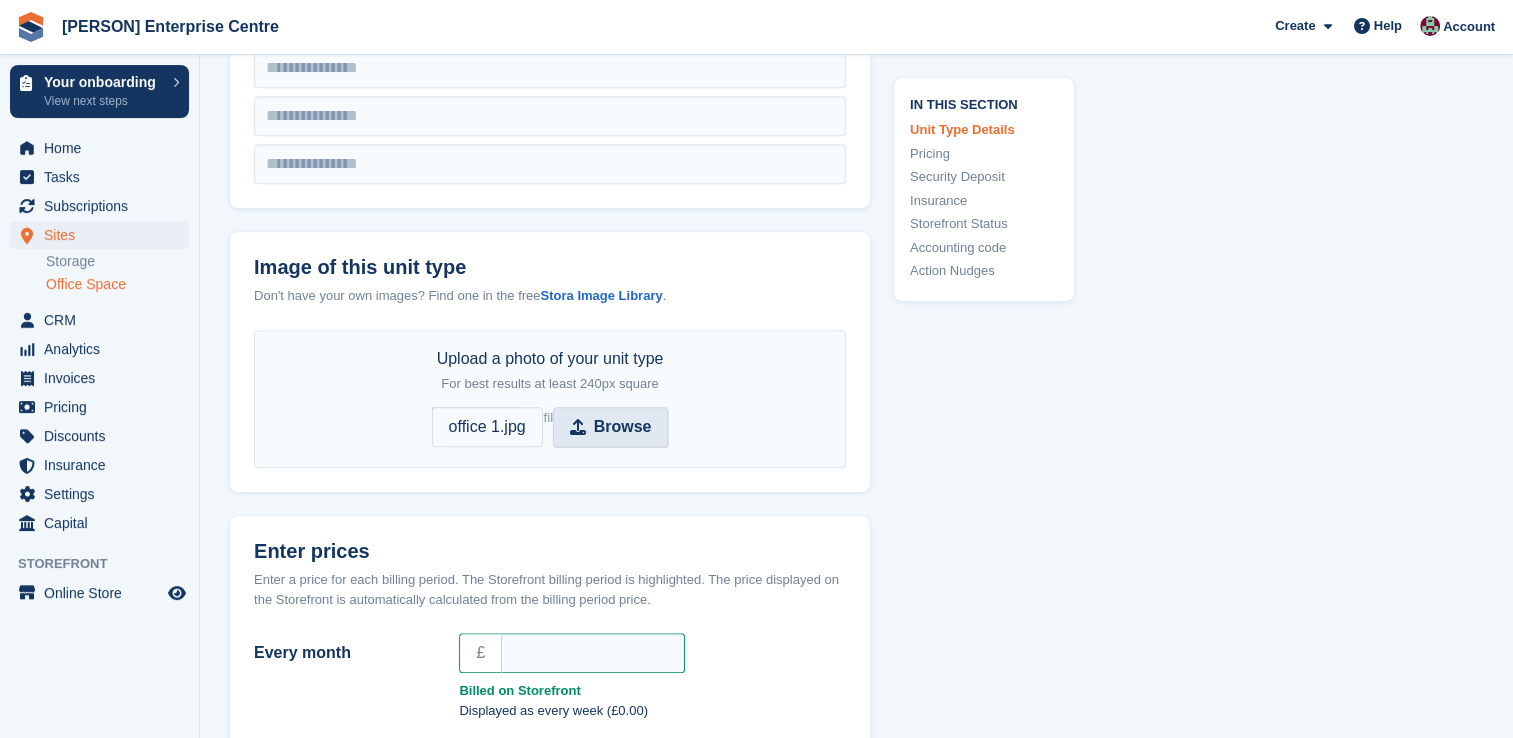 click on "Browse" at bounding box center [623, 427] 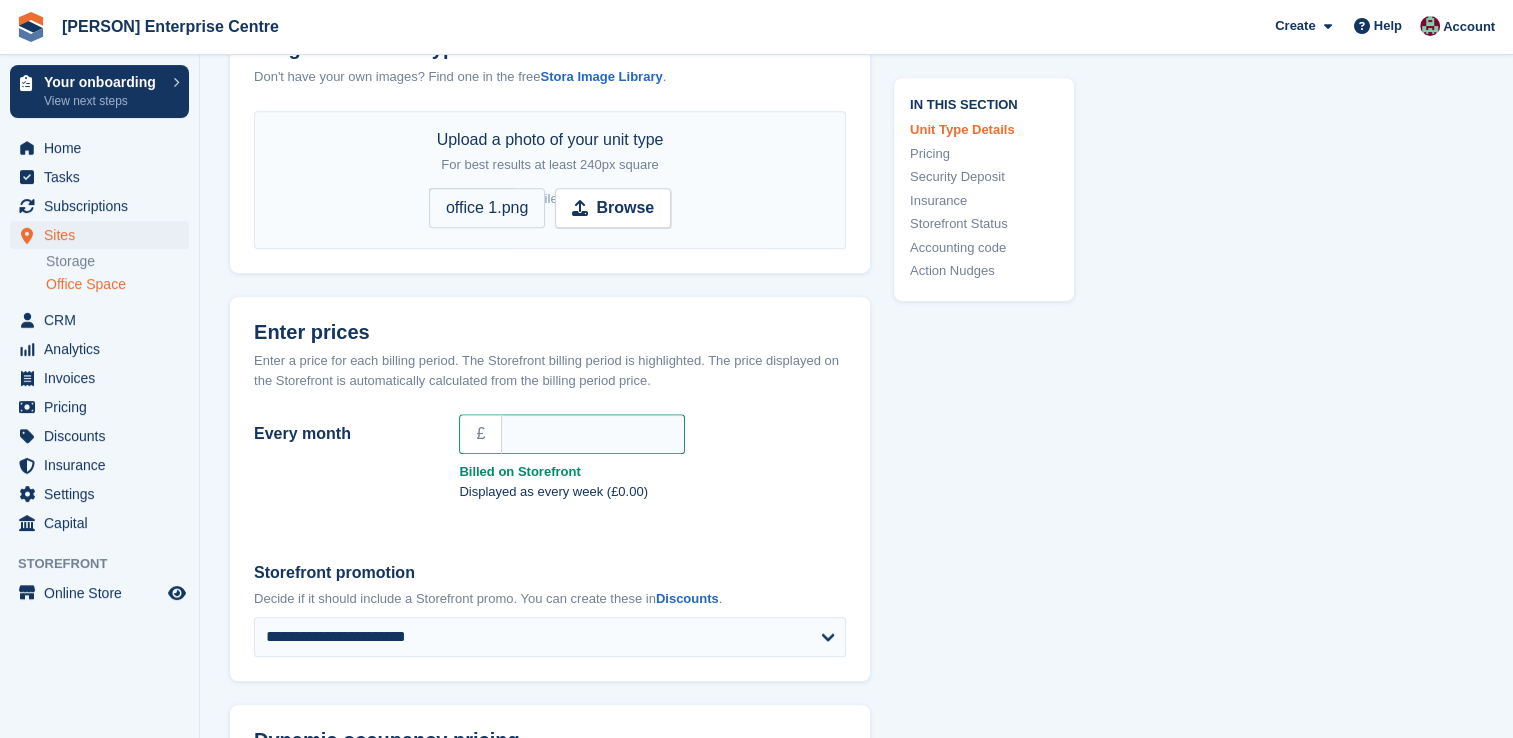 scroll, scrollTop: 1200, scrollLeft: 0, axis: vertical 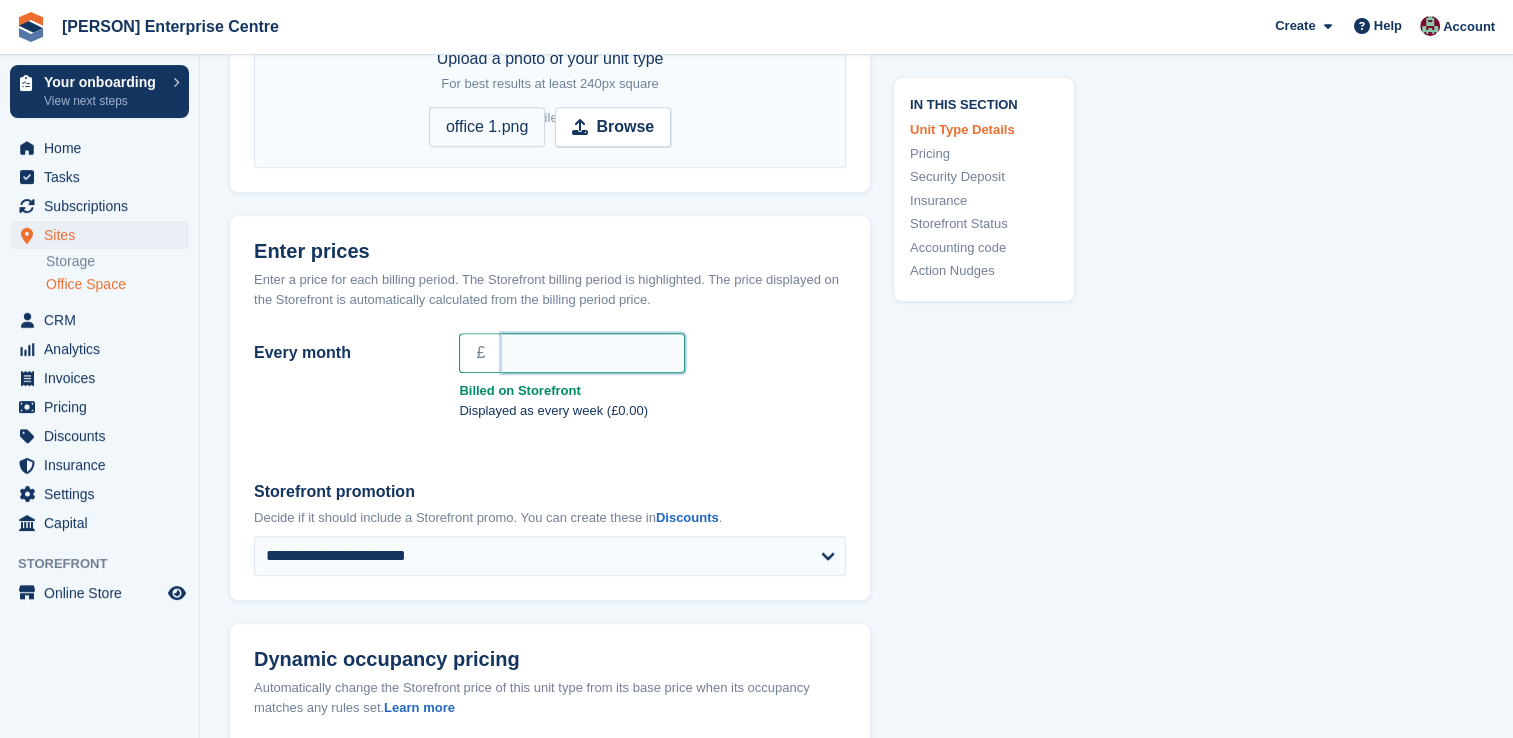 click on "Every month" at bounding box center (593, 353) 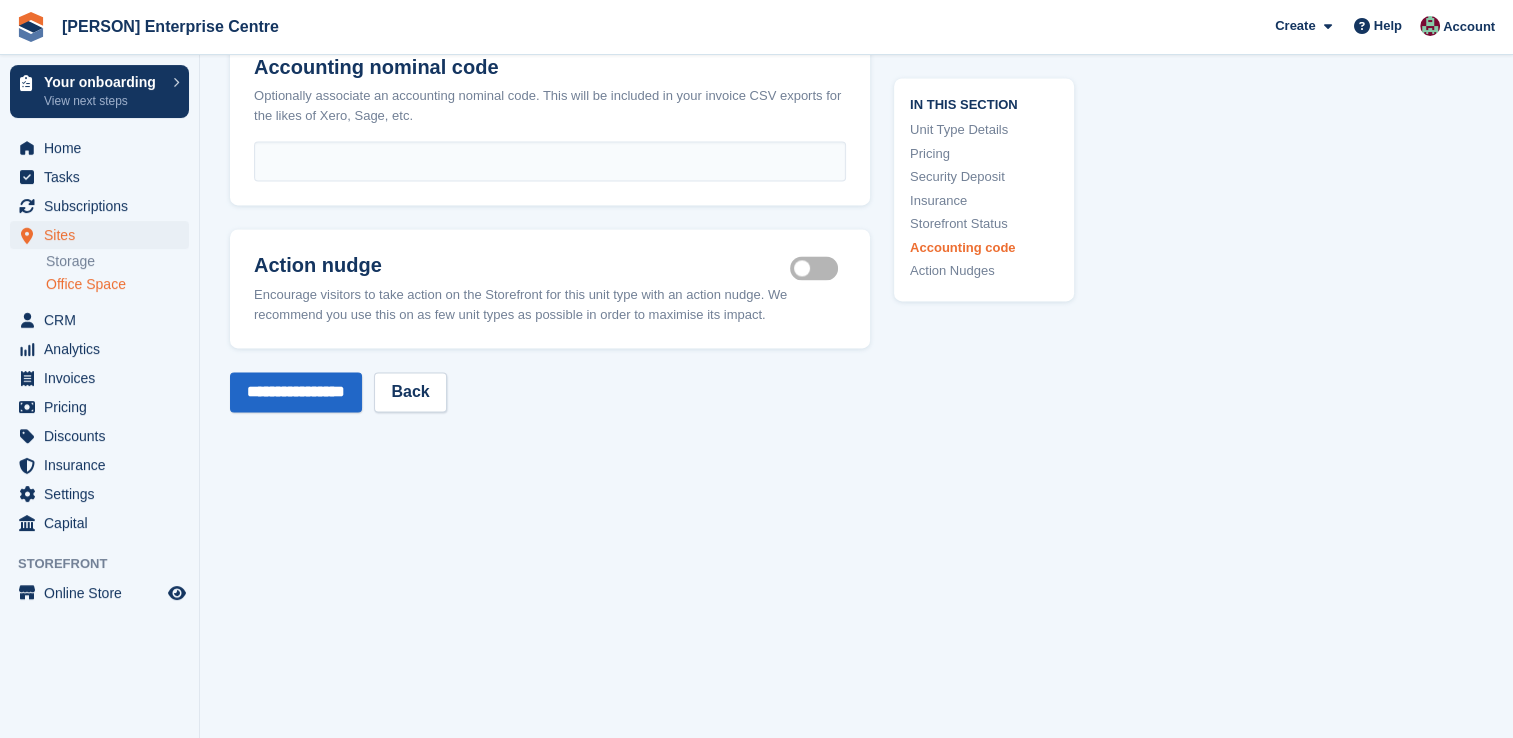 scroll, scrollTop: 3000, scrollLeft: 0, axis: vertical 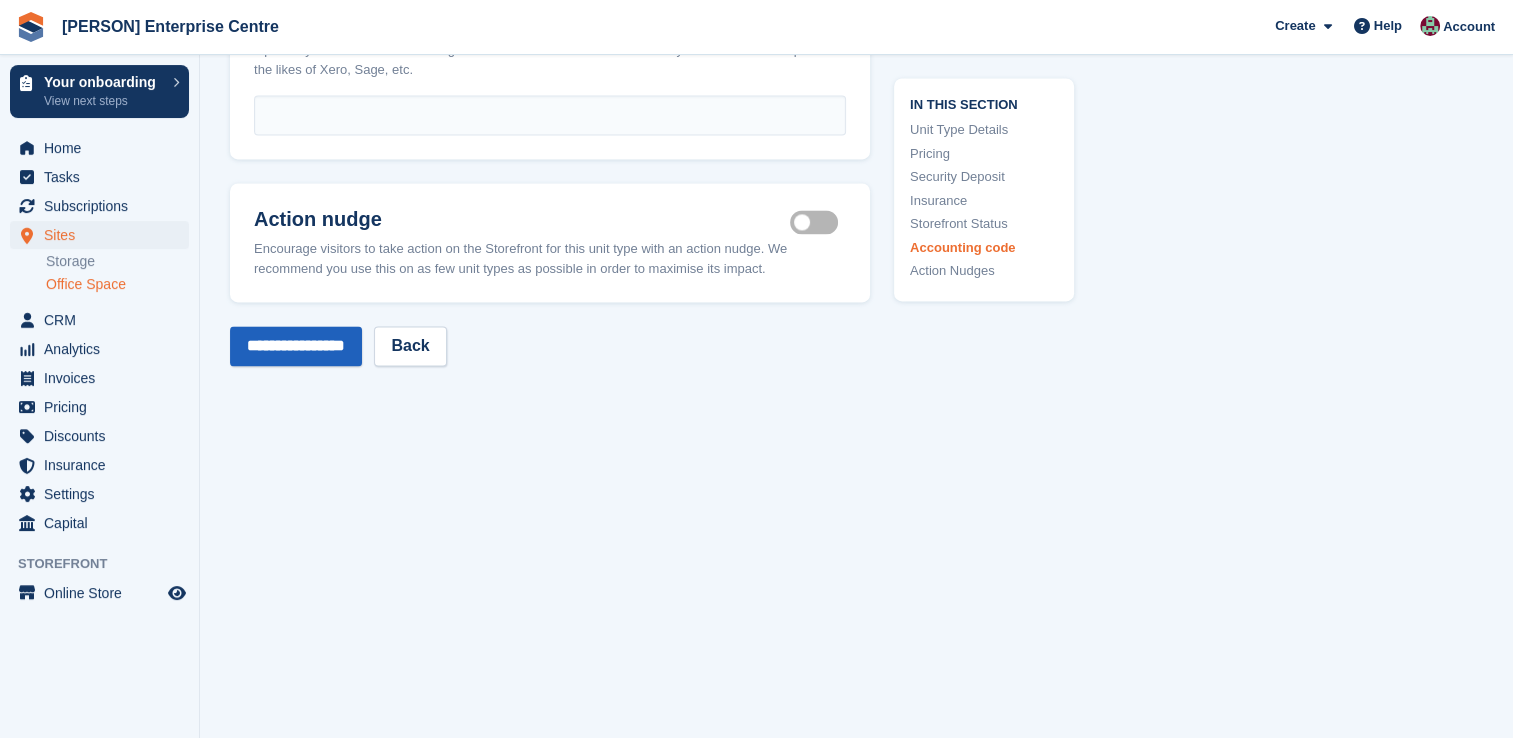 type on "***" 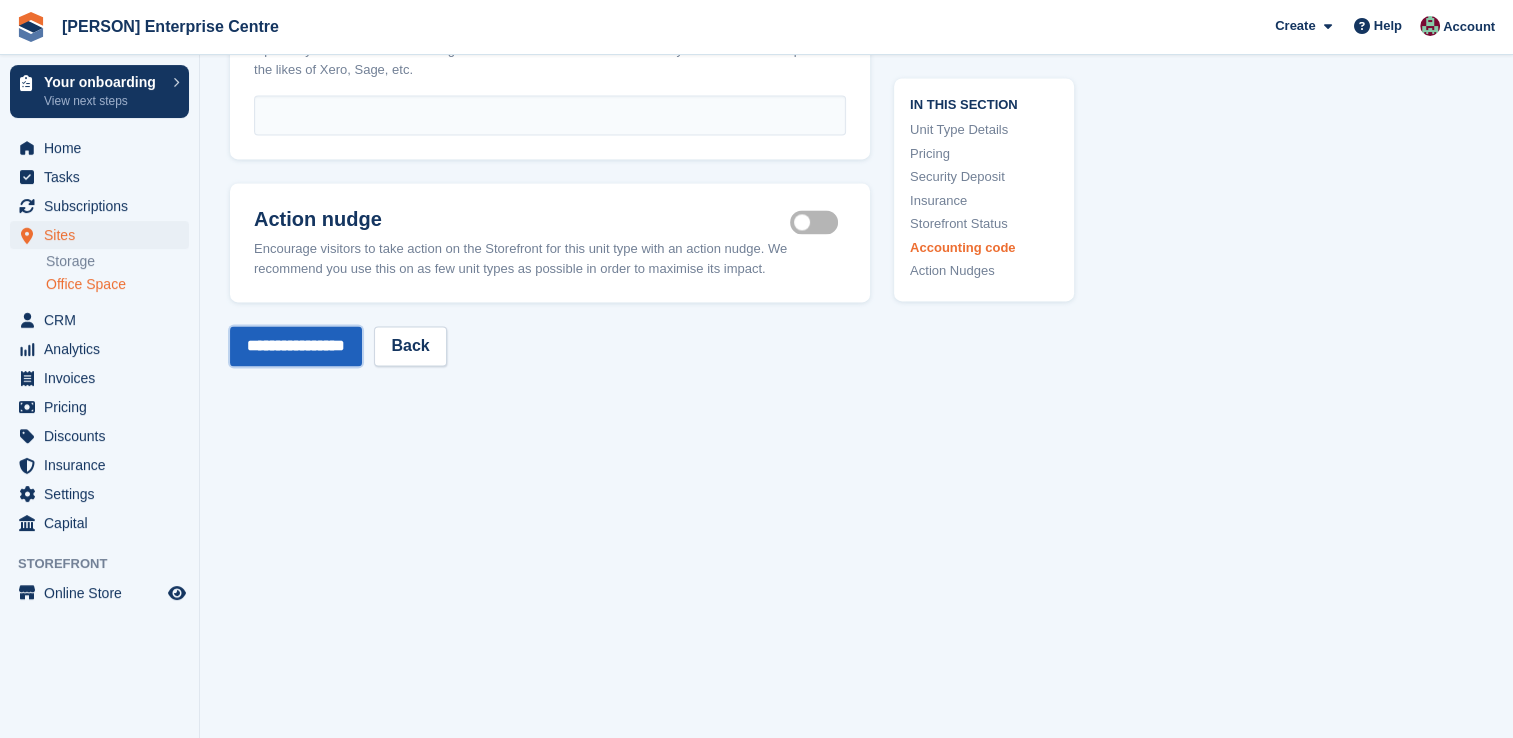 click on "**********" at bounding box center [296, 346] 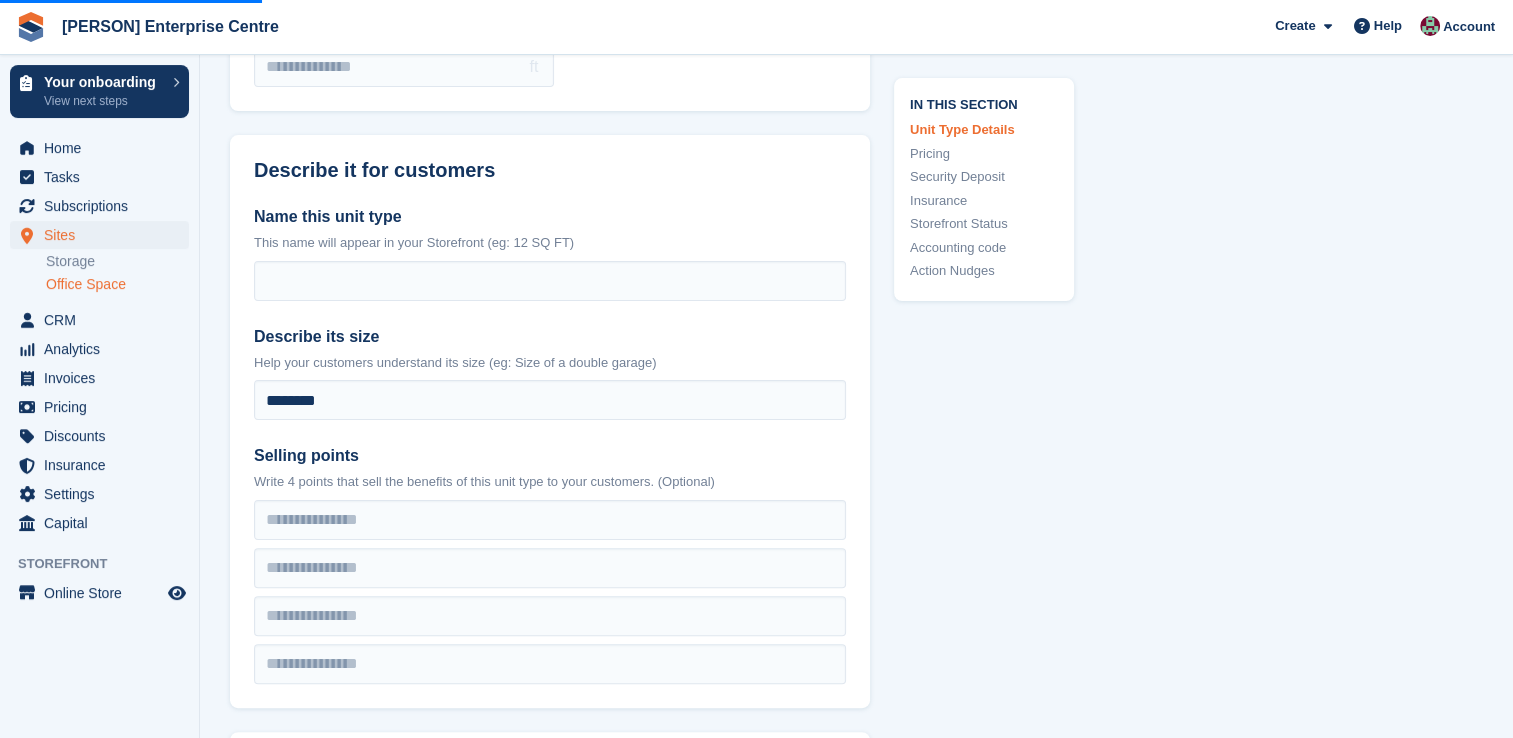 scroll, scrollTop: 500, scrollLeft: 0, axis: vertical 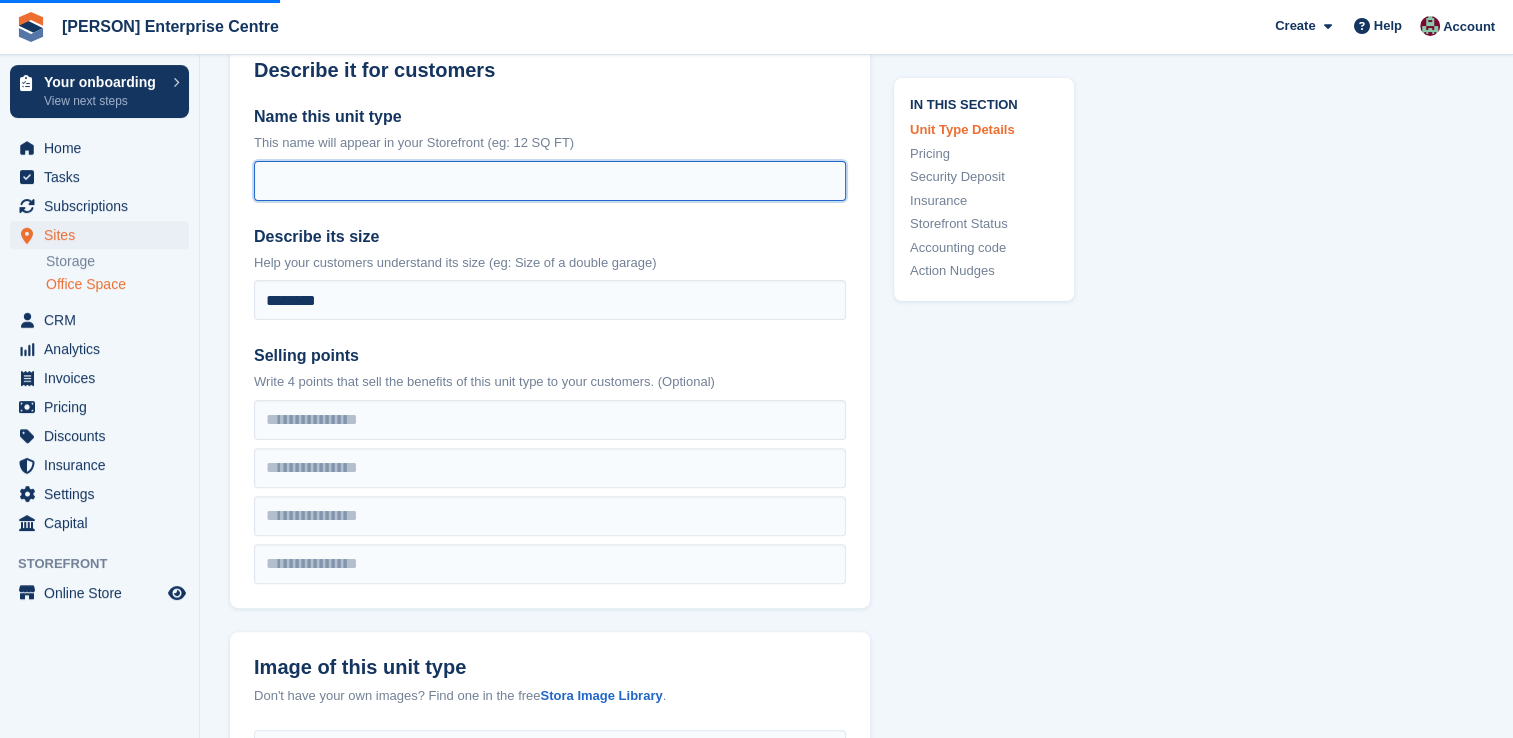 click on "Name this unit type" at bounding box center [550, 181] 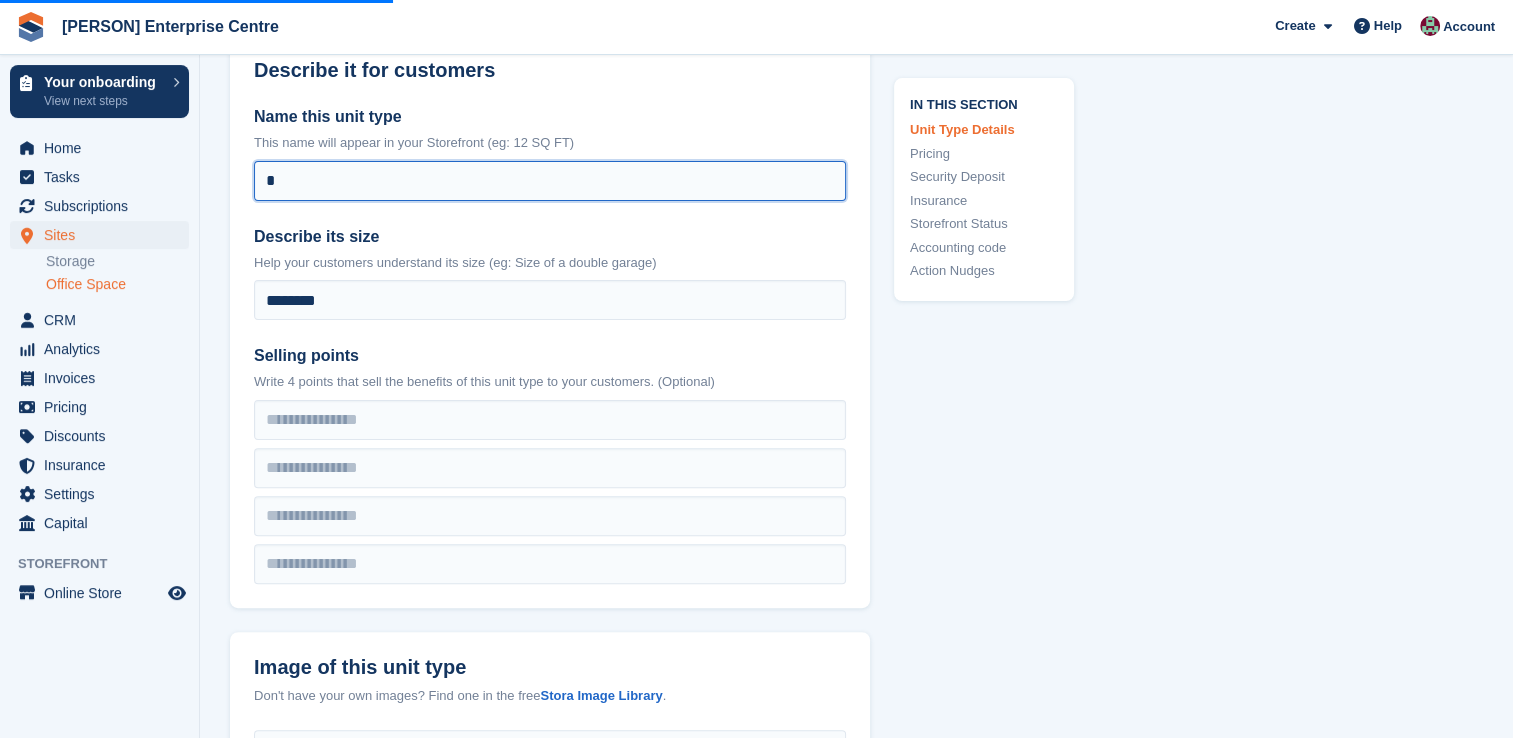 type on "*" 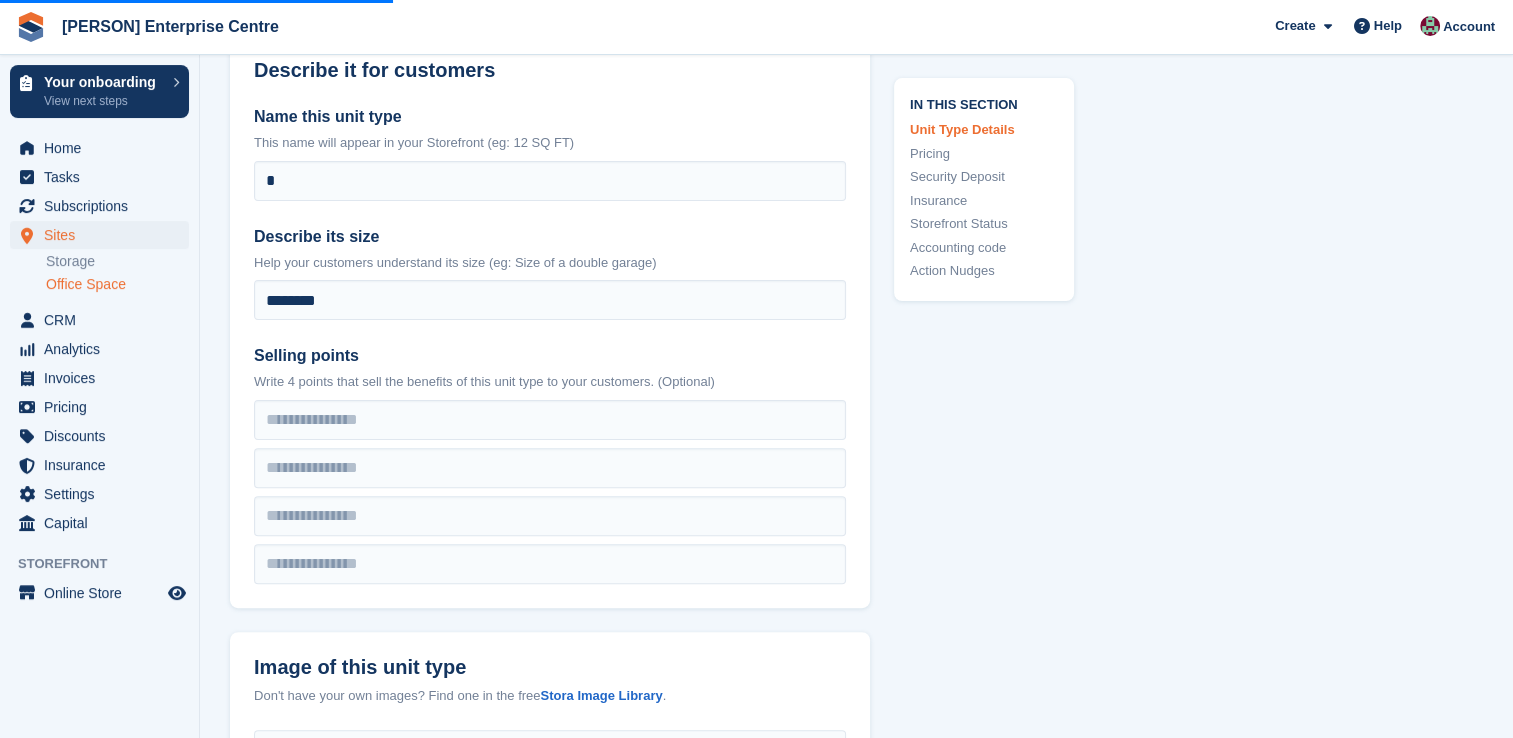 click on "Describe its size" at bounding box center (550, 237) 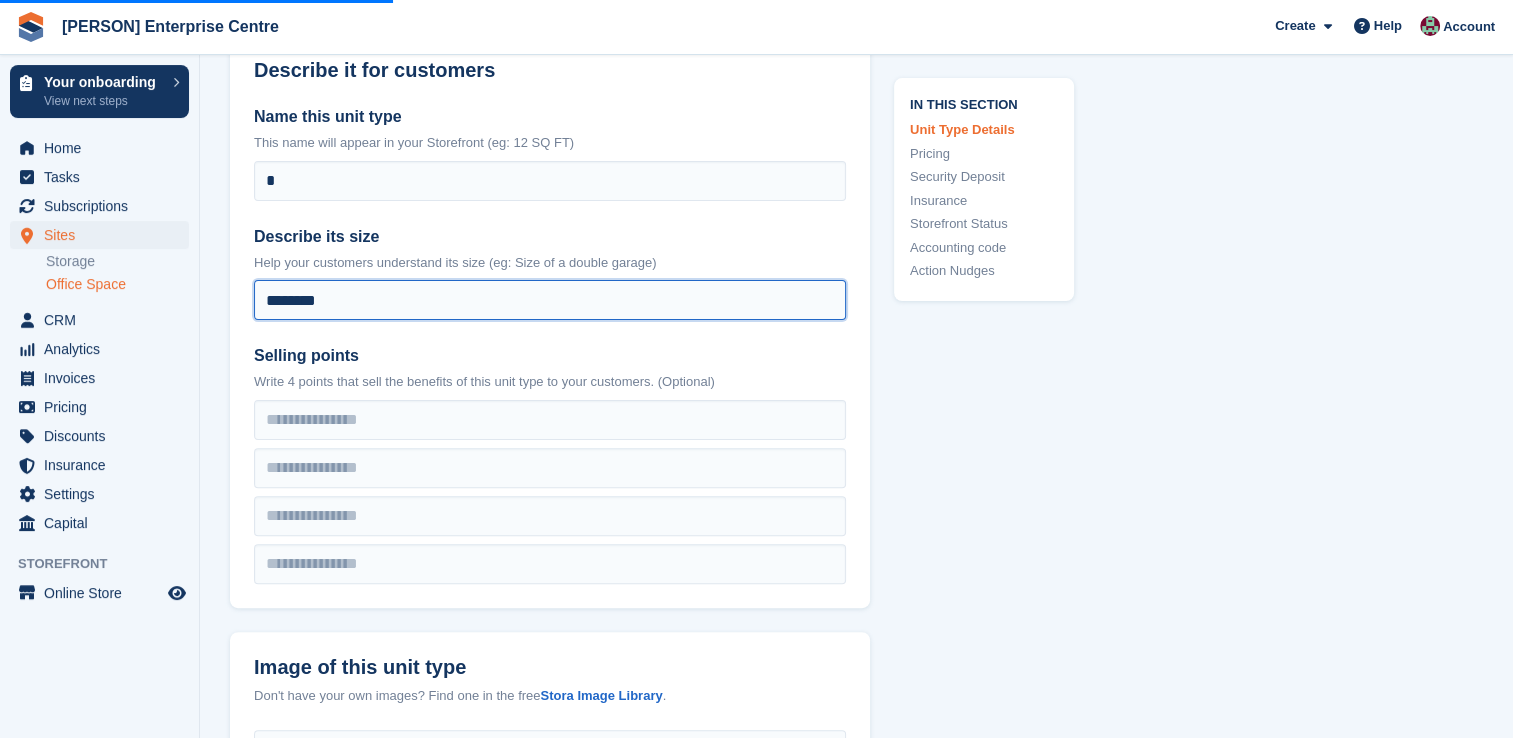 click on "********" at bounding box center [550, 300] 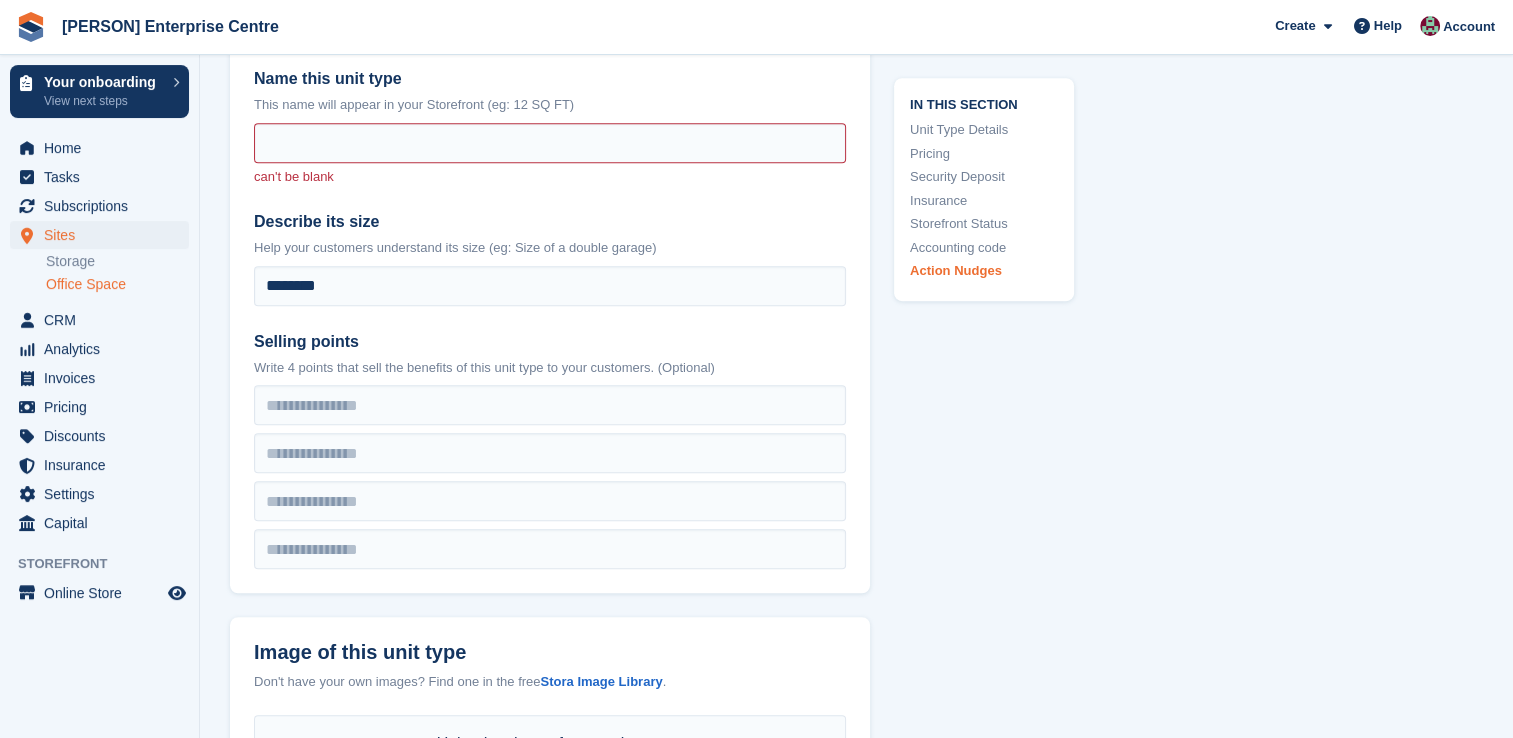 scroll, scrollTop: 1012, scrollLeft: 0, axis: vertical 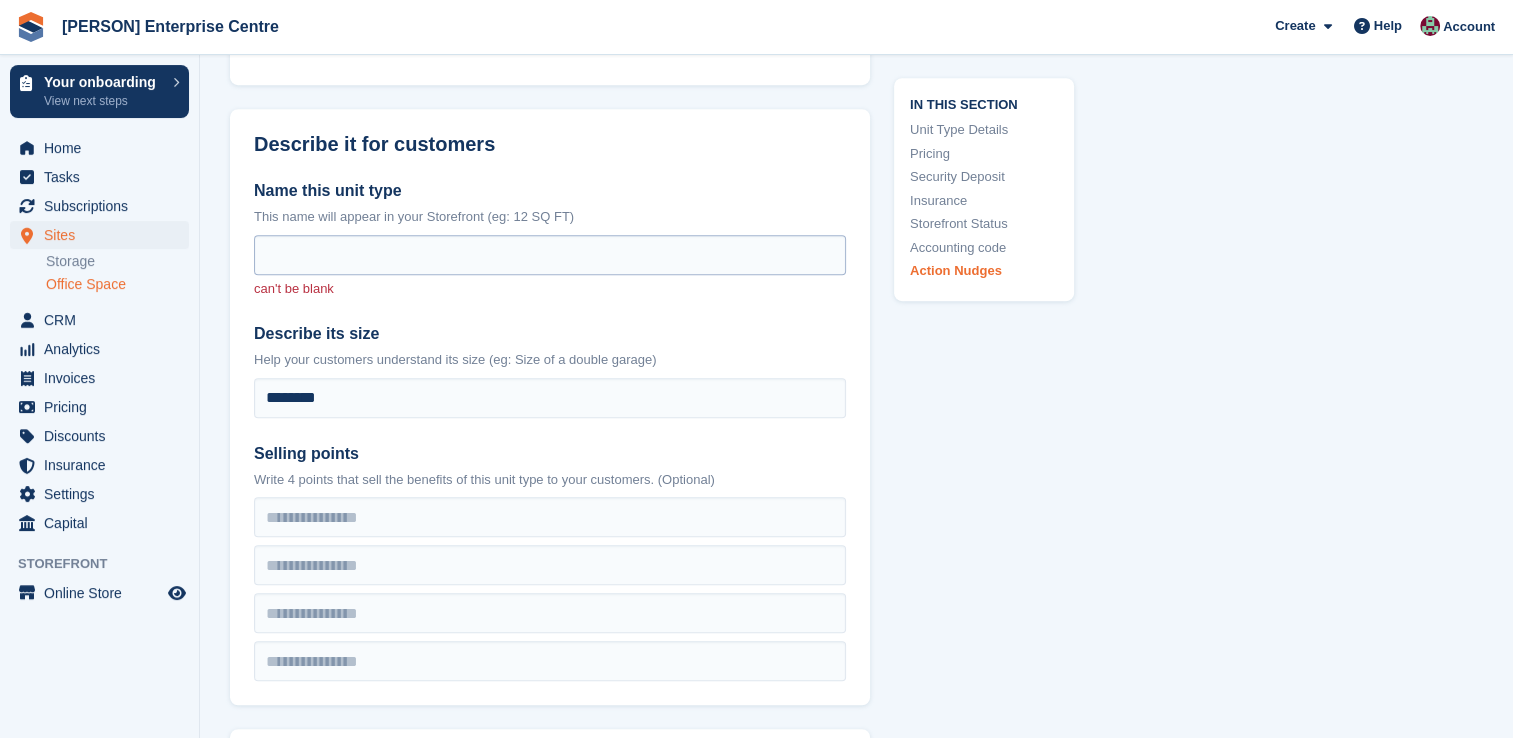 click on "can't be blank" at bounding box center [550, 267] 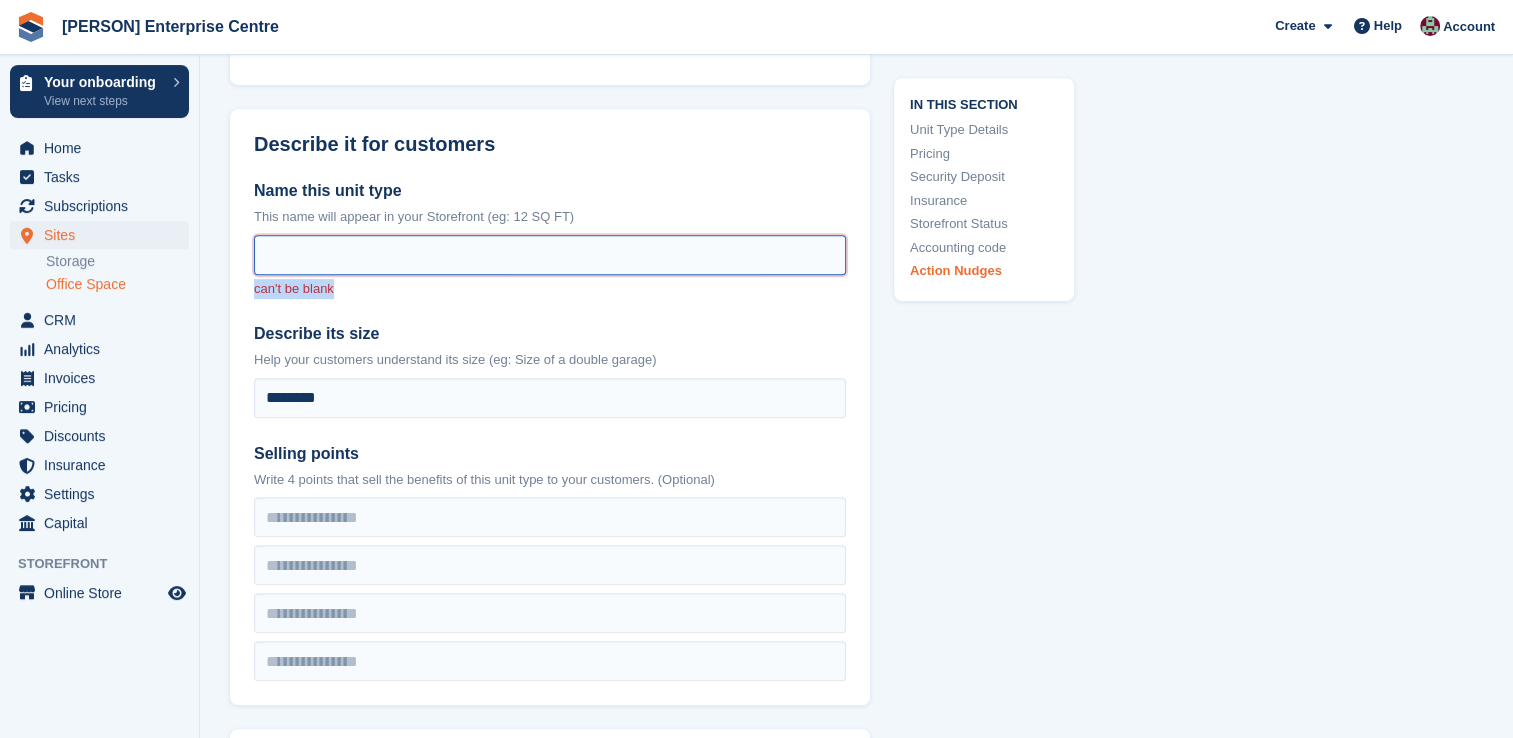 click on "Name this unit type" at bounding box center [550, 255] 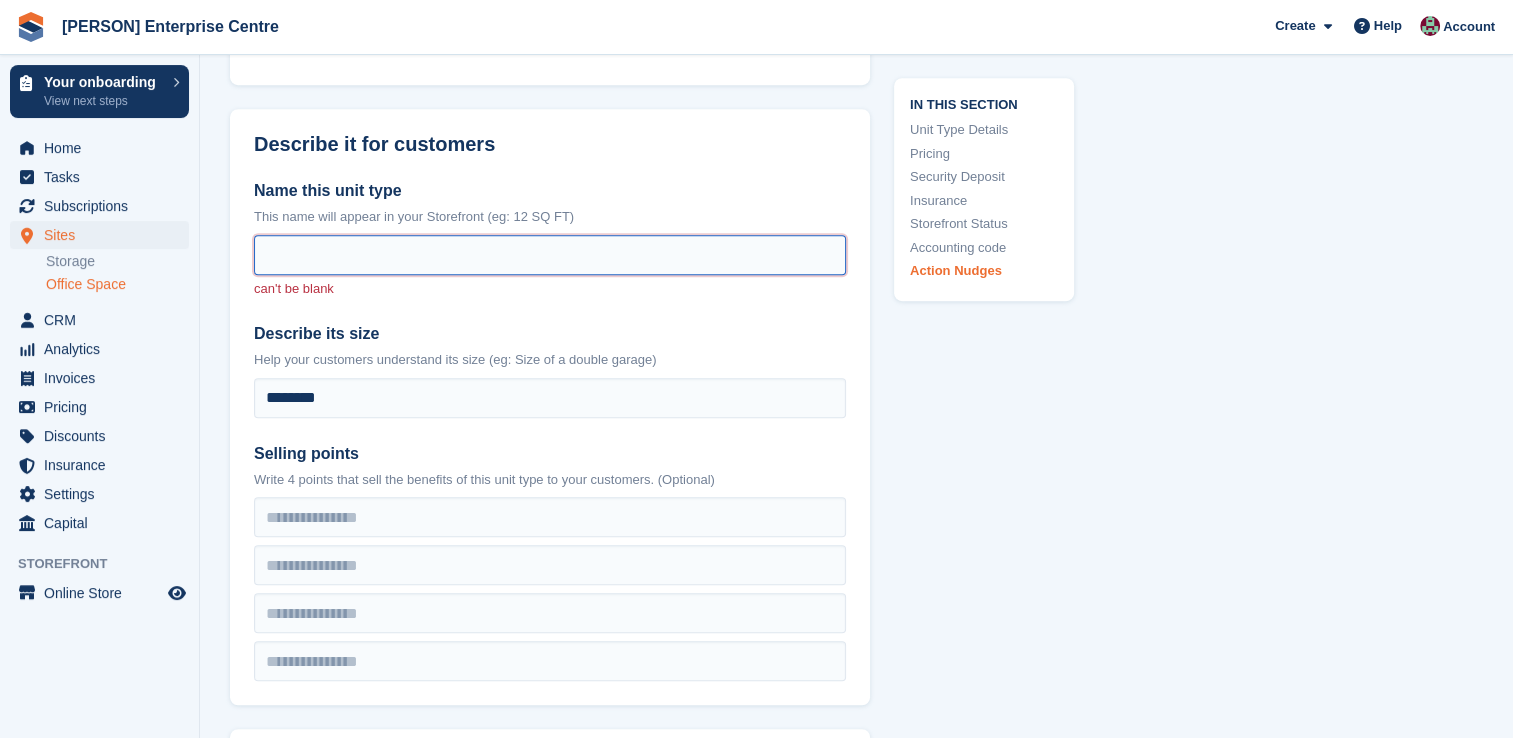 type on "*" 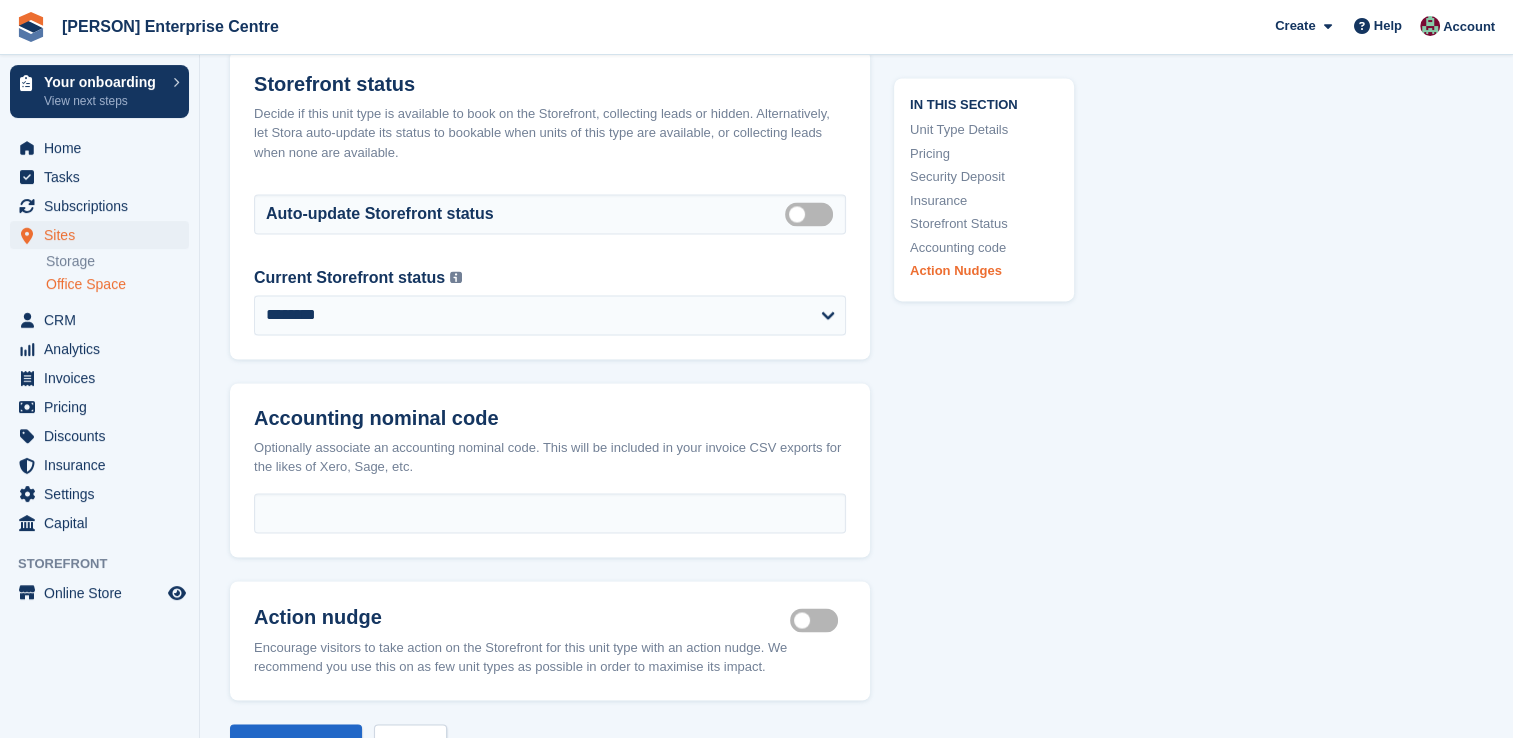 scroll, scrollTop: 3651, scrollLeft: 0, axis: vertical 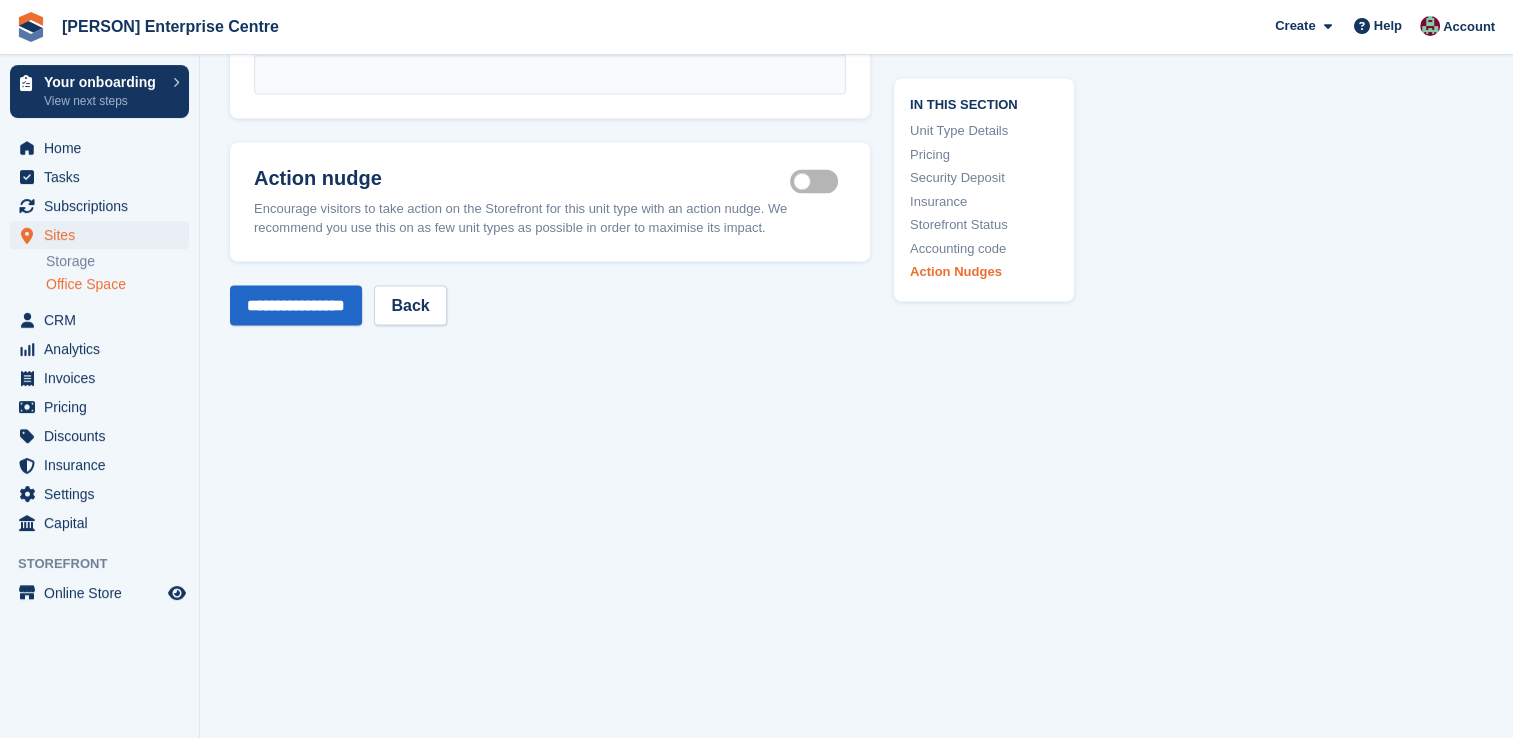 type on "**********" 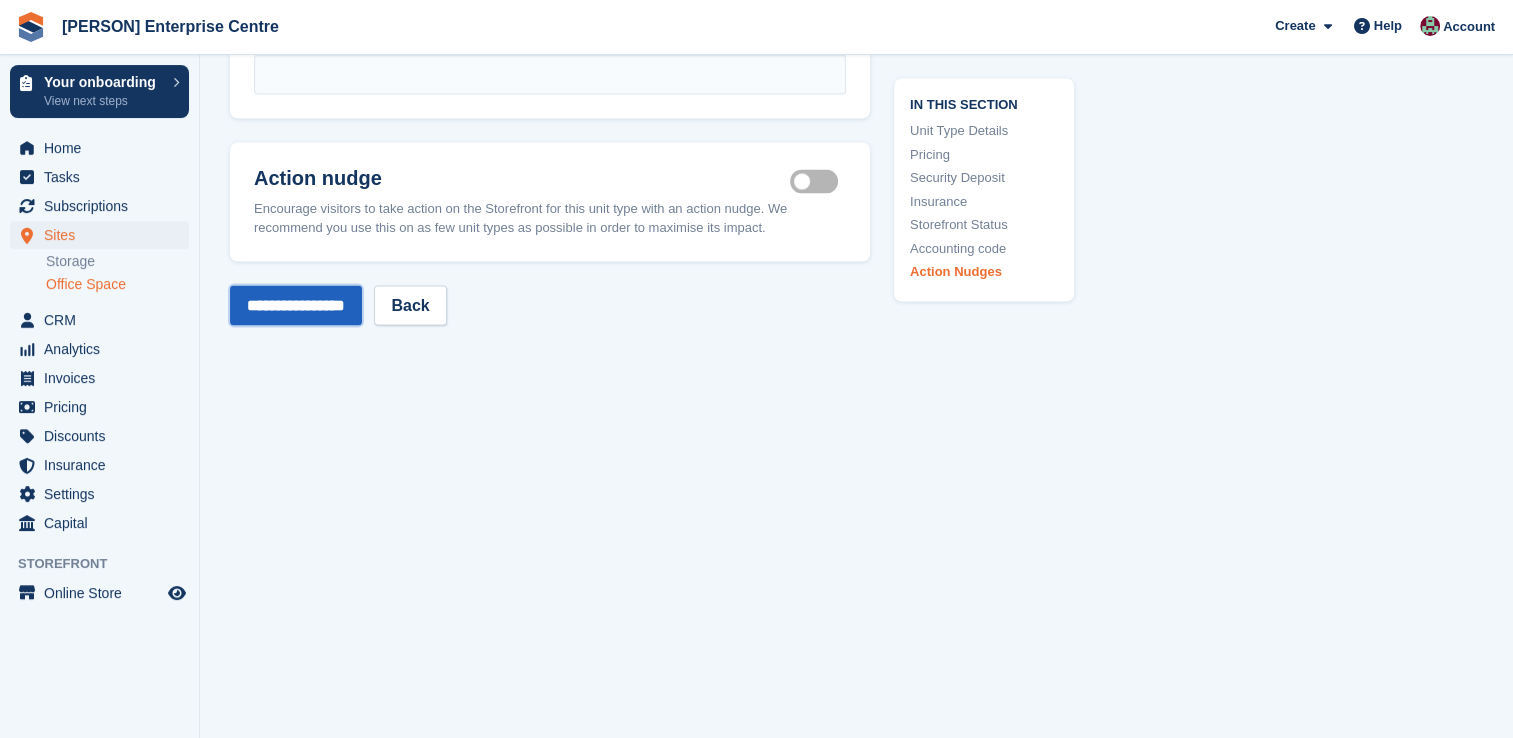 click on "**********" at bounding box center (296, 305) 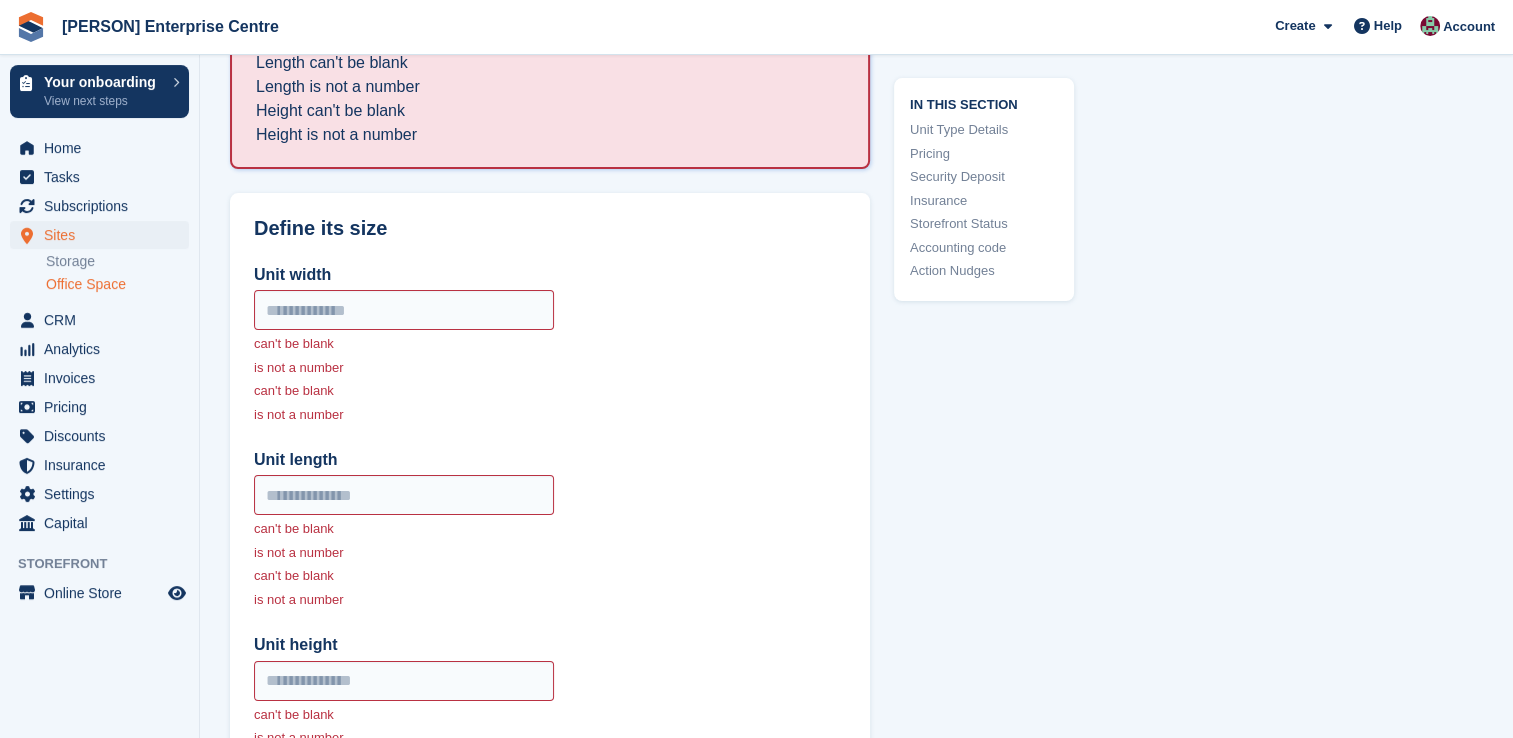 scroll, scrollTop: 400, scrollLeft: 0, axis: vertical 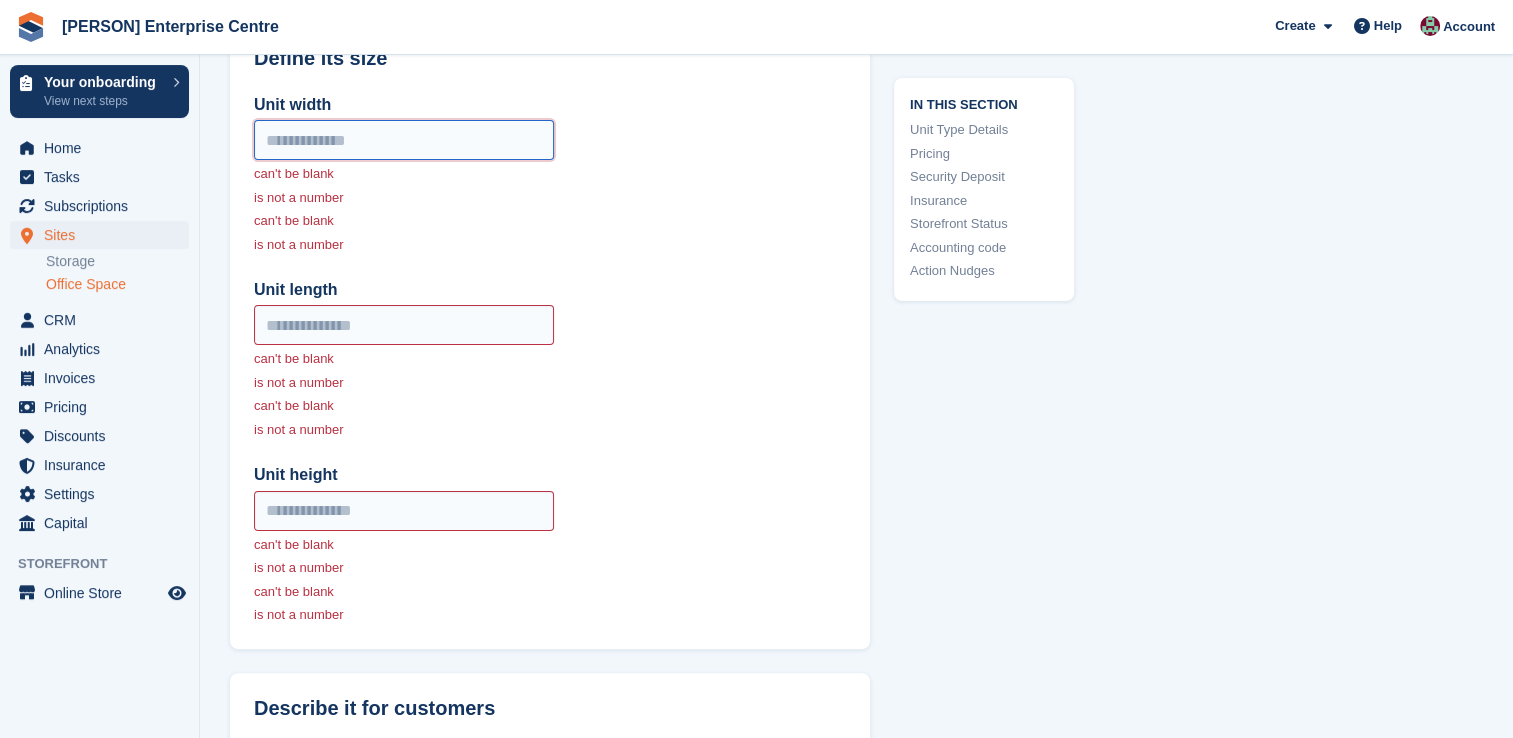 click on "Unit width" at bounding box center (404, 140) 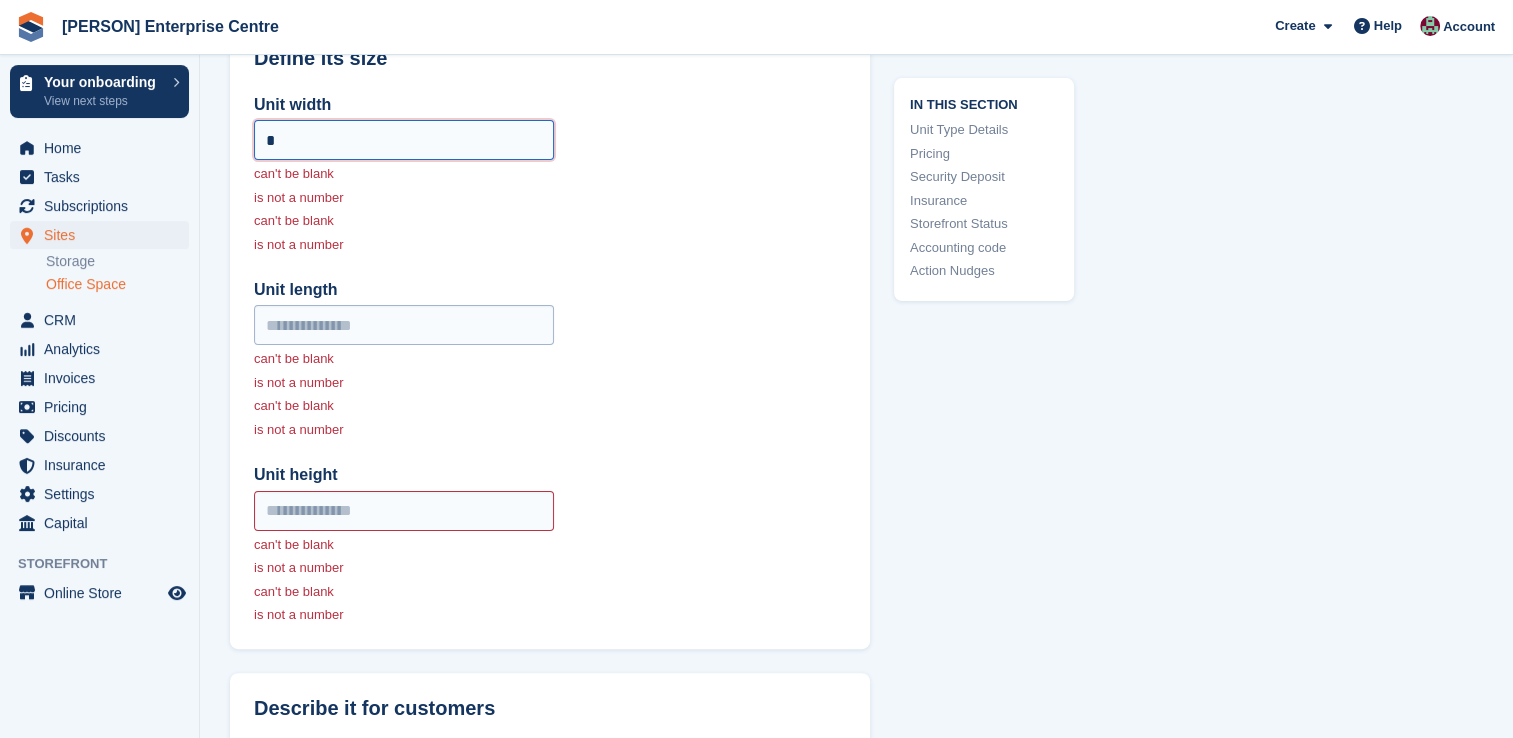 type on "*" 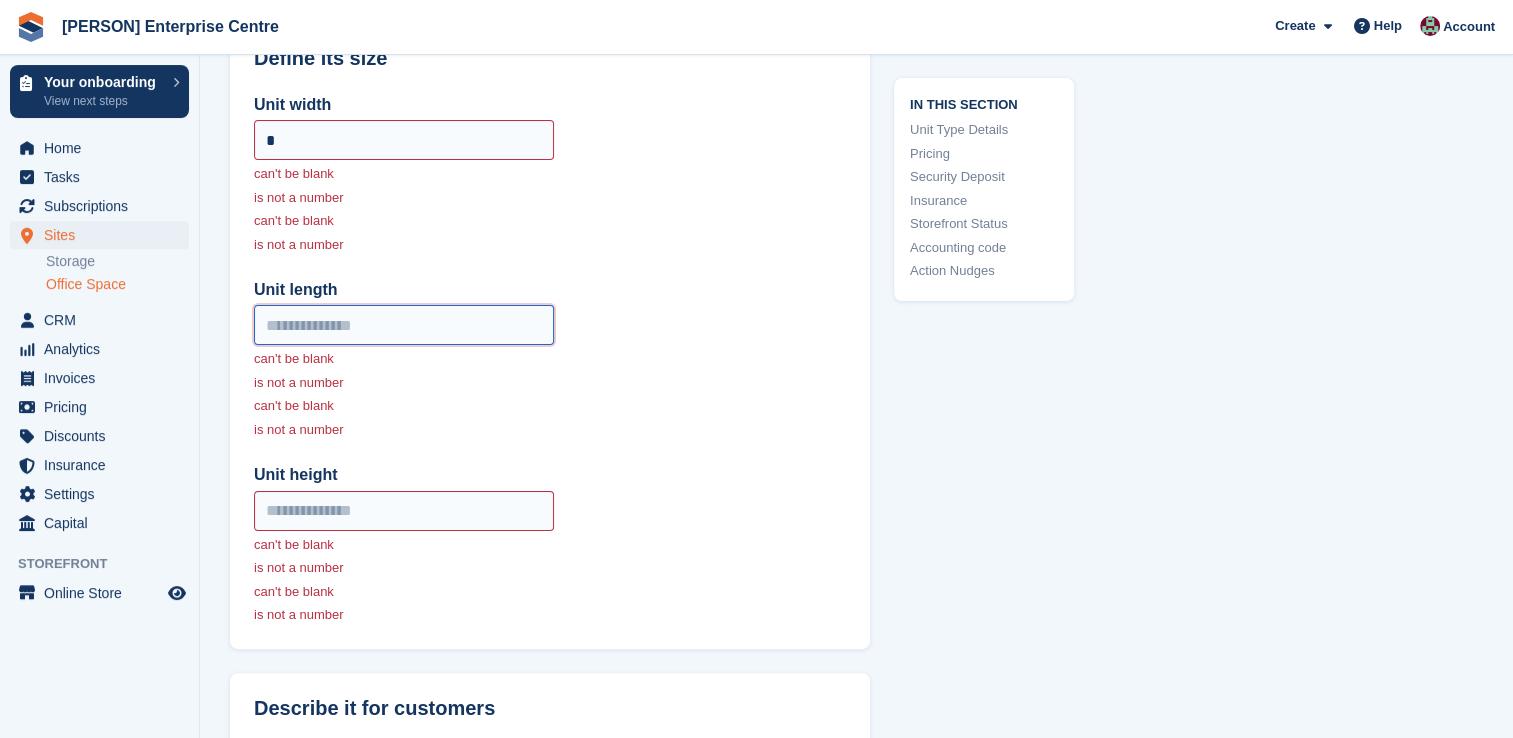 click on "Unit length" at bounding box center [404, 325] 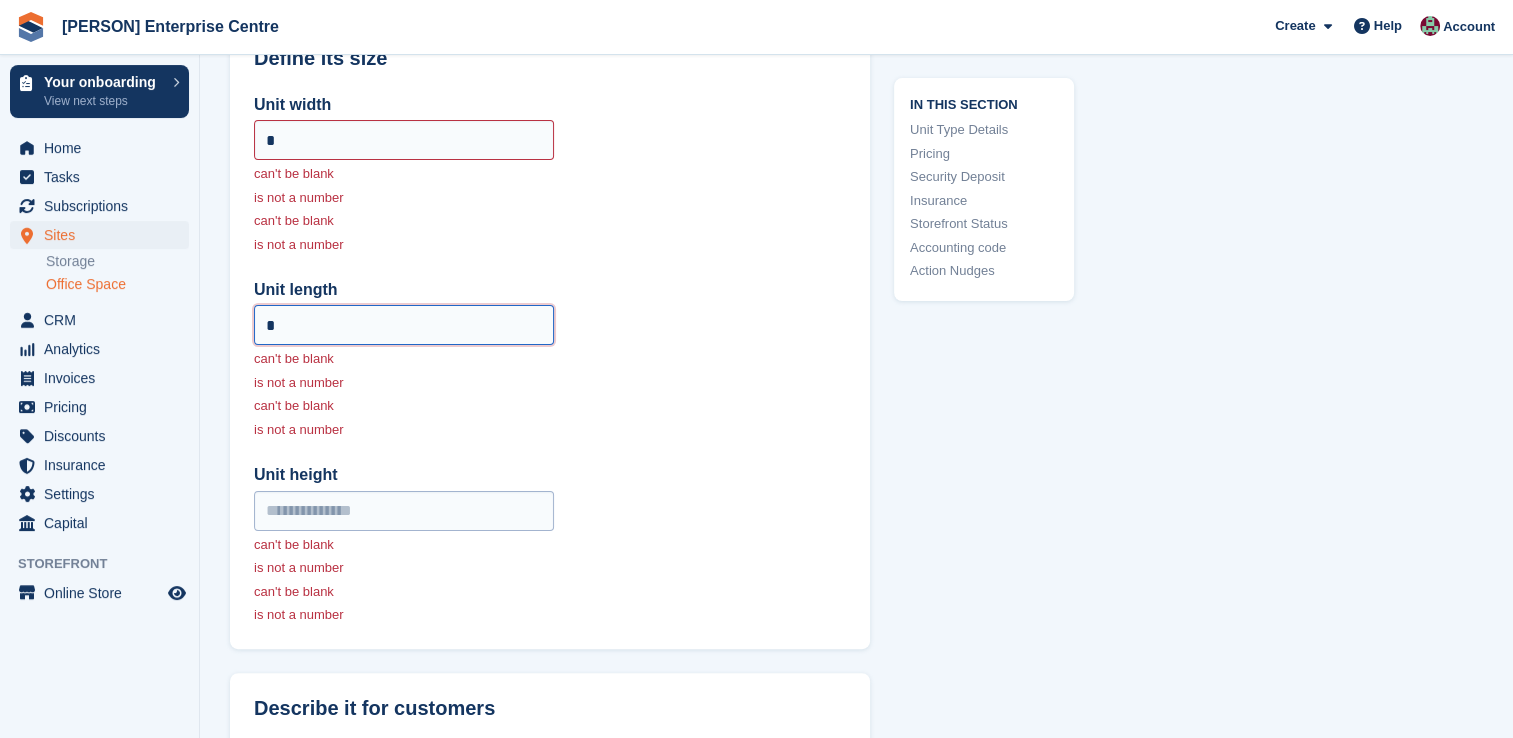 type on "*" 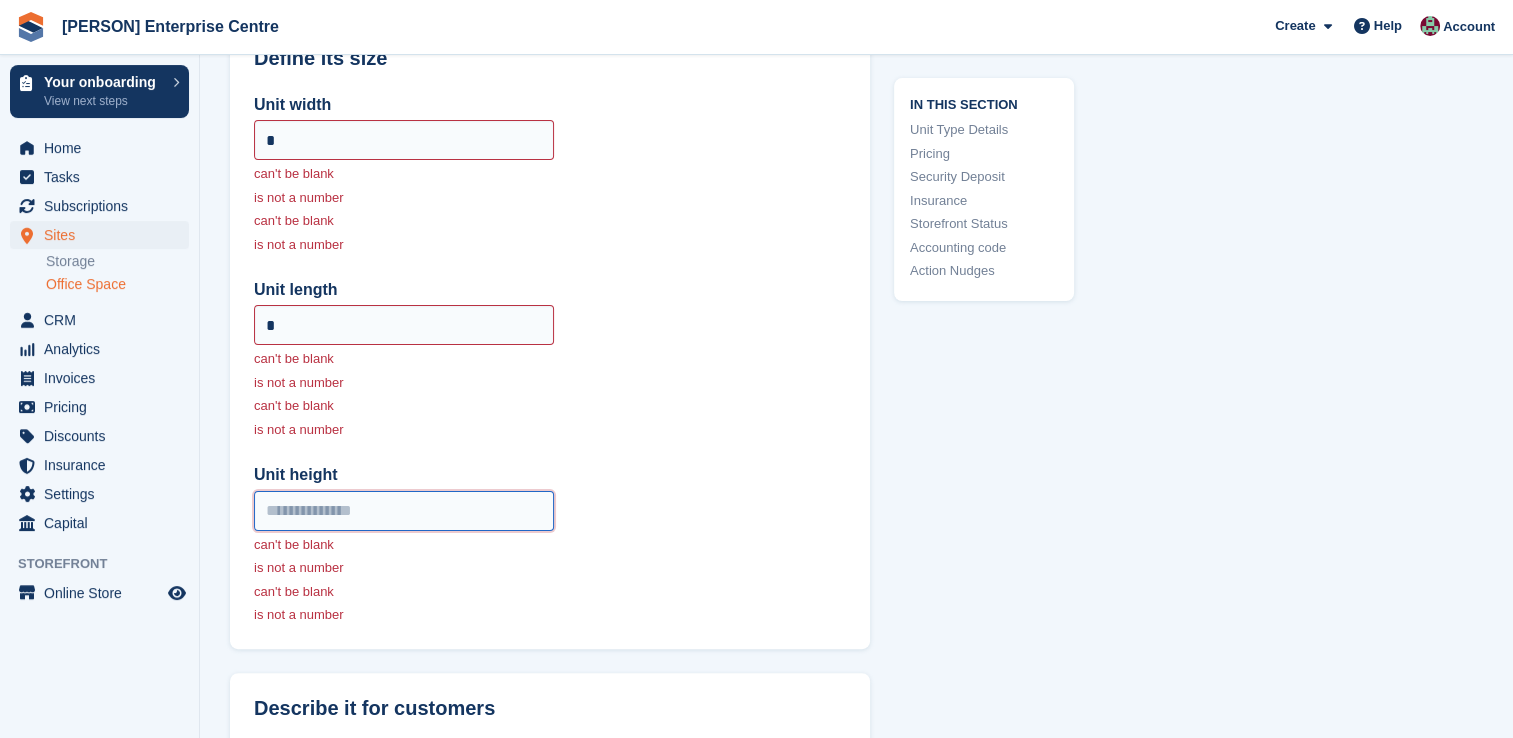 click on "Unit height" at bounding box center (404, 511) 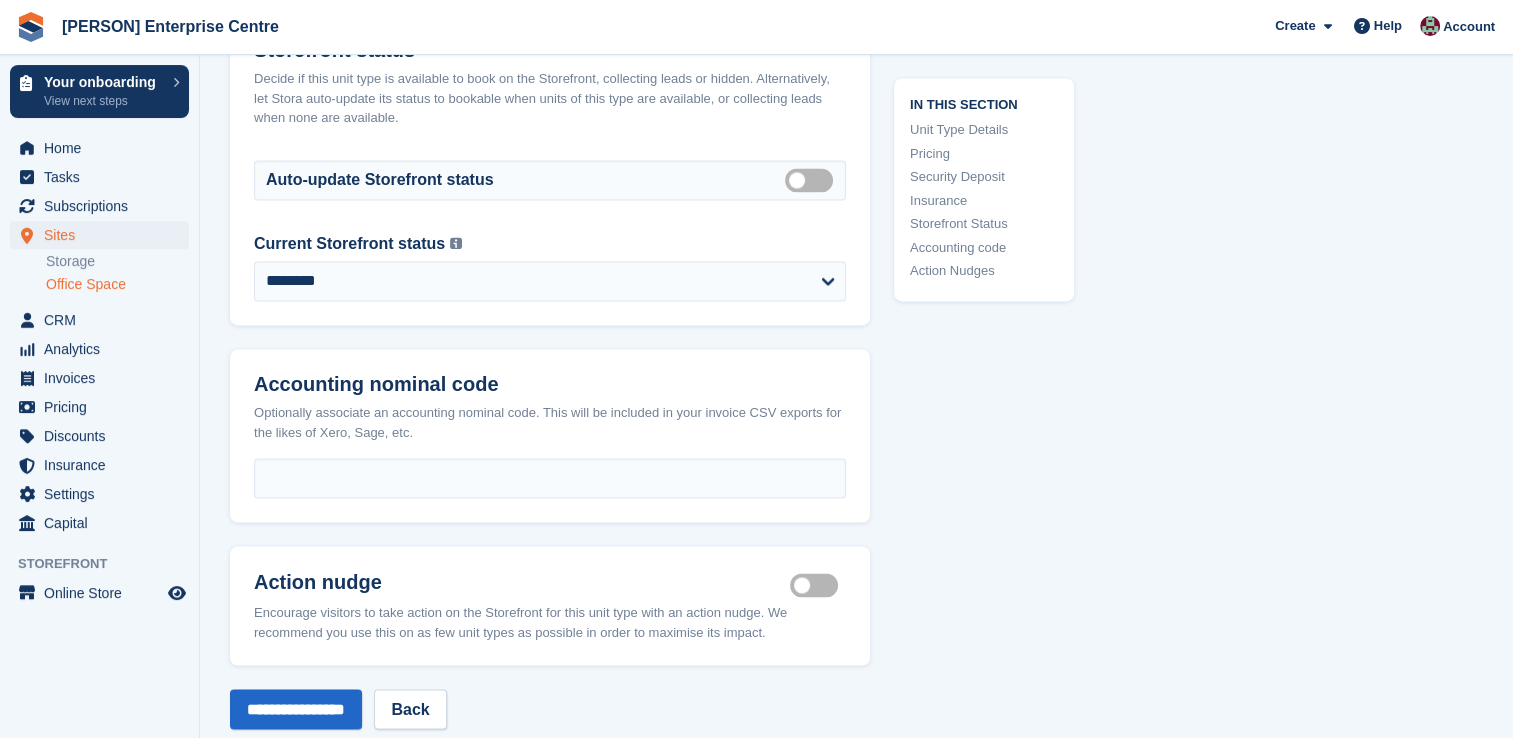 scroll, scrollTop: 3400, scrollLeft: 0, axis: vertical 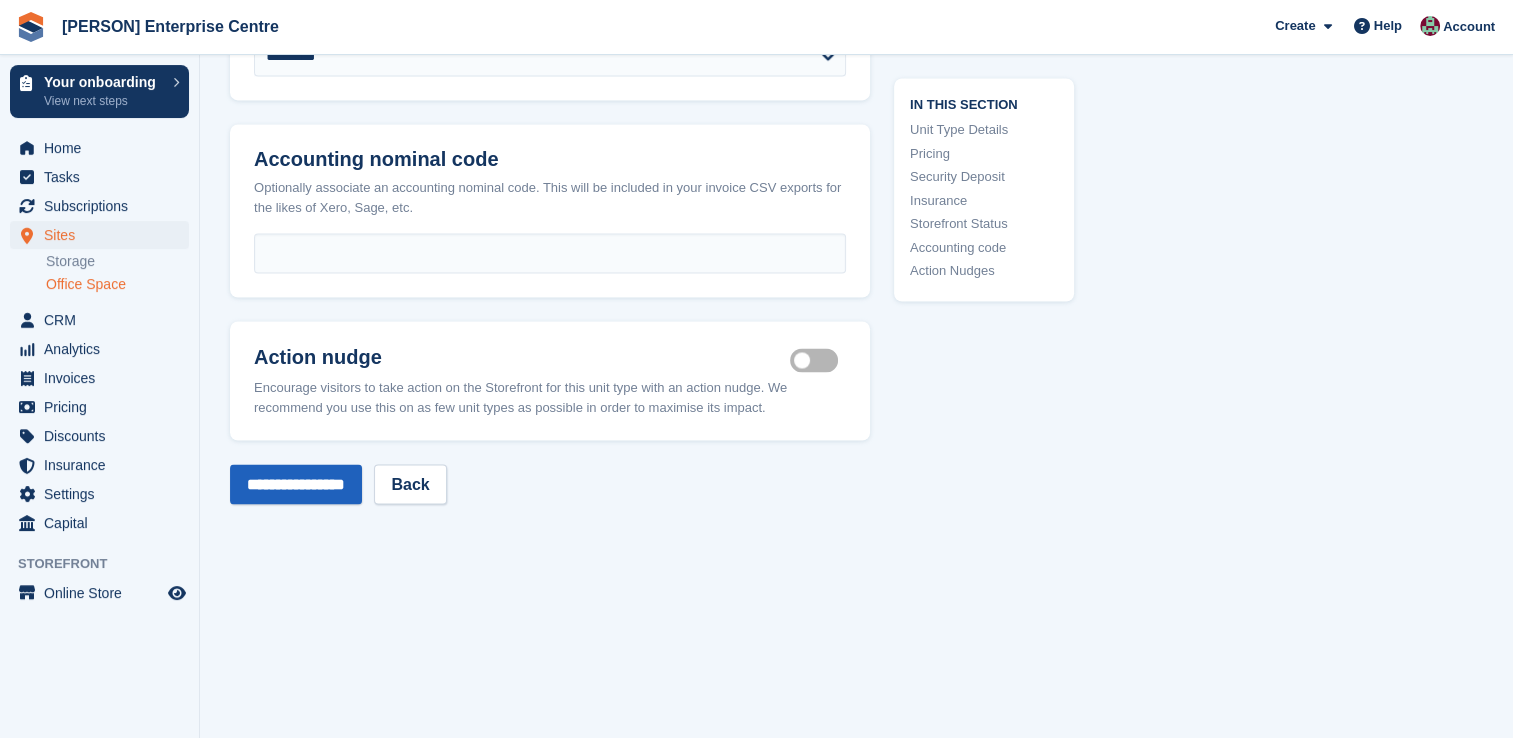 type on "*" 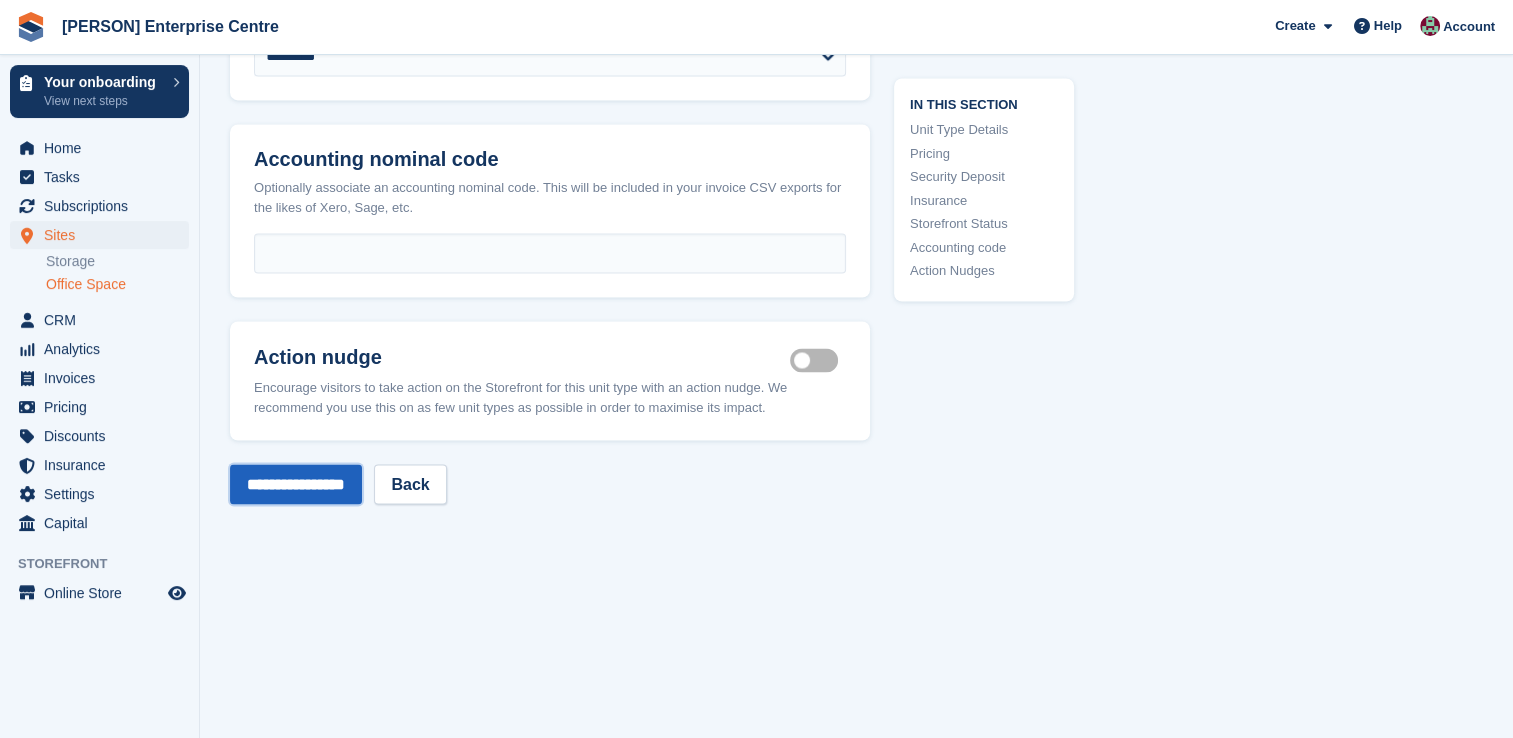 click on "**********" at bounding box center [296, 484] 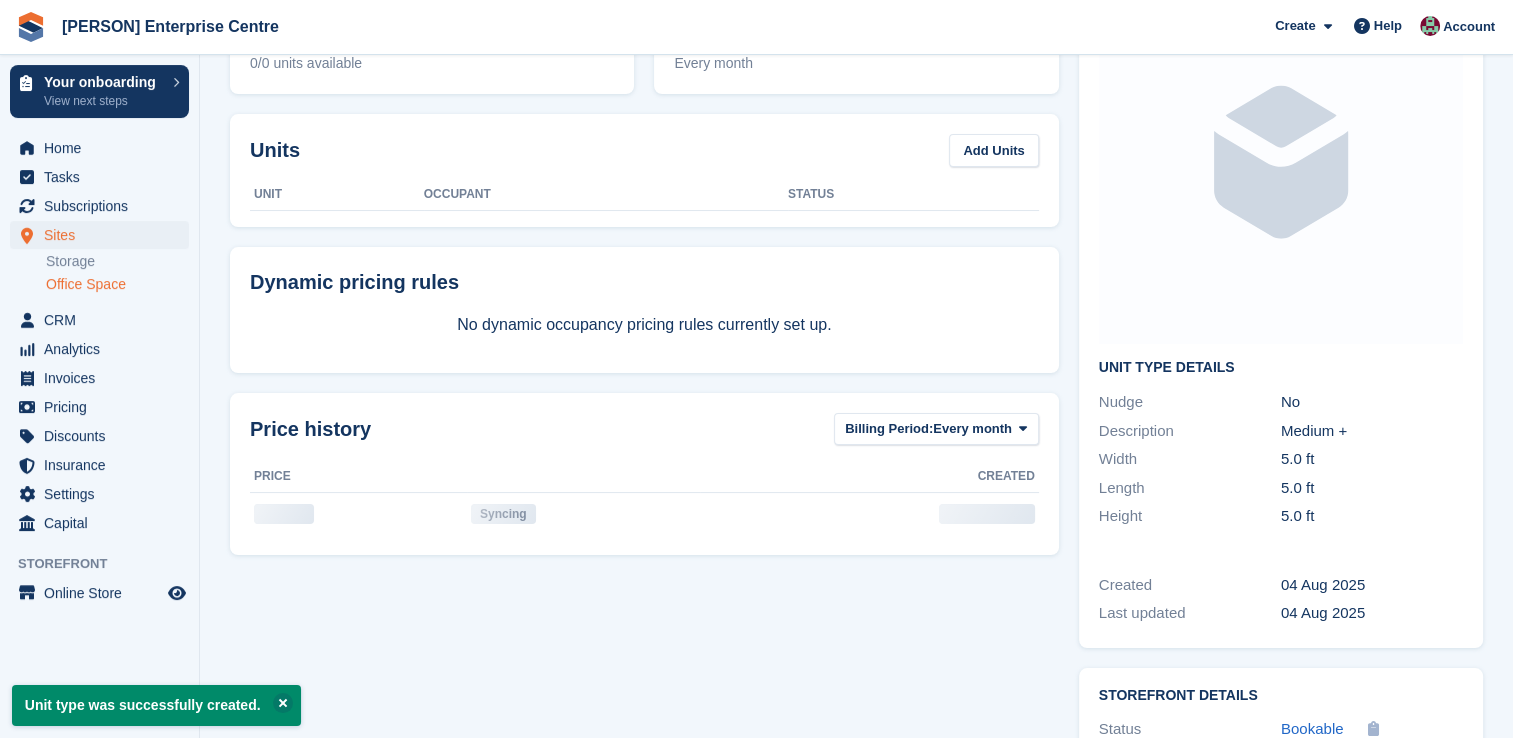 scroll, scrollTop: 0, scrollLeft: 0, axis: both 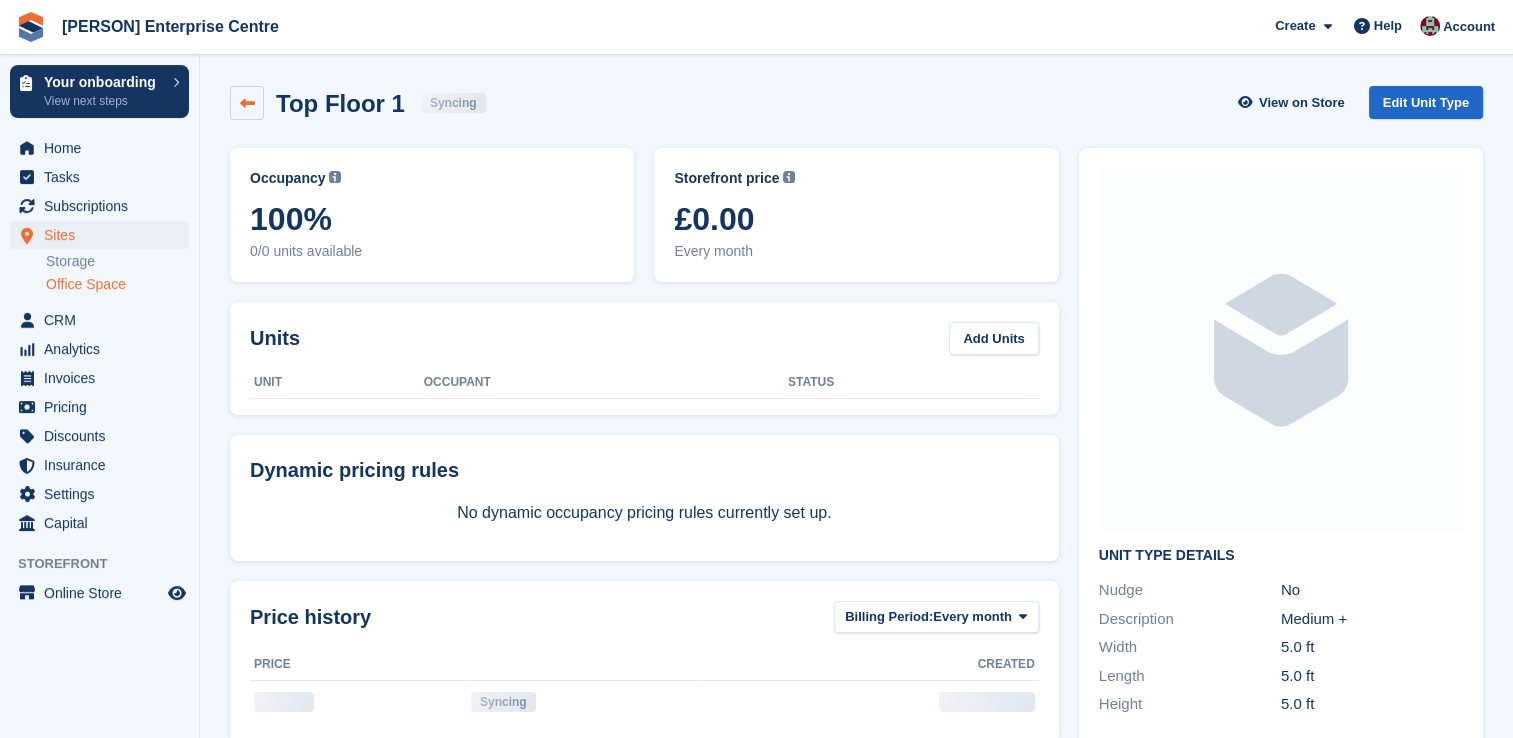 click at bounding box center (247, 103) 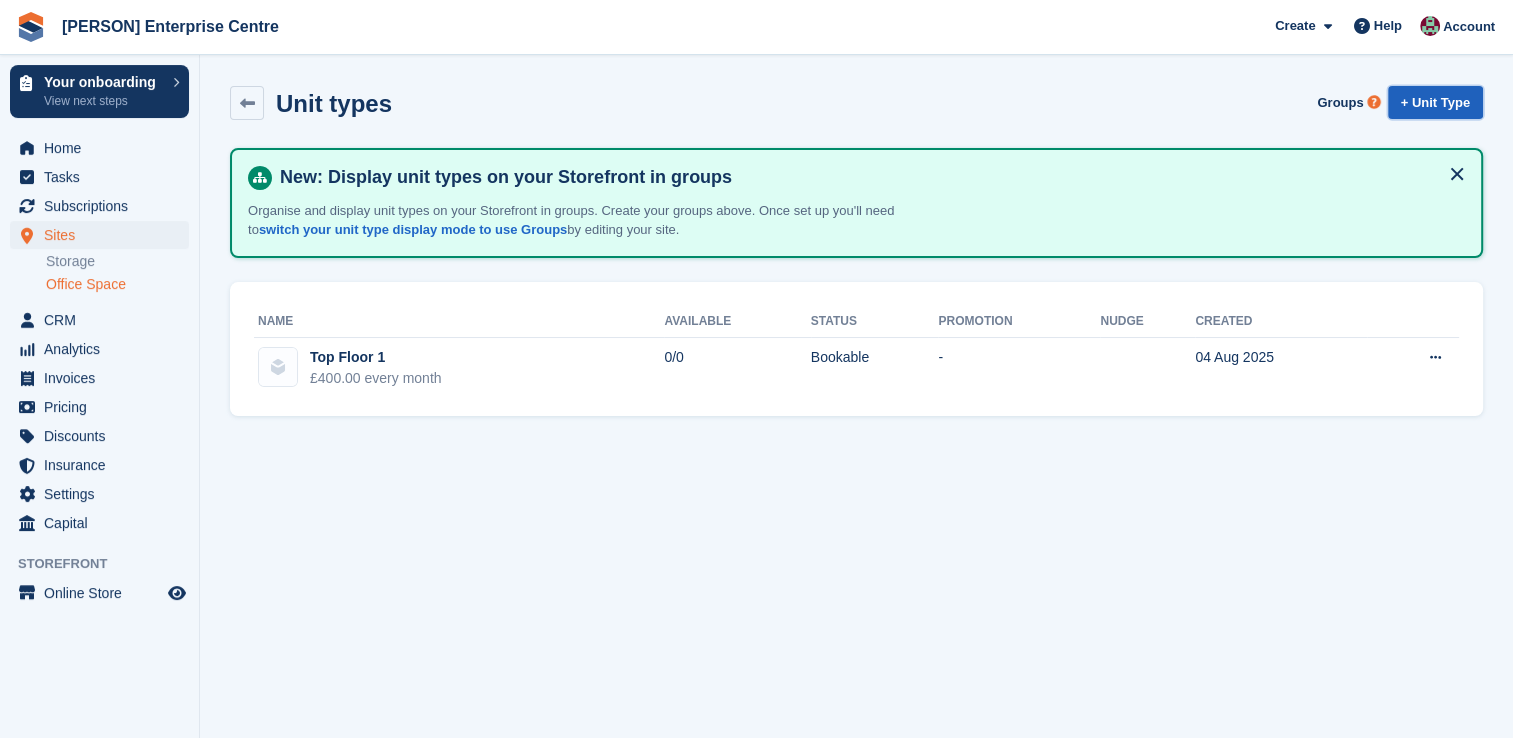 click on "+ Unit Type" at bounding box center [1435, 102] 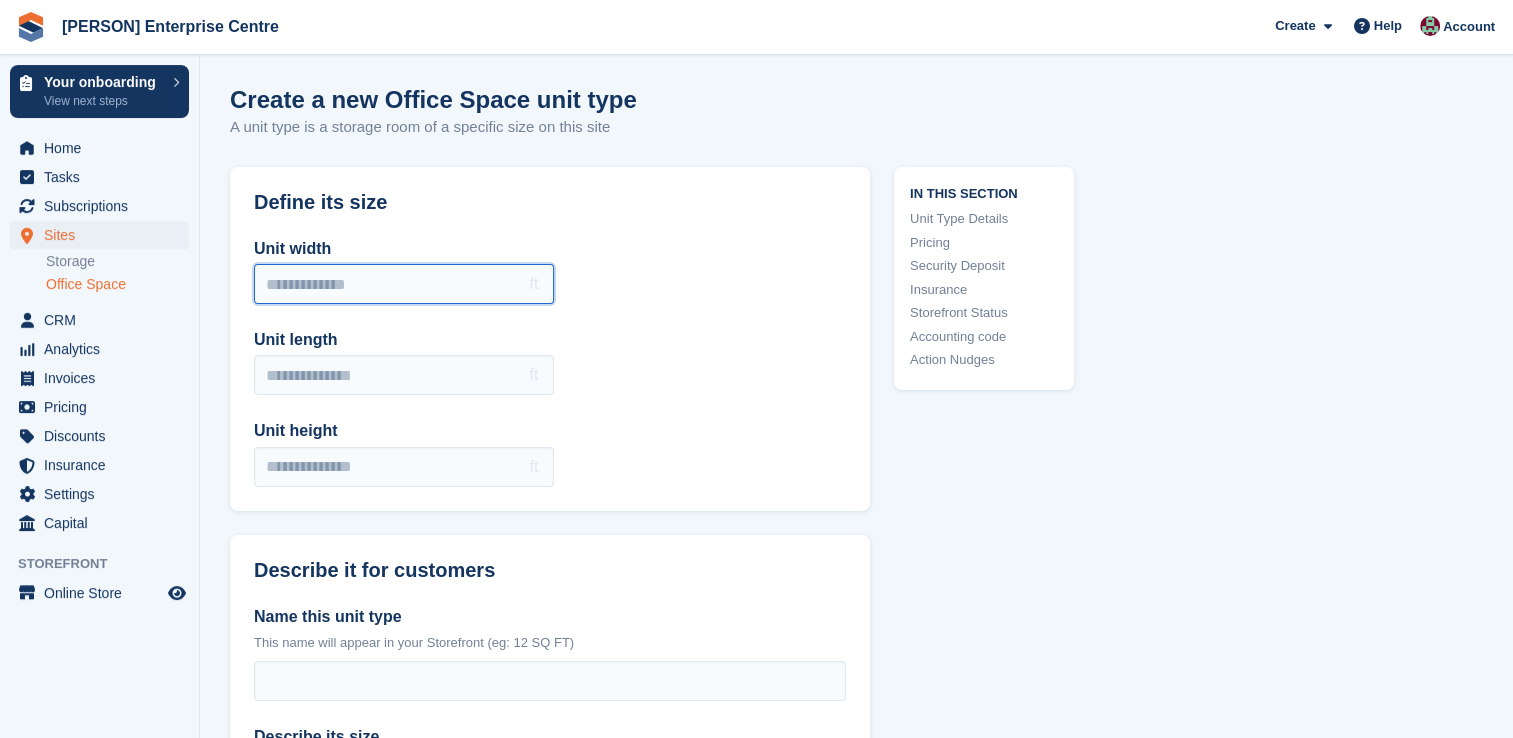 click on "Unit width" at bounding box center [404, 284] 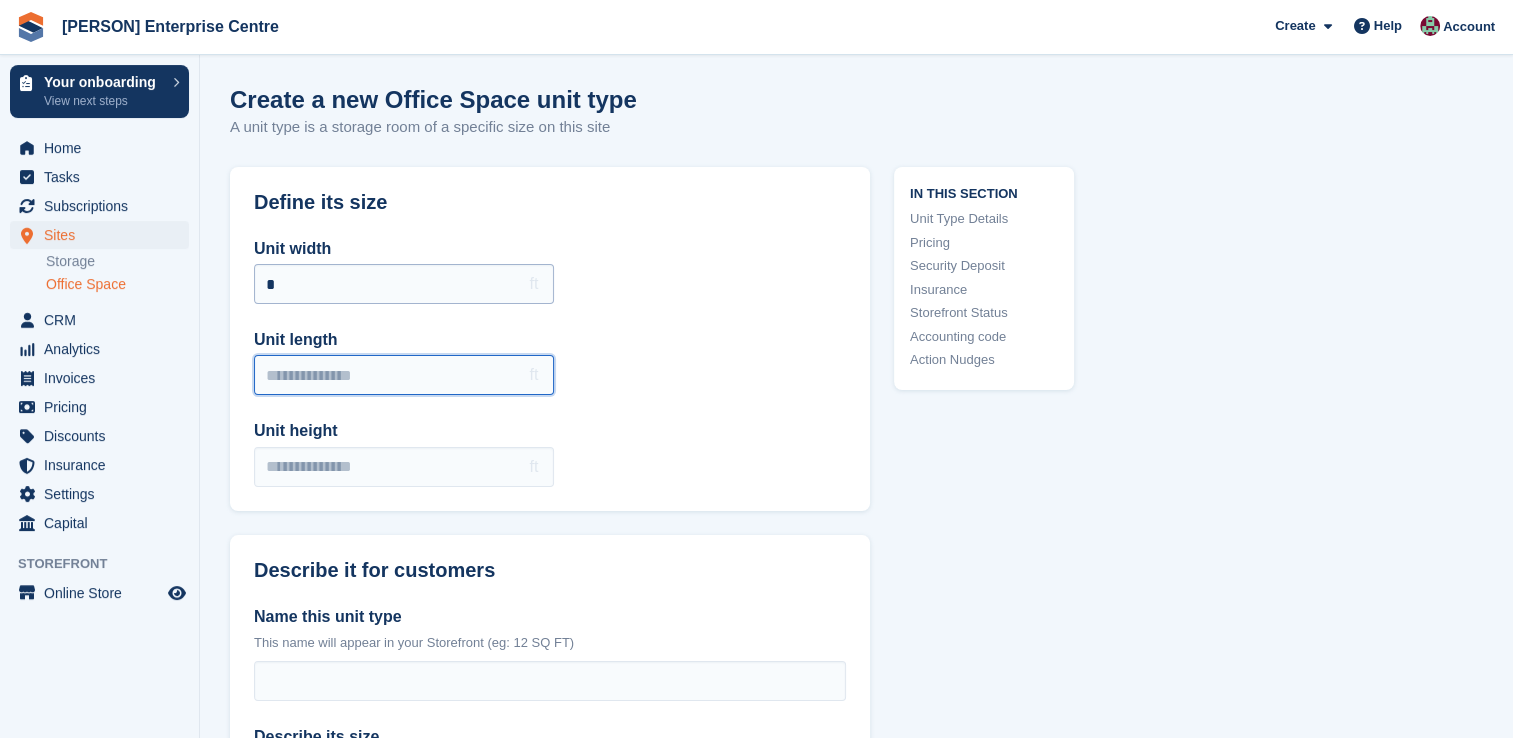 type on "*" 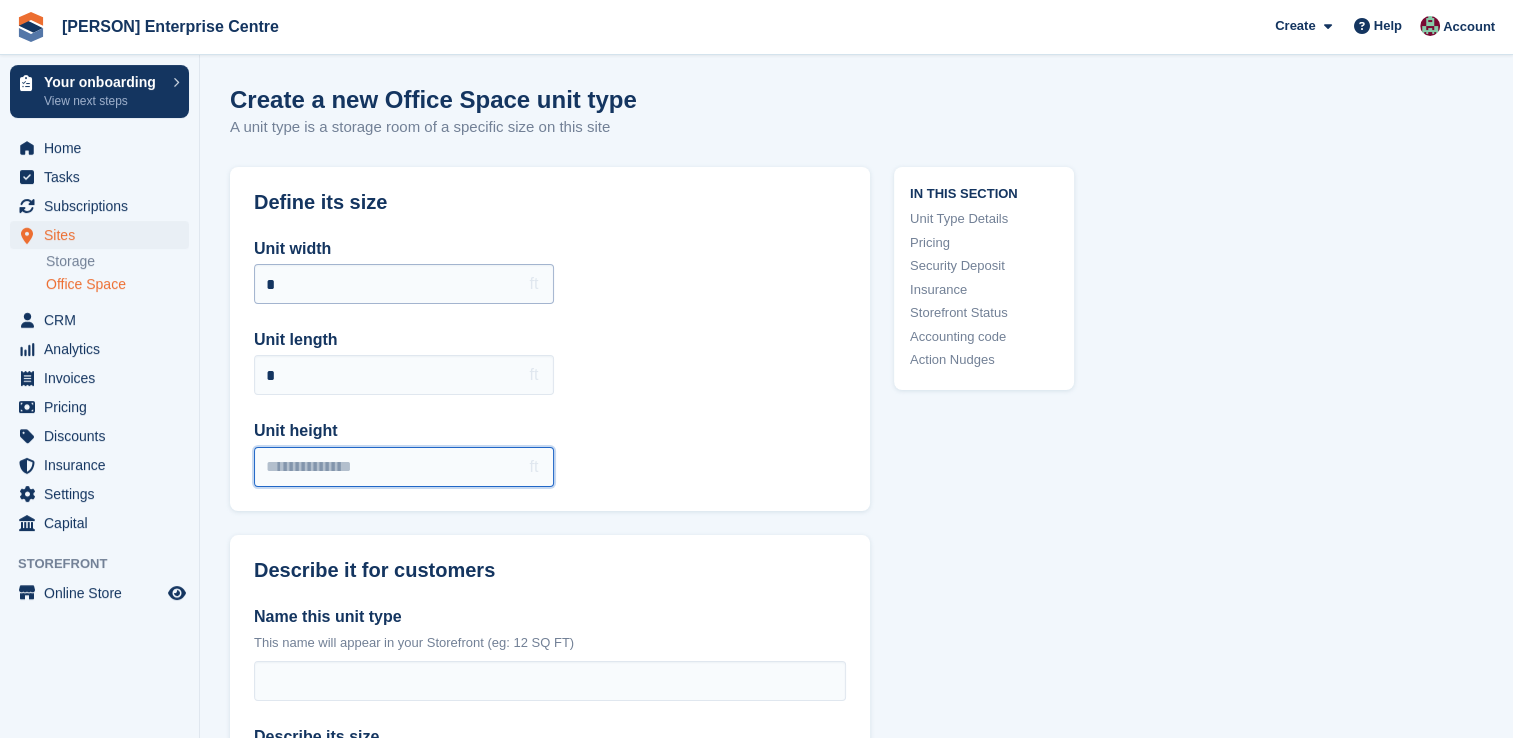 type on "*" 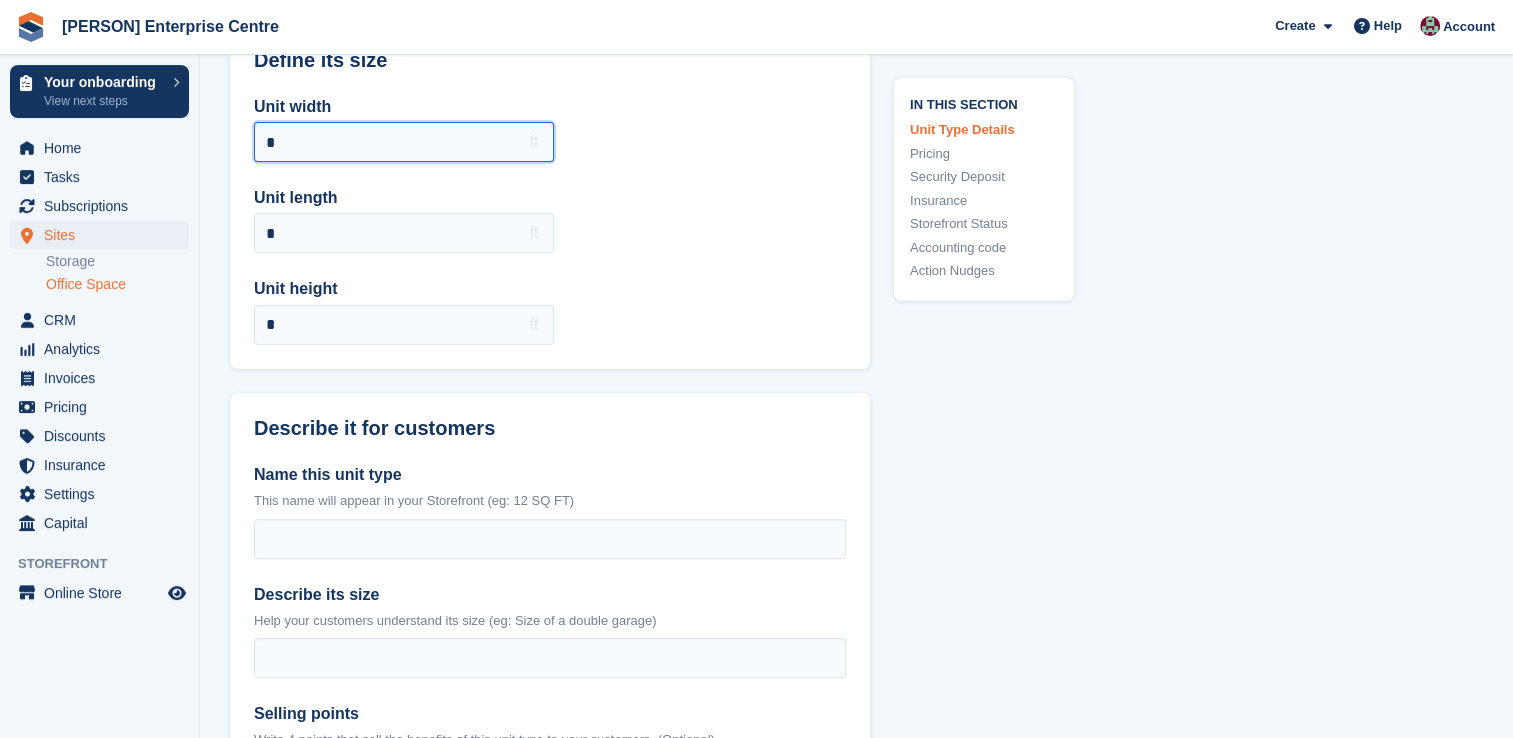 scroll, scrollTop: 400, scrollLeft: 0, axis: vertical 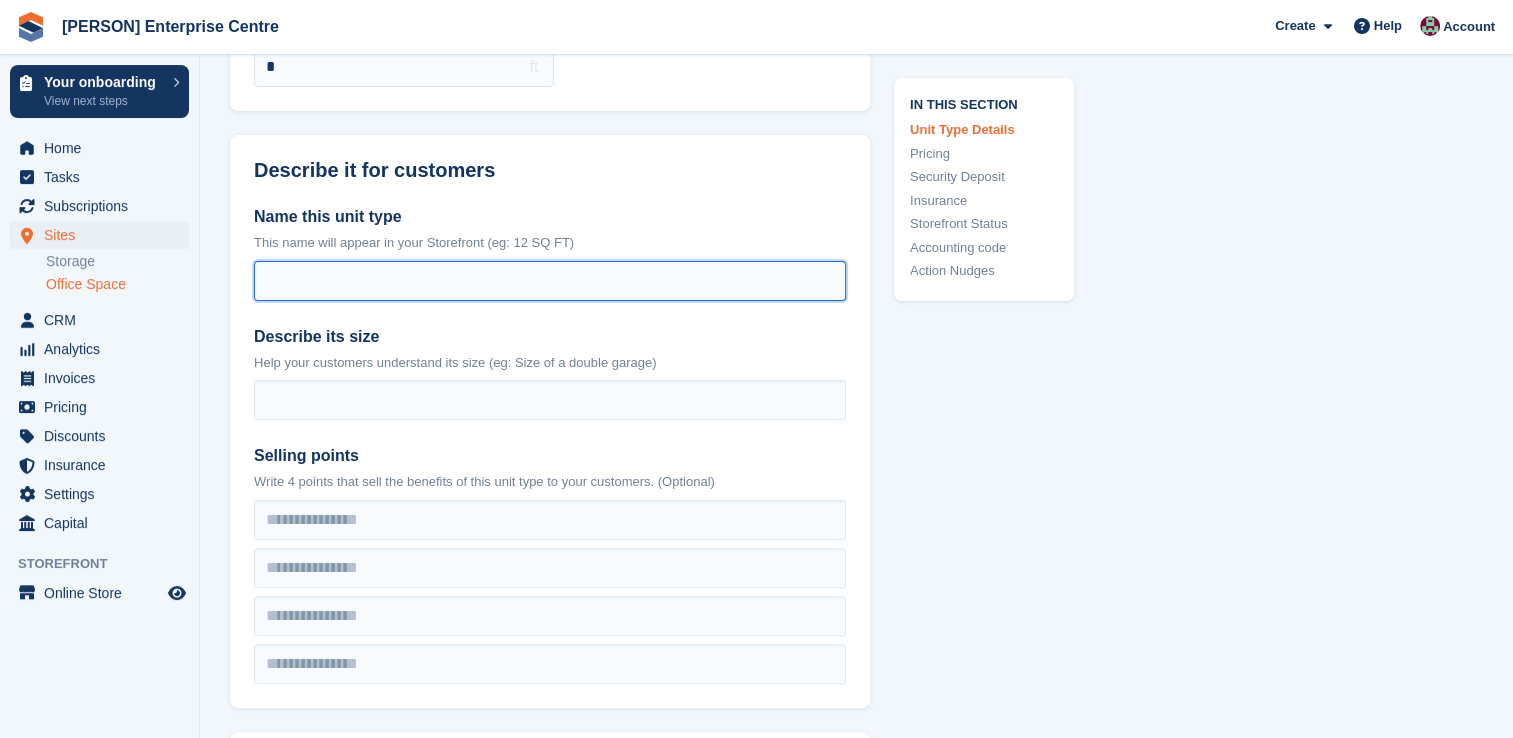 click on "Name this unit type" at bounding box center (550, 281) 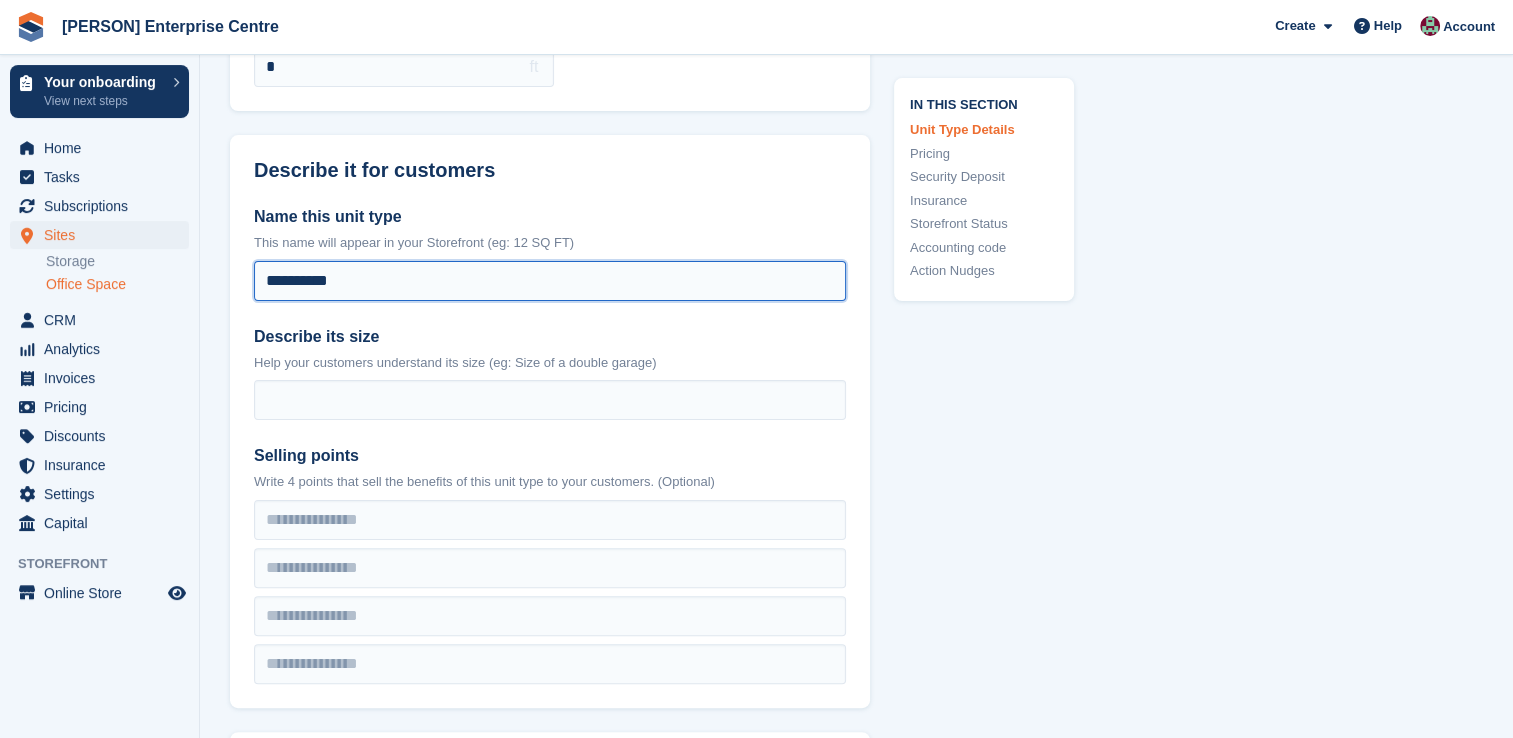 click on "**********" at bounding box center [550, 281] 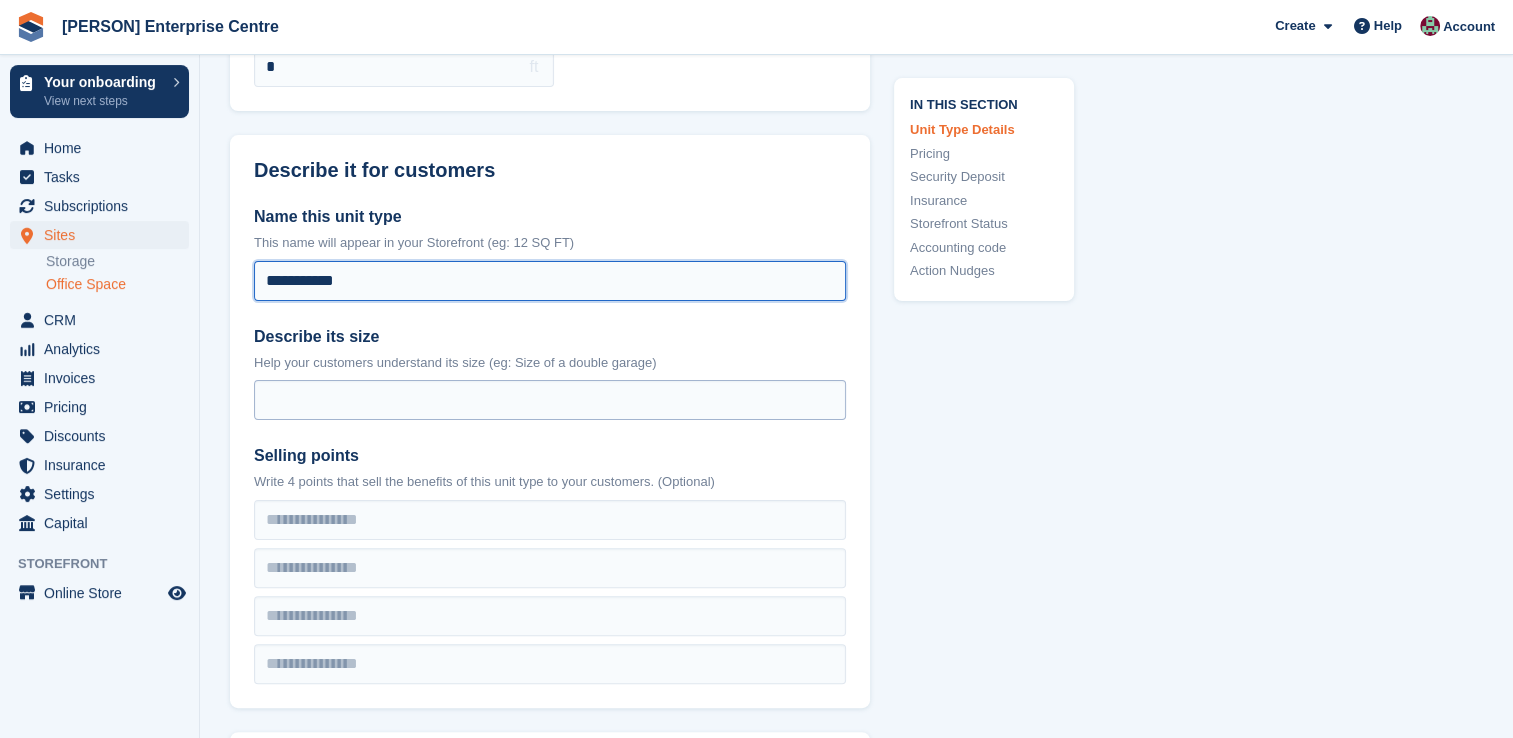 type on "**********" 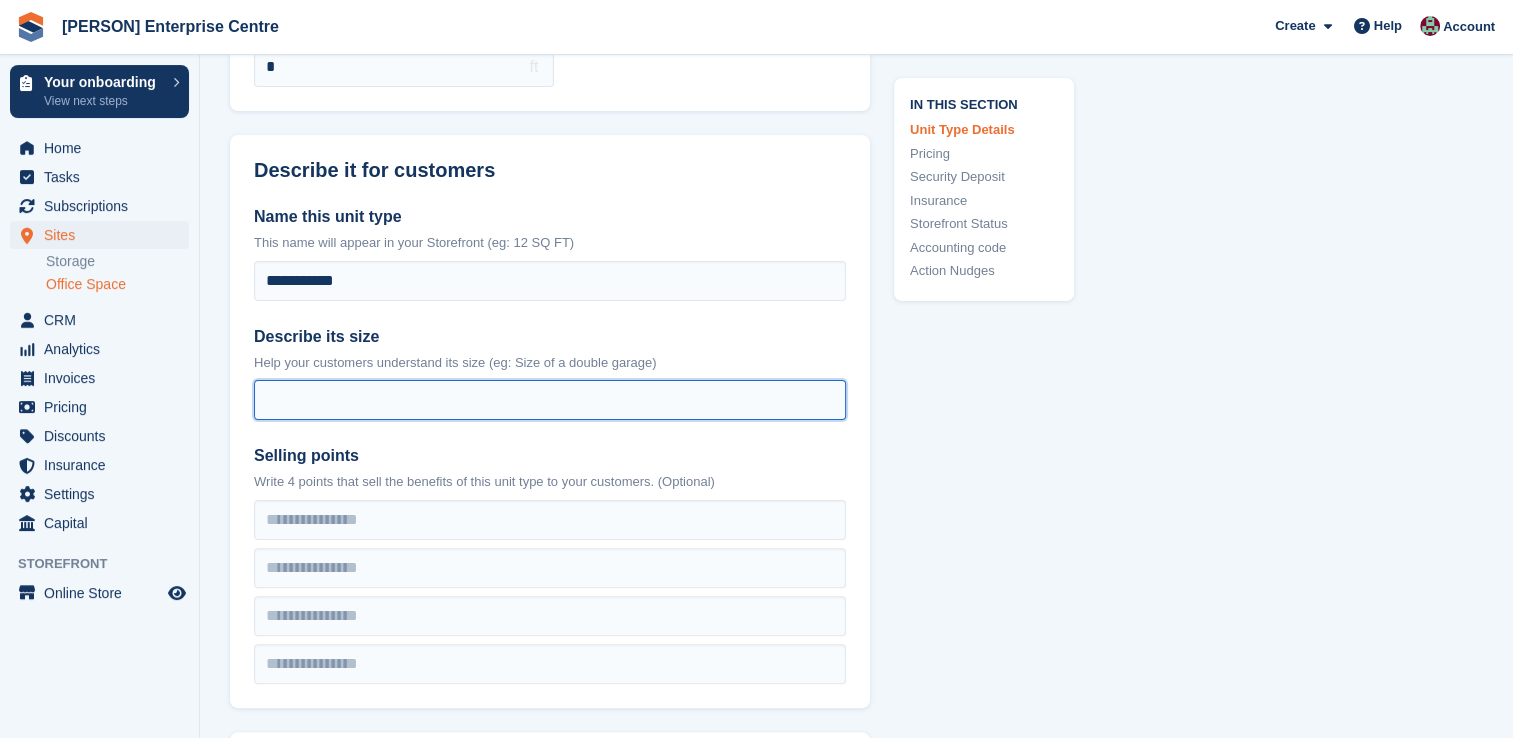 click on "Describe its size" at bounding box center [550, 400] 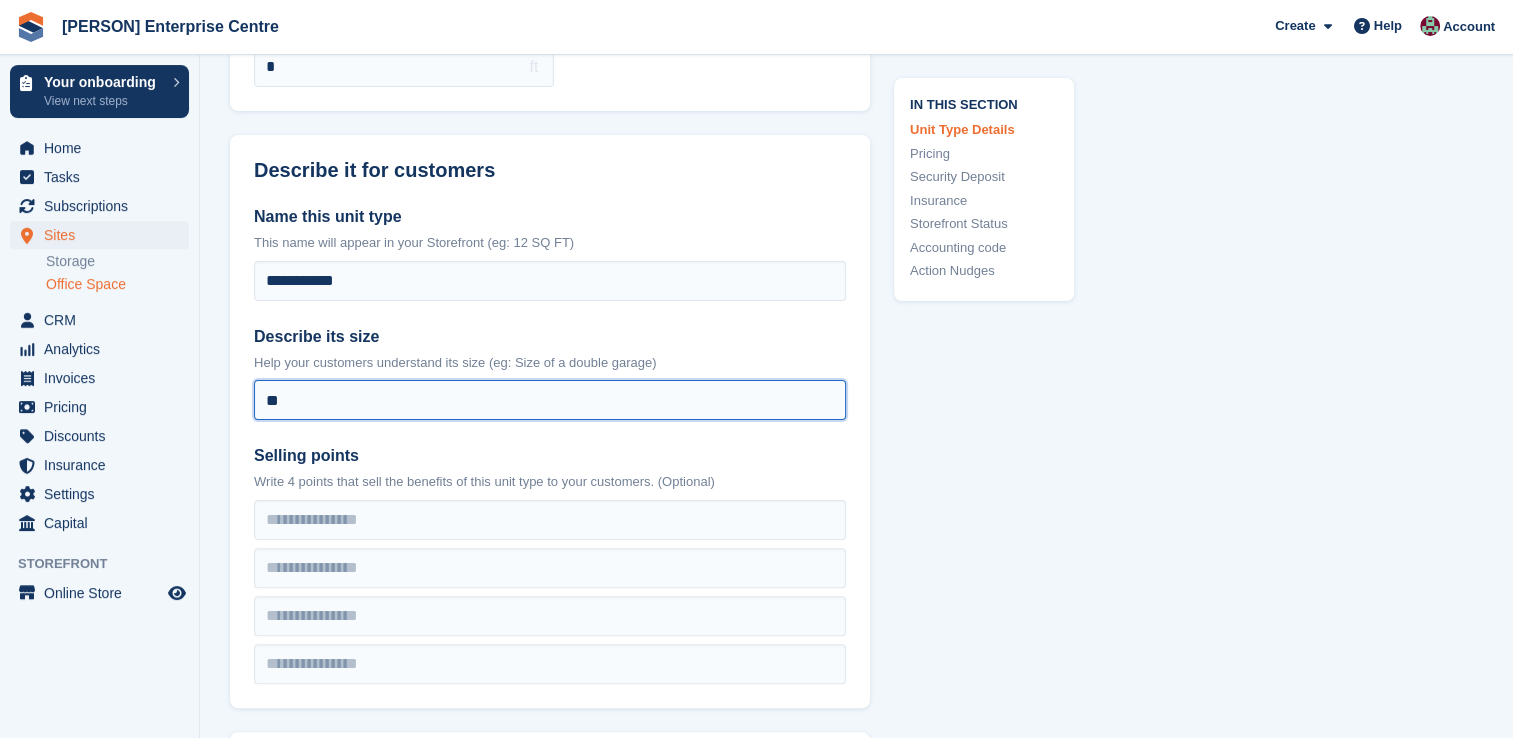 type on "*" 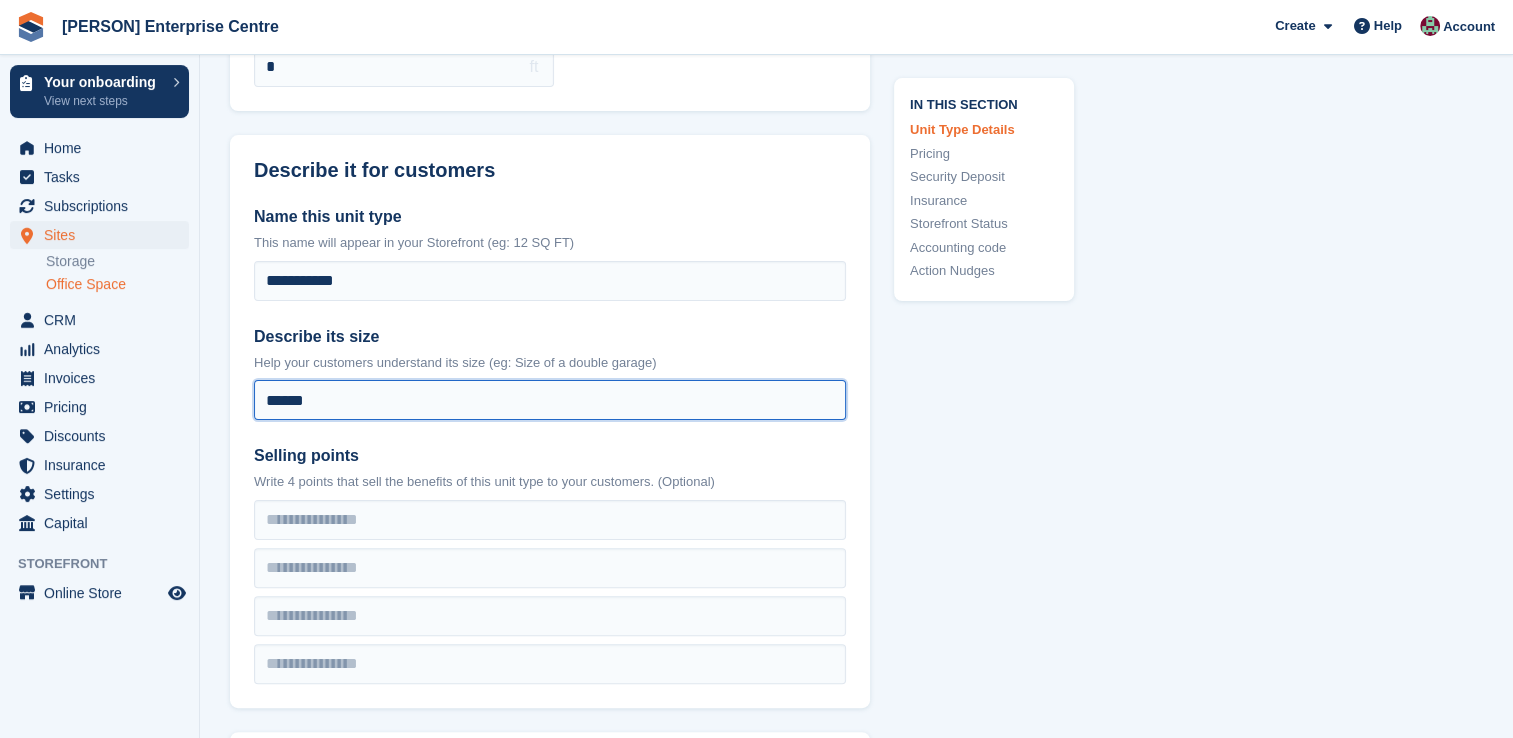 click on "******" at bounding box center [550, 400] 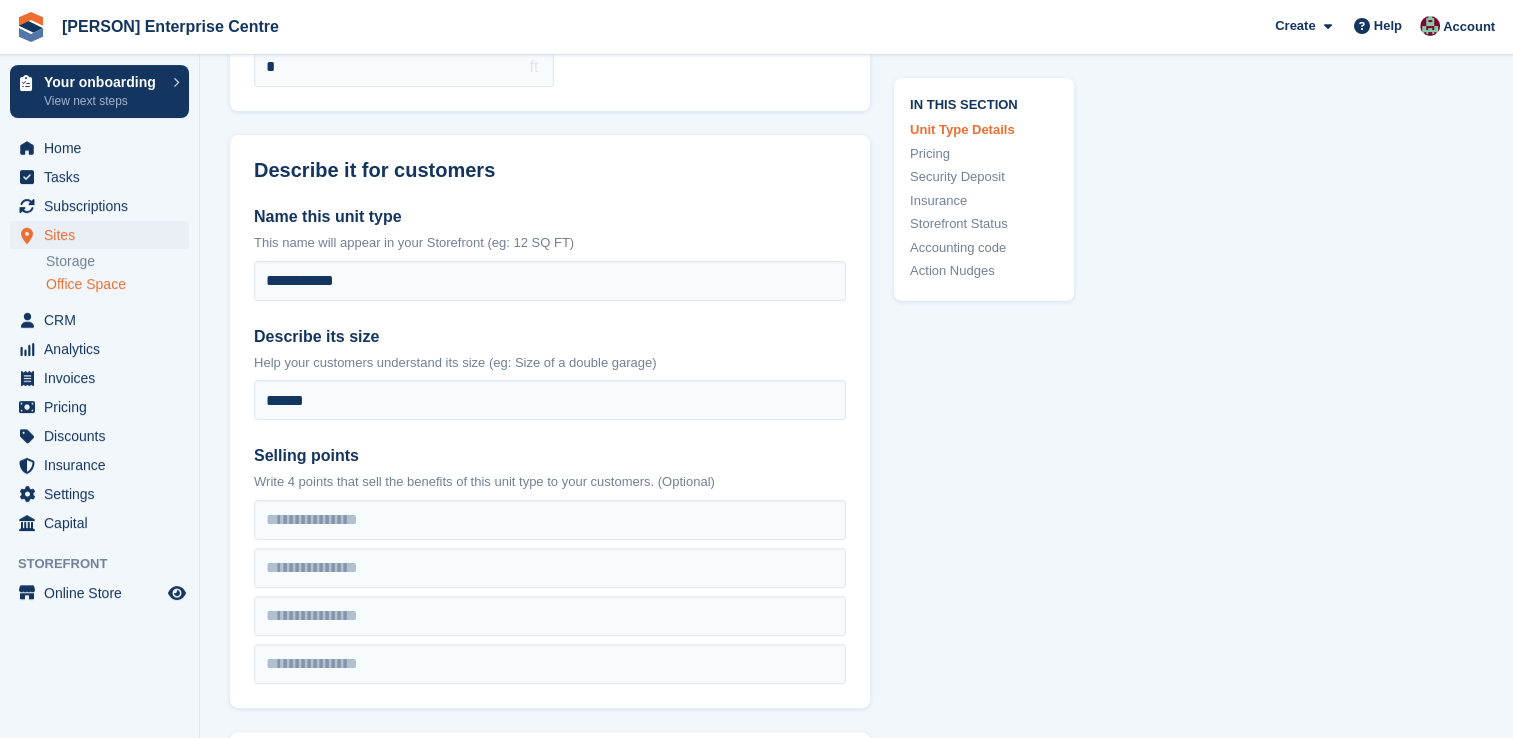 click on "**********" at bounding box center (550, 444) 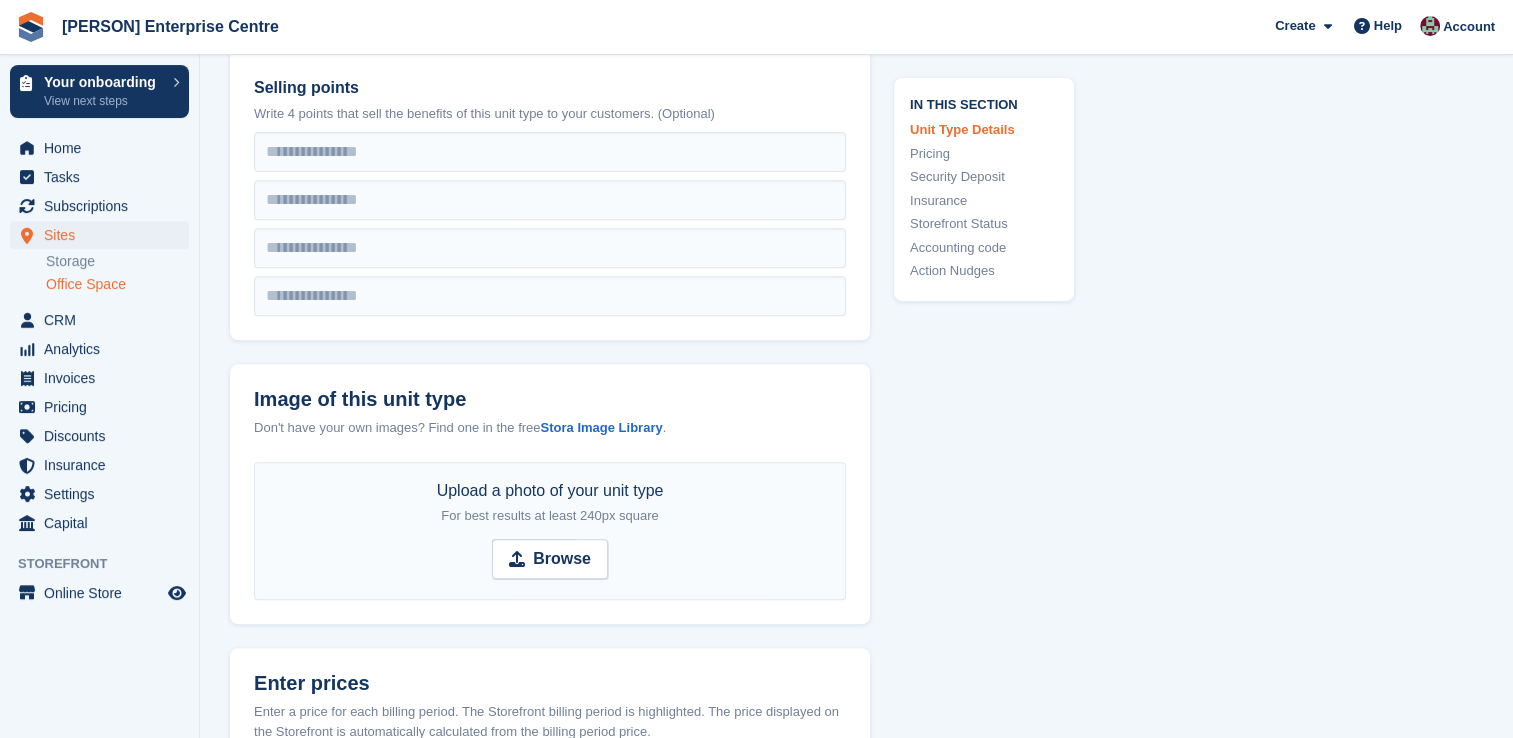 scroll, scrollTop: 800, scrollLeft: 0, axis: vertical 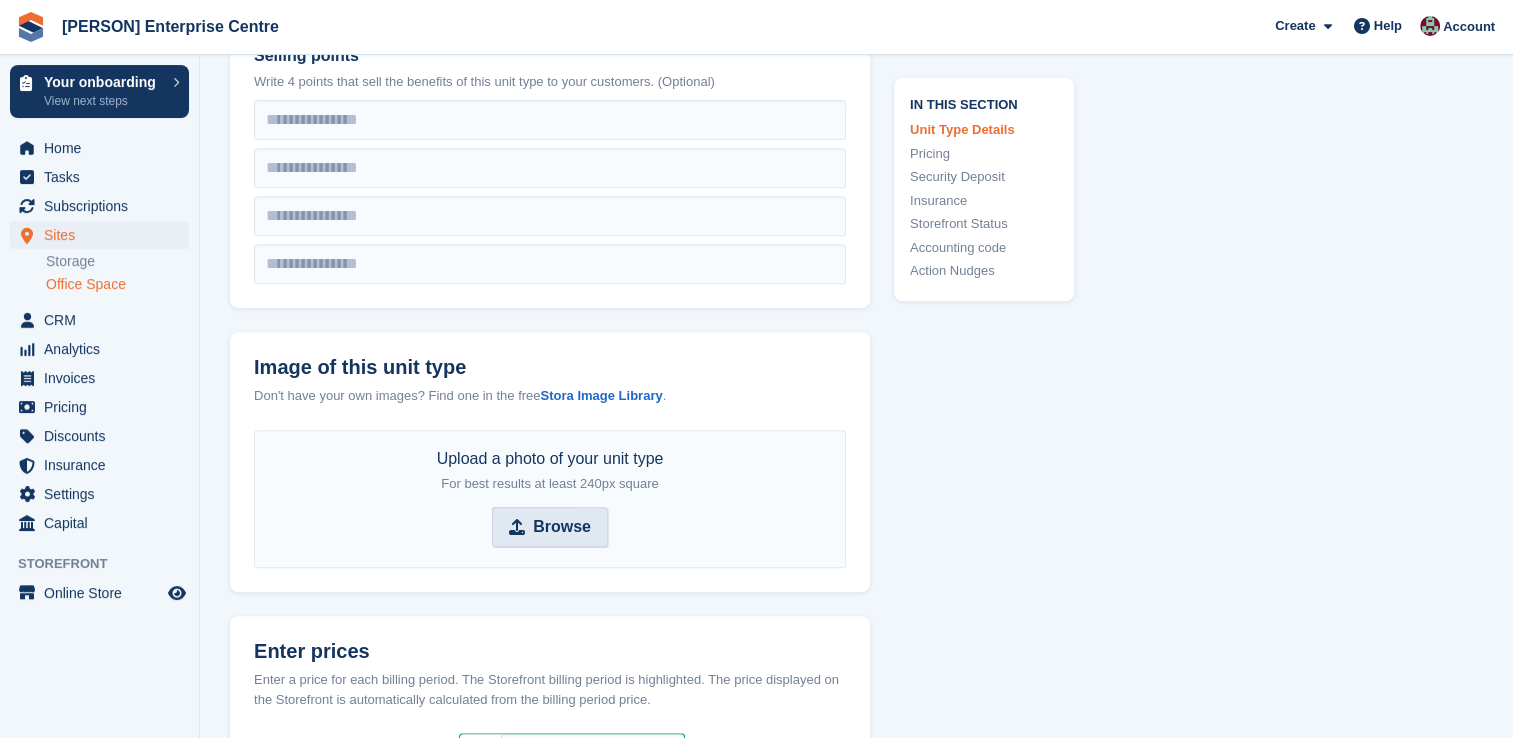 click at bounding box center (517, 527) 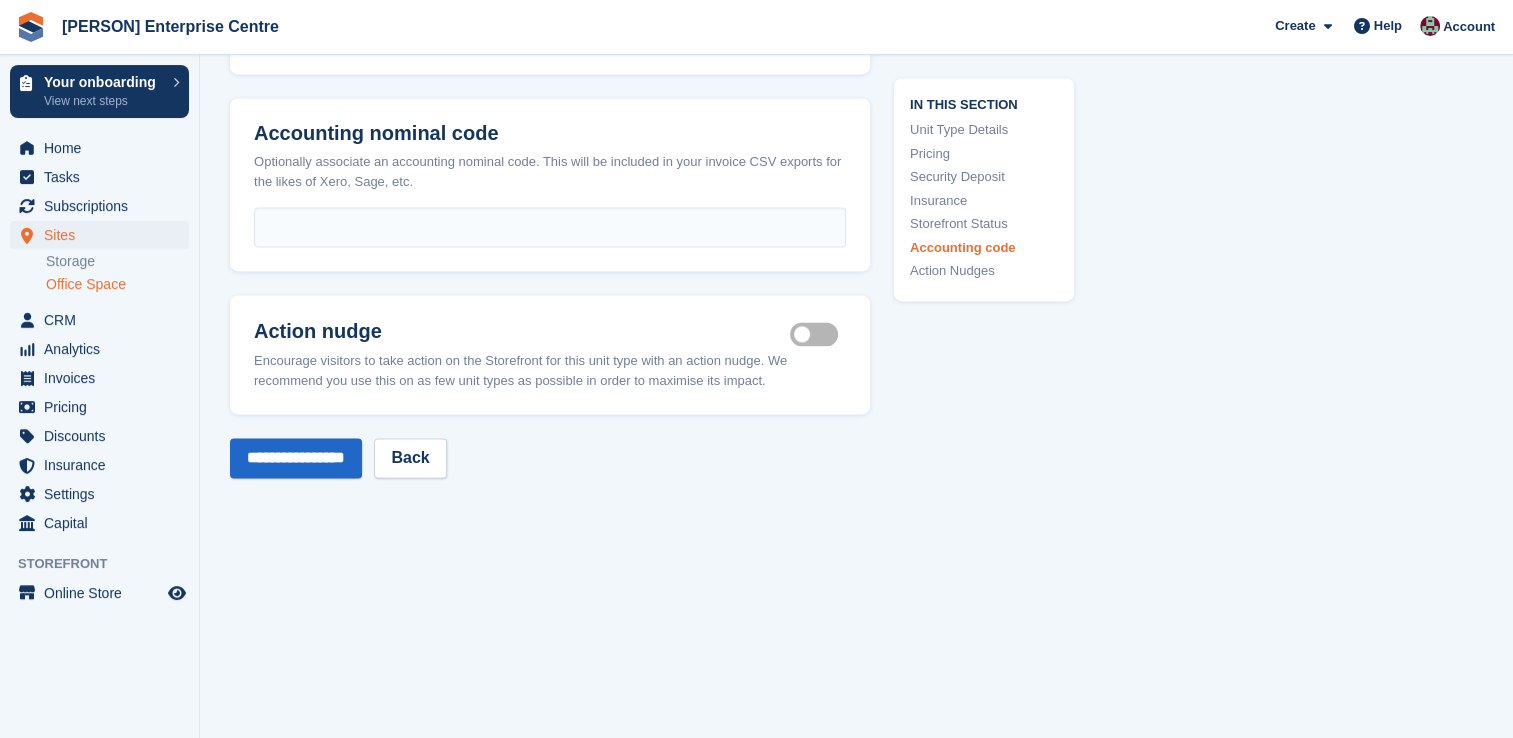 scroll, scrollTop: 2900, scrollLeft: 0, axis: vertical 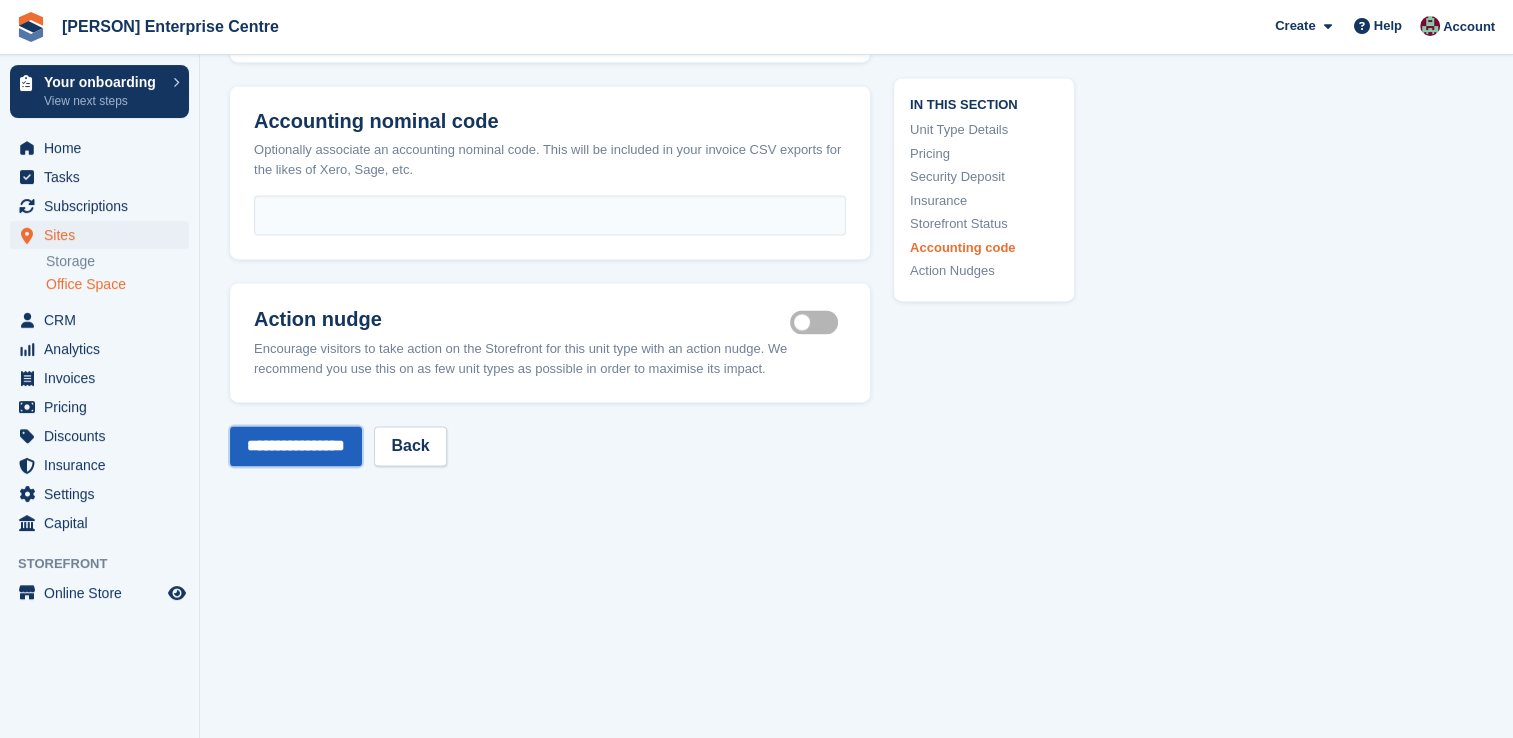 click on "**********" at bounding box center (296, 446) 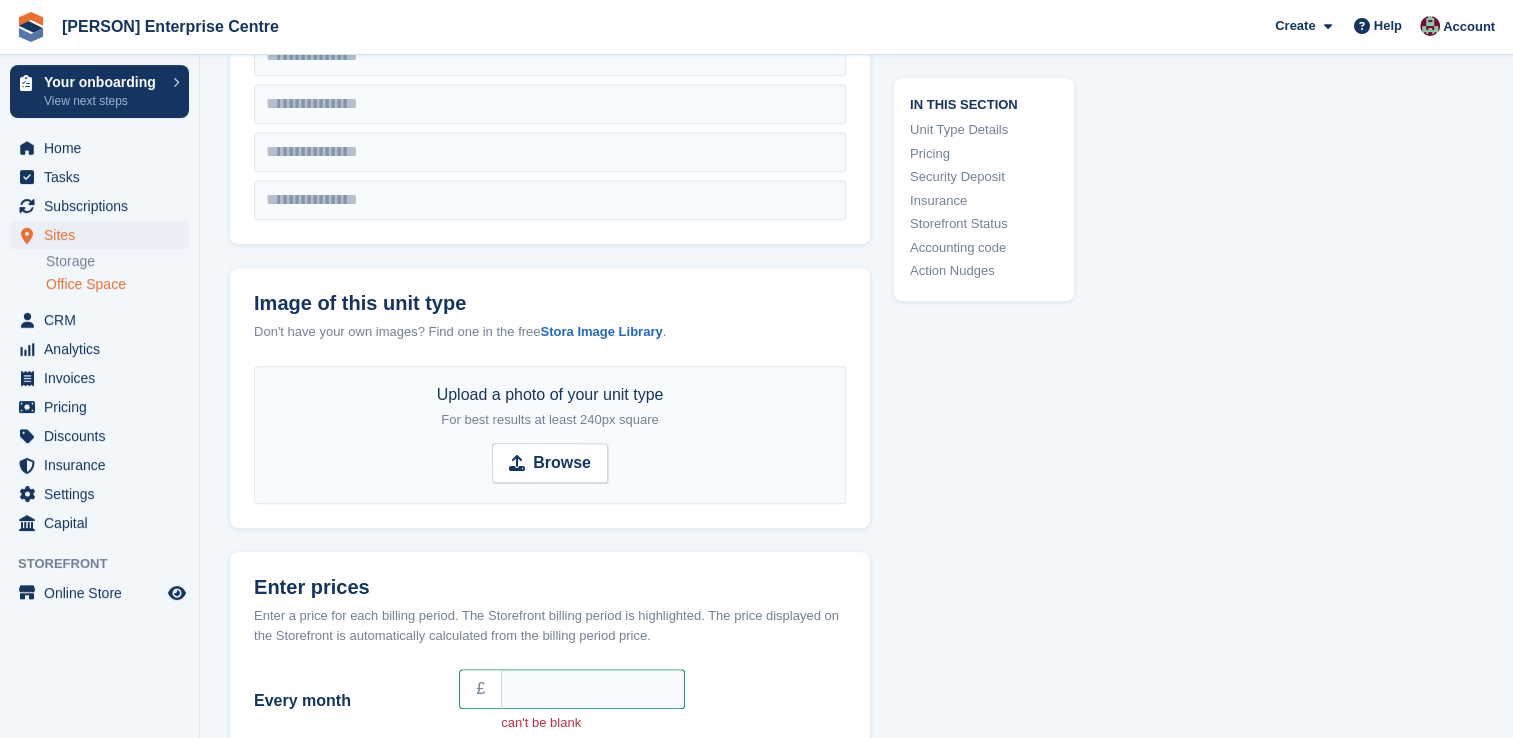 scroll, scrollTop: 1200, scrollLeft: 0, axis: vertical 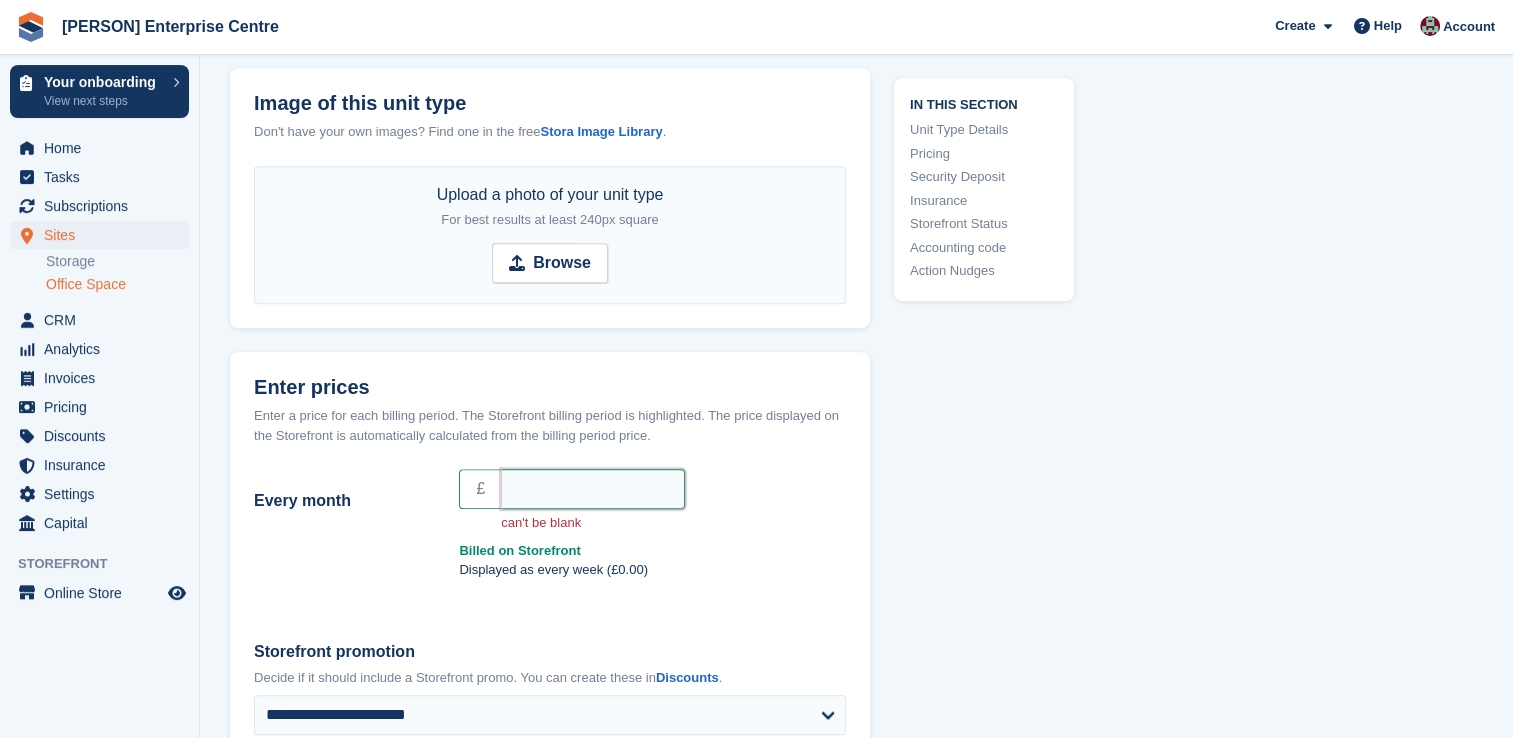 click on "Every month" at bounding box center [593, 489] 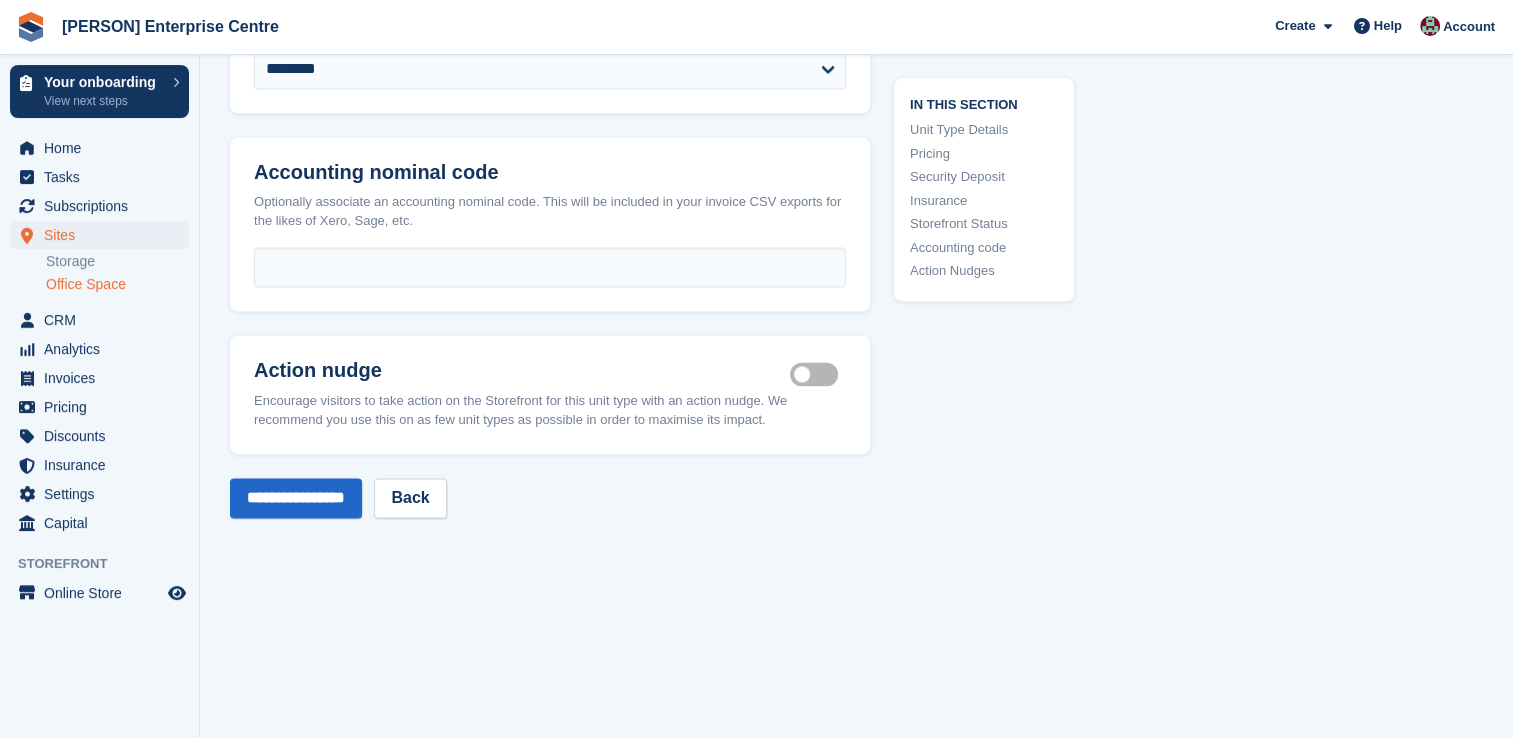 scroll, scrollTop: 3201, scrollLeft: 0, axis: vertical 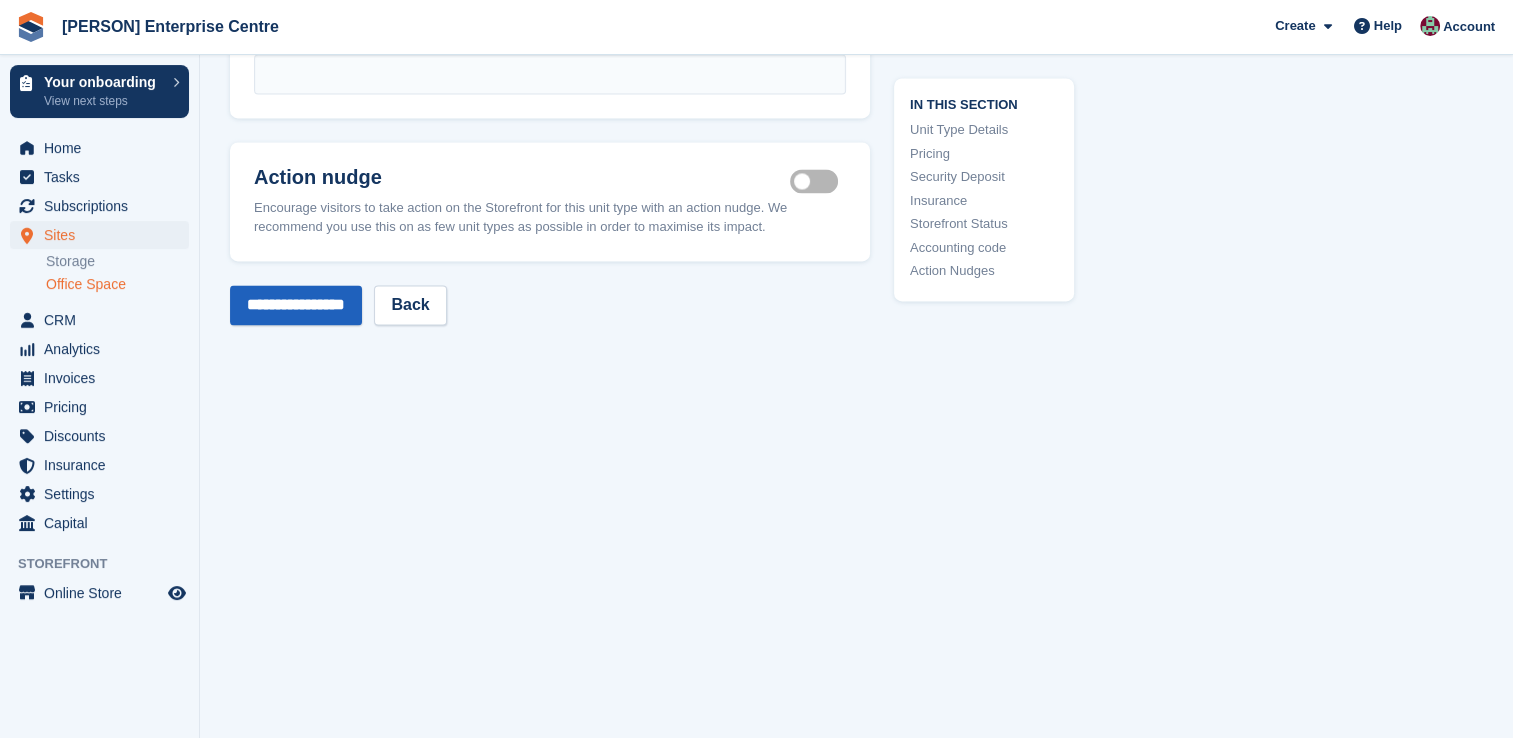 type on "***" 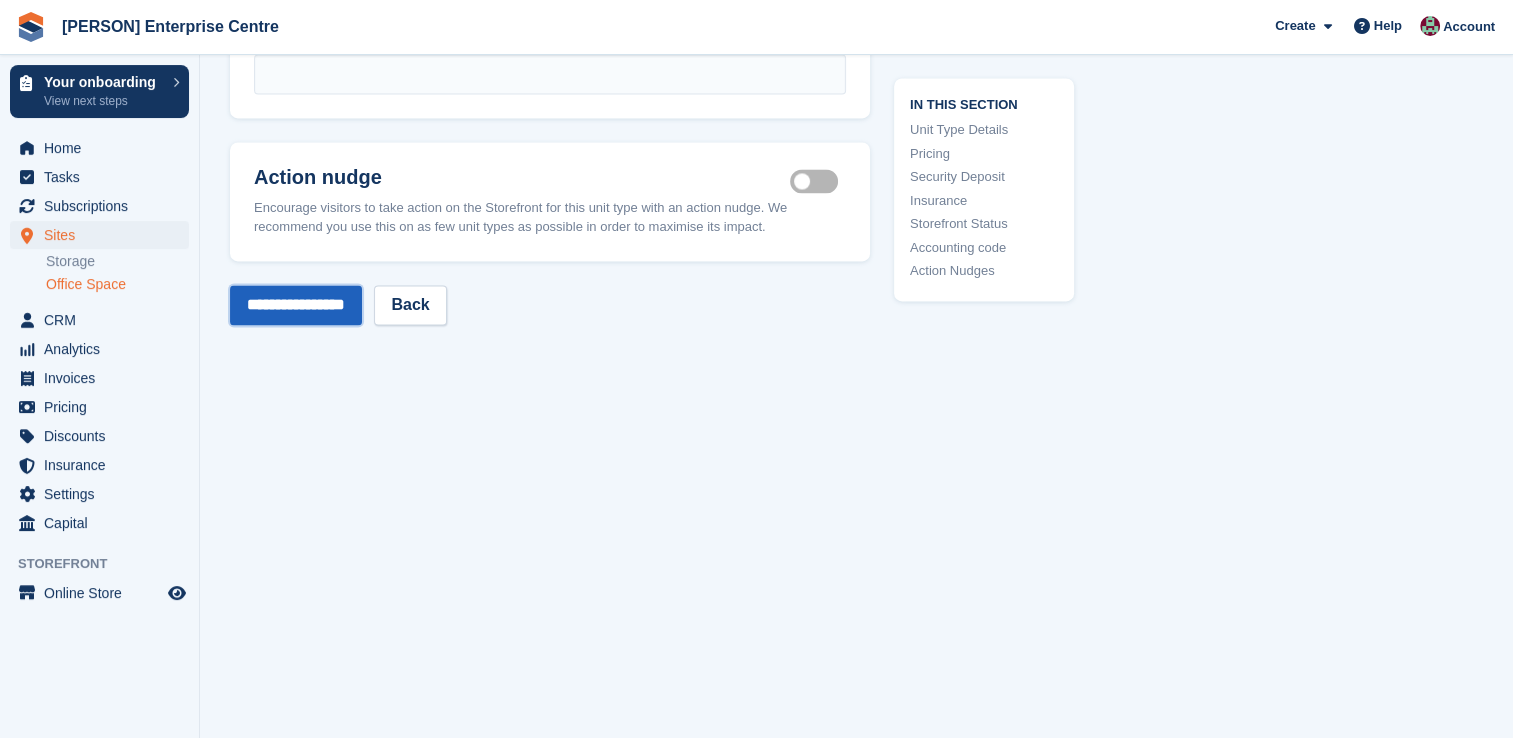 click on "**********" at bounding box center (296, 305) 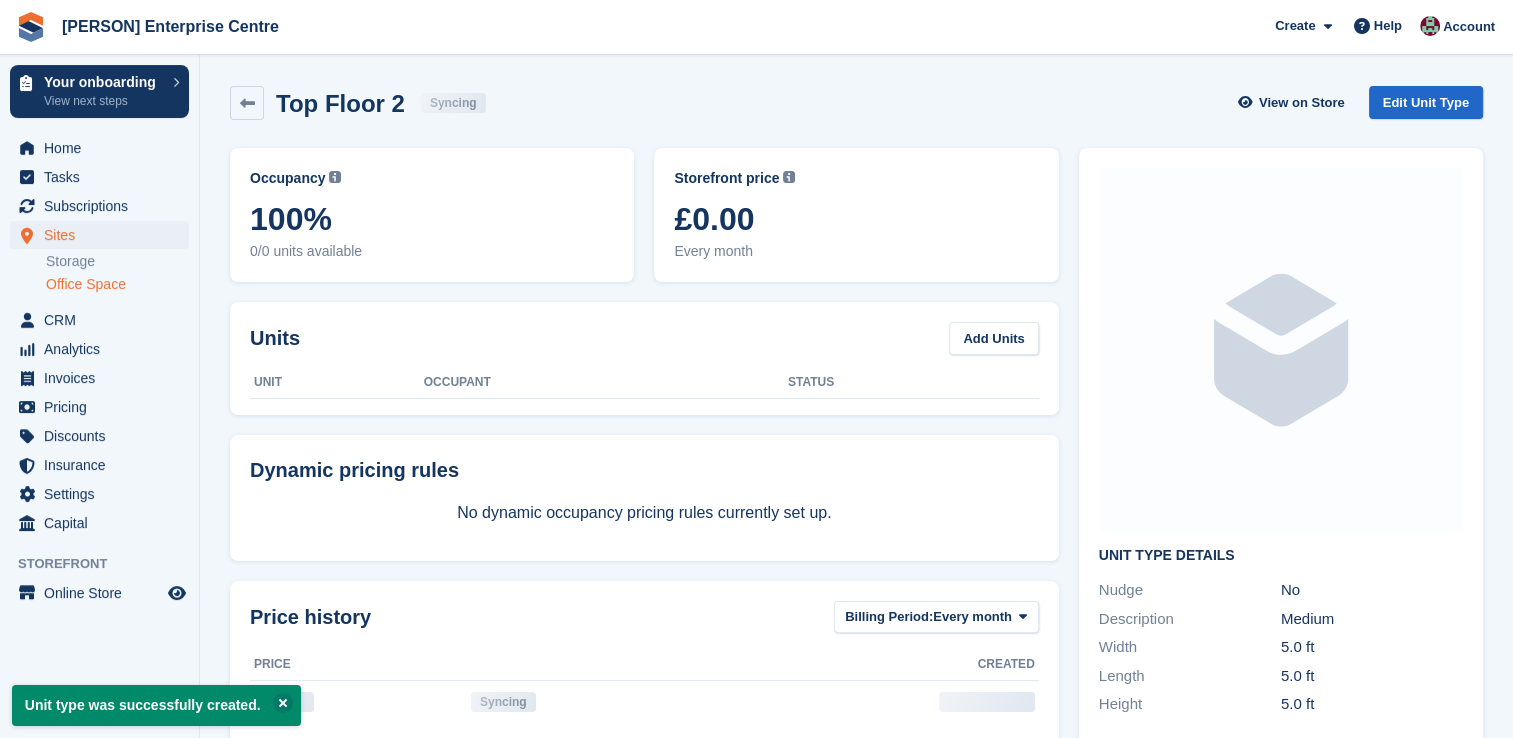 scroll, scrollTop: 0, scrollLeft: 0, axis: both 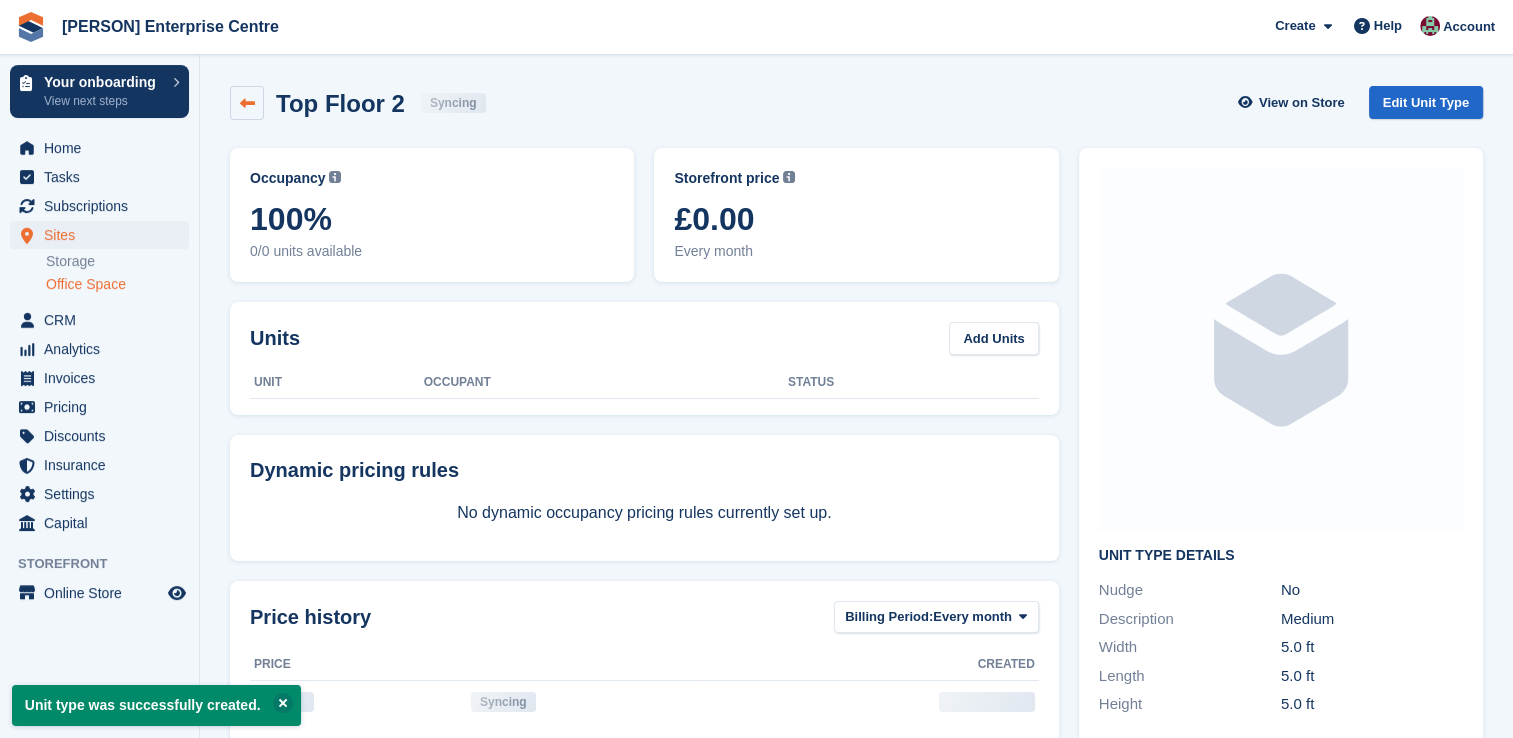 click at bounding box center [247, 103] 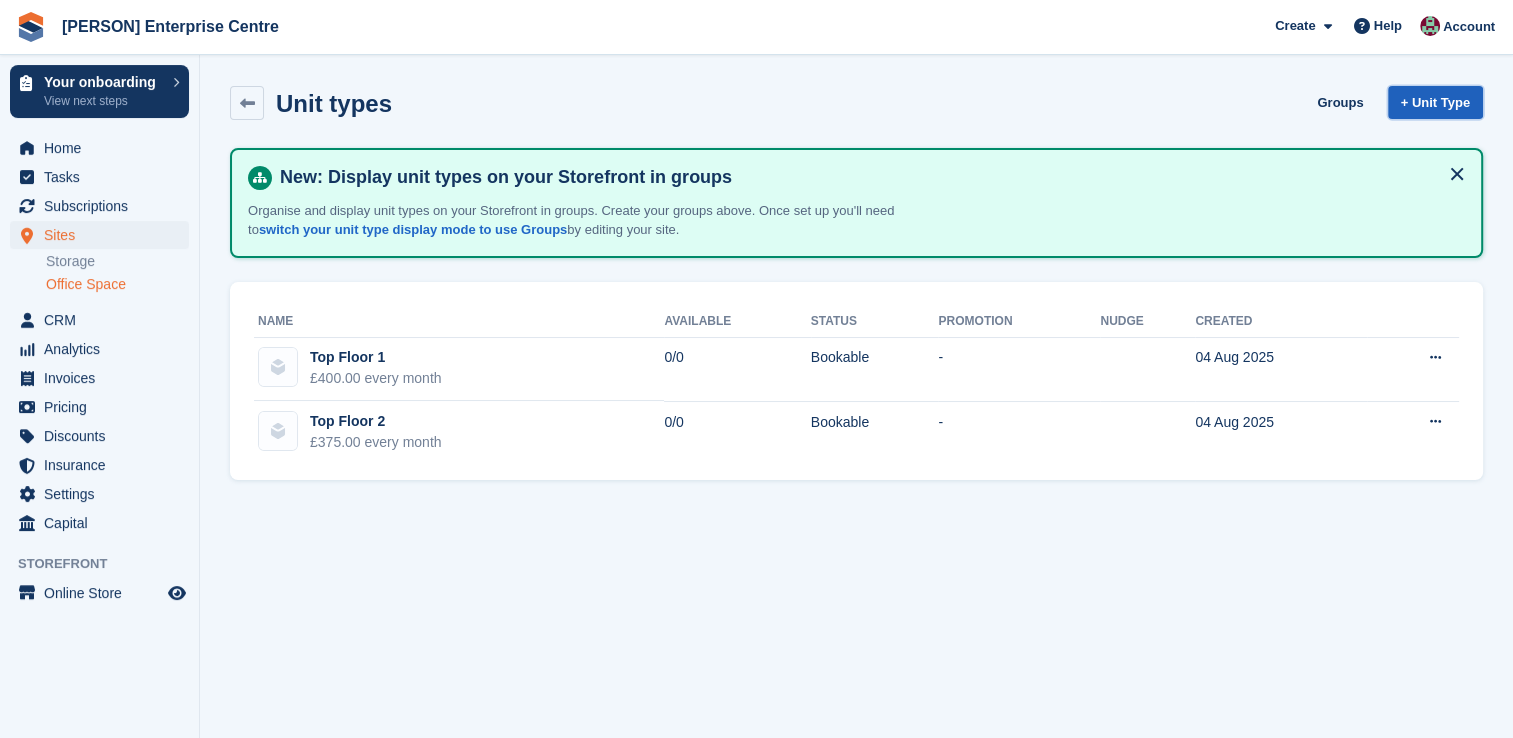 click on "+ Unit Type" at bounding box center (1435, 102) 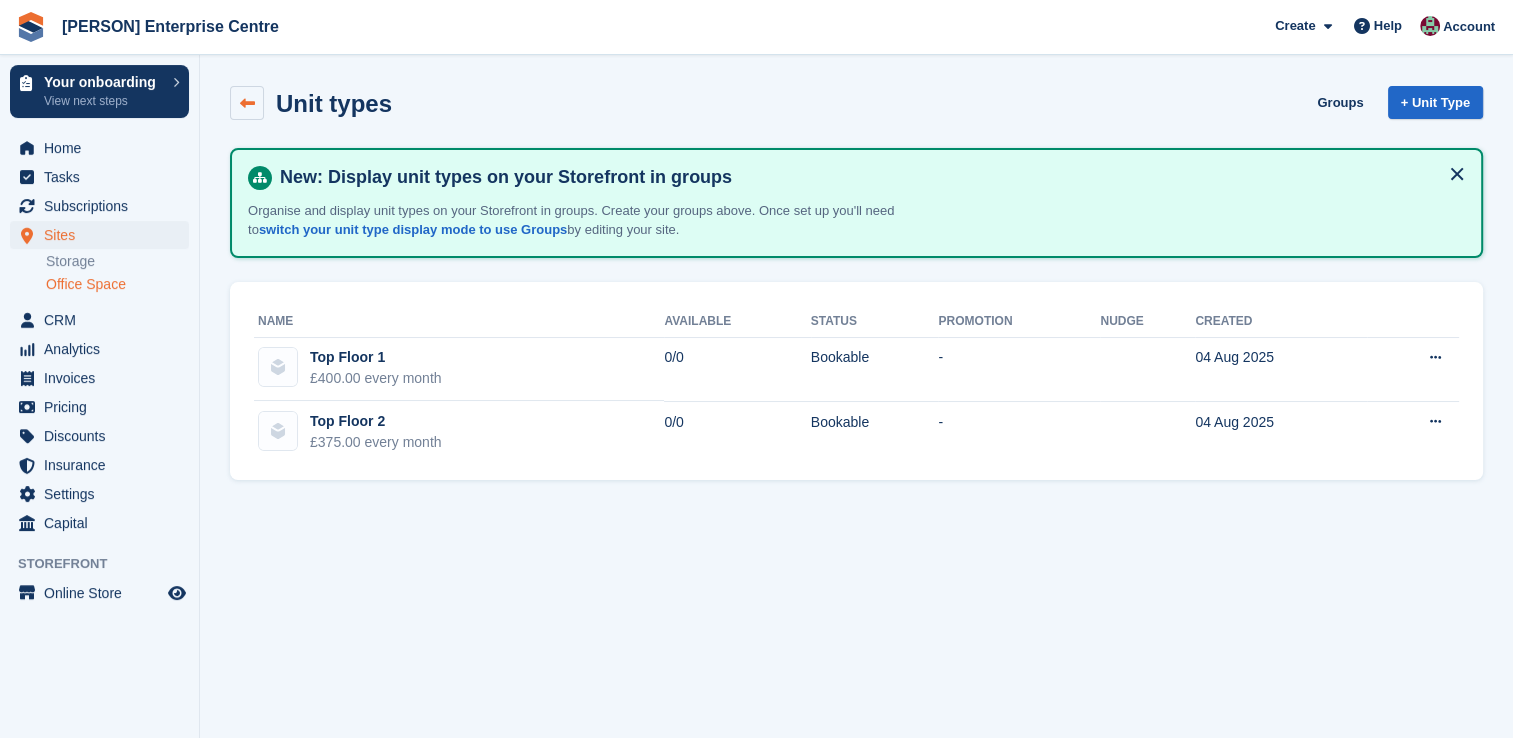click at bounding box center (247, 103) 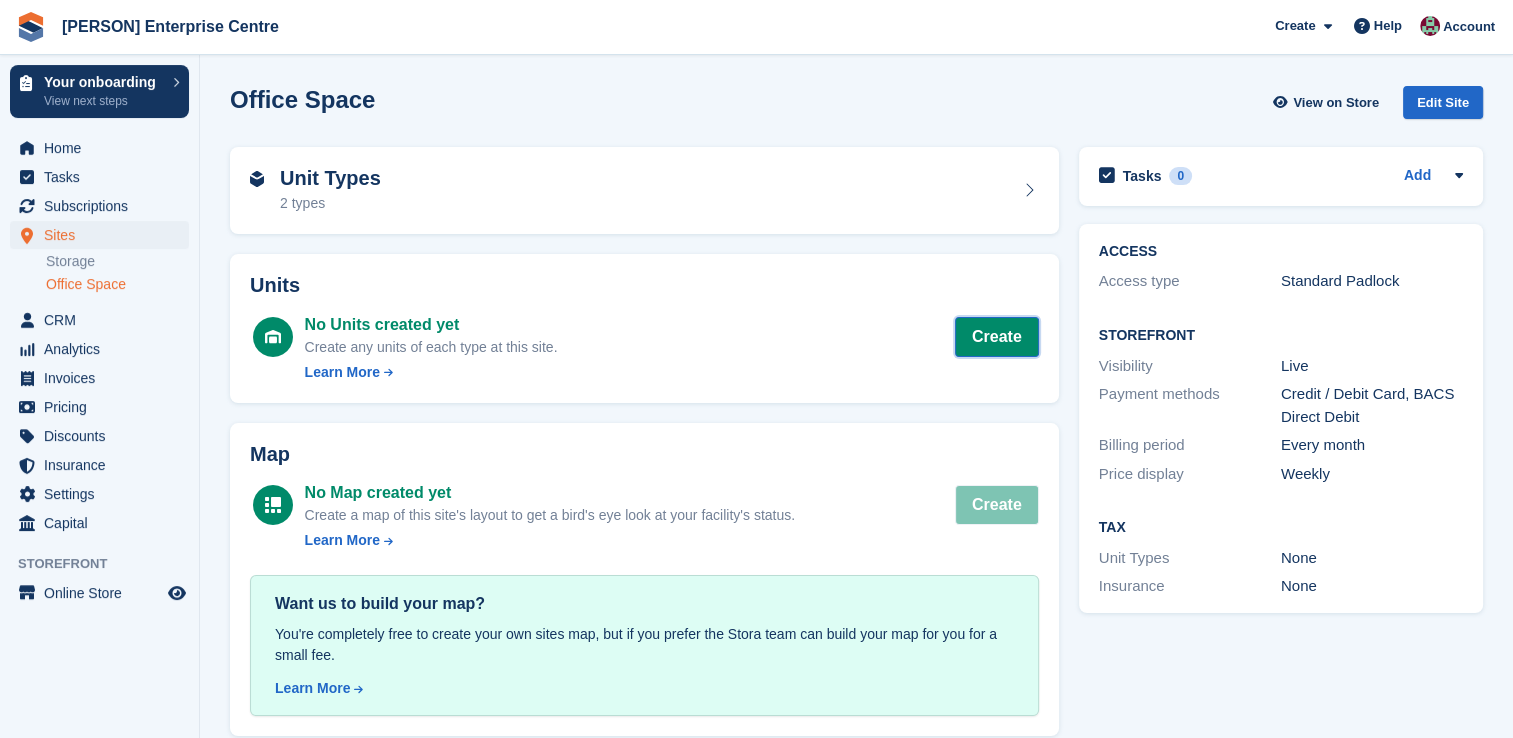 click on "Create" at bounding box center (997, 337) 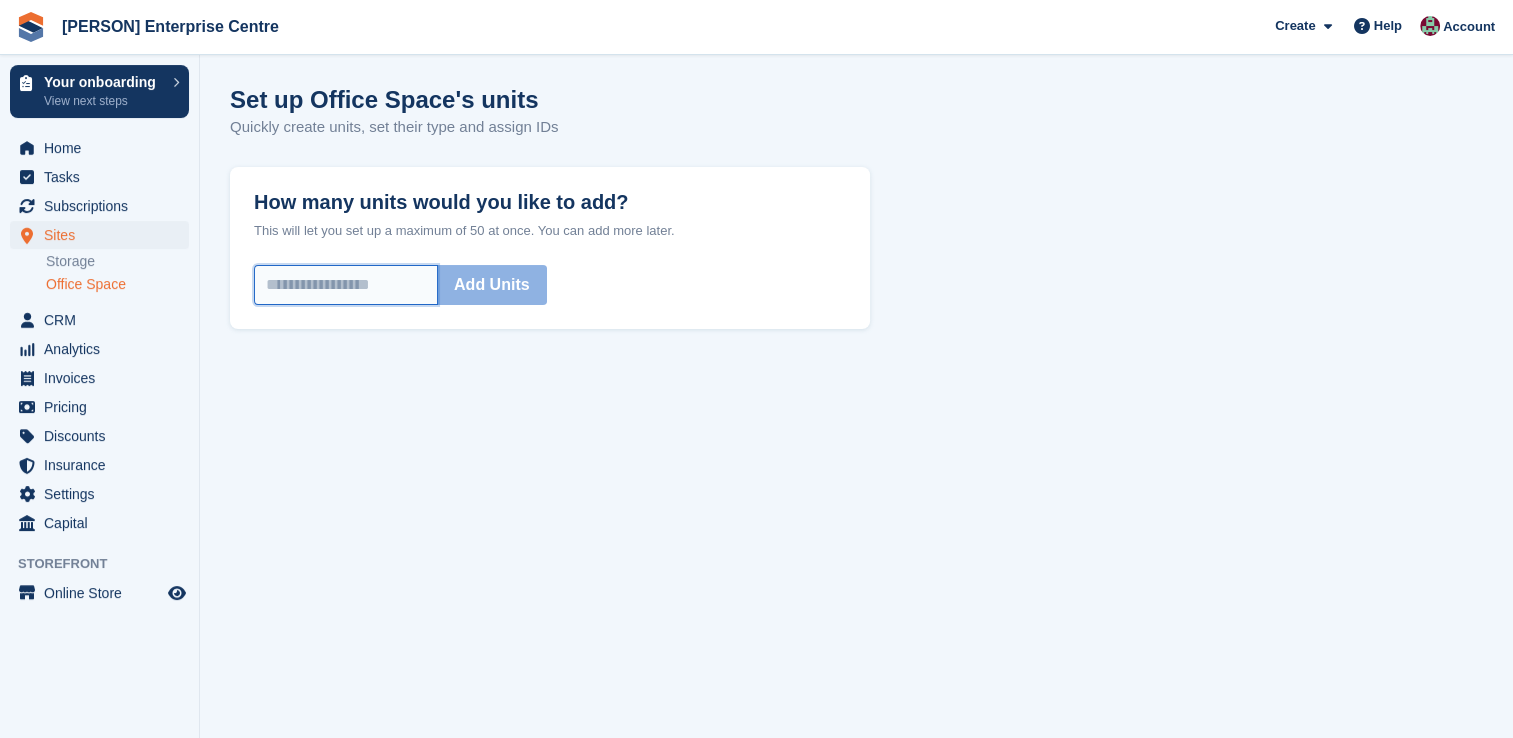 click on "How many units would you like to add?" at bounding box center [346, 285] 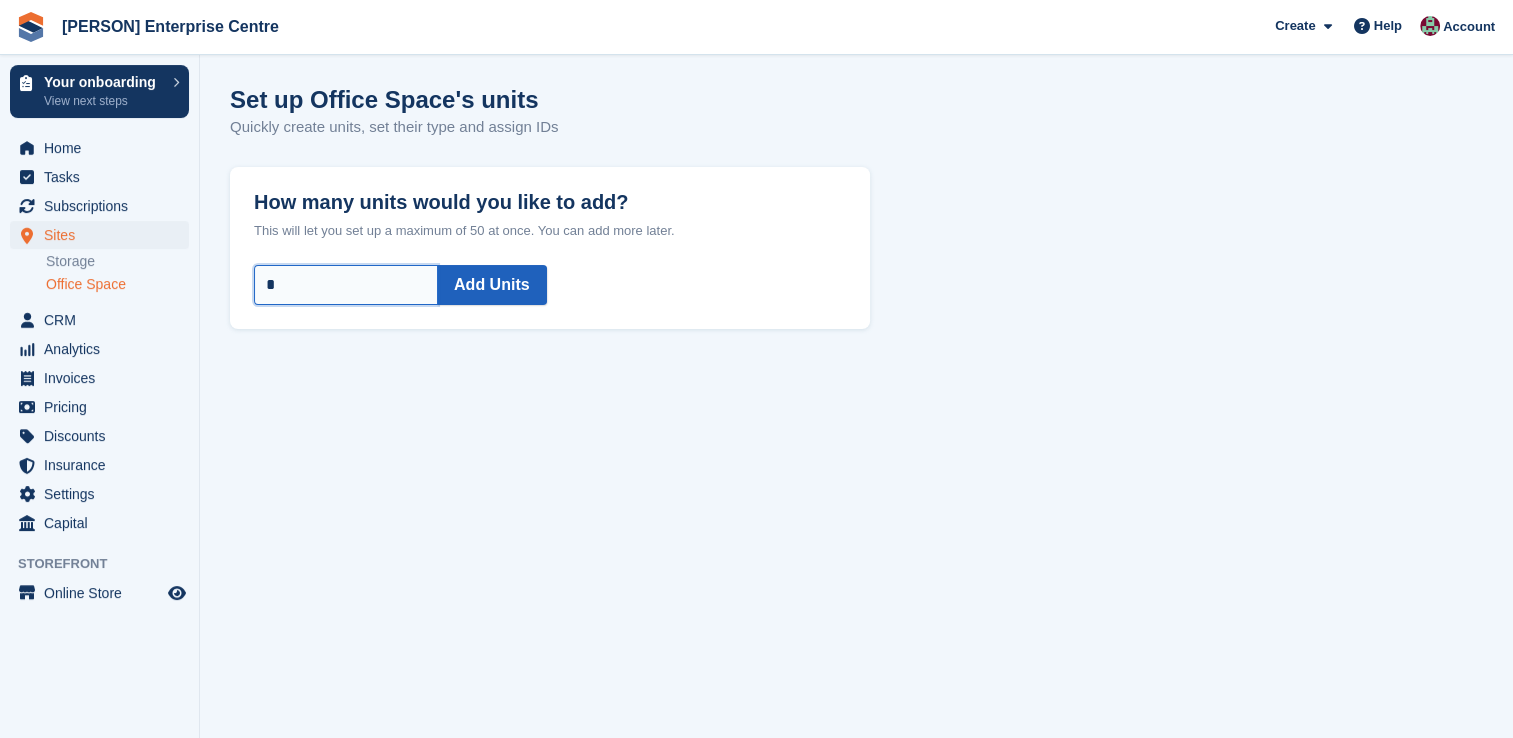 type on "*" 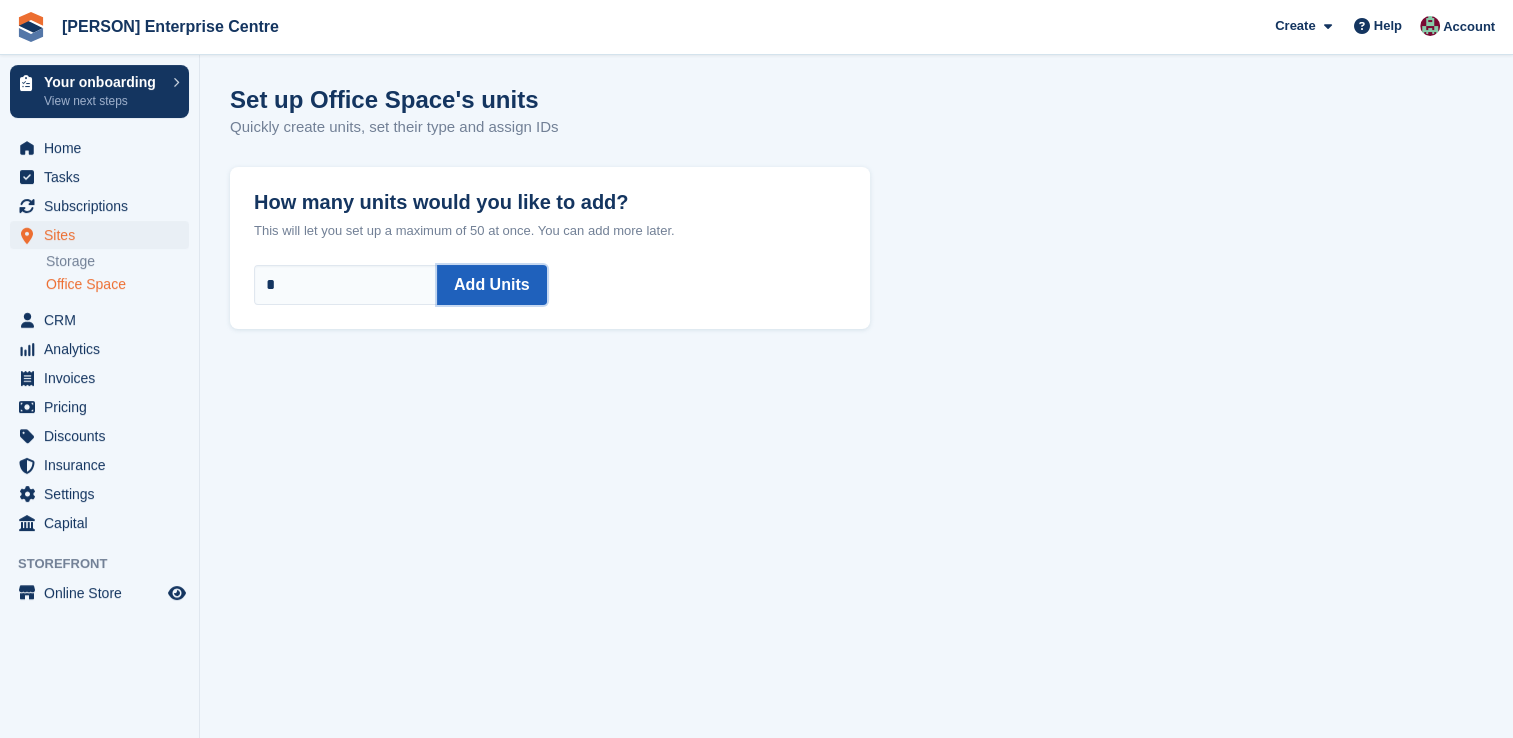click on "Add Units" at bounding box center (492, 285) 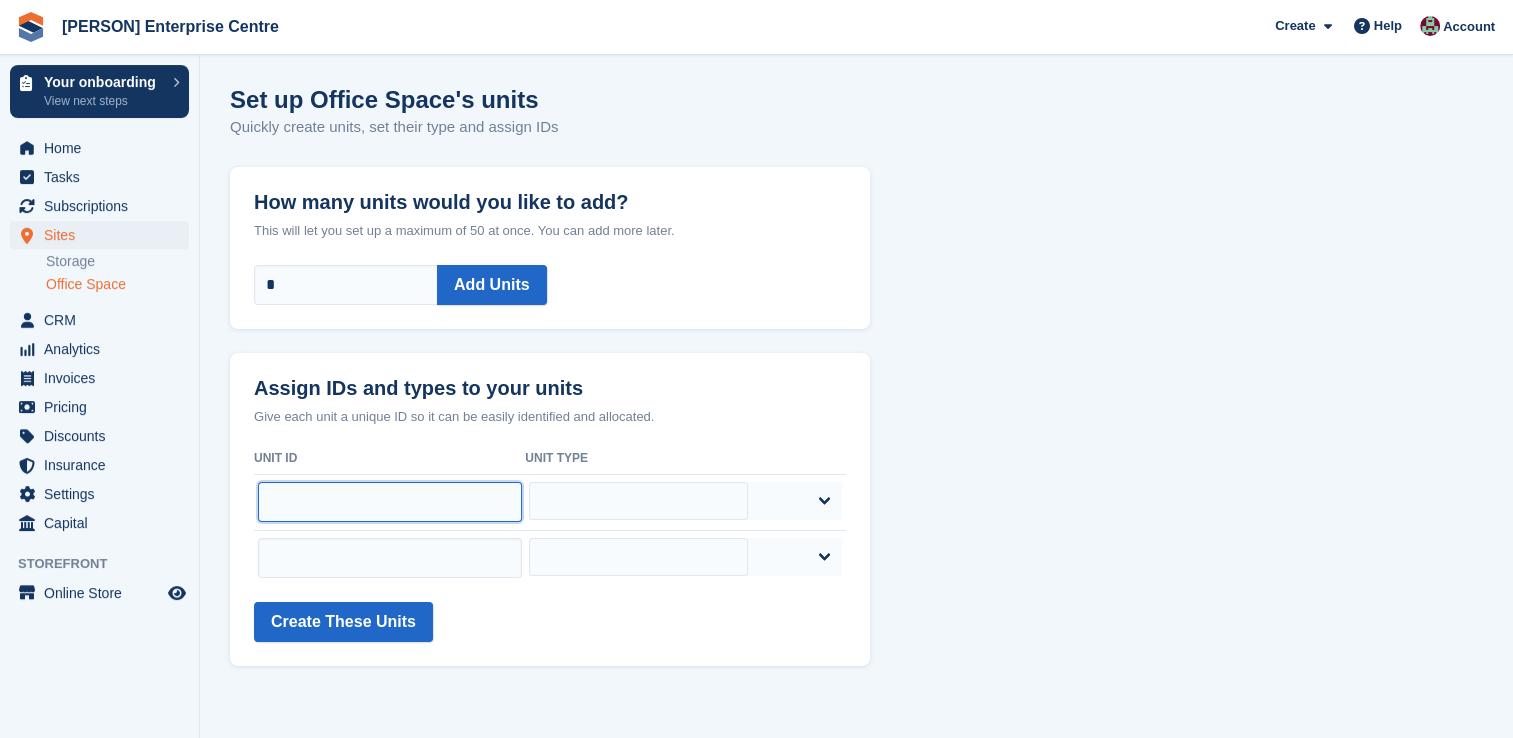click at bounding box center (390, 502) 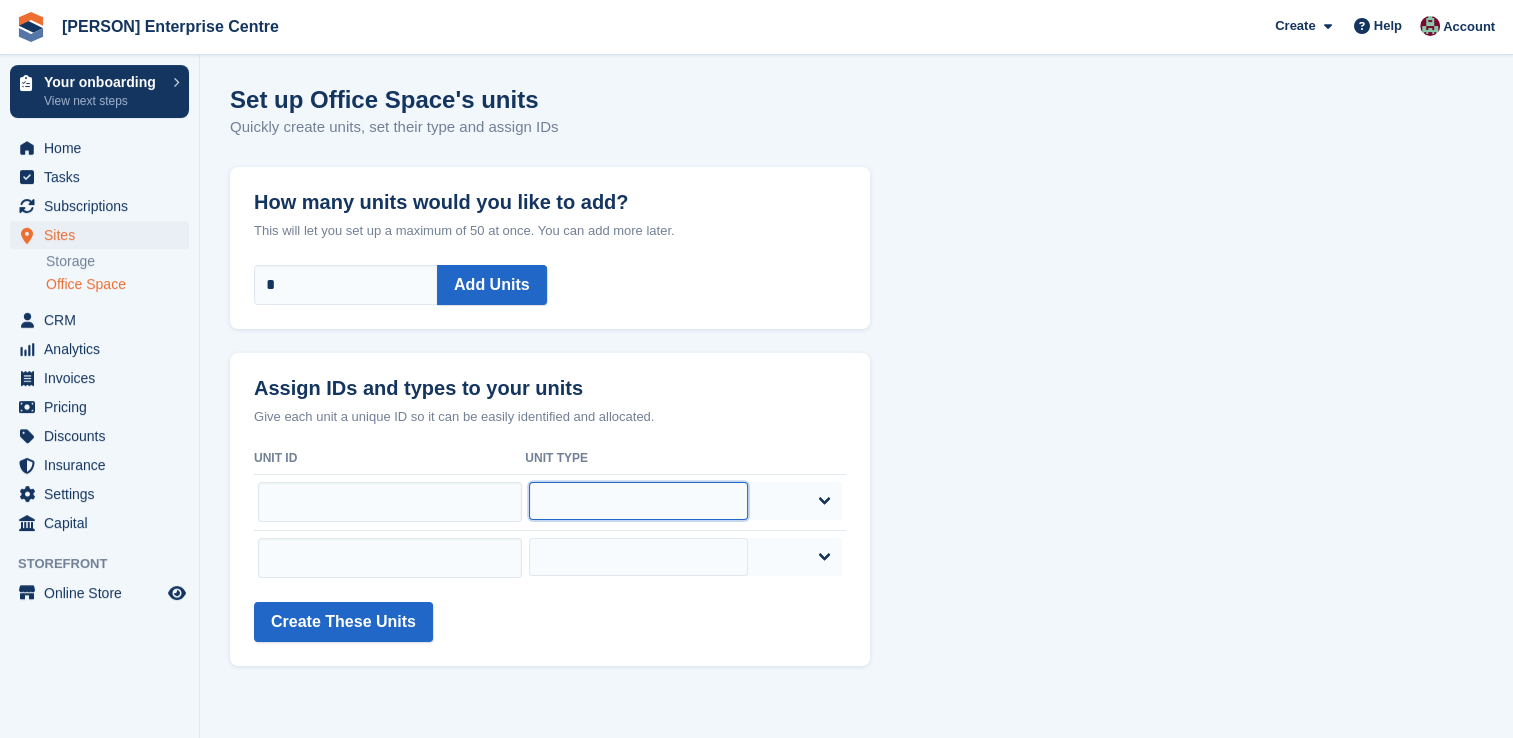 click on "**********" at bounding box center [638, 501] 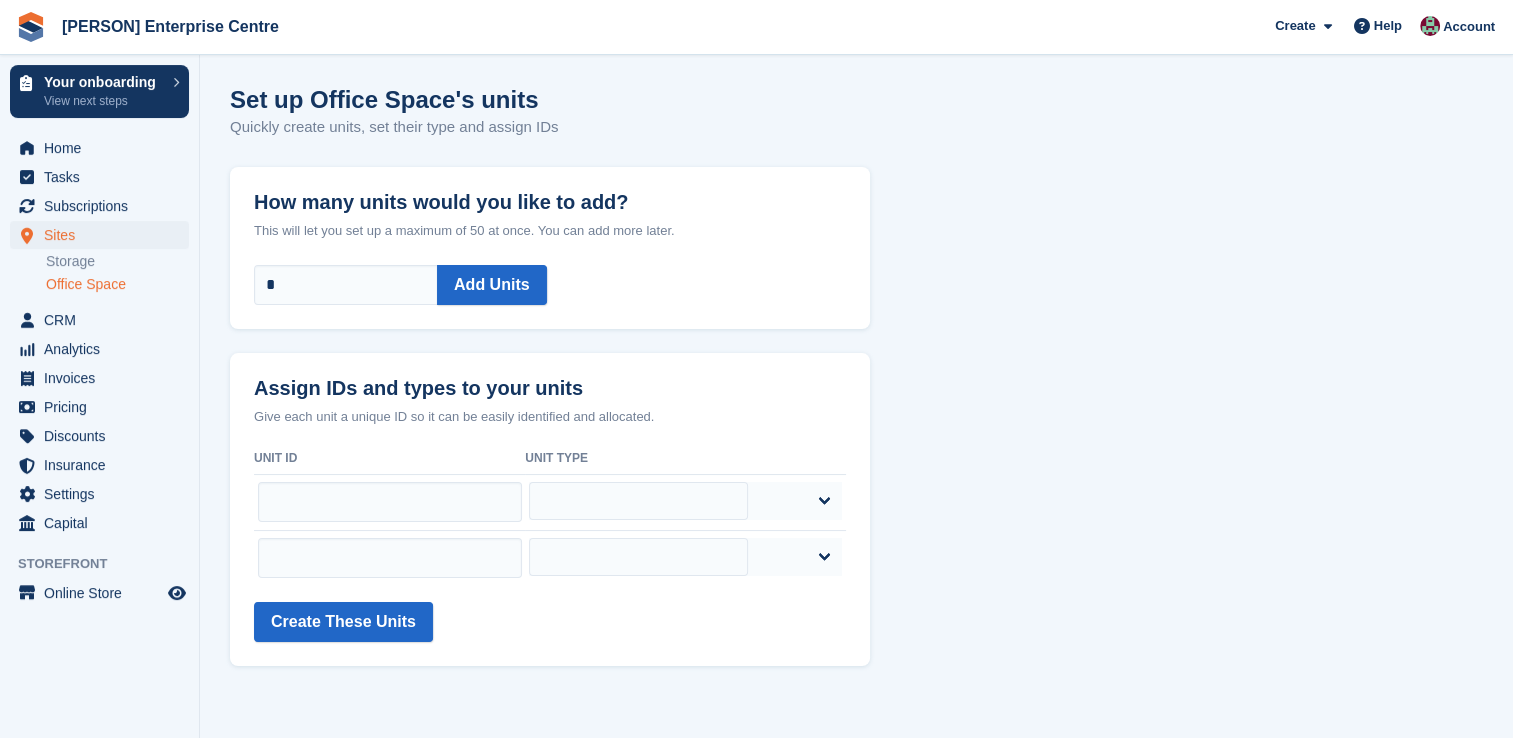 click on "How many units would you like to add?
This will let you set up a maximum of 50 at once. You can add more later.
*
Add Units
Upgrade to add more units
Your plan only allows for up to 50 units. Please get in touch to discuss upgrading your unit allowance.
Get in touch
Assign IDs and types to your units
Give each unit a unique ID so it can be easily identified and allocated.
Unit ID
Unit Type" at bounding box center [856, 416] 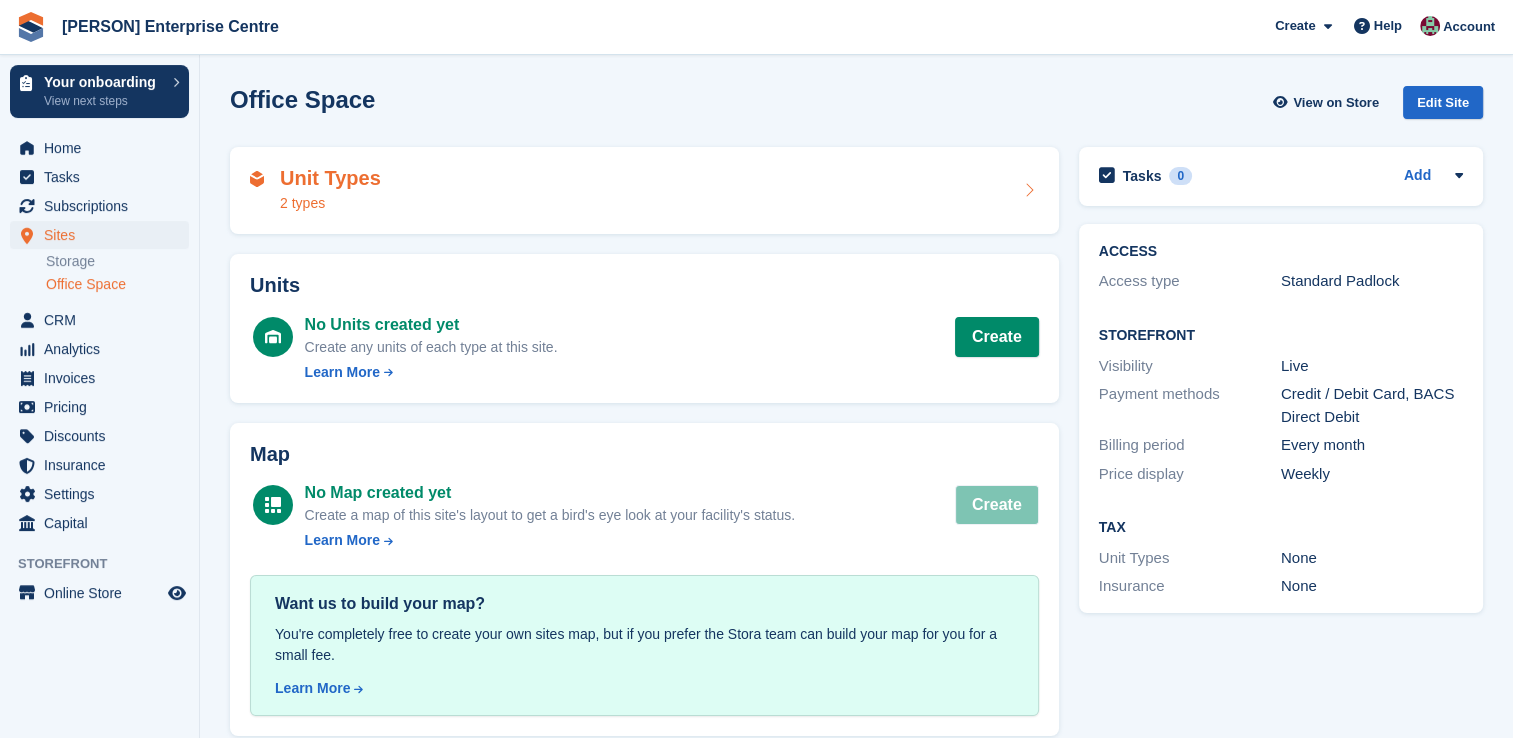 click on "Unit Types
2 types" at bounding box center [644, 191] 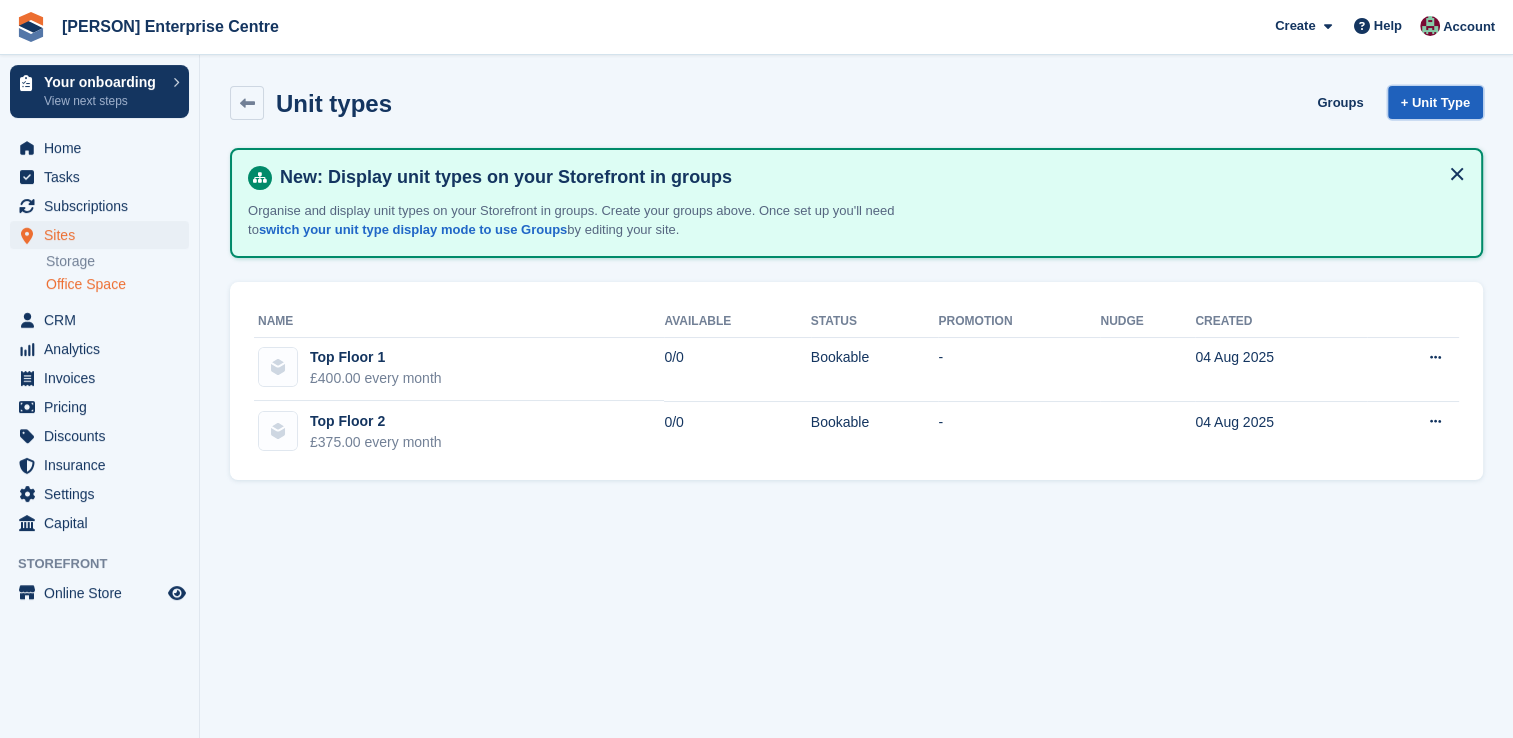 click on "+ Unit Type" at bounding box center (1435, 102) 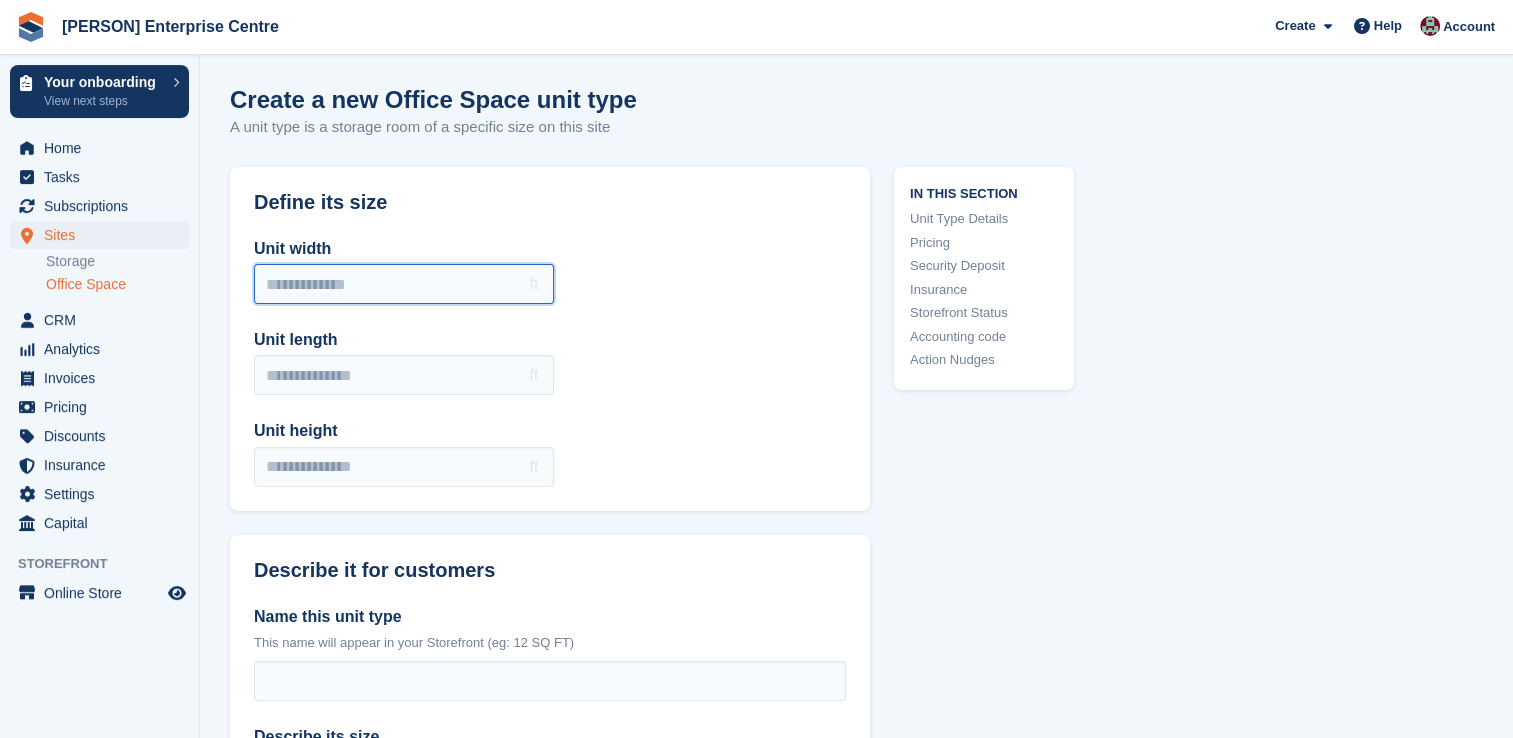 click on "Unit width" at bounding box center [404, 284] 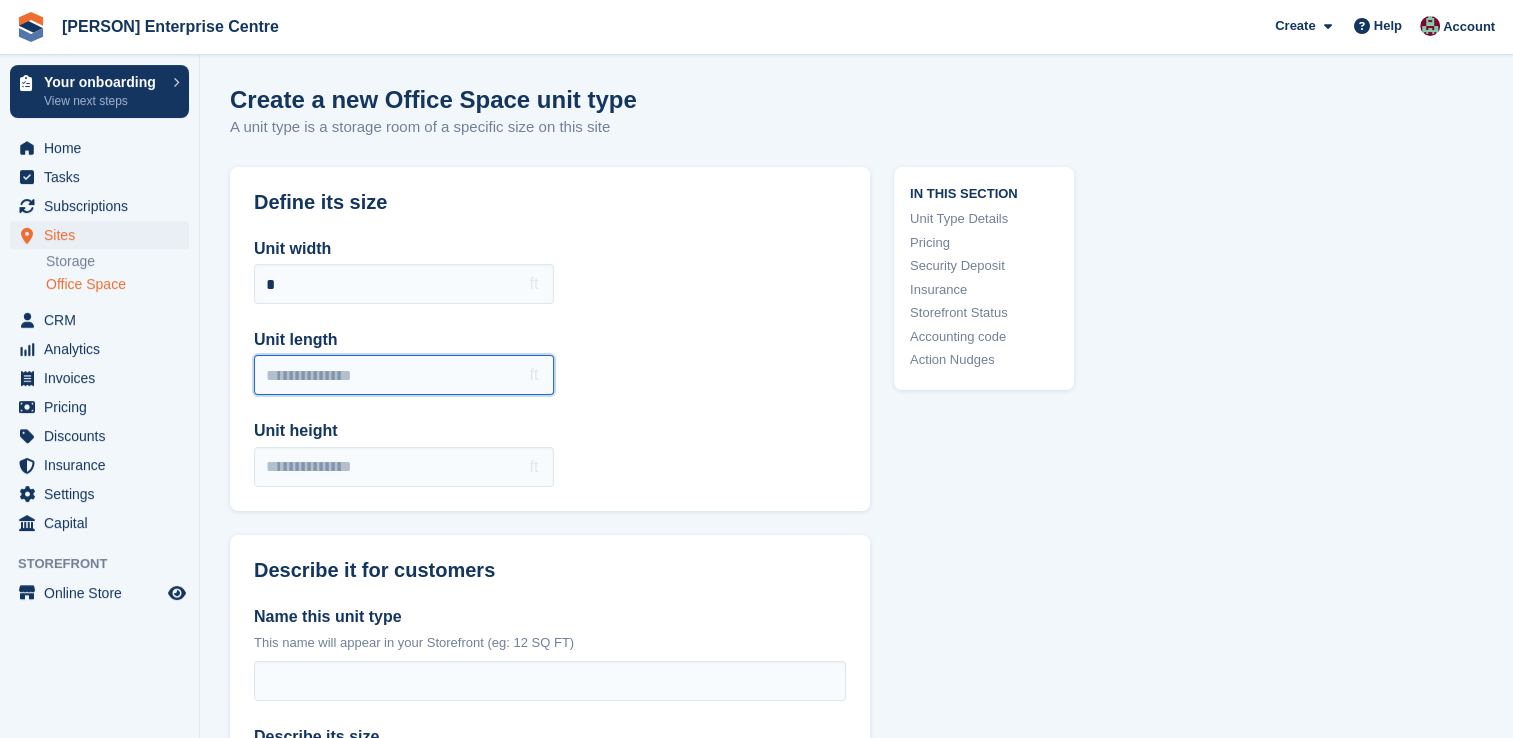 drag, startPoint x: 346, startPoint y: 369, endPoint x: 364, endPoint y: 368, distance: 18.027756 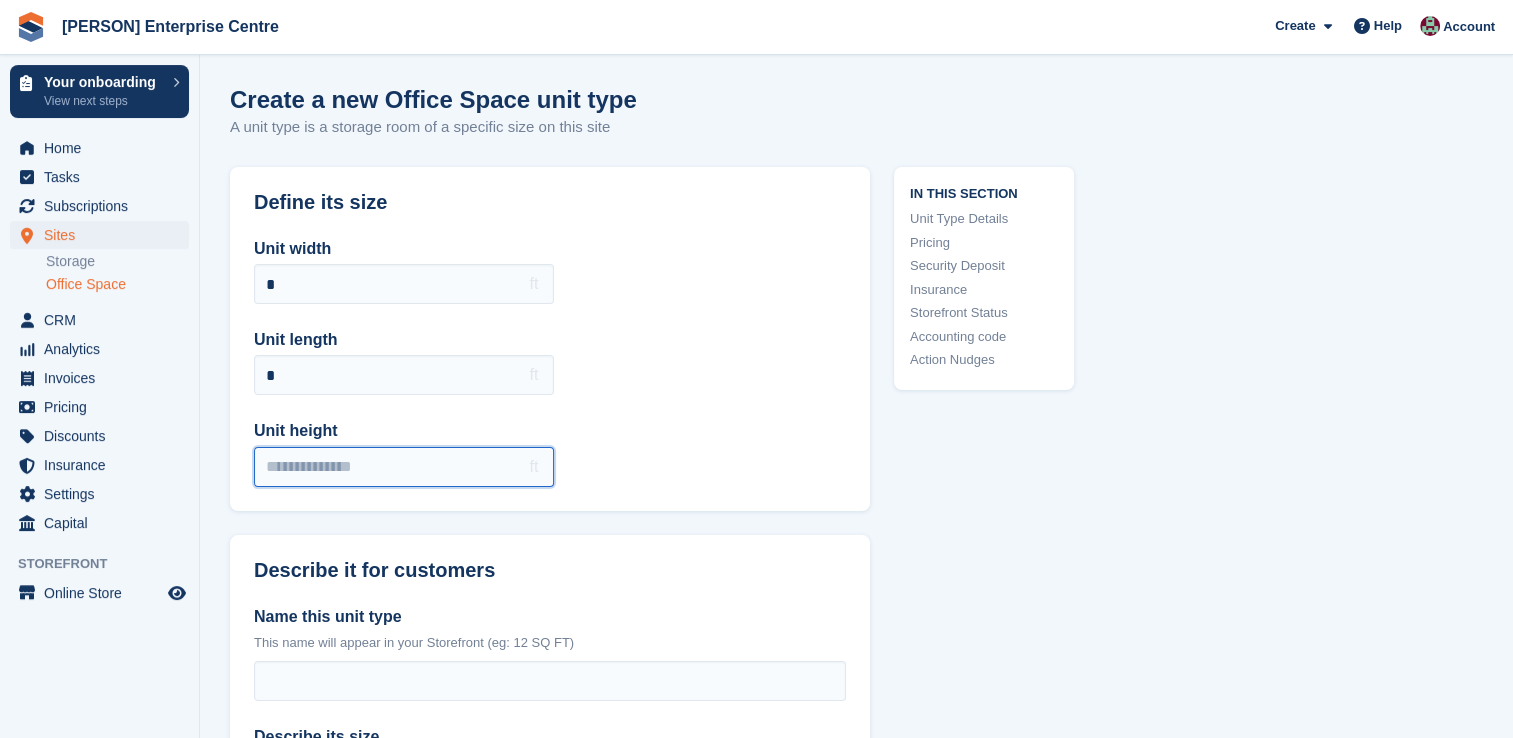 click on "Unit height" at bounding box center (404, 467) 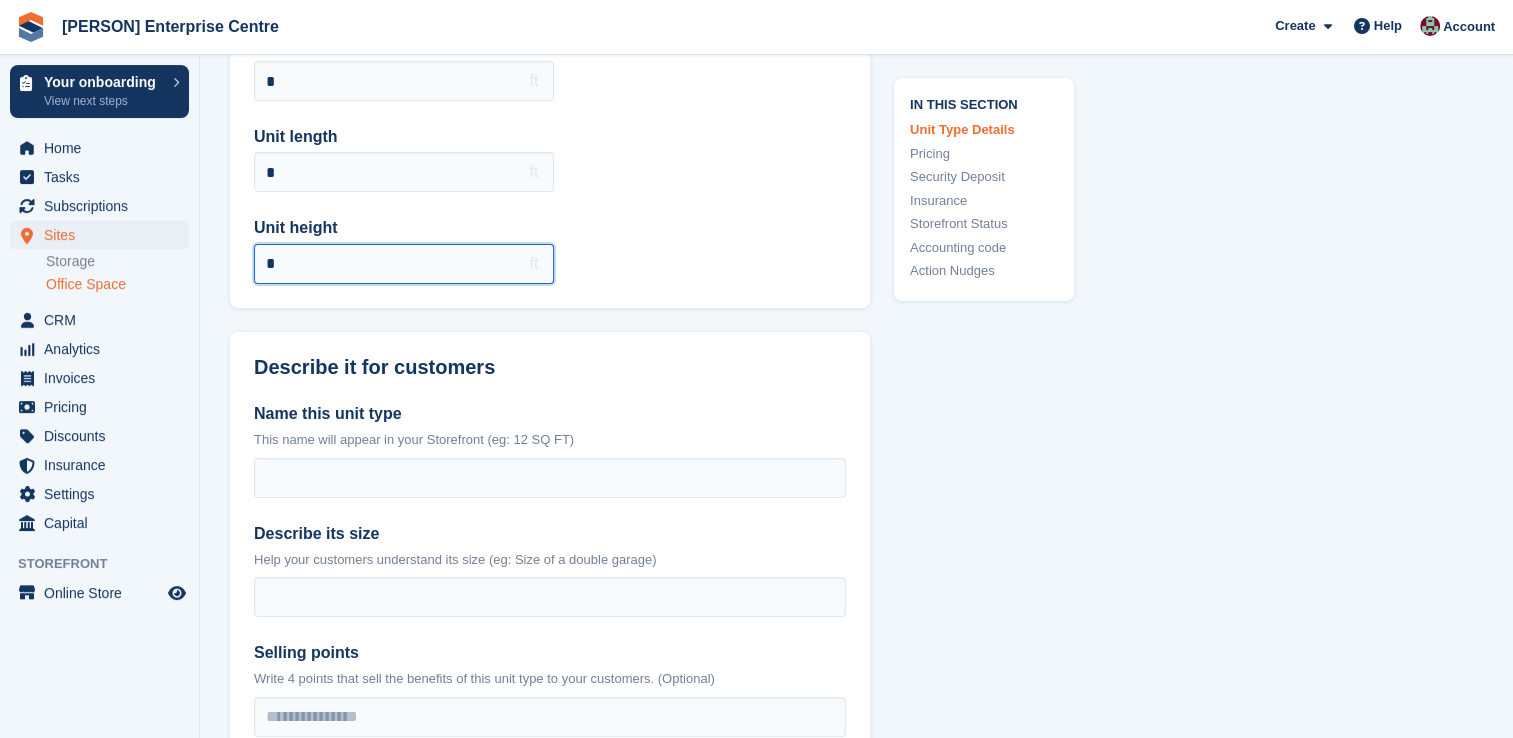 scroll, scrollTop: 300, scrollLeft: 0, axis: vertical 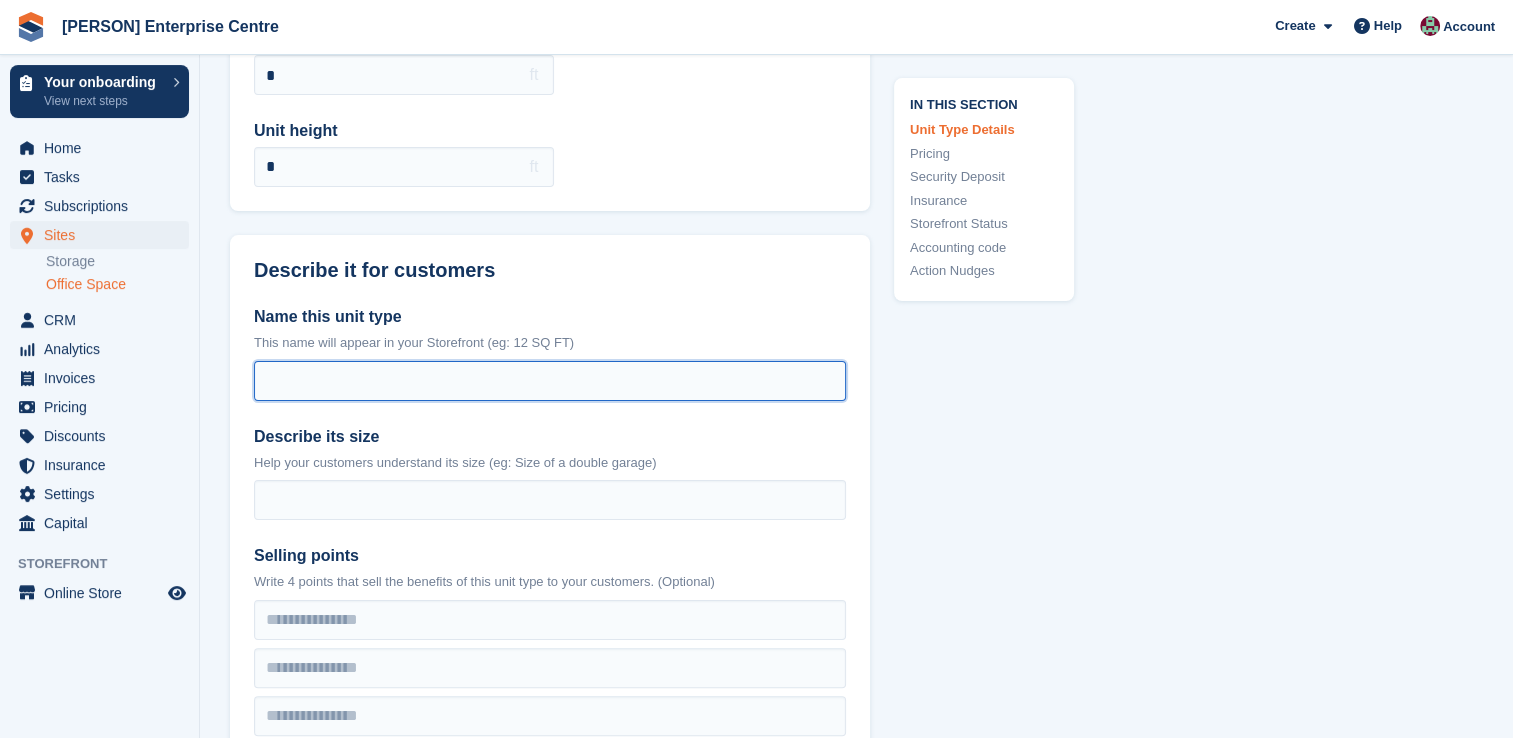click on "Name this unit type" at bounding box center (550, 381) 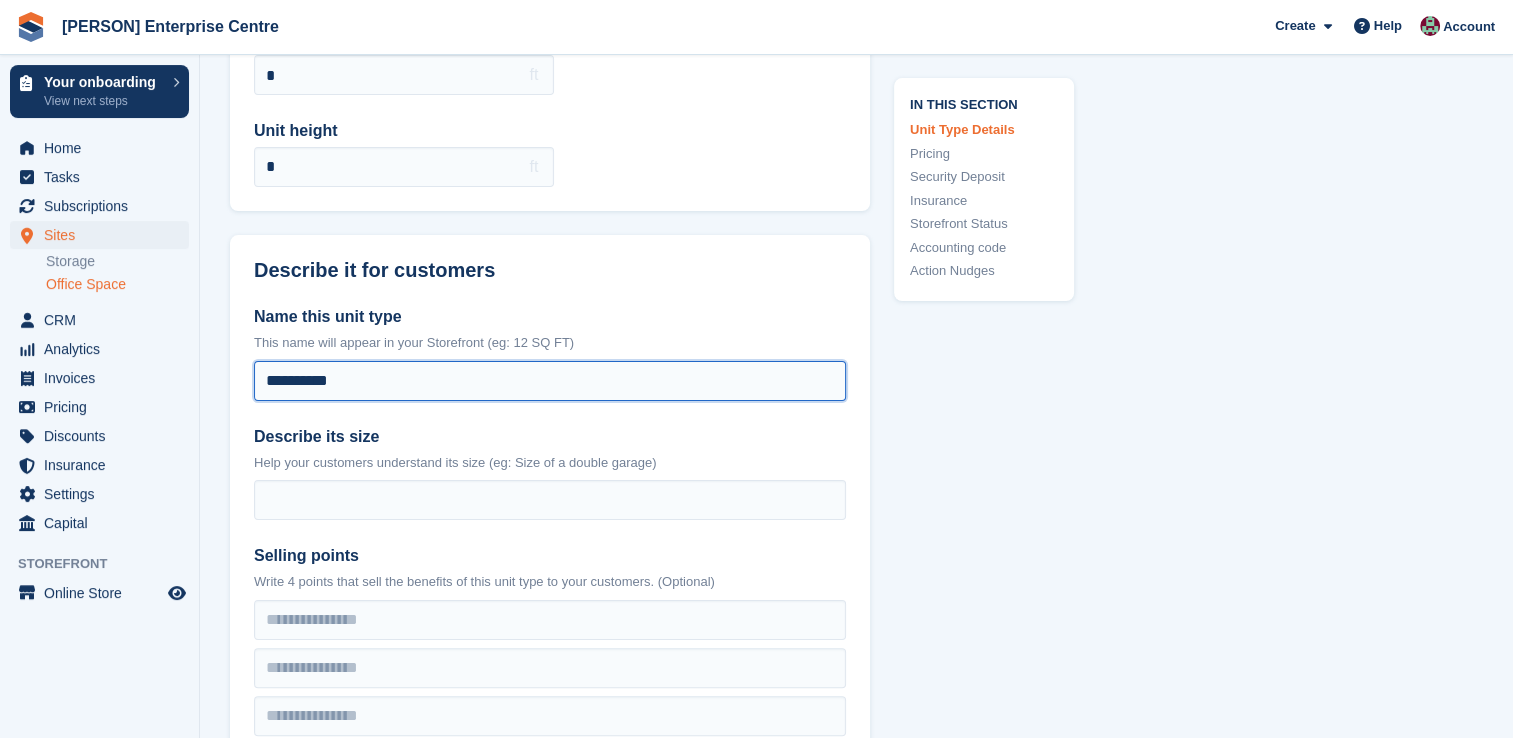 type on "**********" 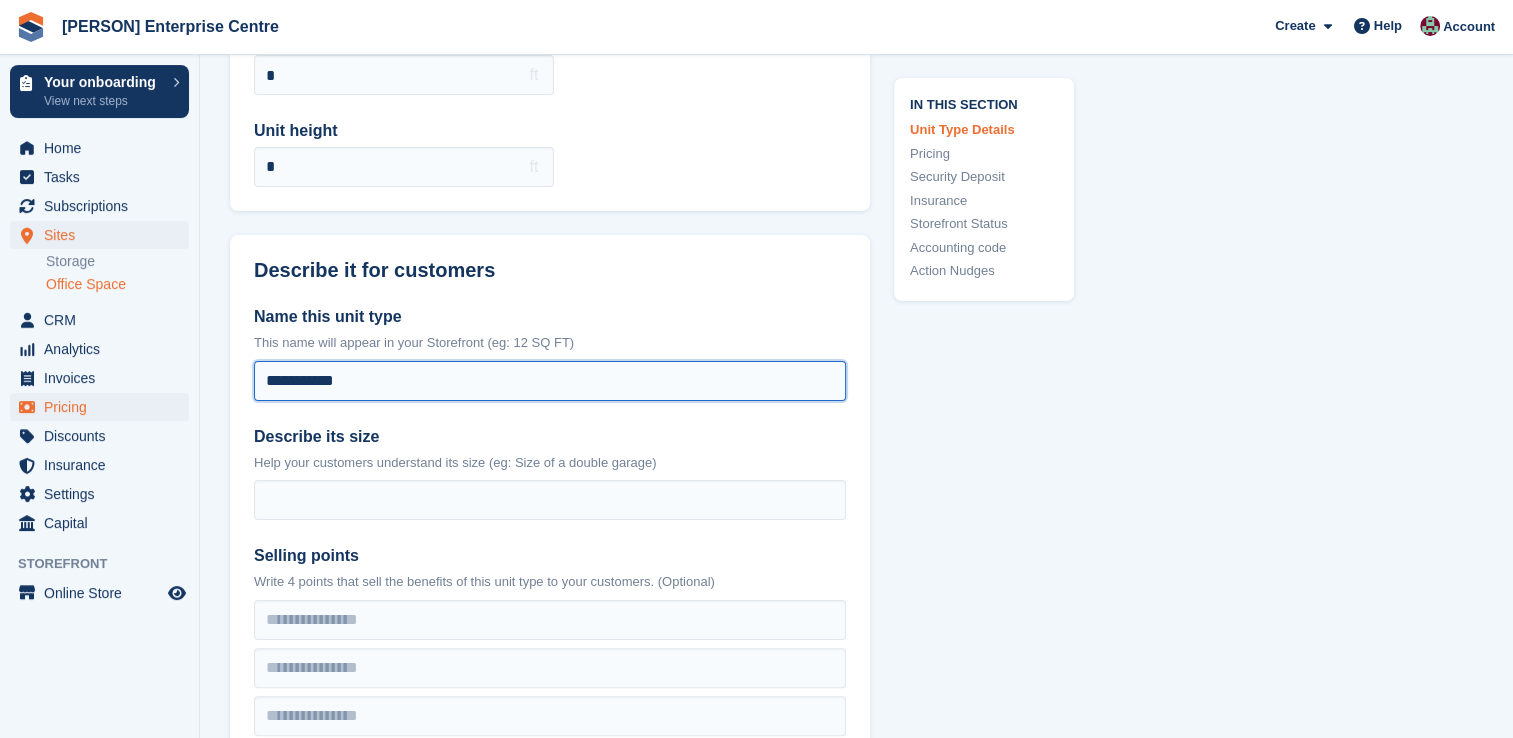 drag, startPoint x: 416, startPoint y: 380, endPoint x: 35, endPoint y: 418, distance: 382.89032 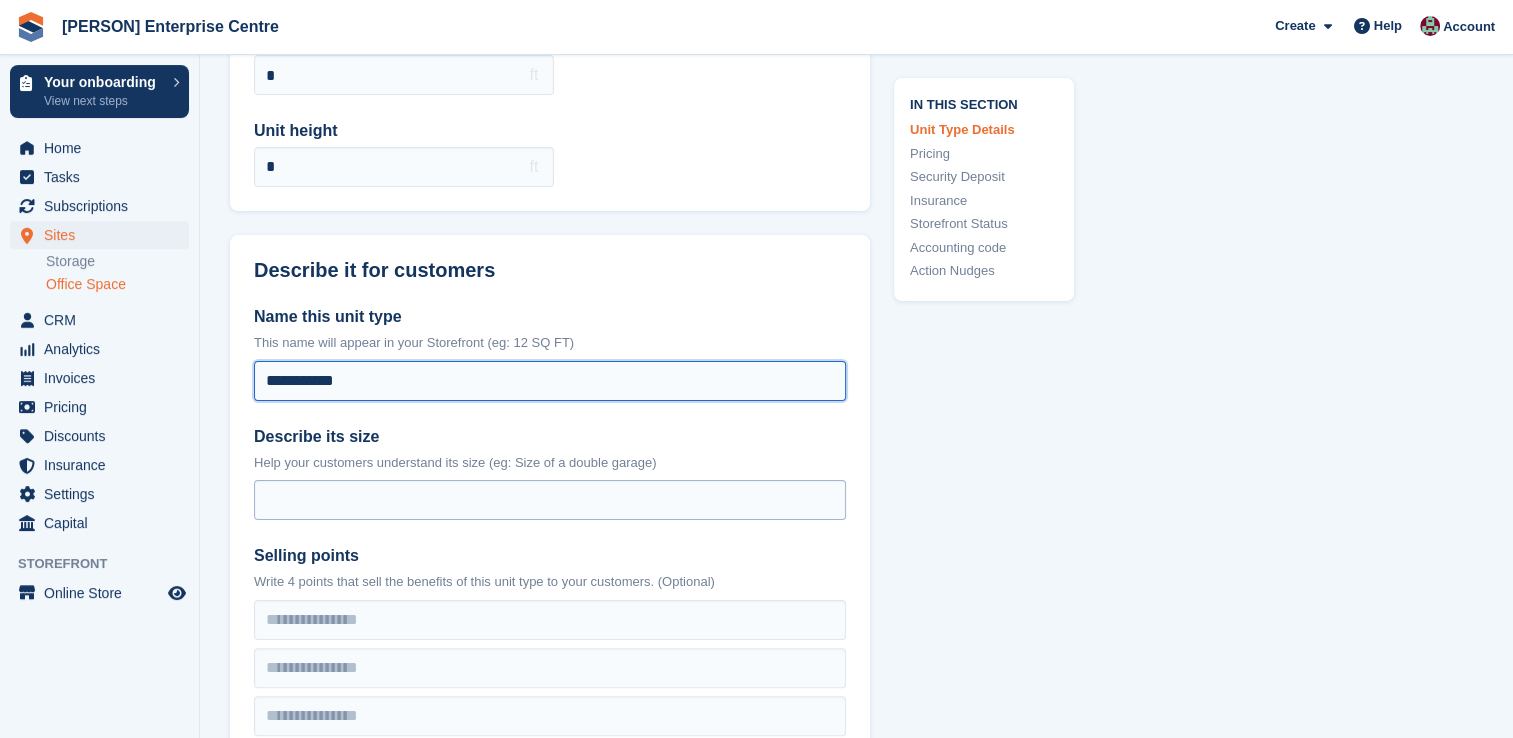type on "**********" 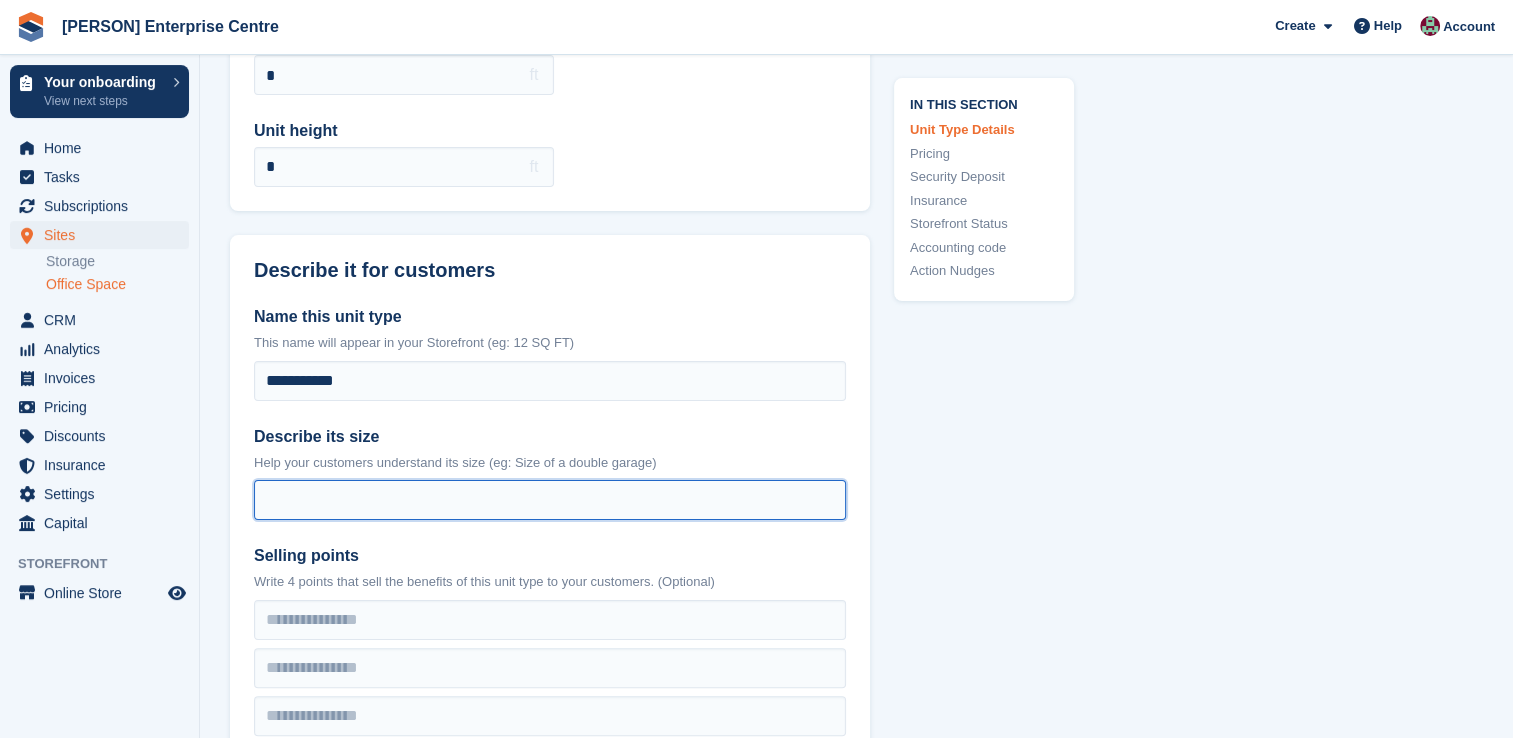 click on "Describe its size" at bounding box center [550, 500] 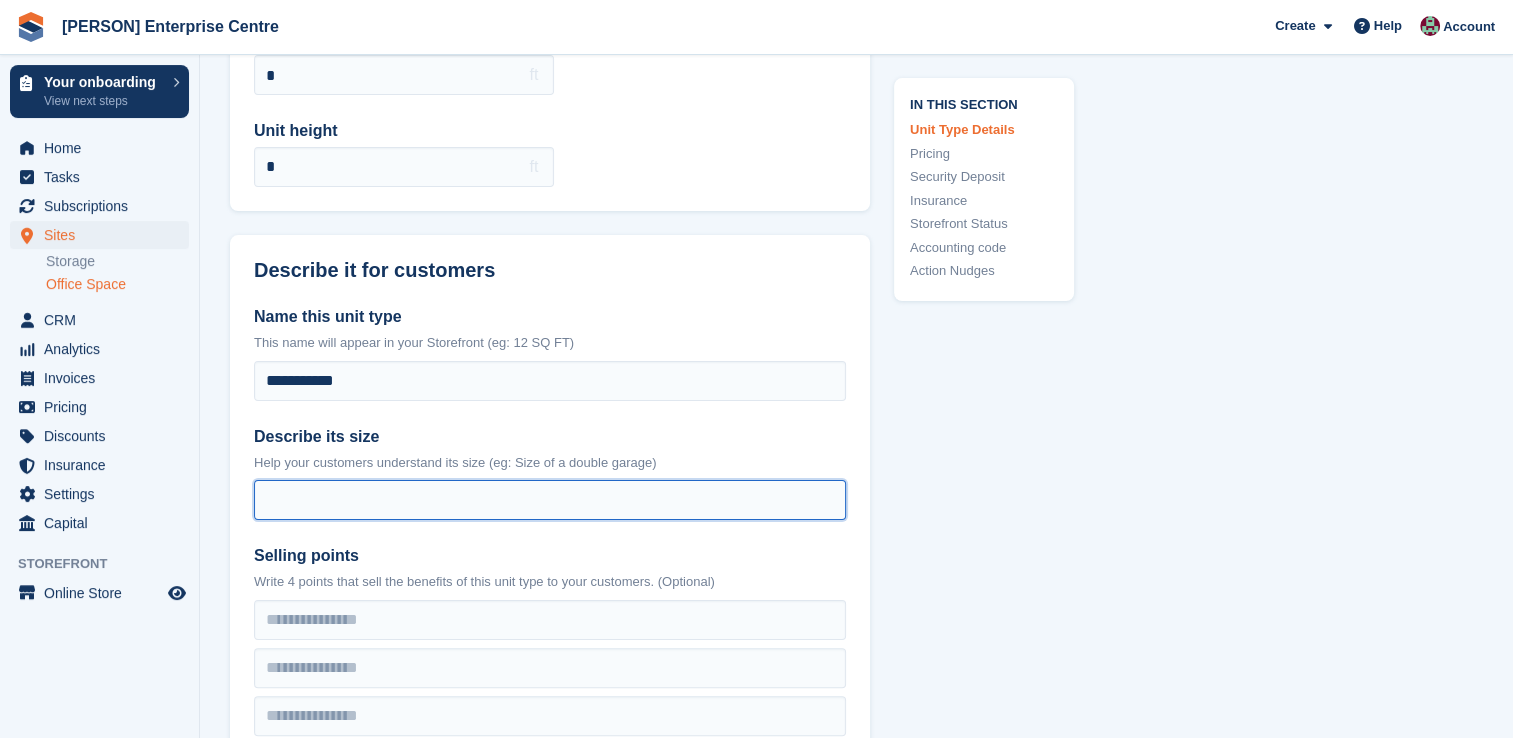 type on "********" 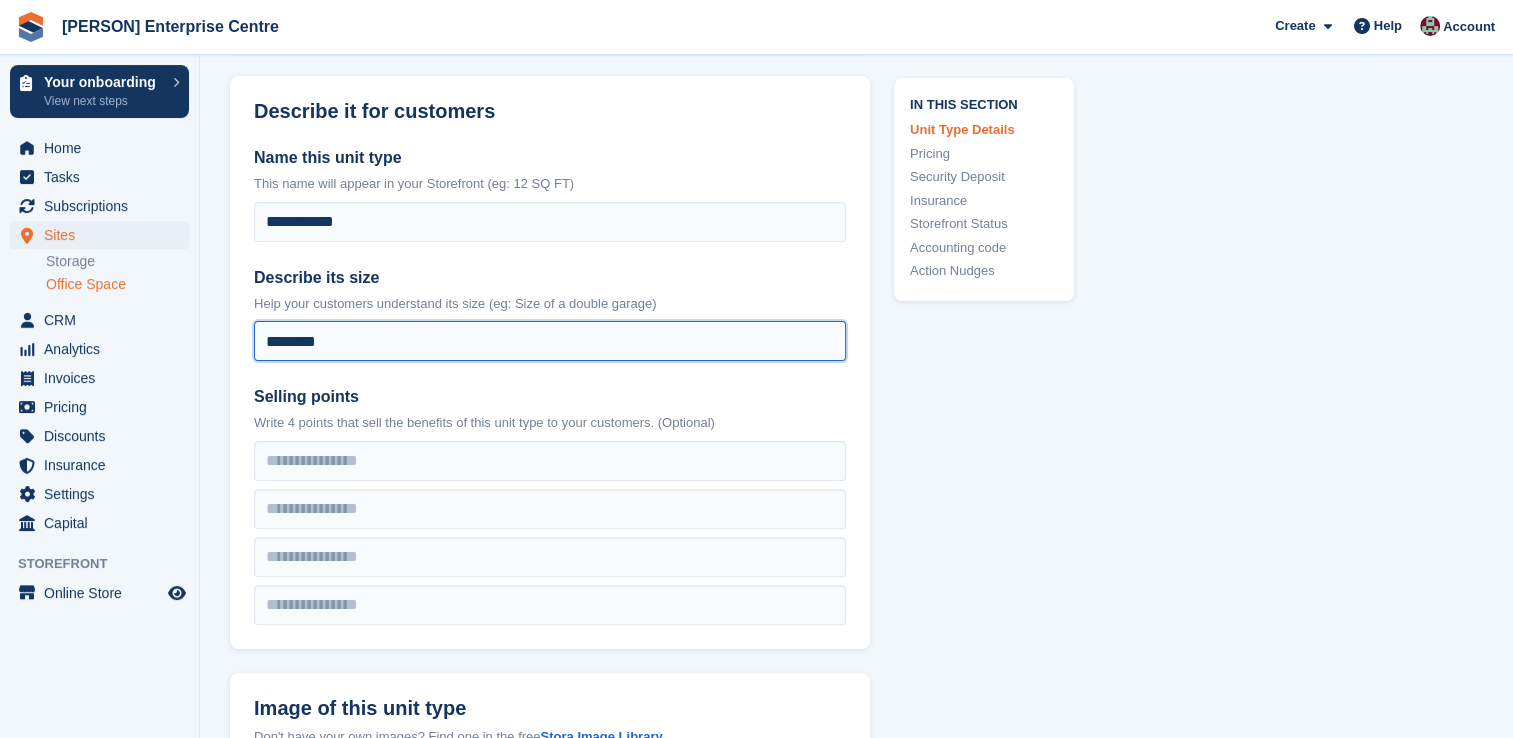 scroll, scrollTop: 300, scrollLeft: 0, axis: vertical 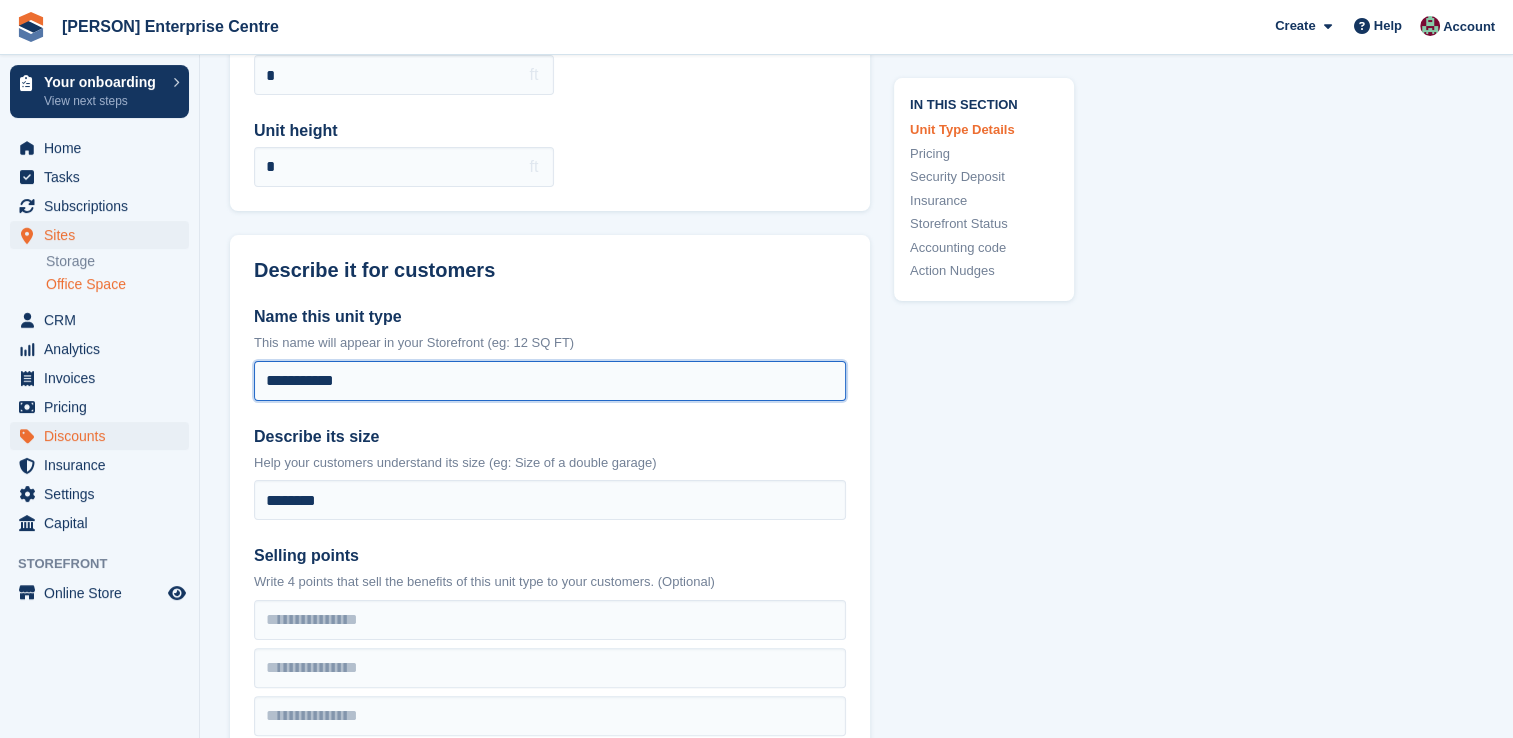 drag, startPoint x: 462, startPoint y: 381, endPoint x: 77, endPoint y: 436, distance: 388.90872 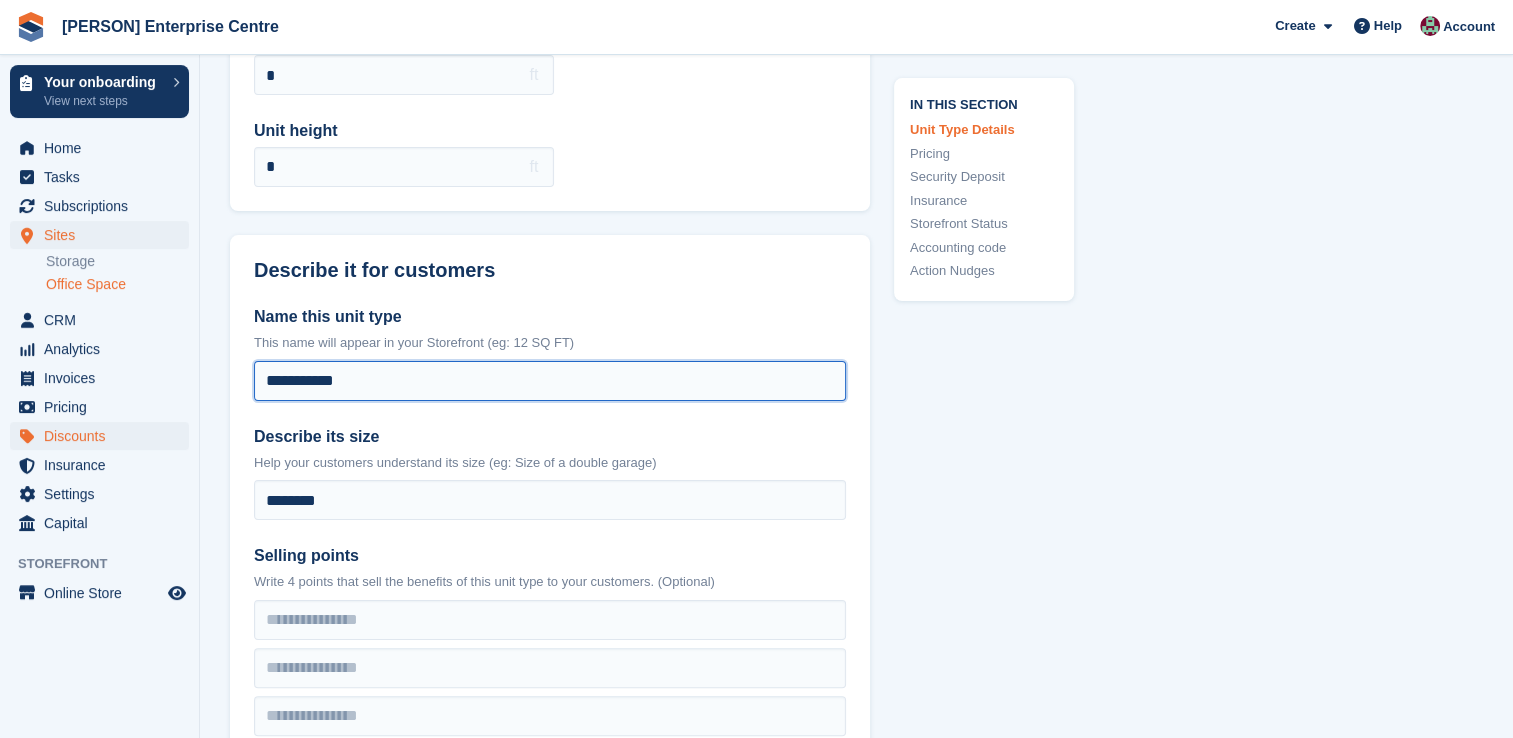 click on "Your onboarding
View next steps
Home
Tasks
Subscriptions
Subscriptions
Subscriptions
Price increases
NEW
Price increases
NEW
Sites
Sites
Sites
Storage
Office Space" at bounding box center (756, 1590) 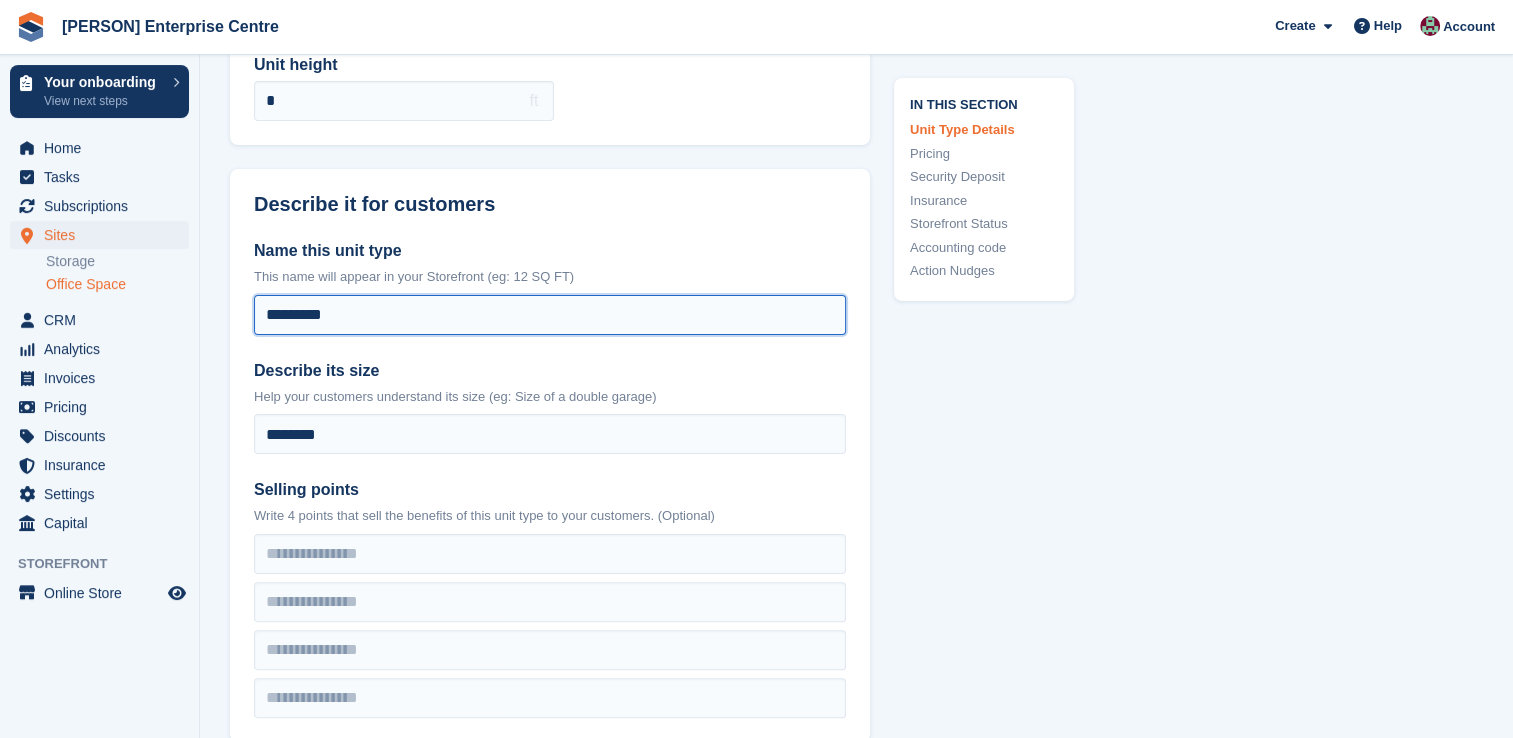 scroll, scrollTop: 400, scrollLeft: 0, axis: vertical 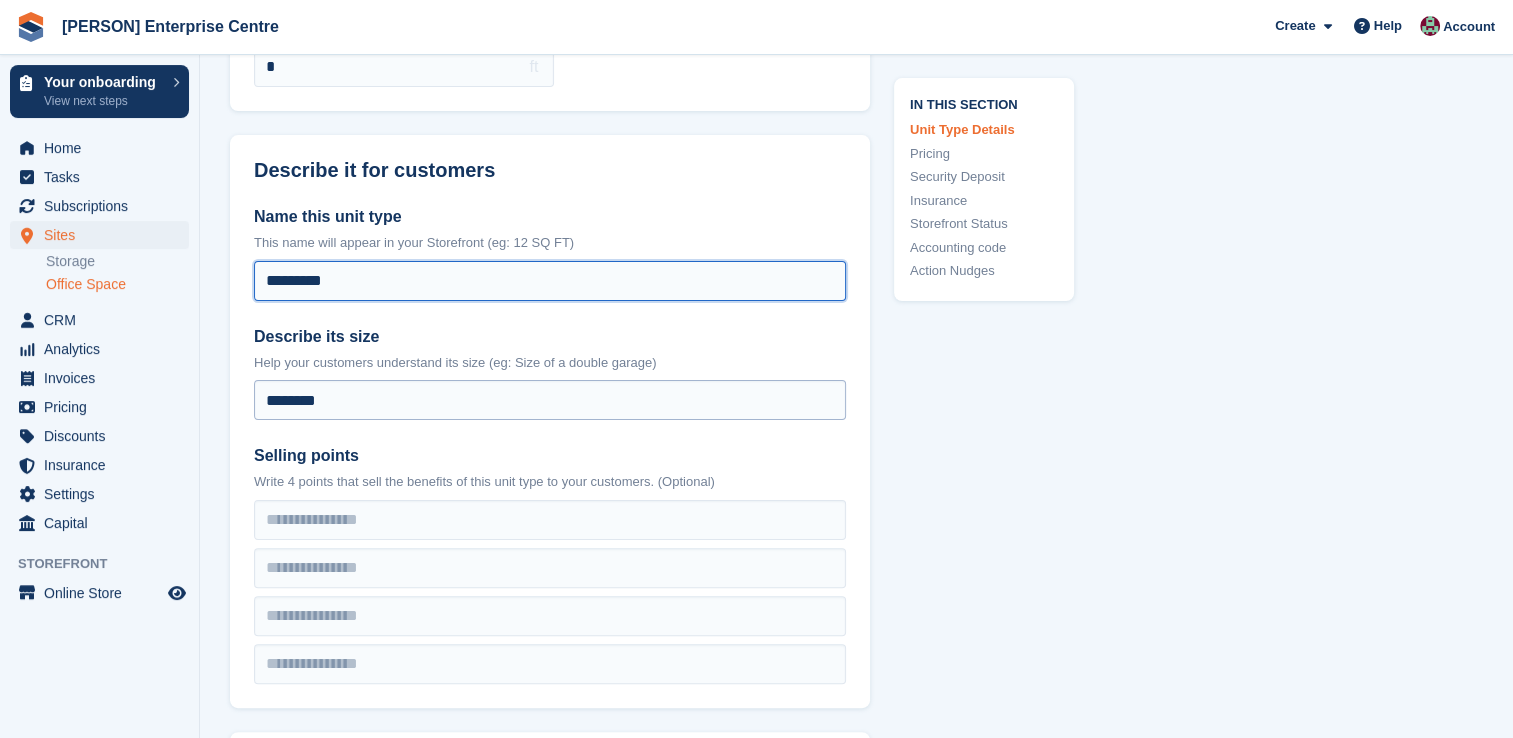 type on "*********" 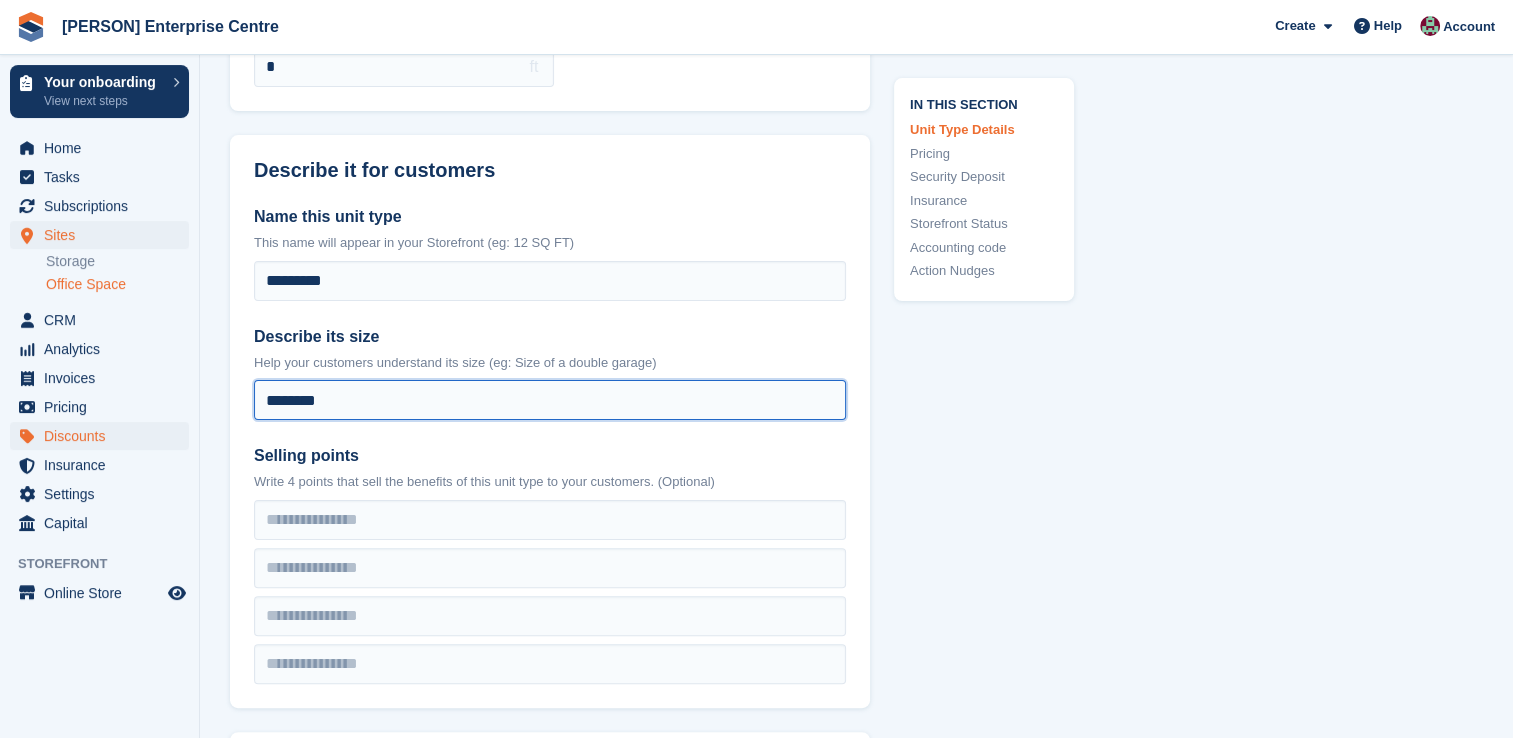 drag, startPoint x: 427, startPoint y: 413, endPoint x: 168, endPoint y: 435, distance: 259.93268 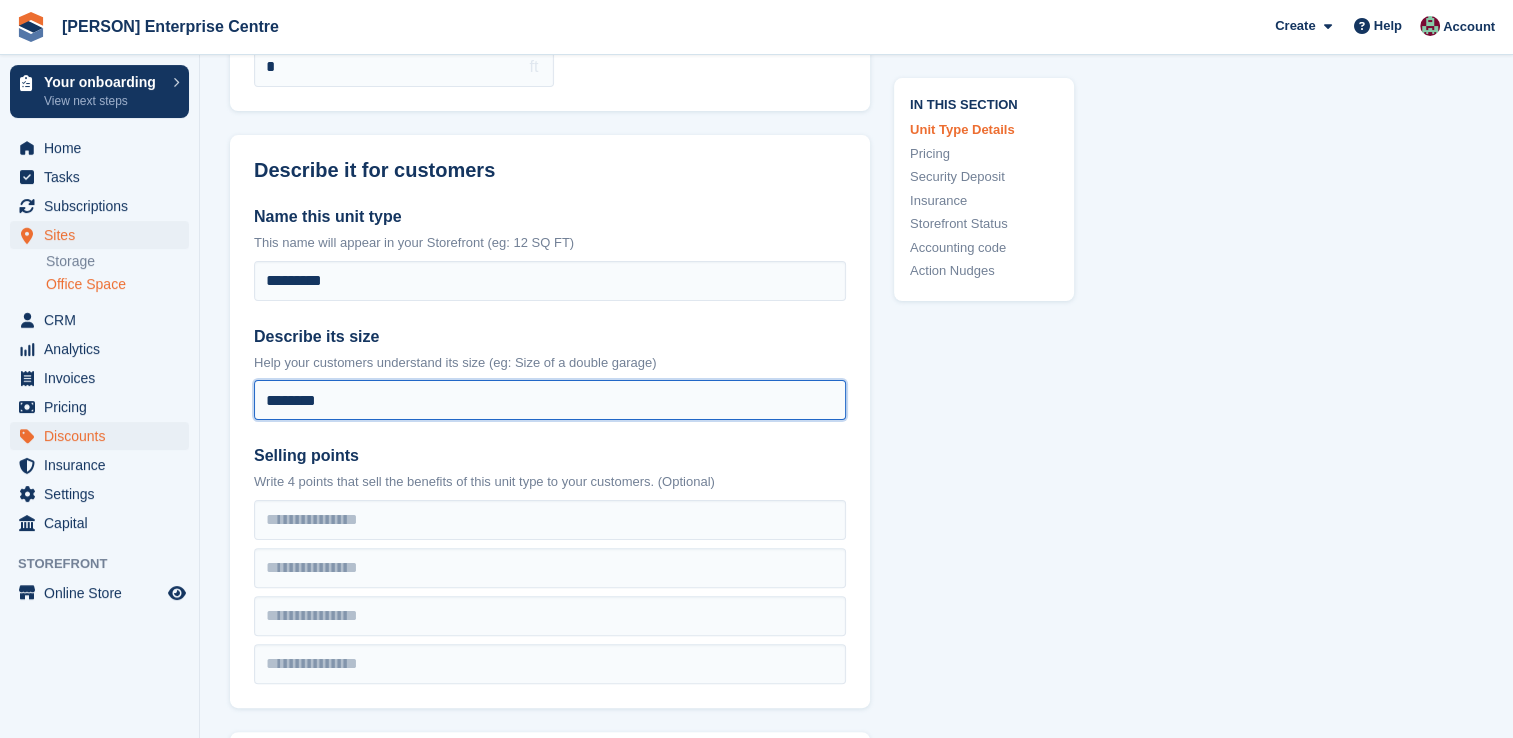 click on "Your onboarding
View next steps
Home
Tasks
Subscriptions
Subscriptions
Subscriptions
Price increases
NEW
Price increases
NEW
Sites
Sites
Sites
Storage
Office Space" at bounding box center [756, 1490] 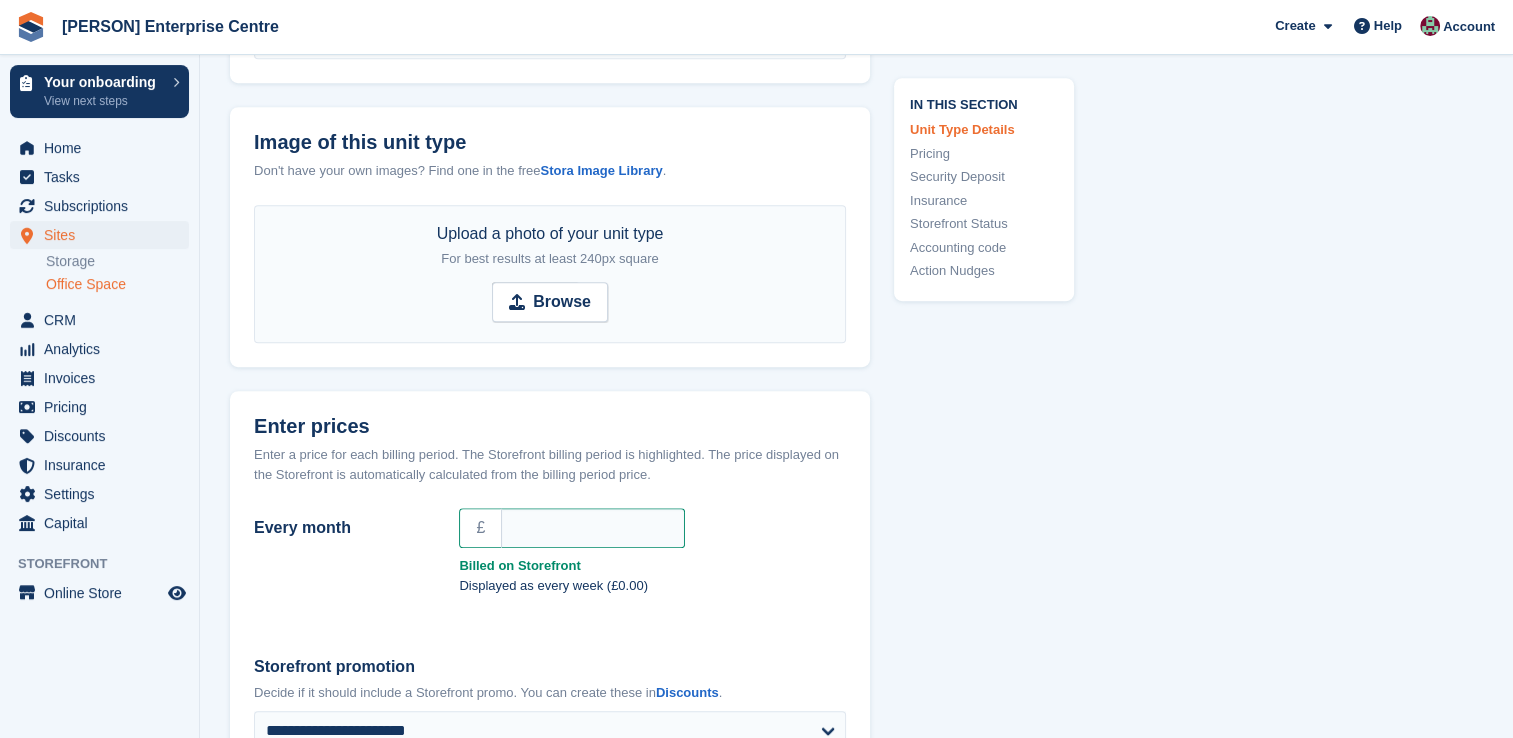 scroll, scrollTop: 1100, scrollLeft: 0, axis: vertical 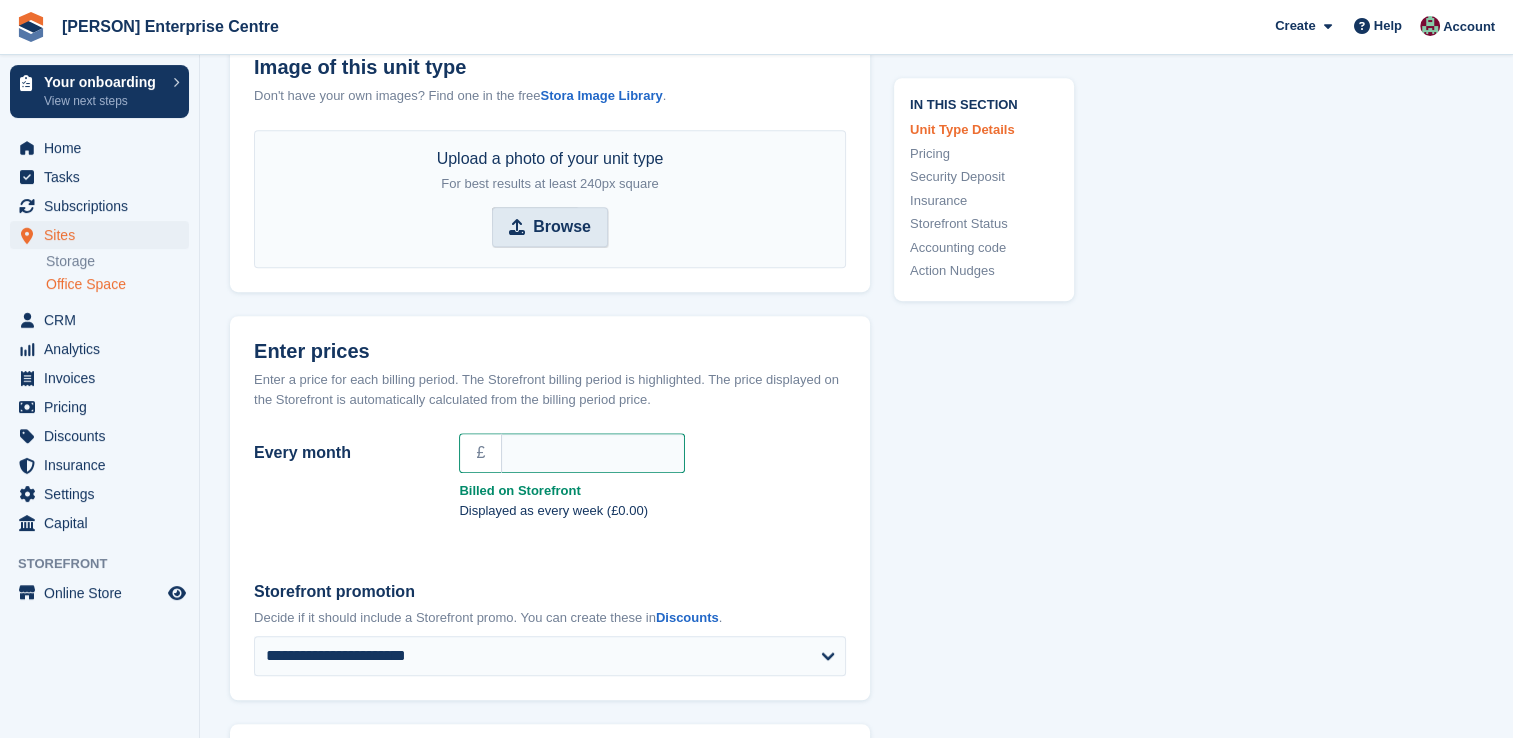 type 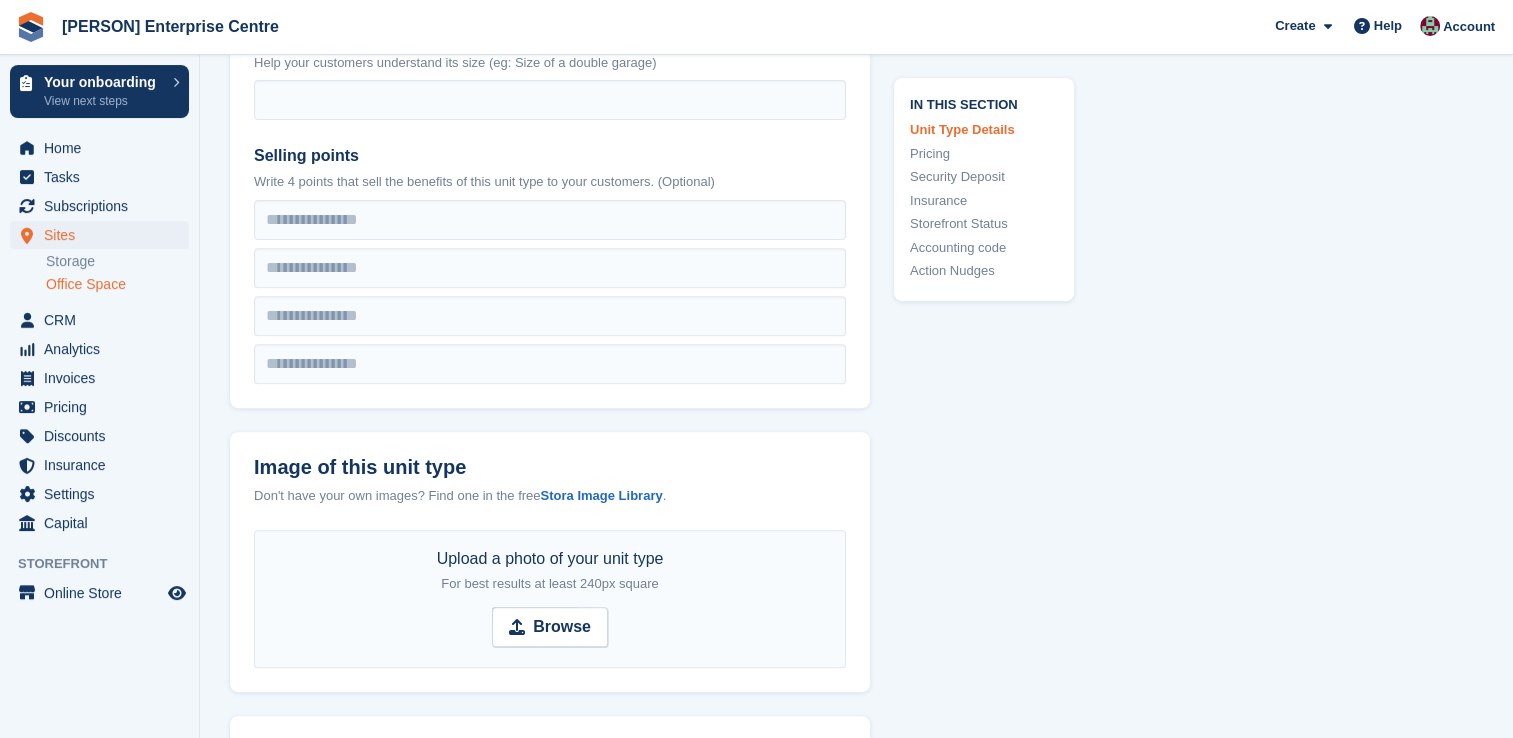 scroll, scrollTop: 1200, scrollLeft: 0, axis: vertical 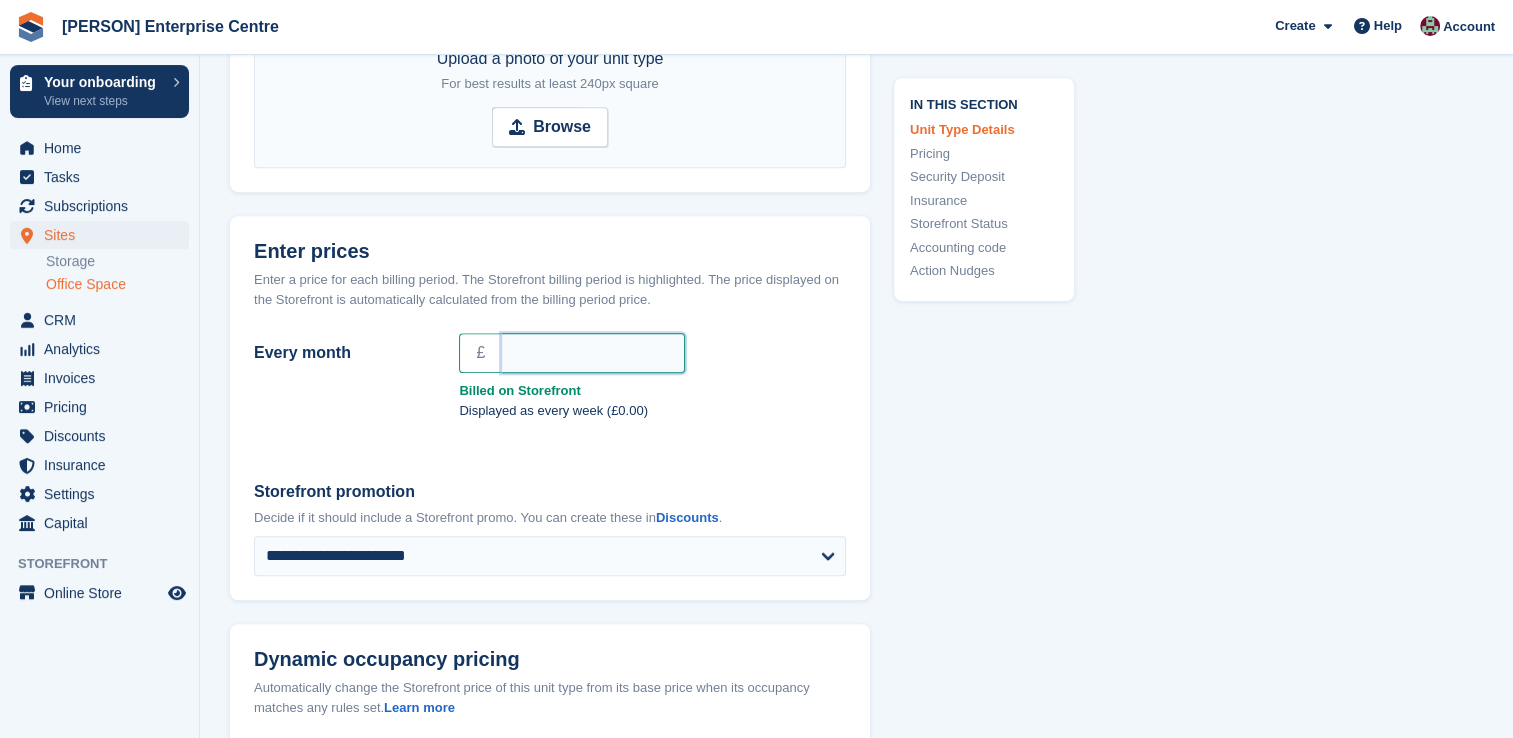 click on "Every month" at bounding box center (593, 353) 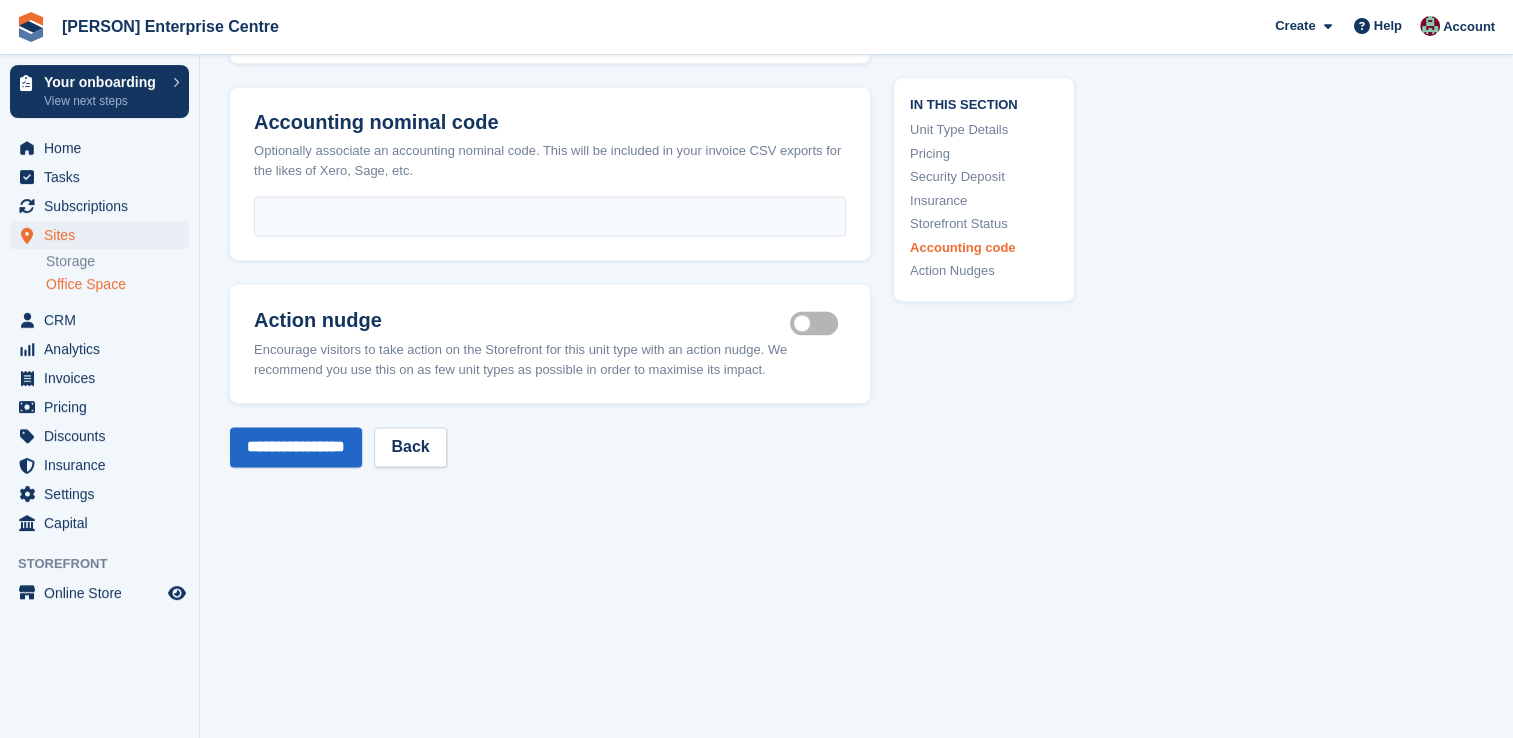 scroll, scrollTop: 2900, scrollLeft: 0, axis: vertical 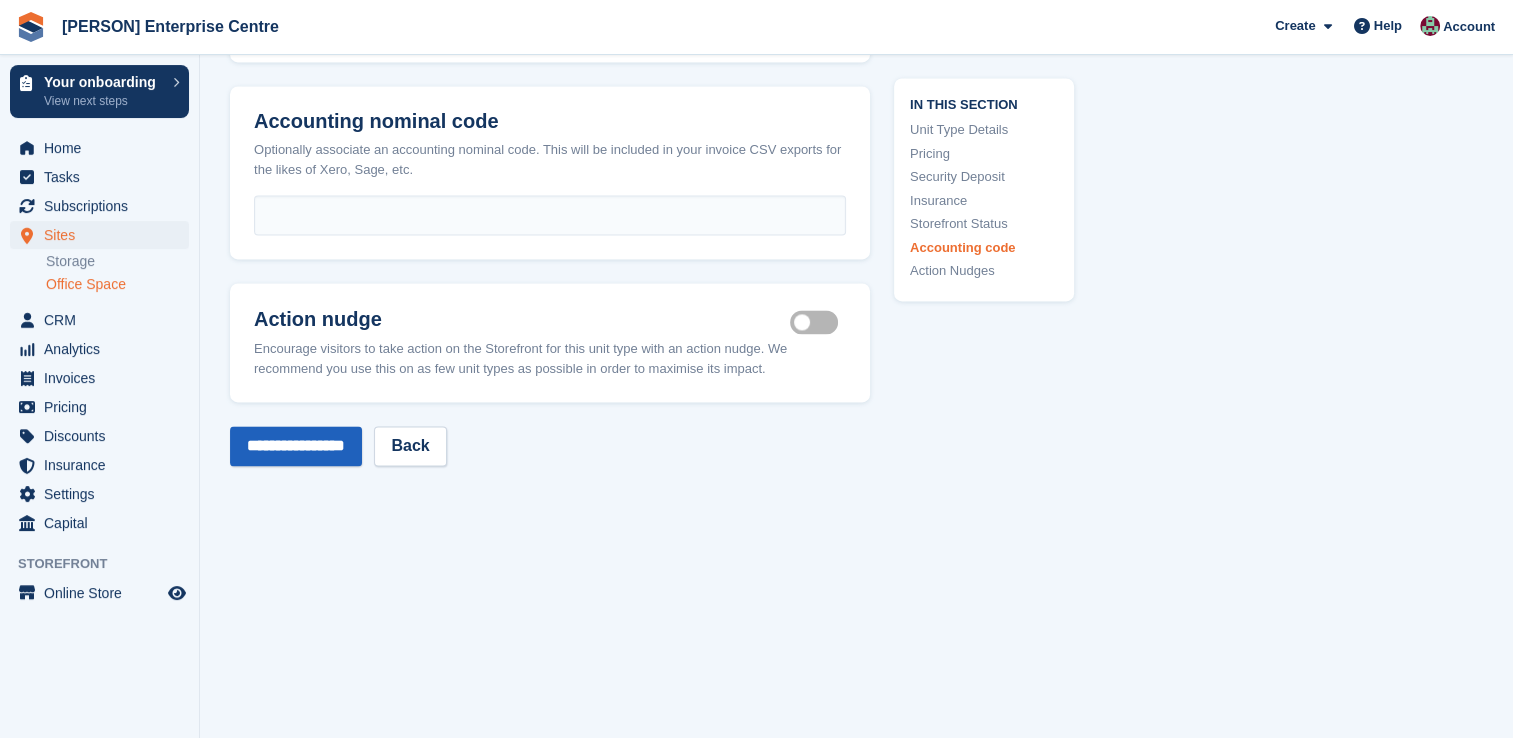 type on "***" 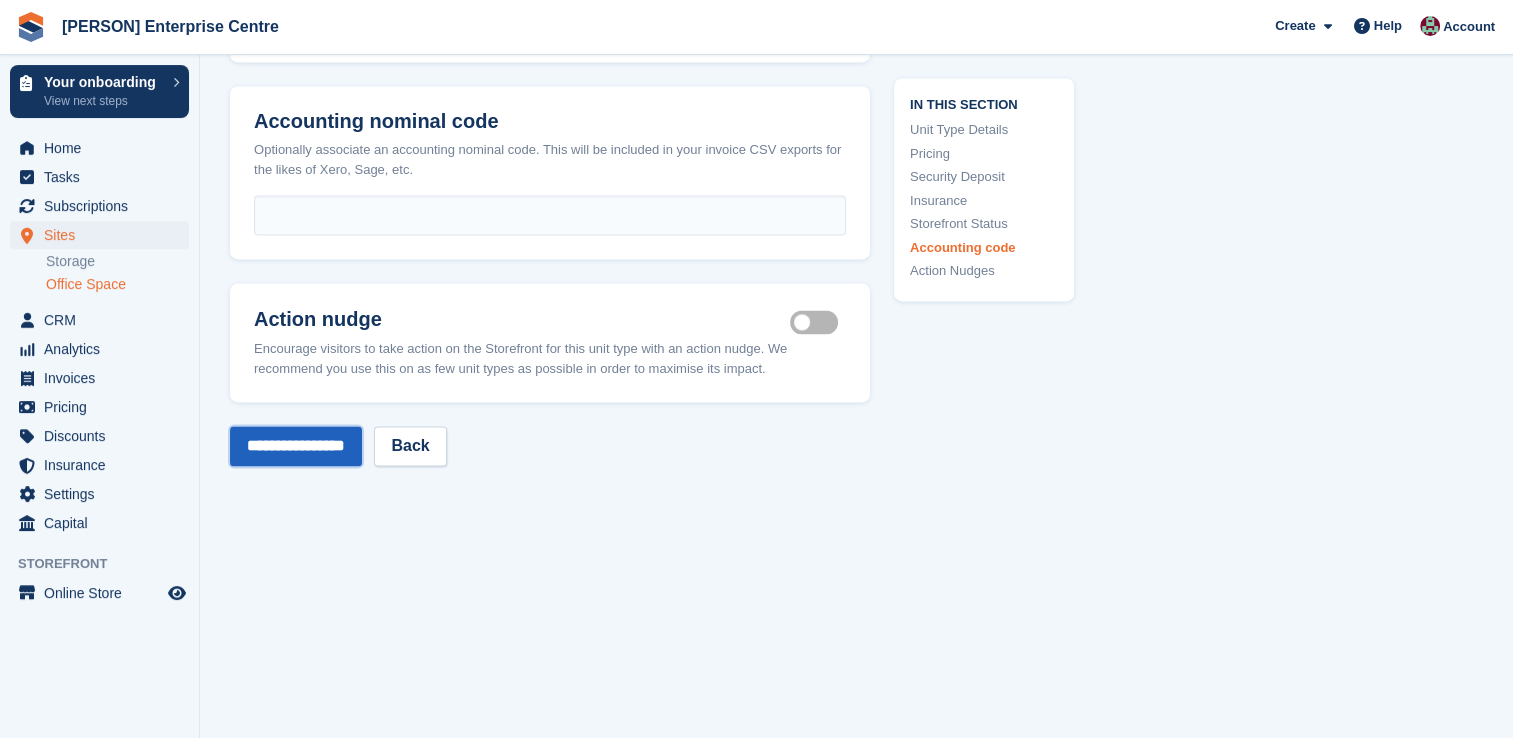 click on "**********" at bounding box center [296, 446] 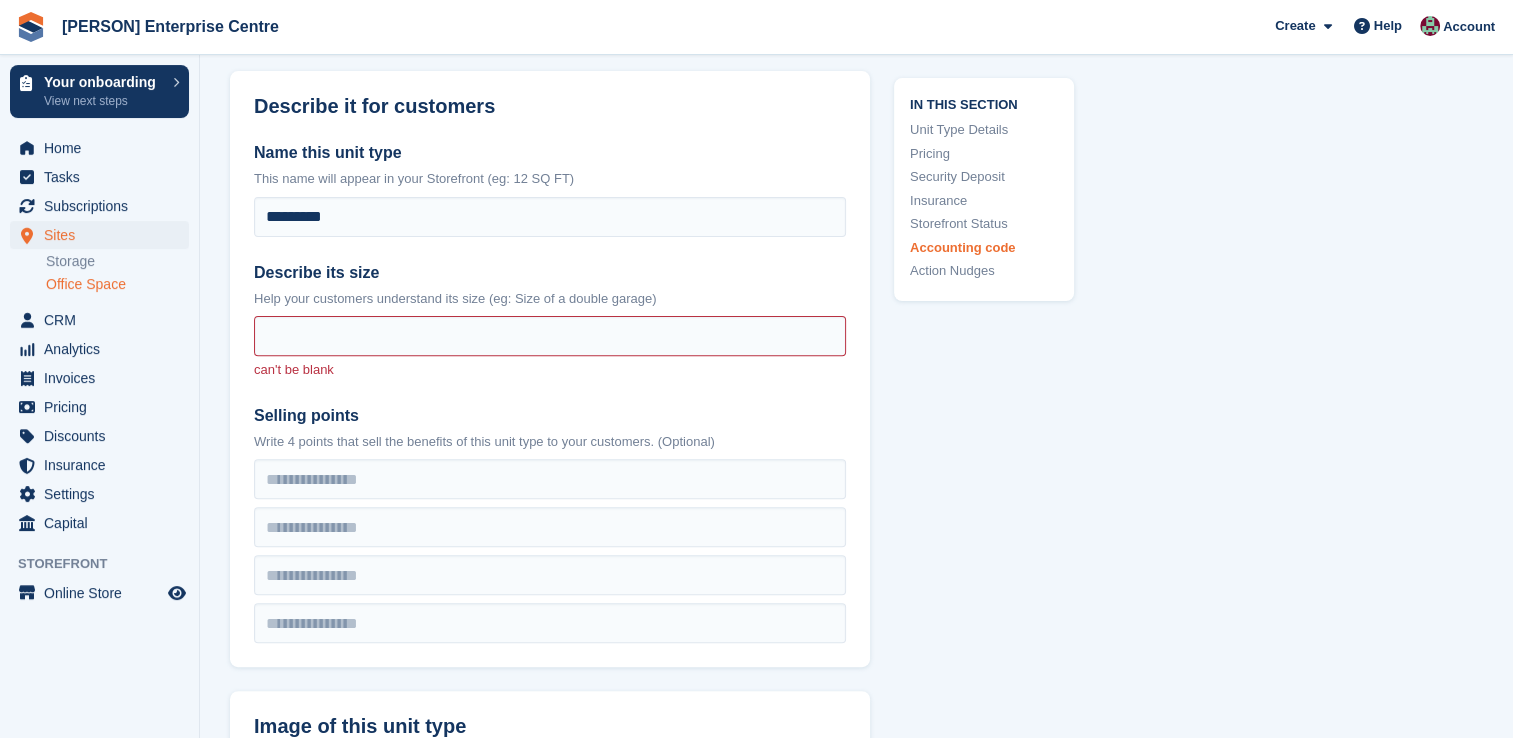 scroll, scrollTop: 500, scrollLeft: 0, axis: vertical 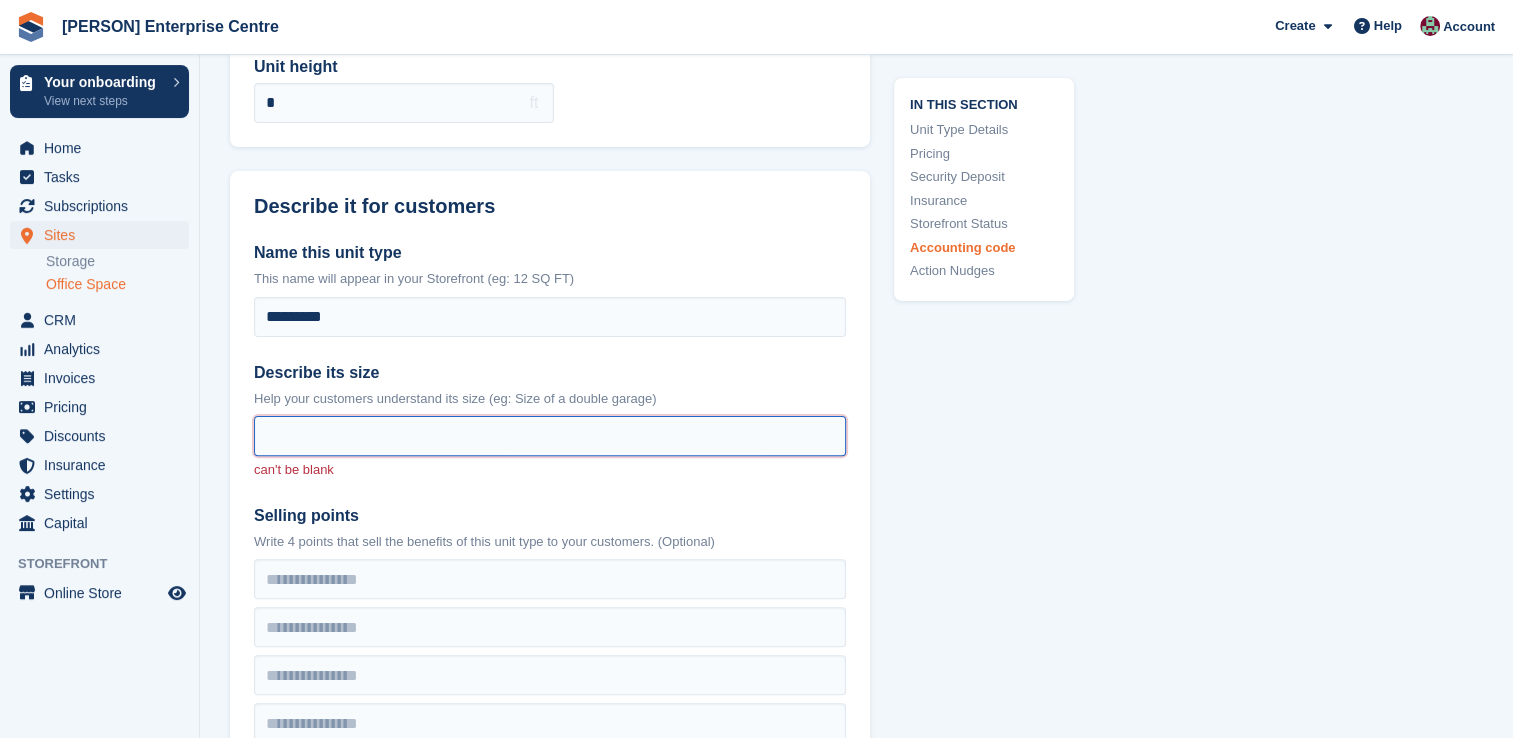 click on "Describe its size" at bounding box center [550, 436] 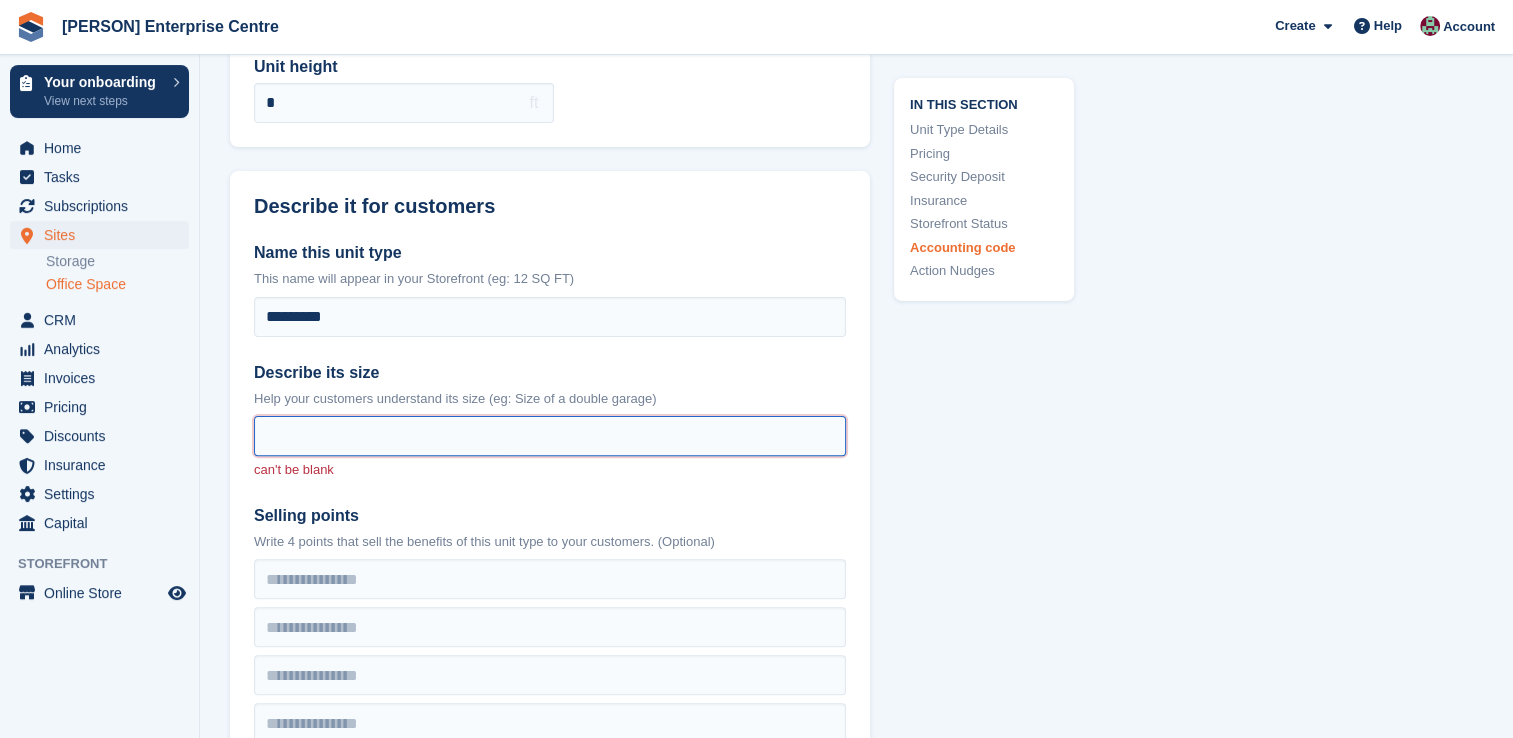 type on "********" 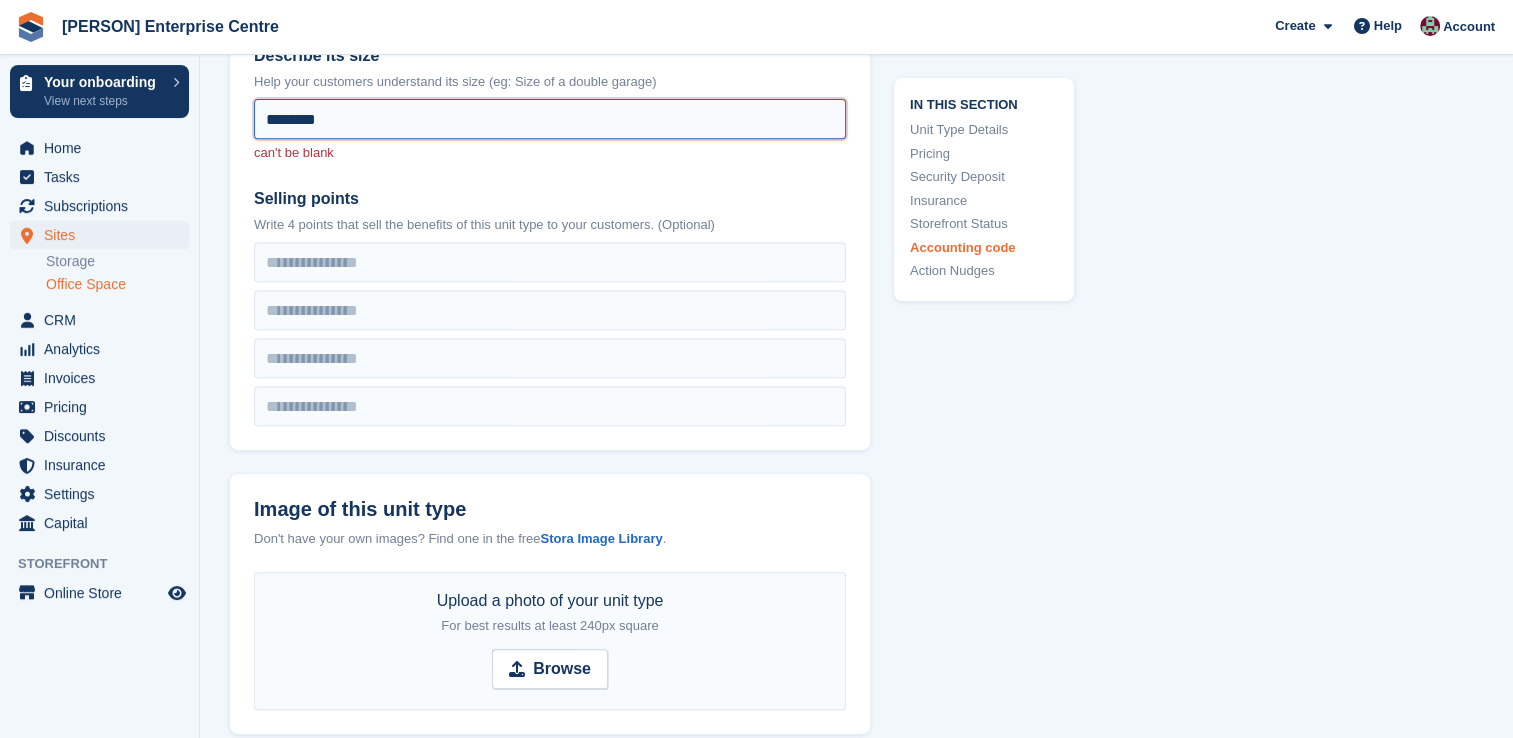 scroll, scrollTop: 500, scrollLeft: 0, axis: vertical 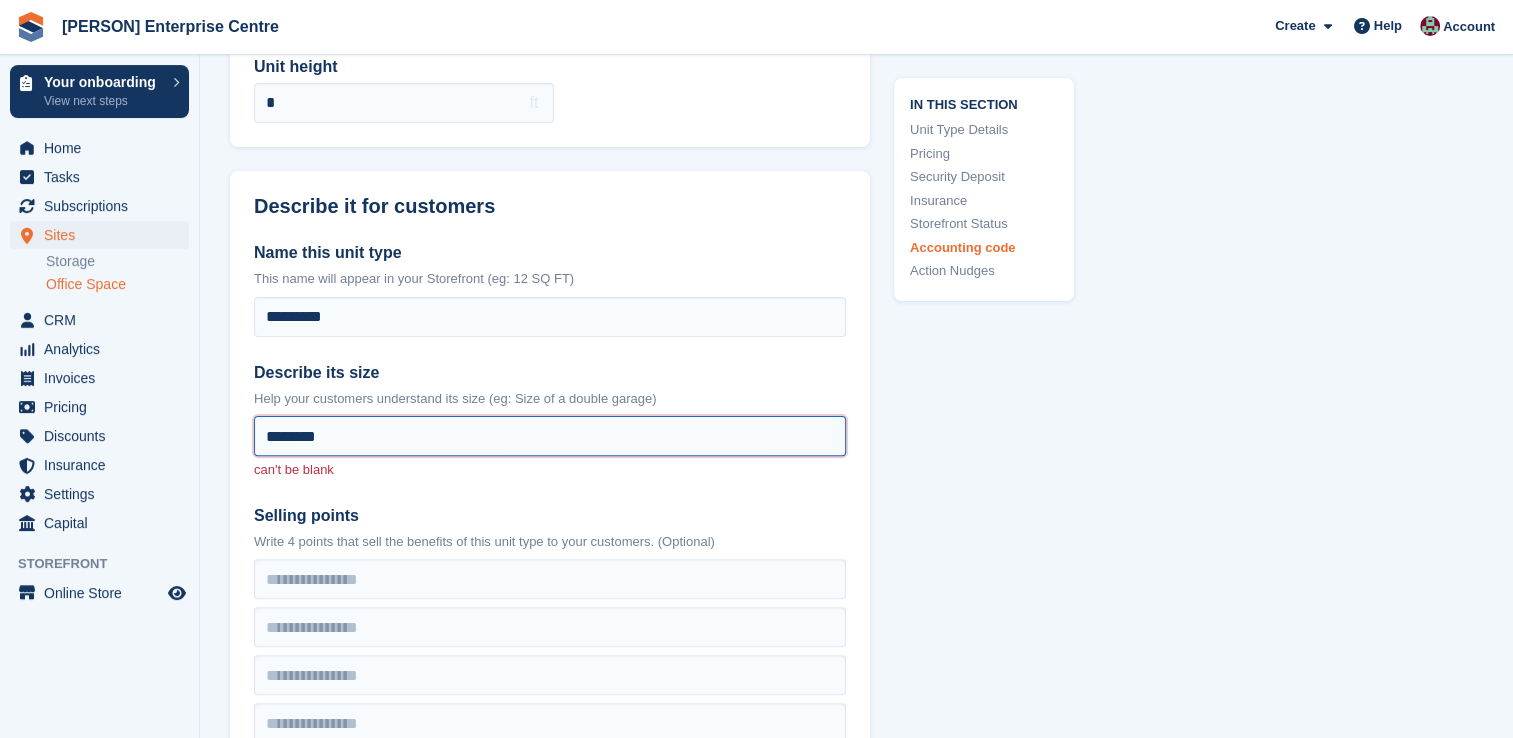 drag, startPoint x: 523, startPoint y: 438, endPoint x: 393, endPoint y: 435, distance: 130.0346 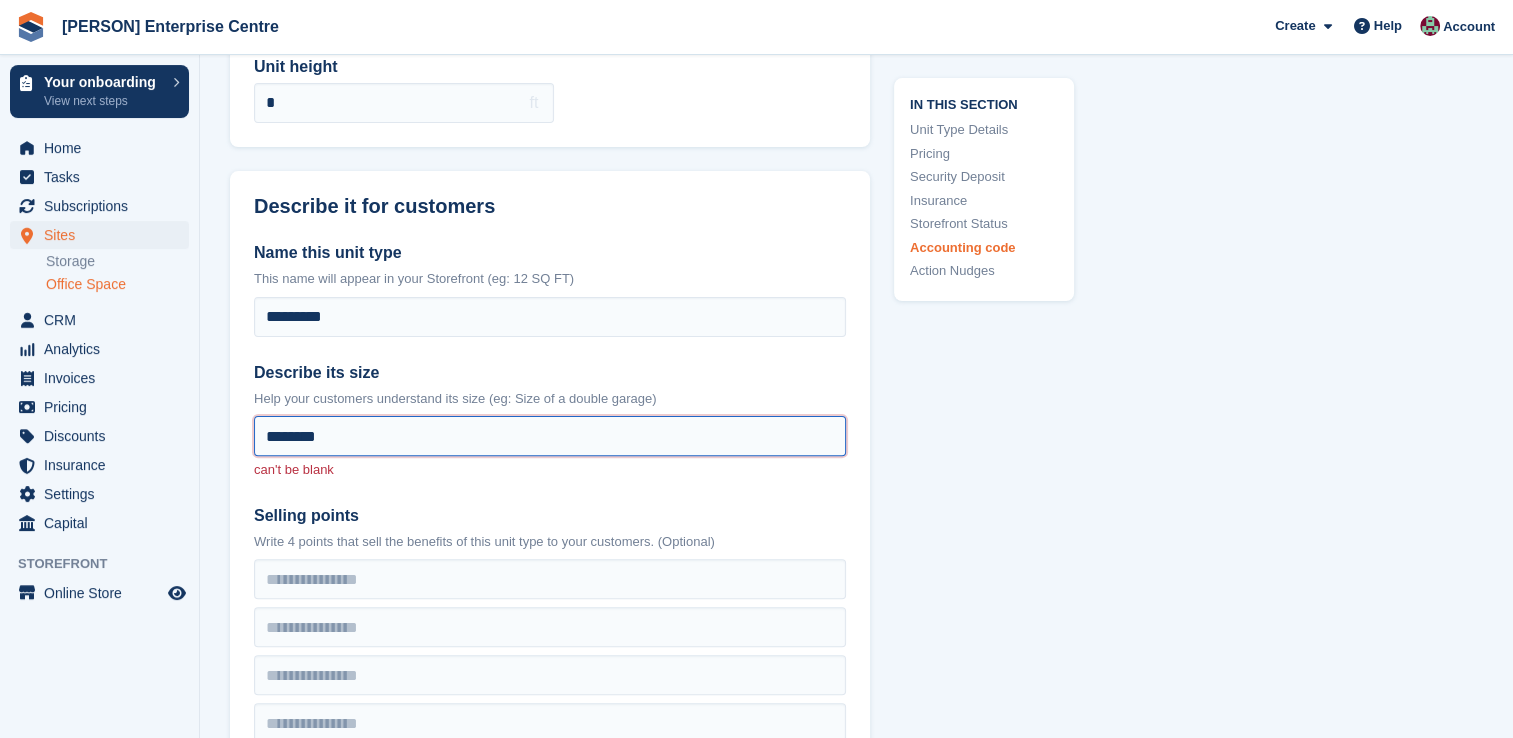 click on "********" at bounding box center [550, 436] 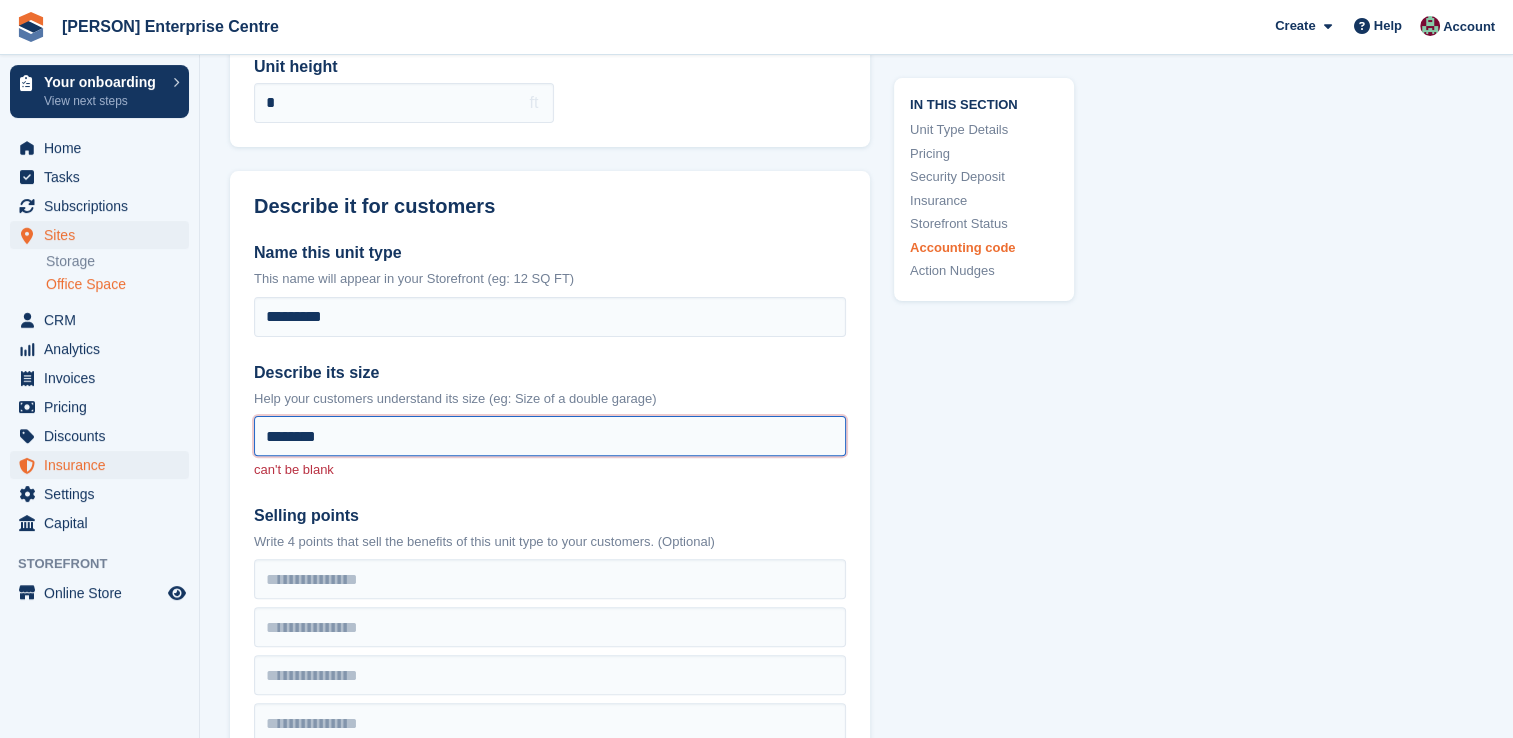 drag, startPoint x: 393, startPoint y: 435, endPoint x: 177, endPoint y: 465, distance: 218.07338 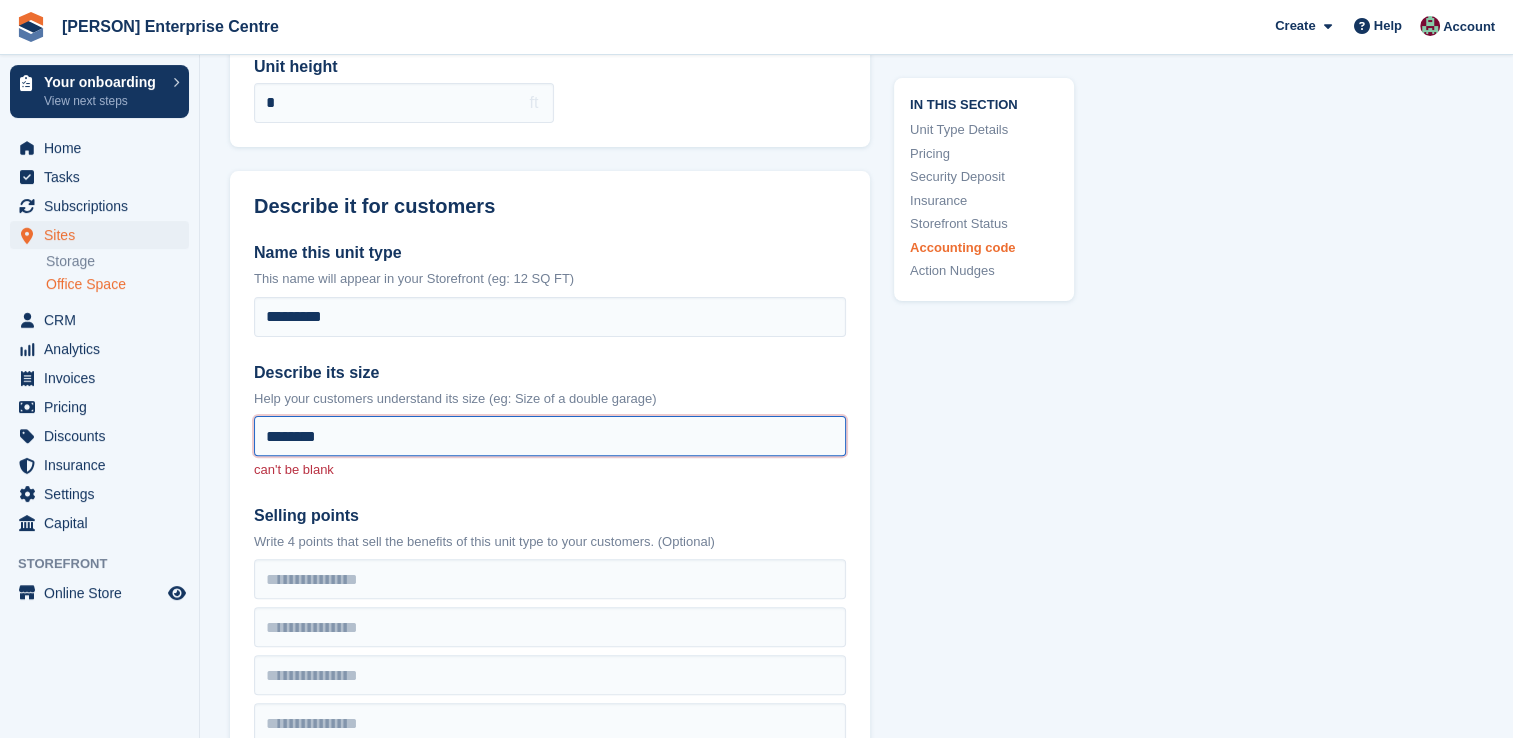 click on "********" at bounding box center (550, 436) 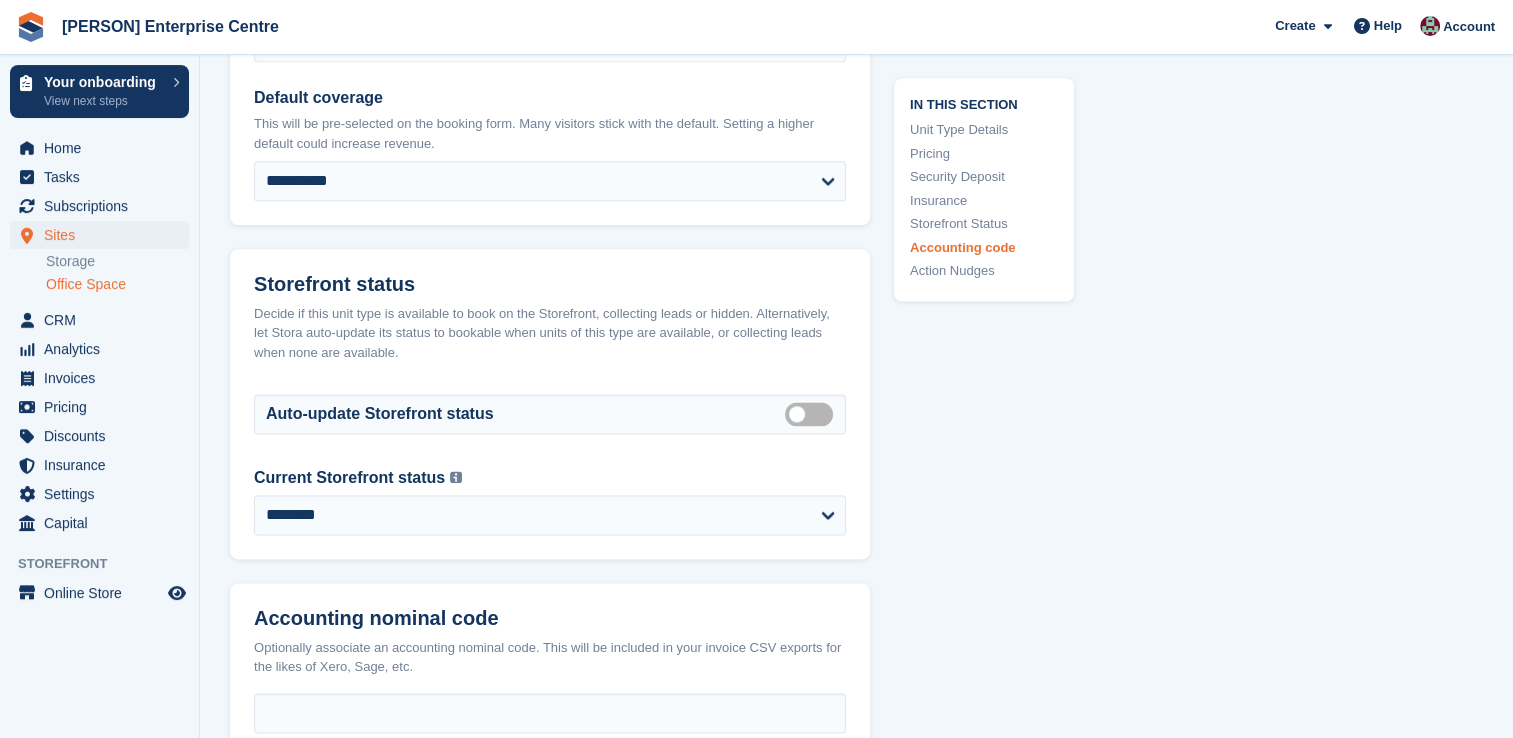 scroll, scrollTop: 2900, scrollLeft: 0, axis: vertical 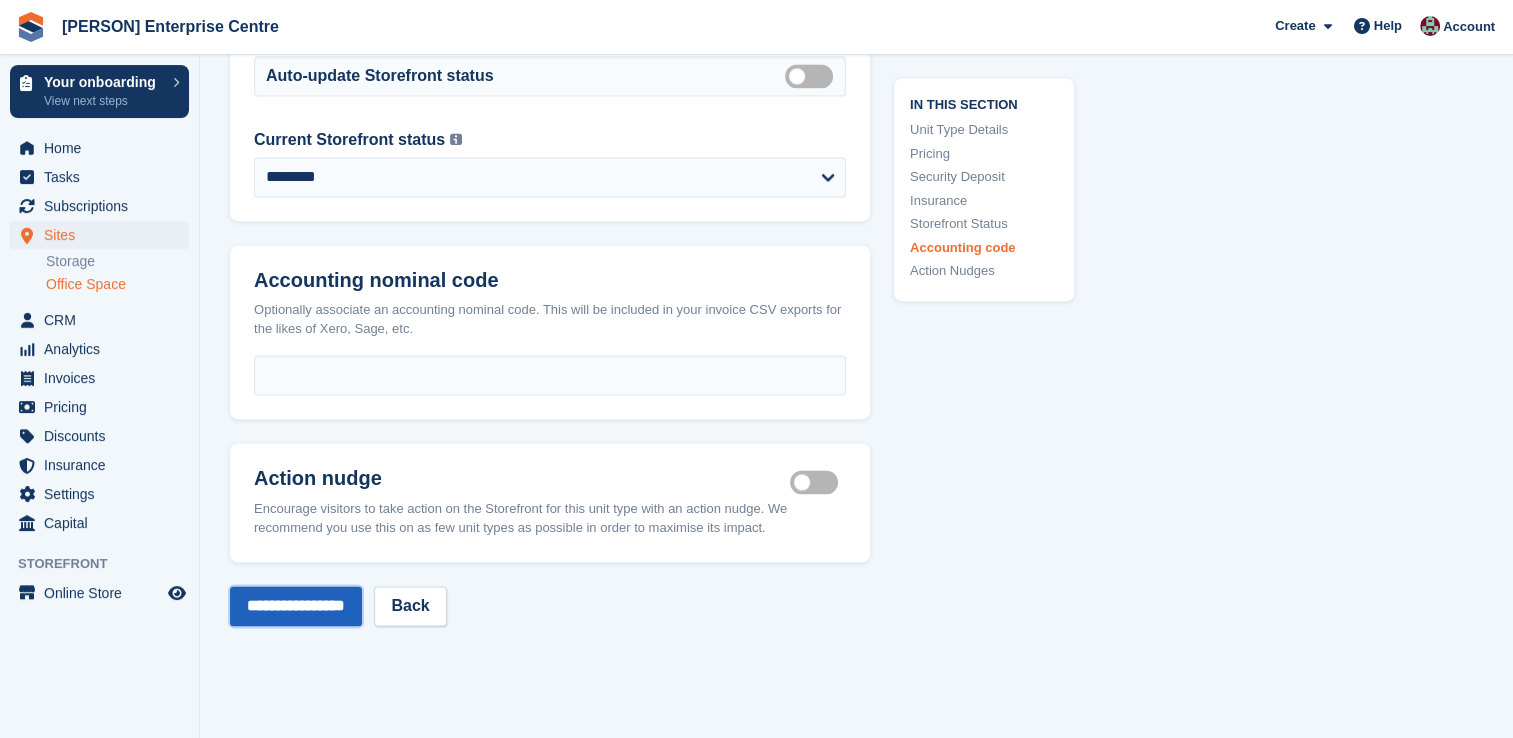 drag, startPoint x: 278, startPoint y: 597, endPoint x: 286, endPoint y: 586, distance: 13.601471 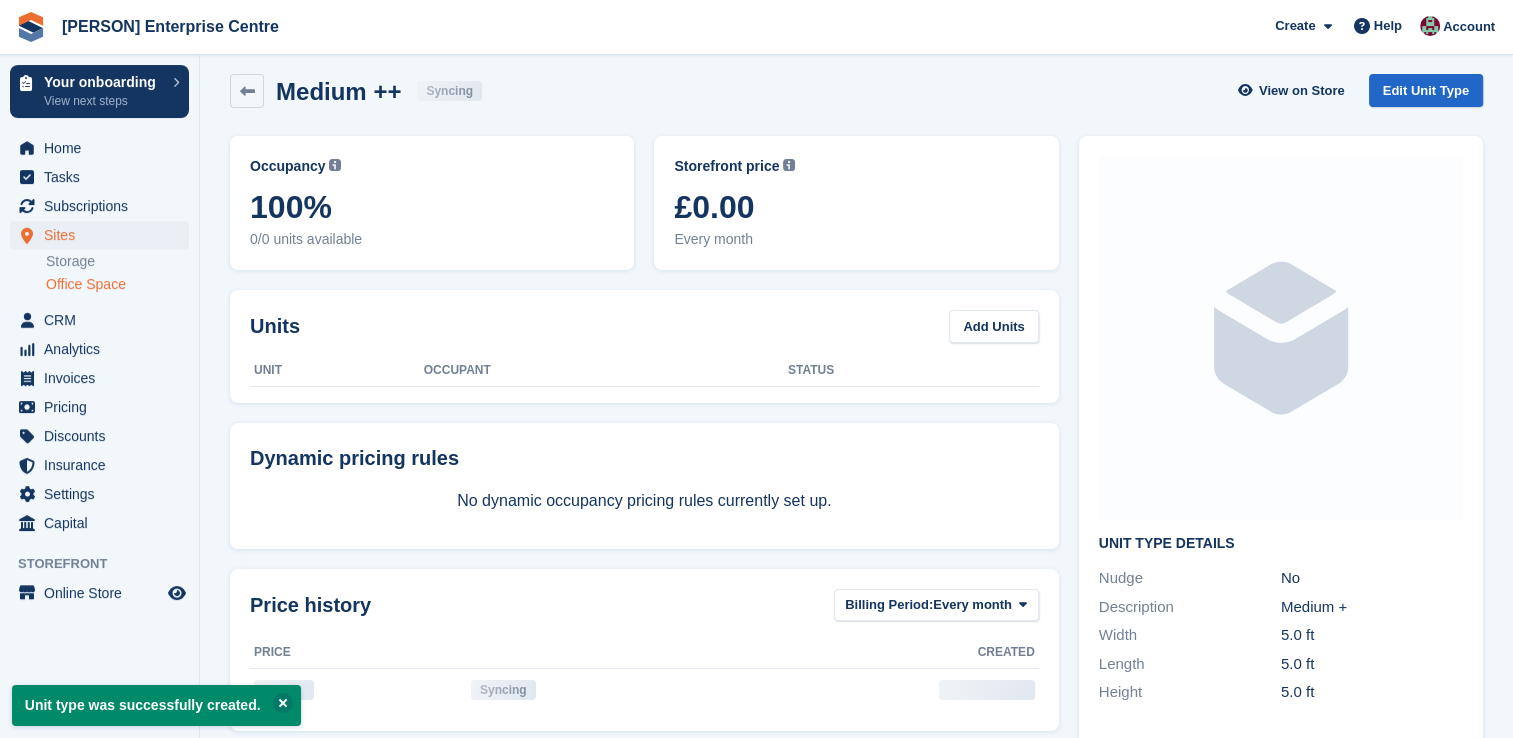 scroll, scrollTop: 0, scrollLeft: 0, axis: both 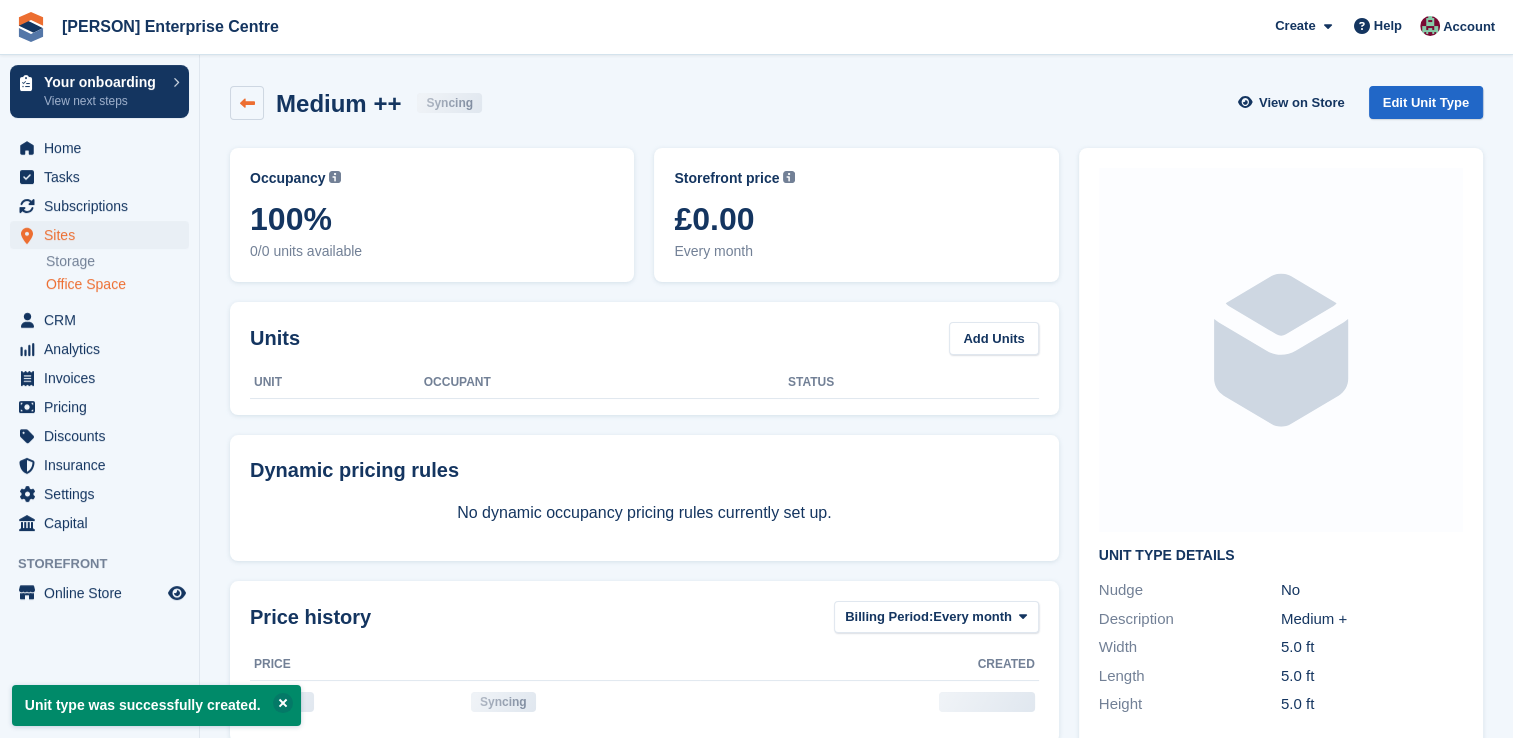 click at bounding box center (247, 103) 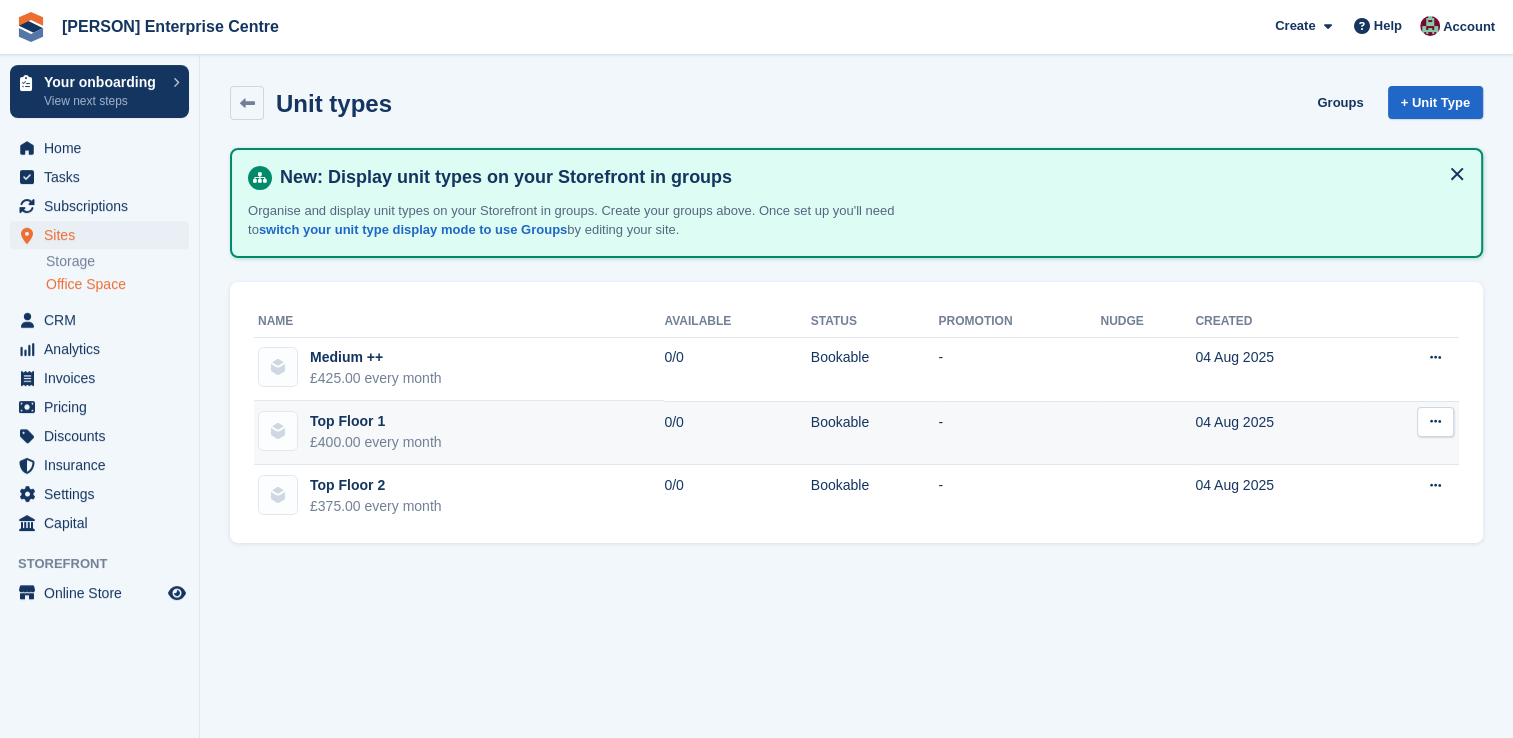 click on "Top Floor 1
£400.00 every month" at bounding box center (459, 433) 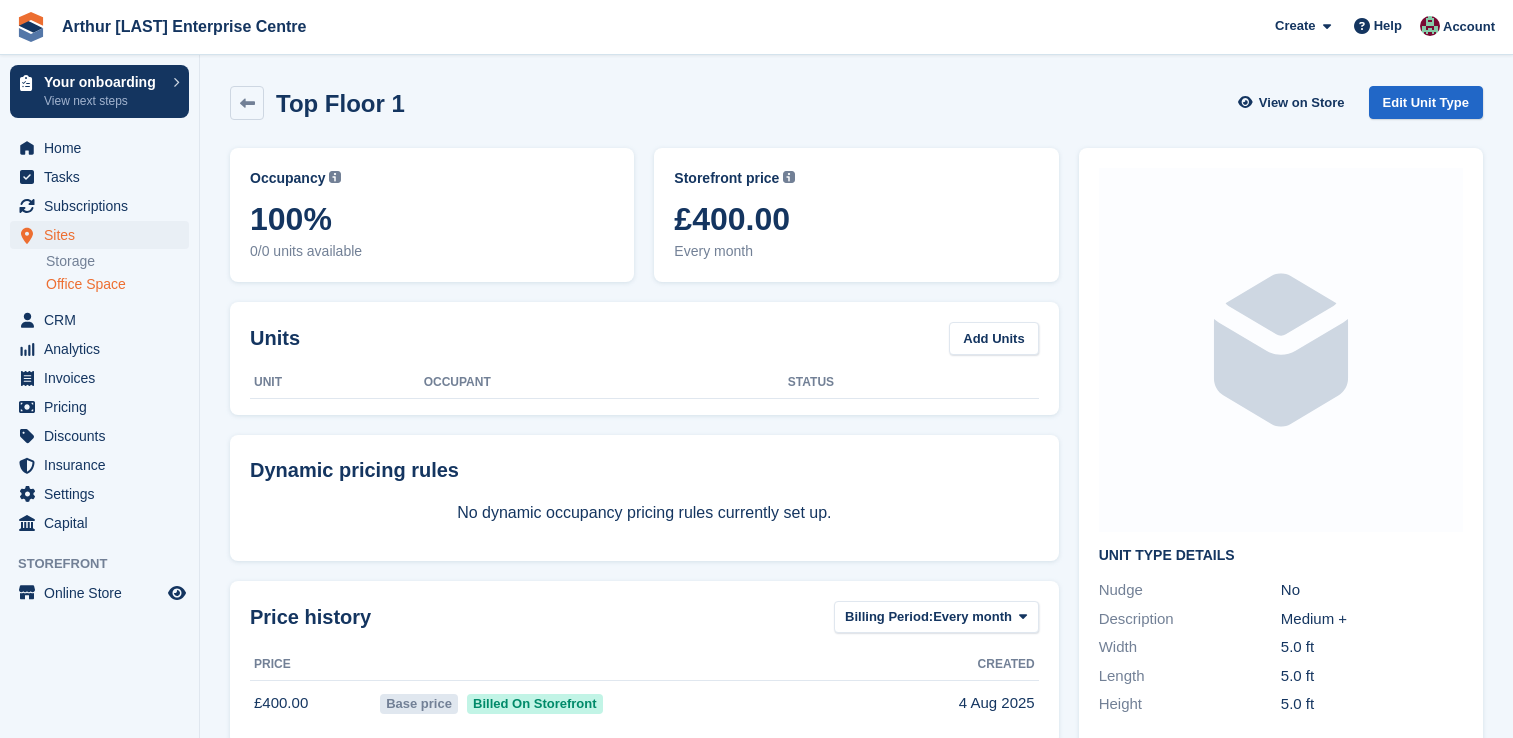 scroll, scrollTop: 0, scrollLeft: 0, axis: both 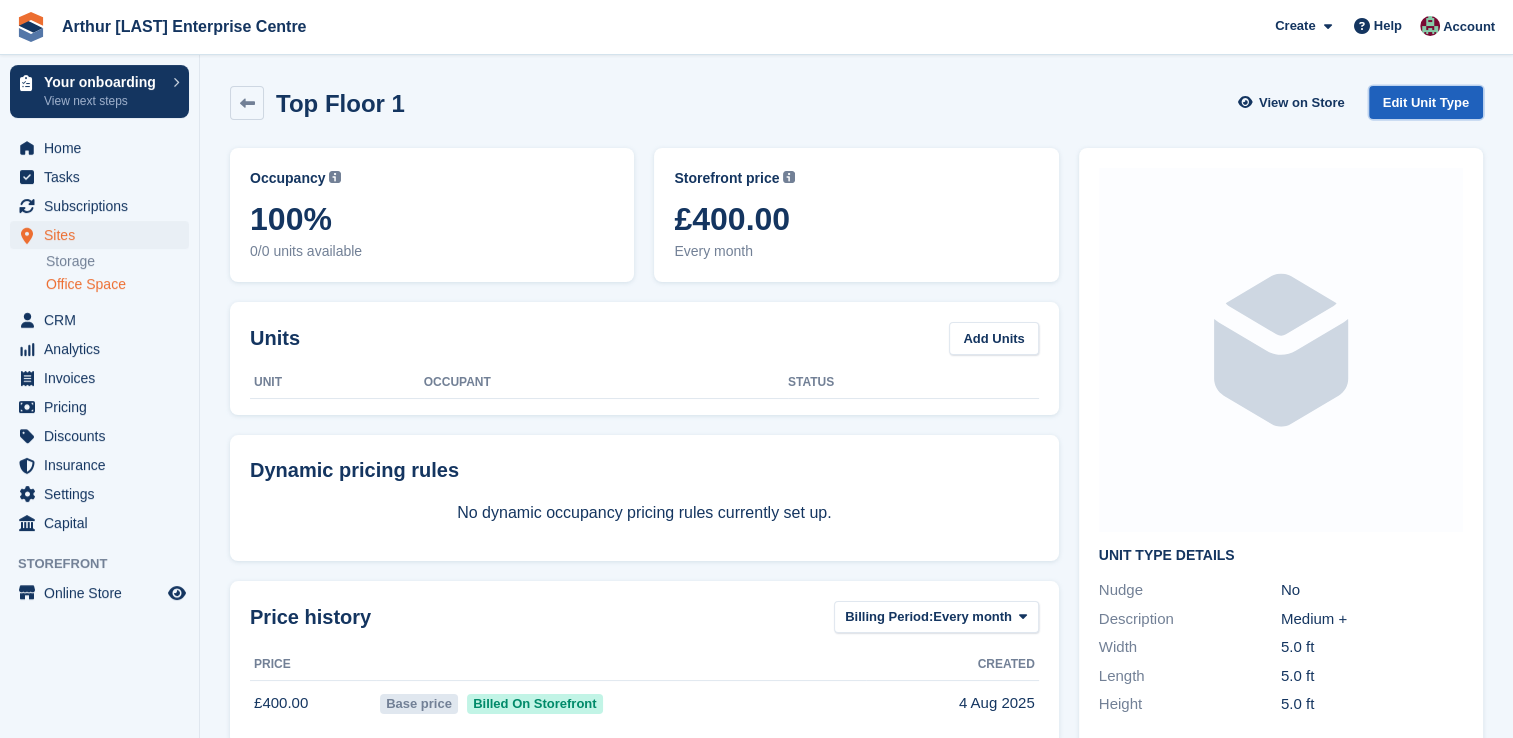 click on "Edit Unit Type" at bounding box center [1426, 102] 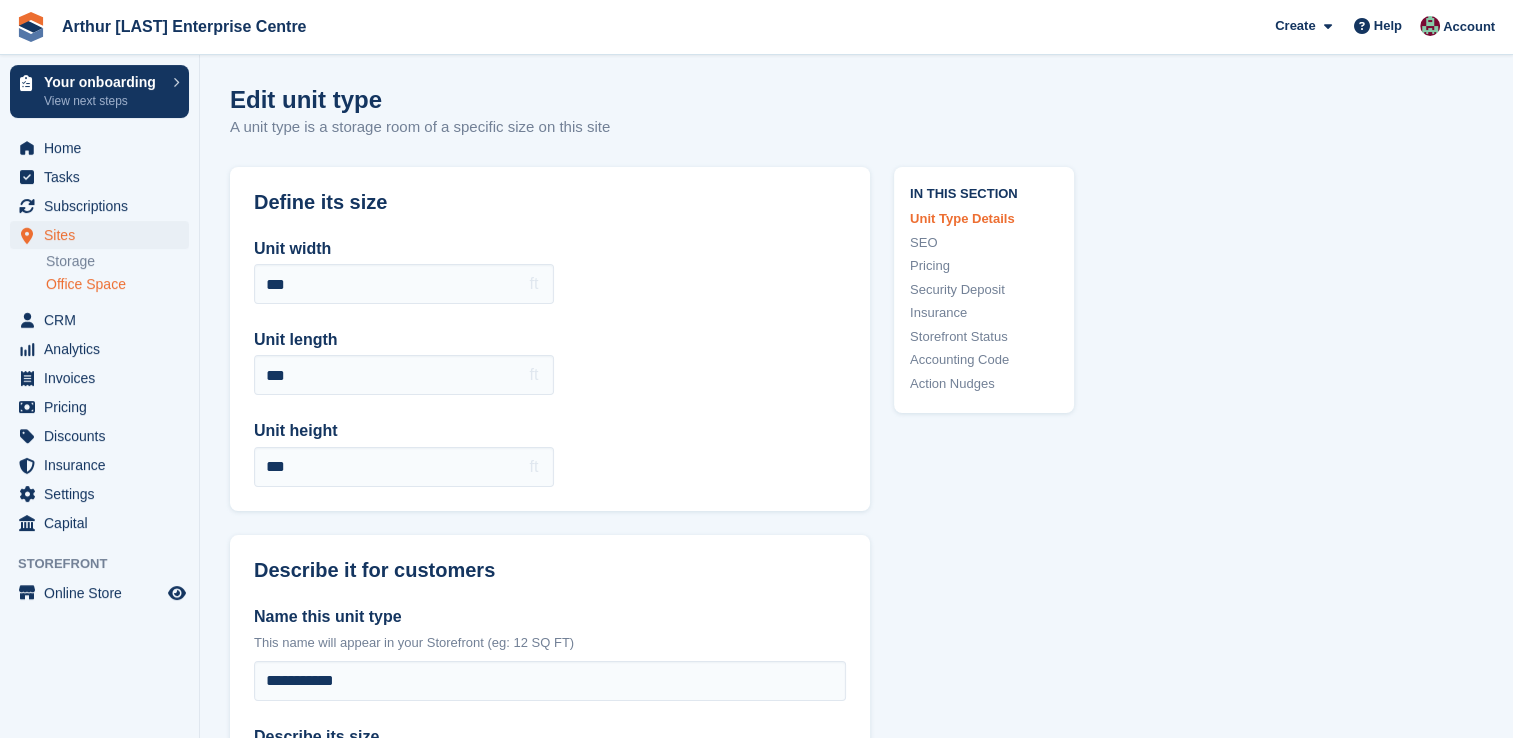 scroll, scrollTop: 300, scrollLeft: 0, axis: vertical 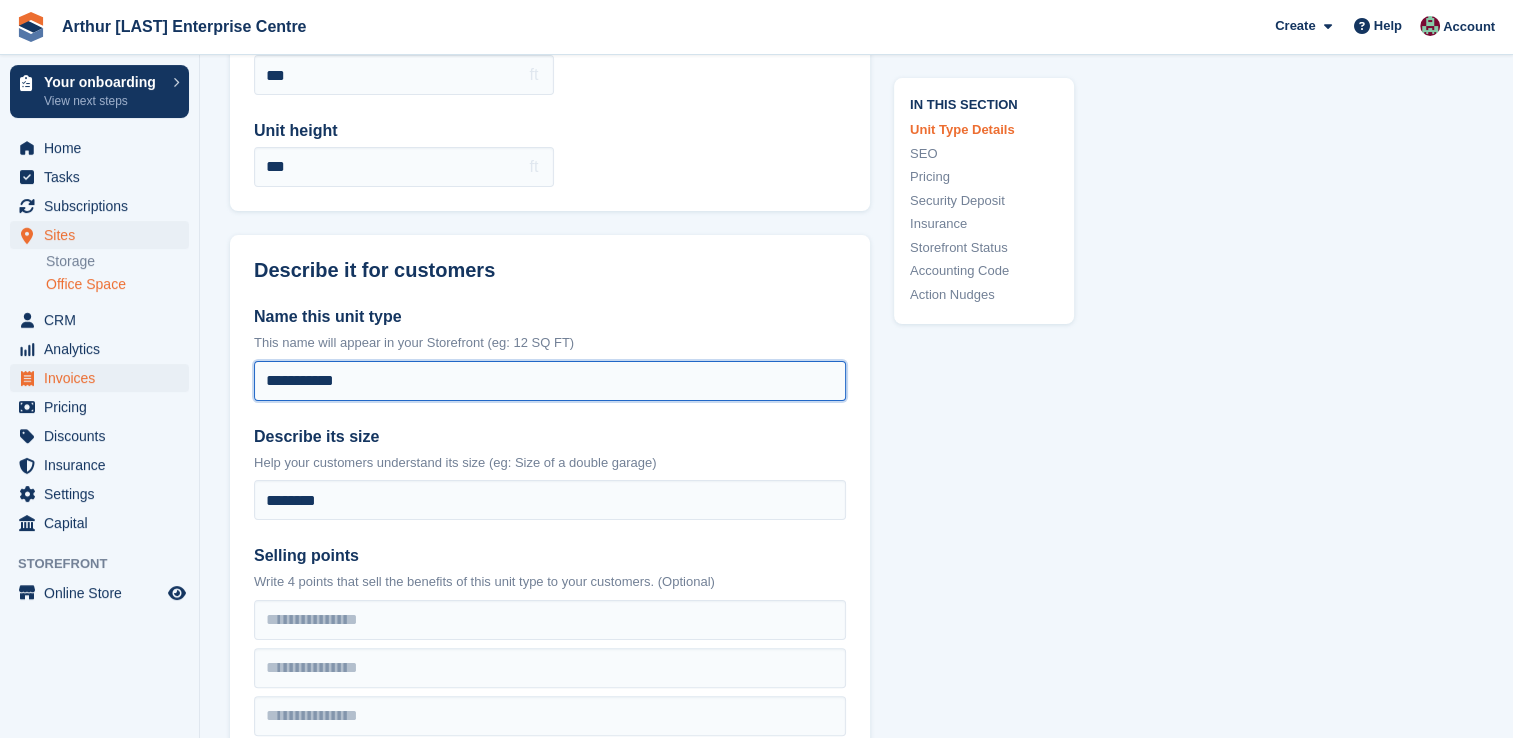 drag, startPoint x: 405, startPoint y: 378, endPoint x: 182, endPoint y: 384, distance: 223.0807 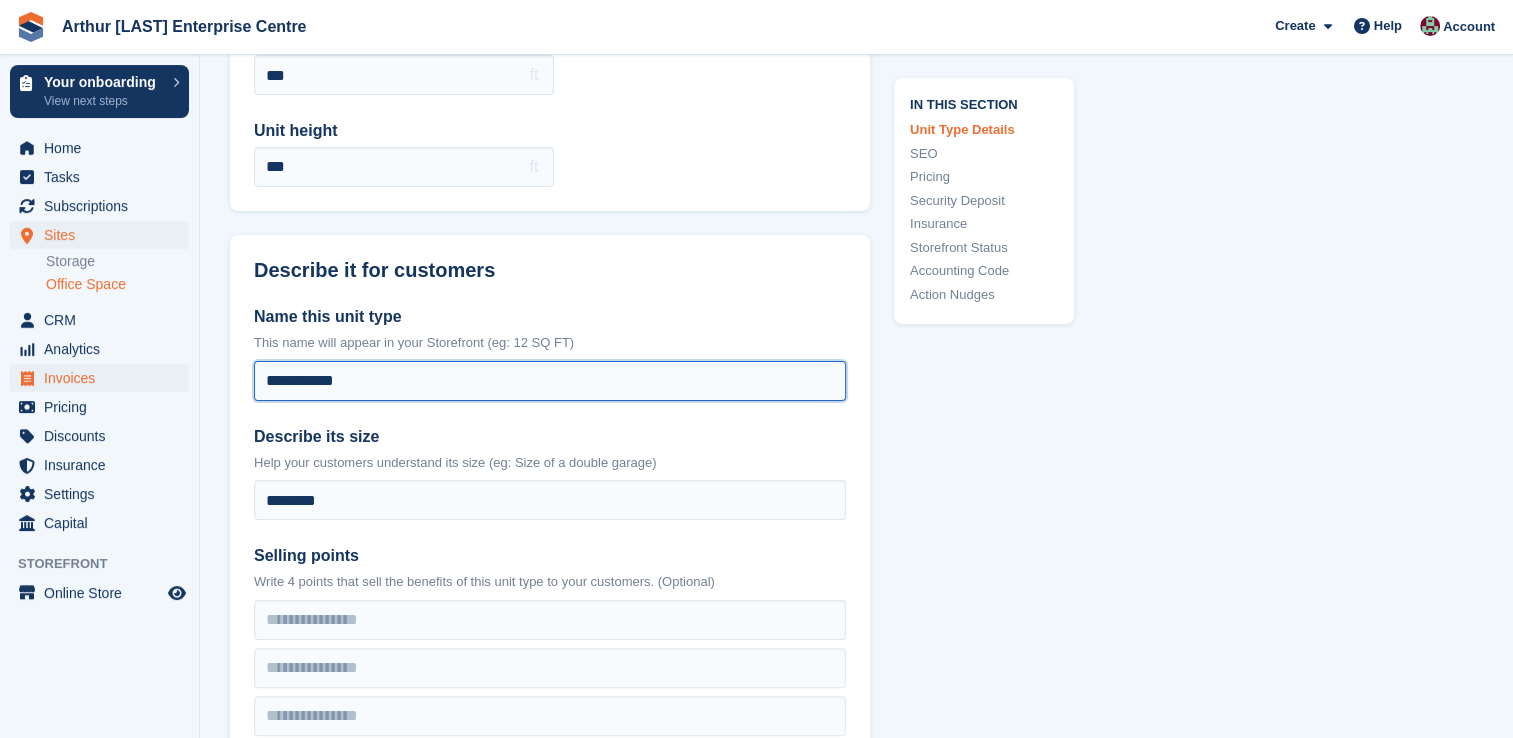 click on "Your onboarding
View next steps
Home
Tasks
Subscriptions
Subscriptions
Subscriptions
Price increases
NEW
Price increases
NEW
Sites
Sites
Sites
Storage
Office Space" at bounding box center (756, 1701) 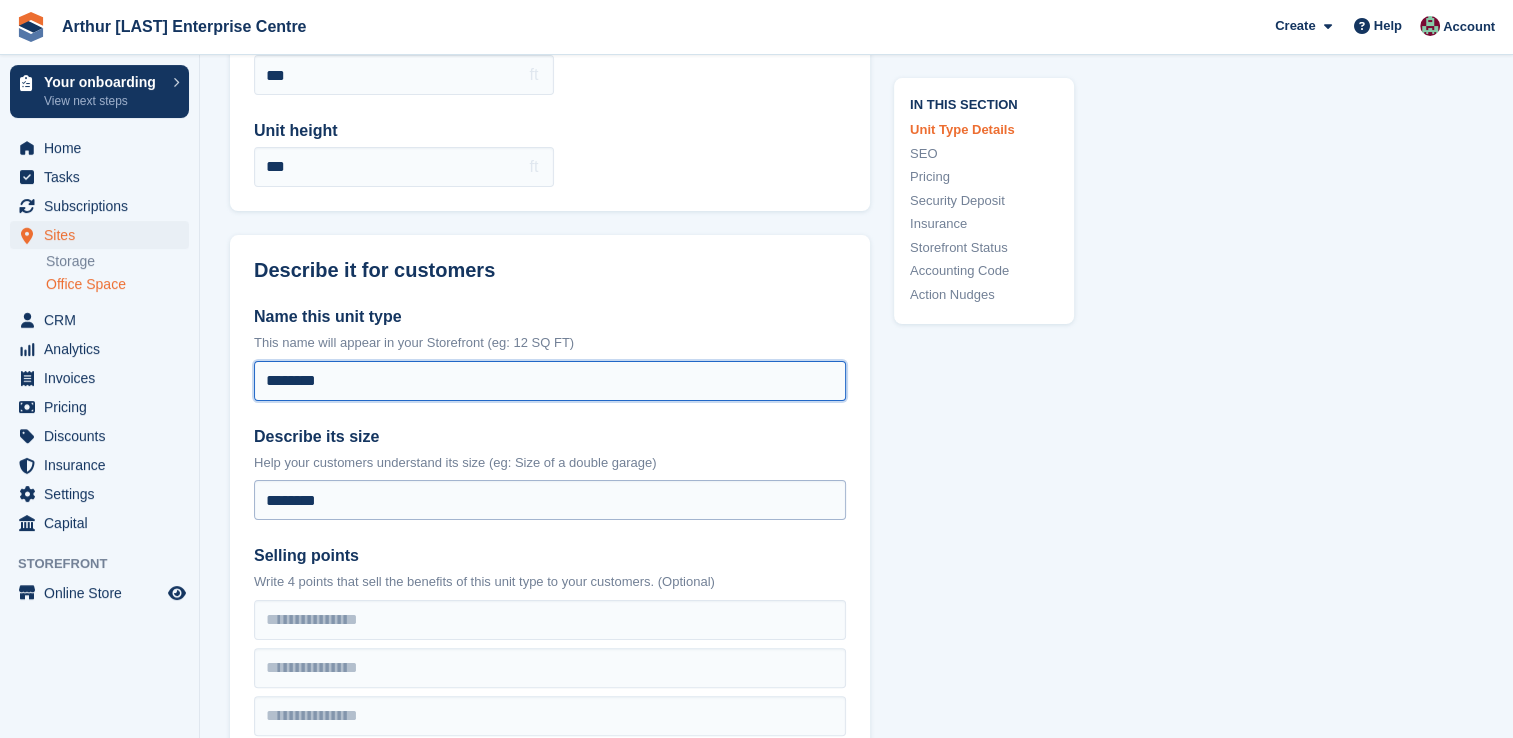 type on "********" 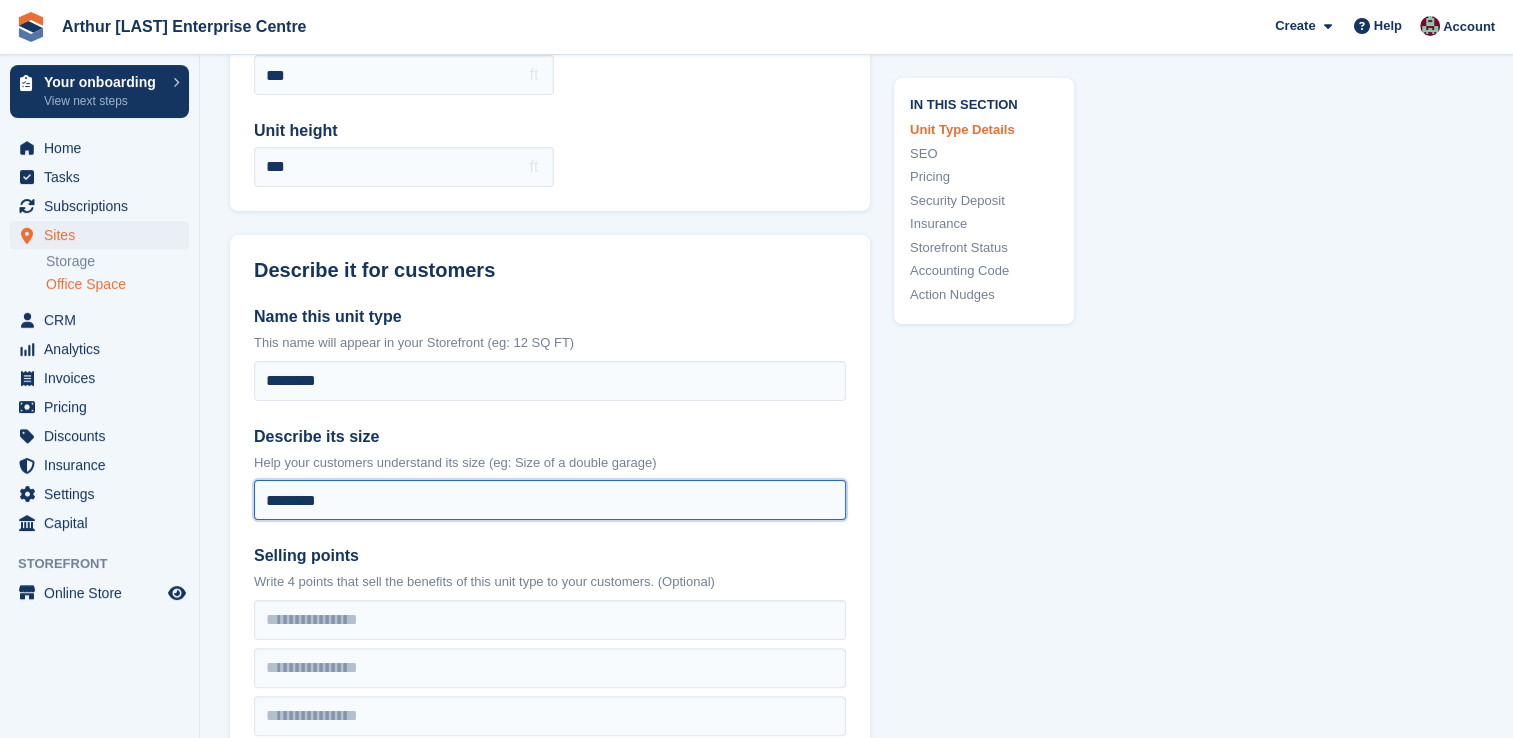 click on "********" at bounding box center [550, 500] 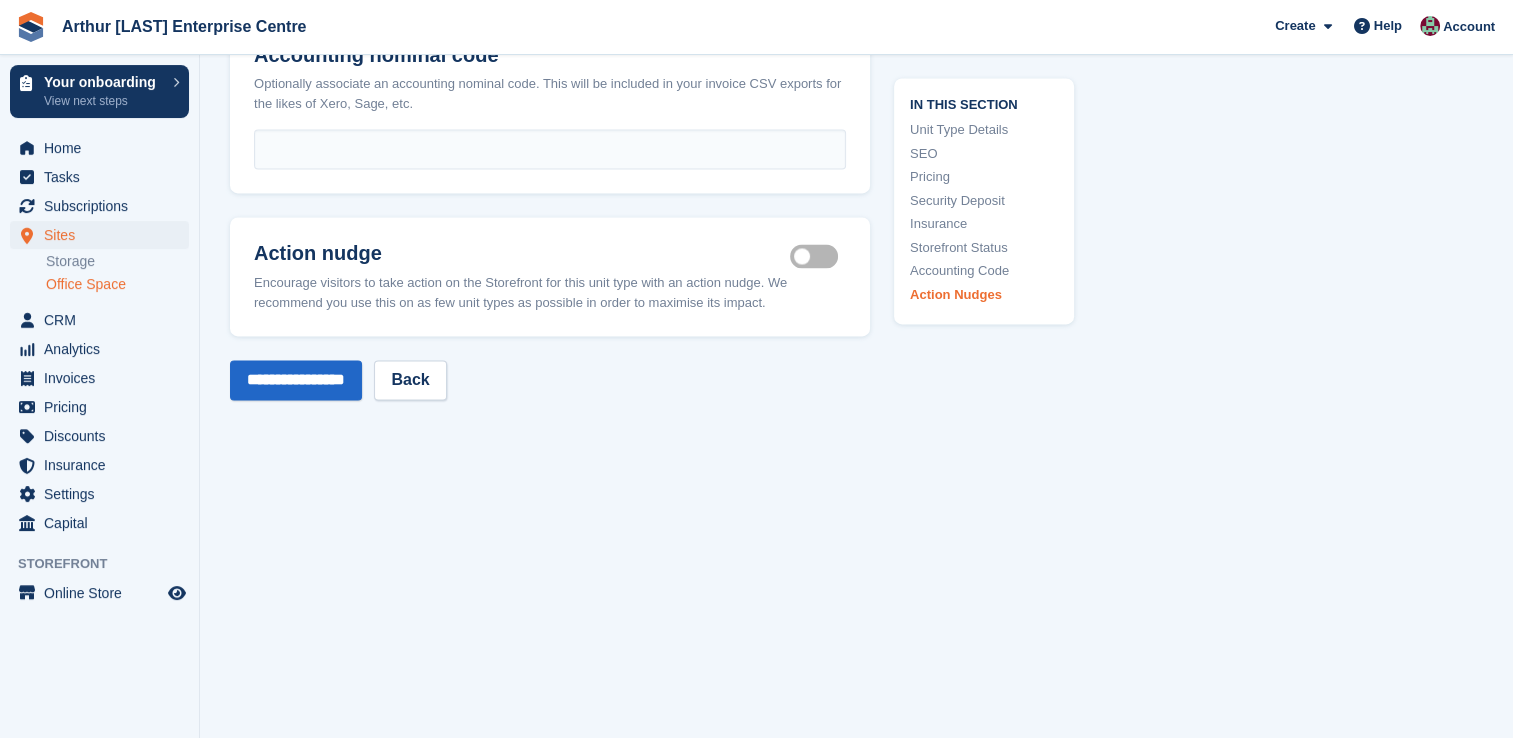 scroll, scrollTop: 3264, scrollLeft: 0, axis: vertical 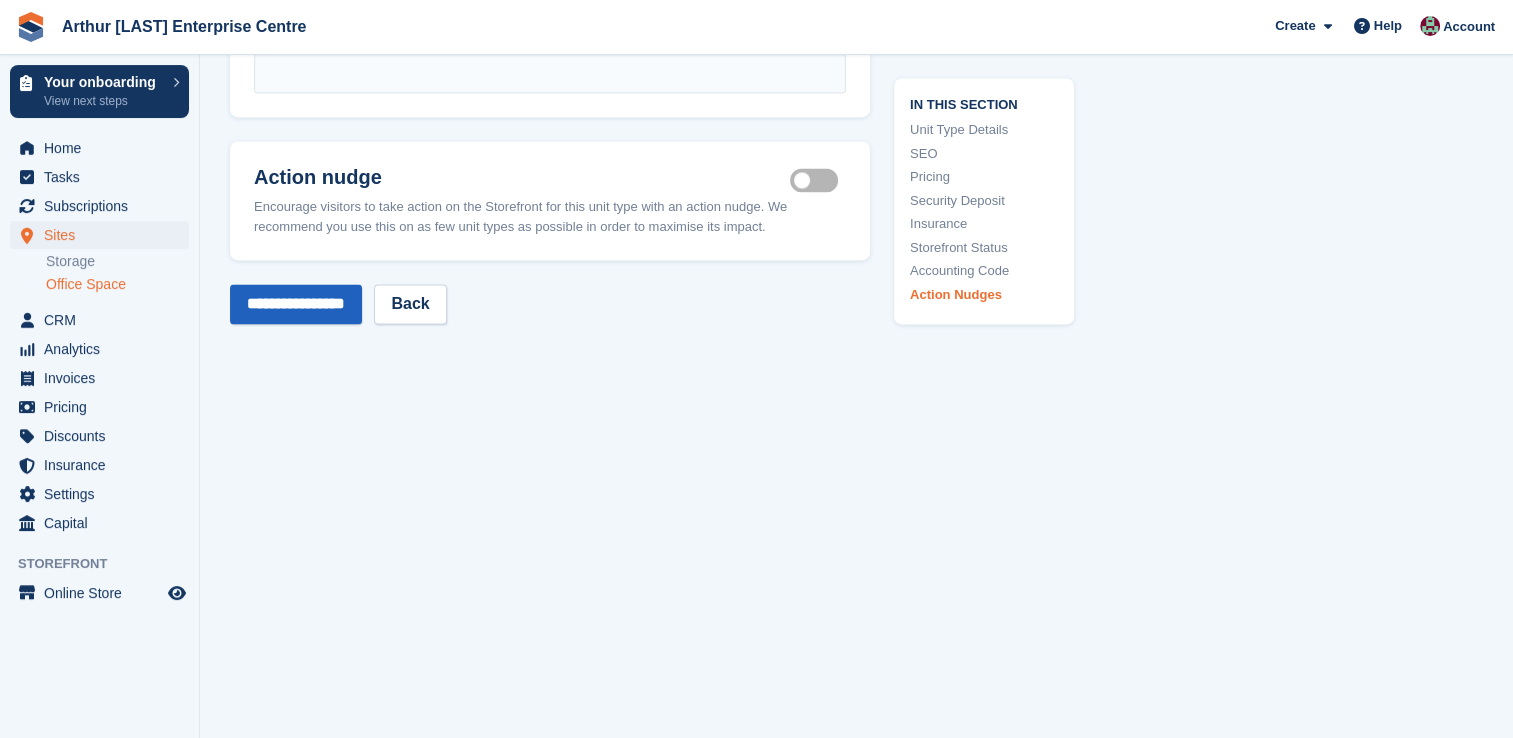 type on "**********" 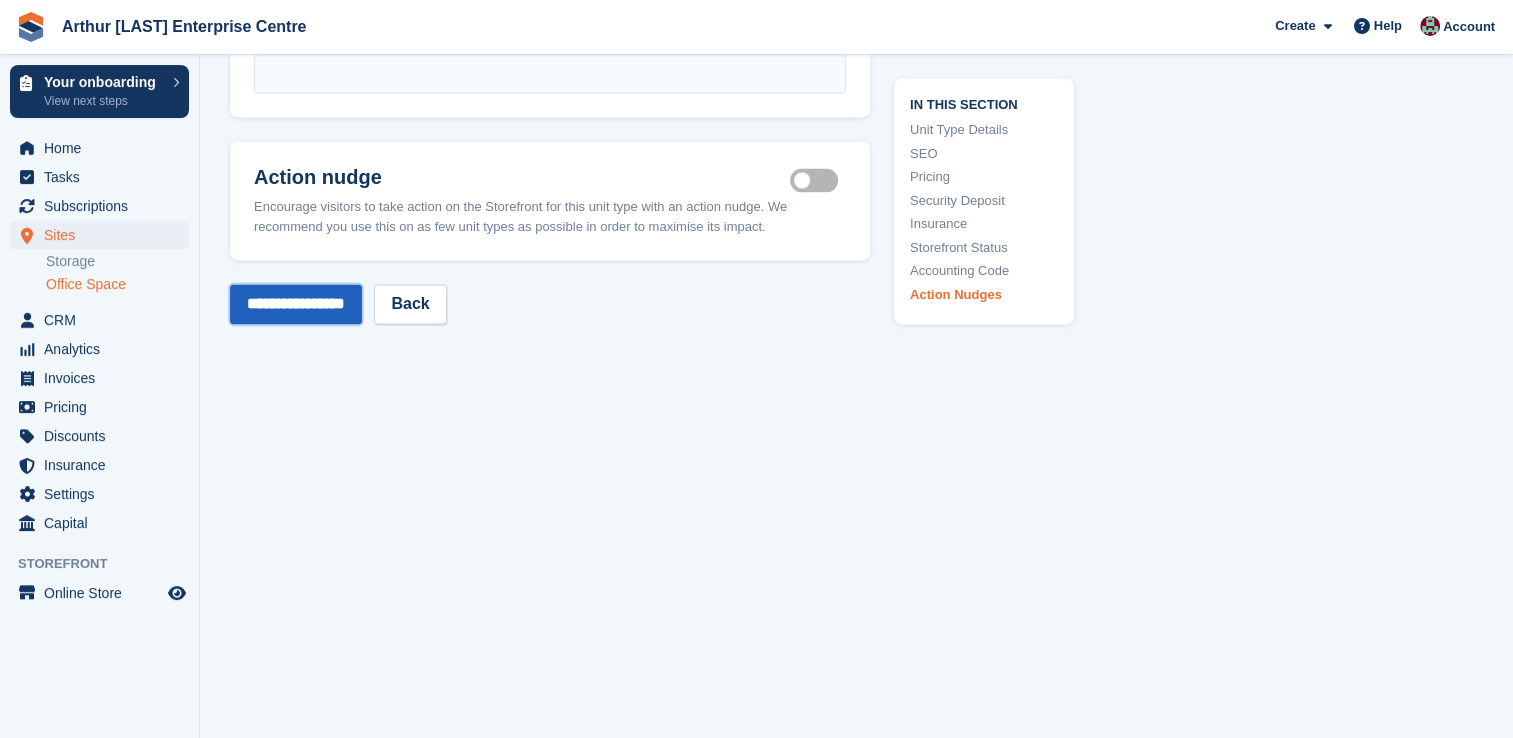 click on "**********" at bounding box center (296, 304) 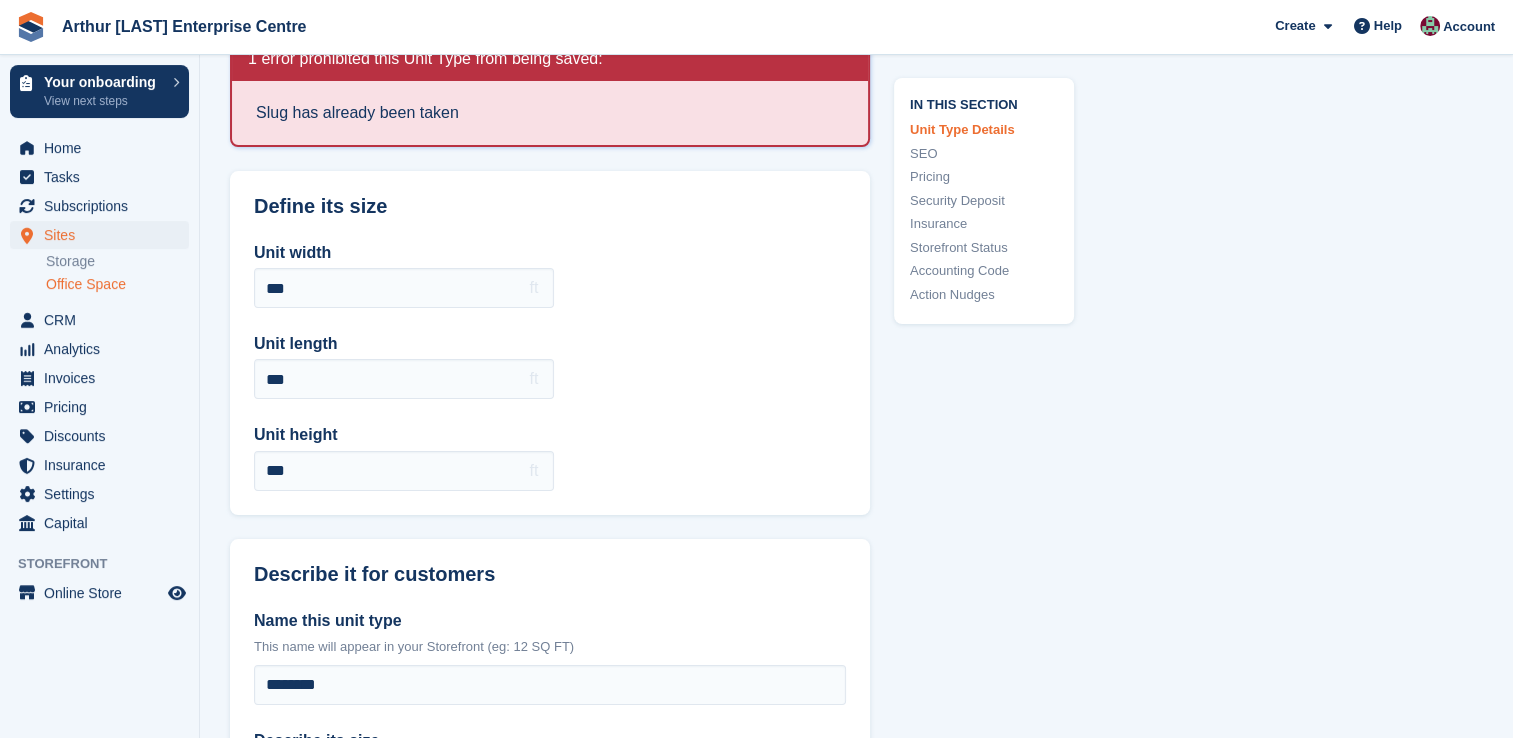 scroll, scrollTop: 100, scrollLeft: 0, axis: vertical 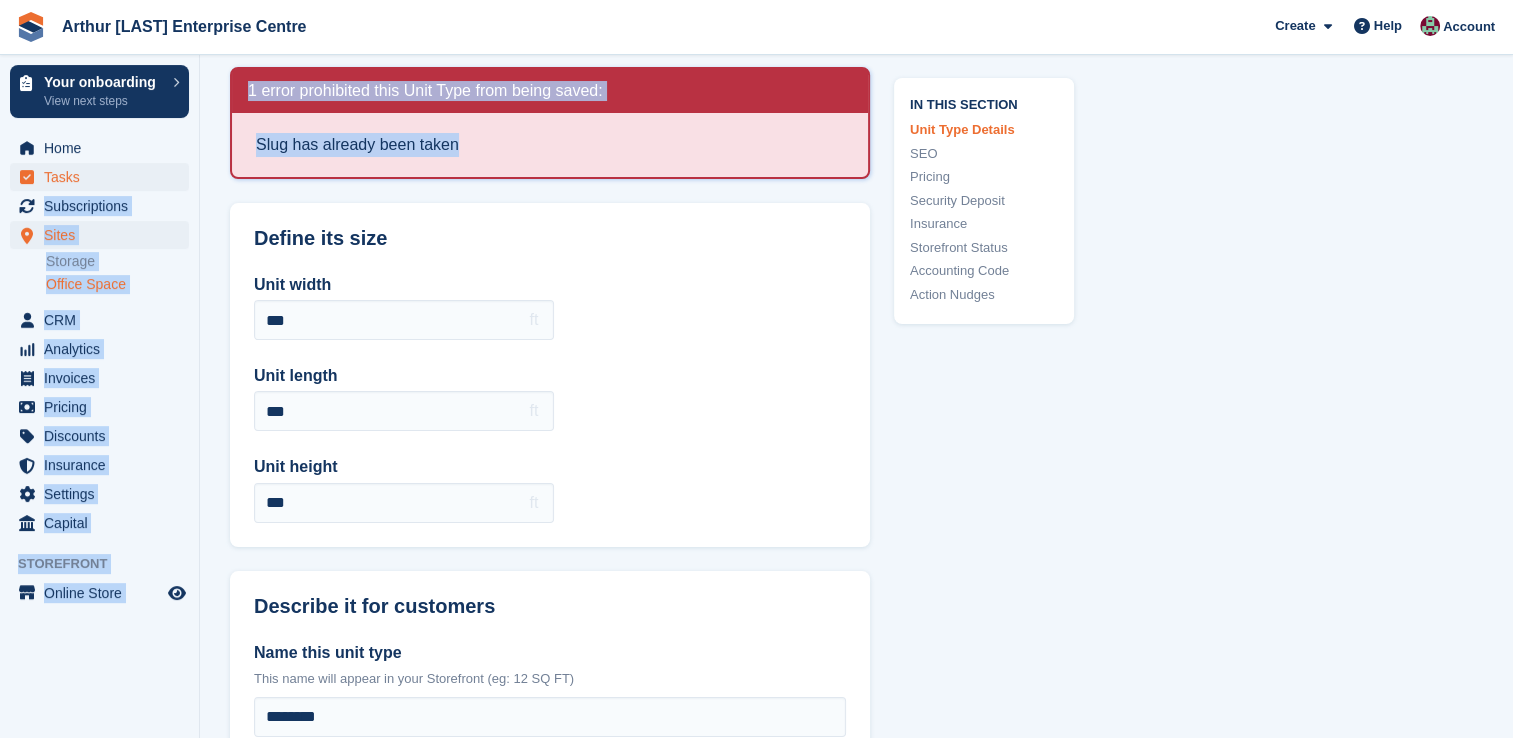 drag, startPoint x: 464, startPoint y: 137, endPoint x: 176, endPoint y: 177, distance: 290.7645 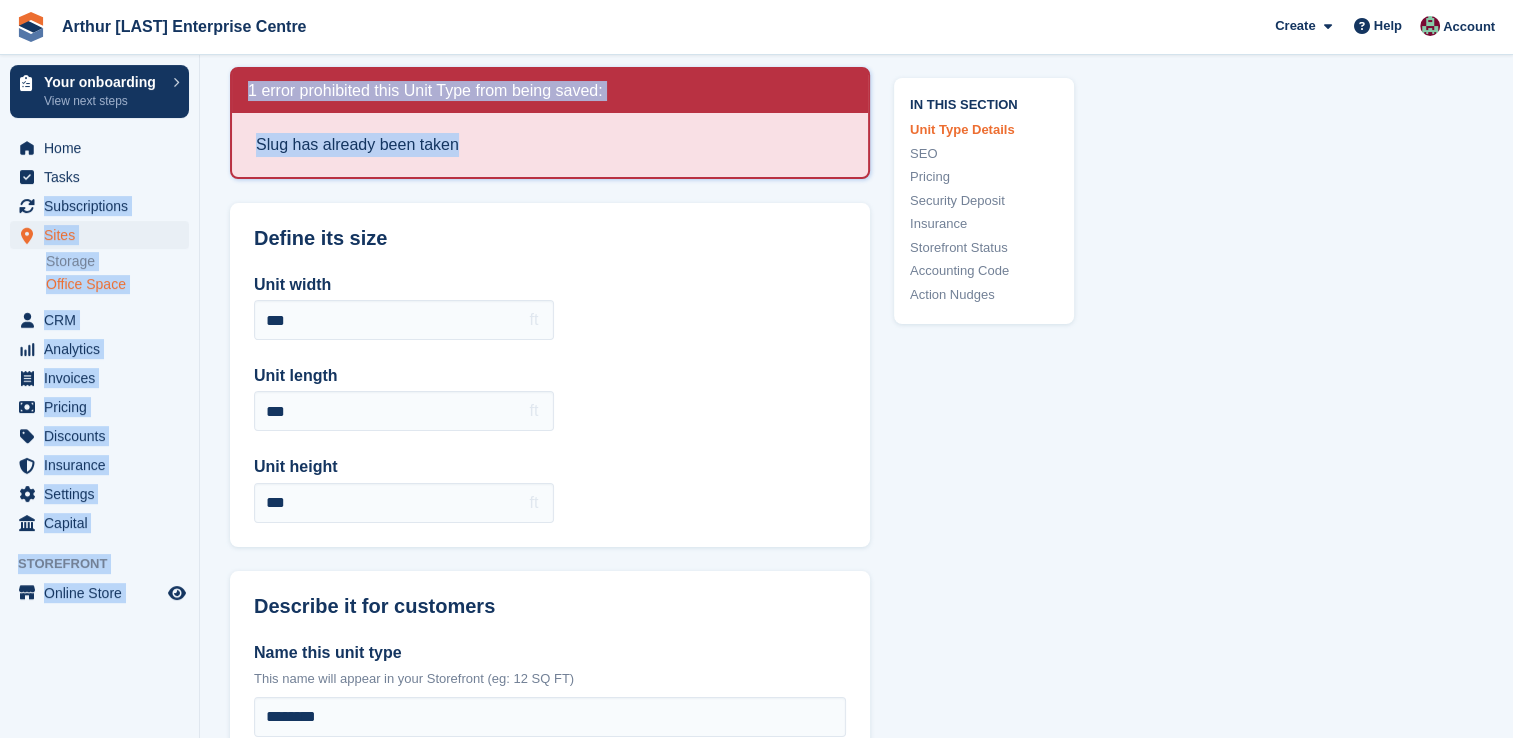 click on "Slug has already been taken" at bounding box center [550, 145] 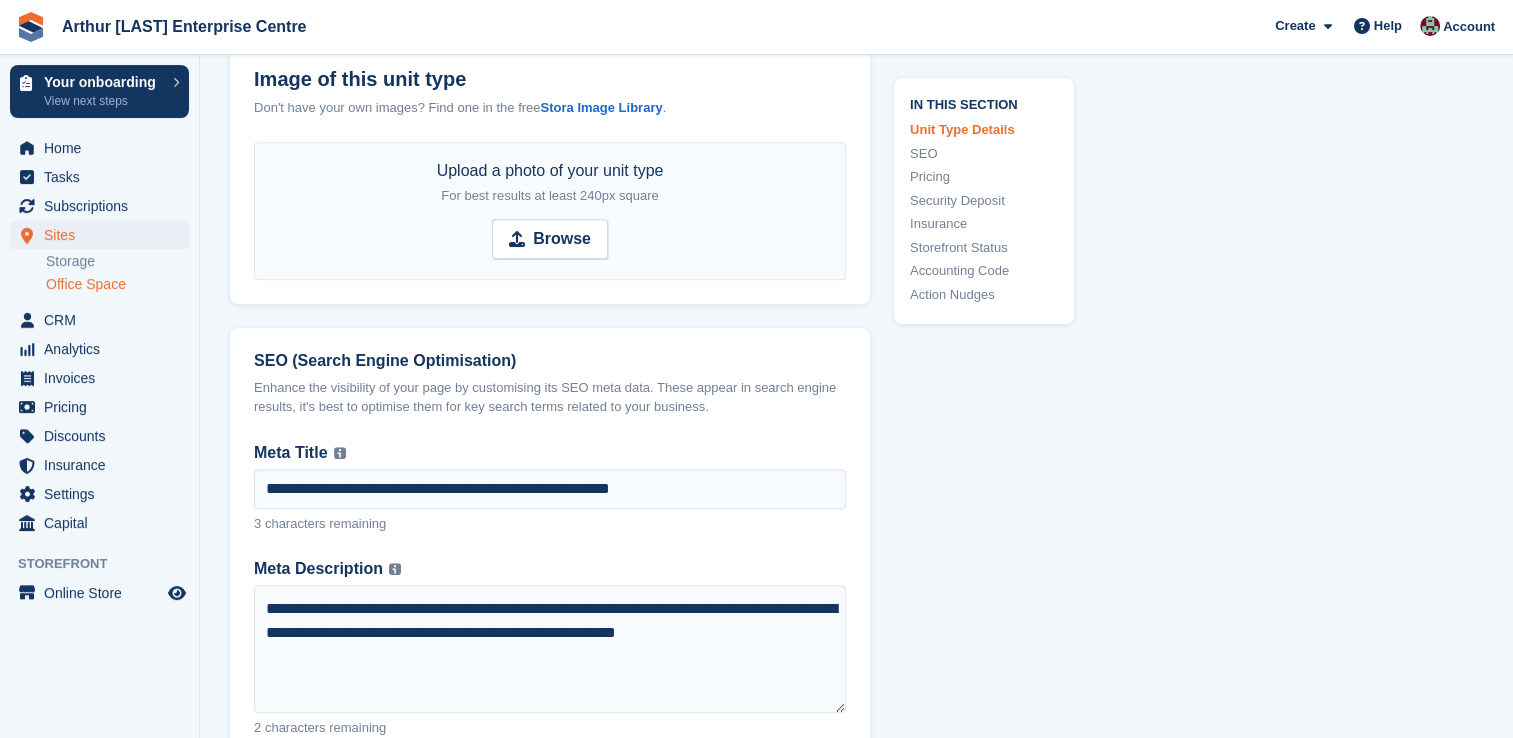 scroll, scrollTop: 1300, scrollLeft: 0, axis: vertical 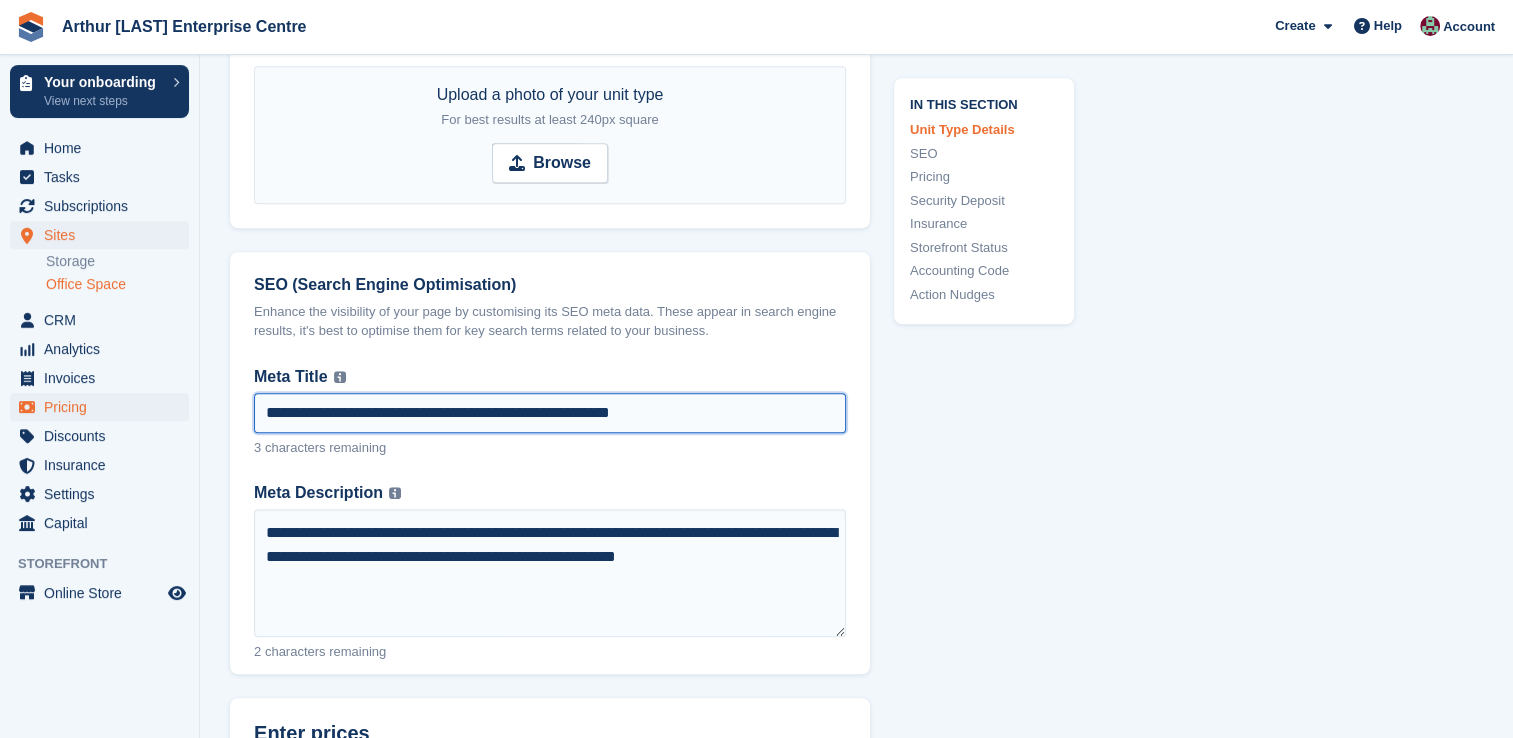 drag, startPoint x: 697, startPoint y: 413, endPoint x: 103, endPoint y: 418, distance: 594.02106 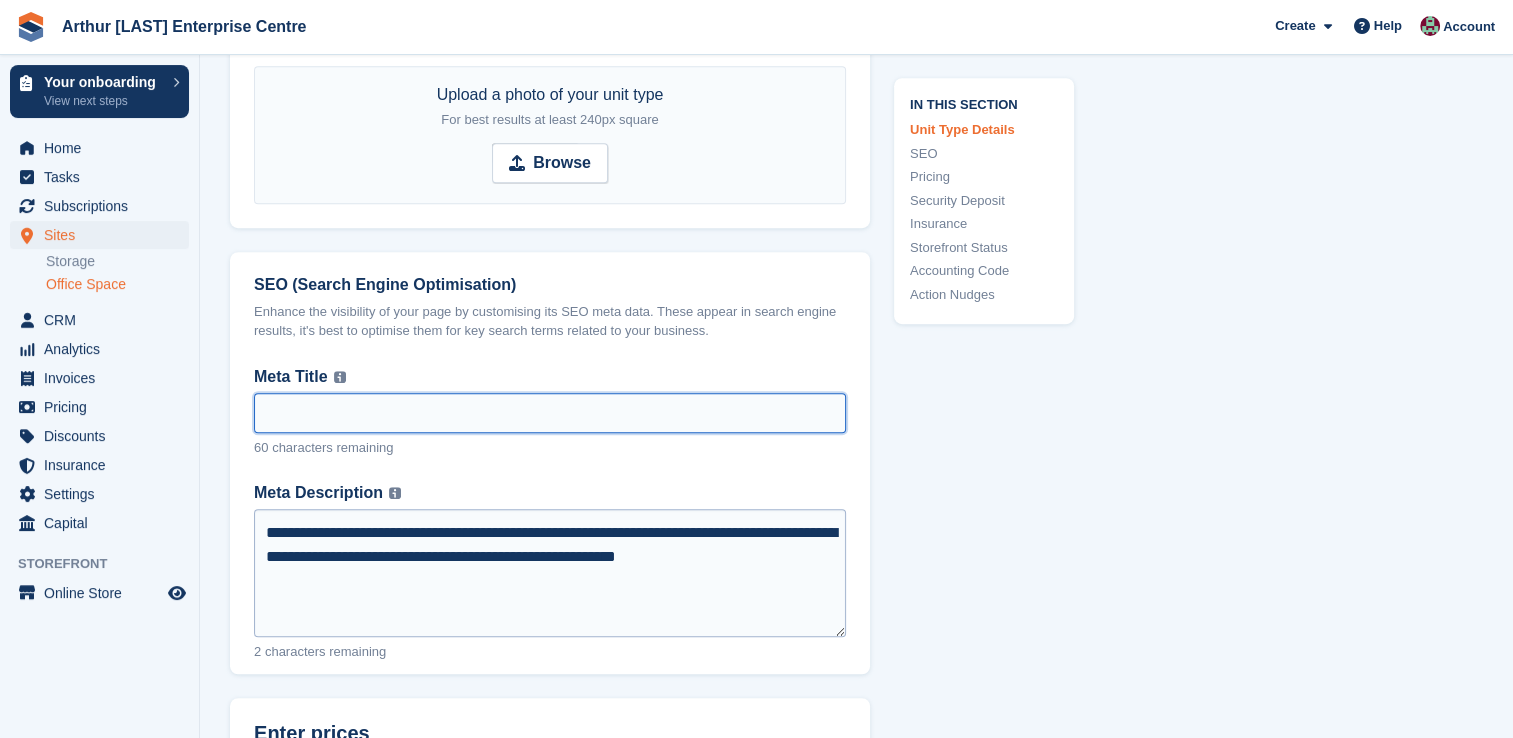 type 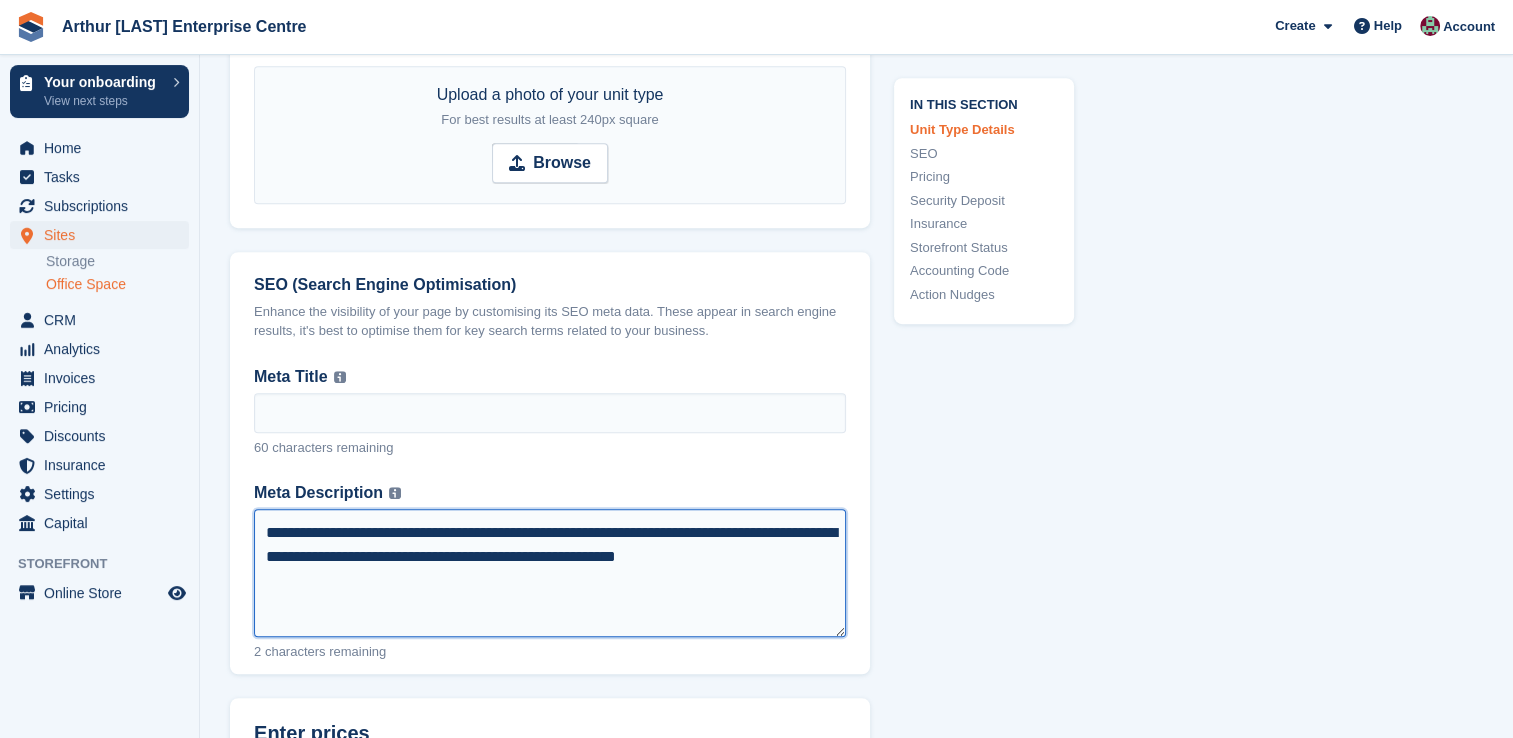 drag, startPoint x: 784, startPoint y: 572, endPoint x: 50, endPoint y: 562, distance: 734.0681 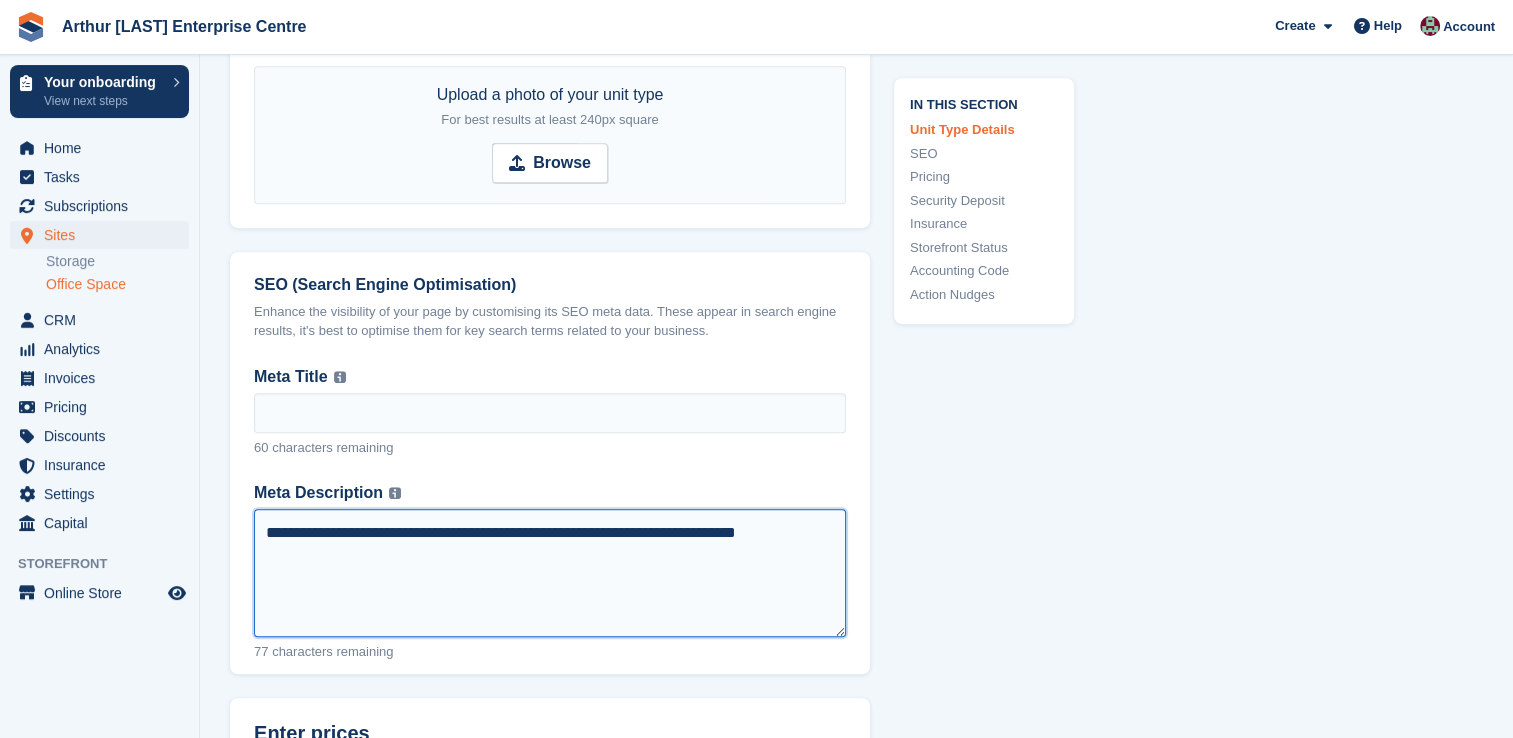 drag, startPoint x: 260, startPoint y: 530, endPoint x: 1082, endPoint y: 497, distance: 822.6622 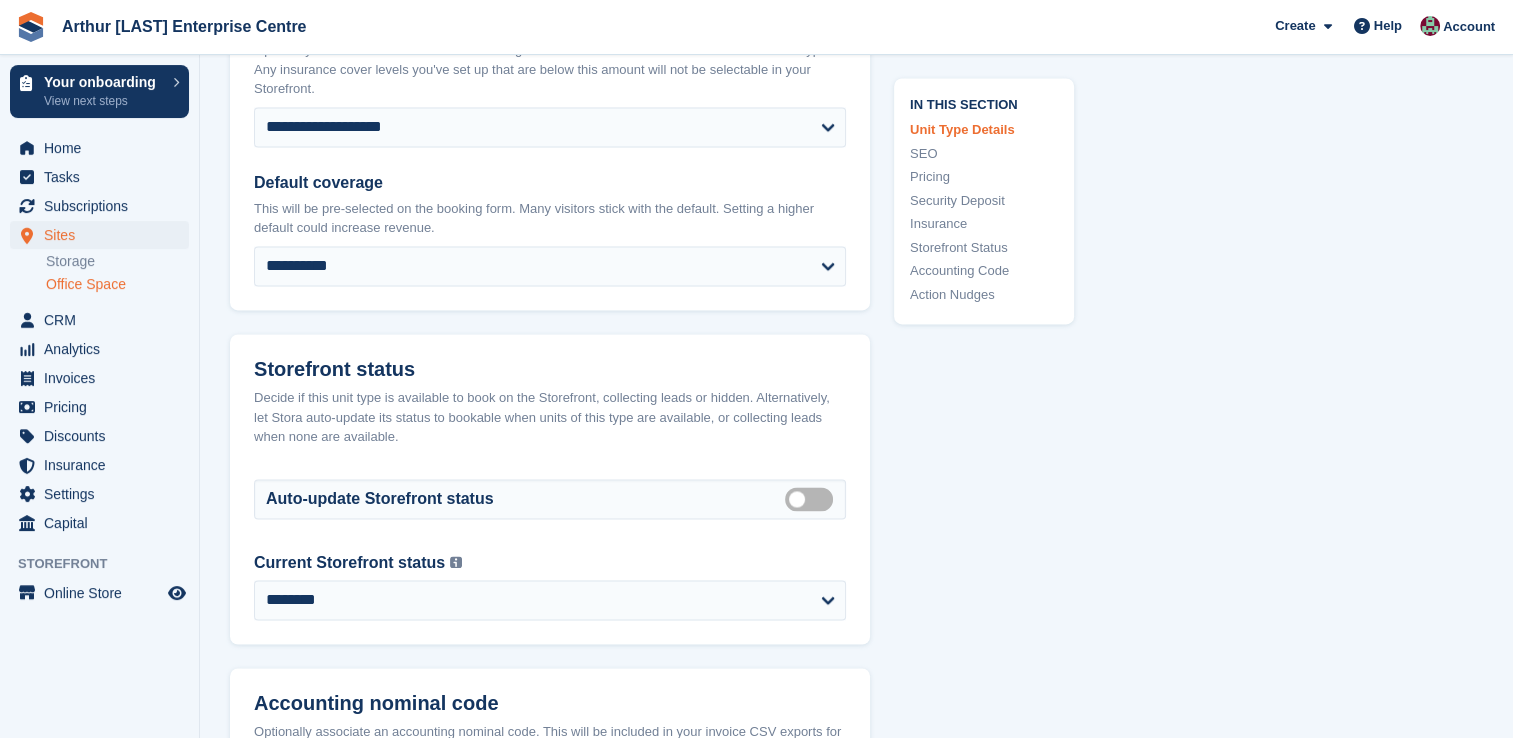 scroll, scrollTop: 3400, scrollLeft: 0, axis: vertical 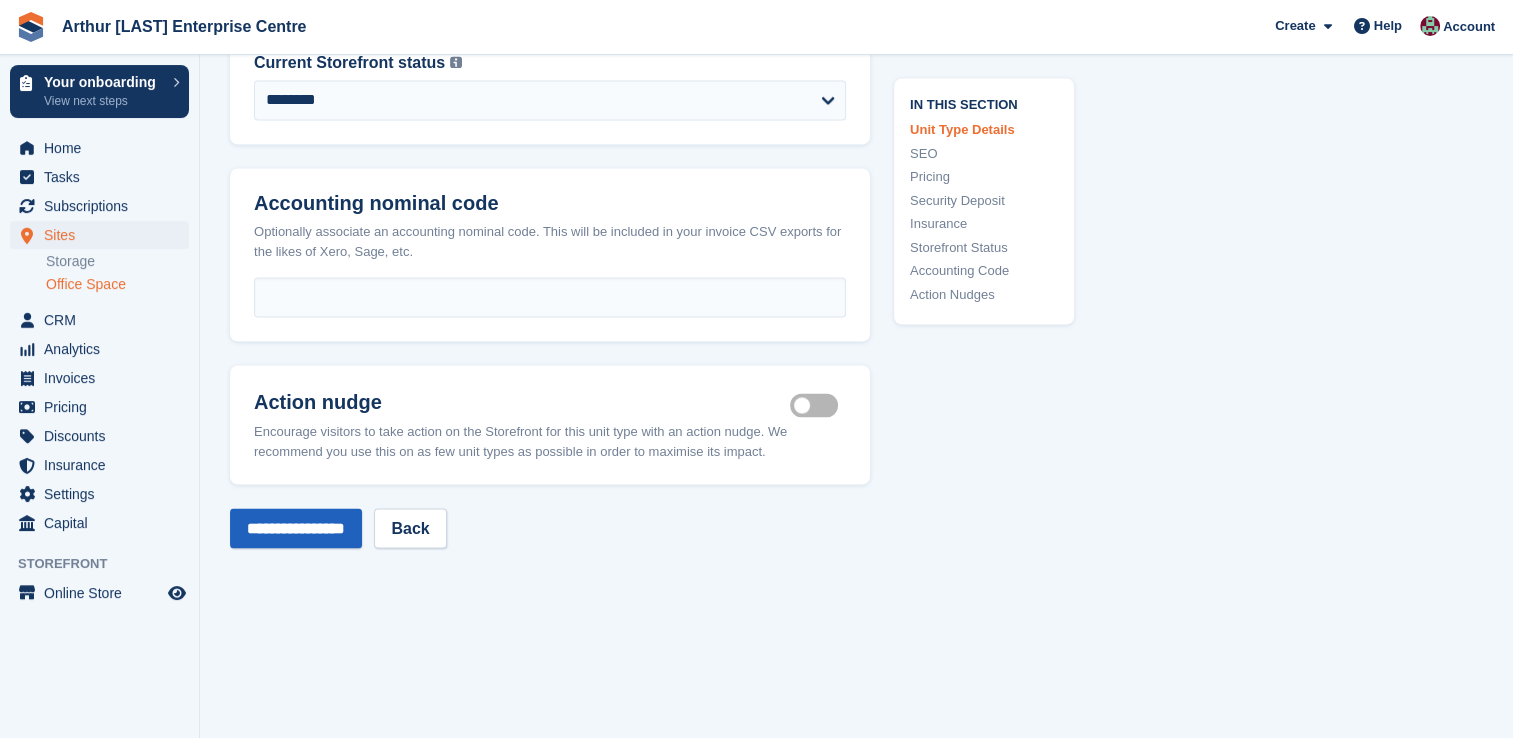 type 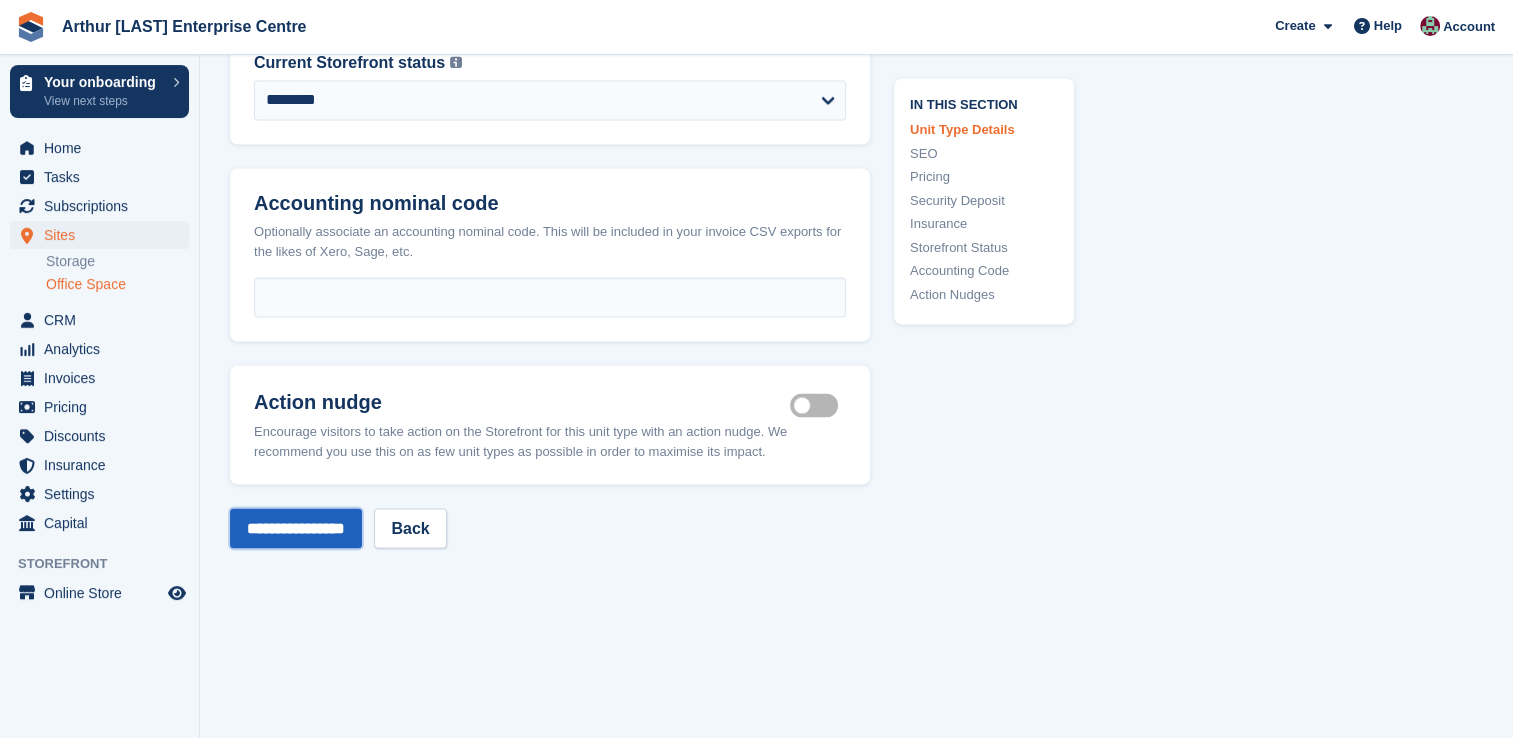 click on "**********" at bounding box center (296, 528) 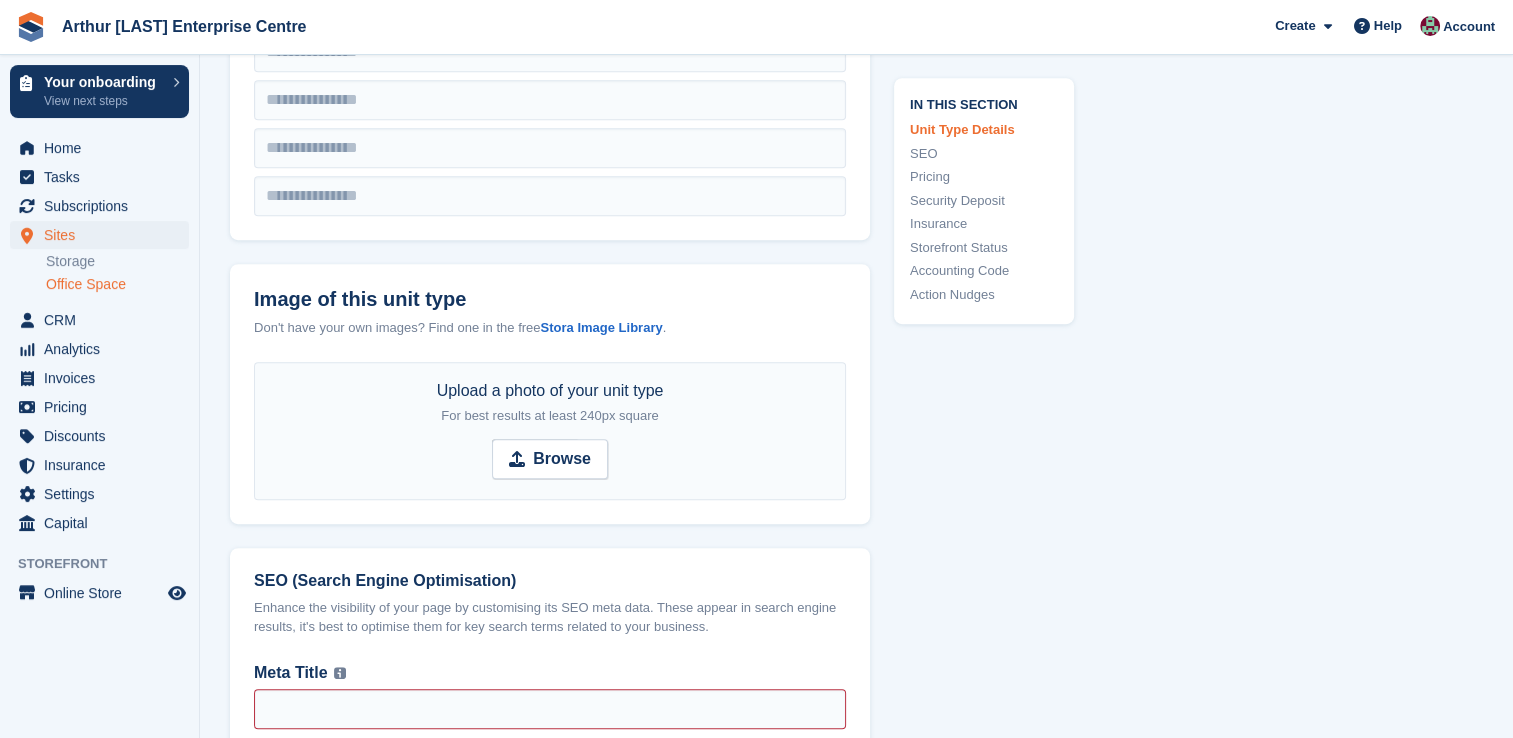 scroll, scrollTop: 1300, scrollLeft: 0, axis: vertical 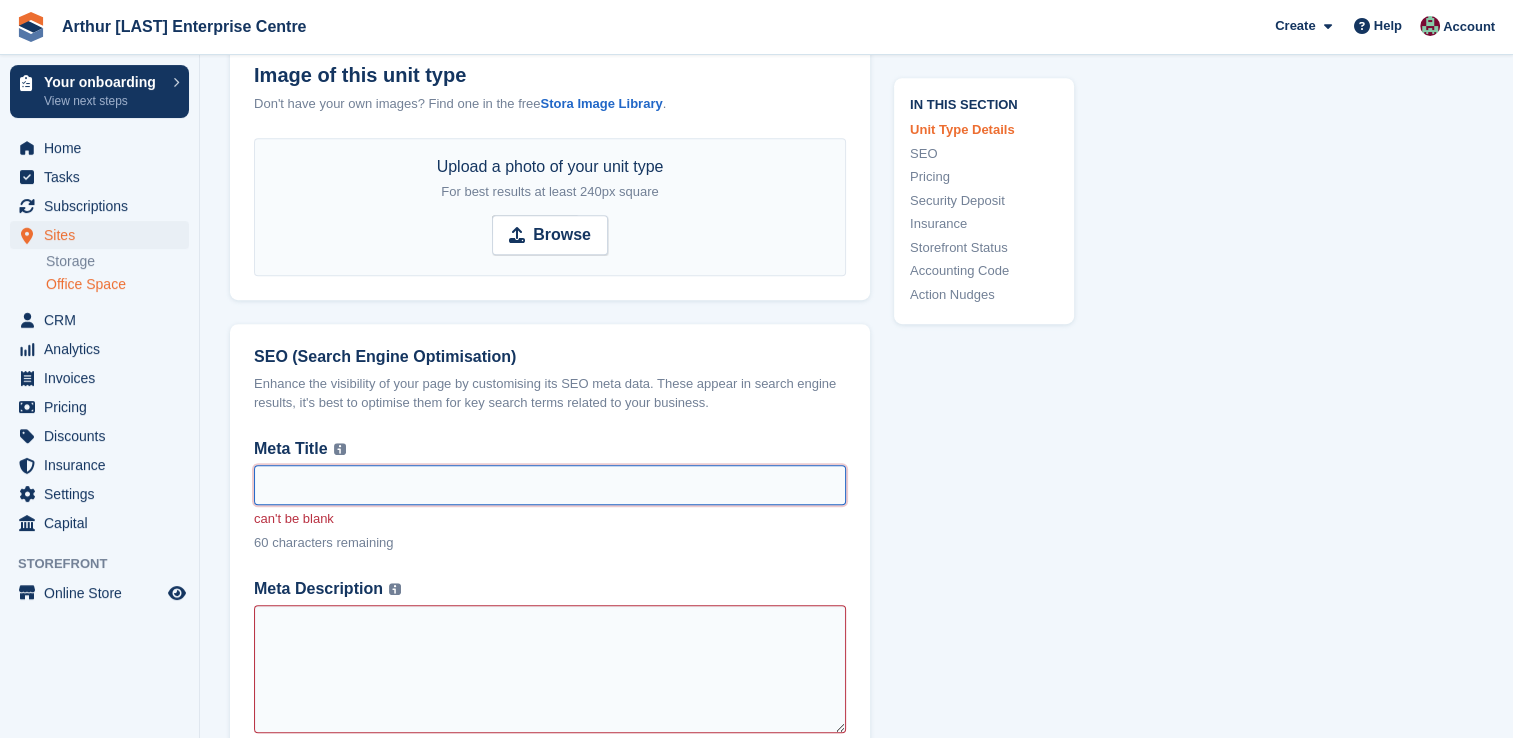 click on "Meta Title
To write an SEO optimised meta title, use relevant keywords, keep it concise, and accurately summarise the page's content to attract users and improve search engine visibility." at bounding box center (550, 485) 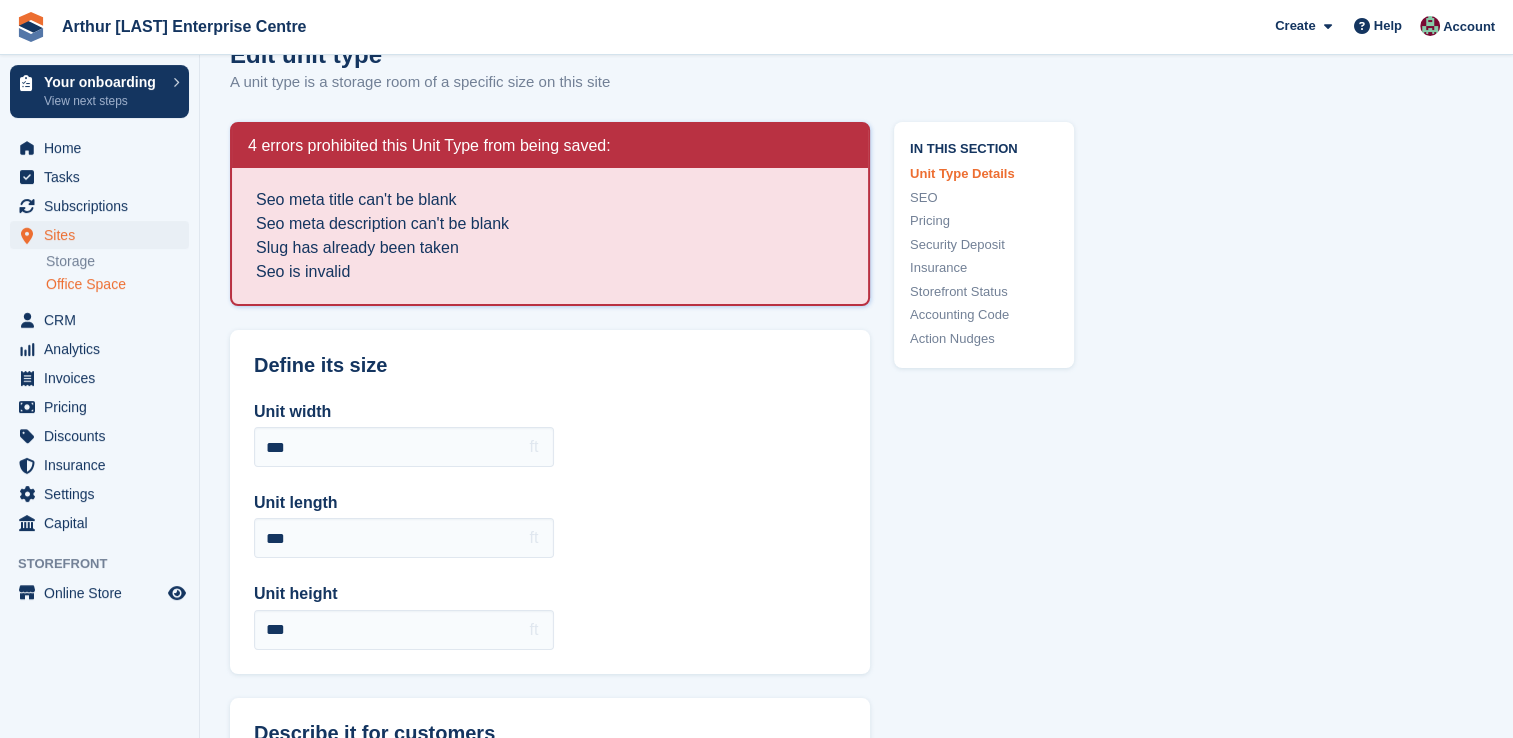 scroll, scrollTop: 0, scrollLeft: 0, axis: both 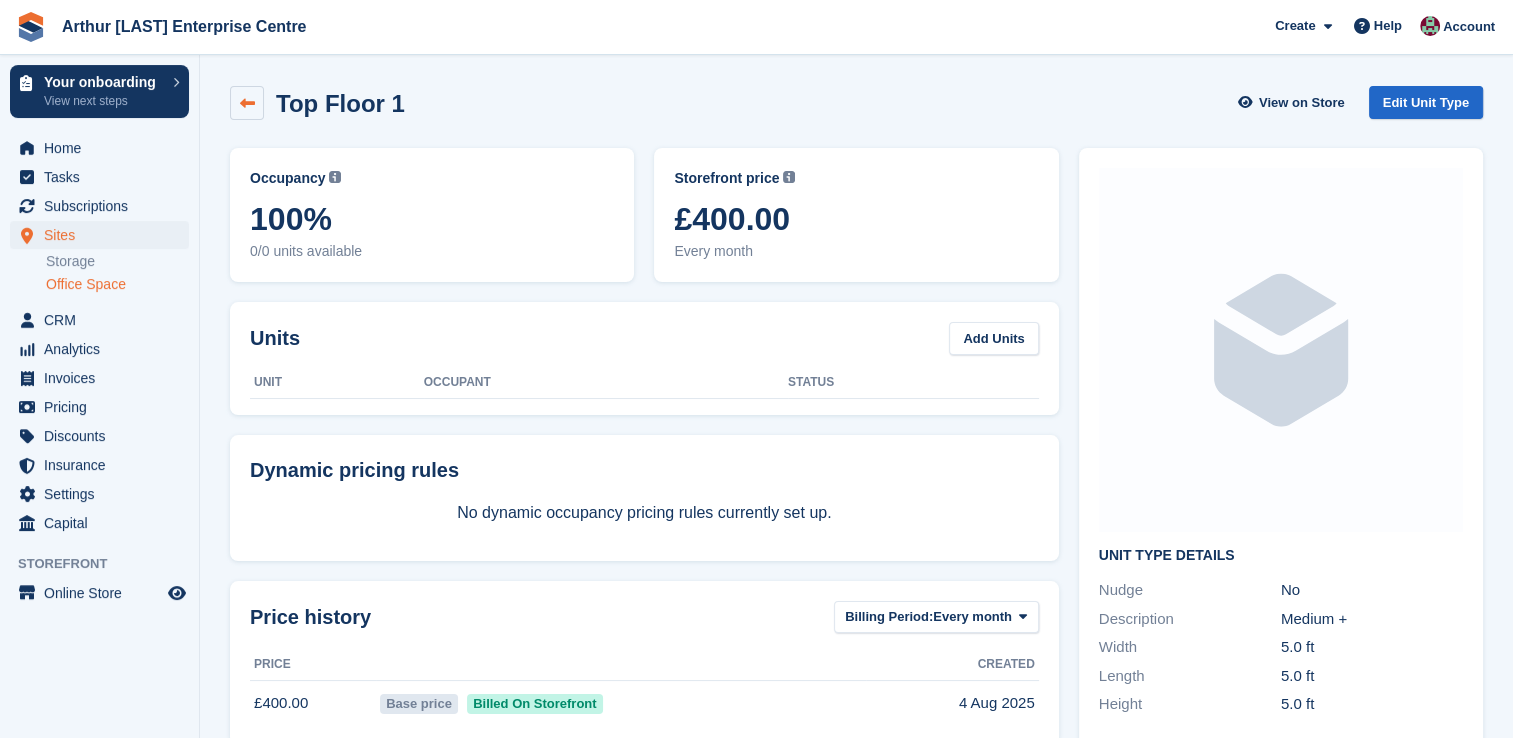 click at bounding box center (247, 103) 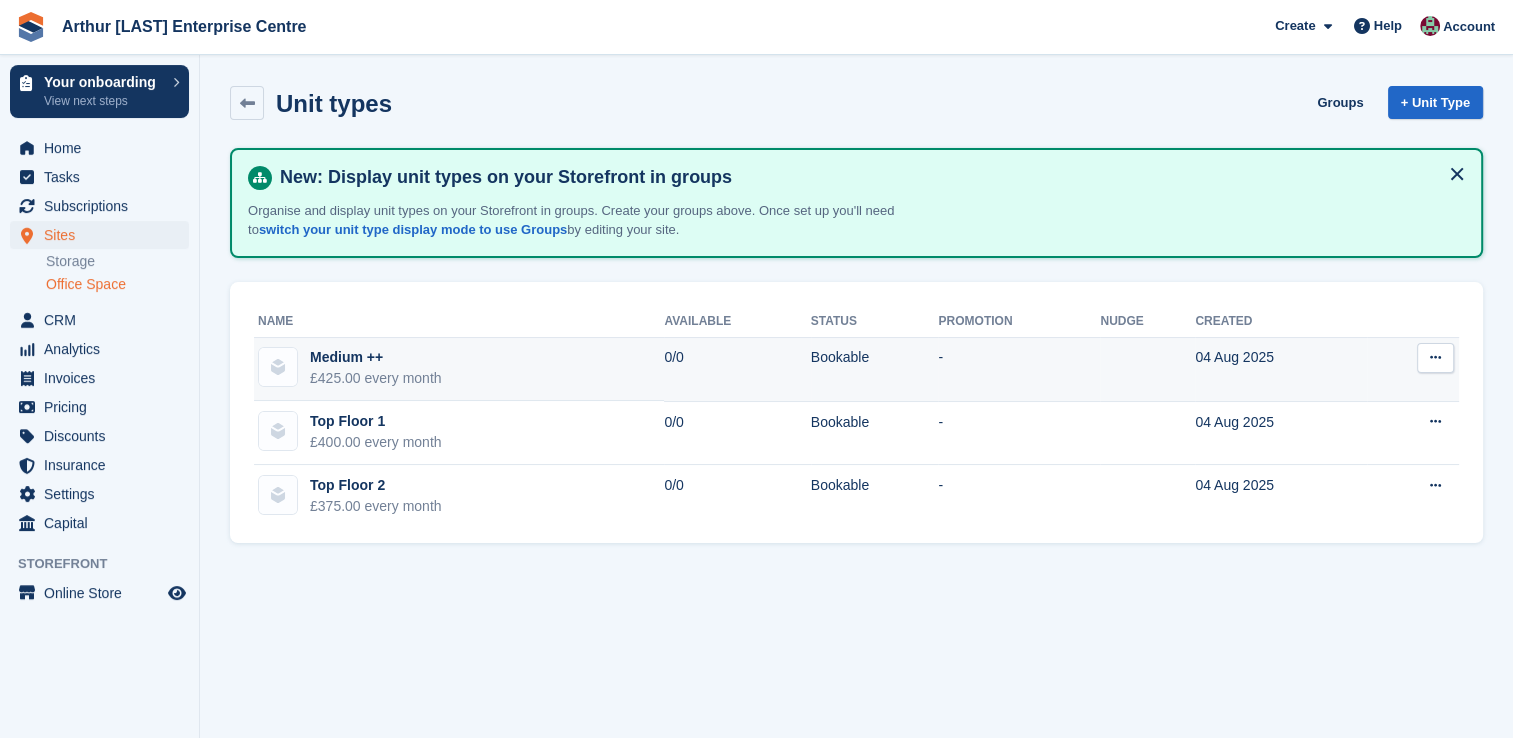 click on "Medium ++
£425.00 every month" at bounding box center (459, 370) 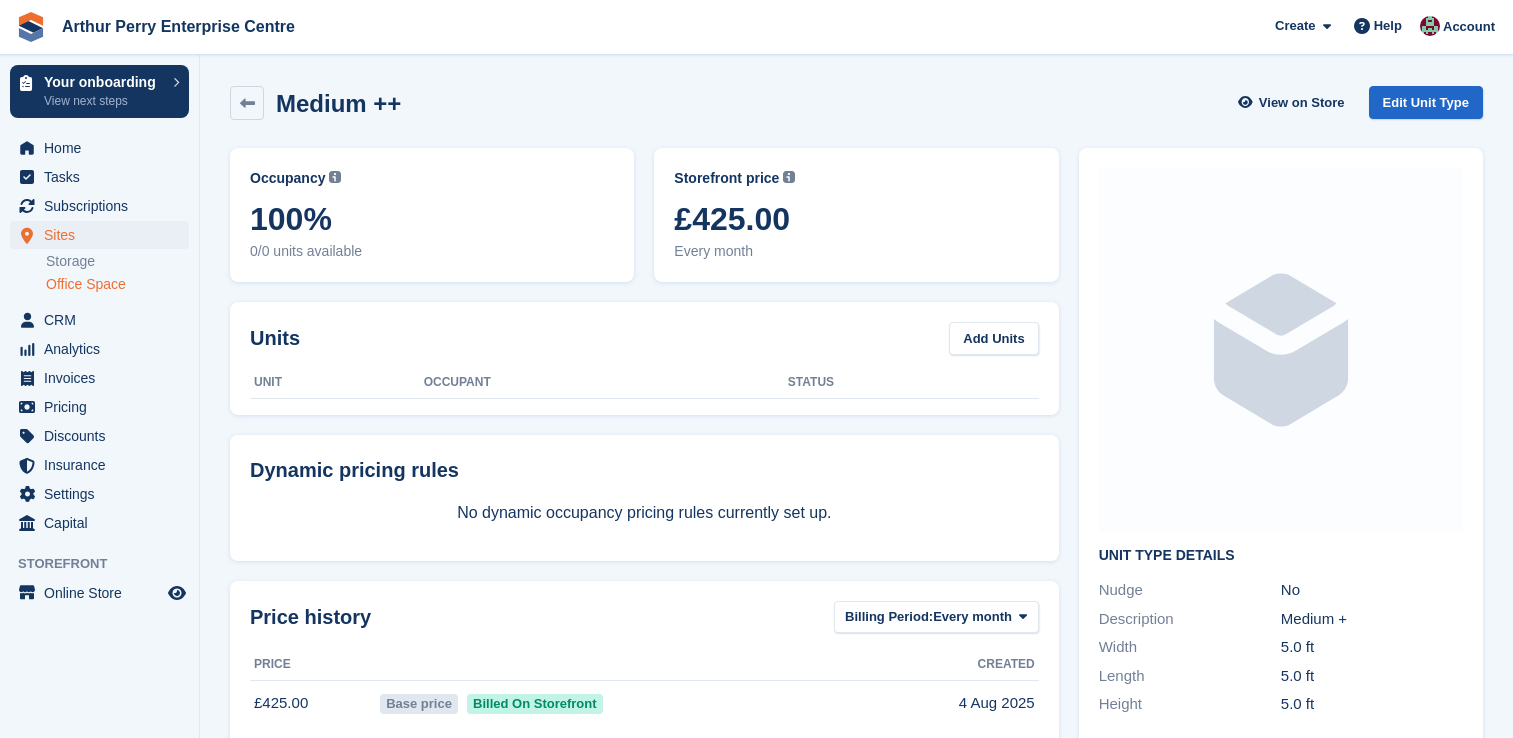 scroll, scrollTop: 0, scrollLeft: 0, axis: both 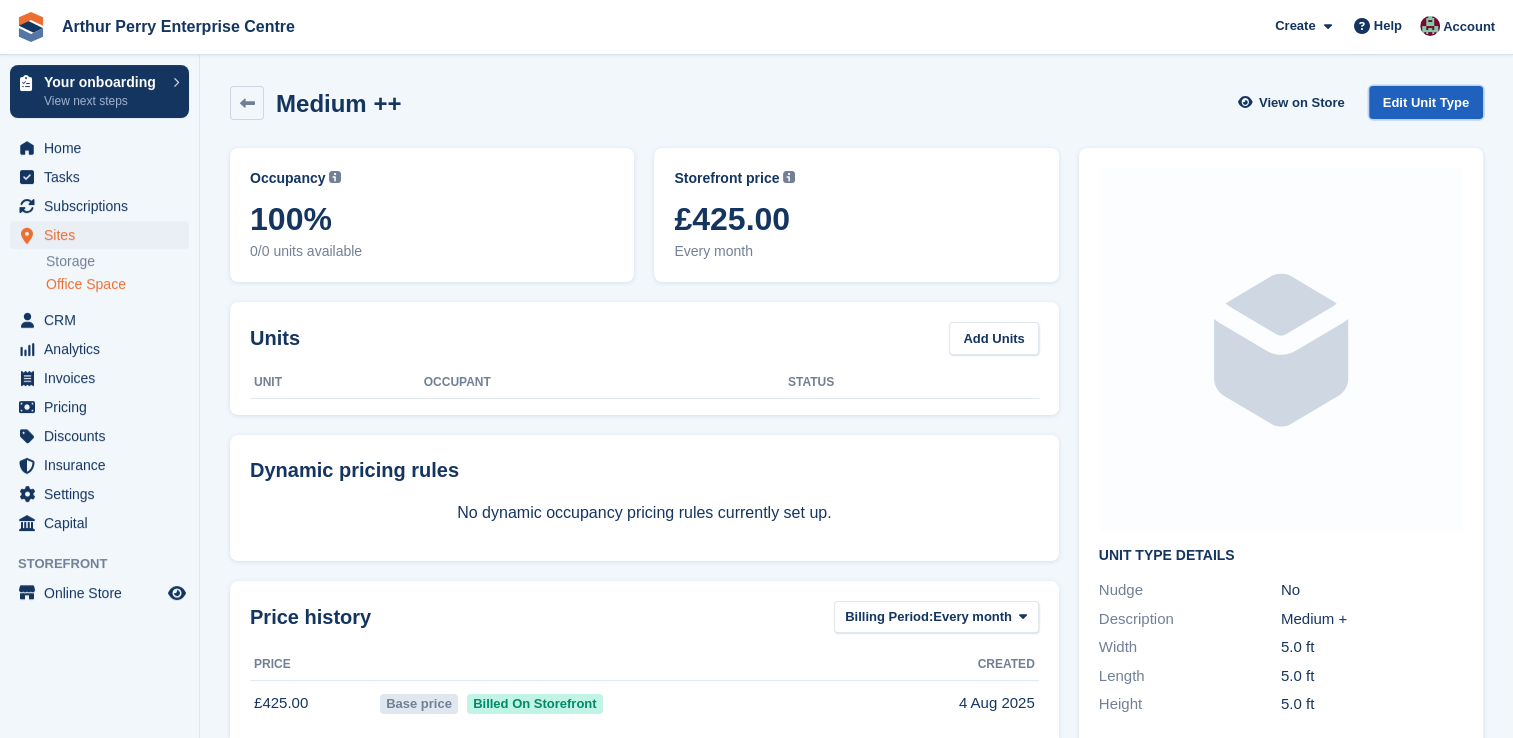 click on "Edit Unit Type" at bounding box center (1426, 102) 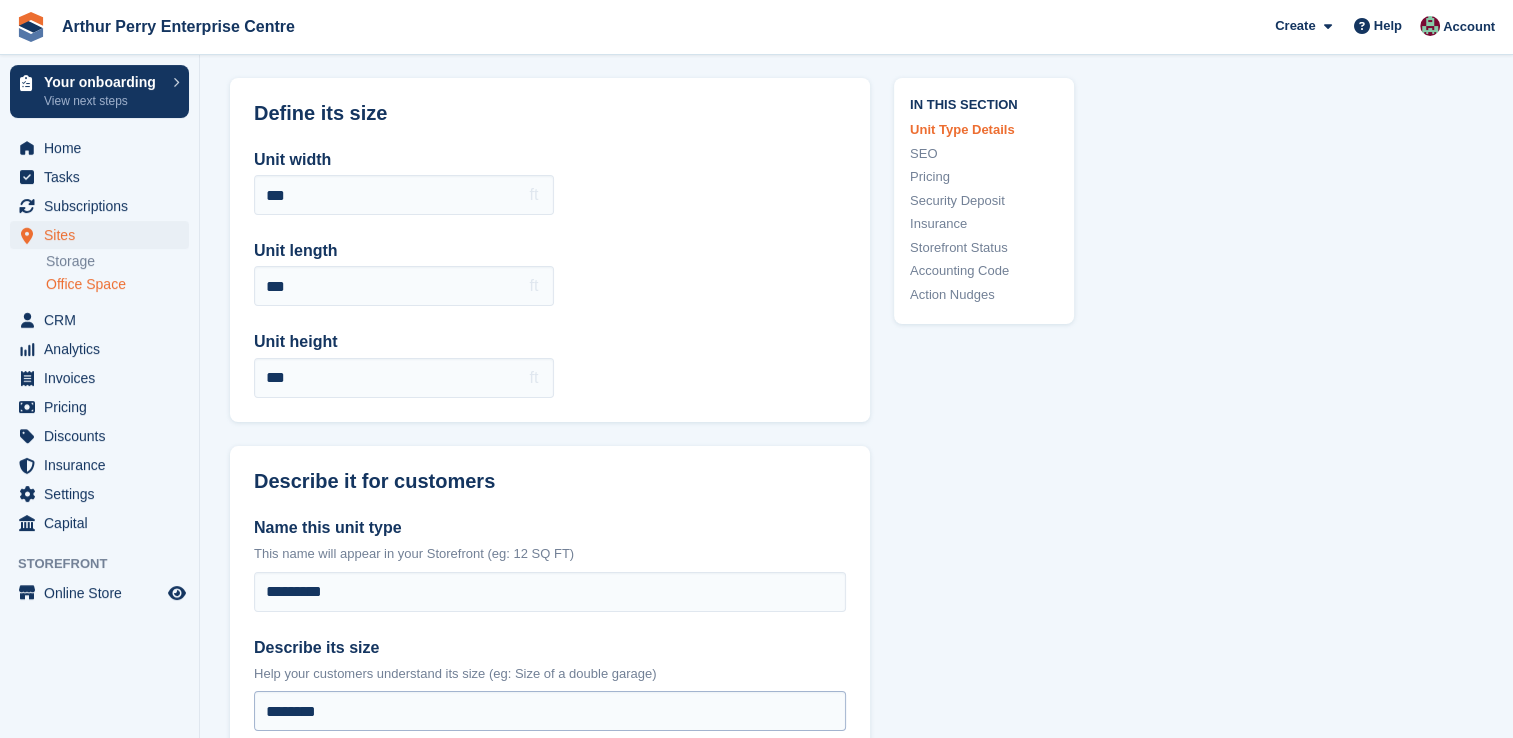 scroll, scrollTop: 200, scrollLeft: 0, axis: vertical 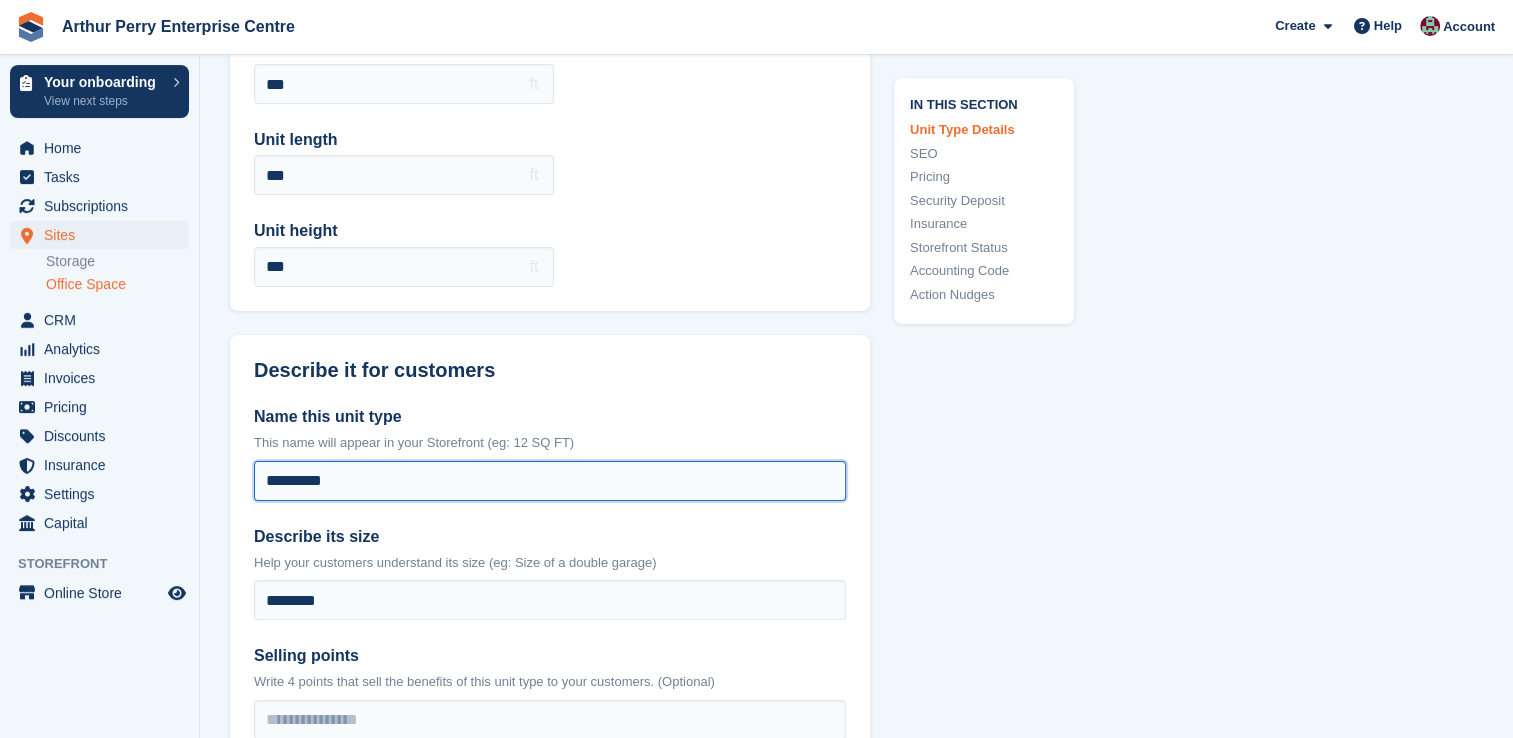 drag, startPoint x: 443, startPoint y: 471, endPoint x: 215, endPoint y: 476, distance: 228.05482 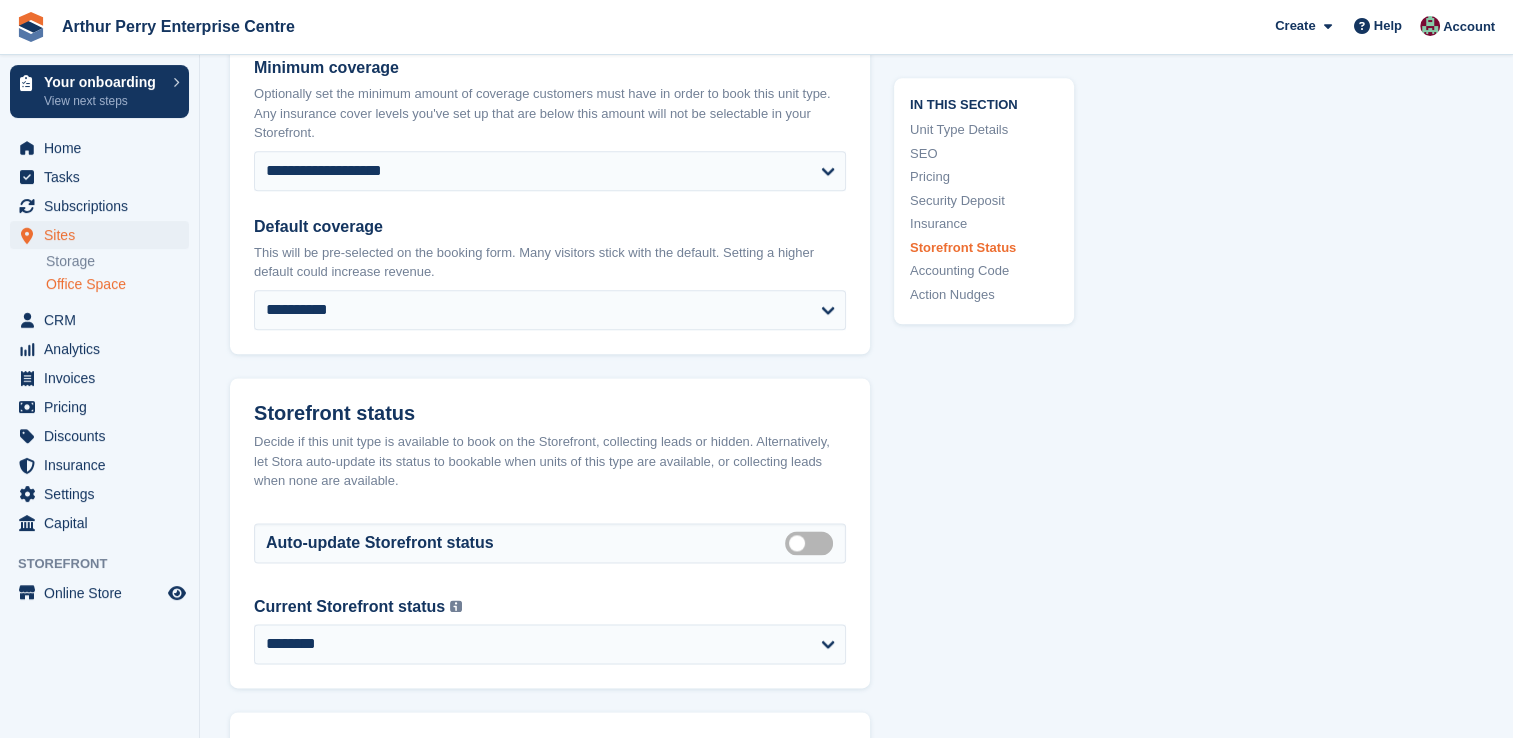 scroll, scrollTop: 2900, scrollLeft: 0, axis: vertical 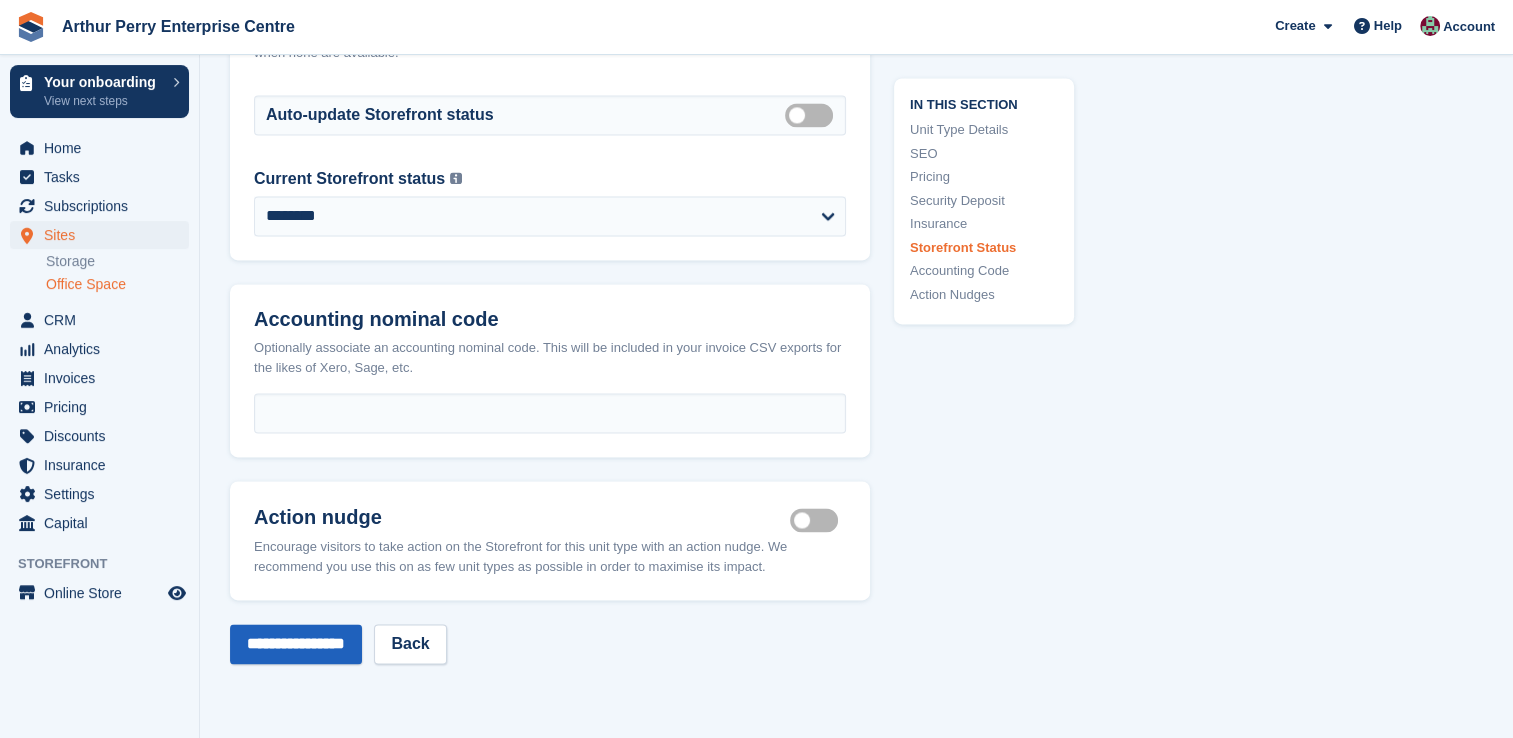 type on "**********" 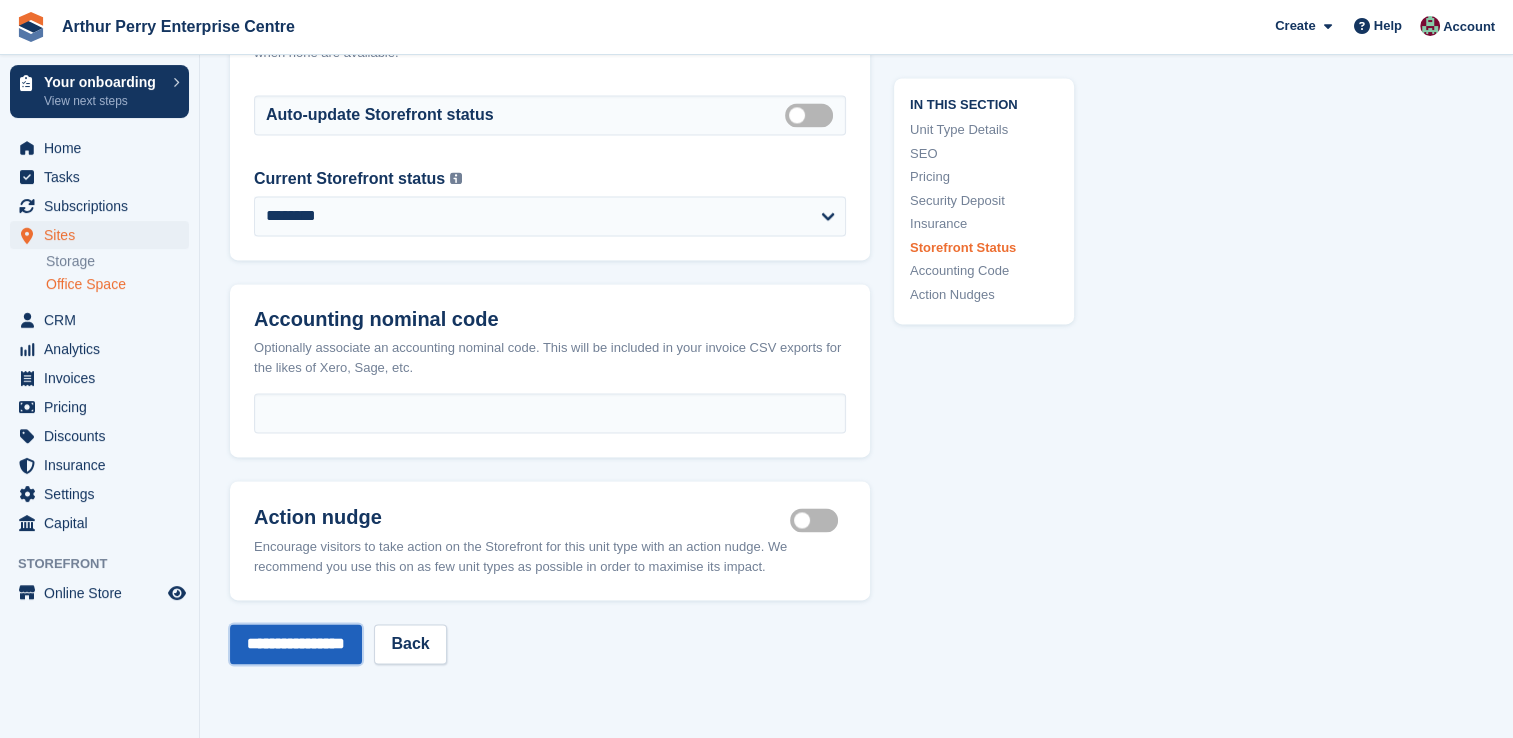 click on "**********" at bounding box center [296, 644] 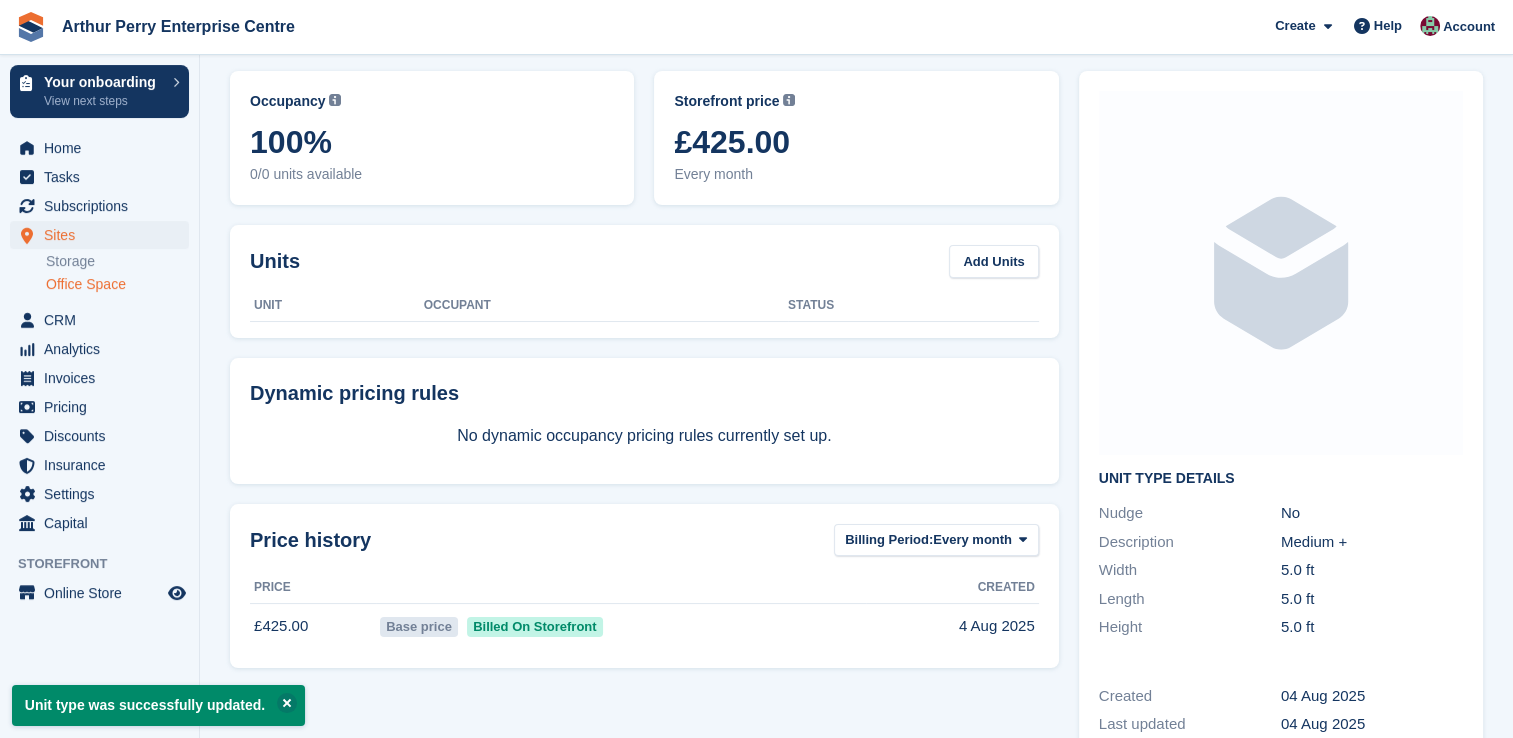 scroll, scrollTop: 0, scrollLeft: 0, axis: both 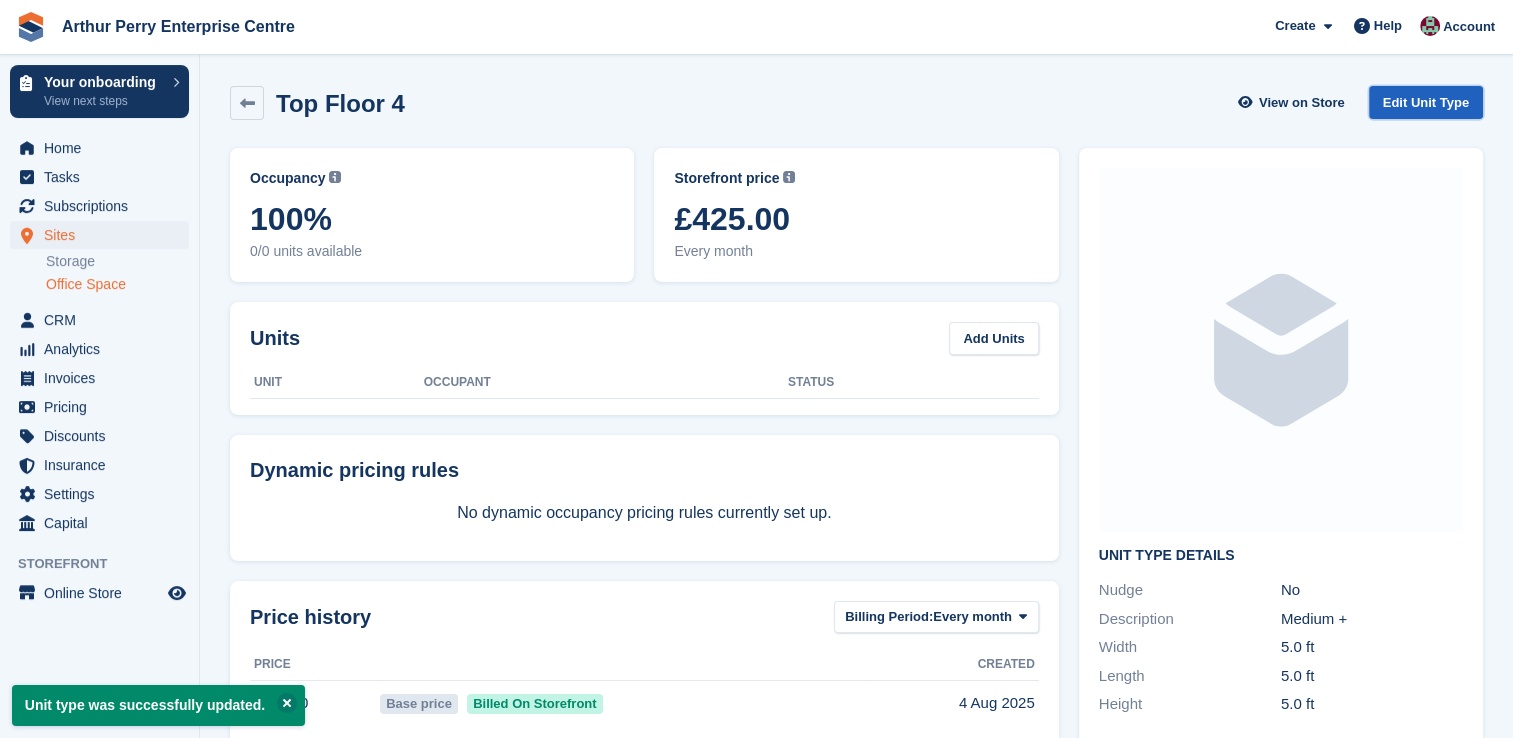 click on "Edit Unit Type" at bounding box center (1426, 102) 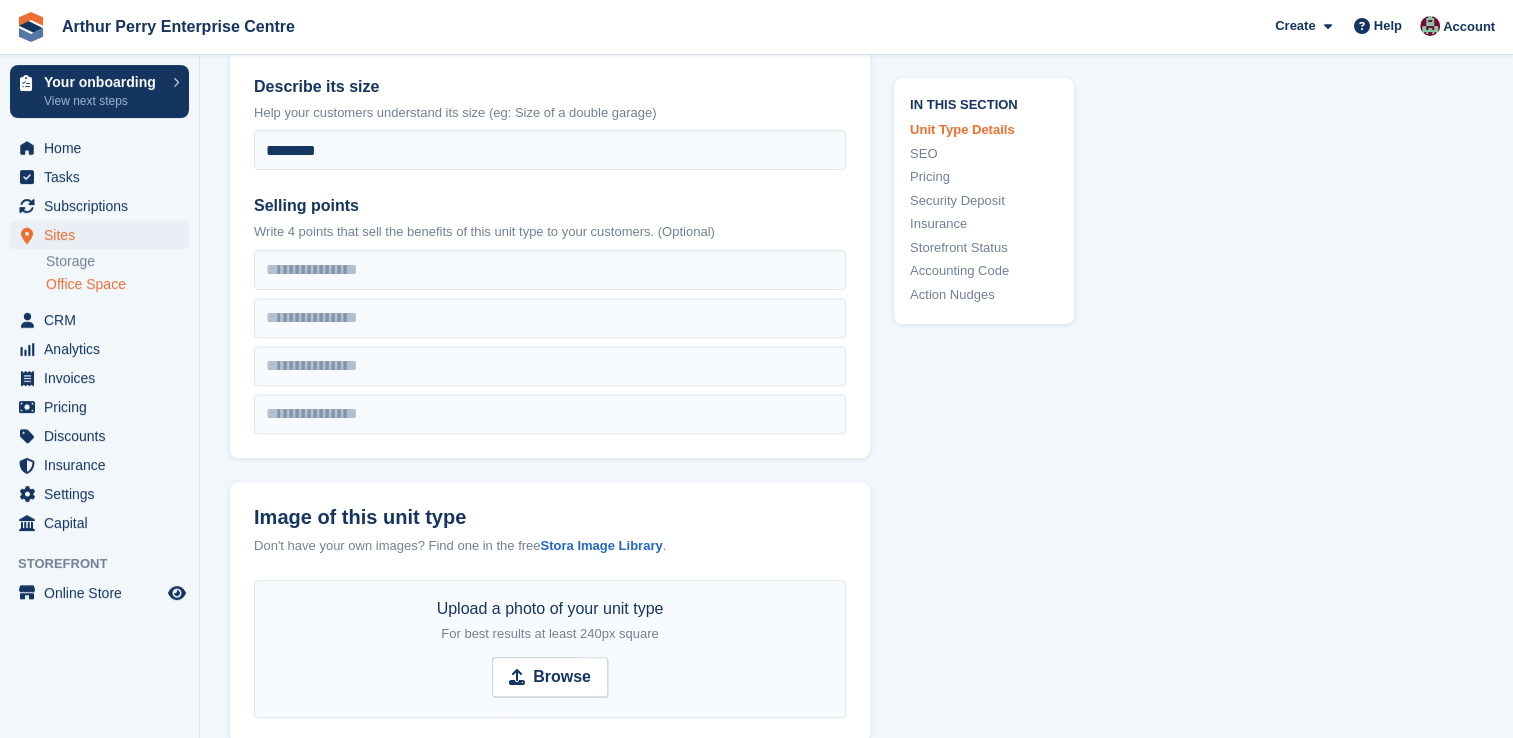 scroll, scrollTop: 900, scrollLeft: 0, axis: vertical 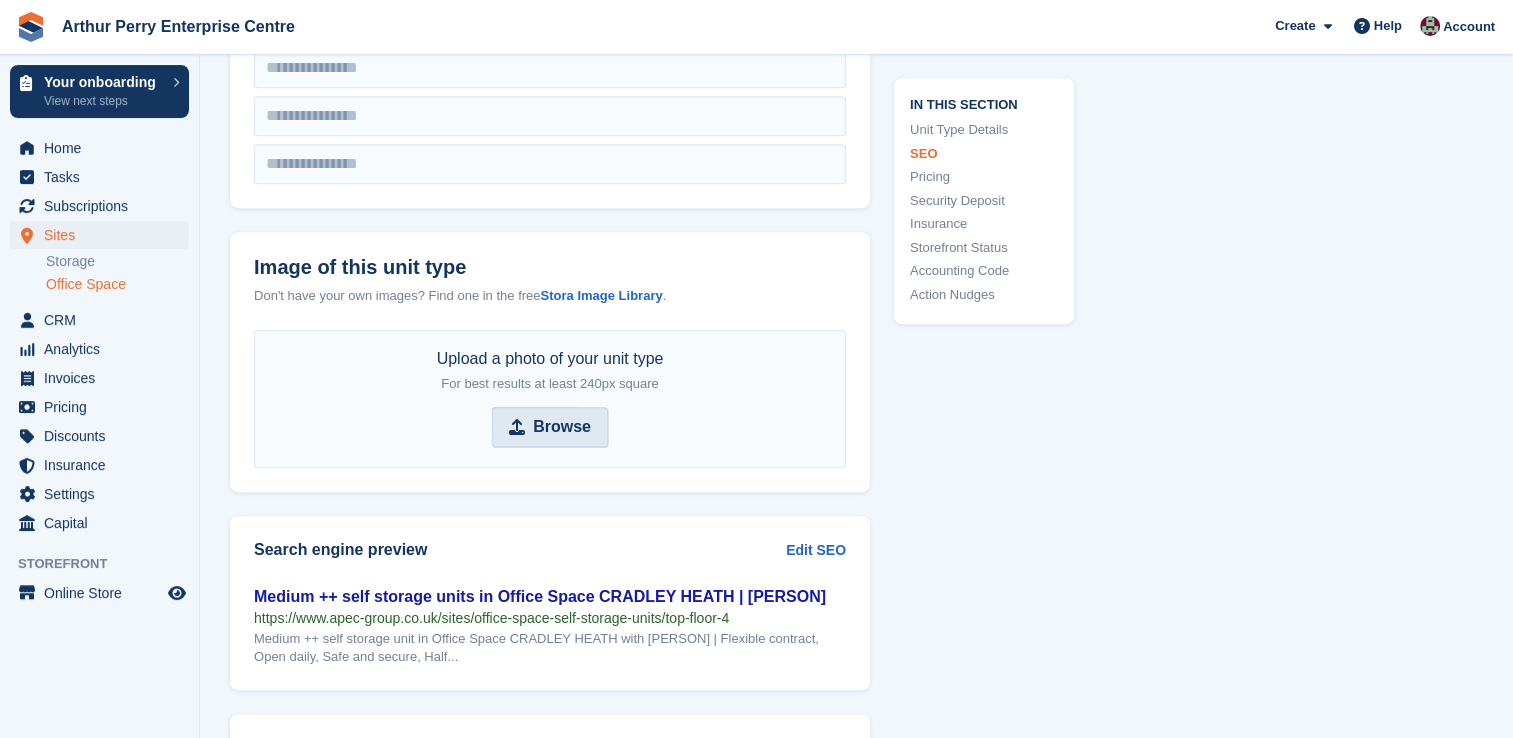 click on "Browse" at bounding box center (550, 427) 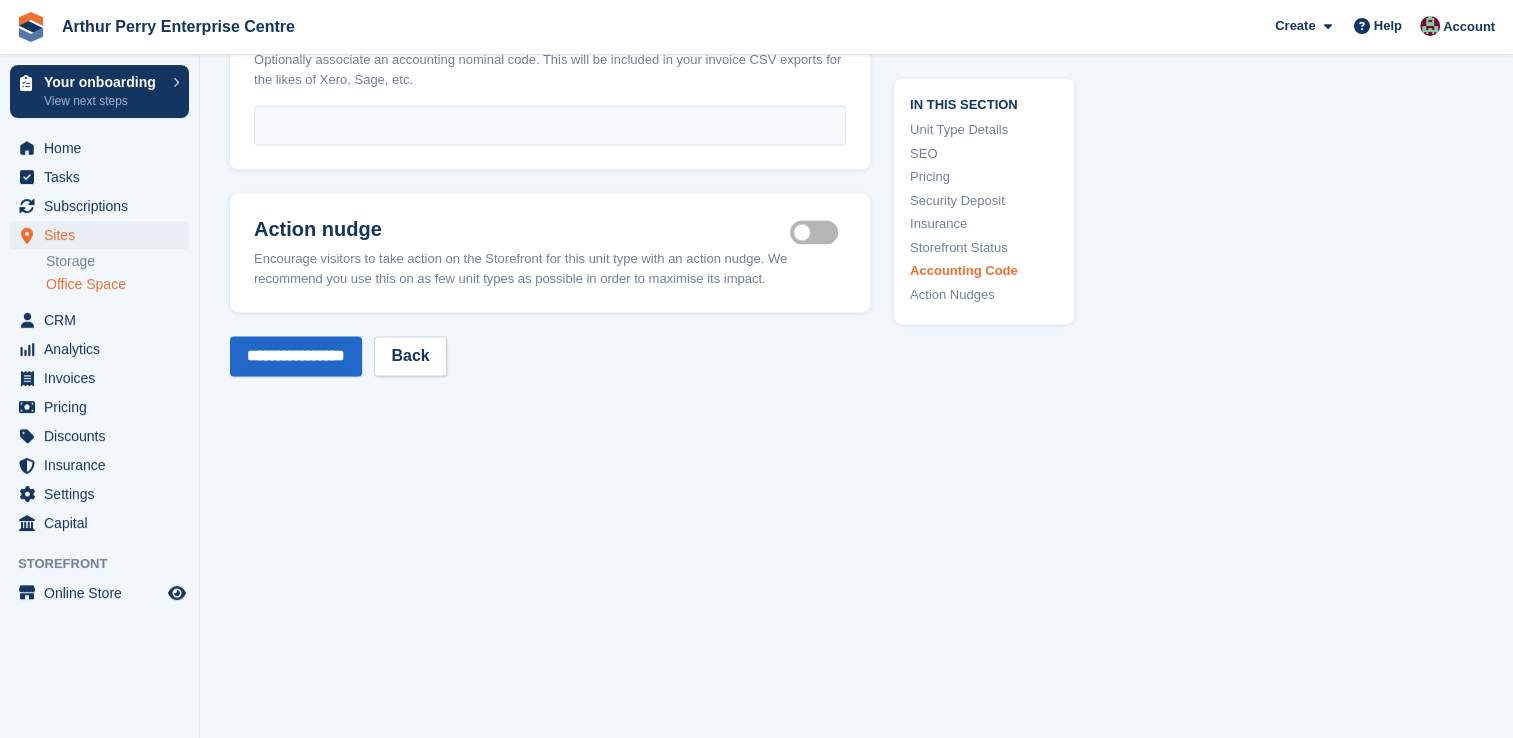 scroll, scrollTop: 3200, scrollLeft: 0, axis: vertical 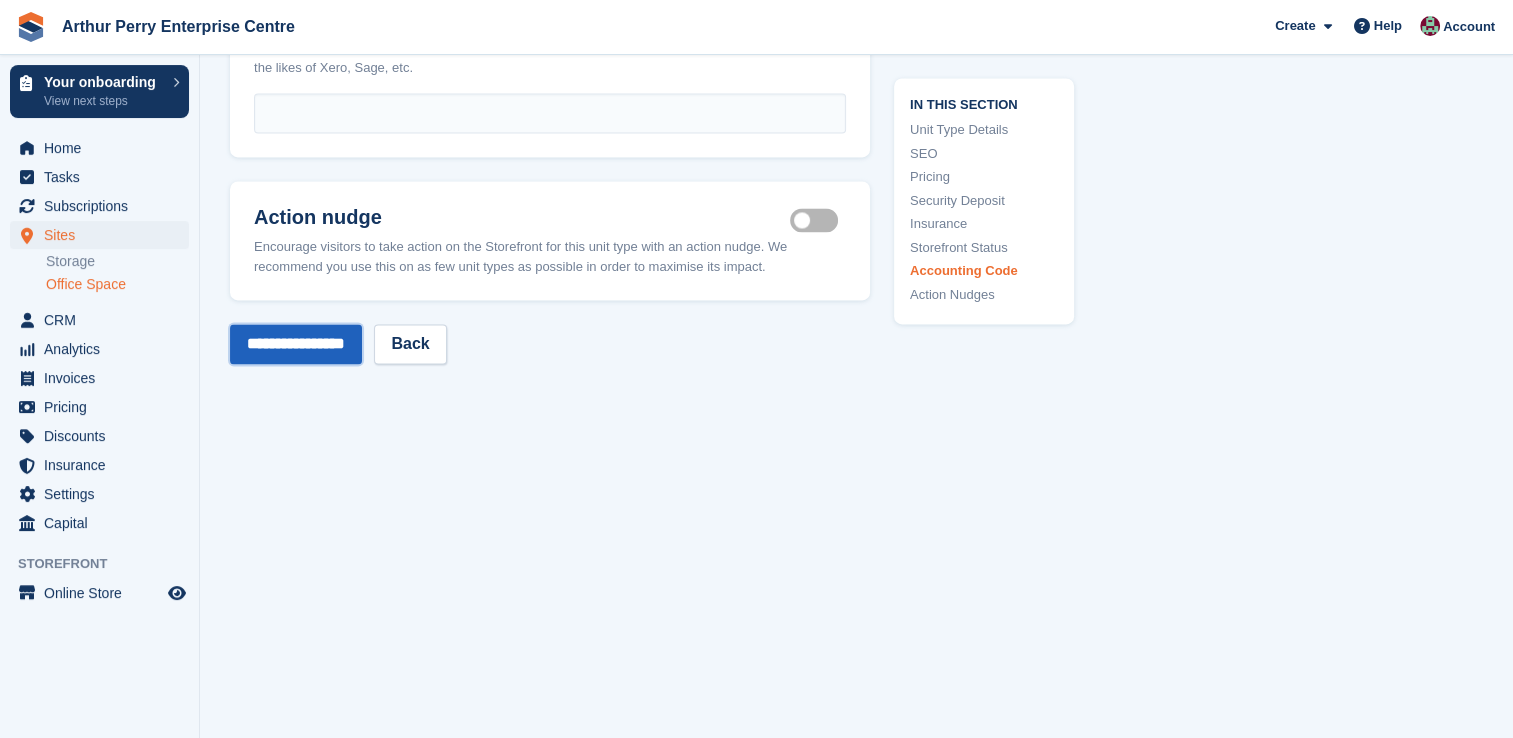 click on "**********" at bounding box center (296, 344) 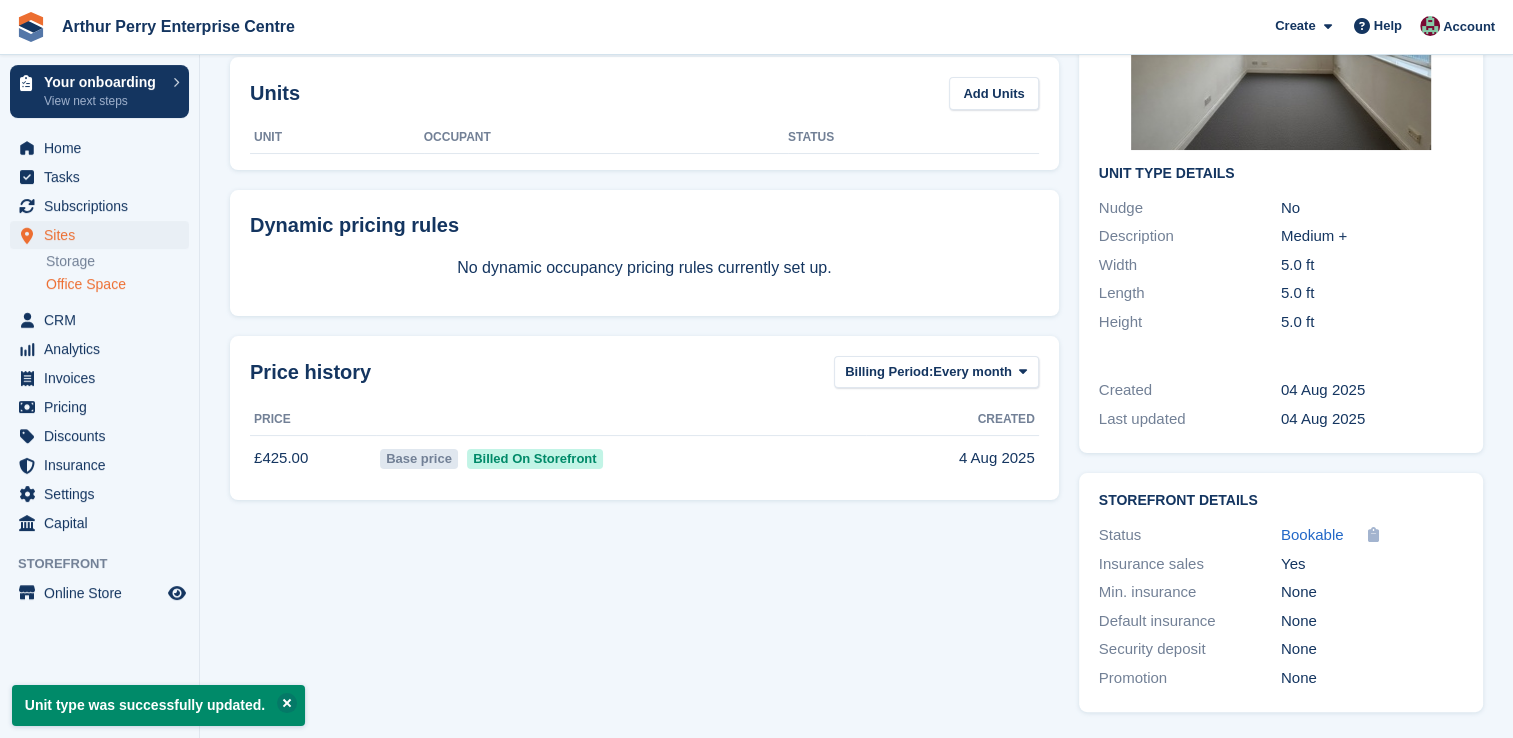 scroll, scrollTop: 0, scrollLeft: 0, axis: both 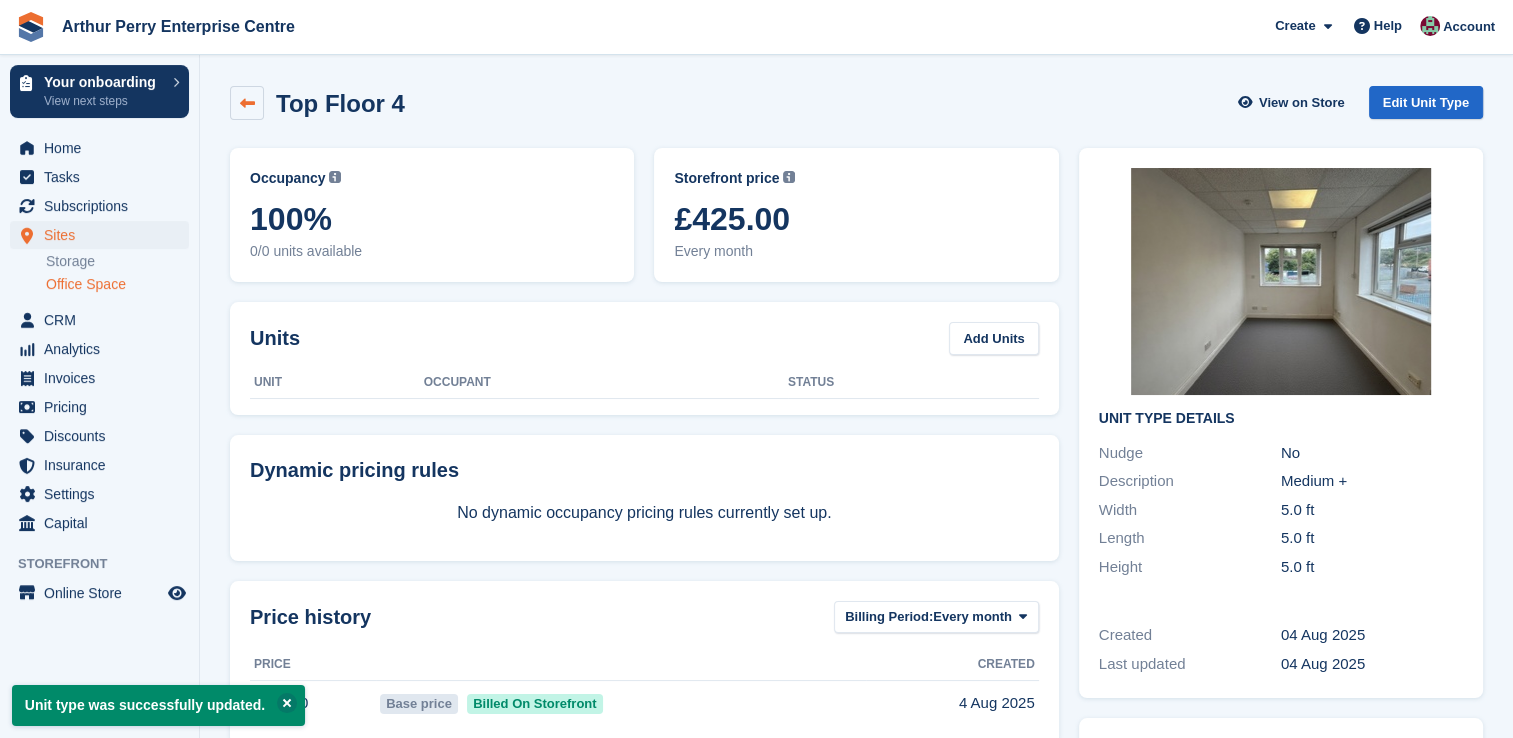 click at bounding box center [247, 103] 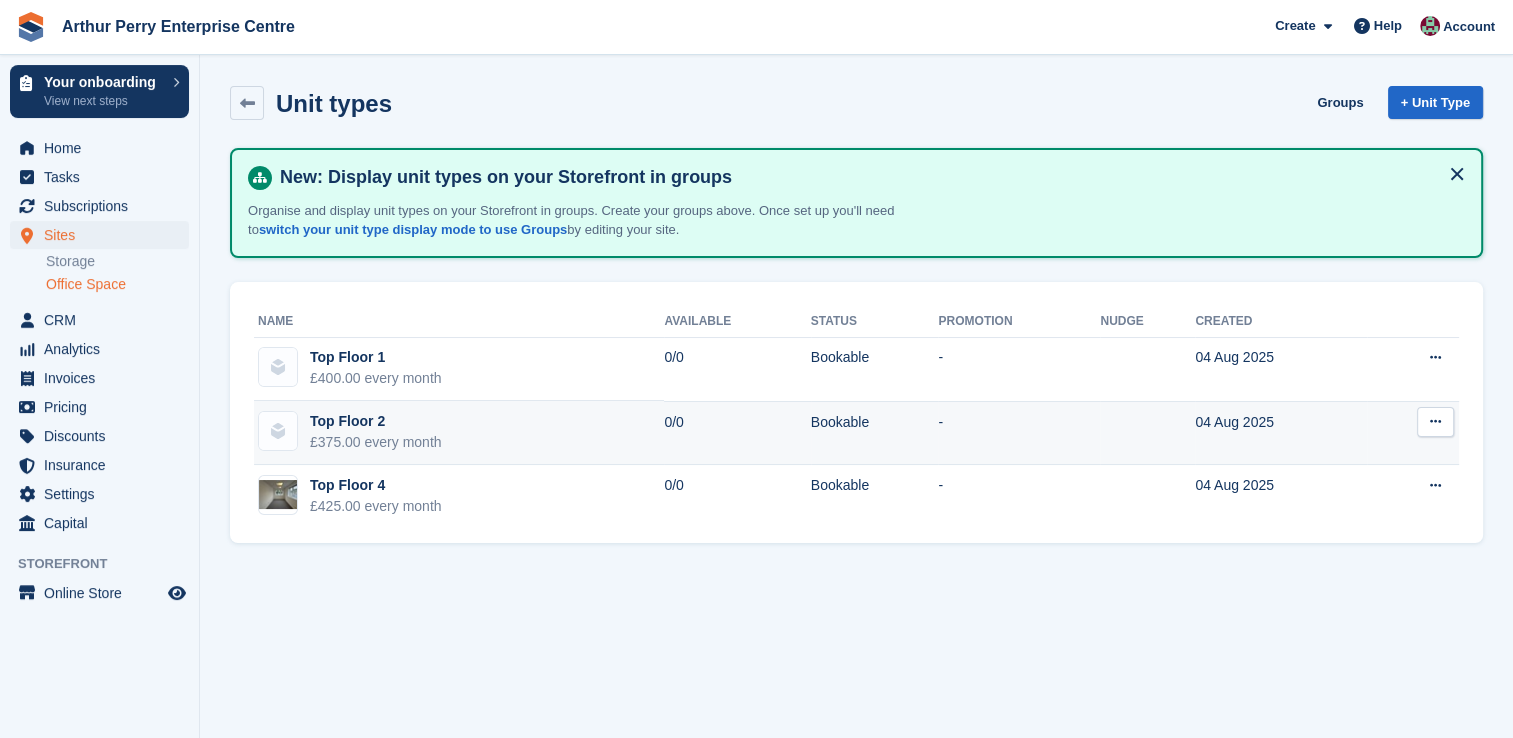 click on "Top Floor 2
£375.00 every month" at bounding box center (459, 433) 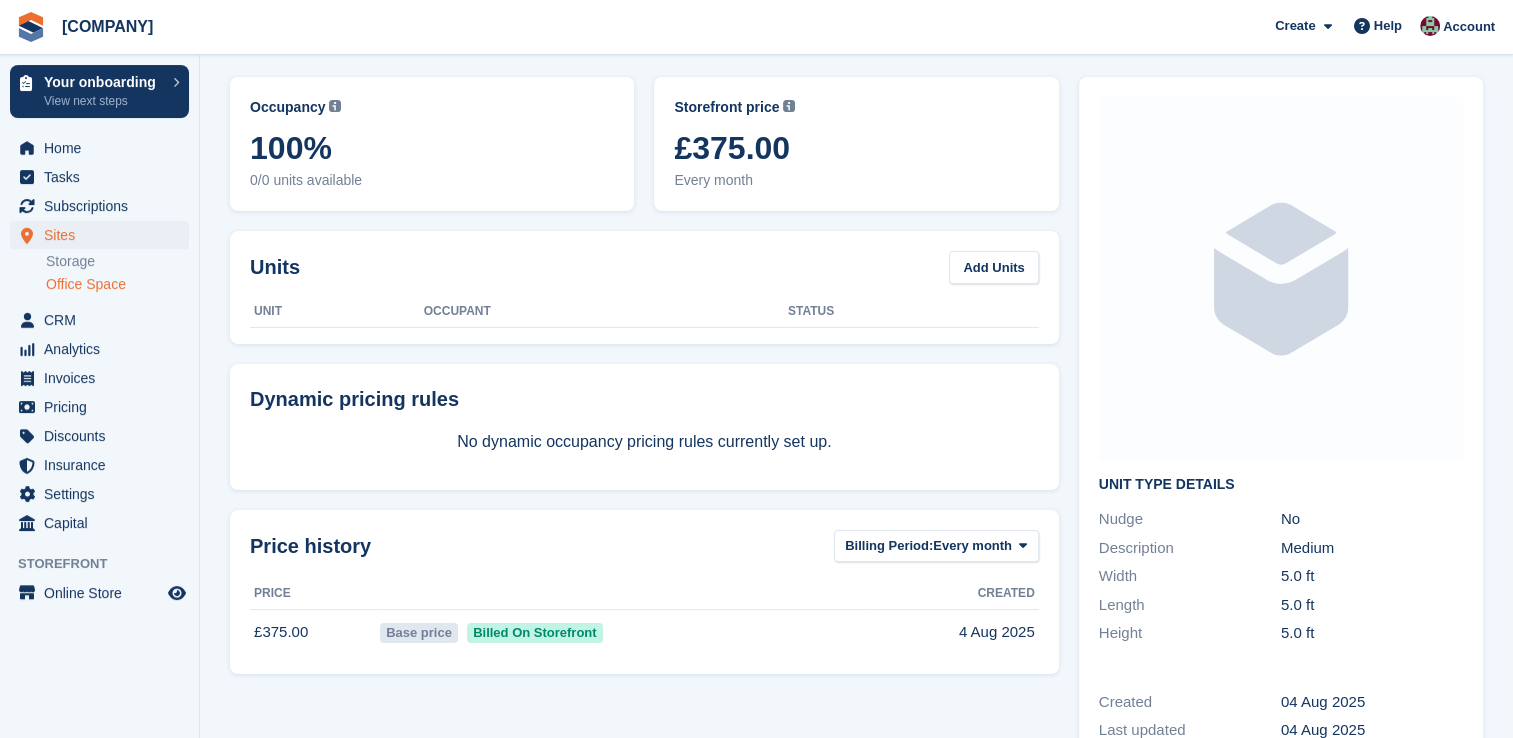 scroll, scrollTop: 0, scrollLeft: 0, axis: both 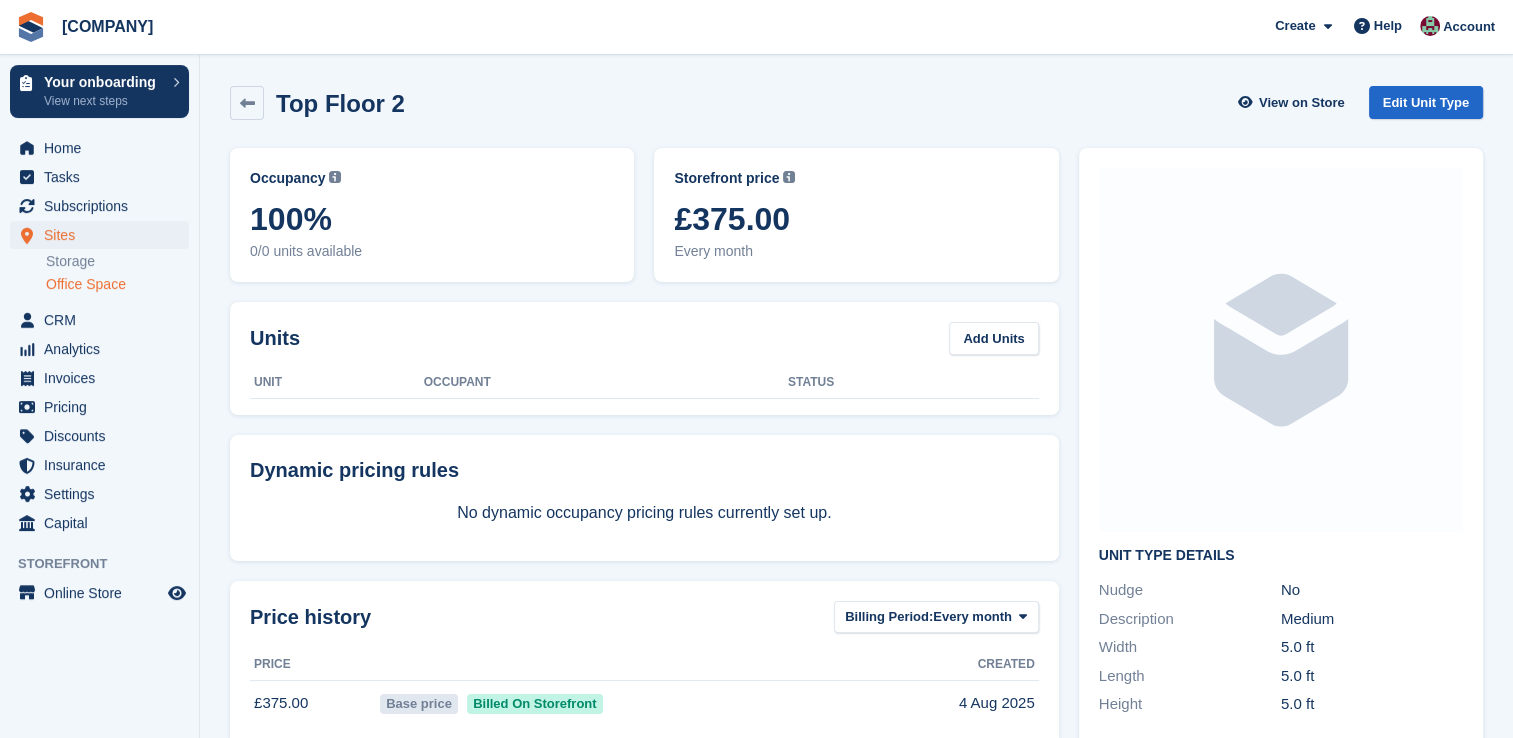 click at bounding box center [1281, 350] 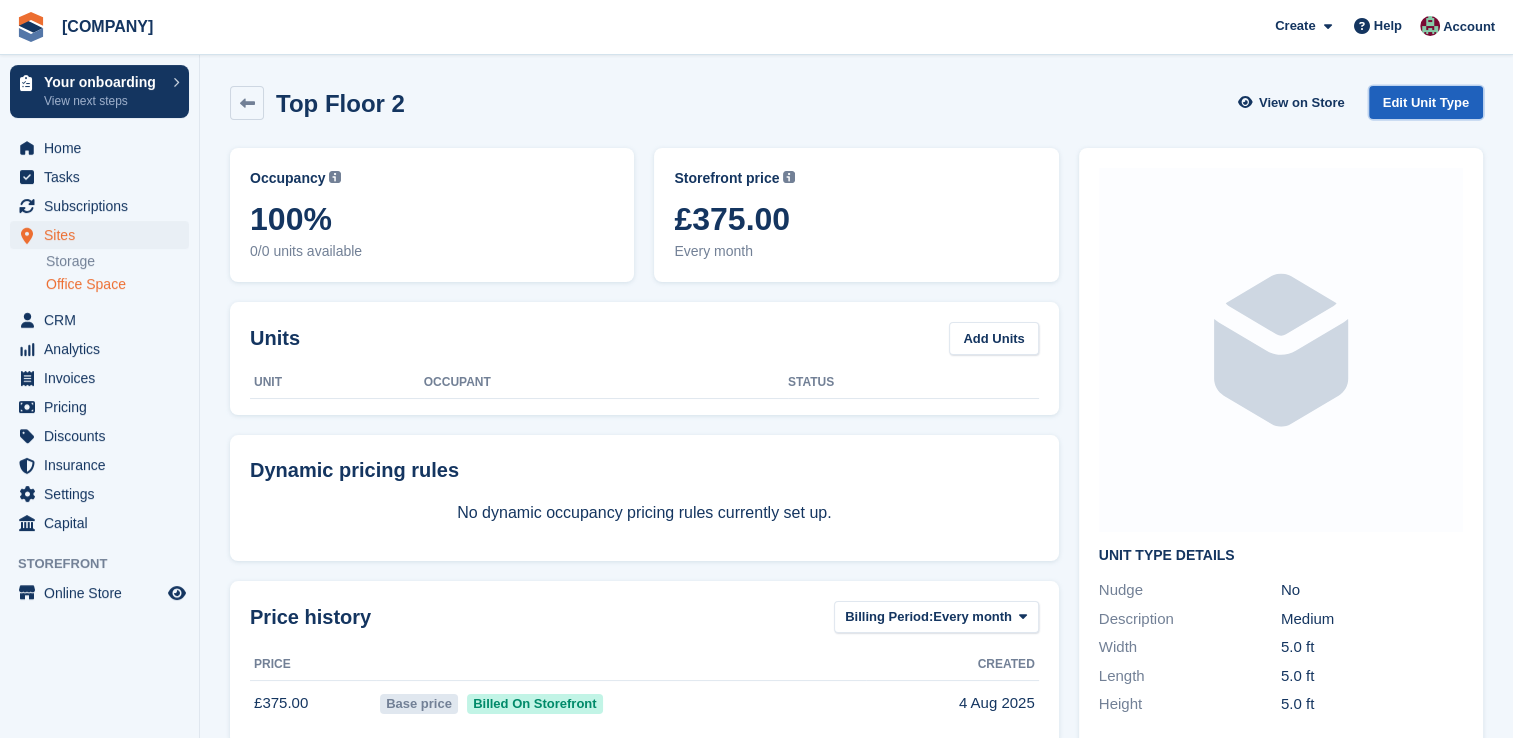 click on "Edit Unit Type" at bounding box center [1426, 102] 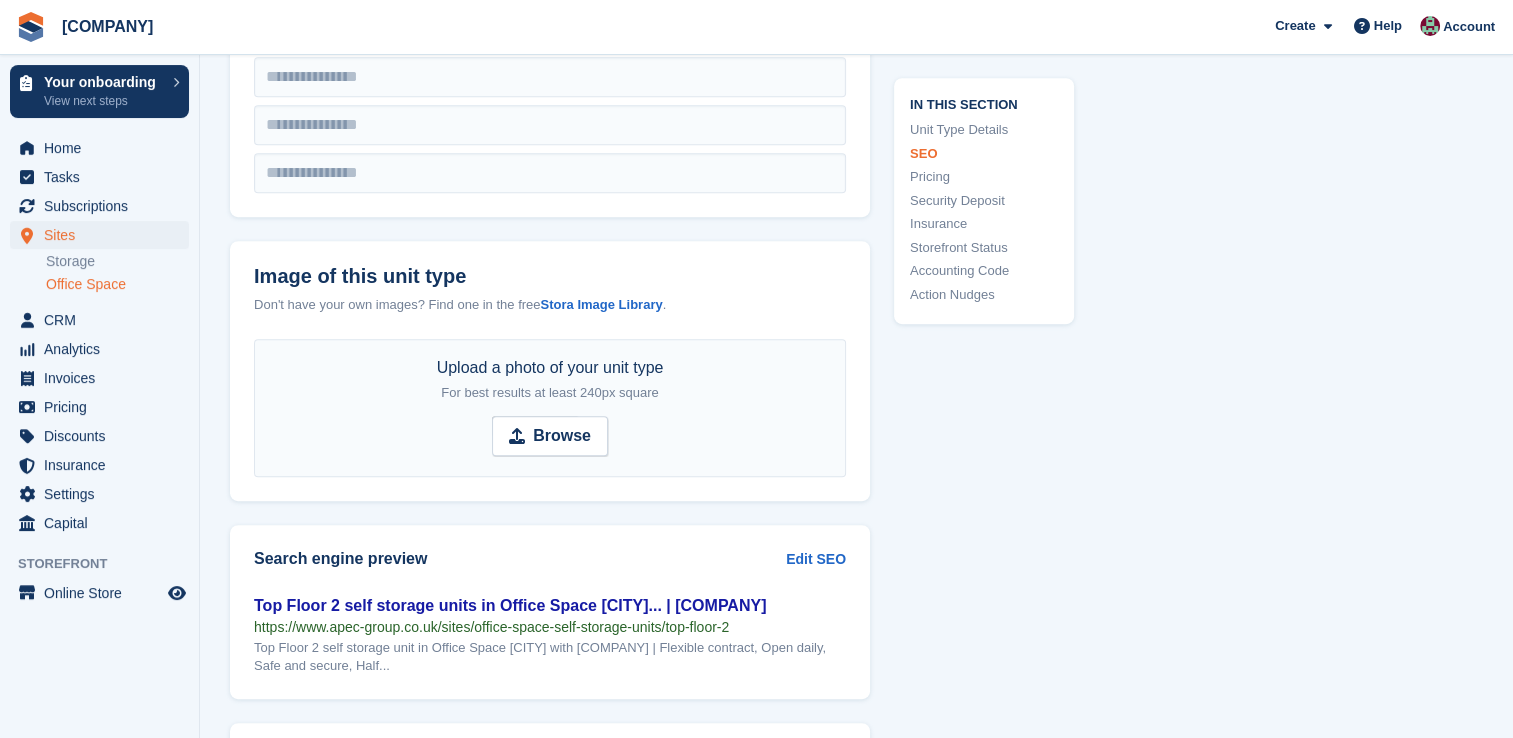 scroll, scrollTop: 900, scrollLeft: 0, axis: vertical 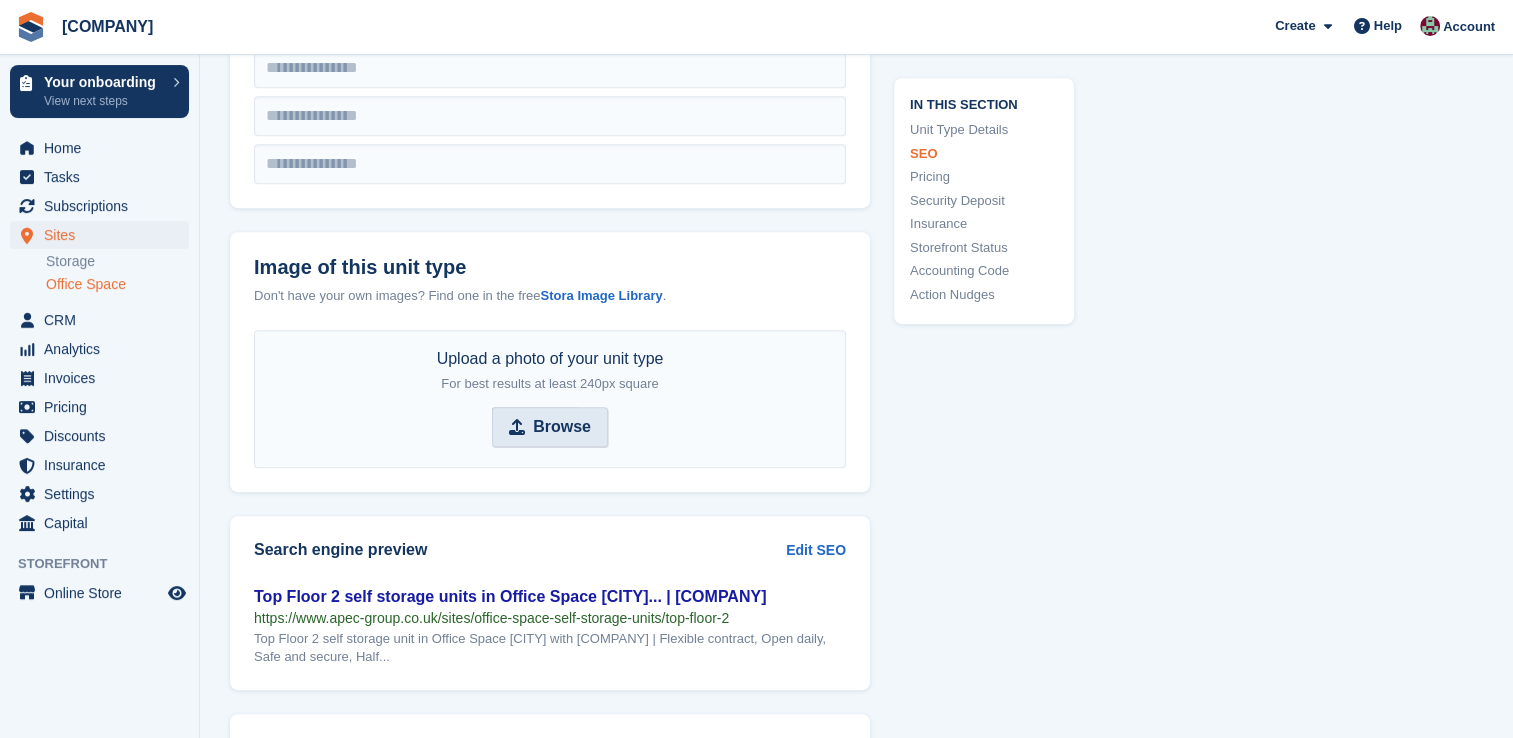 click on "Browse" at bounding box center [550, 427] 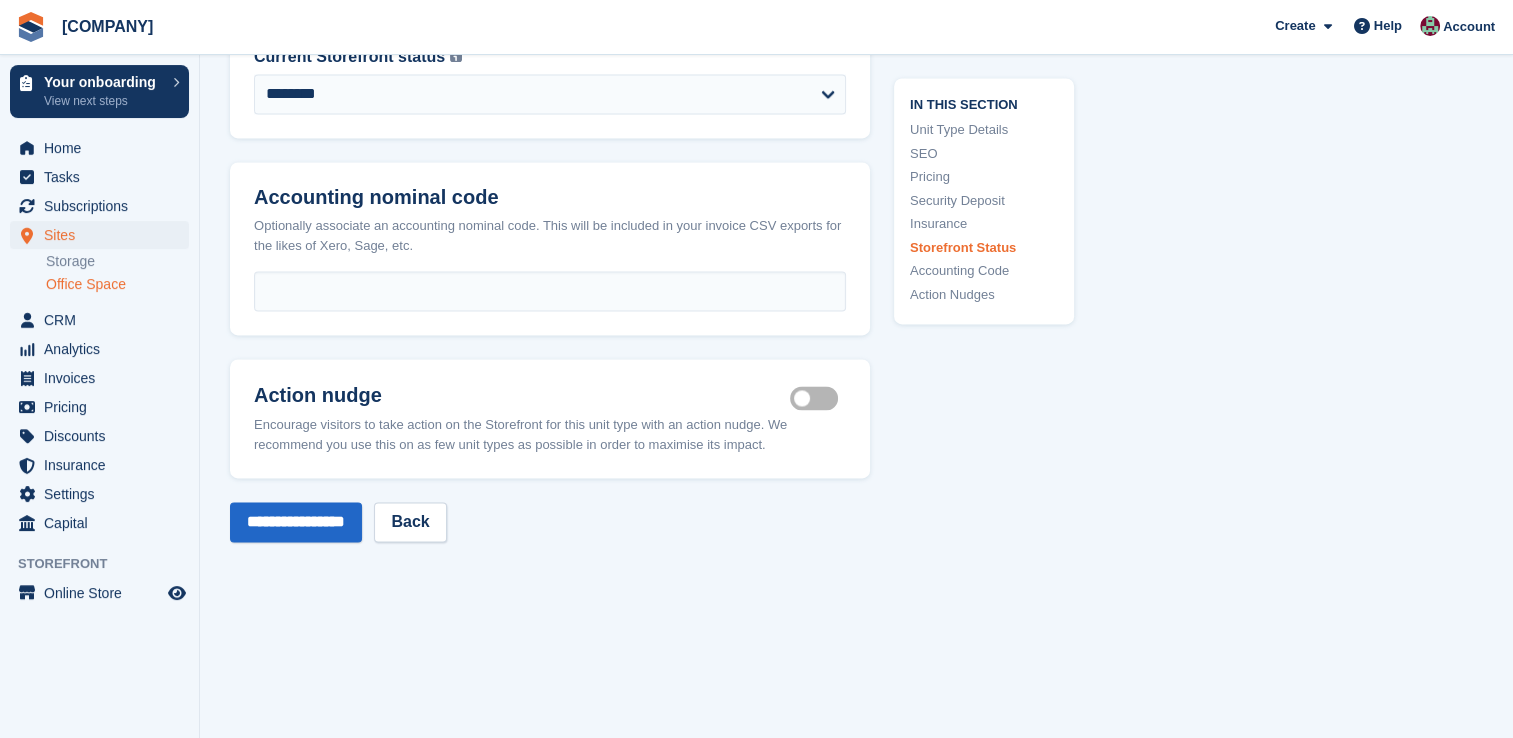 scroll, scrollTop: 3200, scrollLeft: 0, axis: vertical 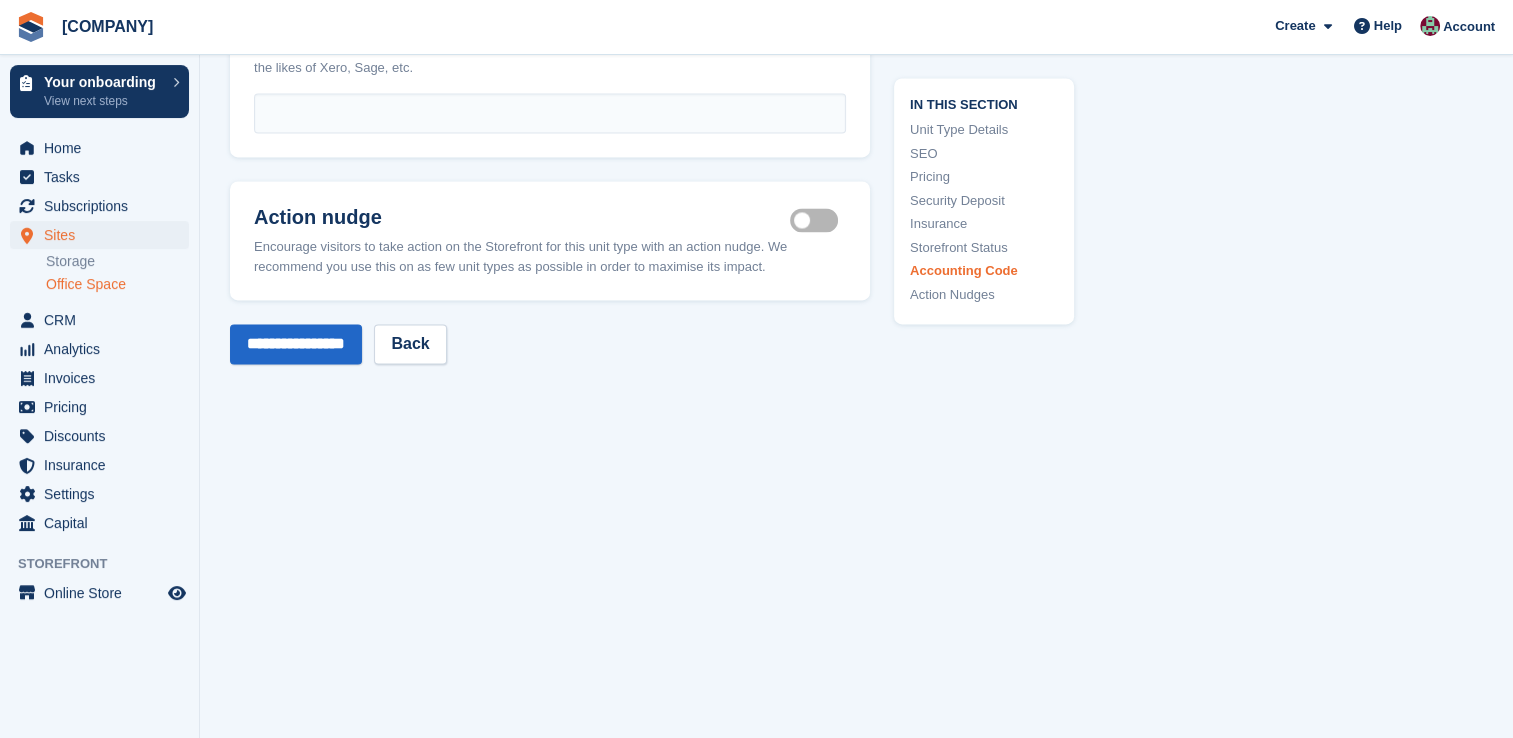 click on "**********" at bounding box center [550, -1142] 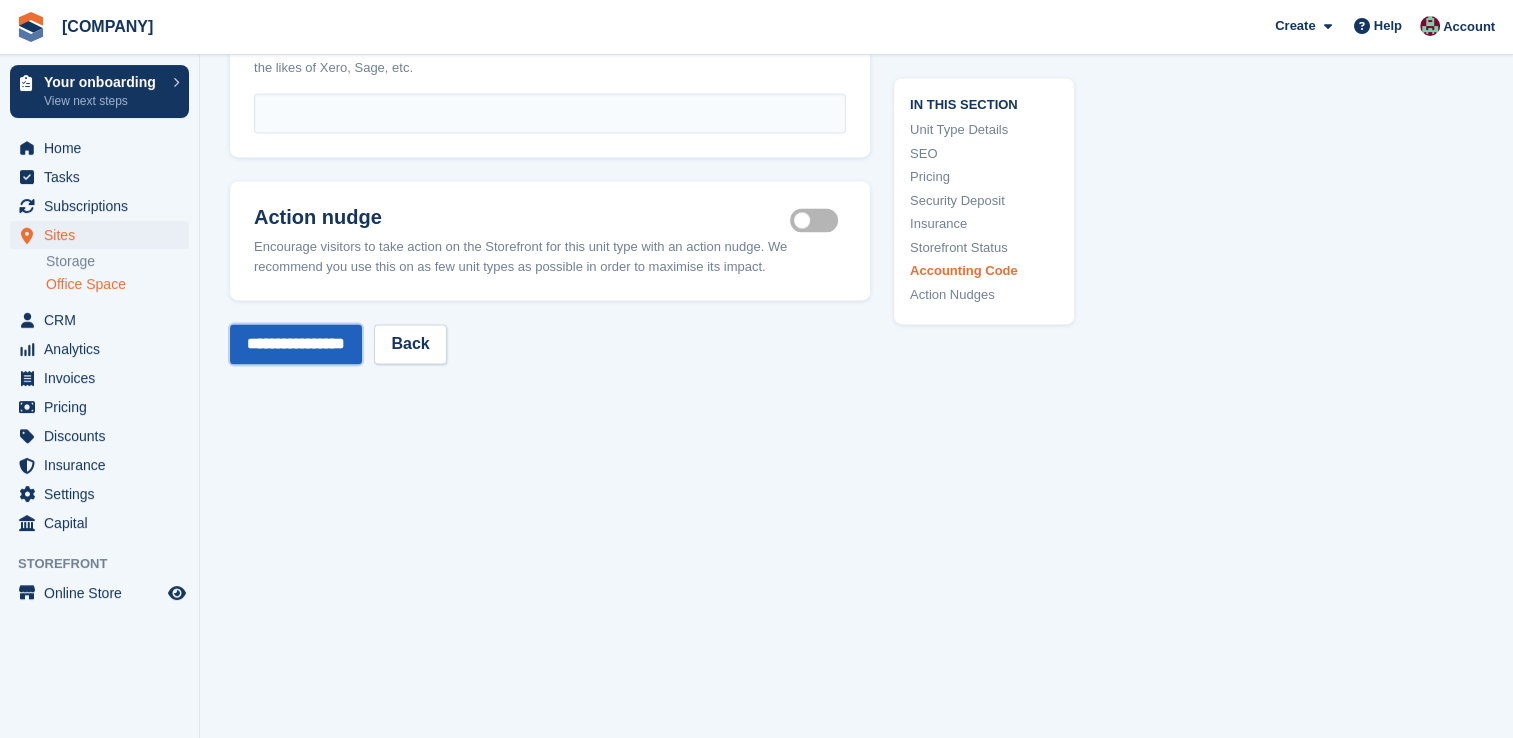 click on "**********" at bounding box center (296, 344) 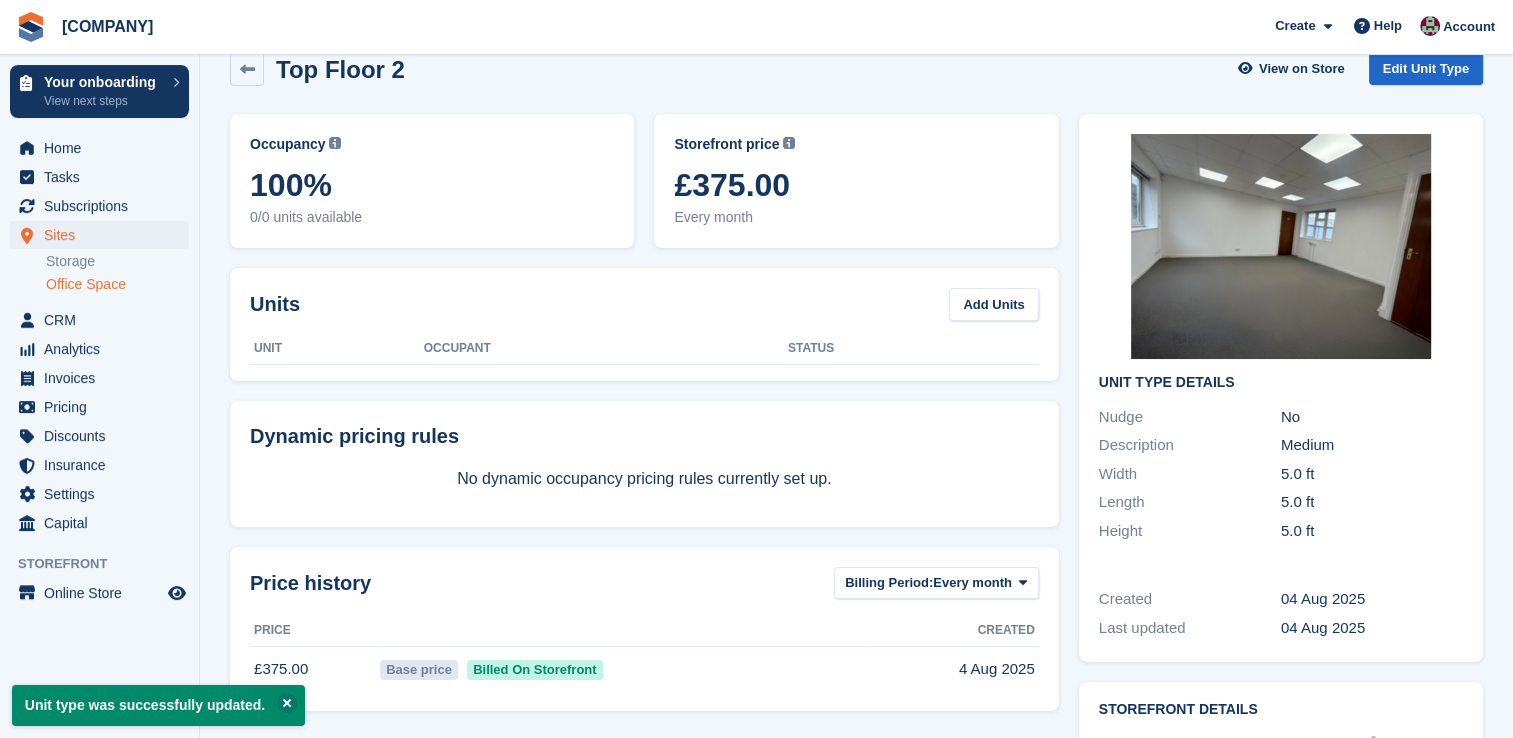 scroll, scrollTop: 0, scrollLeft: 0, axis: both 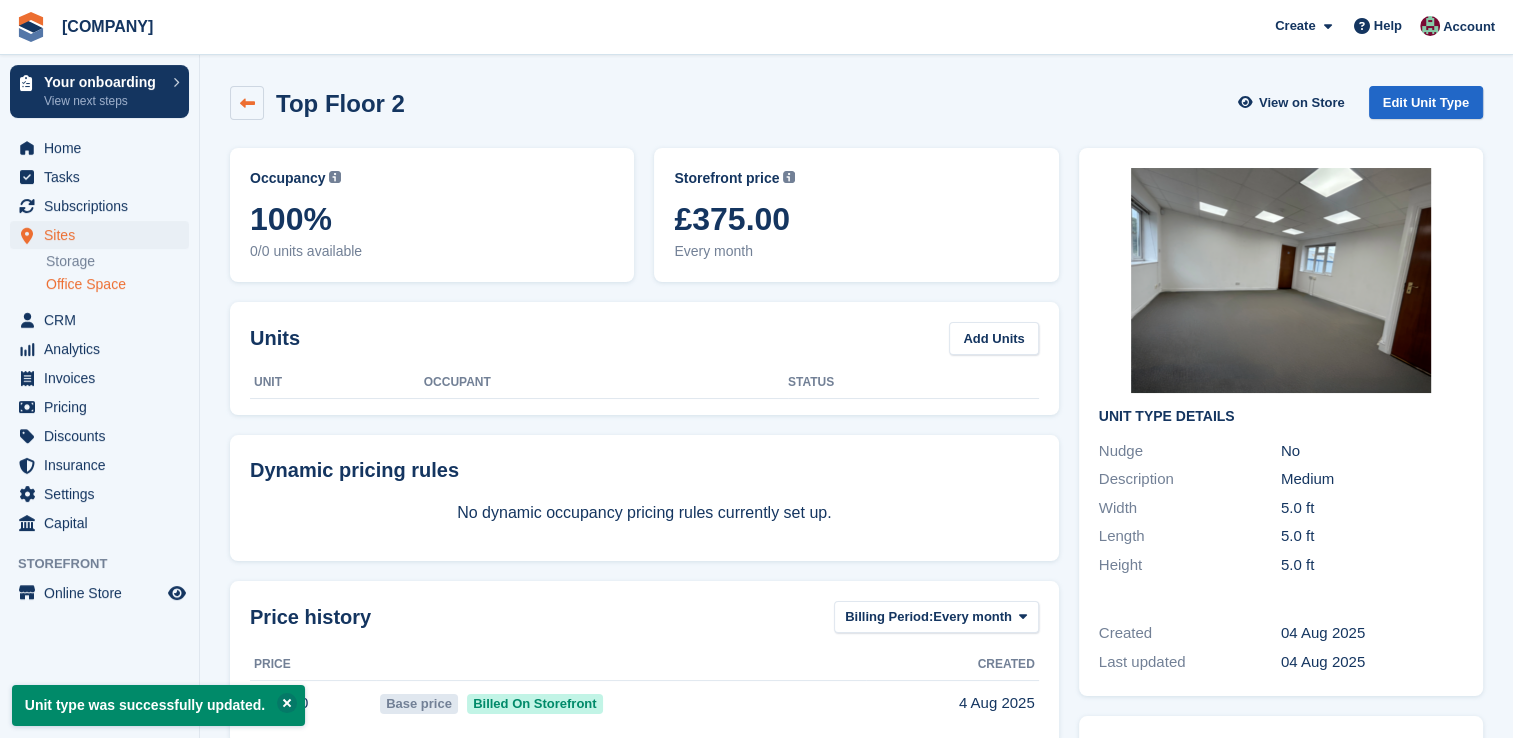 click at bounding box center [247, 103] 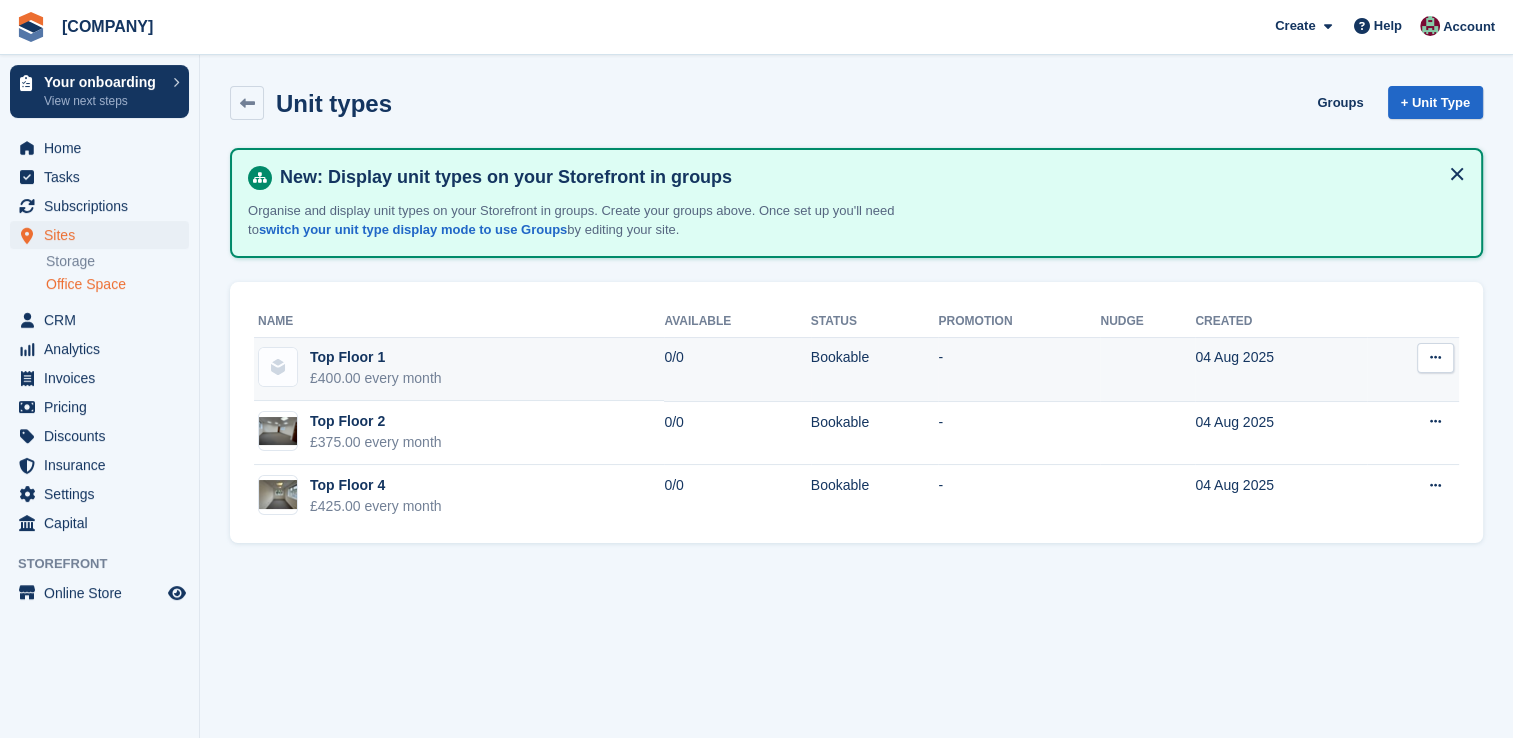 click on "Top Floor 1
£[PRICE] every month" at bounding box center [459, 370] 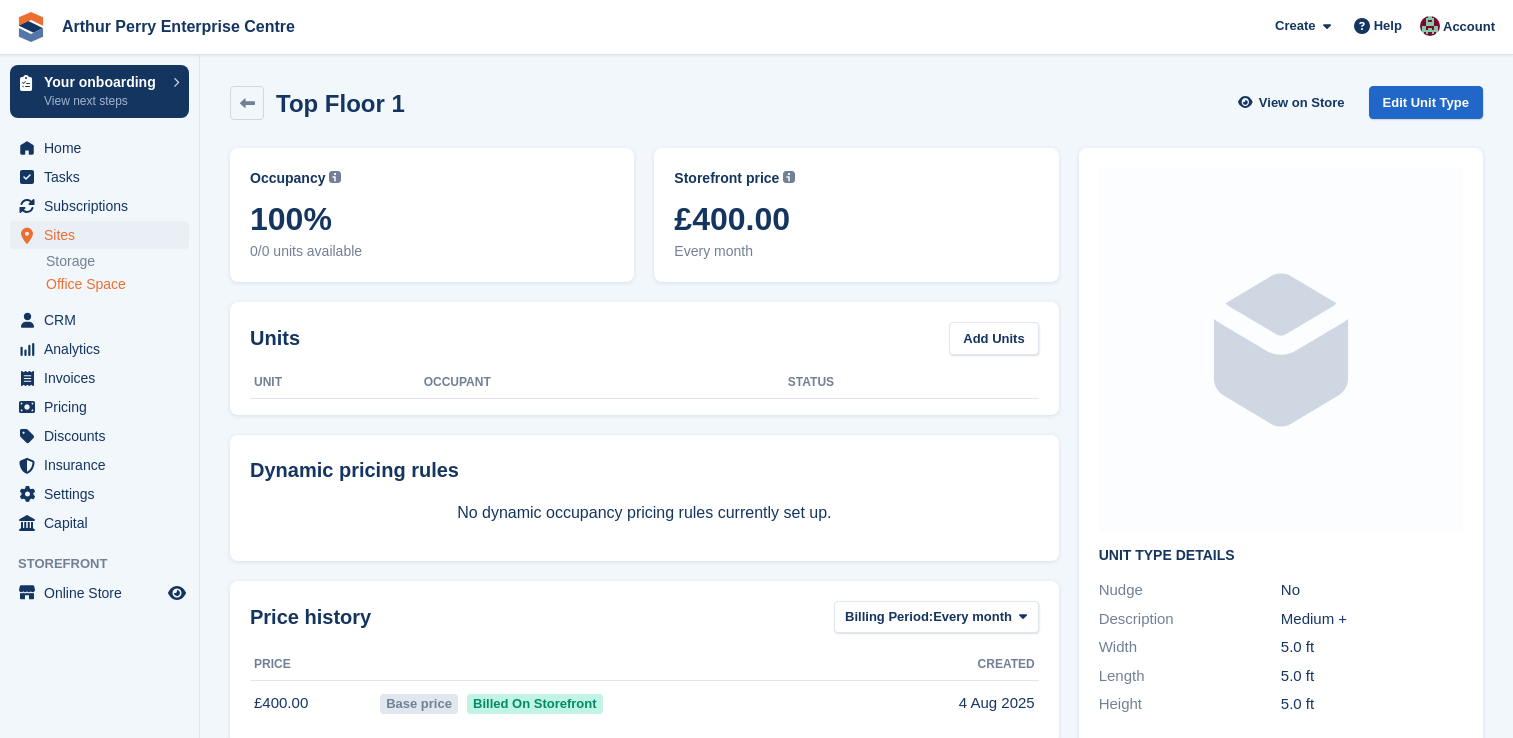 scroll, scrollTop: 0, scrollLeft: 0, axis: both 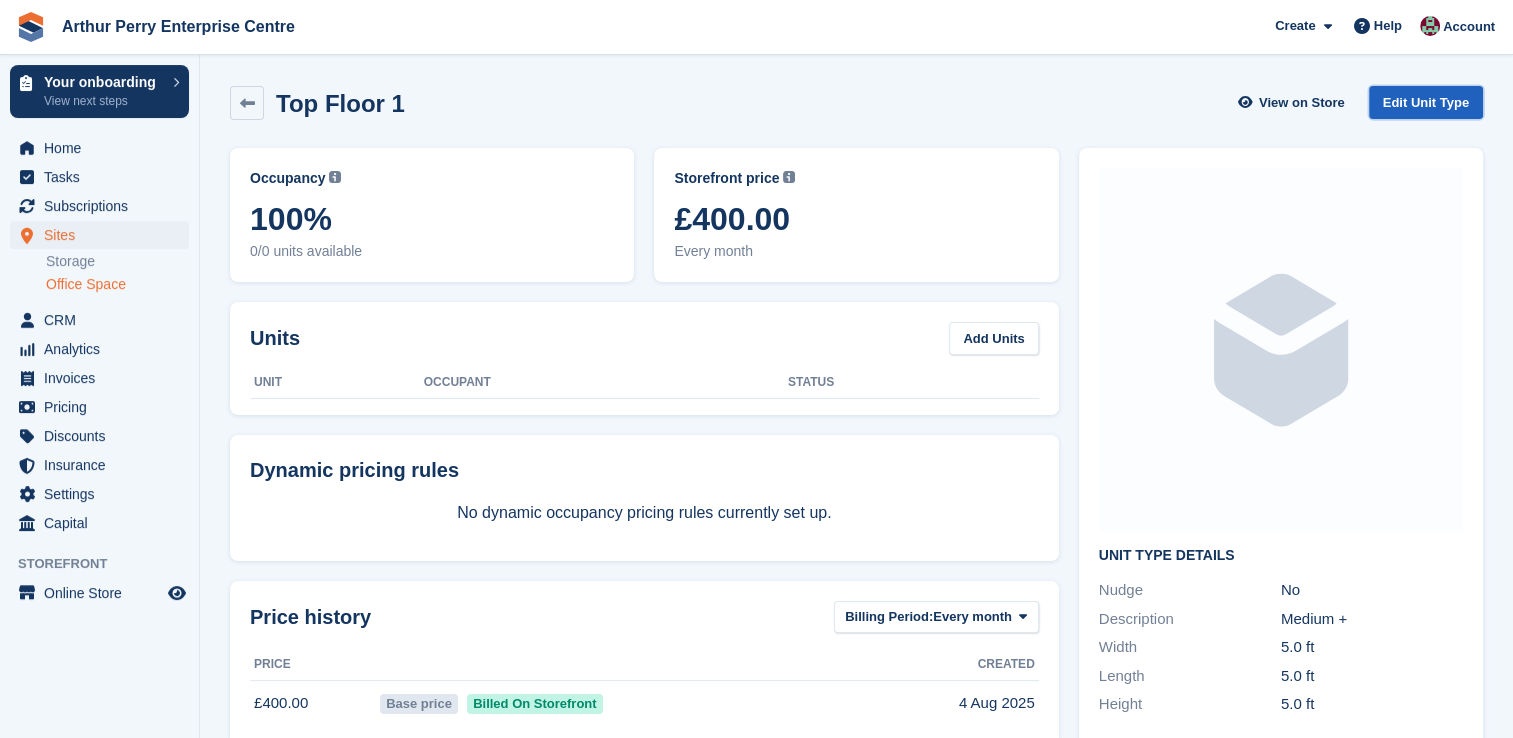 click on "Edit Unit Type" at bounding box center (1426, 102) 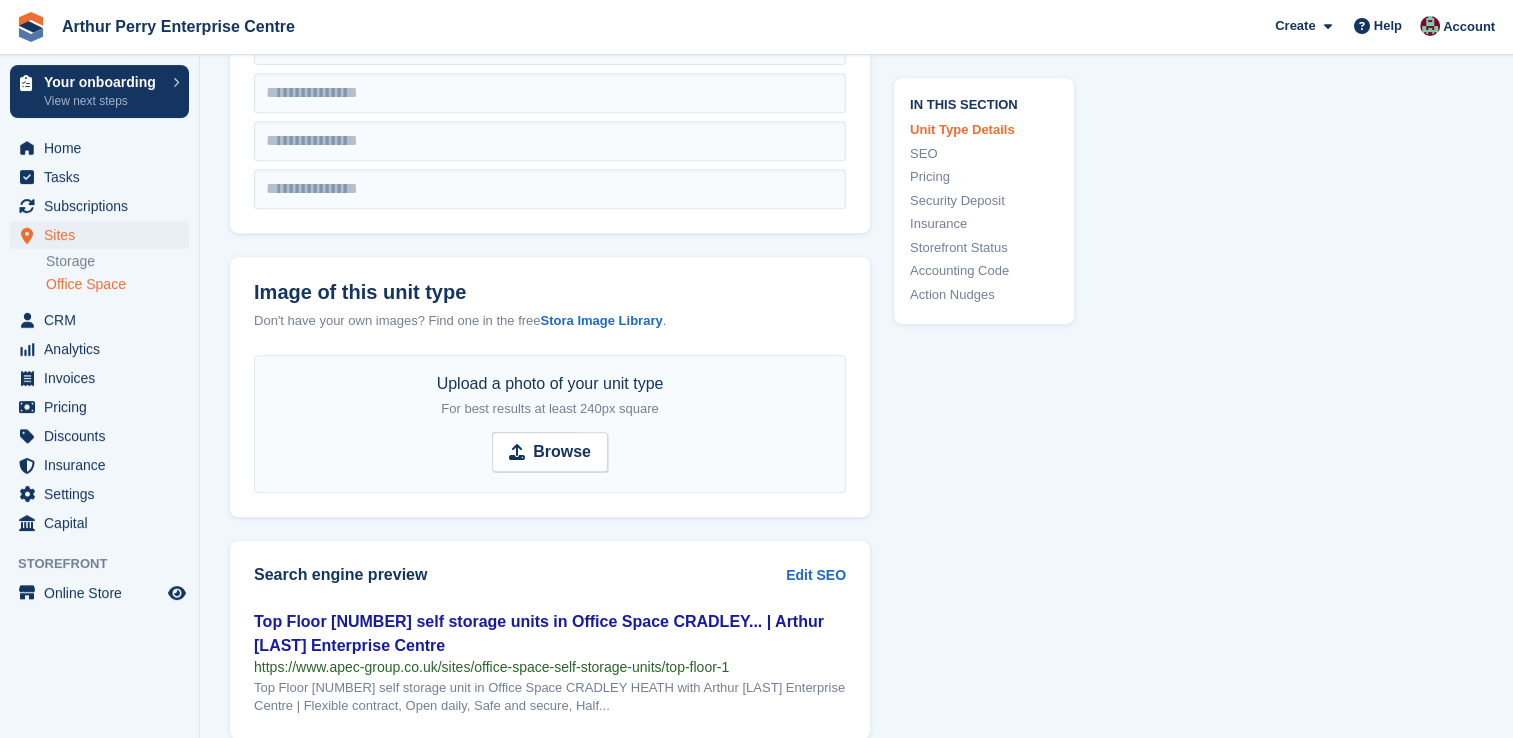 scroll, scrollTop: 900, scrollLeft: 0, axis: vertical 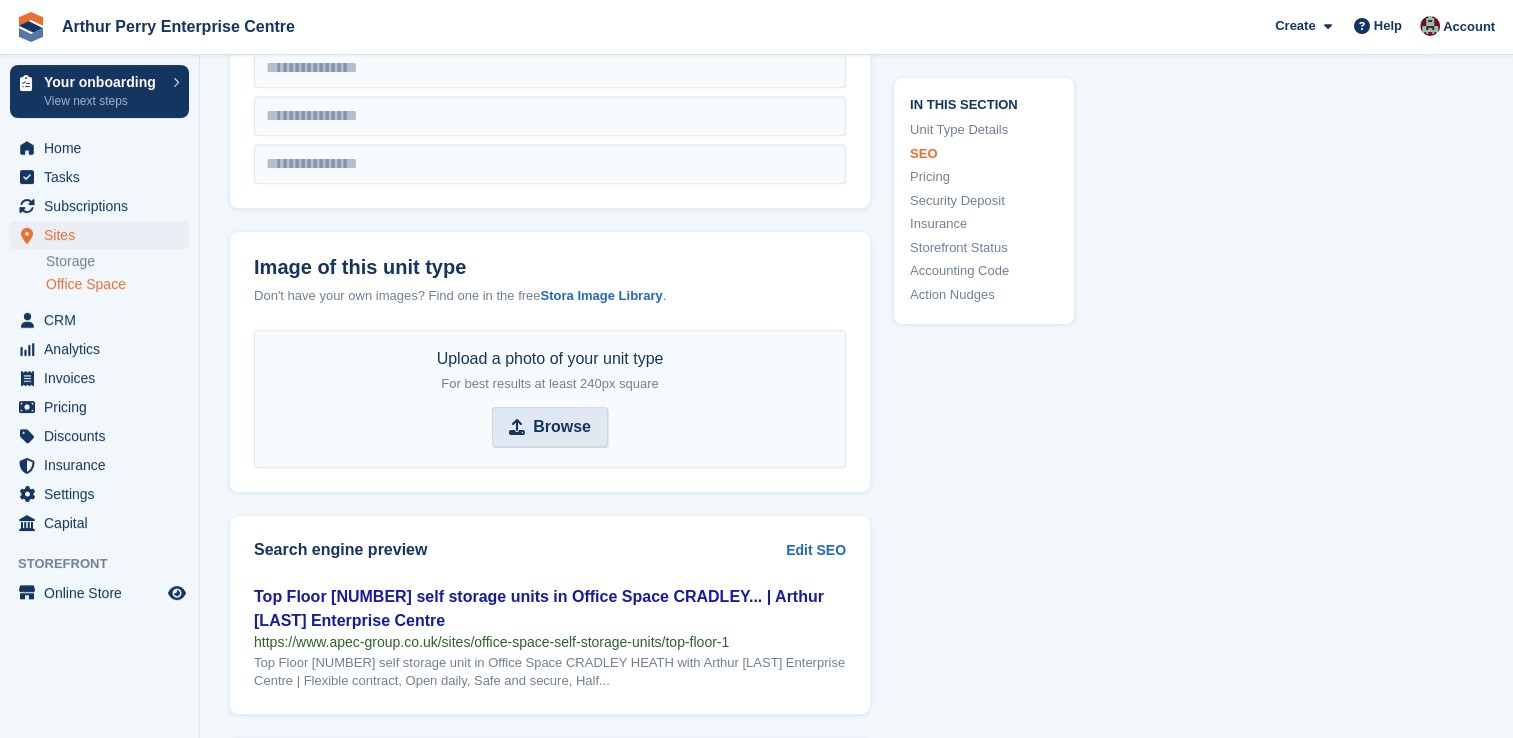 click on "Browse" at bounding box center [562, 427] 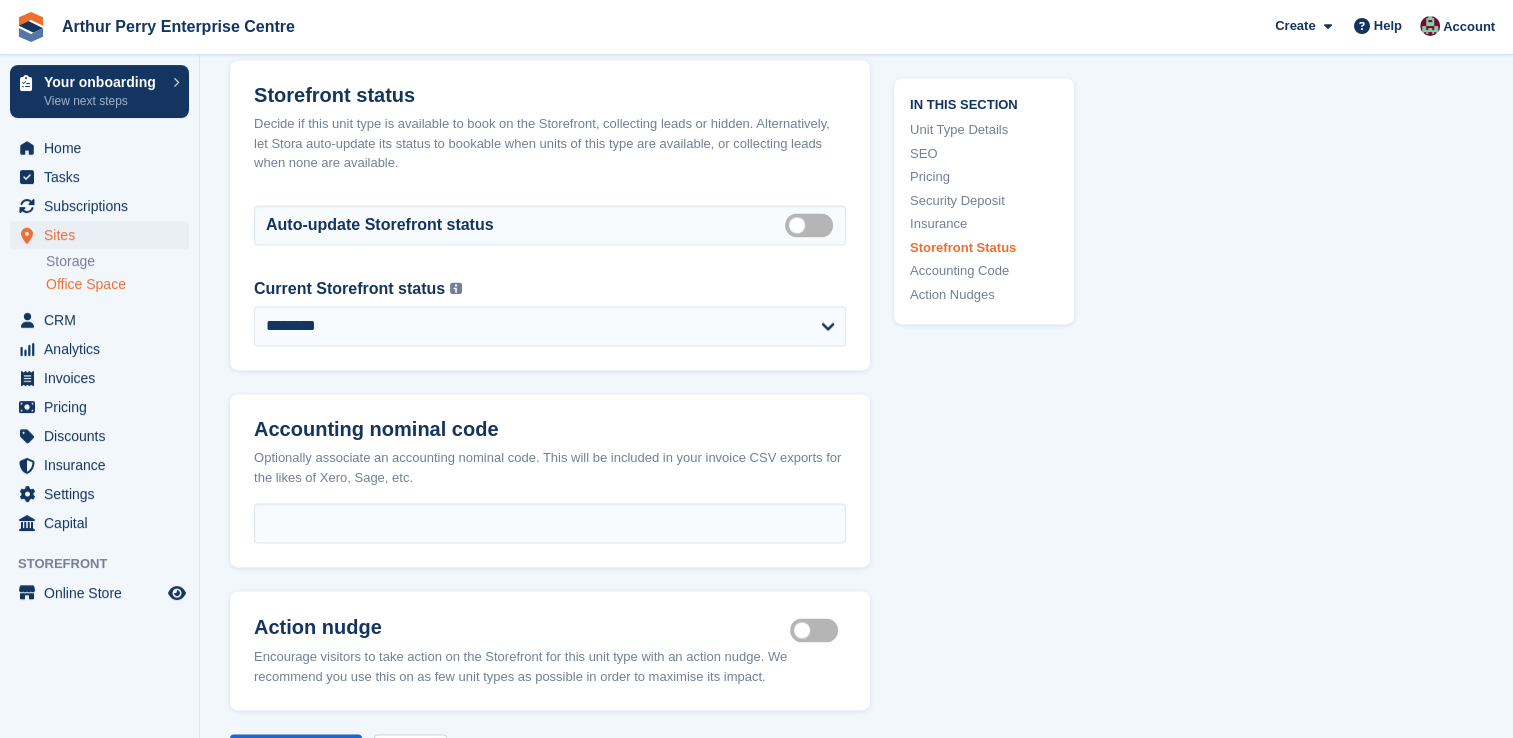 scroll, scrollTop: 3000, scrollLeft: 0, axis: vertical 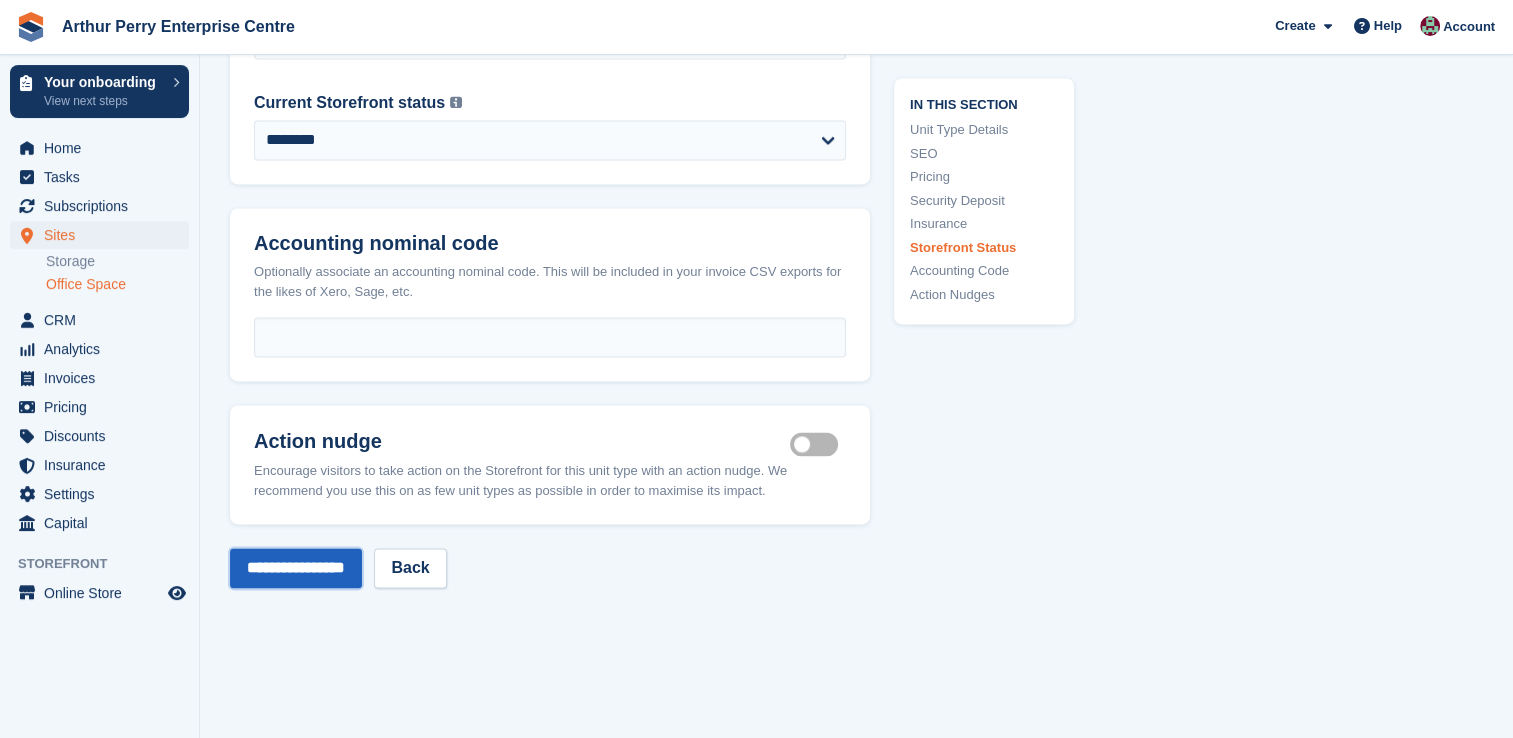 drag, startPoint x: 292, startPoint y: 577, endPoint x: 323, endPoint y: 559, distance: 35.846897 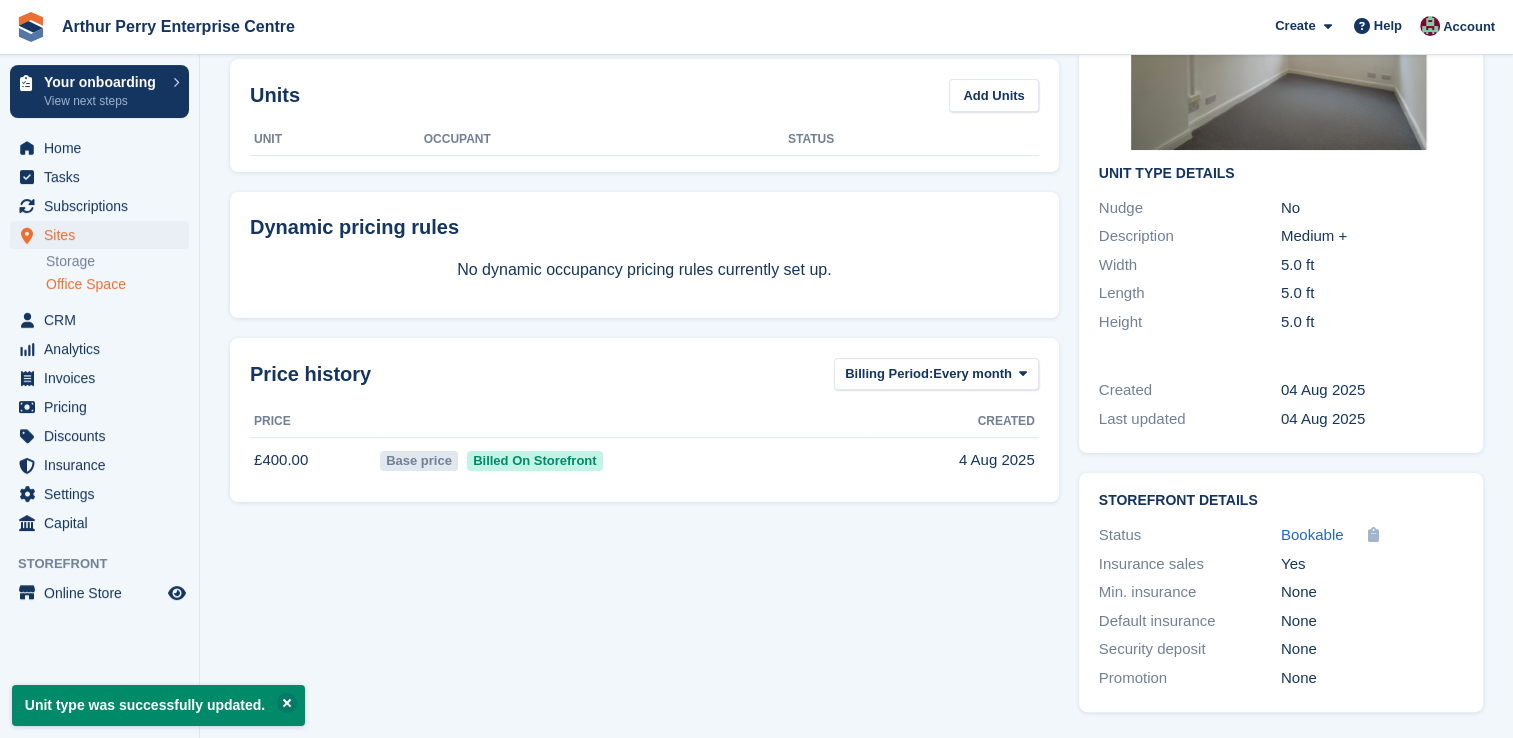scroll, scrollTop: 0, scrollLeft: 0, axis: both 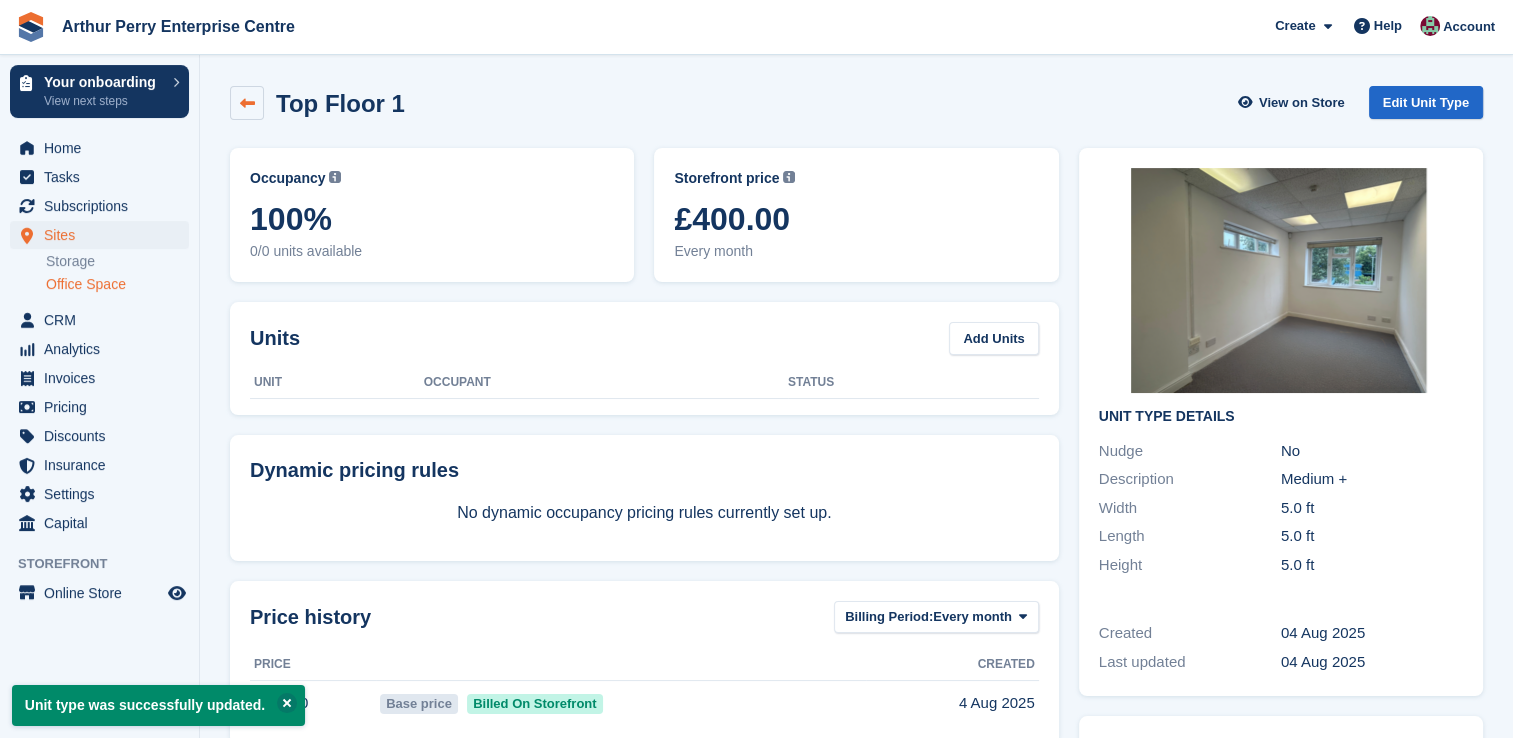 click at bounding box center [247, 103] 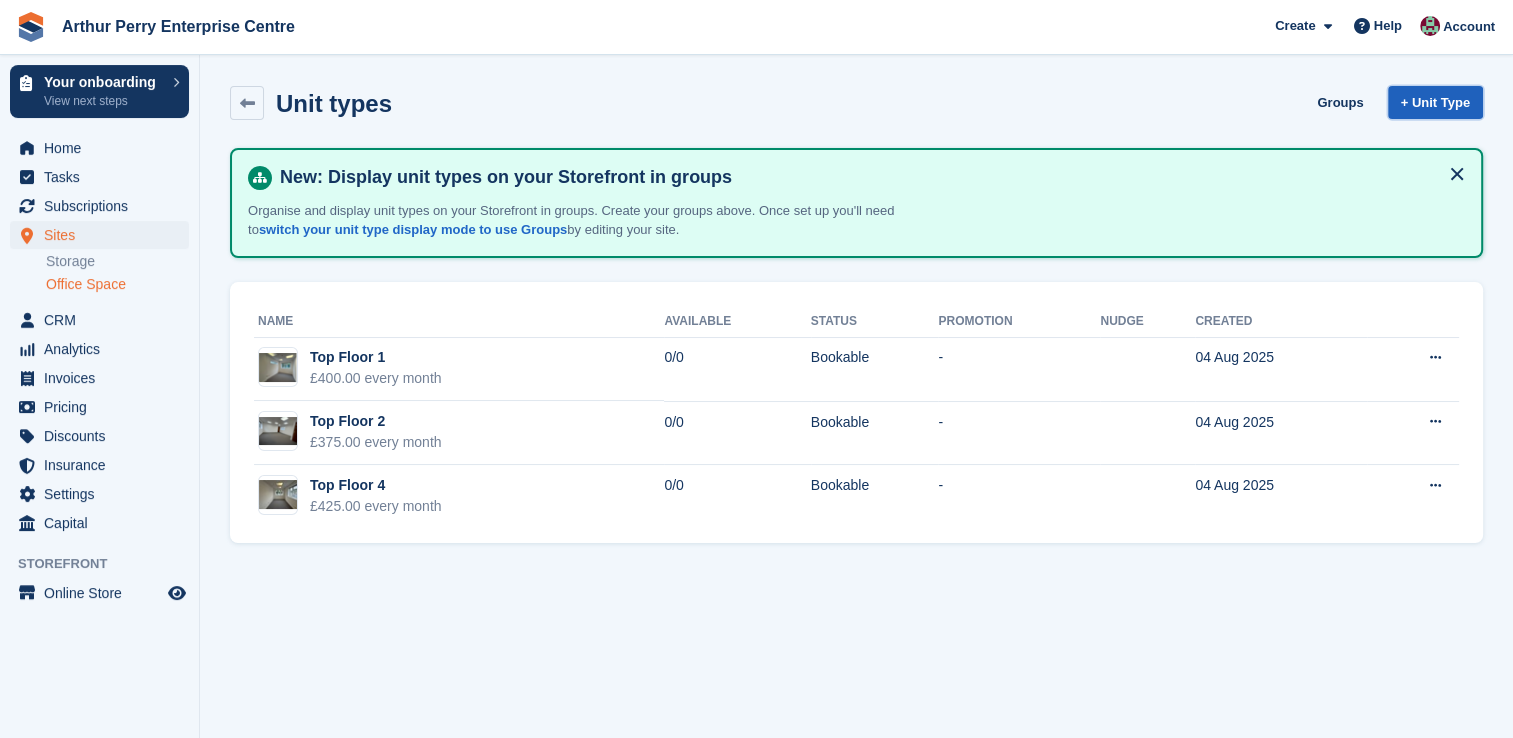 click on "+ Unit Type" at bounding box center (1435, 102) 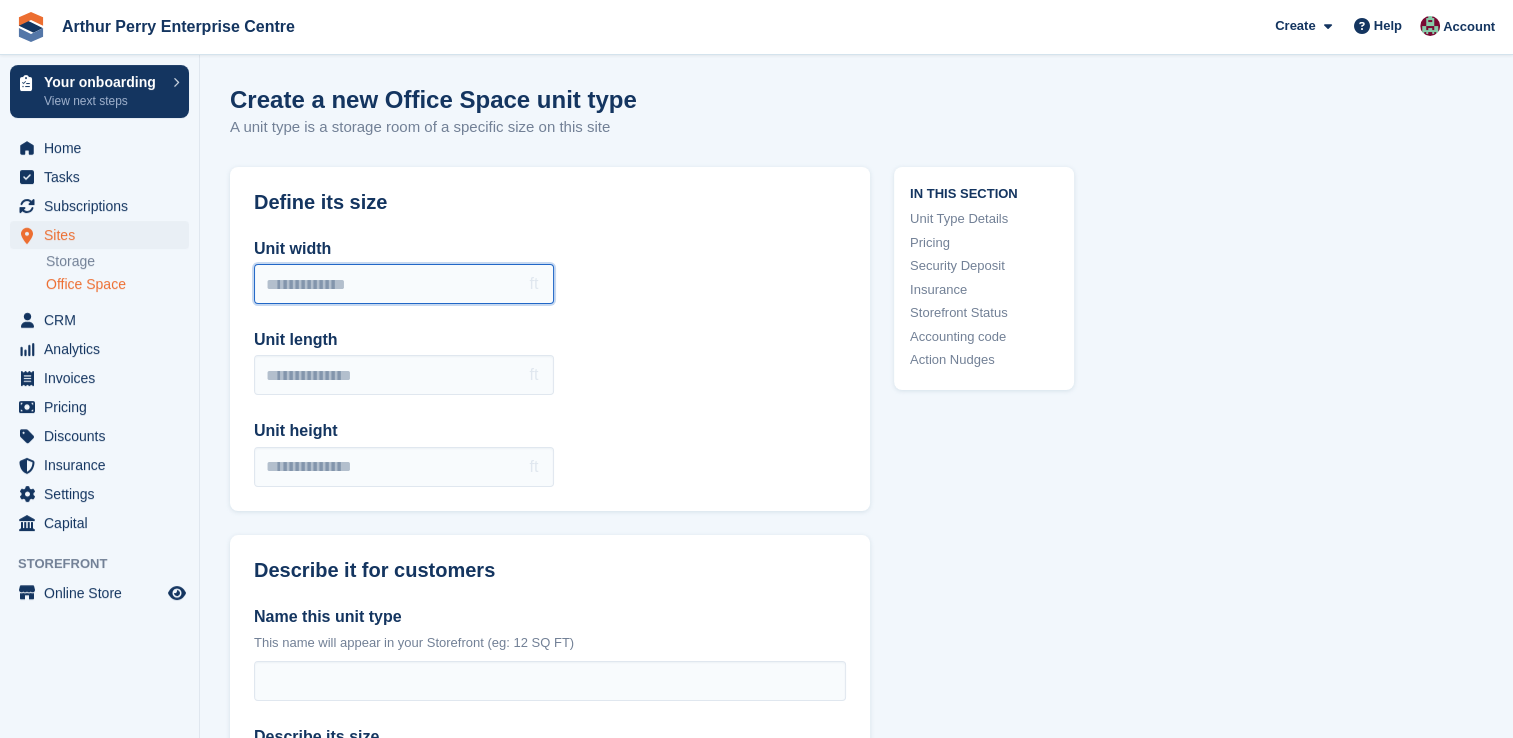 click on "Unit width" at bounding box center (404, 284) 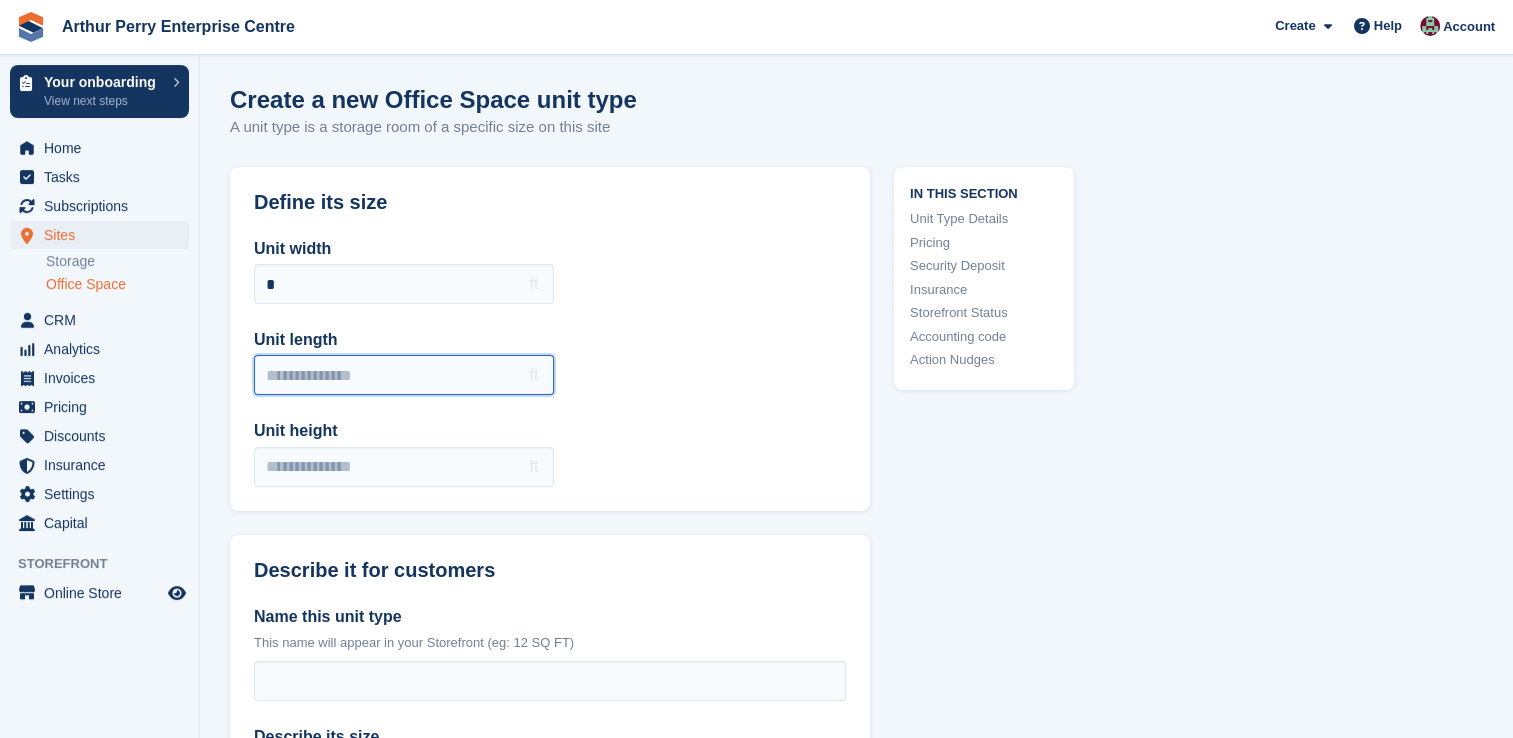 click on "Unit length" at bounding box center [404, 375] 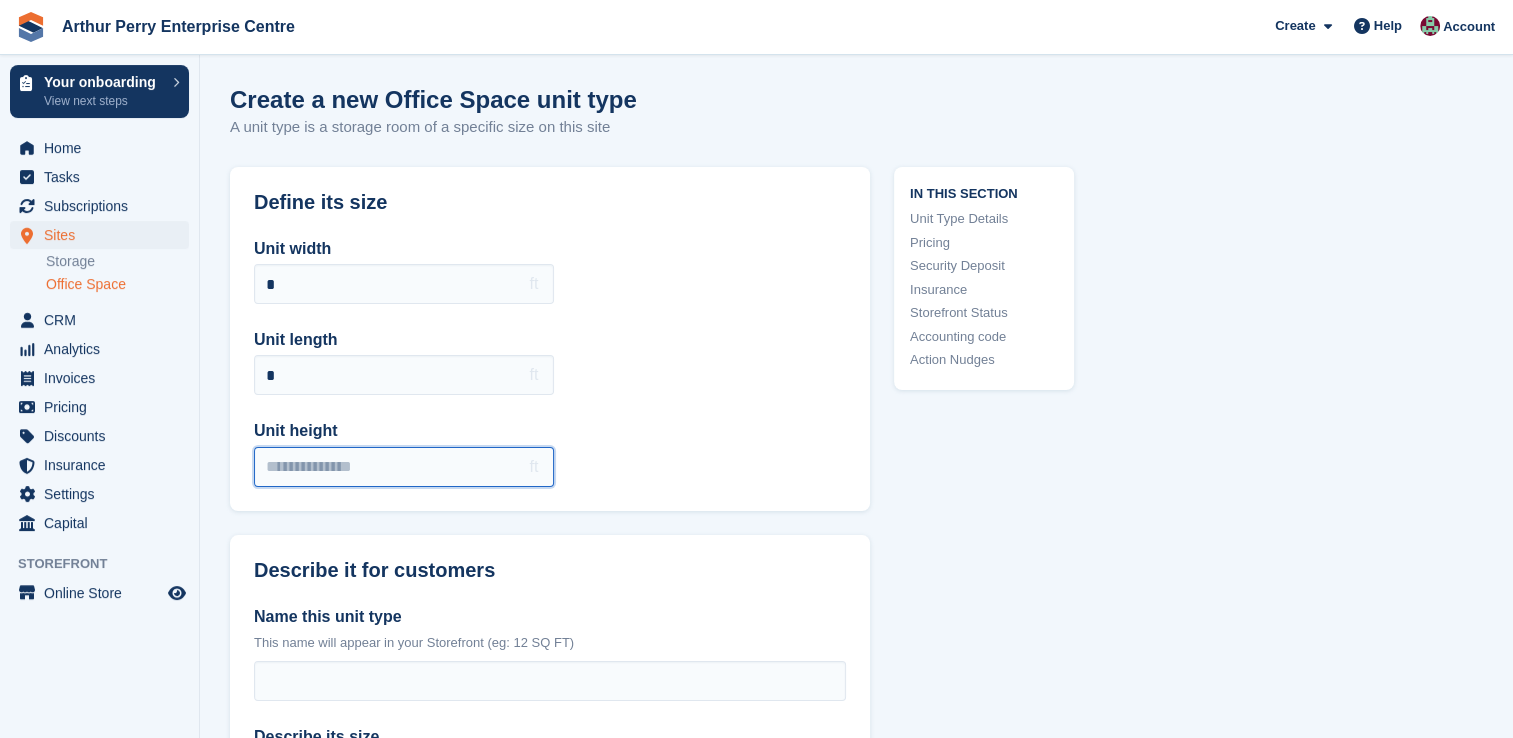 click on "Unit height" at bounding box center [404, 467] 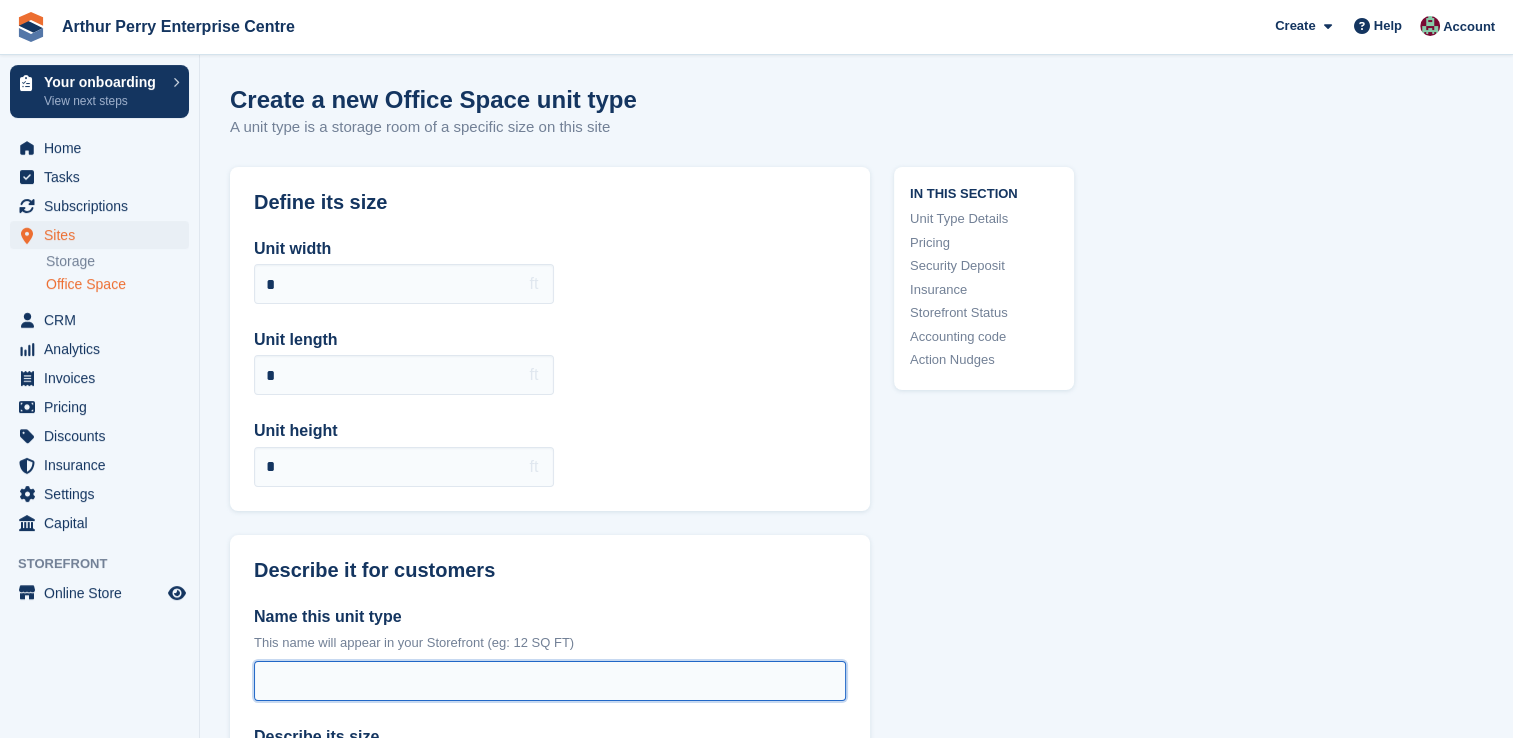 click on "Name this unit type" at bounding box center [550, 681] 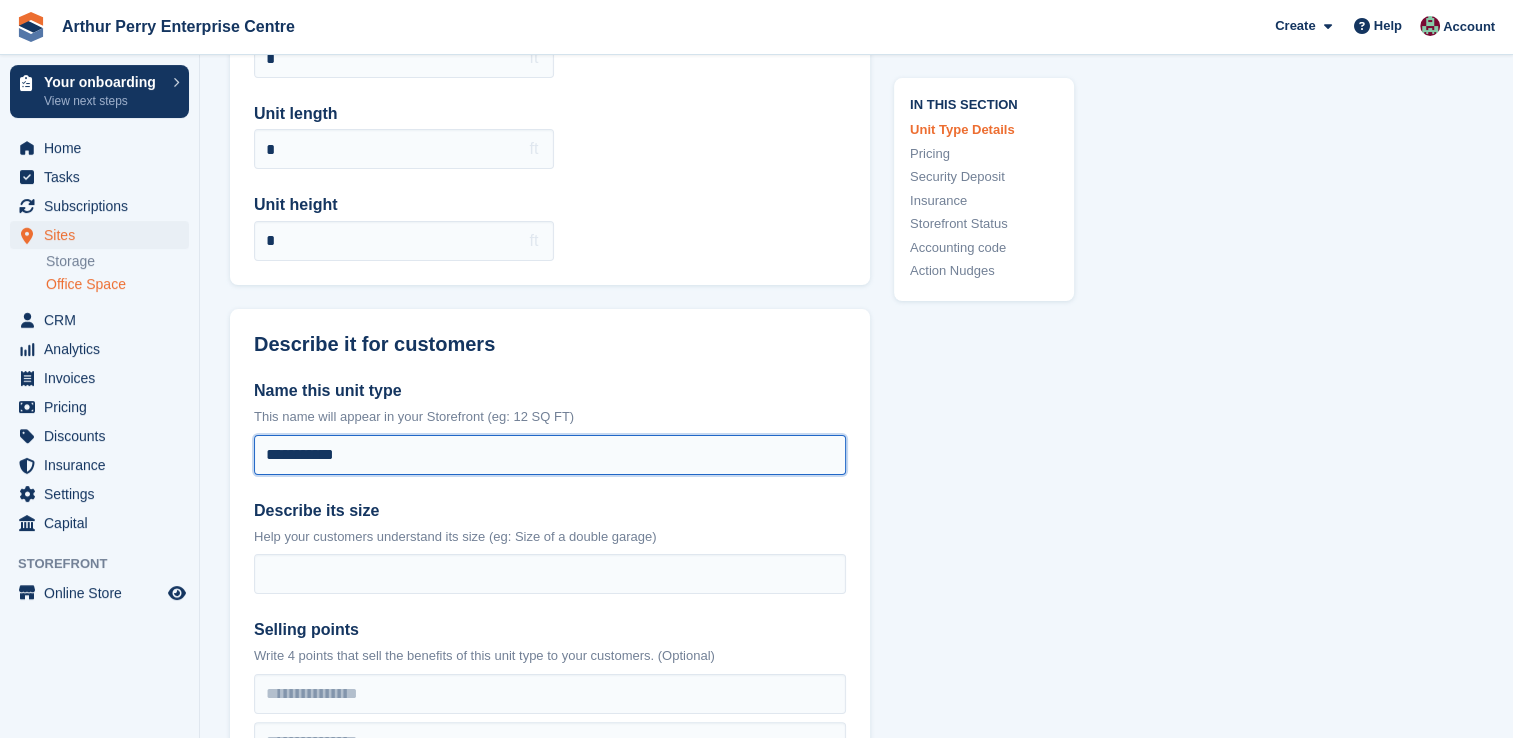 scroll, scrollTop: 500, scrollLeft: 0, axis: vertical 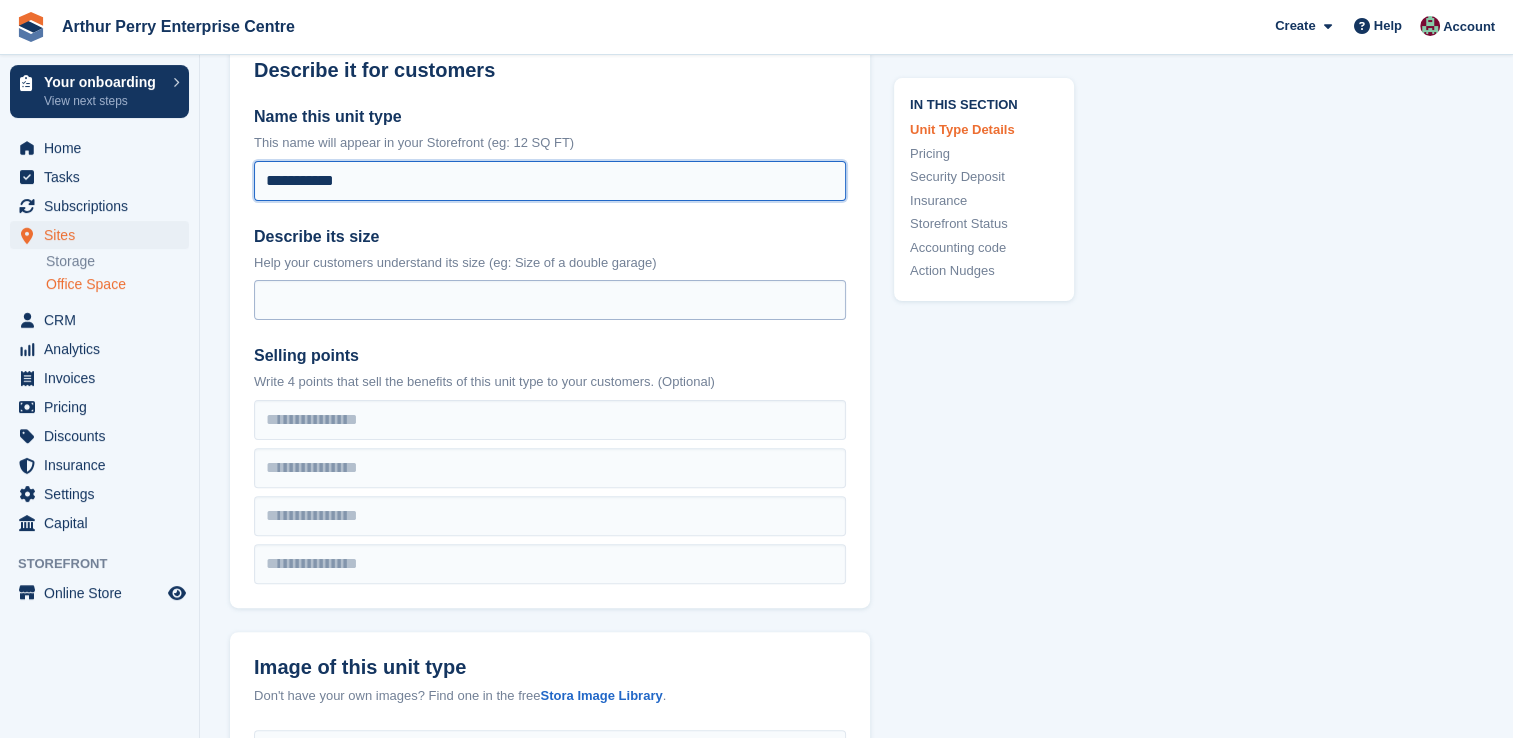 type on "**********" 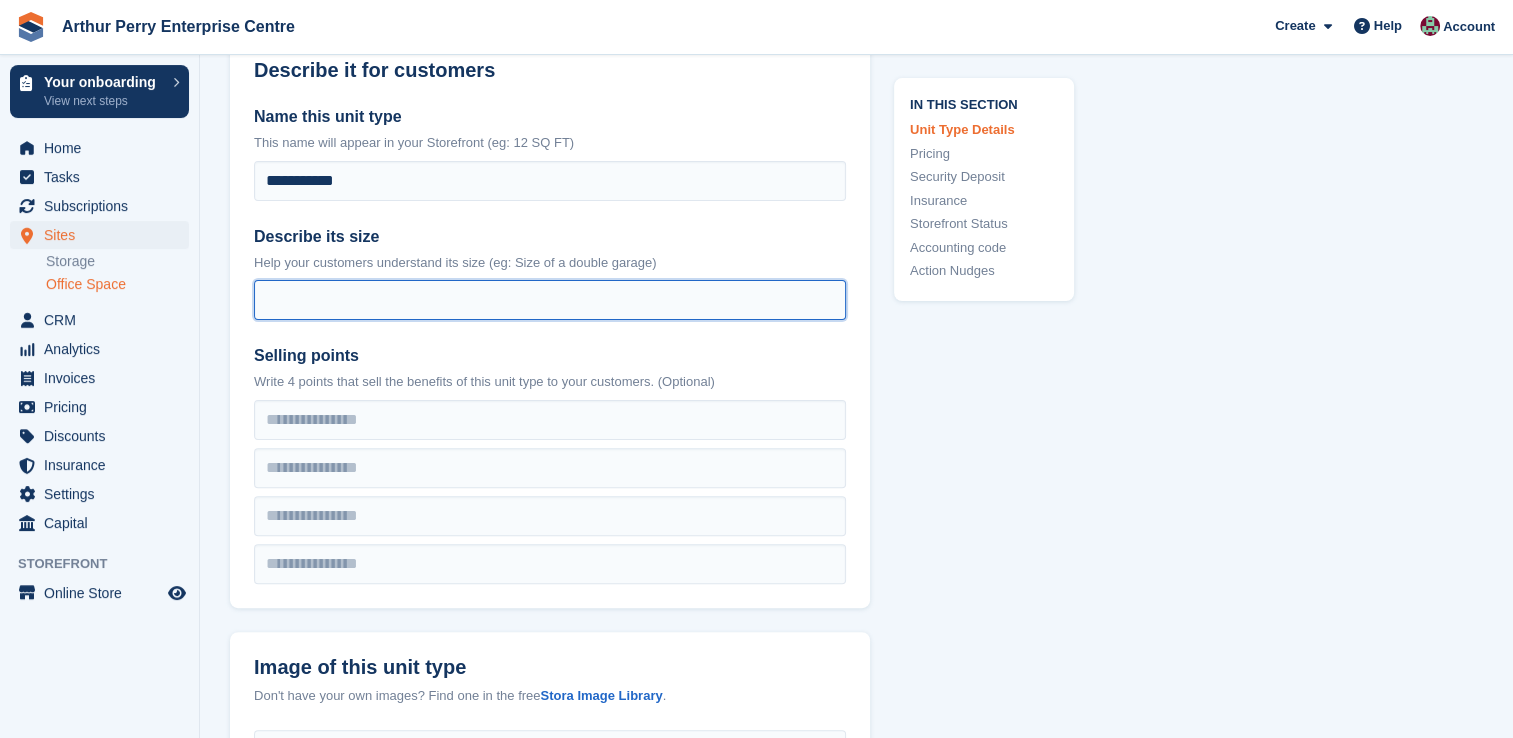 click on "Describe its size" at bounding box center [550, 300] 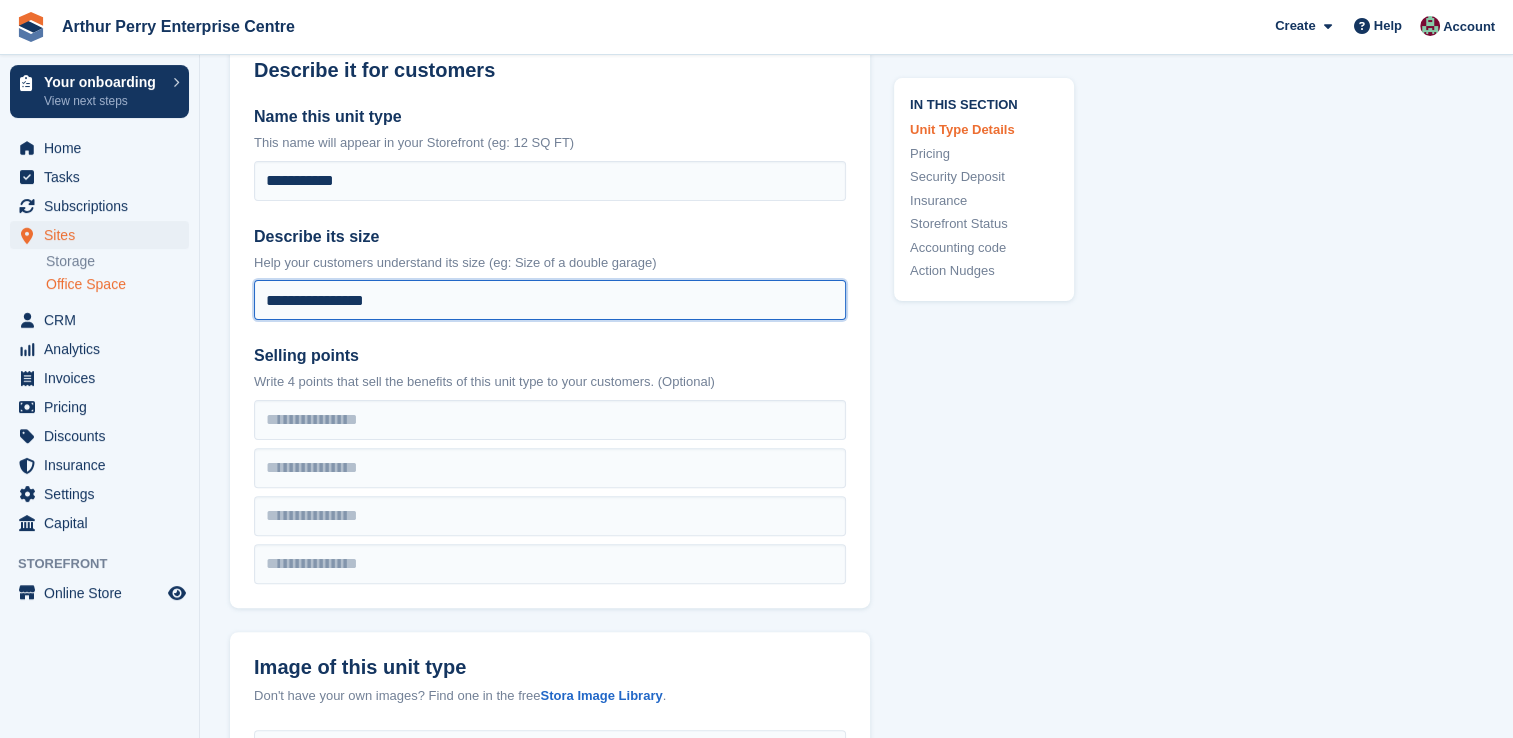 click on "**********" at bounding box center [550, 300] 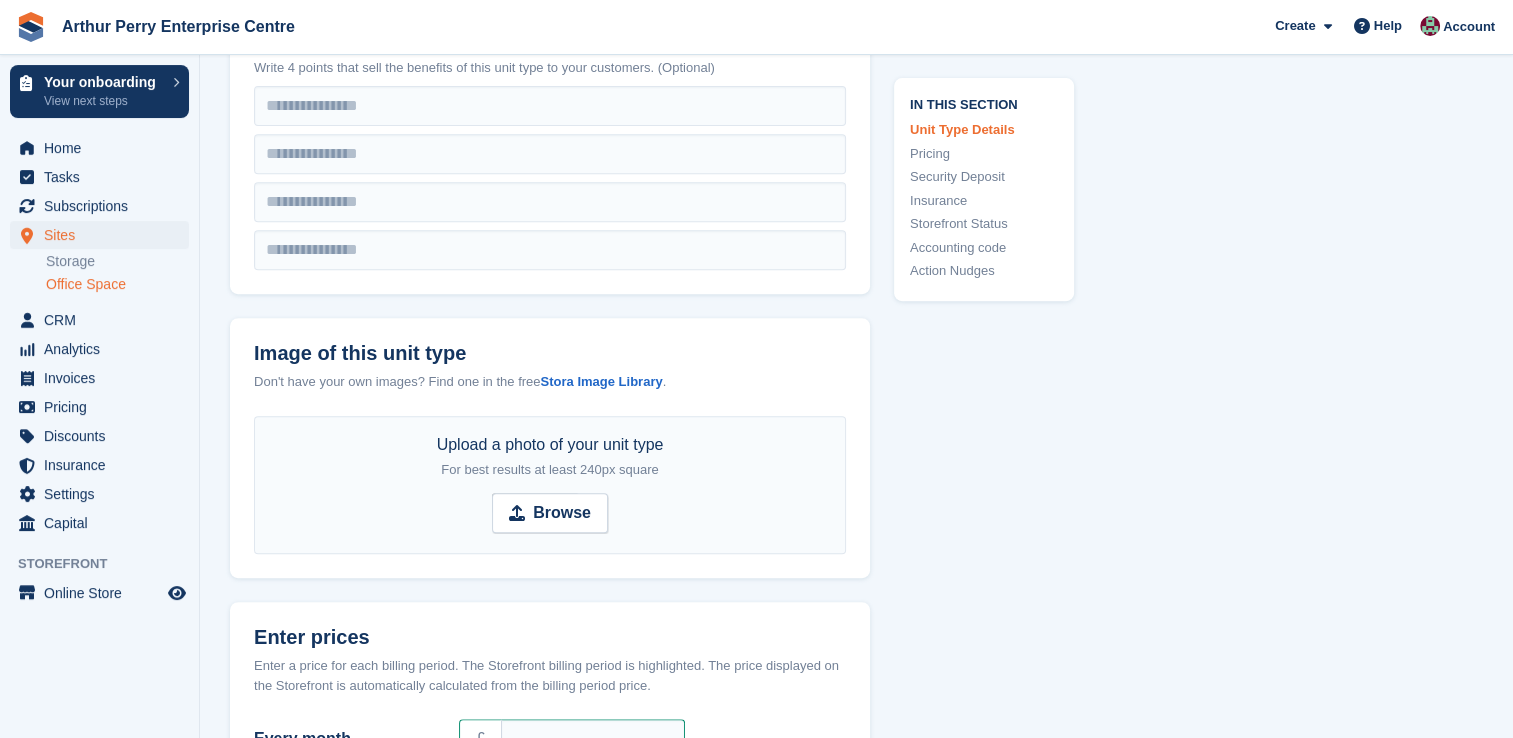 scroll, scrollTop: 900, scrollLeft: 0, axis: vertical 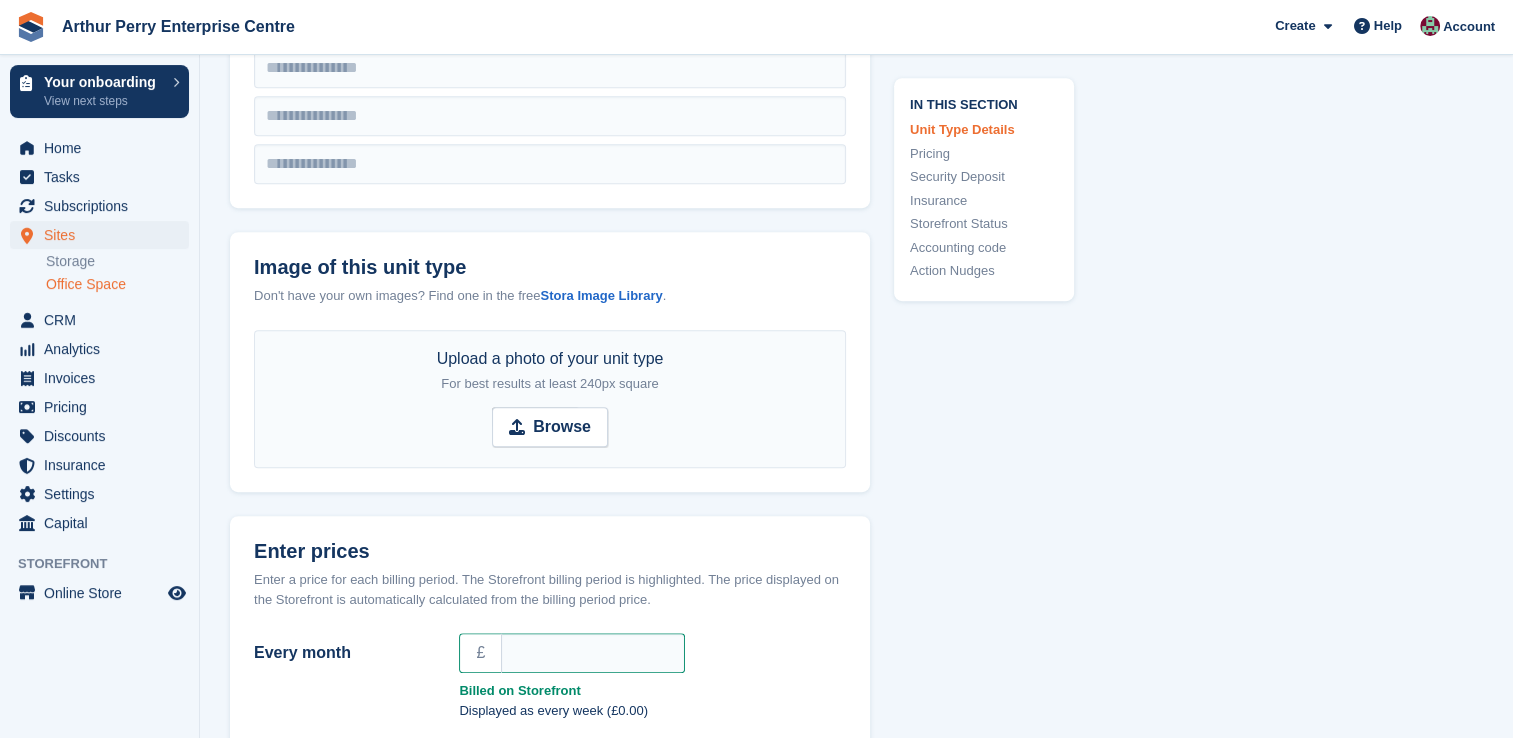type on "**********" 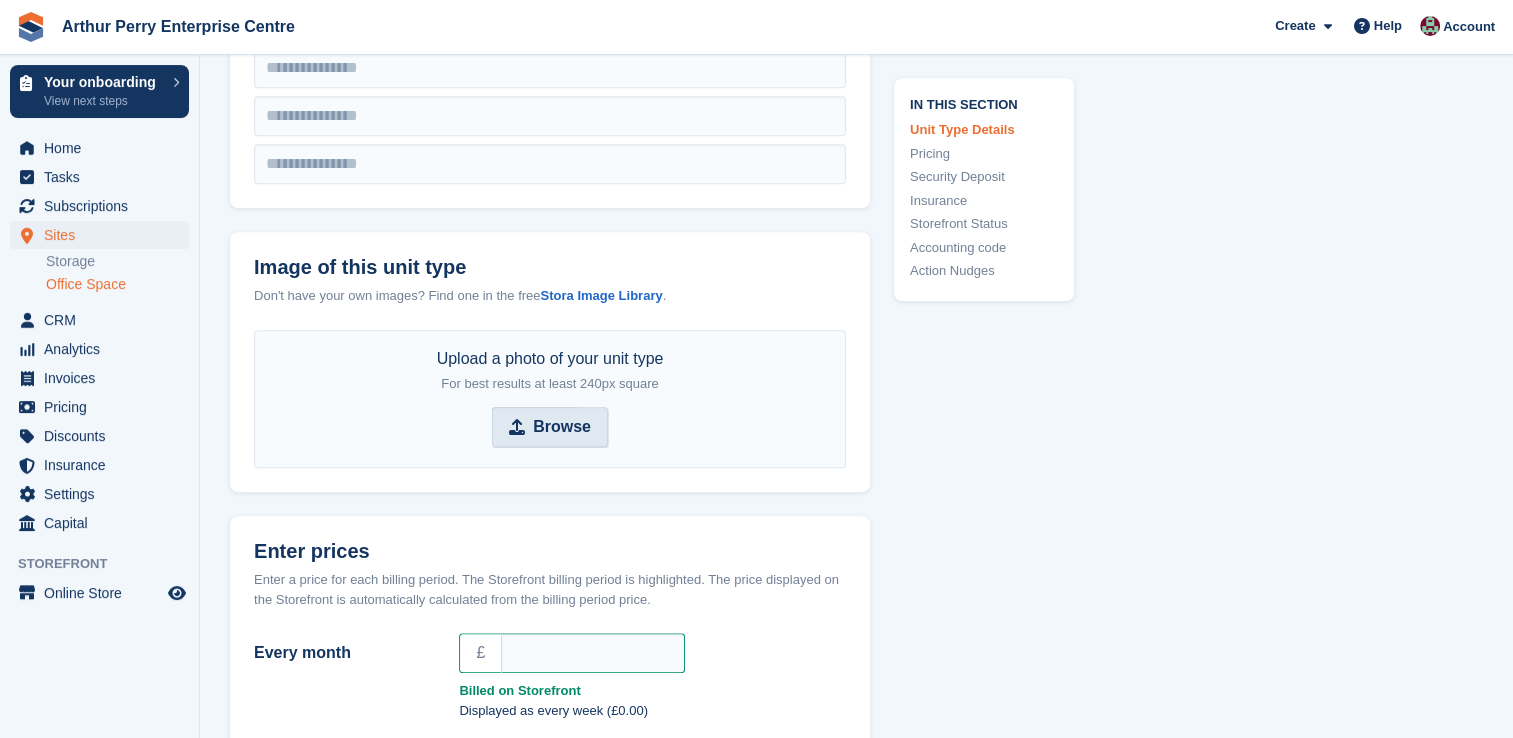 click on "Browse" at bounding box center [562, 427] 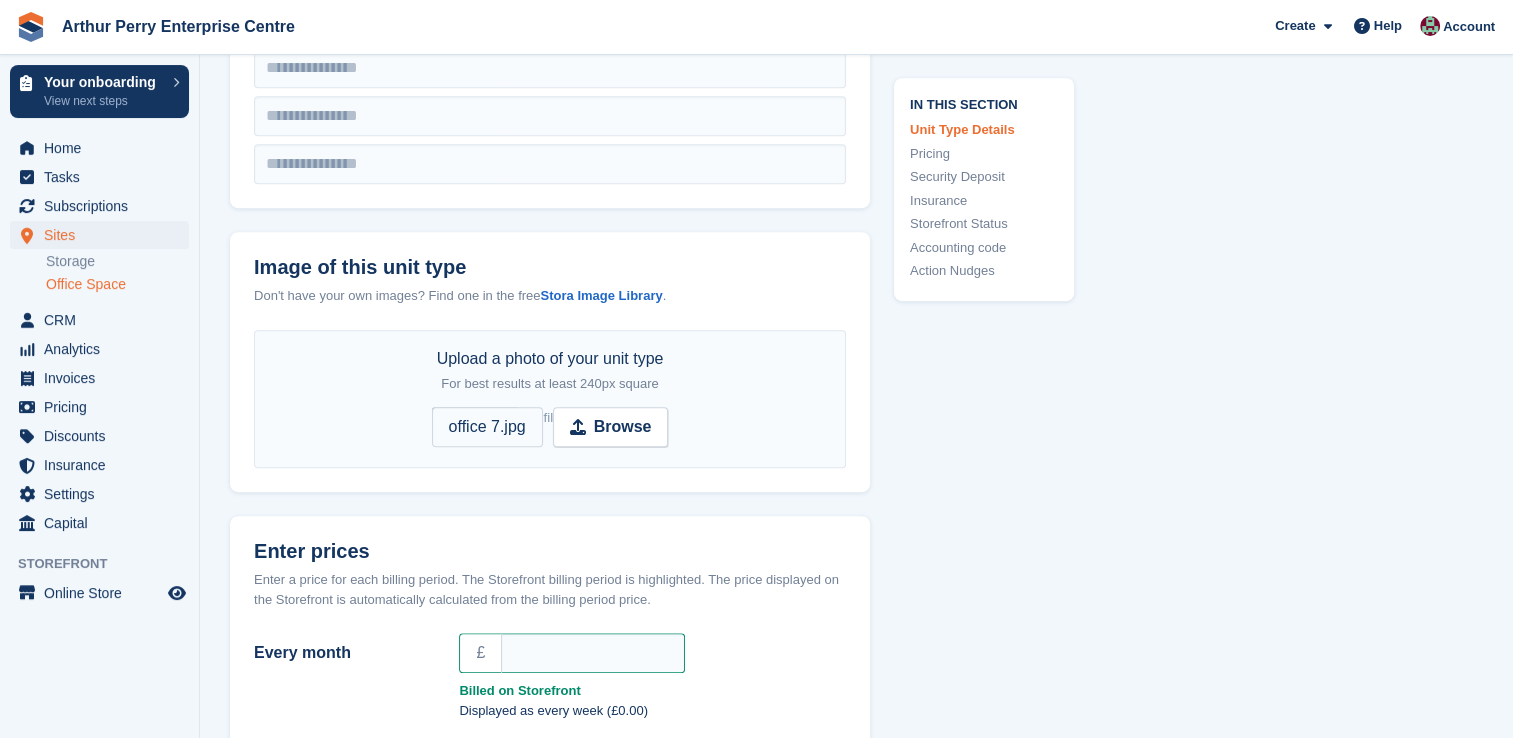 scroll, scrollTop: 1000, scrollLeft: 0, axis: vertical 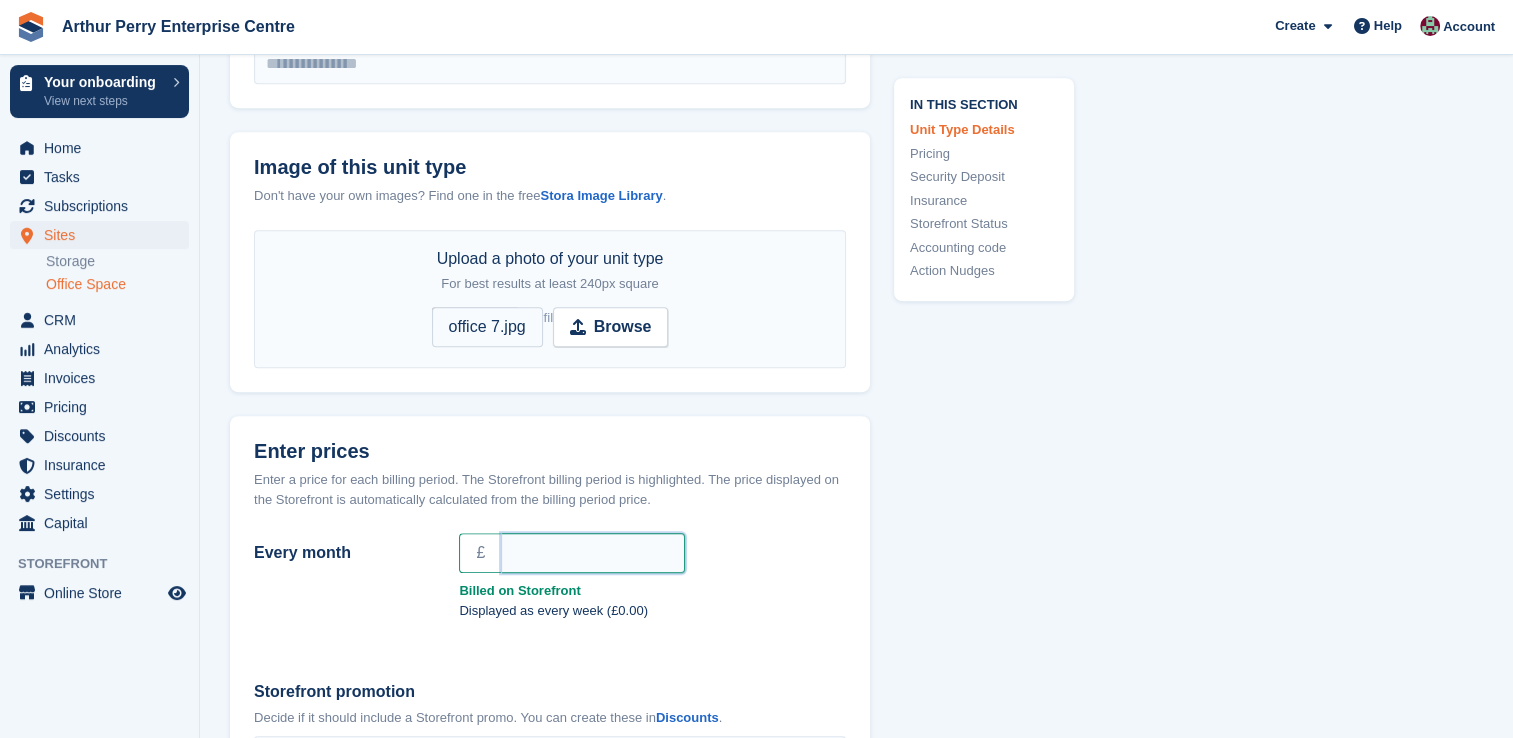click on "Every month" at bounding box center (593, 553) 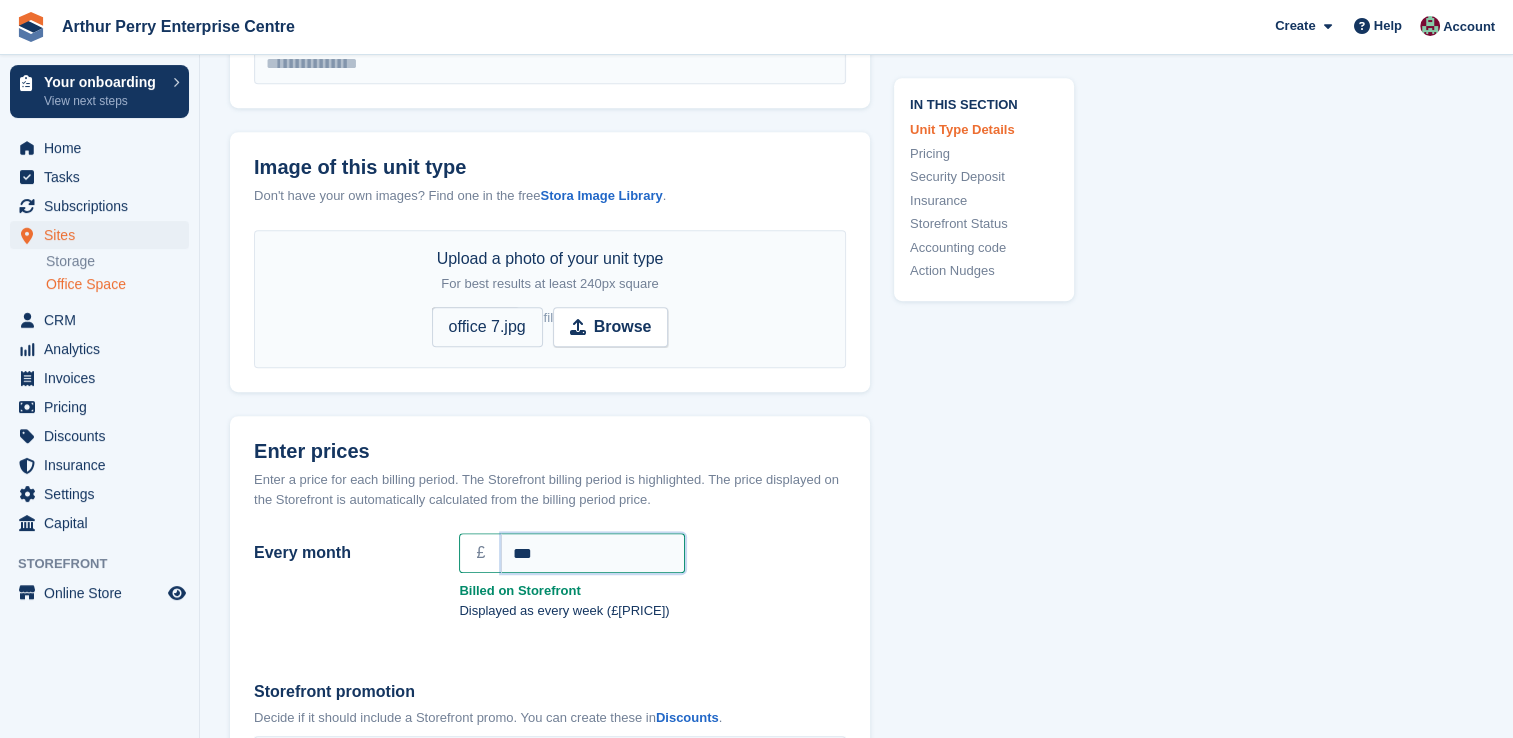 type on "***" 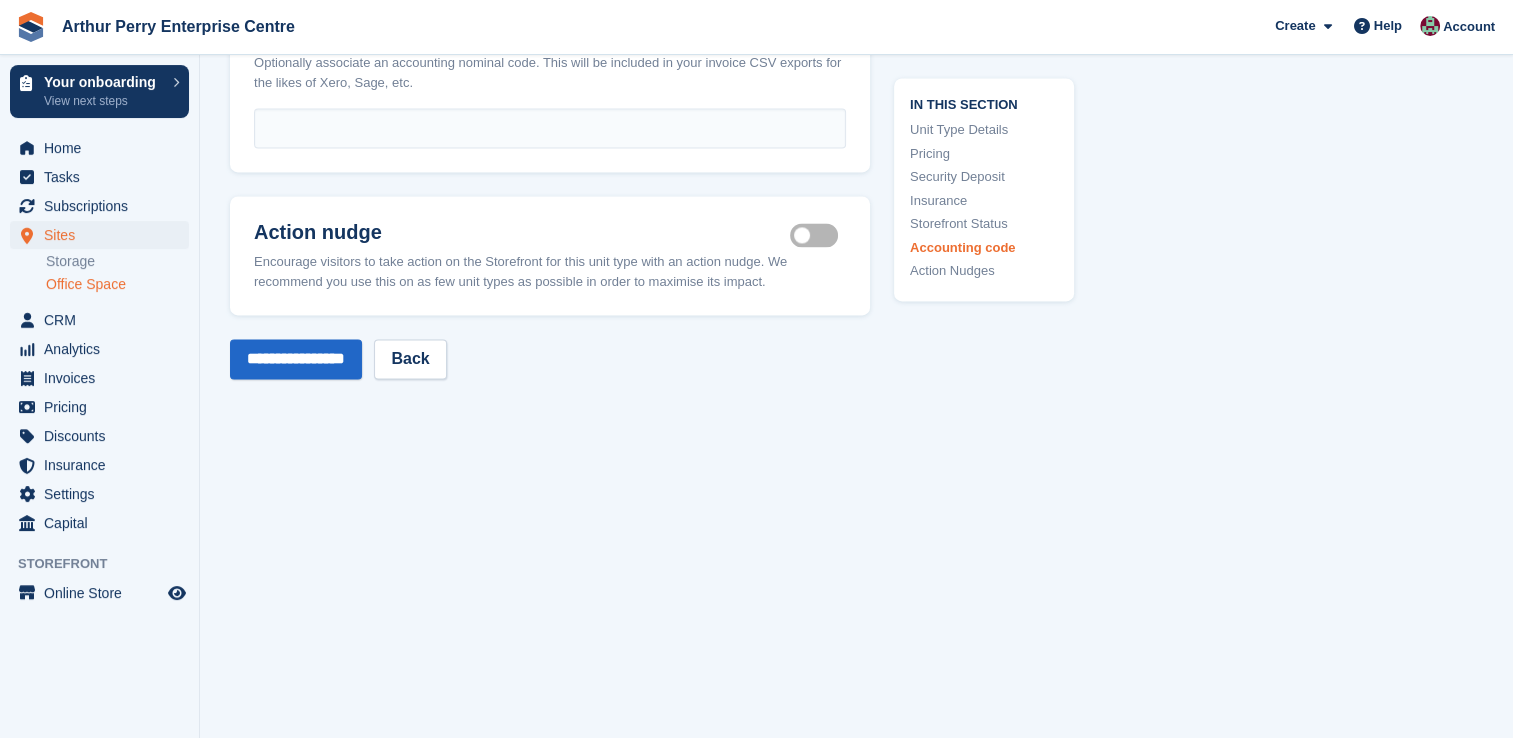 scroll, scrollTop: 3042, scrollLeft: 0, axis: vertical 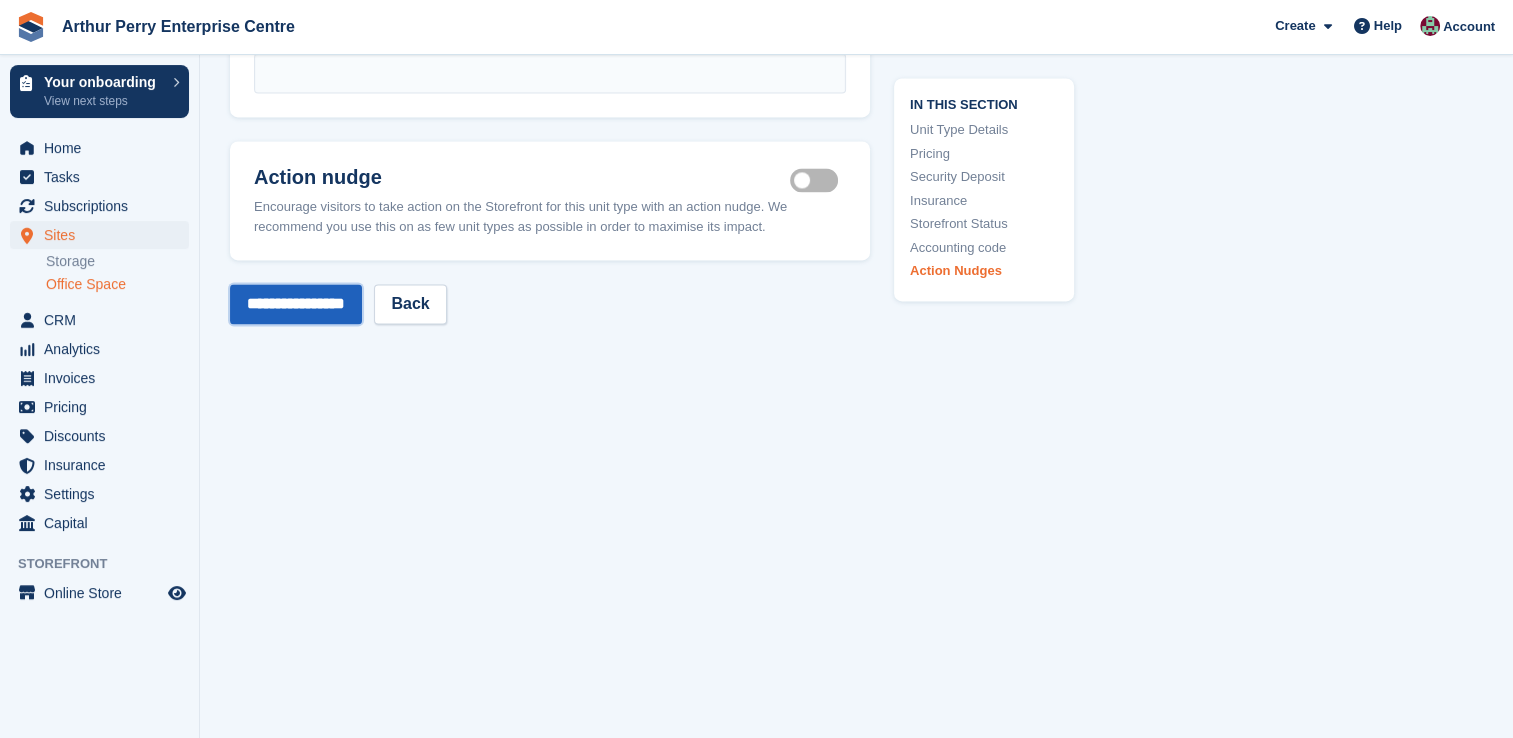 click on "**********" at bounding box center (296, 304) 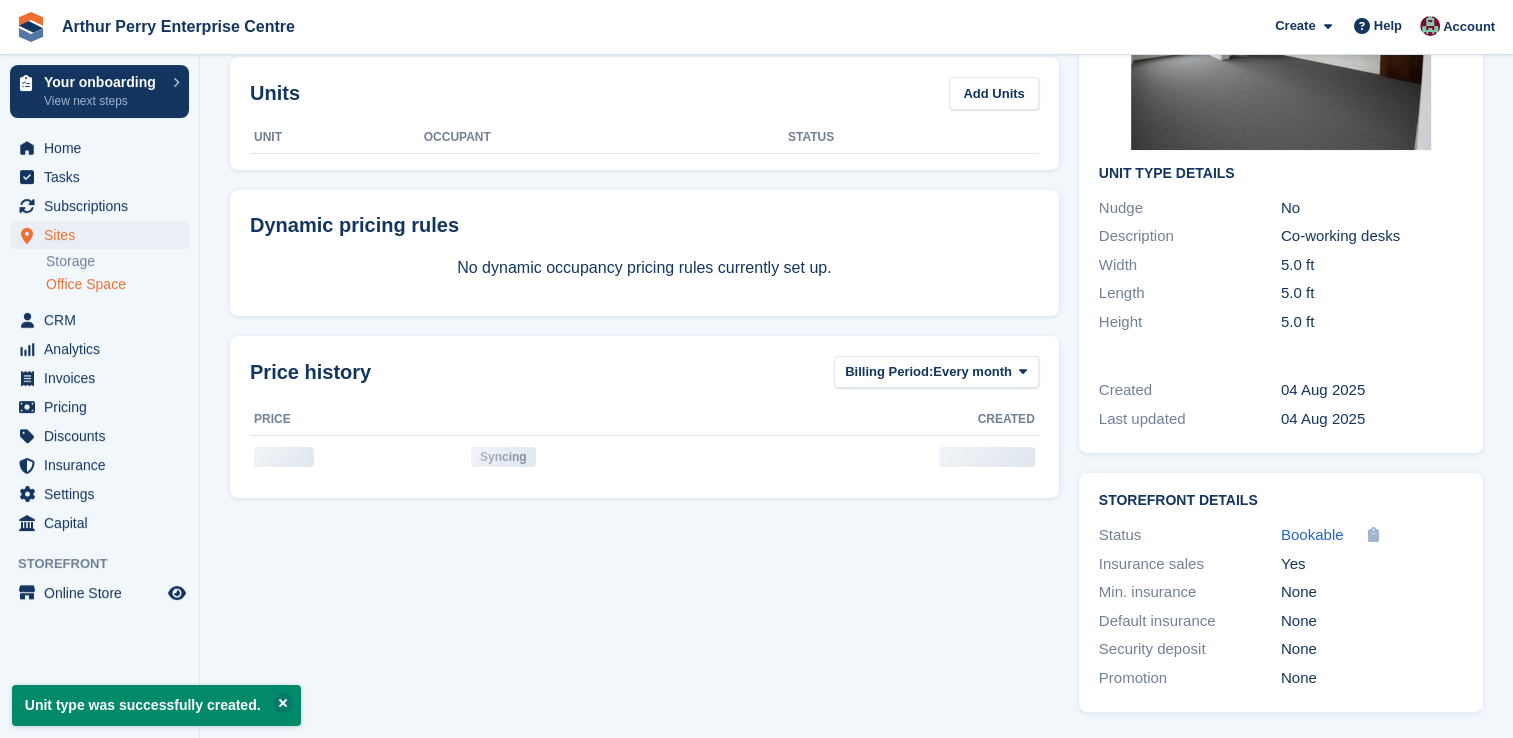 scroll, scrollTop: 0, scrollLeft: 0, axis: both 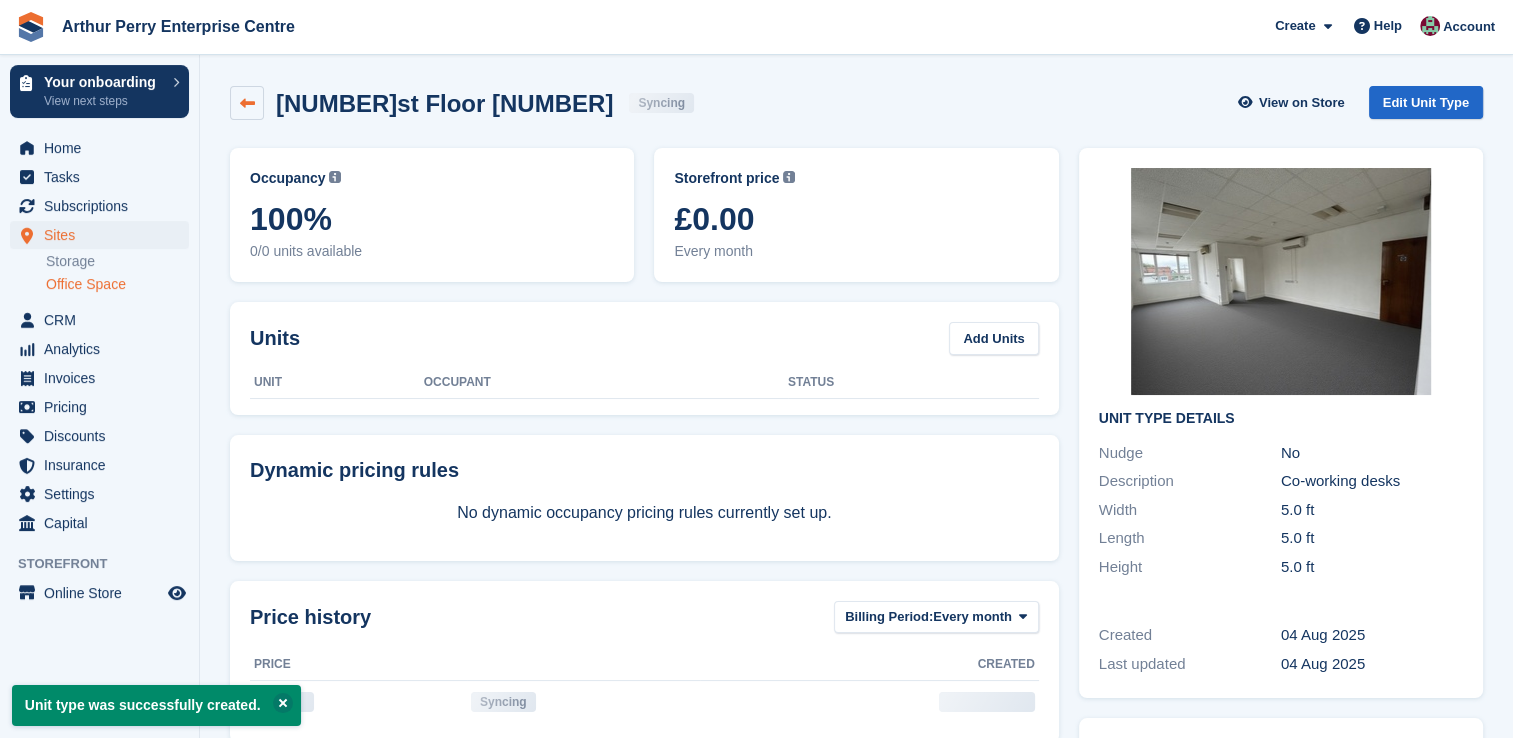click at bounding box center (247, 103) 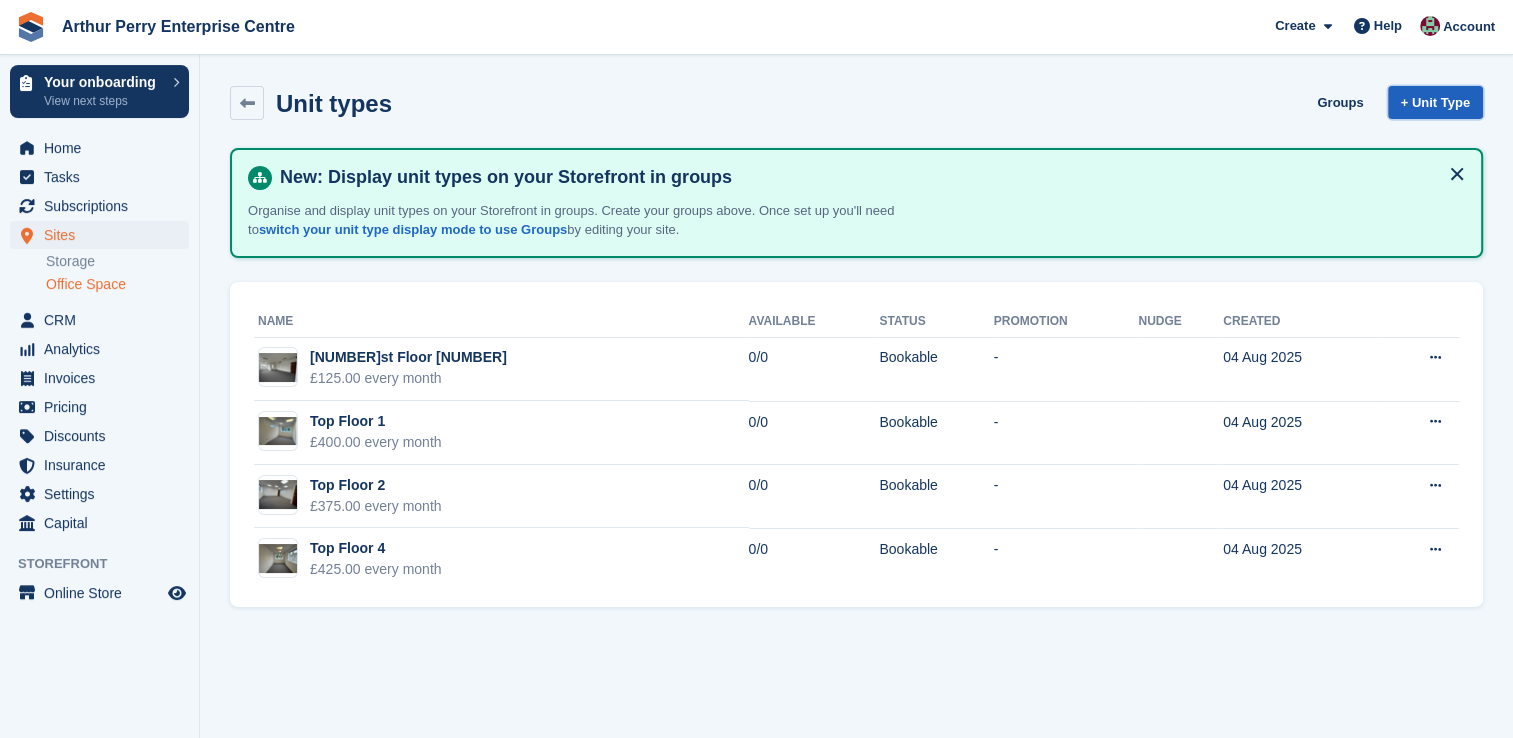 click on "+ Unit Type" at bounding box center (1435, 102) 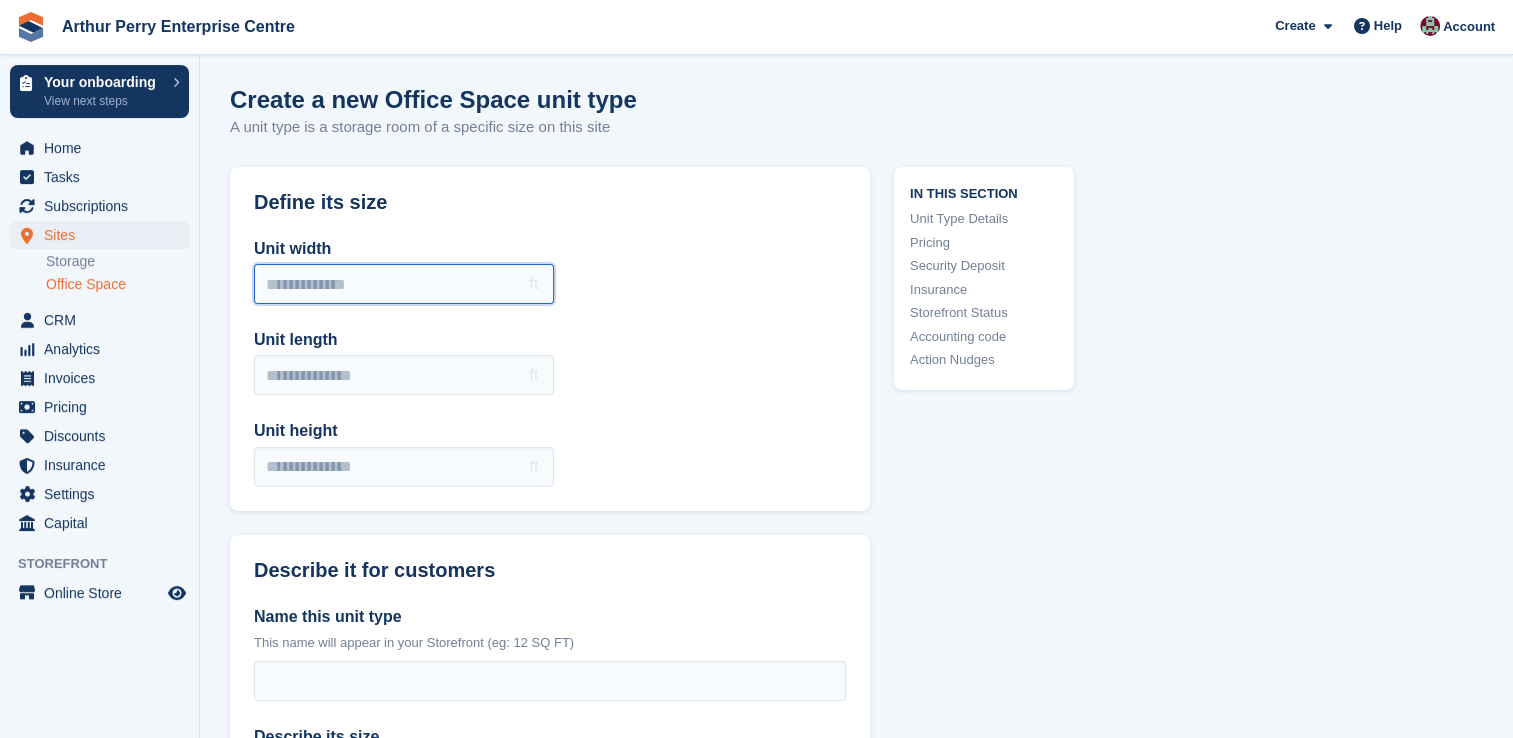 click on "Unit width" at bounding box center [404, 284] 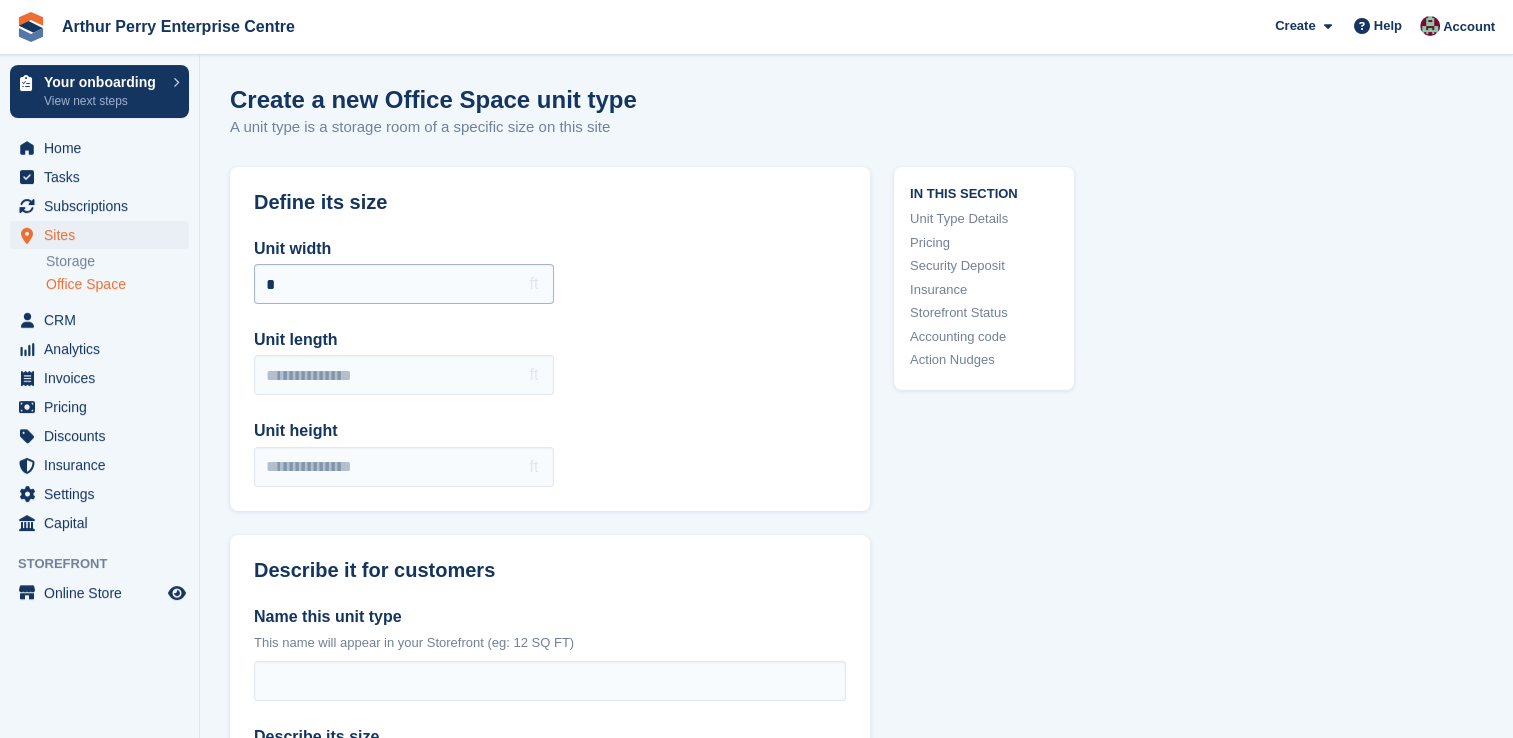 type on "*" 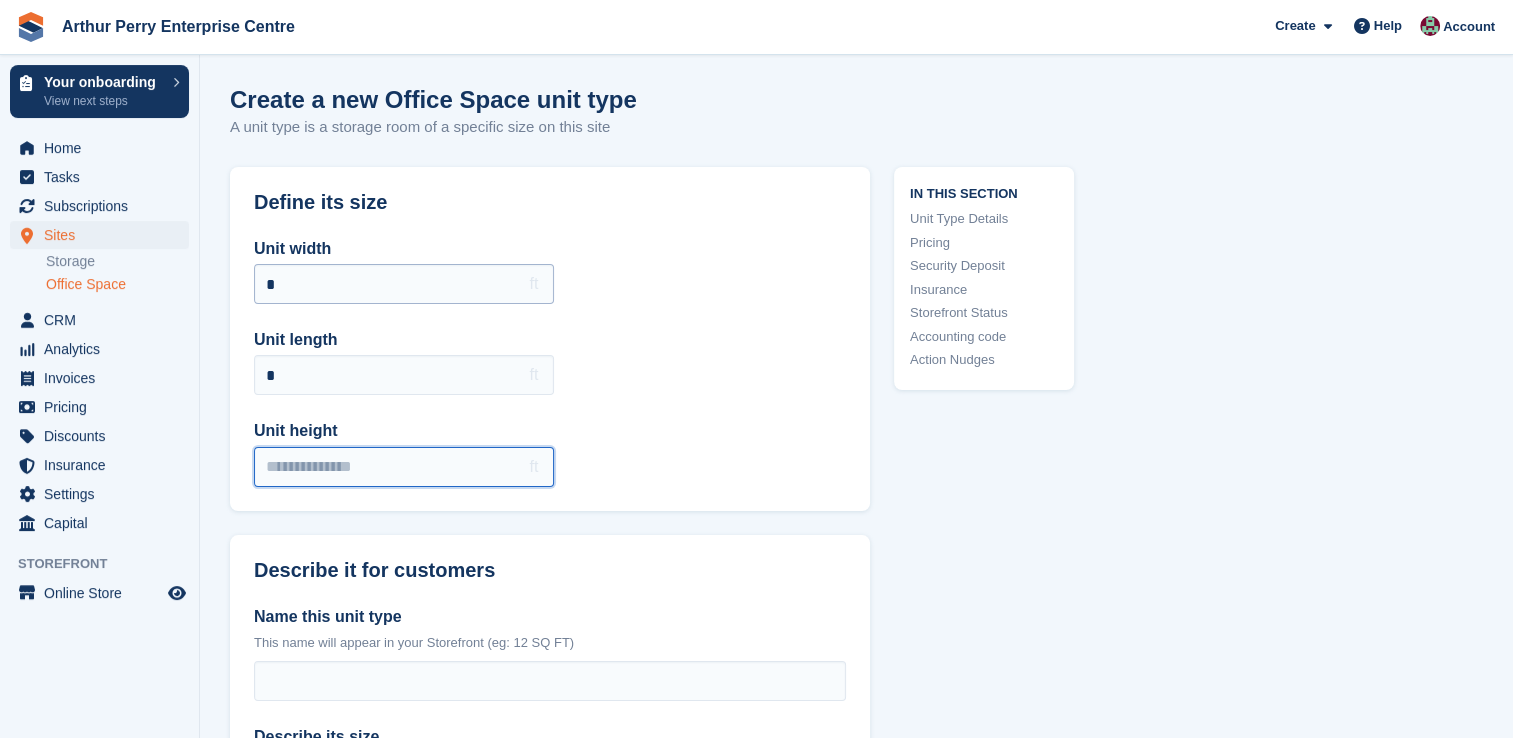 type on "*" 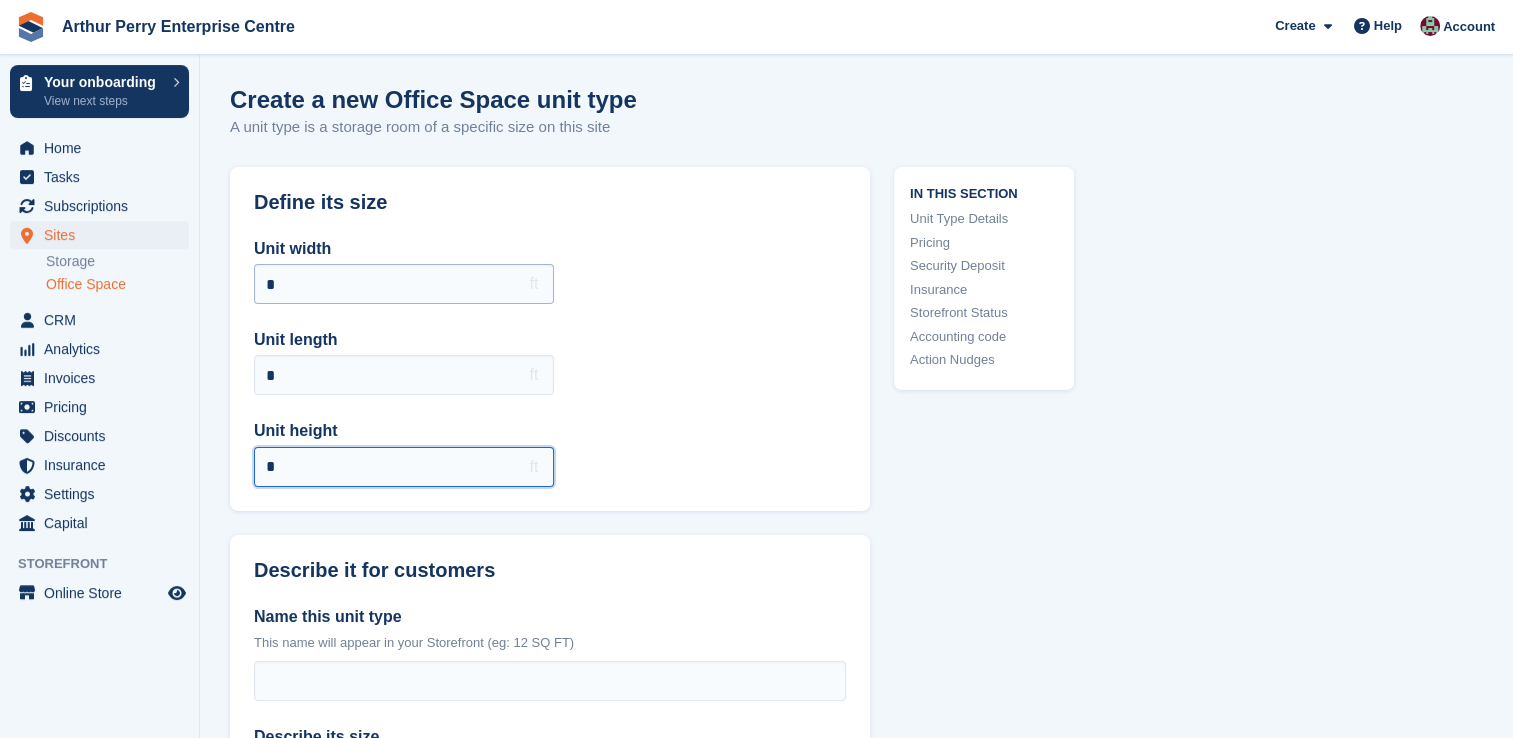 type on "**********" 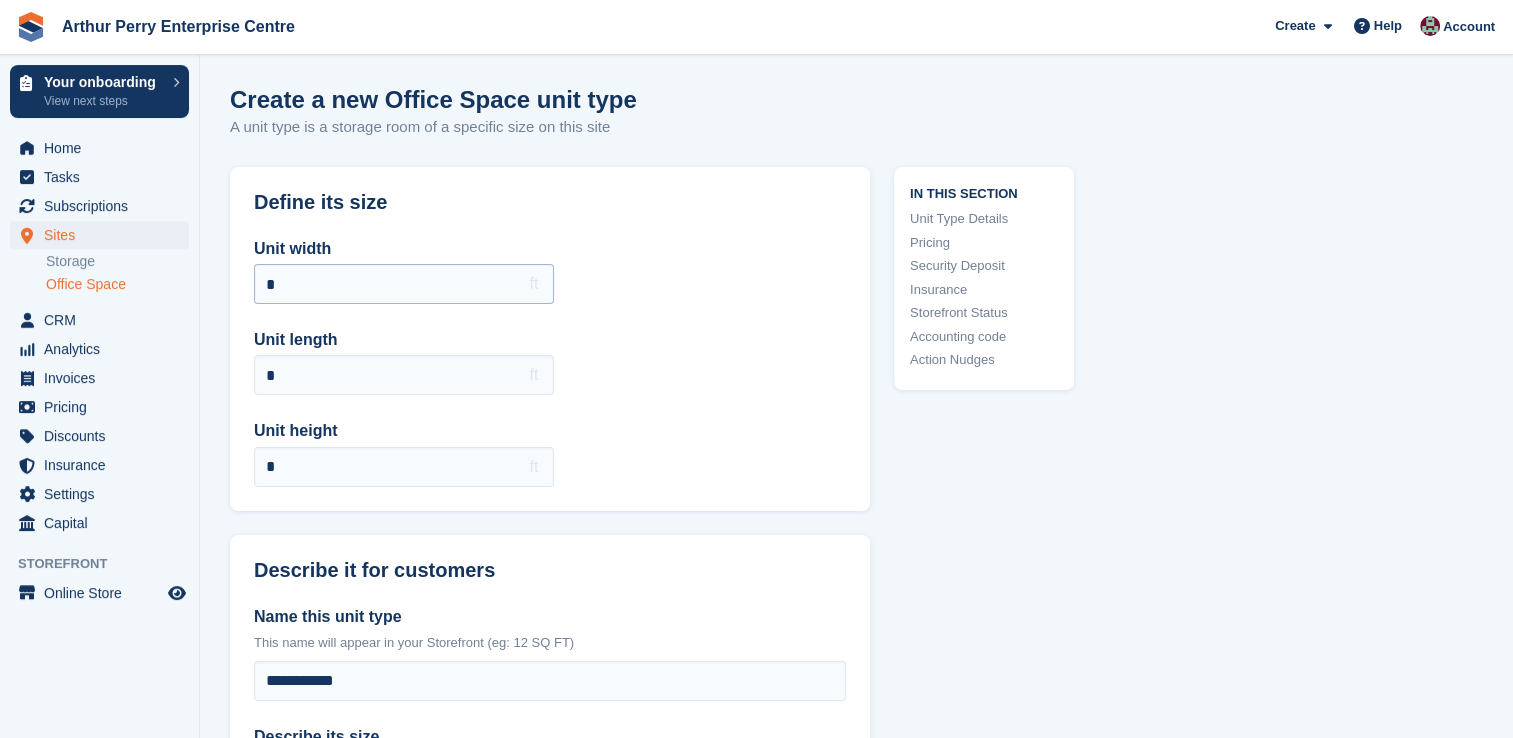 type on "**********" 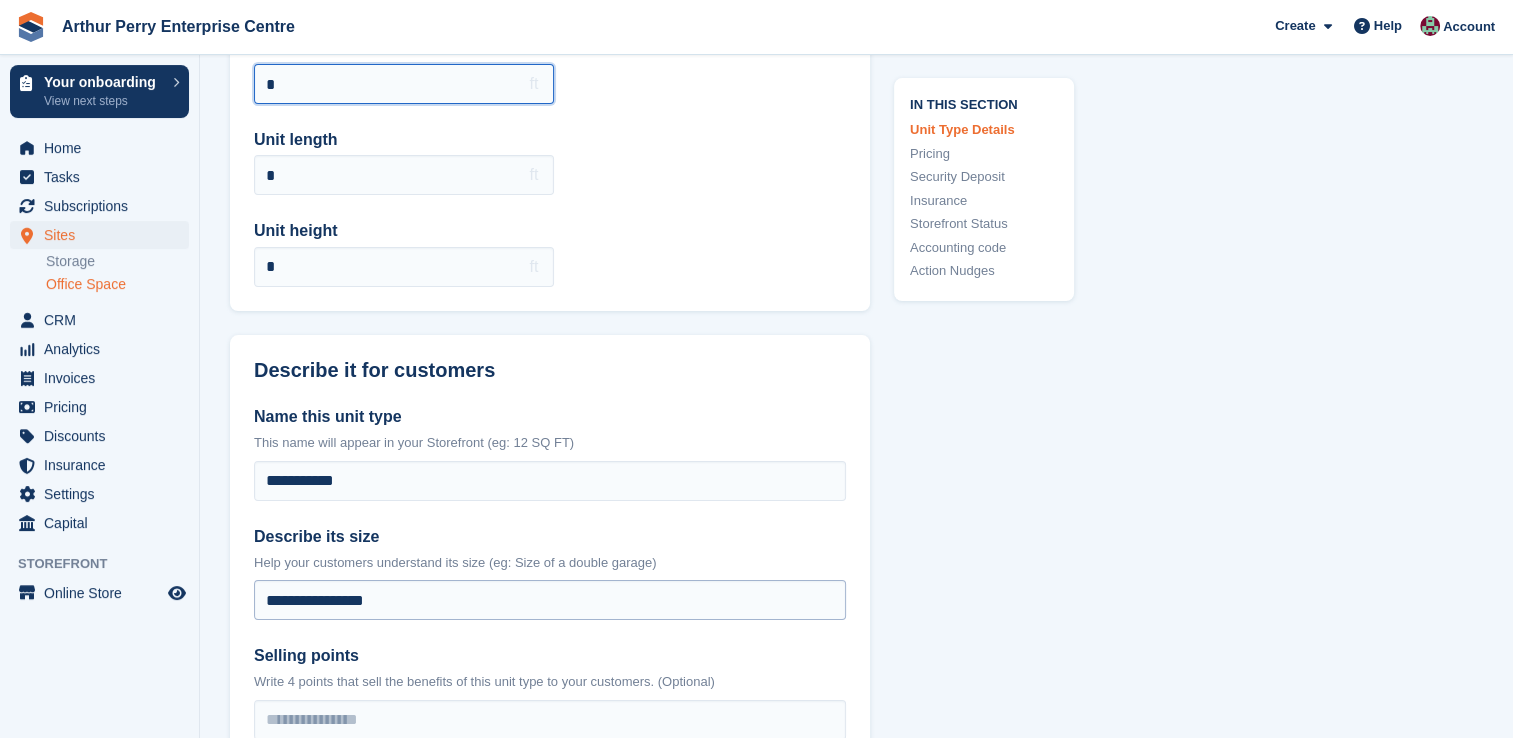 scroll, scrollTop: 300, scrollLeft: 0, axis: vertical 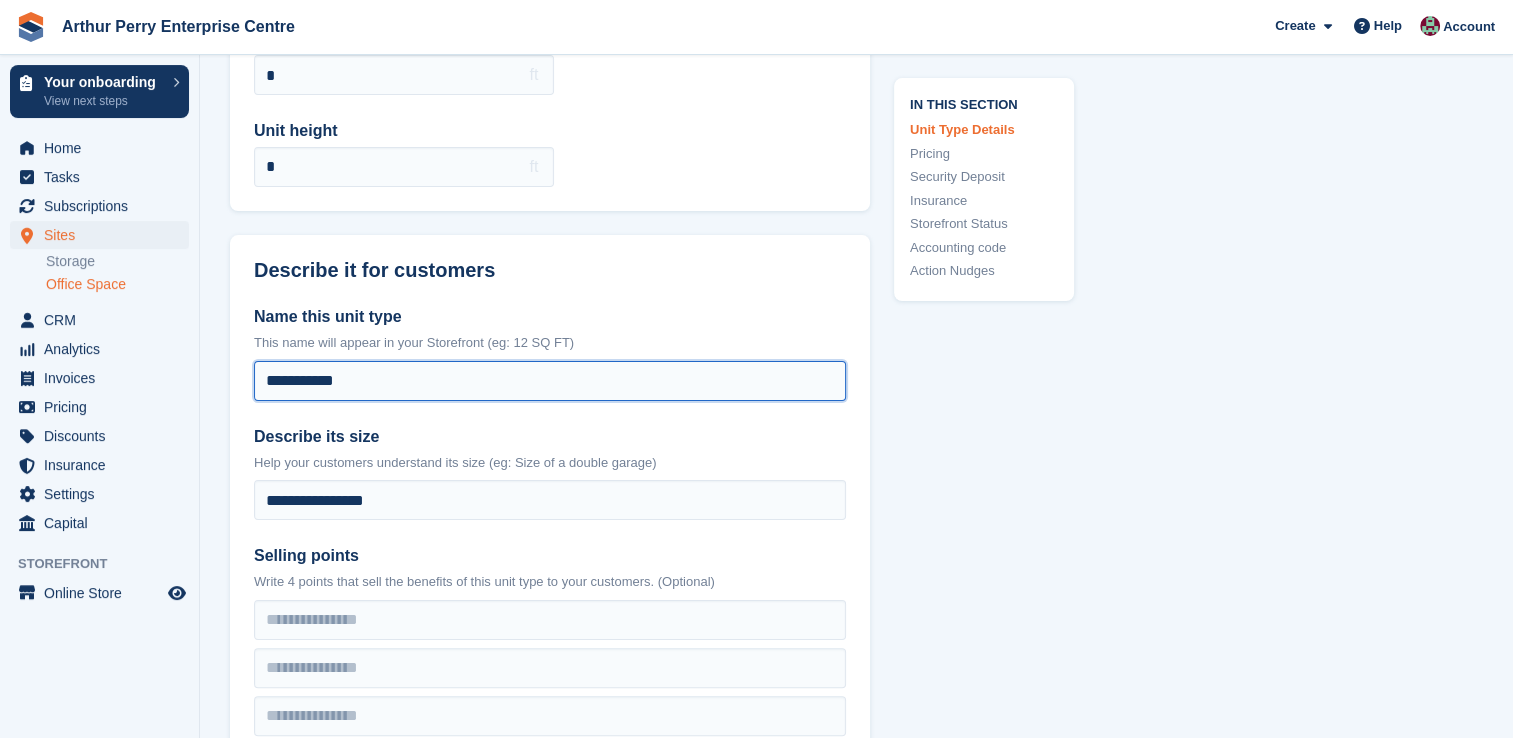 click on "**********" at bounding box center [550, 381] 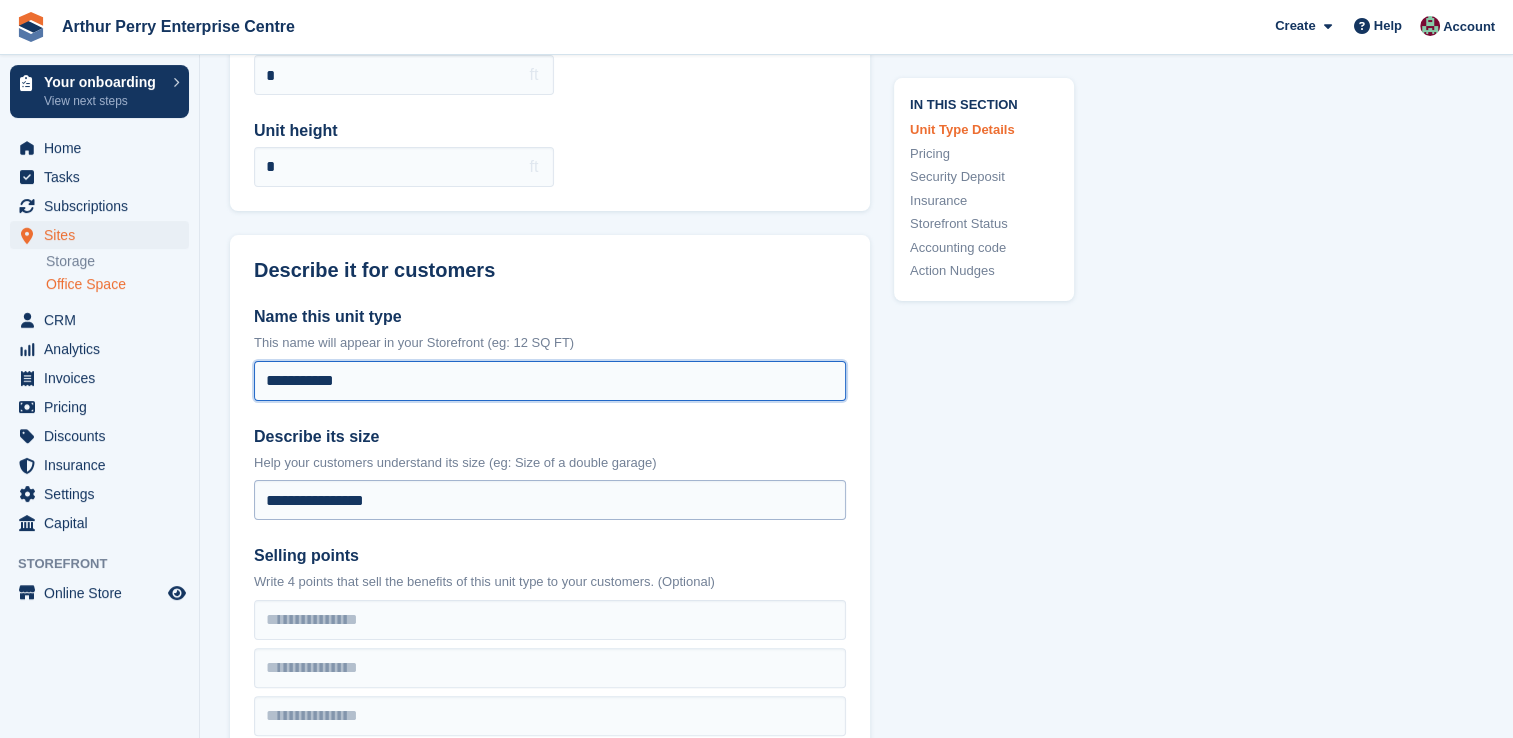 type on "**********" 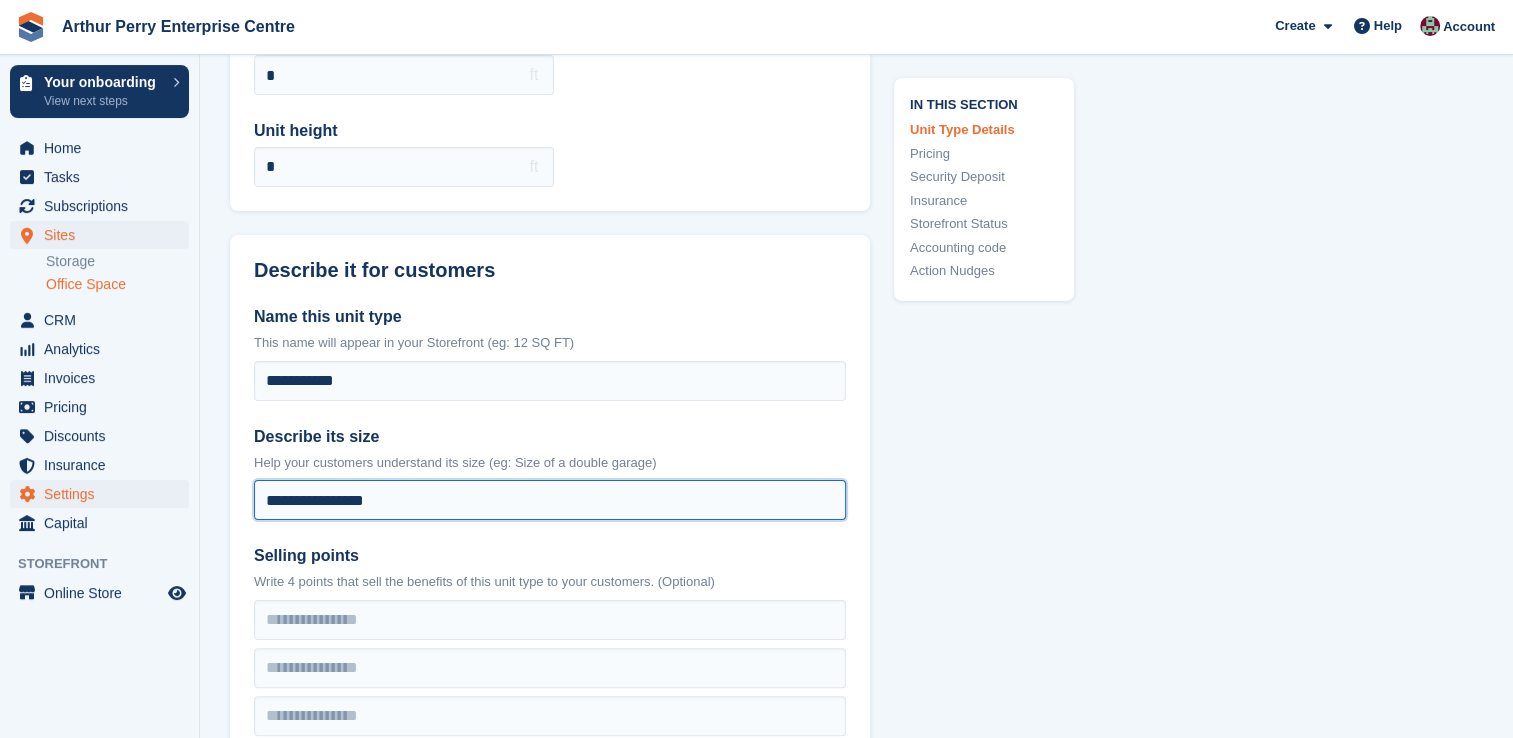 drag, startPoint x: 461, startPoint y: 507, endPoint x: 152, endPoint y: 502, distance: 309.04044 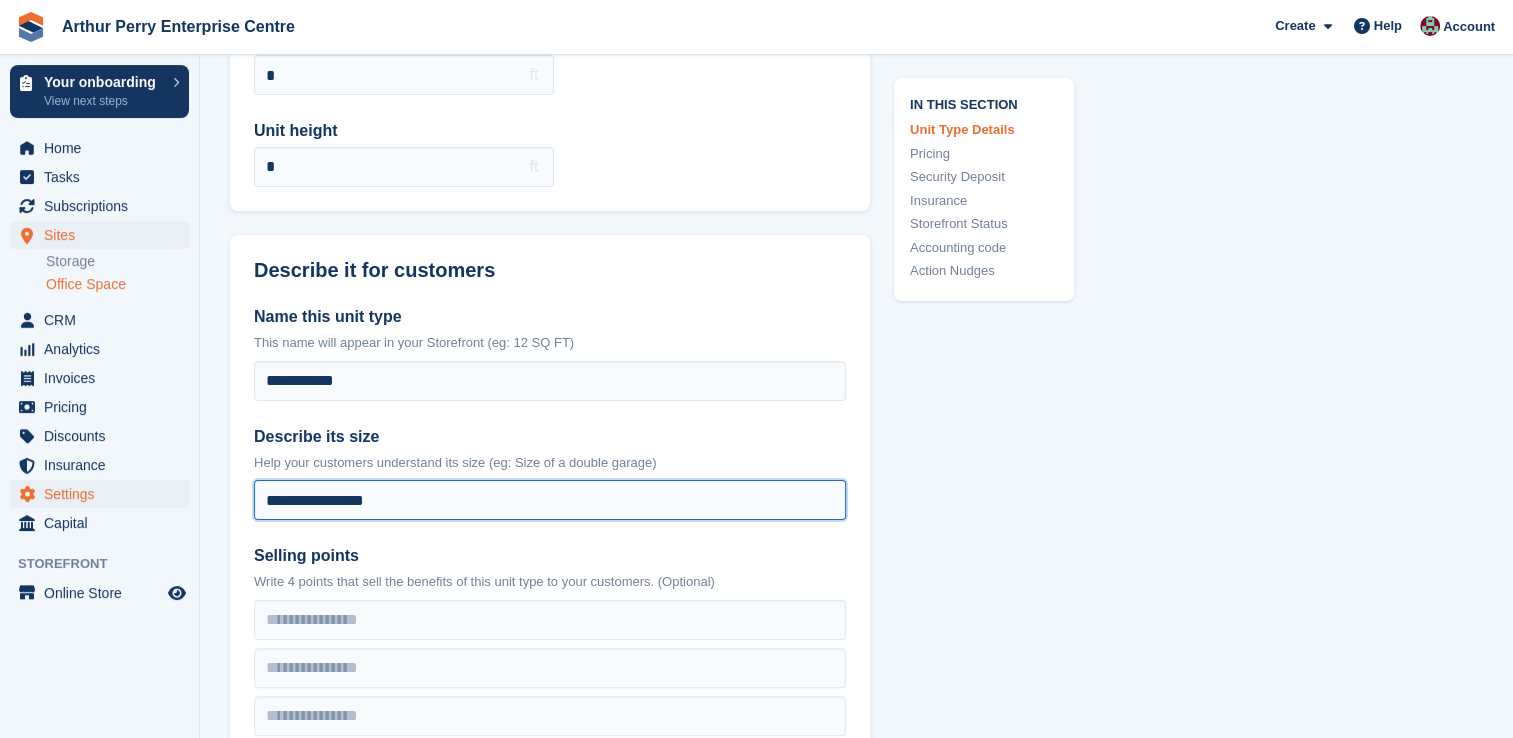 click on "Your onboarding
View next steps
Home
Tasks
Subscriptions
Subscriptions
Subscriptions
Price increases
NEW
Price increases
NEW
Sites
Sites
Sites
Storage
Office Space" at bounding box center [756, 1590] 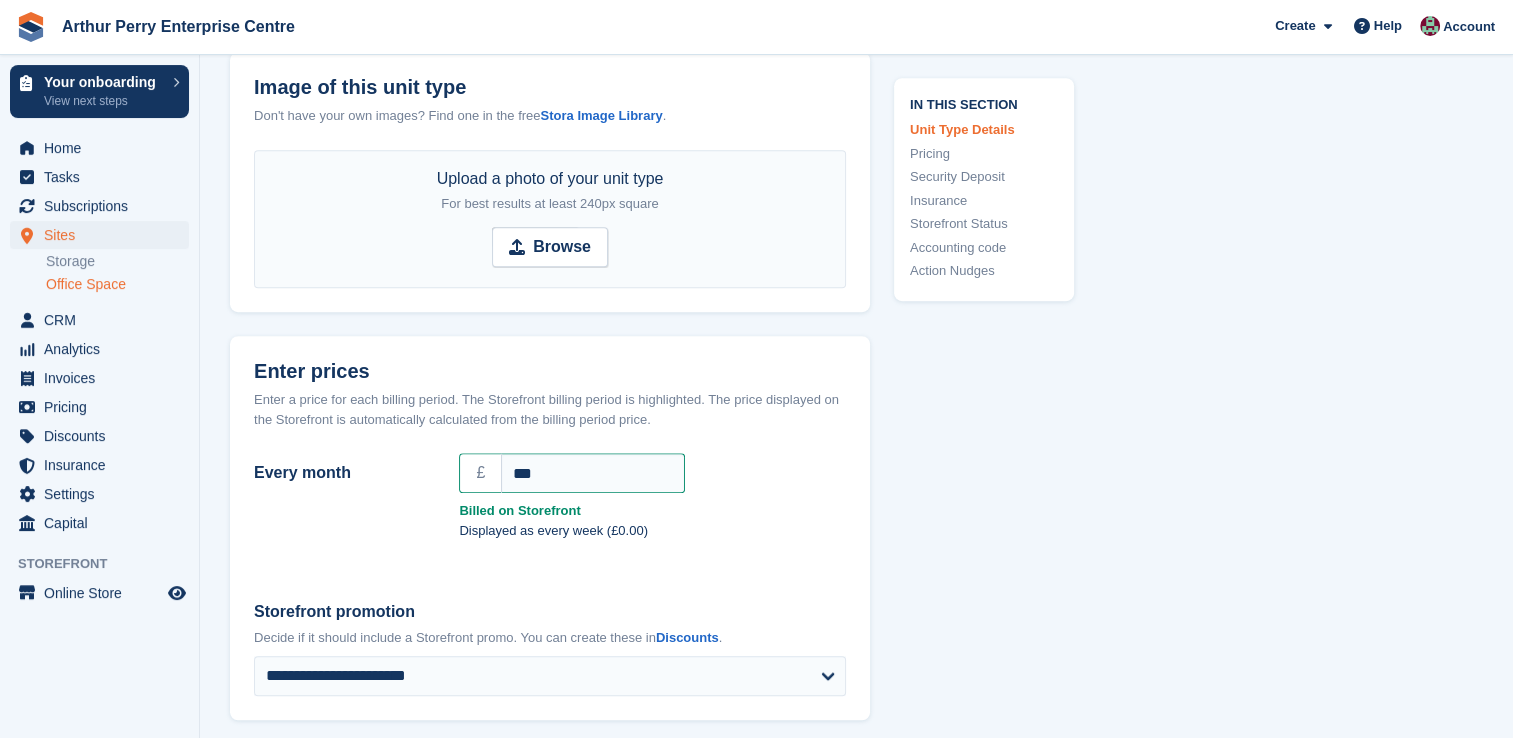 scroll, scrollTop: 1100, scrollLeft: 0, axis: vertical 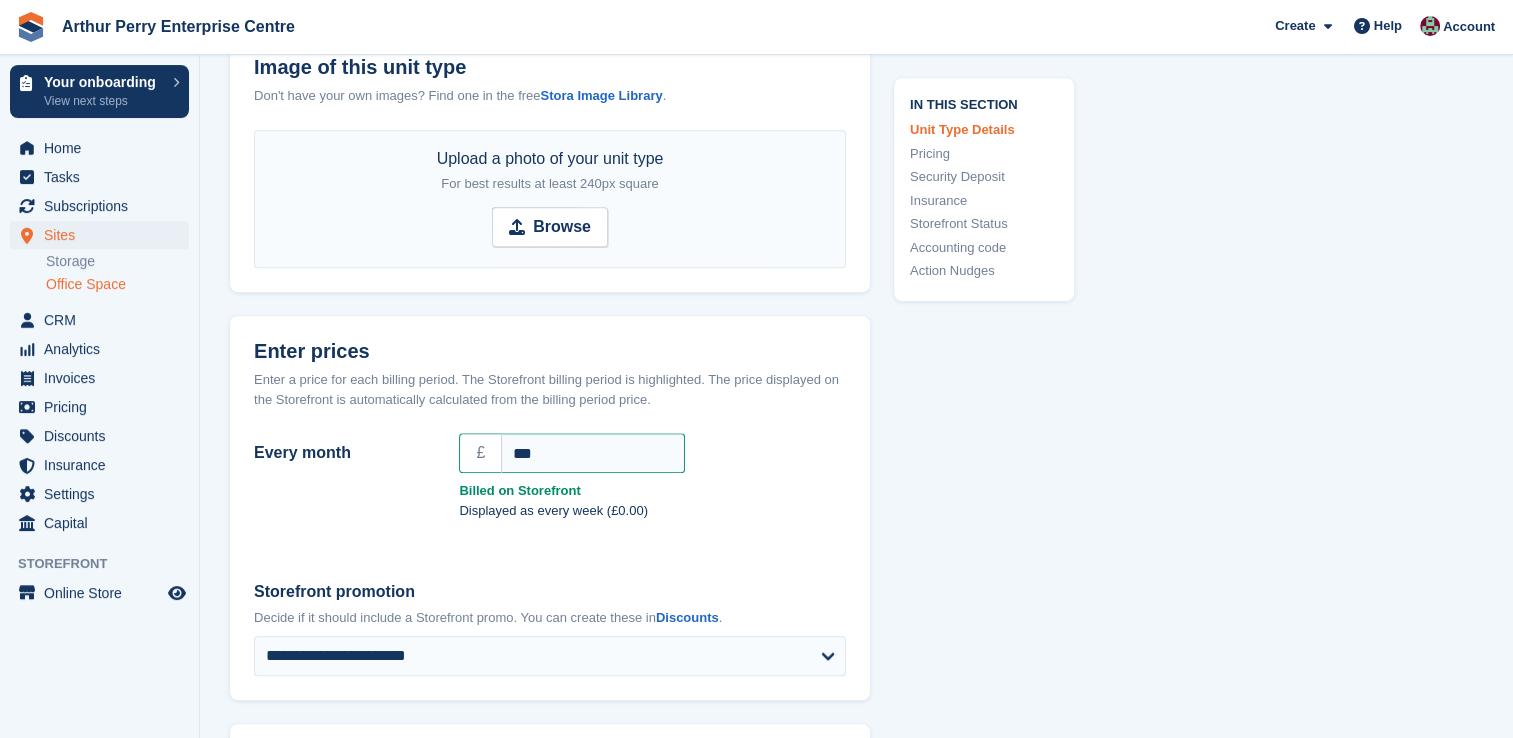 type on "*********" 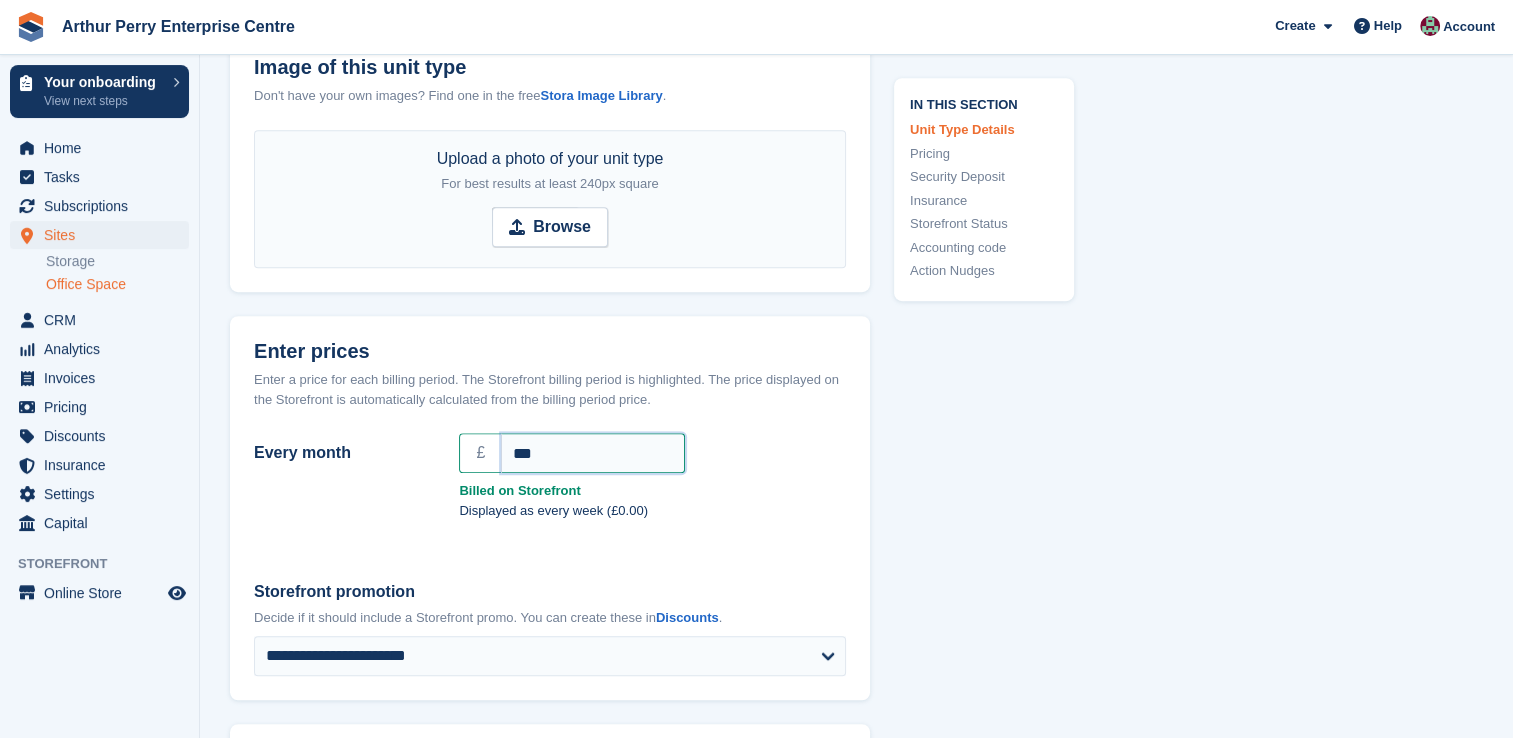 drag, startPoint x: 564, startPoint y: 446, endPoint x: 387, endPoint y: 422, distance: 178.6197 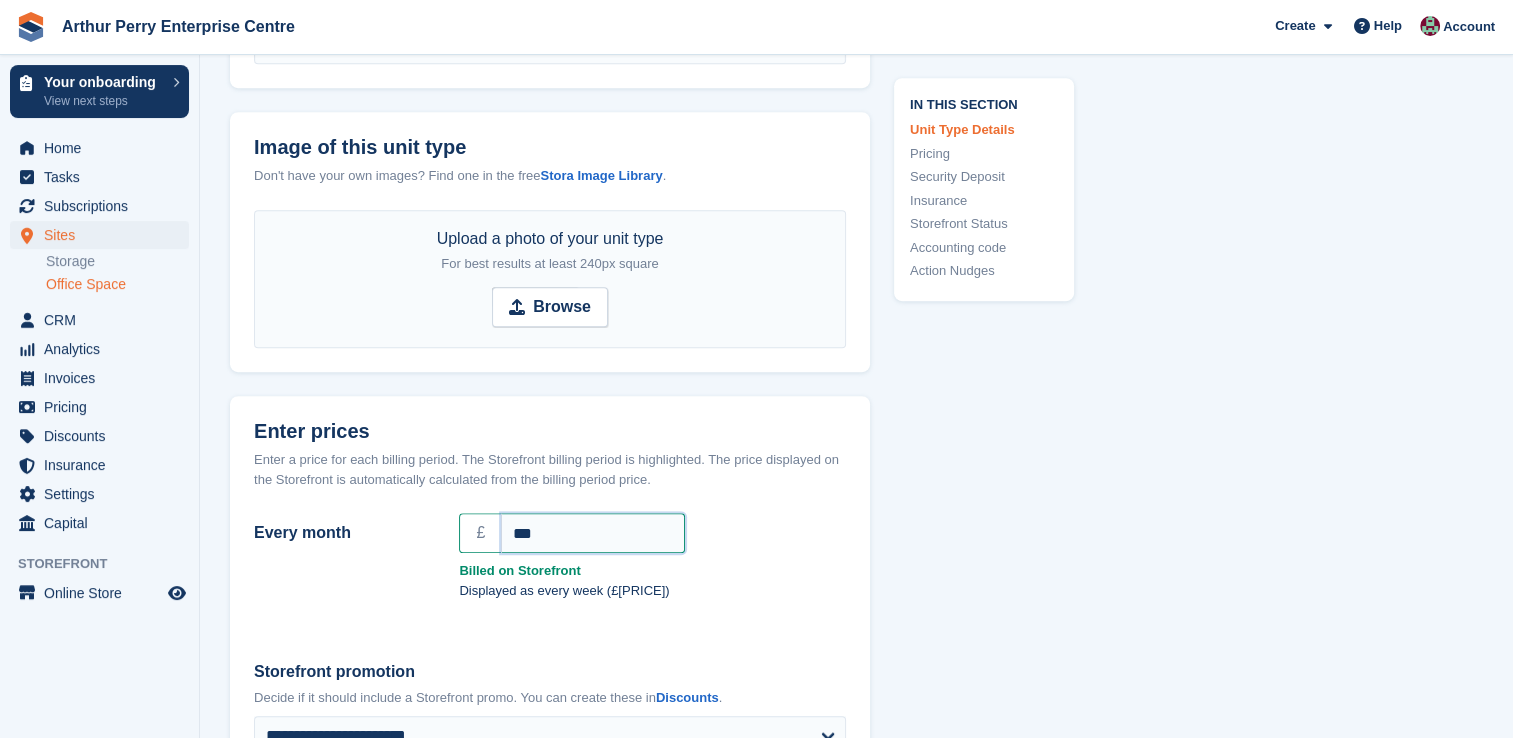 scroll, scrollTop: 900, scrollLeft: 0, axis: vertical 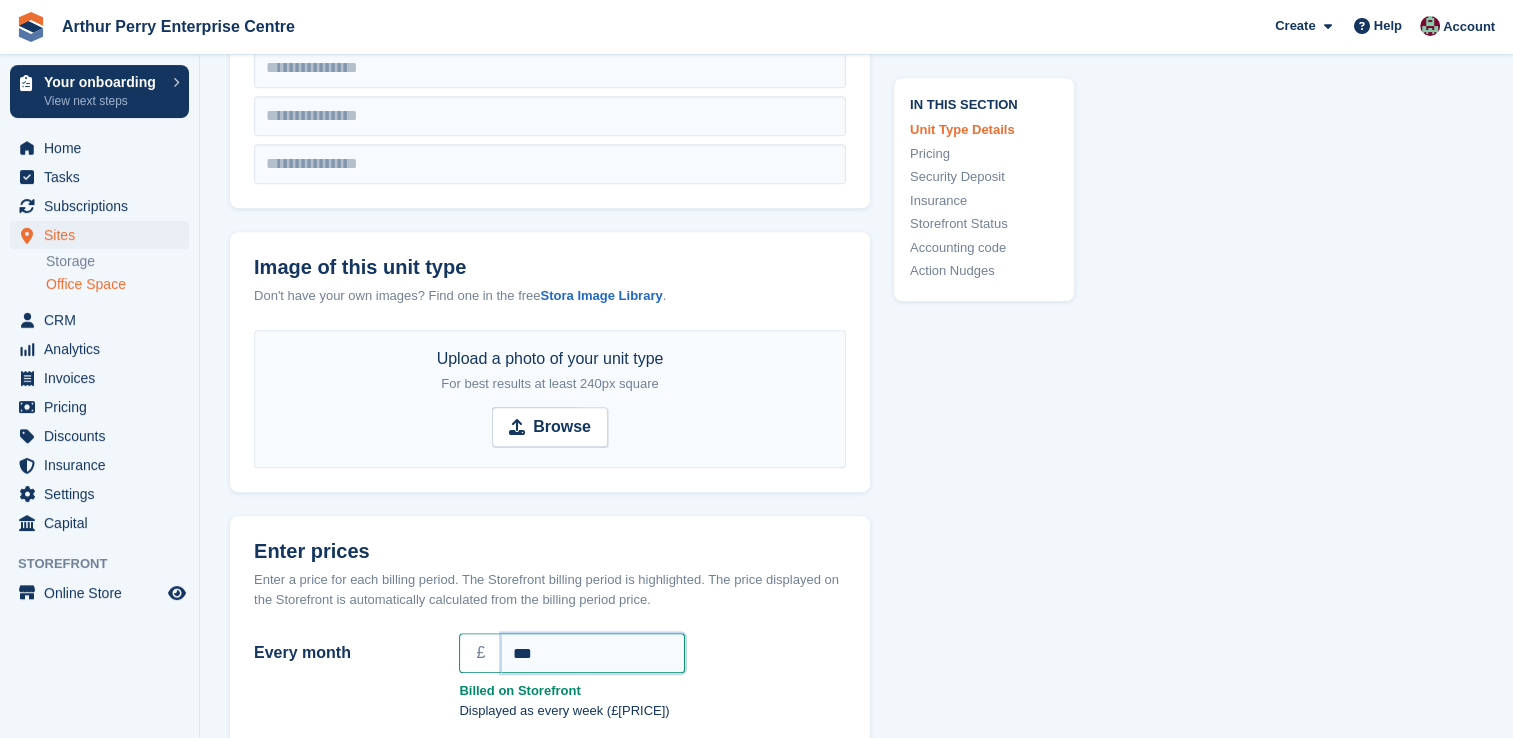 type on "***" 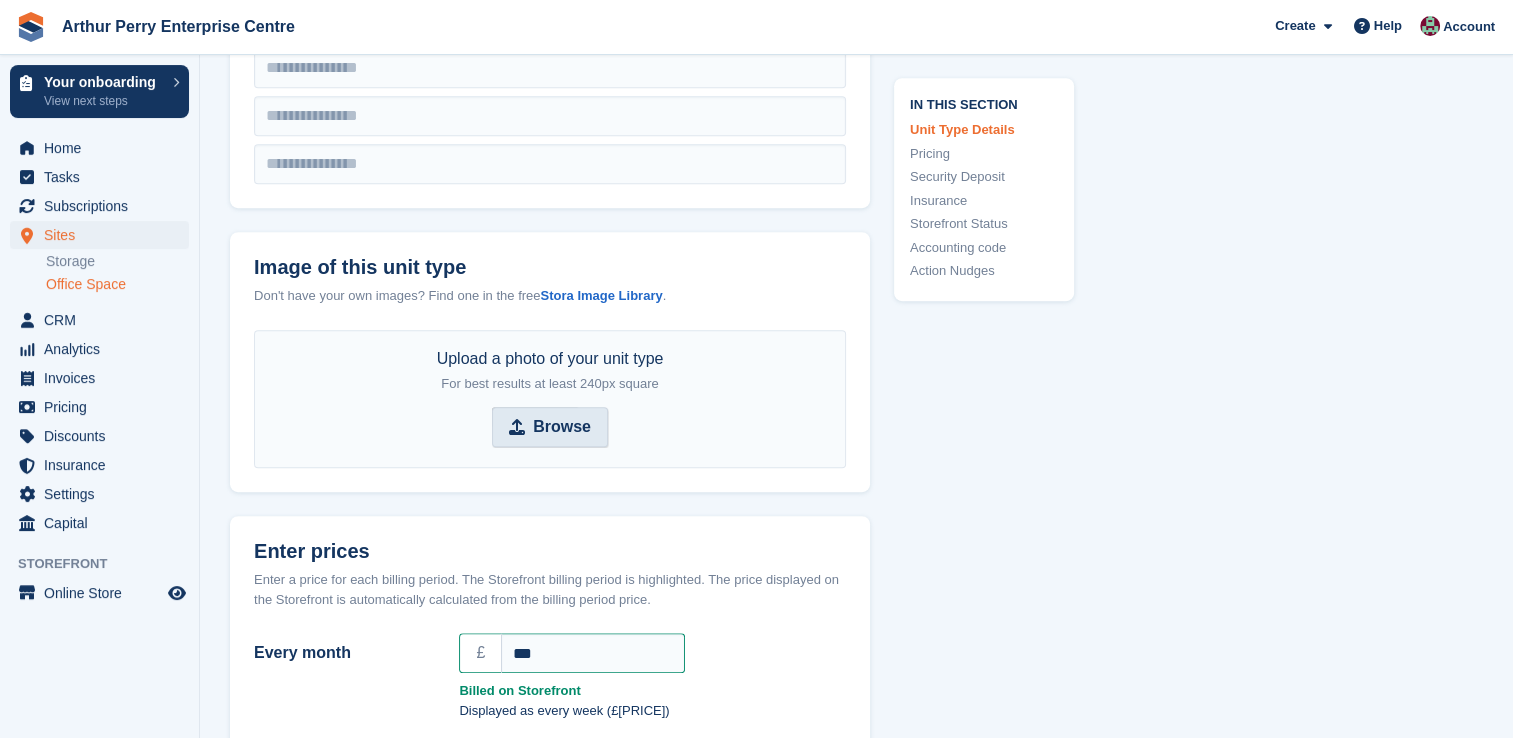 click on "Browse" at bounding box center (550, 427) 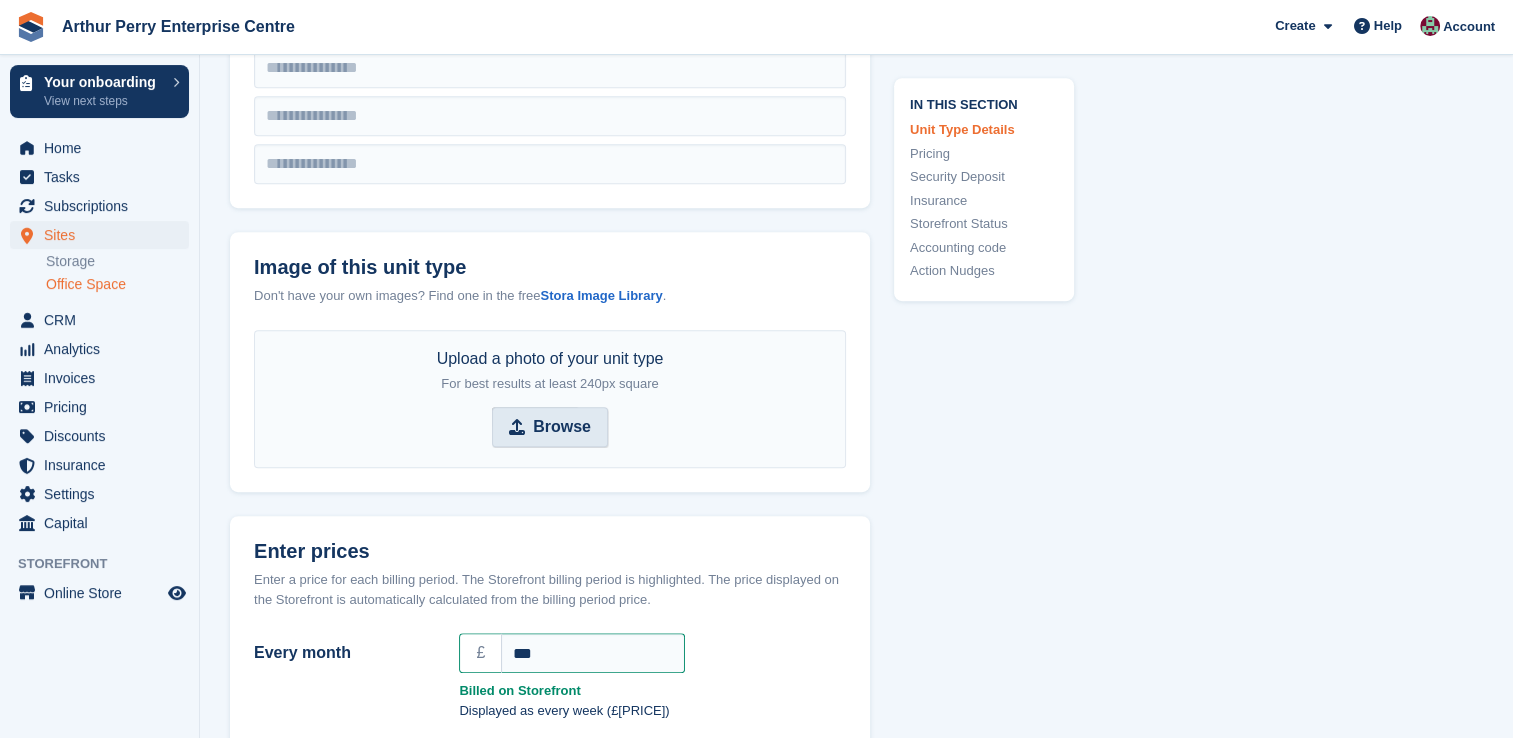 type on "**********" 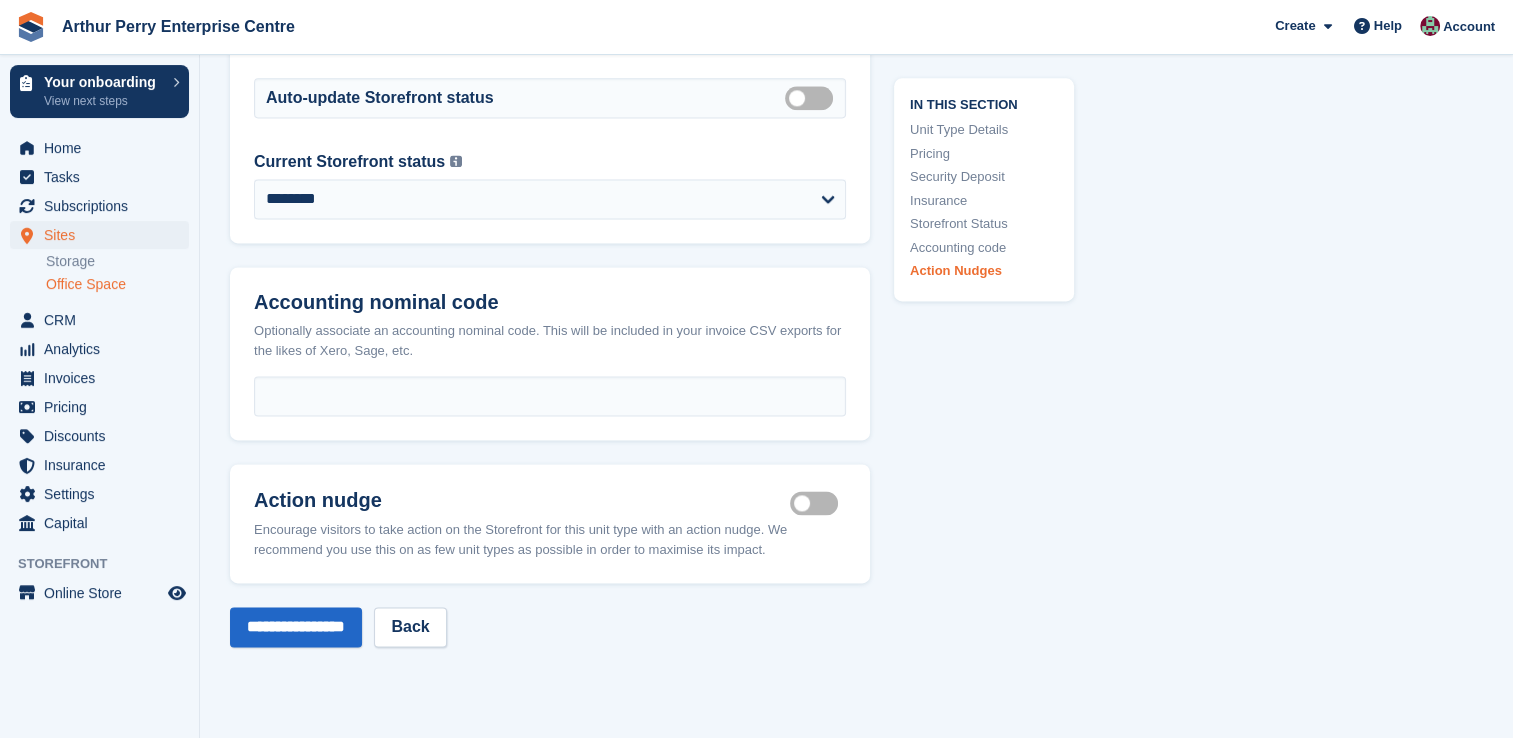 scroll, scrollTop: 3042, scrollLeft: 0, axis: vertical 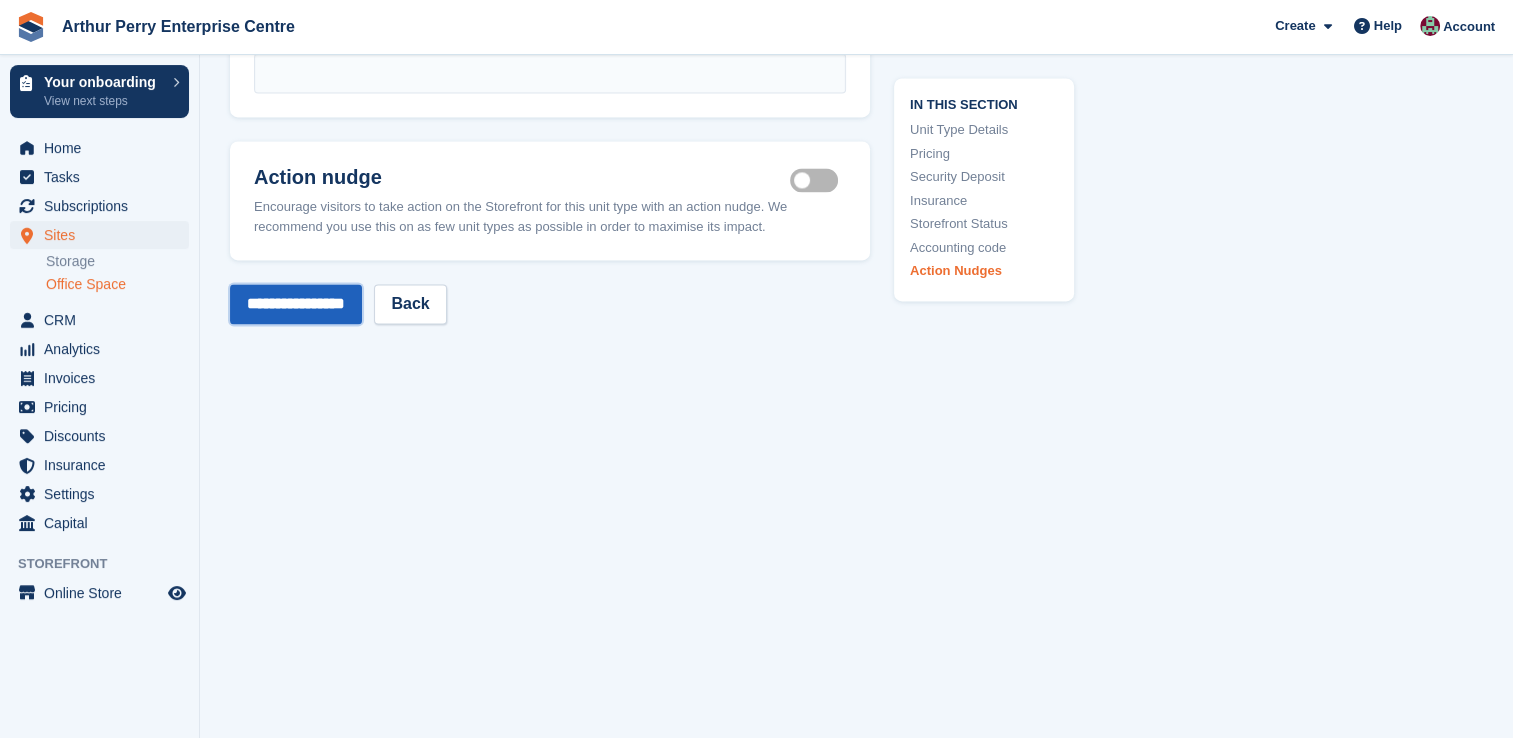 click on "**********" at bounding box center (296, 304) 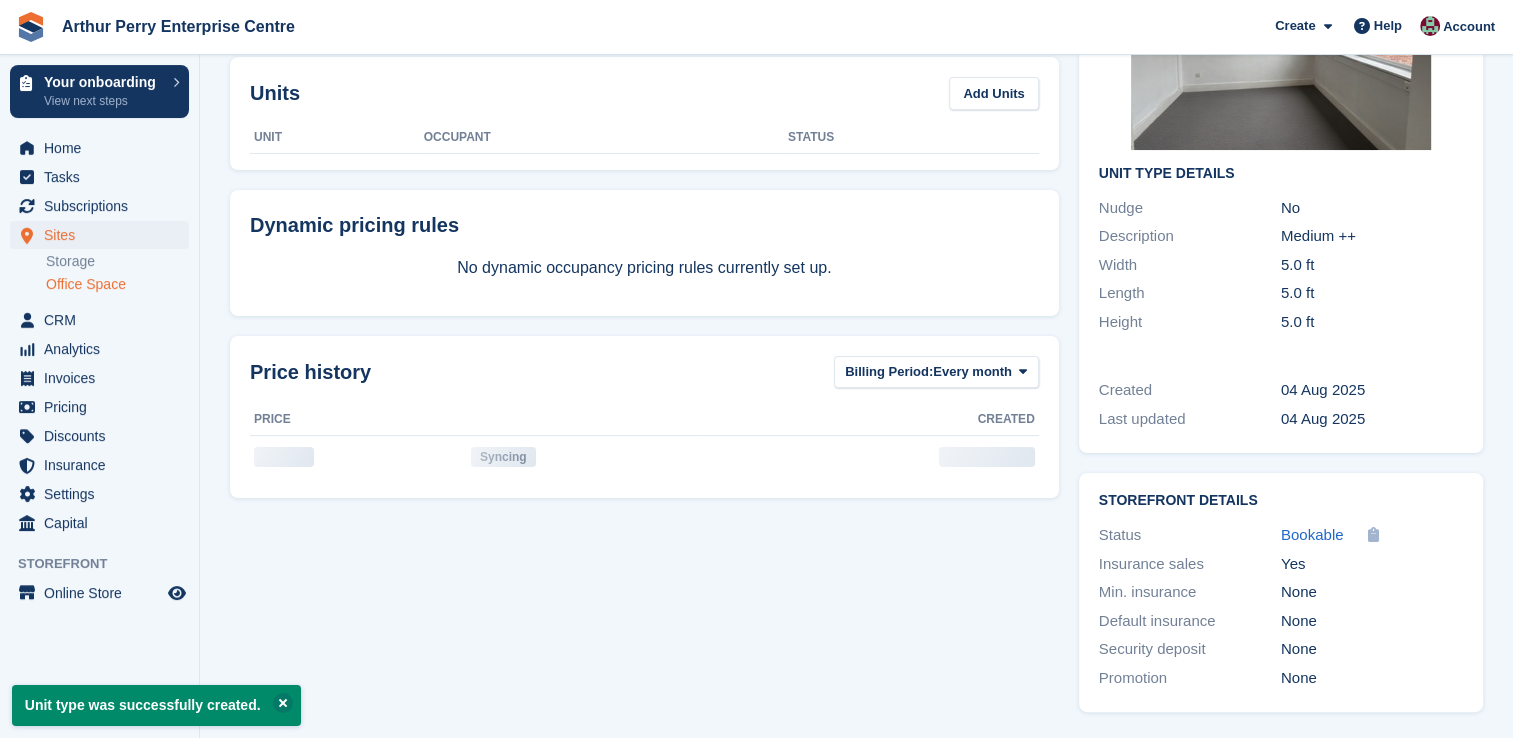 scroll, scrollTop: 0, scrollLeft: 0, axis: both 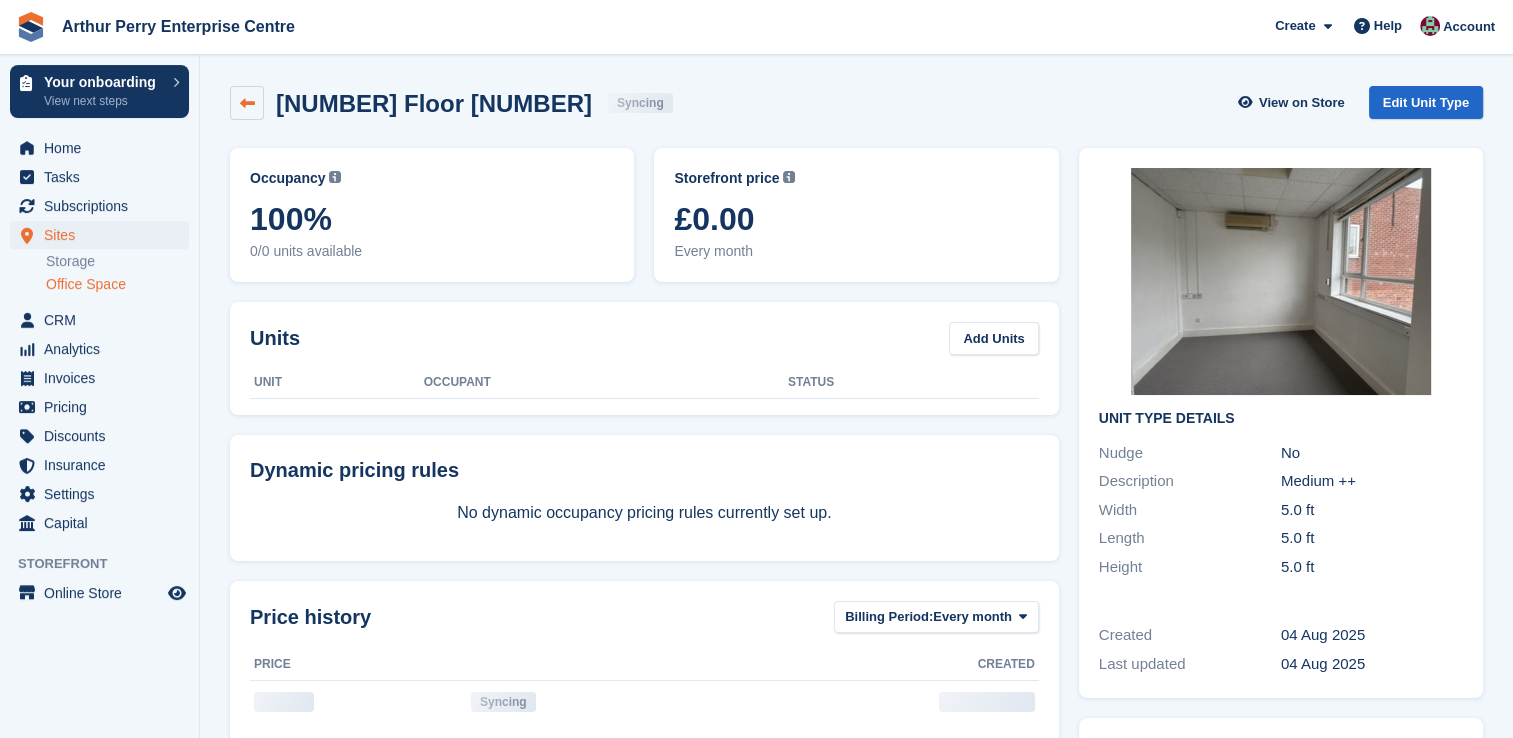 click at bounding box center [247, 103] 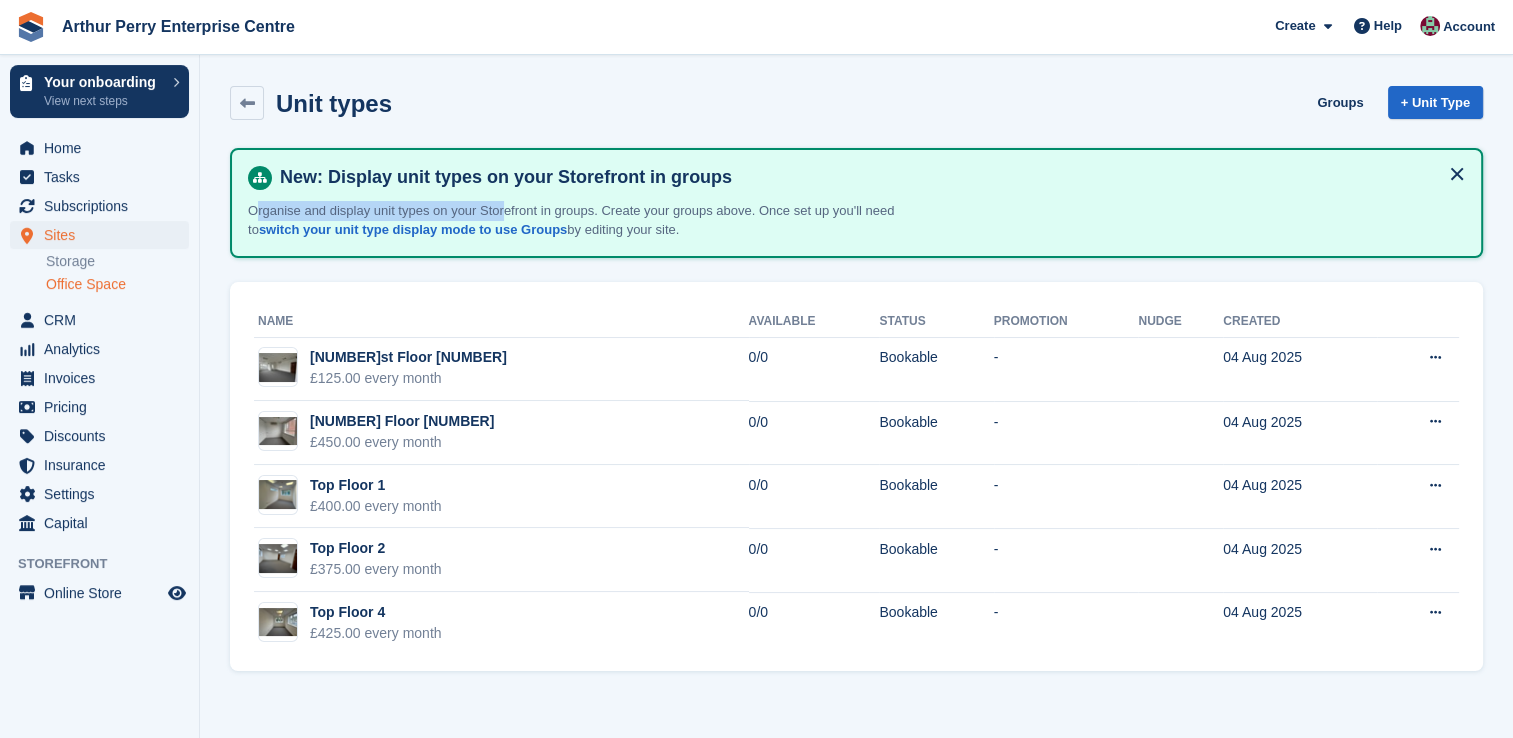 drag, startPoint x: 256, startPoint y: 210, endPoint x: 500, endPoint y: 202, distance: 244.13112 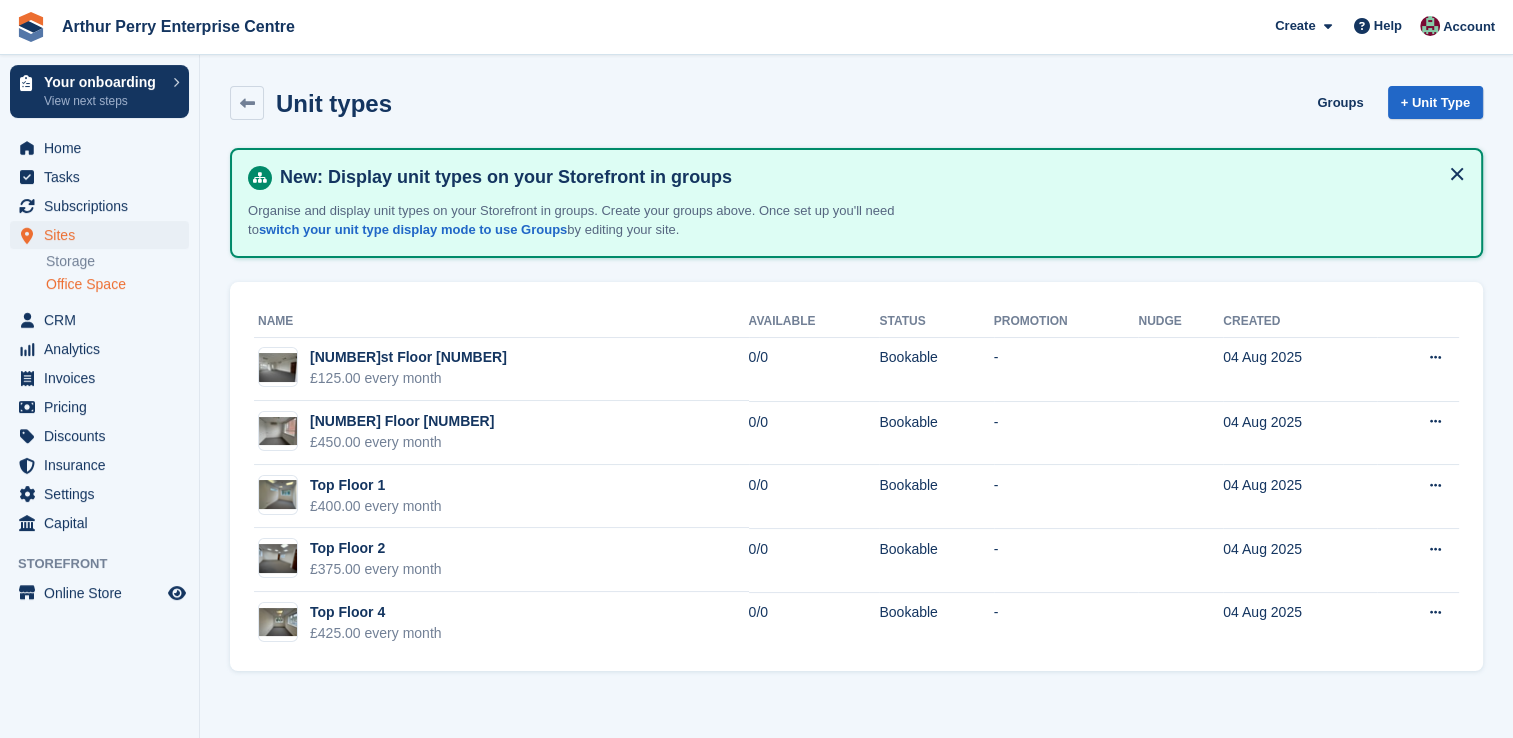 drag, startPoint x: 500, startPoint y: 202, endPoint x: 612, endPoint y: 210, distance: 112.28535 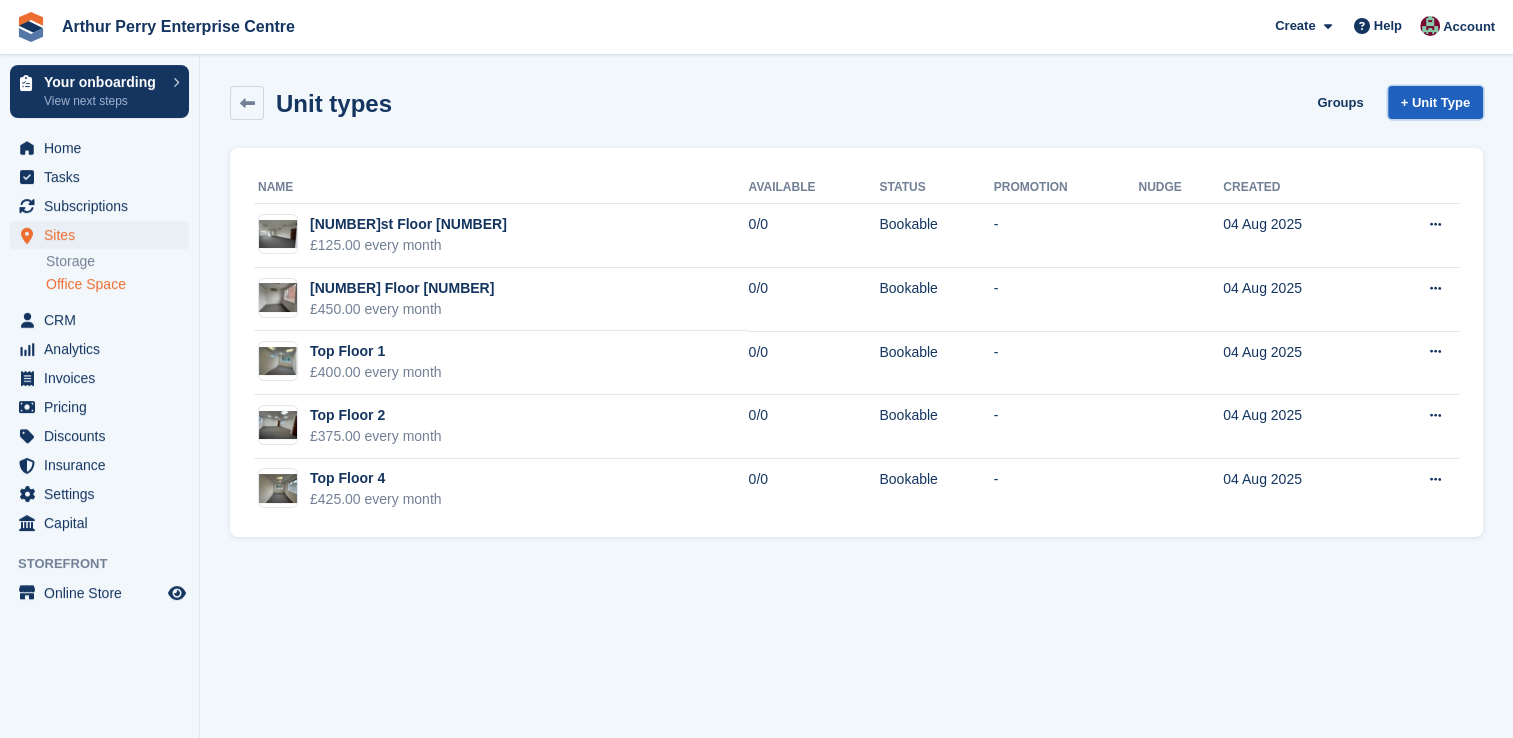 click on "+ Unit Type" at bounding box center [1435, 102] 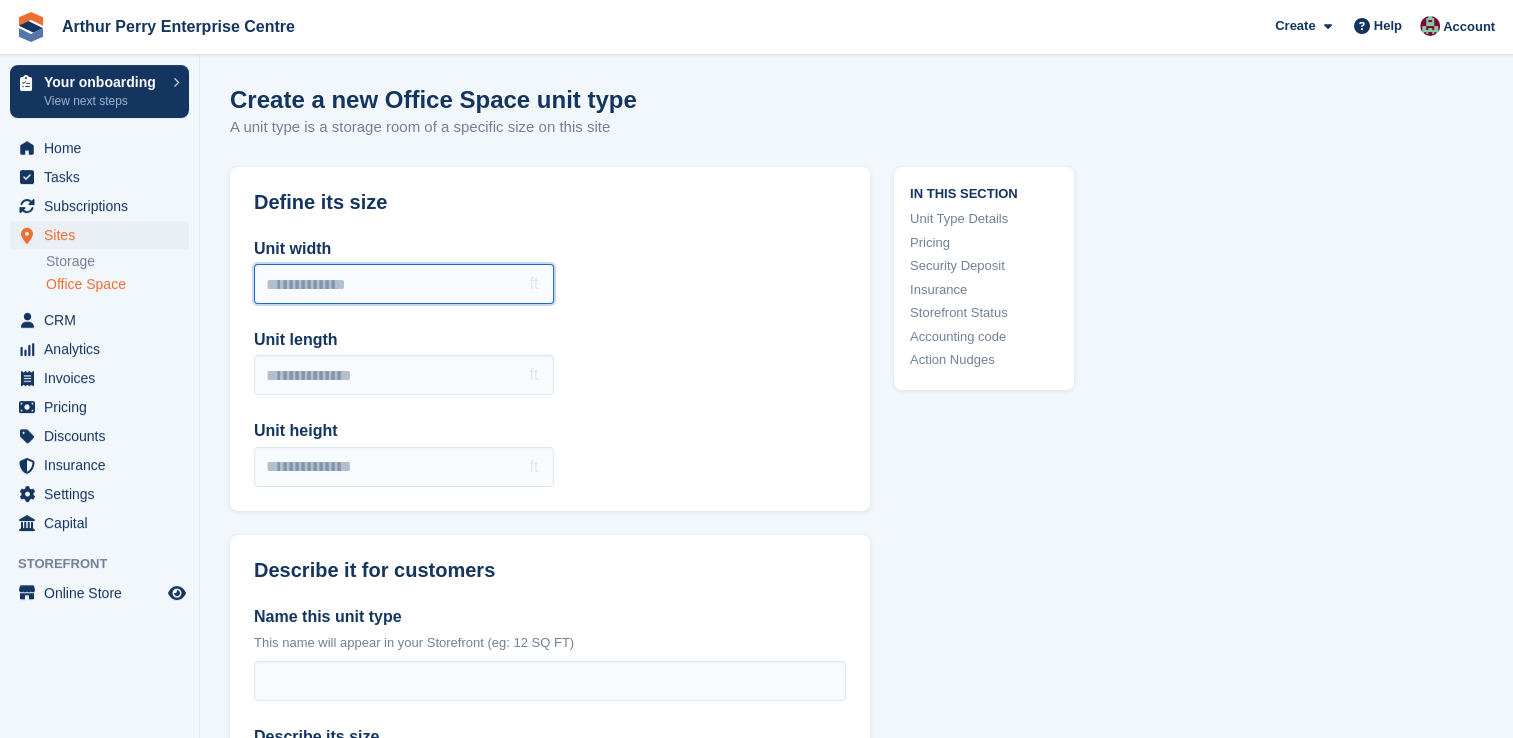 click on "Unit width" at bounding box center (404, 284) 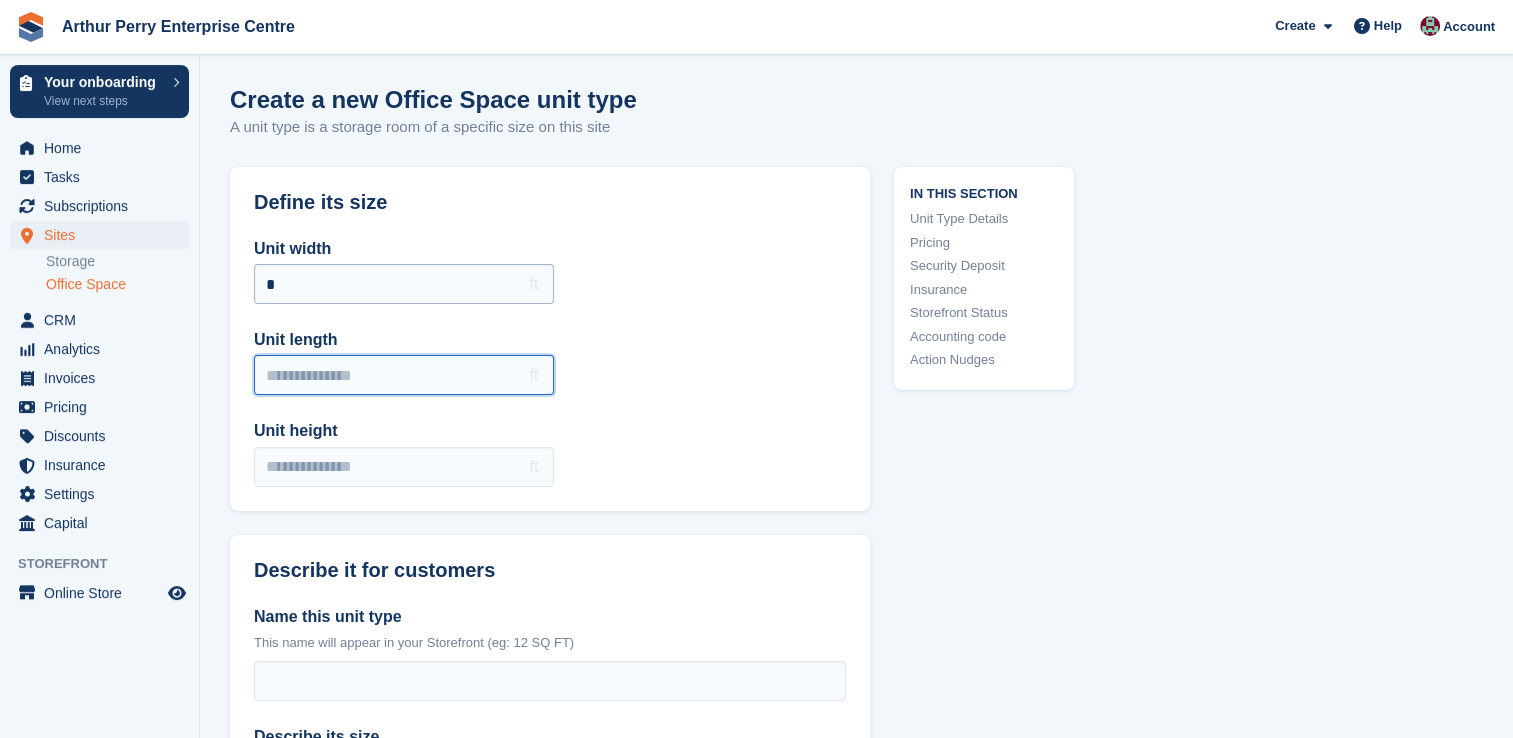 type on "*" 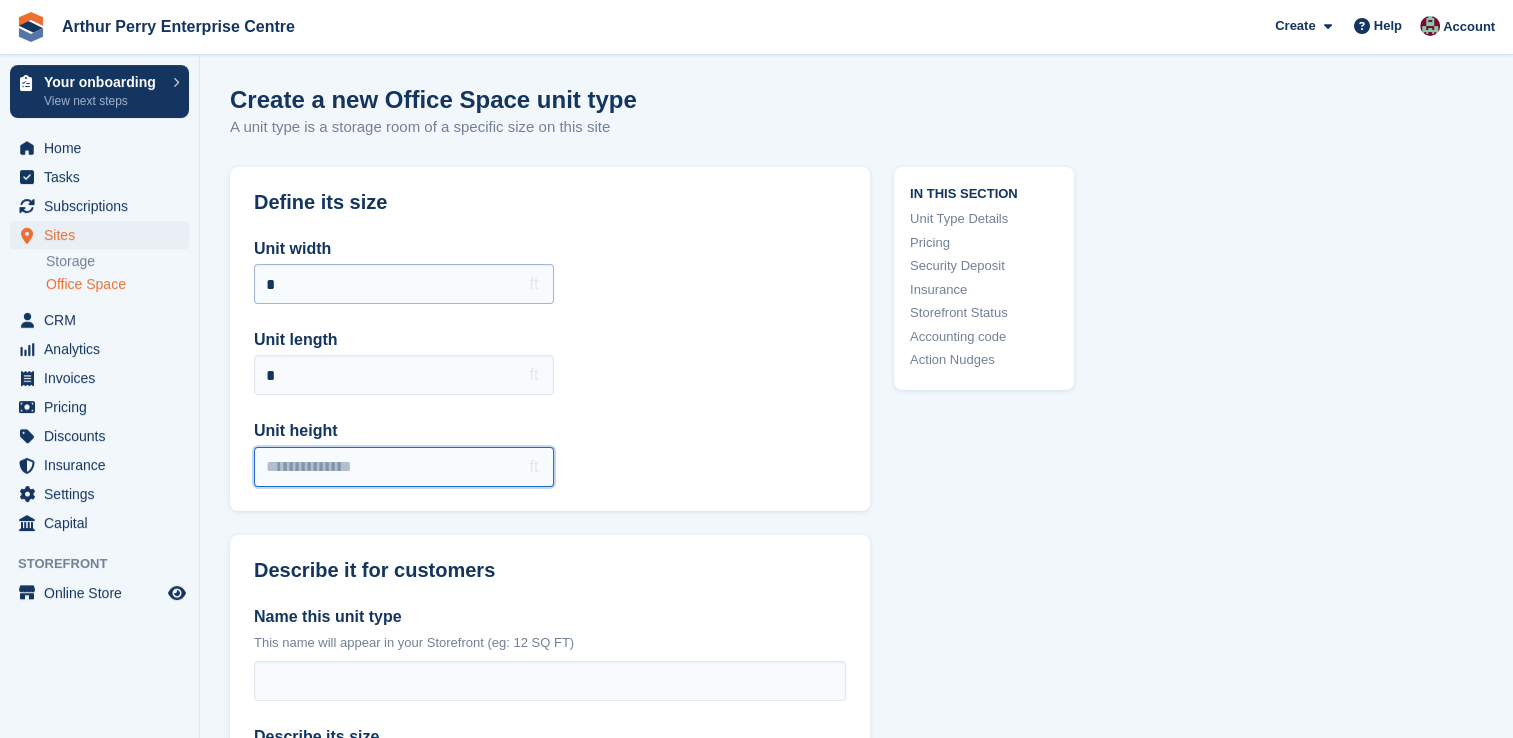 type on "*" 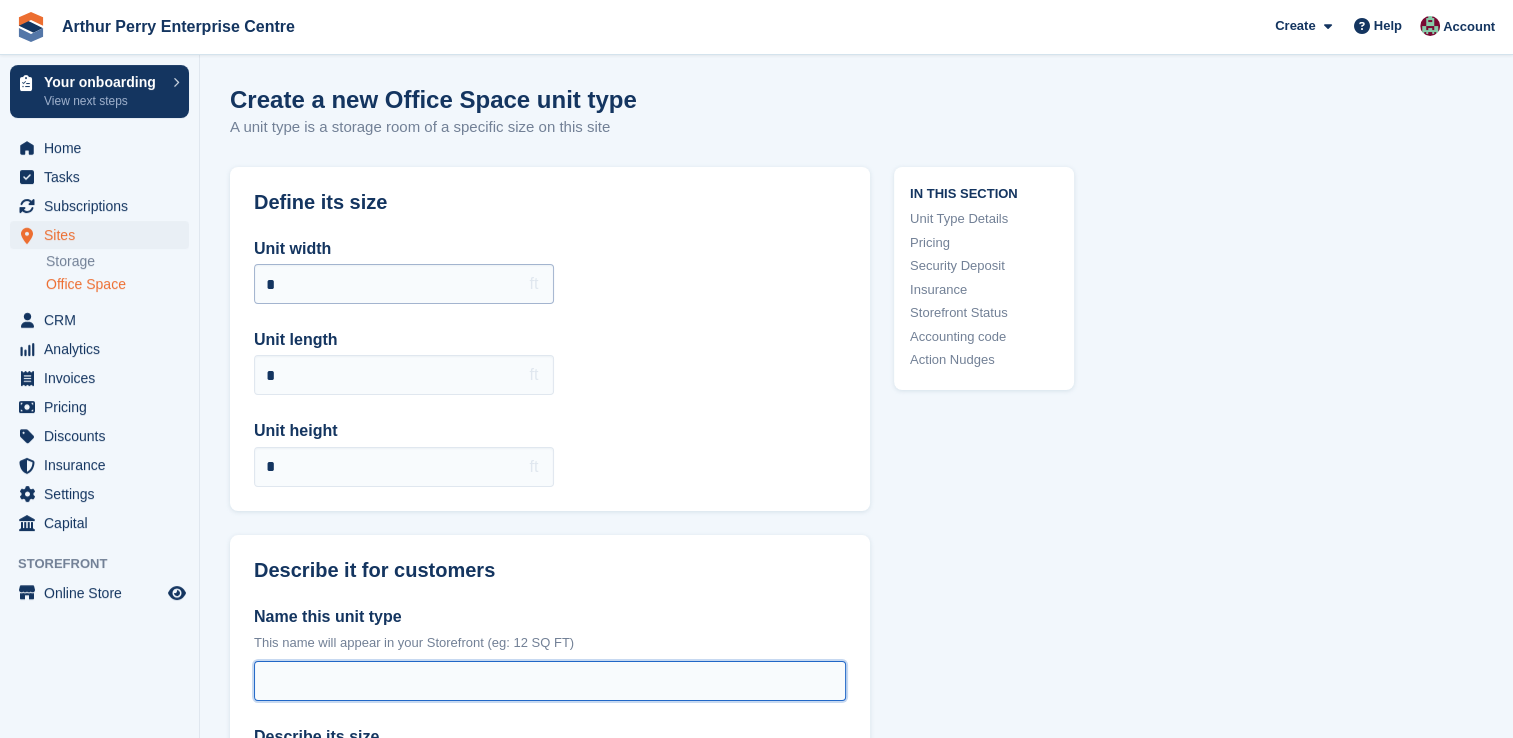 type on "**********" 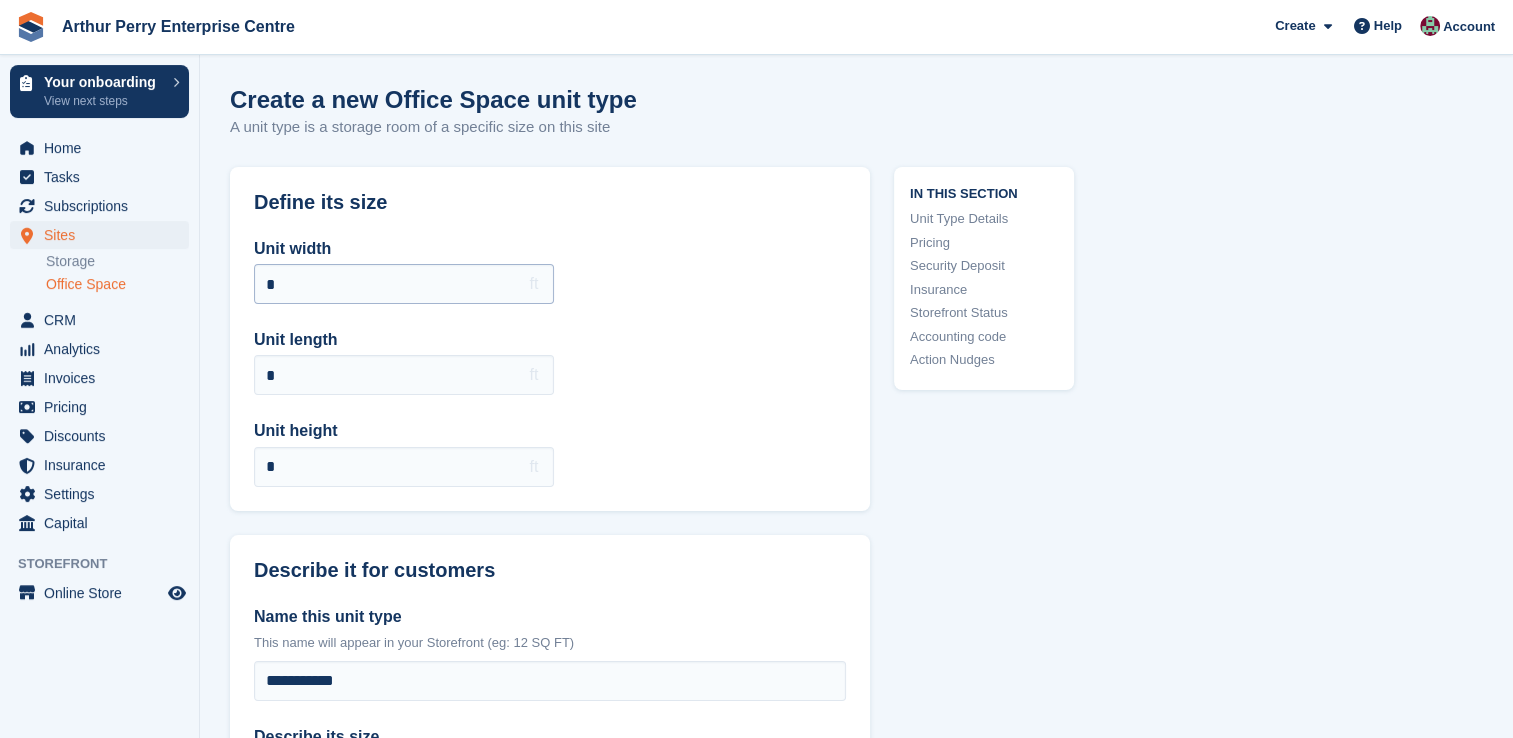 type on "*********" 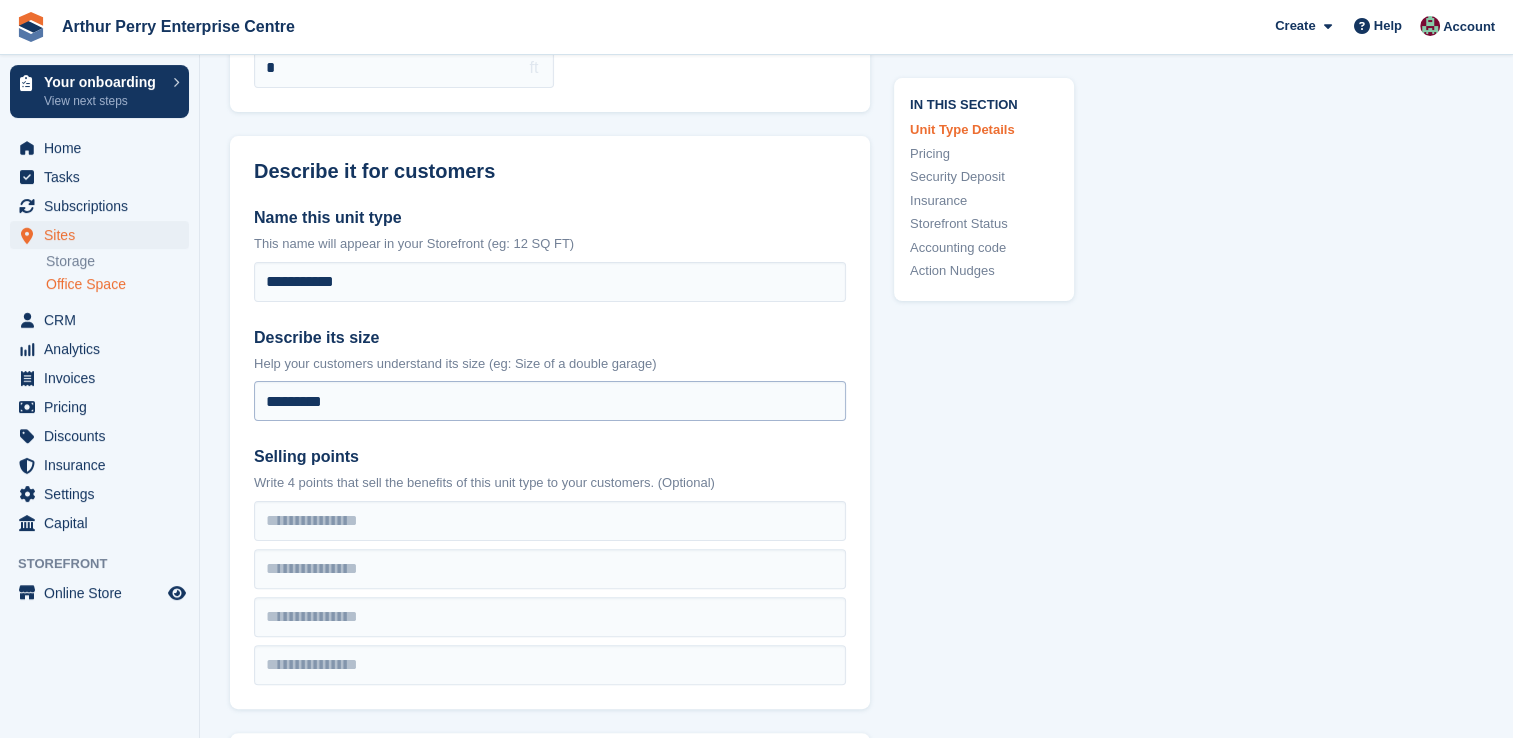 scroll, scrollTop: 400, scrollLeft: 0, axis: vertical 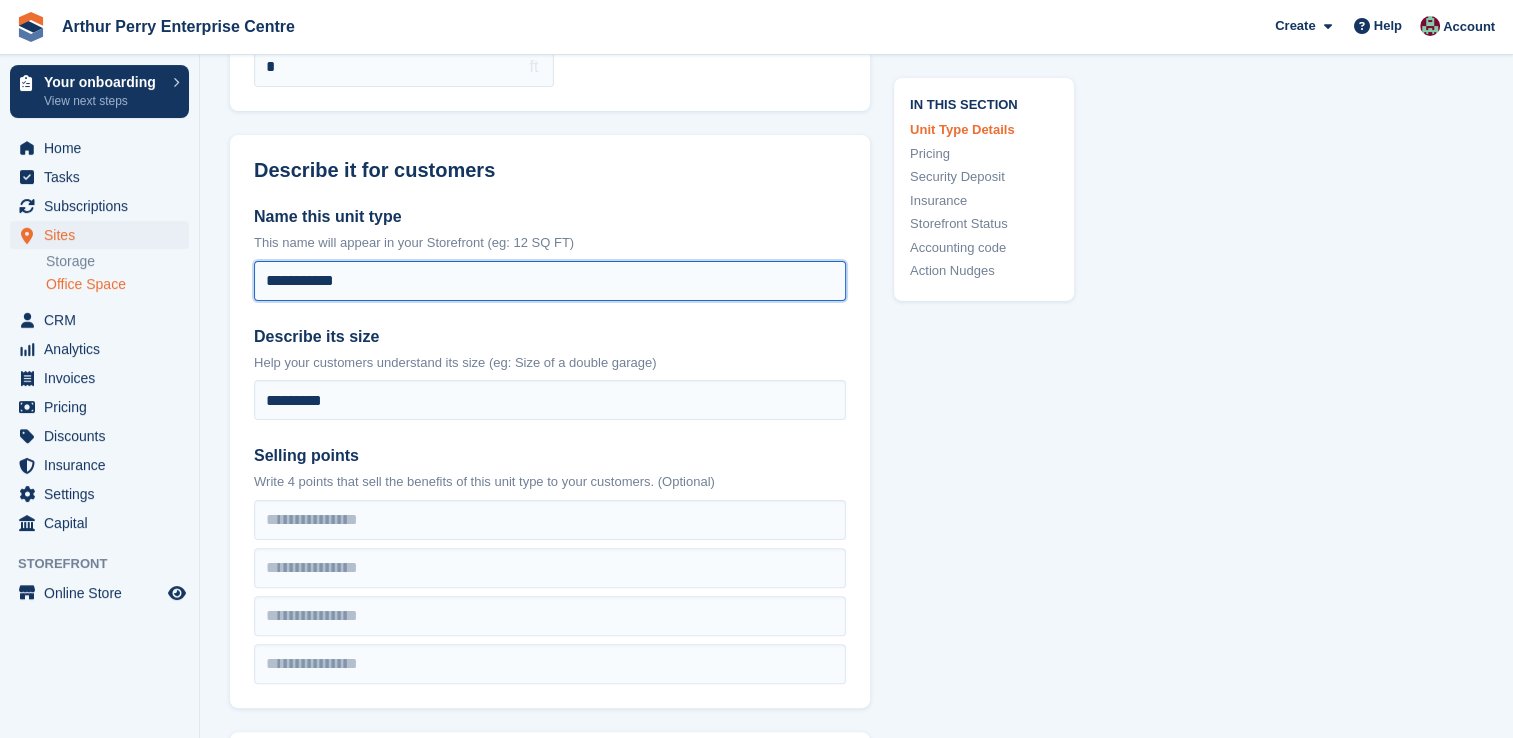 drag, startPoint x: 388, startPoint y: 279, endPoint x: 193, endPoint y: 270, distance: 195.20758 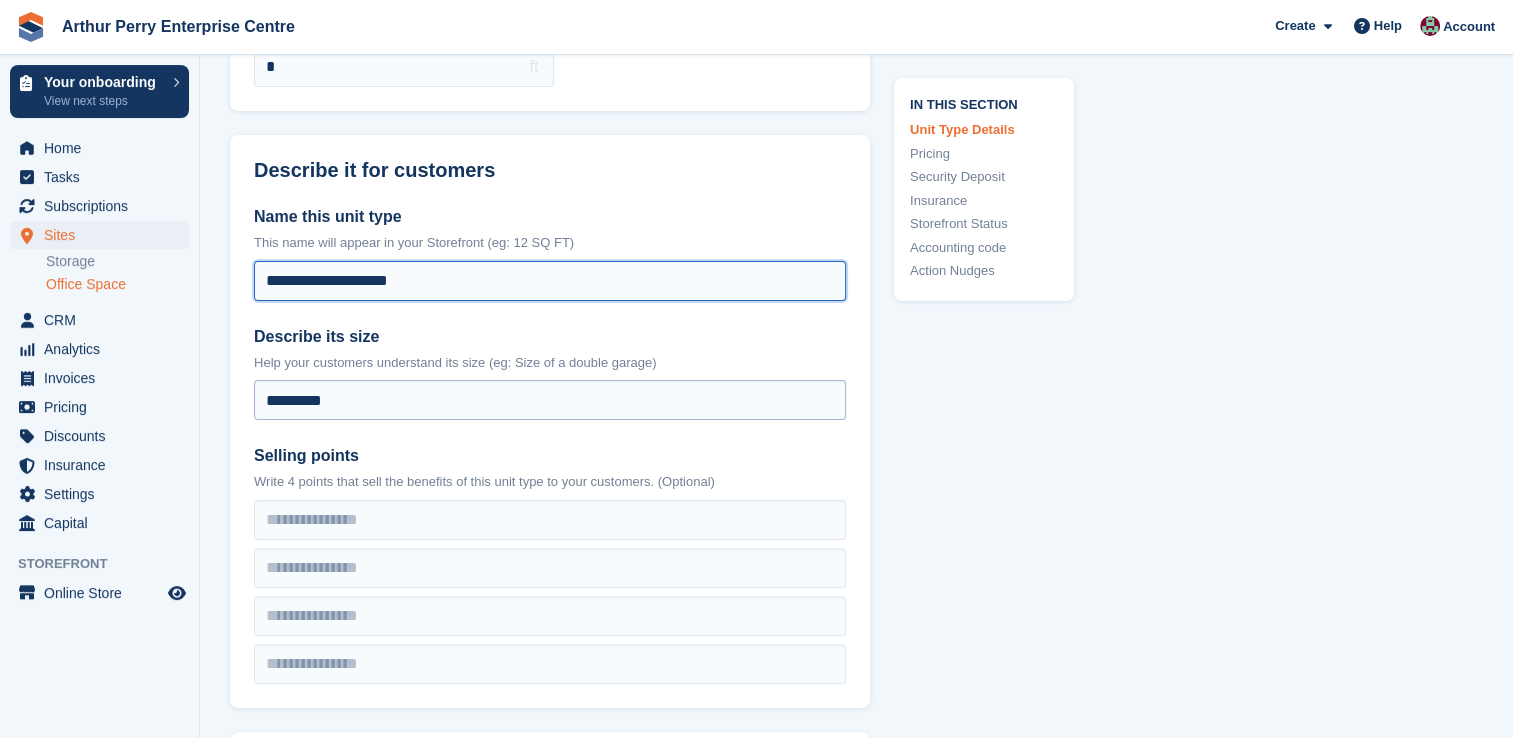 type on "**********" 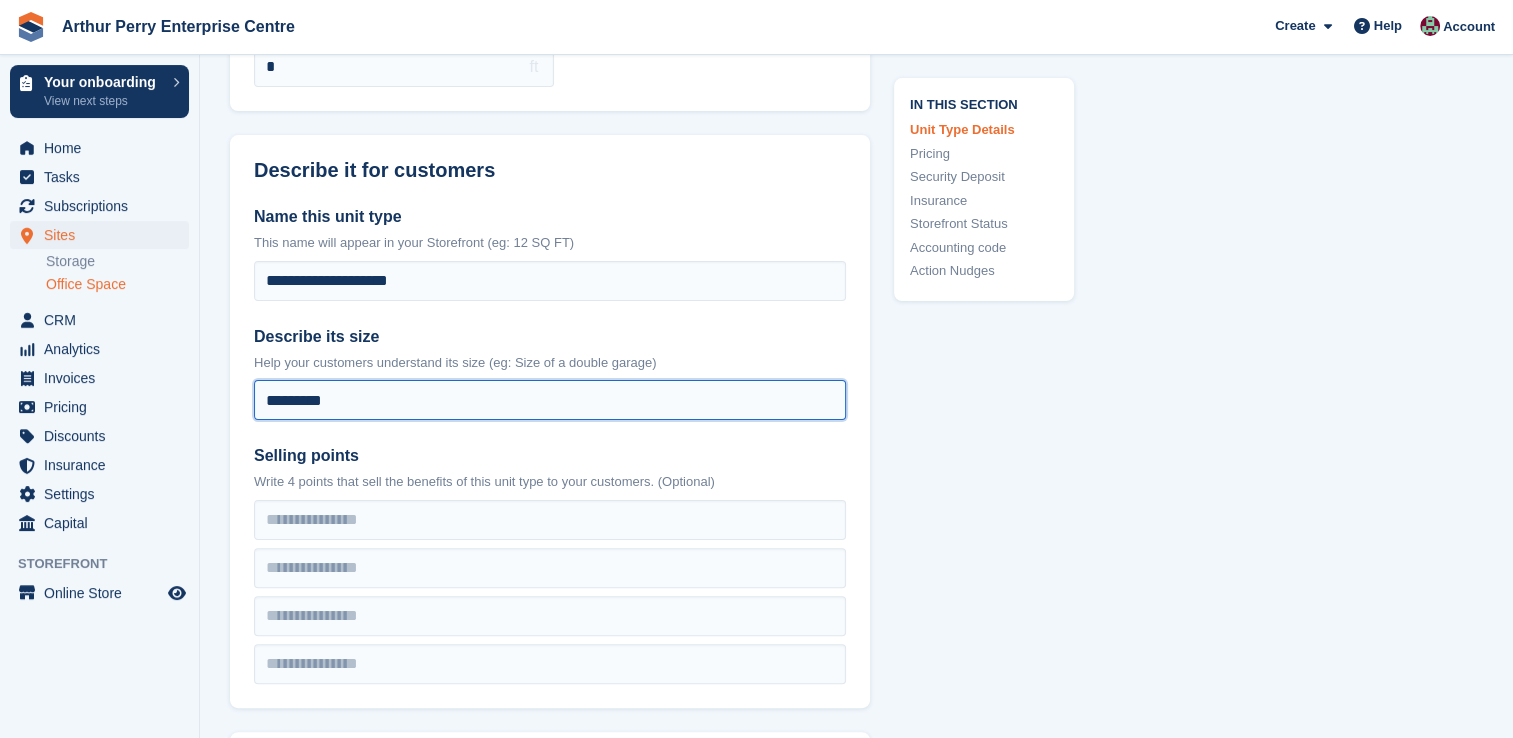 drag, startPoint x: 553, startPoint y: 399, endPoint x: 190, endPoint y: 369, distance: 364.23755 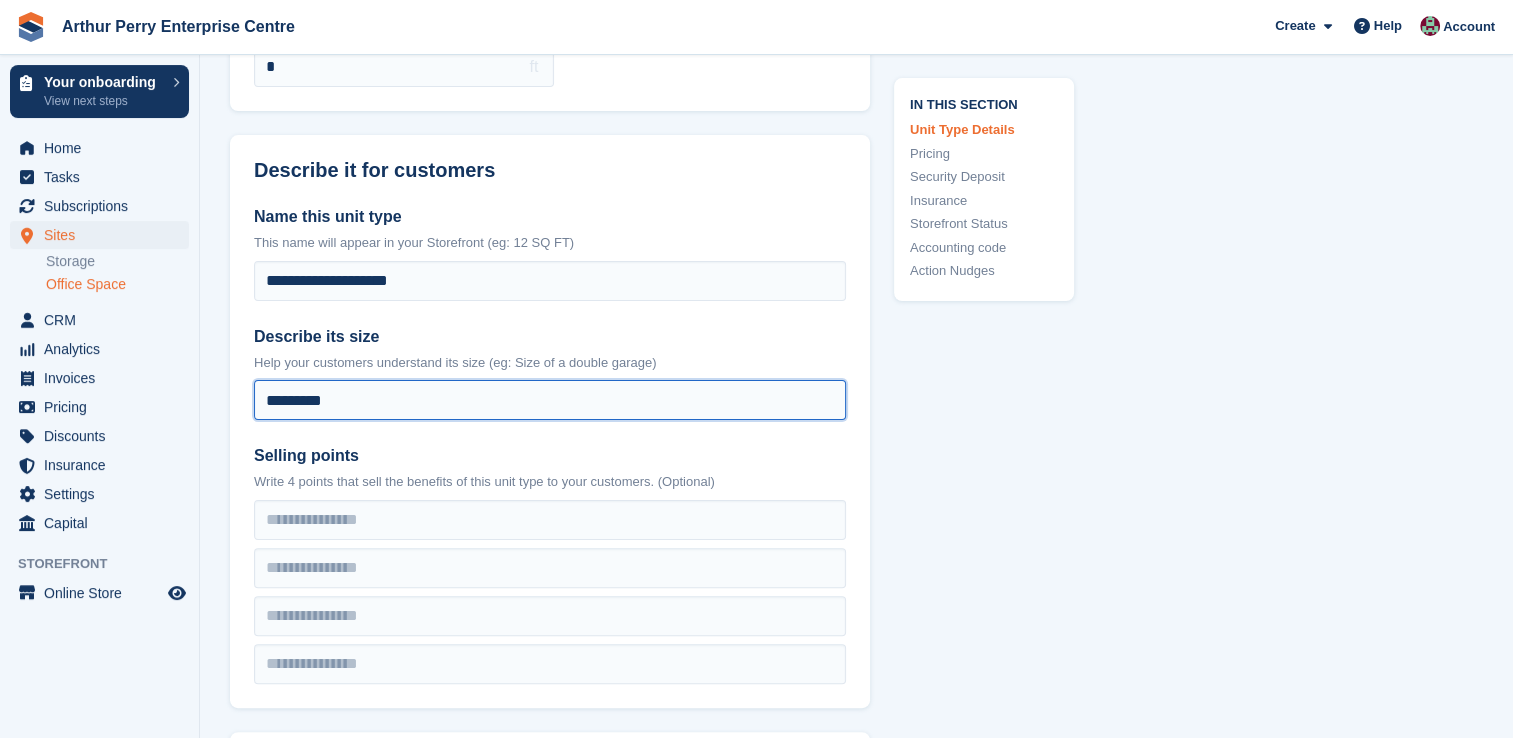 click on "Your onboarding
View next steps
Home
Tasks
Subscriptions
Subscriptions
Subscriptions
Price increases
NEW
Price increases
NEW
Sites
Sites
Sites
Storage
Office Space" at bounding box center [756, 1490] 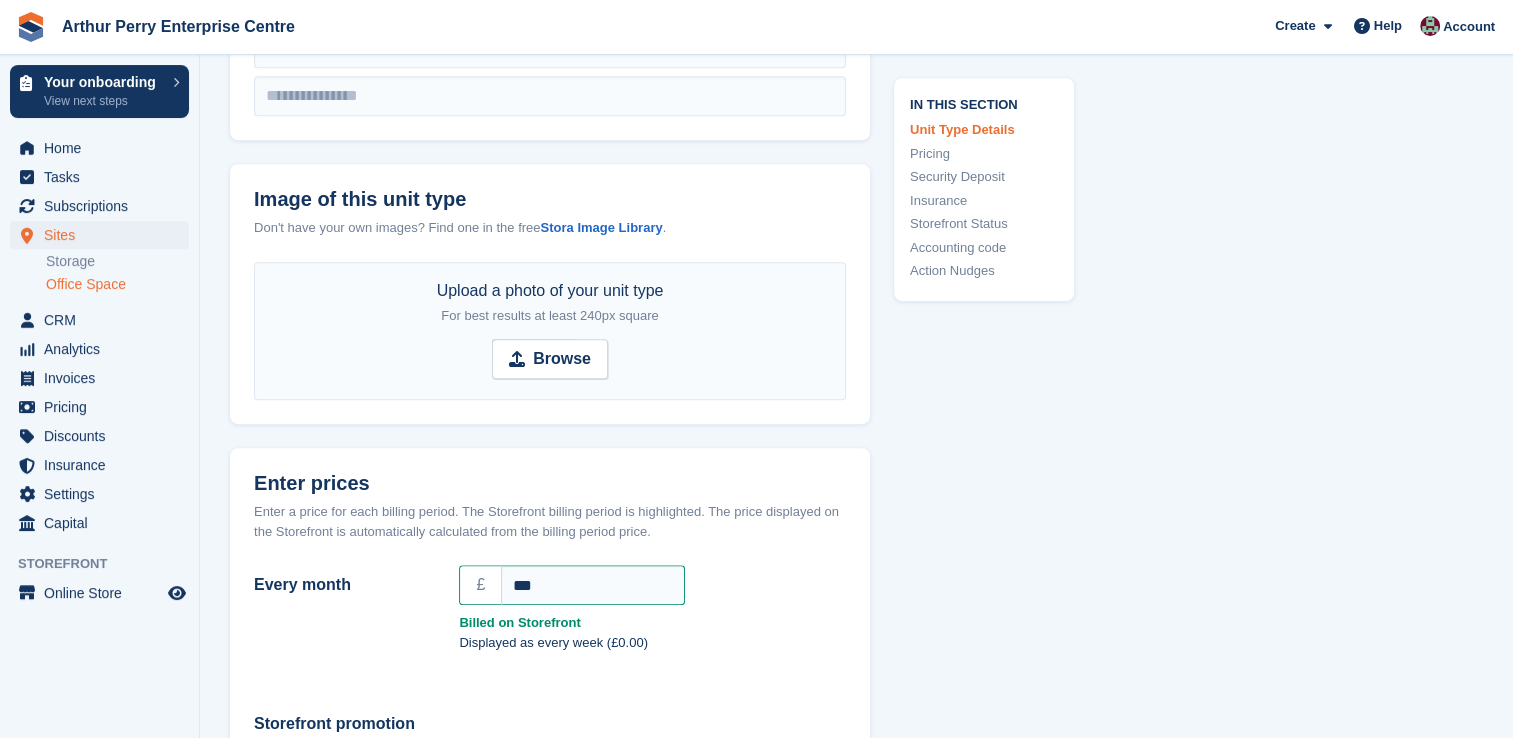 scroll, scrollTop: 1000, scrollLeft: 0, axis: vertical 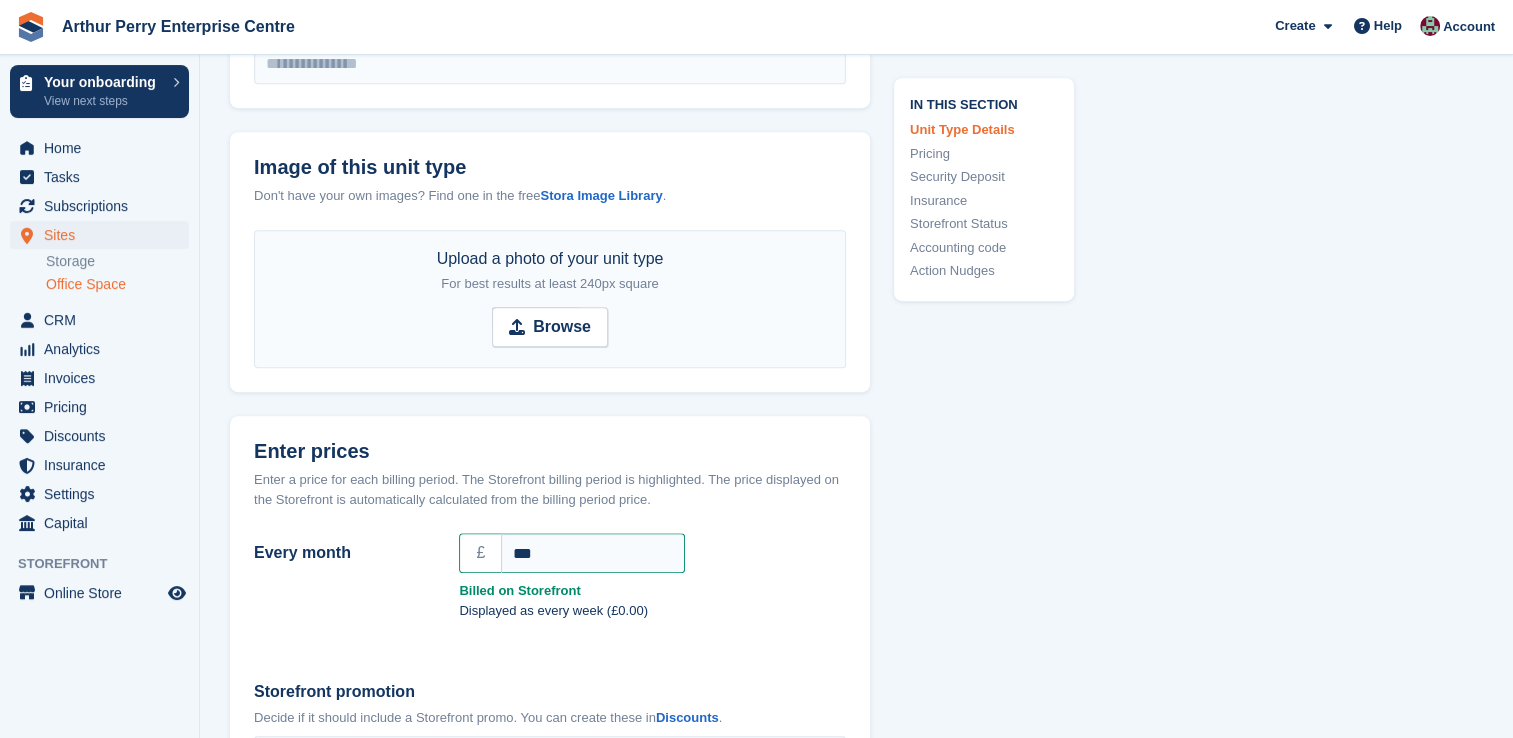 type on "**********" 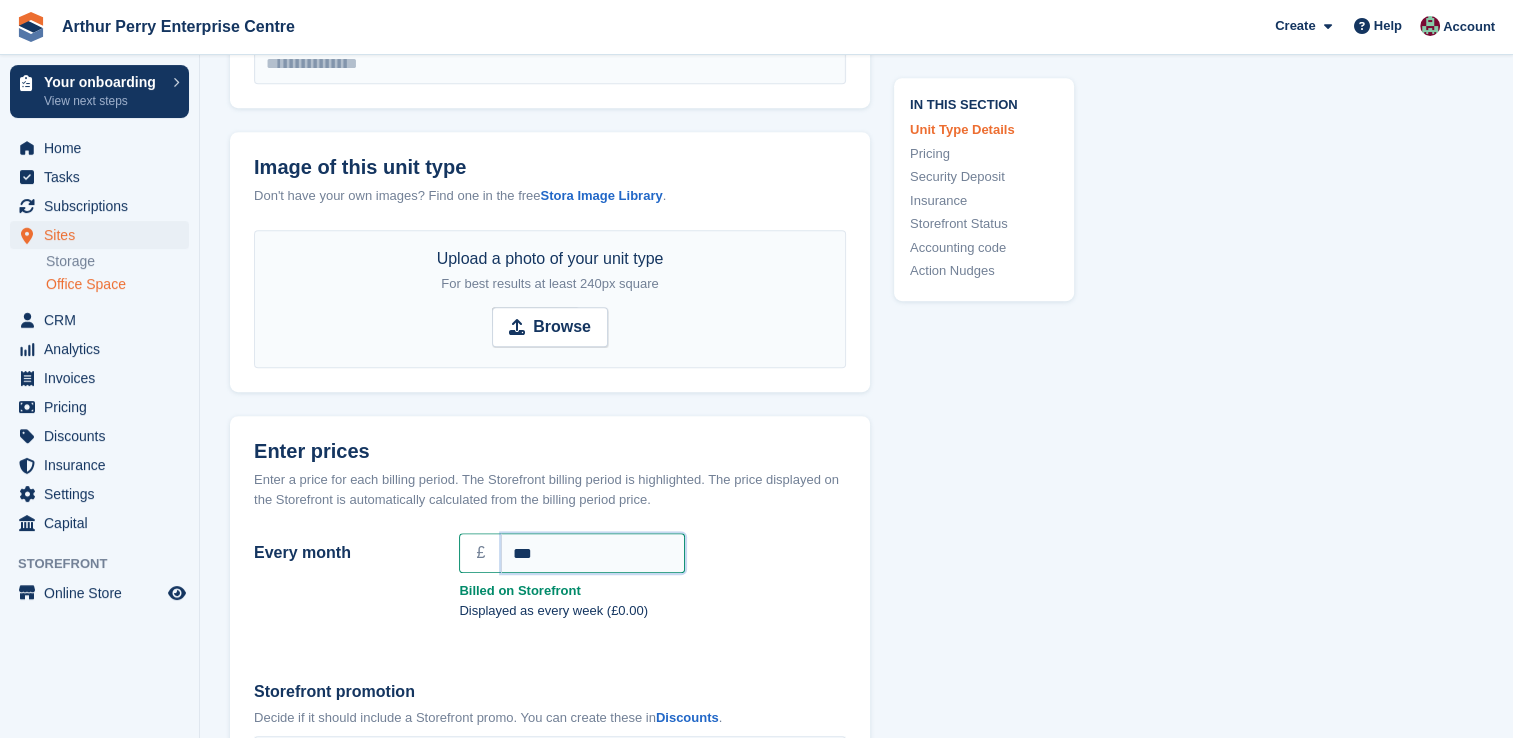 drag, startPoint x: 592, startPoint y: 547, endPoint x: 470, endPoint y: 538, distance: 122.33152 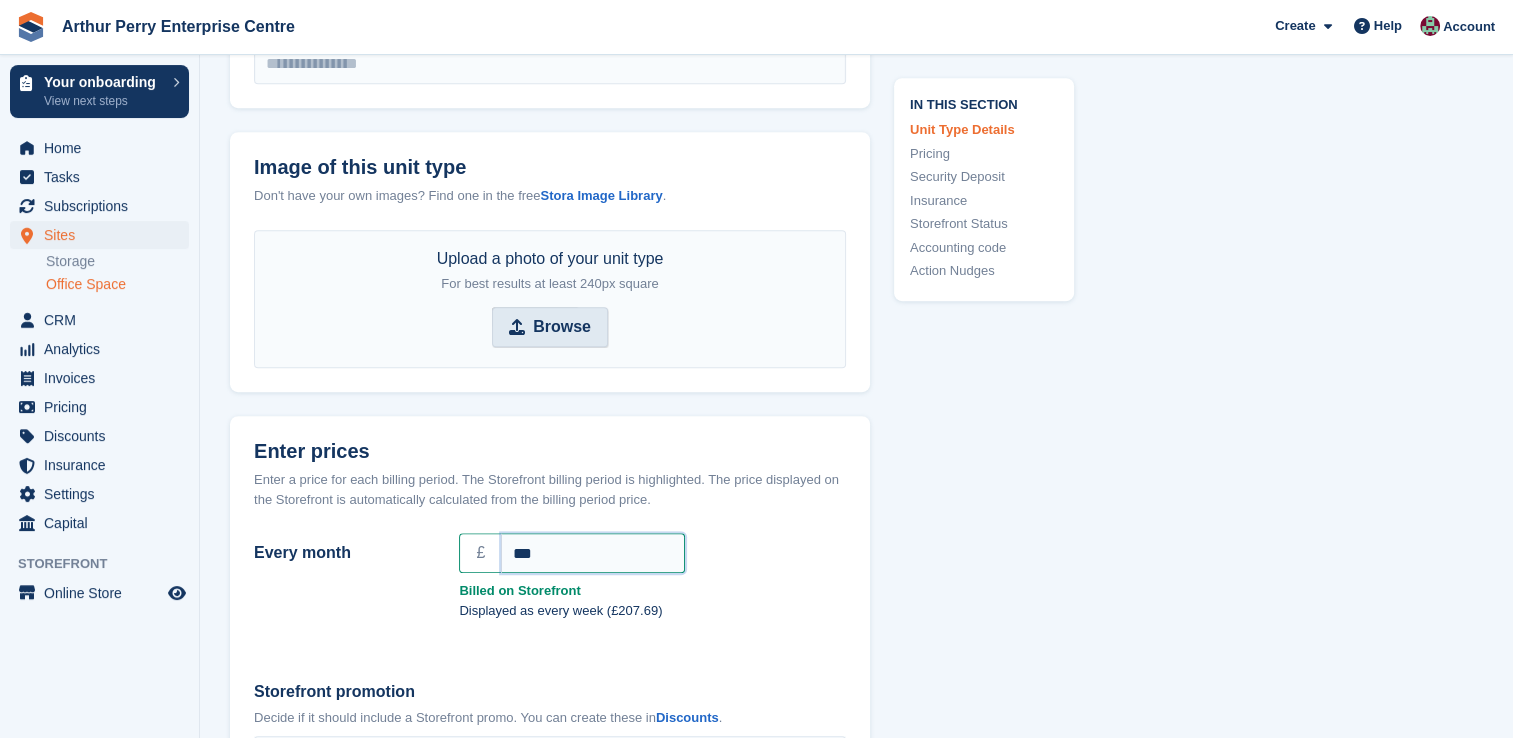 type on "***" 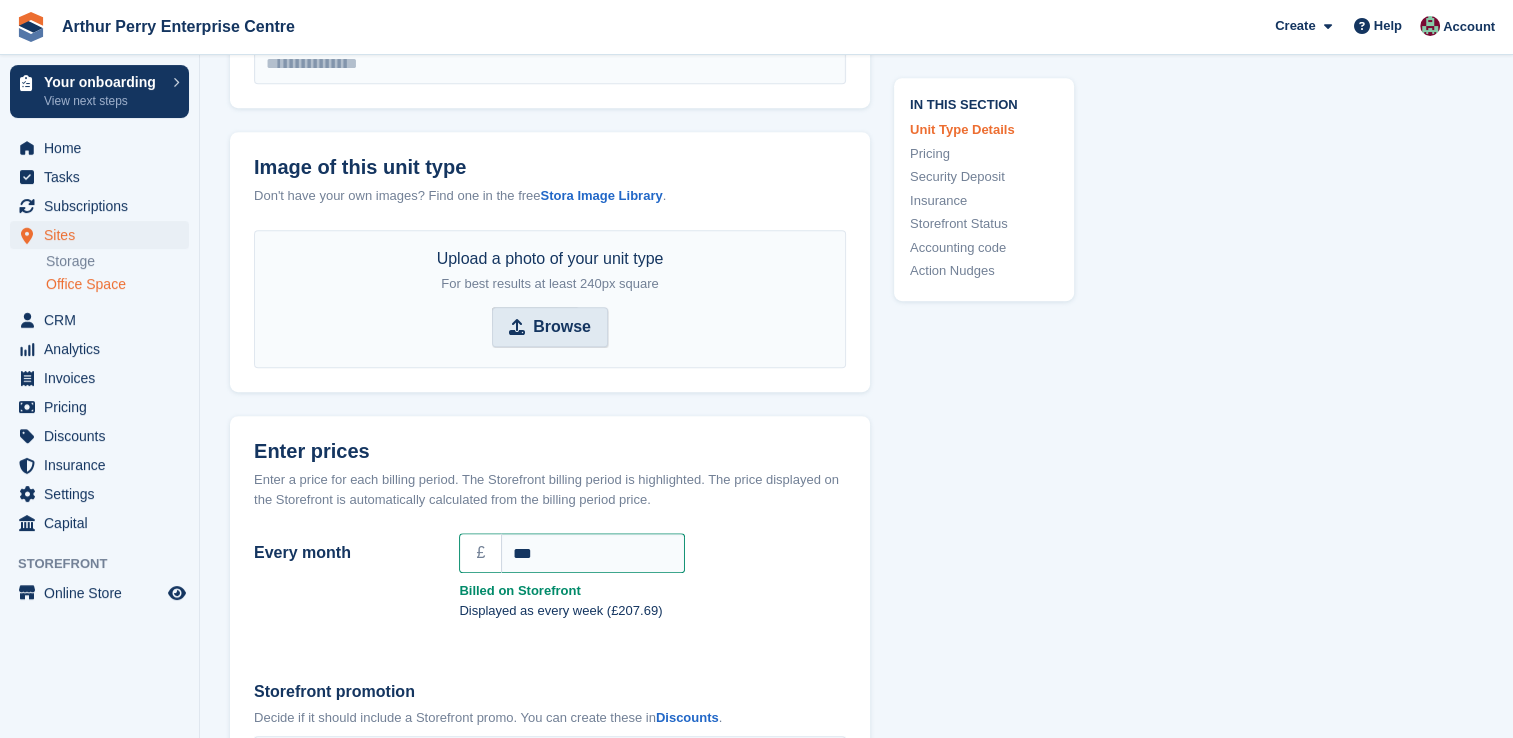 click on "Browse" at bounding box center (562, 327) 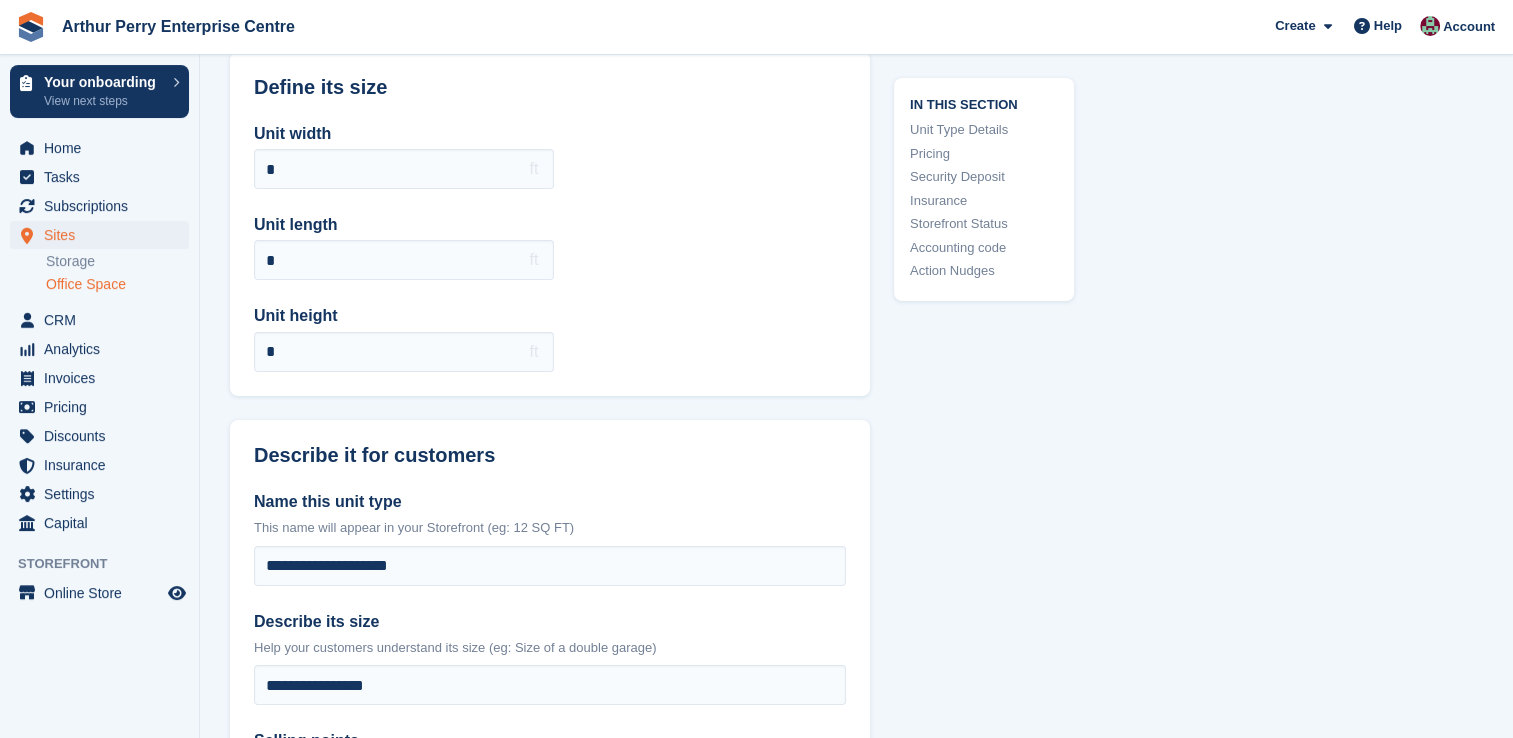 scroll, scrollTop: 0, scrollLeft: 0, axis: both 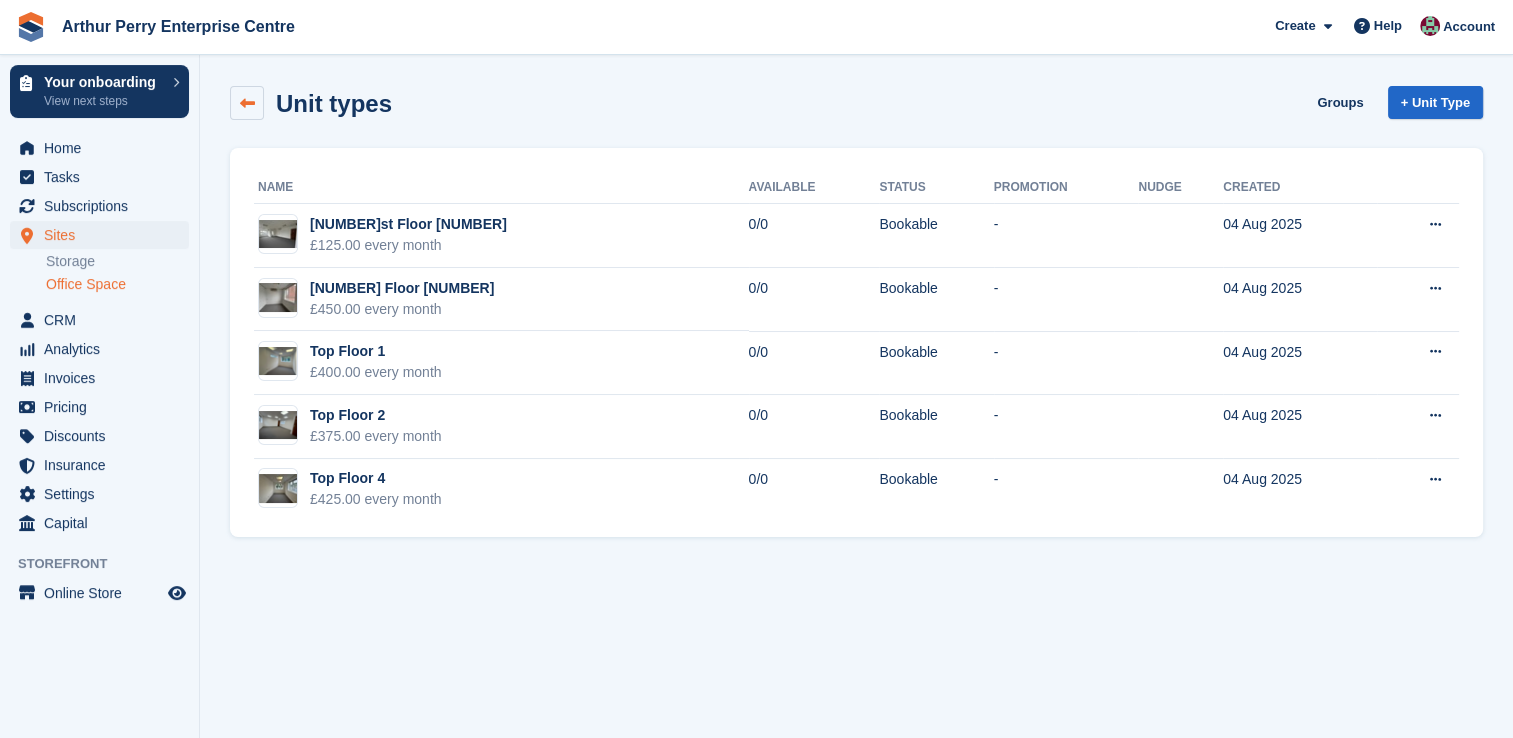 click at bounding box center [247, 103] 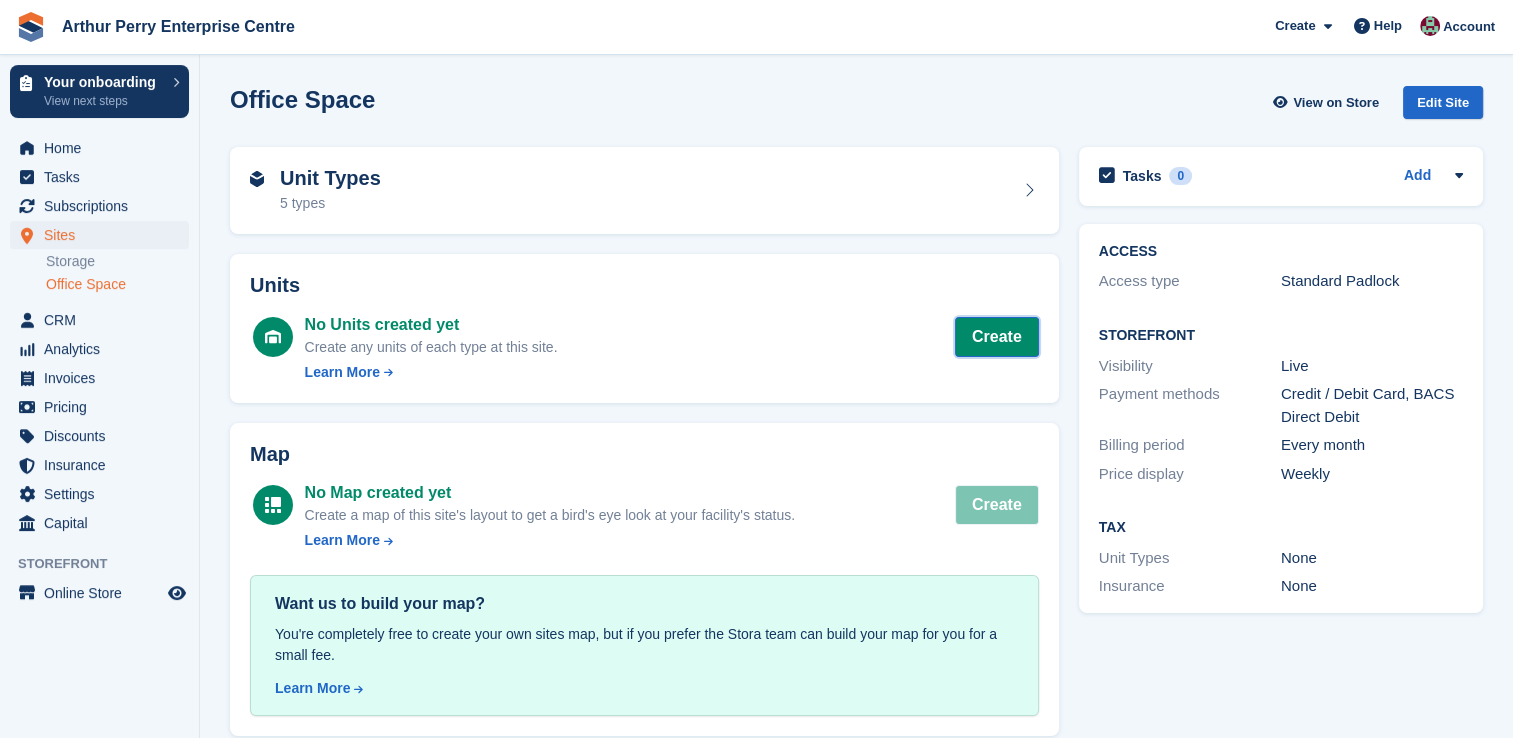 click on "Create" at bounding box center [997, 337] 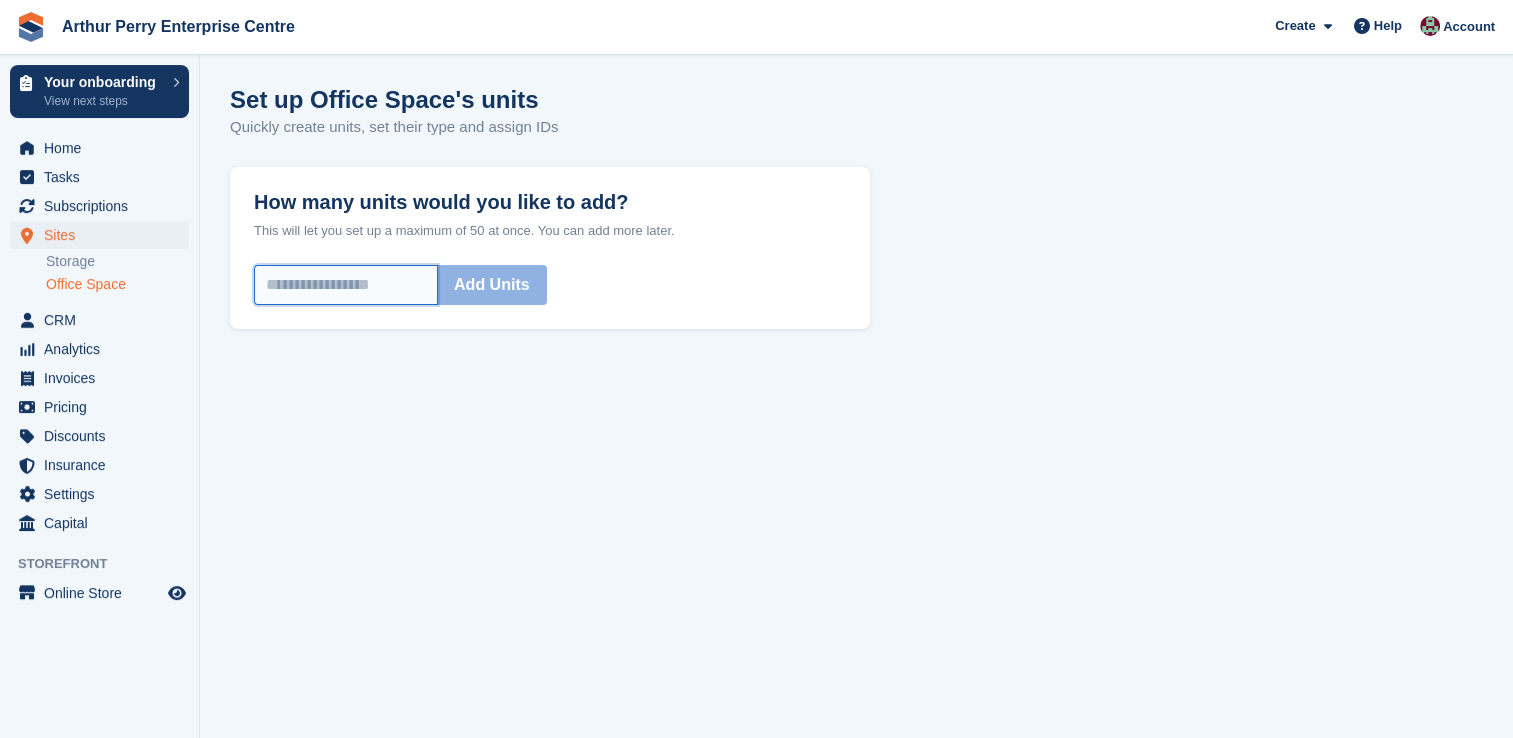 click on "How many units would you like to add?" at bounding box center (346, 285) 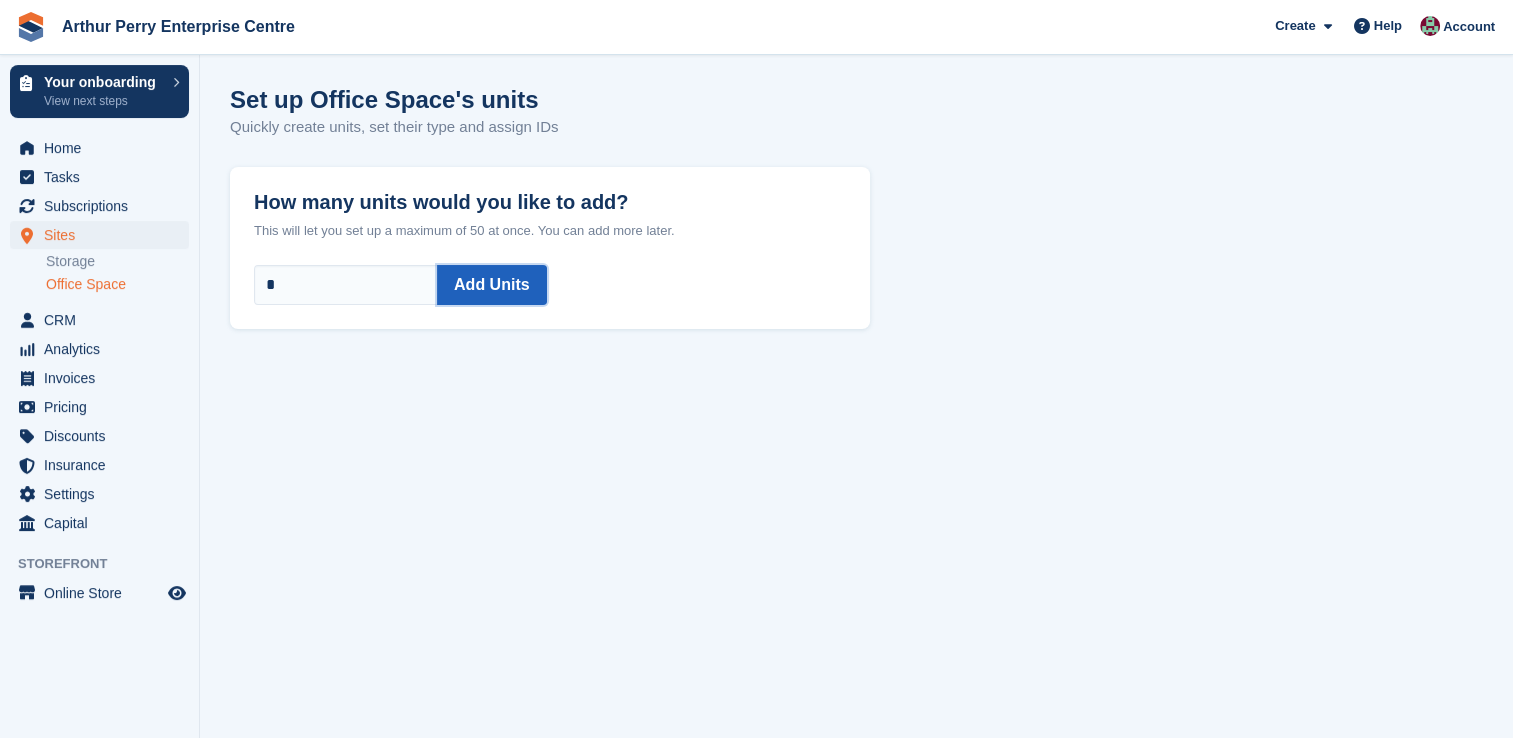 click on "Add Units" at bounding box center [492, 285] 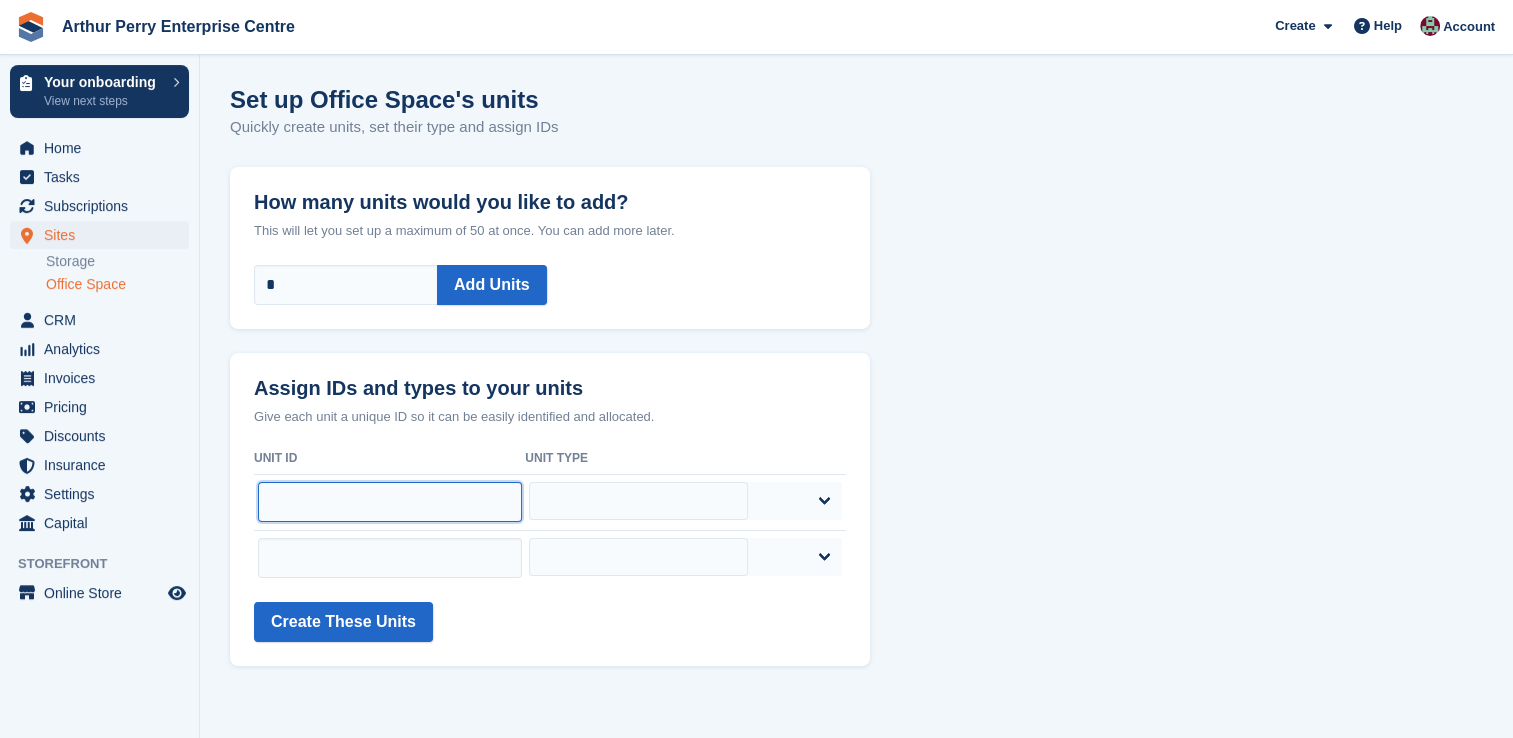 click at bounding box center (390, 502) 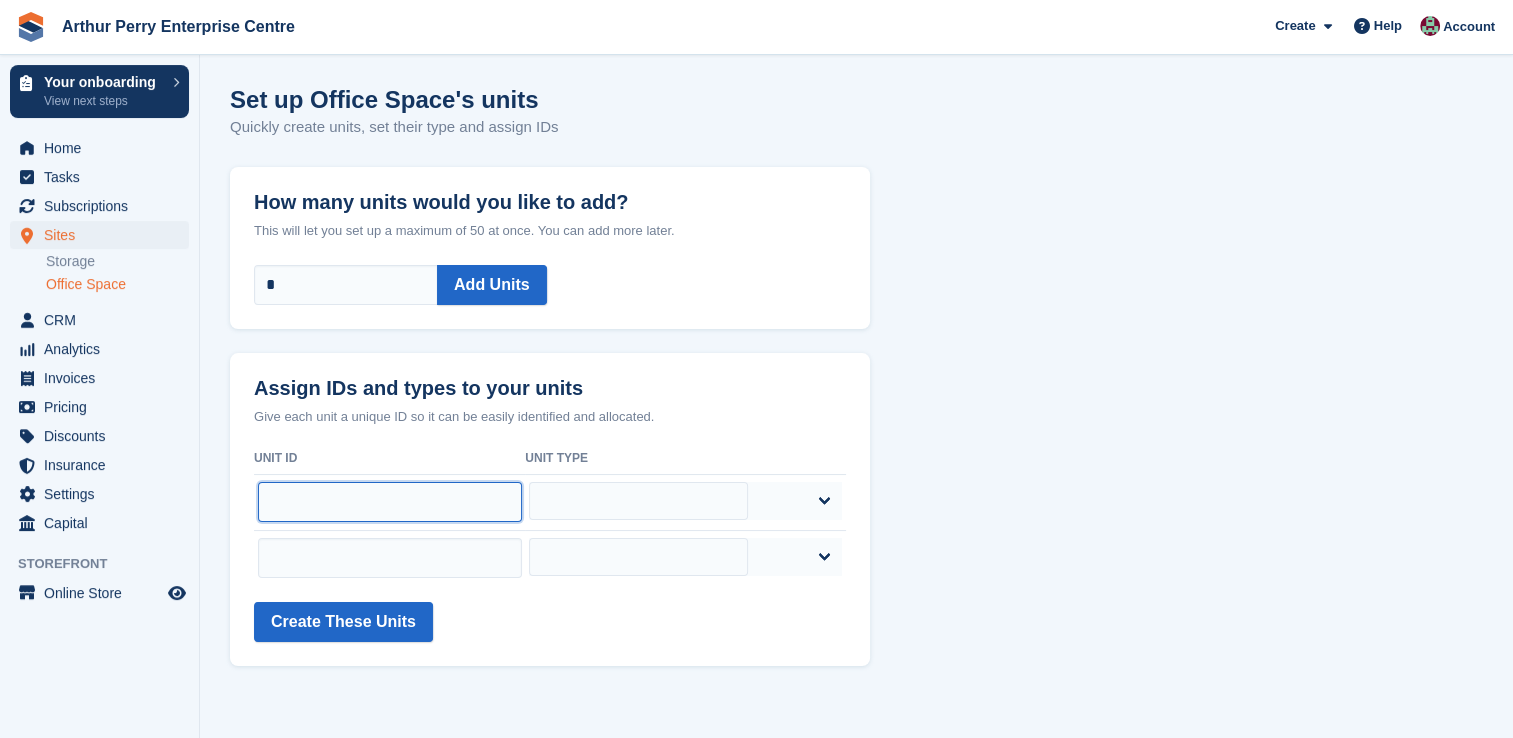 click at bounding box center [390, 502] 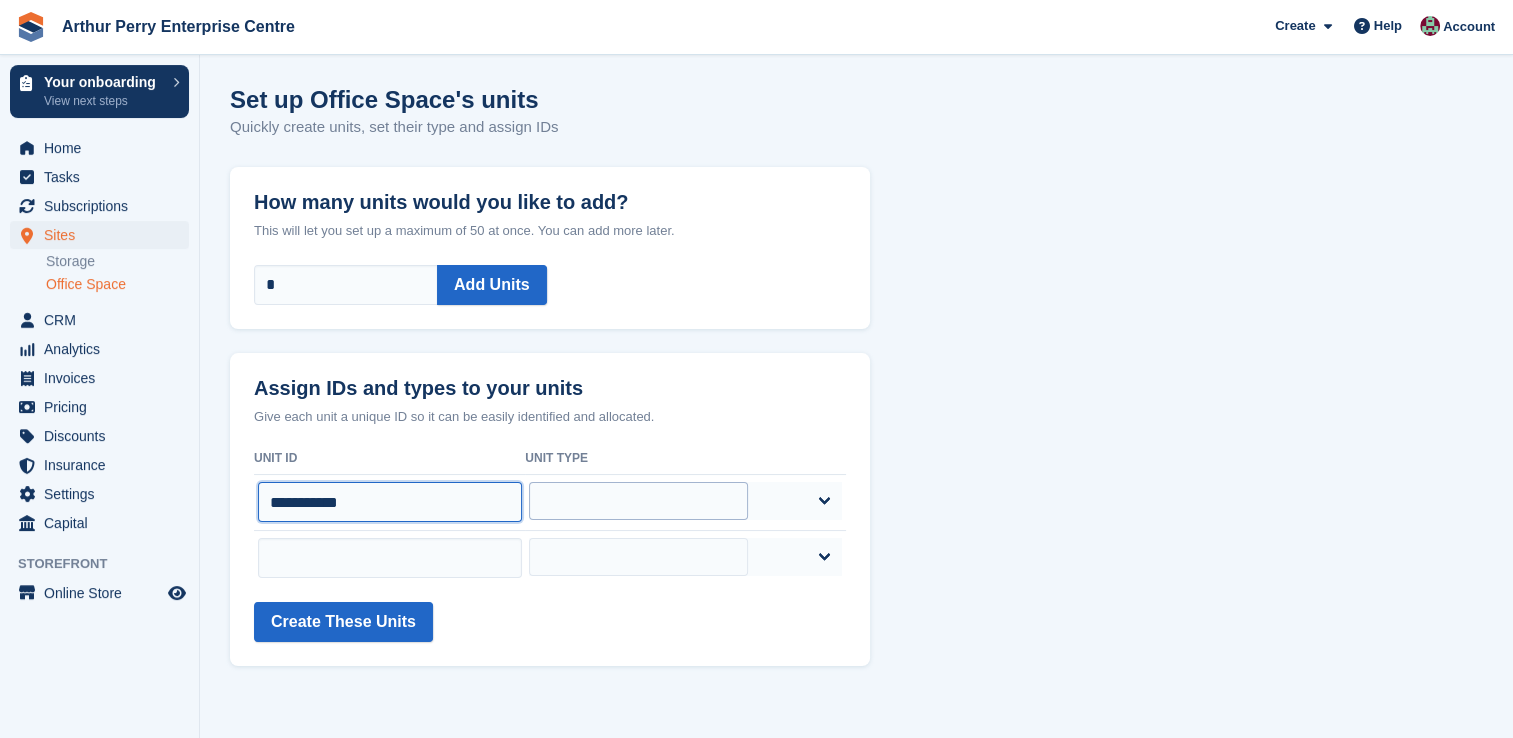 type on "**********" 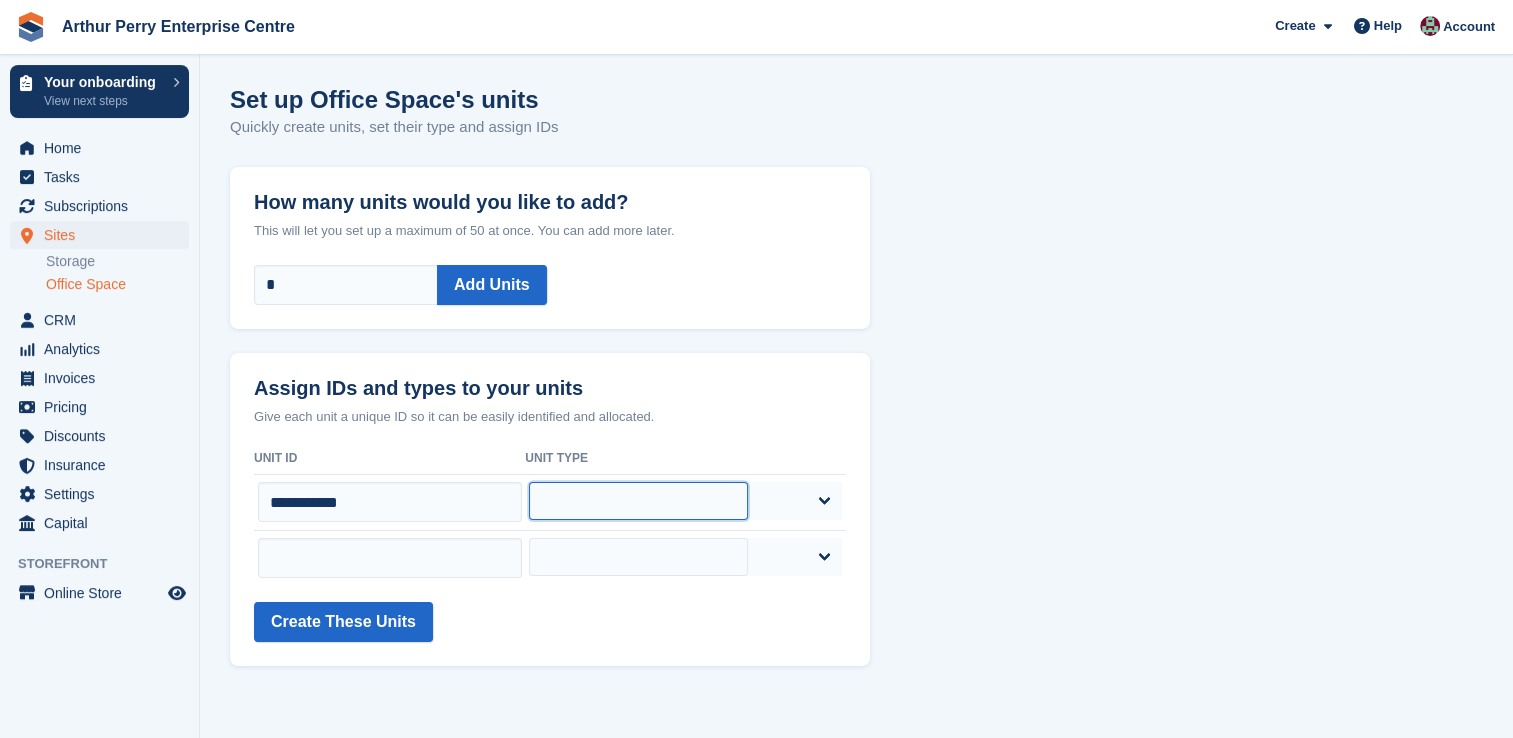 click on "**********" at bounding box center [638, 501] 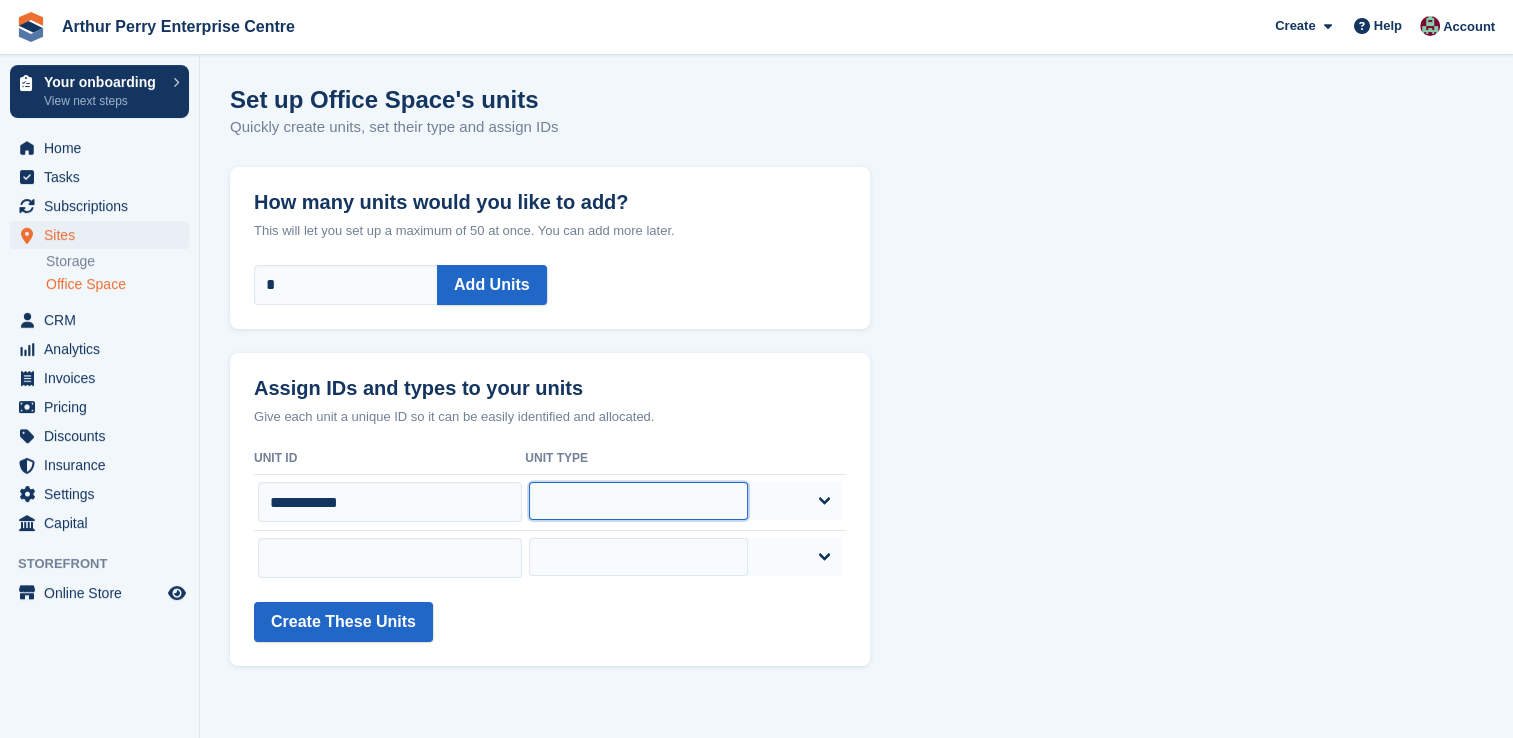 select on "*****" 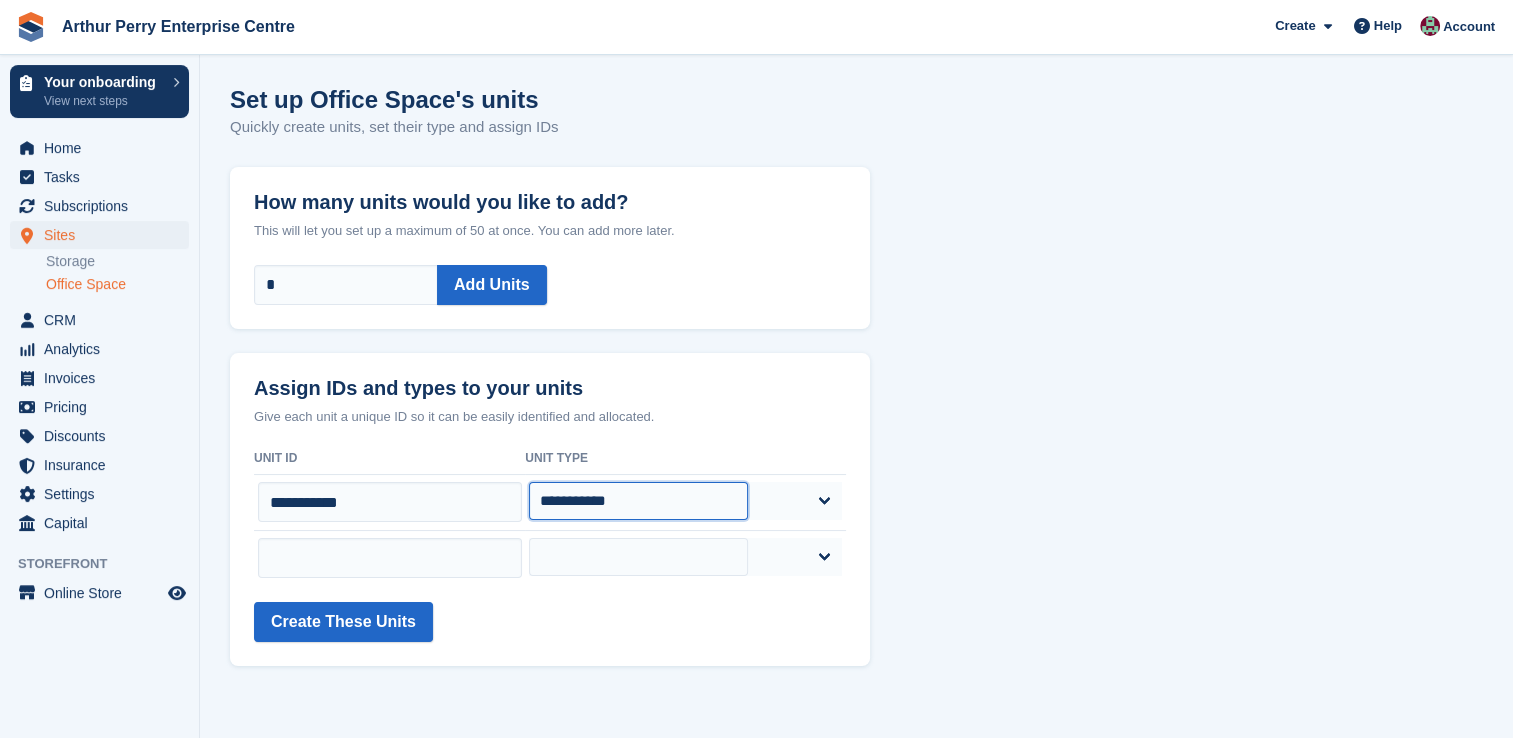 click on "**********" at bounding box center [638, 501] 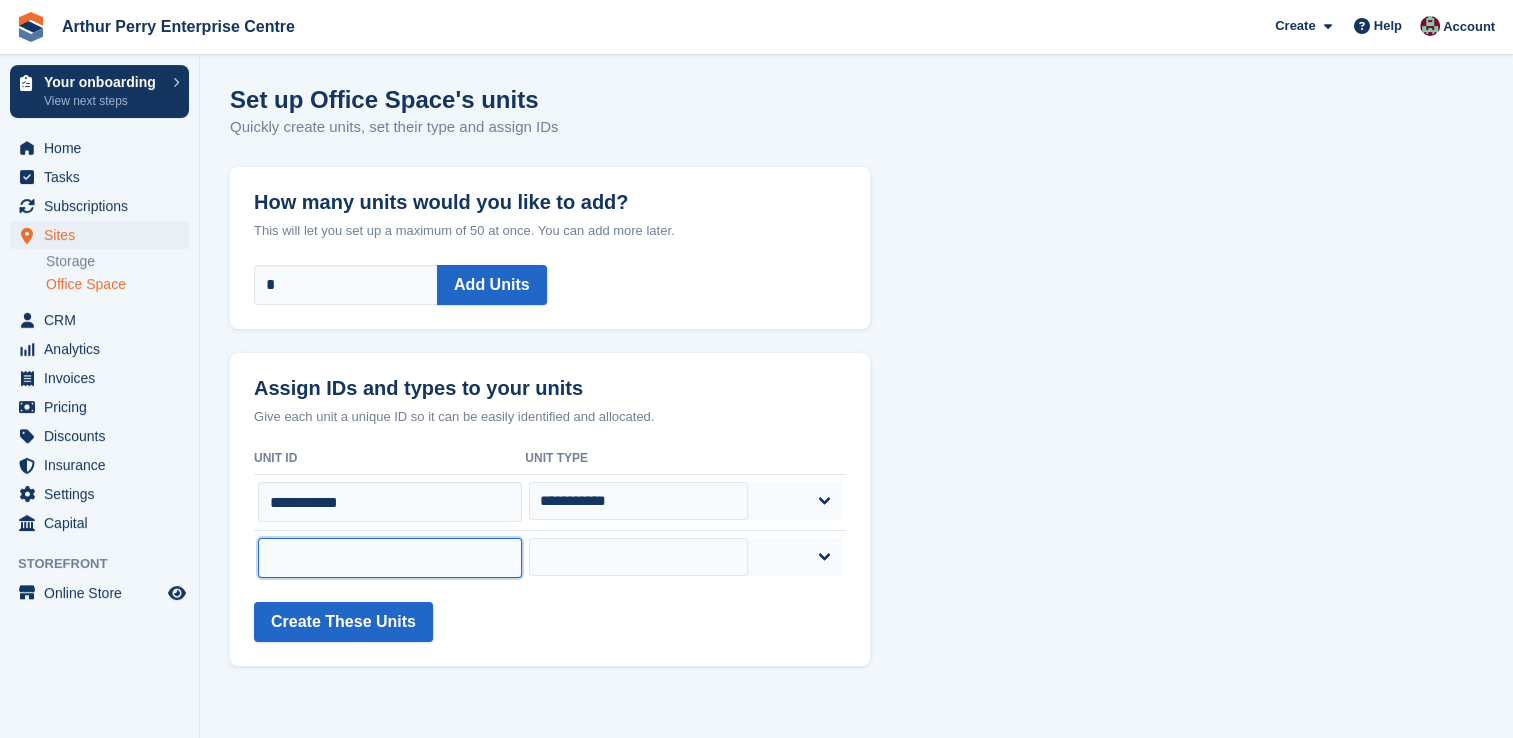 click at bounding box center (390, 558) 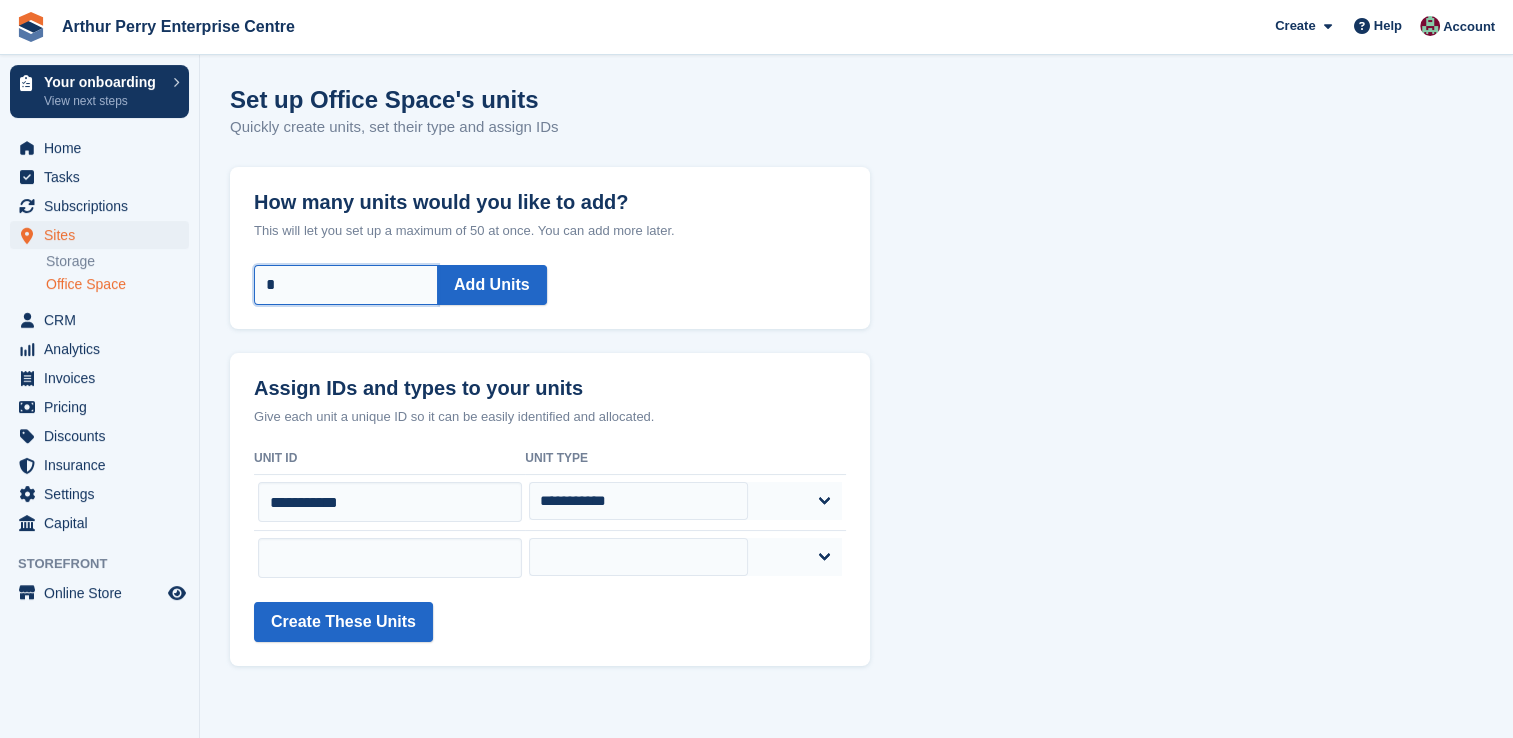 click on "*" at bounding box center [346, 285] 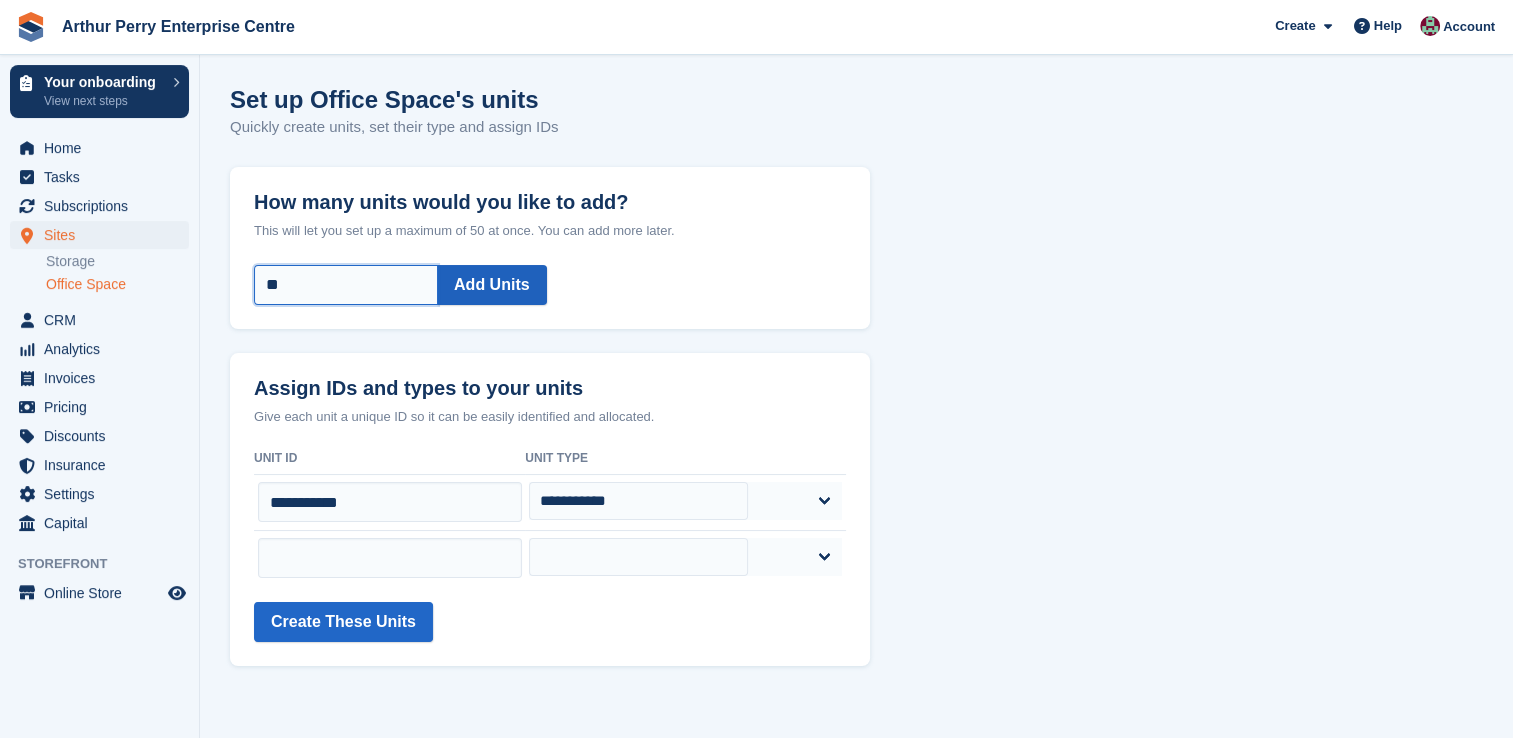 type on "**" 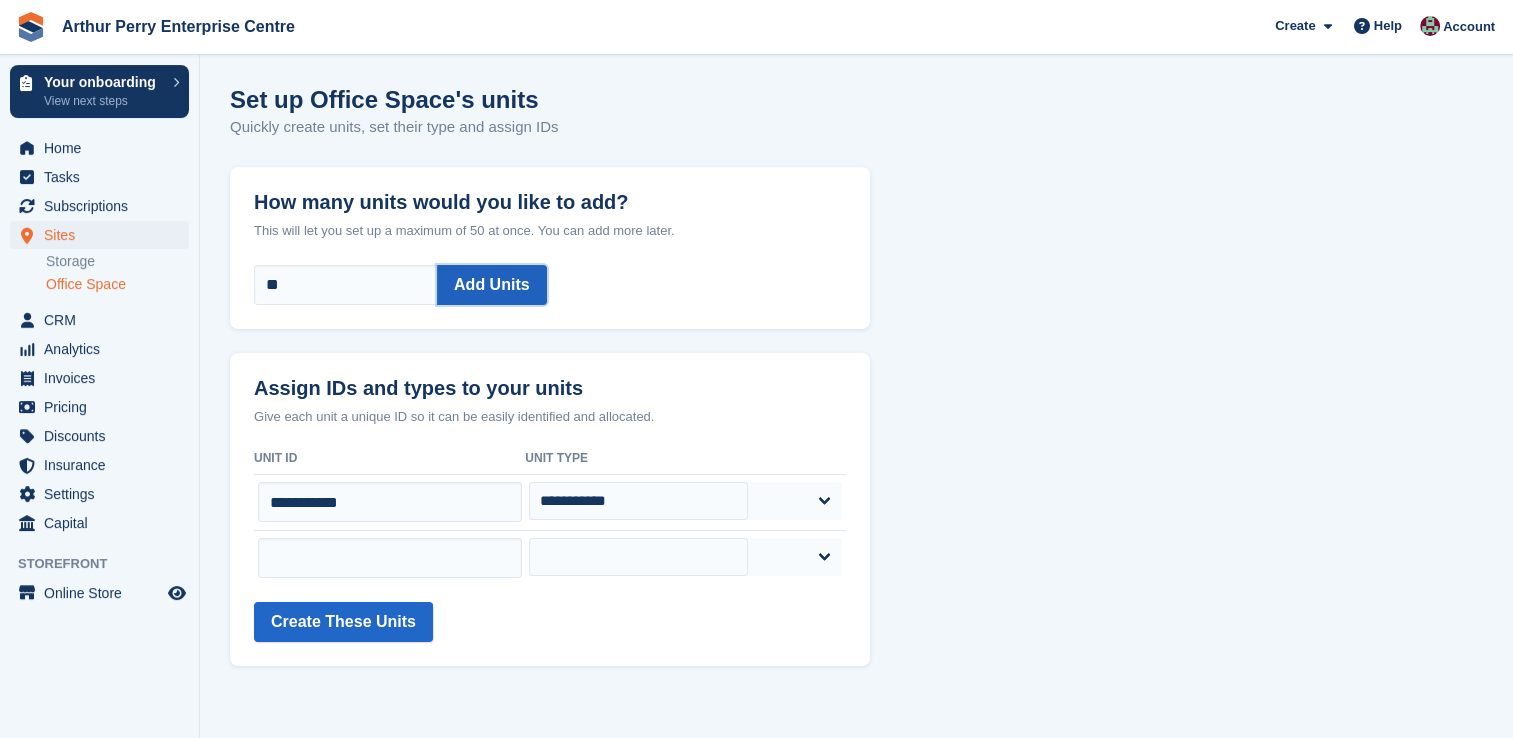 click on "Add Units" at bounding box center (492, 285) 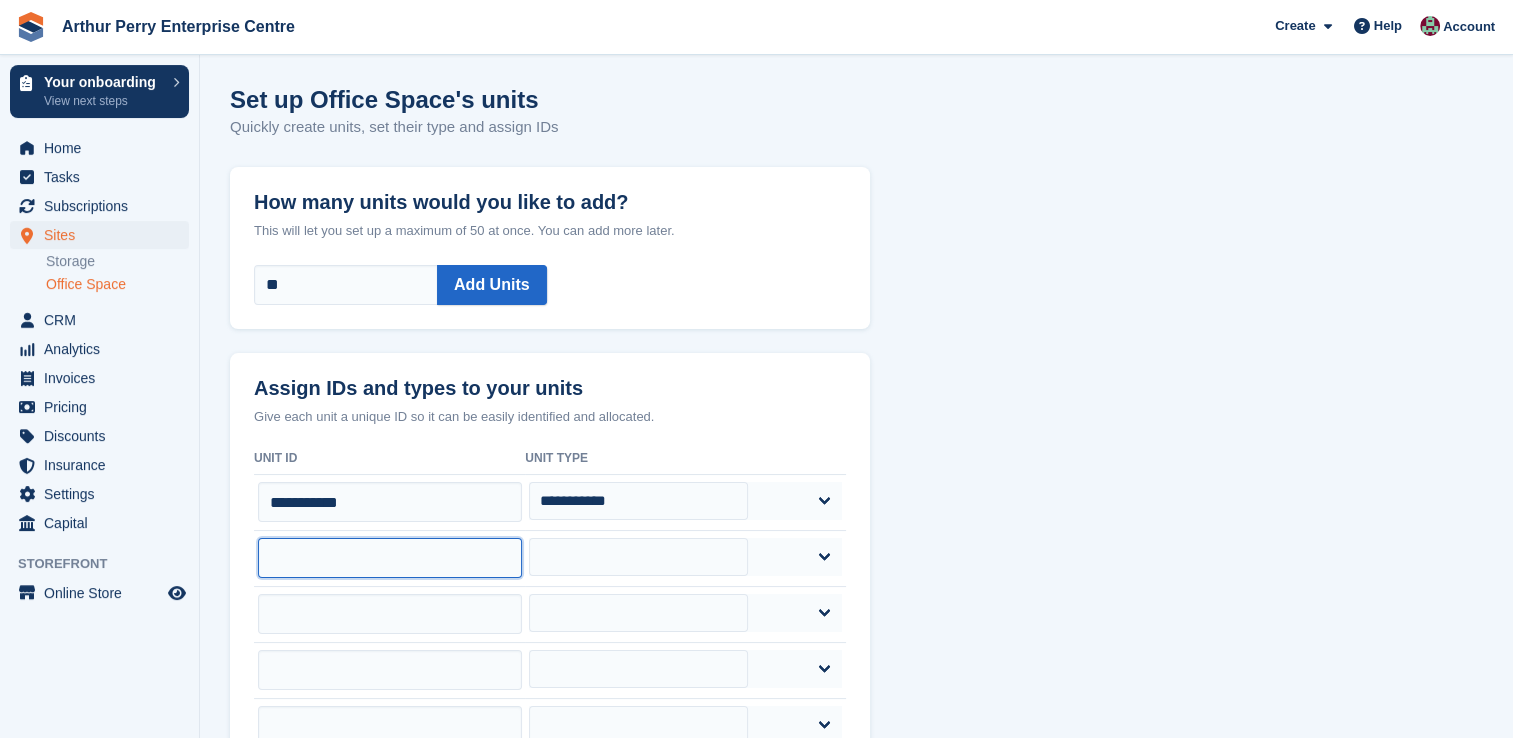click at bounding box center (390, 558) 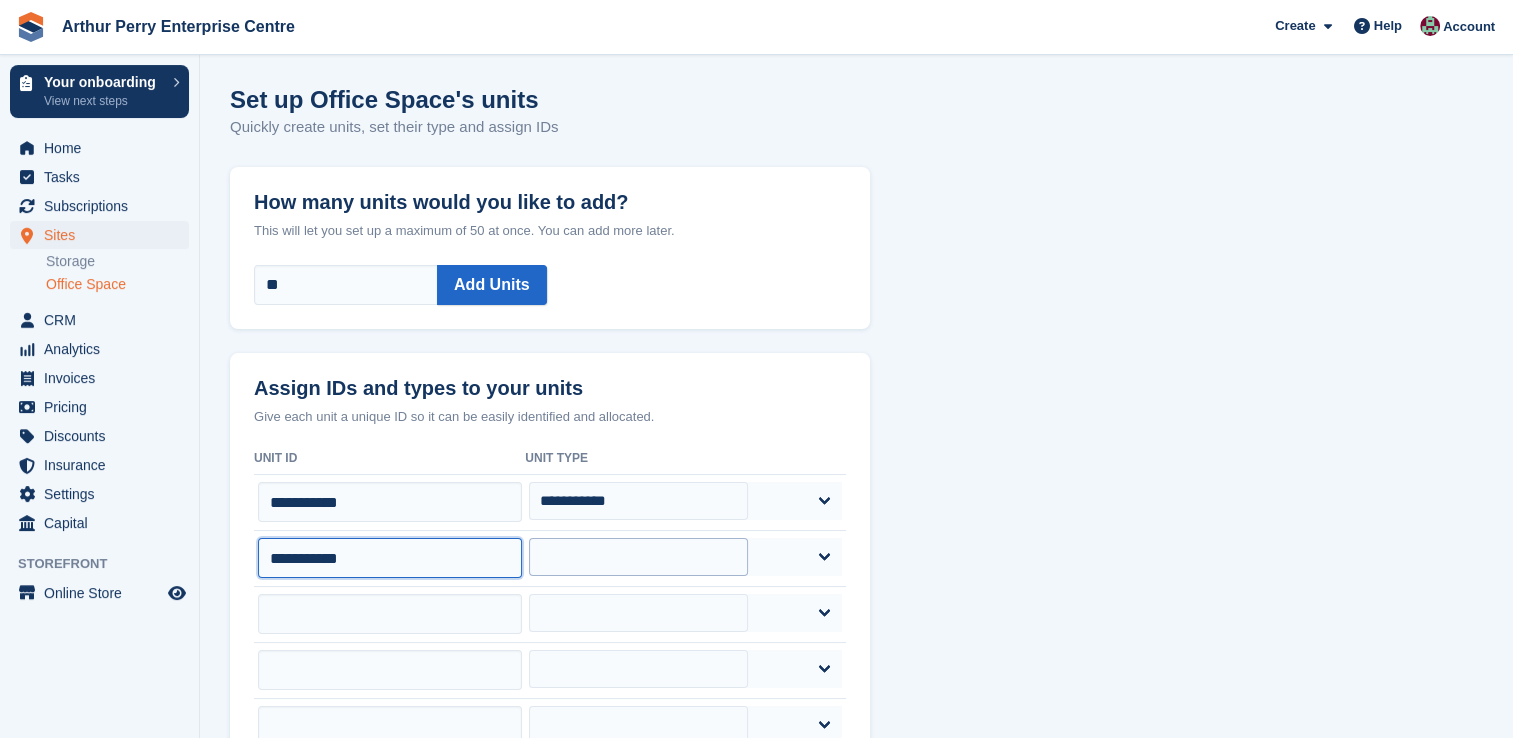 type on "**********" 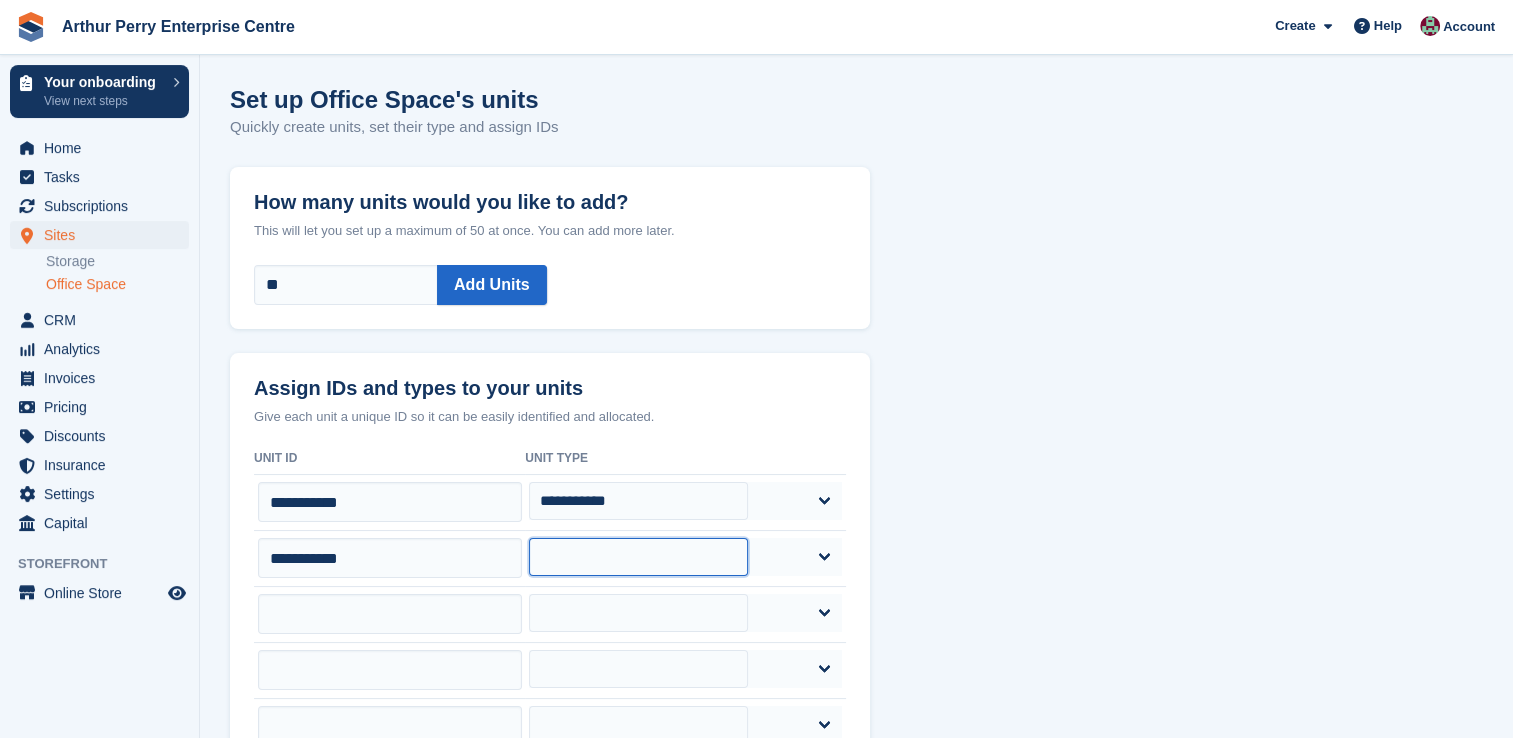 click on "**********" at bounding box center [638, 557] 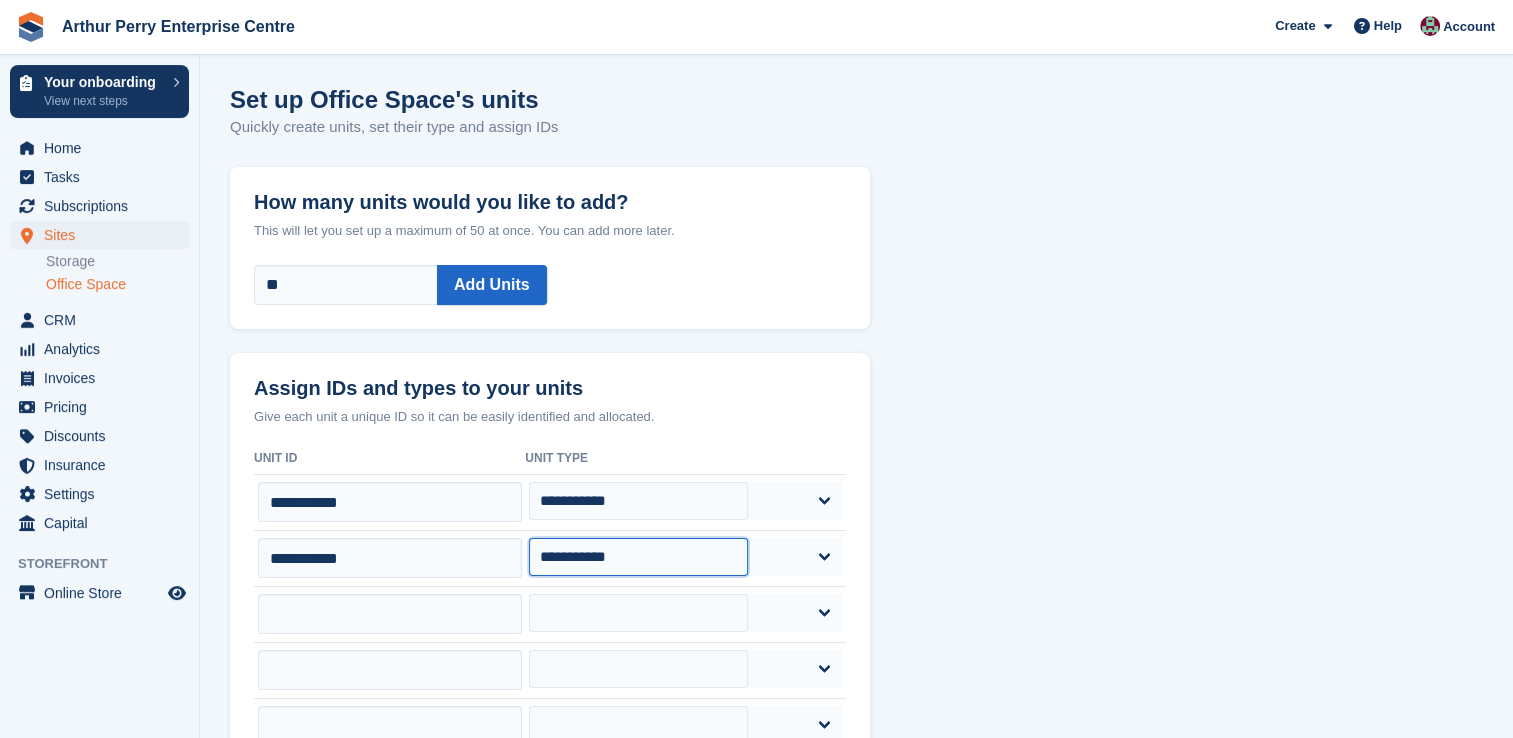 click on "**********" at bounding box center [638, 557] 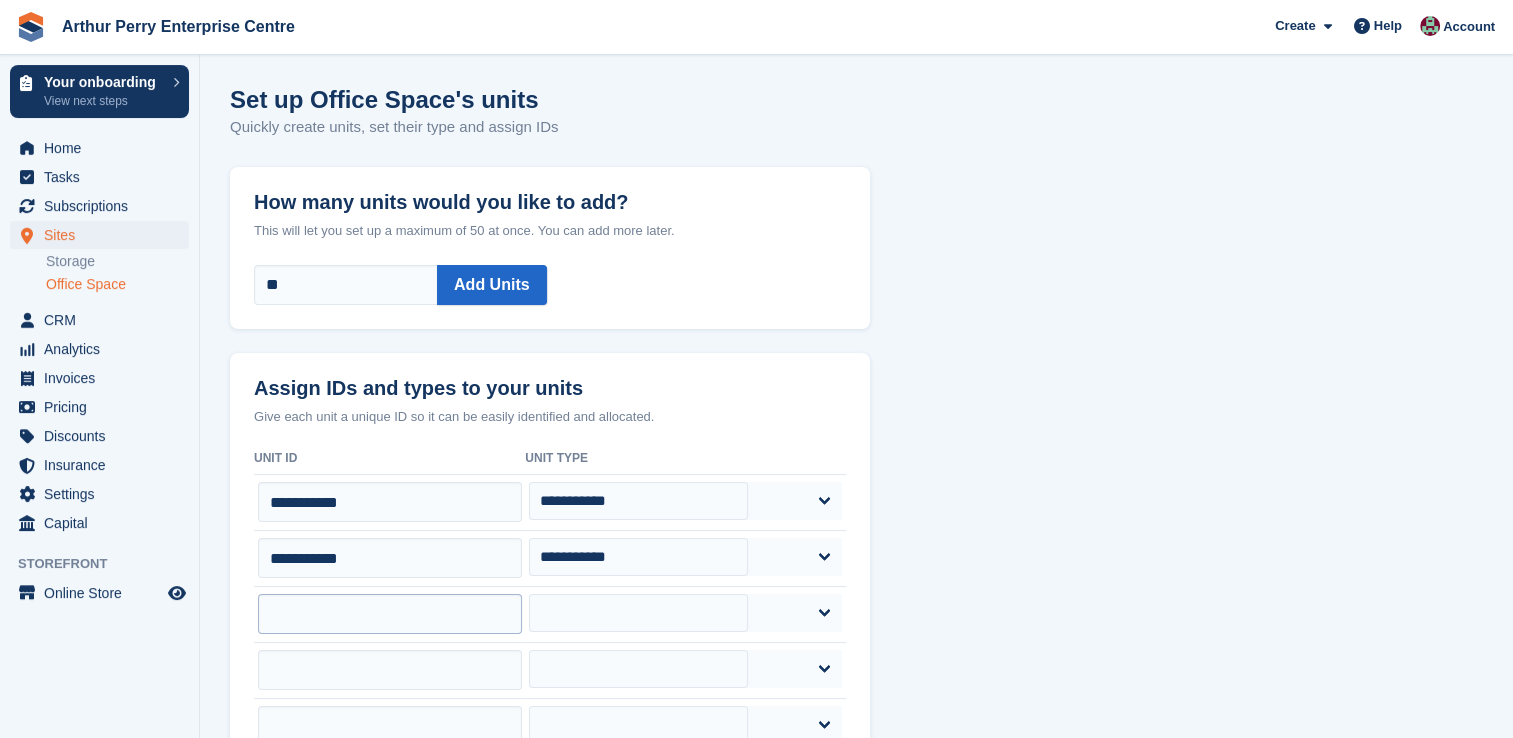 click at bounding box center [389, 614] 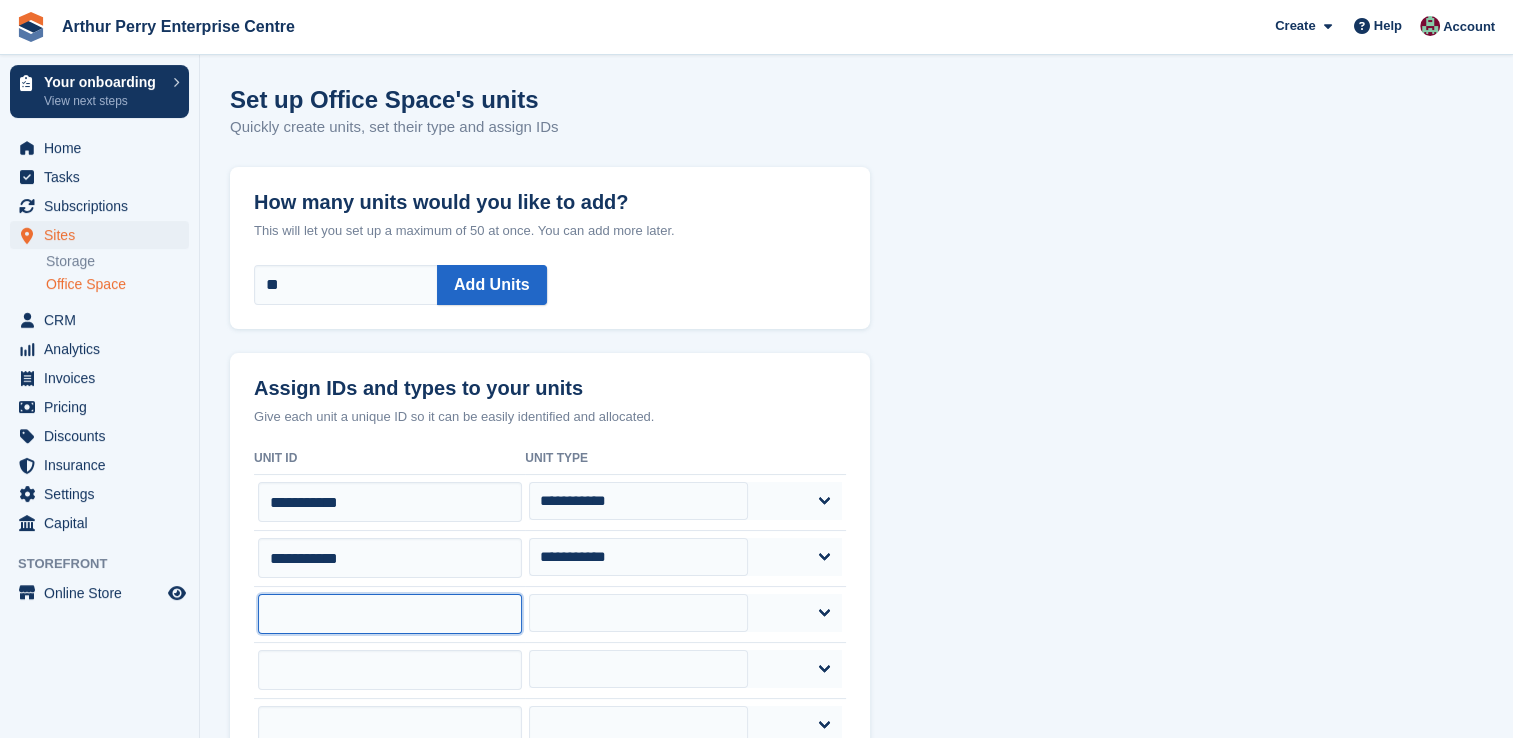 click at bounding box center [390, 614] 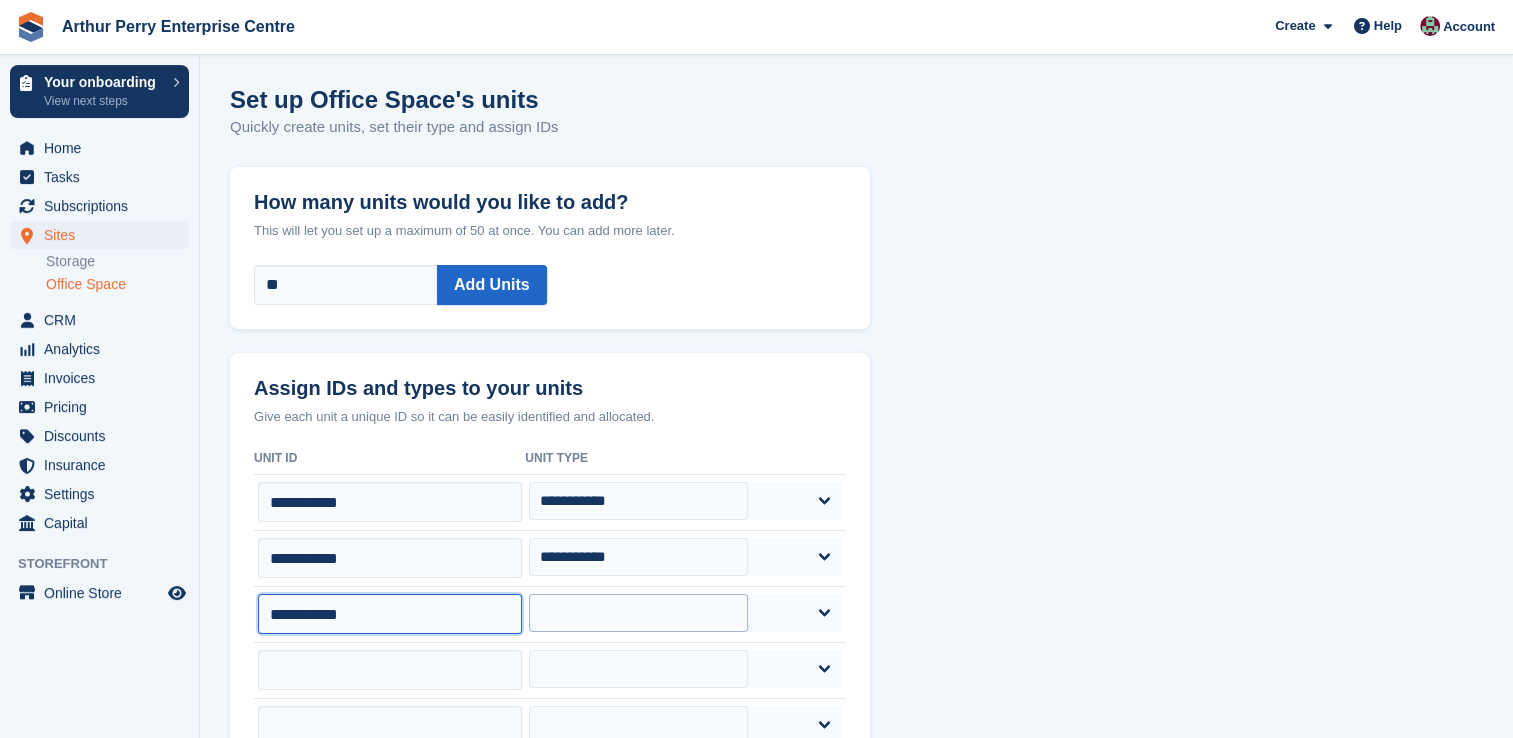 type on "**********" 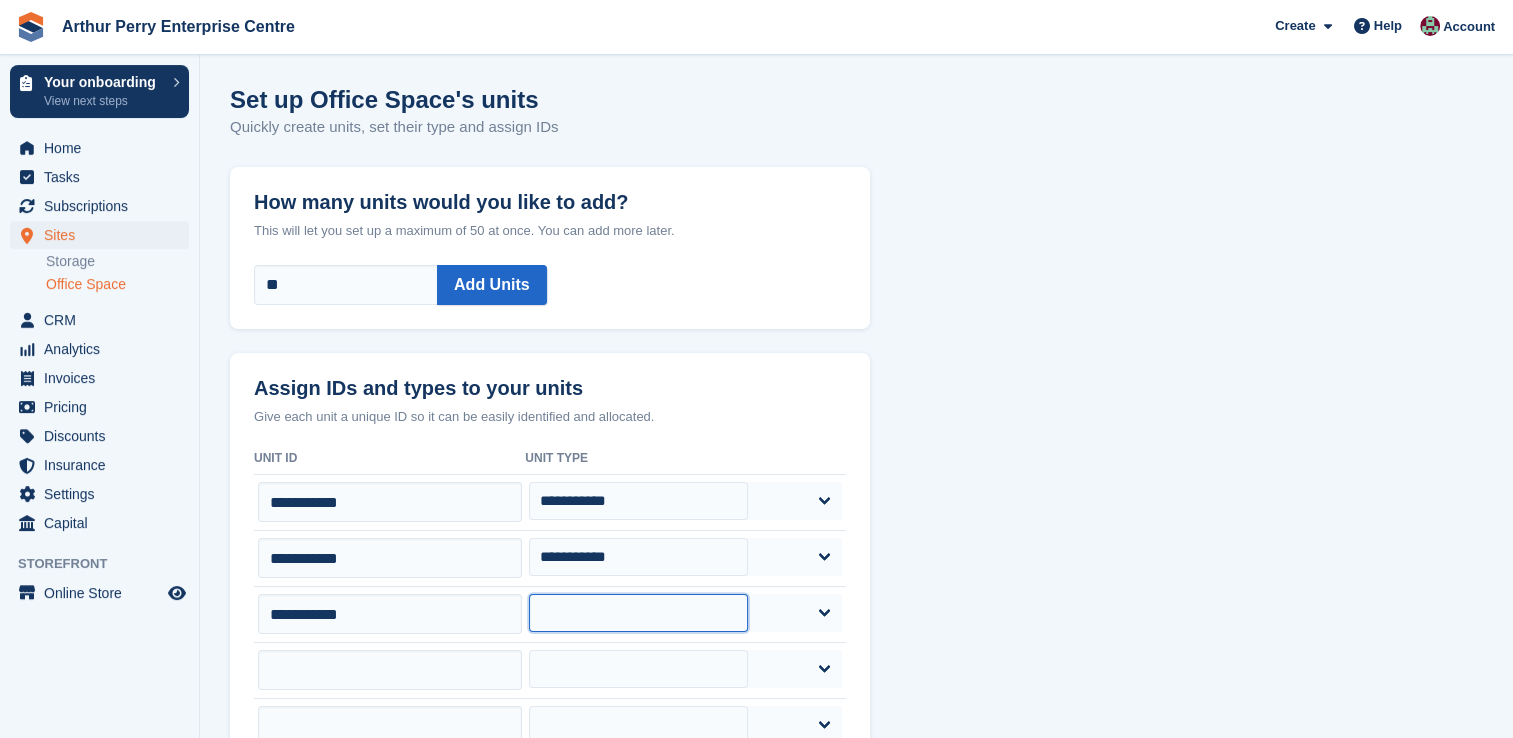 click on "**********" at bounding box center [638, 613] 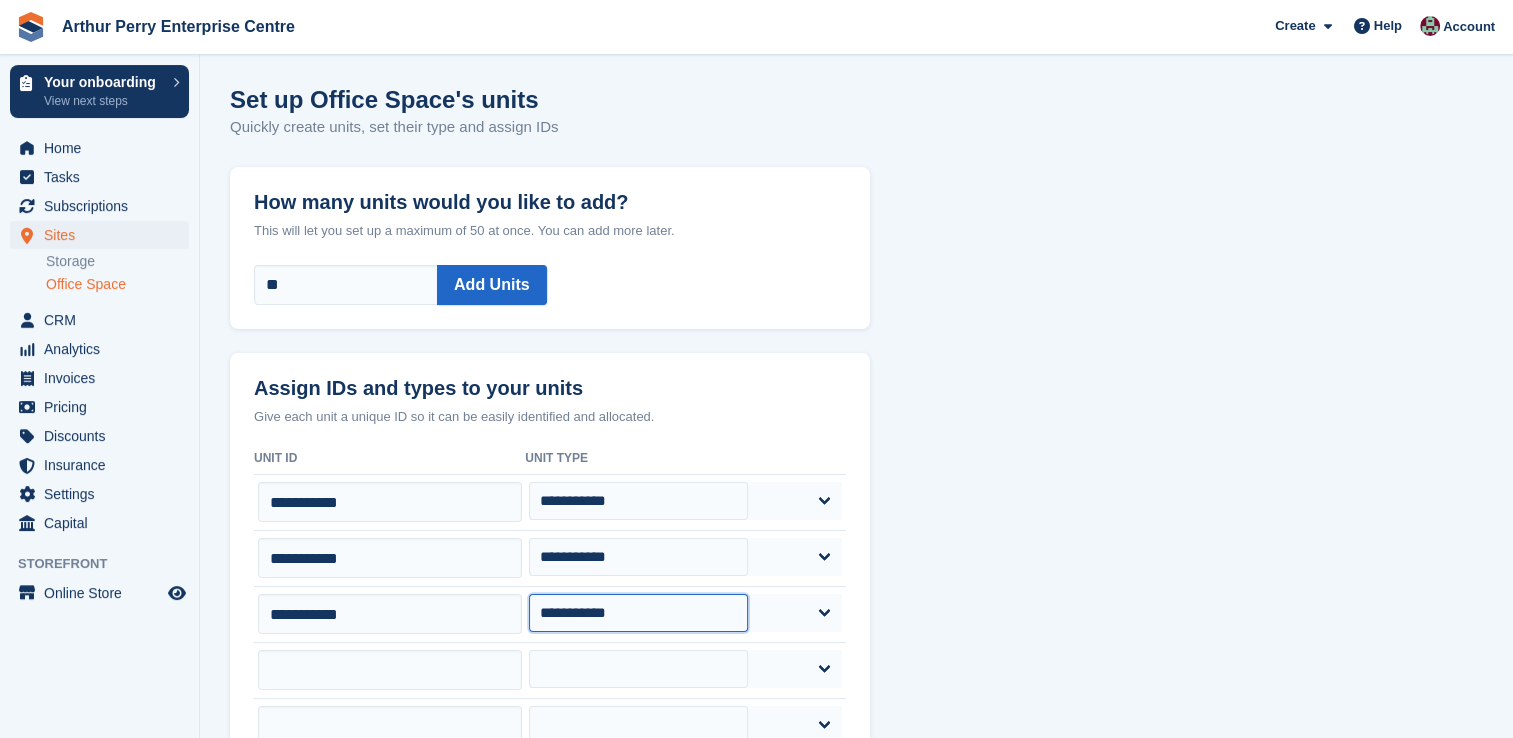 click on "**********" at bounding box center (638, 613) 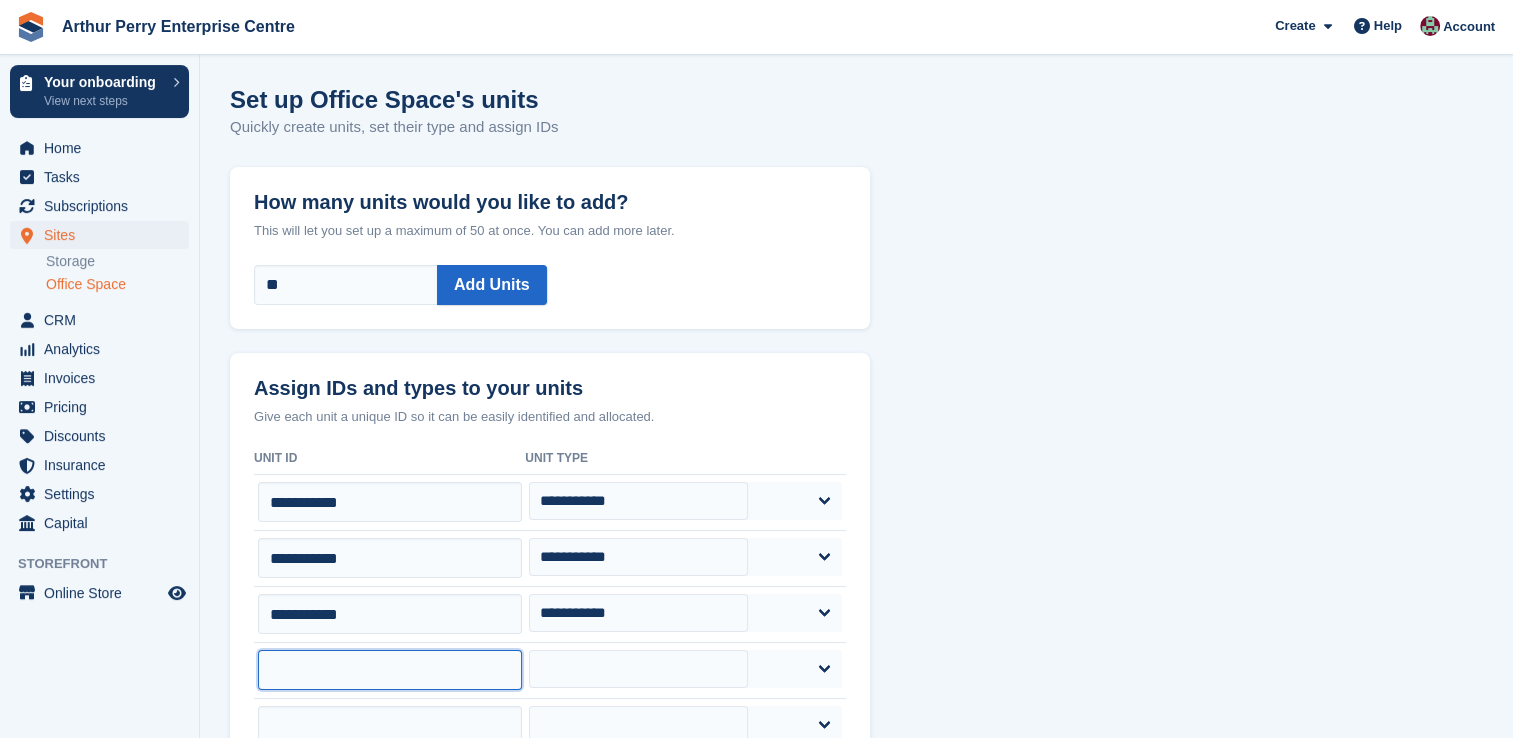 click at bounding box center [390, 670] 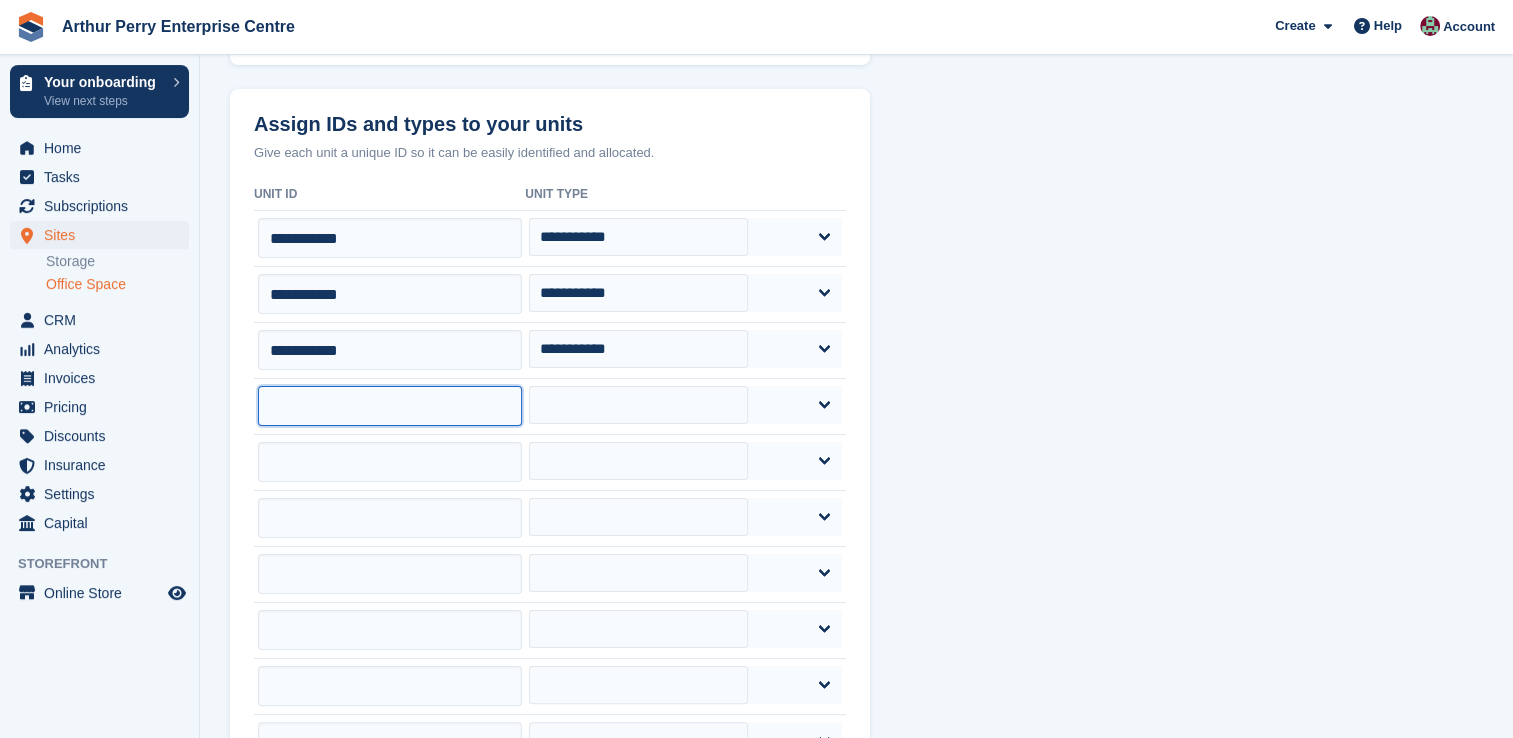 scroll, scrollTop: 300, scrollLeft: 0, axis: vertical 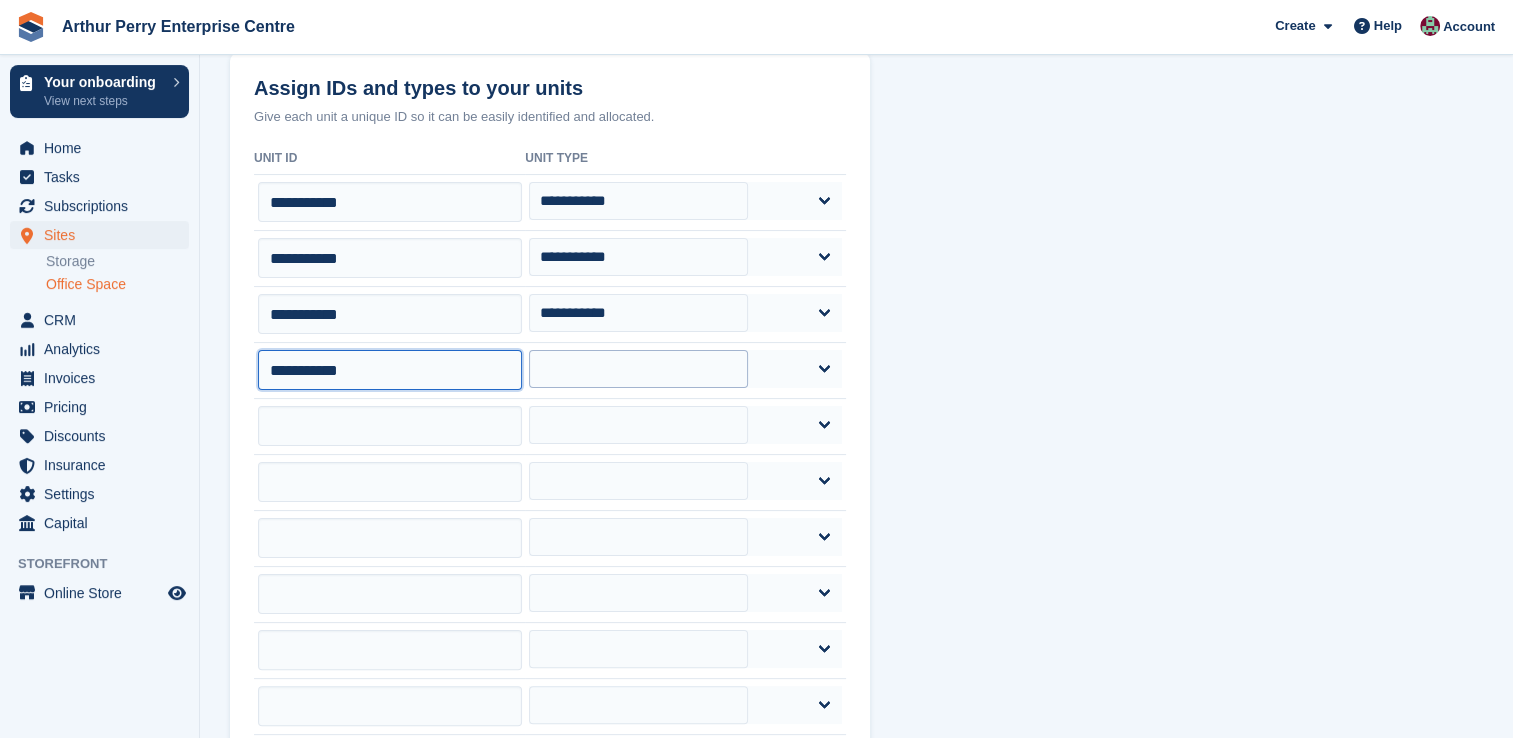 type on "**********" 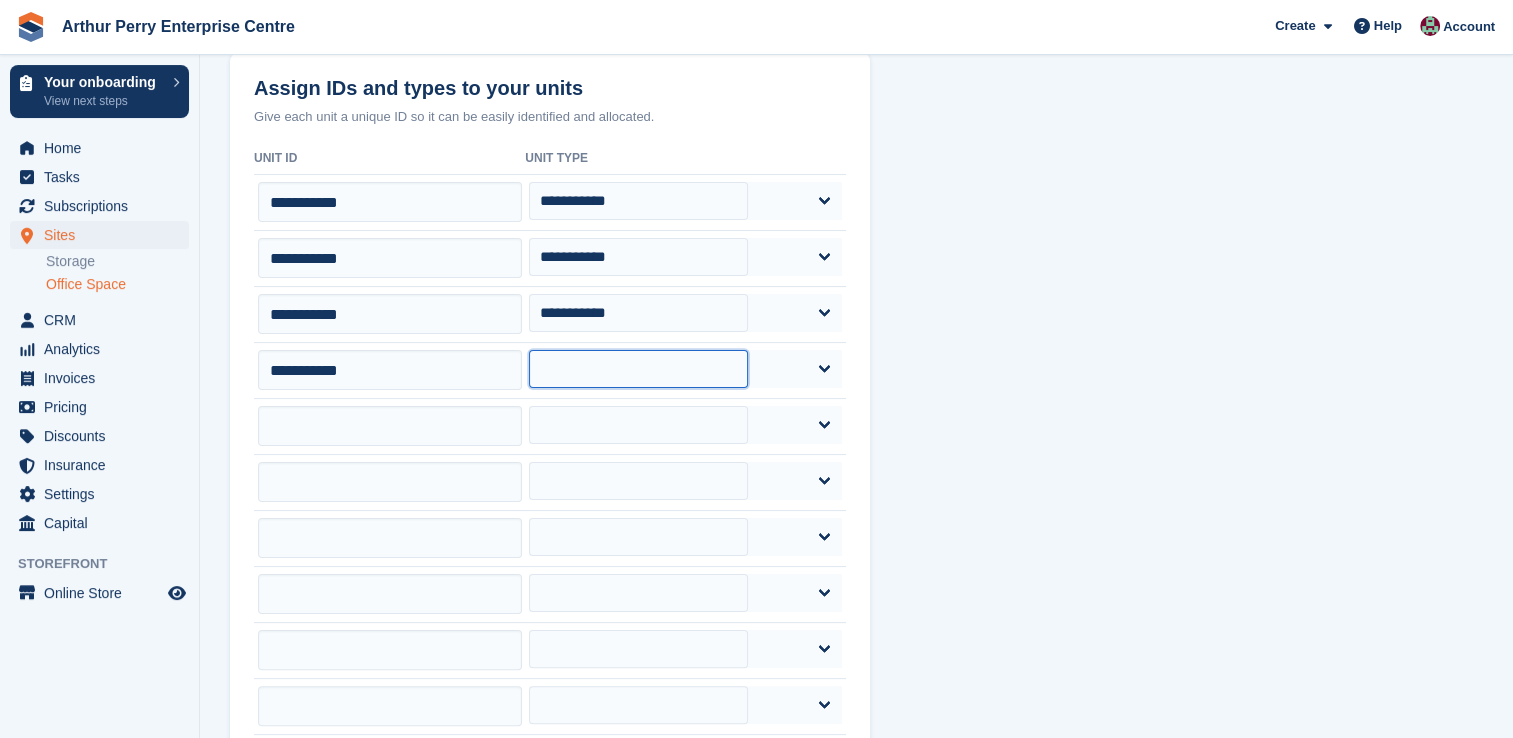 click on "**********" at bounding box center [638, 369] 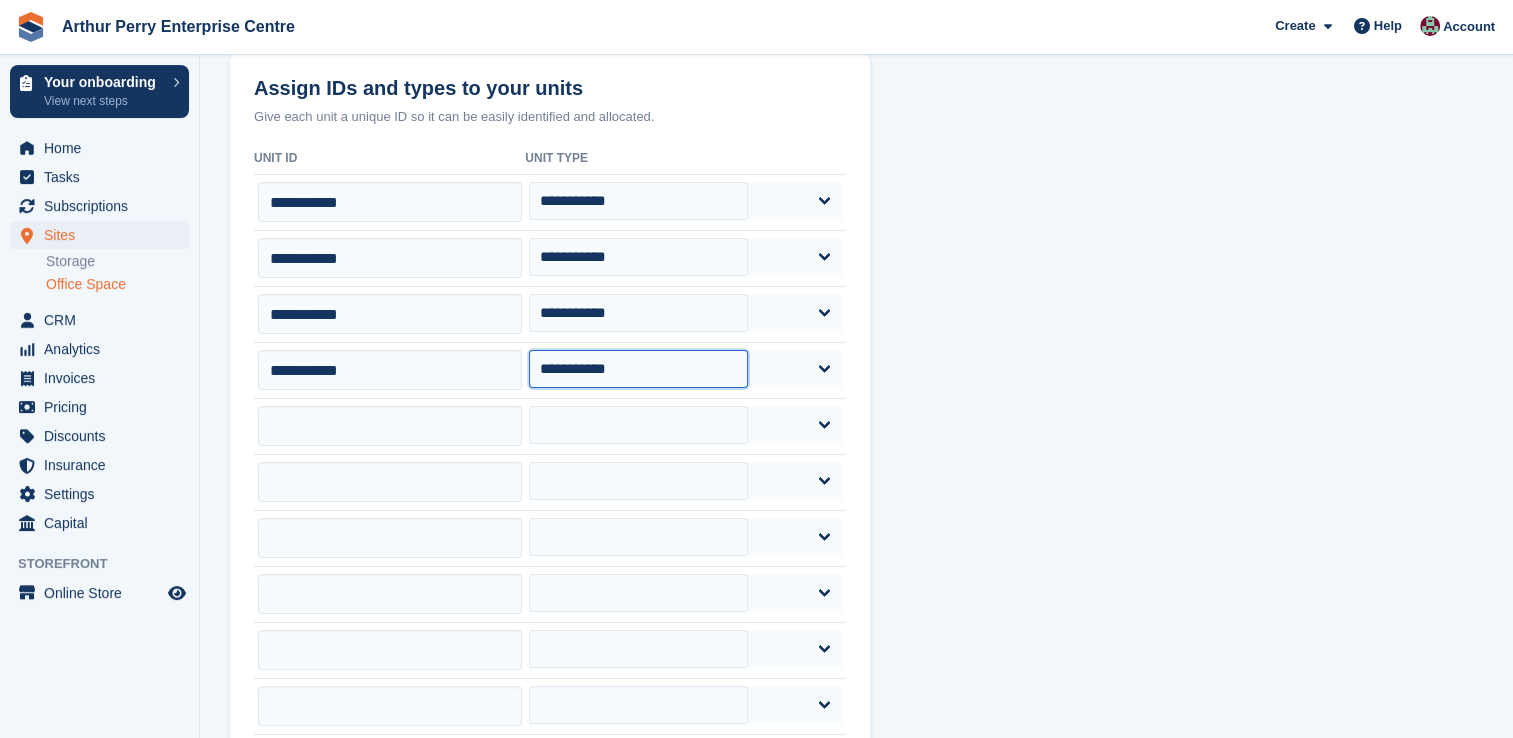 click on "**********" at bounding box center (638, 369) 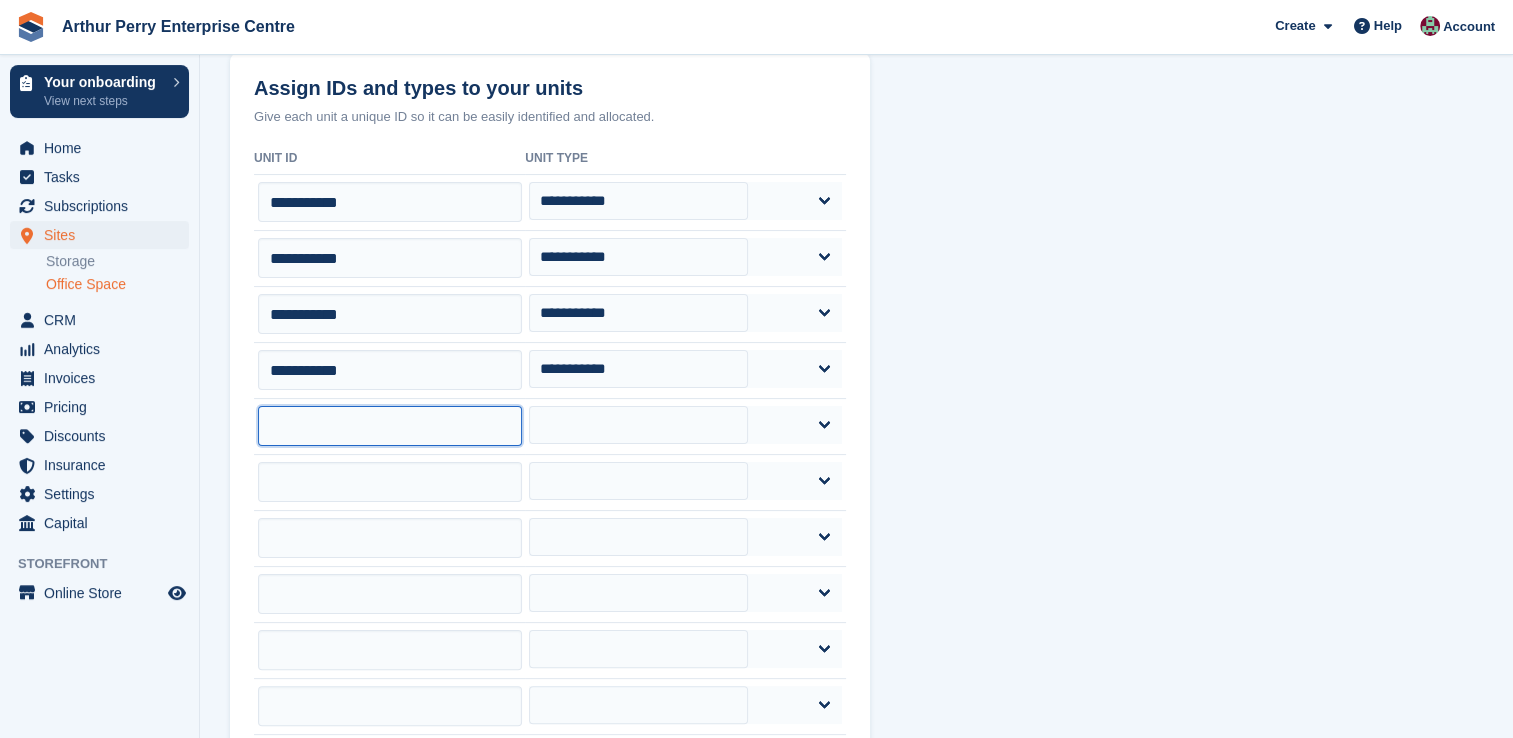 click at bounding box center [390, 426] 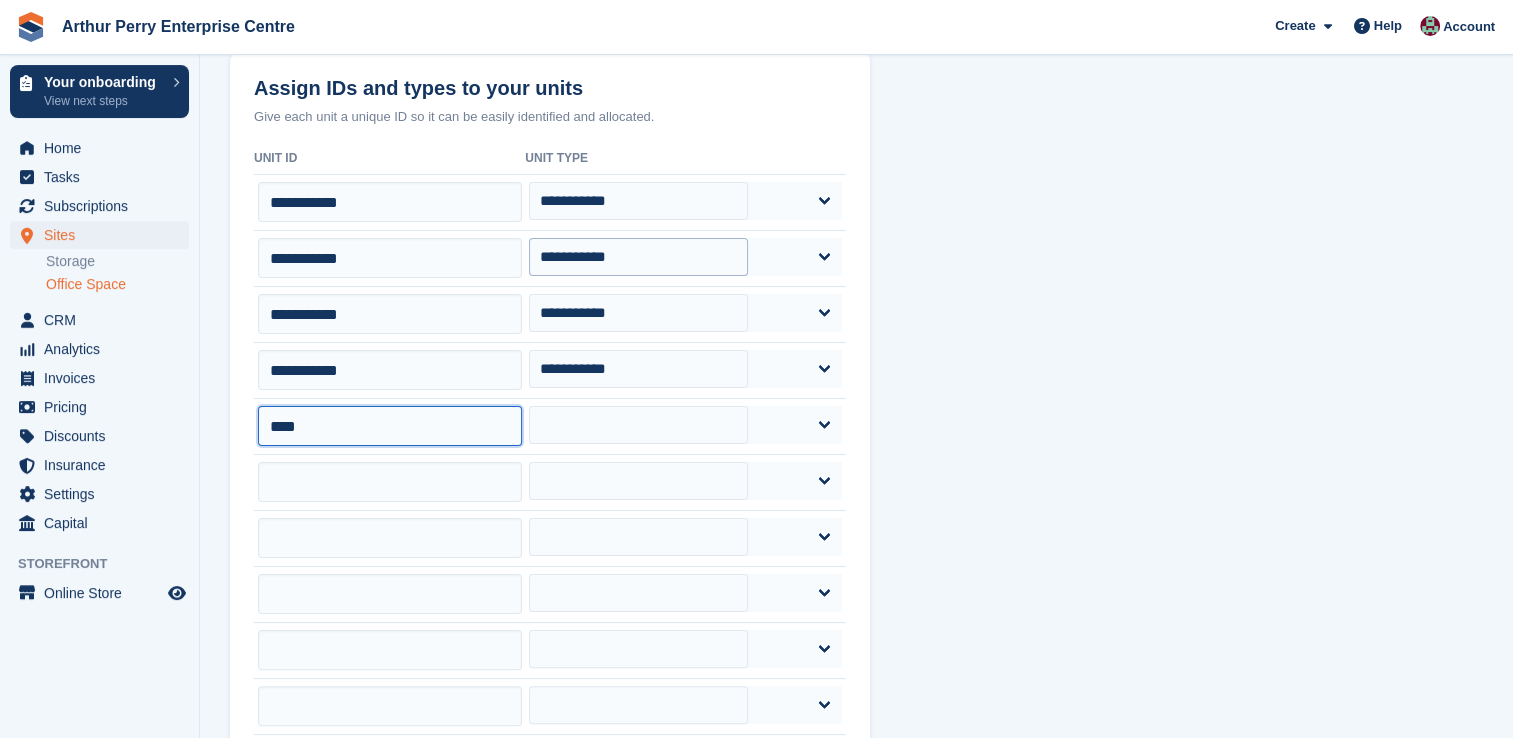 type on "*****" 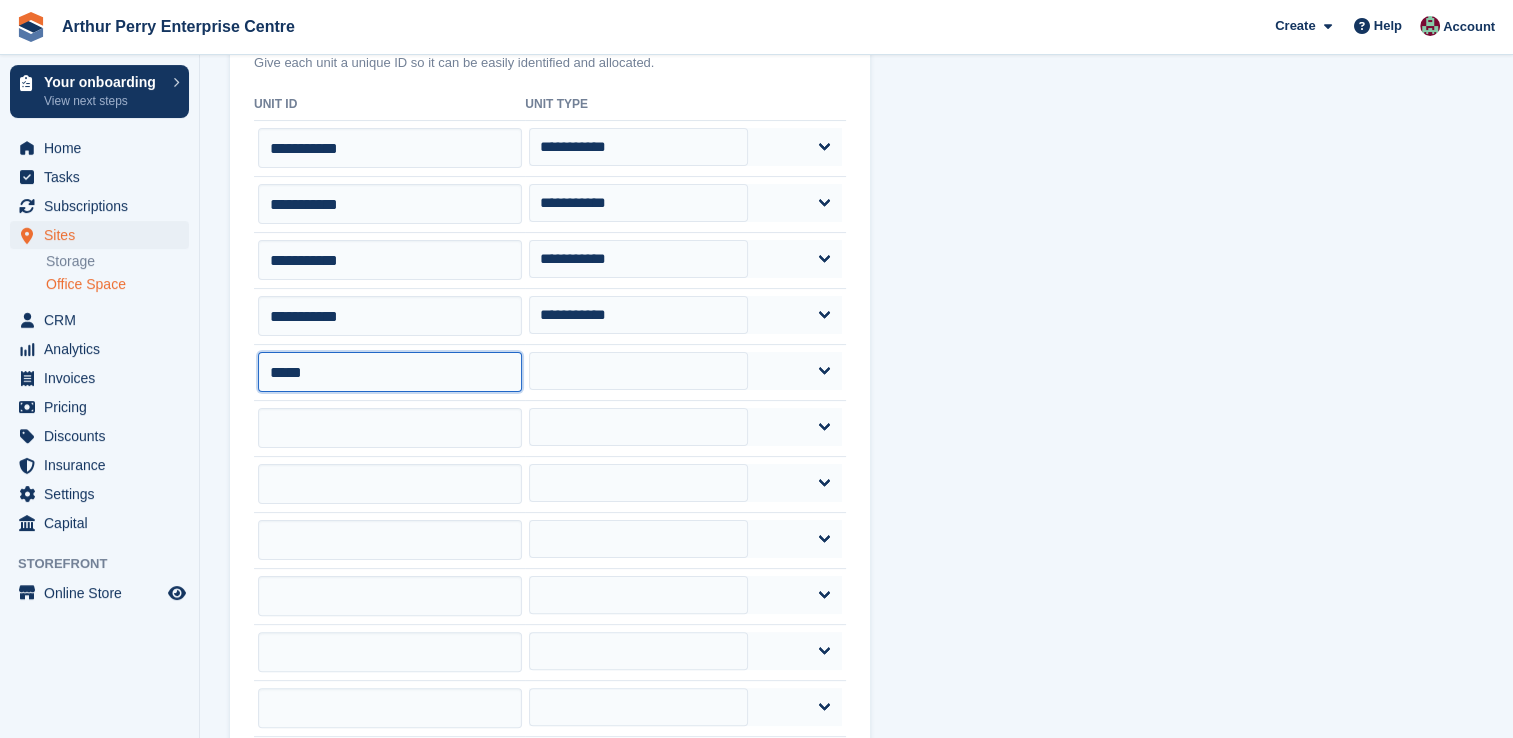 scroll, scrollTop: 0, scrollLeft: 0, axis: both 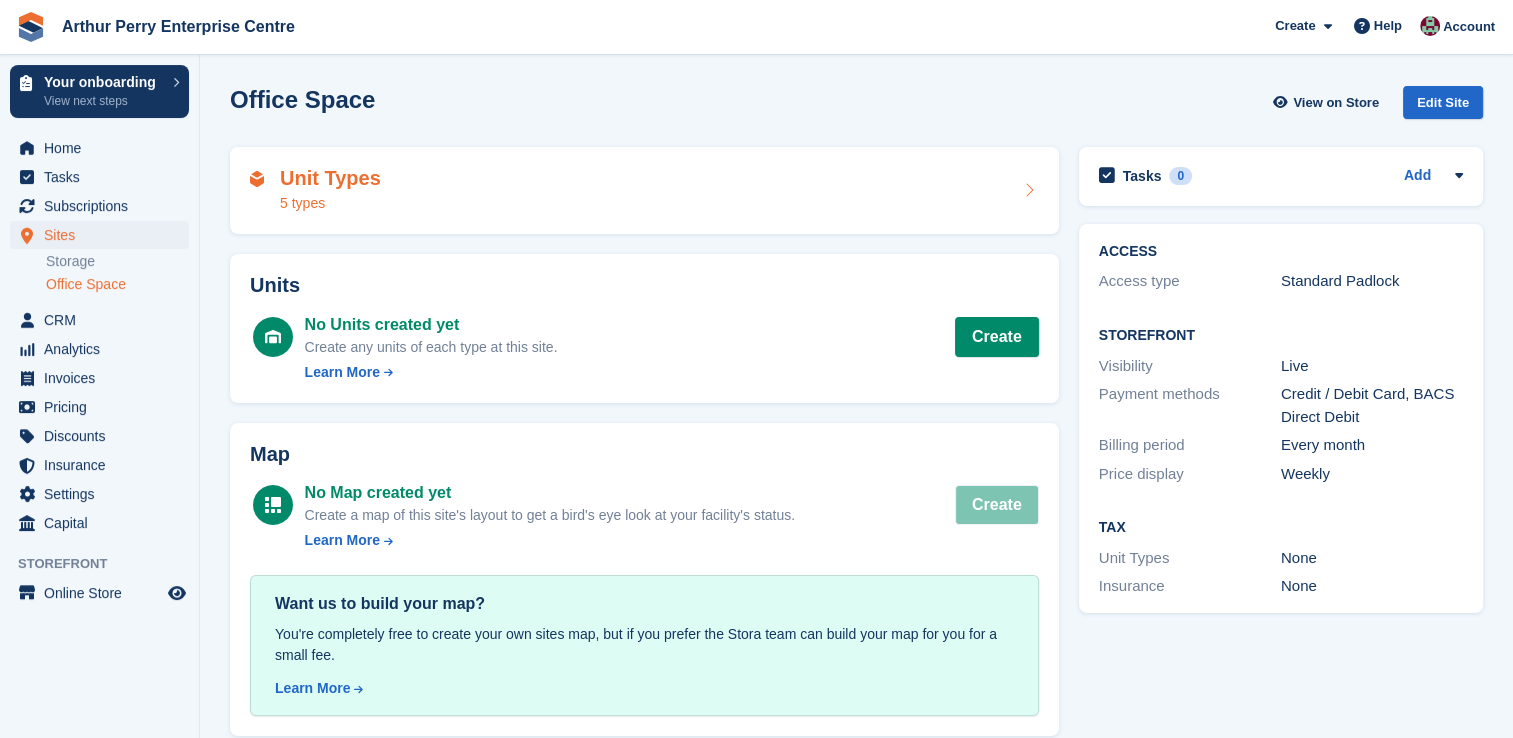 click on "Unit Types
5 types" at bounding box center [644, 191] 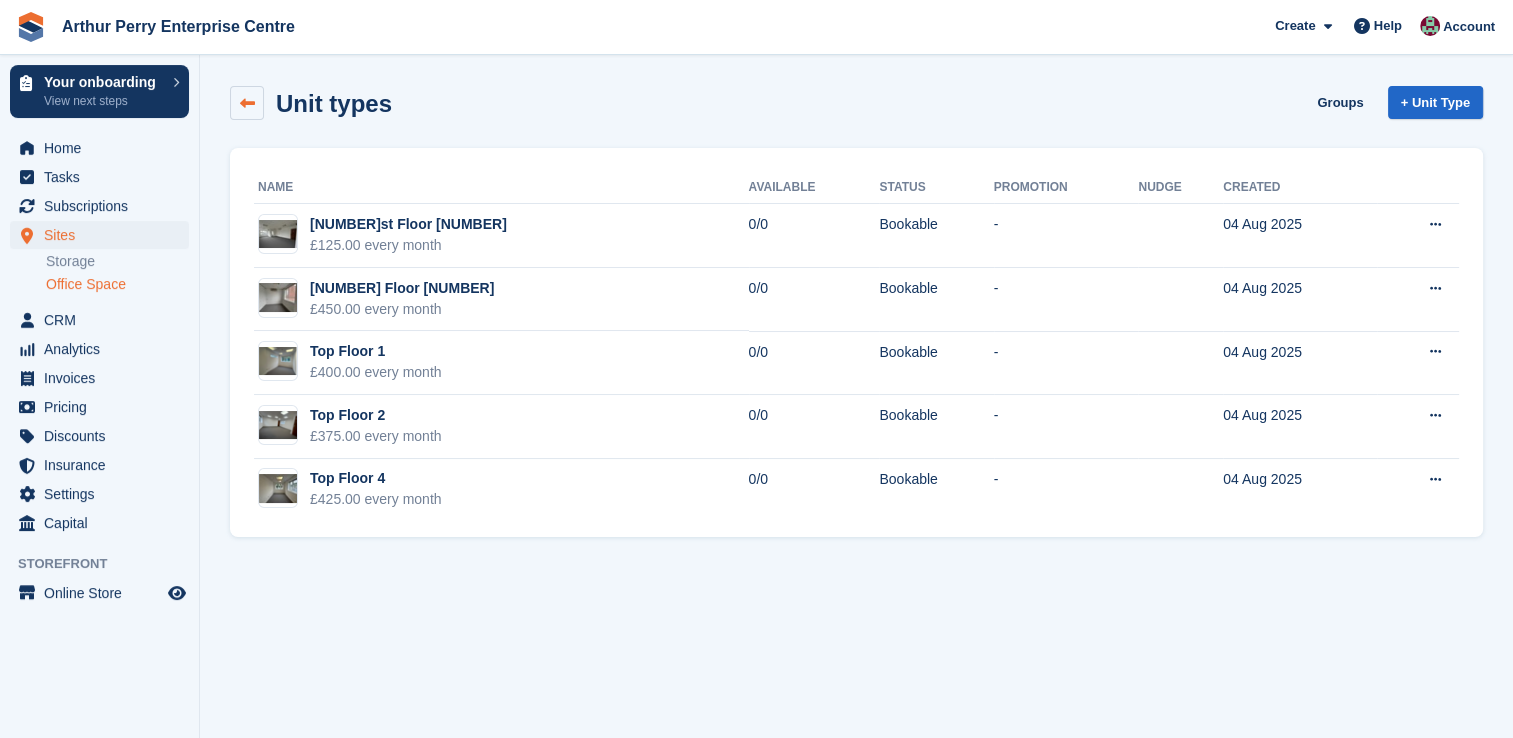 click at bounding box center (247, 103) 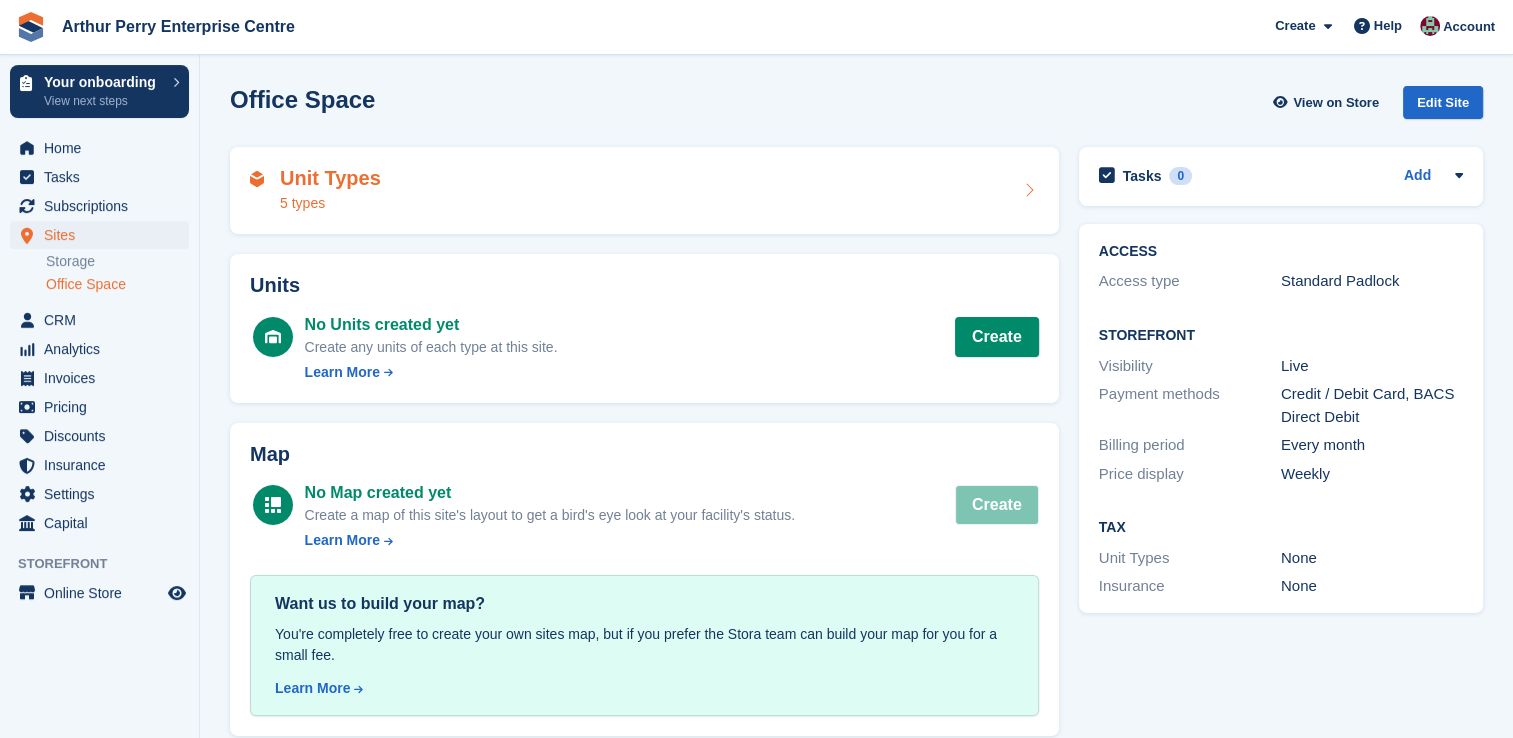 click on "Unit Types
5 types" at bounding box center (644, 191) 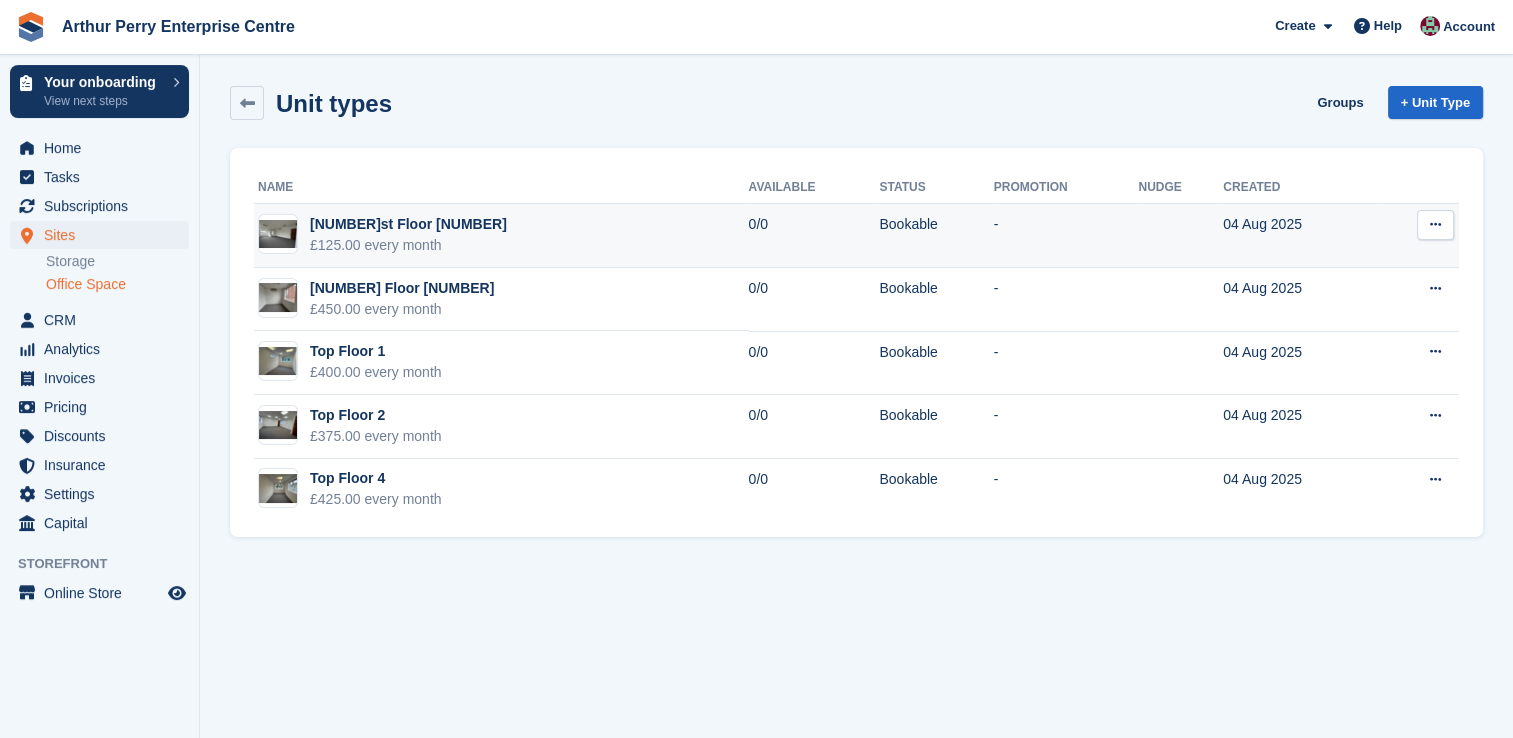 click on "1st Floor 7
£125.00 every month" at bounding box center [501, 236] 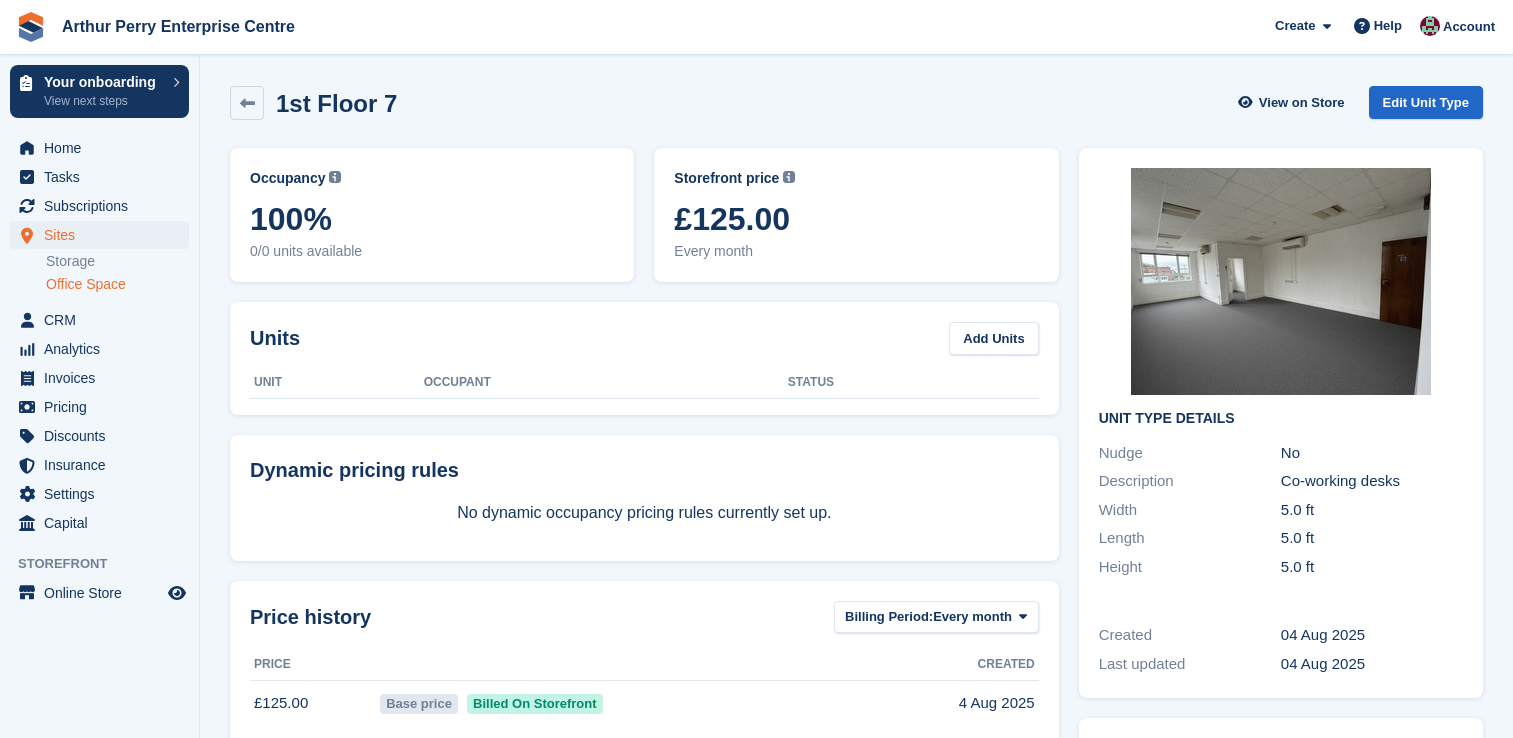 scroll, scrollTop: 0, scrollLeft: 0, axis: both 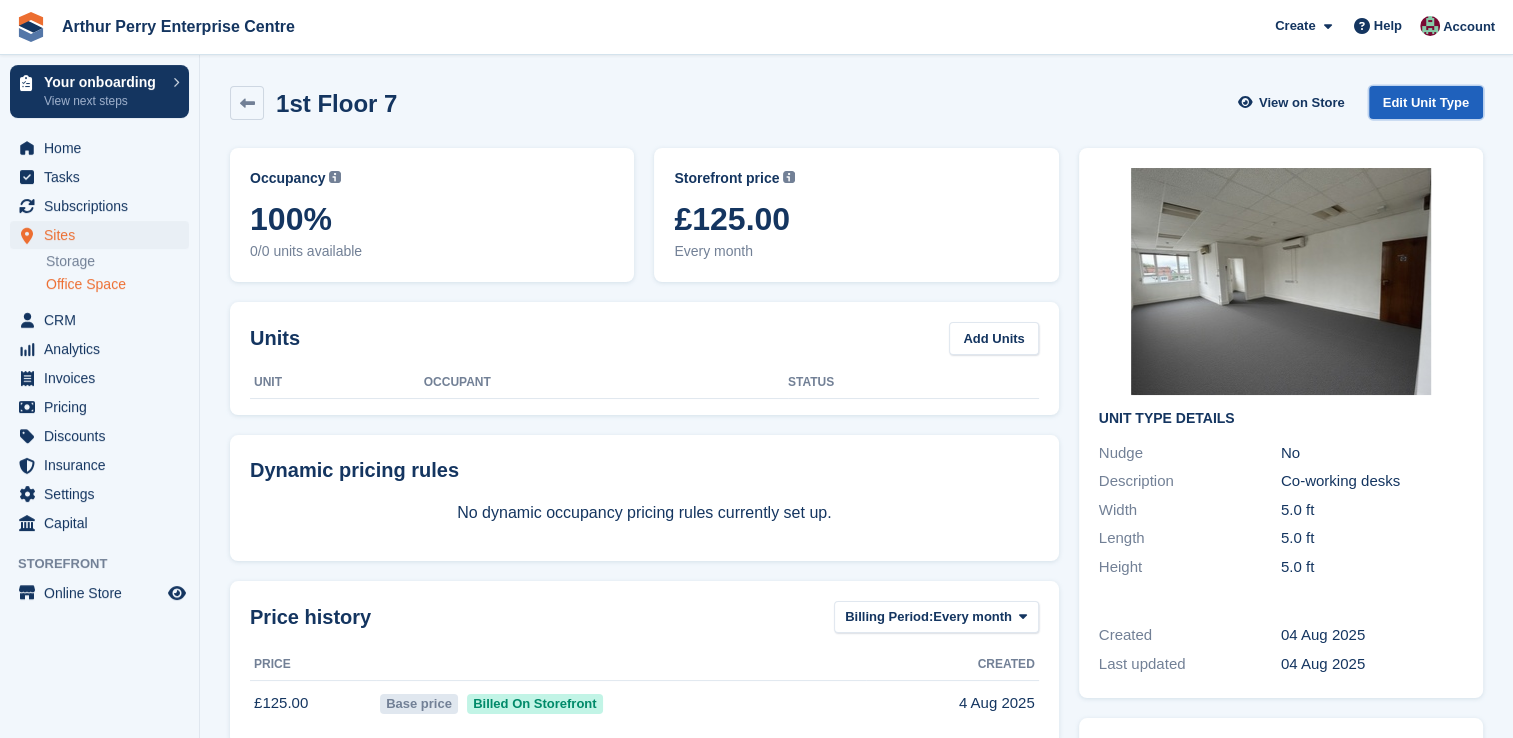 click on "Edit Unit Type" at bounding box center [1426, 102] 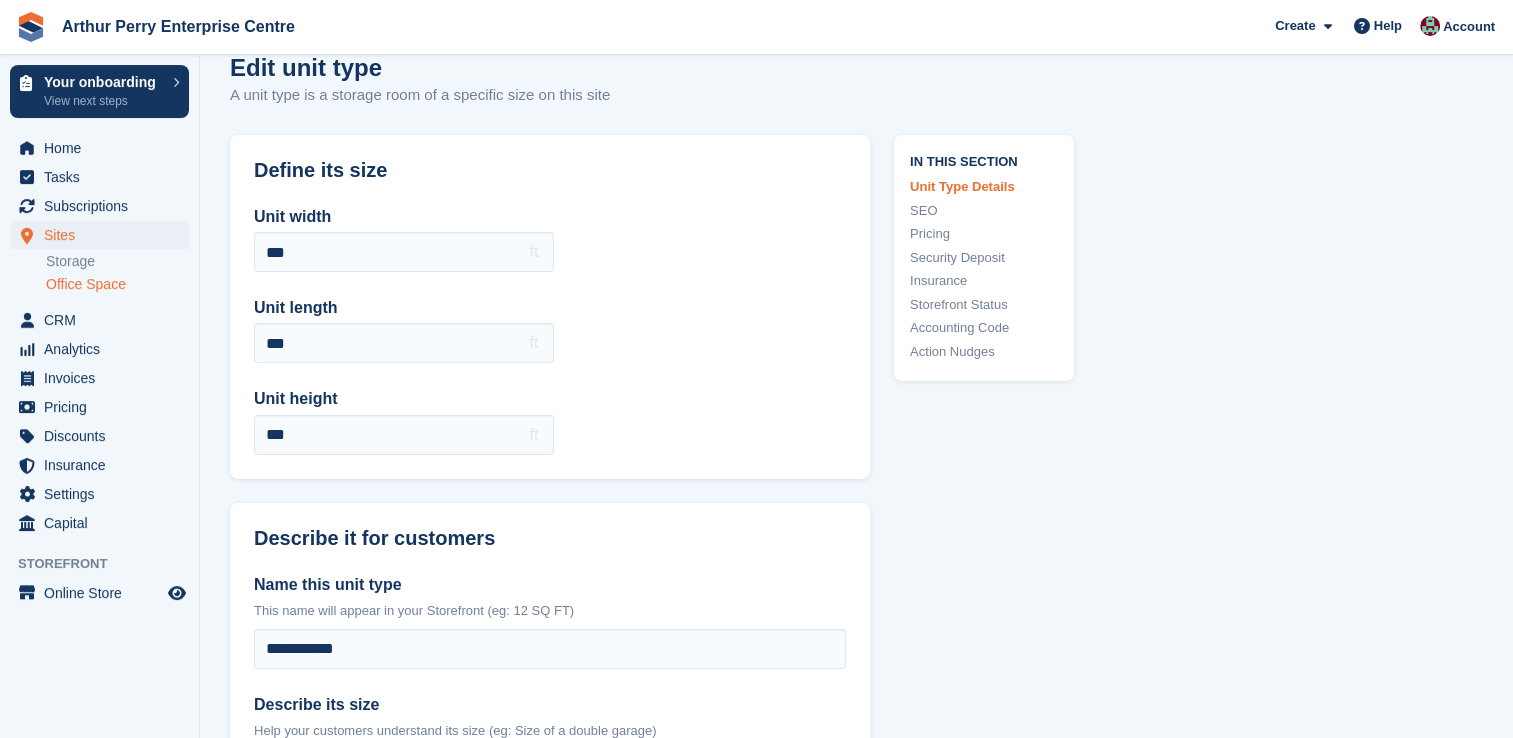 scroll, scrollTop: 400, scrollLeft: 0, axis: vertical 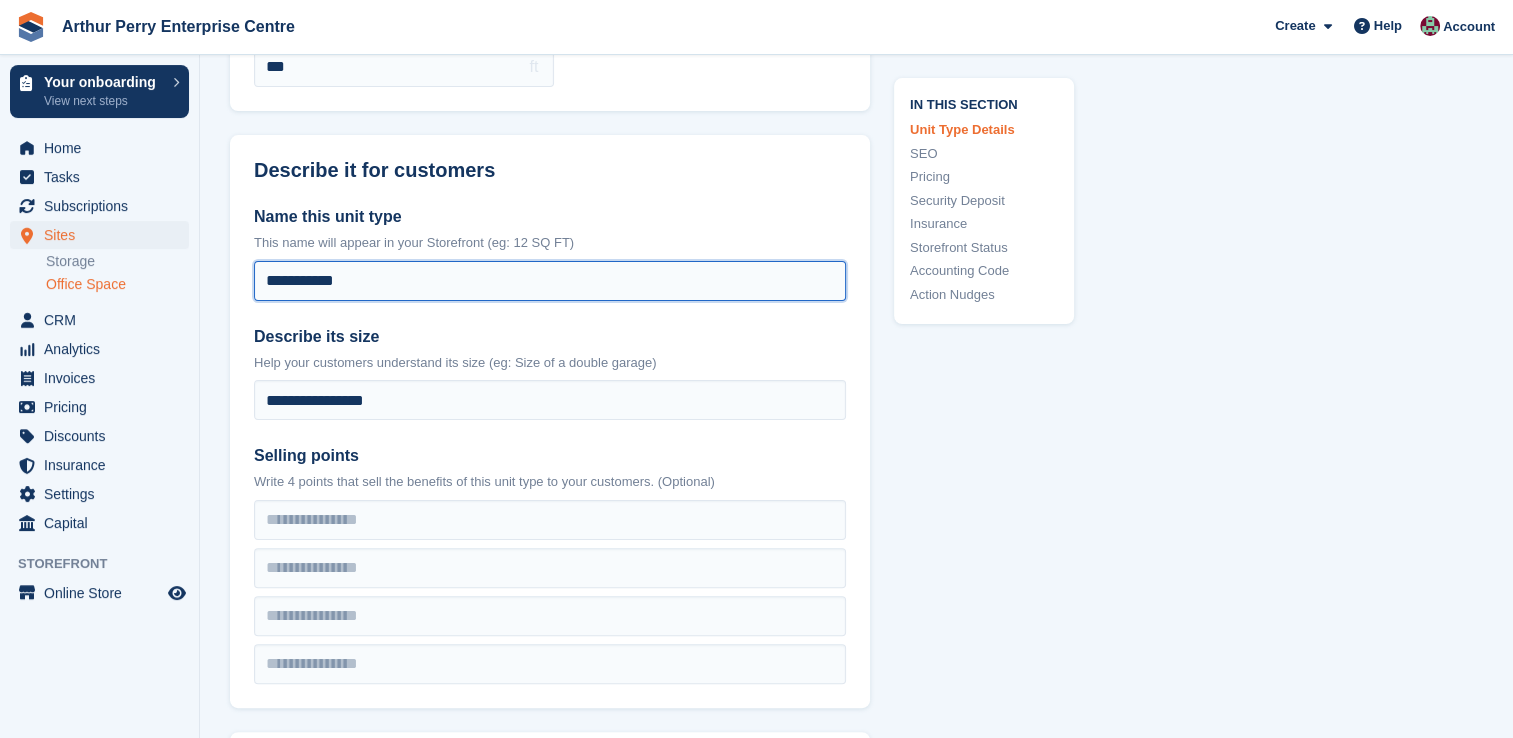 drag, startPoint x: 424, startPoint y: 282, endPoint x: 264, endPoint y: 248, distance: 163.57262 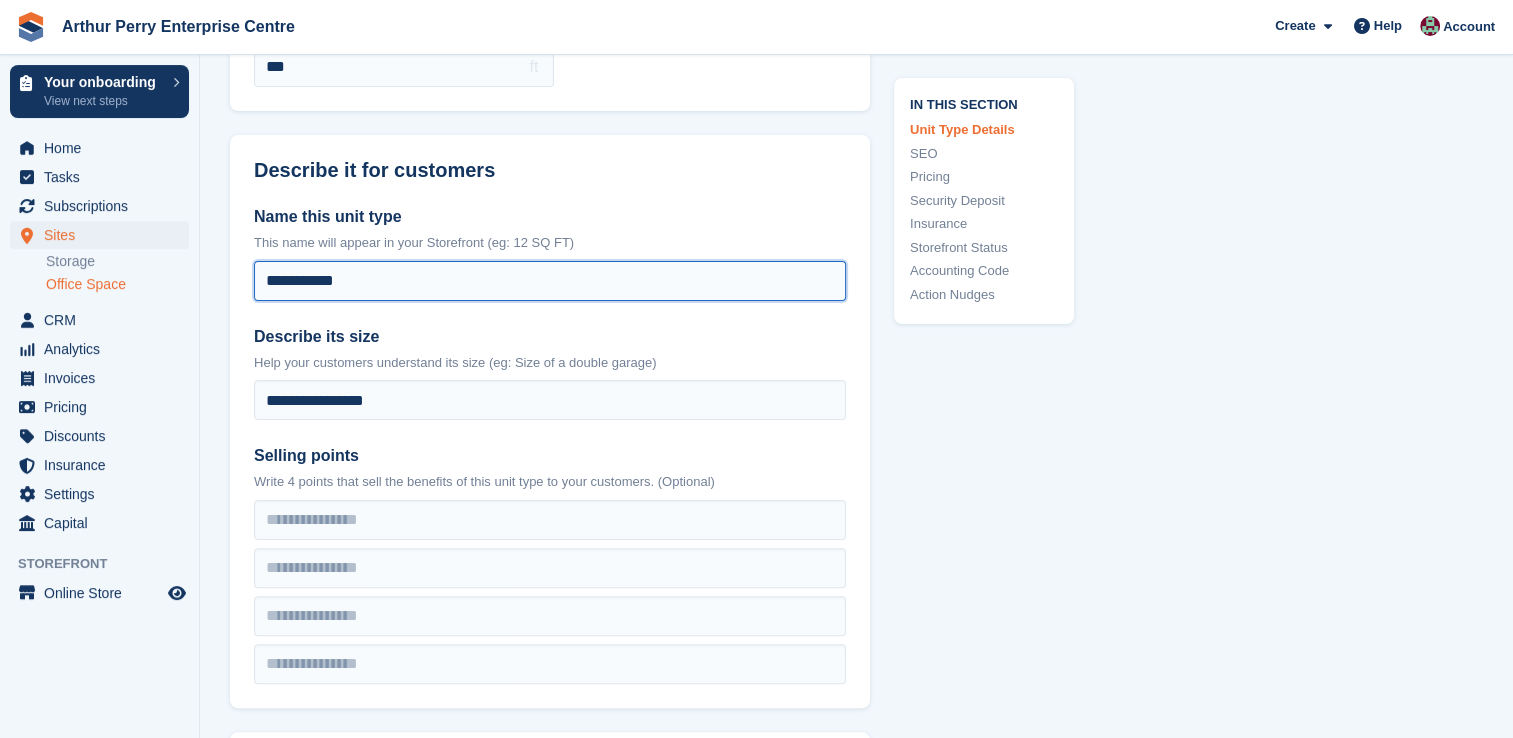 click on "**********" at bounding box center (856, 1701) 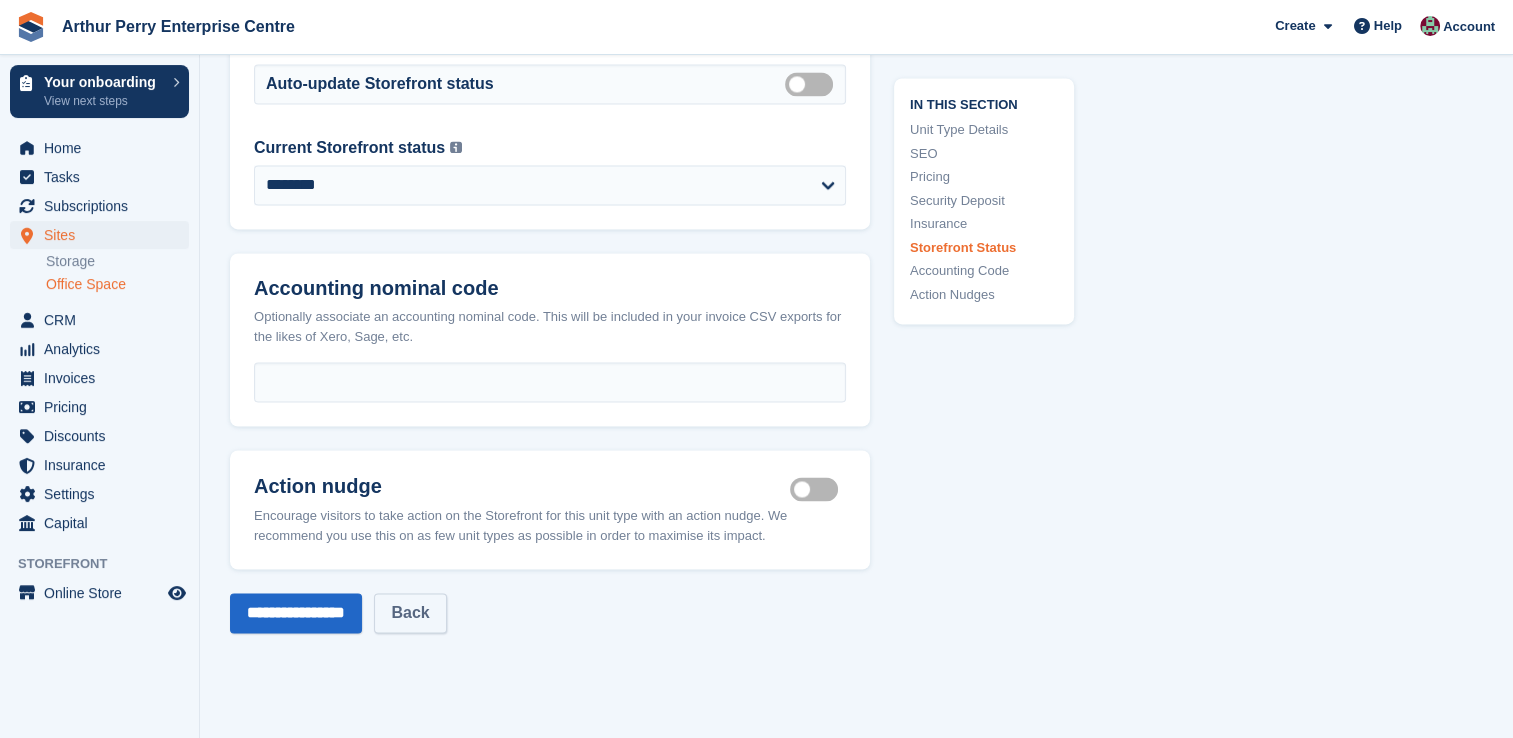 scroll, scrollTop: 3200, scrollLeft: 0, axis: vertical 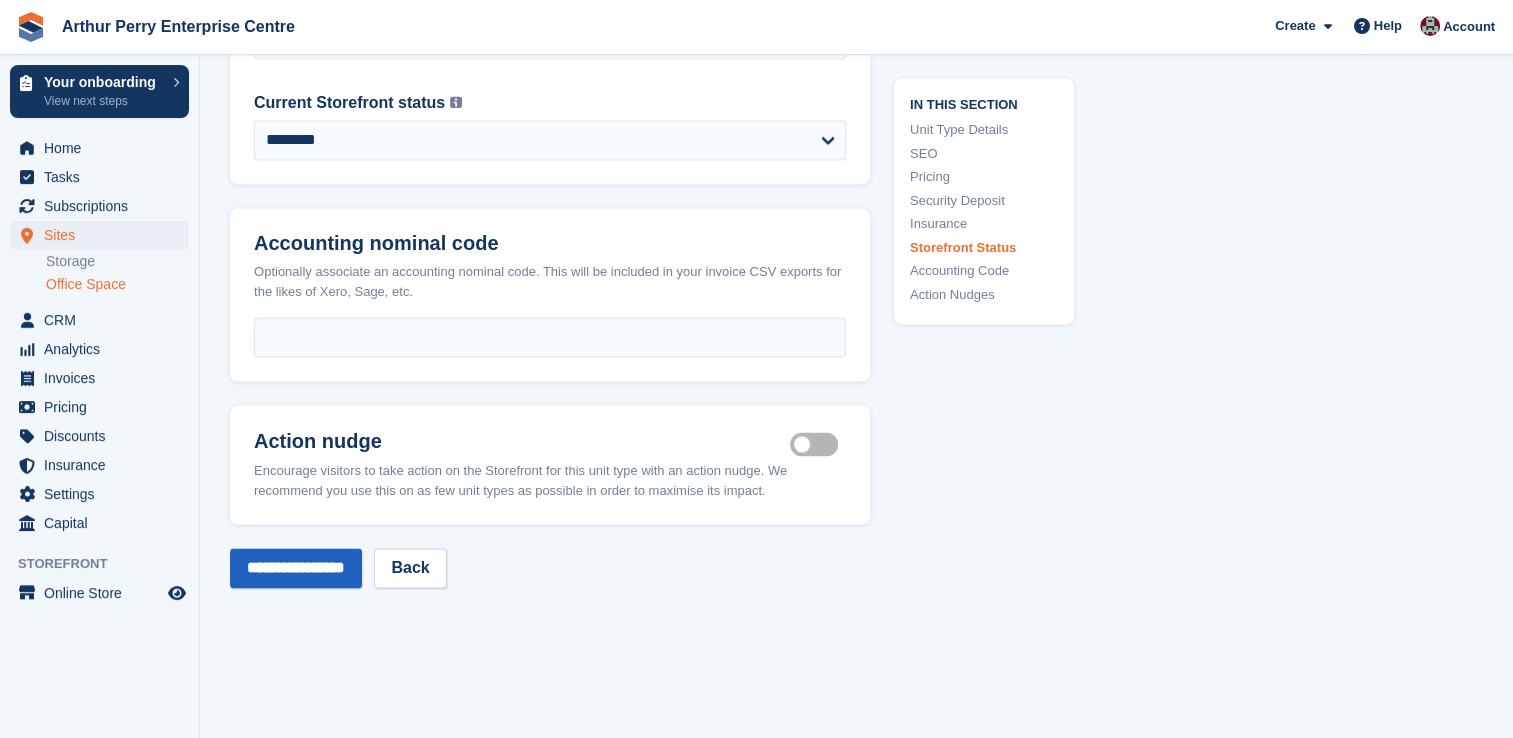 type on "**********" 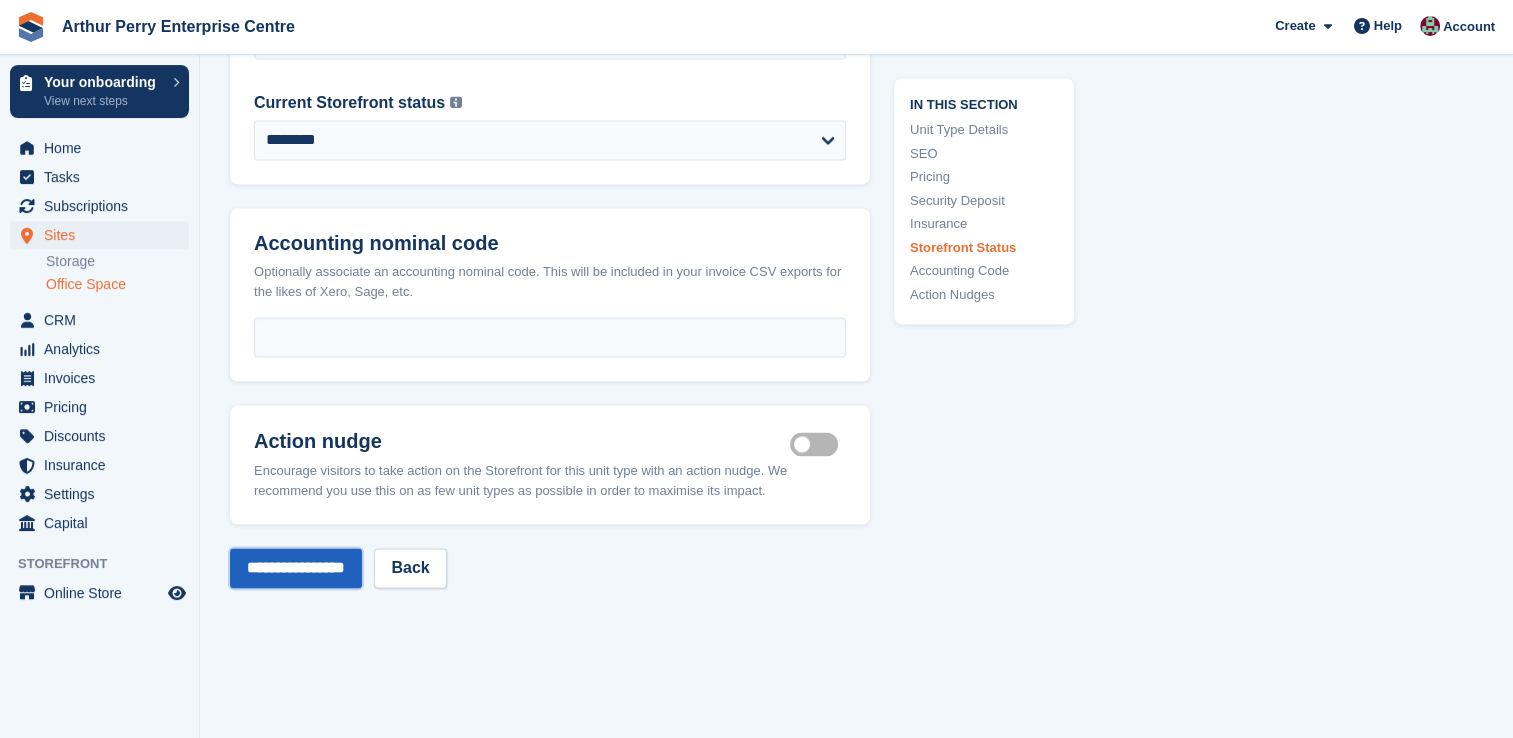 click on "**********" at bounding box center (296, 568) 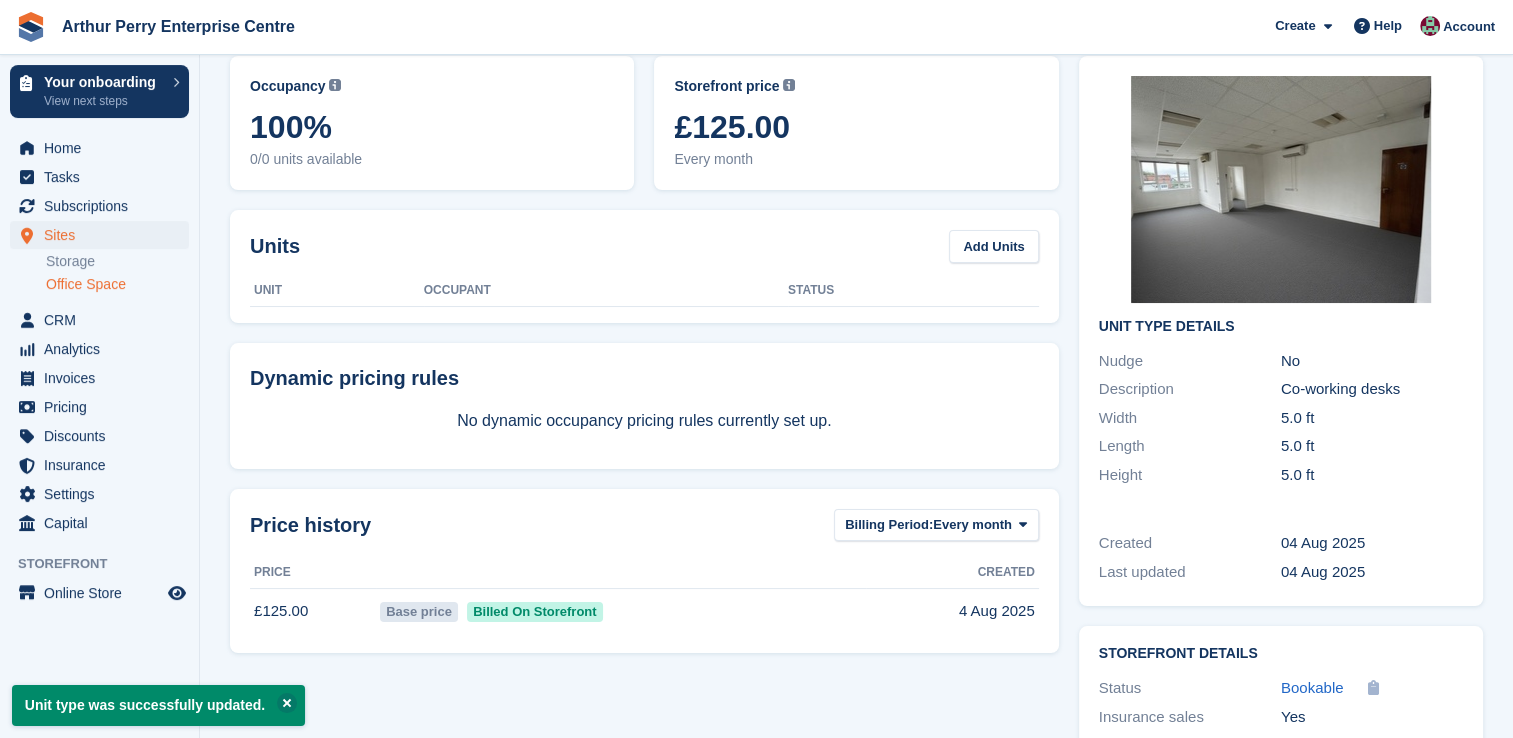 scroll, scrollTop: 0, scrollLeft: 0, axis: both 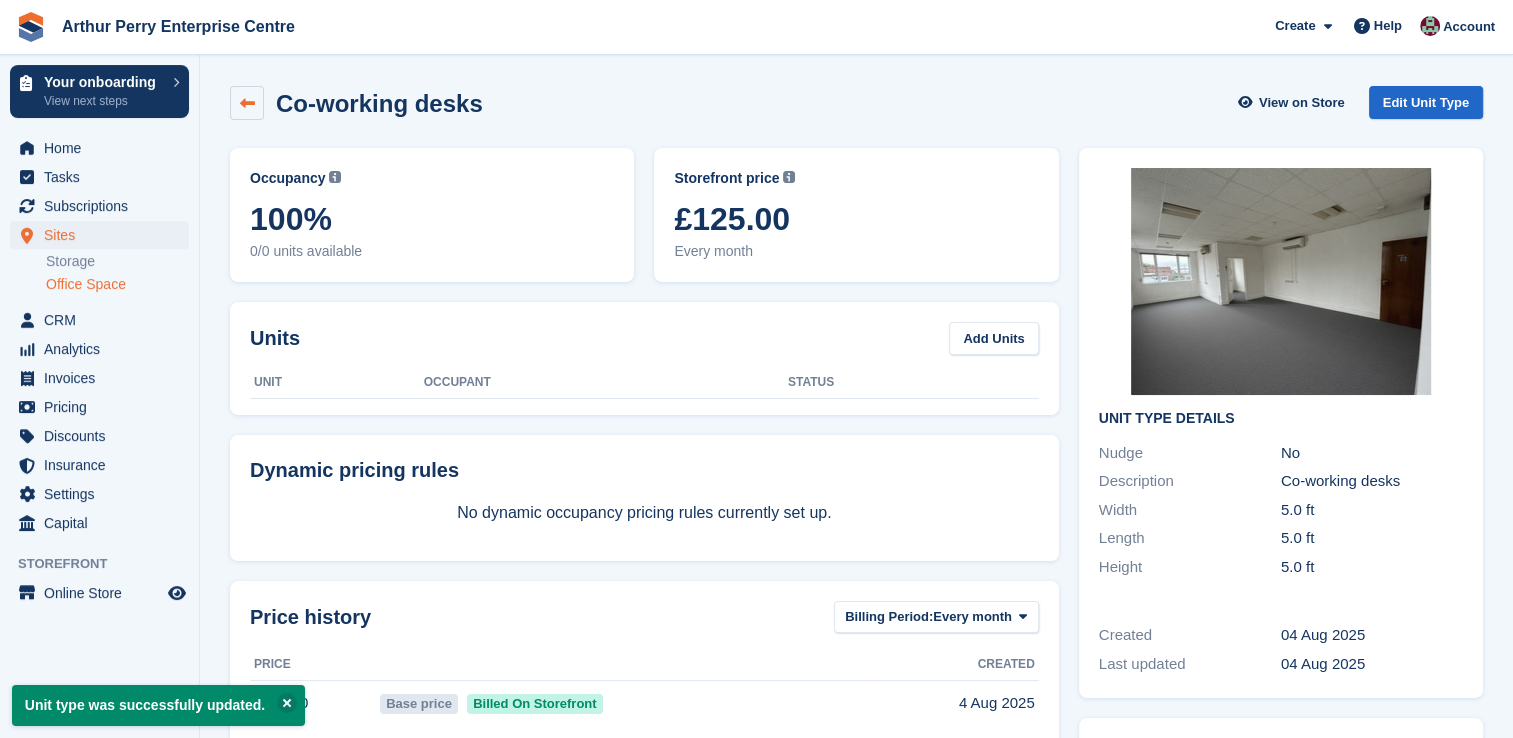 click at bounding box center [247, 103] 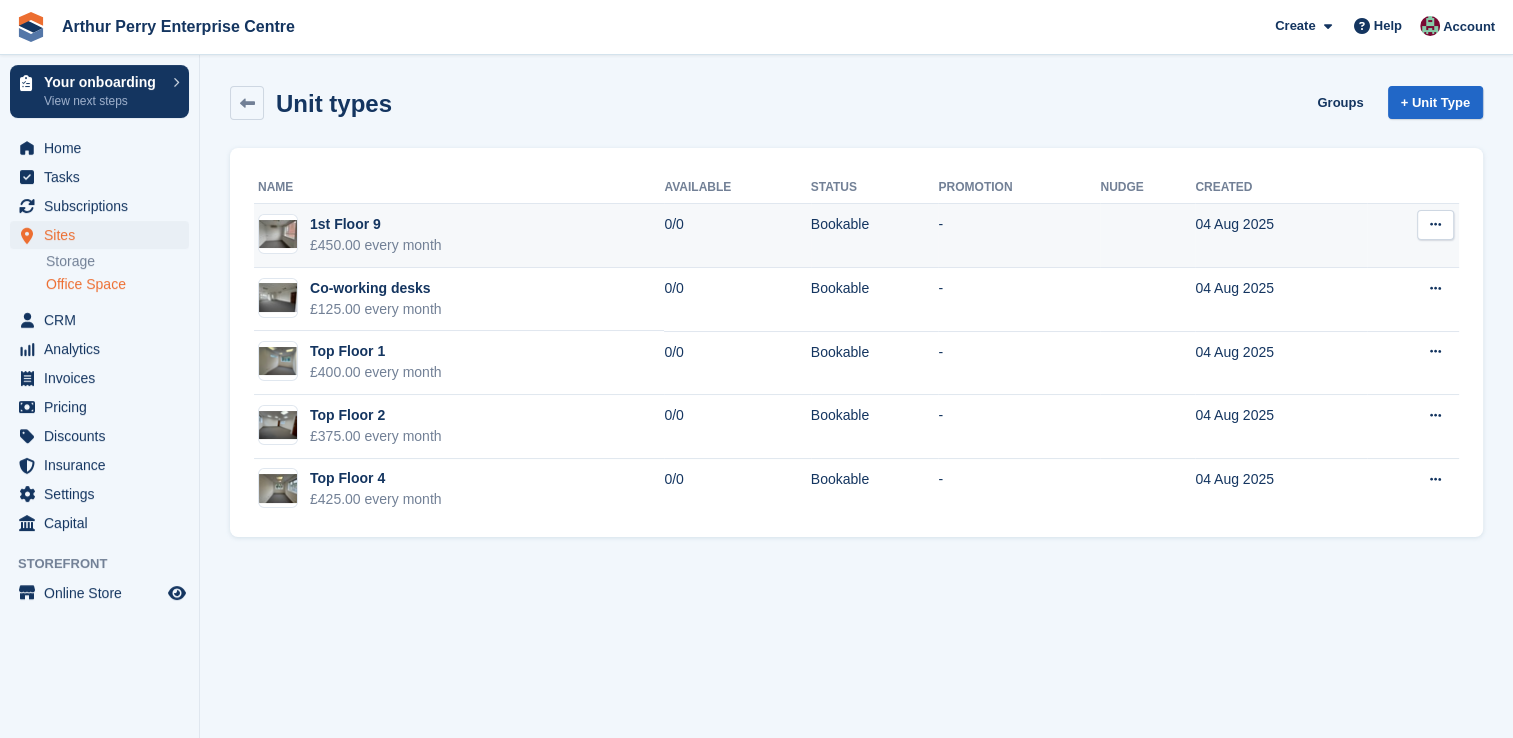 click at bounding box center [1435, 225] 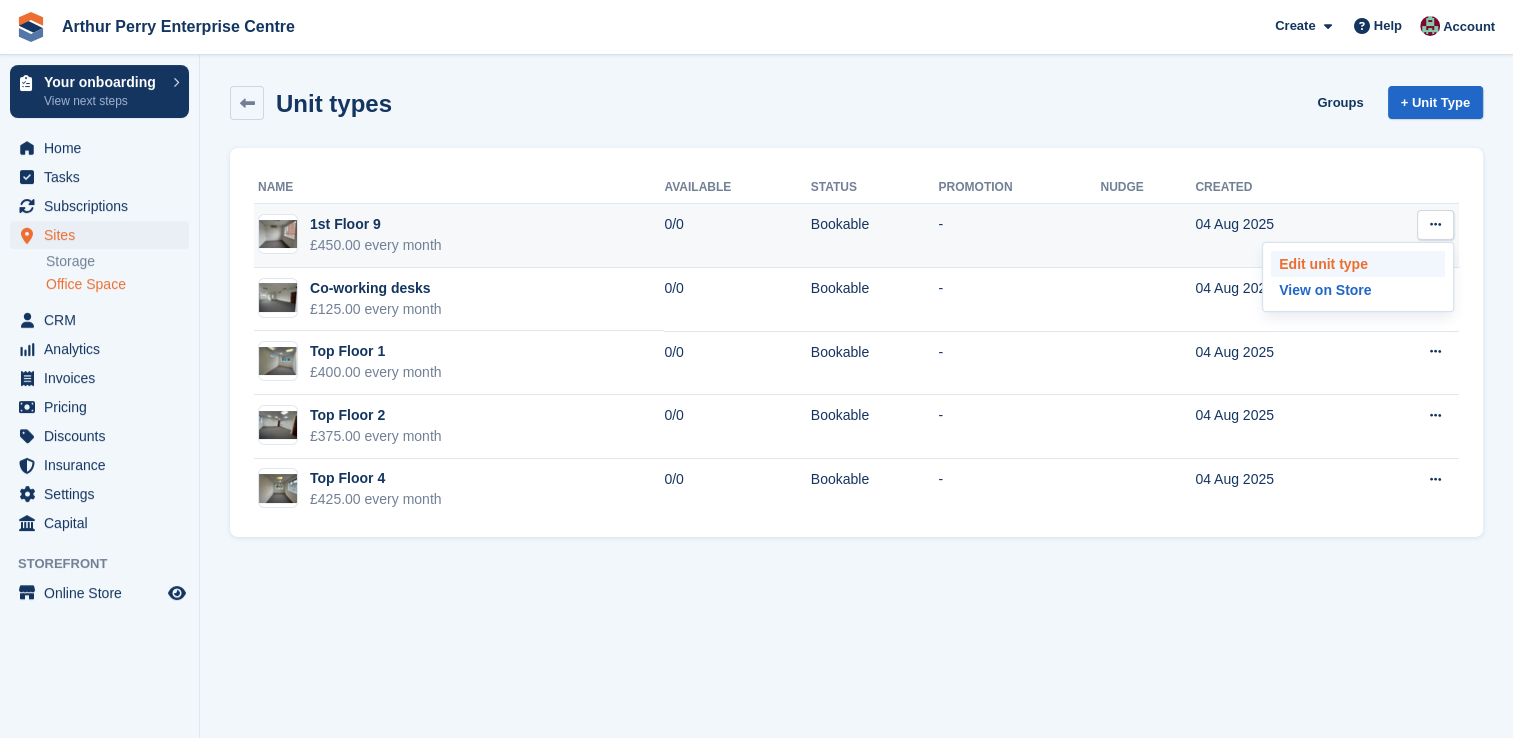 click on "Edit unit type" at bounding box center (1358, 264) 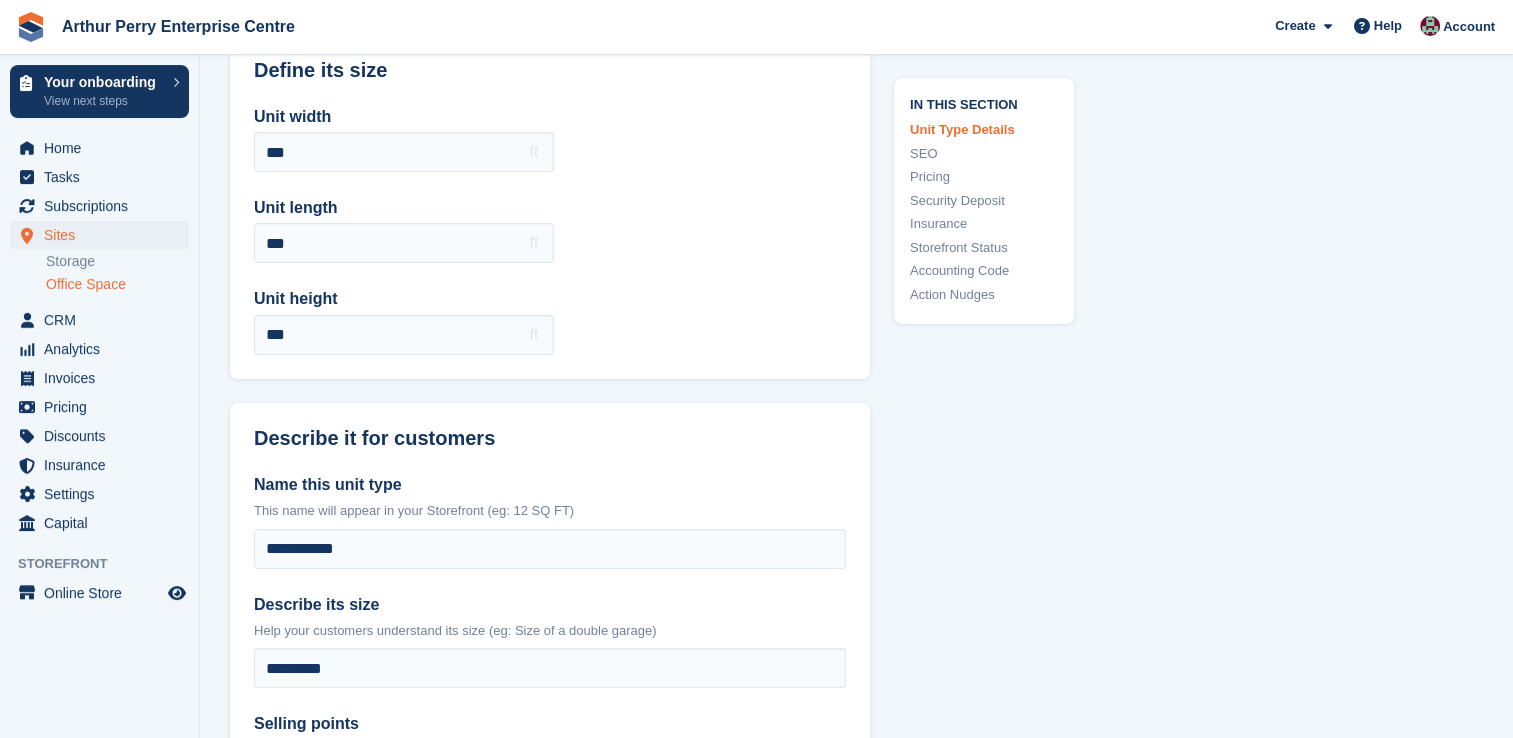 scroll, scrollTop: 400, scrollLeft: 0, axis: vertical 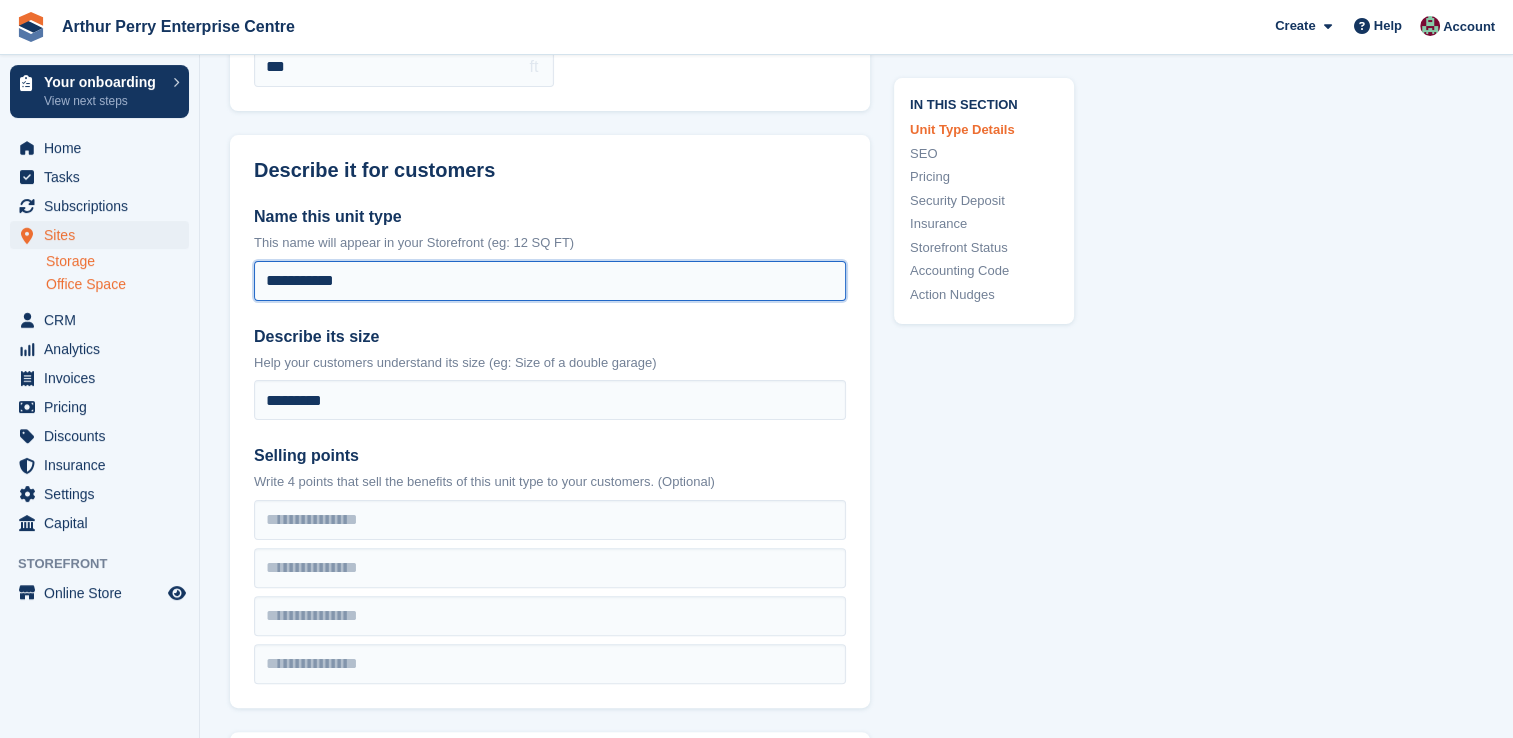 drag, startPoint x: 411, startPoint y: 282, endPoint x: 75, endPoint y: 265, distance: 336.42978 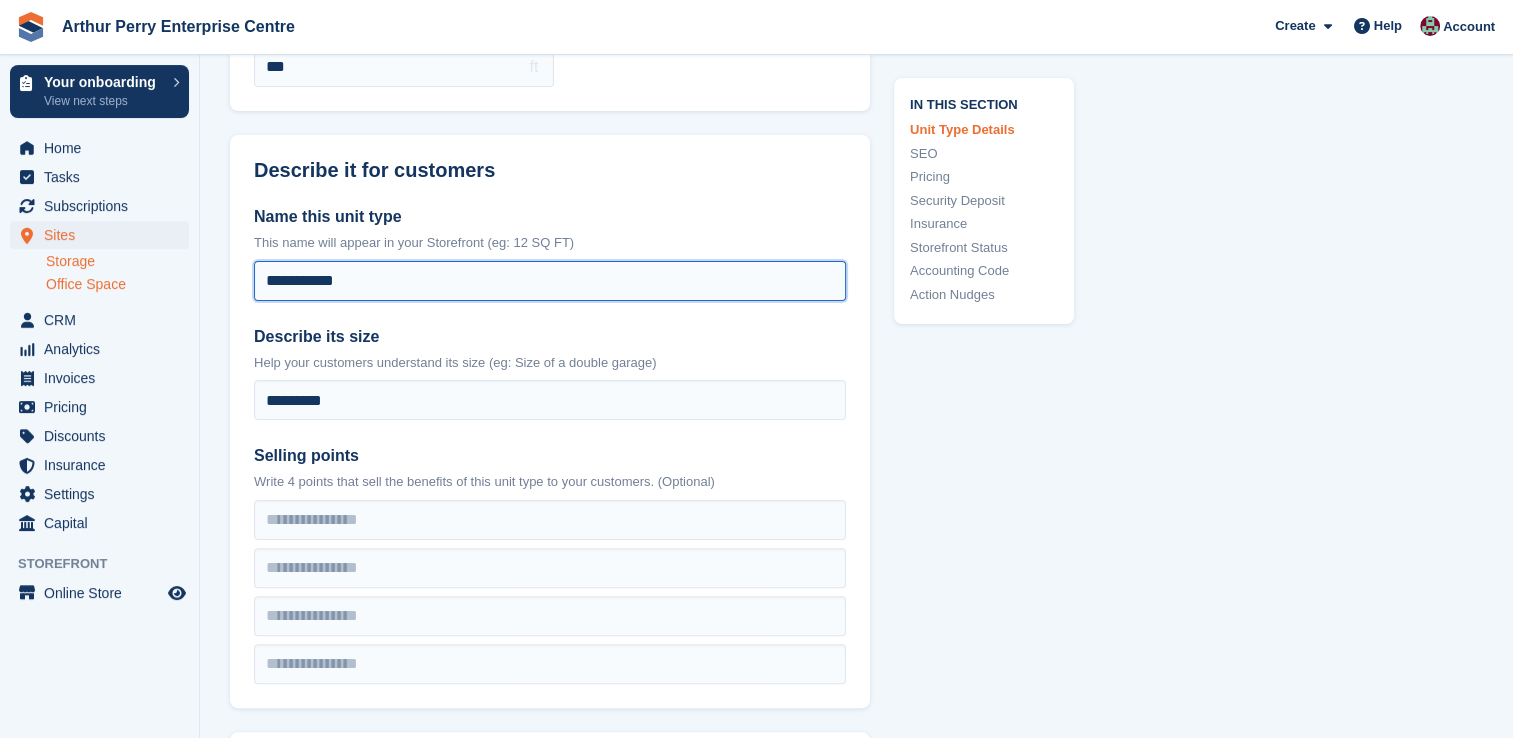 click on "Your onboarding
View next steps
Home
Tasks
Subscriptions
Subscriptions
Subscriptions
Price increases
NEW
Price increases
NEW
Sites
Sites
Sites
Storage
Office Space" at bounding box center (756, 1701) 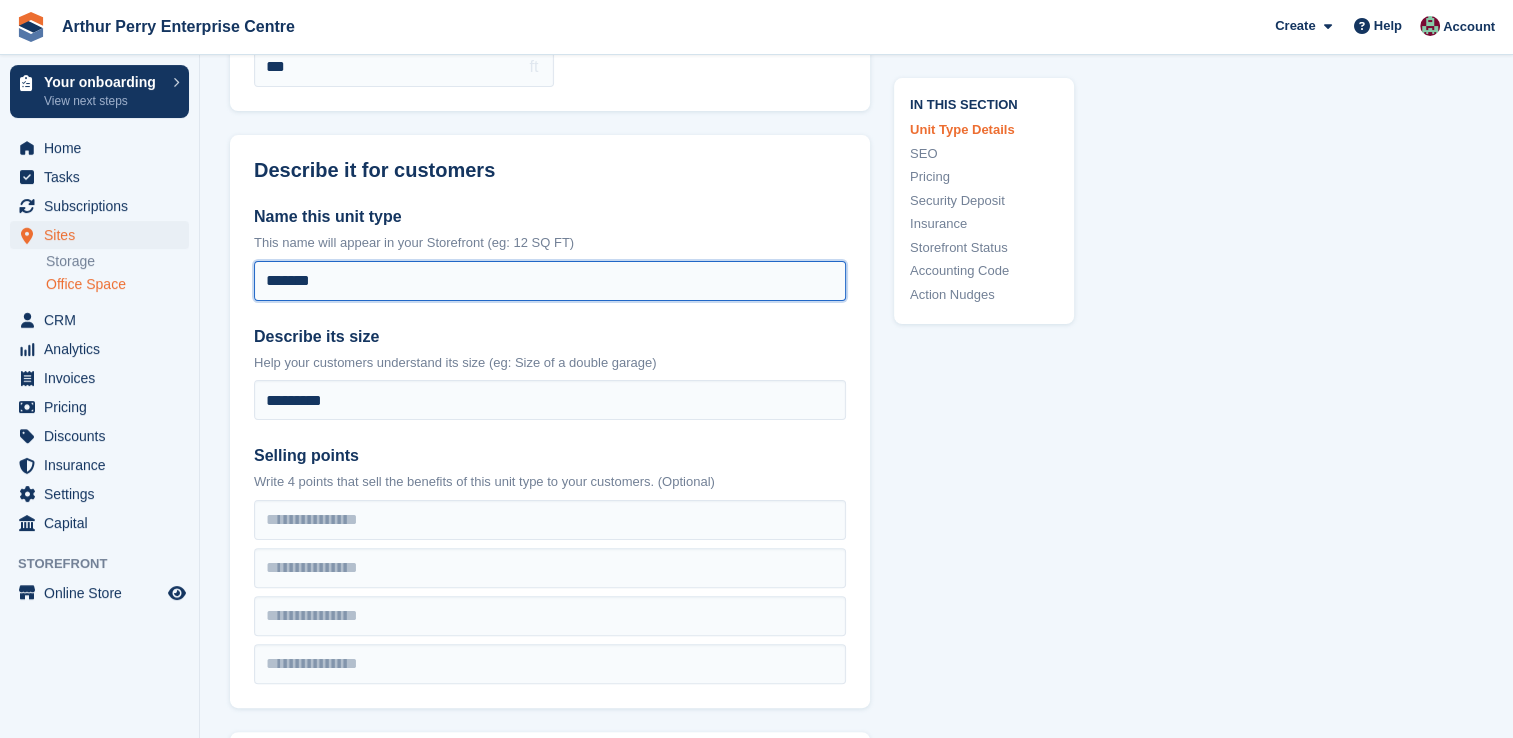 type on "*********" 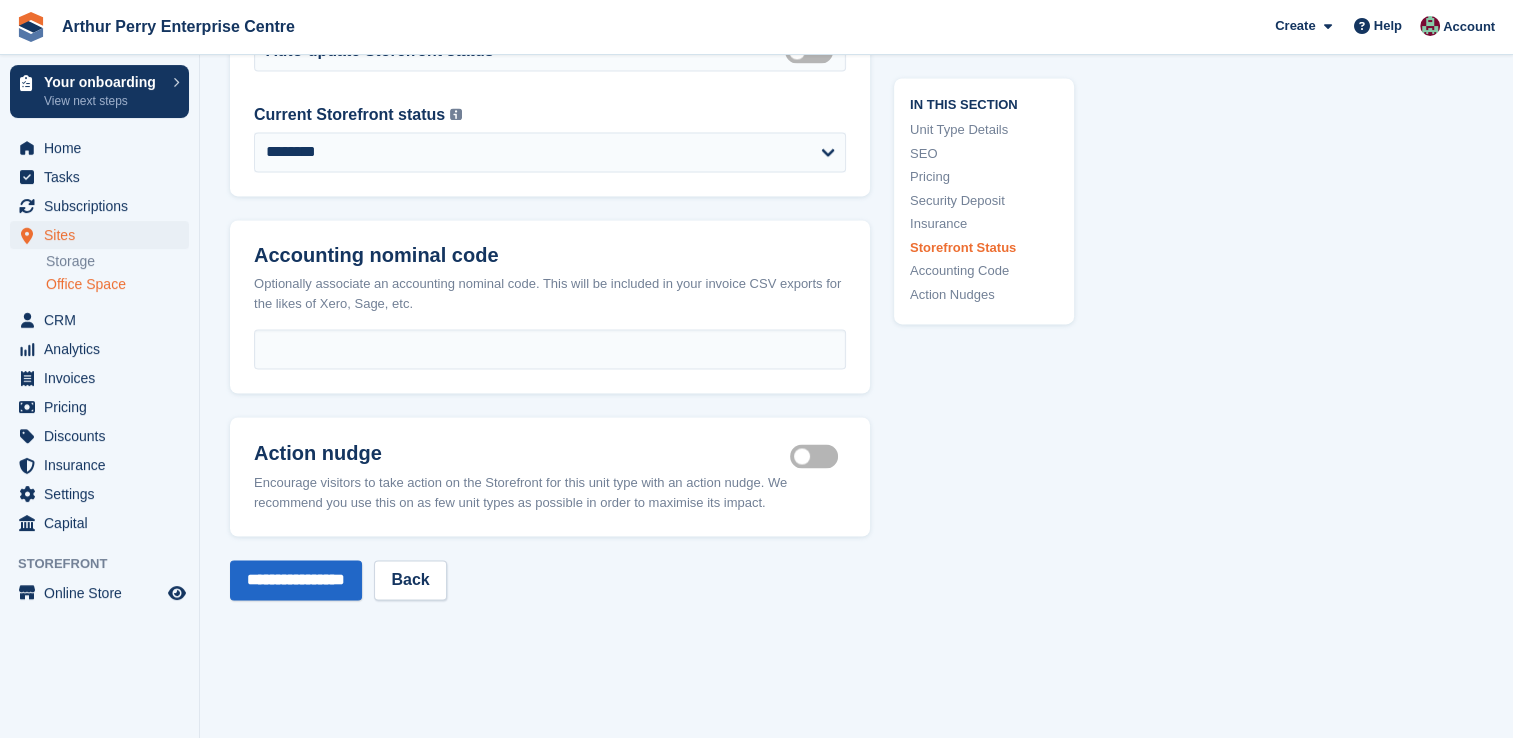scroll, scrollTop: 3463, scrollLeft: 0, axis: vertical 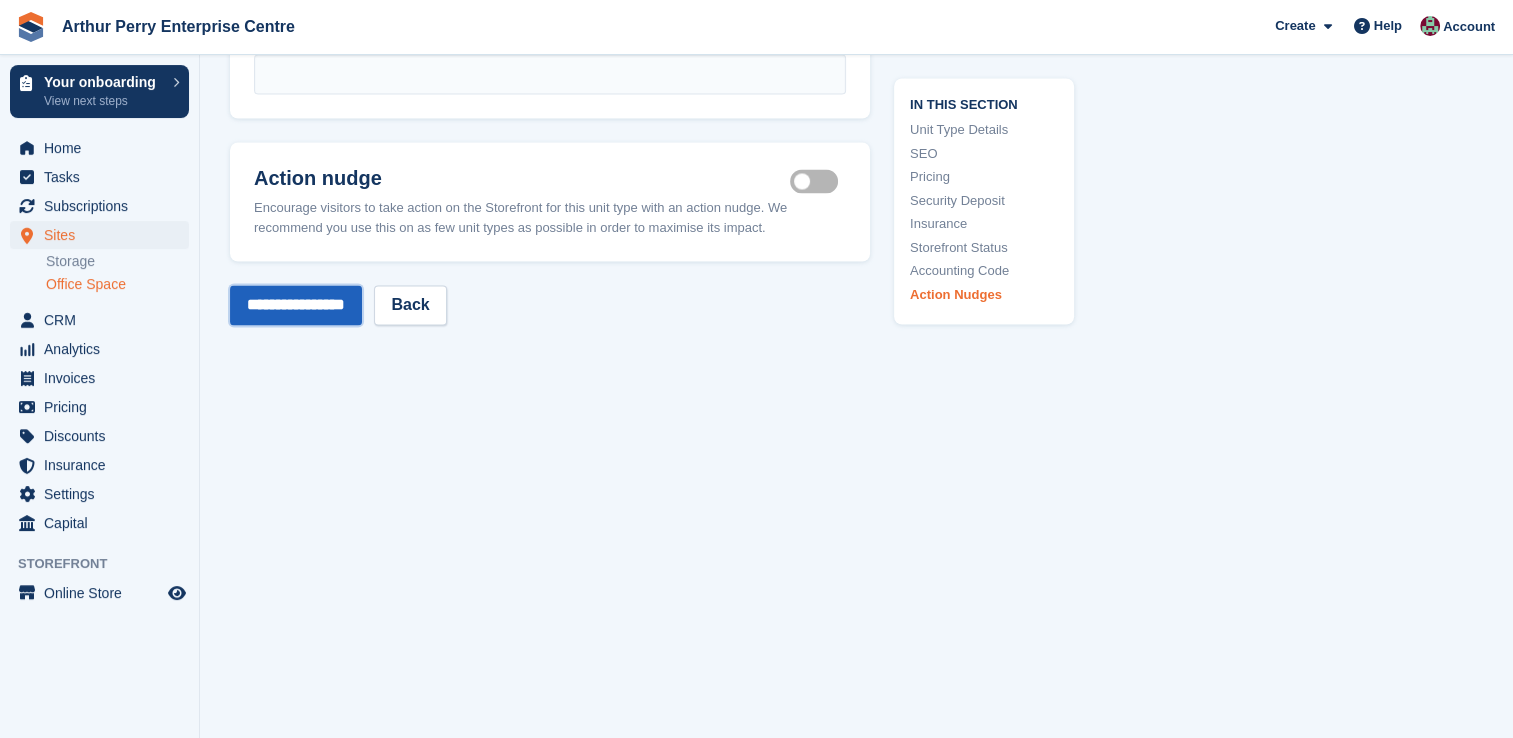 click on "**********" at bounding box center [296, 305] 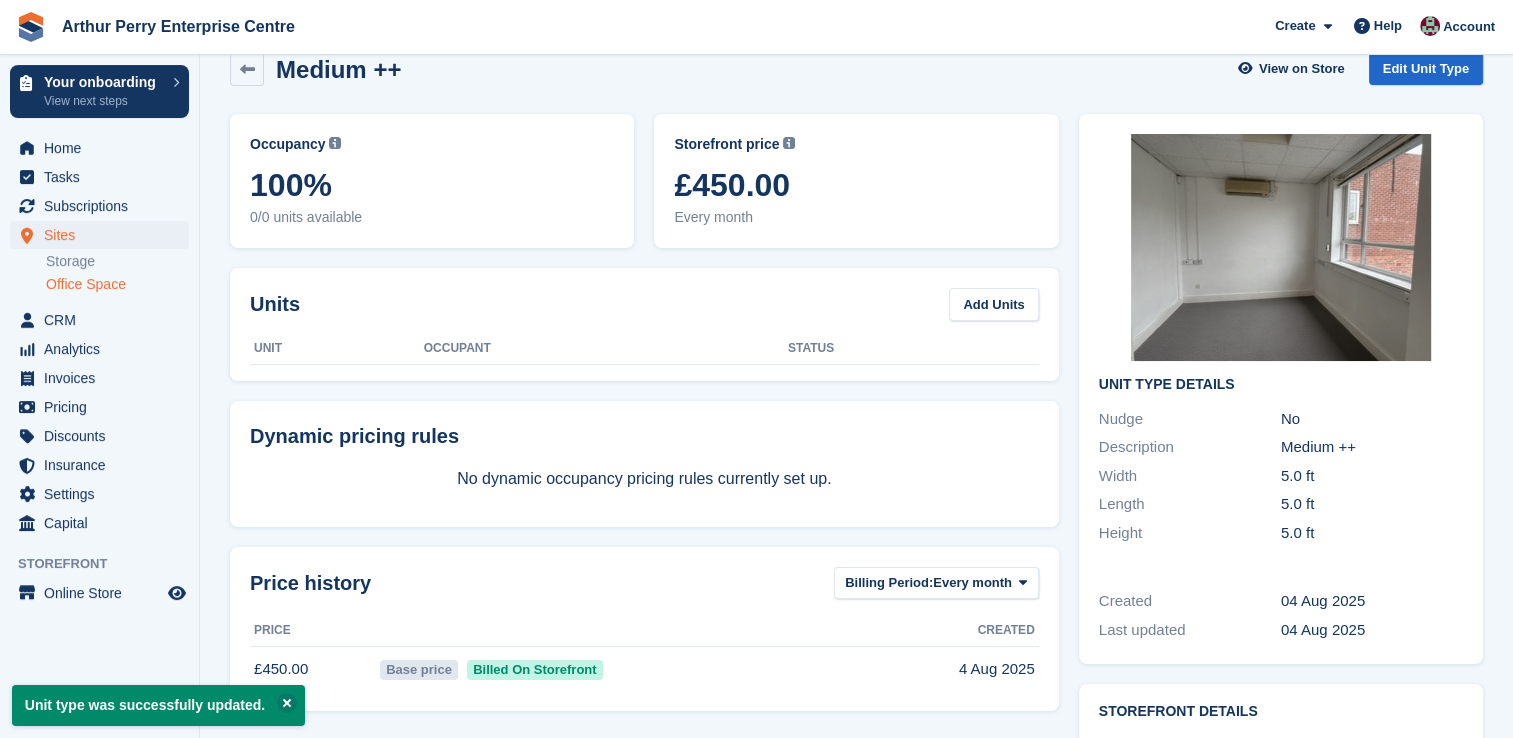 scroll, scrollTop: 0, scrollLeft: 0, axis: both 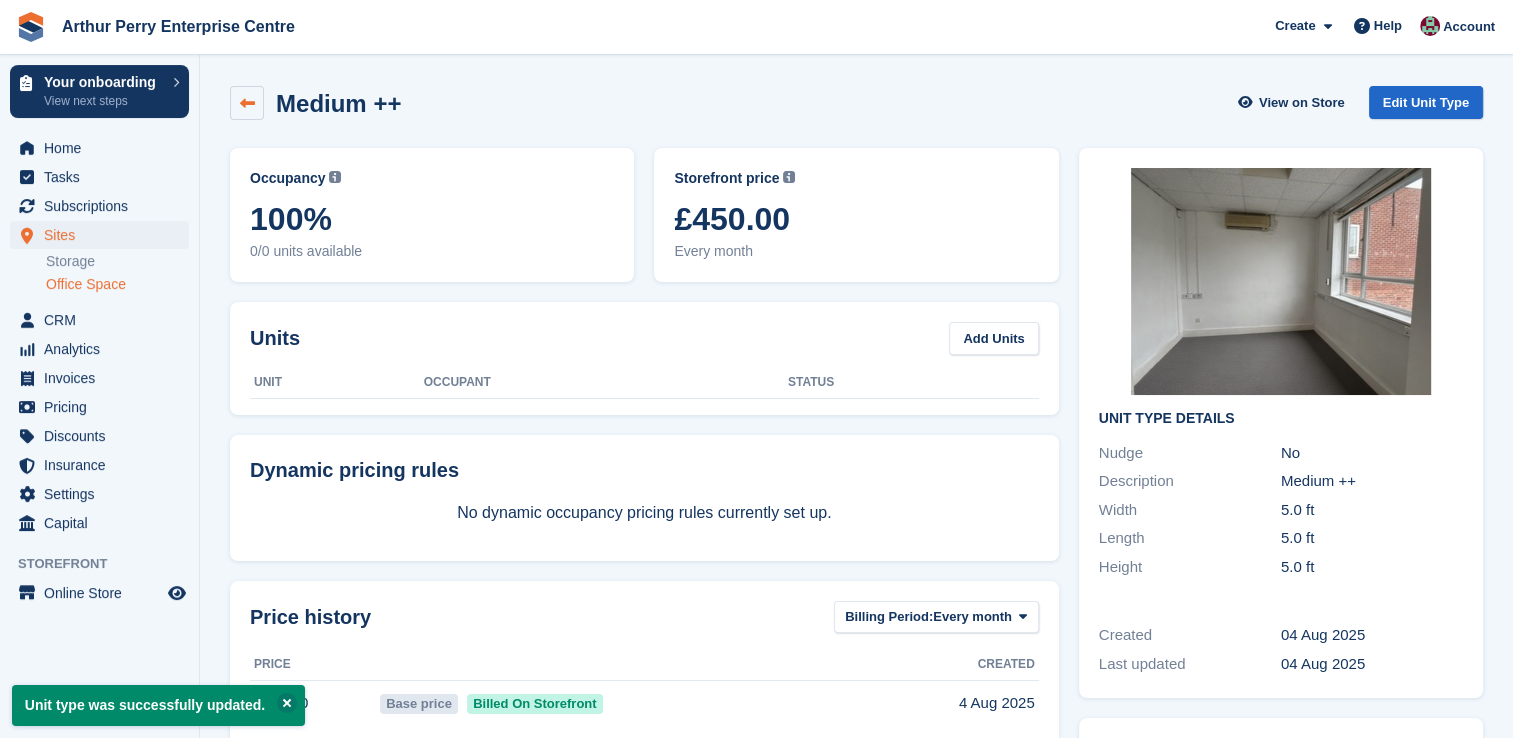 click at bounding box center (247, 103) 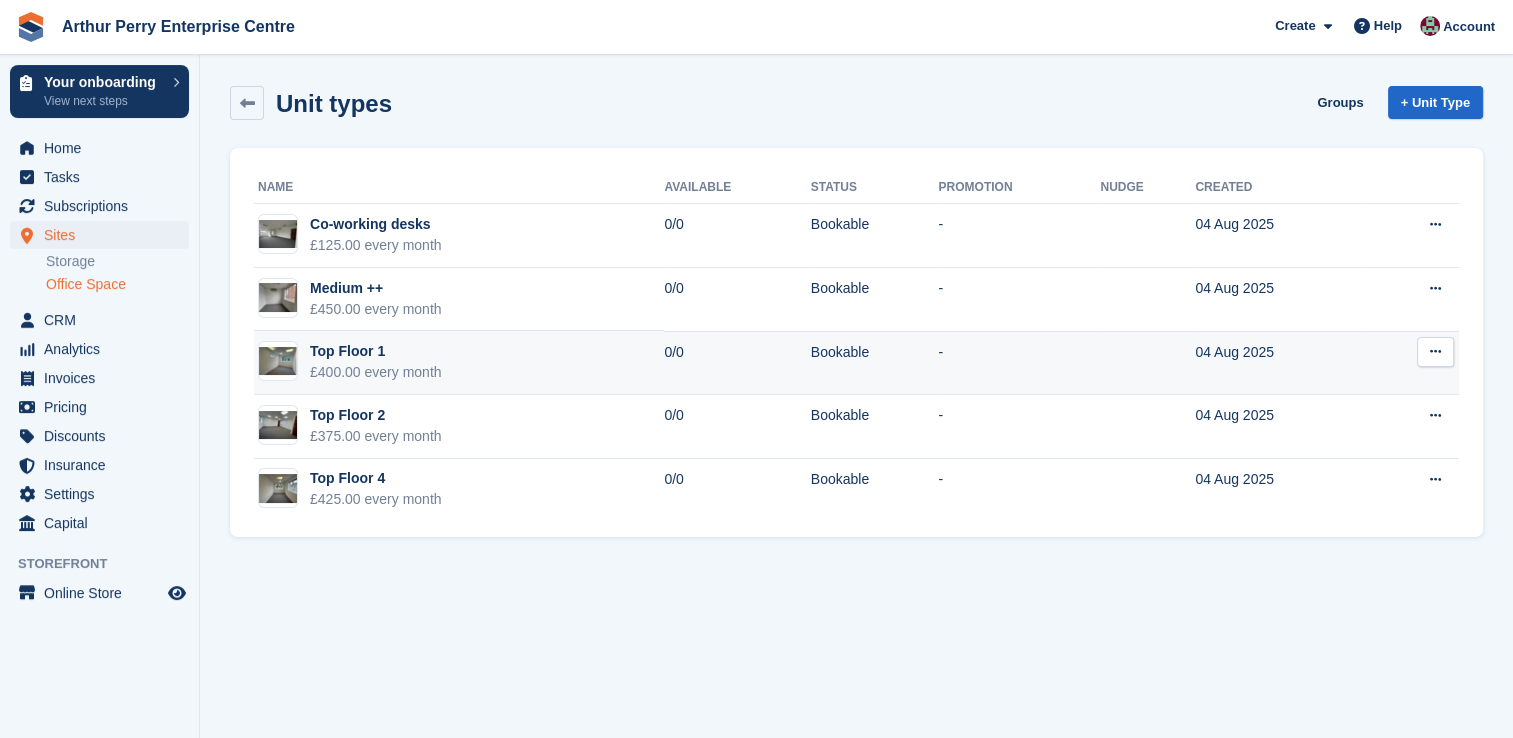 click at bounding box center [1435, 352] 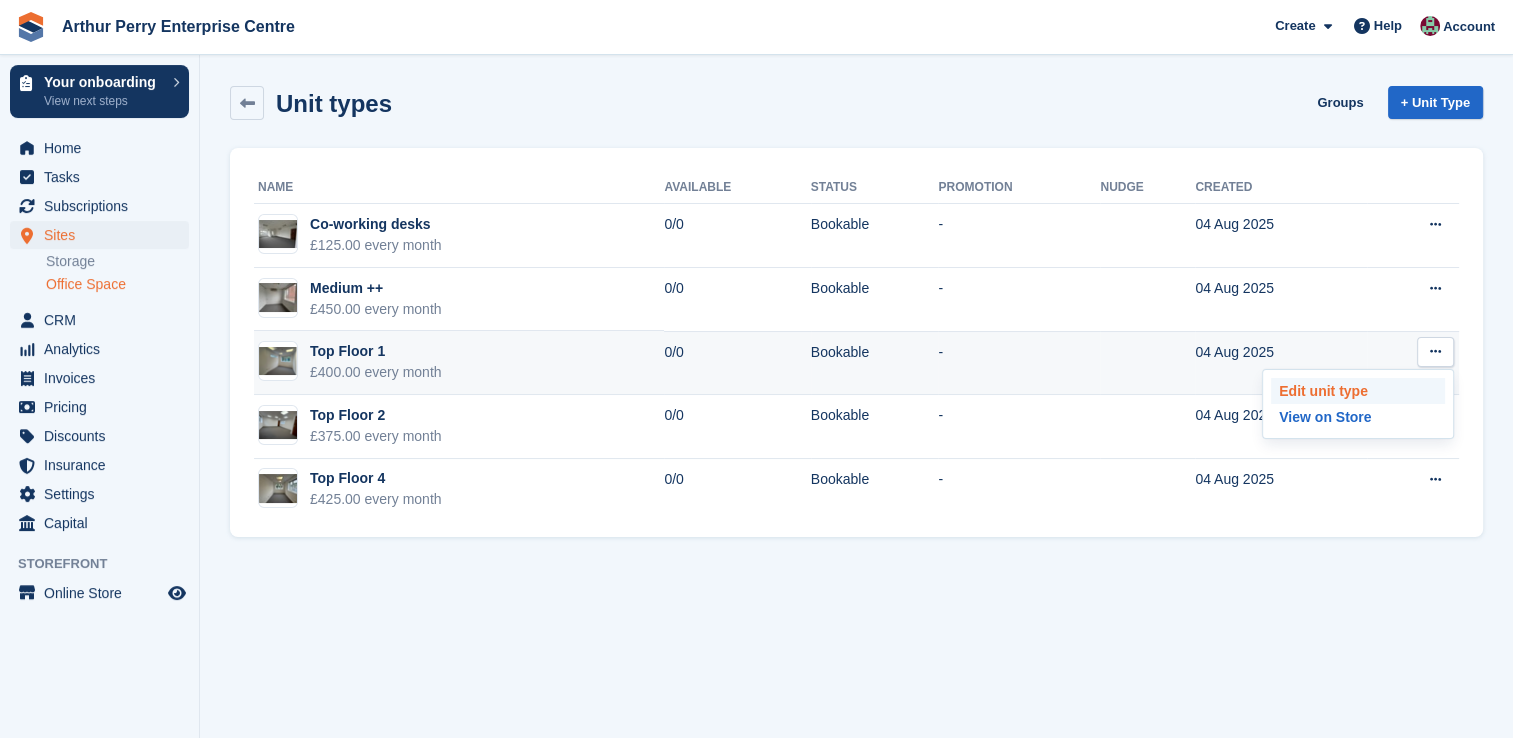 click on "Edit unit type" at bounding box center (1358, 391) 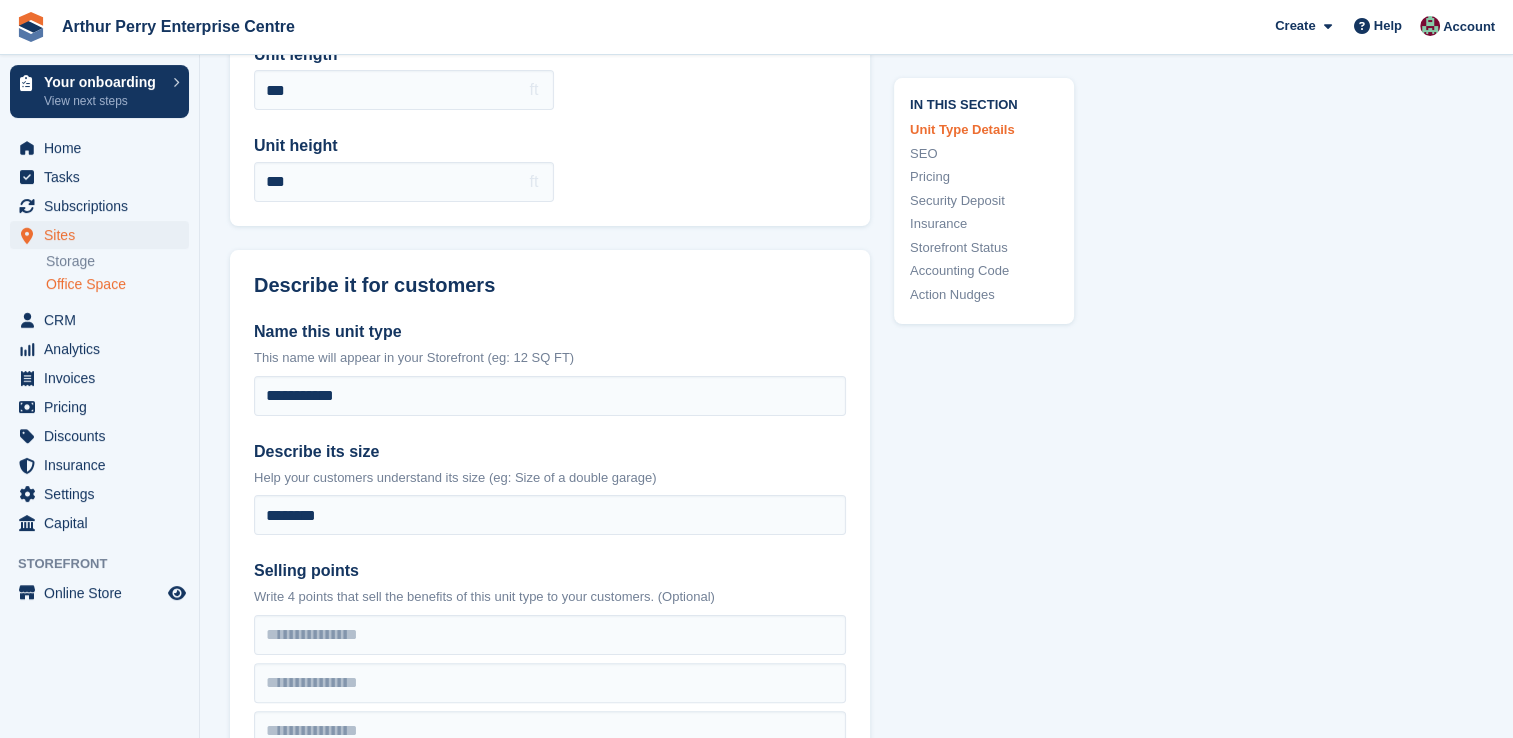 scroll, scrollTop: 300, scrollLeft: 0, axis: vertical 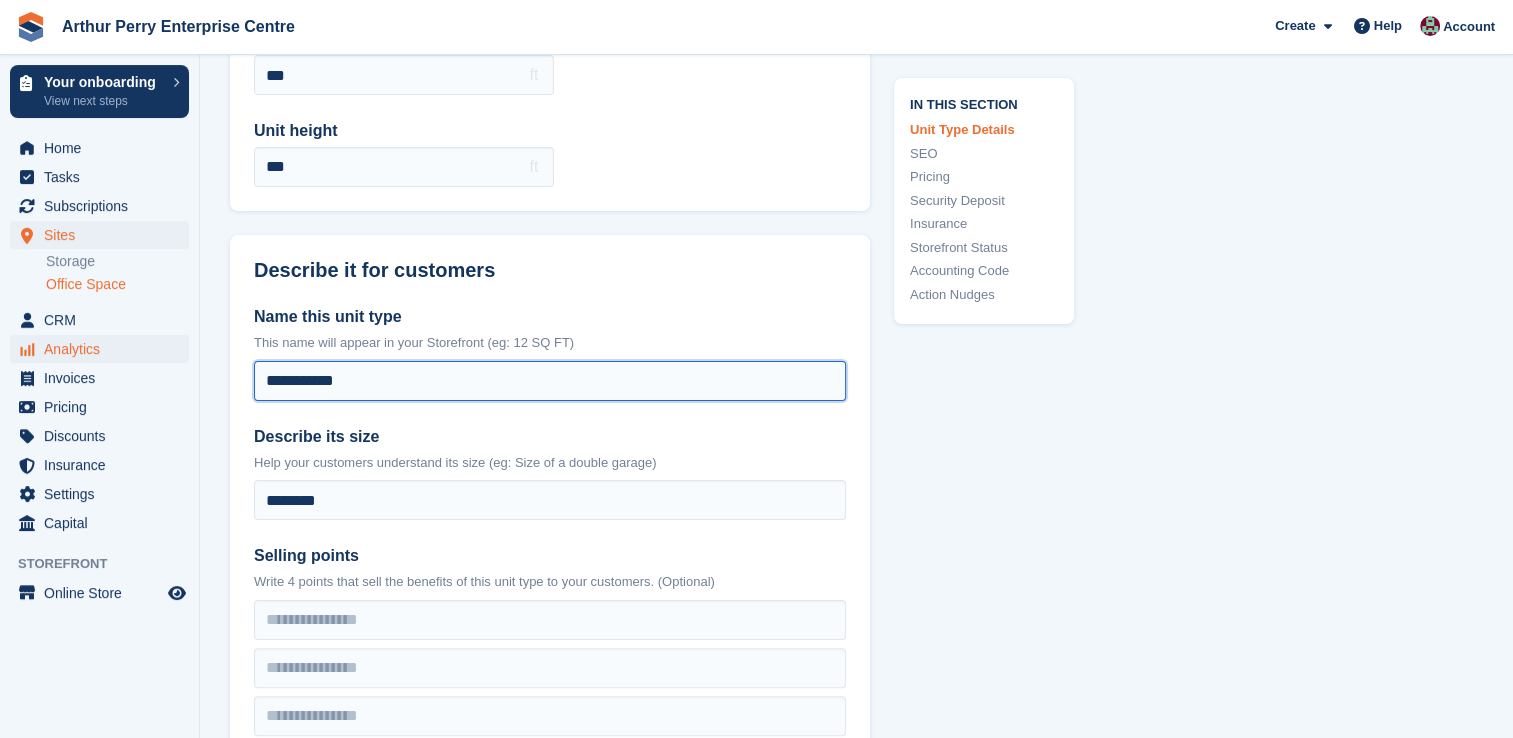 drag, startPoint x: 397, startPoint y: 380, endPoint x: 84, endPoint y: 344, distance: 315.06348 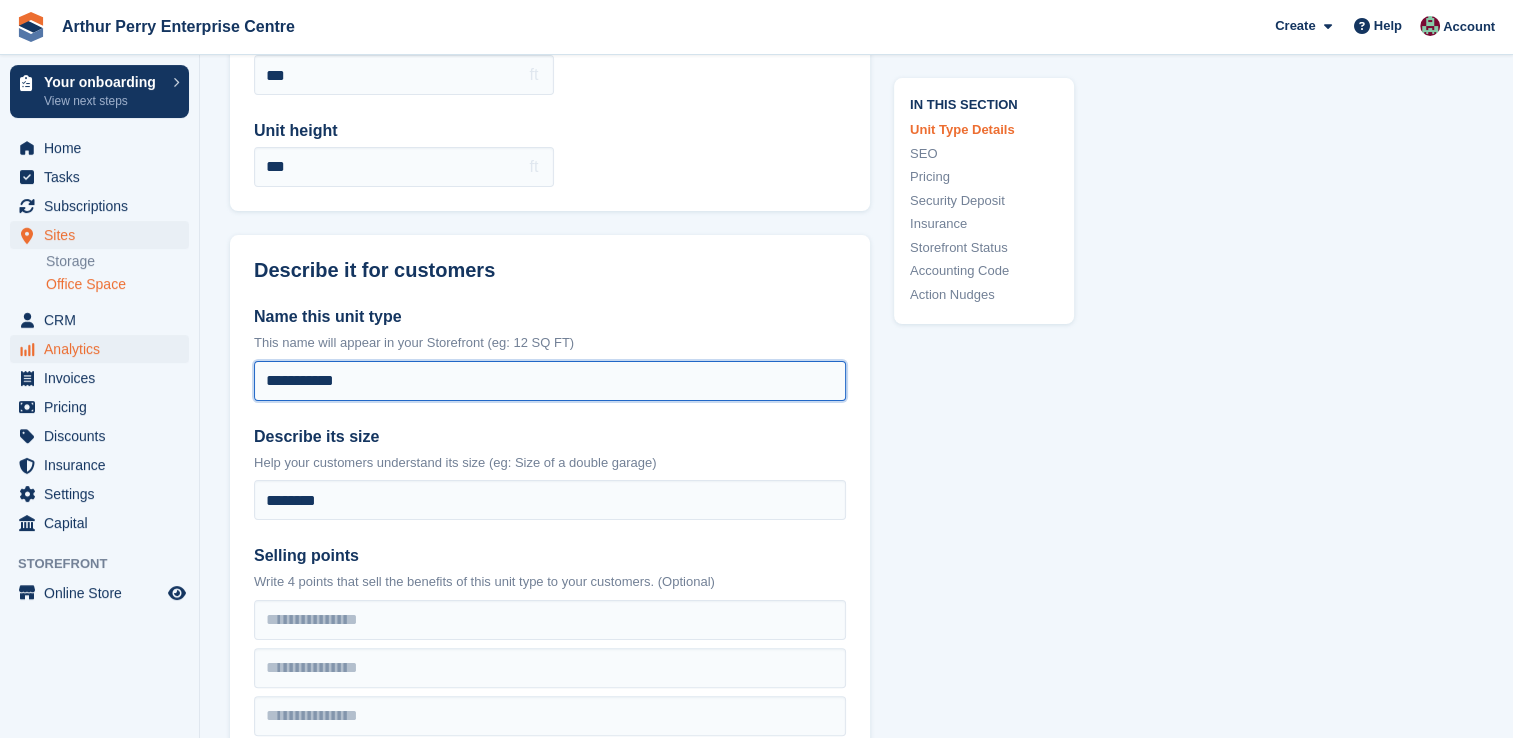 click on "Your onboarding
View next steps
Home
Tasks
Subscriptions
Subscriptions
Subscriptions
Price increases
NEW
Price increases
NEW
Sites
Sites
Sites
Storage
Office Space" at bounding box center [756, 1801] 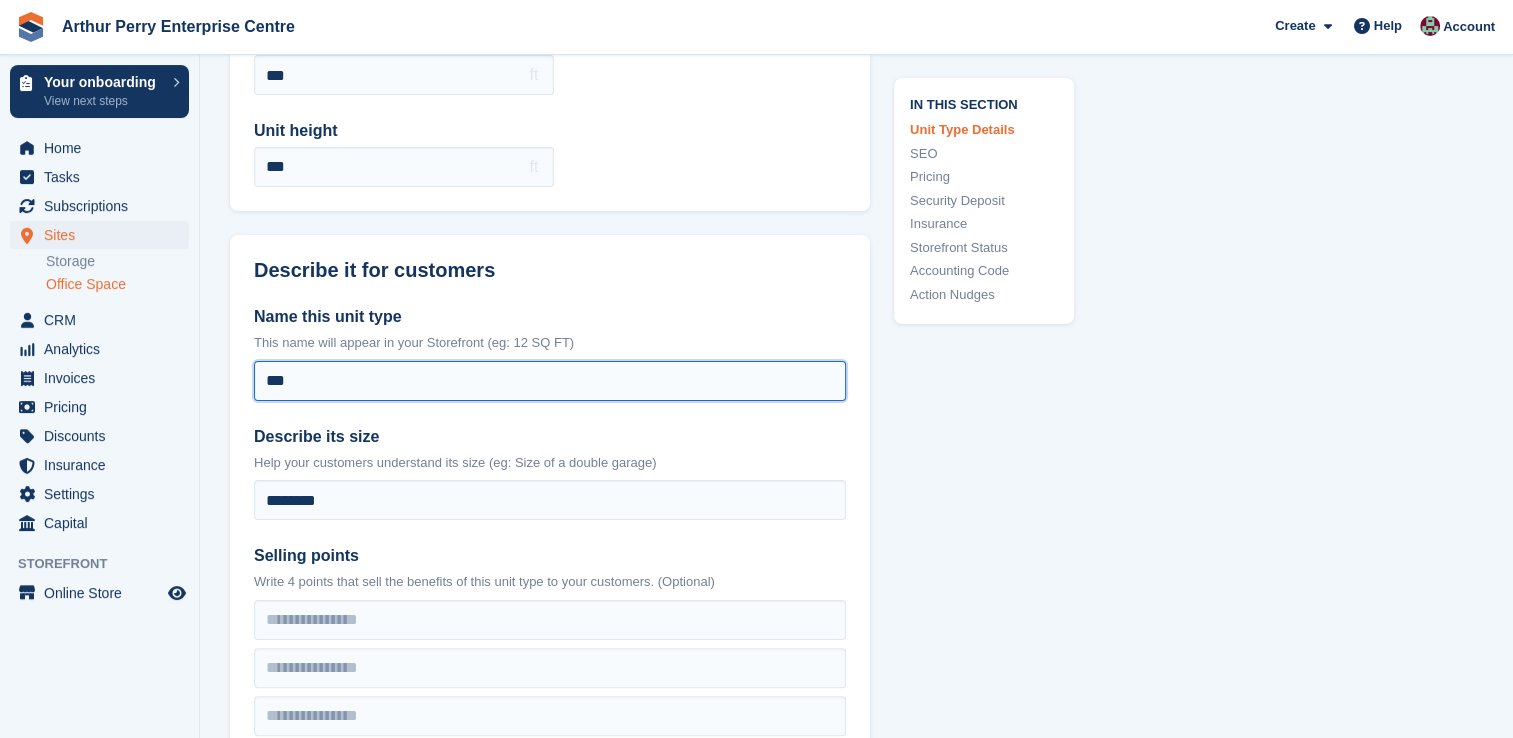 type on "********" 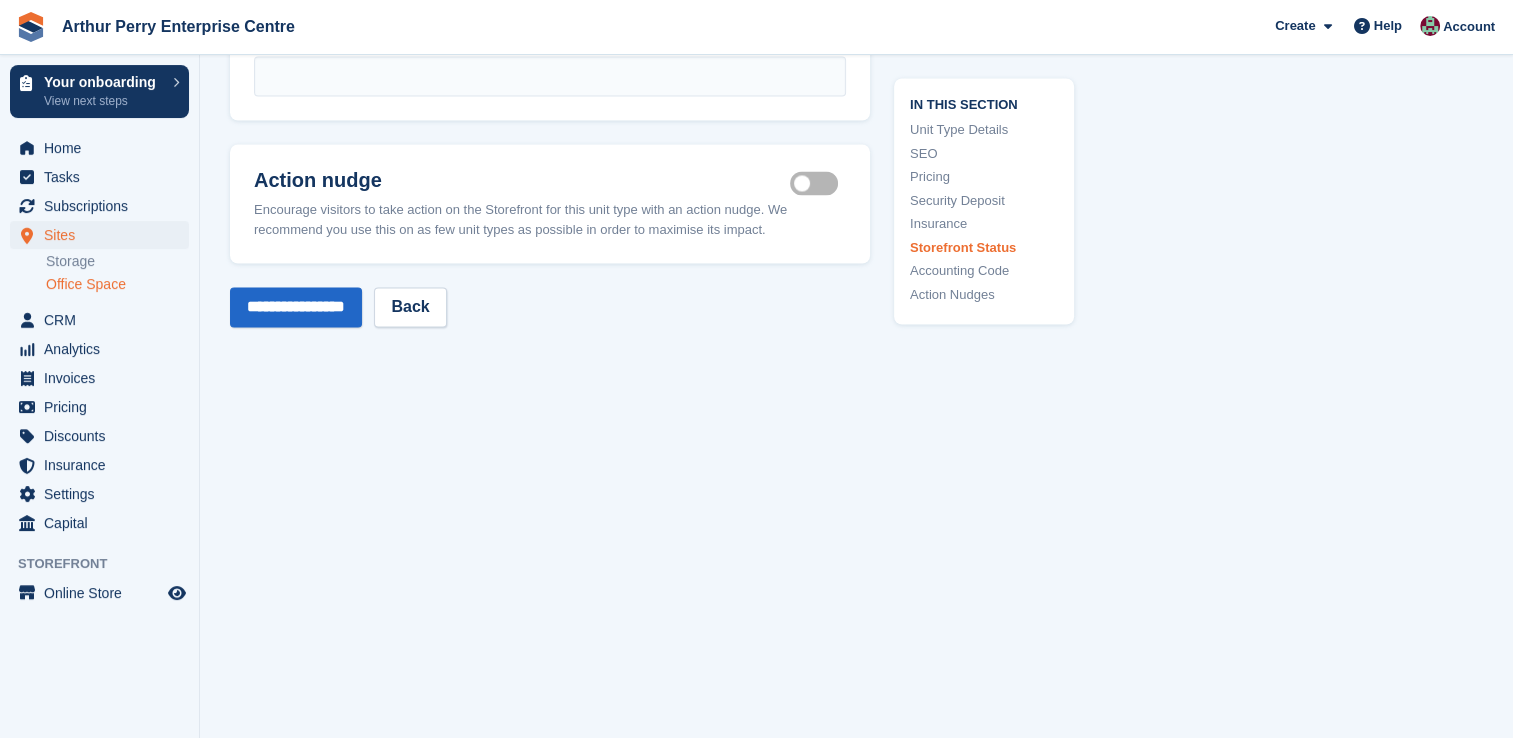 scroll, scrollTop: 3462, scrollLeft: 0, axis: vertical 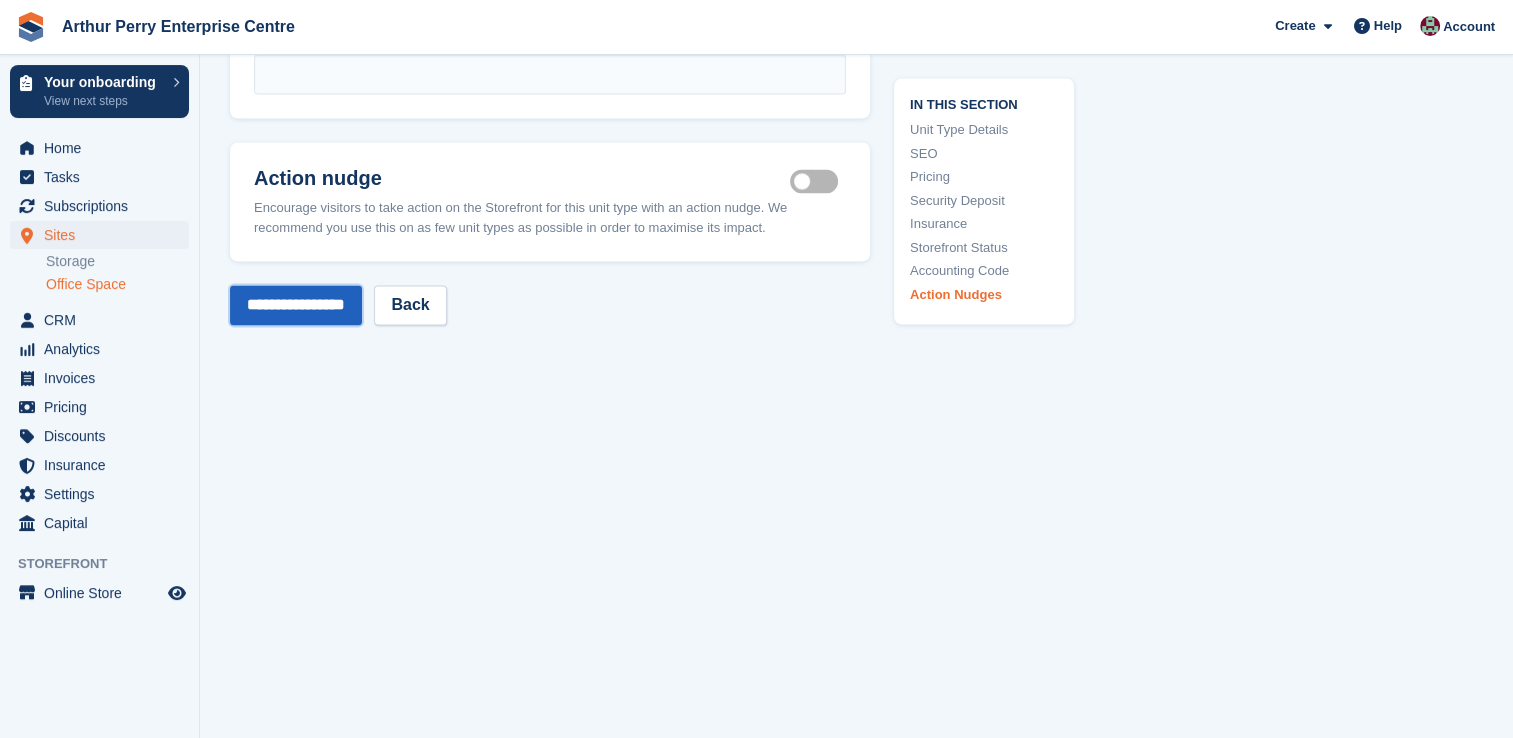 click on "**********" at bounding box center [296, 305] 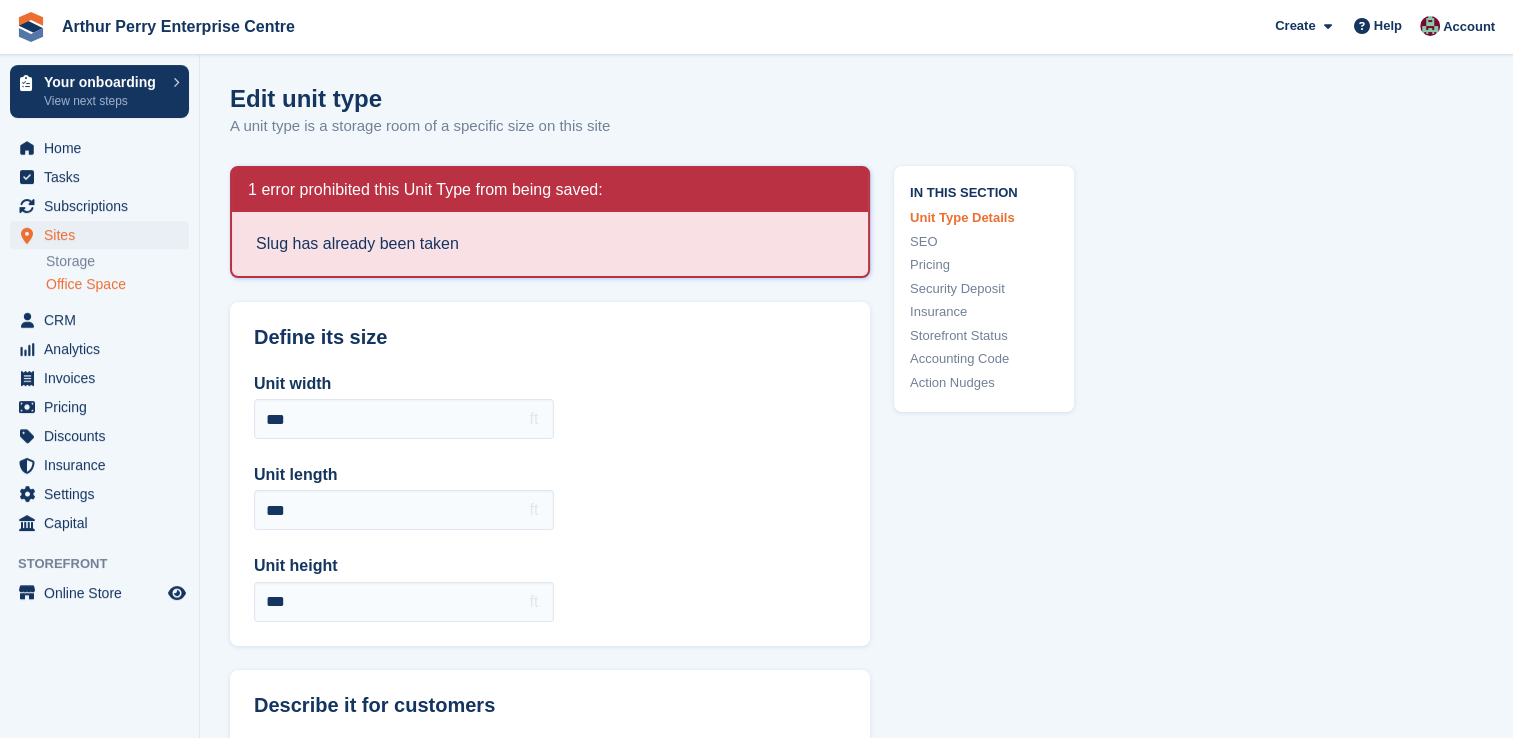 scroll, scrollTop: 0, scrollLeft: 0, axis: both 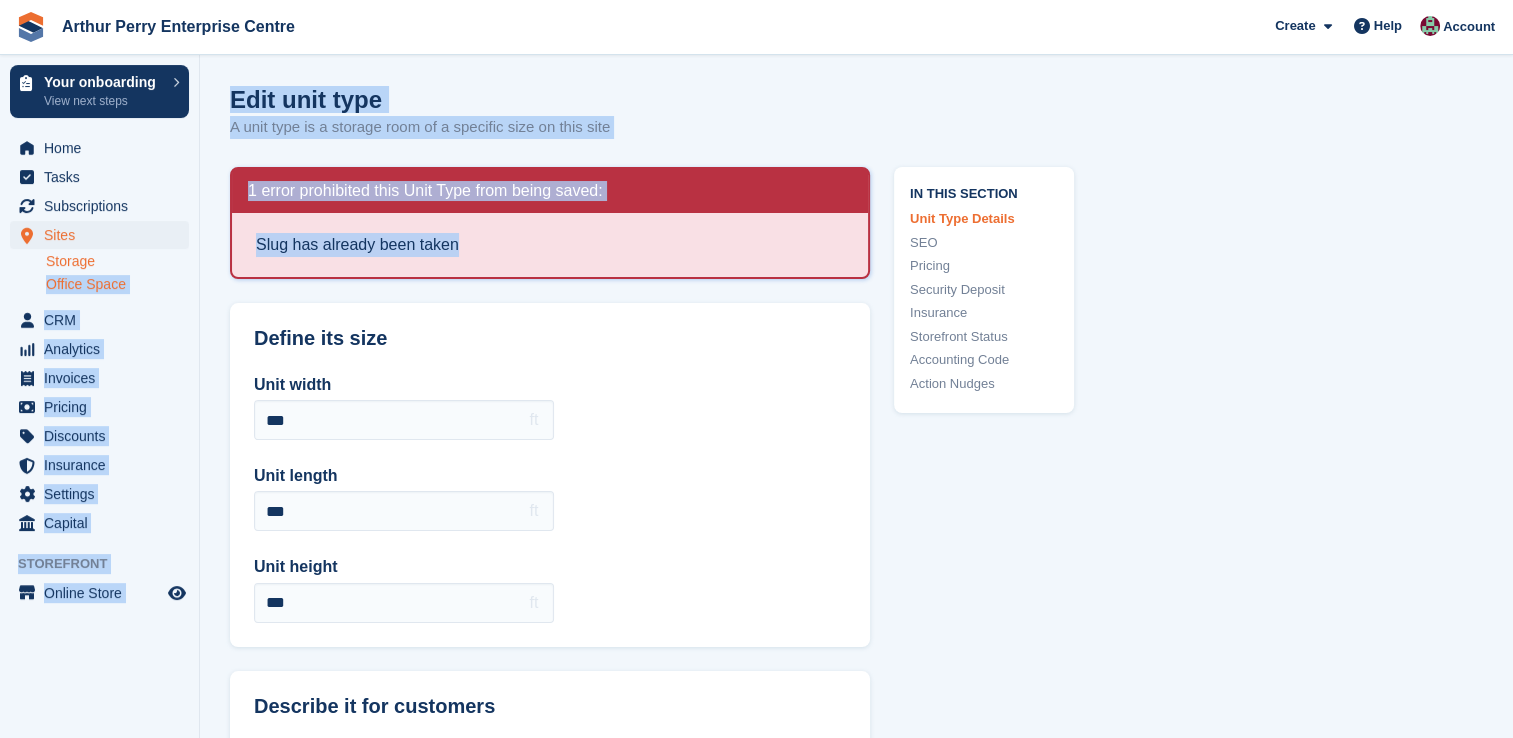drag, startPoint x: 444, startPoint y: 253, endPoint x: 160, endPoint y: 267, distance: 284.34485 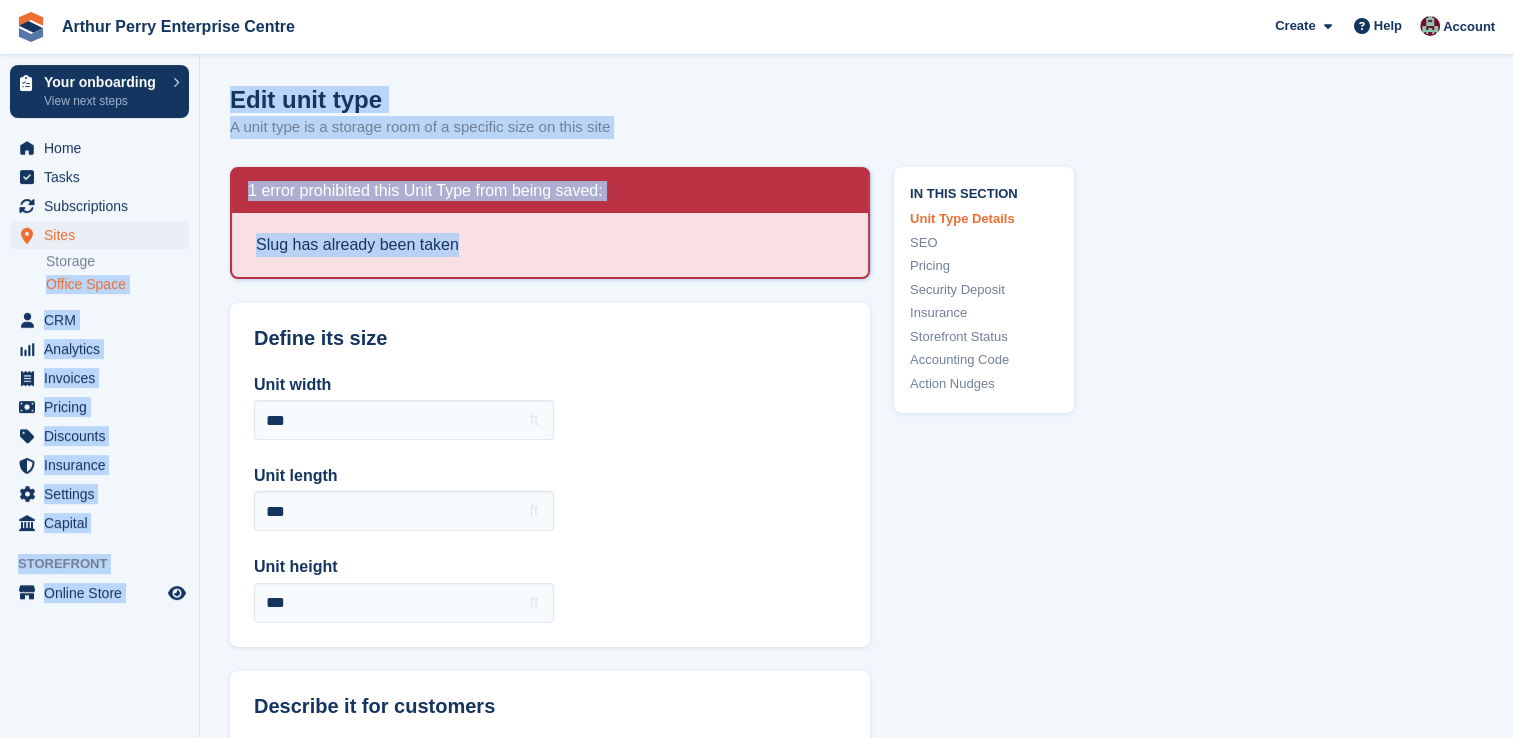 drag, startPoint x: 160, startPoint y: 267, endPoint x: 452, endPoint y: 256, distance: 292.20712 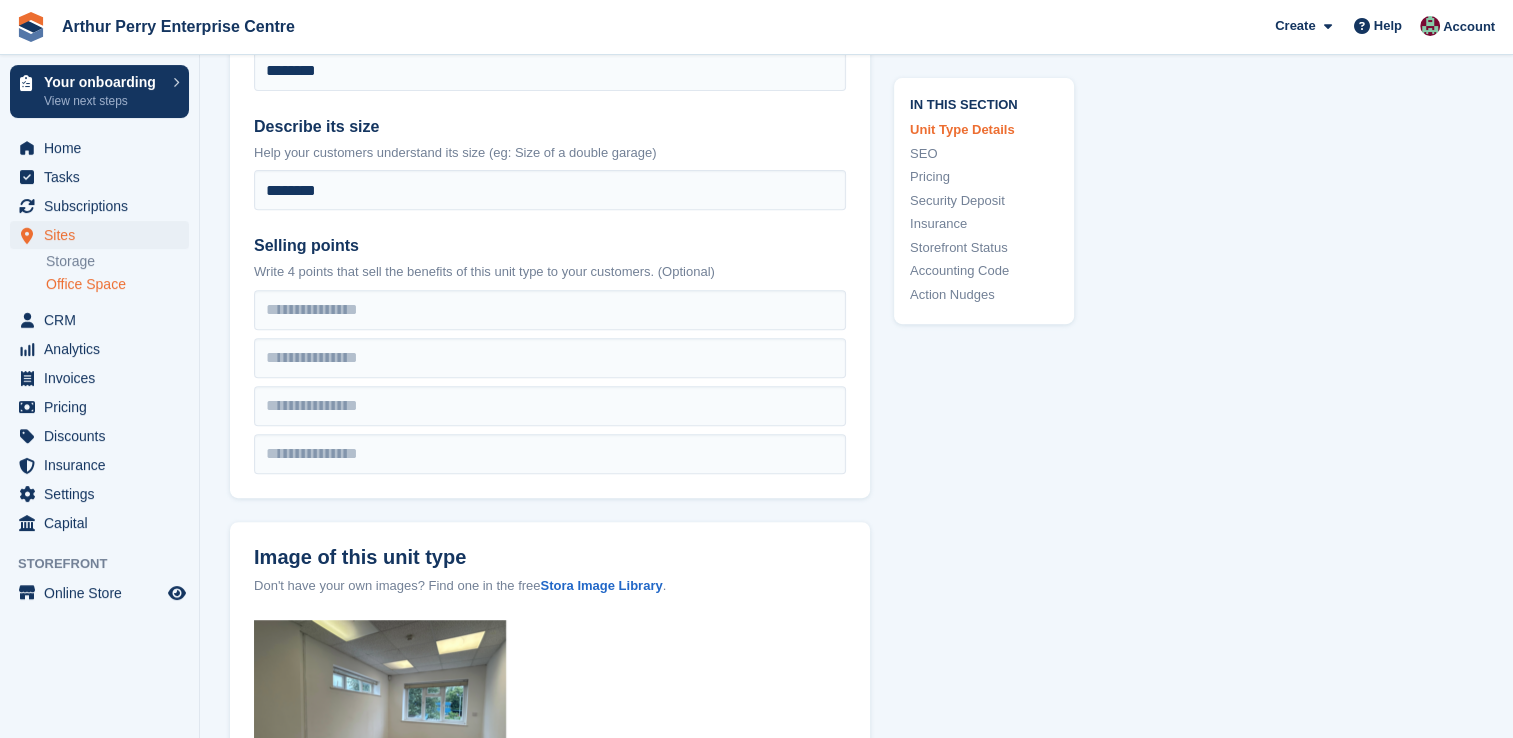 scroll, scrollTop: 700, scrollLeft: 0, axis: vertical 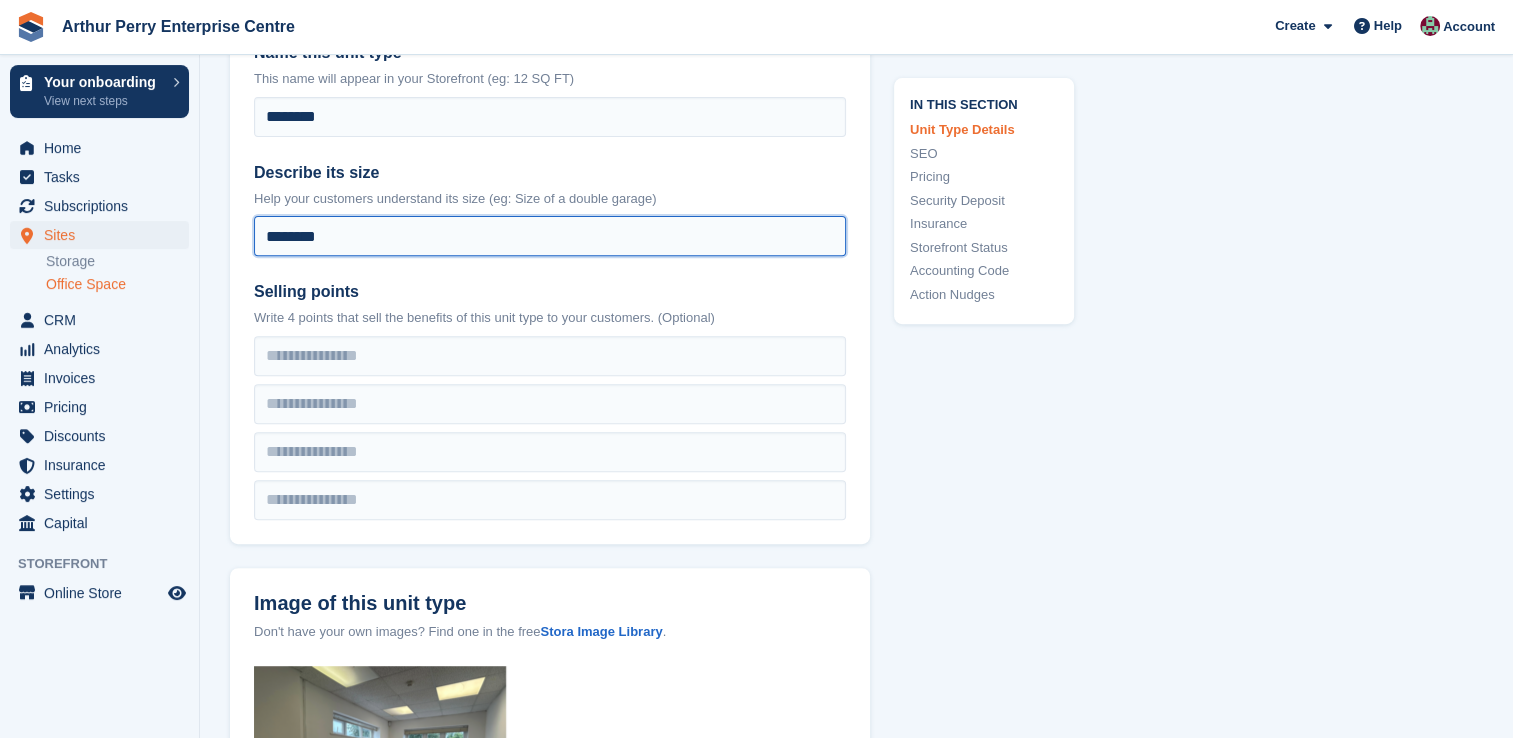 click on "********" at bounding box center (550, 236) 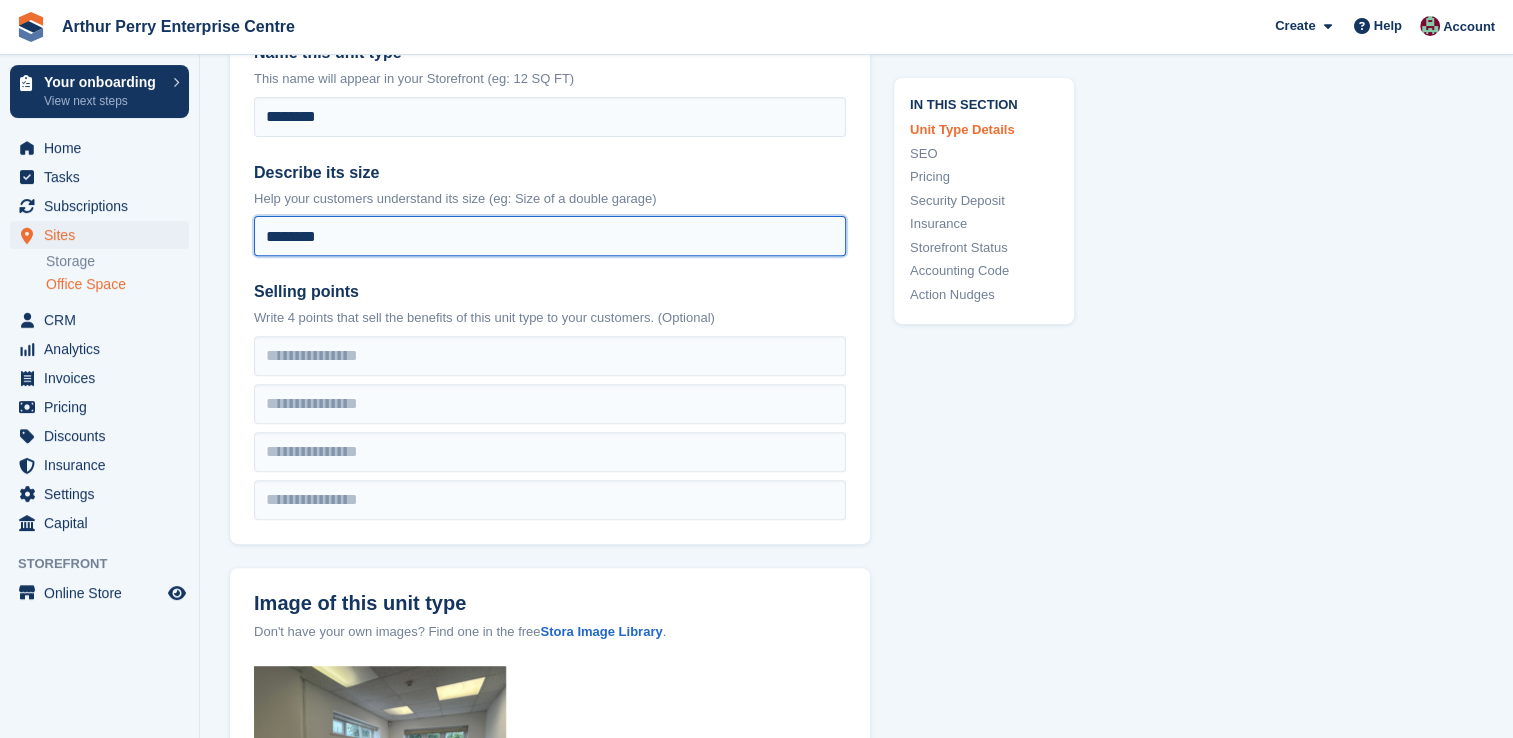 drag, startPoint x: 364, startPoint y: 250, endPoint x: 326, endPoint y: 240, distance: 39.293766 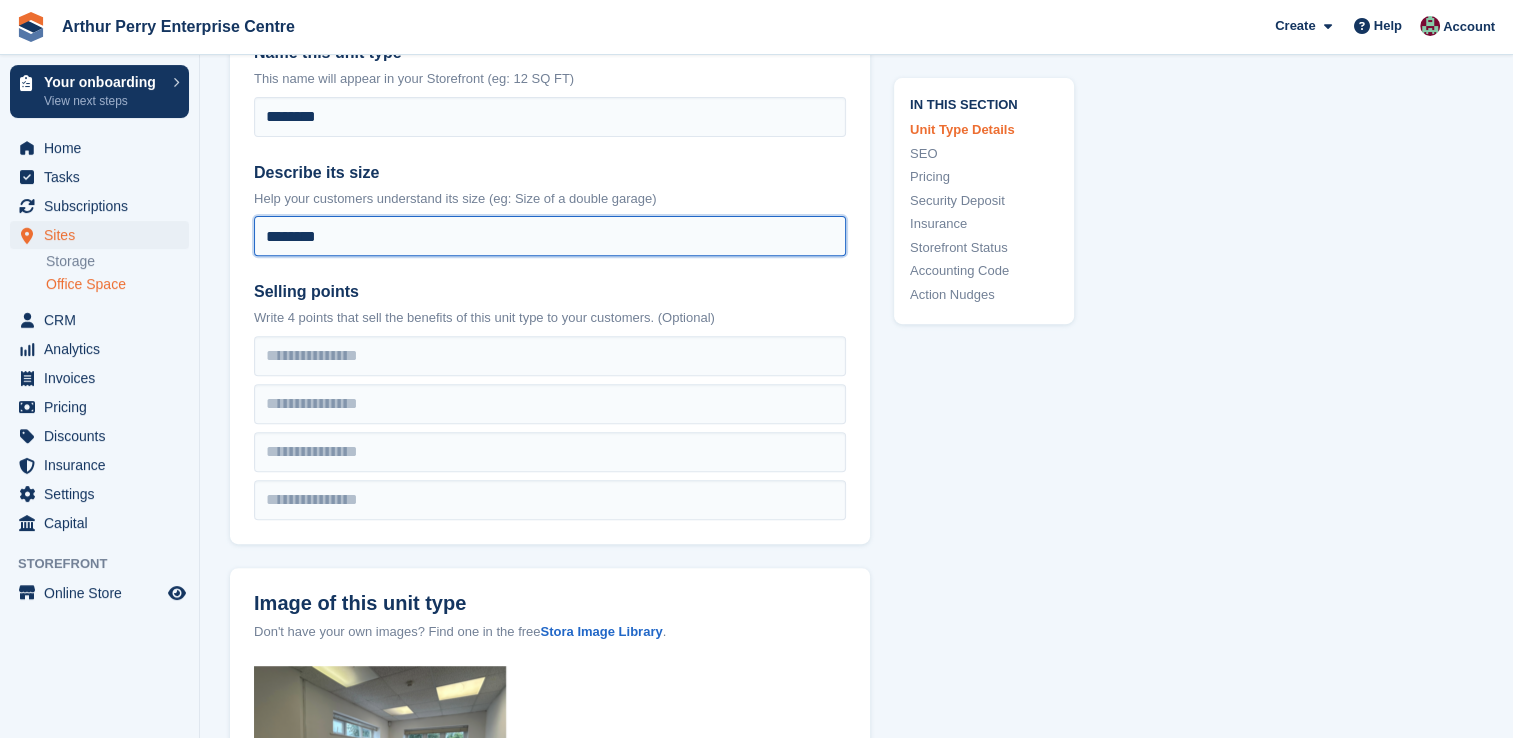 click on "********" at bounding box center (550, 236) 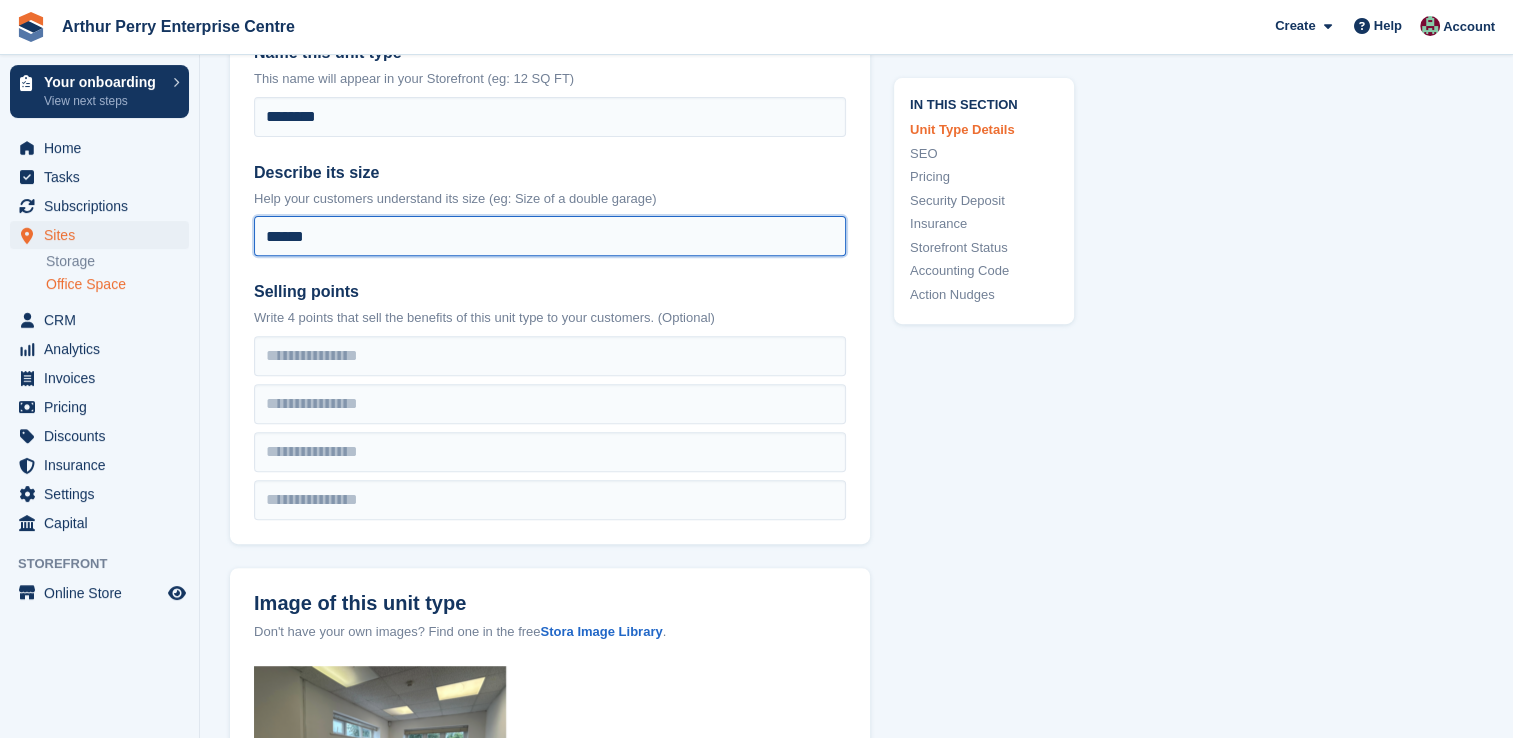 drag, startPoint x: 192, startPoint y: 246, endPoint x: 0, endPoint y: 239, distance: 192.12756 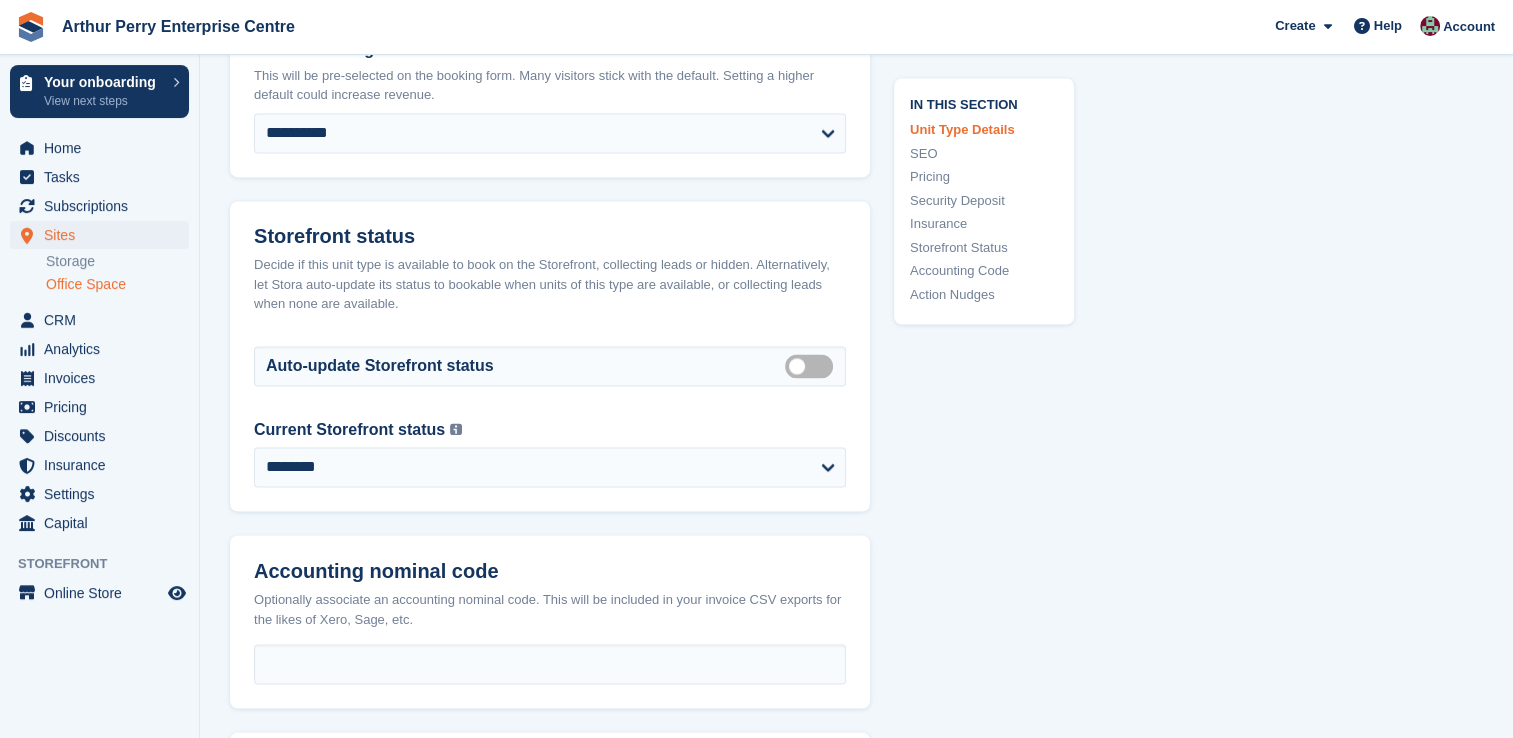 scroll, scrollTop: 3600, scrollLeft: 0, axis: vertical 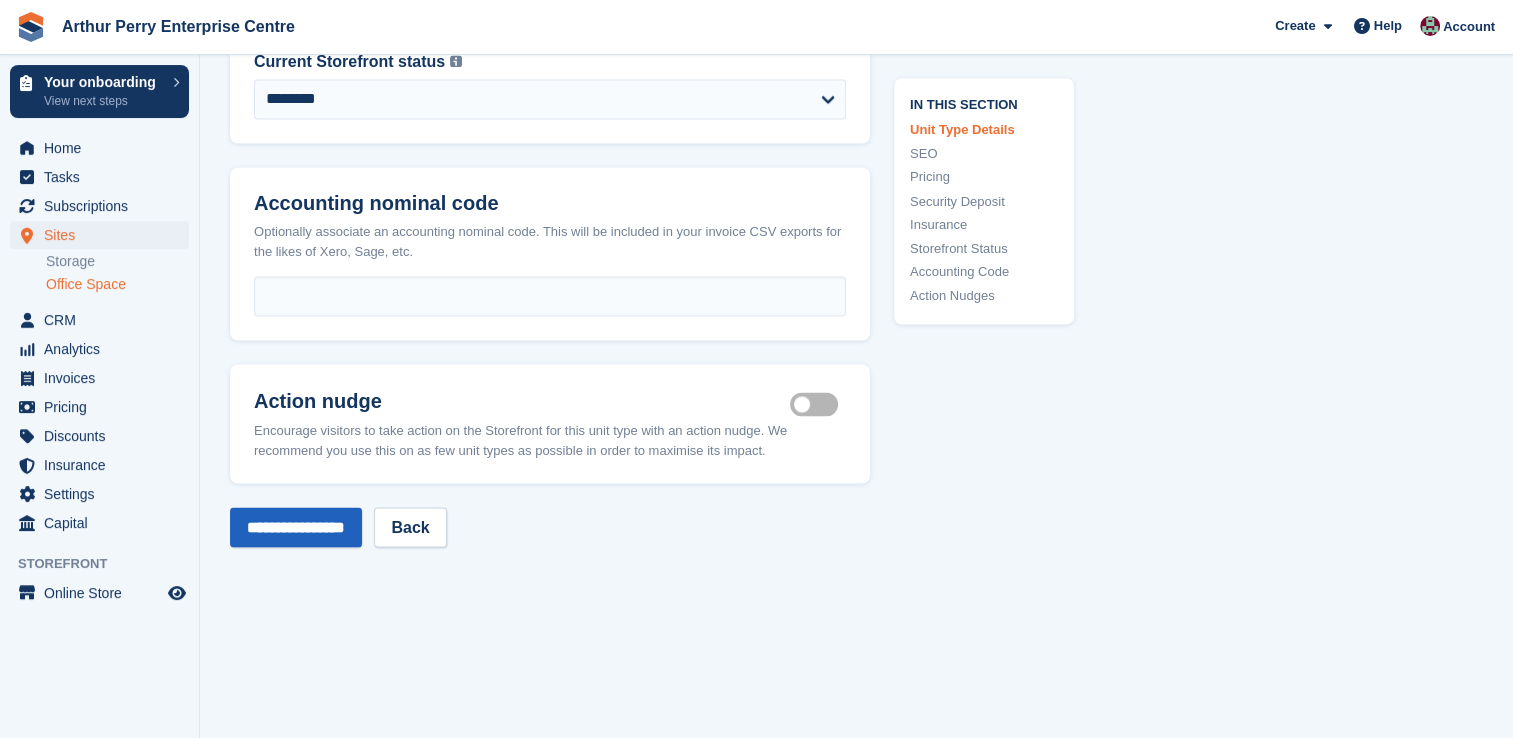 type on "**********" 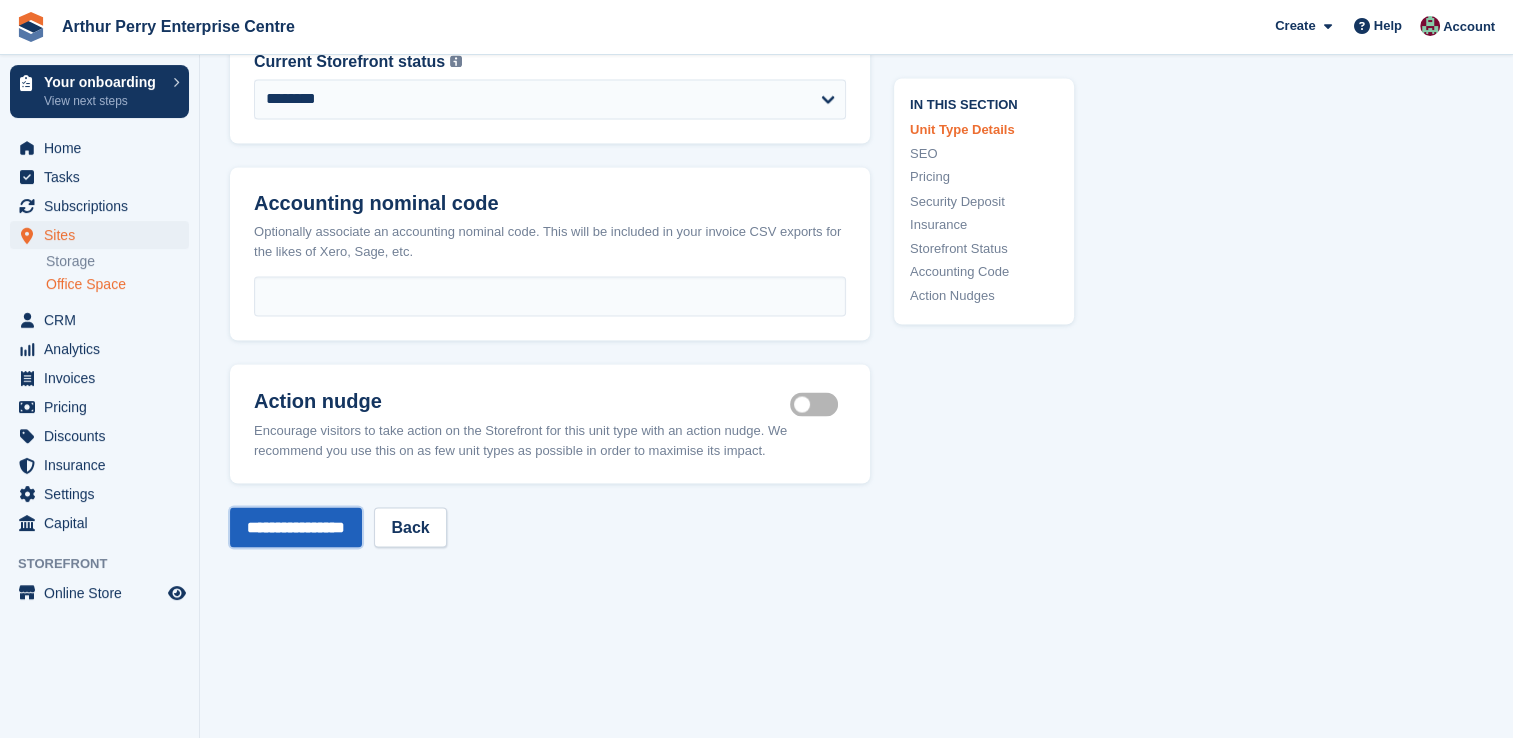 click on "**********" at bounding box center [296, 527] 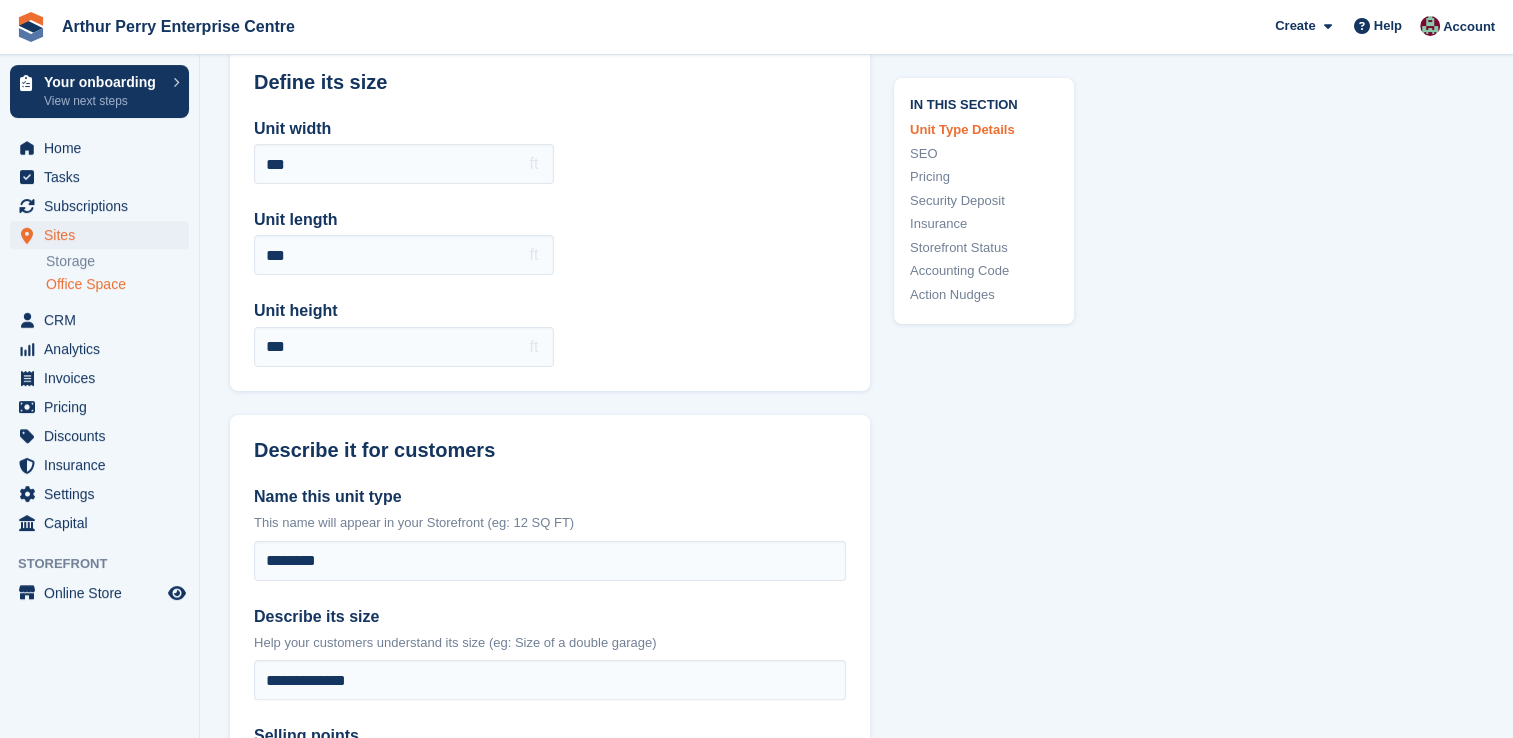 scroll, scrollTop: 700, scrollLeft: 0, axis: vertical 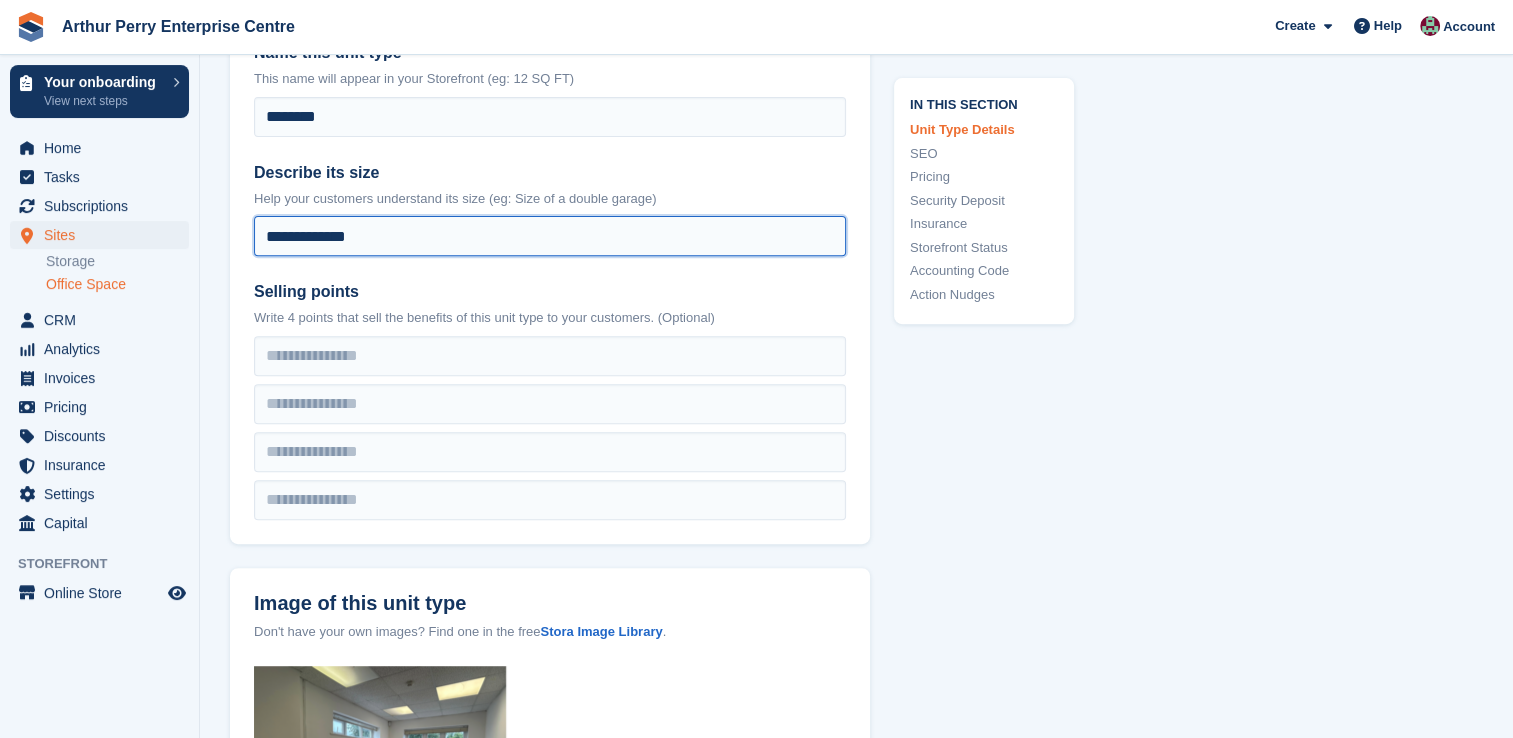 drag, startPoint x: 385, startPoint y: 242, endPoint x: 343, endPoint y: 243, distance: 42.0119 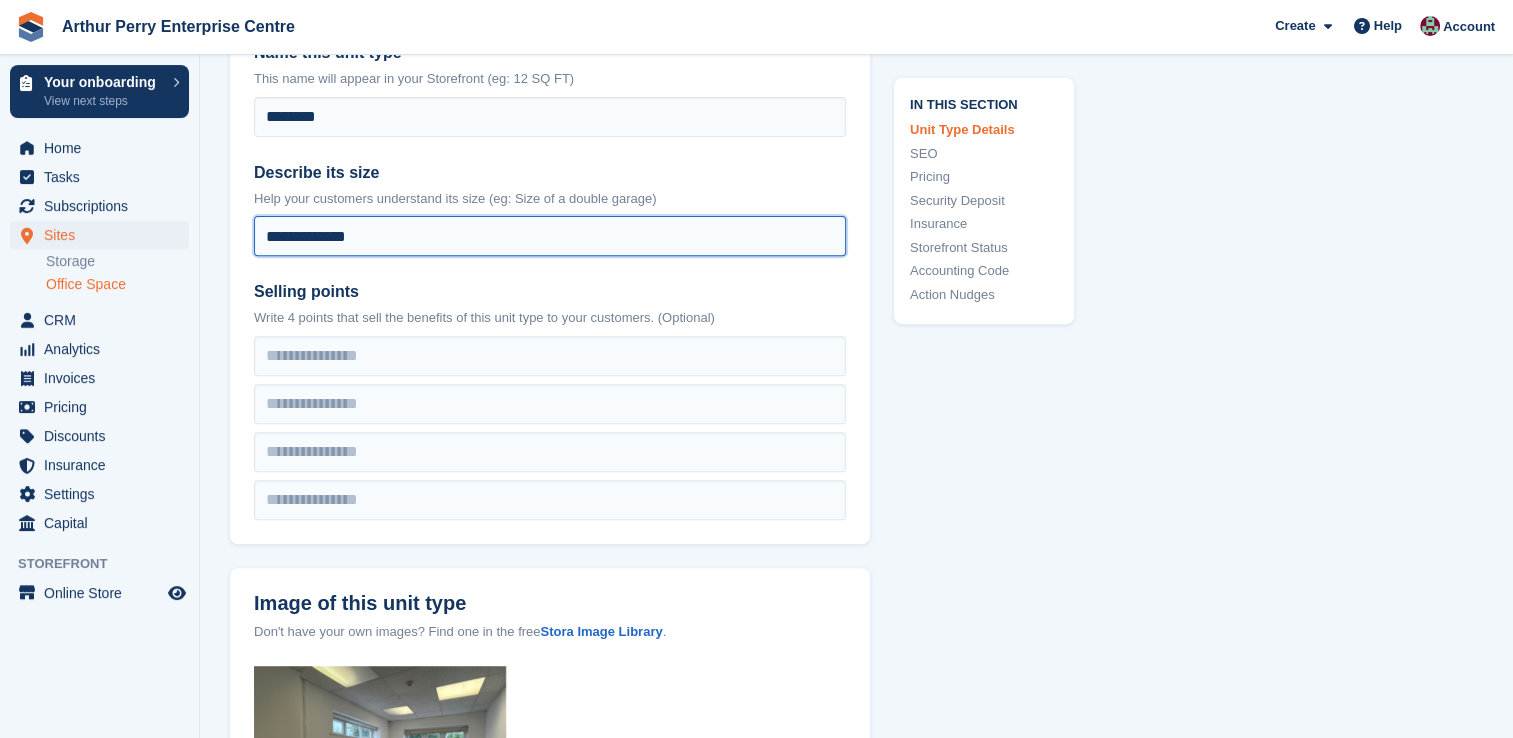 click on "**********" at bounding box center [550, 236] 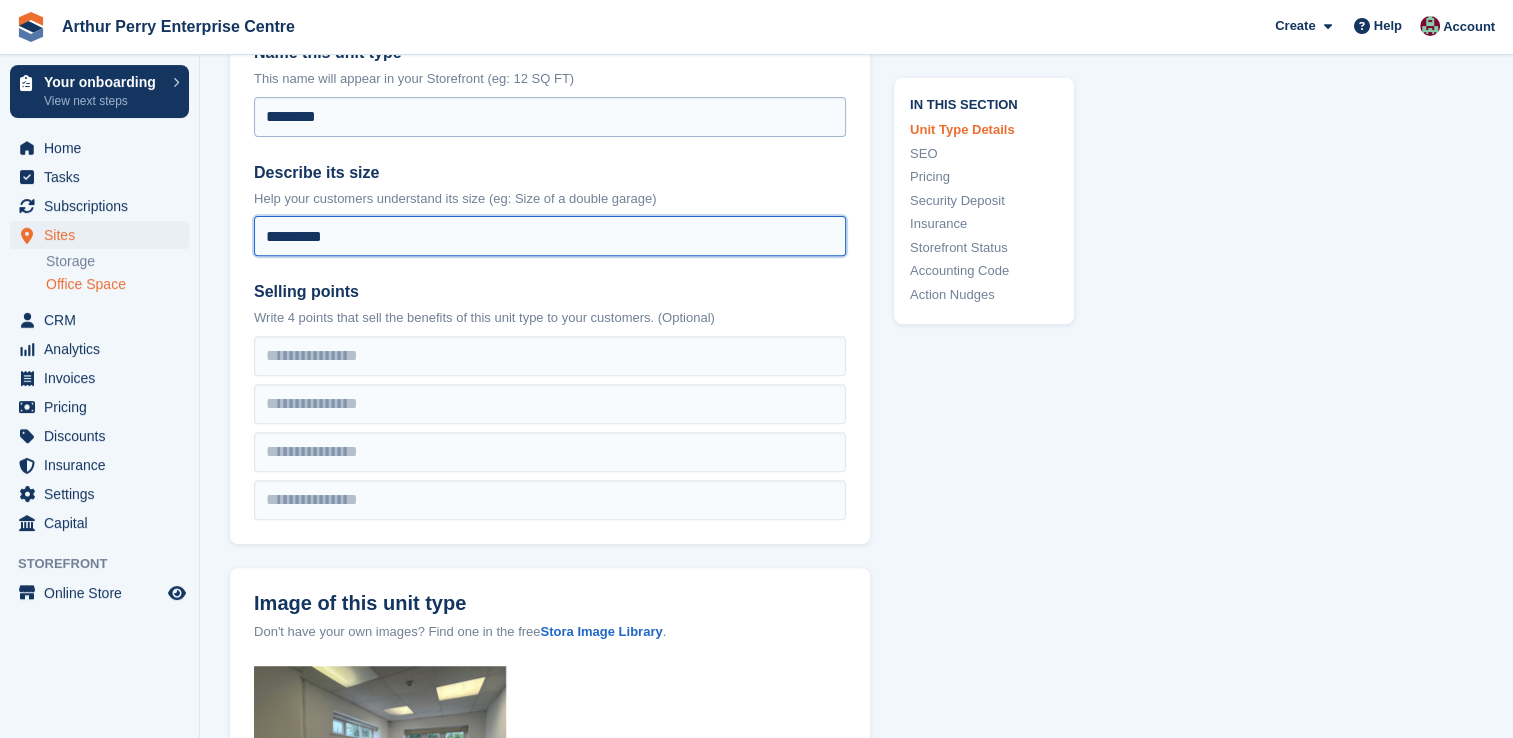 type on "********" 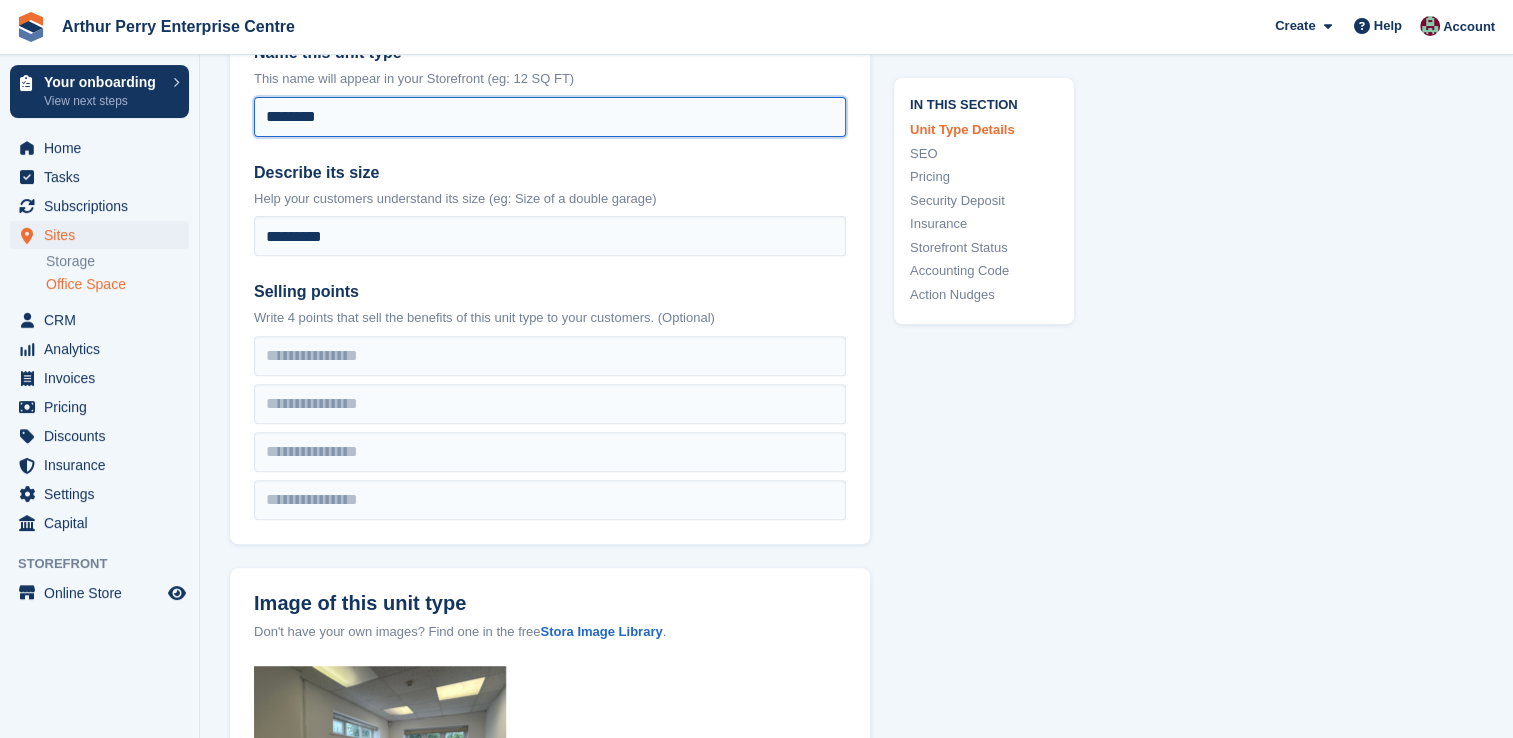 click on "********" at bounding box center [550, 117] 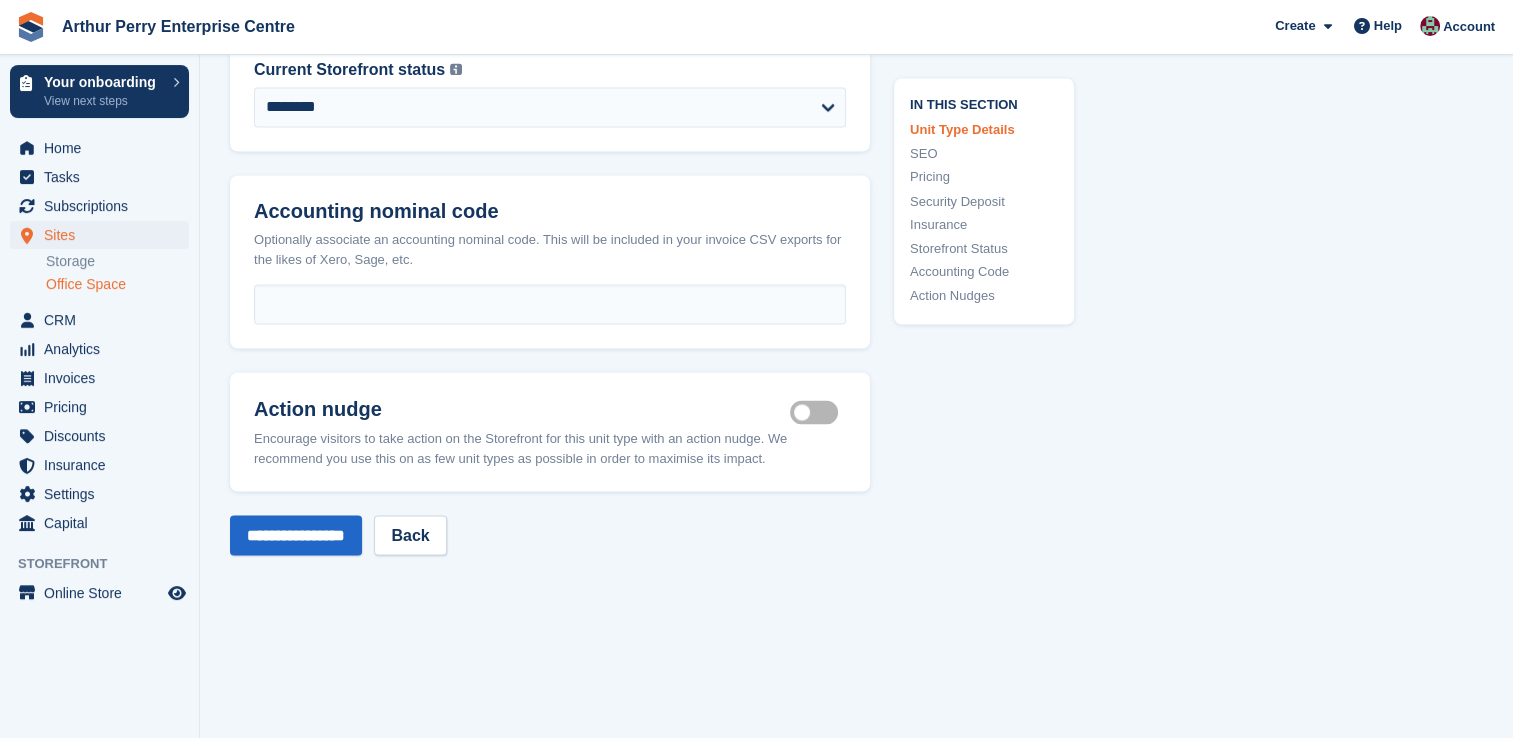 scroll, scrollTop: 3800, scrollLeft: 0, axis: vertical 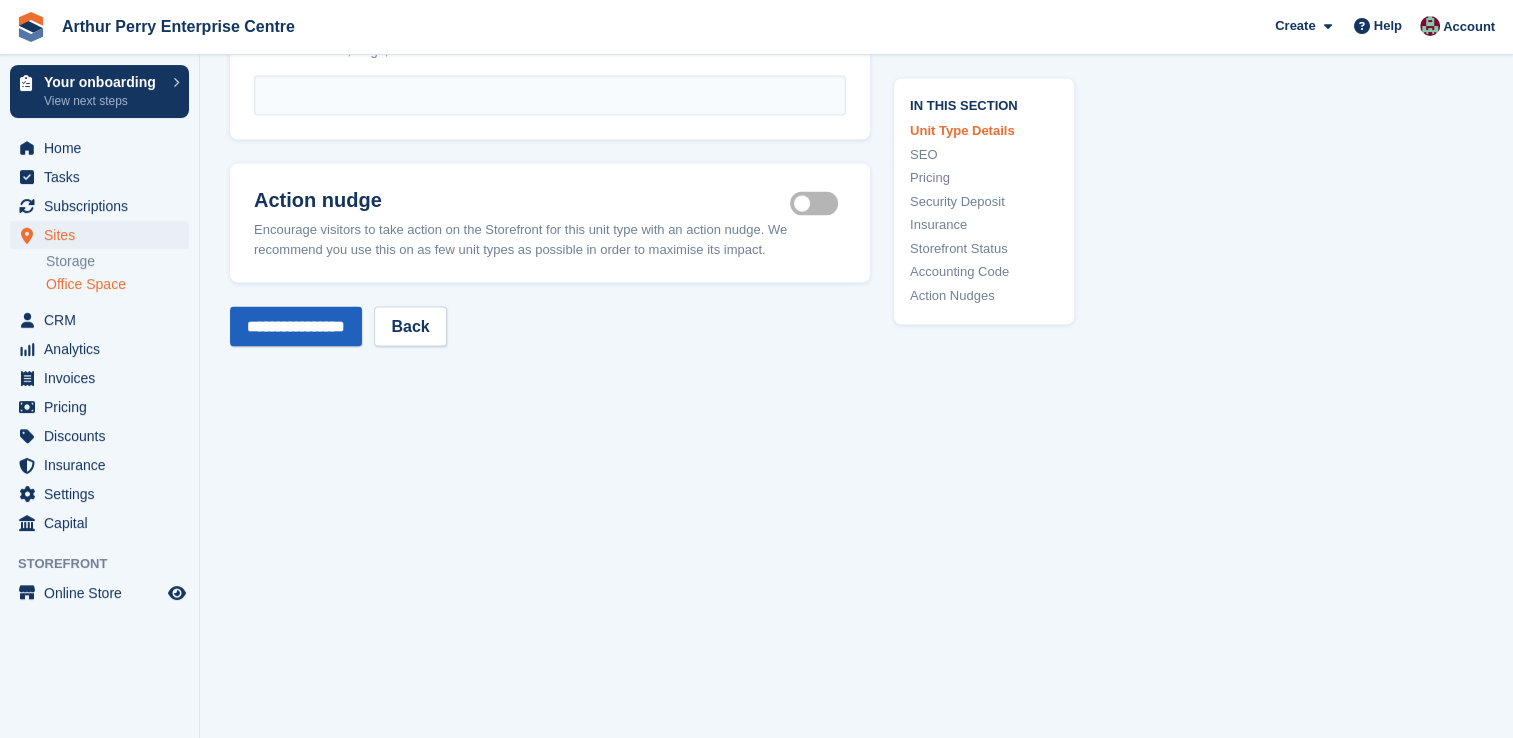 type on "**********" 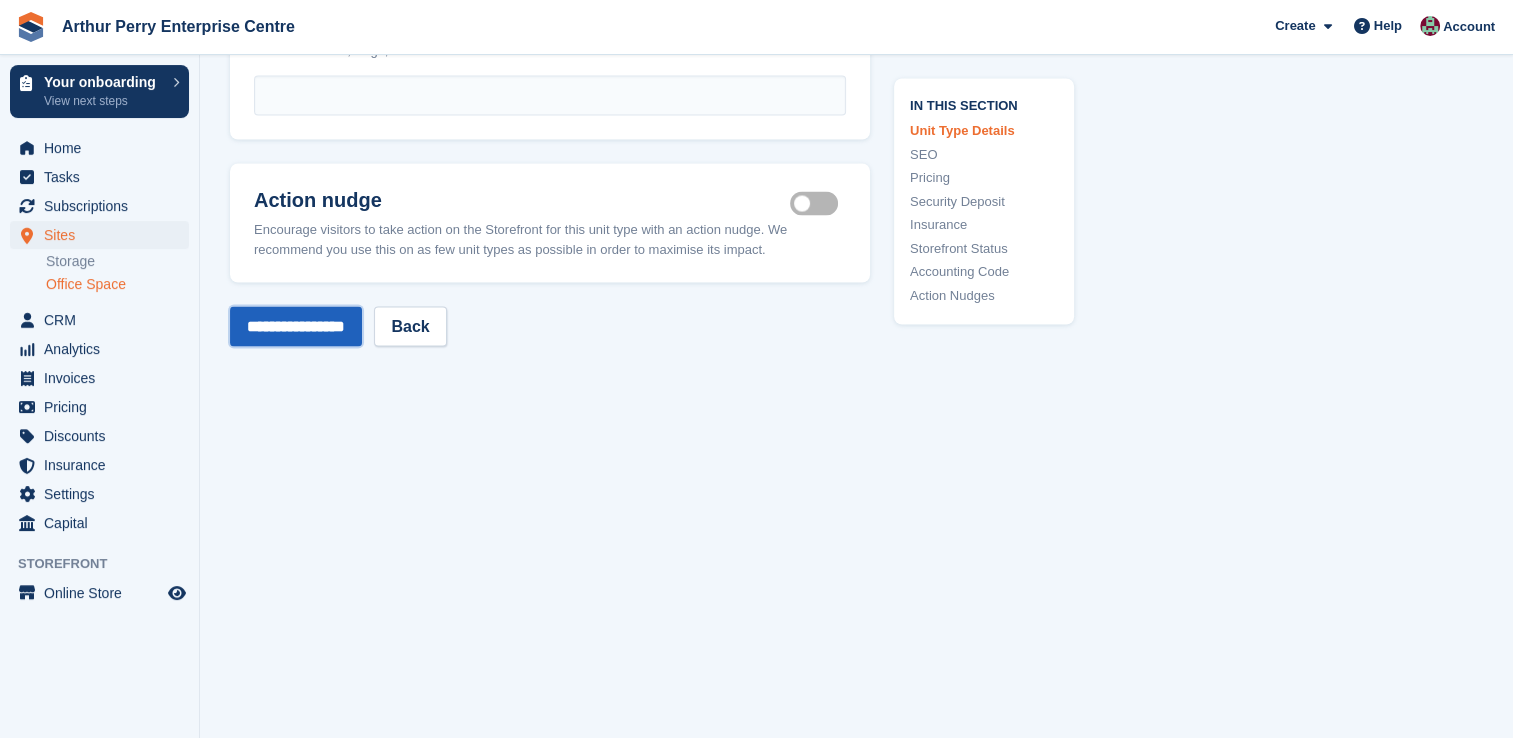 click on "**********" at bounding box center [296, 327] 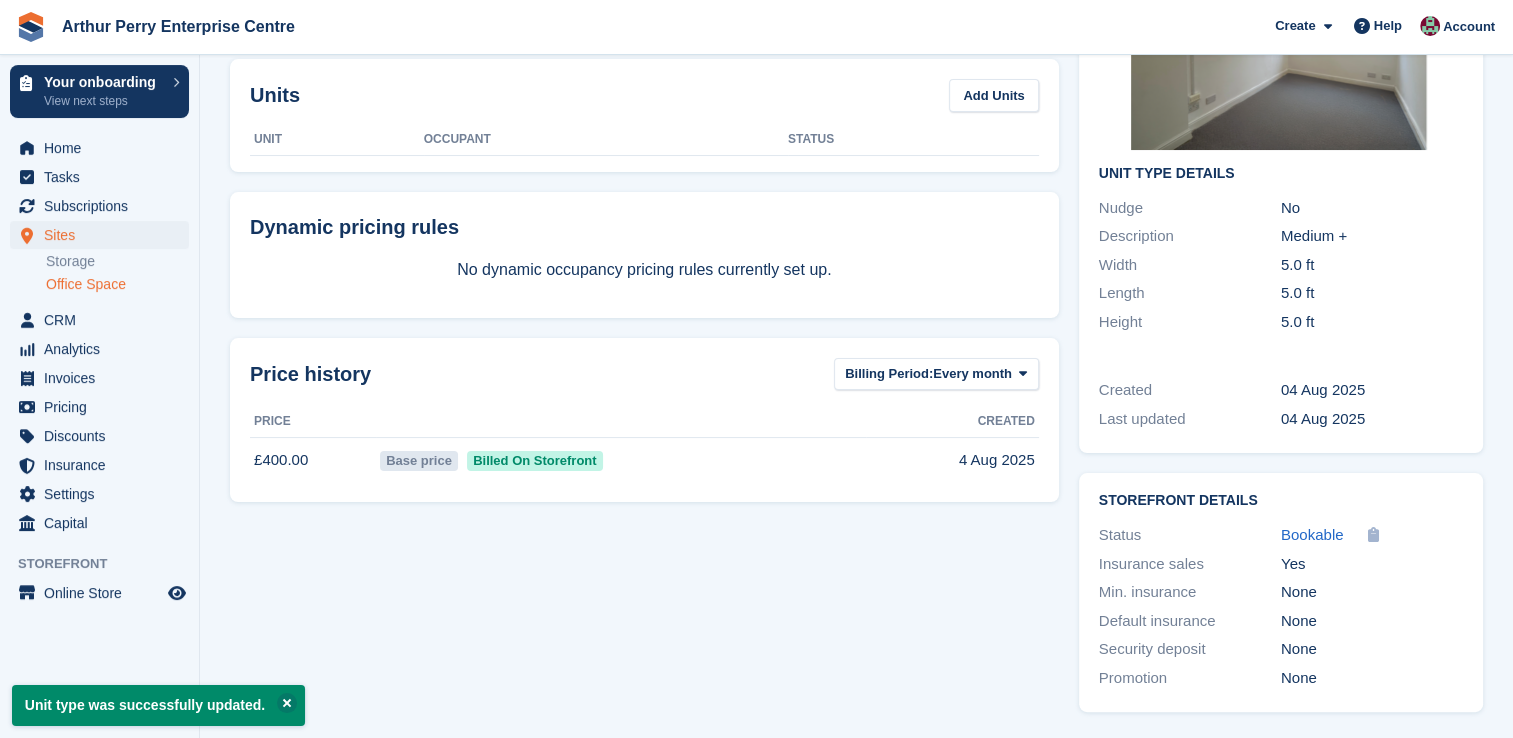 scroll, scrollTop: 0, scrollLeft: 0, axis: both 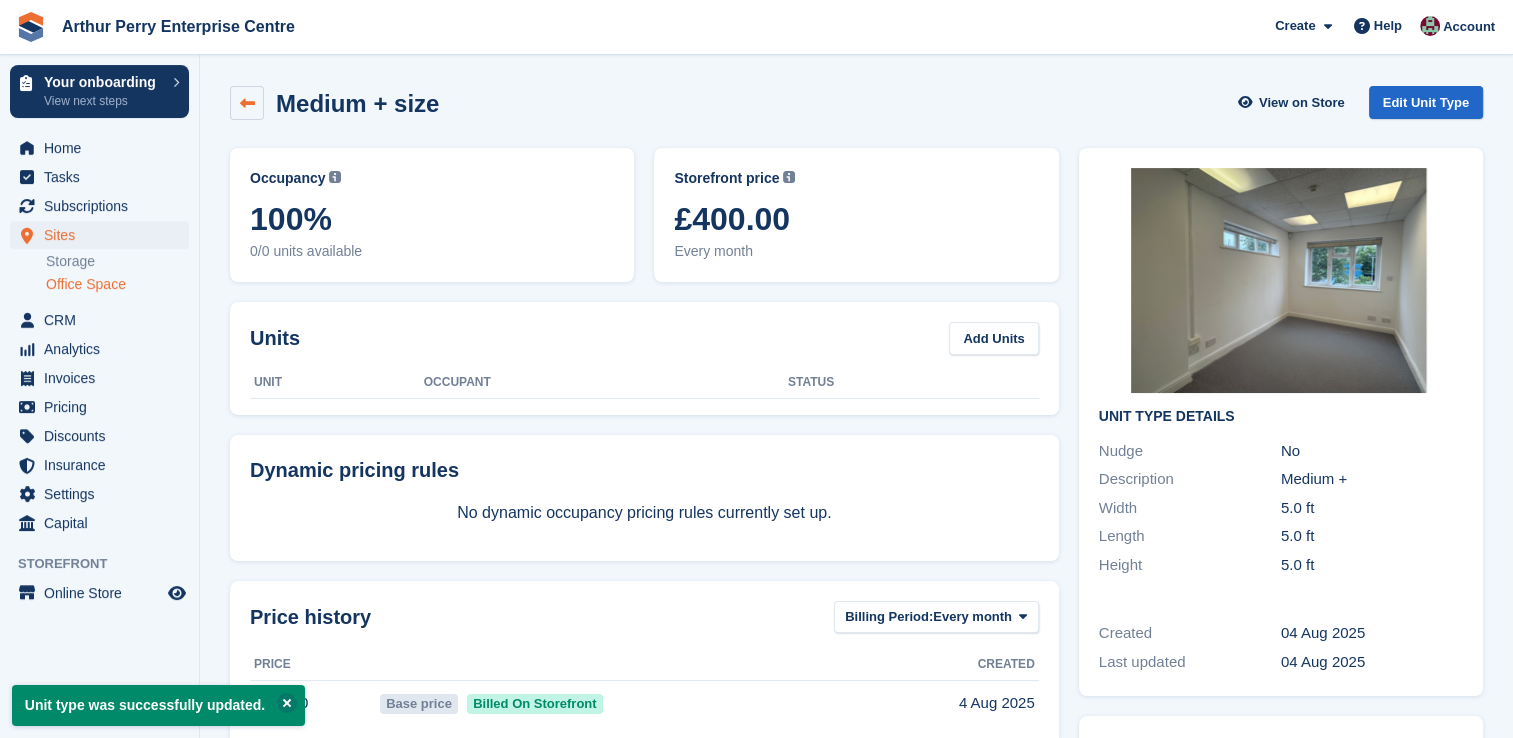 click at bounding box center (247, 103) 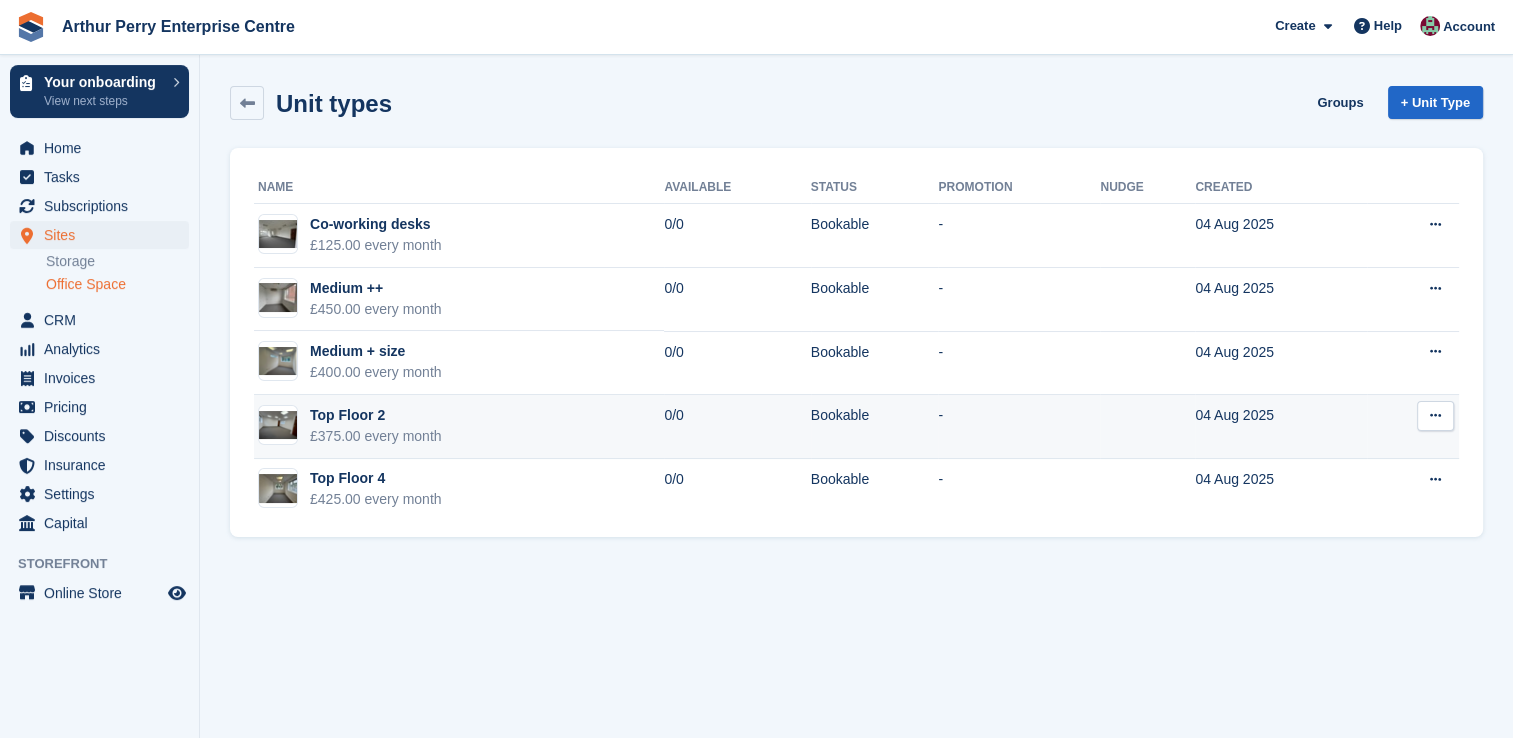 click at bounding box center [1435, 416] 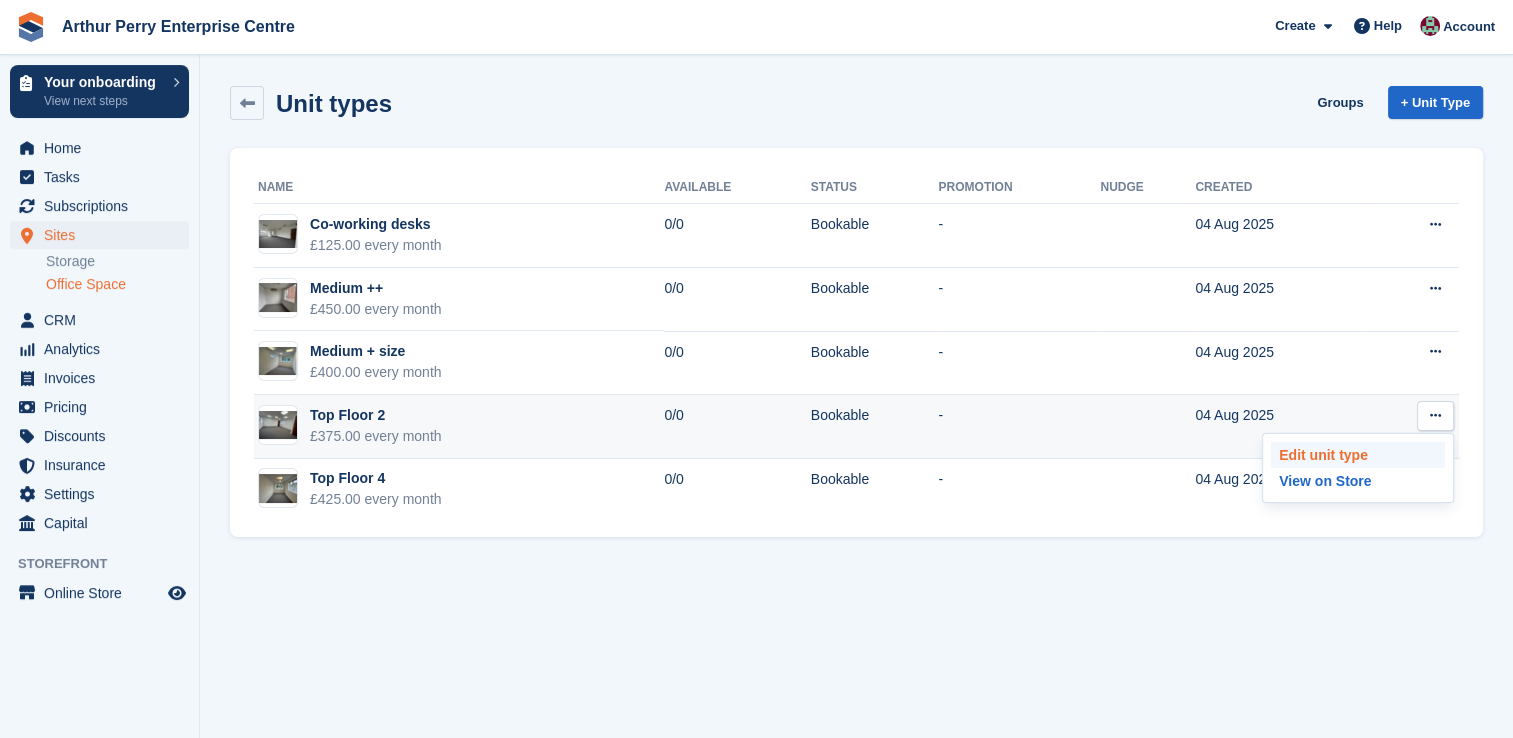 click on "Edit unit type" at bounding box center [1358, 455] 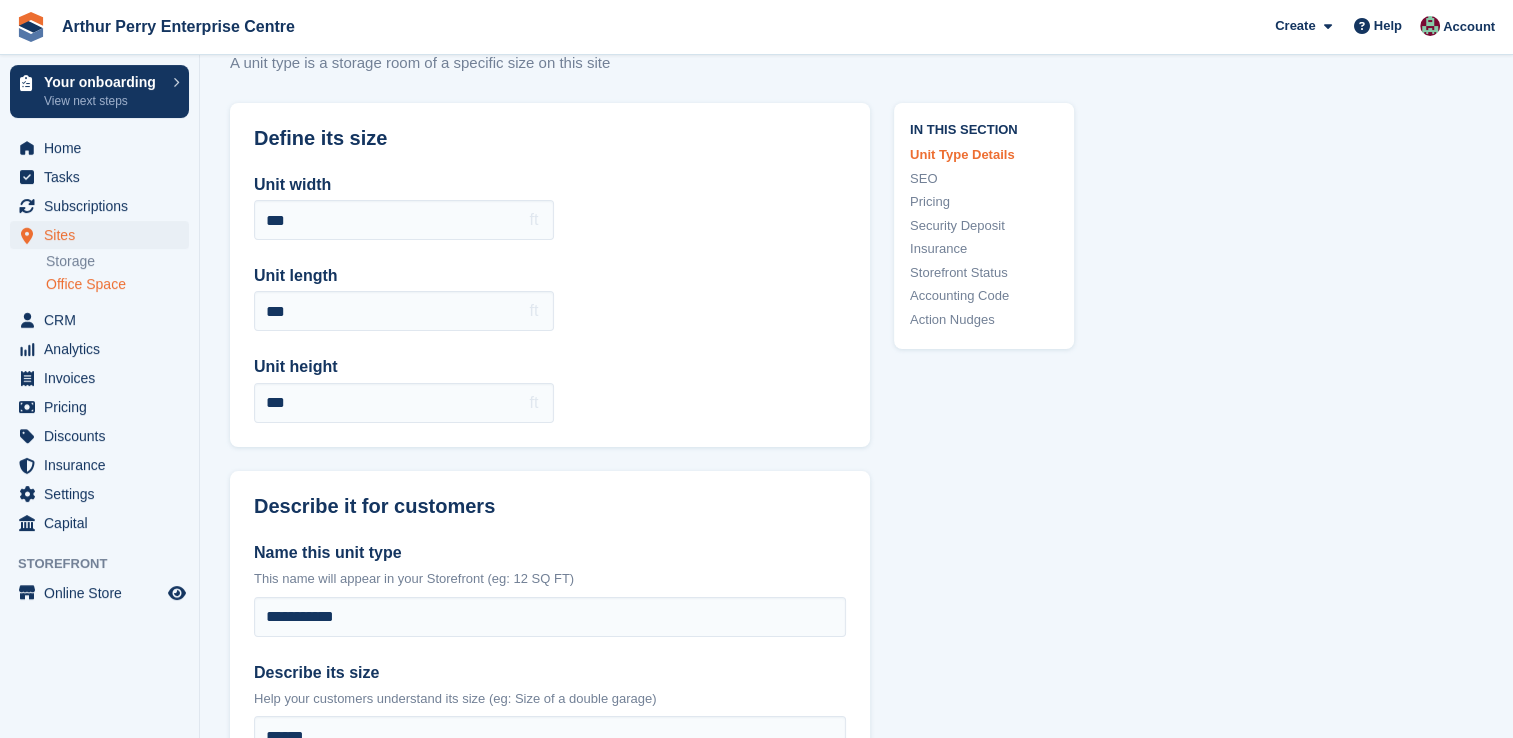 scroll, scrollTop: 200, scrollLeft: 0, axis: vertical 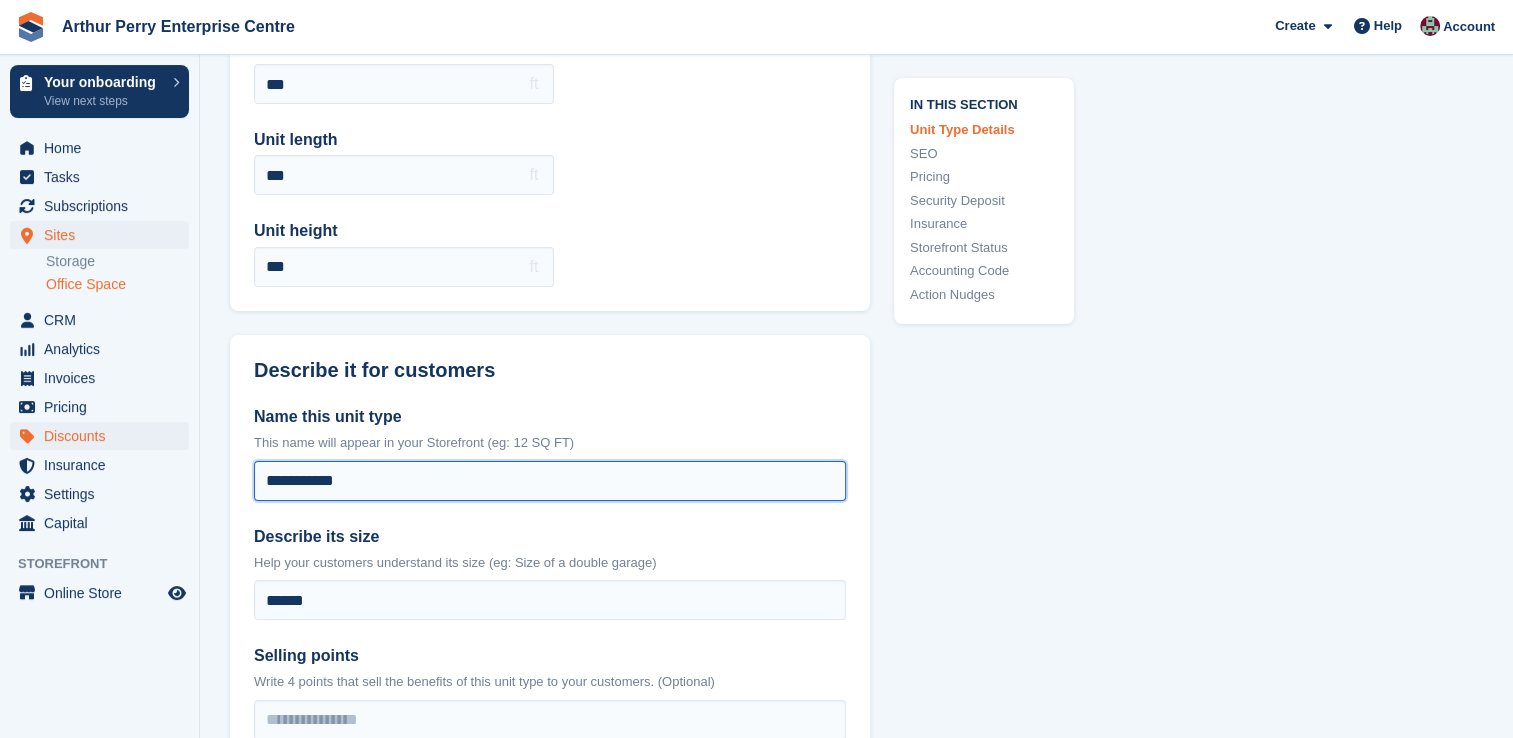 drag, startPoint x: 434, startPoint y: 473, endPoint x: 40, endPoint y: 448, distance: 394.79236 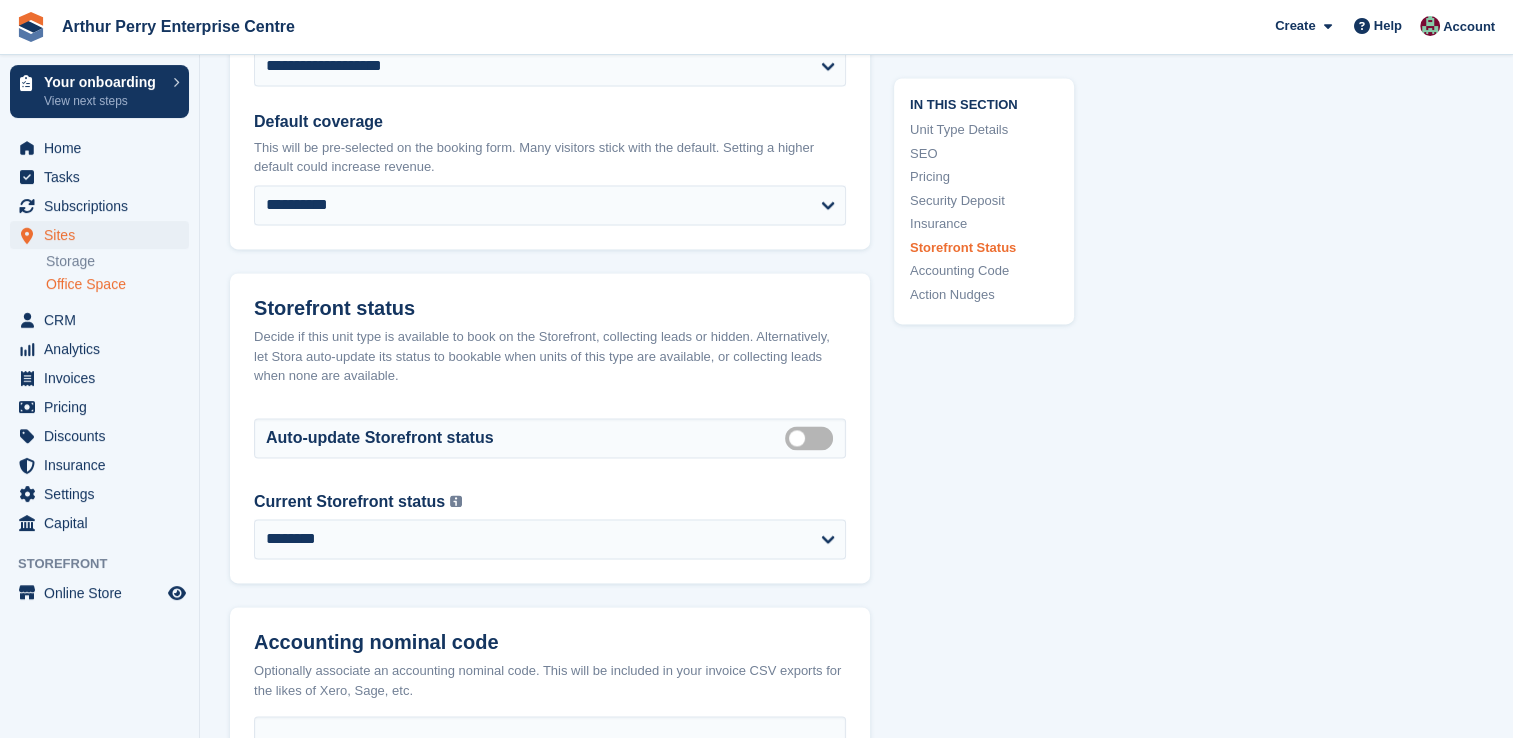 scroll, scrollTop: 3462, scrollLeft: 0, axis: vertical 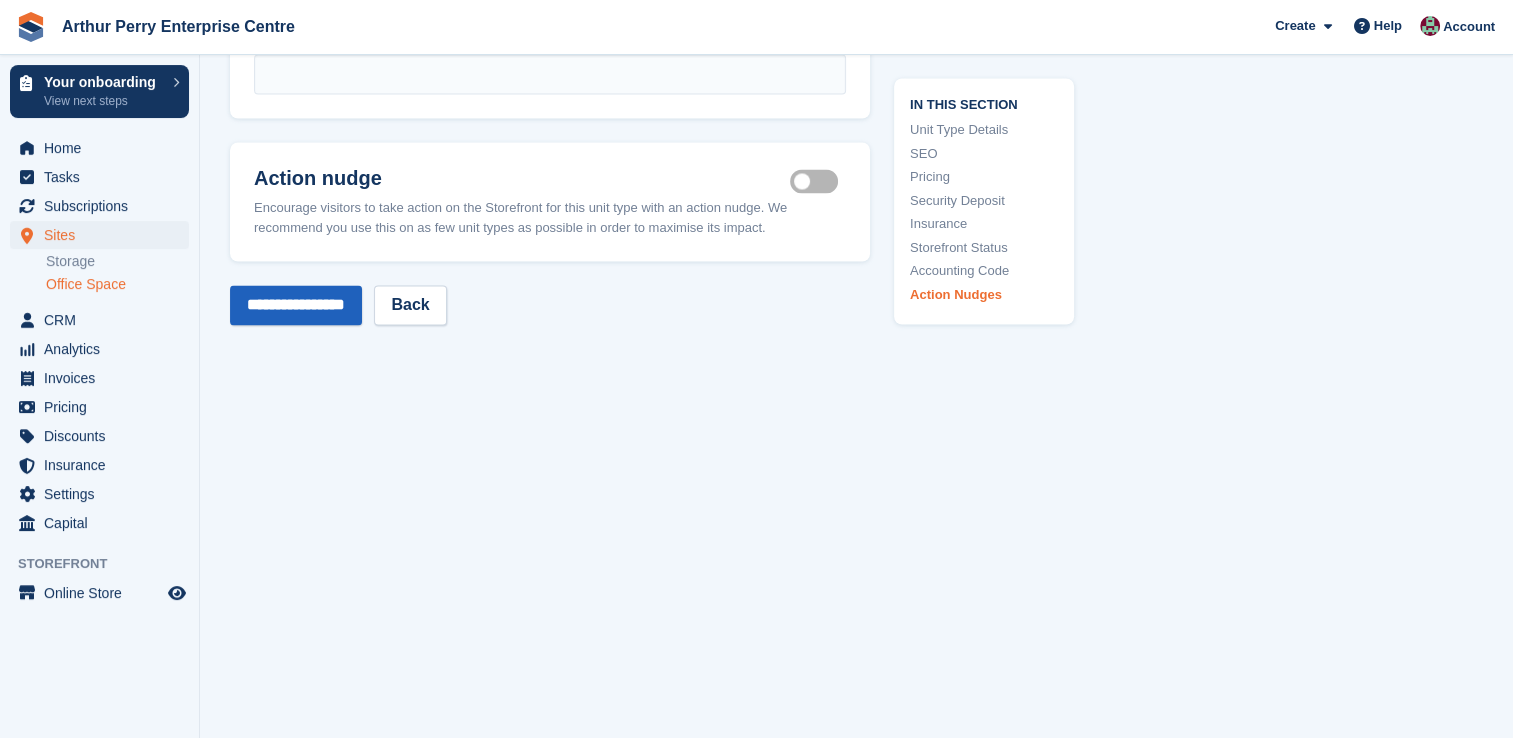 type on "**********" 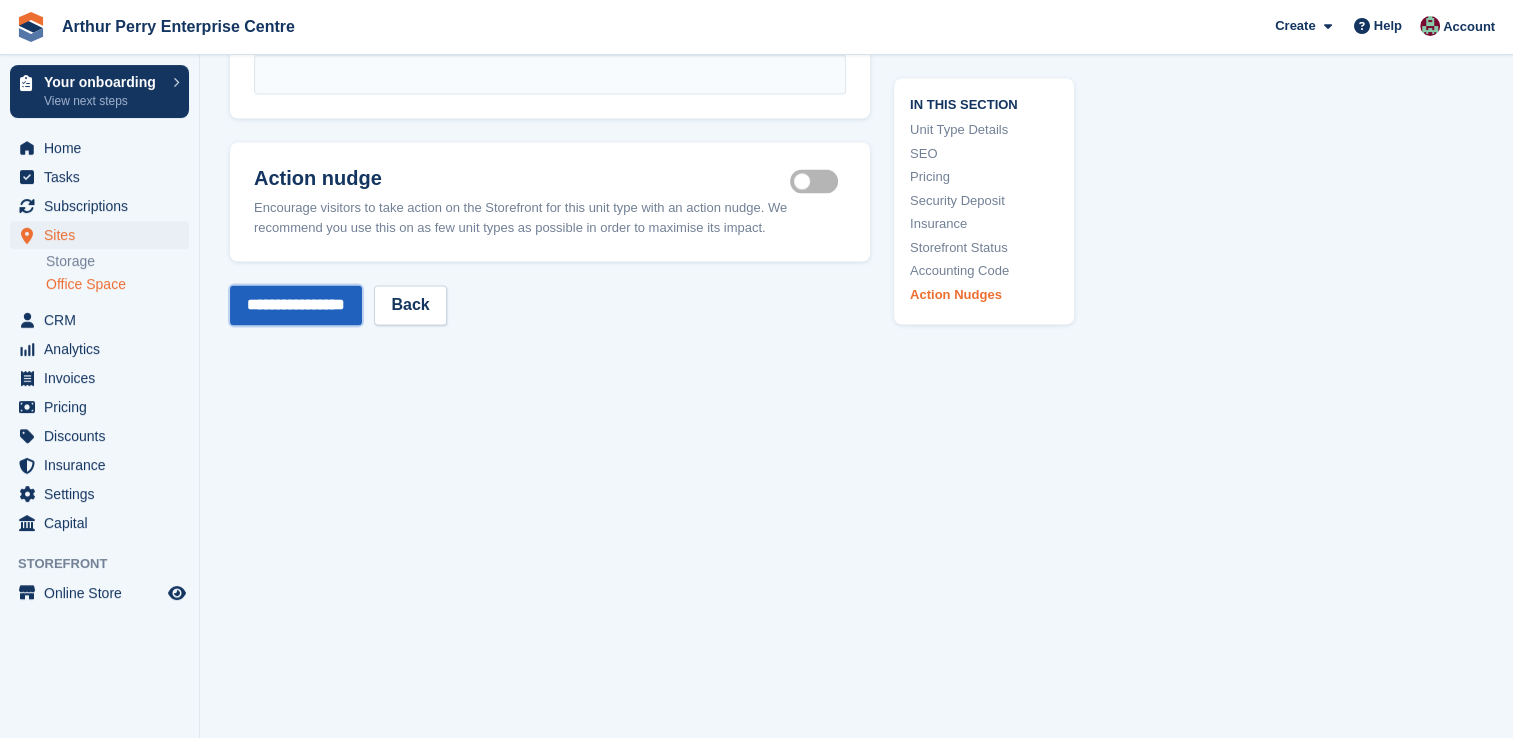 click on "**********" at bounding box center (296, 305) 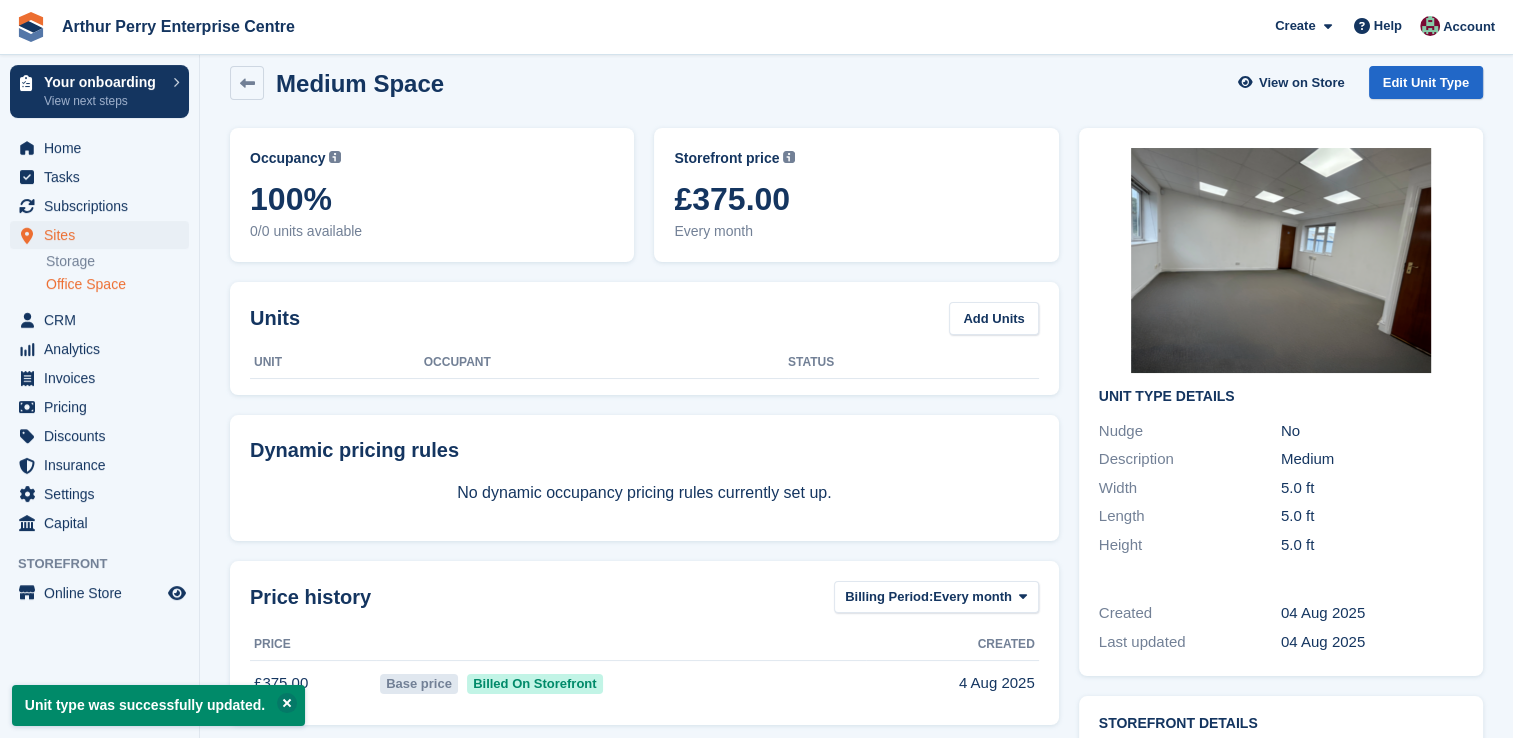 scroll, scrollTop: 0, scrollLeft: 0, axis: both 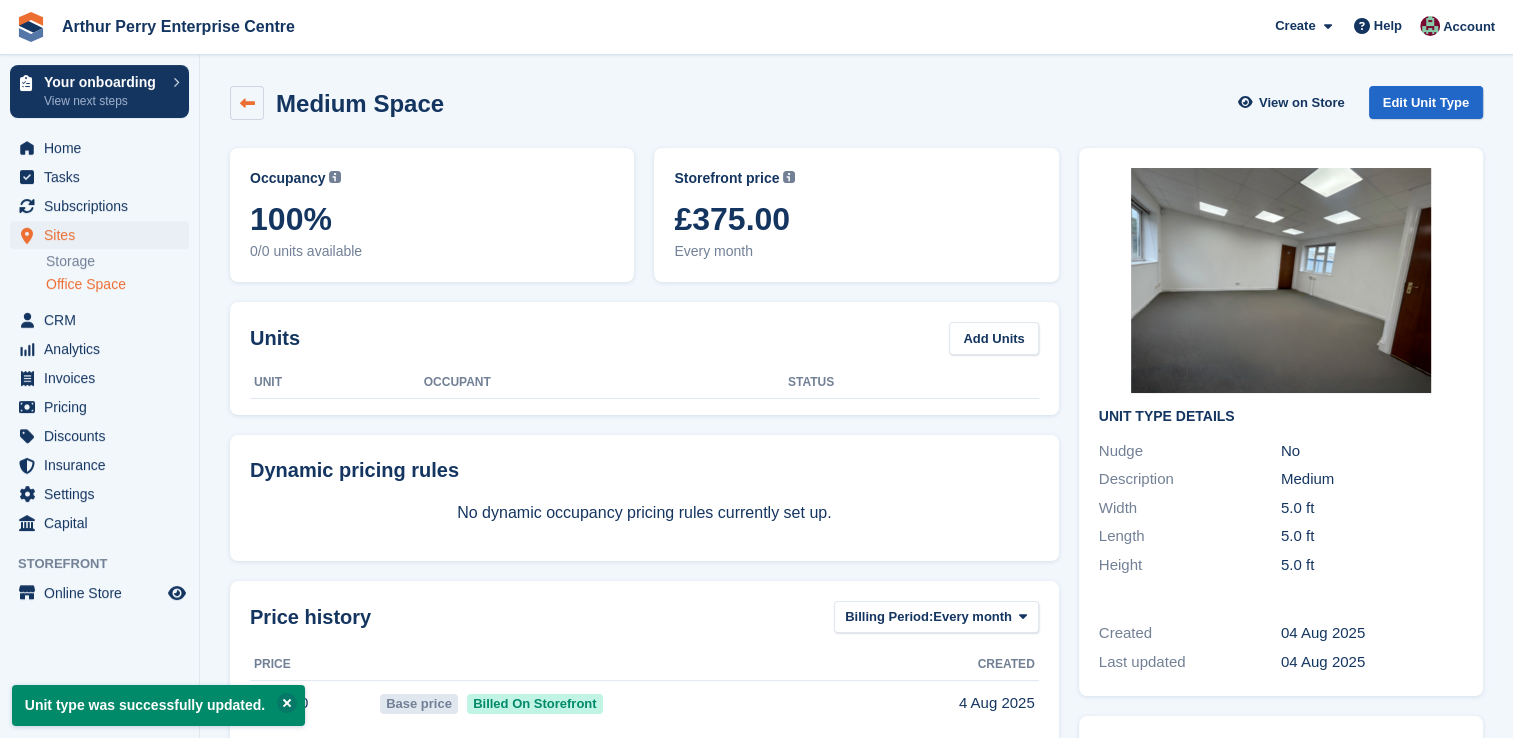 click at bounding box center [247, 103] 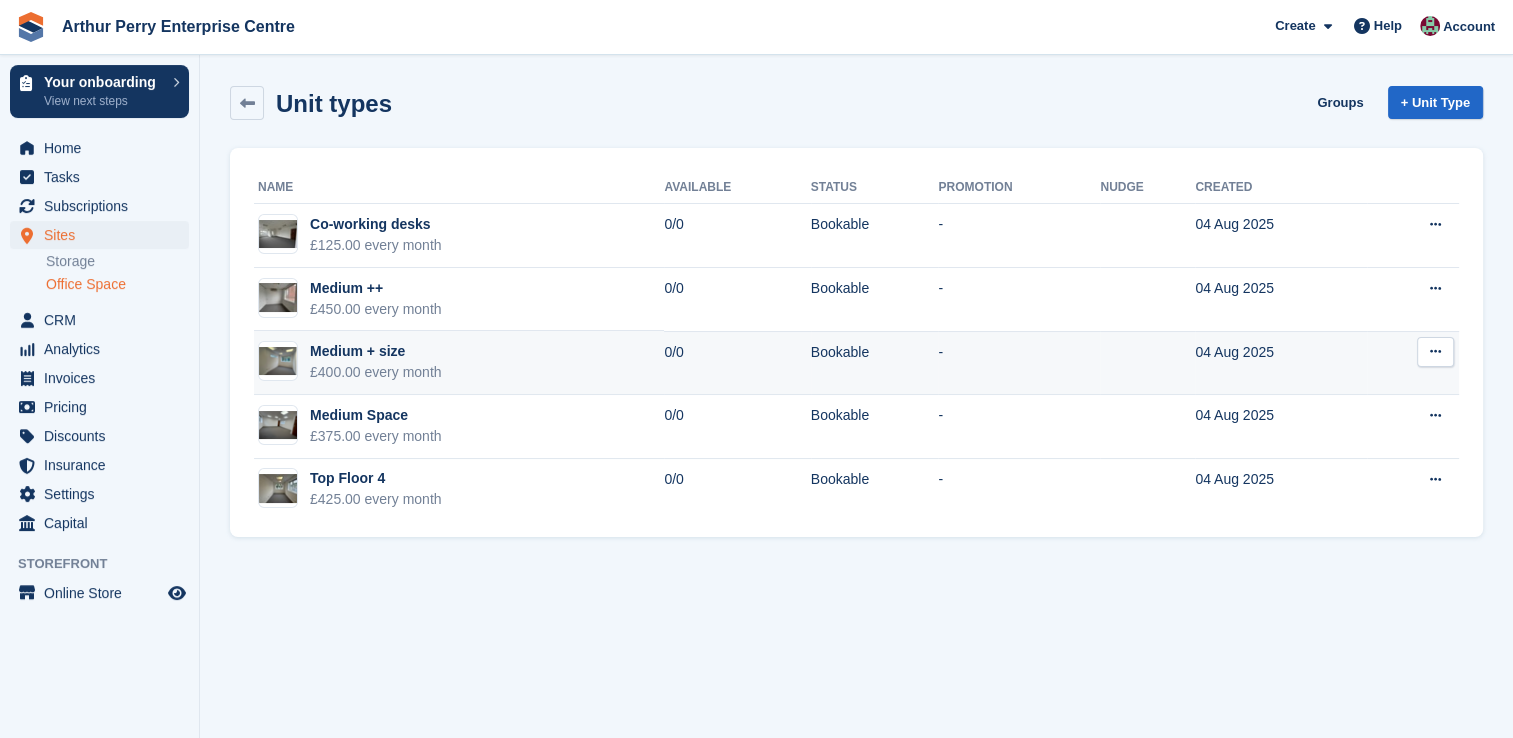 click at bounding box center (1435, 351) 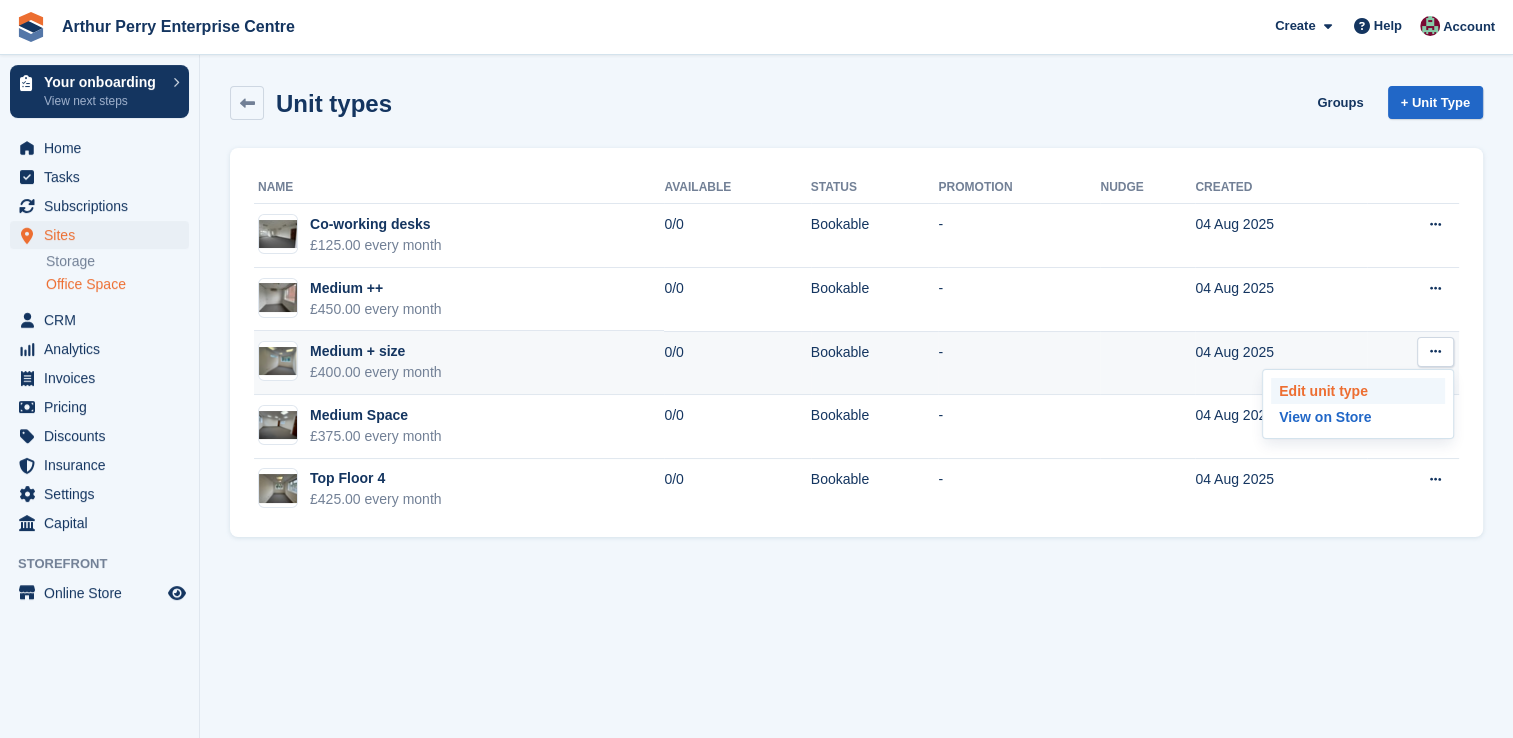 click on "Edit unit type" at bounding box center (1358, 391) 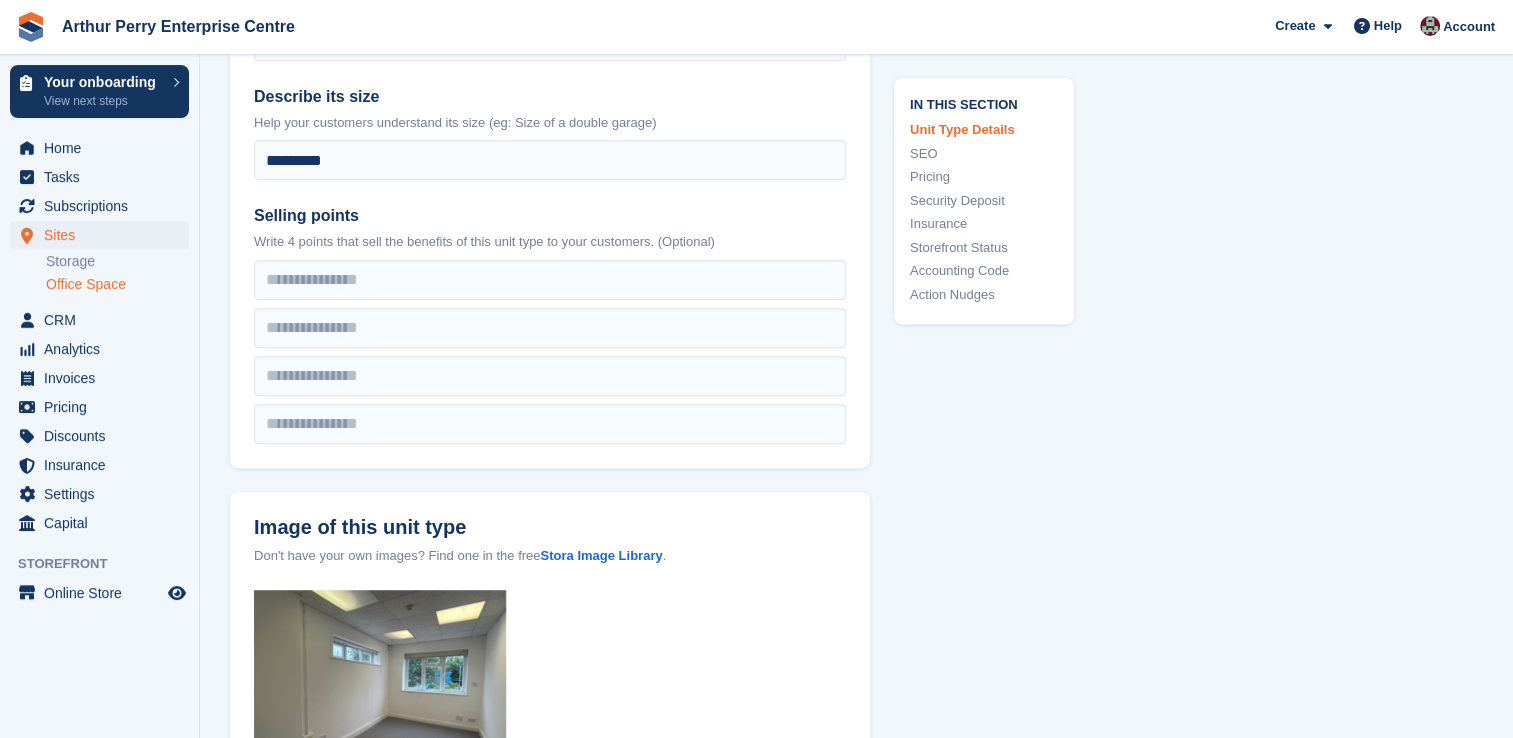 scroll, scrollTop: 900, scrollLeft: 0, axis: vertical 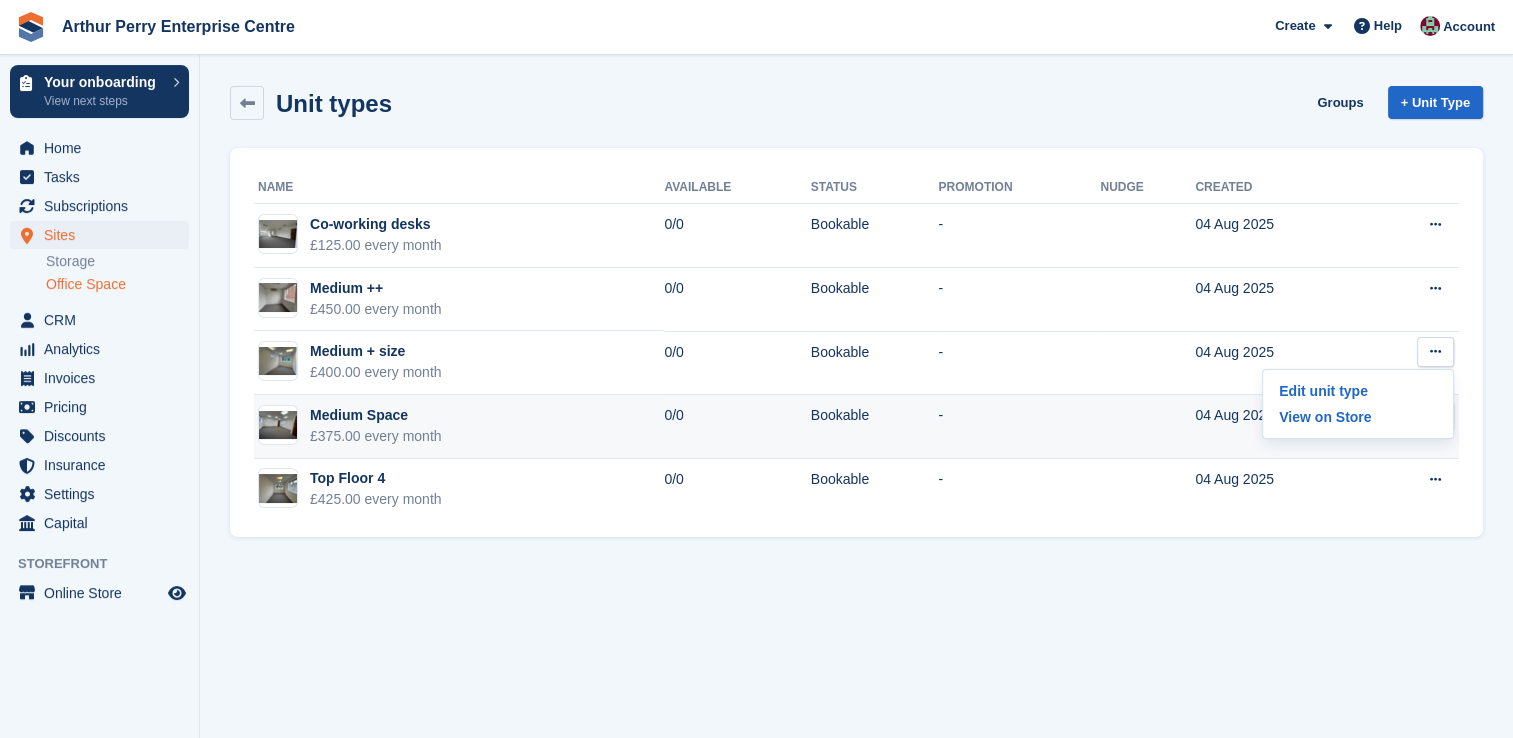 click on "04 Aug 2025" at bounding box center [1281, 427] 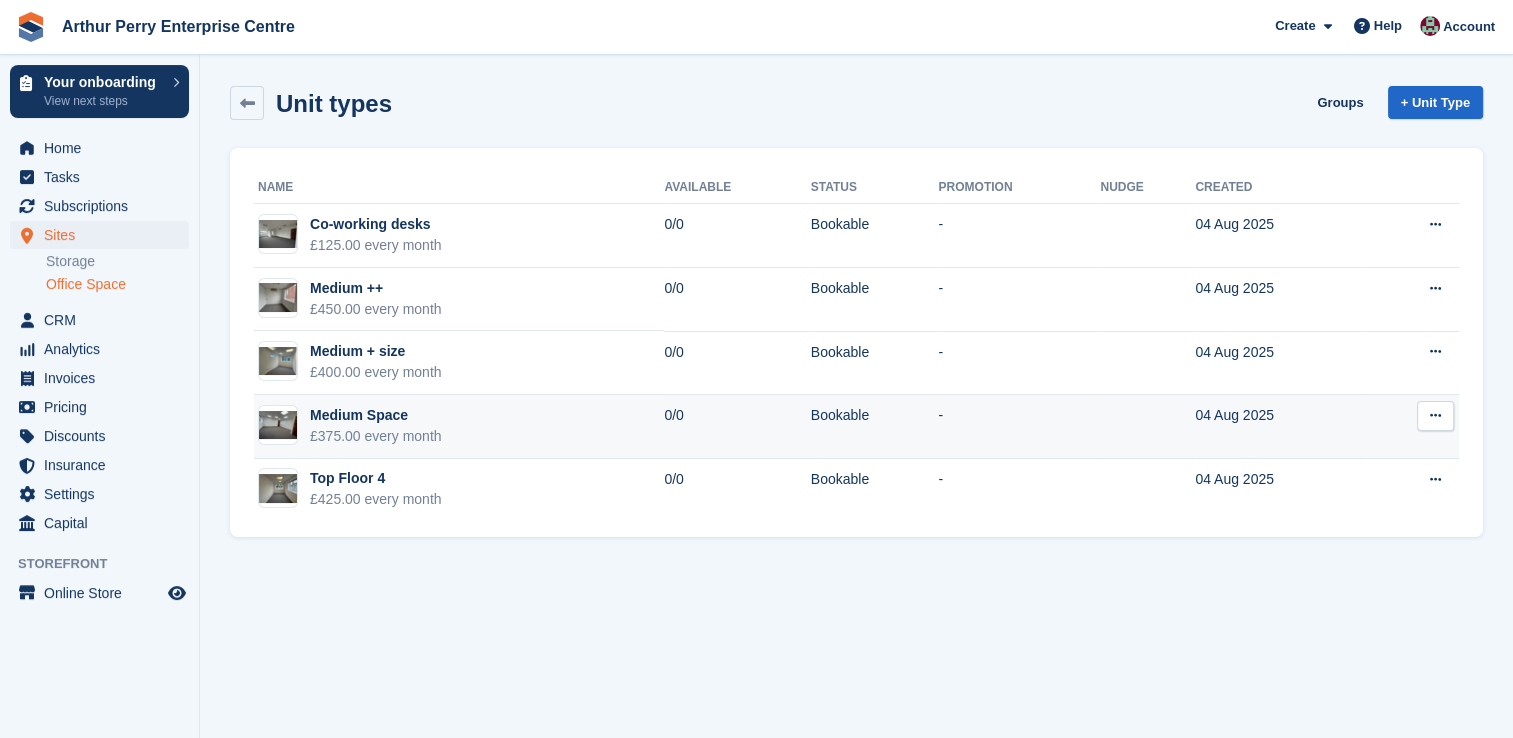 click at bounding box center (1435, 415) 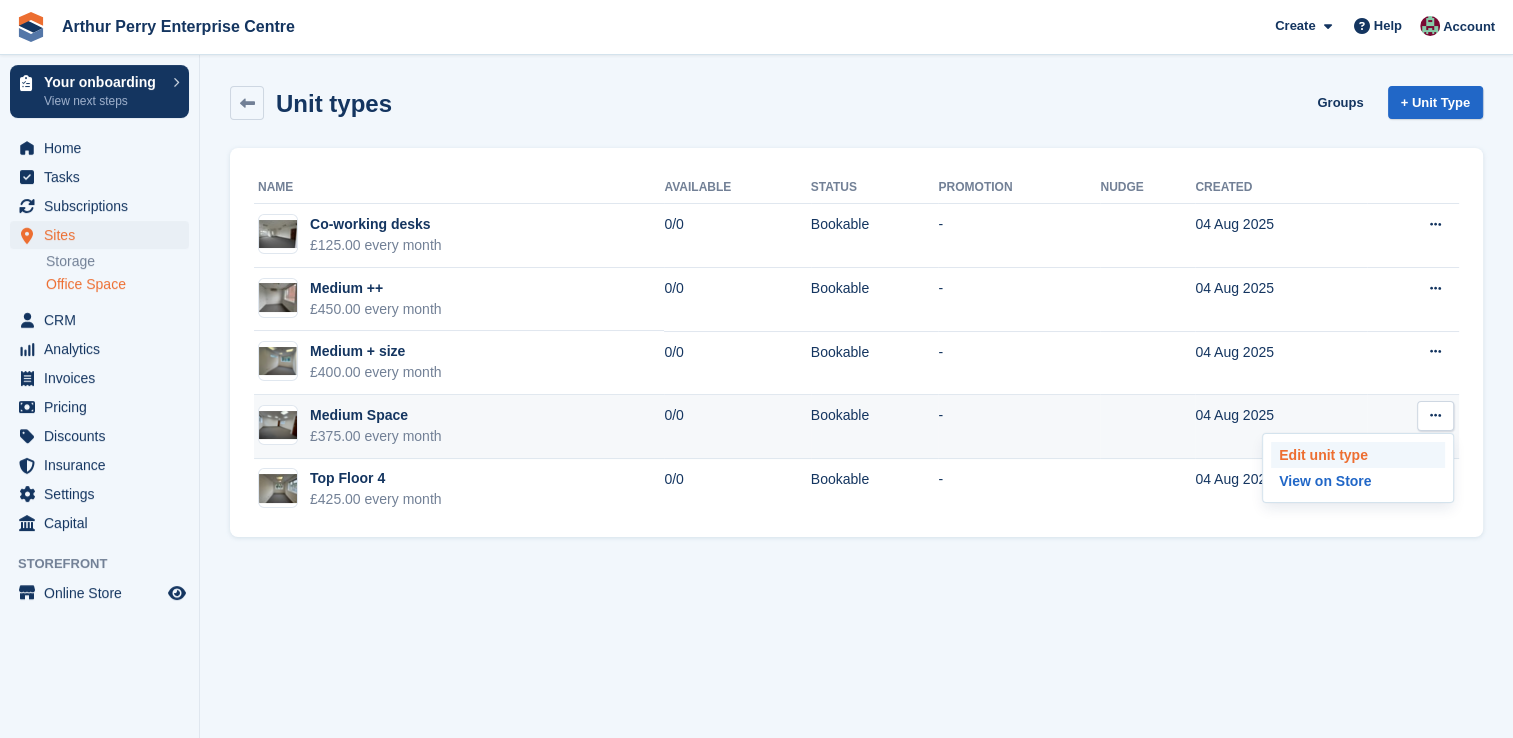 click on "Edit unit type" at bounding box center [1358, 455] 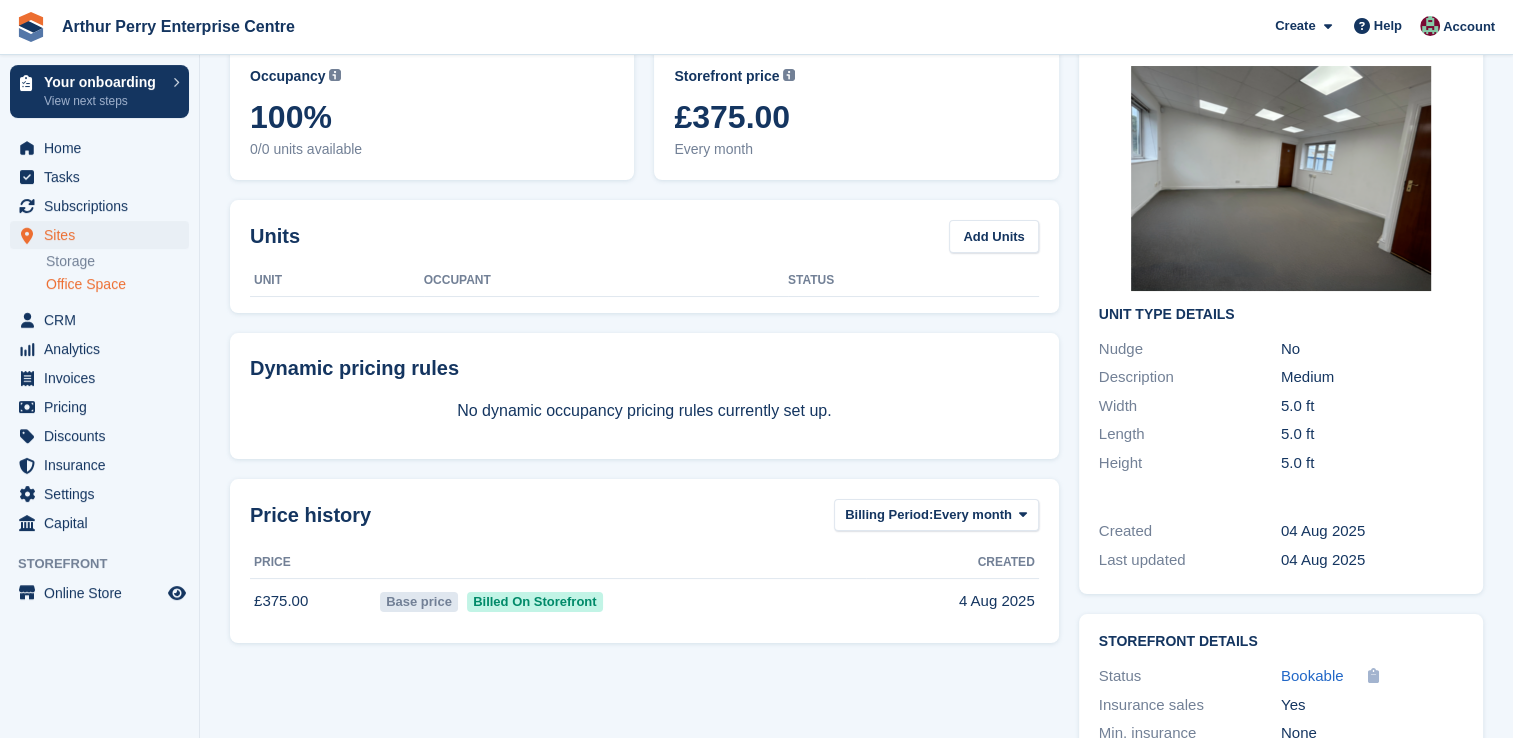 scroll, scrollTop: 0, scrollLeft: 0, axis: both 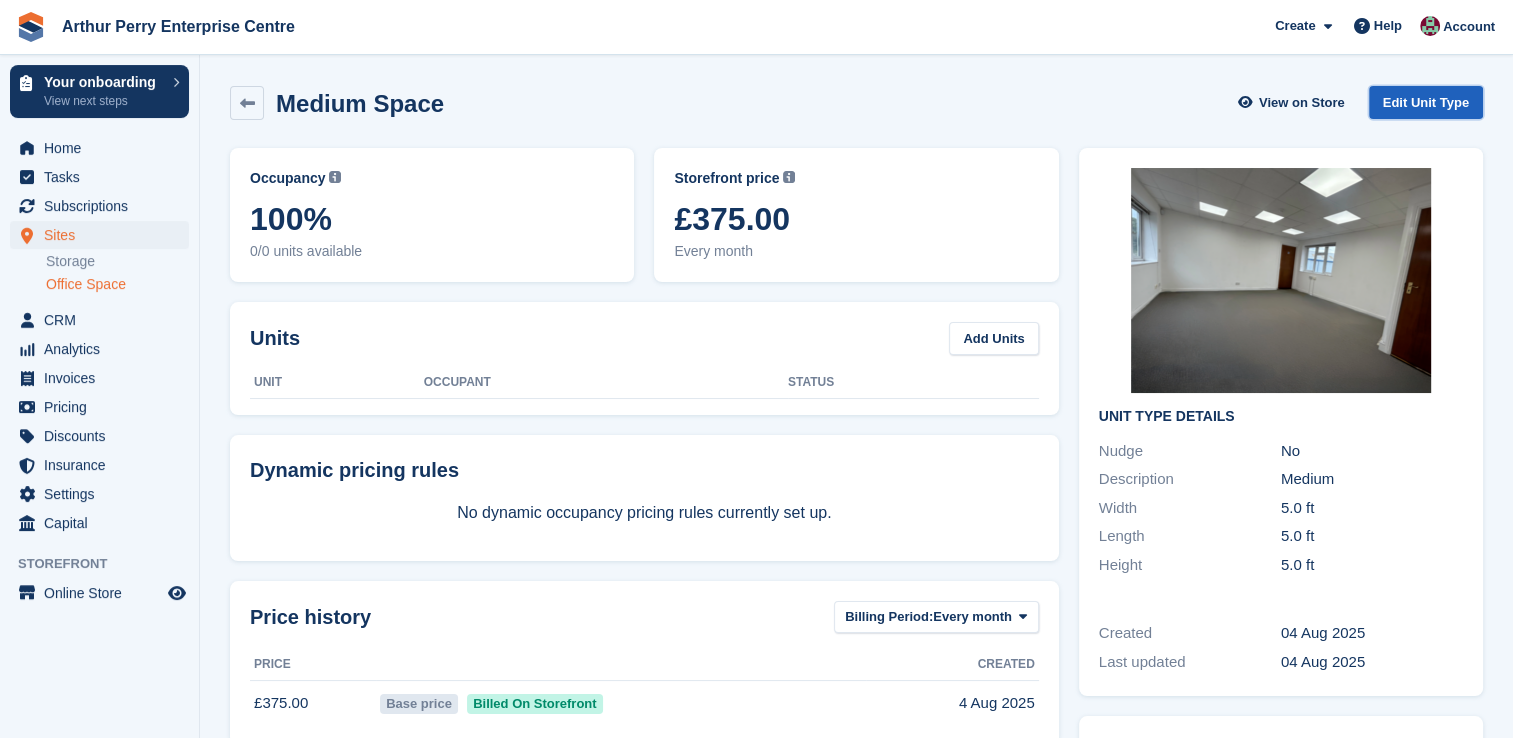 click on "Edit Unit Type" at bounding box center (1426, 102) 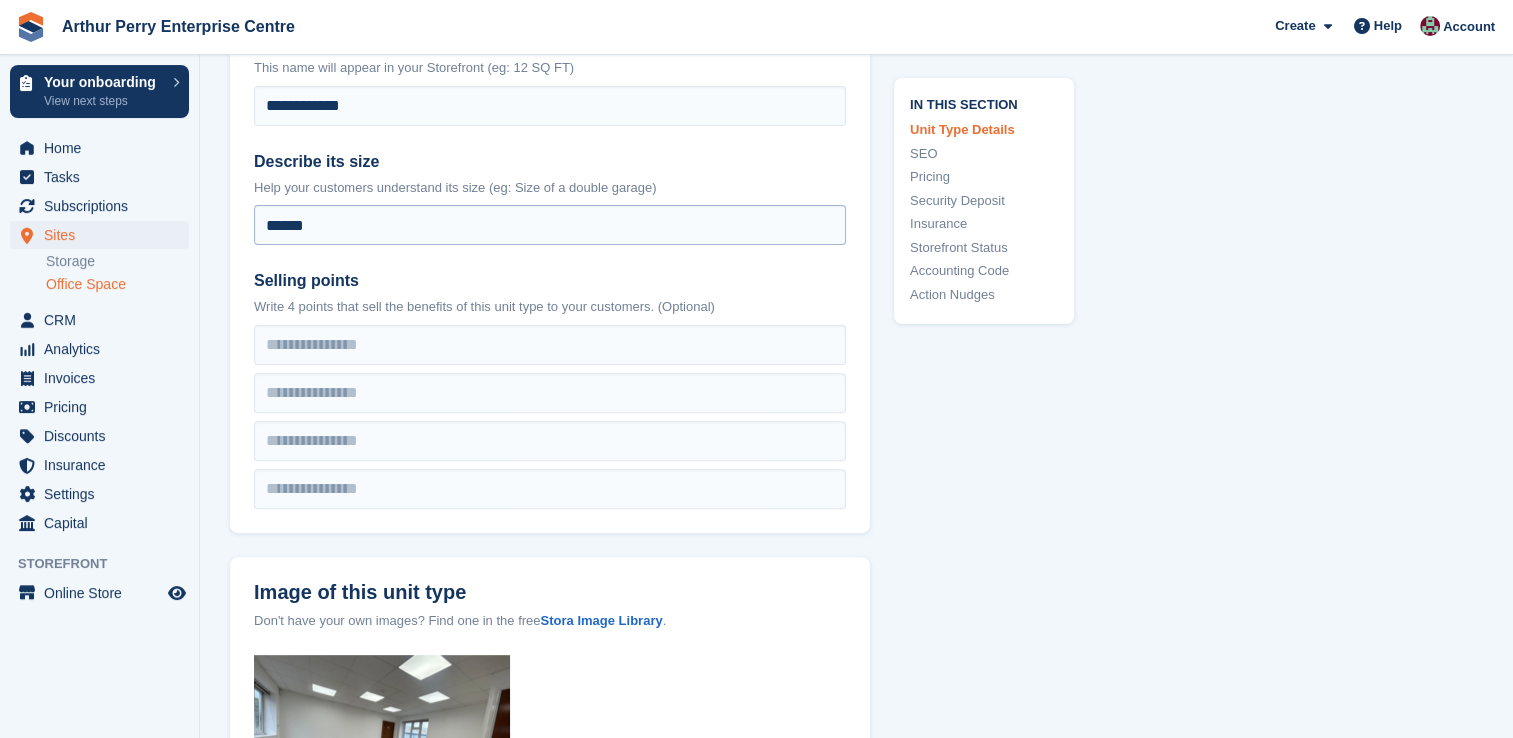 scroll, scrollTop: 900, scrollLeft: 0, axis: vertical 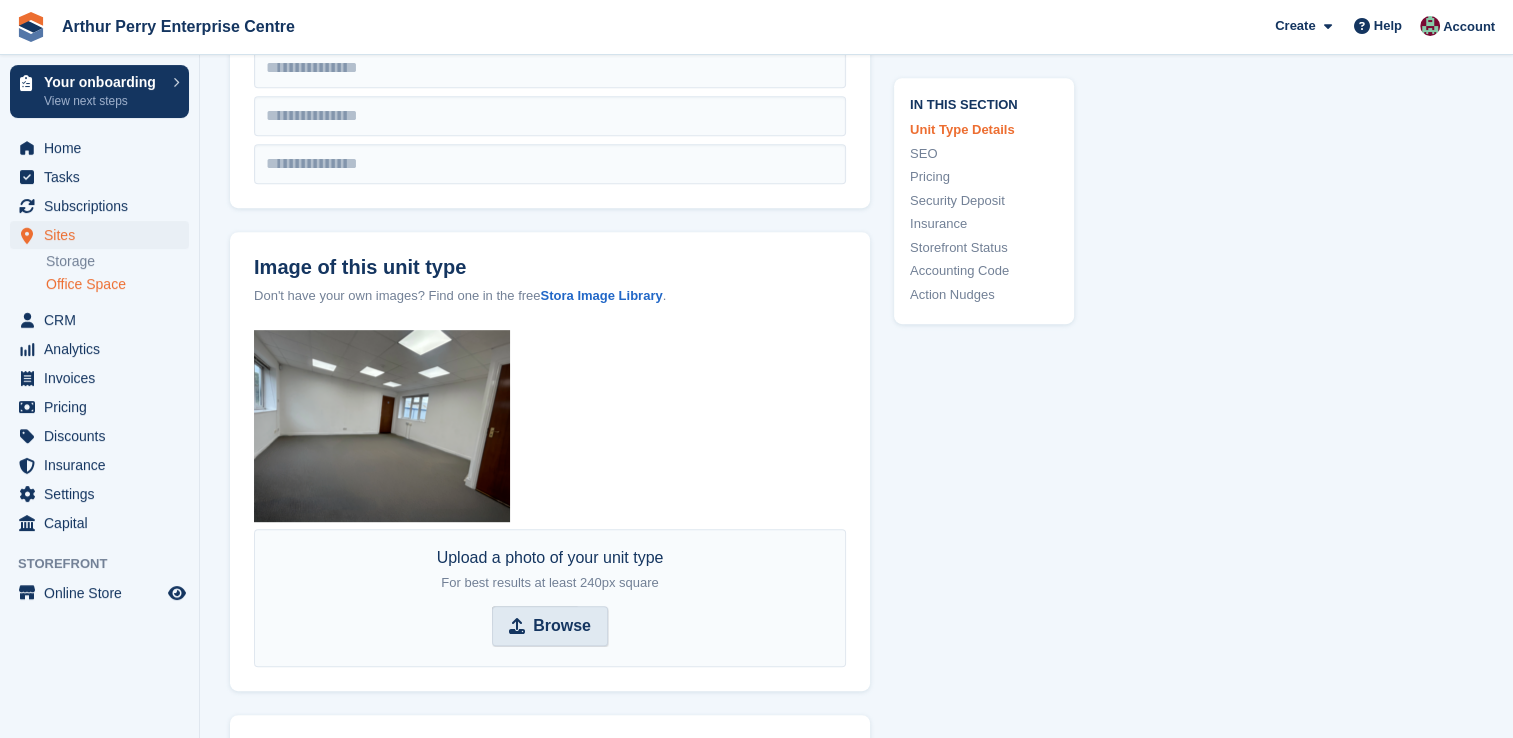 click on "Browse" at bounding box center [562, 626] 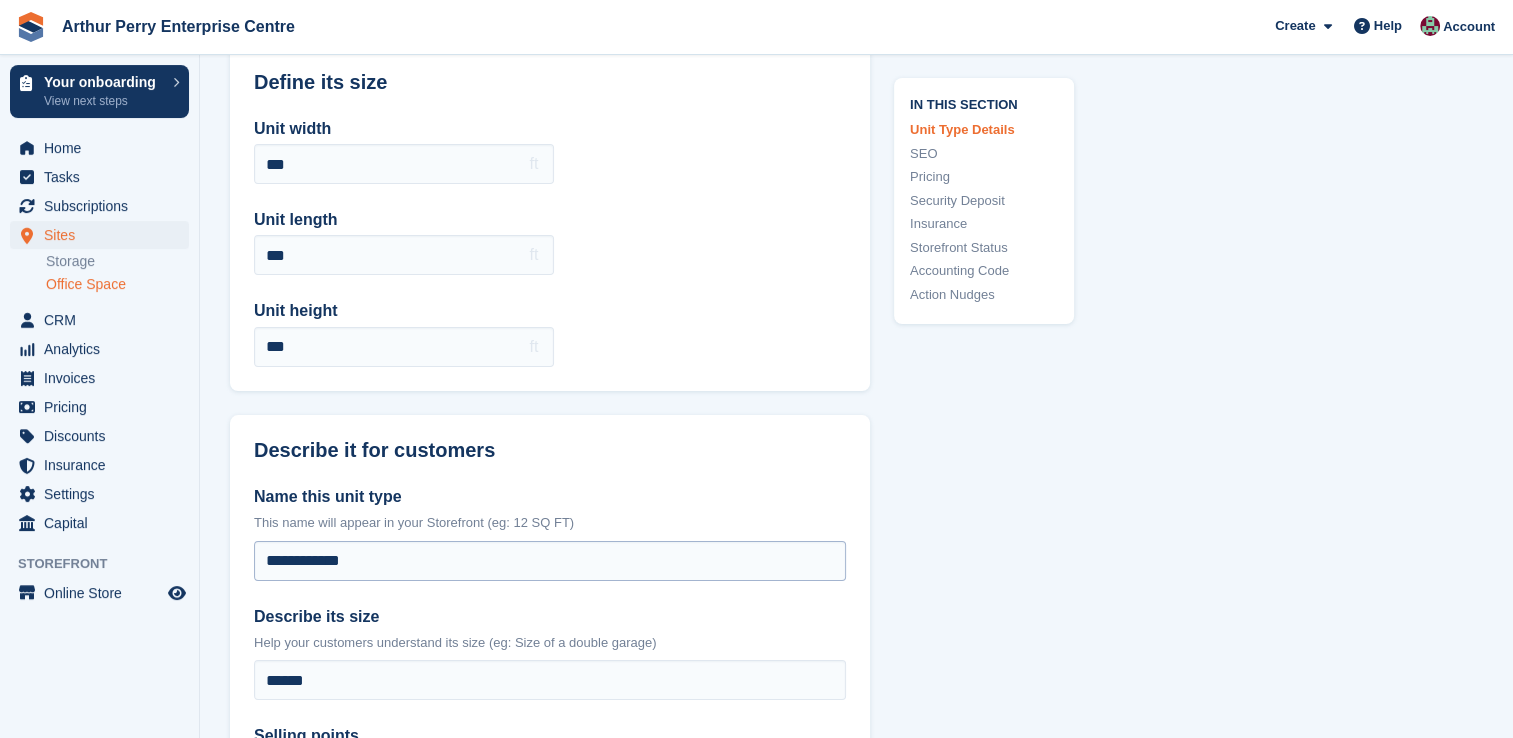 scroll, scrollTop: 0, scrollLeft: 0, axis: both 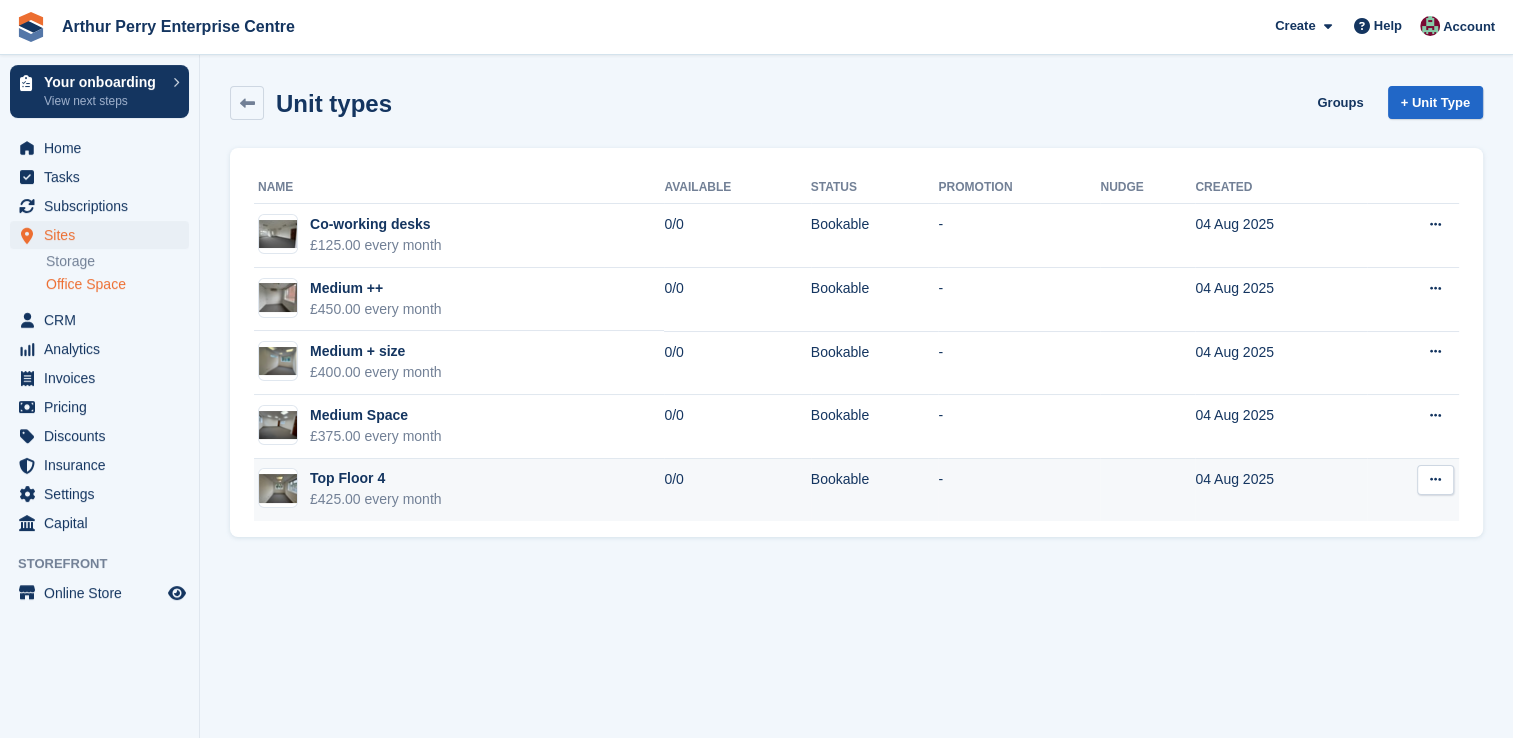 click at bounding box center [1435, 480] 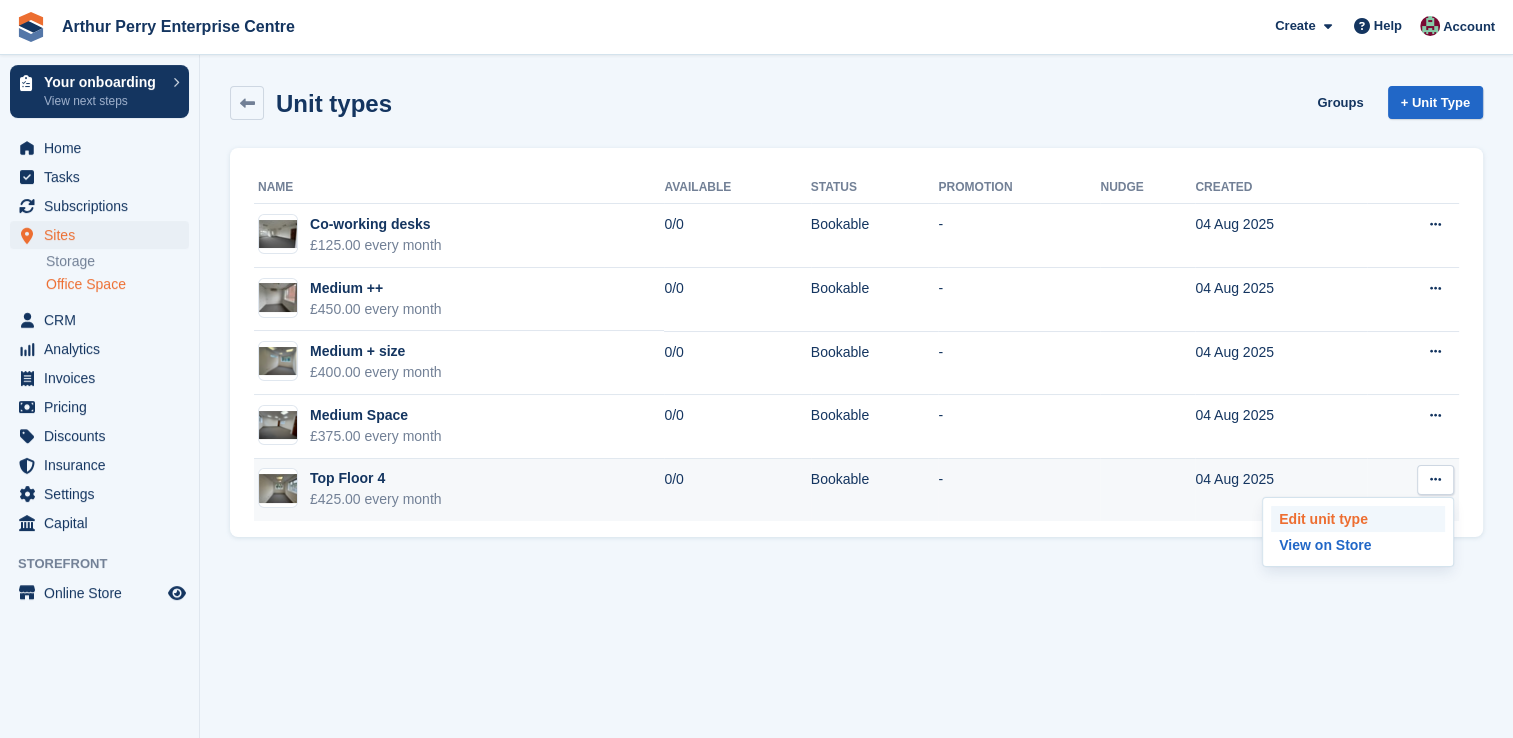 click on "Edit unit type" at bounding box center [1358, 519] 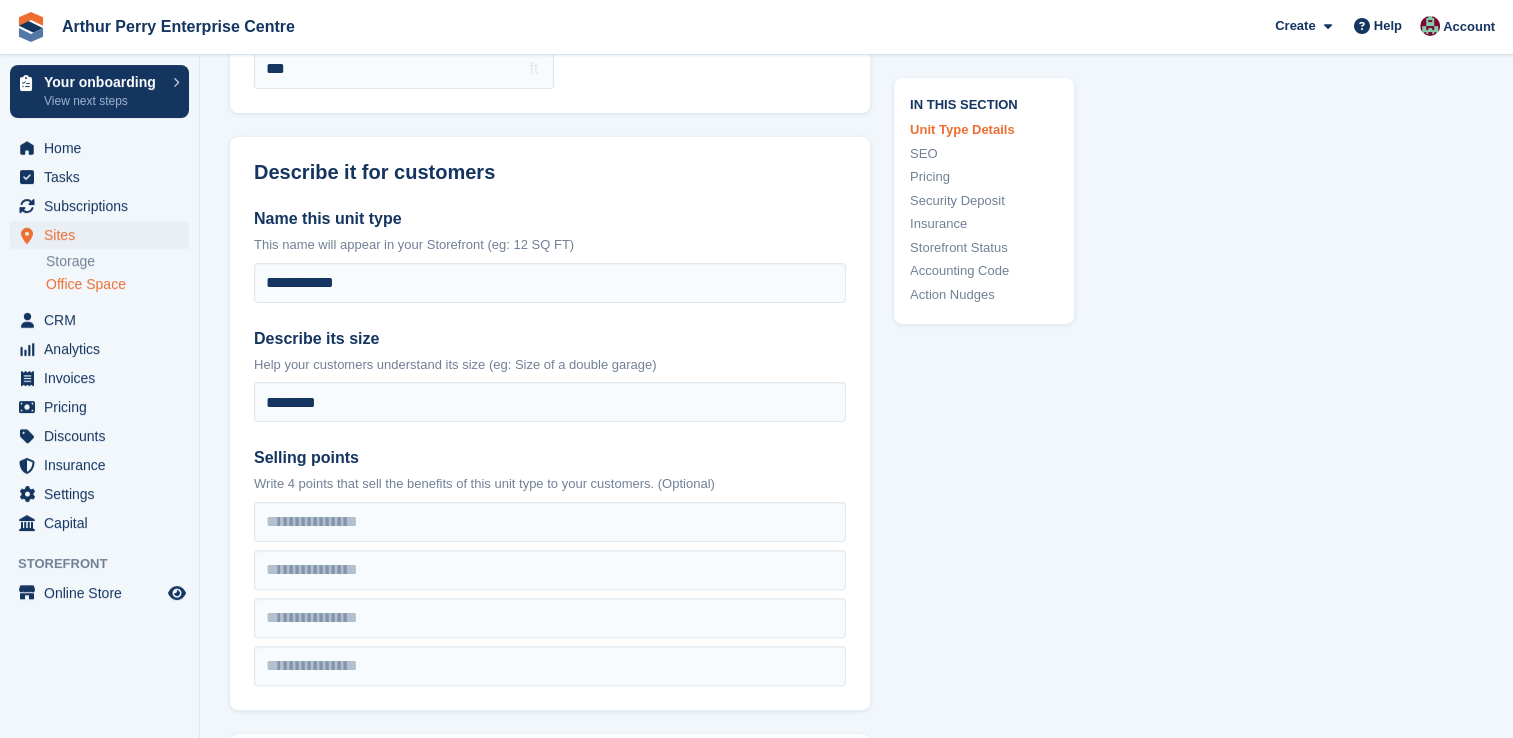 scroll, scrollTop: 400, scrollLeft: 0, axis: vertical 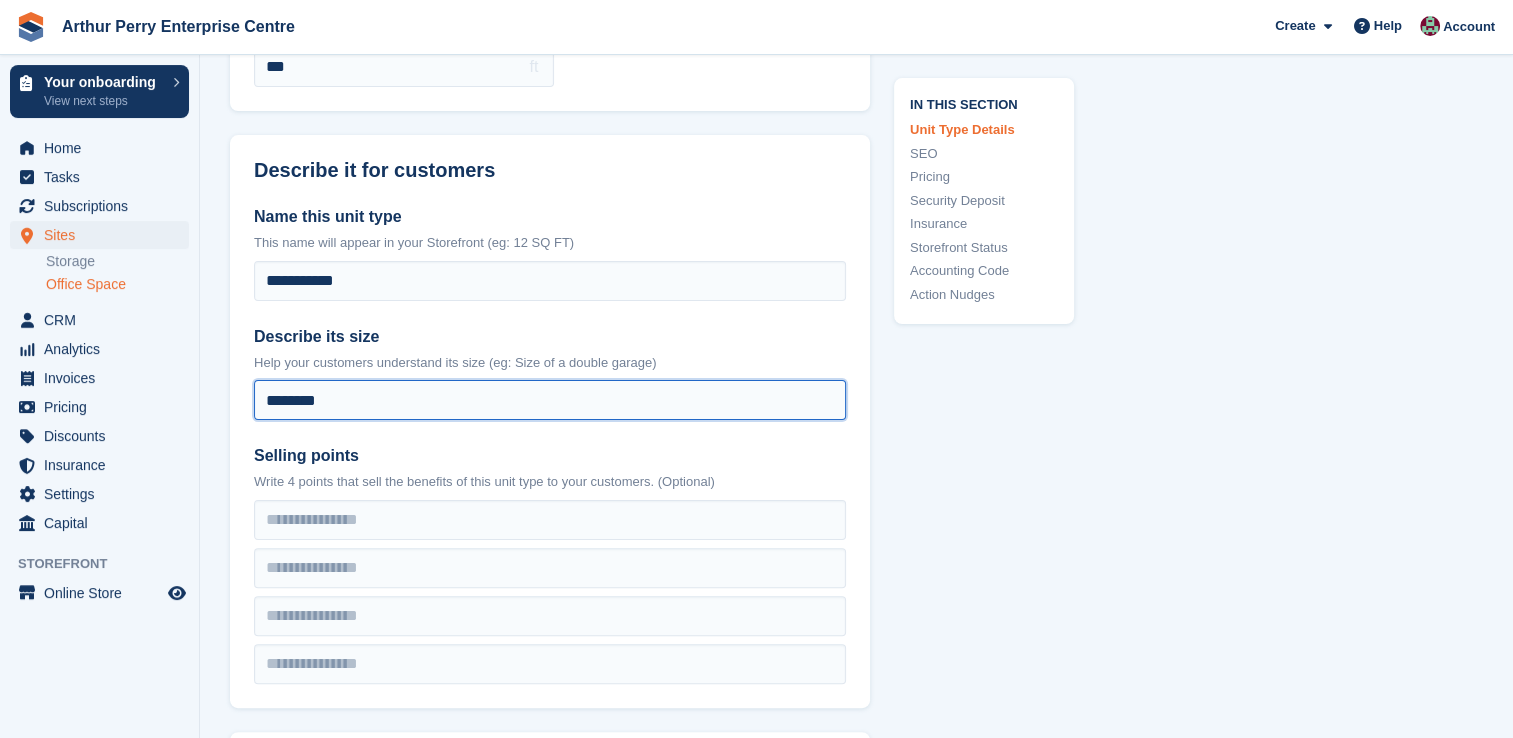 drag, startPoint x: 430, startPoint y: 404, endPoint x: 499, endPoint y: 395, distance: 69.58448 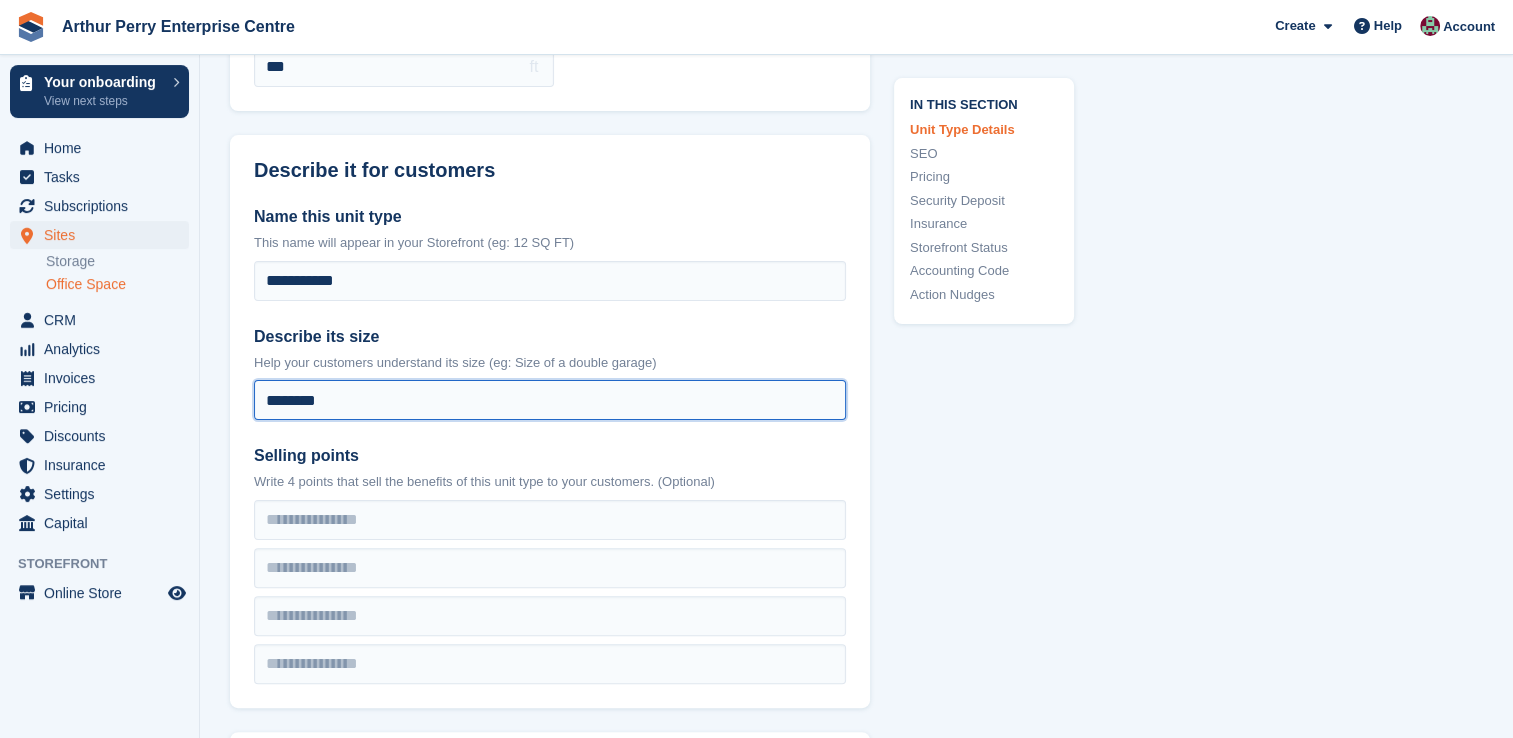 click on "********" at bounding box center (550, 400) 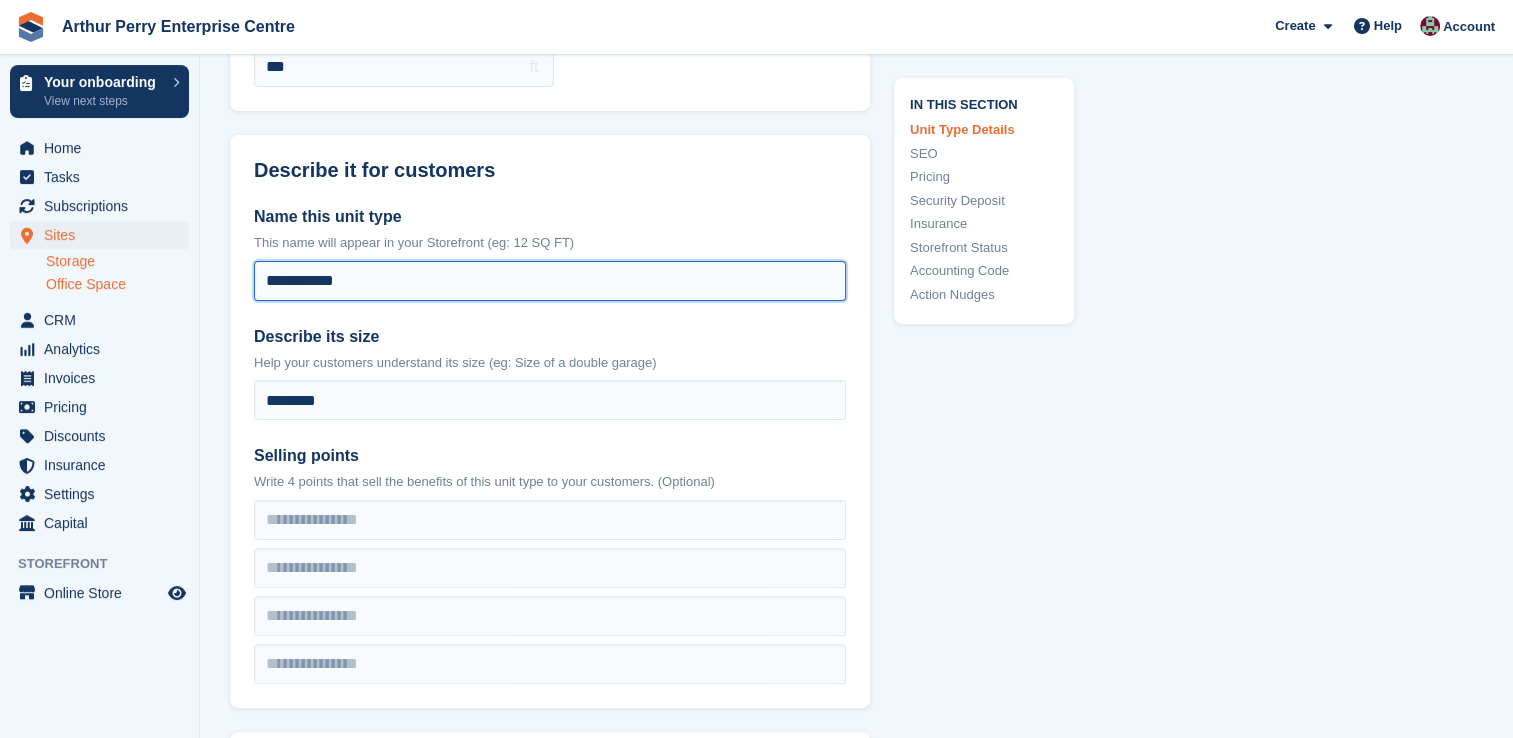 drag, startPoint x: 438, startPoint y: 283, endPoint x: 98, endPoint y: 270, distance: 340.24844 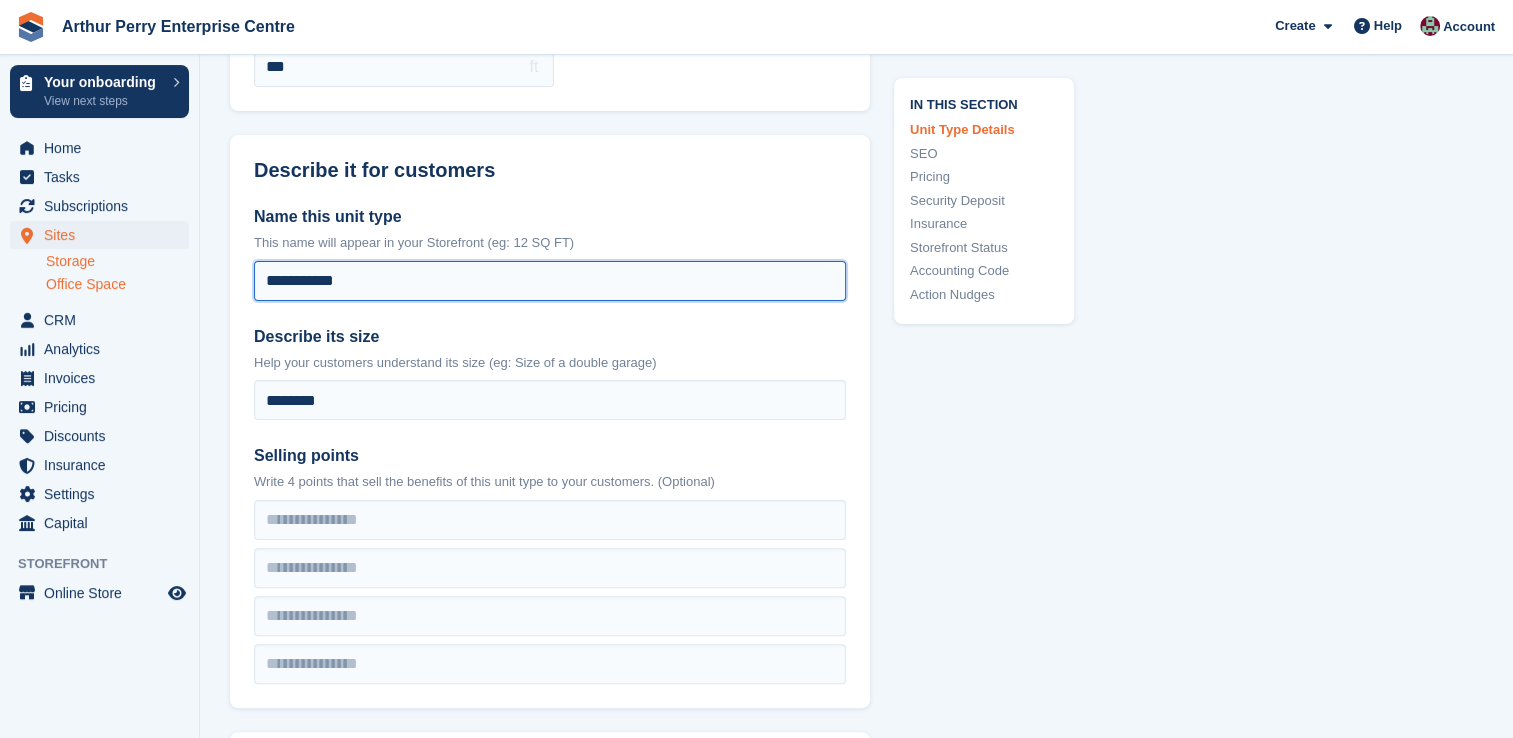 click on "Your onboarding
View next steps
Home
Tasks
Subscriptions
Subscriptions
Subscriptions
Price increases
NEW
Price increases
NEW
Sites
Sites
Sites
Storage
Office Space" at bounding box center (756, 1701) 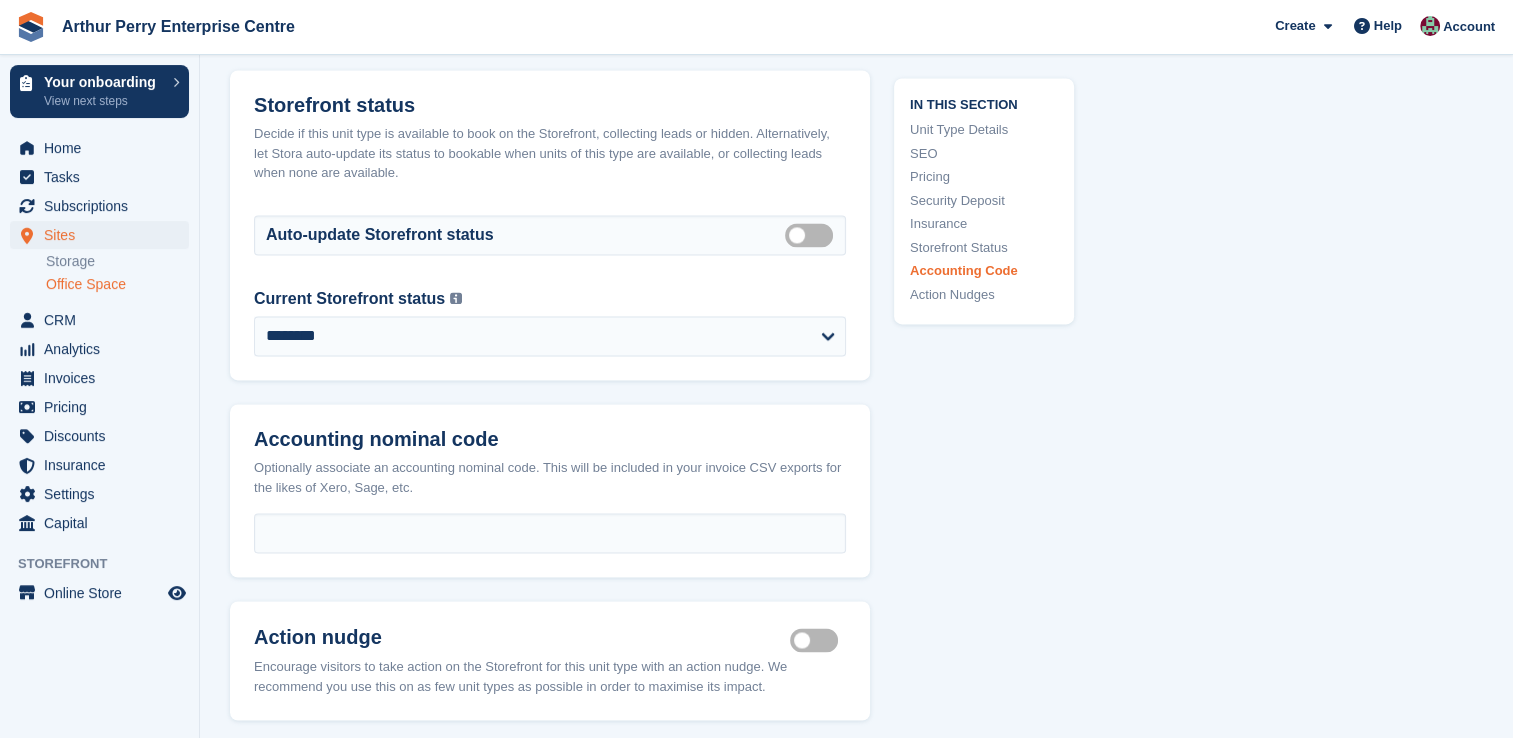 scroll, scrollTop: 3463, scrollLeft: 0, axis: vertical 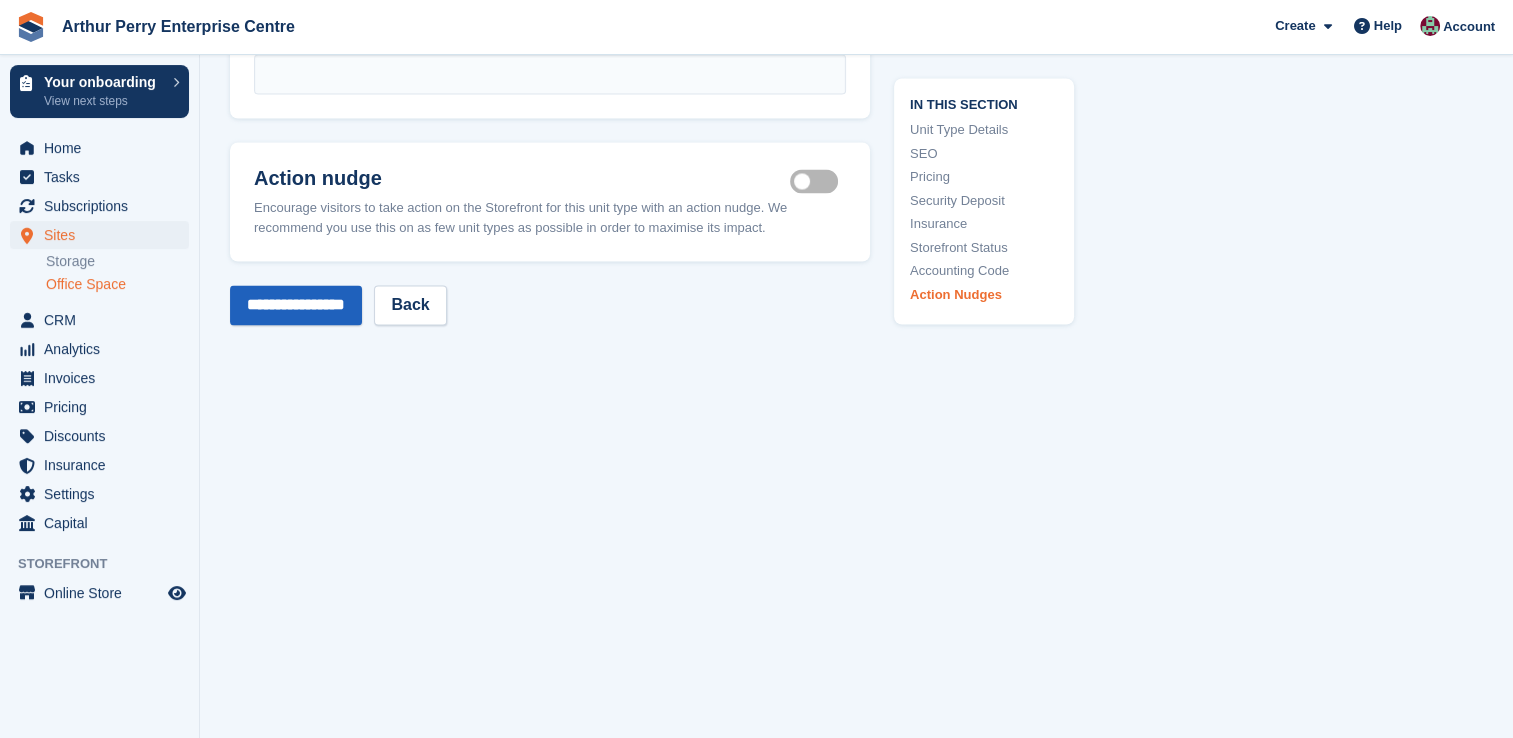 type on "****" 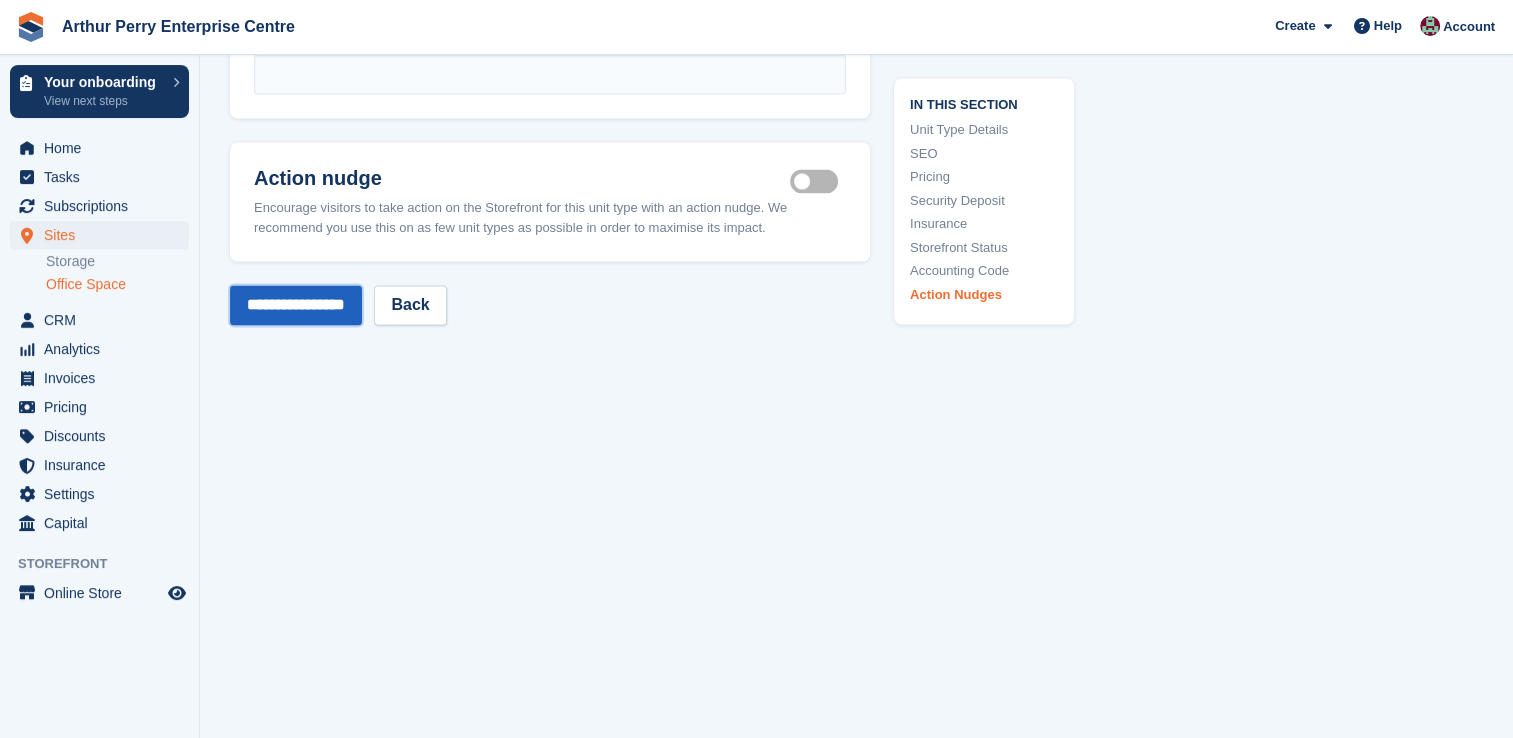 click on "**********" at bounding box center (296, 305) 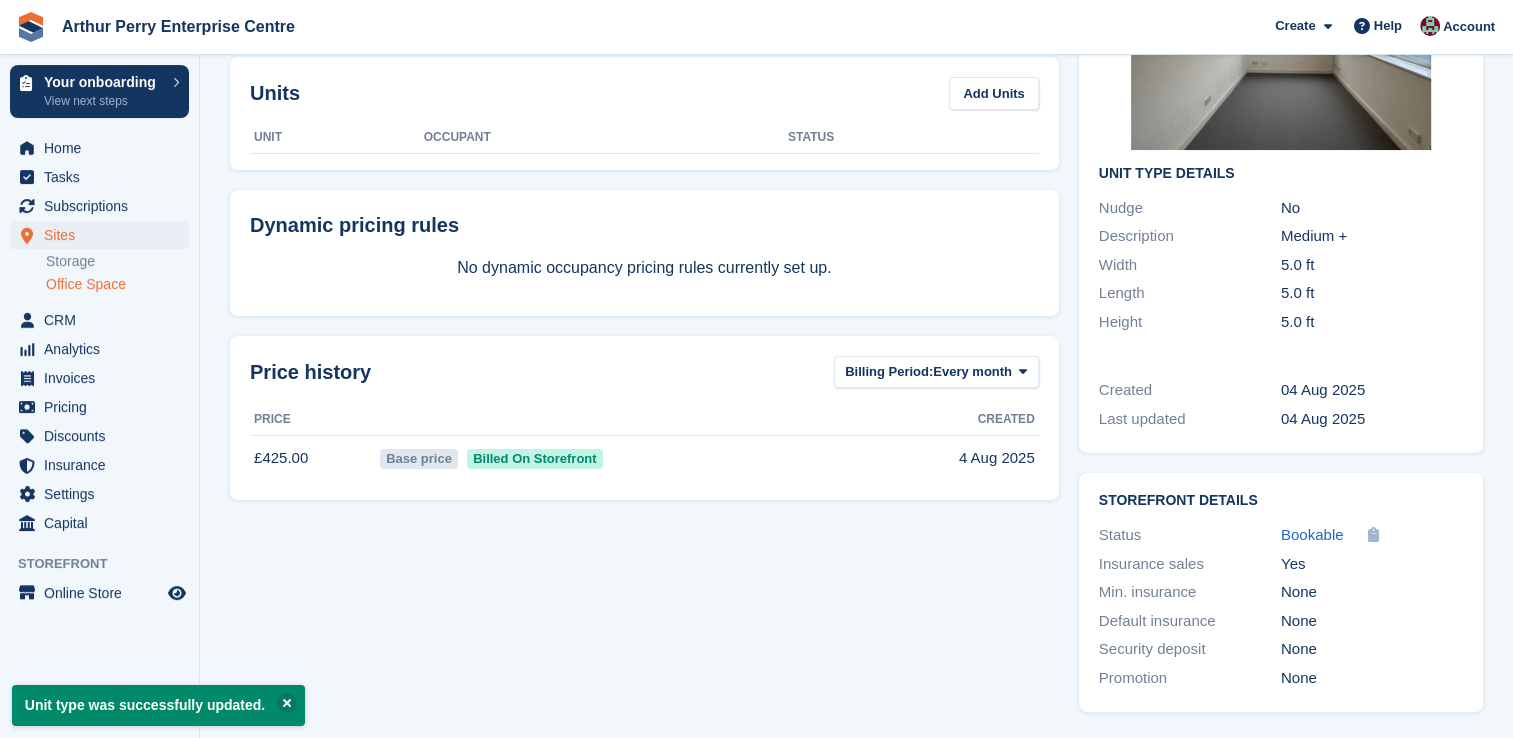 scroll, scrollTop: 0, scrollLeft: 0, axis: both 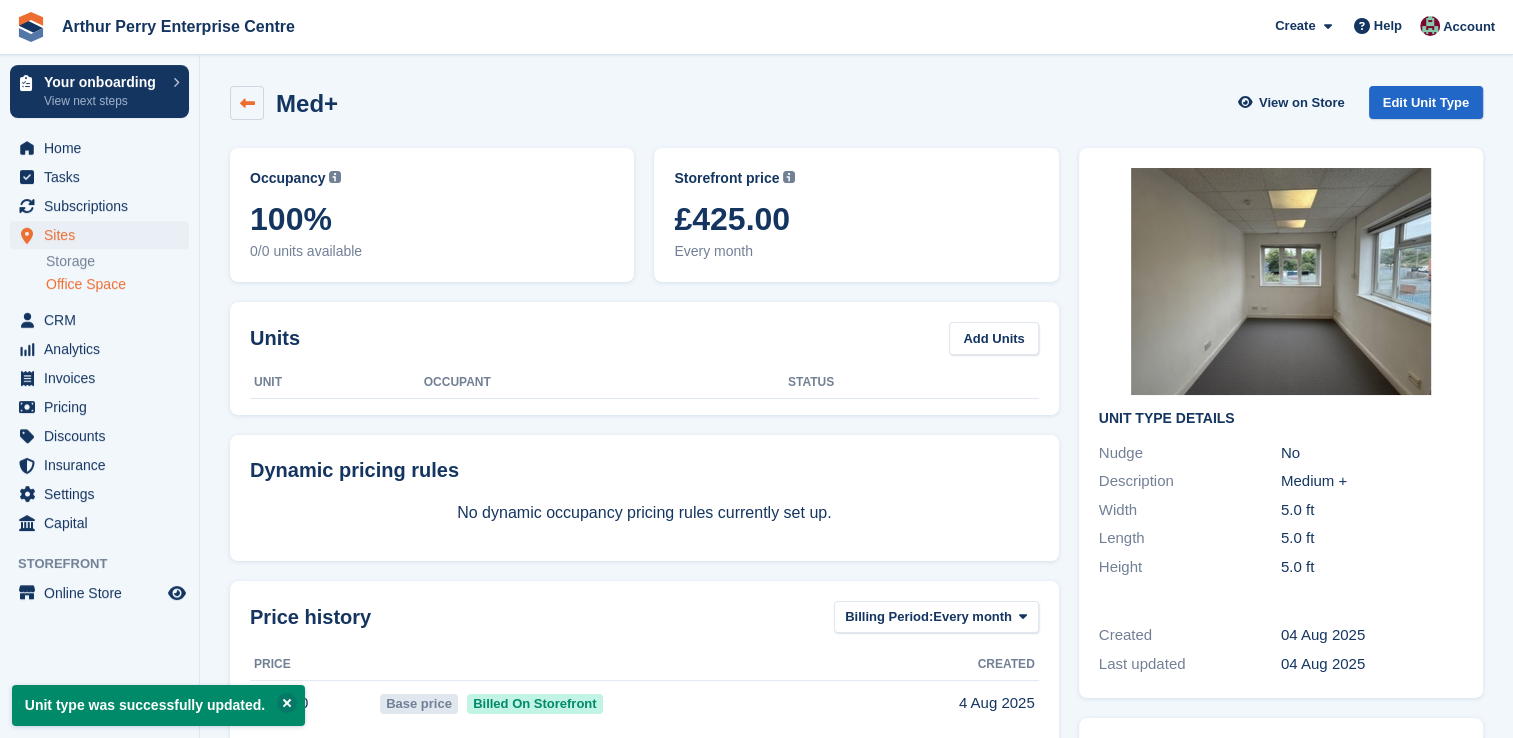 click at bounding box center (247, 103) 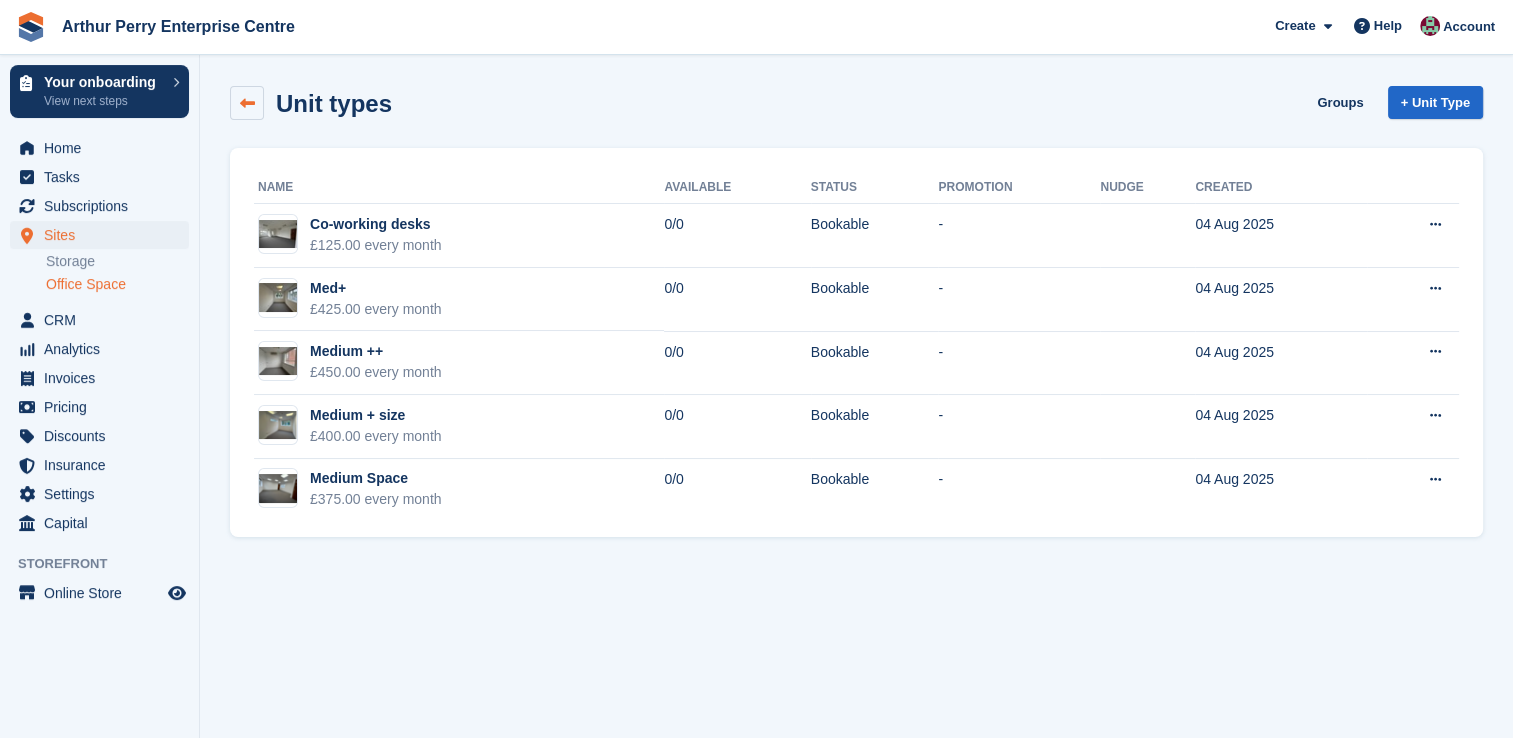 click at bounding box center [247, 103] 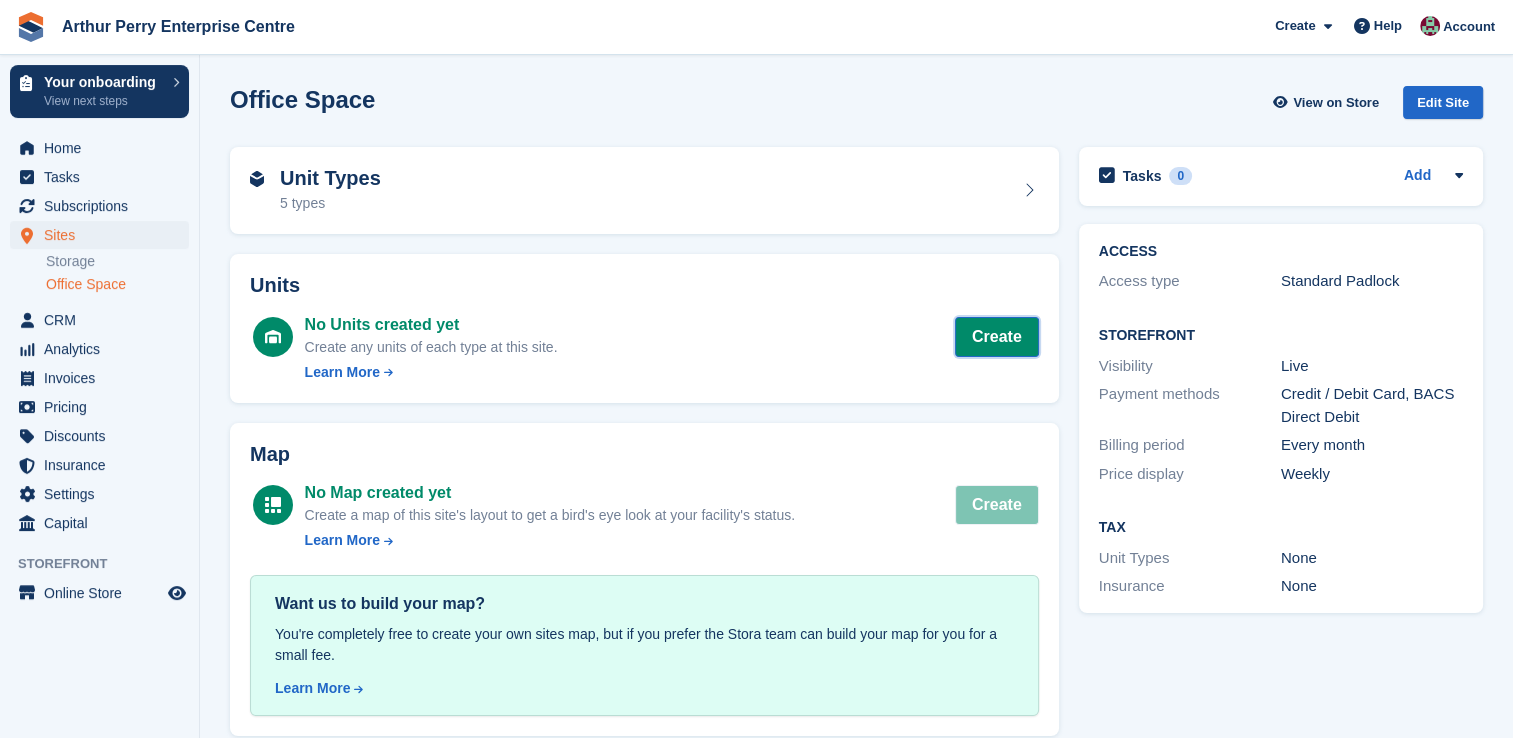 click on "Create" at bounding box center (997, 337) 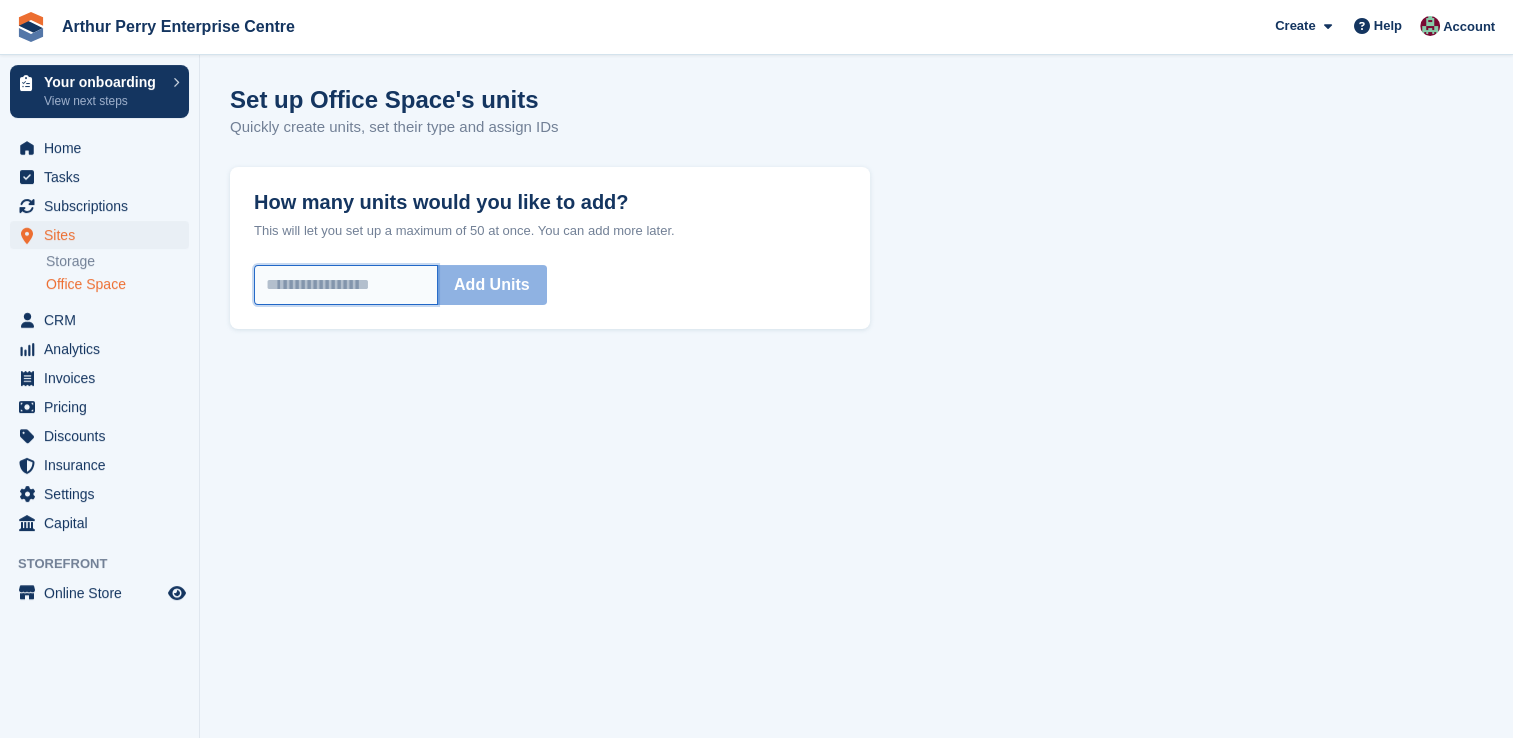 click on "How many units would you like to add?" at bounding box center (346, 285) 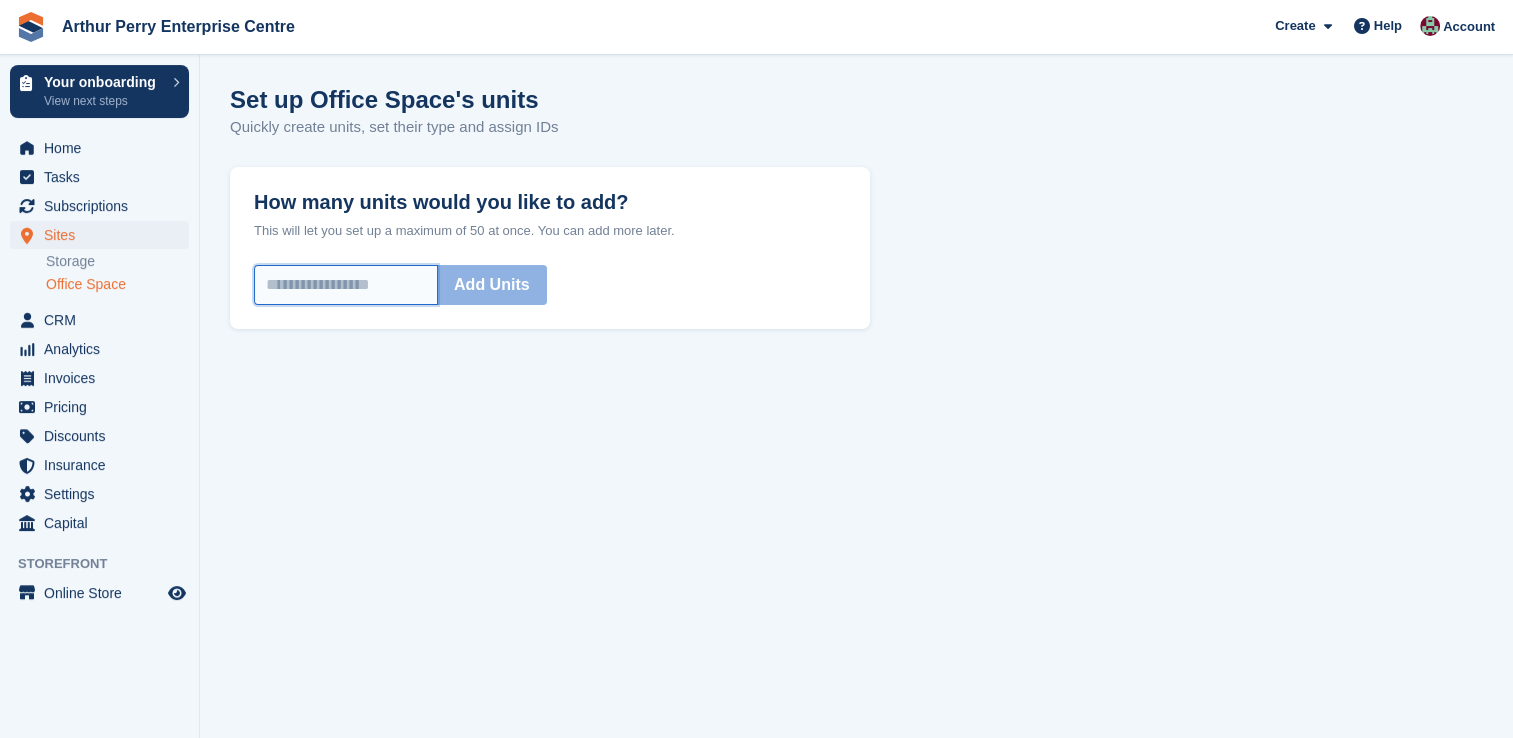 type on "**" 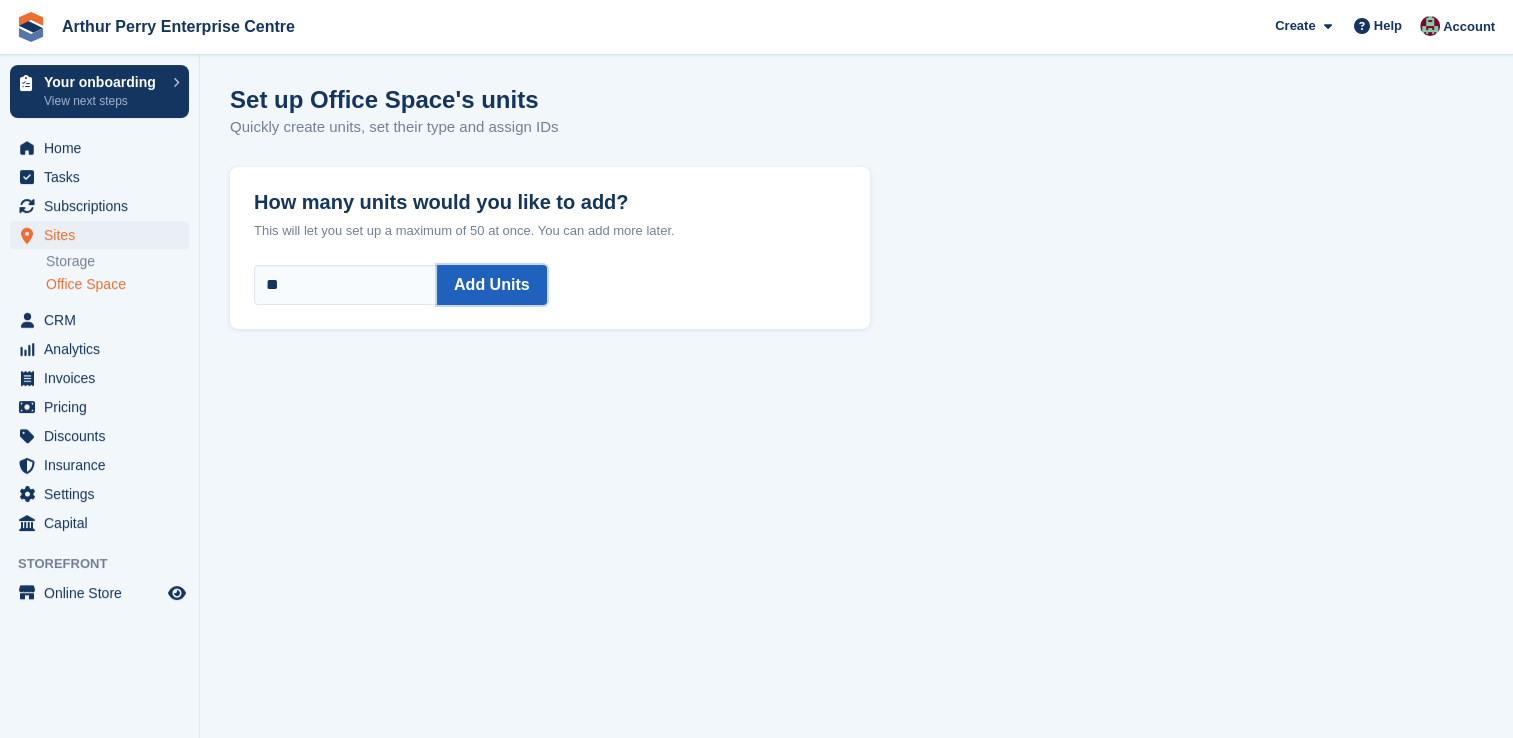 click on "Add Units" at bounding box center (492, 285) 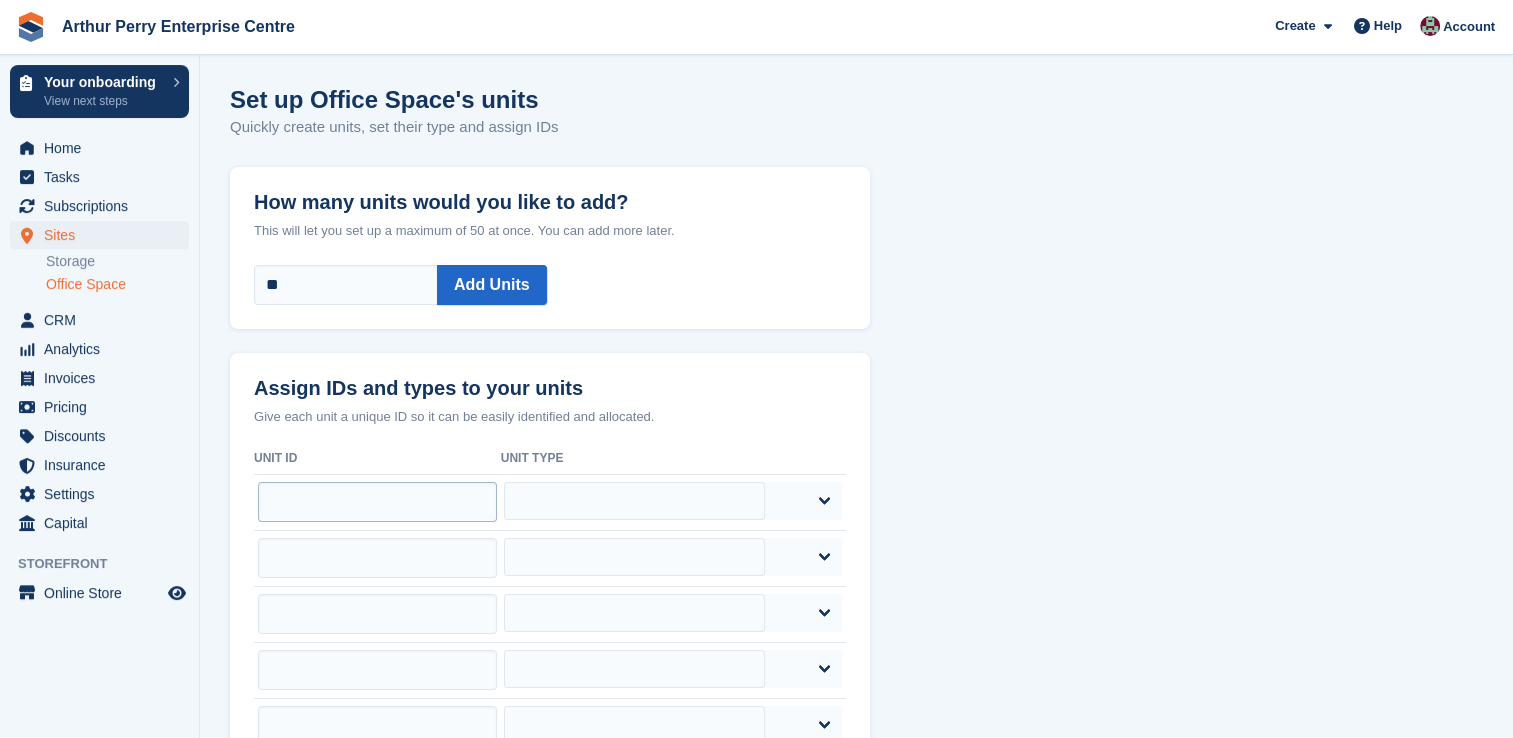 drag, startPoint x: 418, startPoint y: 526, endPoint x: 414, endPoint y: 505, distance: 21.377558 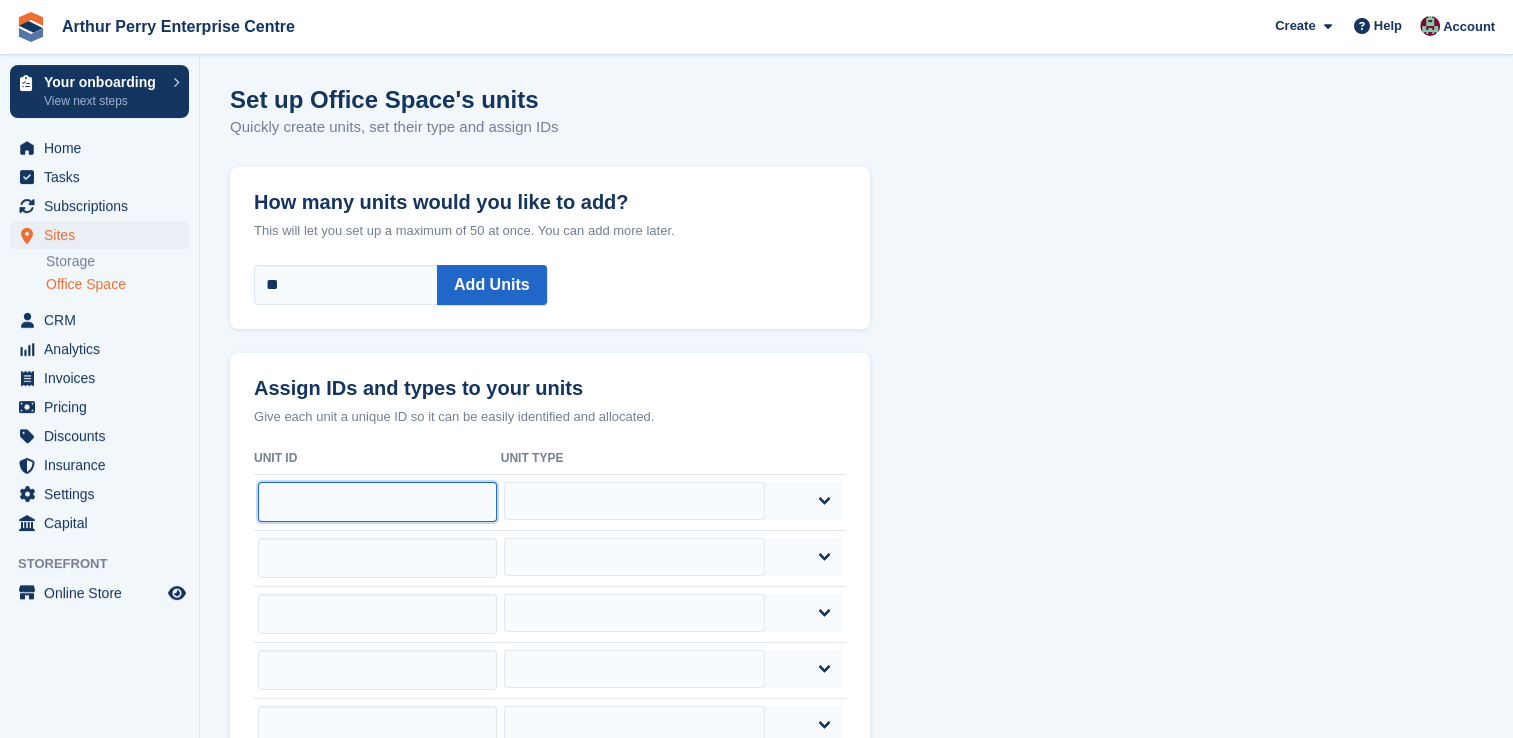 click at bounding box center (377, 502) 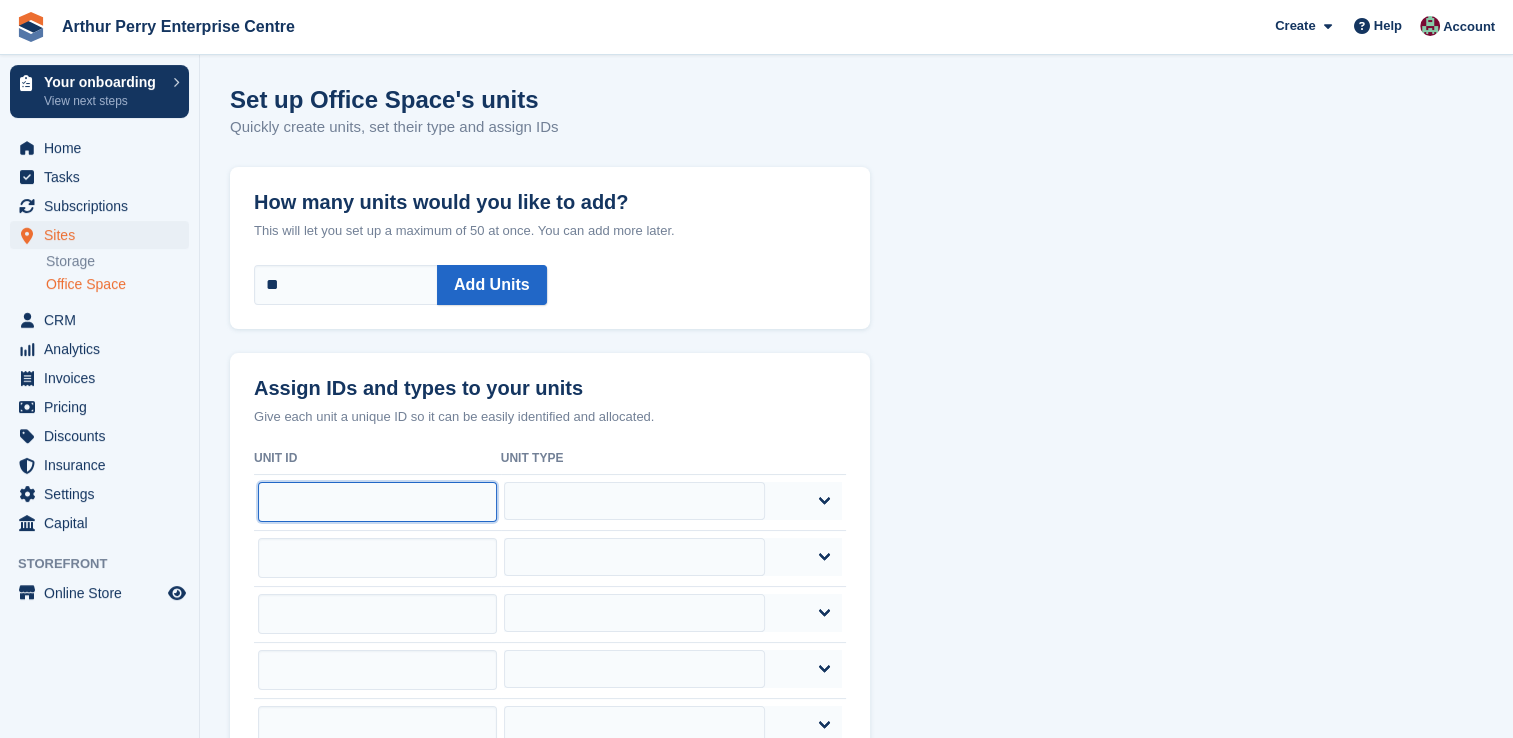 type on "**********" 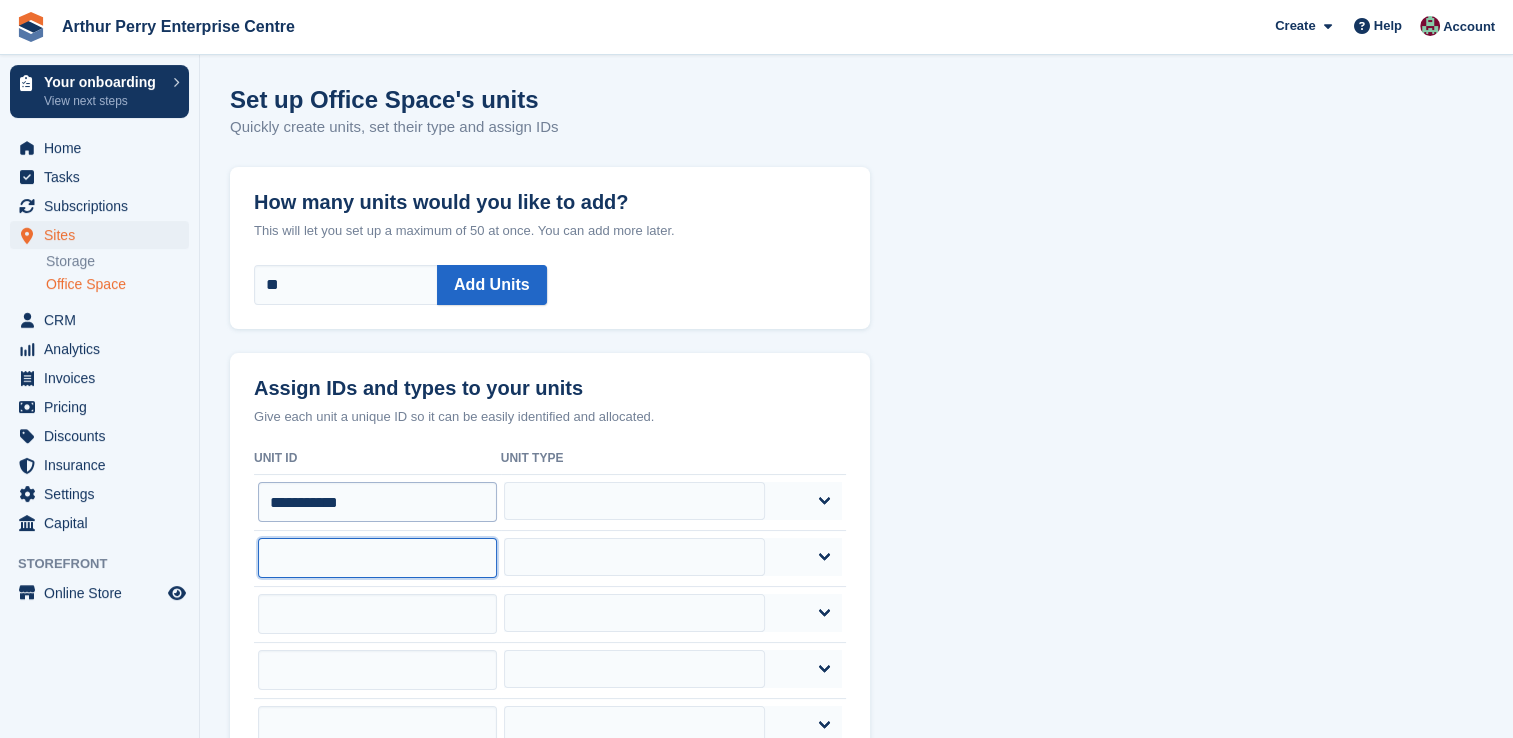 type on "**********" 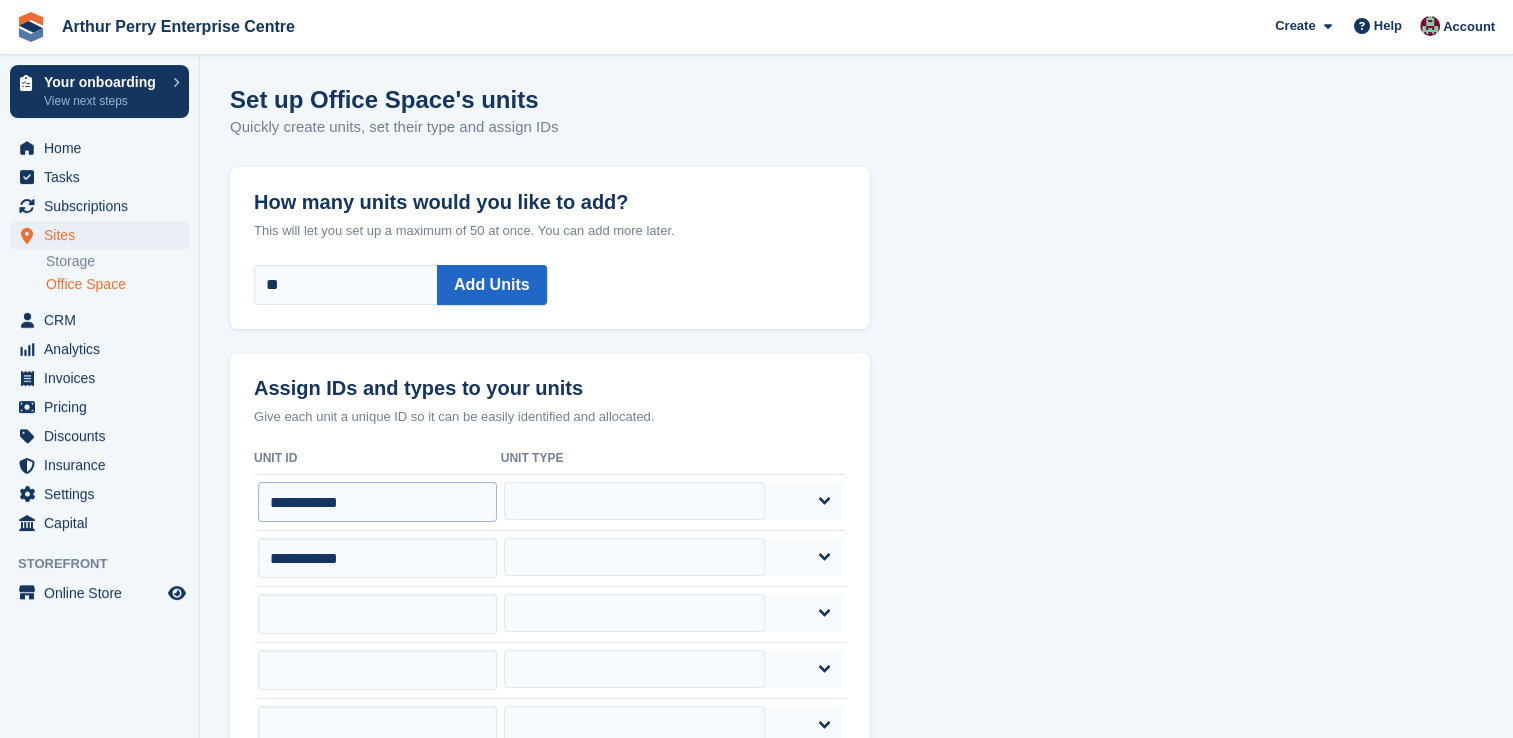 type on "**********" 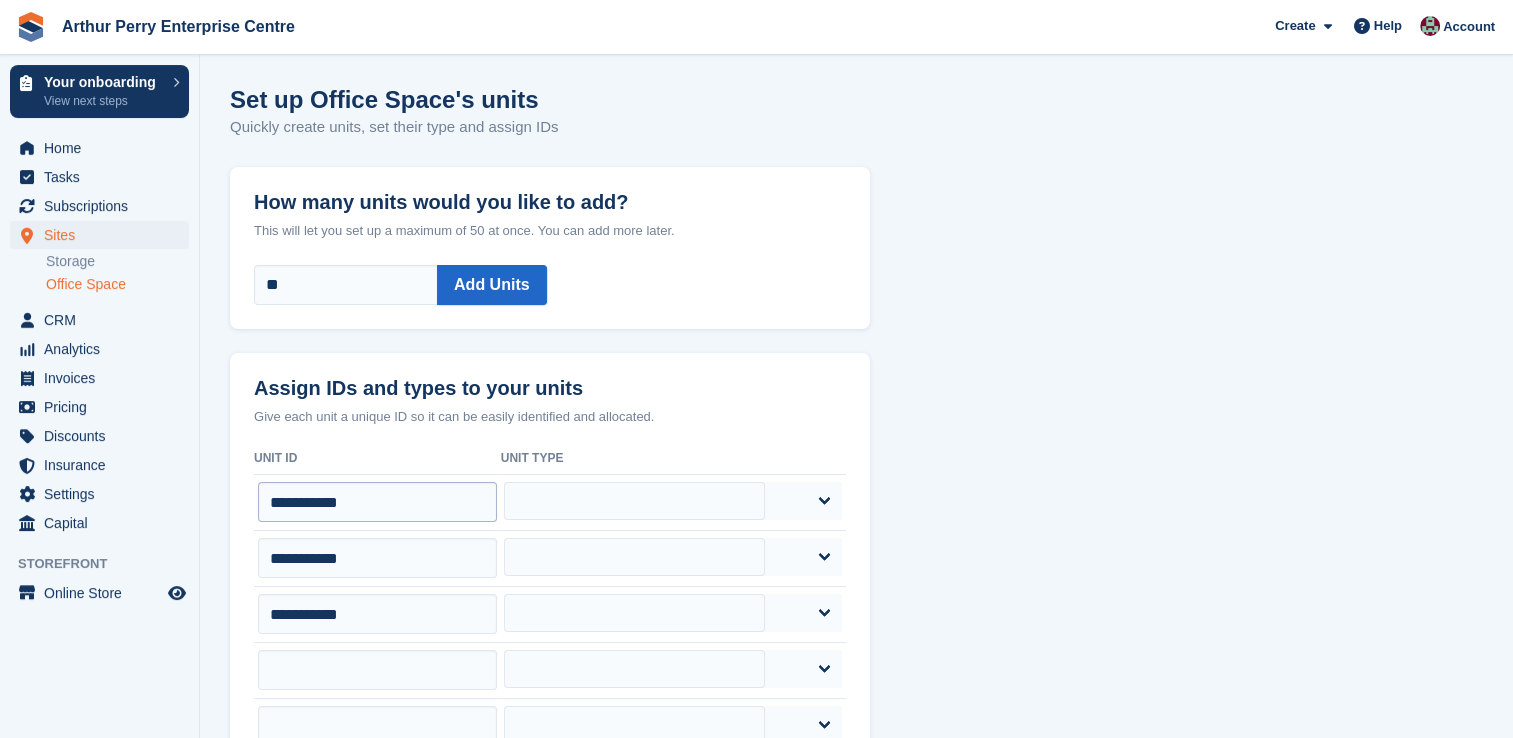 type on "**********" 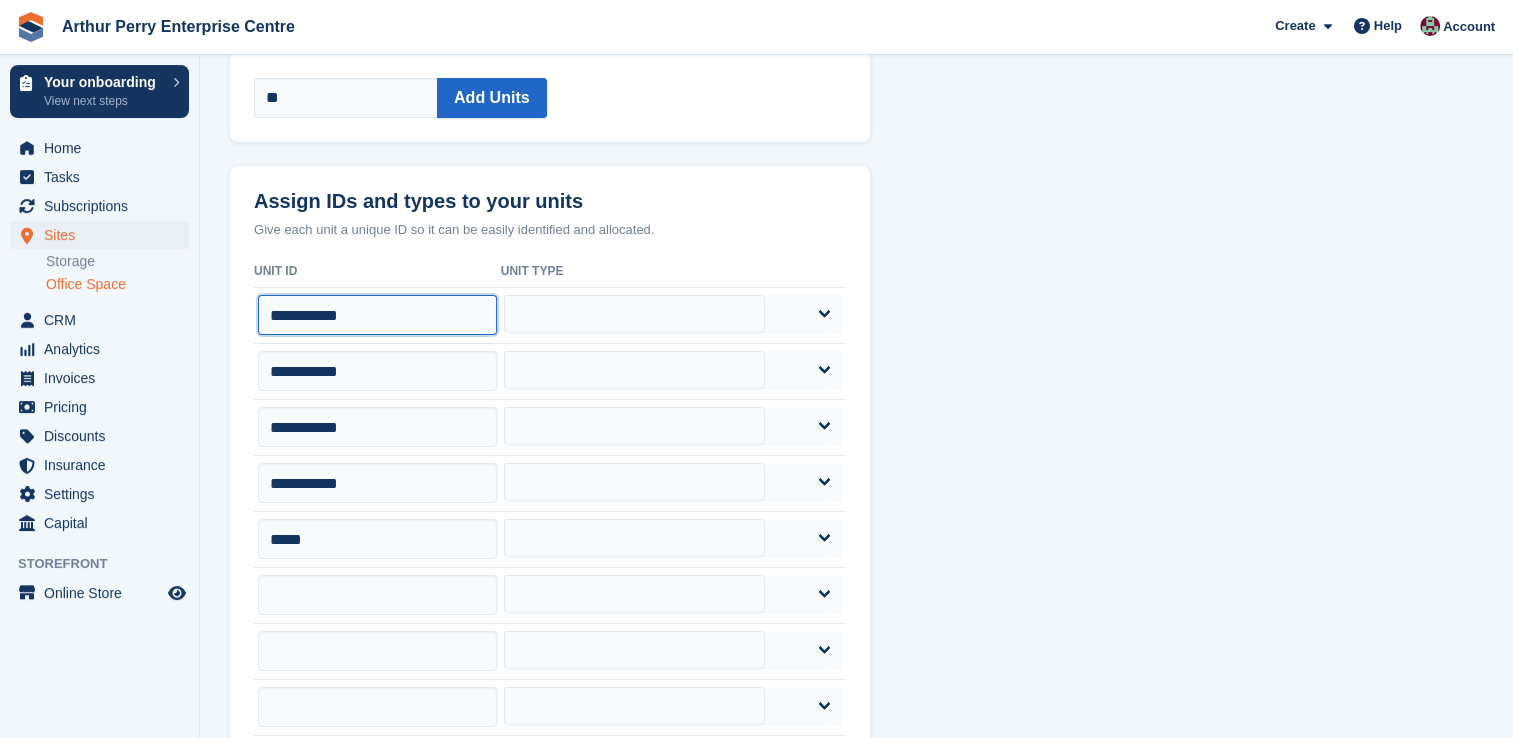 scroll, scrollTop: 200, scrollLeft: 0, axis: vertical 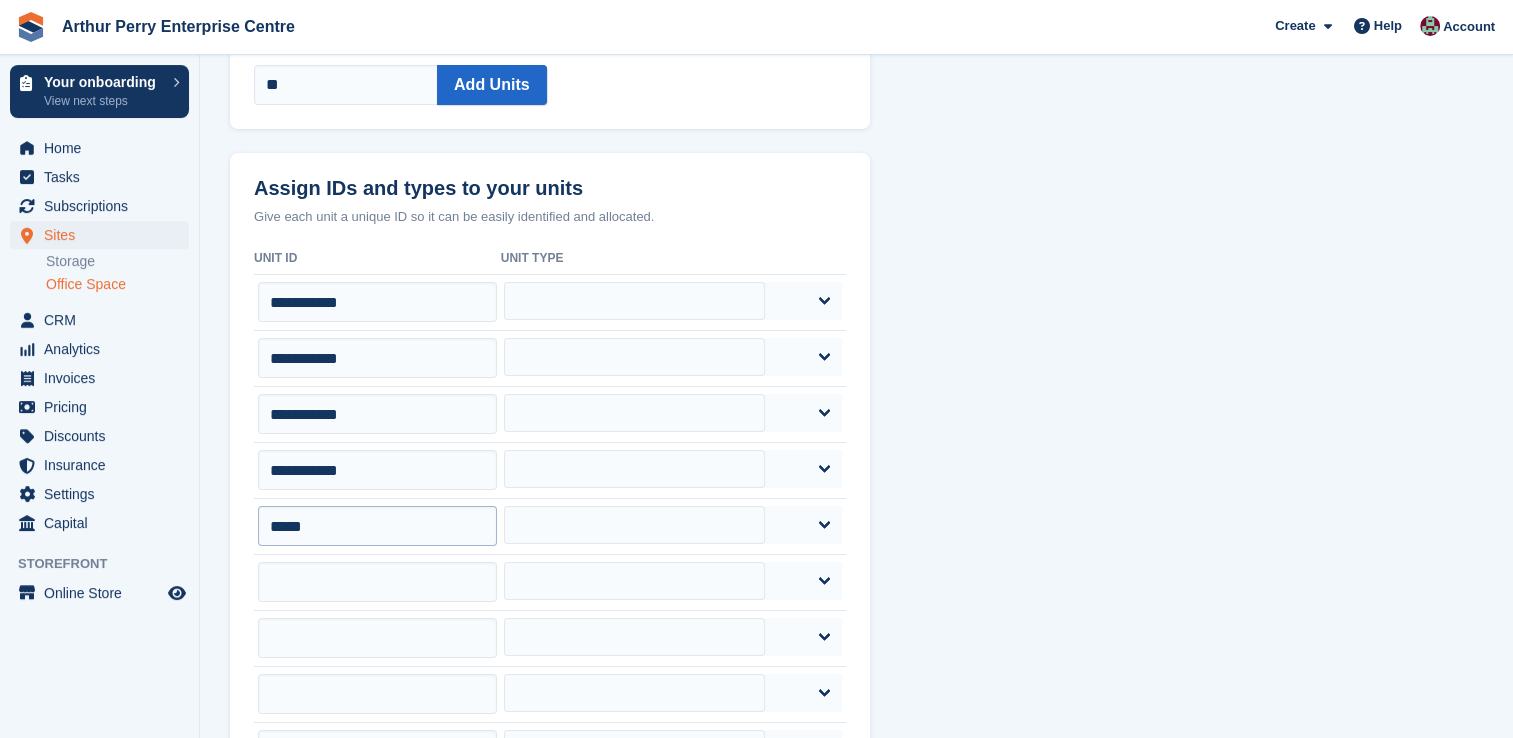 drag, startPoint x: 378, startPoint y: 551, endPoint x: 379, endPoint y: 534, distance: 17.029387 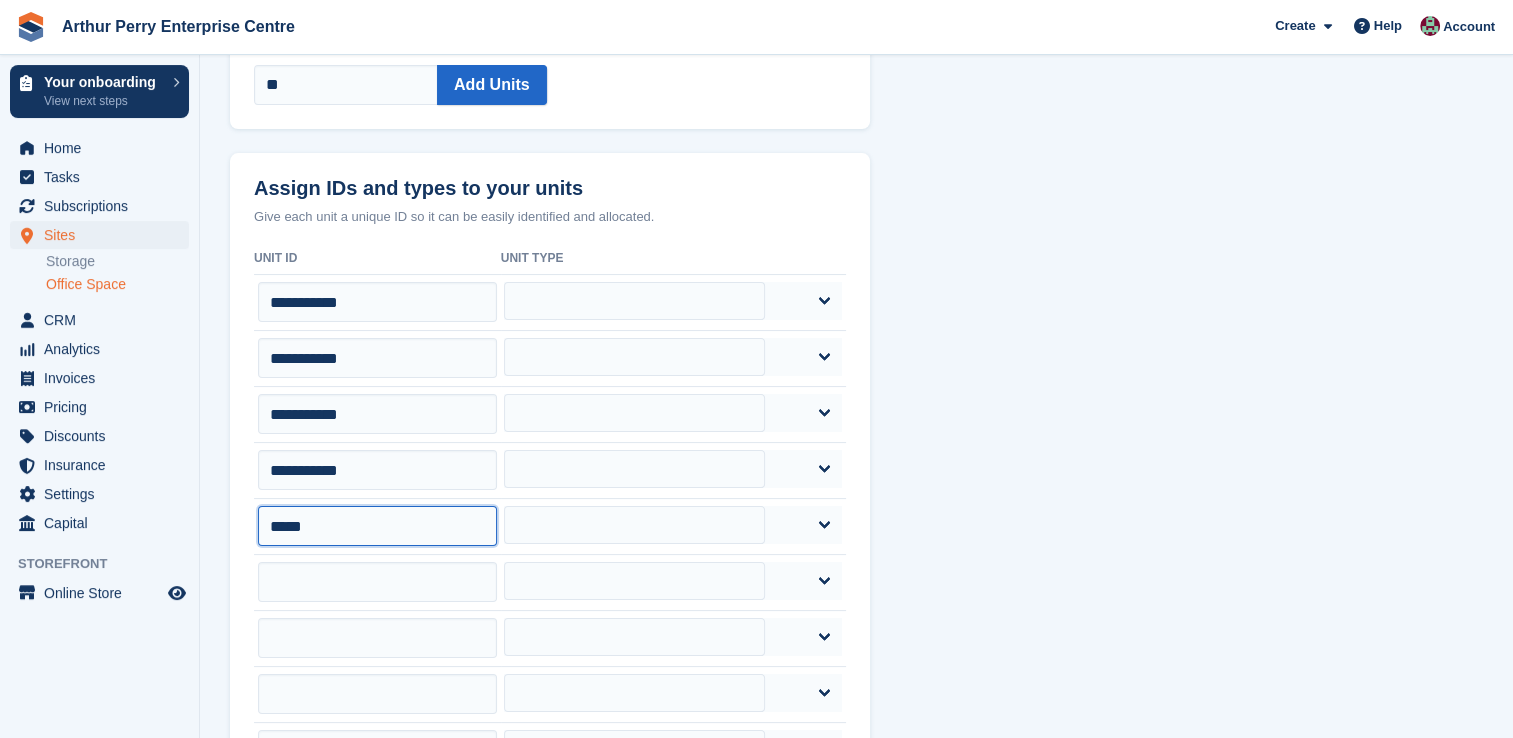 click on "*****" at bounding box center (377, 526) 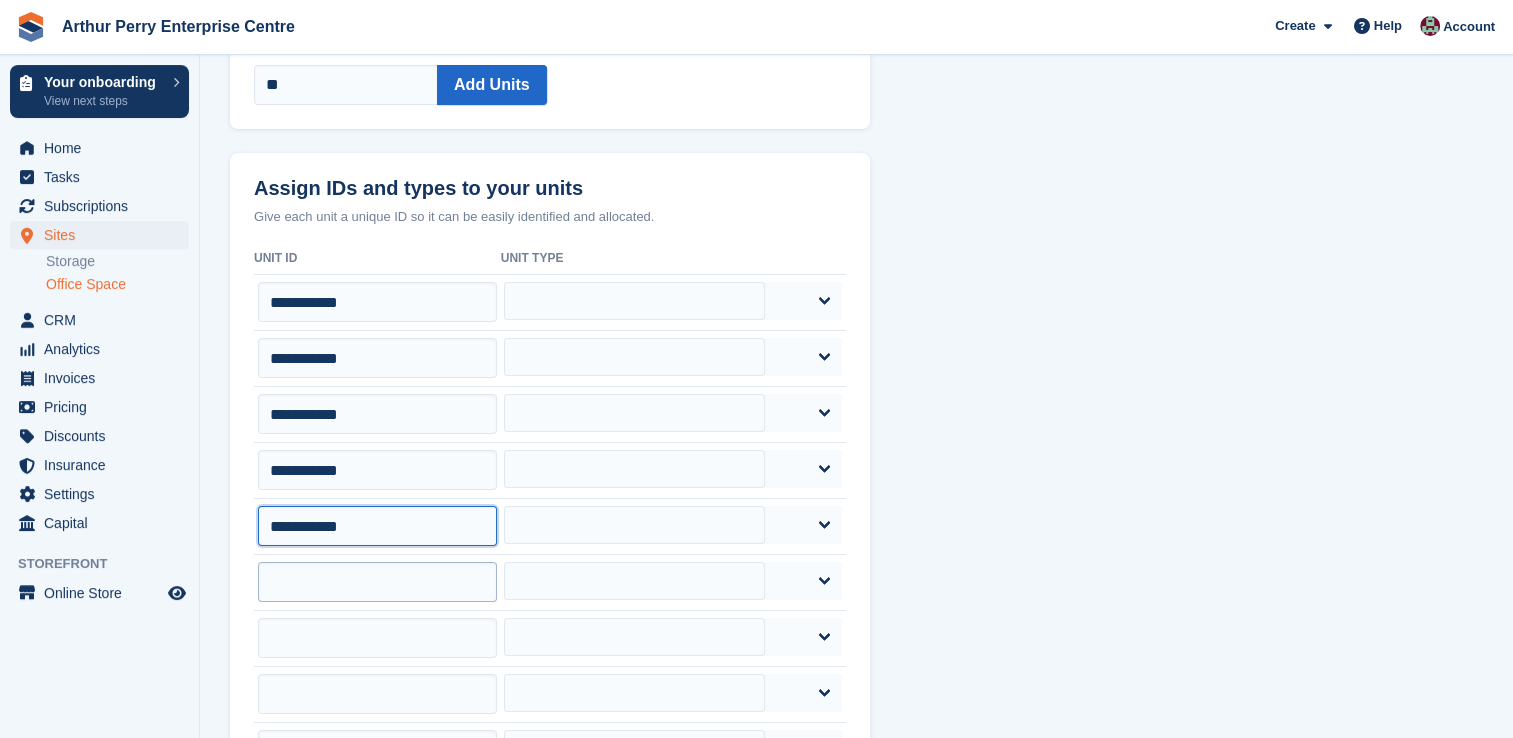 type on "**********" 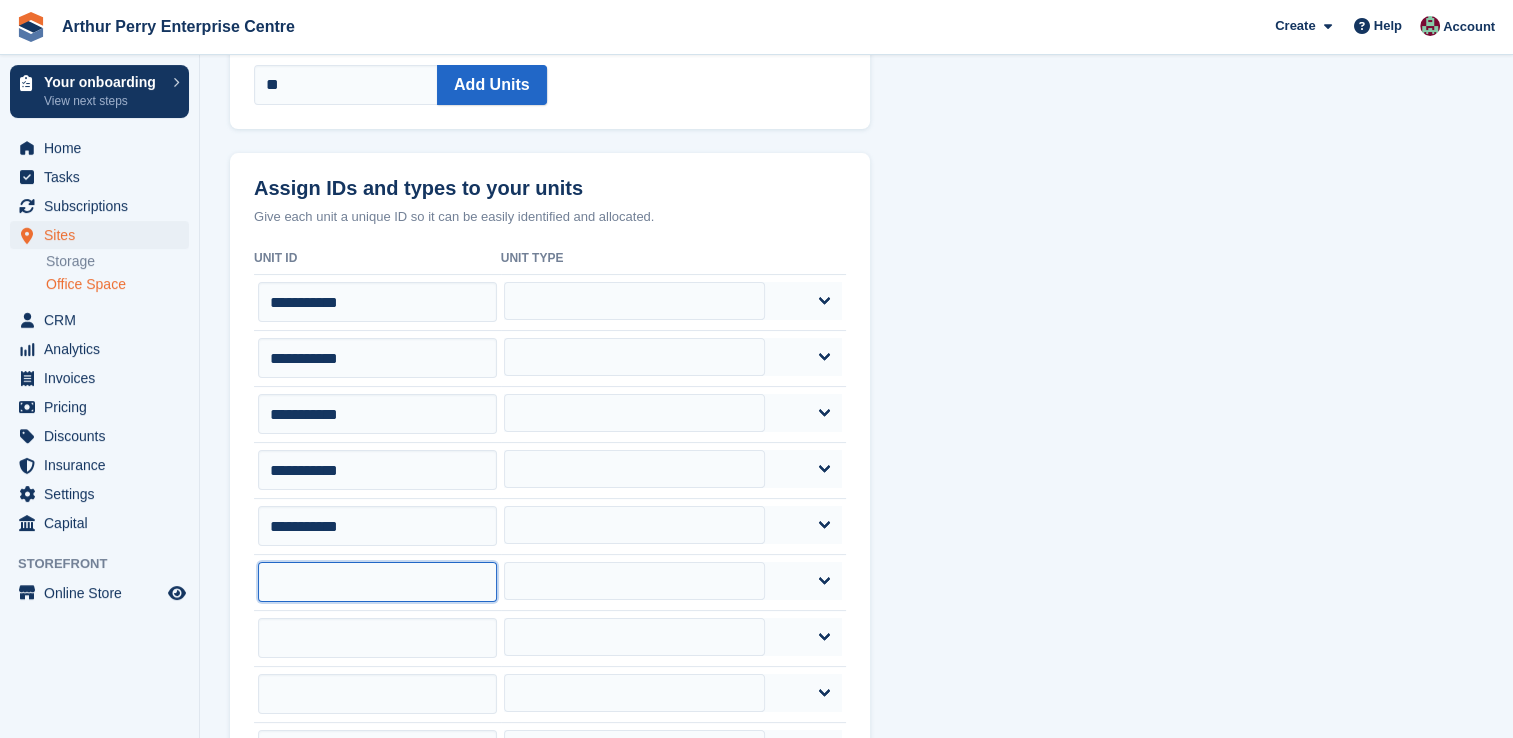 click at bounding box center [377, 582] 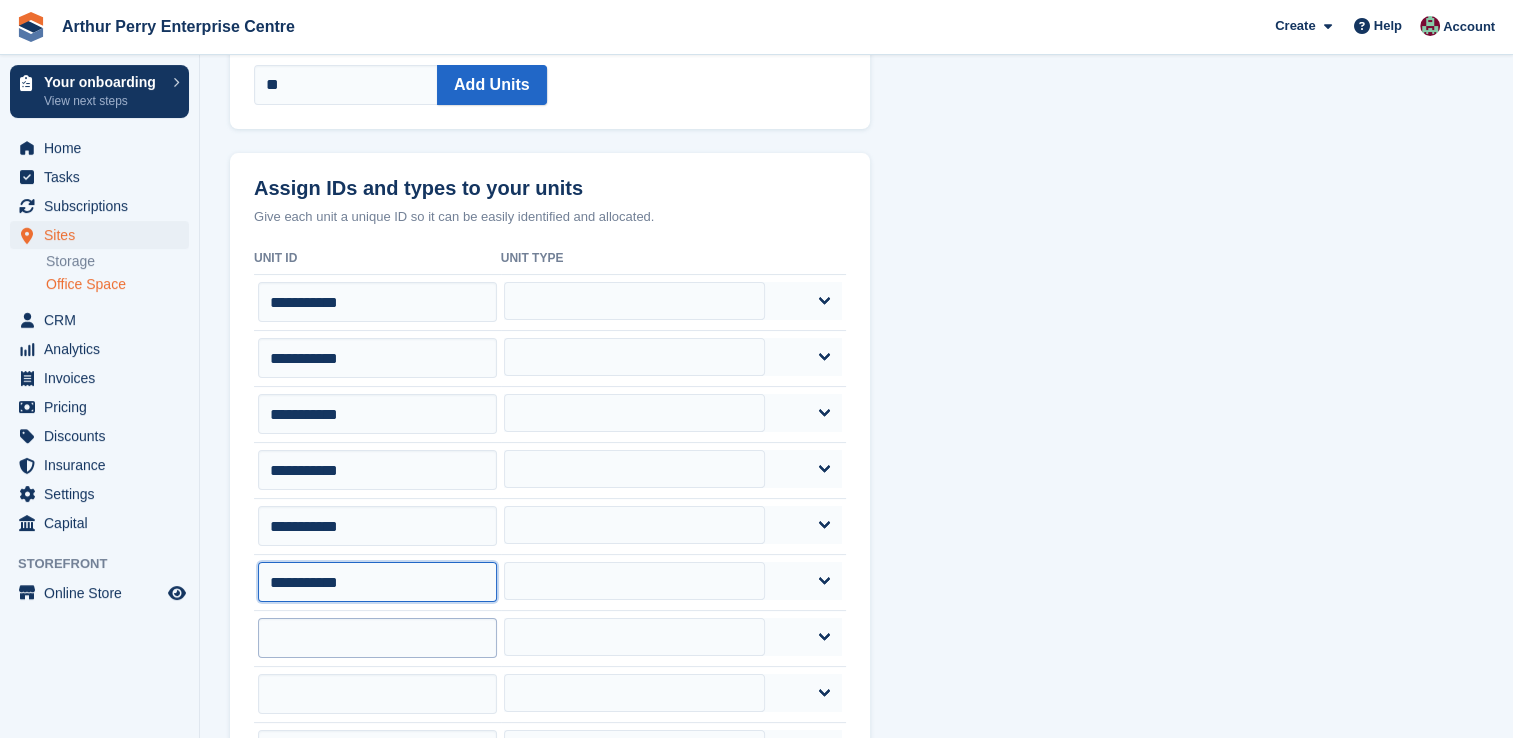 type on "**********" 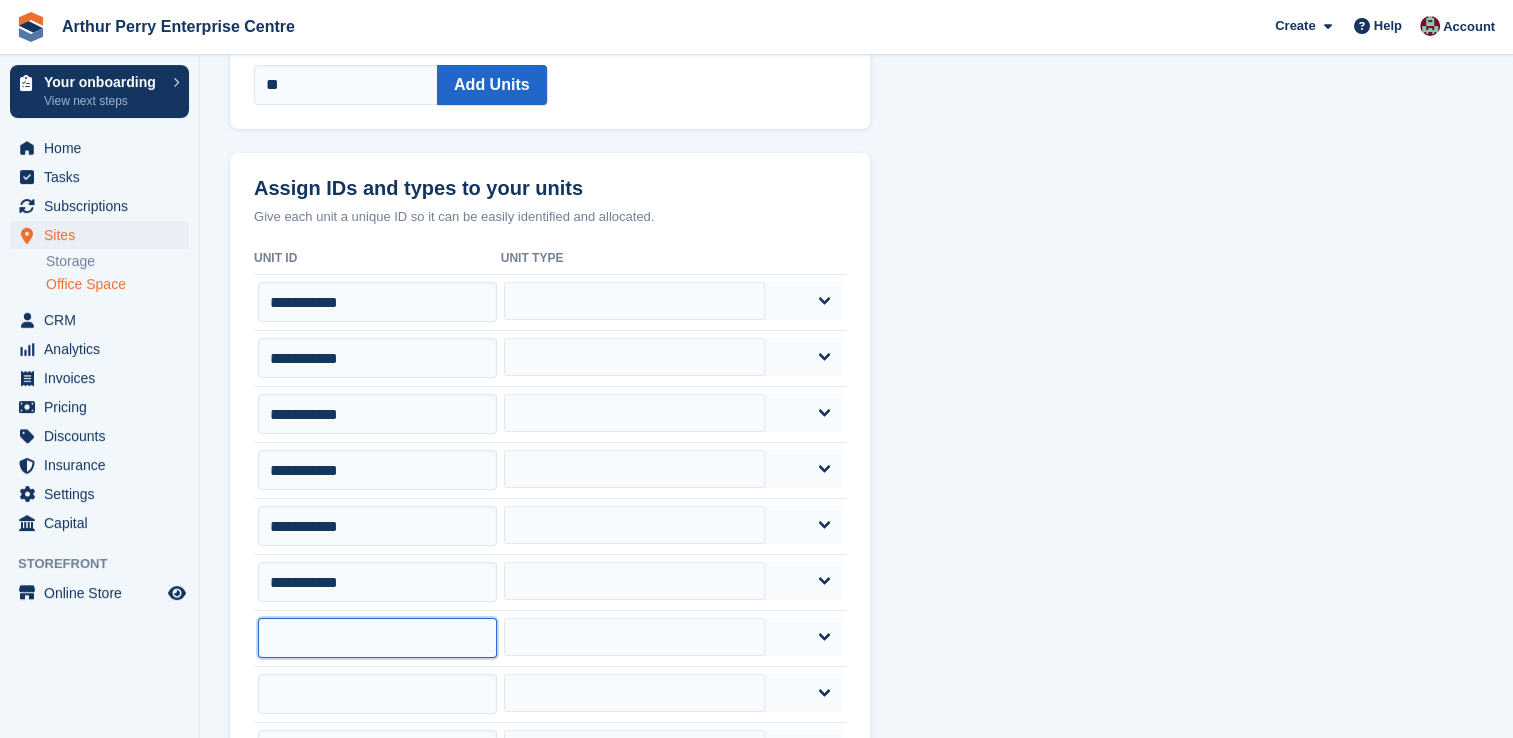 click at bounding box center [377, 638] 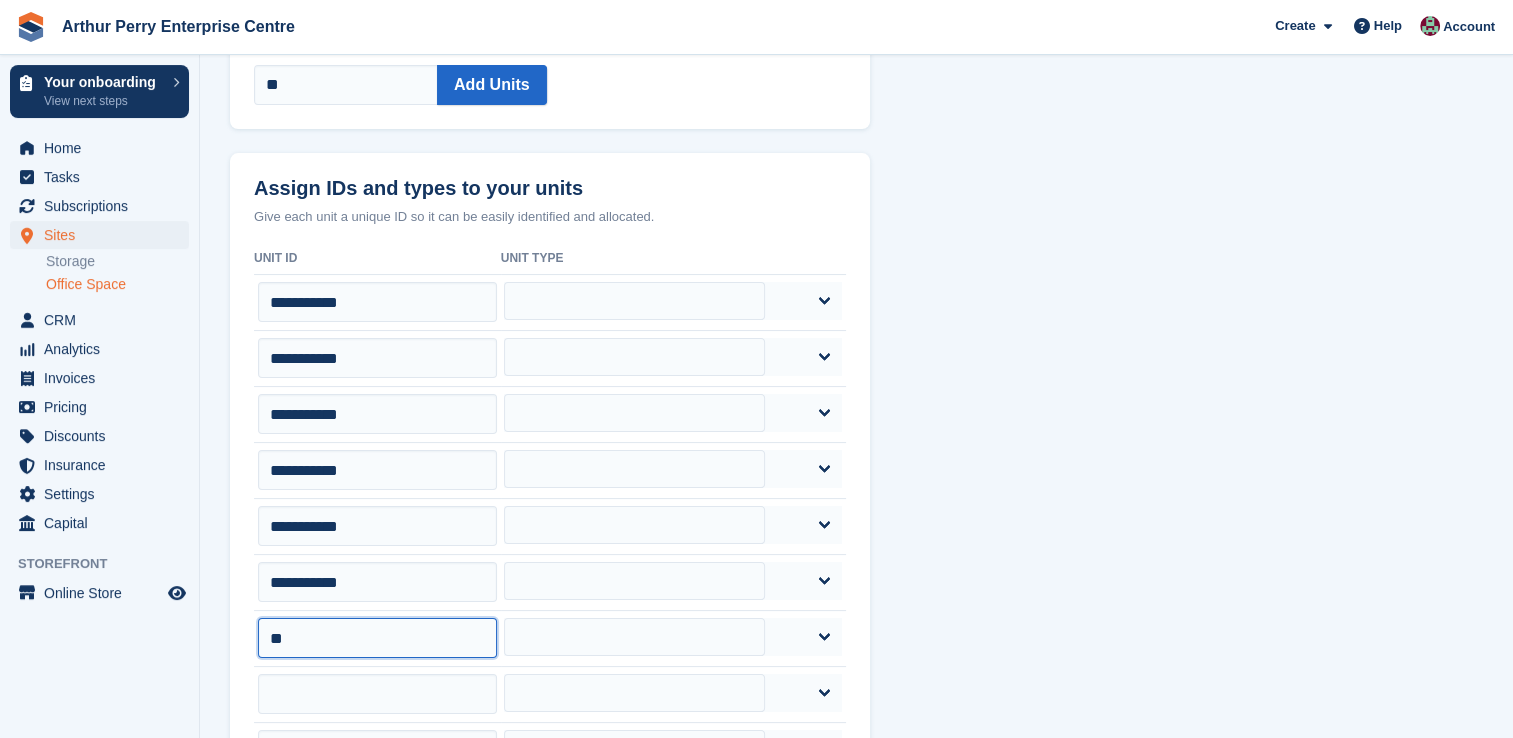 type on "*" 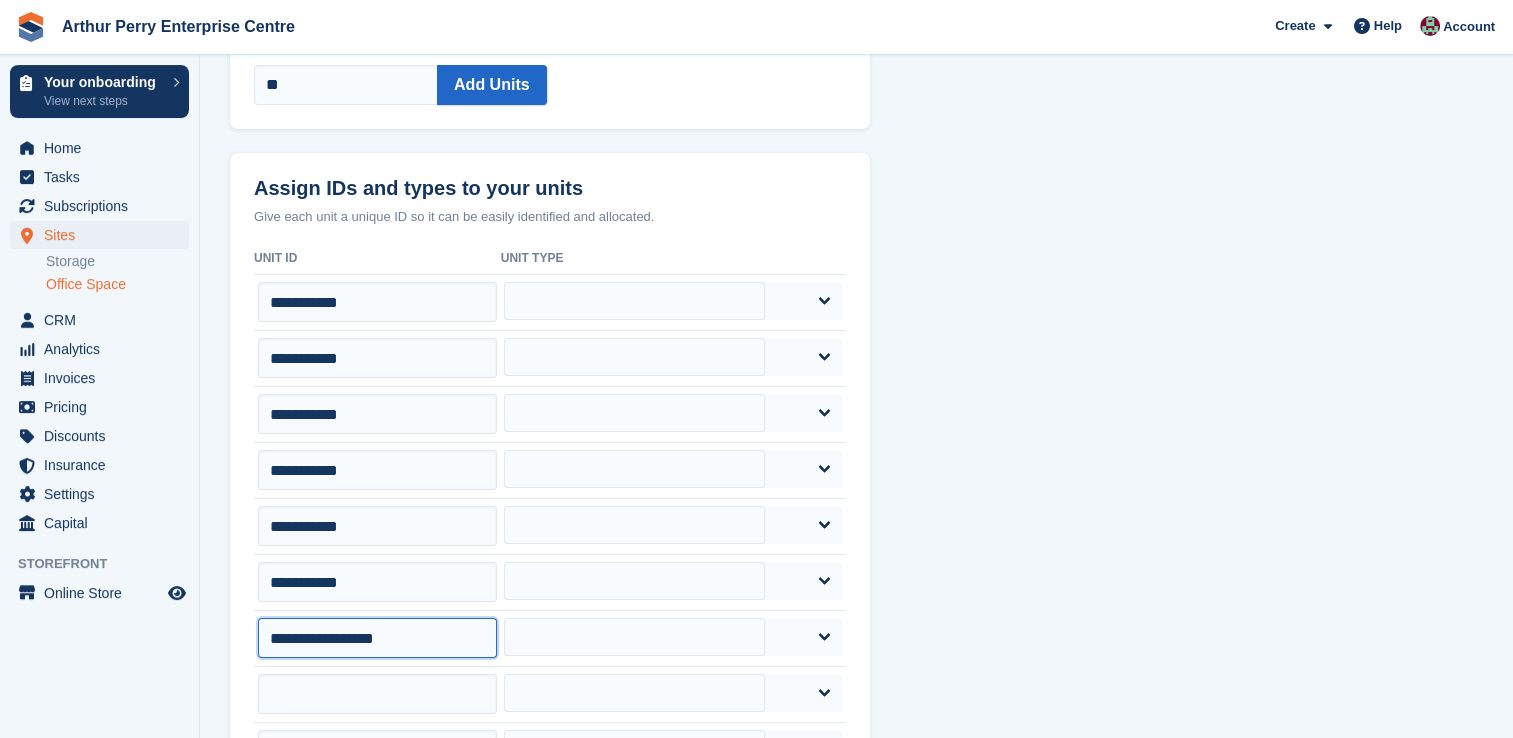 drag, startPoint x: 445, startPoint y: 634, endPoint x: 169, endPoint y: 622, distance: 276.26074 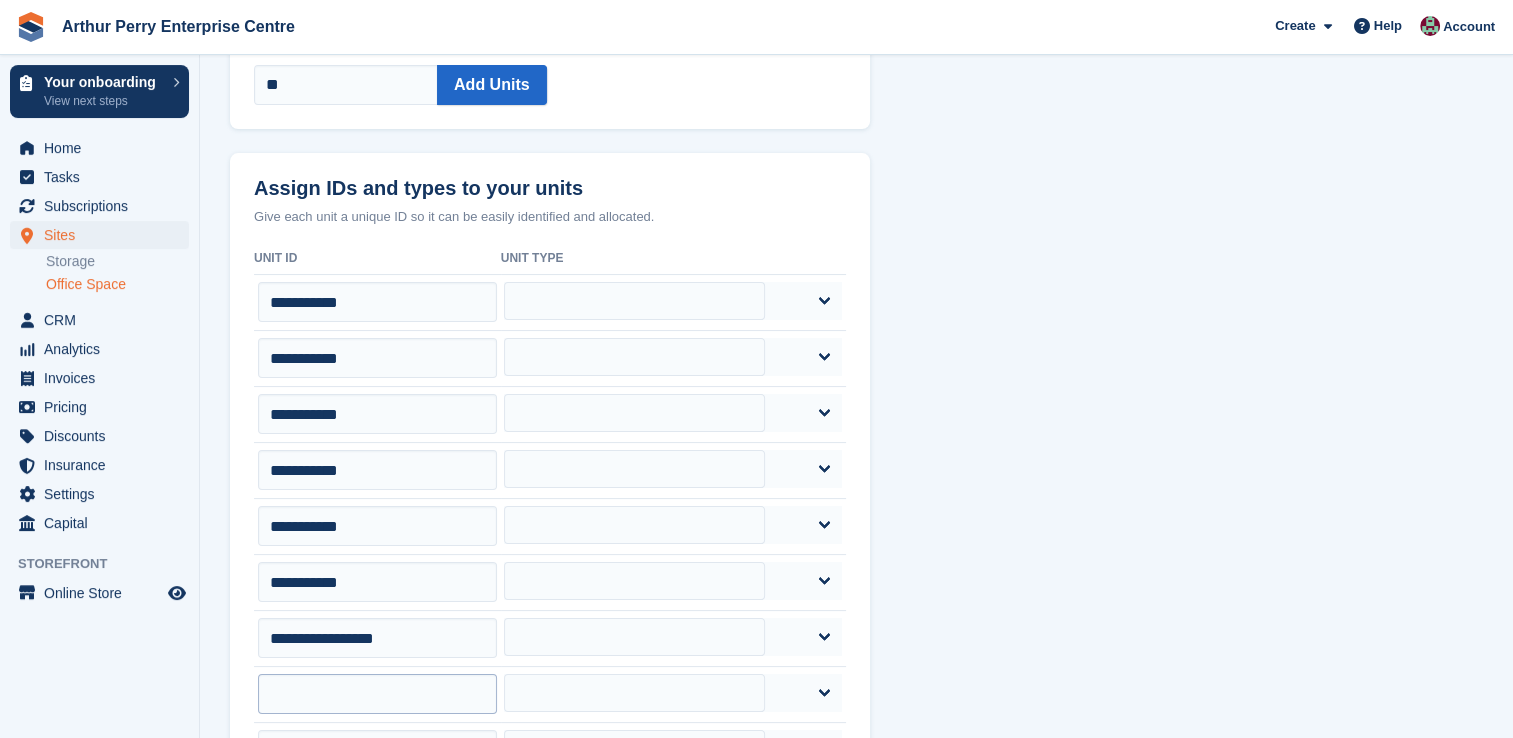 drag, startPoint x: 432, startPoint y: 714, endPoint x: 432, endPoint y: 698, distance: 16 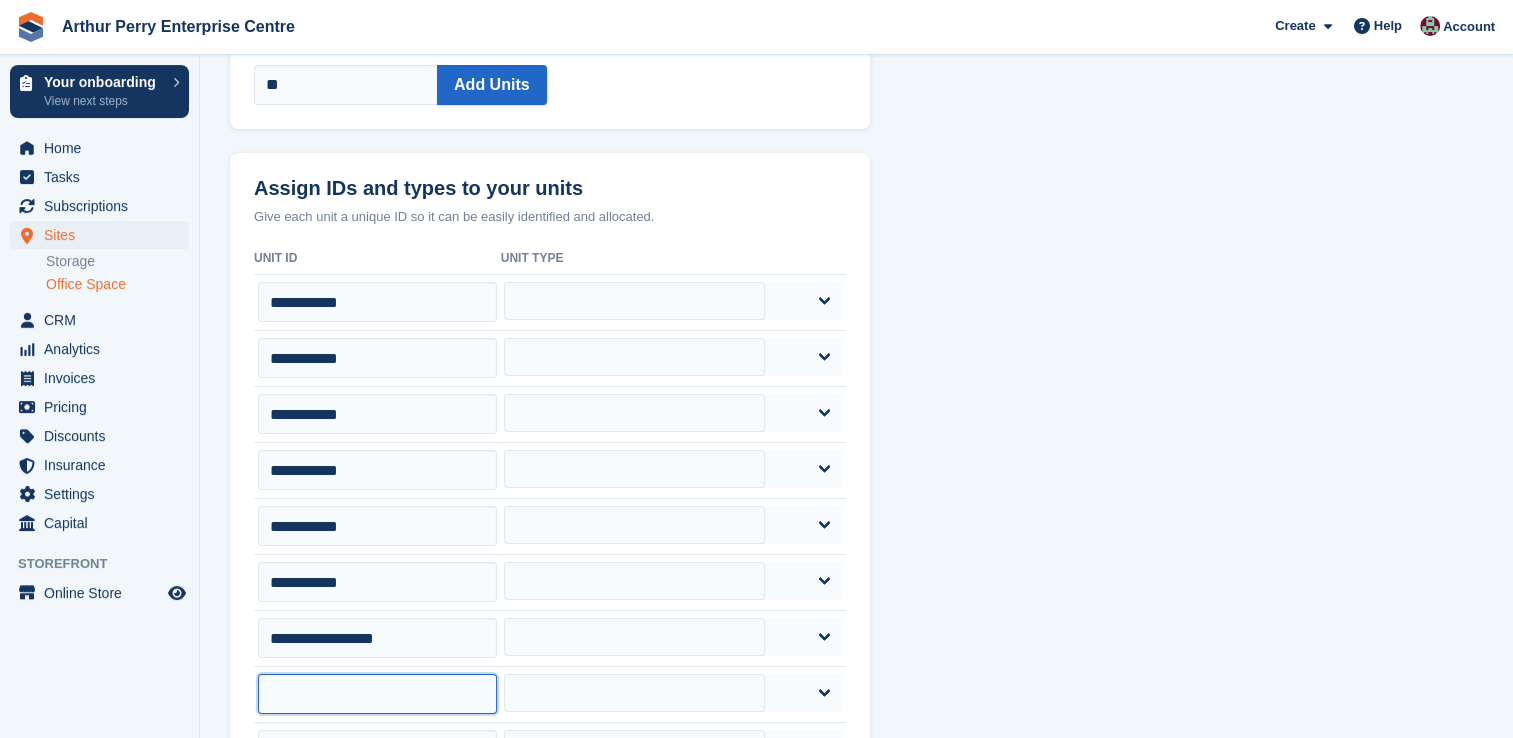 click at bounding box center [377, 694] 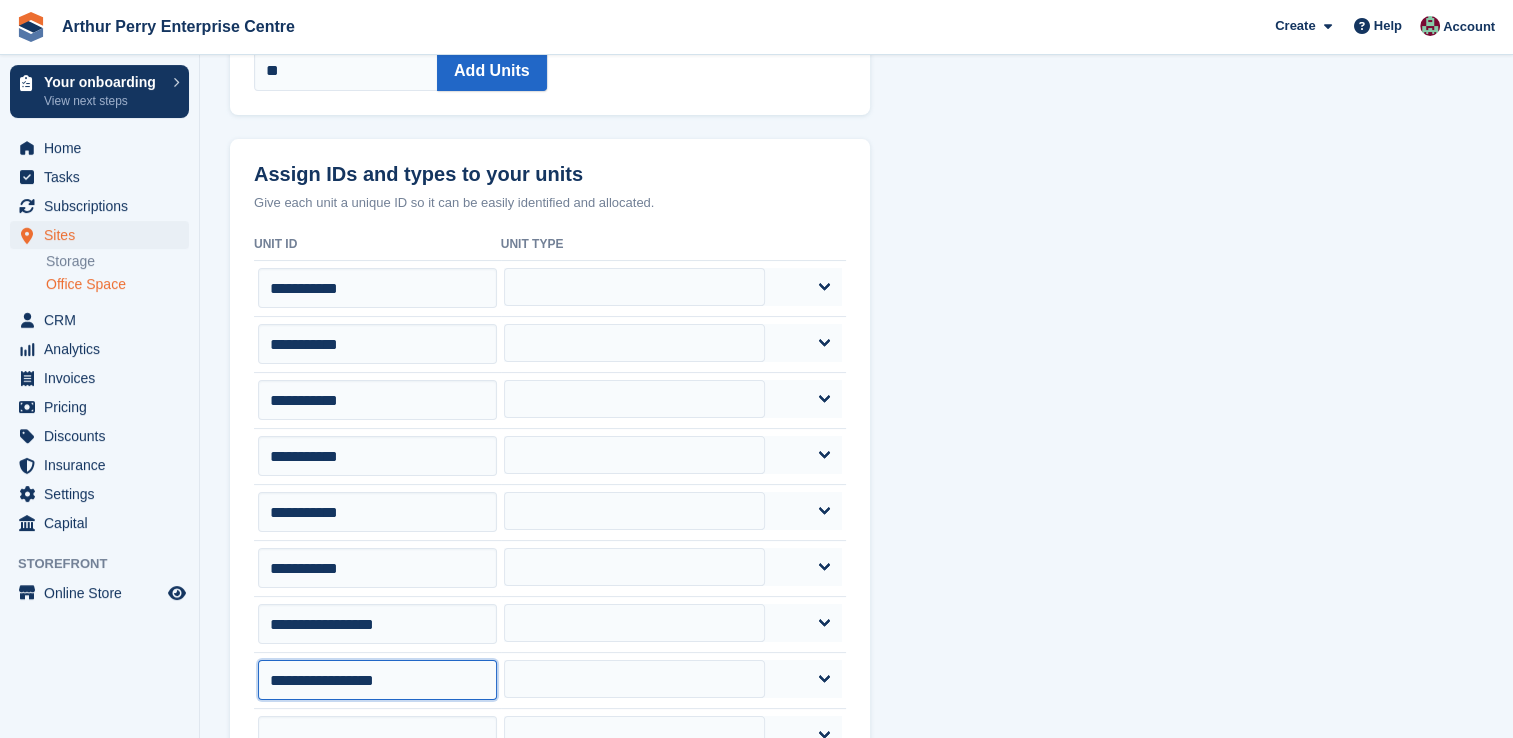 scroll, scrollTop: 427, scrollLeft: 0, axis: vertical 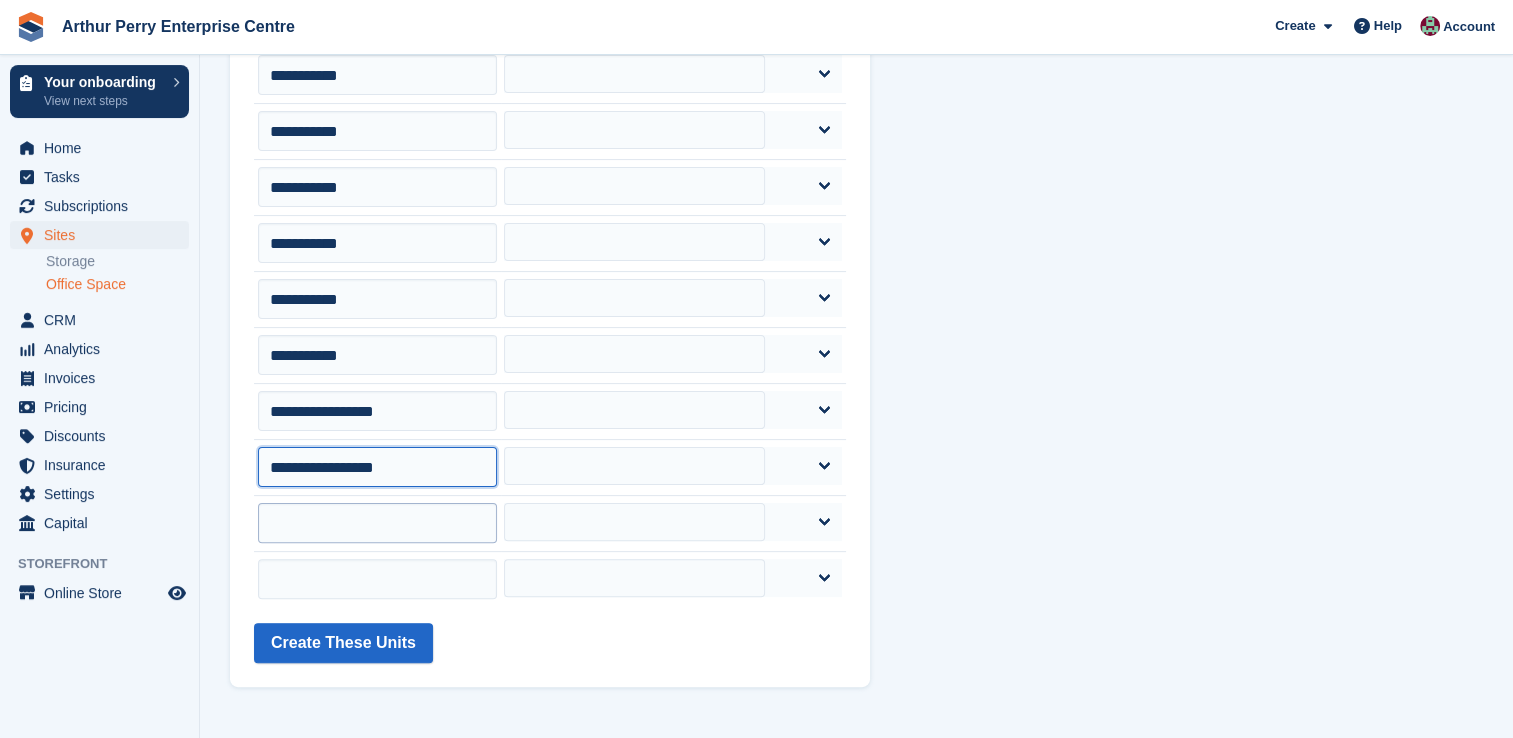 type on "**********" 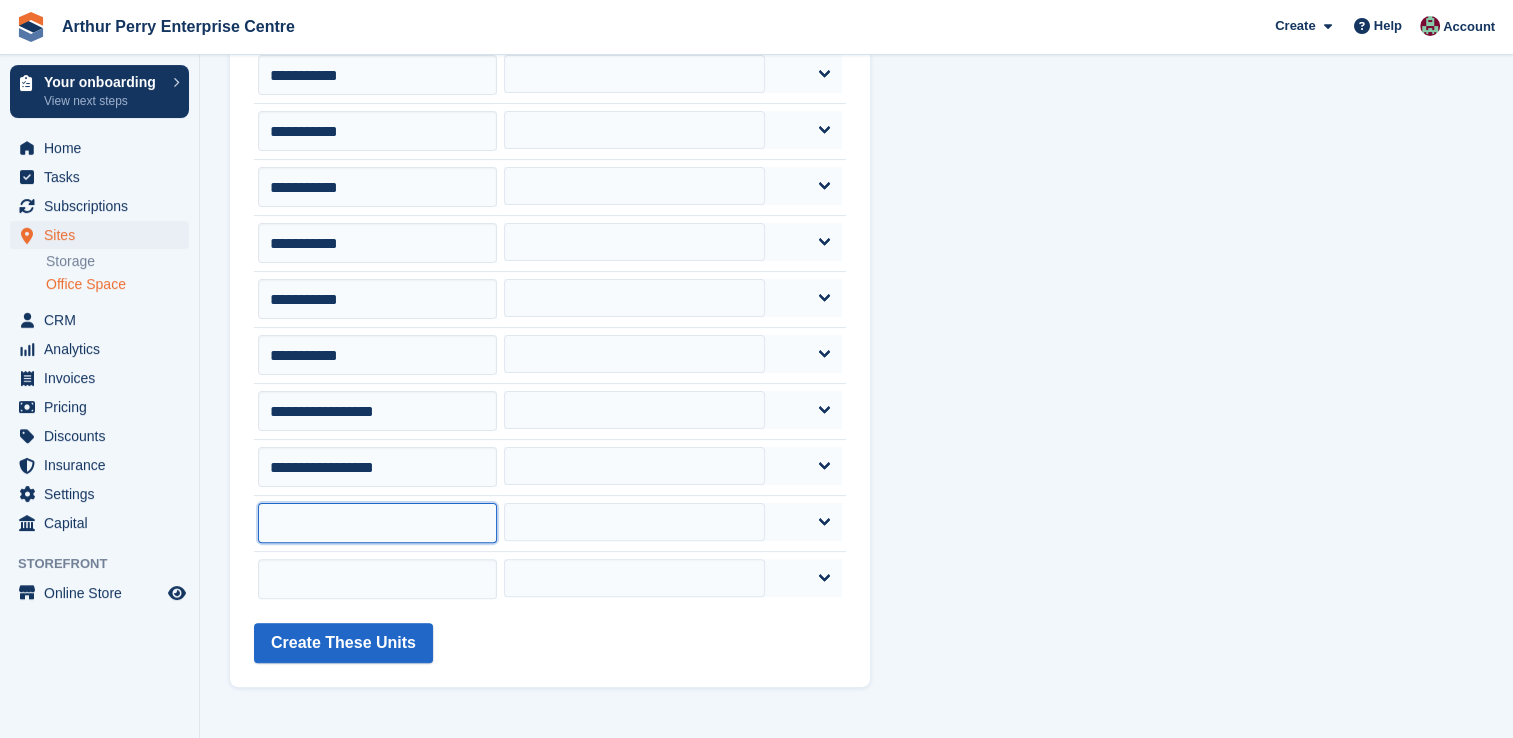 click at bounding box center (377, 523) 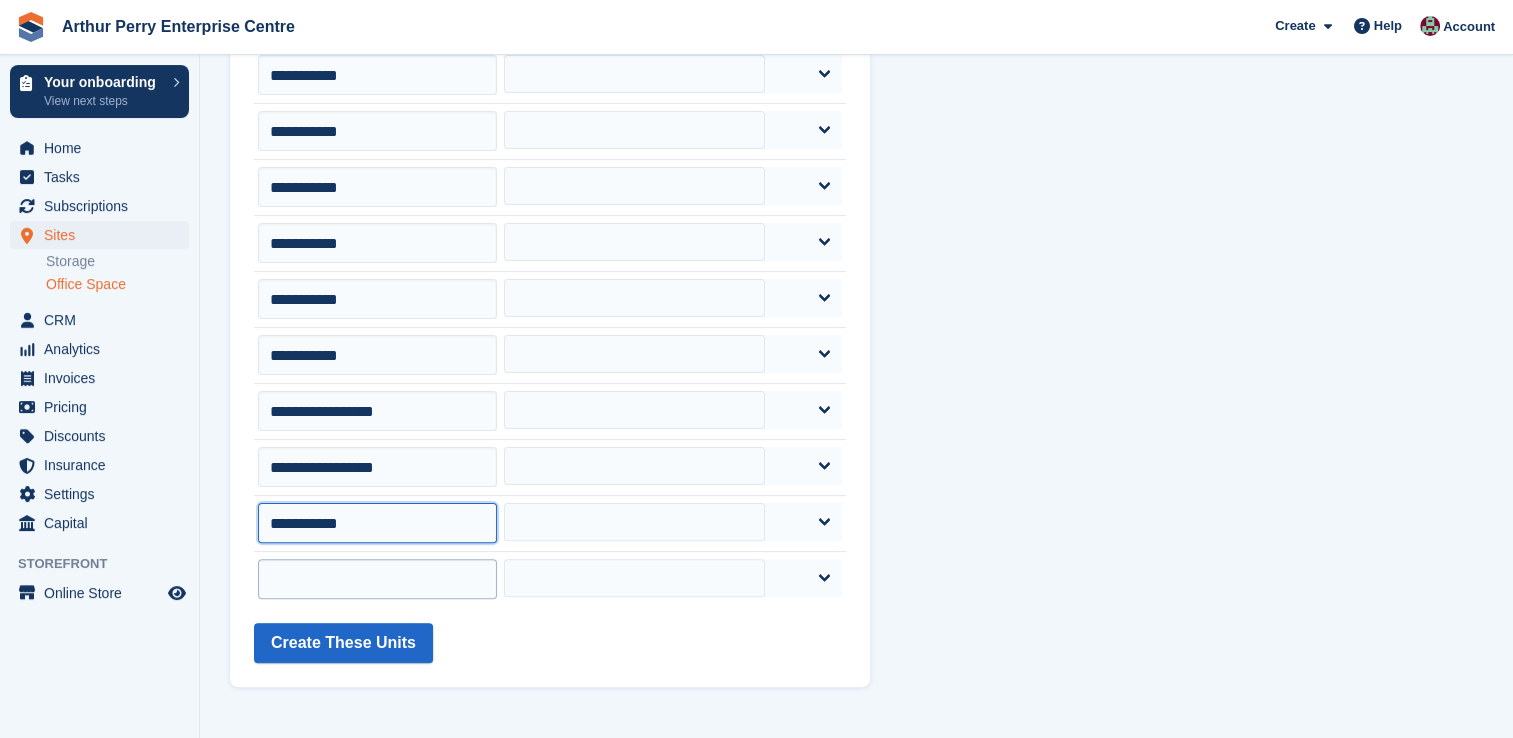 type on "**********" 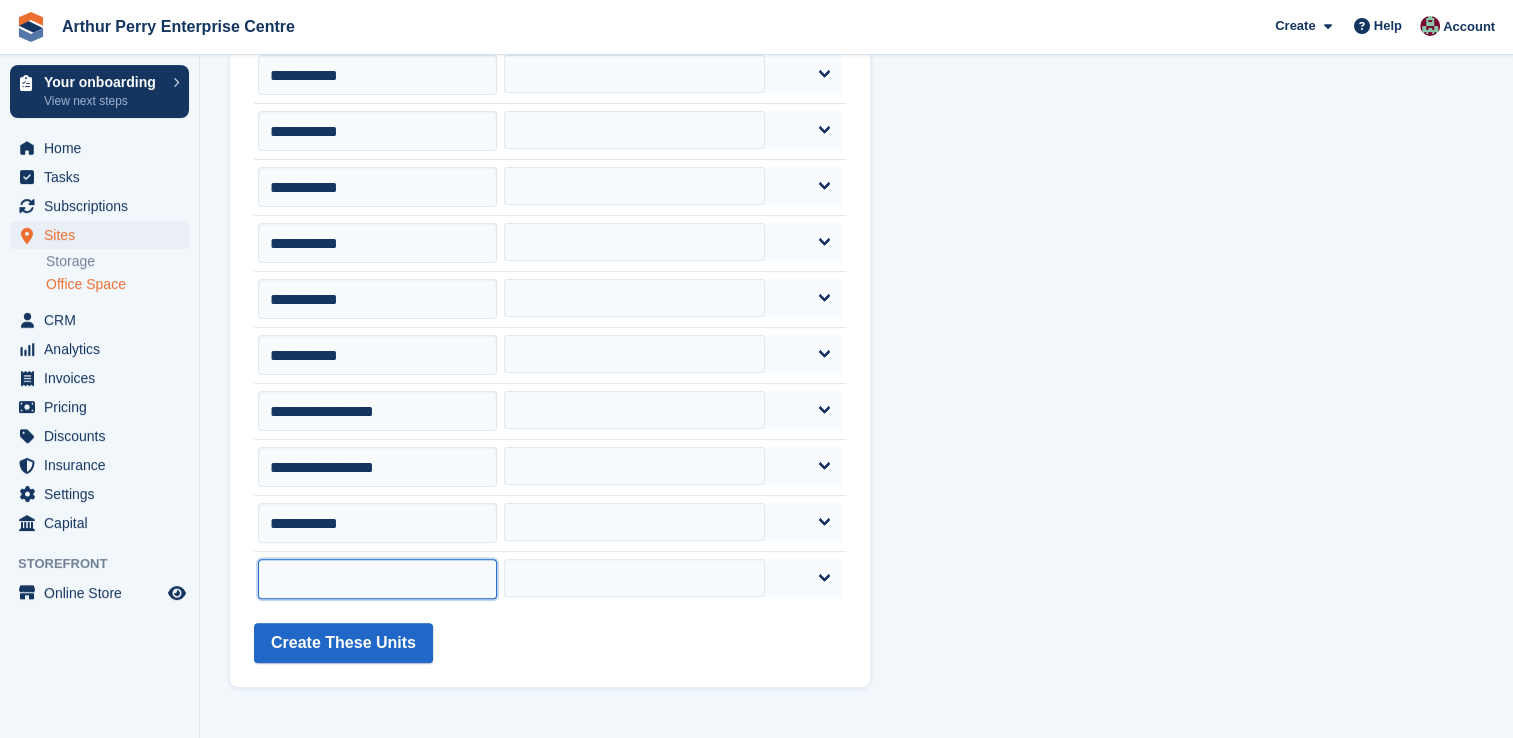 click at bounding box center [377, 579] 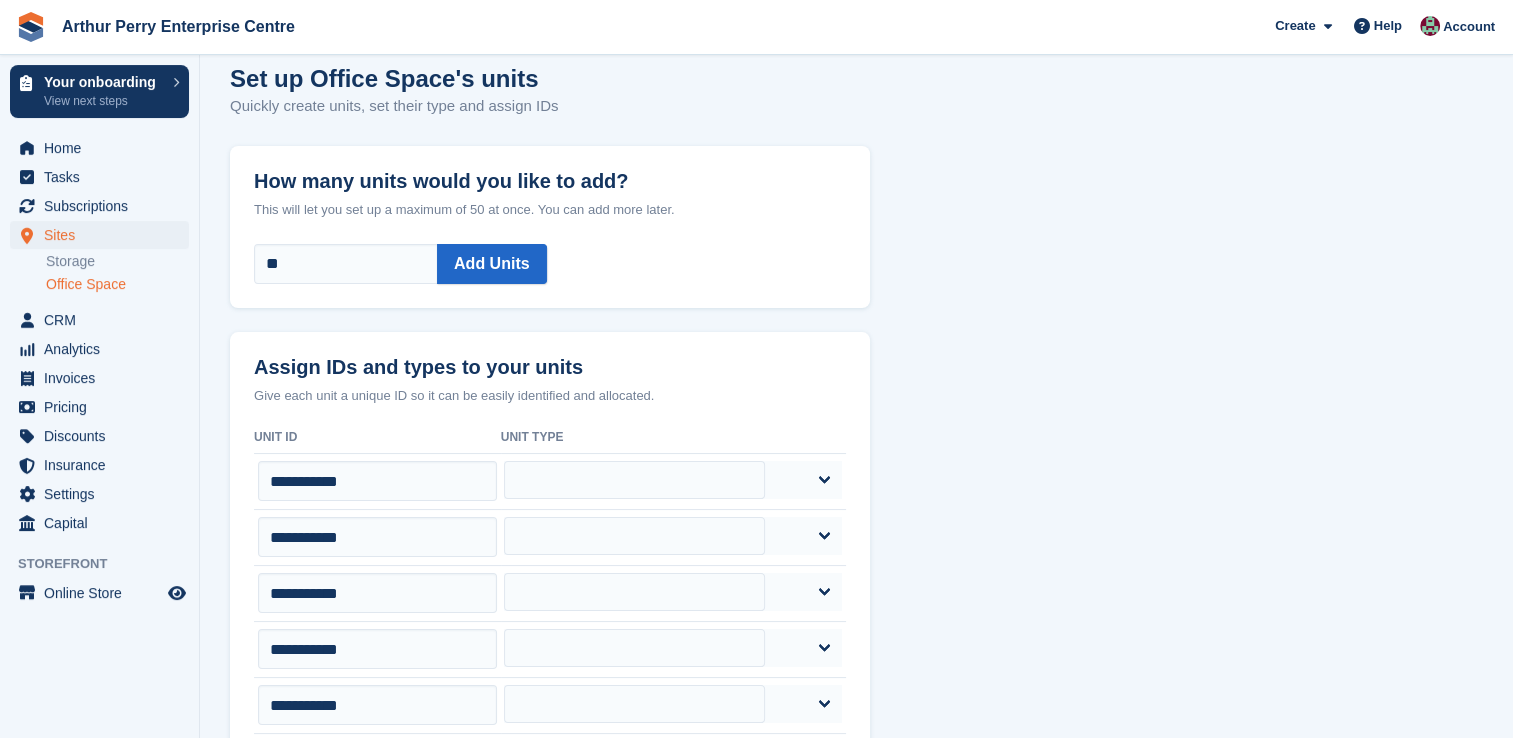 scroll, scrollTop: 0, scrollLeft: 0, axis: both 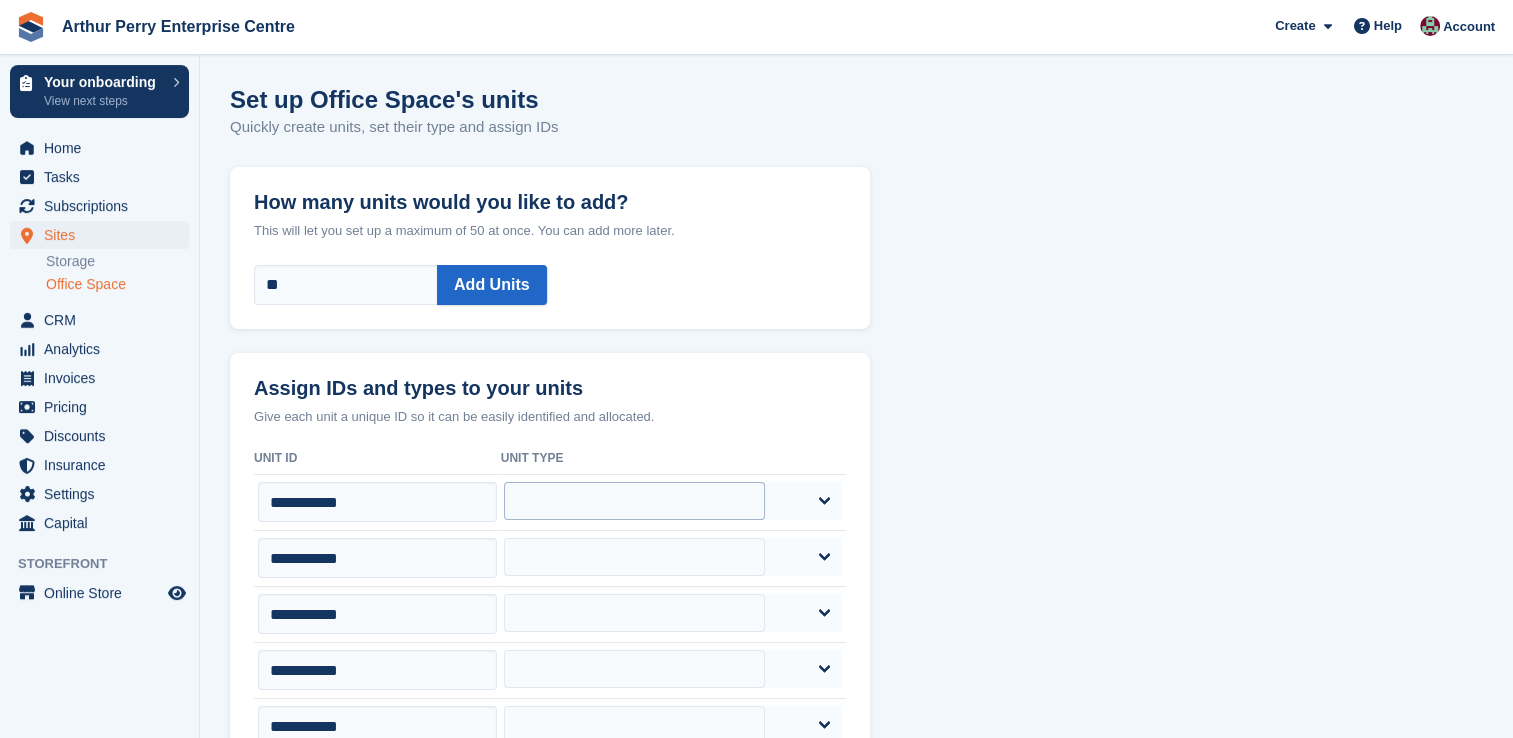 type on "**********" 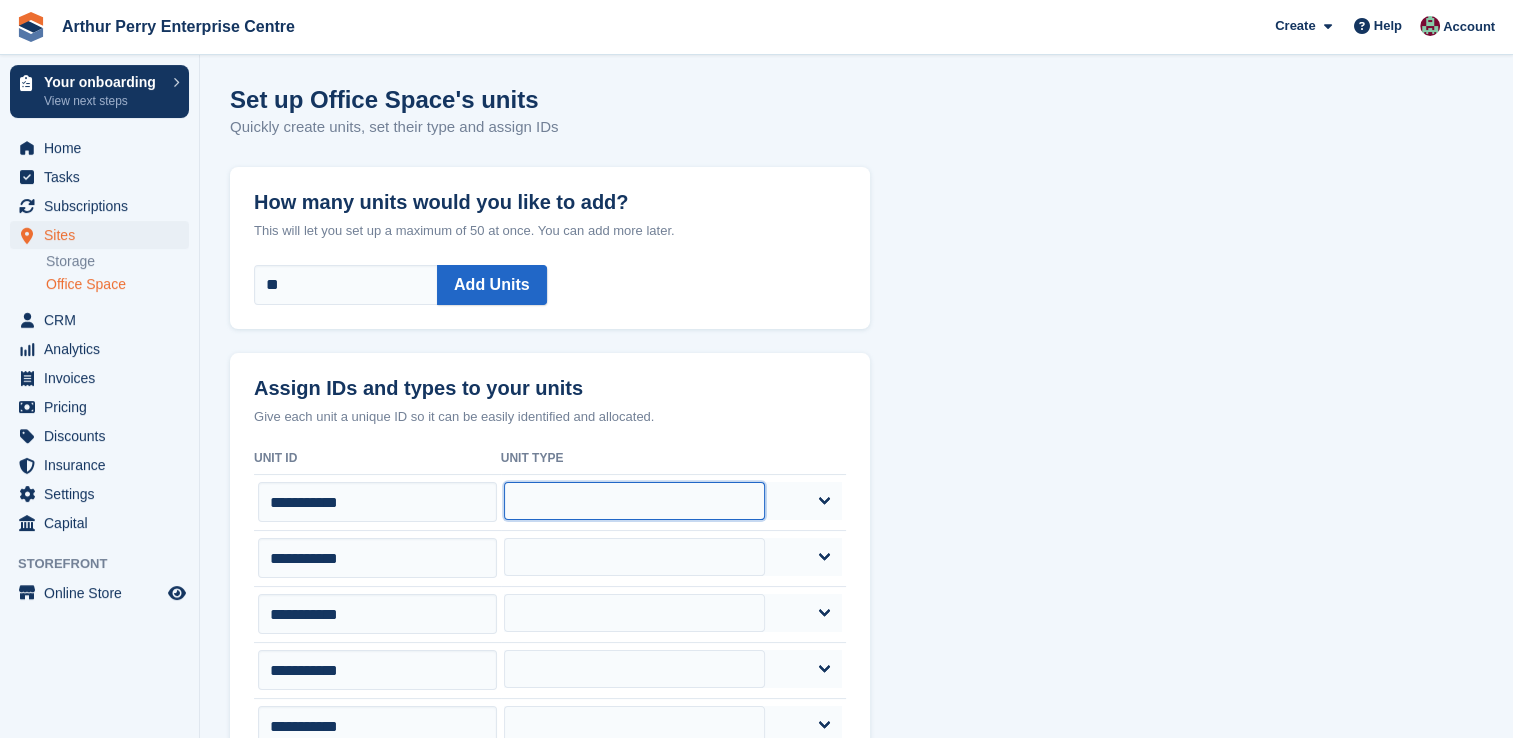 click on "**********" at bounding box center [634, 501] 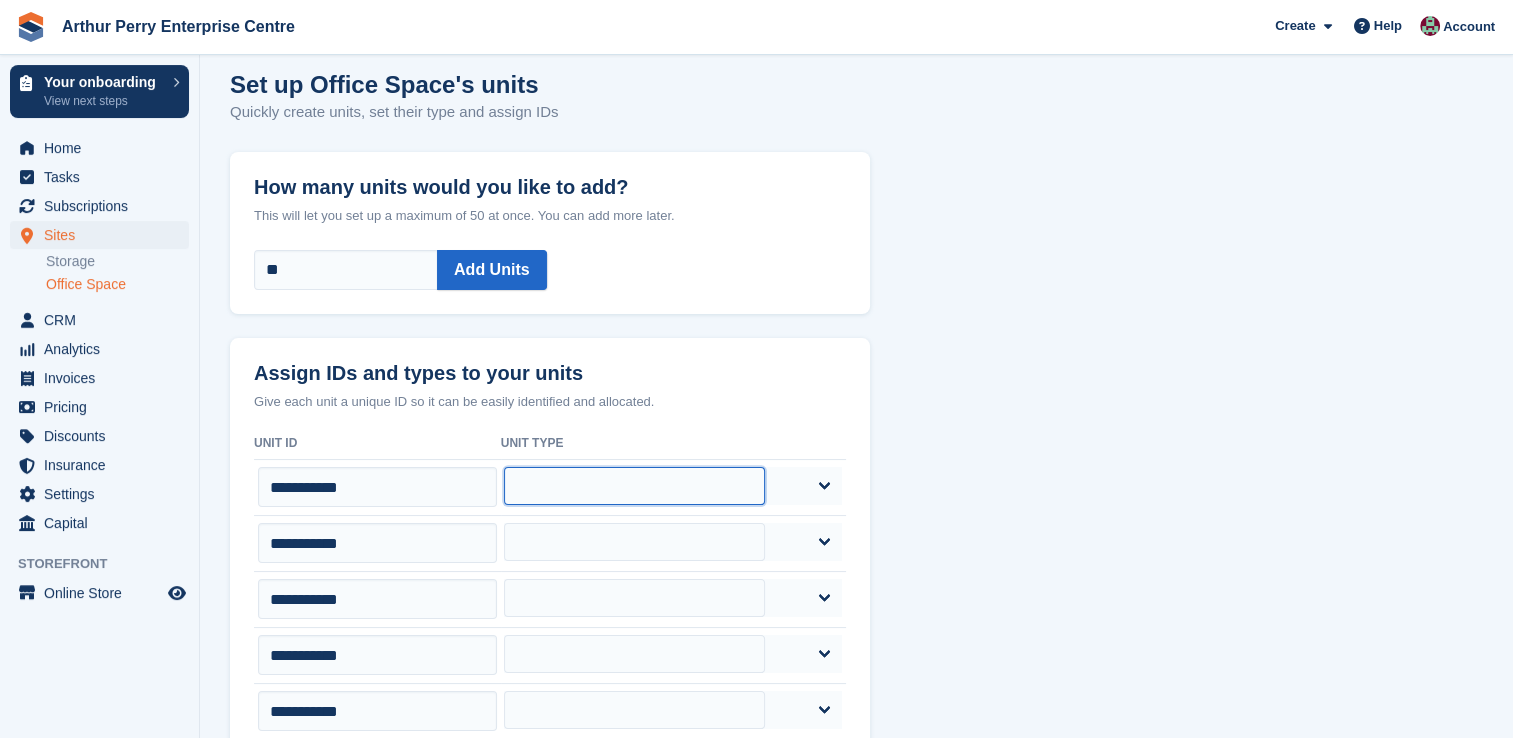 scroll, scrollTop: 200, scrollLeft: 0, axis: vertical 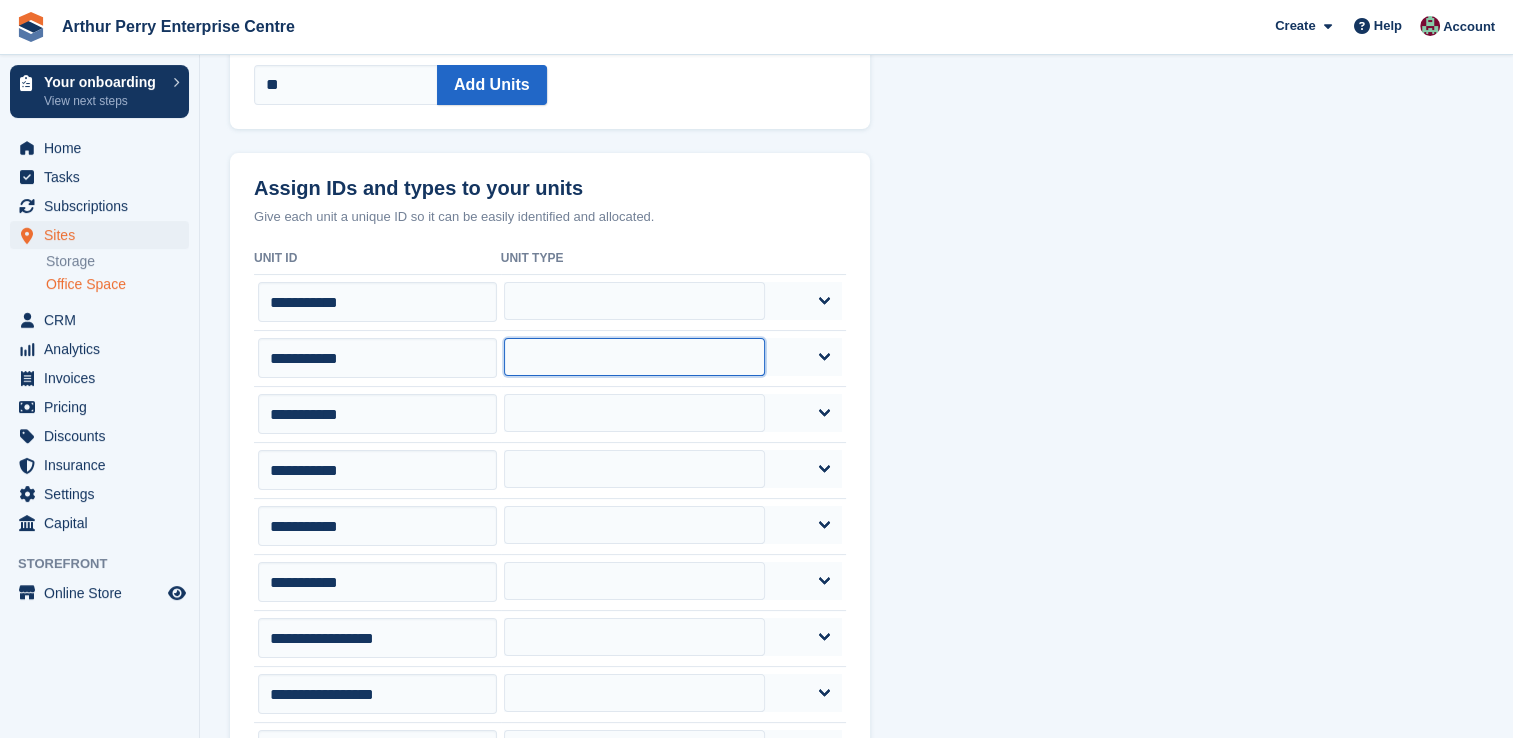 click on "**********" at bounding box center [634, 357] 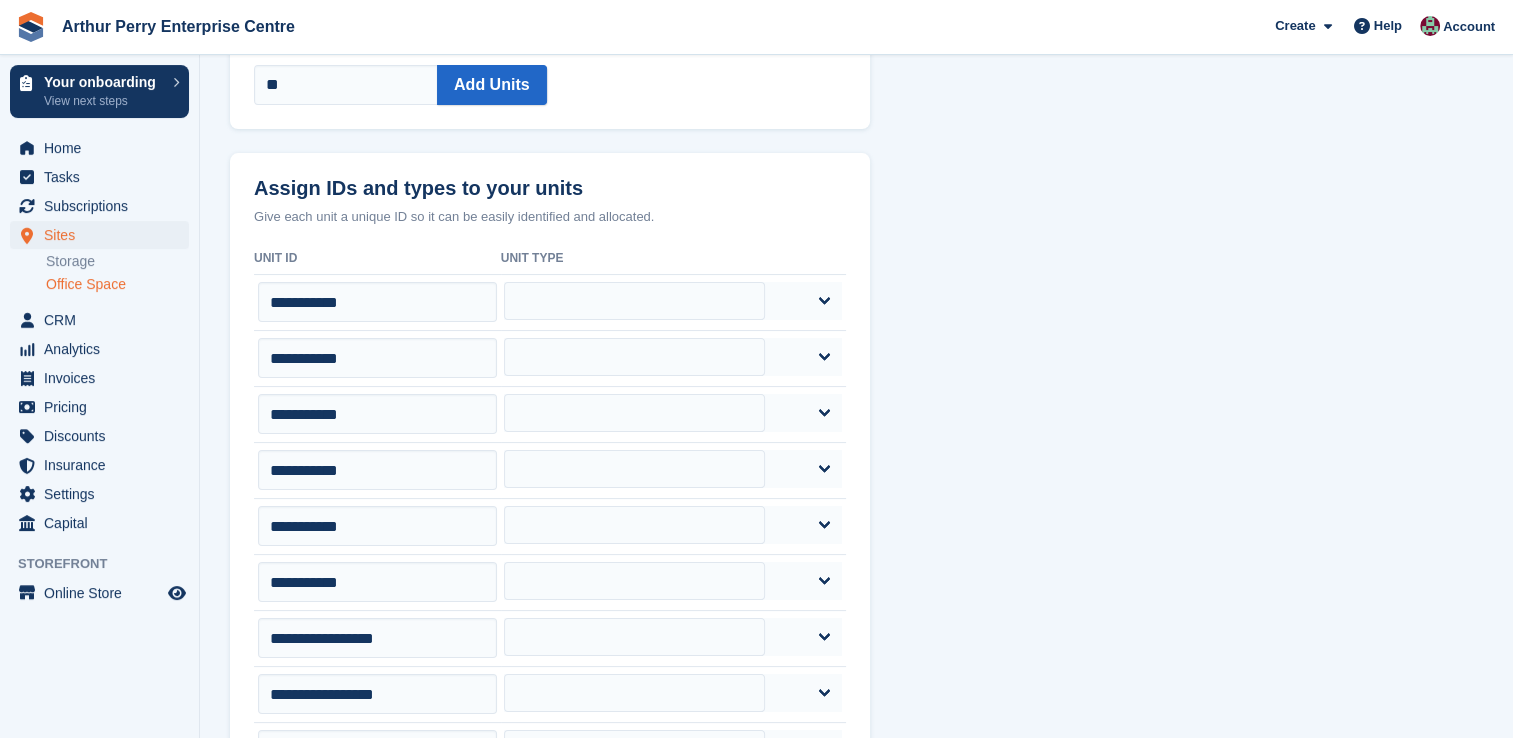 click on "**********" at bounding box center [856, 440] 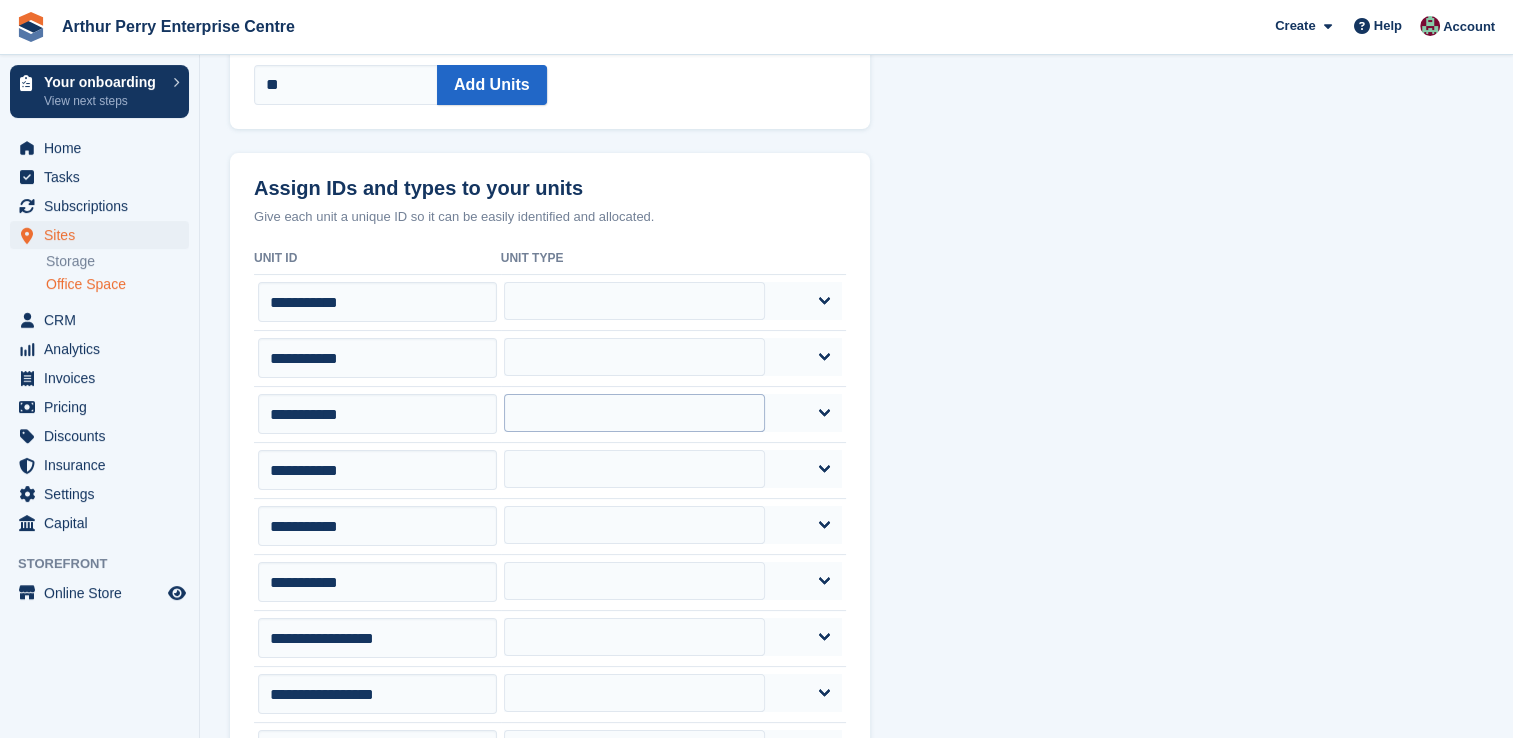 scroll, scrollTop: 0, scrollLeft: 0, axis: both 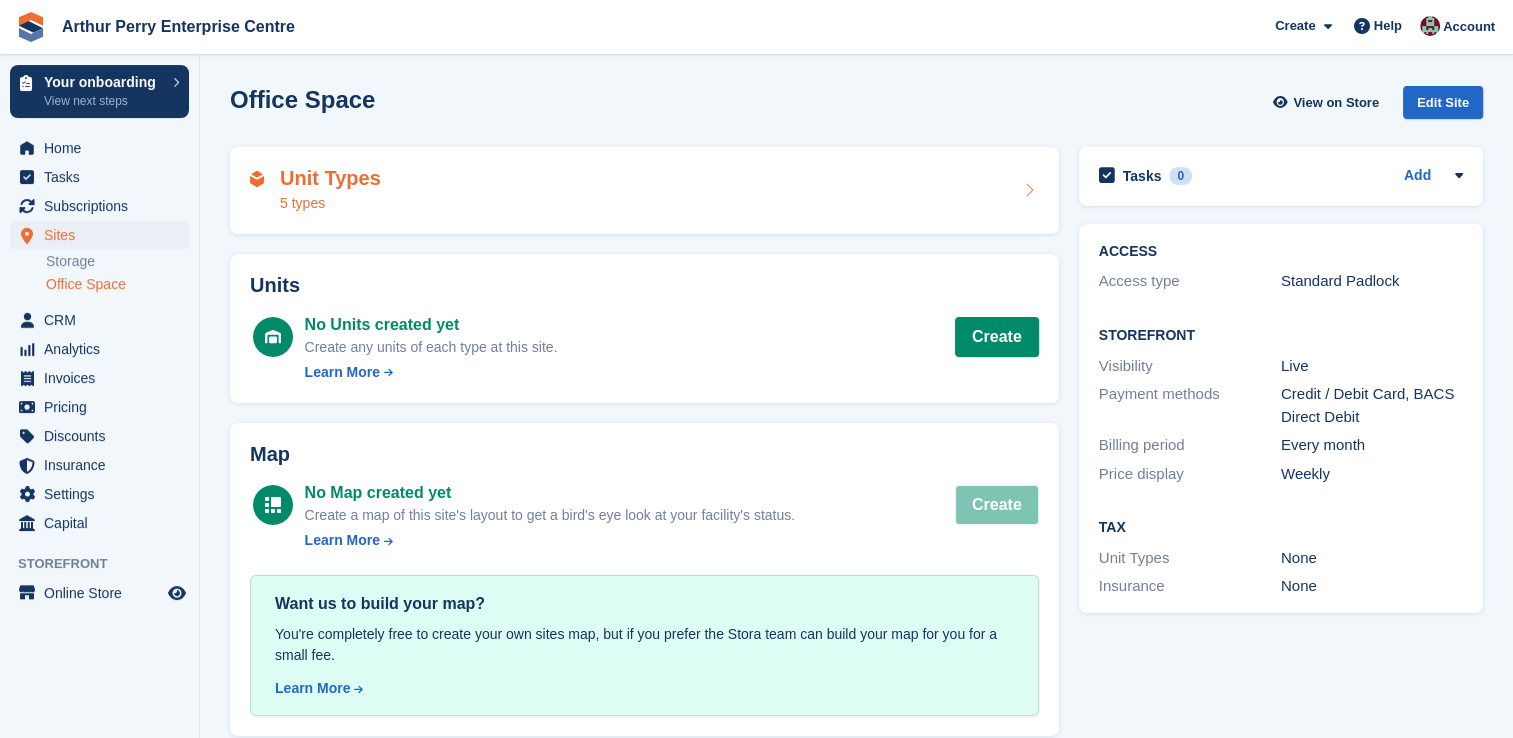 click on "Unit Types
5 types" at bounding box center (644, 191) 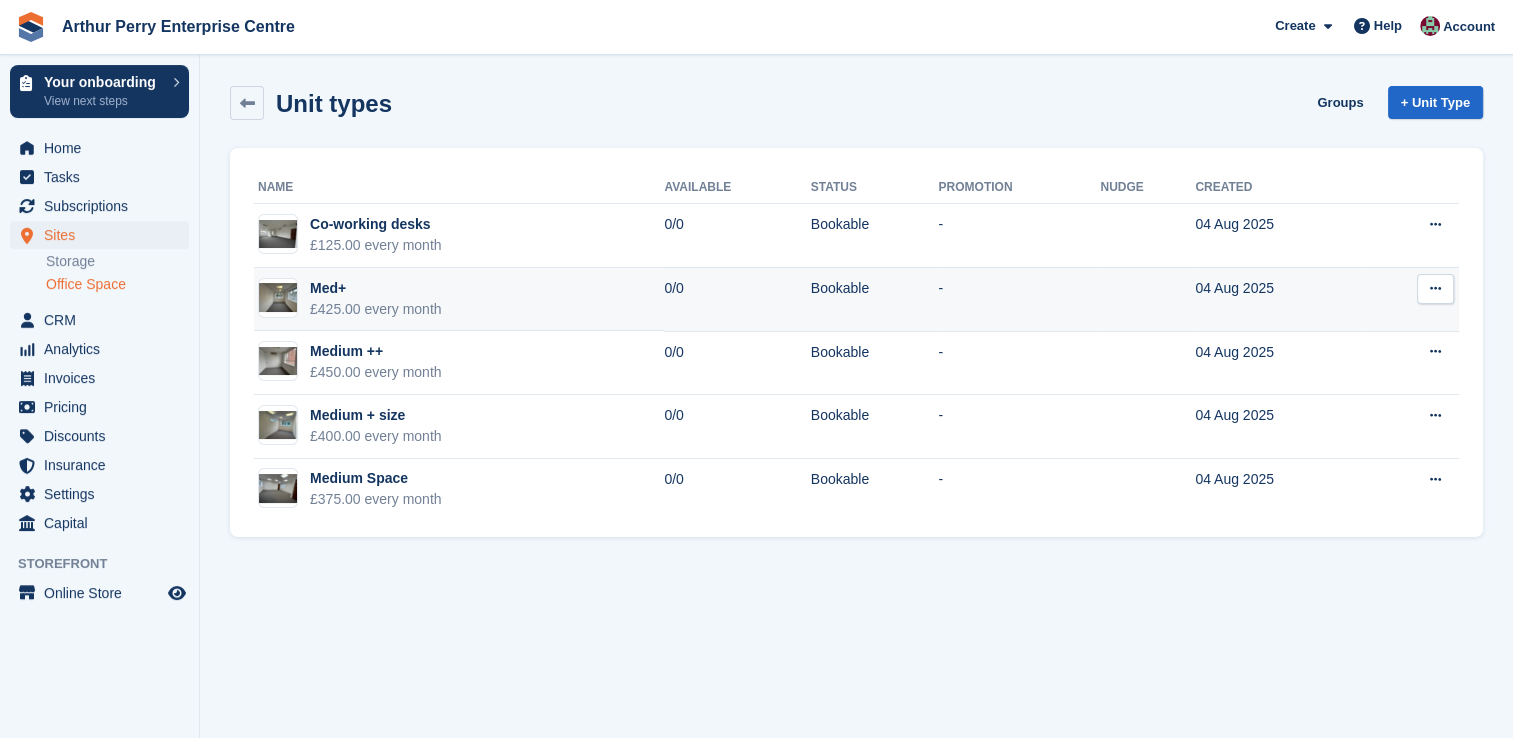 click on "Med+
£425.00 every month" at bounding box center [459, 300] 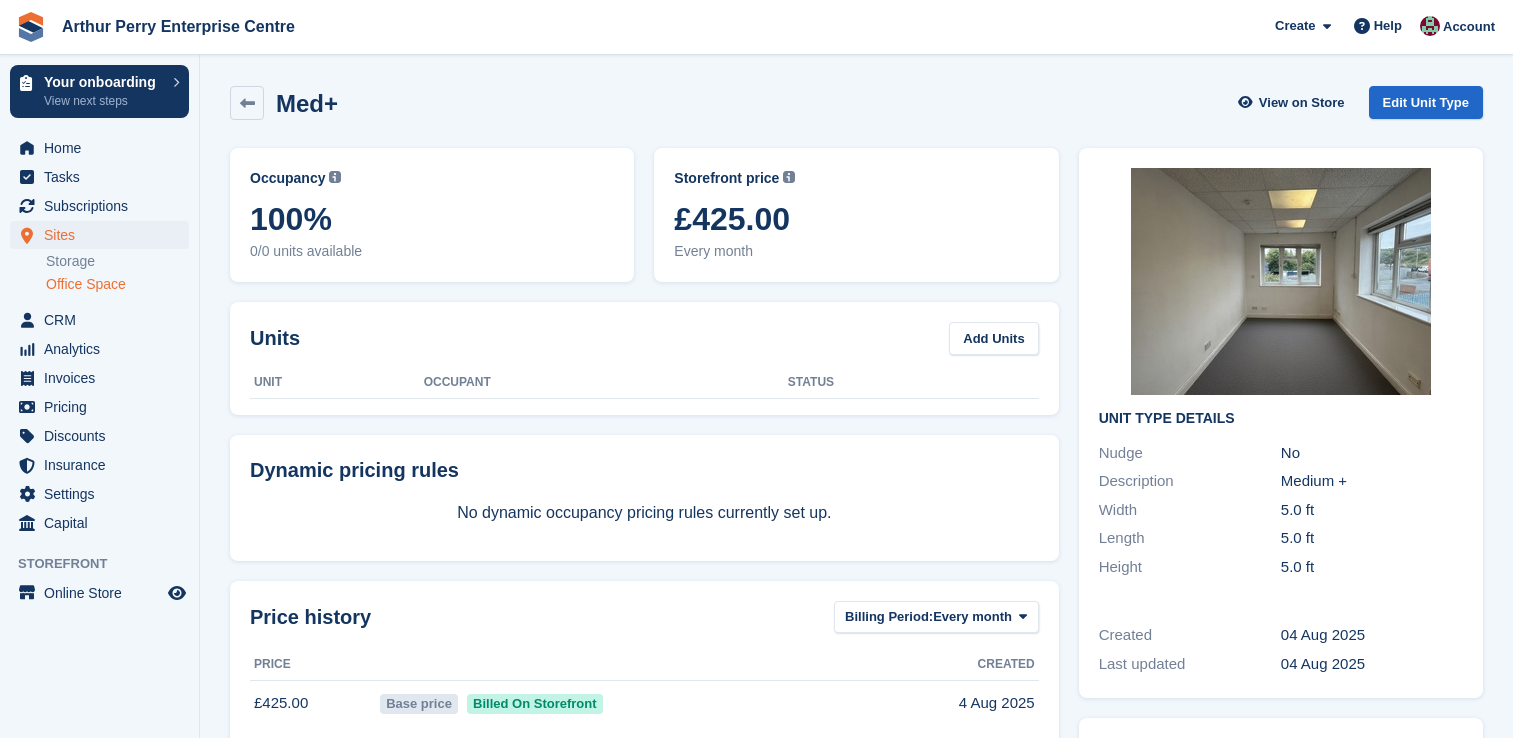 scroll, scrollTop: 0, scrollLeft: 0, axis: both 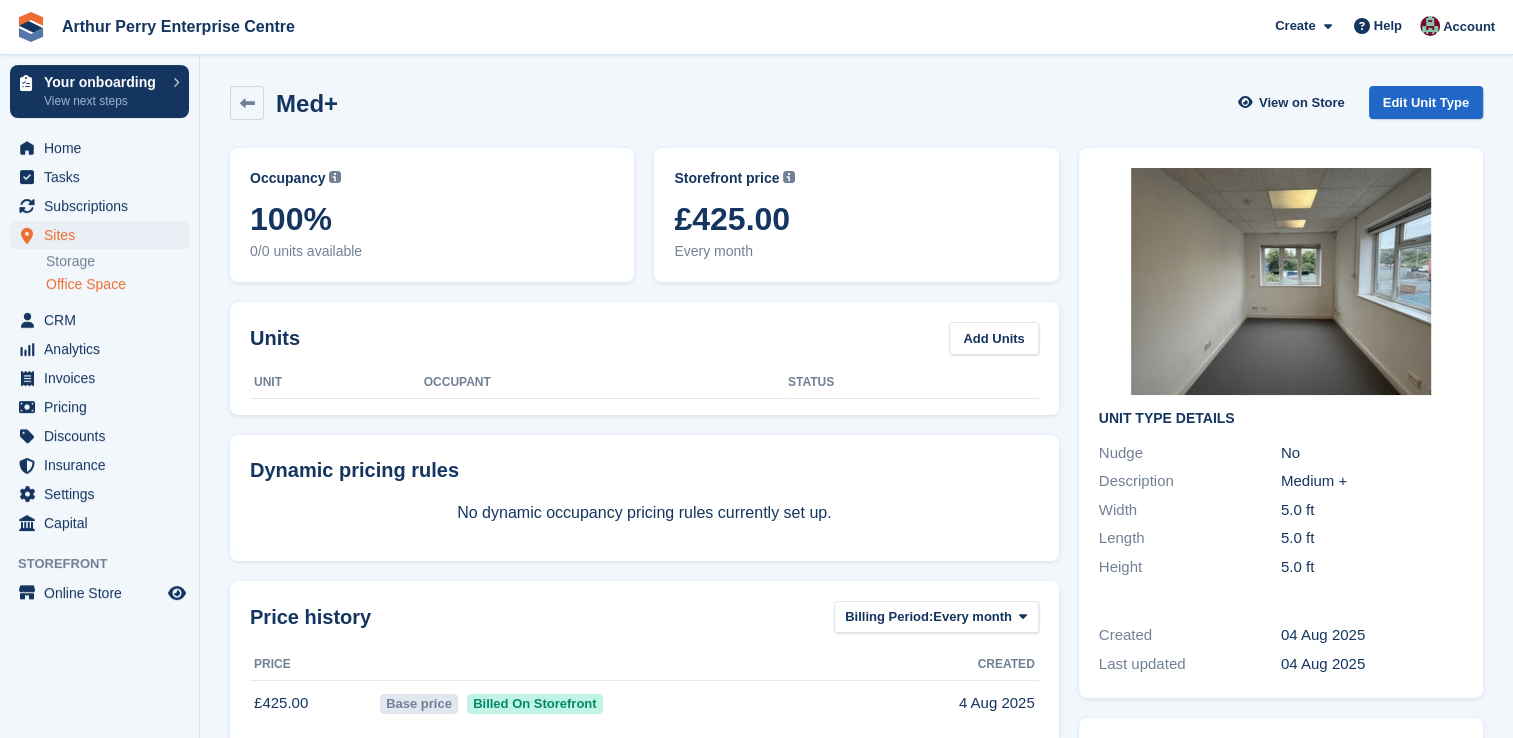 click on "Med+
View on Store
Edit Unit Type
Occupancy
Current percentage of all currently allocated units of this unit type in terms of area. Includes units with occupied, repo or overlocked status.
100%
0/0 units available
Storefront price
The price any visitor to your Storefront will be asked to pay. This will automatically update if any Dynamic Occupancy Pricing rules are met.
£425.00
Every month" at bounding box center (856, 491) 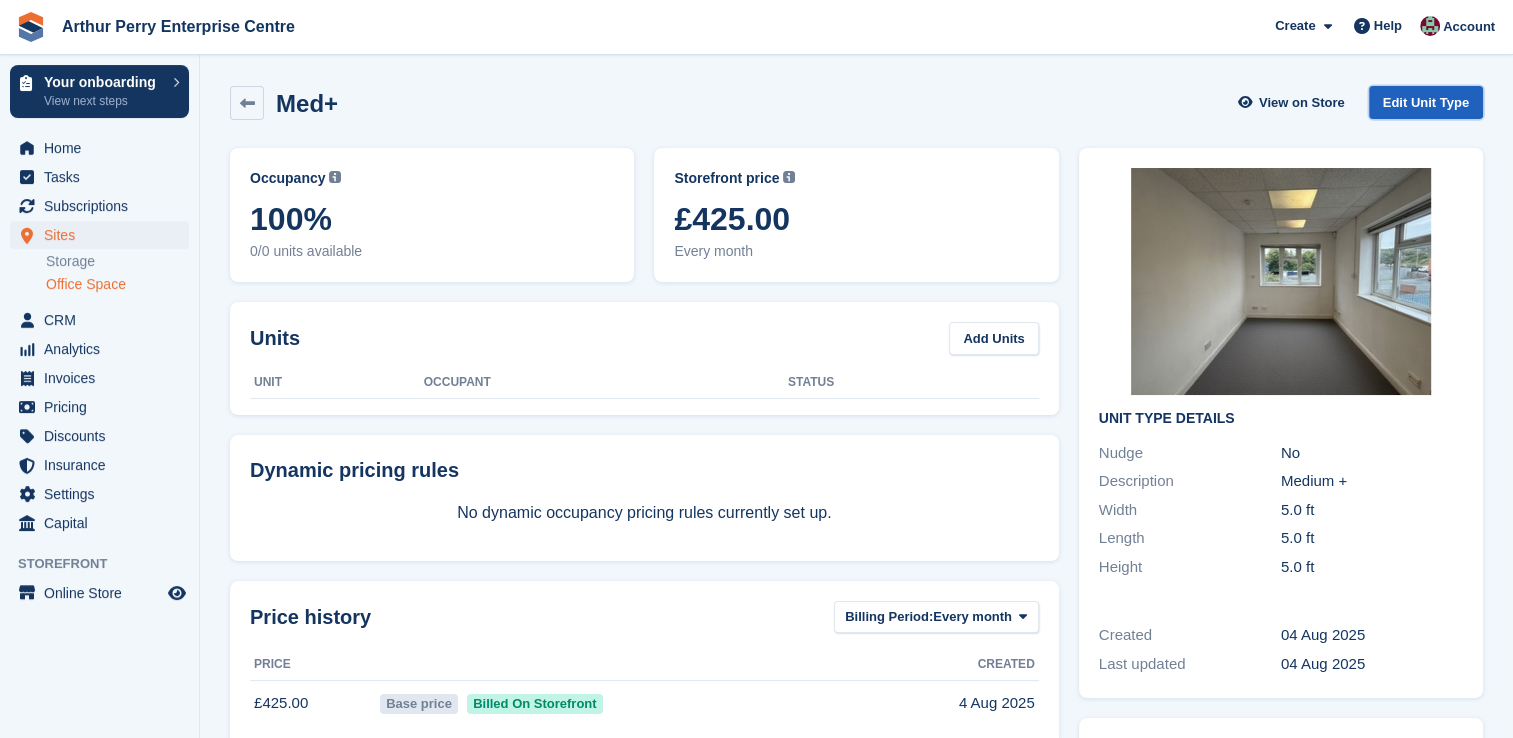 click on "Edit Unit Type" at bounding box center (1426, 102) 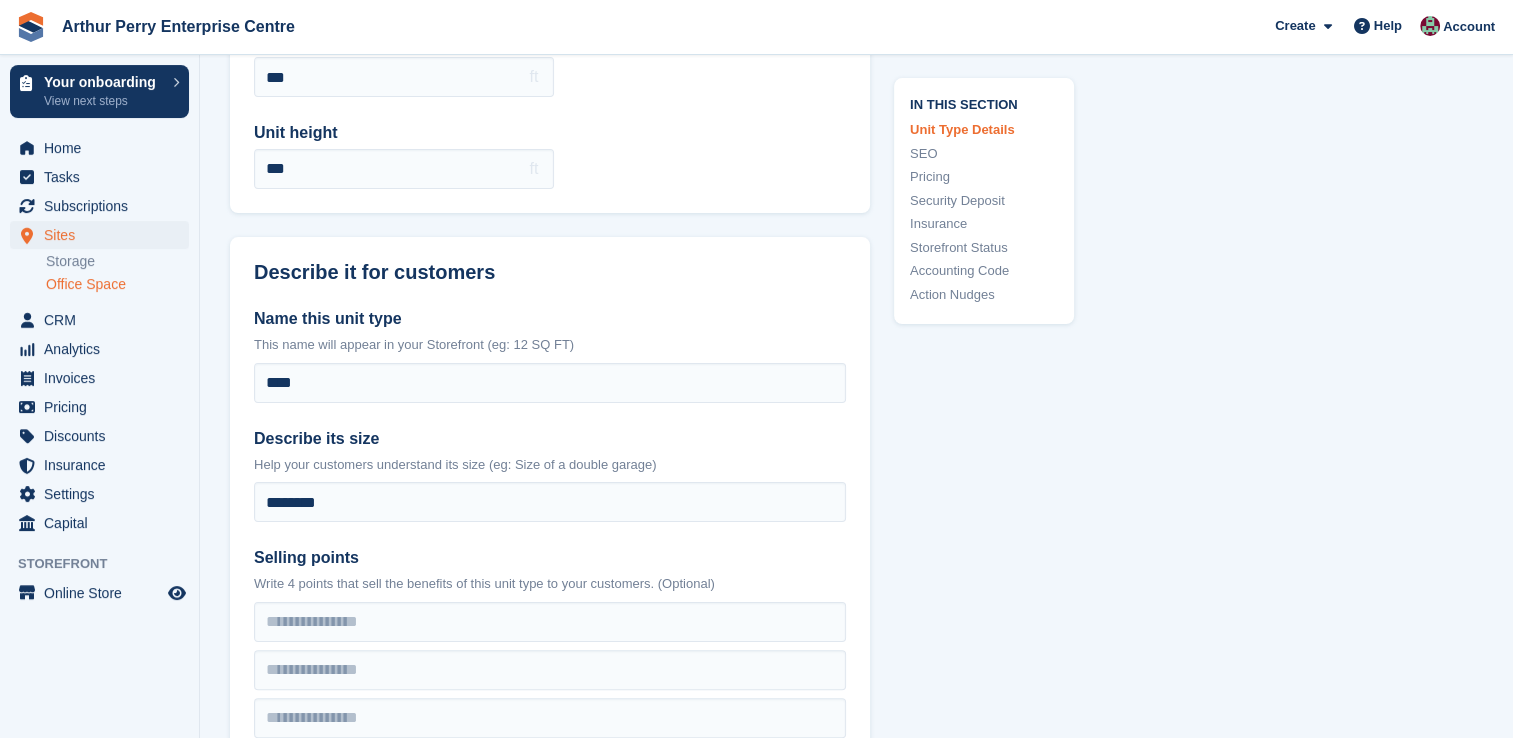scroll, scrollTop: 300, scrollLeft: 0, axis: vertical 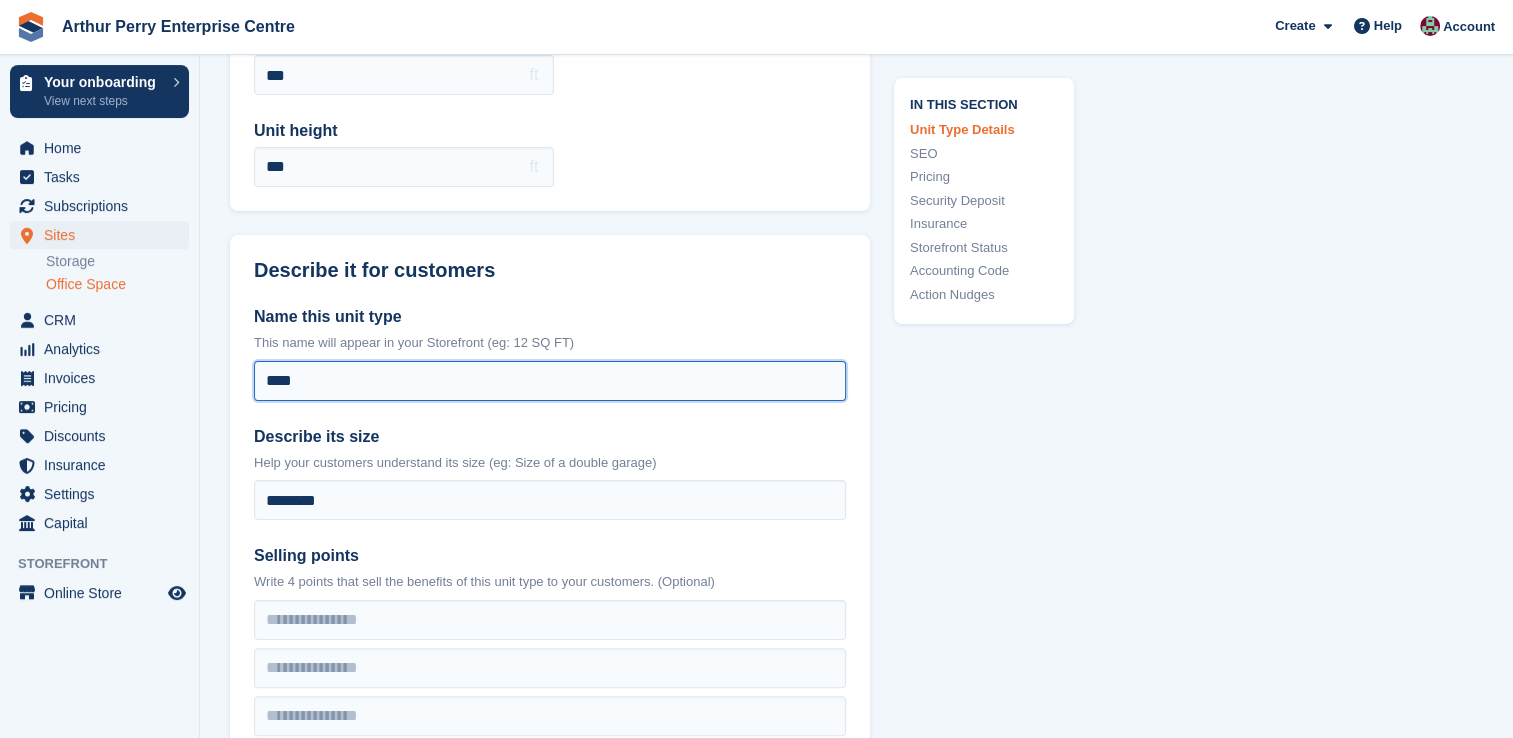 drag, startPoint x: 372, startPoint y: 382, endPoint x: 192, endPoint y: 391, distance: 180.22485 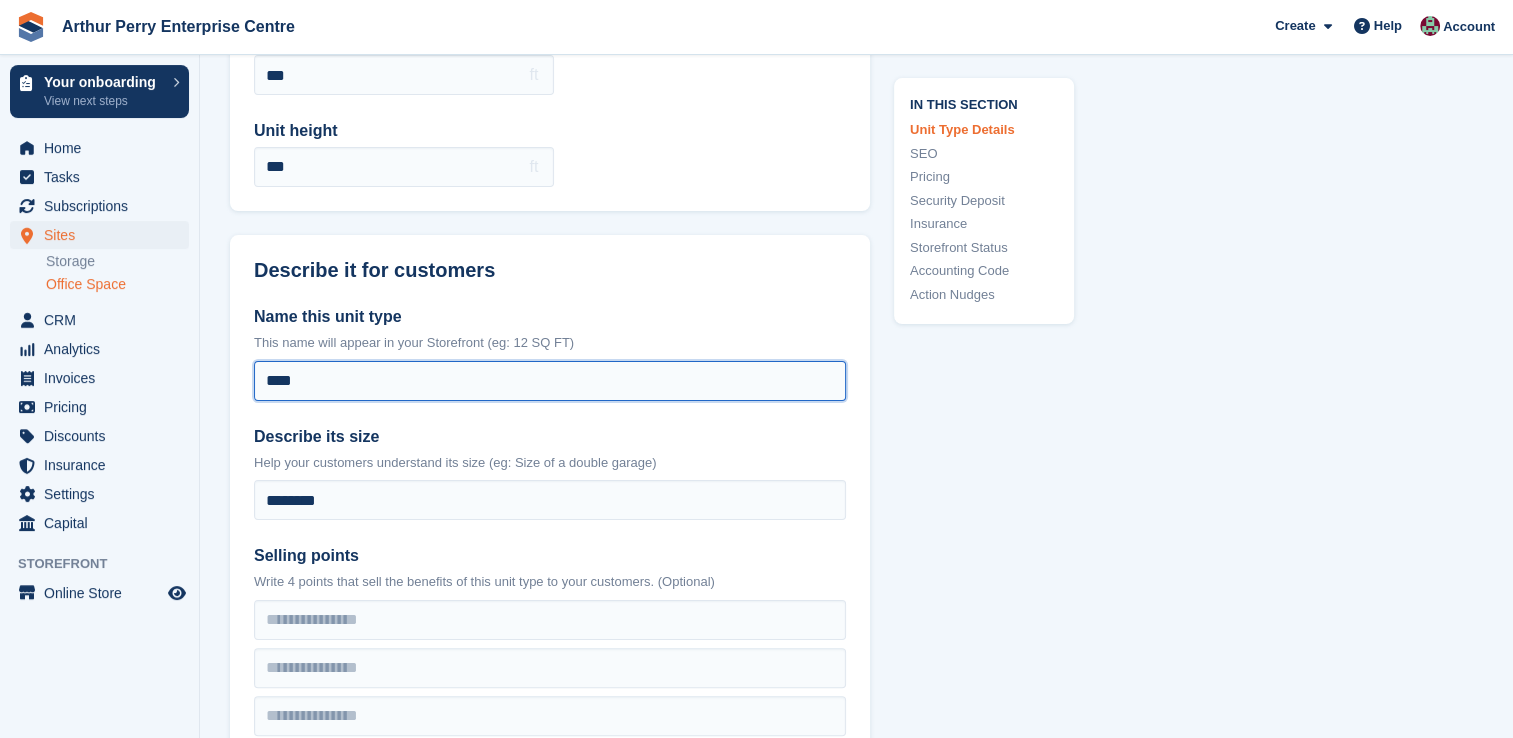 click on "Your onboarding
View next steps
Home
Tasks
Subscriptions
Subscriptions
Subscriptions
Price increases
NEW
Price increases
NEW
Sites
Sites
Sites
Storage
Office Space" at bounding box center [756, 1801] 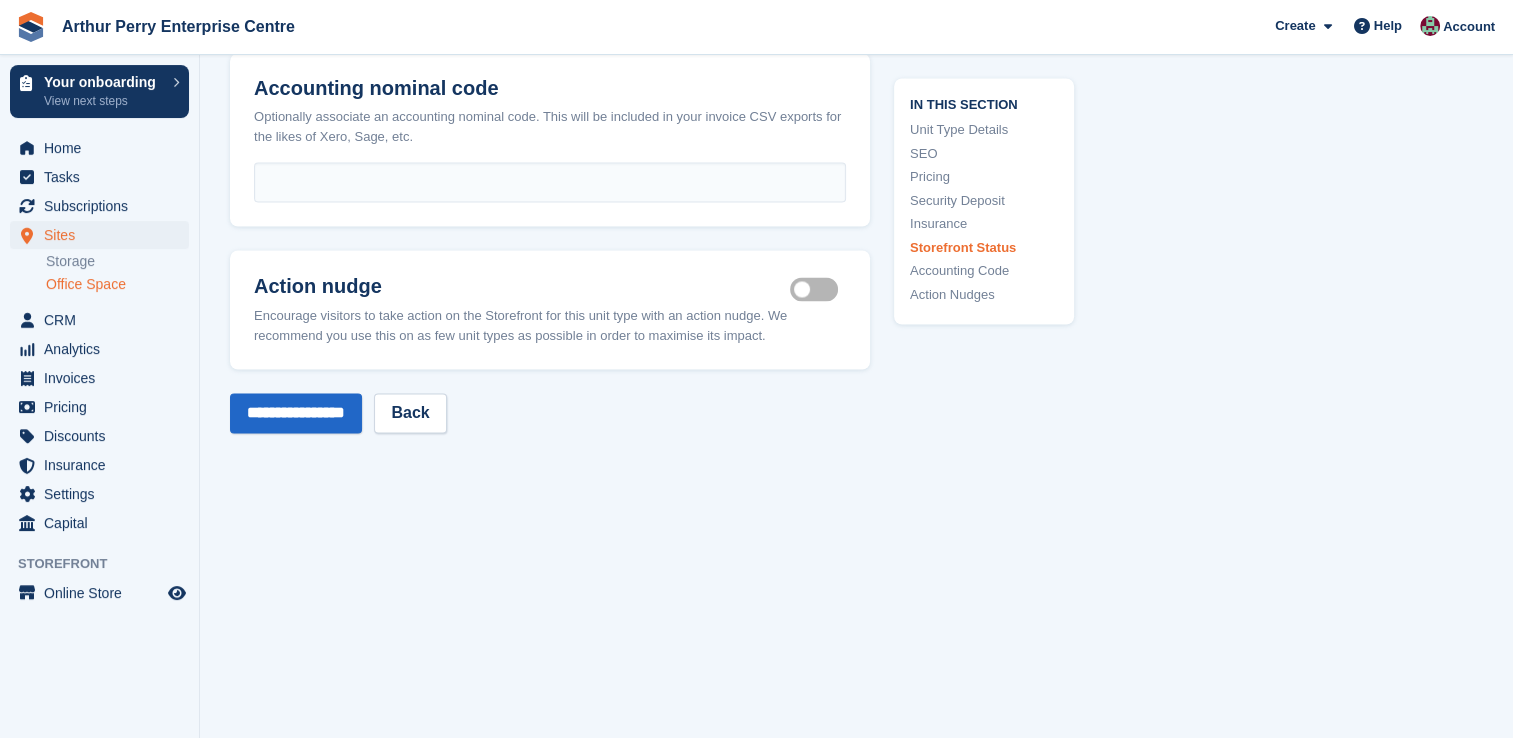 scroll, scrollTop: 3463, scrollLeft: 0, axis: vertical 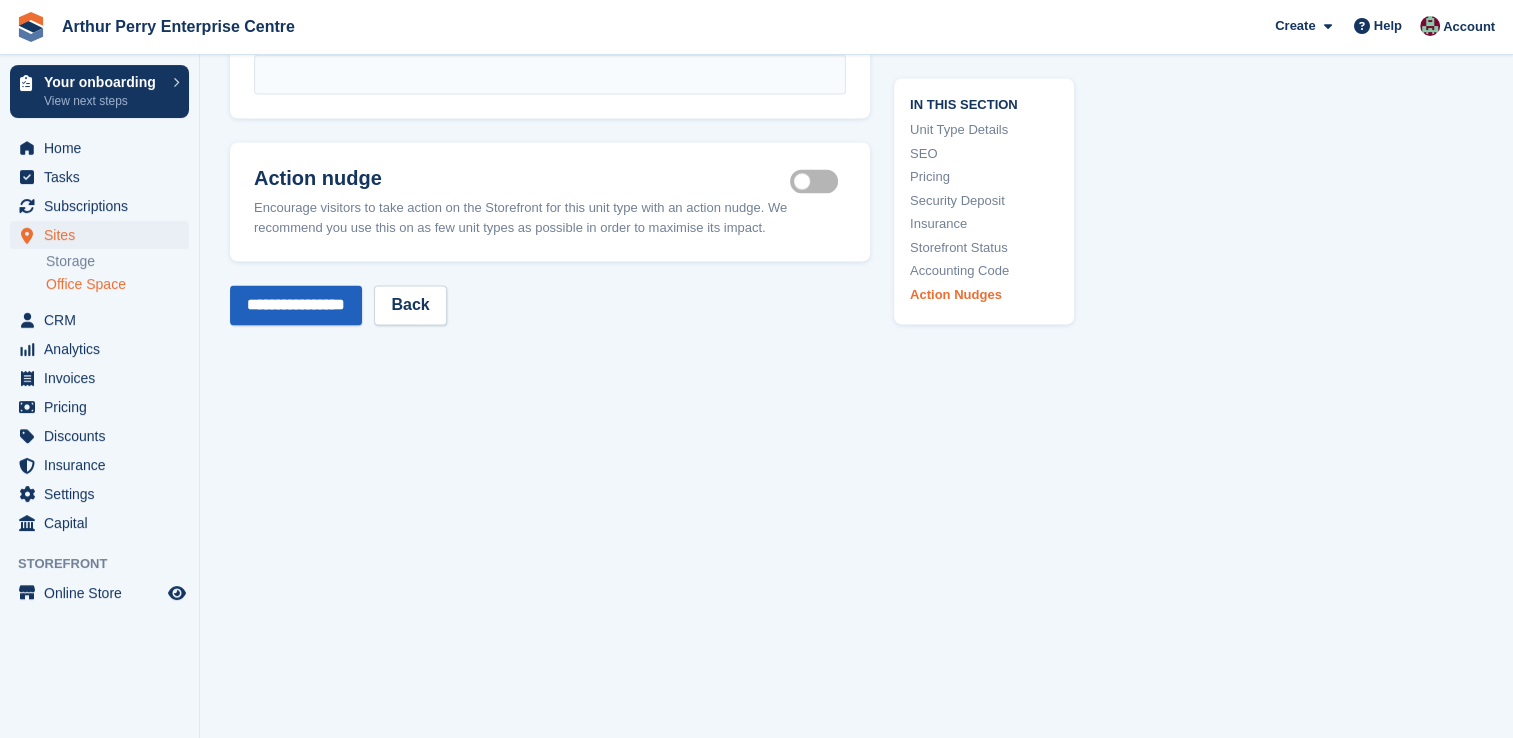 type on "**********" 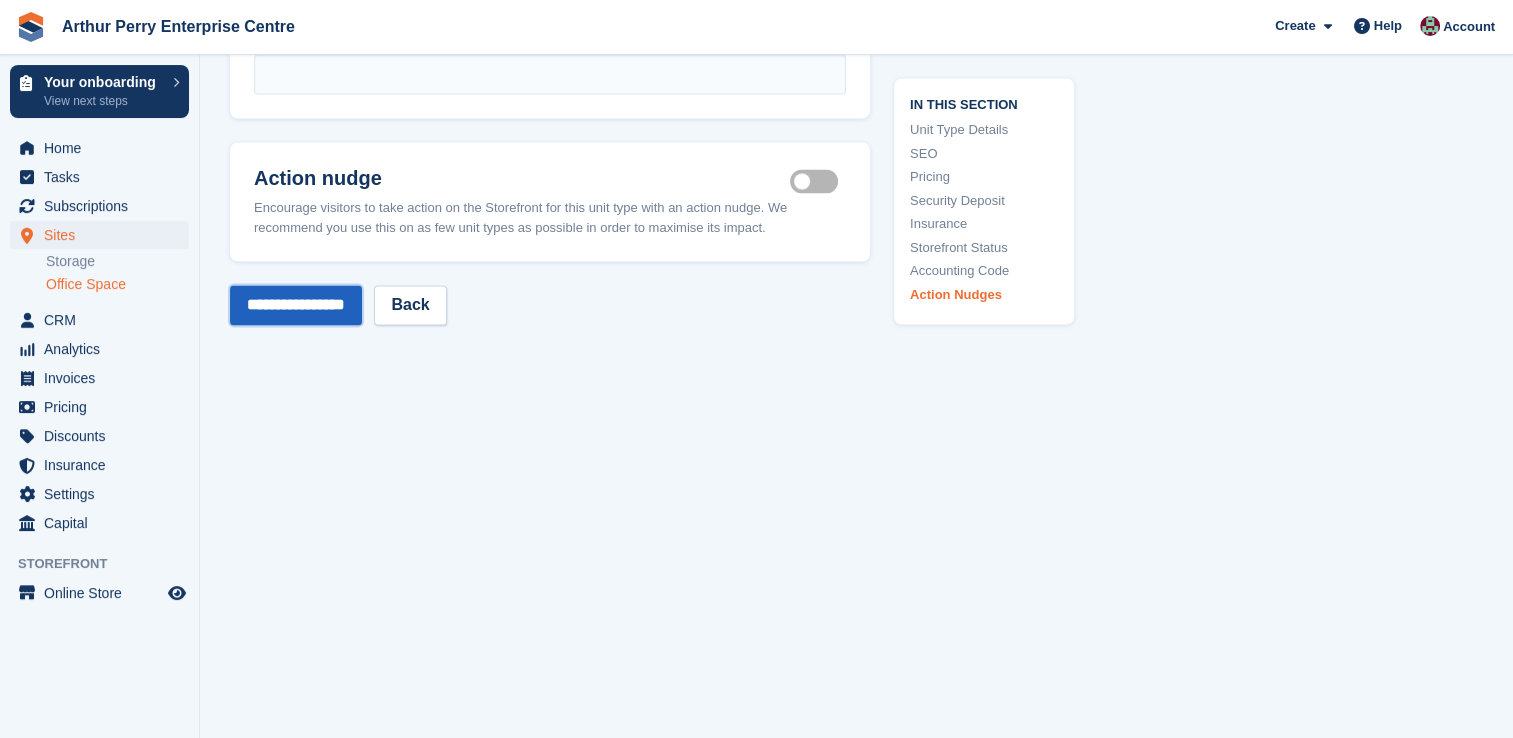 click on "**********" at bounding box center [296, 305] 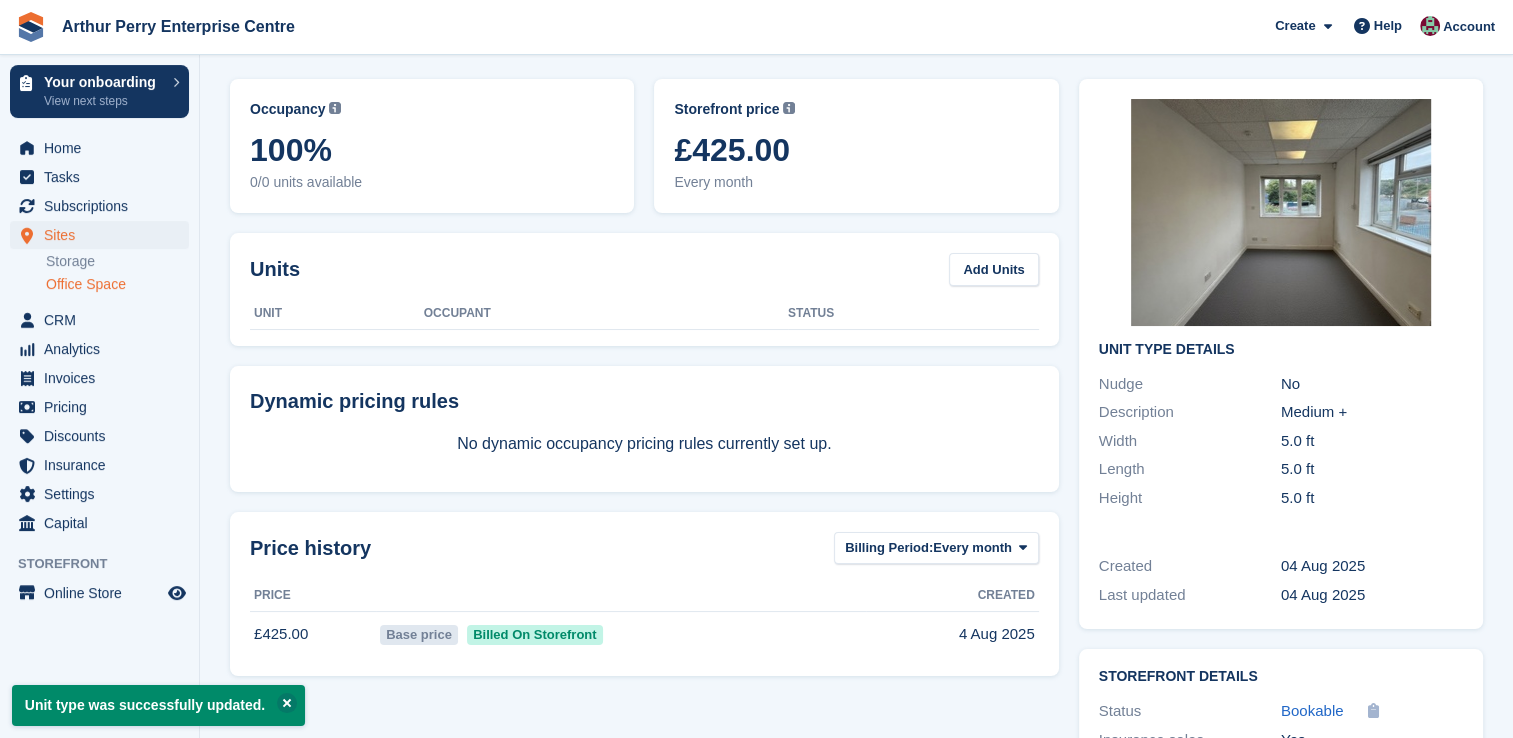 scroll, scrollTop: 0, scrollLeft: 0, axis: both 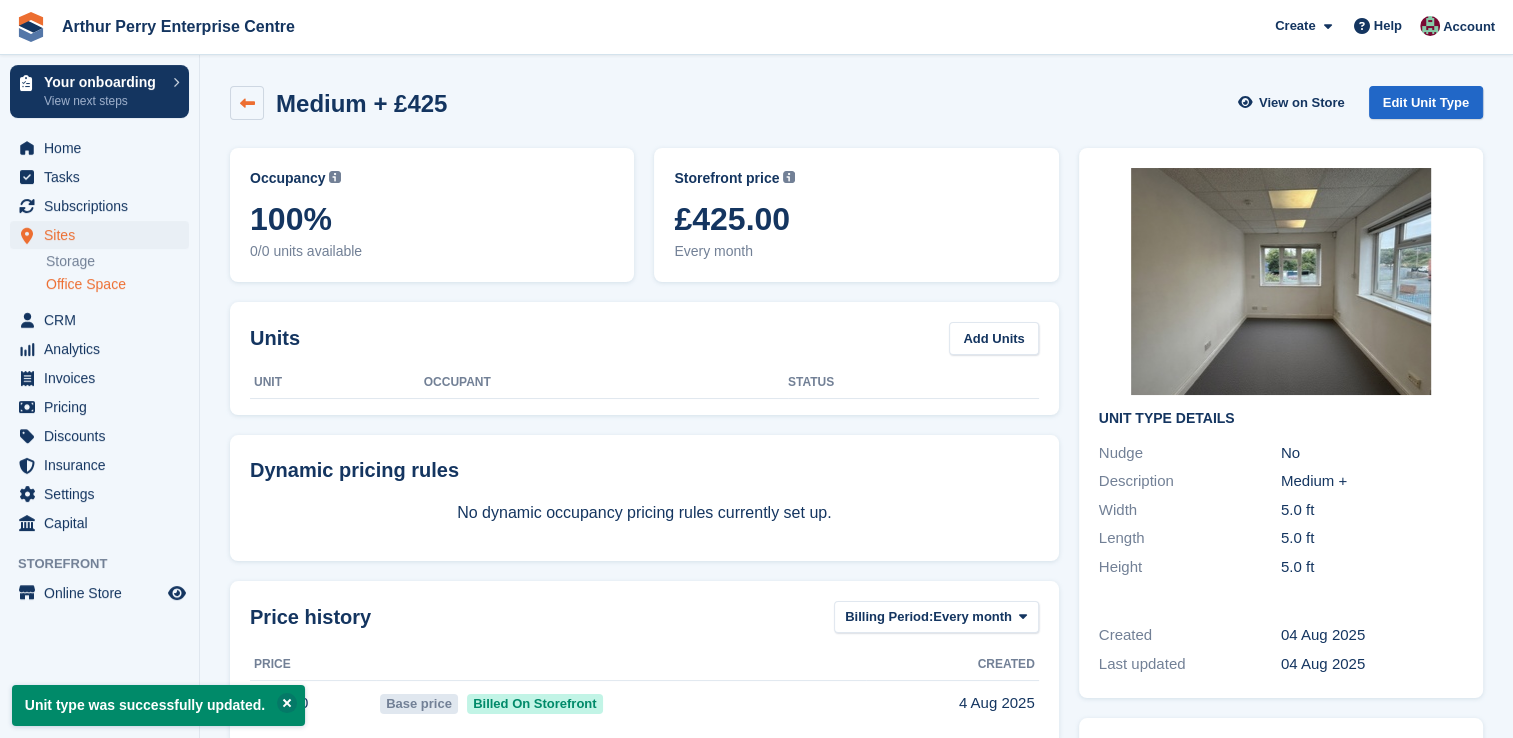 click at bounding box center [247, 103] 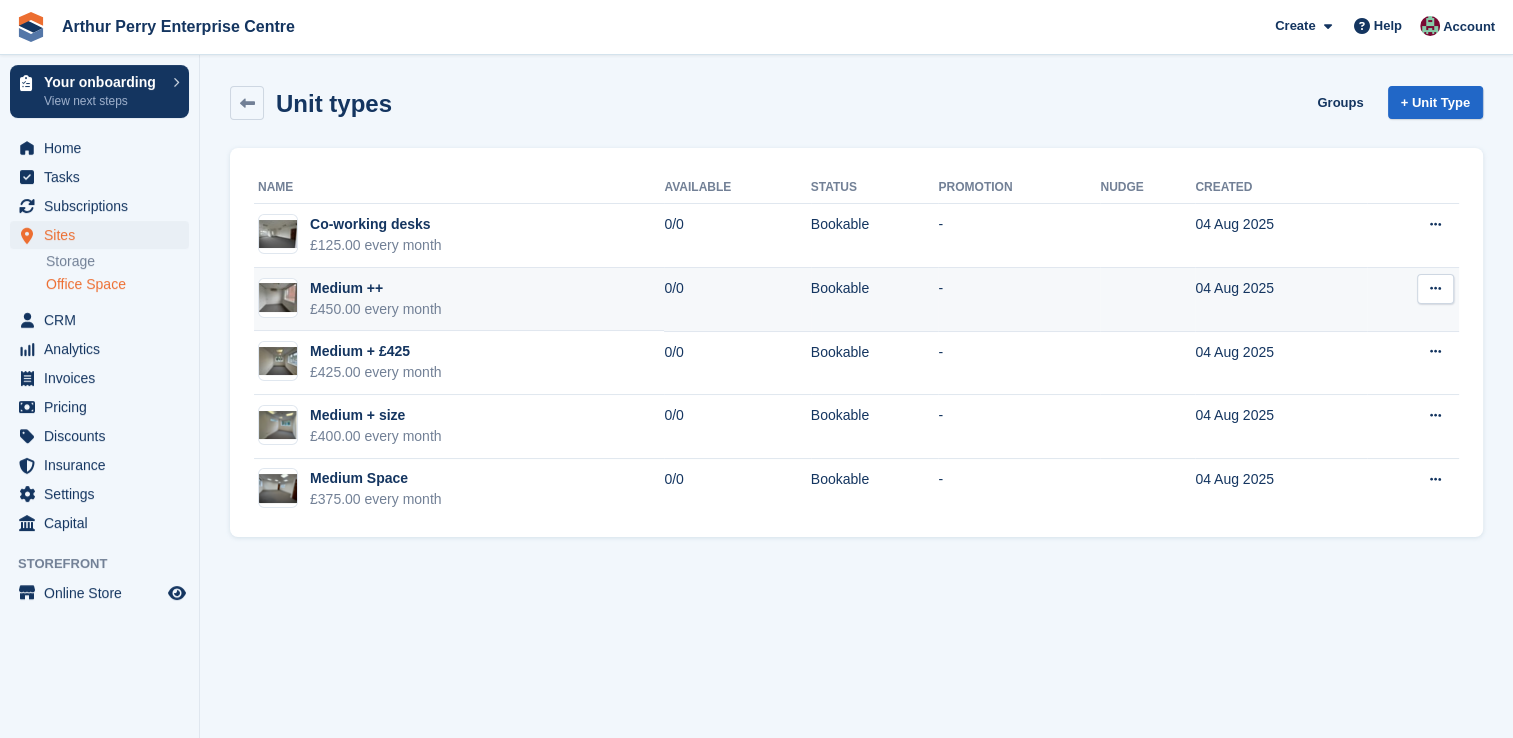 click on "Medium ++
£450.00 every month" at bounding box center (459, 300) 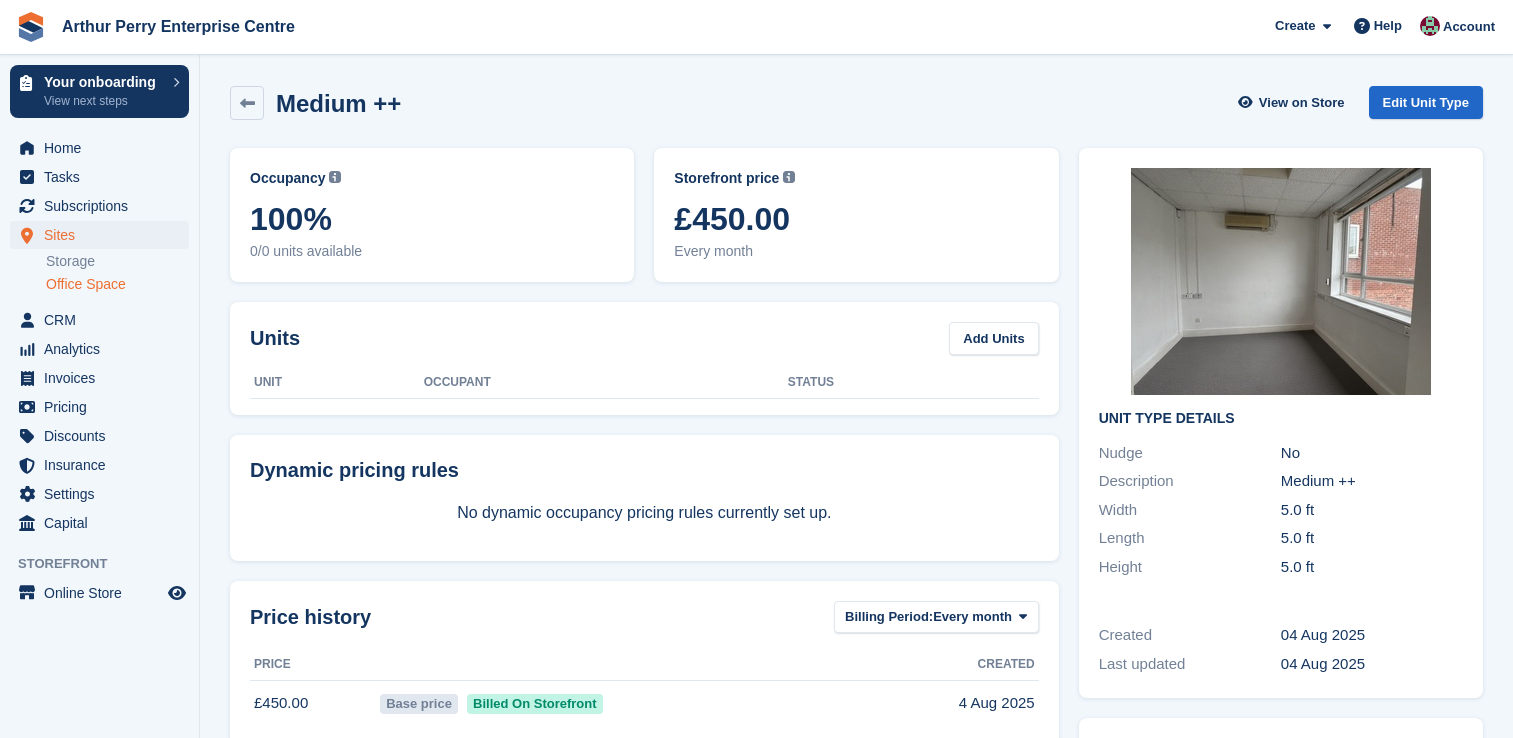 scroll, scrollTop: 0, scrollLeft: 0, axis: both 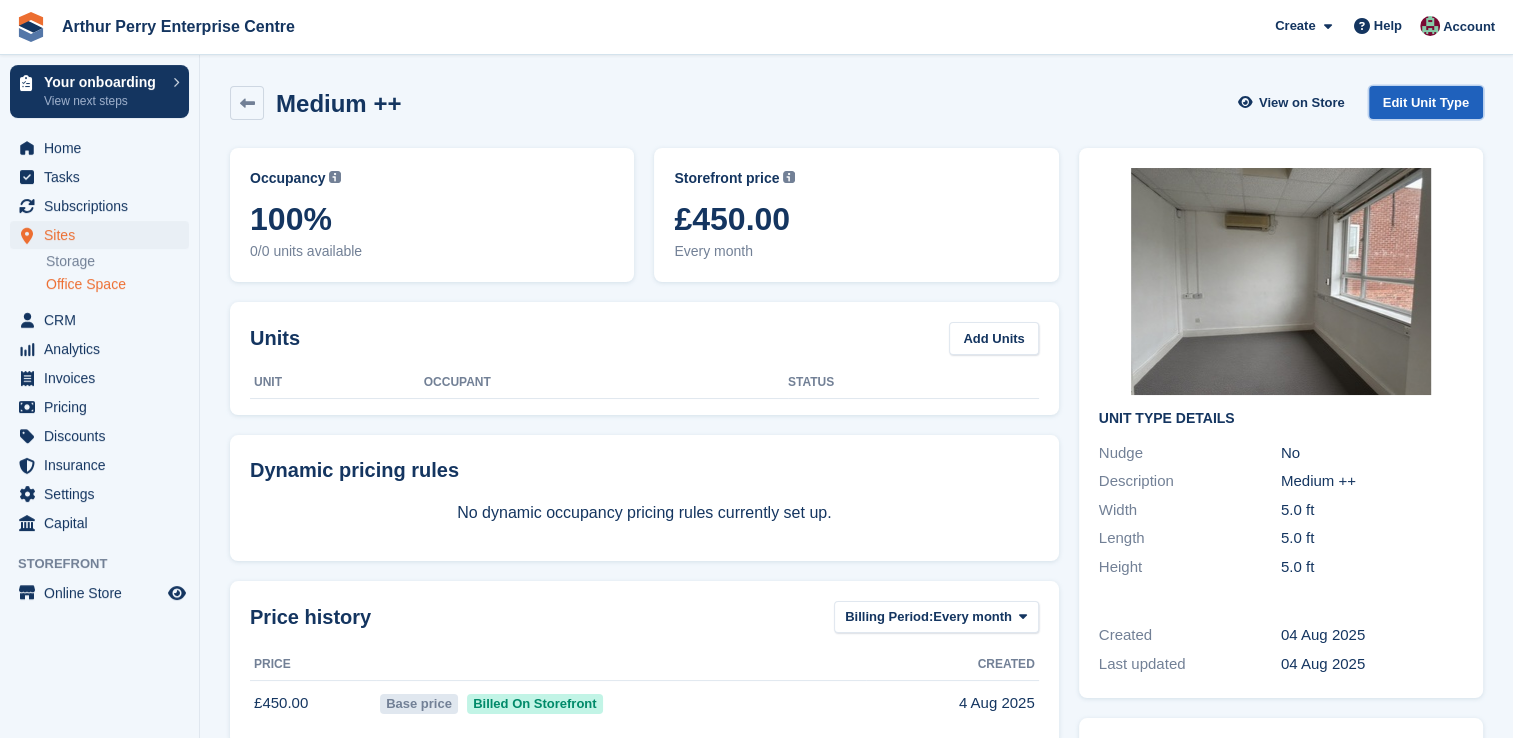 click on "Edit Unit Type" at bounding box center [1426, 102] 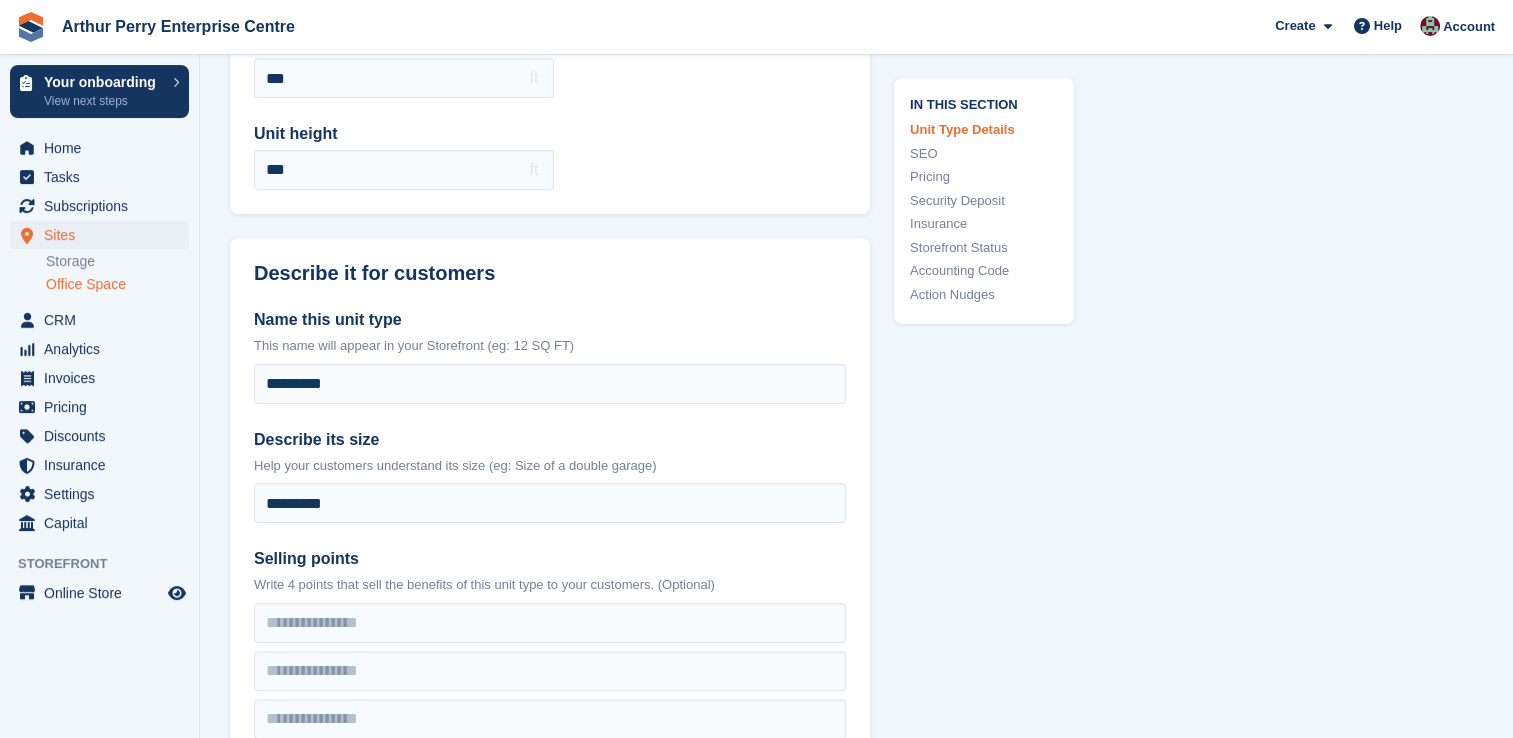 scroll, scrollTop: 300, scrollLeft: 0, axis: vertical 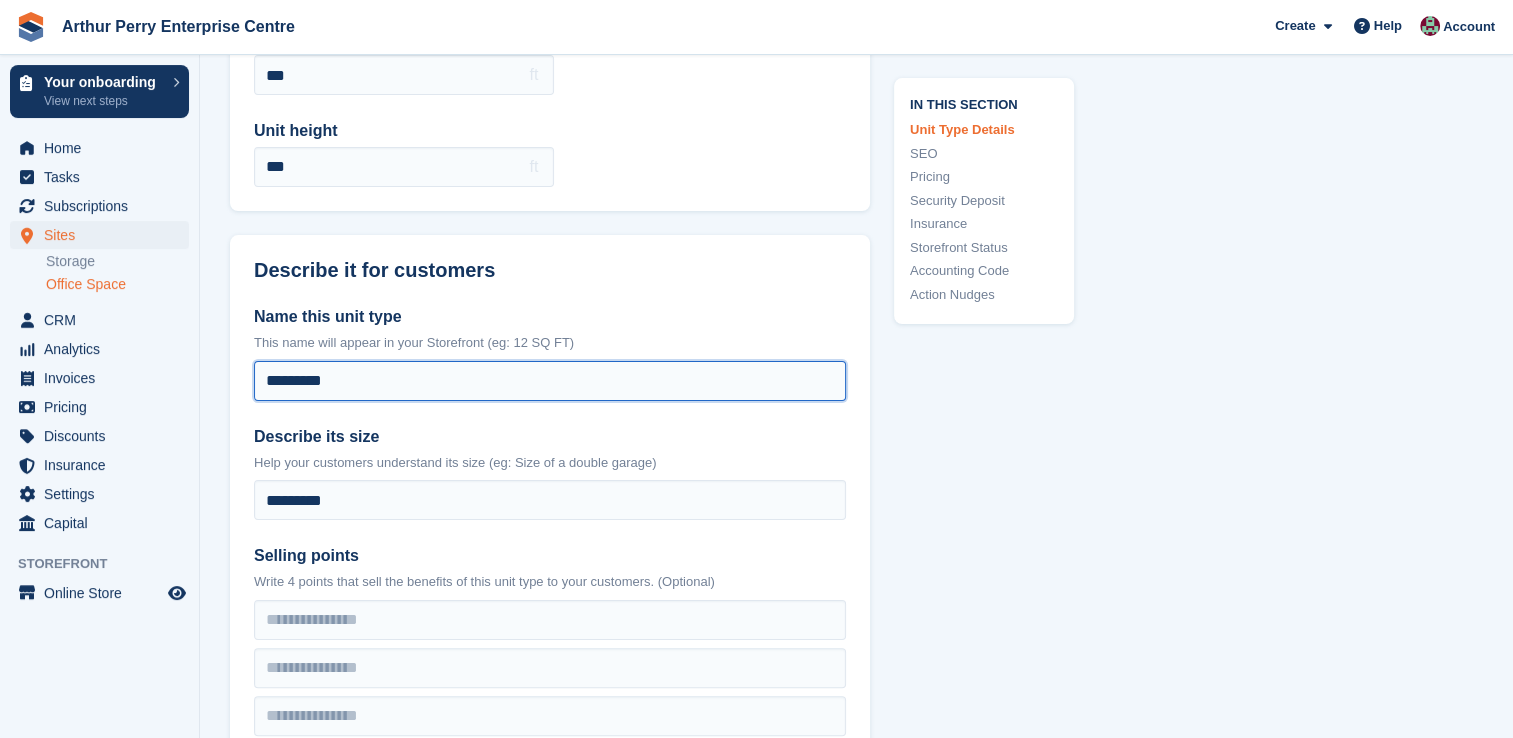 click on "*********" at bounding box center (550, 381) 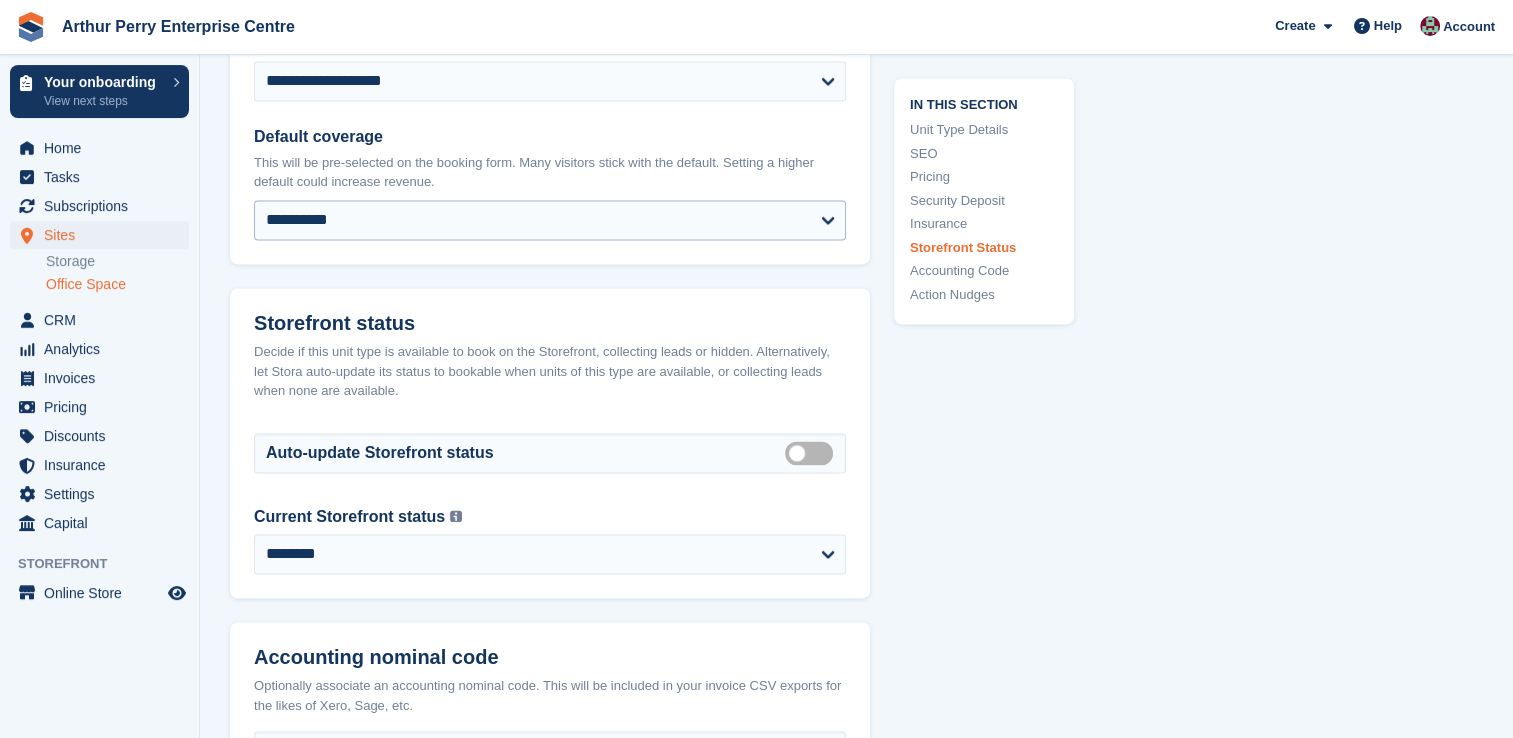 scroll, scrollTop: 3200, scrollLeft: 0, axis: vertical 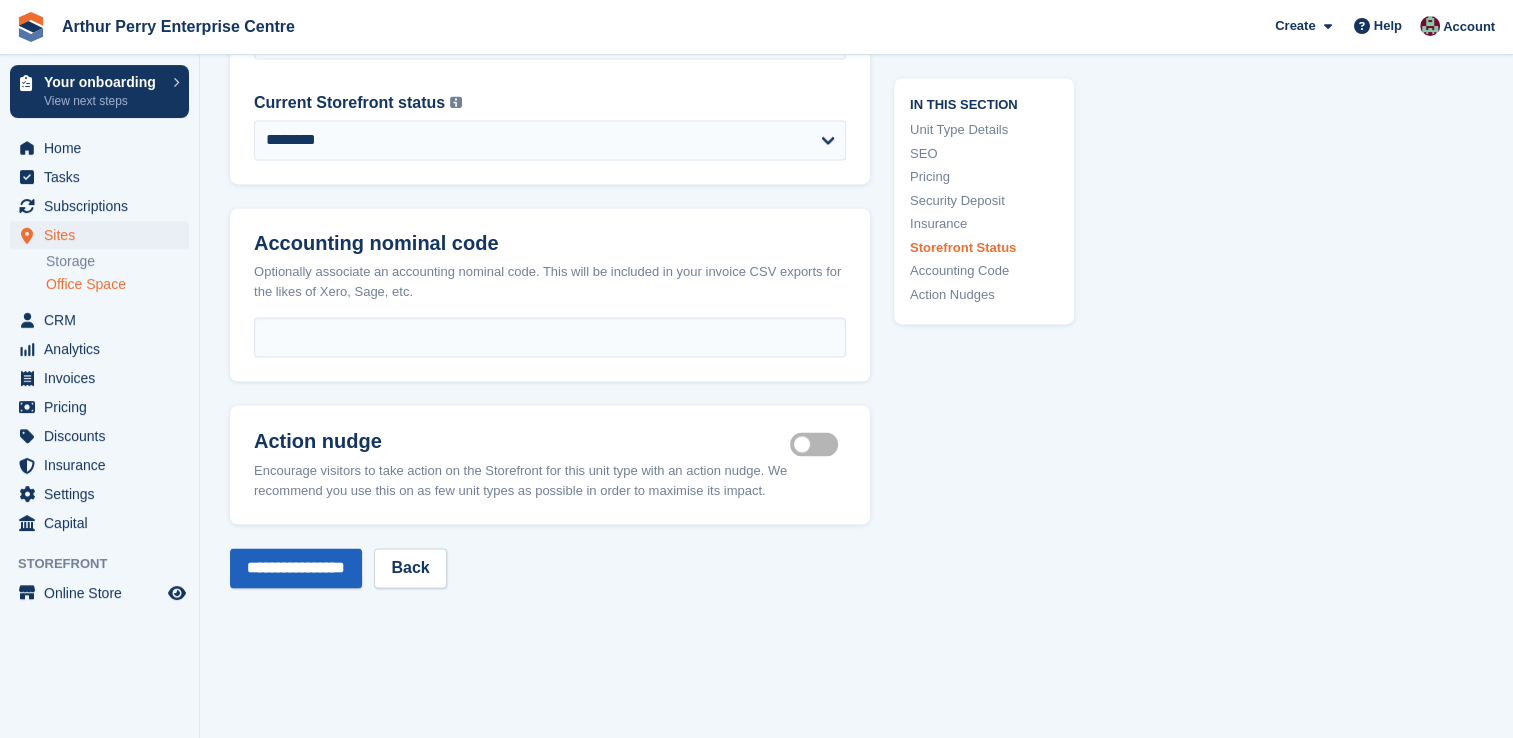 type on "**********" 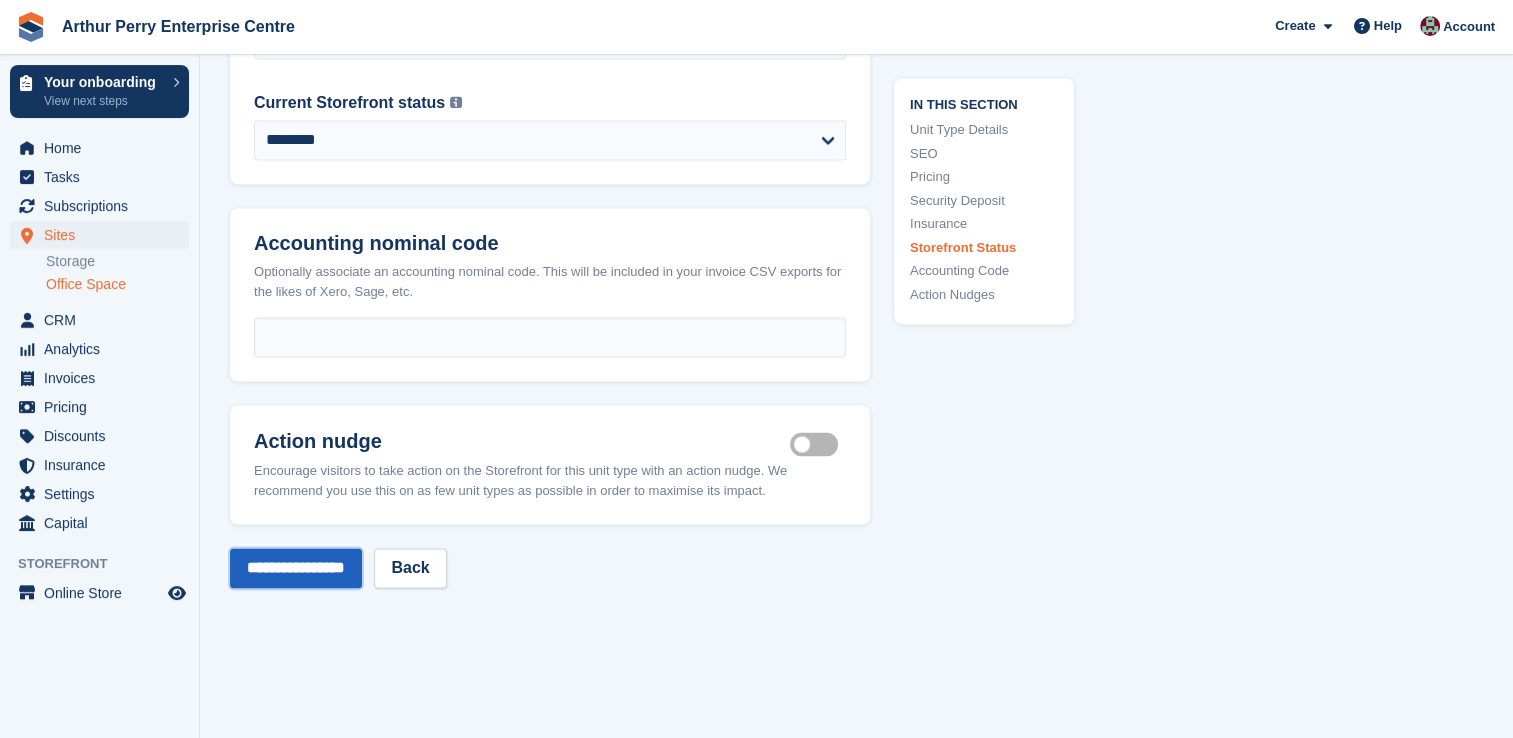 click on "**********" at bounding box center (296, 568) 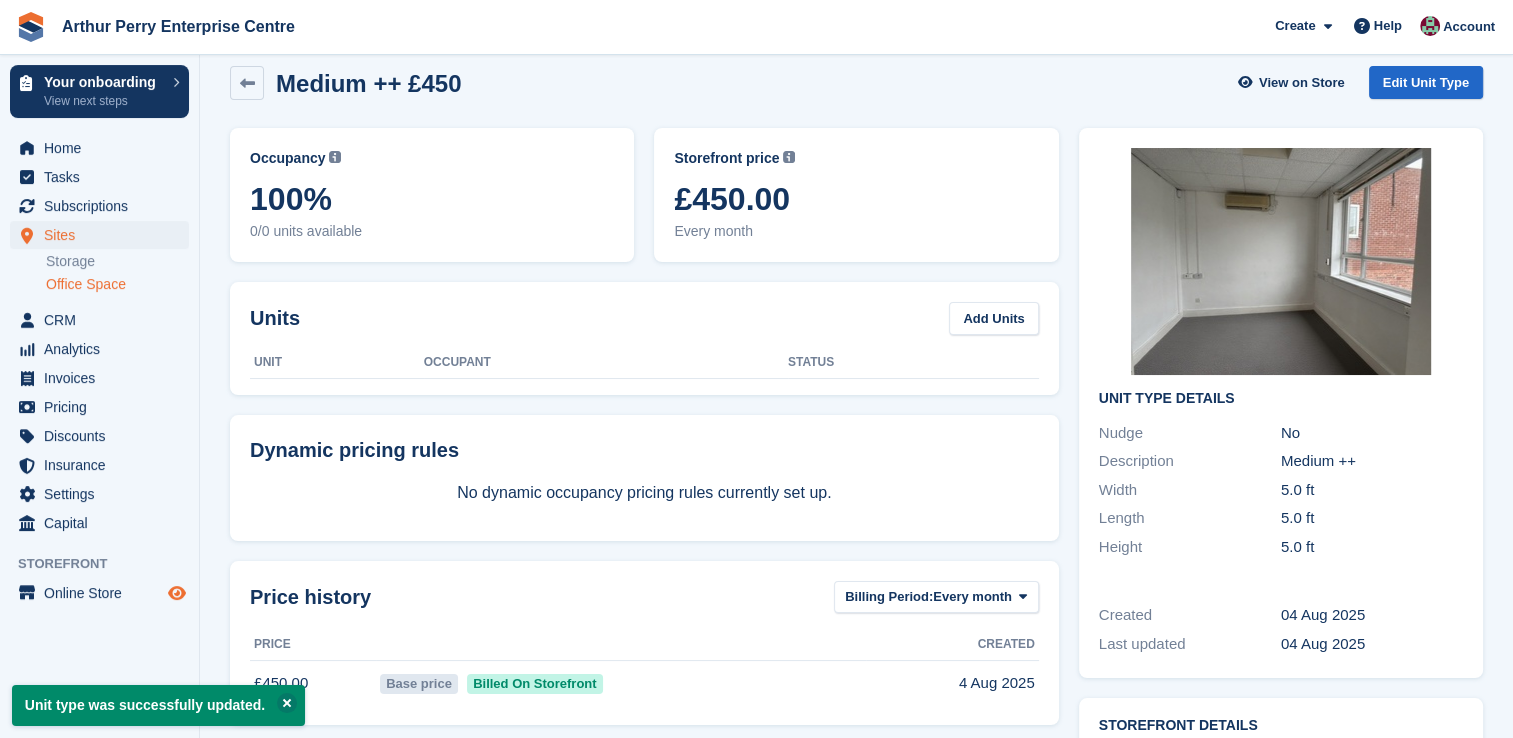 scroll, scrollTop: 0, scrollLeft: 0, axis: both 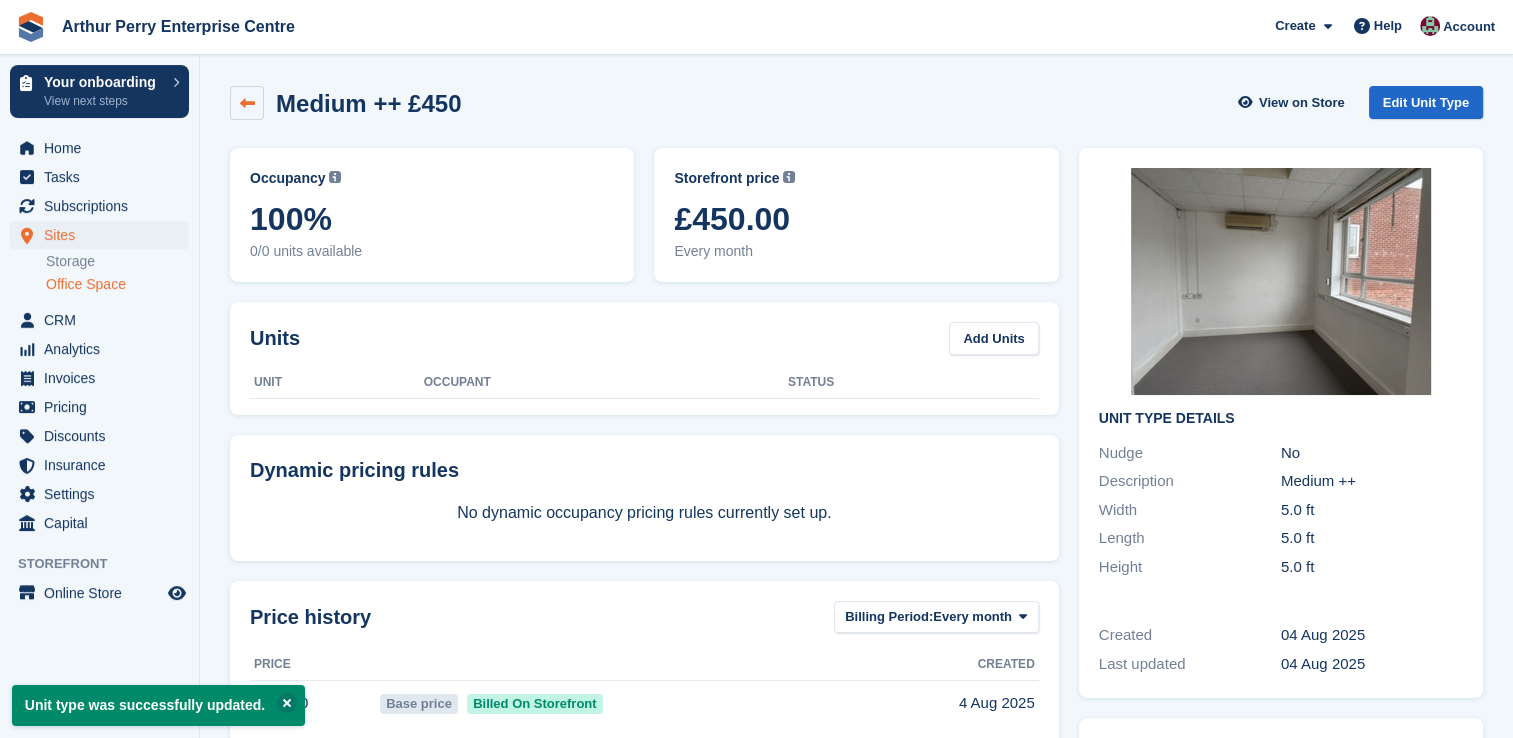 click at bounding box center [247, 103] 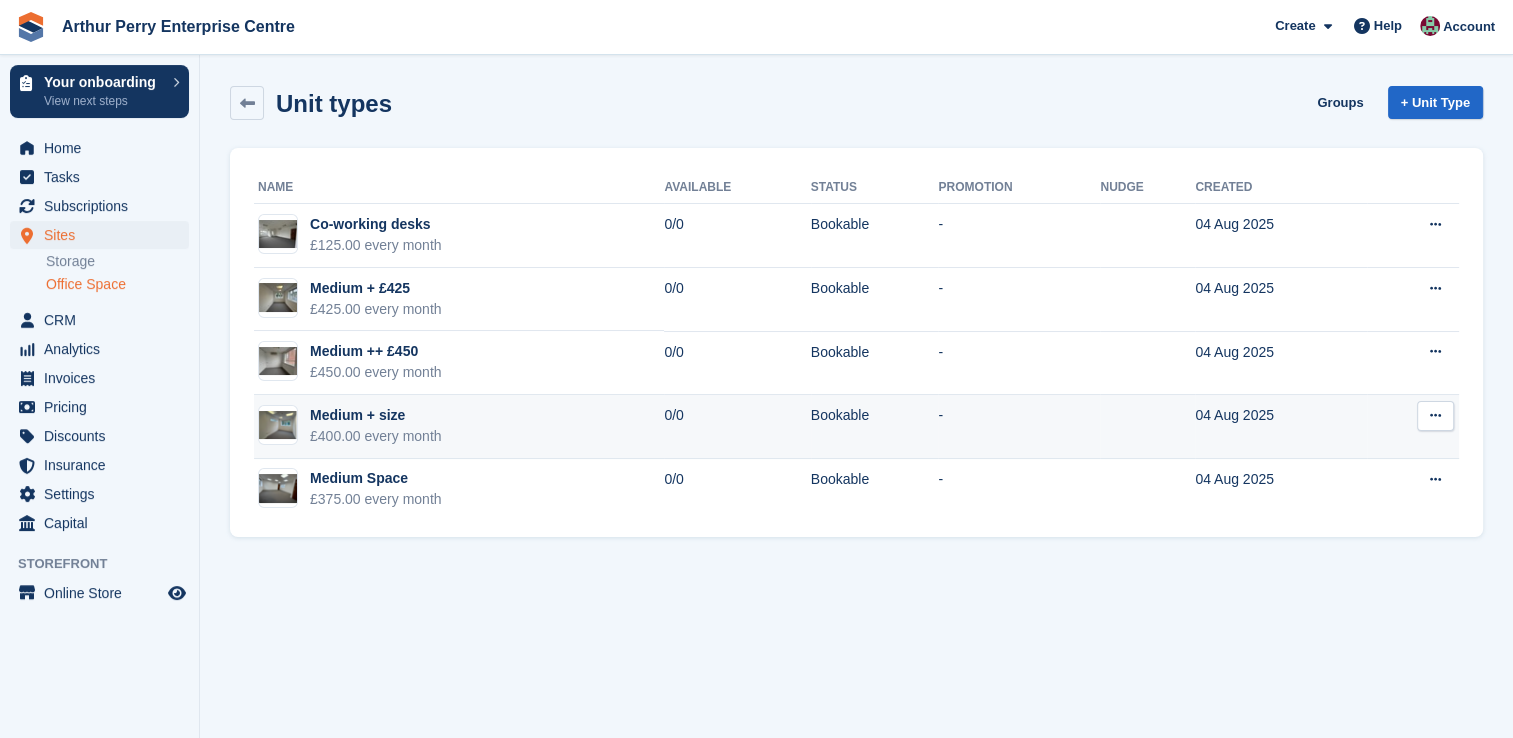 click on "Medium + size
£400.00 every month" at bounding box center [459, 427] 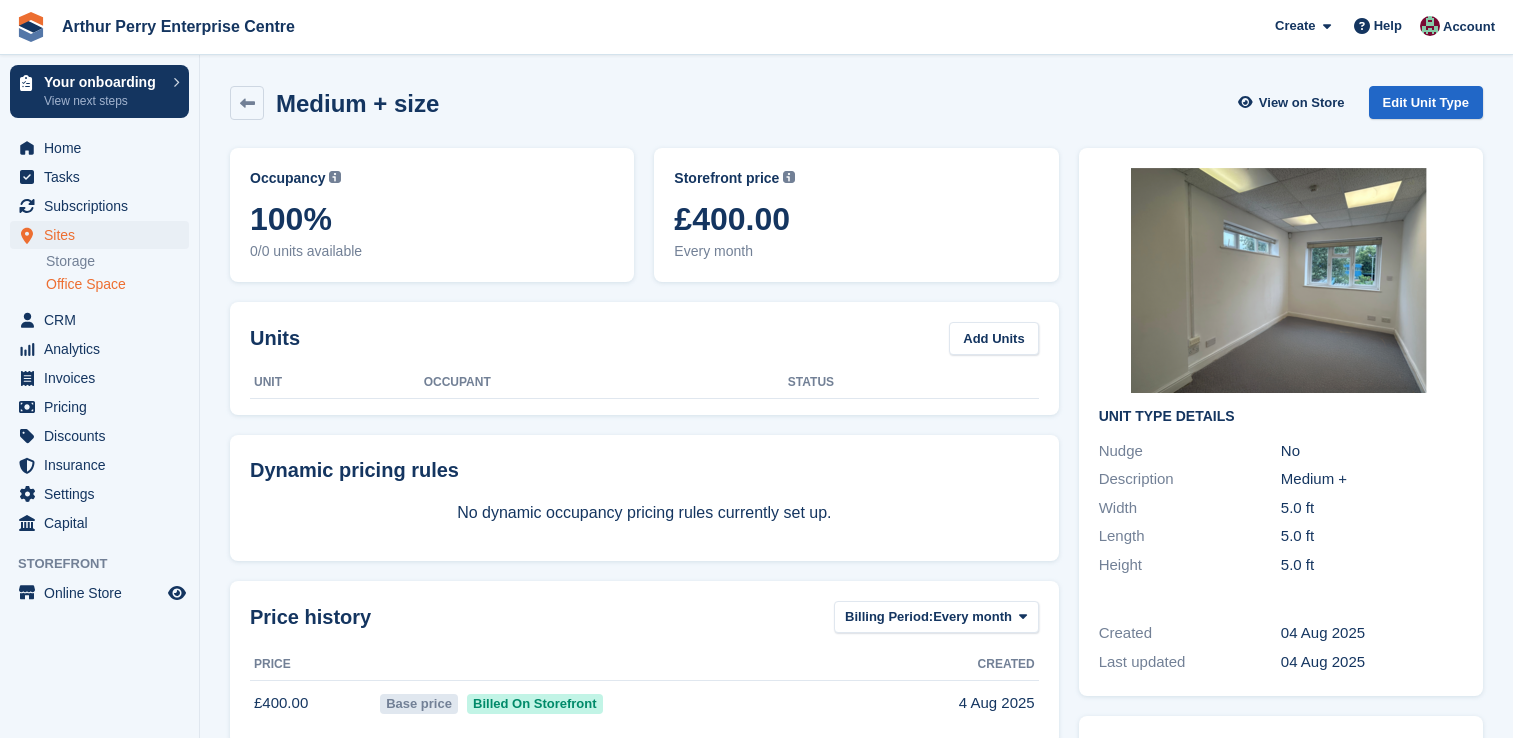 scroll, scrollTop: 0, scrollLeft: 0, axis: both 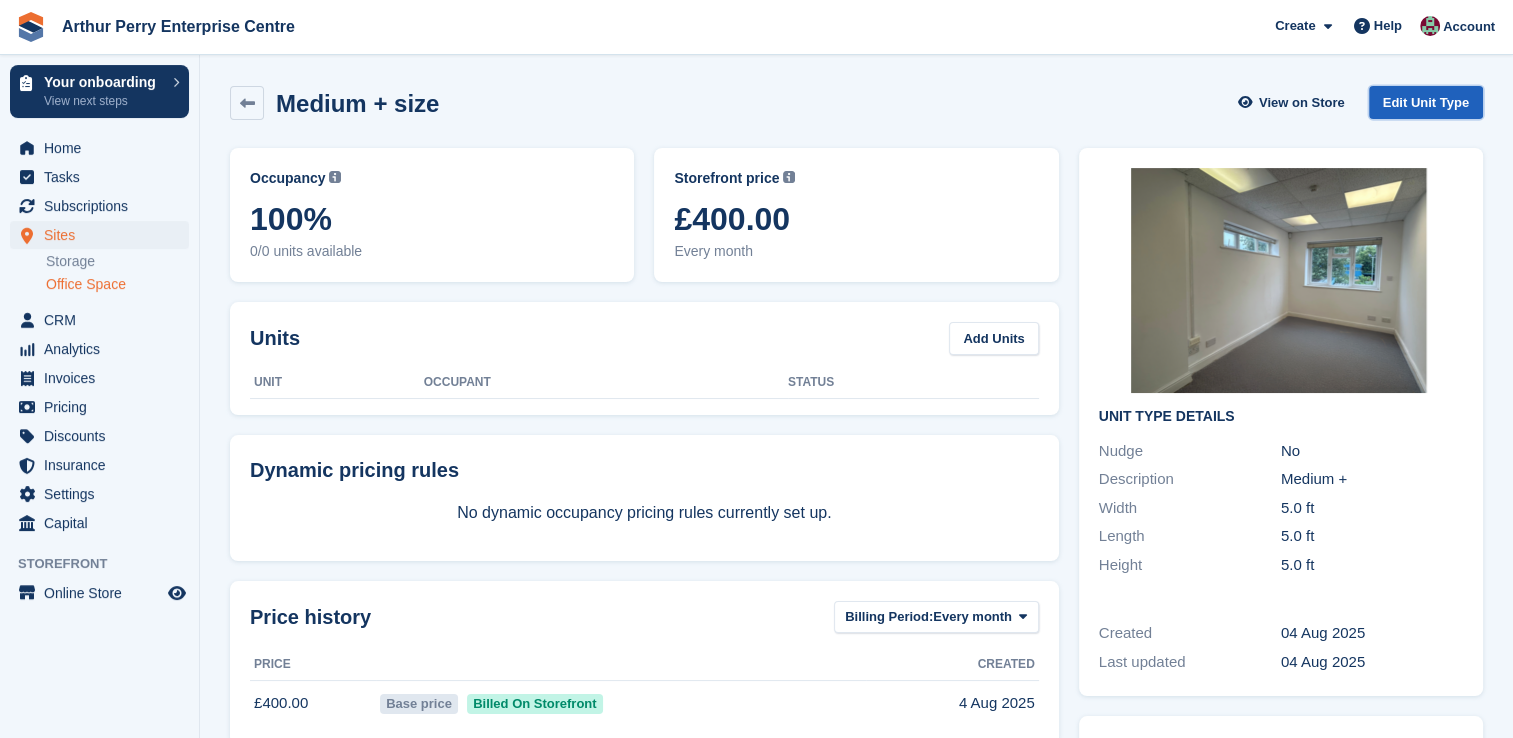 click on "Edit Unit Type" at bounding box center (1426, 102) 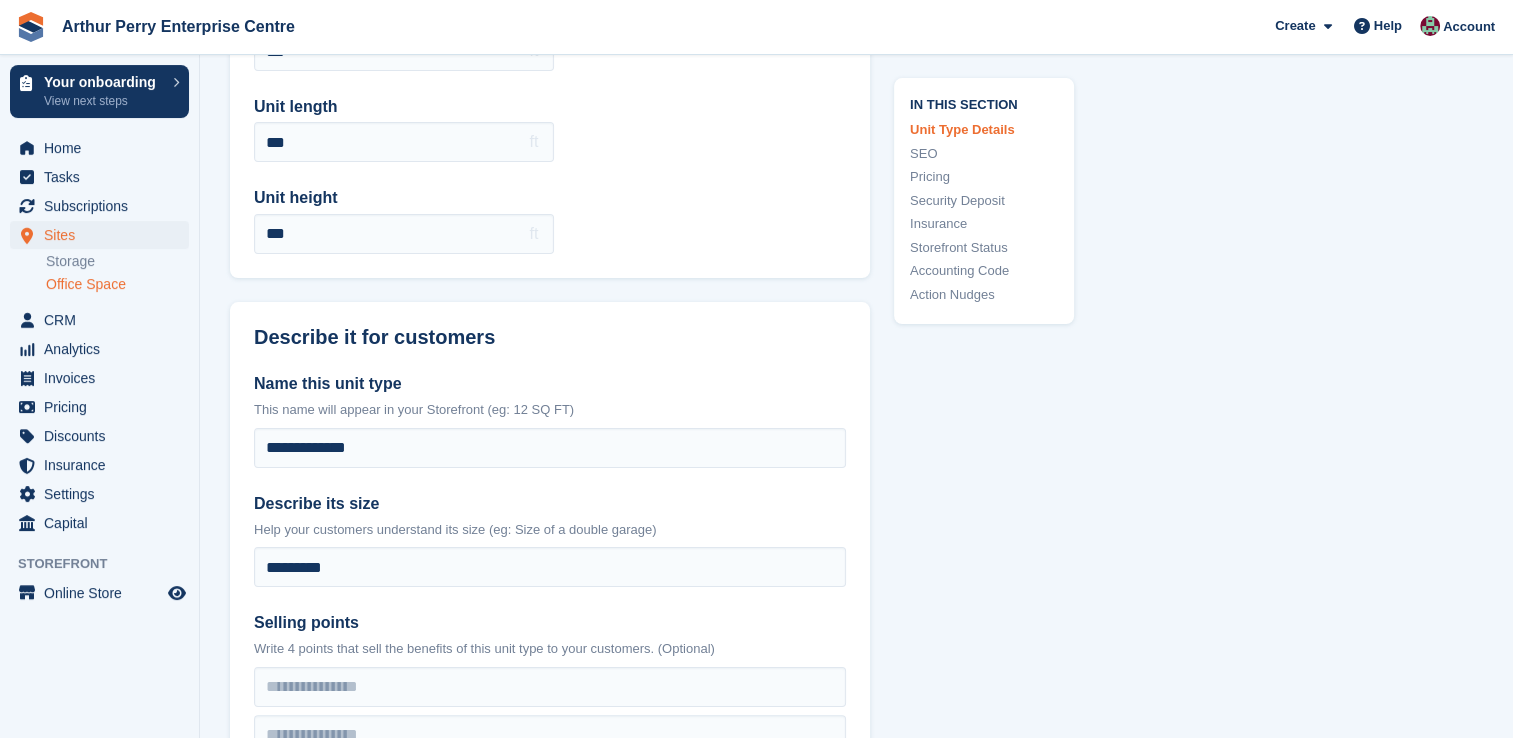 scroll, scrollTop: 400, scrollLeft: 0, axis: vertical 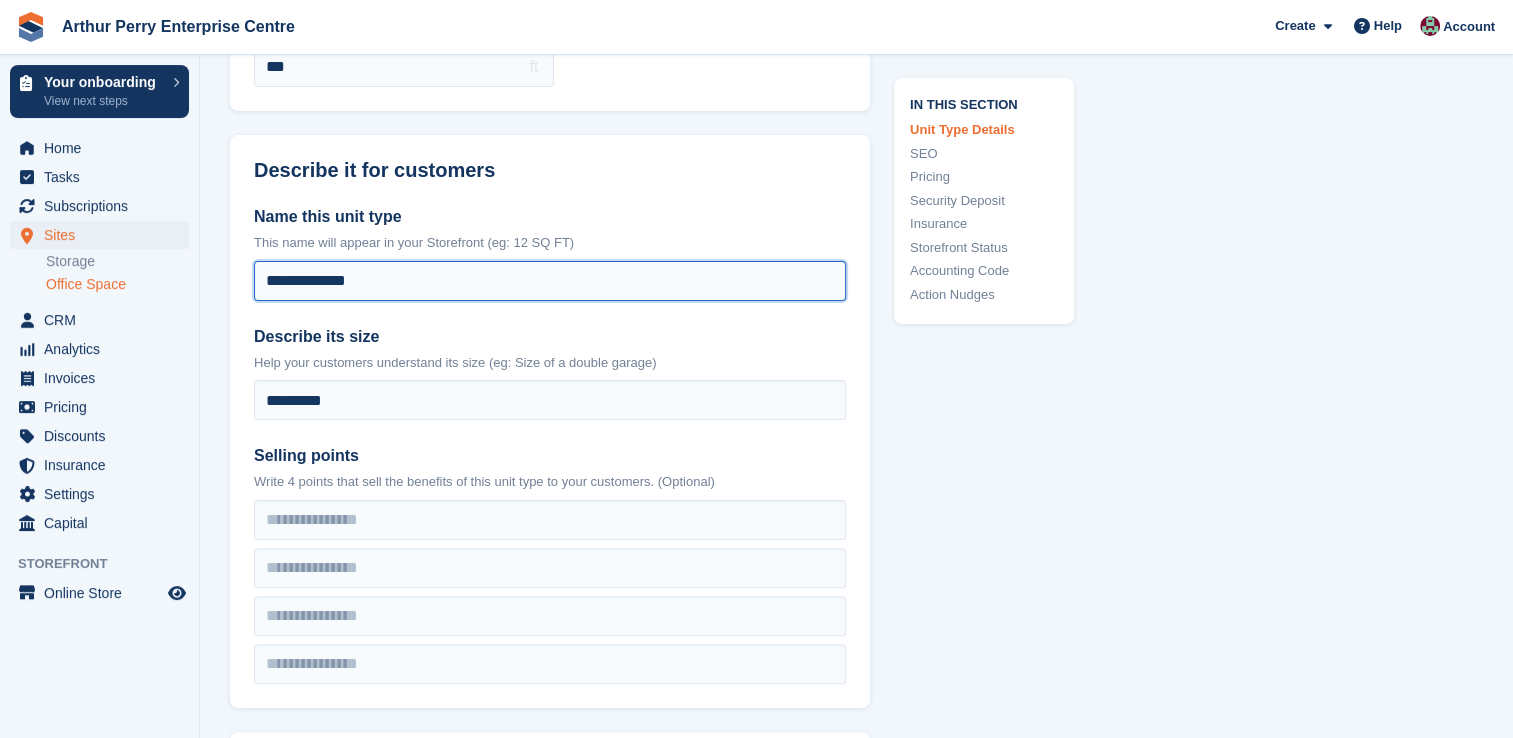 drag, startPoint x: 433, startPoint y: 277, endPoint x: 341, endPoint y: 279, distance: 92.021736 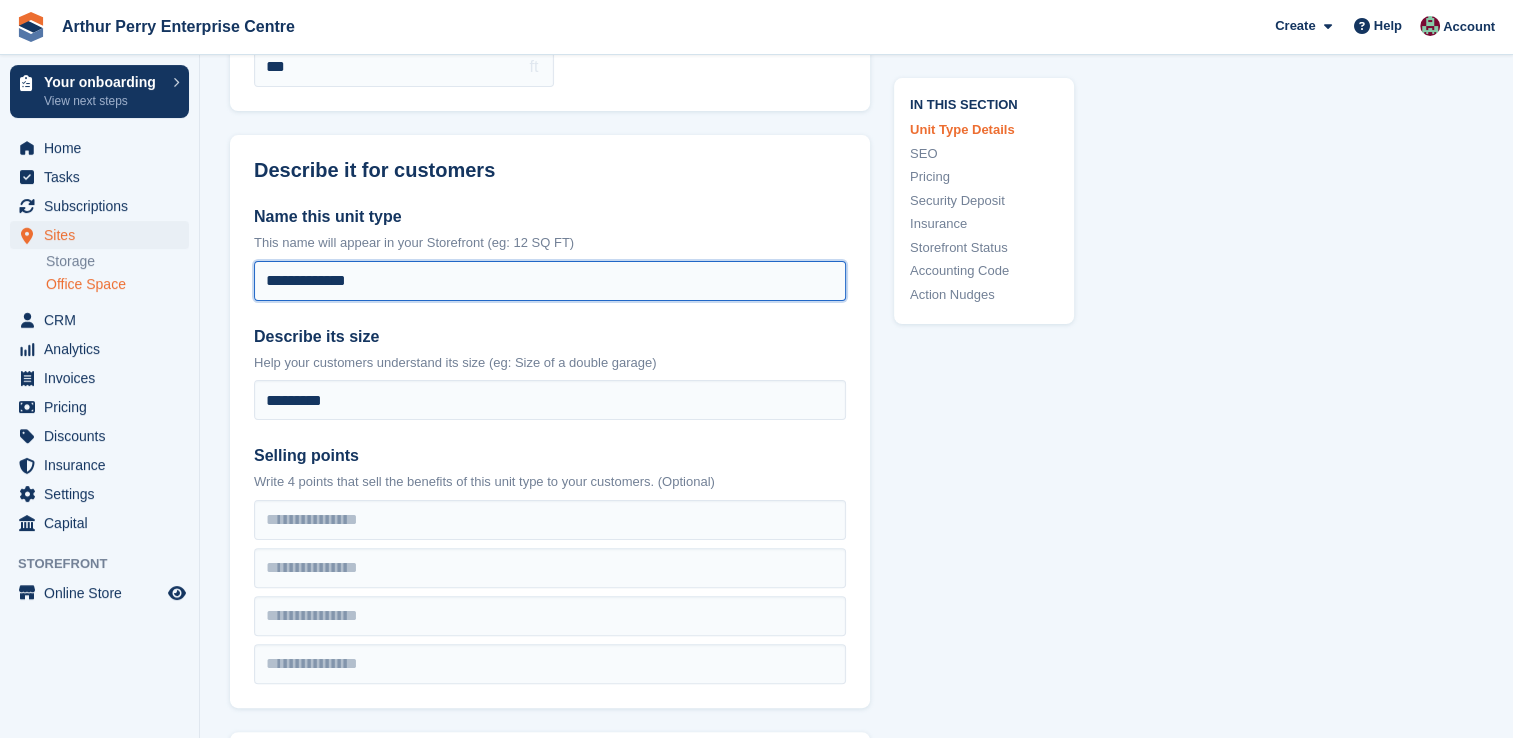 click on "**********" at bounding box center [550, 281] 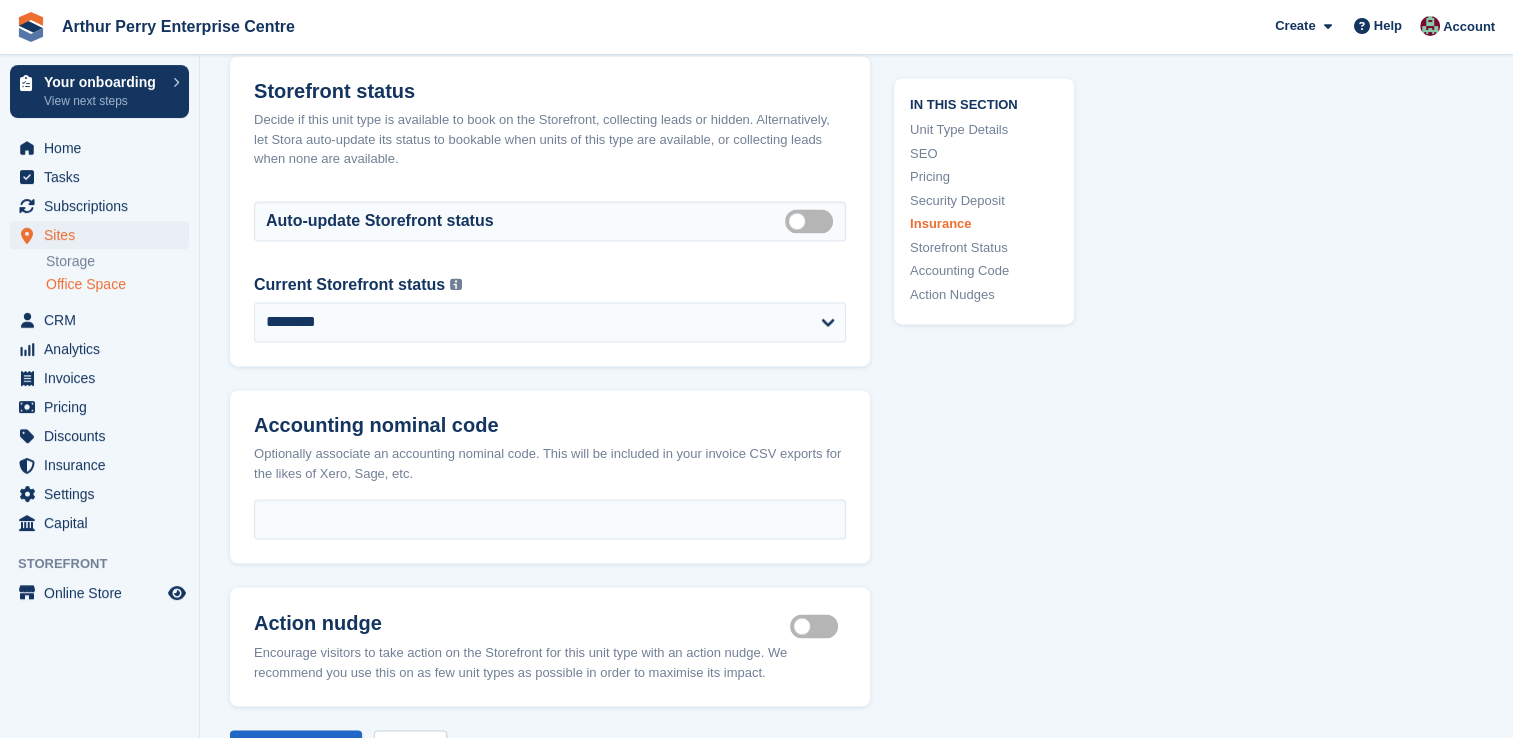 scroll, scrollTop: 3400, scrollLeft: 0, axis: vertical 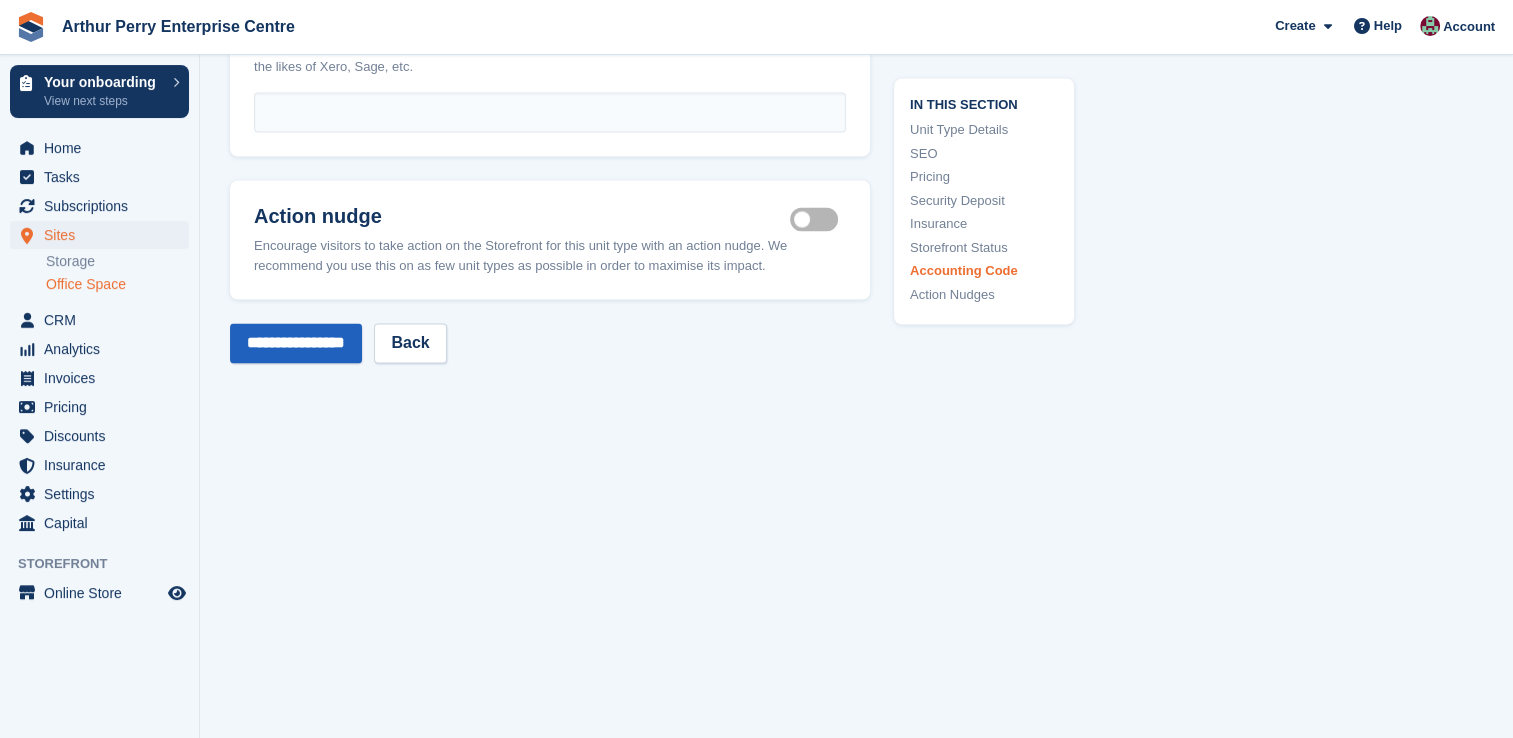 type on "**********" 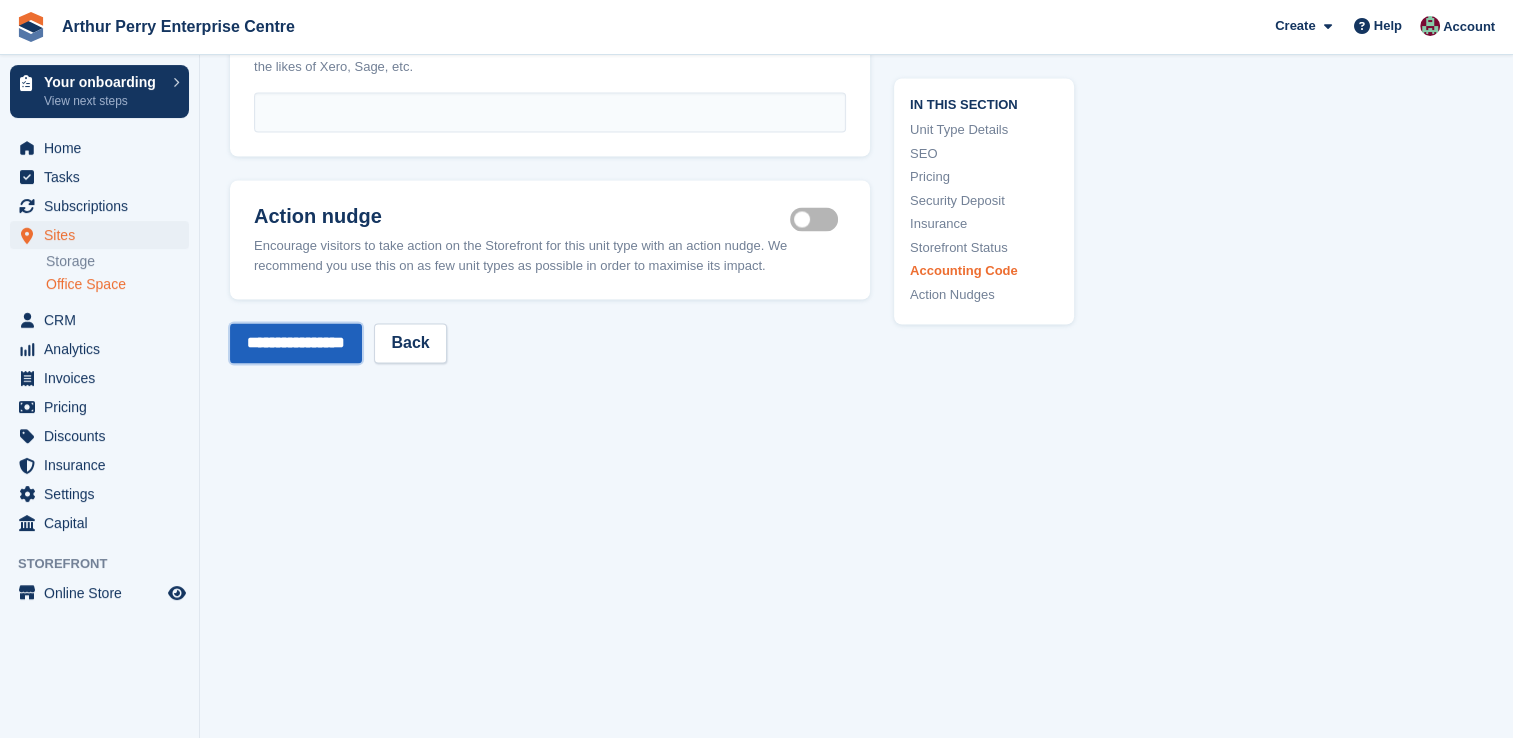 click on "**********" at bounding box center (296, 343) 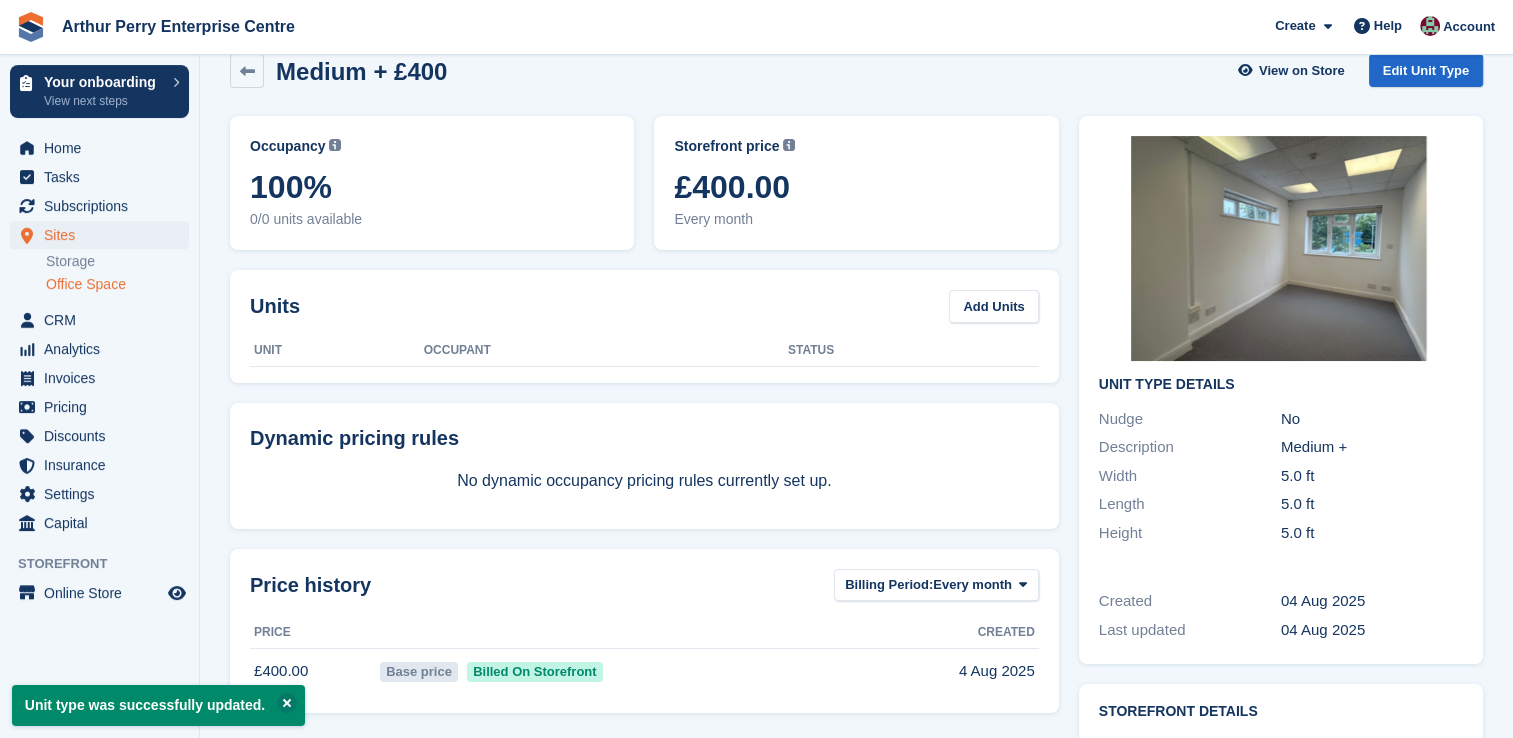 scroll, scrollTop: 0, scrollLeft: 0, axis: both 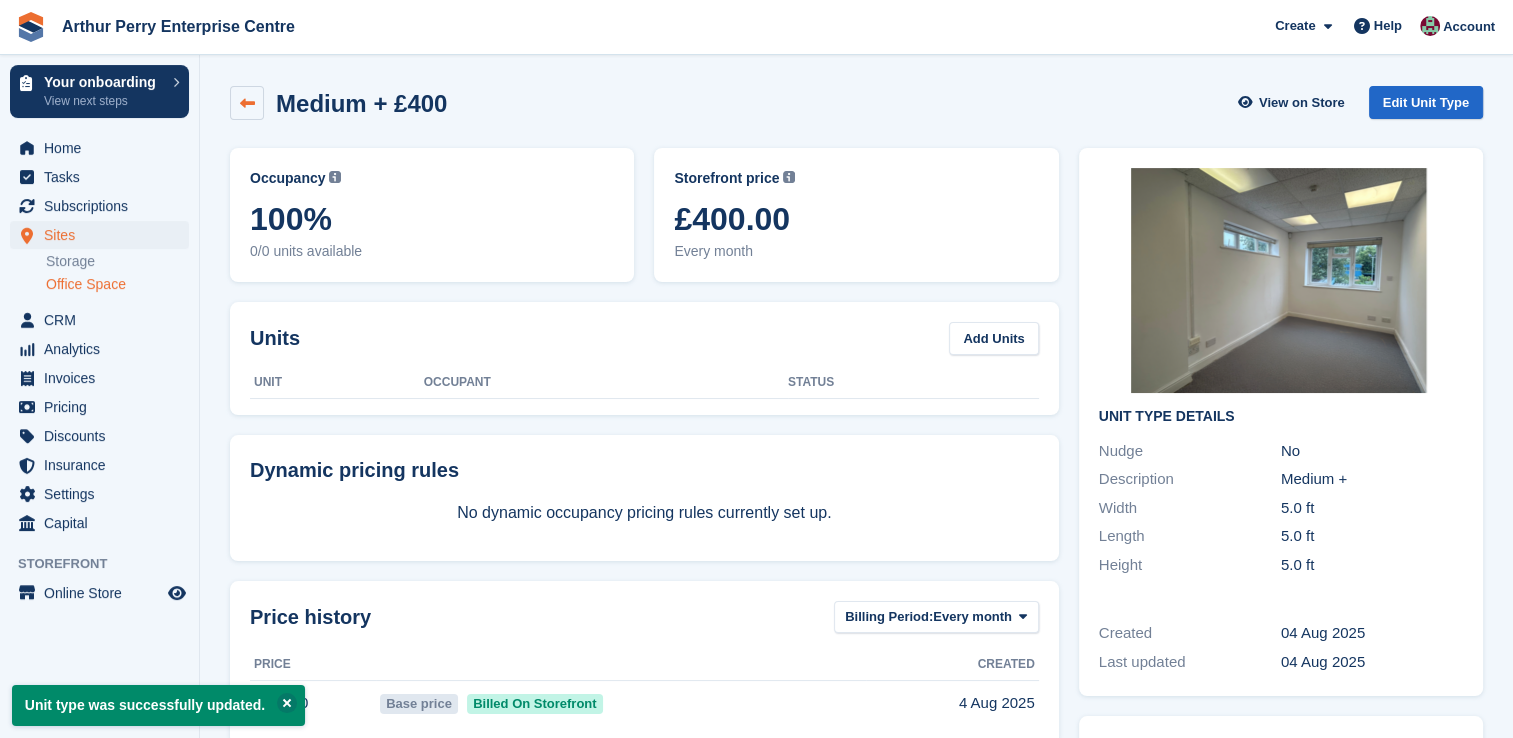 click at bounding box center [247, 103] 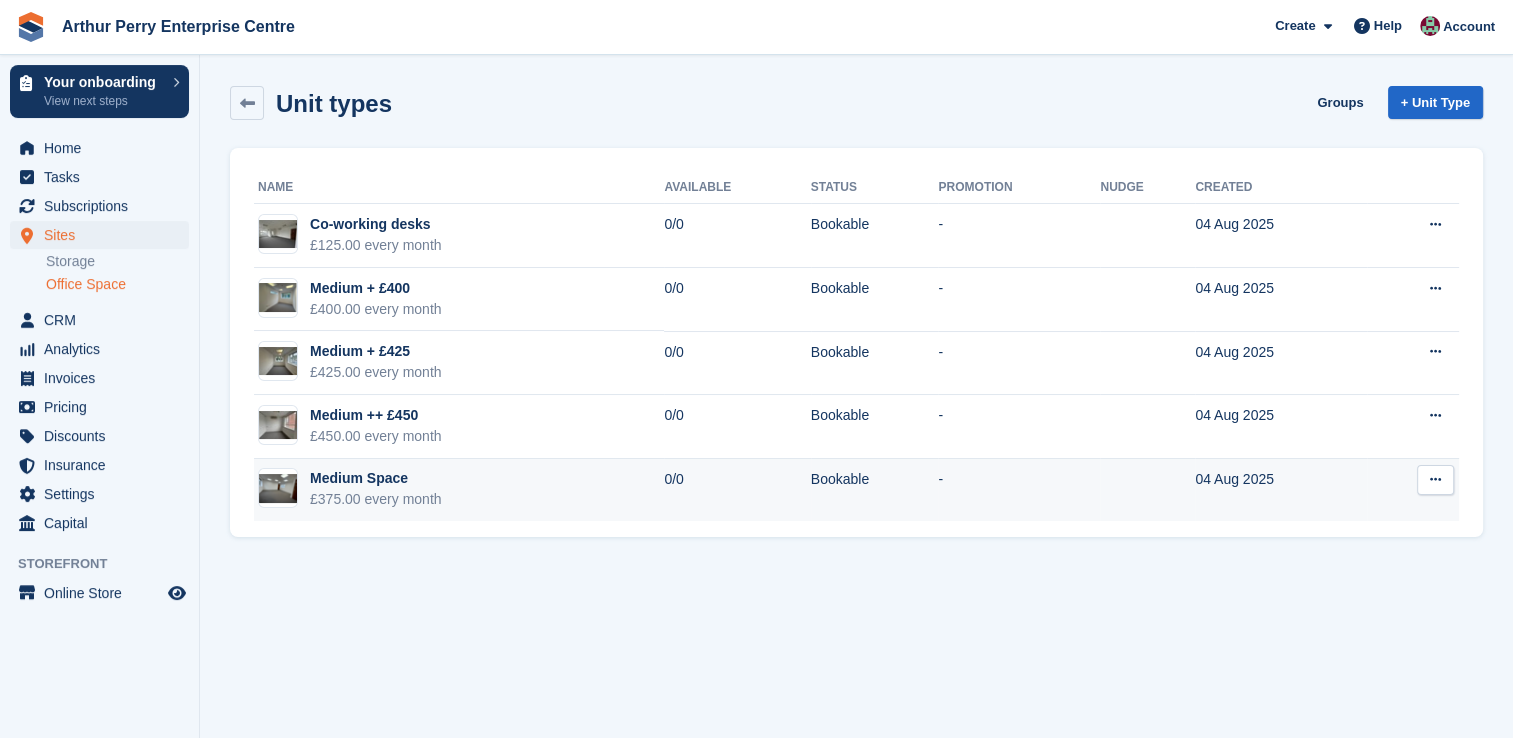 click on "Medium Space
£375.00 every month" at bounding box center (459, 490) 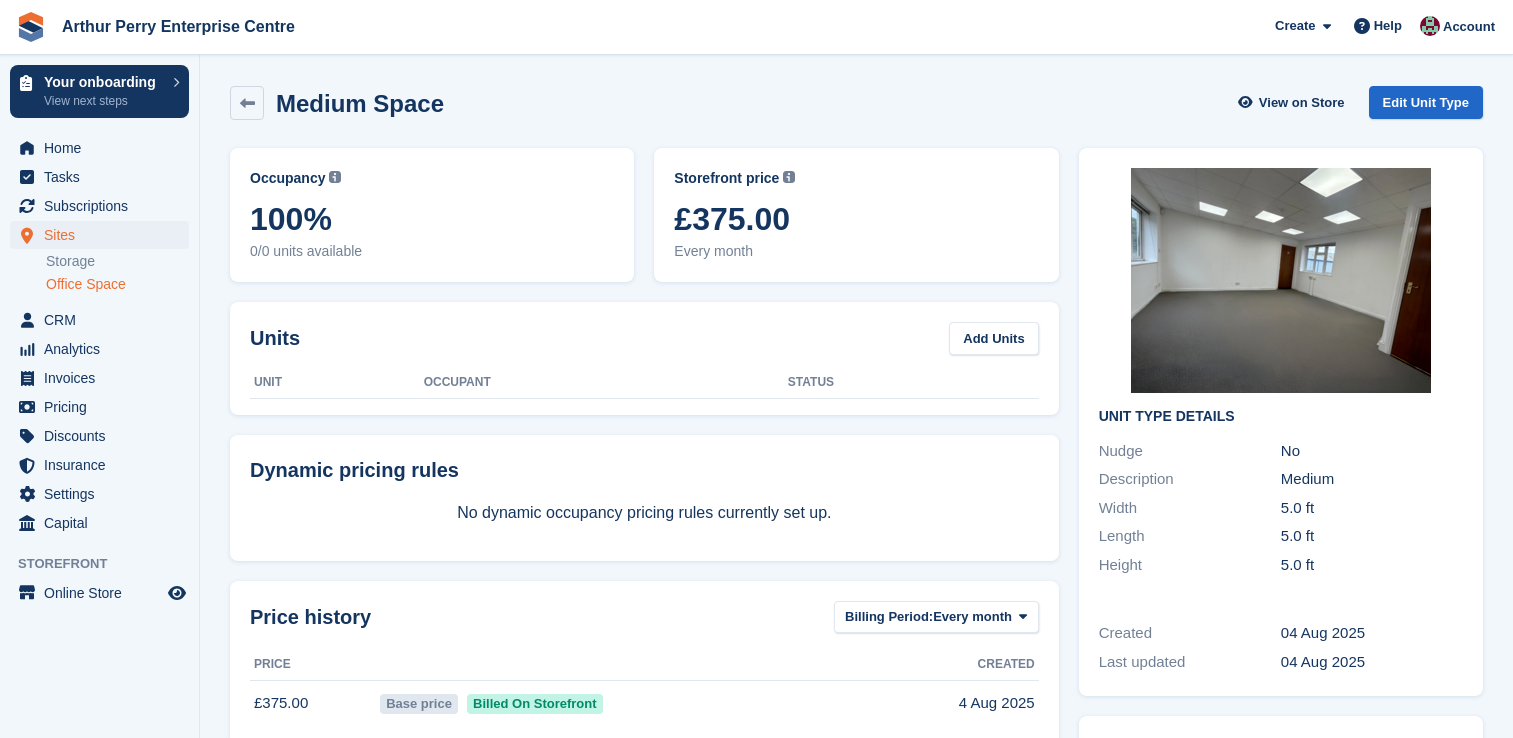 scroll, scrollTop: 0, scrollLeft: 0, axis: both 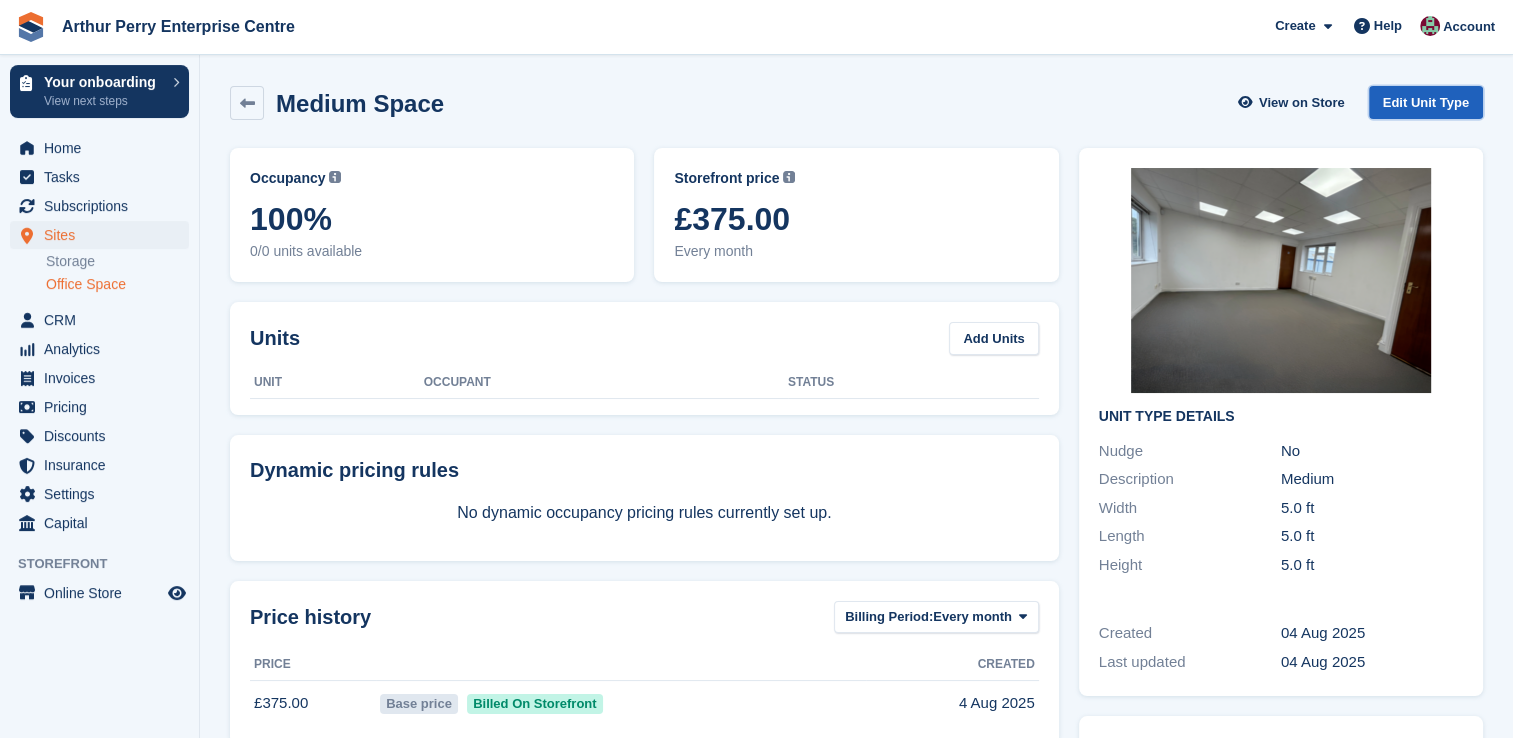 click on "Edit Unit Type" at bounding box center (1426, 102) 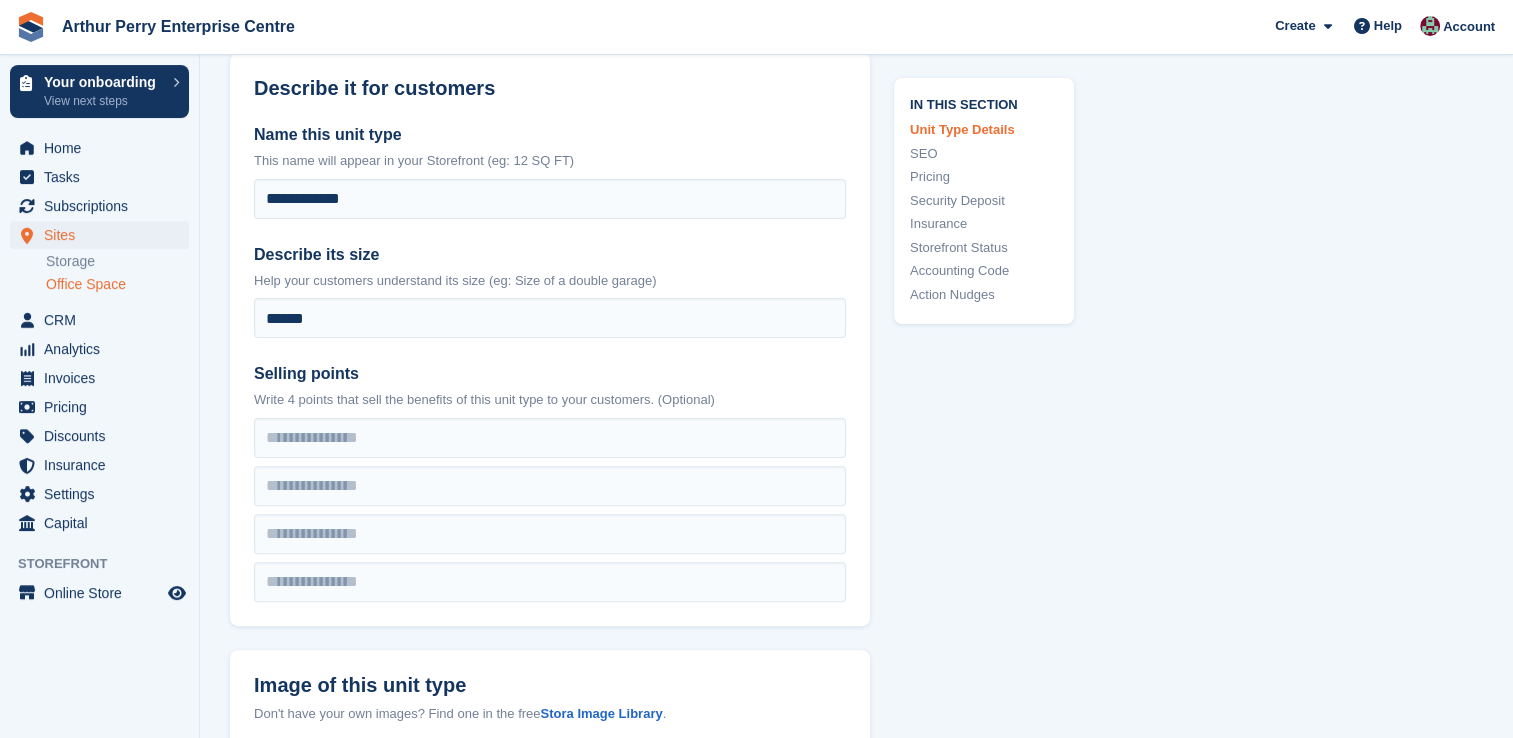 scroll, scrollTop: 500, scrollLeft: 0, axis: vertical 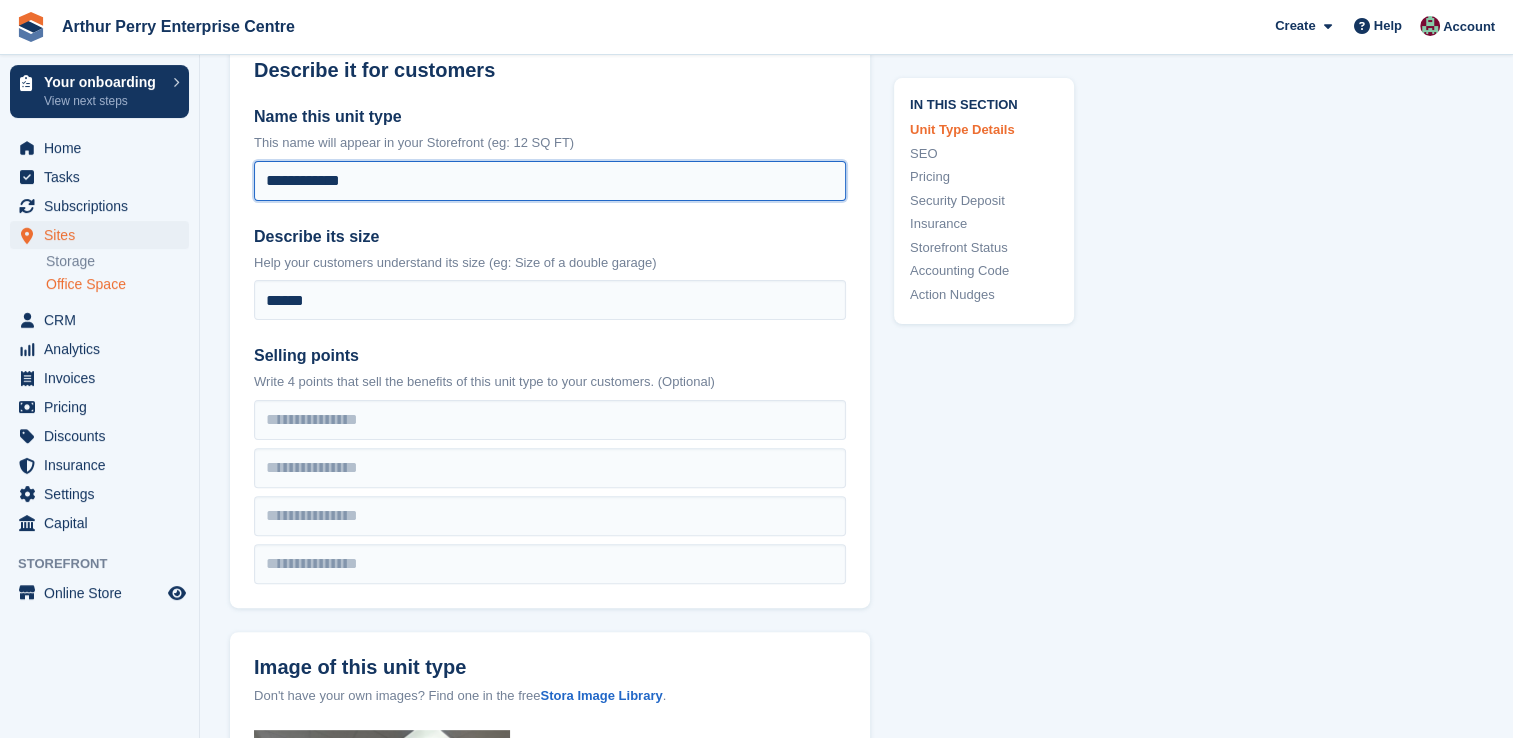 drag, startPoint x: 440, startPoint y: 190, endPoint x: 329, endPoint y: 190, distance: 111 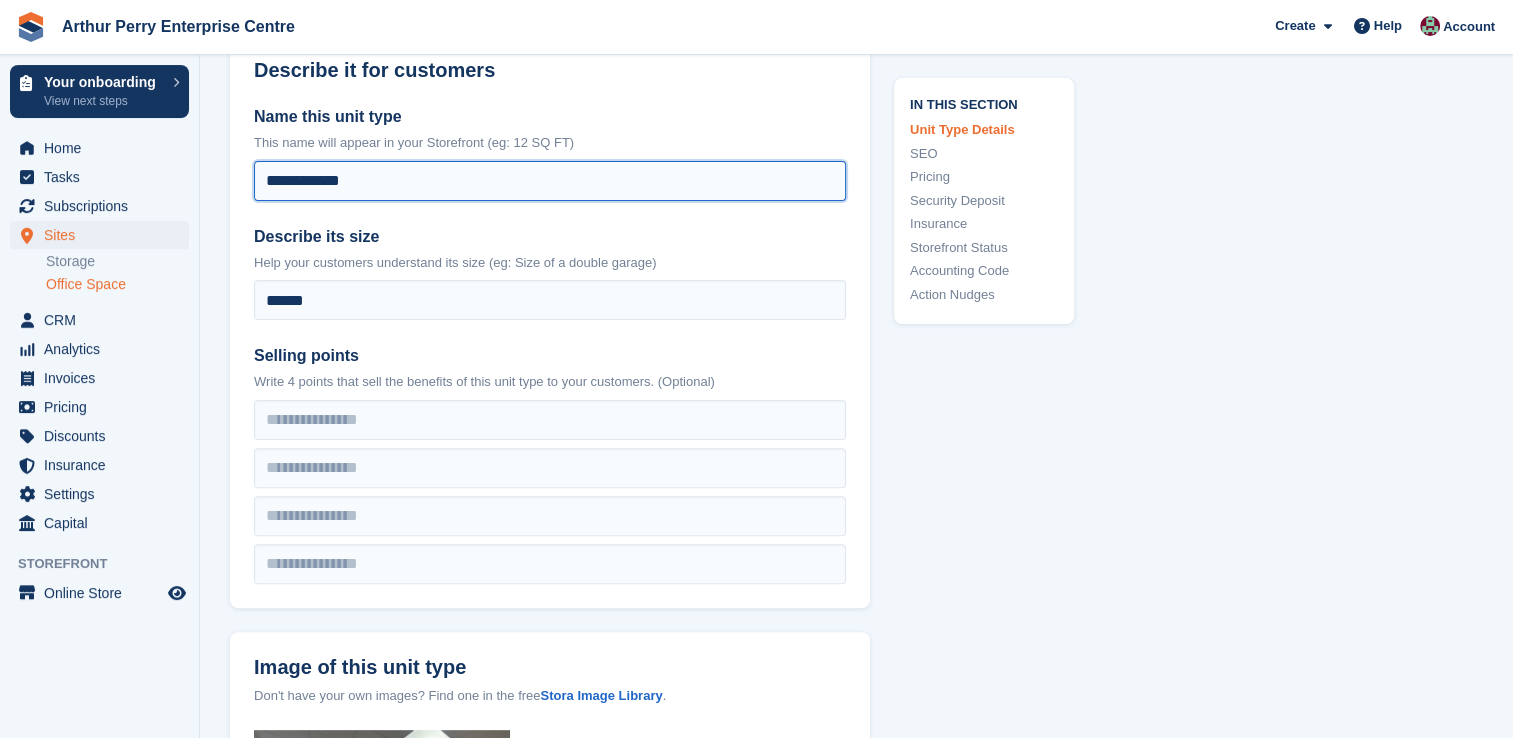 click on "**********" at bounding box center (550, 181) 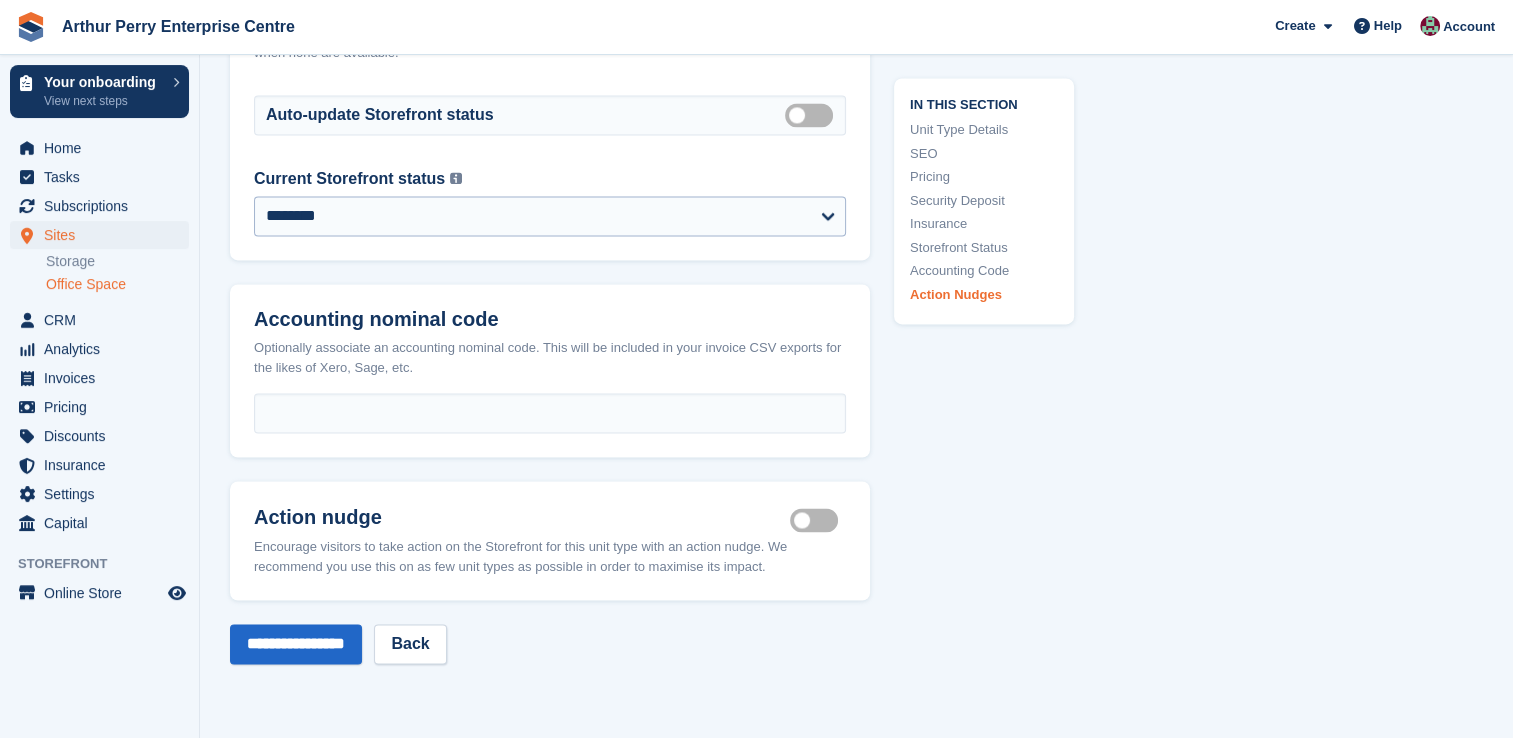 scroll, scrollTop: 3462, scrollLeft: 0, axis: vertical 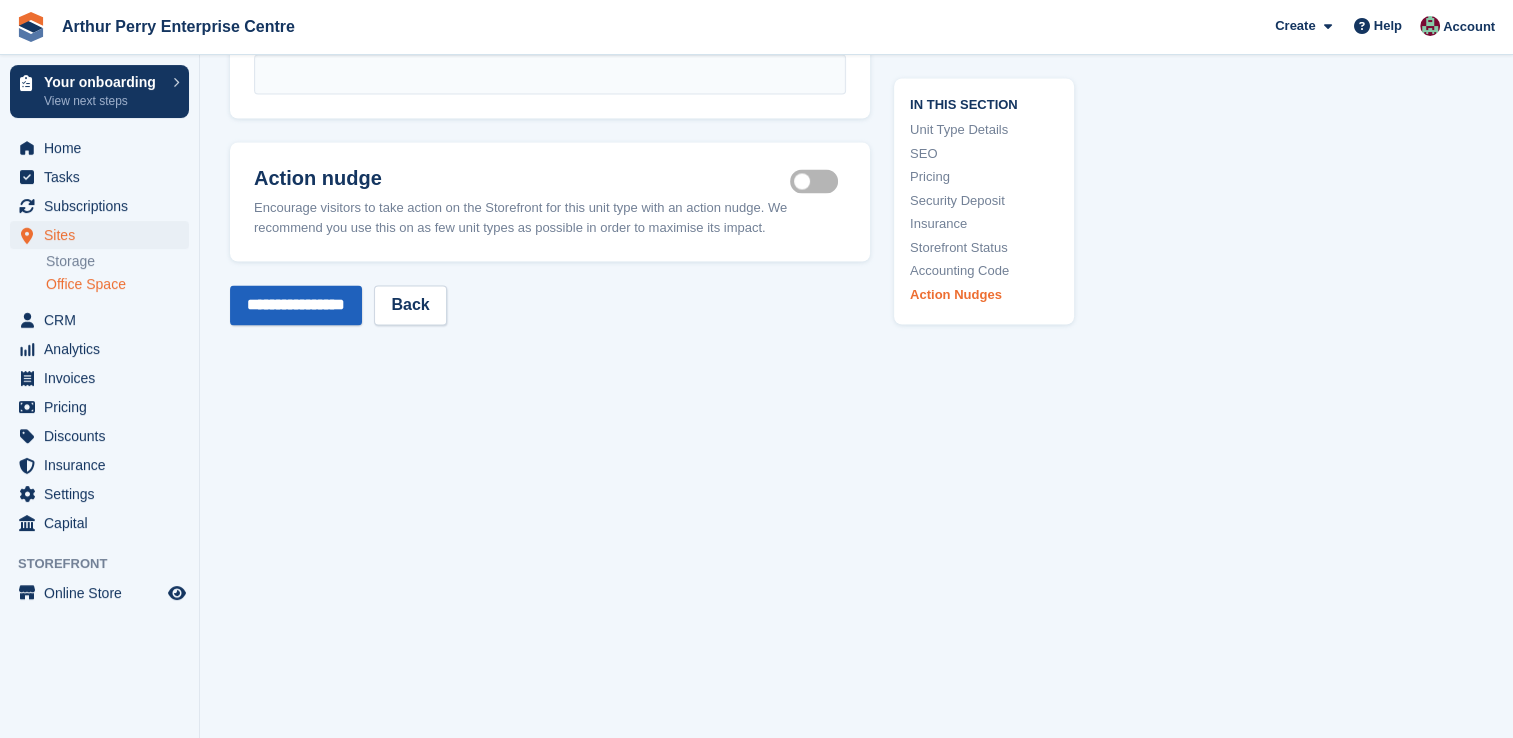 type on "**********" 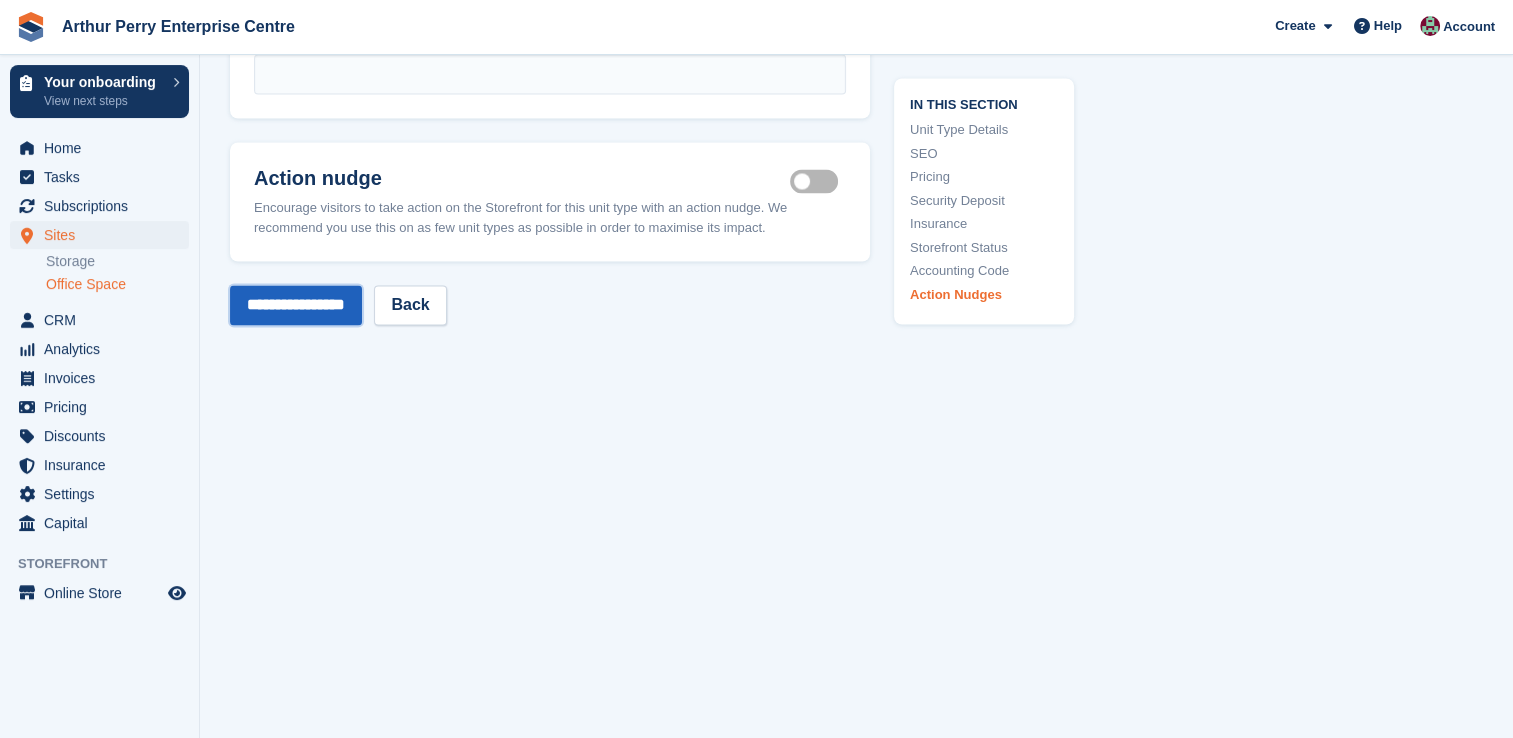click on "**********" at bounding box center (296, 305) 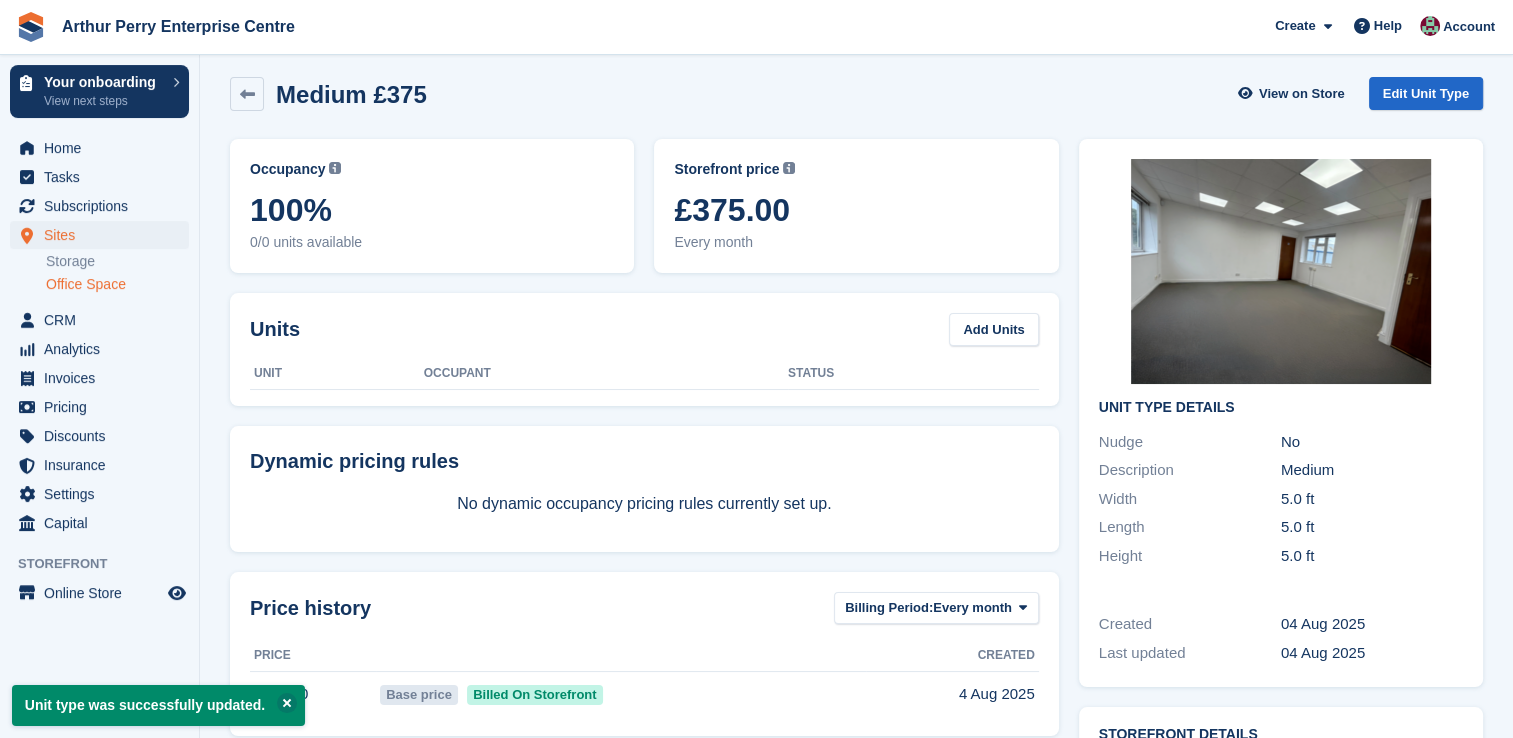 scroll, scrollTop: 0, scrollLeft: 0, axis: both 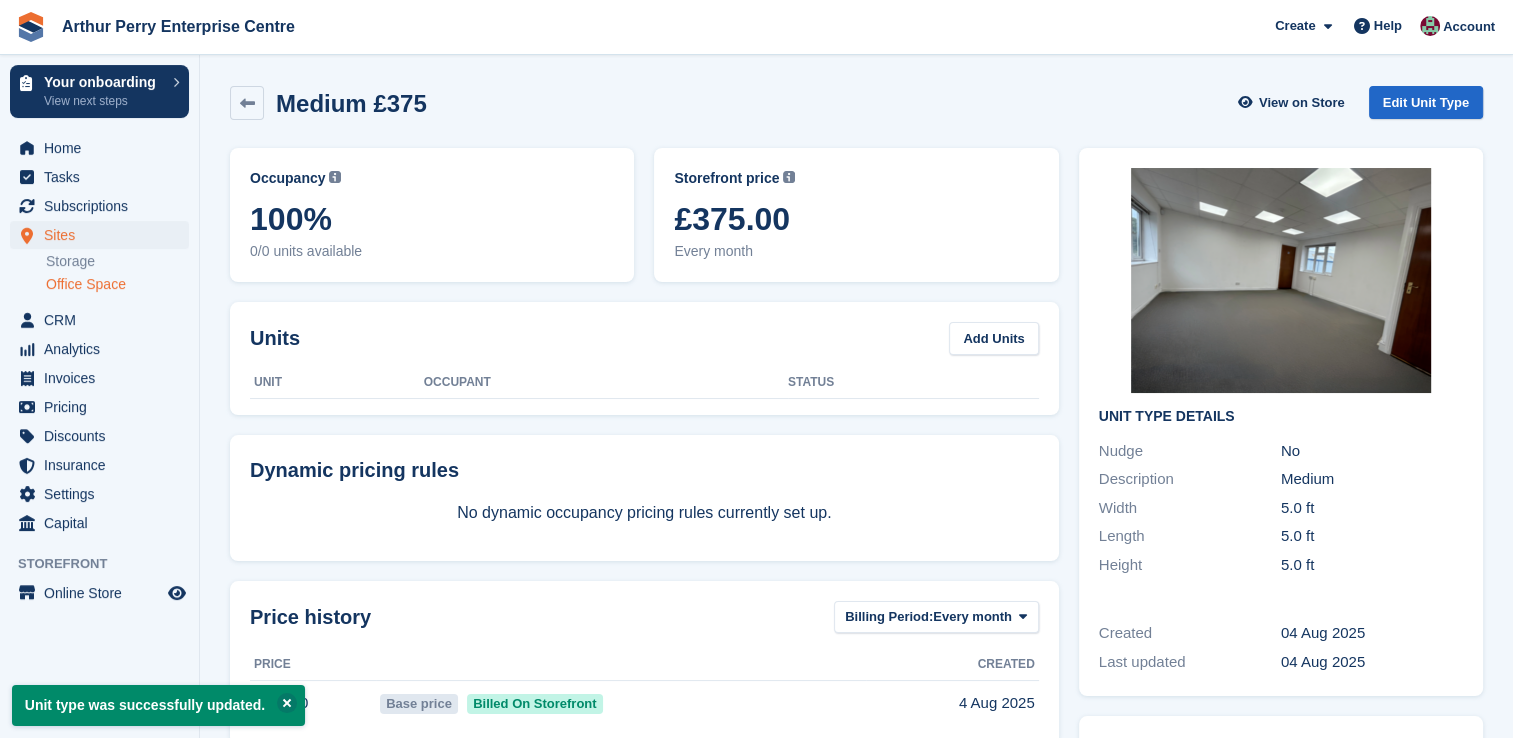 drag, startPoint x: 236, startPoint y: 89, endPoint x: 280, endPoint y: 88, distance: 44.011364 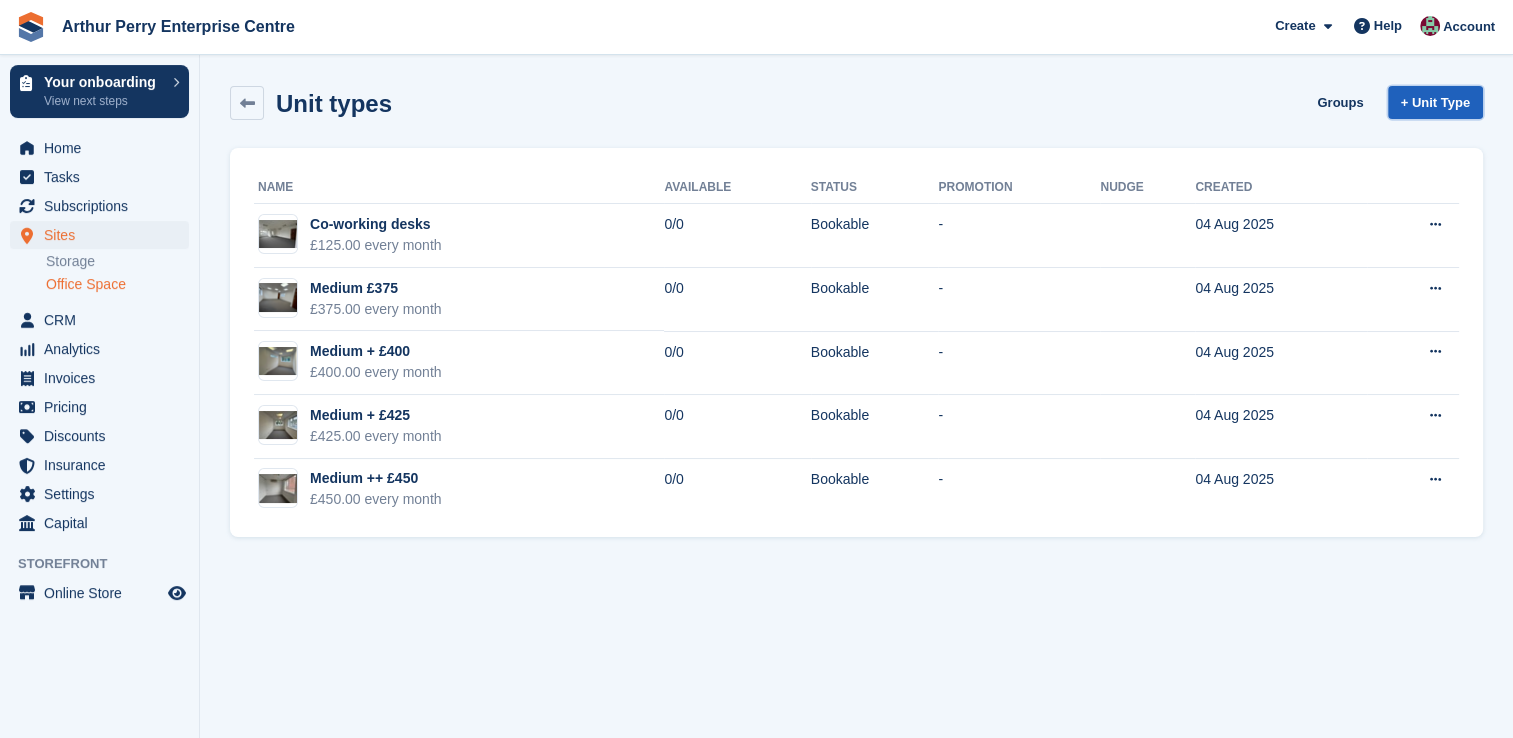 click on "+ Unit Type" at bounding box center (1435, 102) 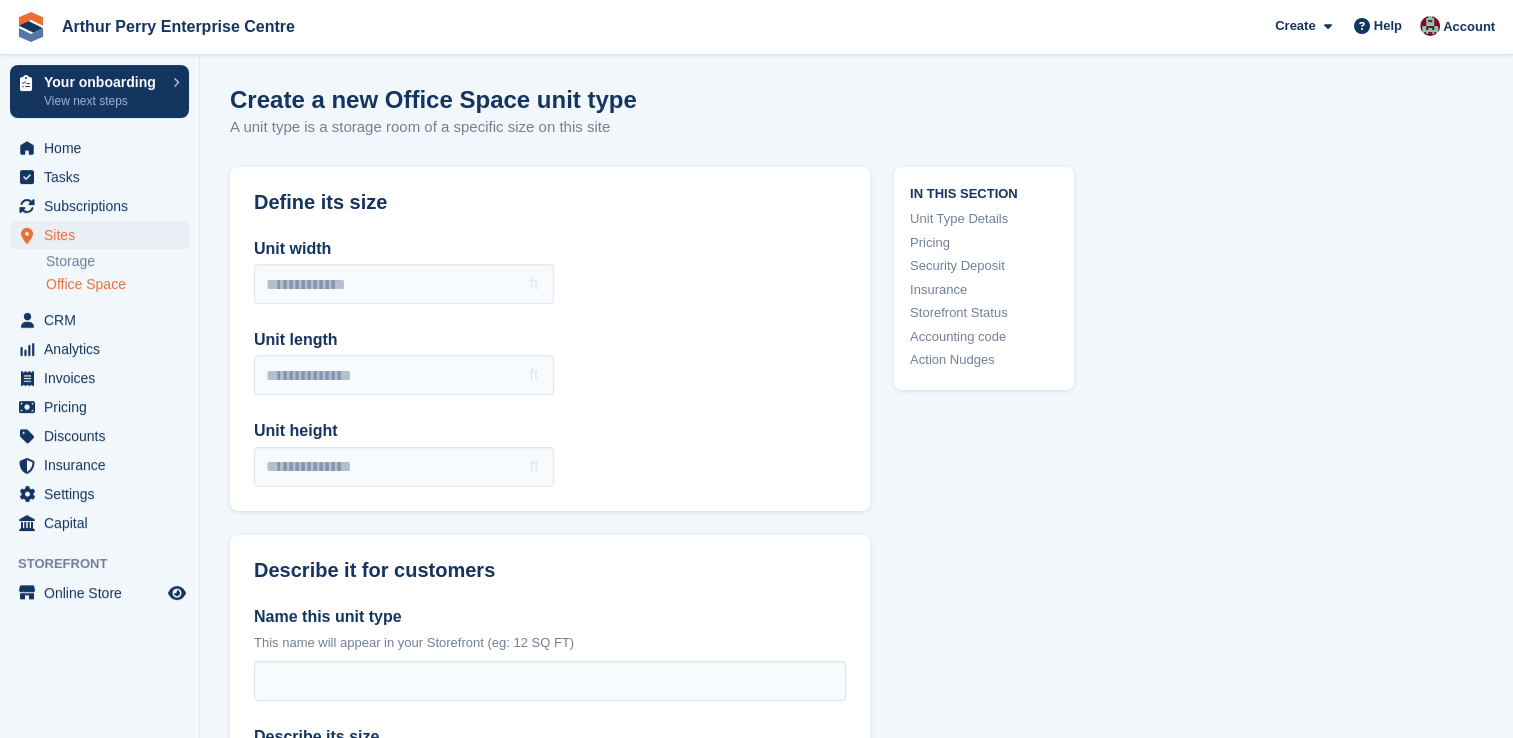 click on "Unit width" at bounding box center (404, 249) 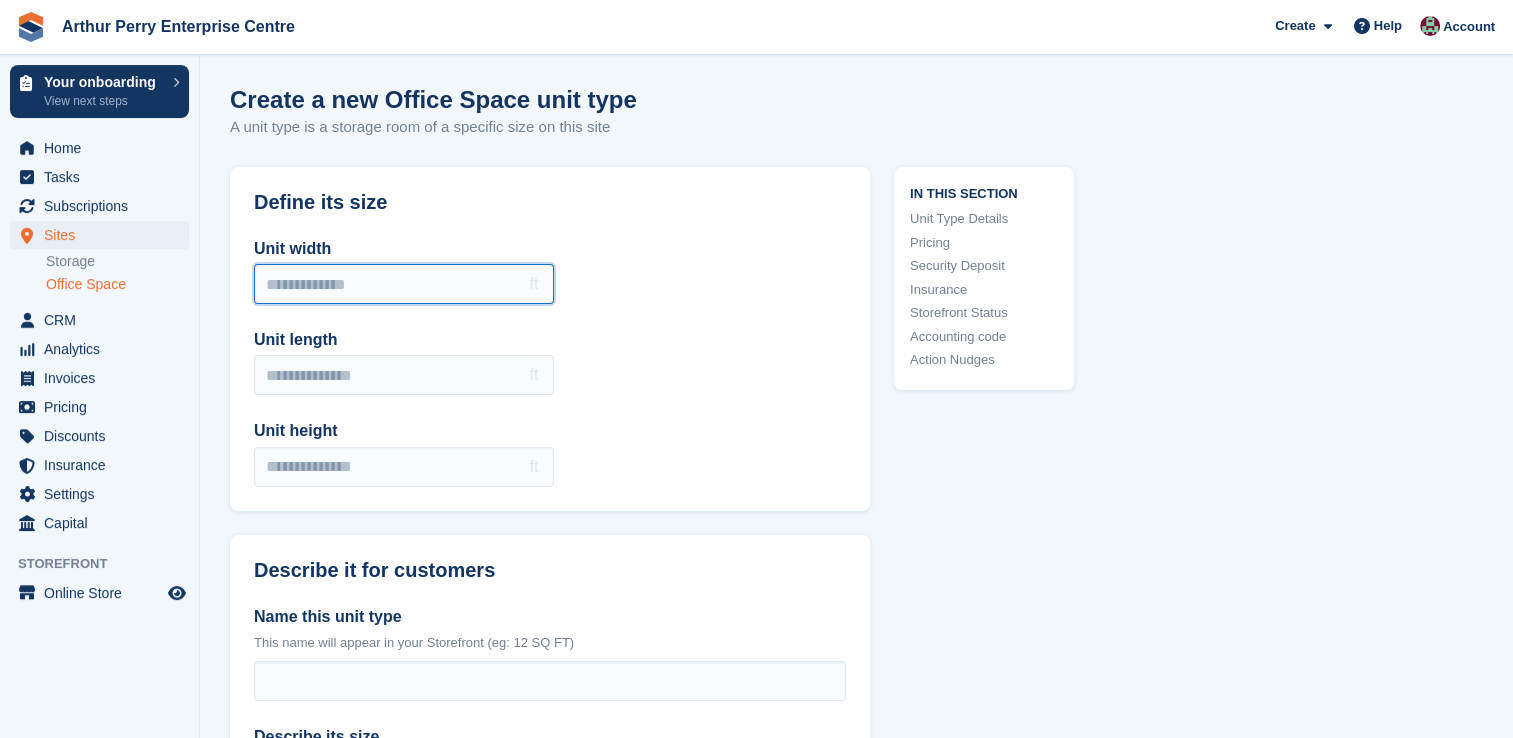 click on "Unit width" at bounding box center [404, 284] 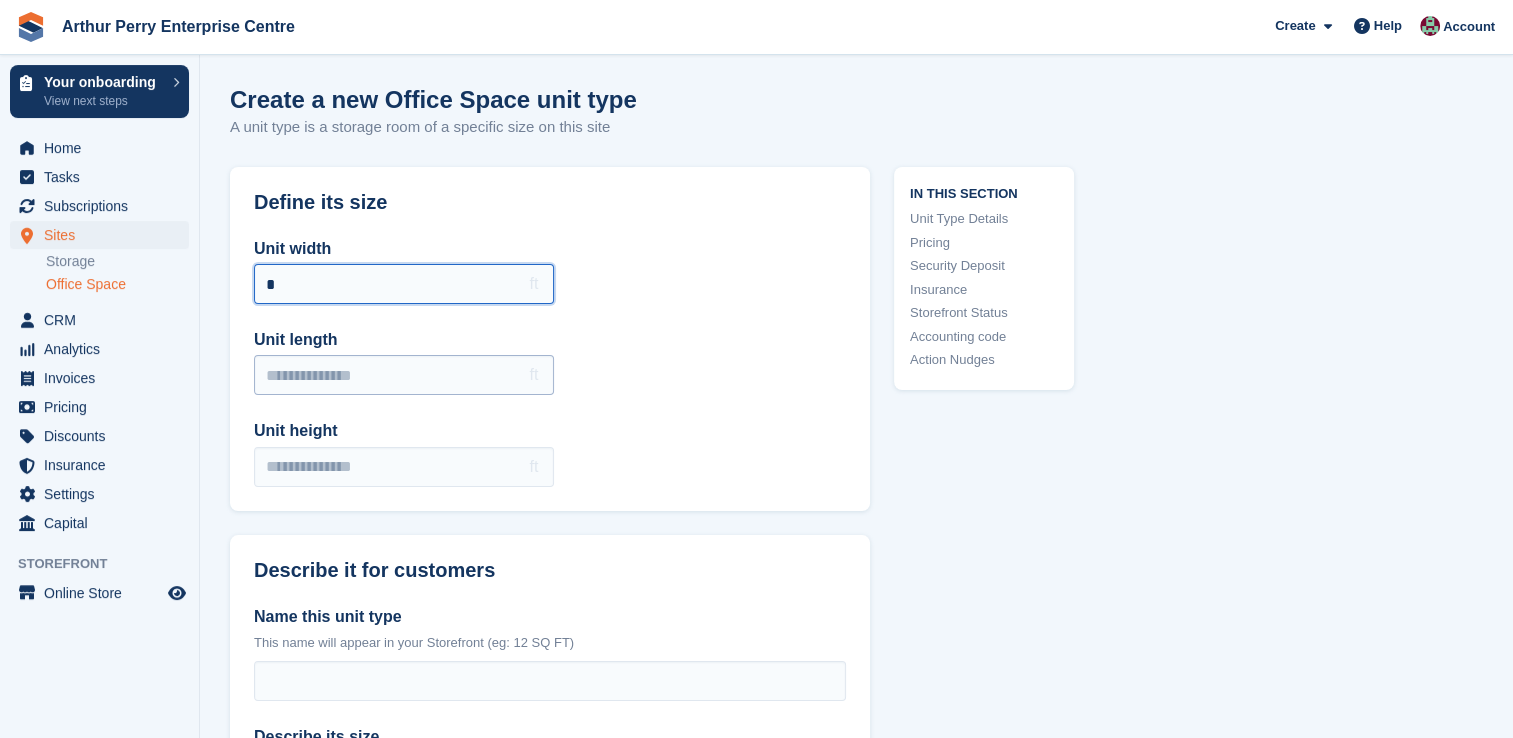 type on "*" 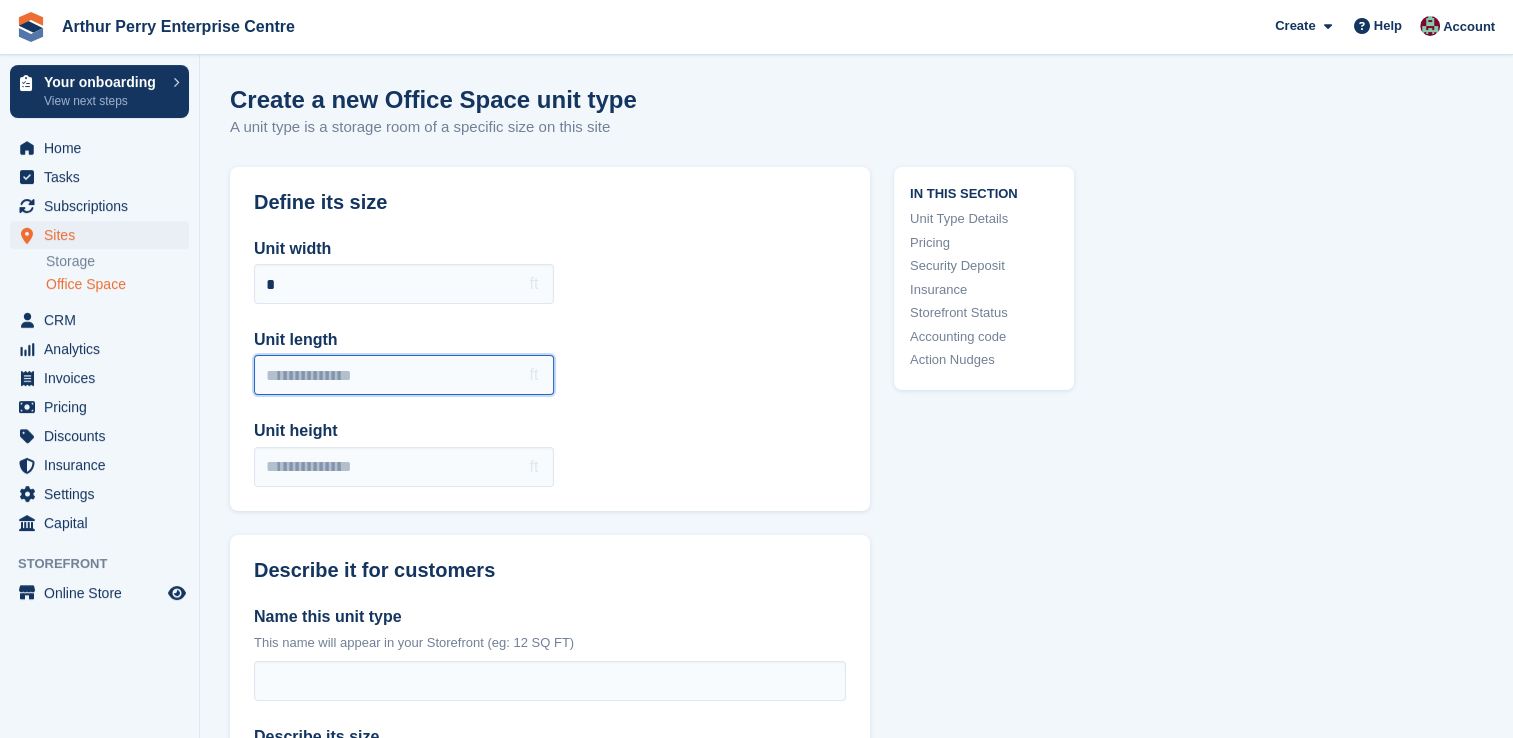 click on "Unit length" at bounding box center (404, 375) 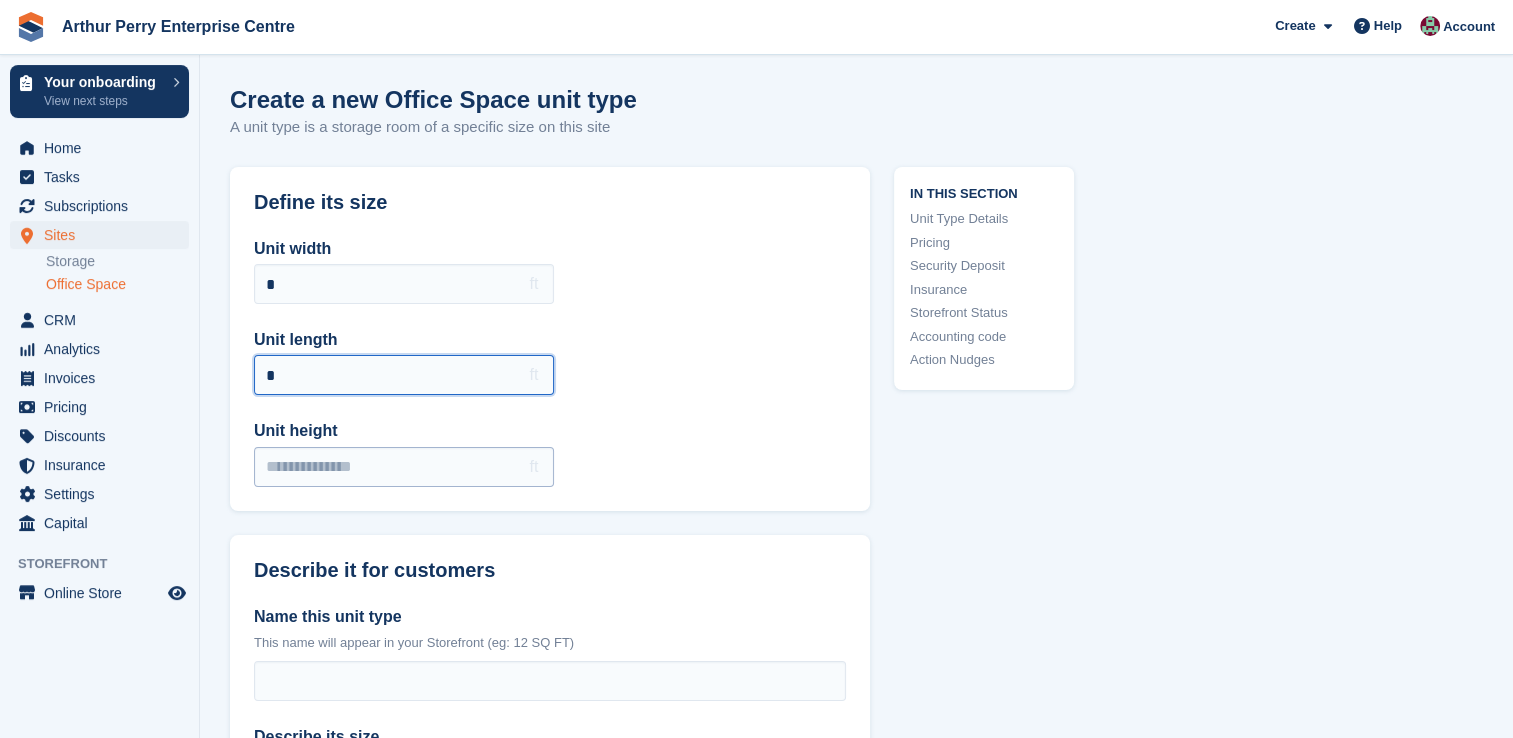 type on "*" 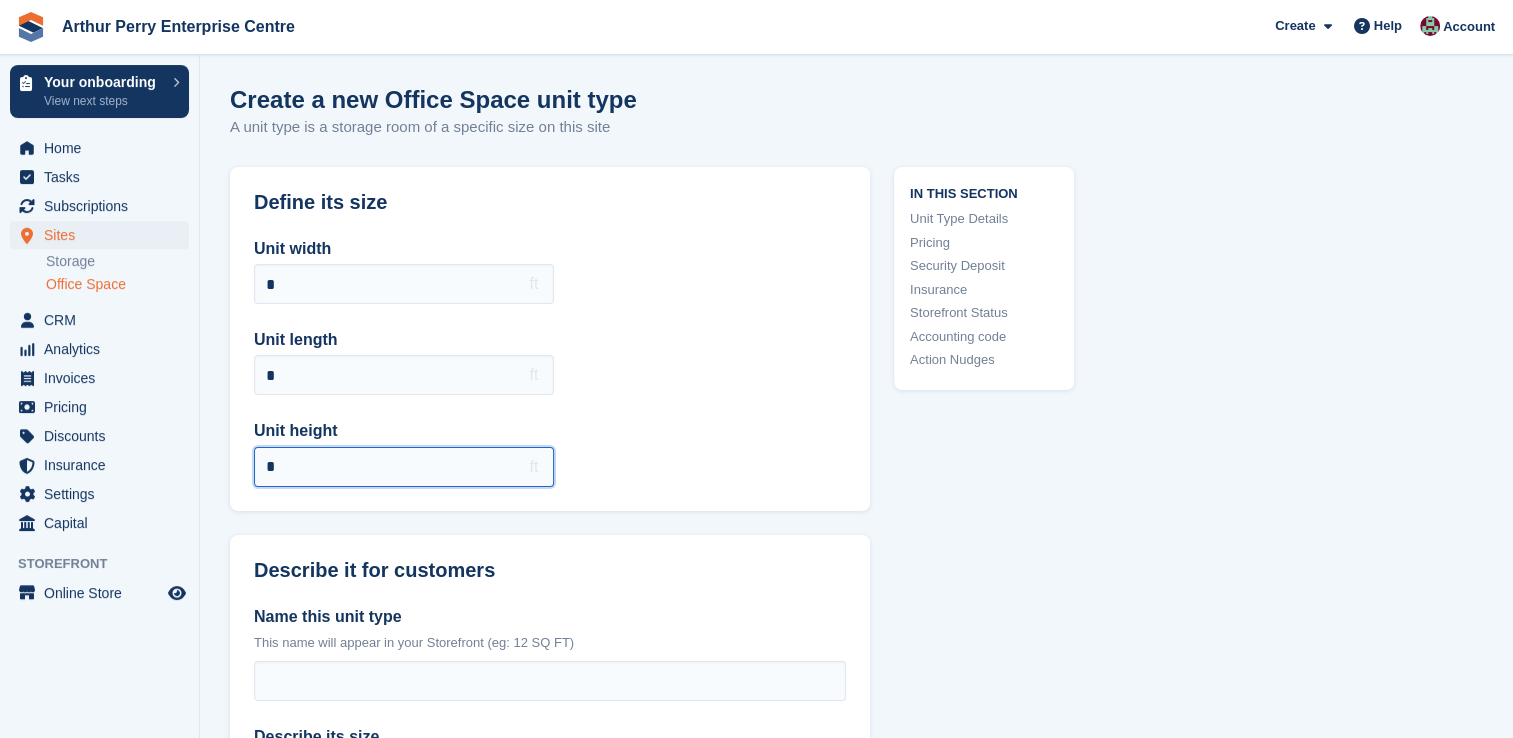 click on "*" at bounding box center [404, 467] 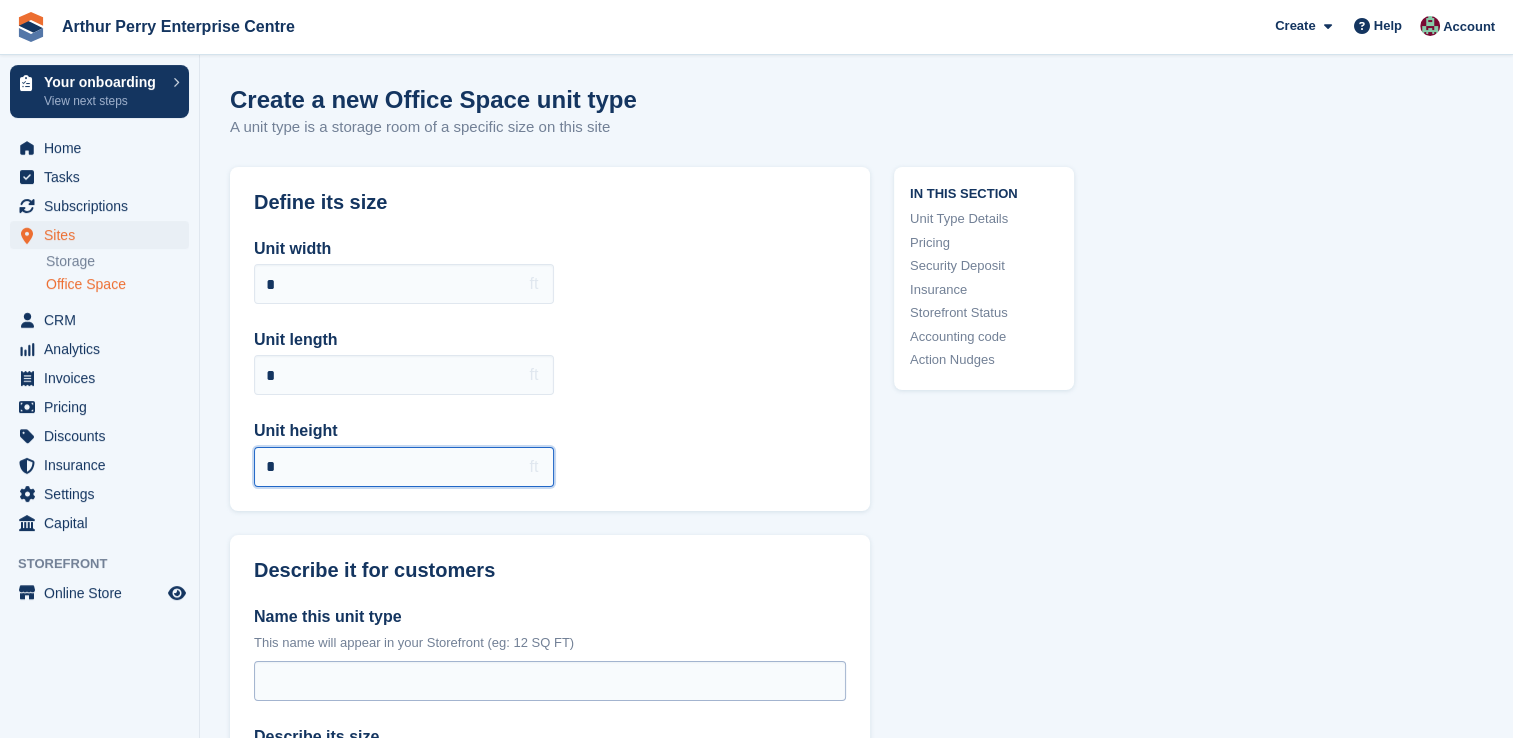 type on "*" 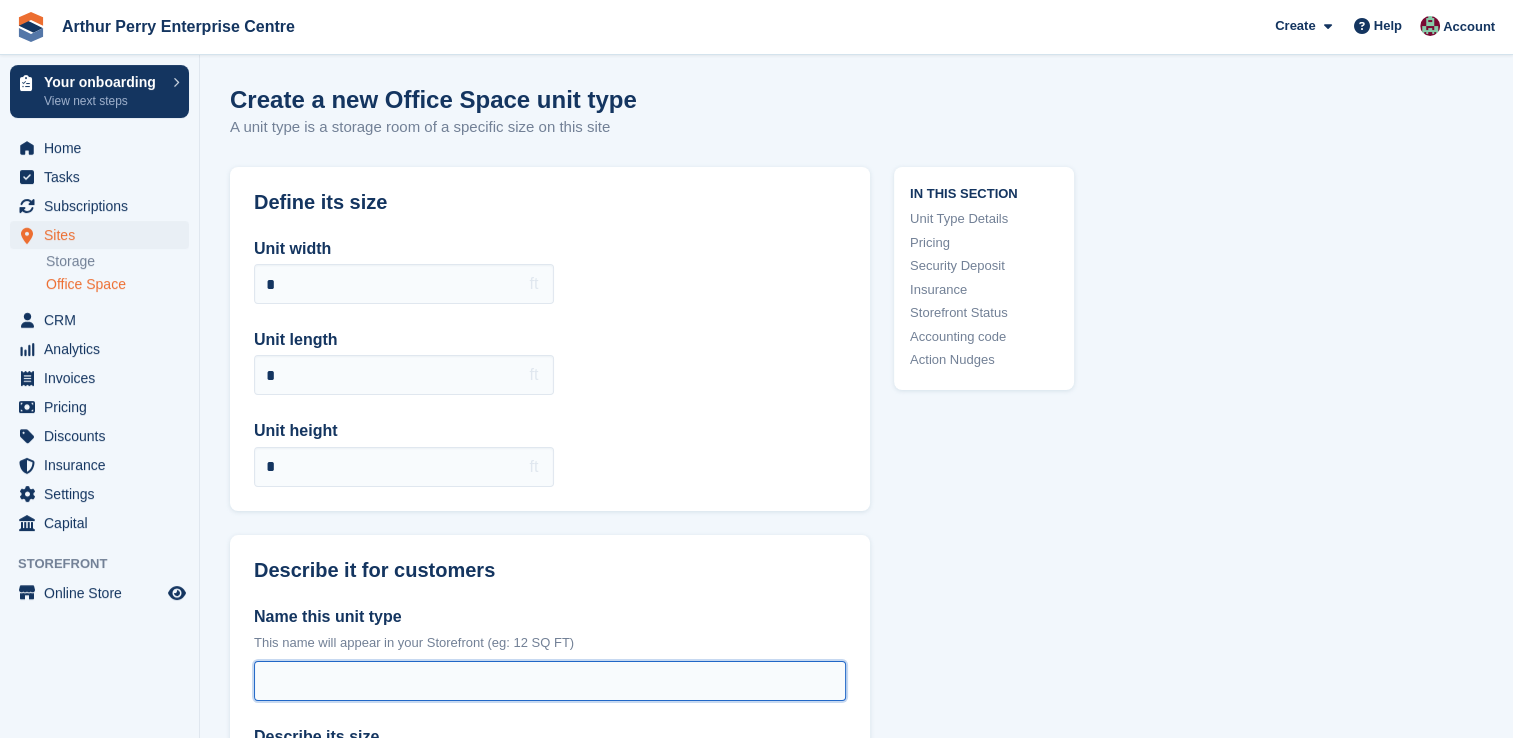 click on "Name this unit type" at bounding box center [550, 681] 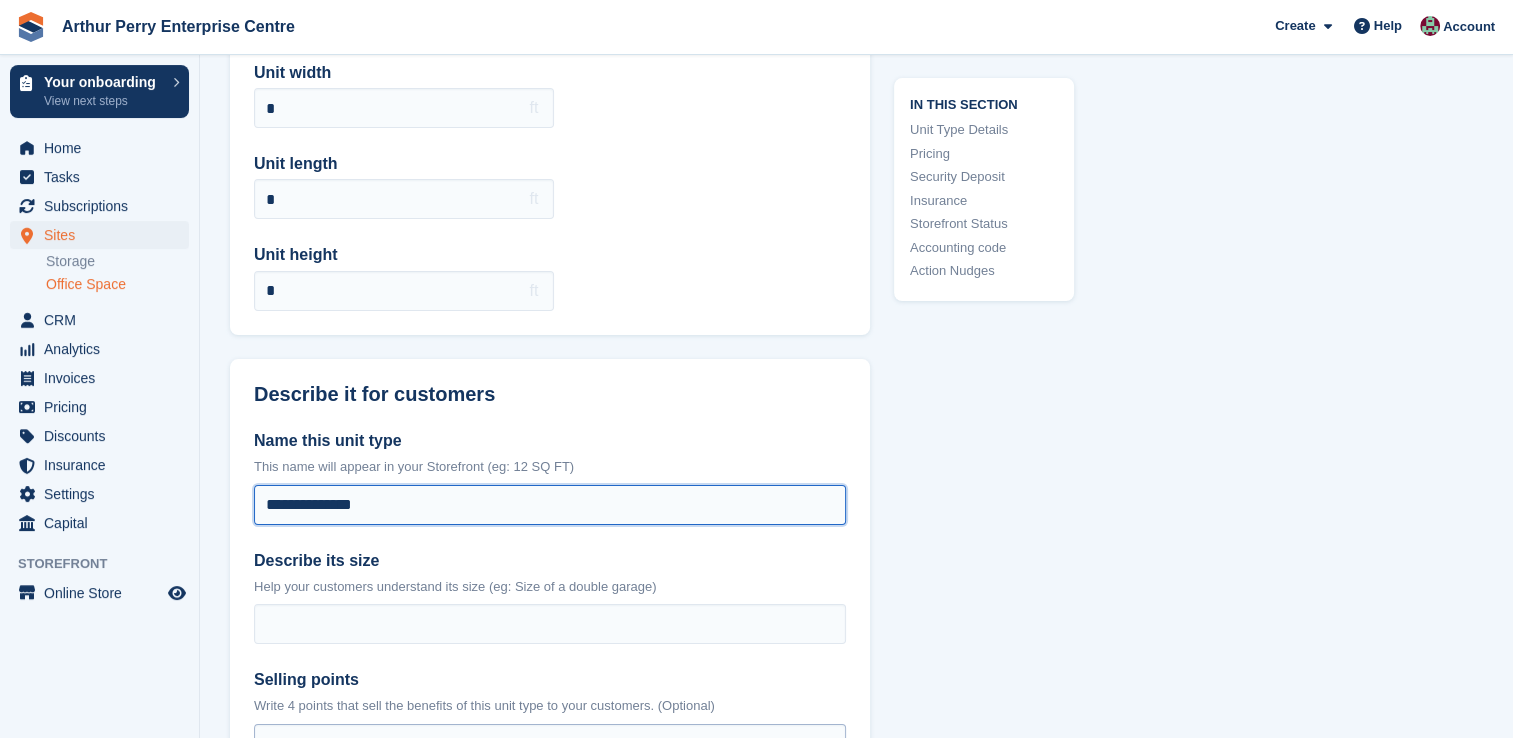 scroll, scrollTop: 400, scrollLeft: 0, axis: vertical 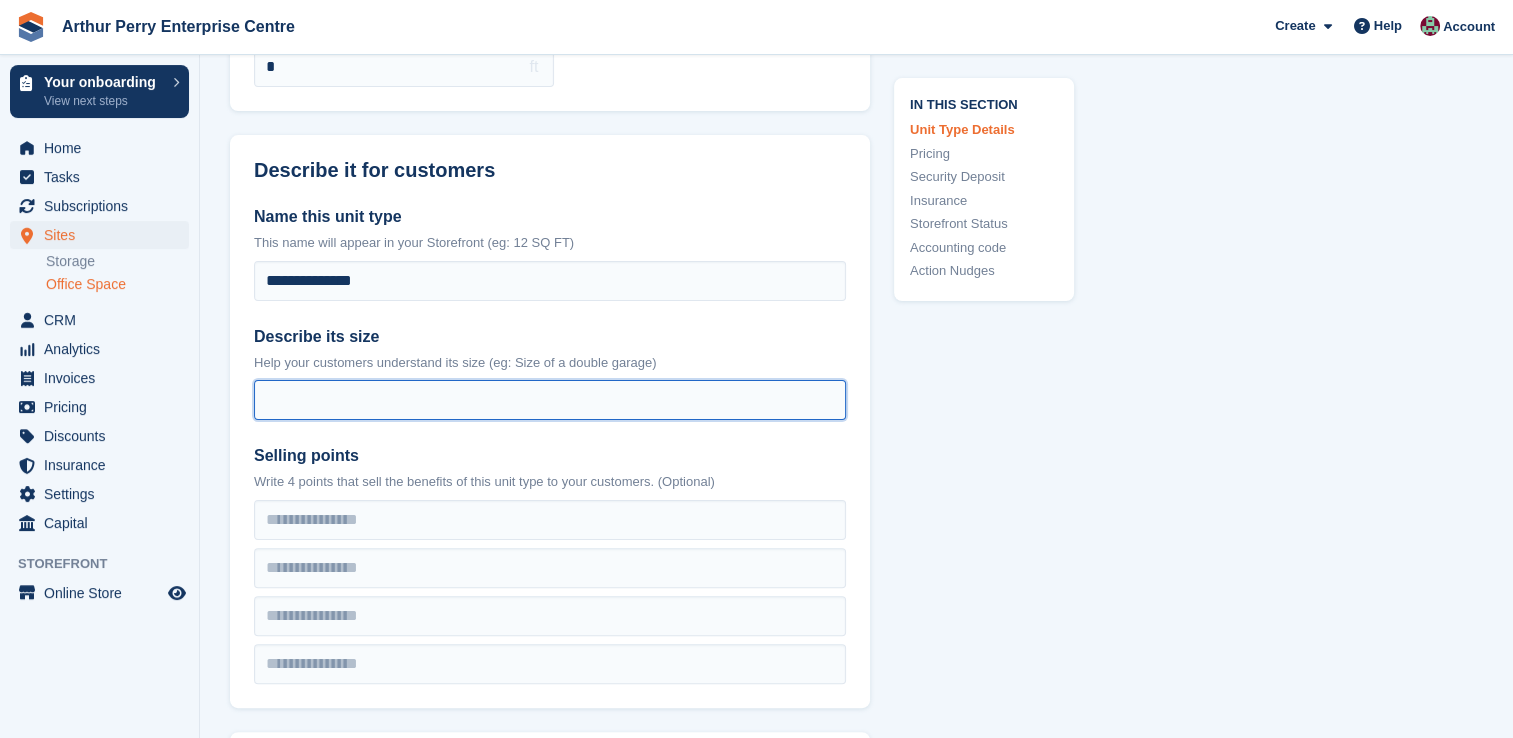 click on "Describe its size" at bounding box center (550, 400) 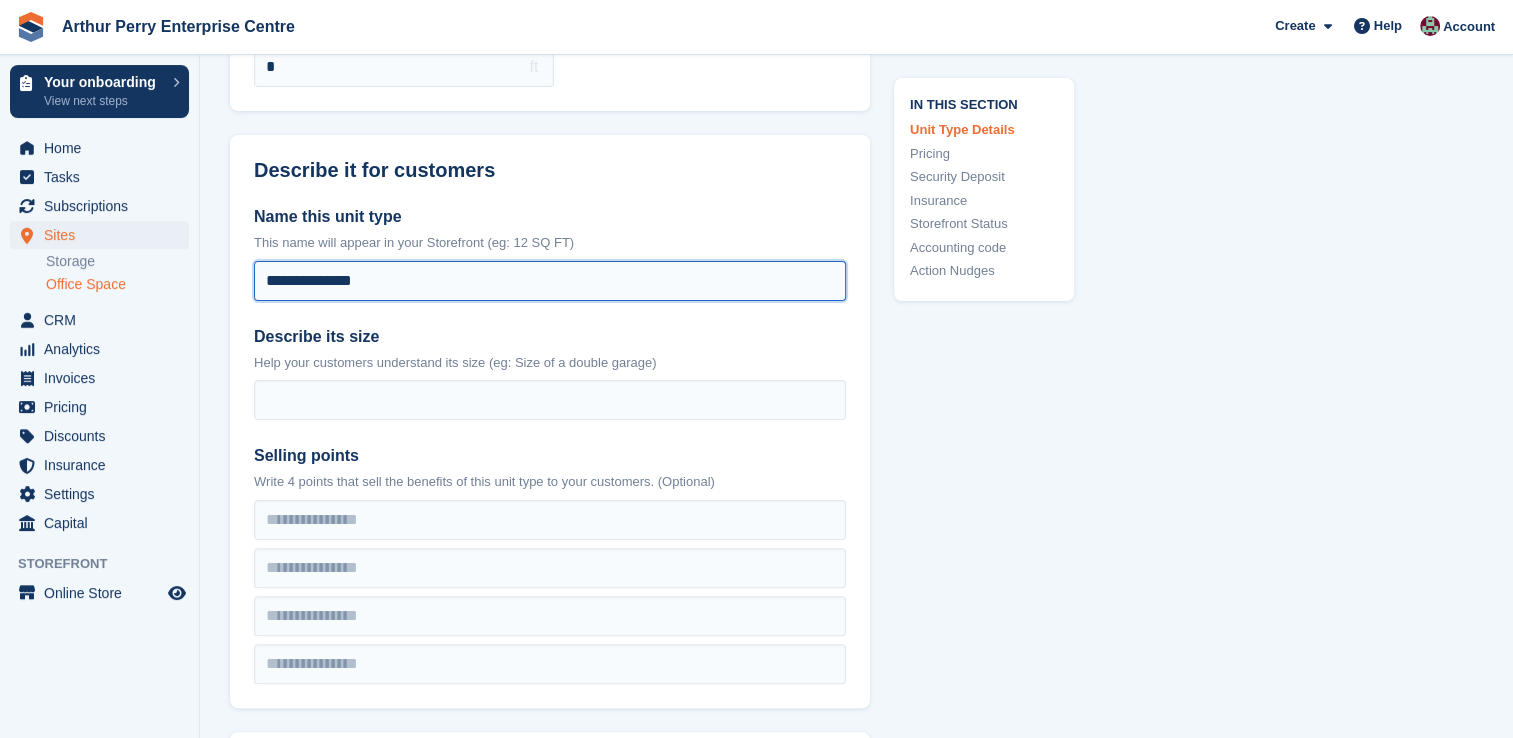 click on "**********" at bounding box center [550, 281] 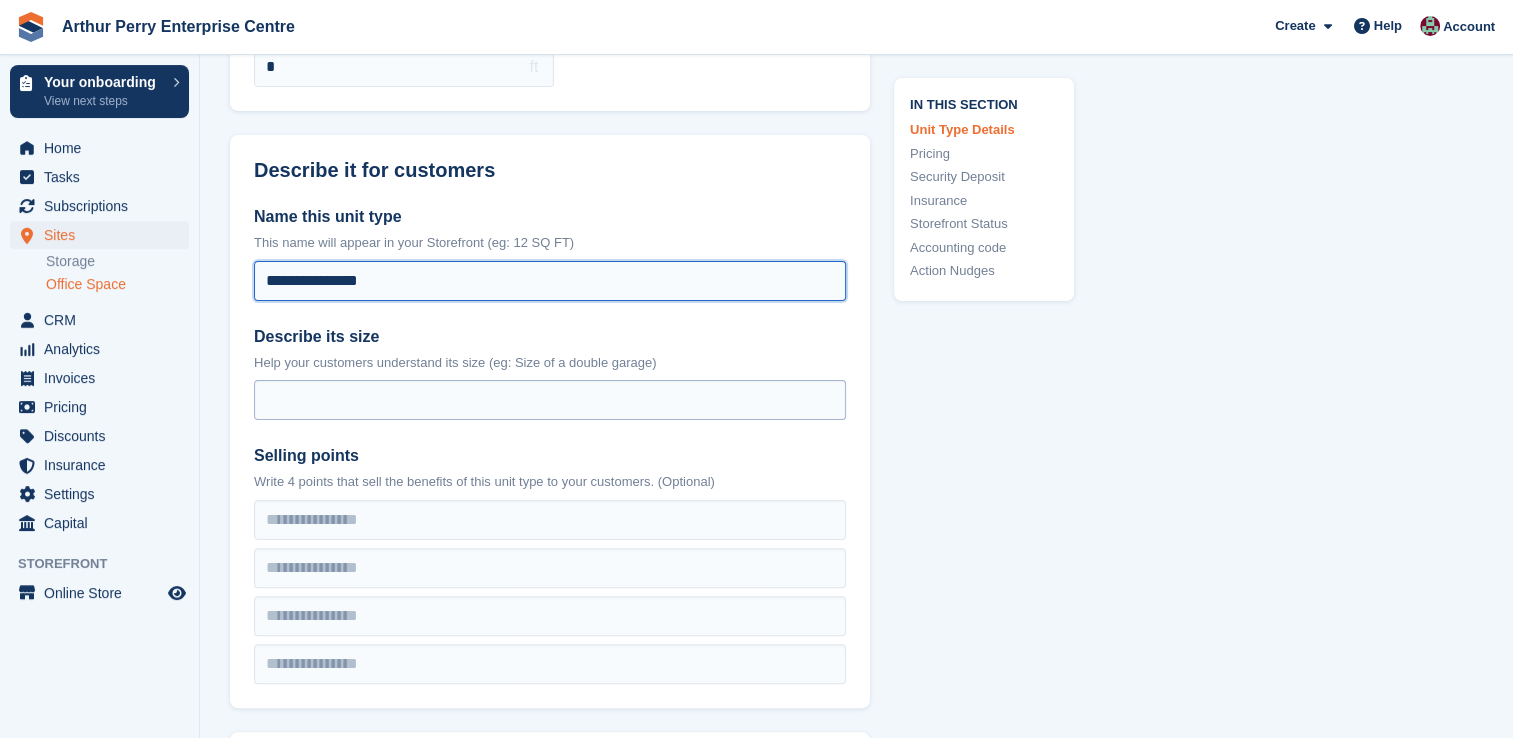 type on "**********" 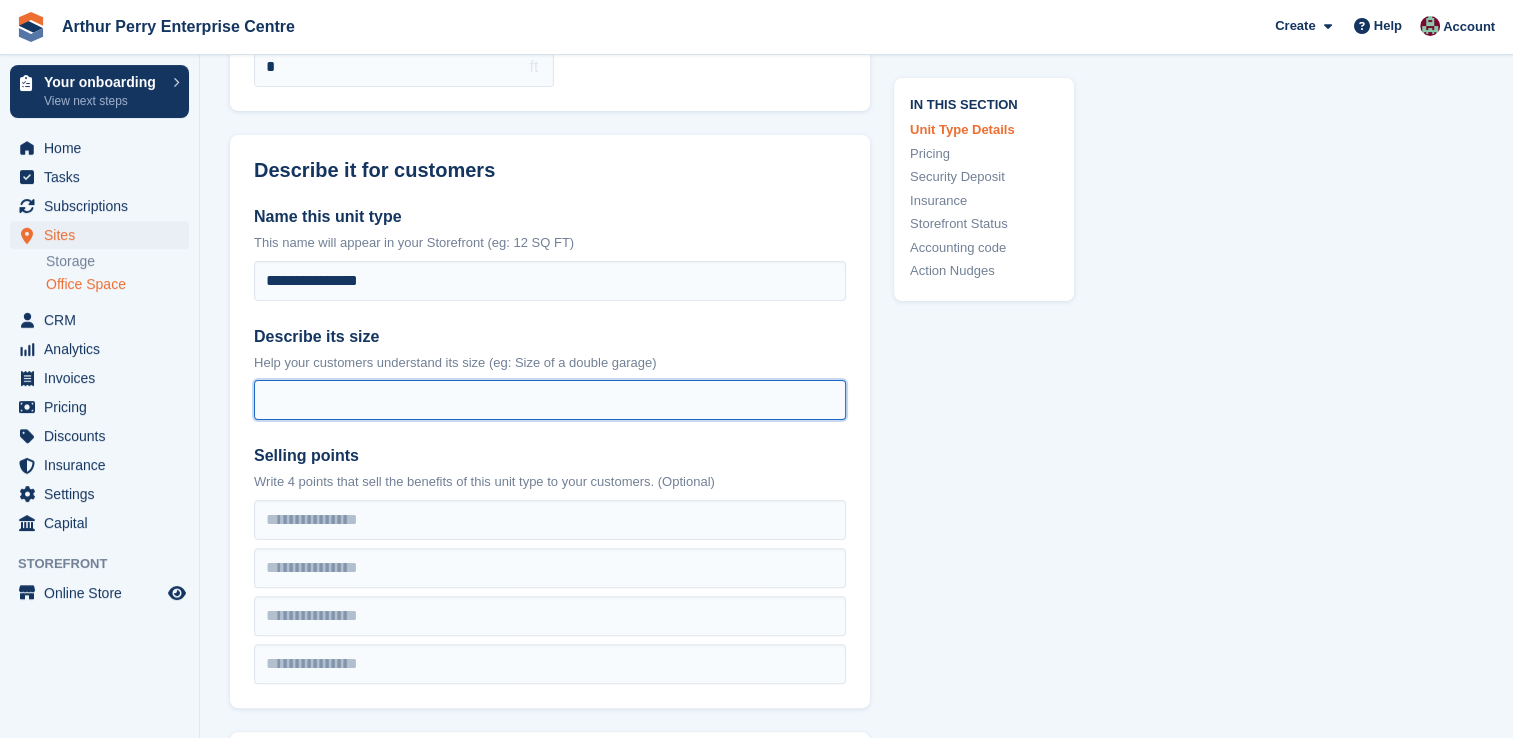 click on "Describe its size" at bounding box center (550, 400) 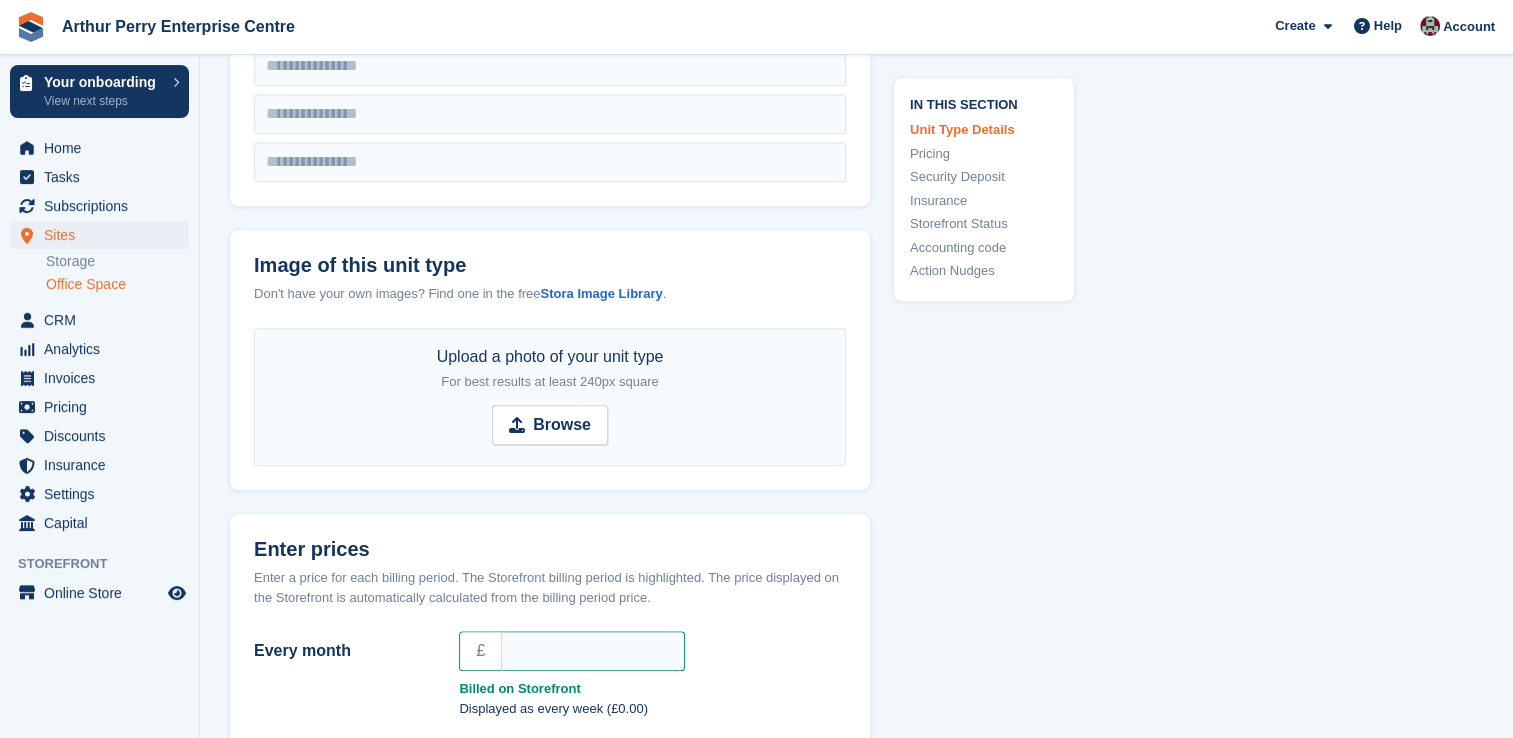 scroll, scrollTop: 900, scrollLeft: 0, axis: vertical 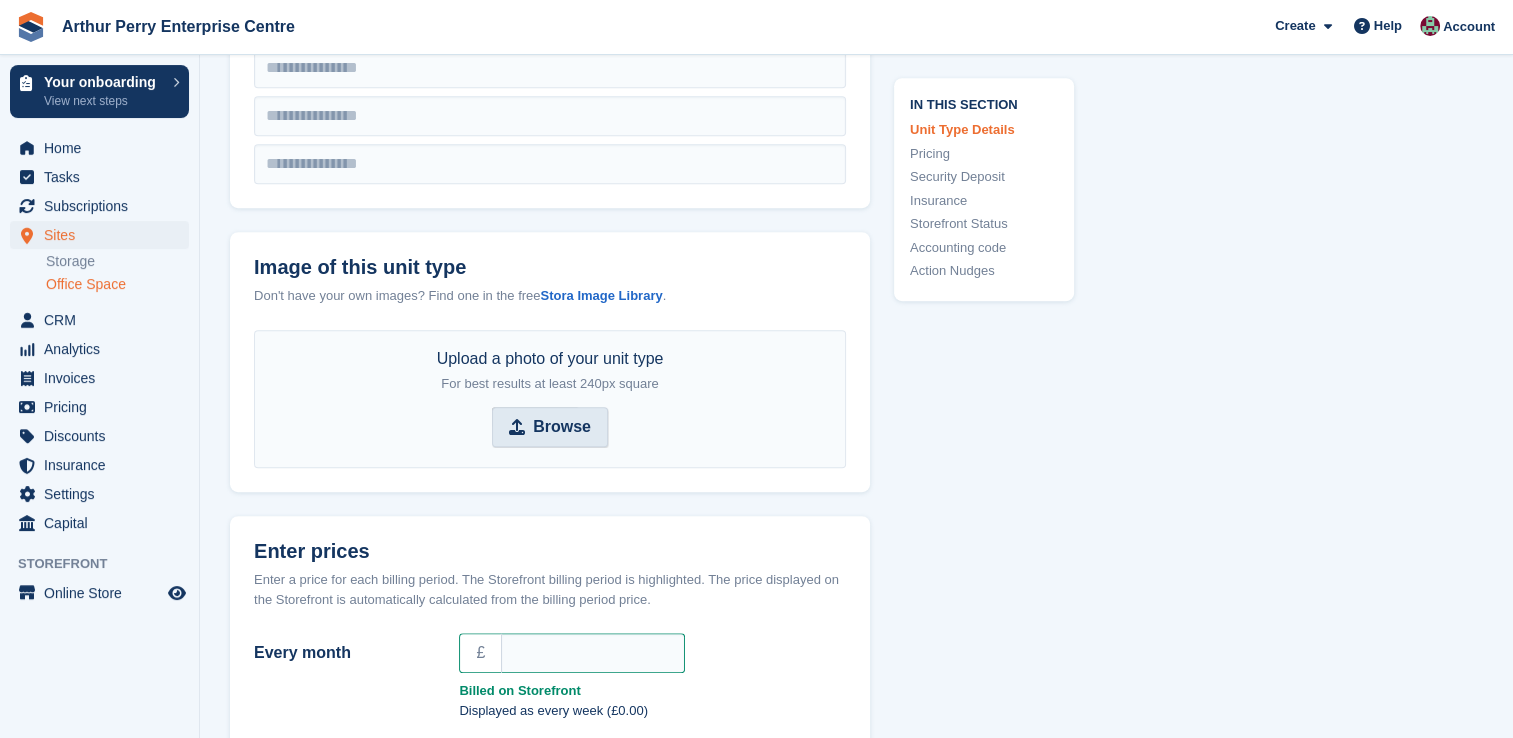 type on "**********" 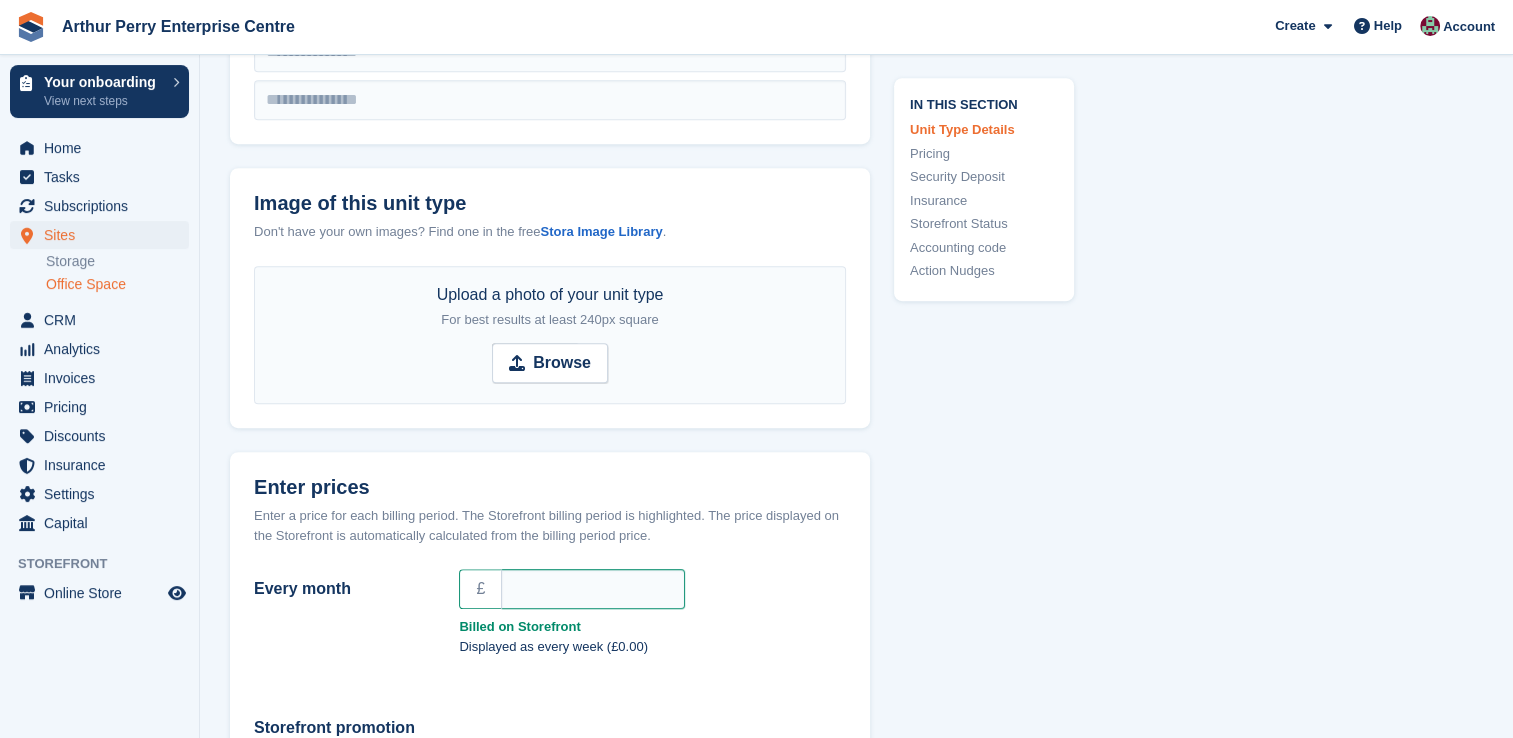 scroll, scrollTop: 1200, scrollLeft: 0, axis: vertical 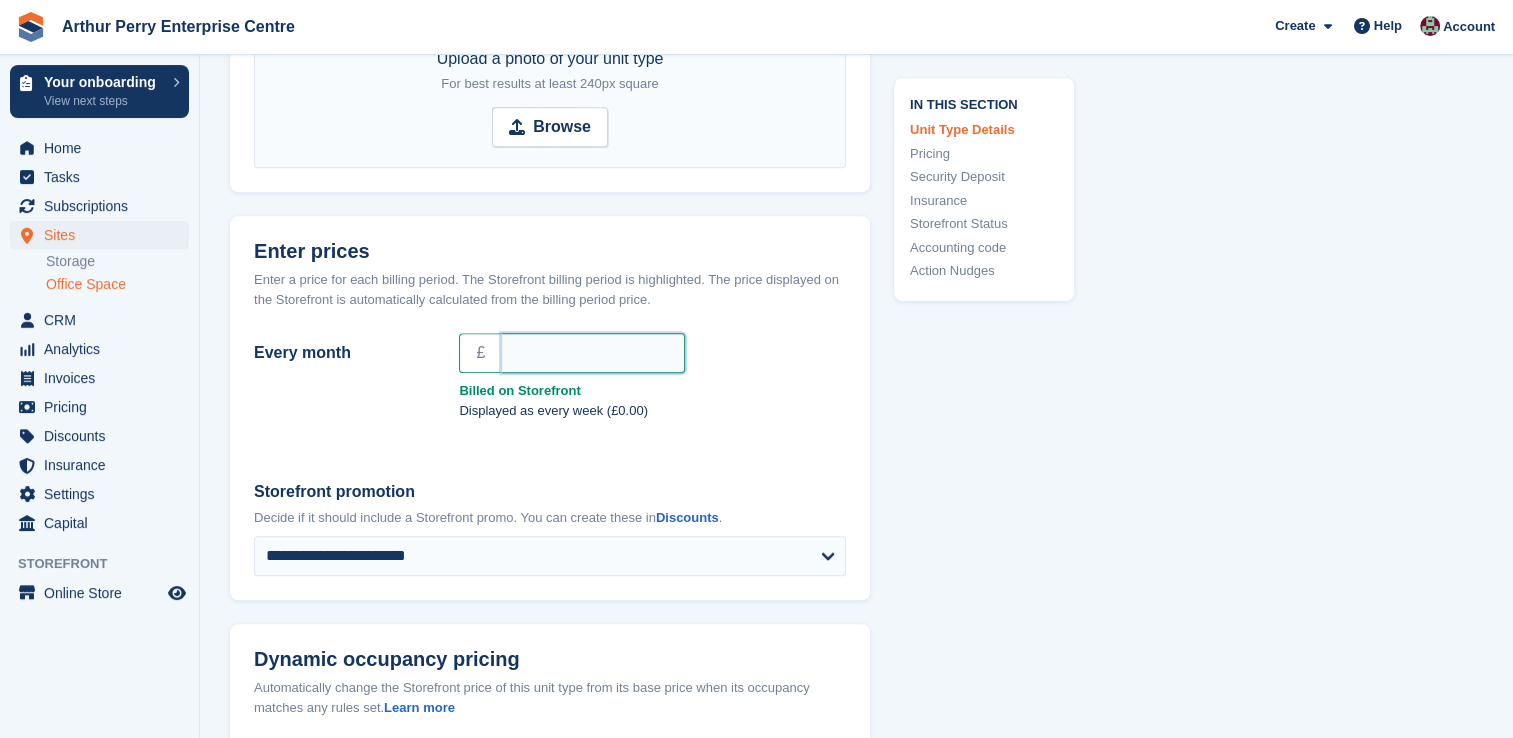 click on "Every month" at bounding box center [593, 353] 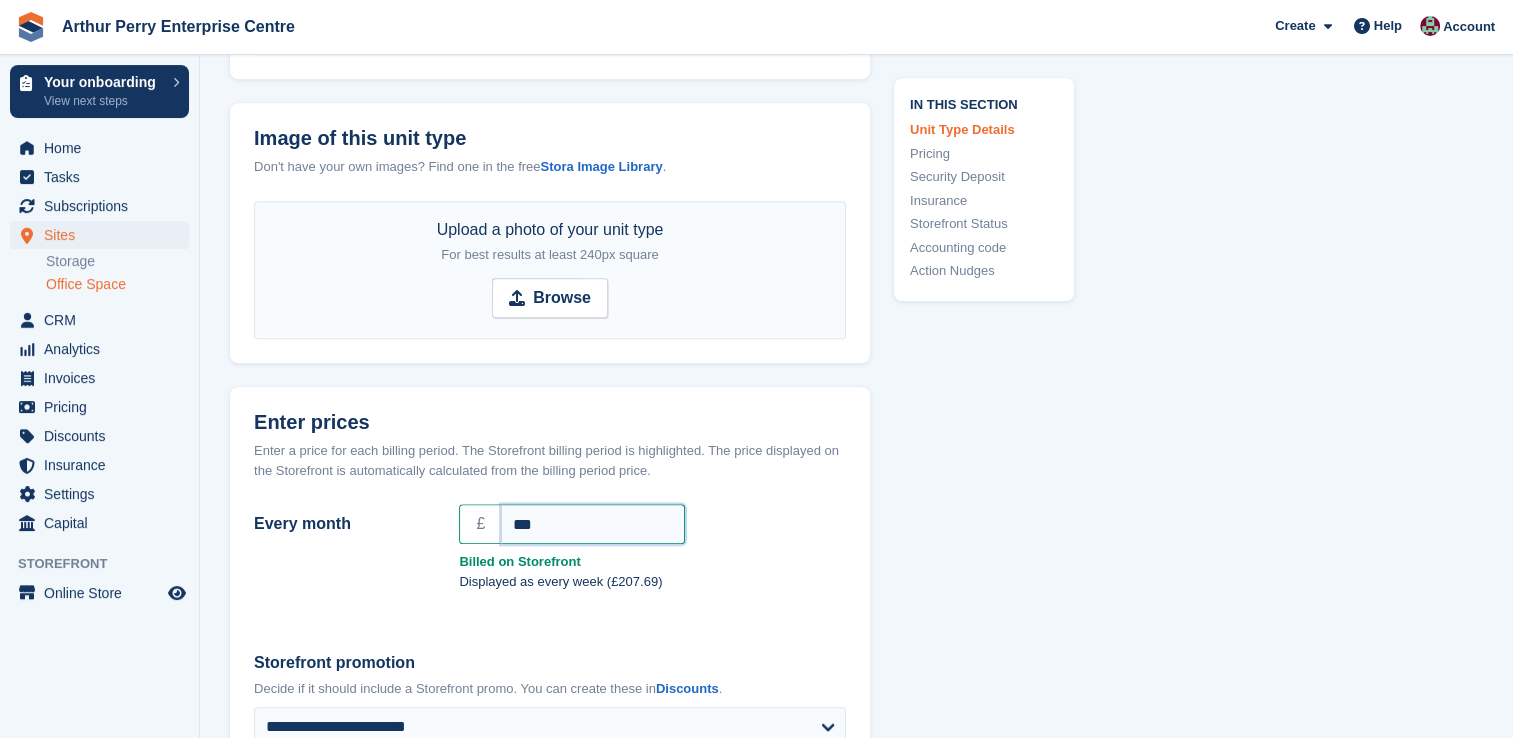 scroll, scrollTop: 900, scrollLeft: 0, axis: vertical 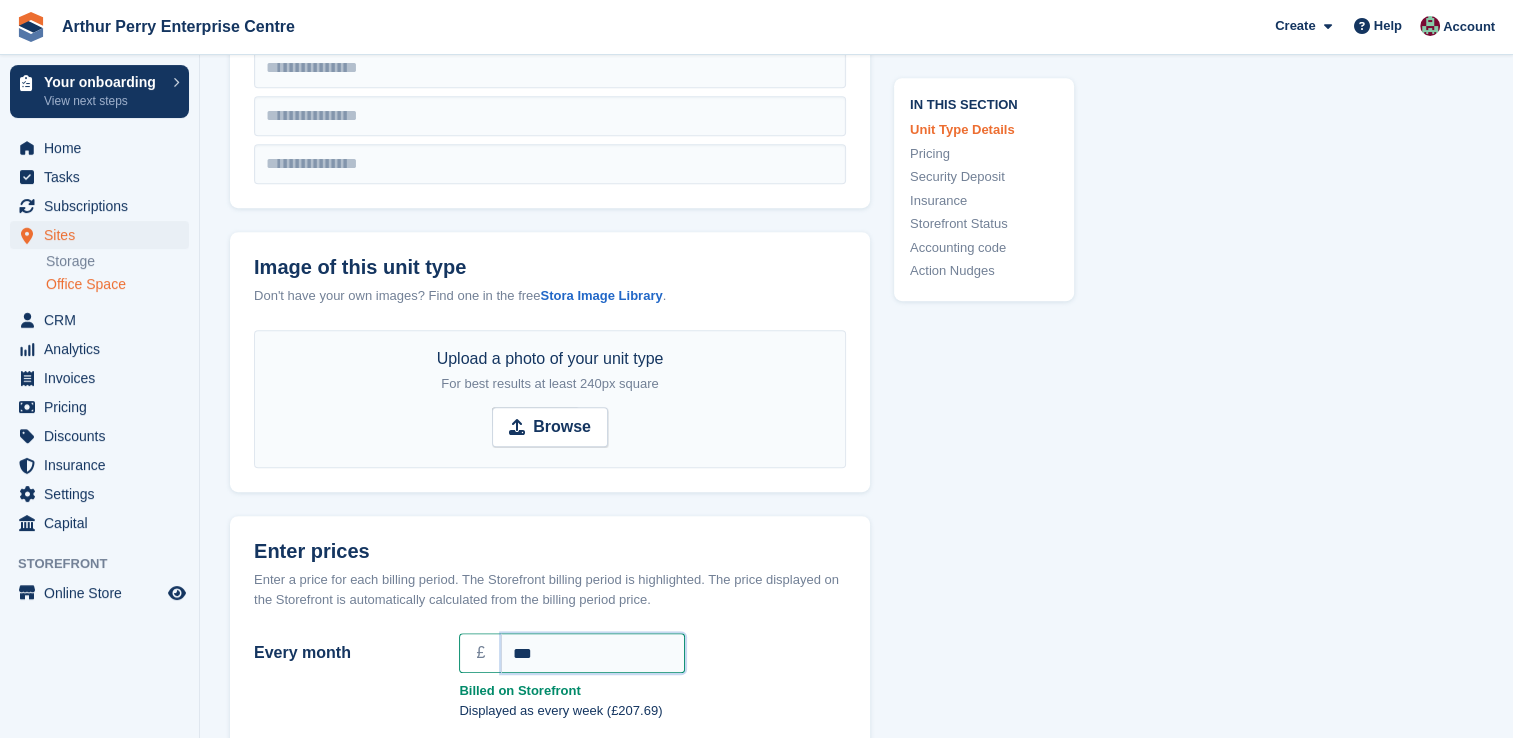 type on "***" 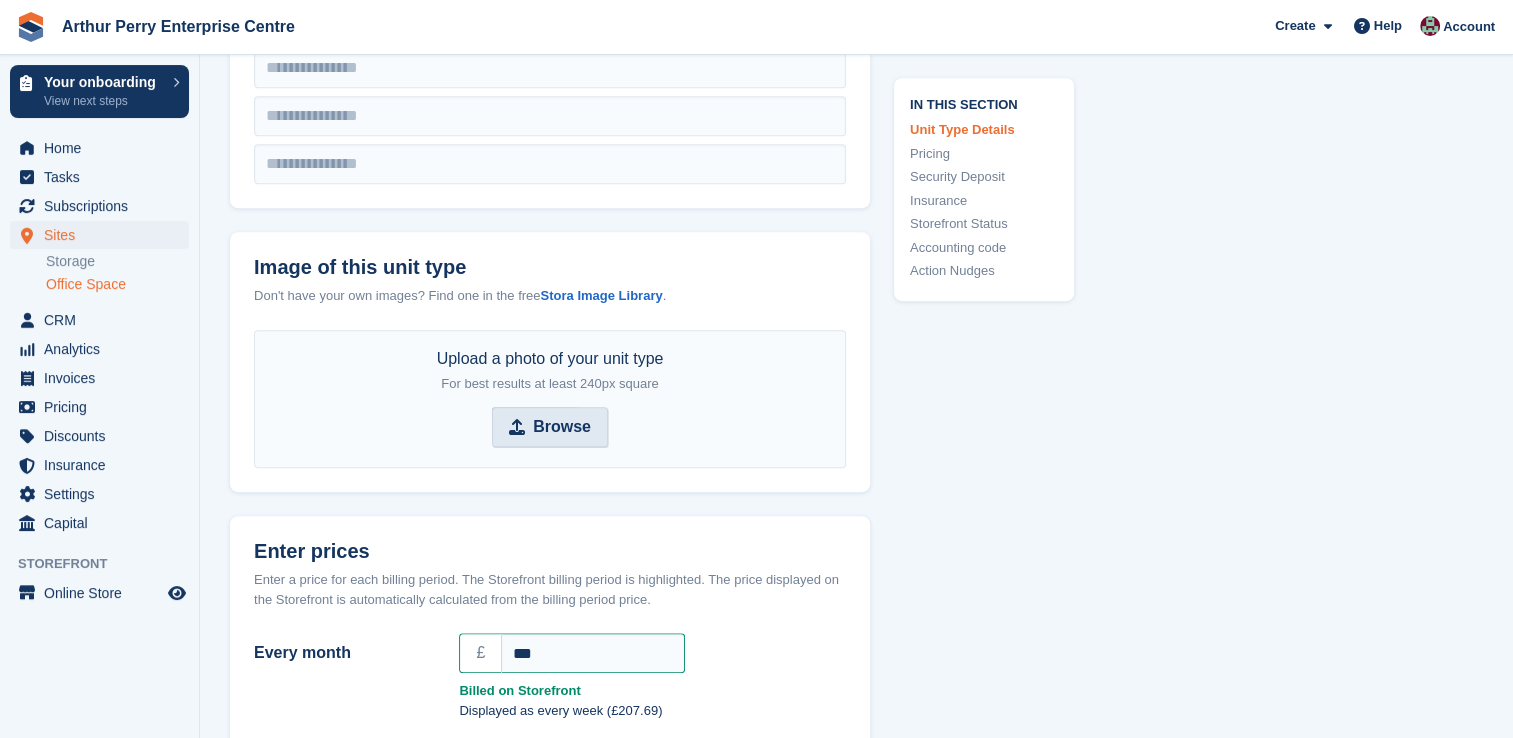 click at bounding box center [517, 427] 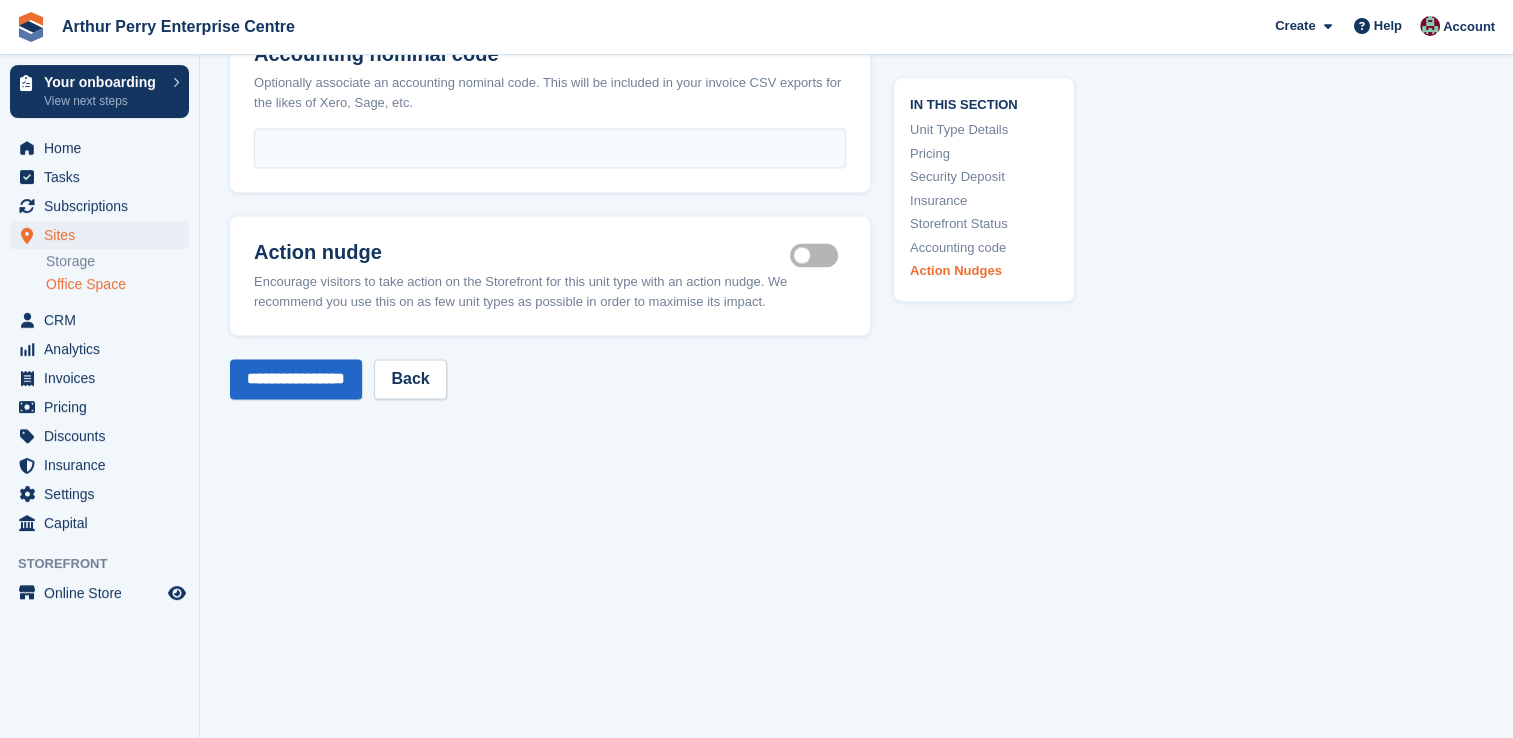 scroll, scrollTop: 3042, scrollLeft: 0, axis: vertical 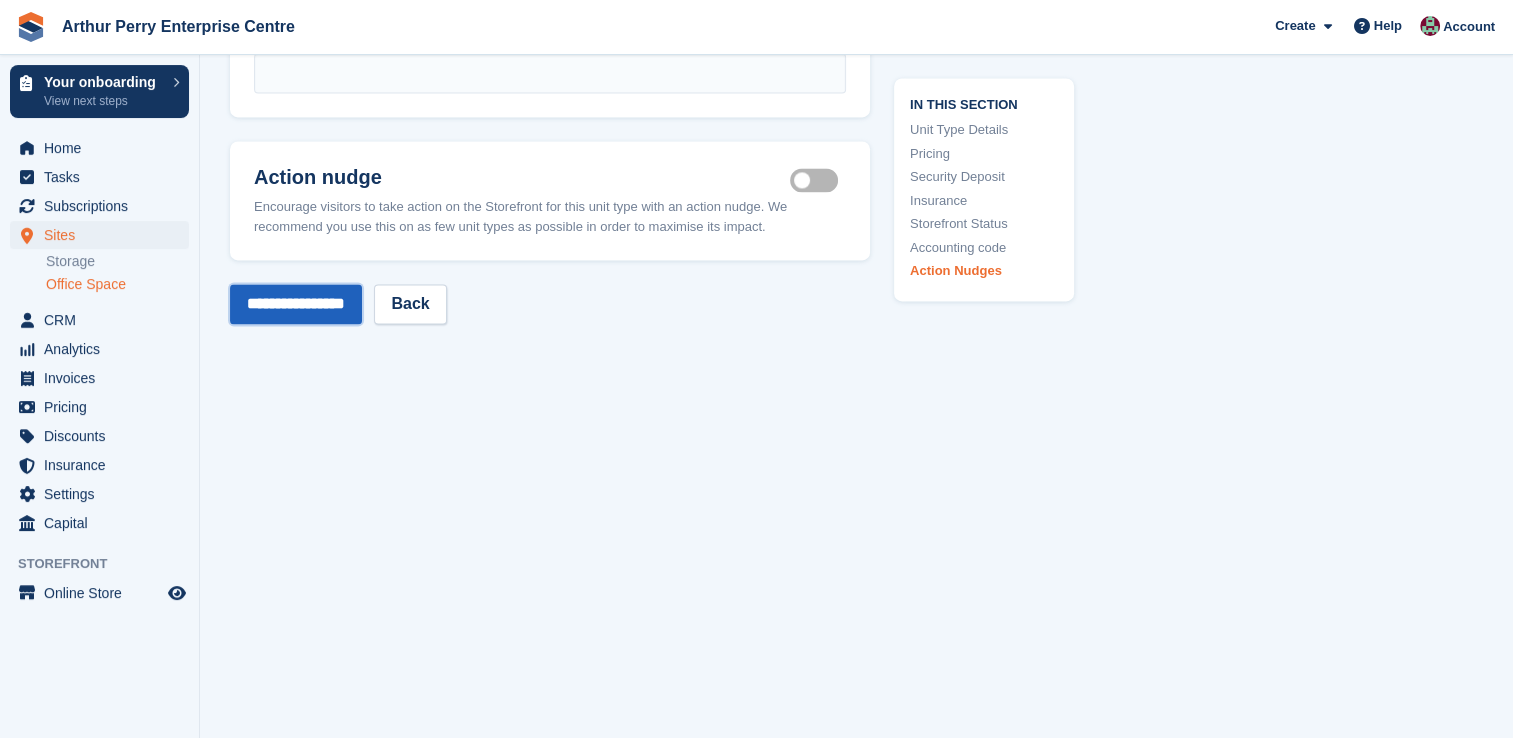 click on "**********" at bounding box center (296, 304) 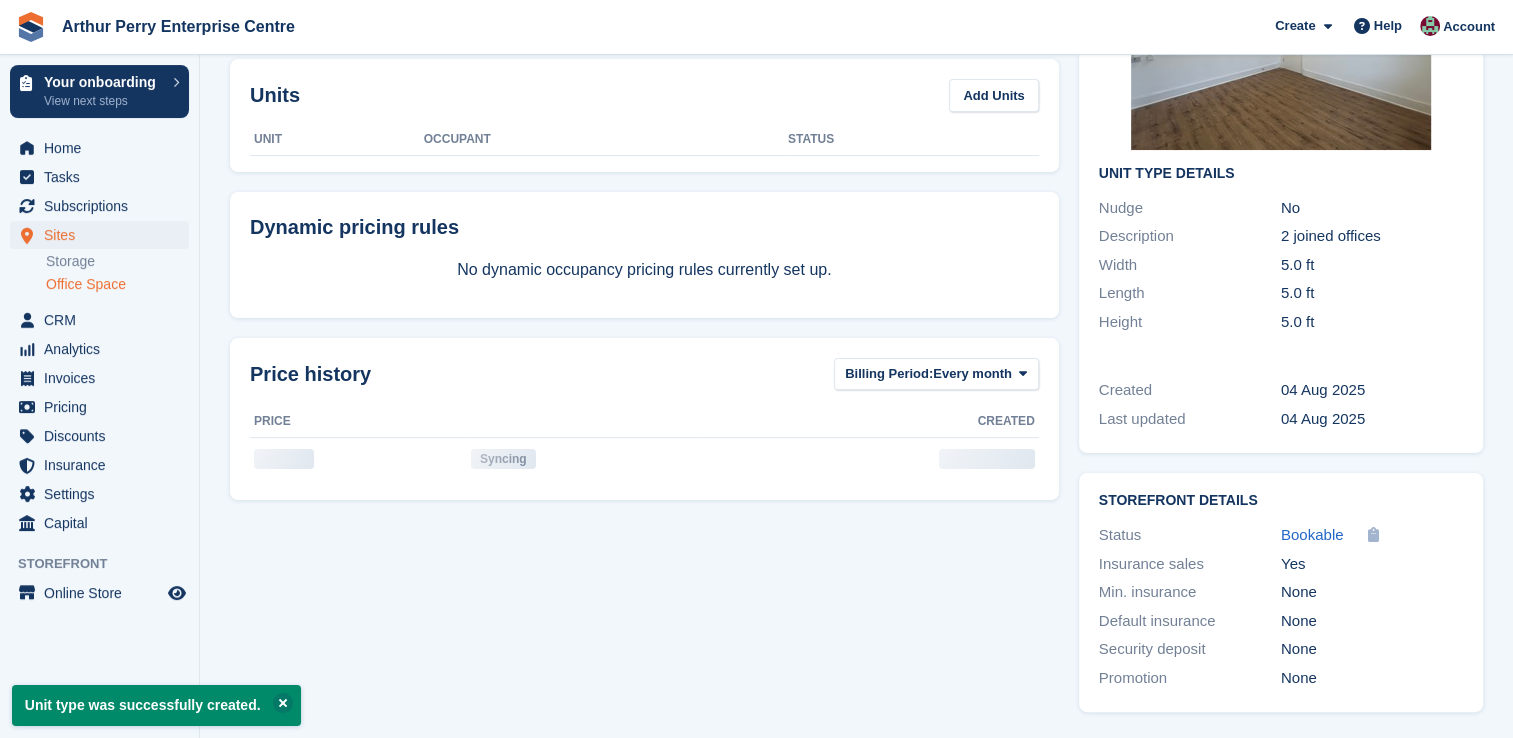 scroll, scrollTop: 0, scrollLeft: 0, axis: both 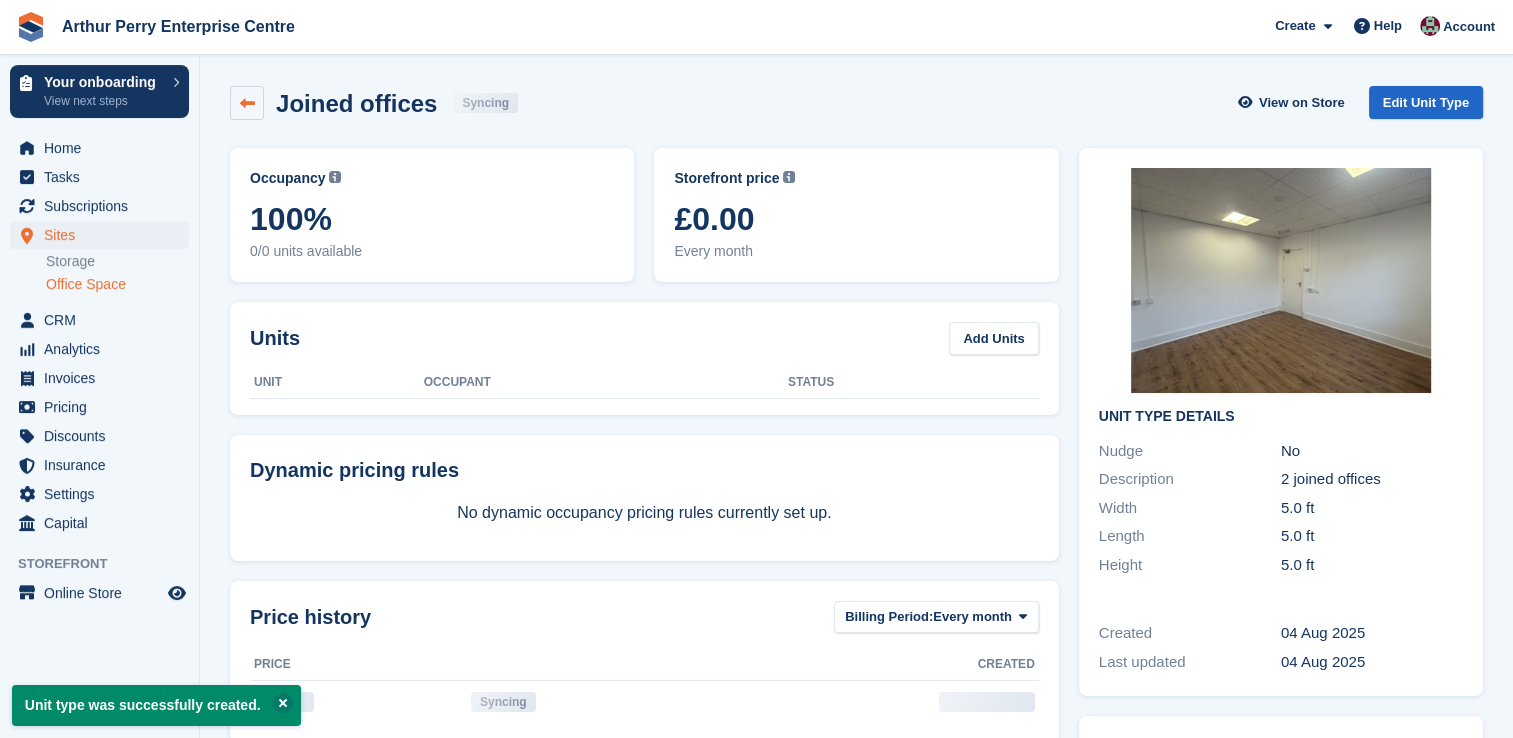 click at bounding box center [247, 103] 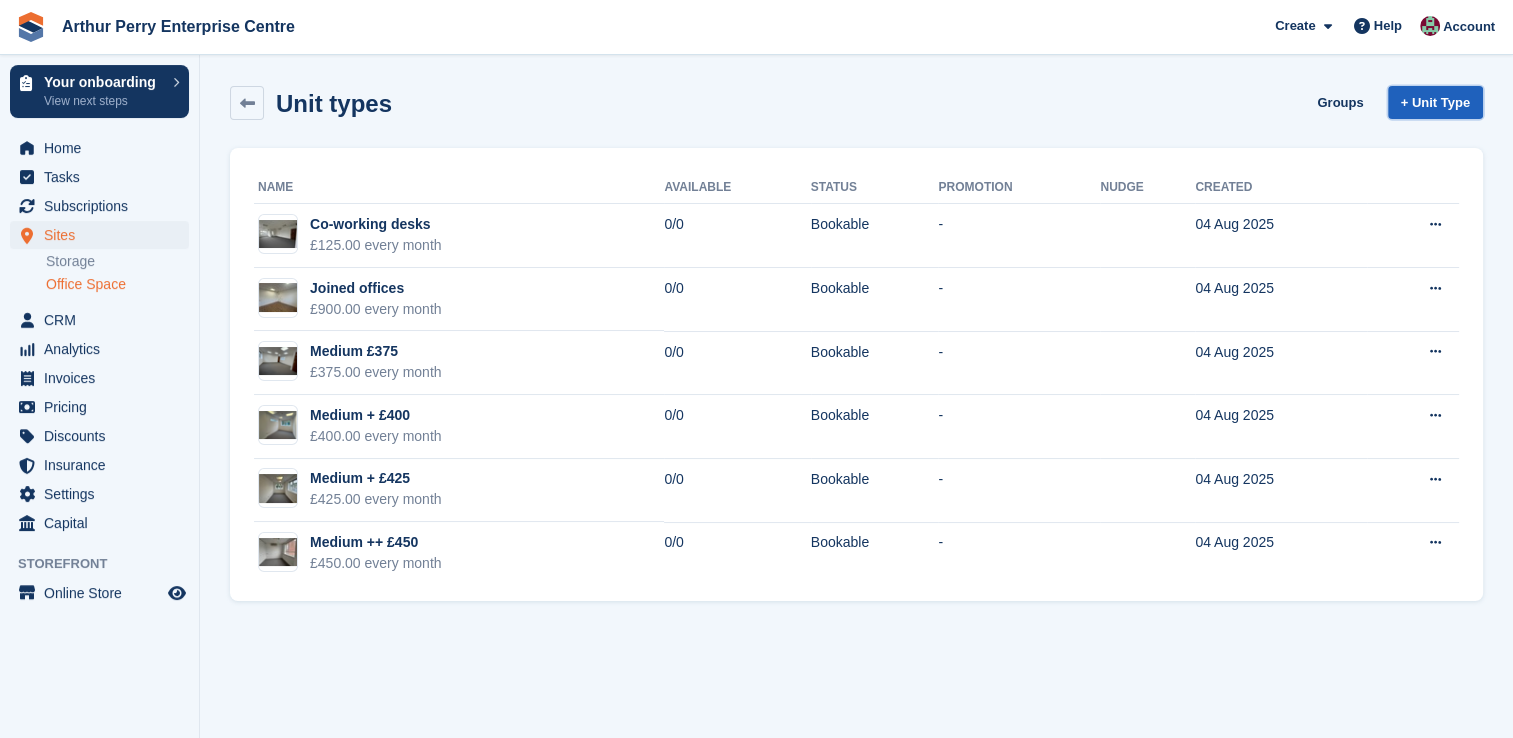 click on "+ Unit Type" at bounding box center (1435, 102) 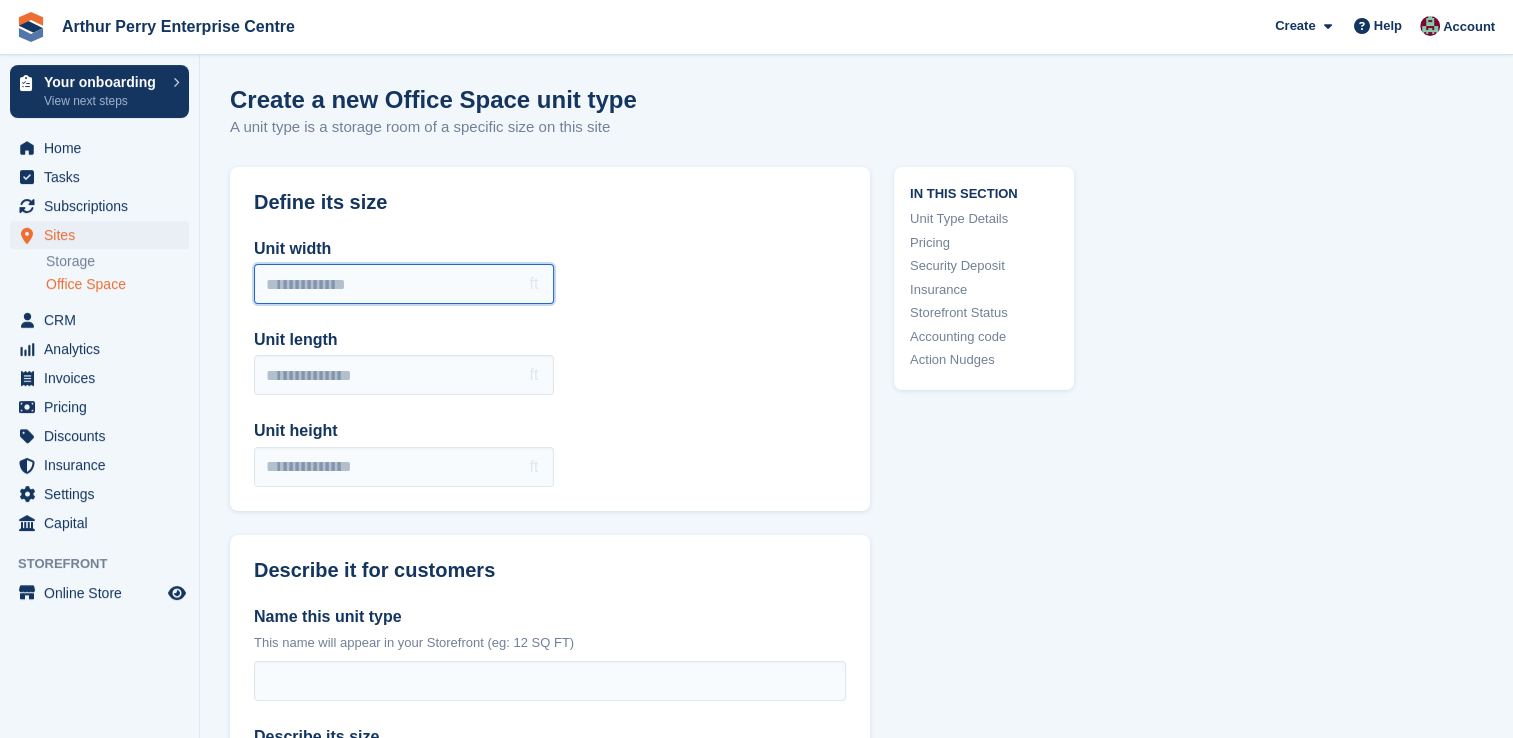 click on "Unit width" at bounding box center (404, 284) 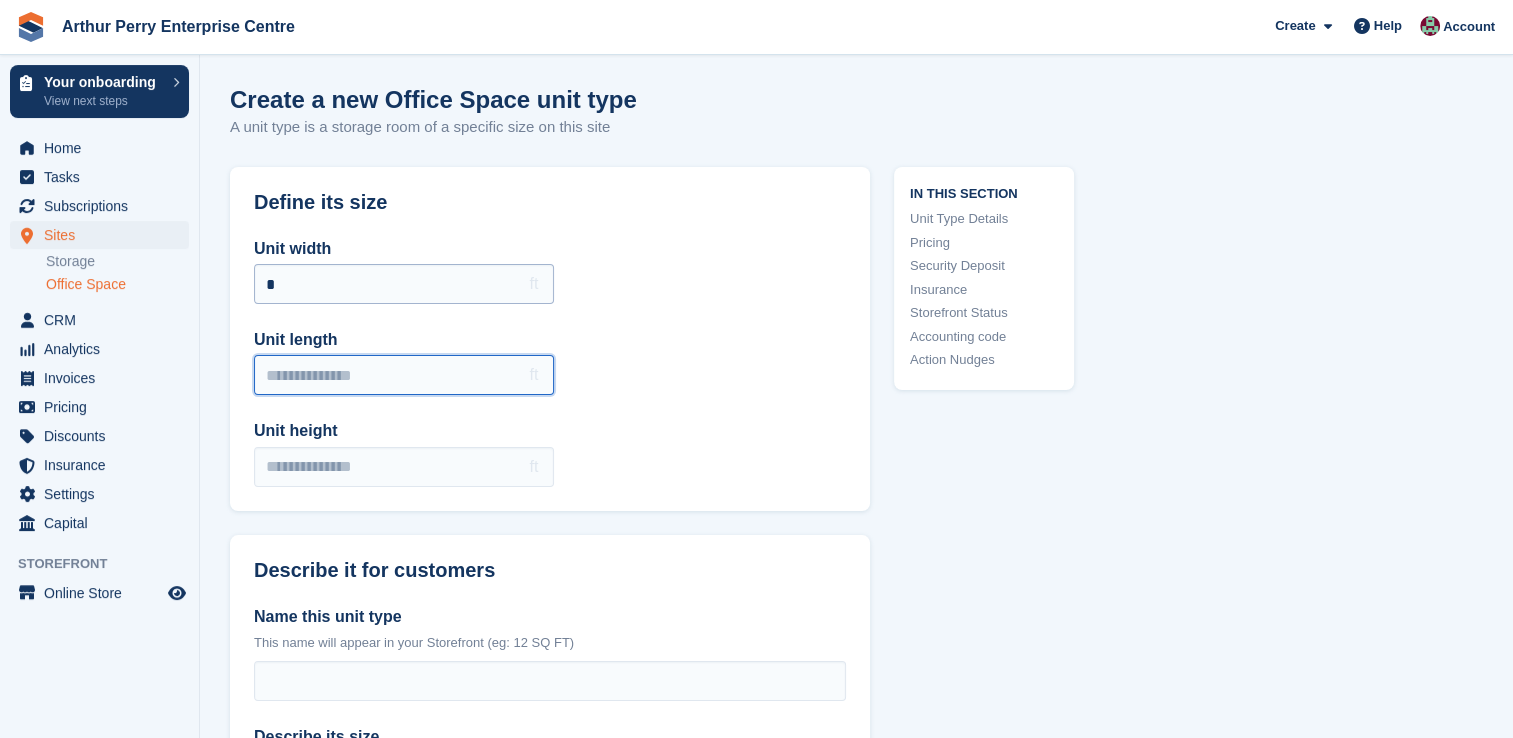 type on "*" 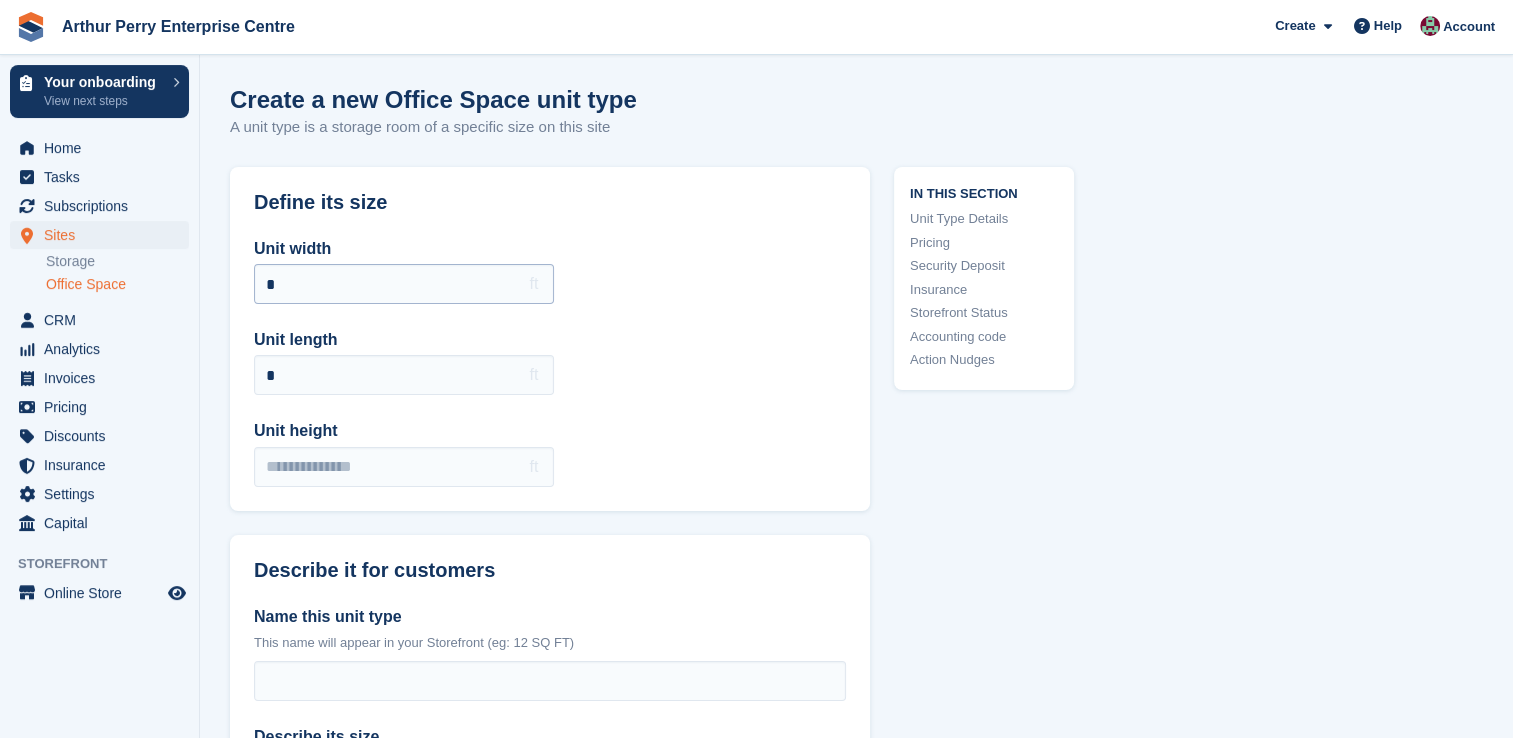 type on "*" 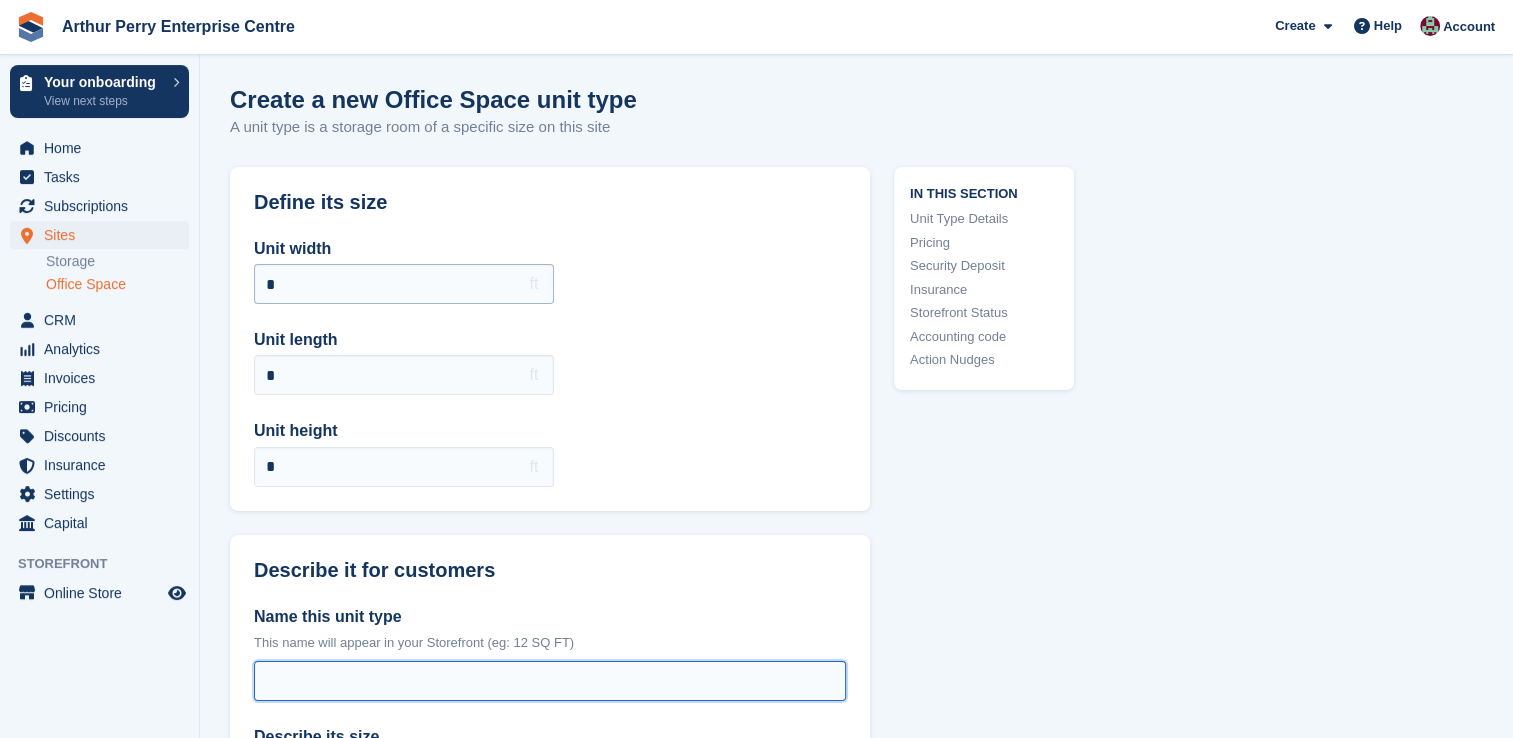 type on "**********" 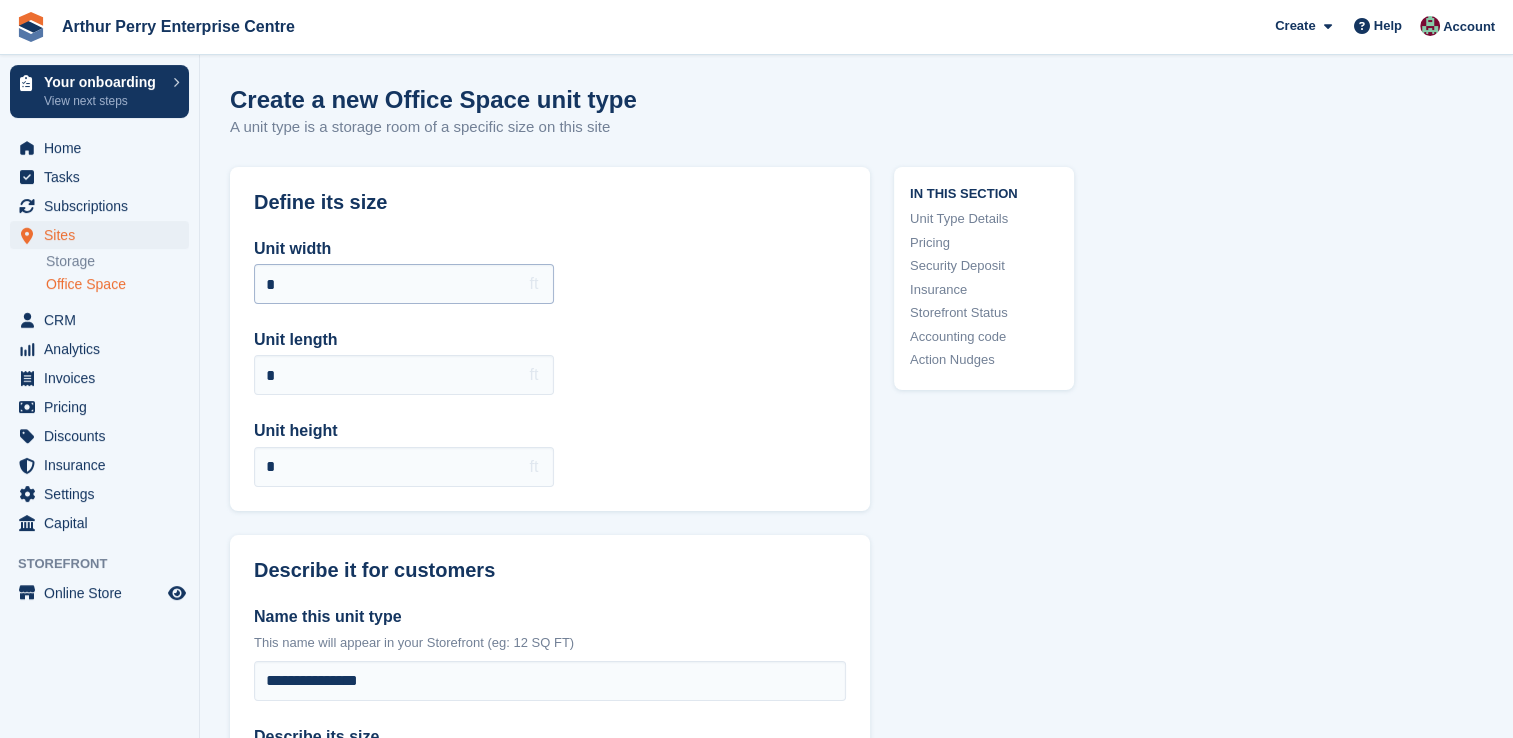 type on "**********" 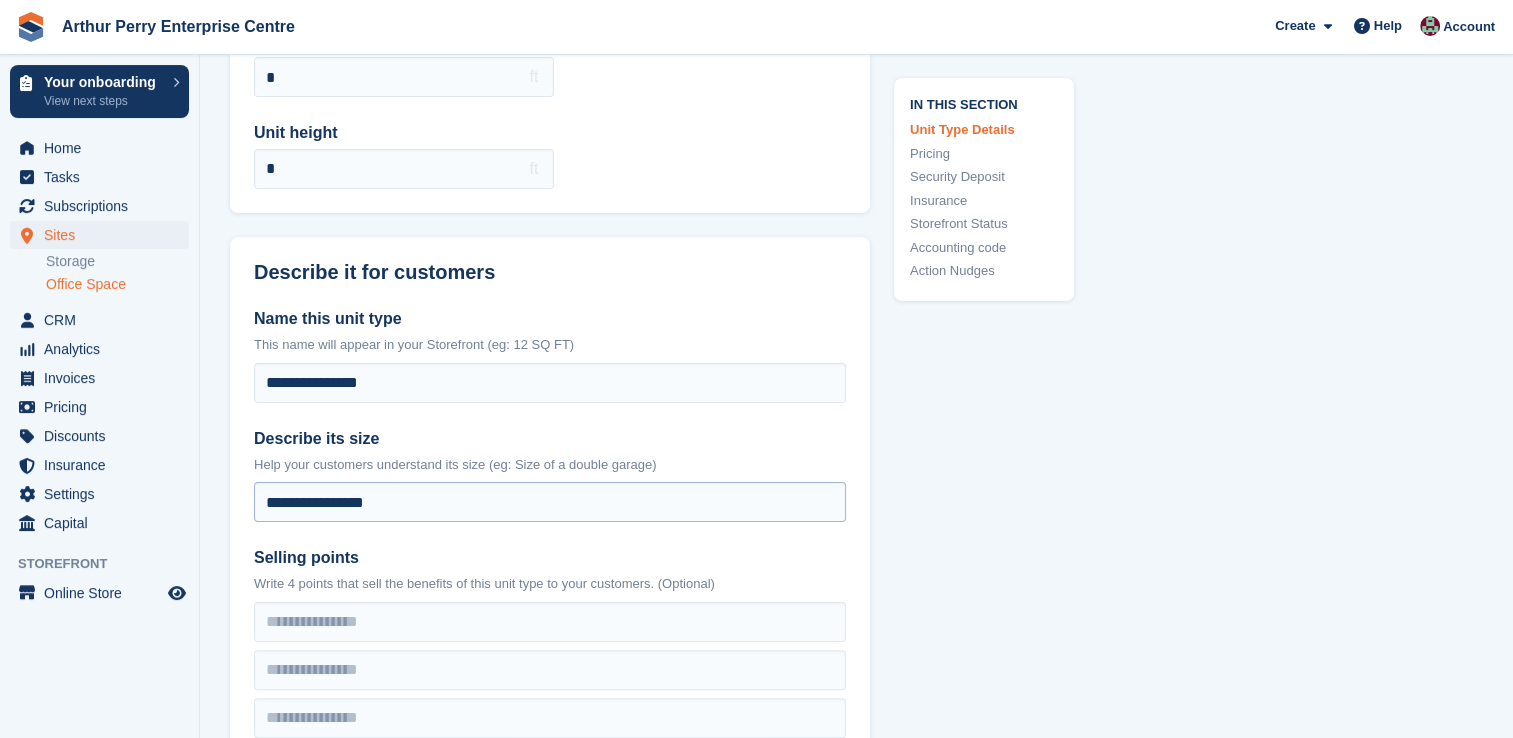 scroll, scrollTop: 300, scrollLeft: 0, axis: vertical 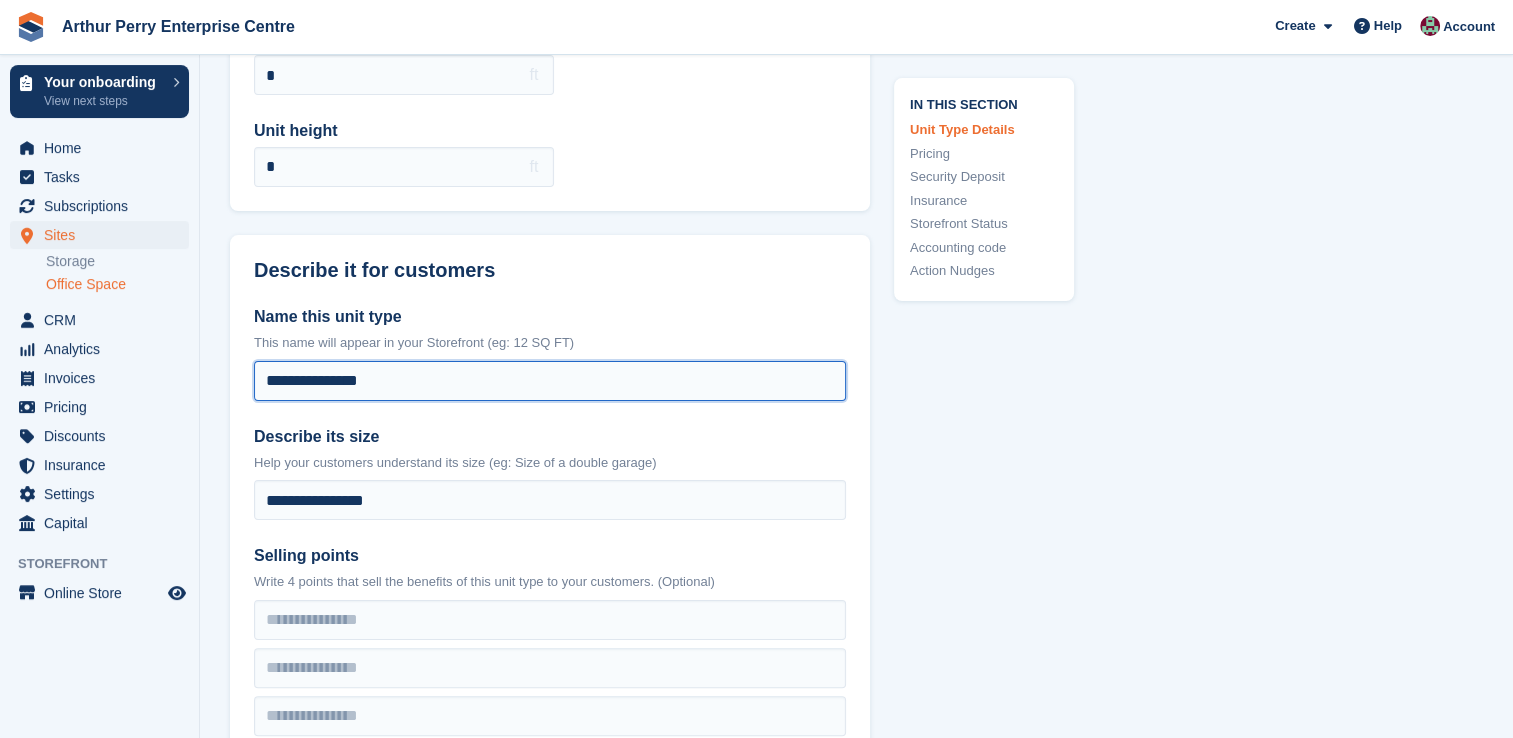 drag, startPoint x: 451, startPoint y: 394, endPoint x: 0, endPoint y: 346, distance: 453.54712 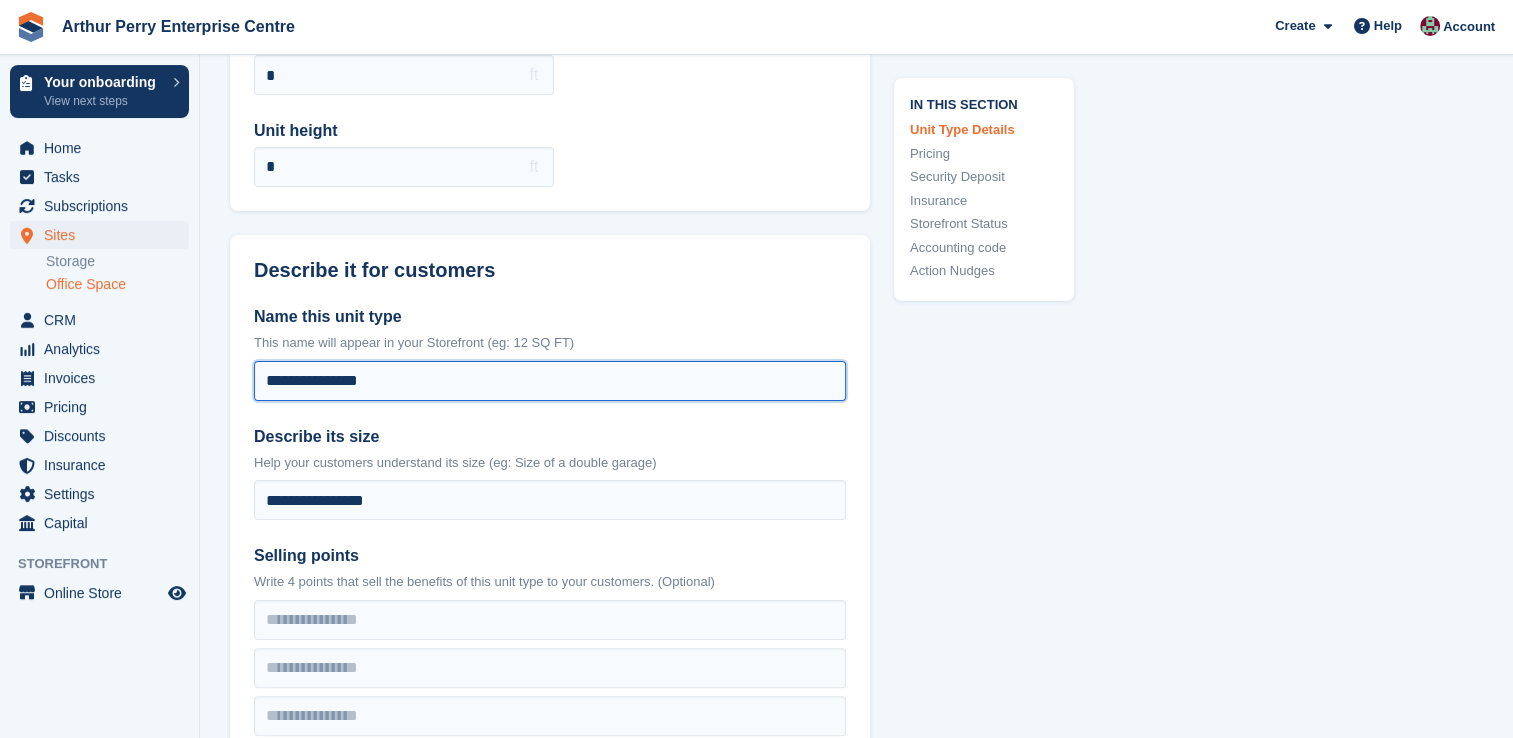 click on "Arthur Perry Enterprise Centre
Create
Subscription
Invoice
Contact
Deal
Discount
Page
Help
Chat Support
Submit a support request
Help Center
Get answers to Stora questions" at bounding box center [756, 69] 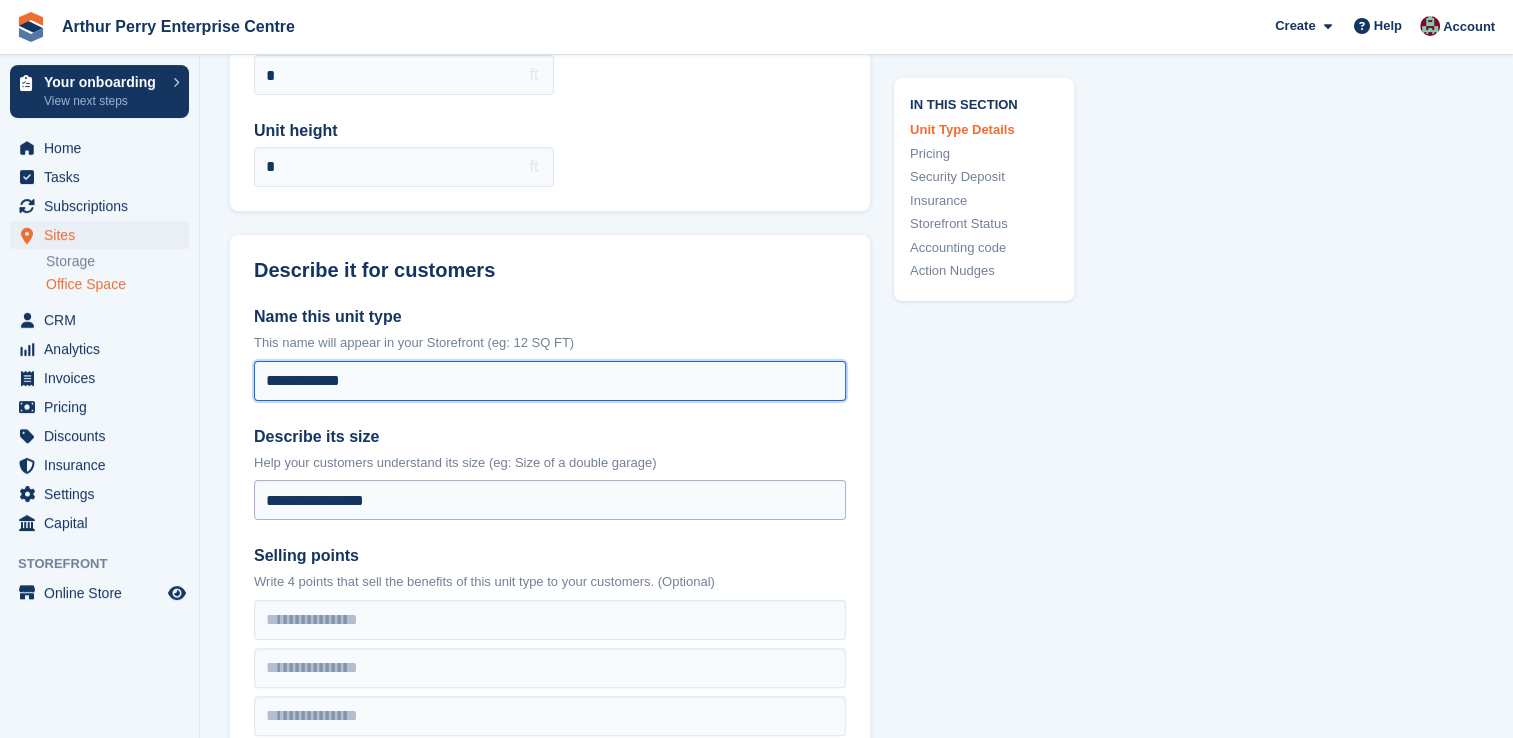 type on "**********" 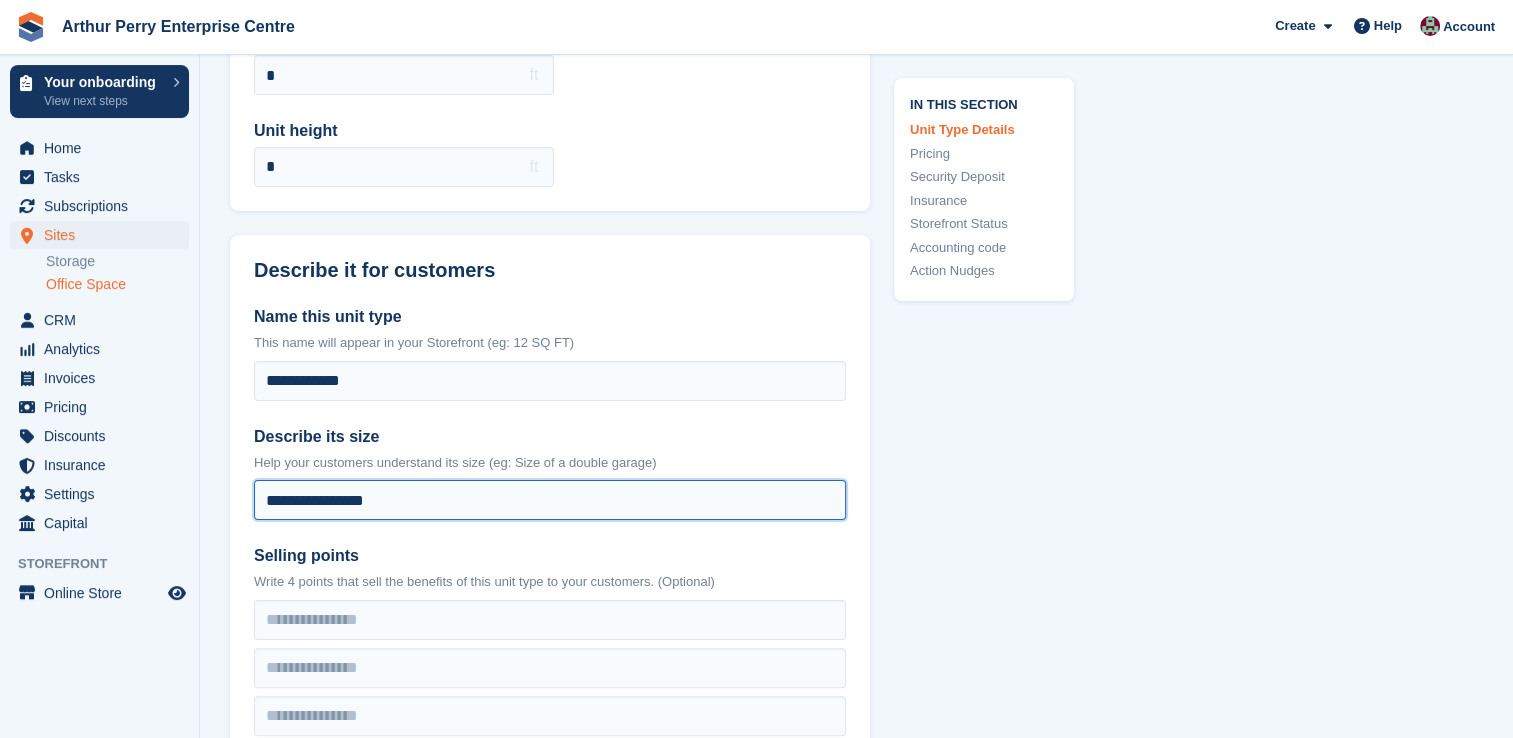 drag, startPoint x: 388, startPoint y: 498, endPoint x: 0, endPoint y: 490, distance: 388.08246 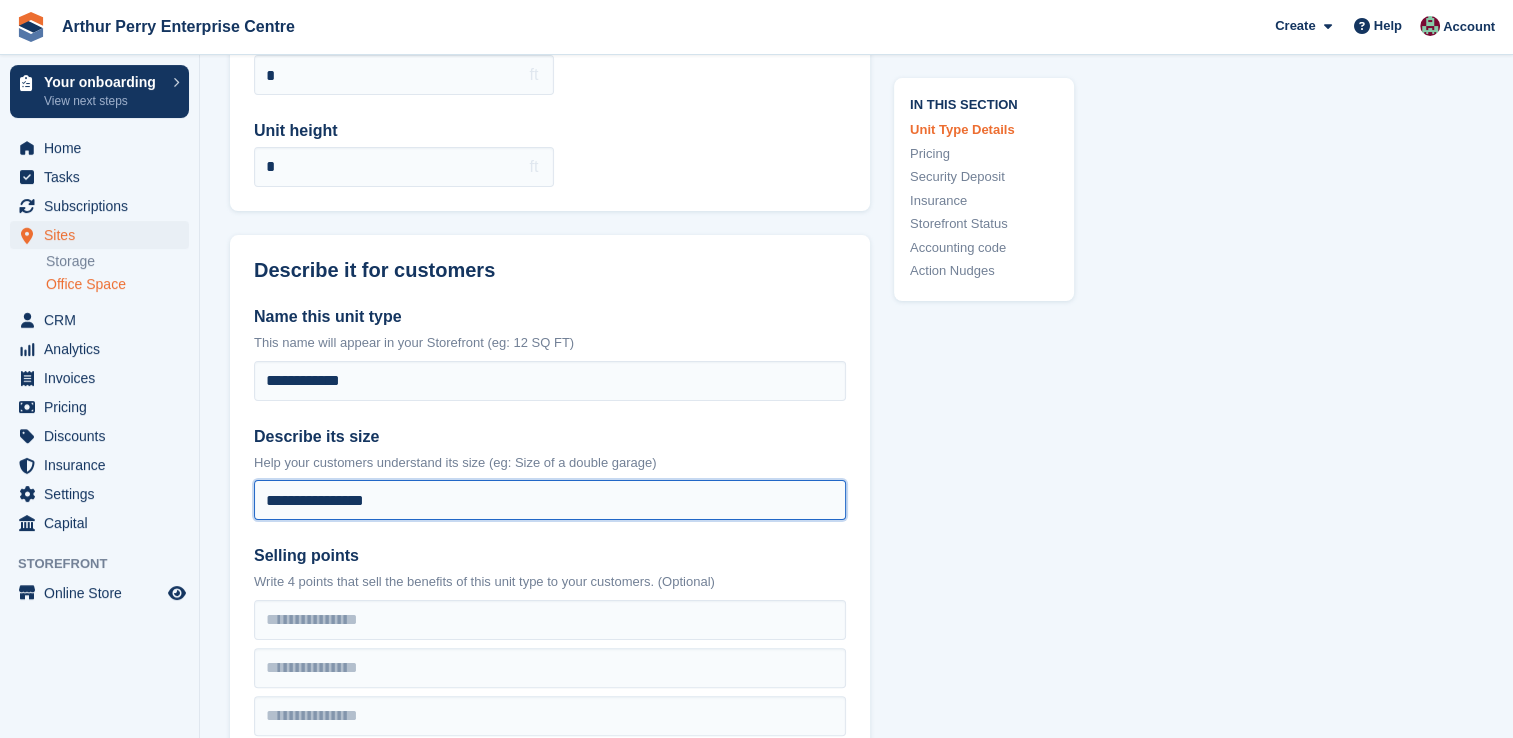 click on "Arthur Perry Enterprise Centre
Create
Subscription
Invoice
Contact
Deal
Discount
Page
Help
Chat Support
Submit a support request
Help Center
Get answers to Stora questions" at bounding box center (756, 69) 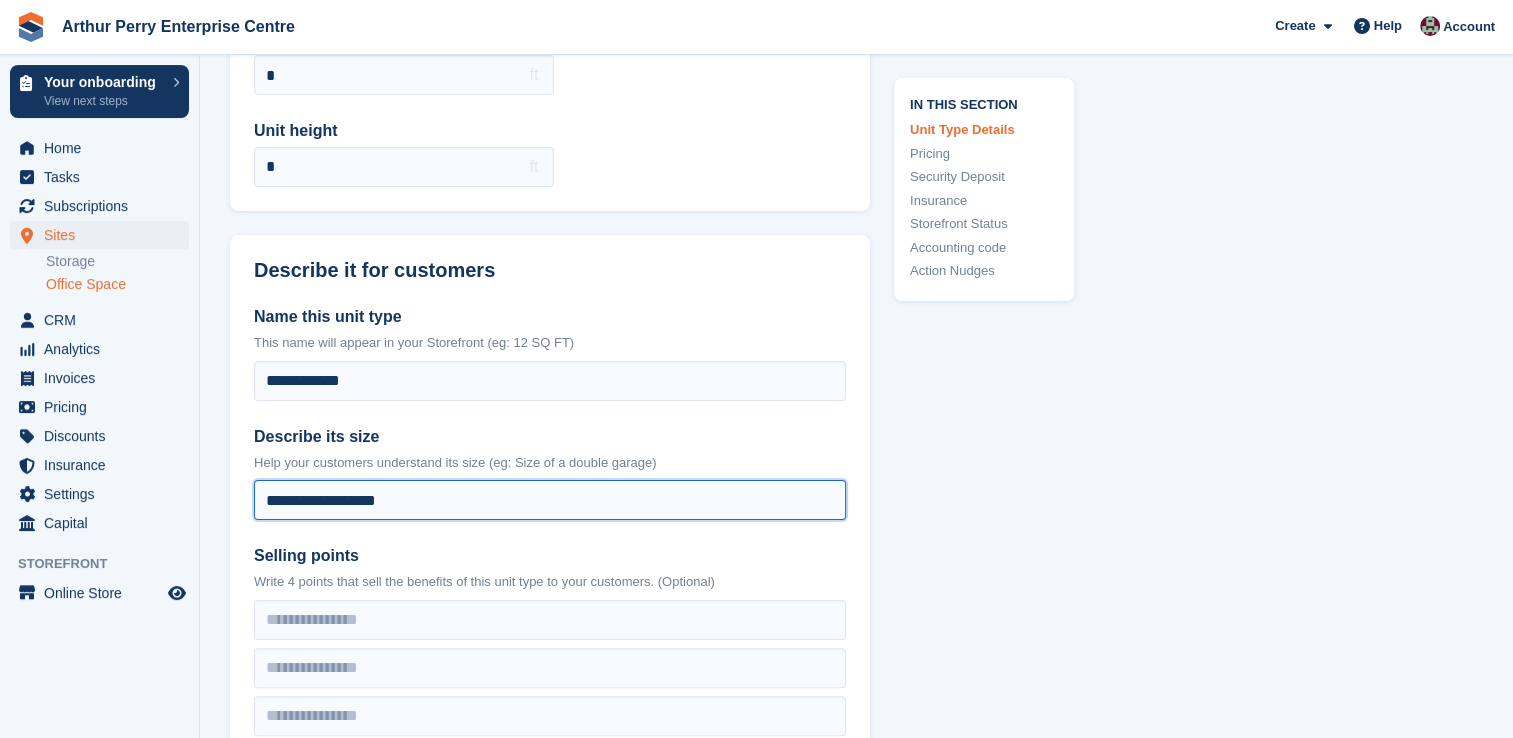 drag, startPoint x: 312, startPoint y: 508, endPoint x: 232, endPoint y: 514, distance: 80.224686 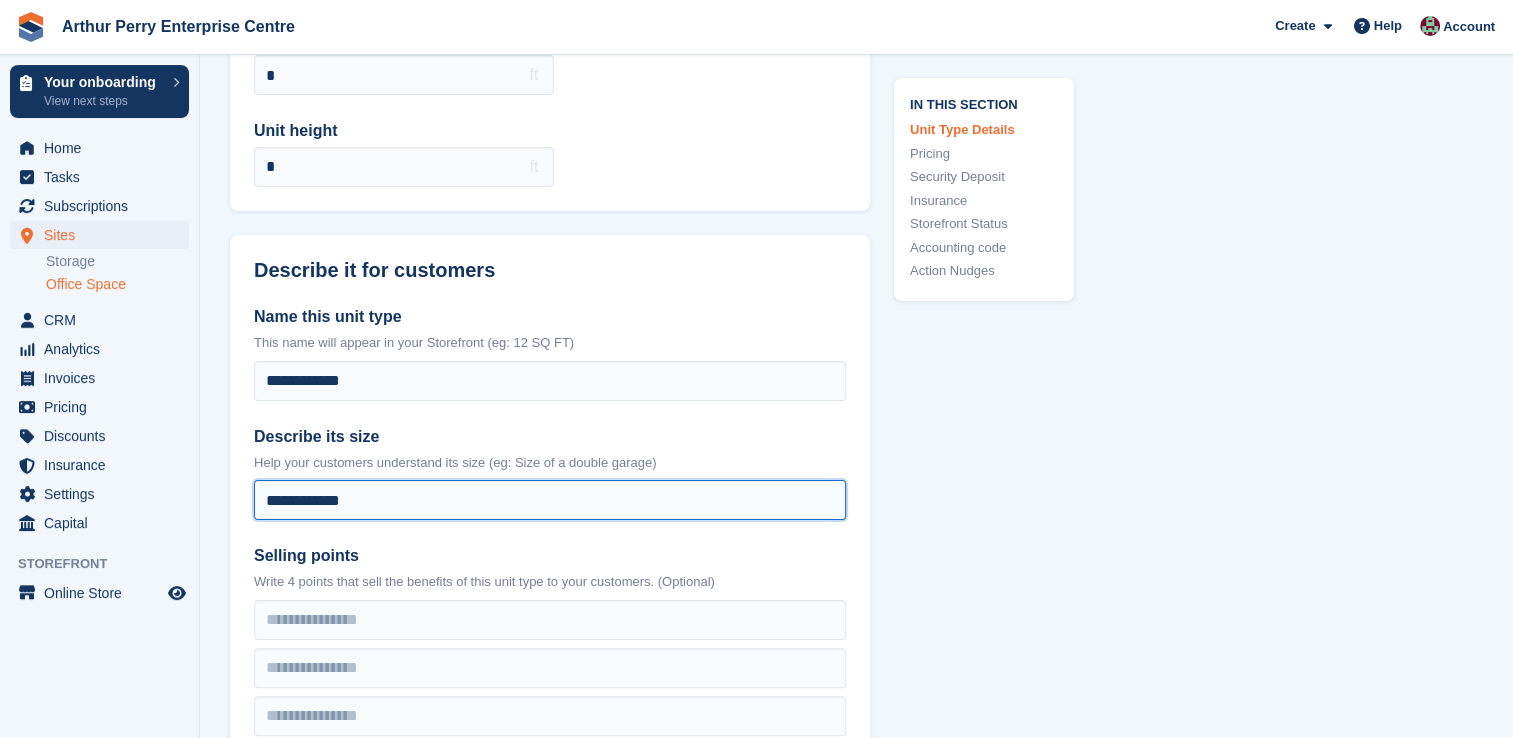 click on "**********" at bounding box center (550, 500) 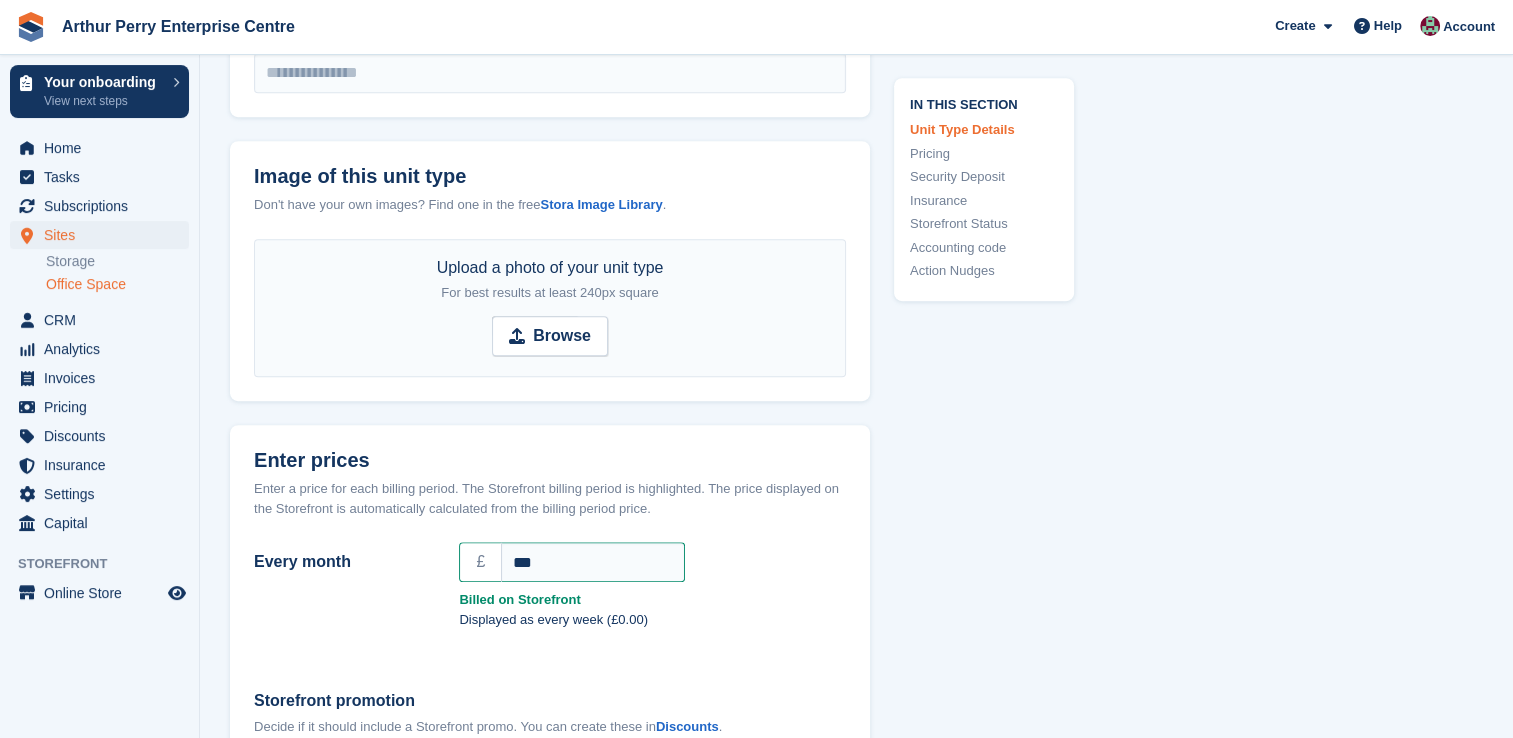 scroll, scrollTop: 1000, scrollLeft: 0, axis: vertical 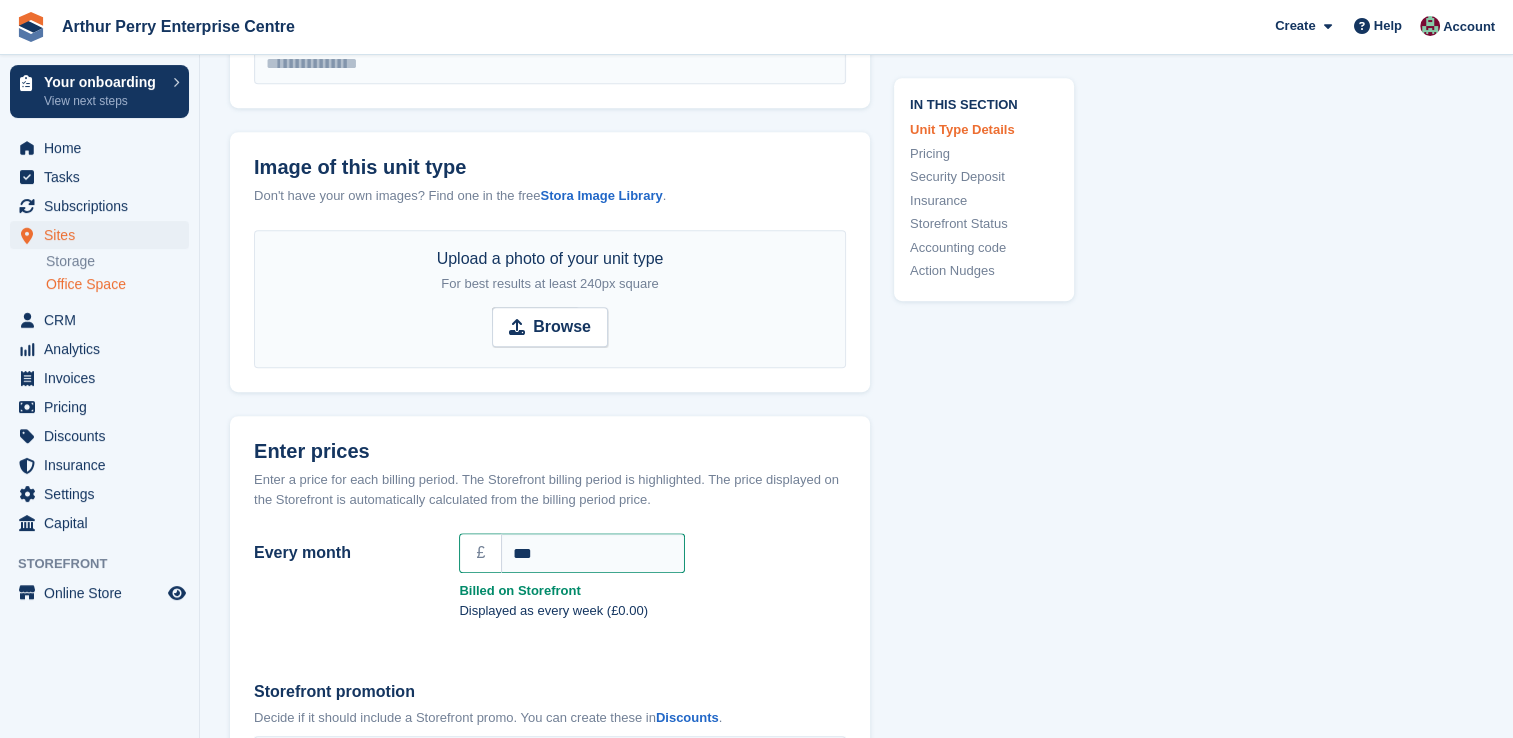 type on "**********" 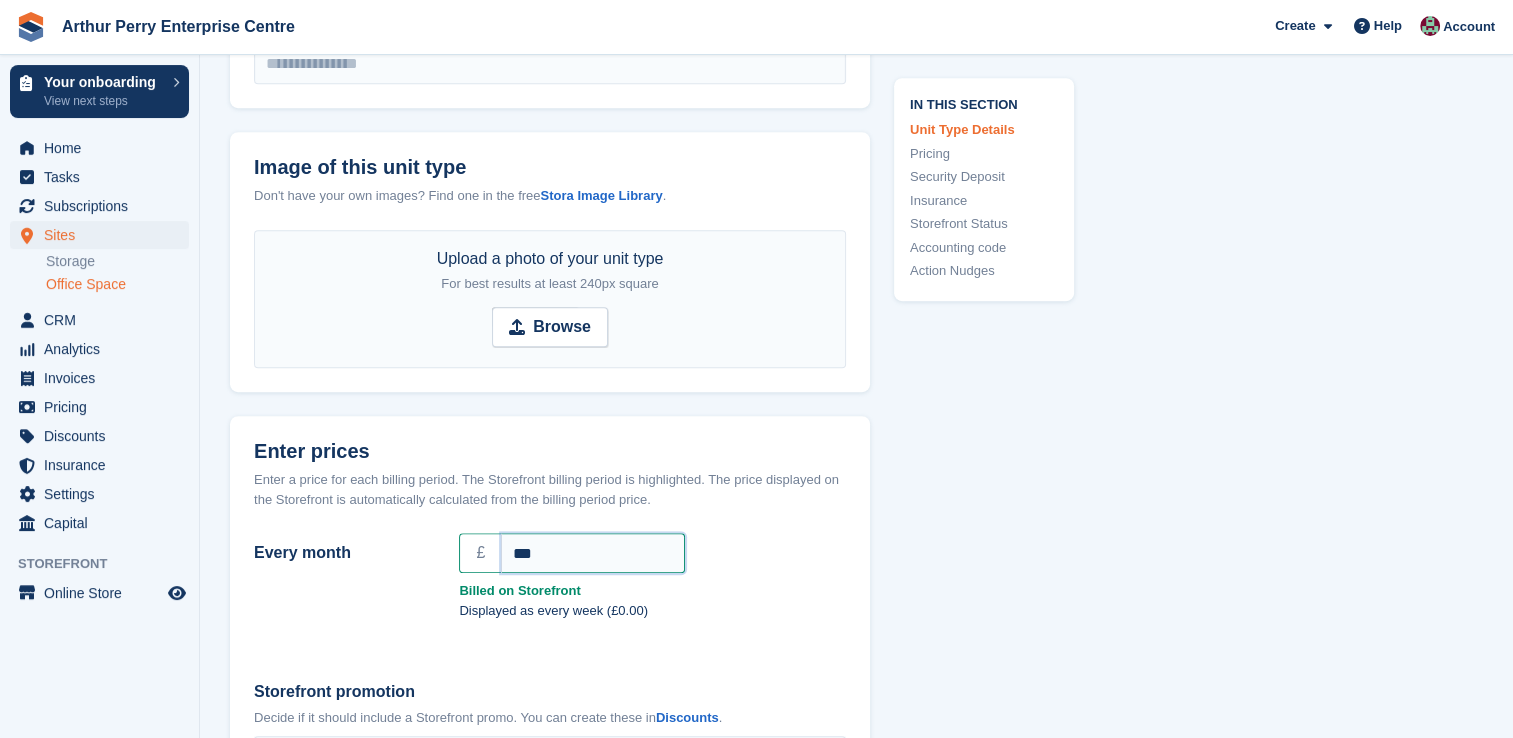 drag, startPoint x: 580, startPoint y: 547, endPoint x: 391, endPoint y: 540, distance: 189.12958 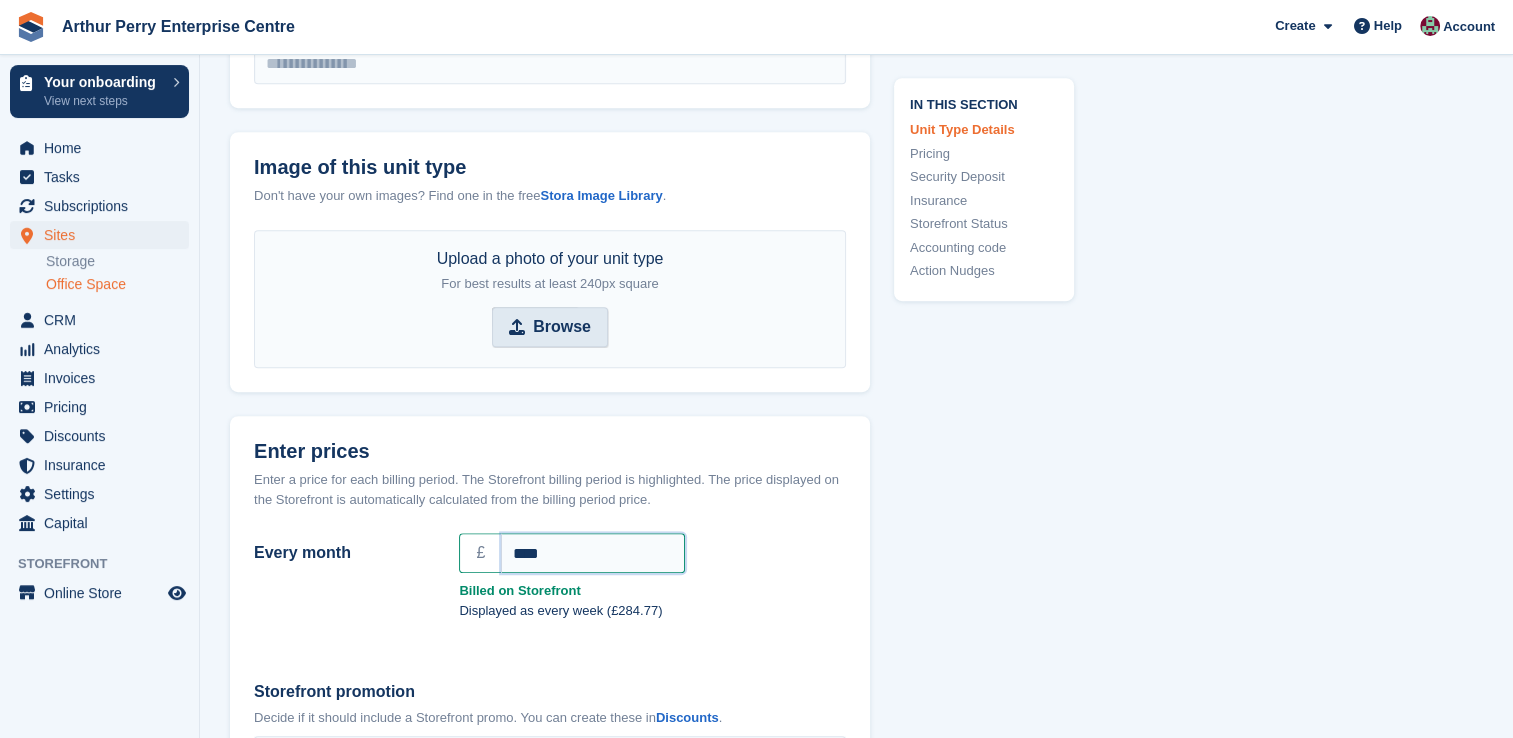 type on "****" 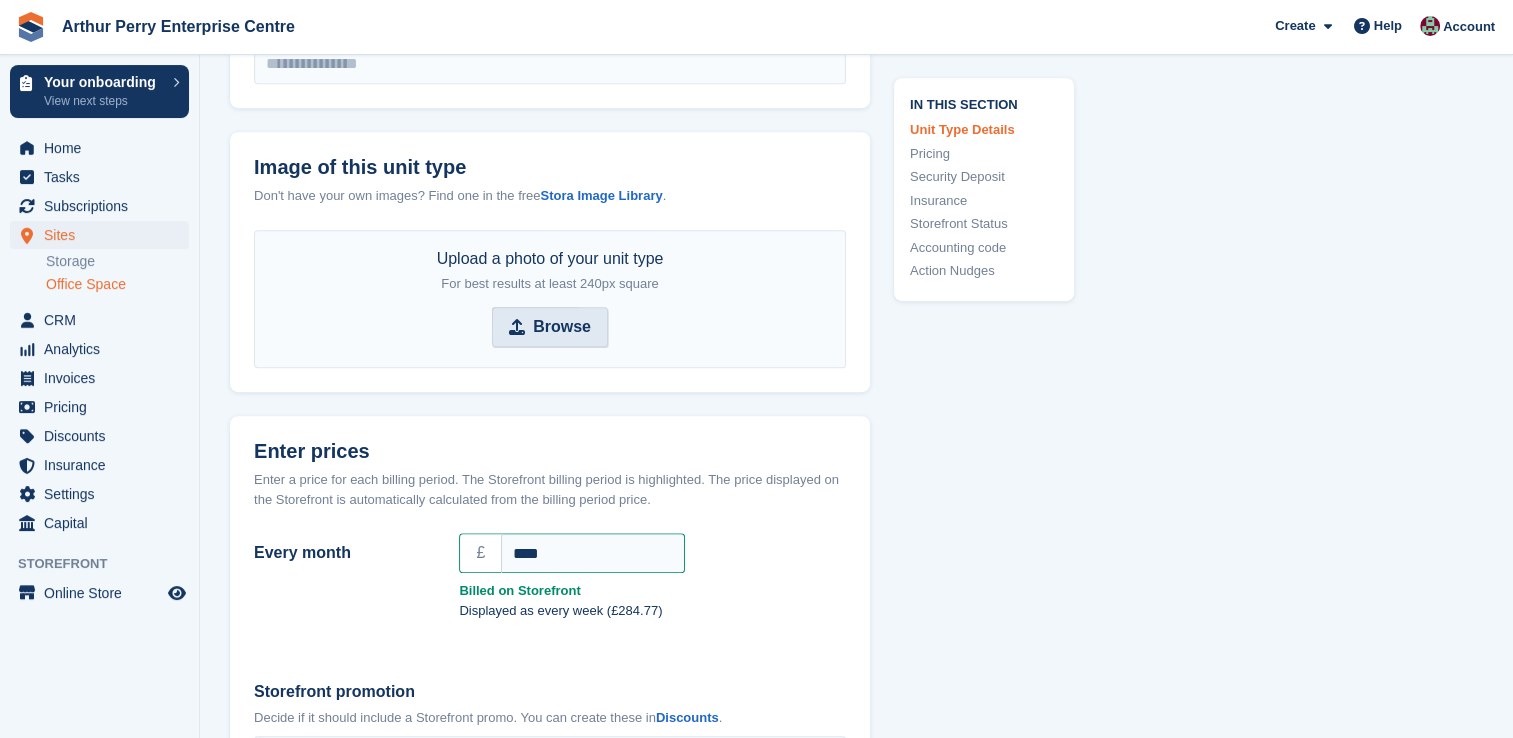 click on "Browse" at bounding box center [562, 327] 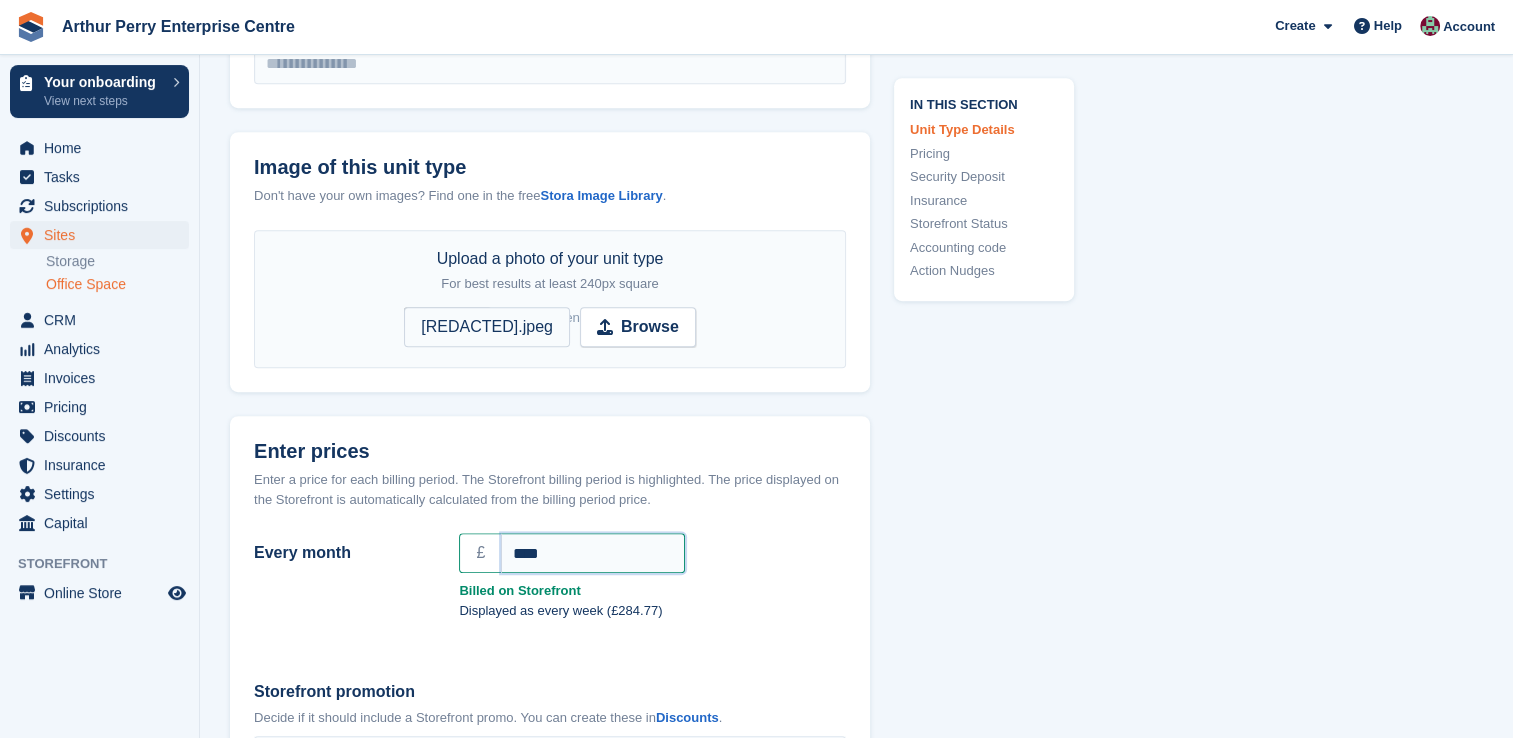 drag, startPoint x: 580, startPoint y: 556, endPoint x: 419, endPoint y: 554, distance: 161.01242 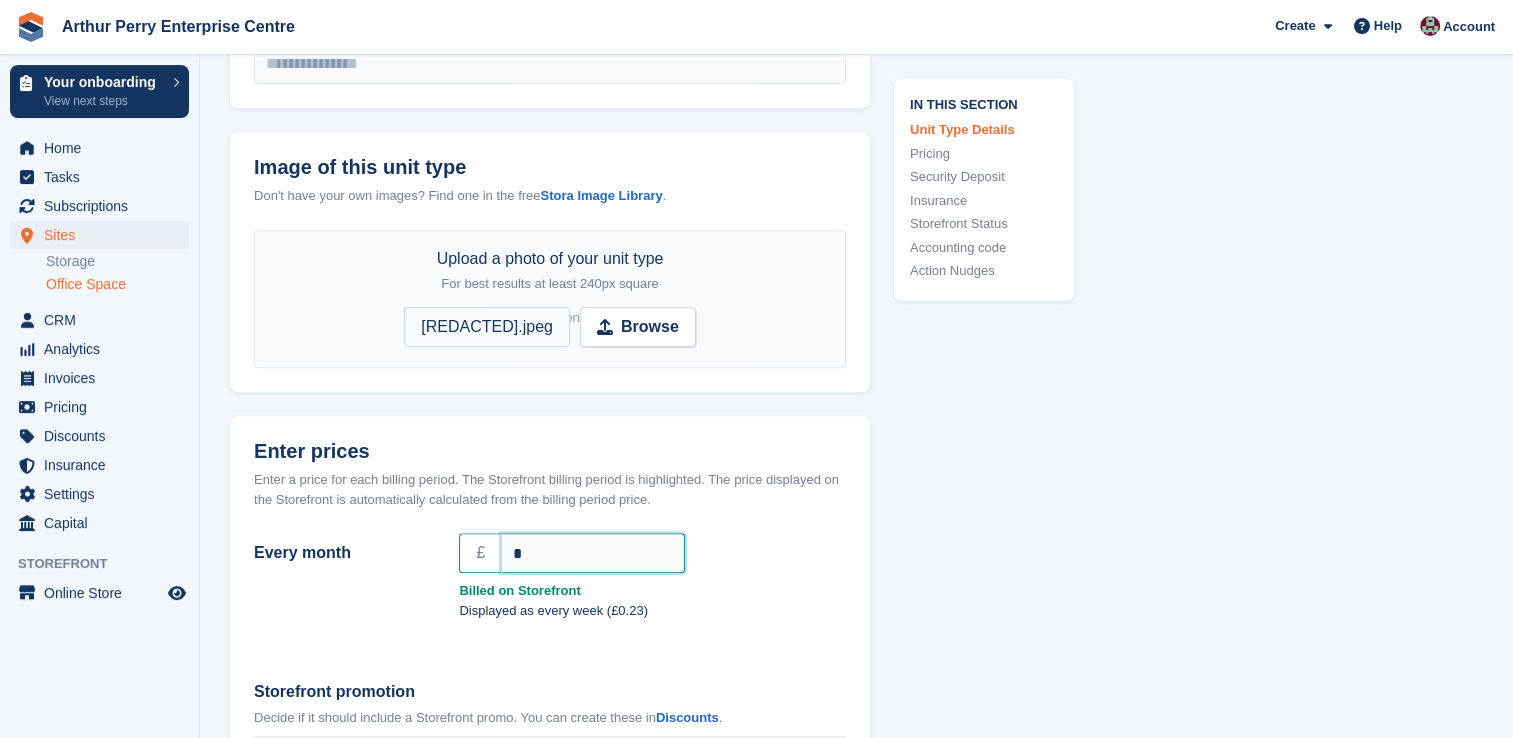 type on "*" 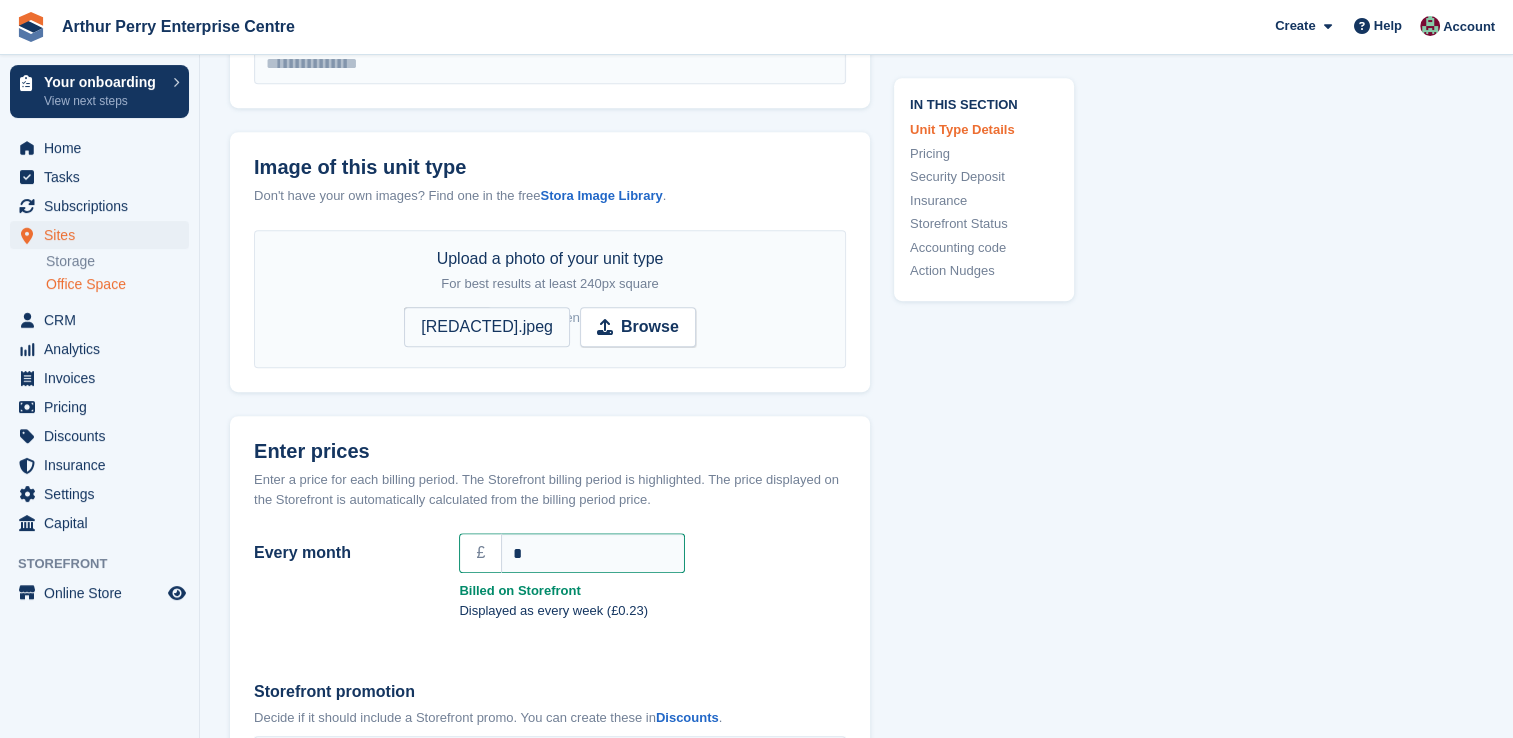 click on "Enter a price for each billing period. The Storefront billing period is highlighted. The price displayed on the Storefront is automatically calculated from the billing period price." at bounding box center [550, 489] 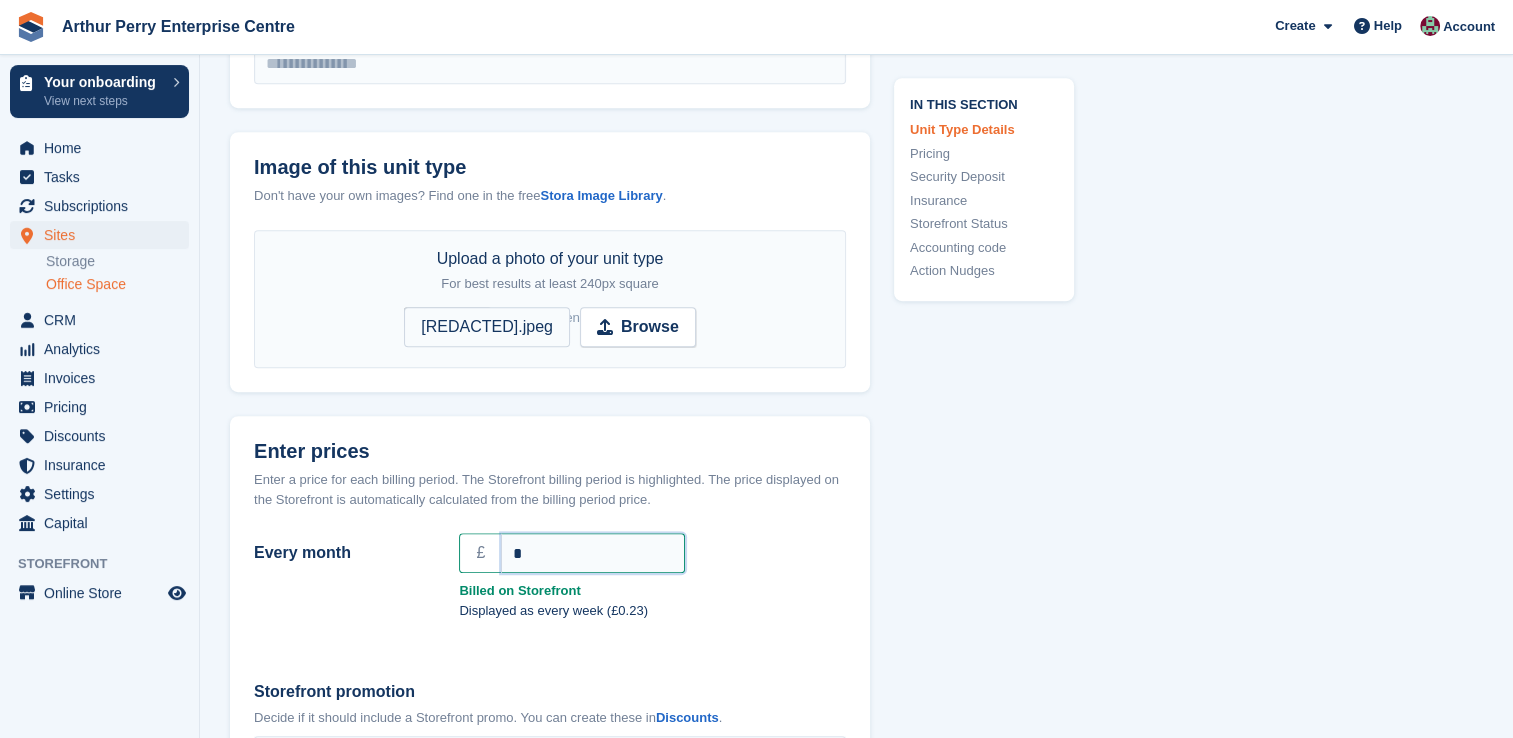 click on "*" at bounding box center (593, 553) 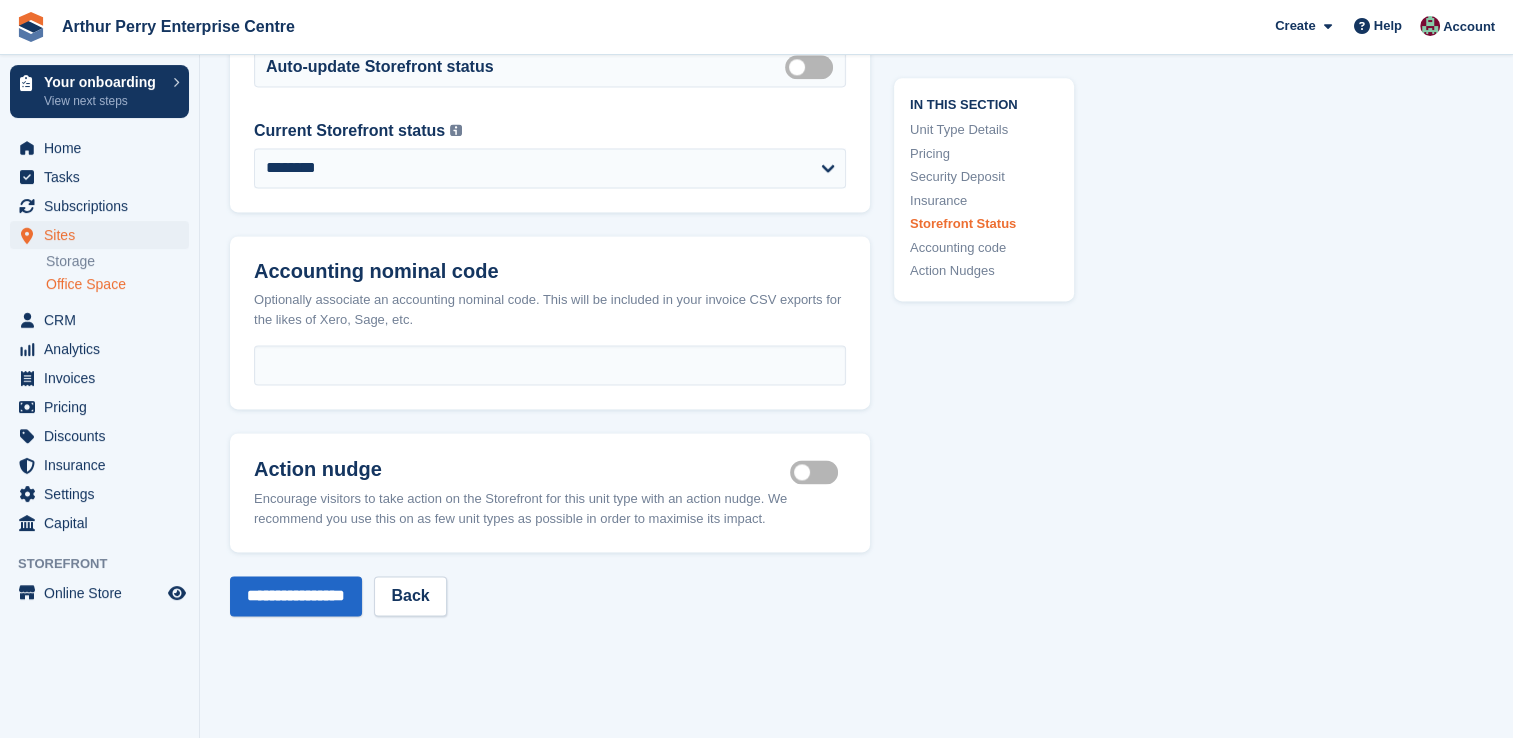 scroll, scrollTop: 3000, scrollLeft: 0, axis: vertical 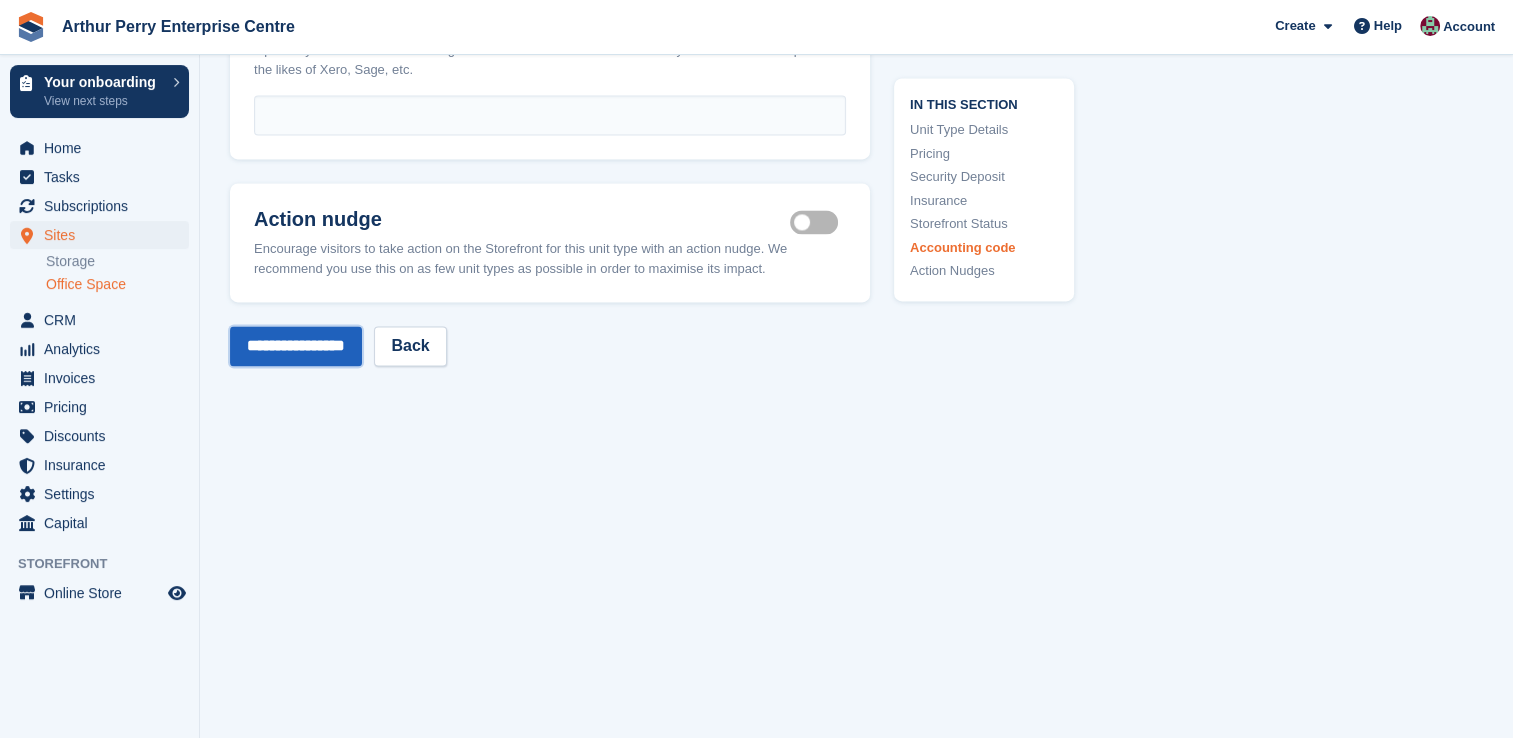click on "**********" at bounding box center [296, 346] 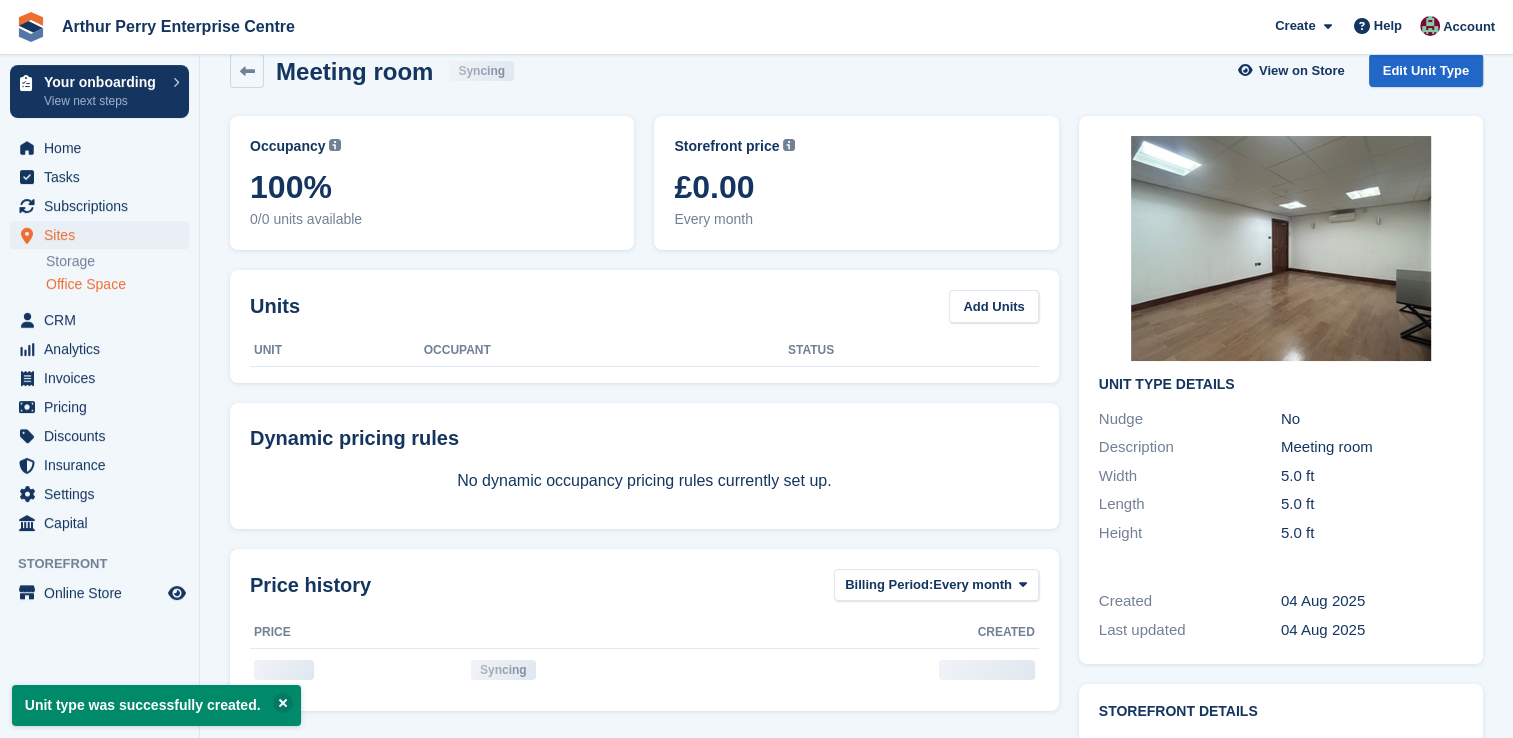 scroll, scrollTop: 0, scrollLeft: 0, axis: both 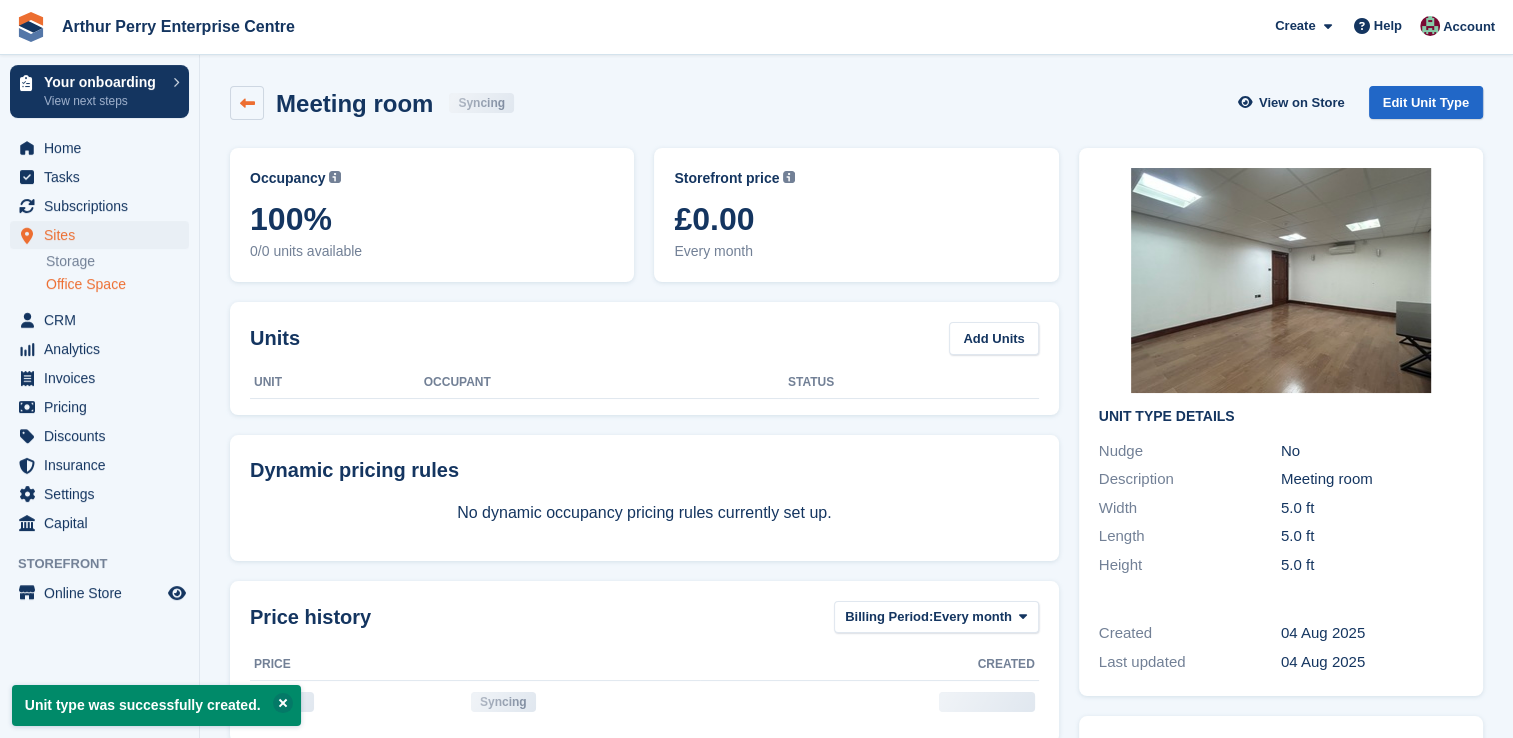 click at bounding box center (247, 103) 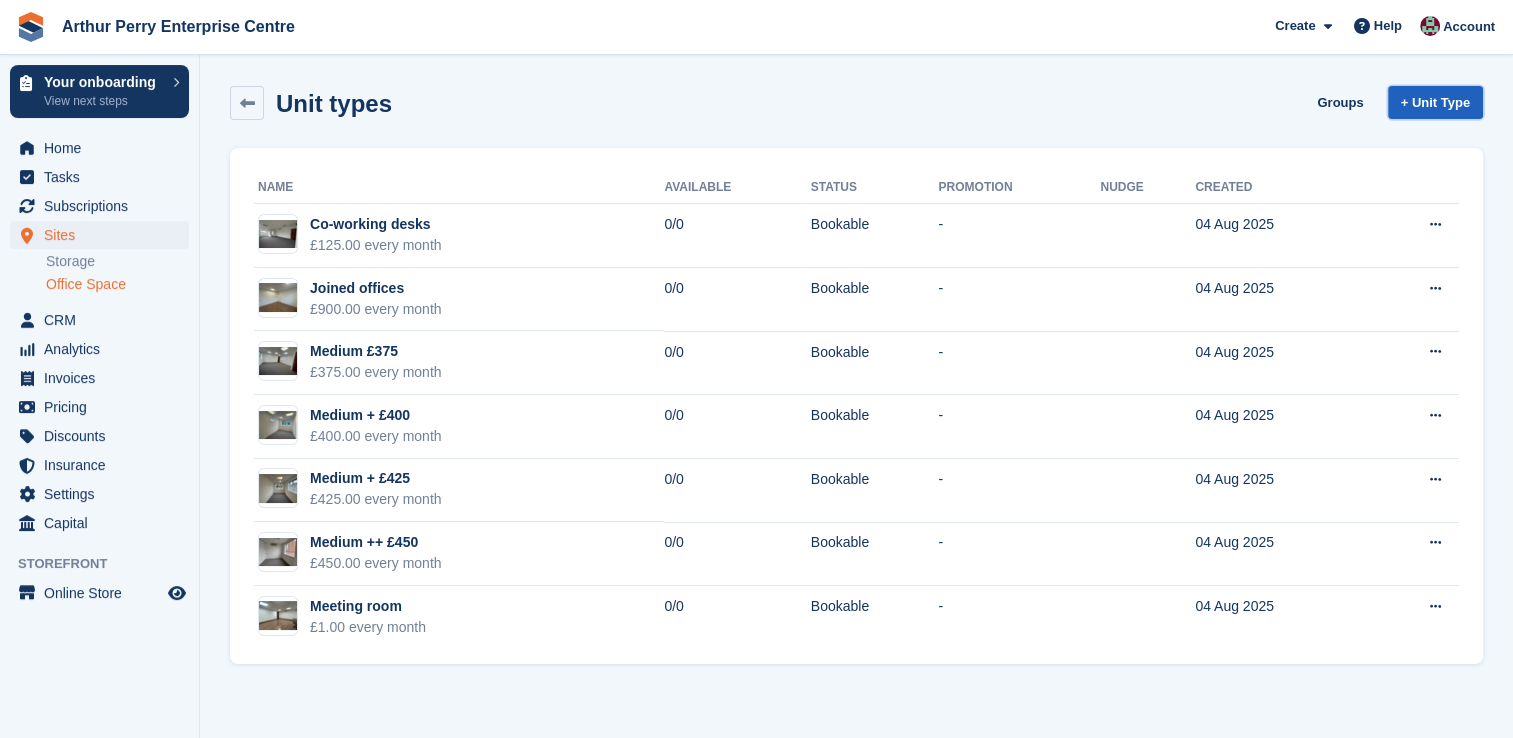 click on "+ Unit Type" at bounding box center (1435, 102) 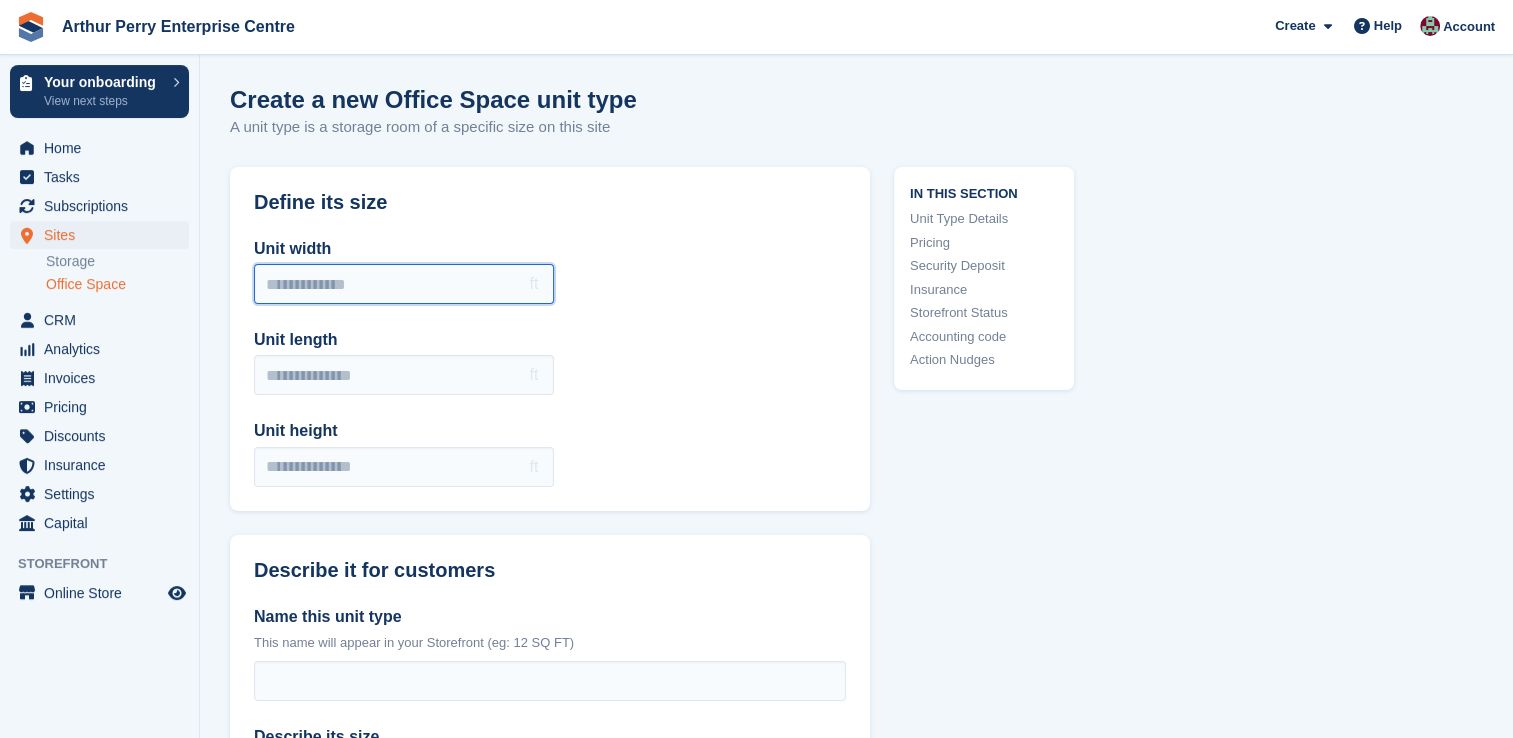 click on "Unit width" at bounding box center [404, 284] 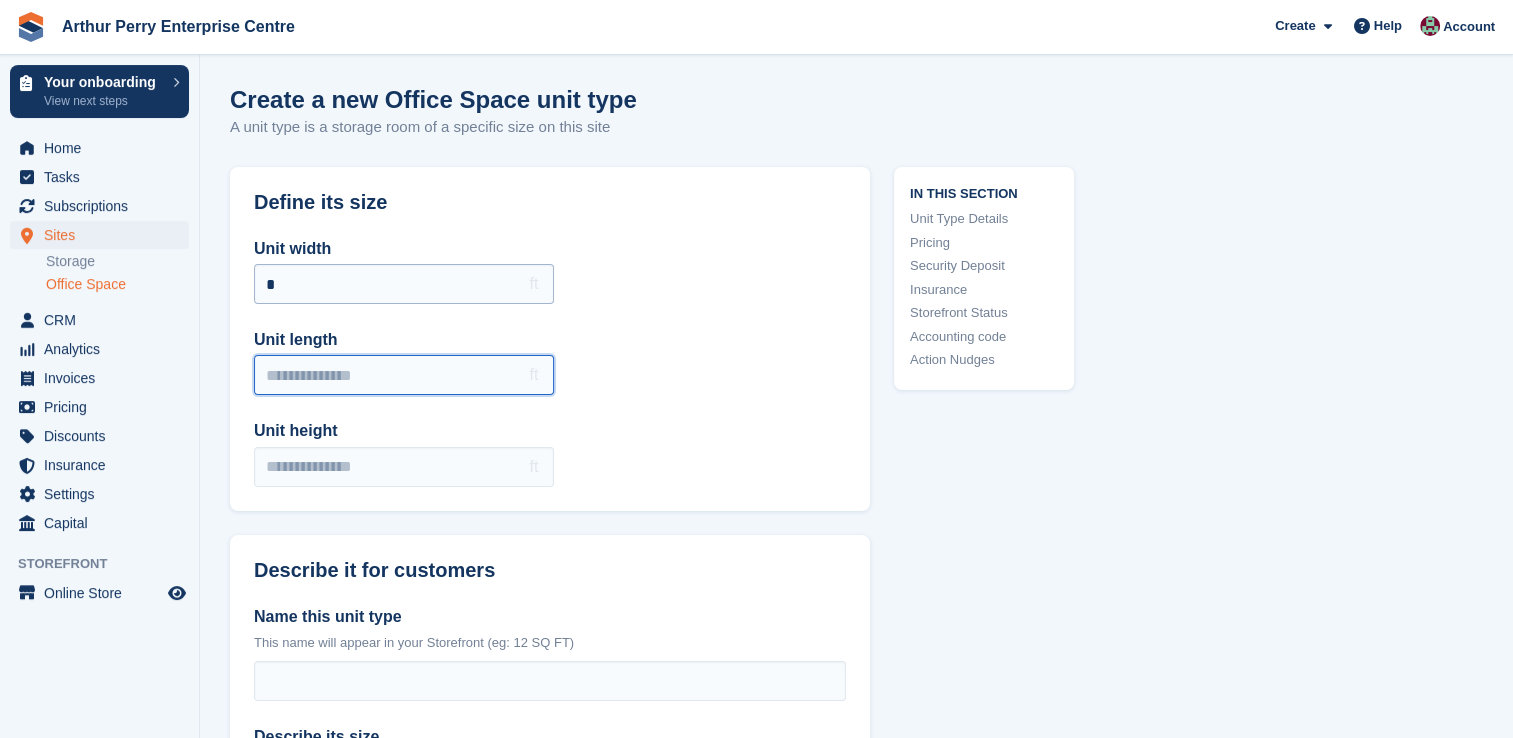 type on "*" 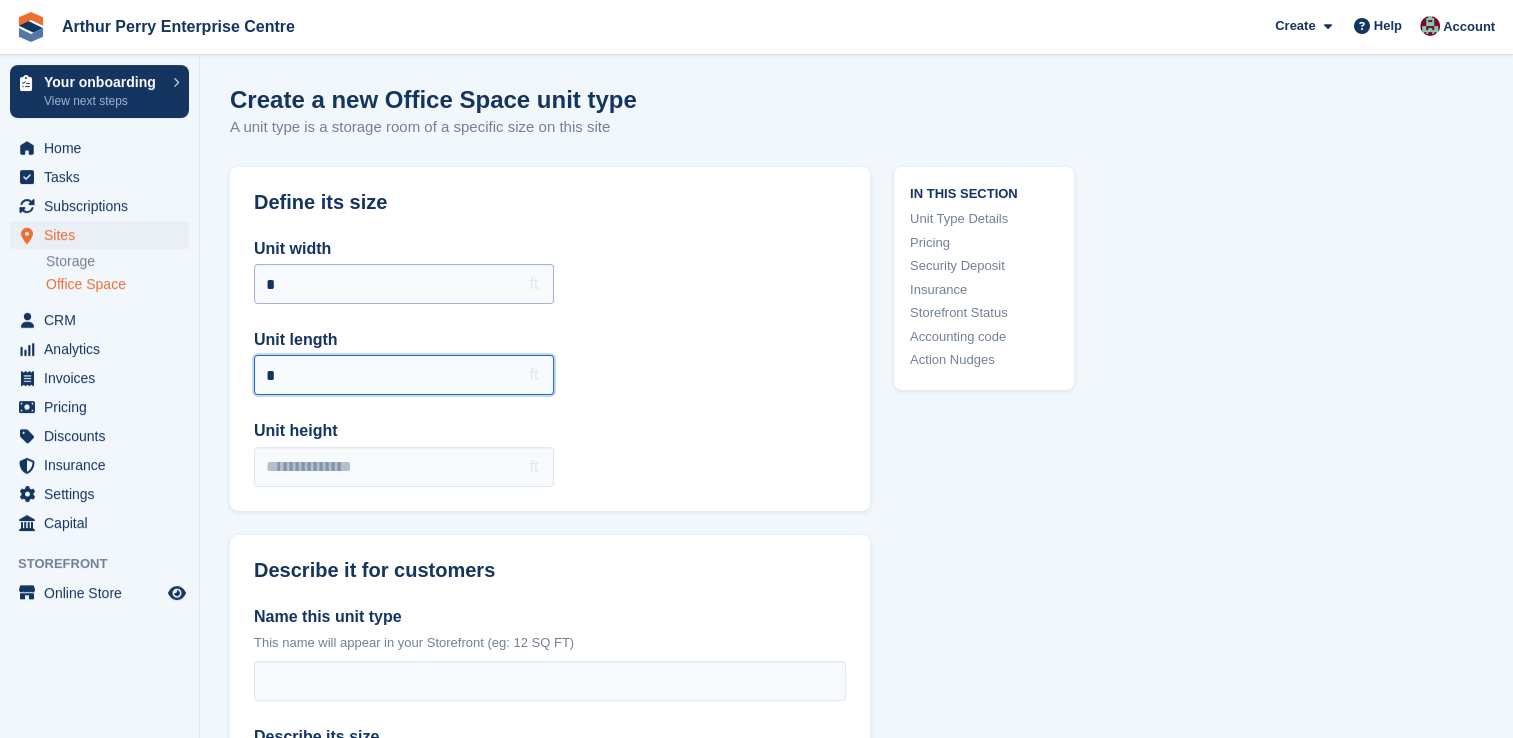 type on "*" 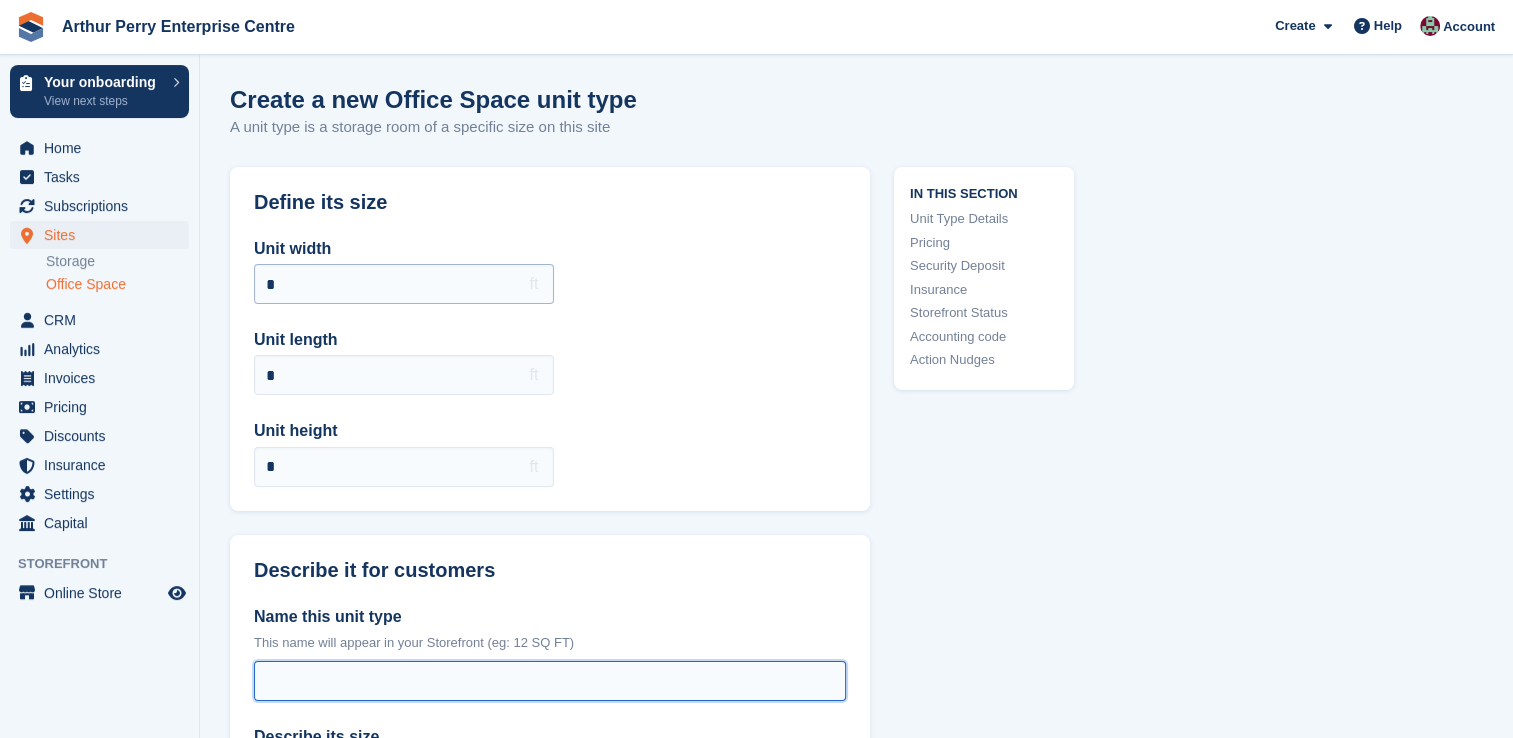type on "**********" 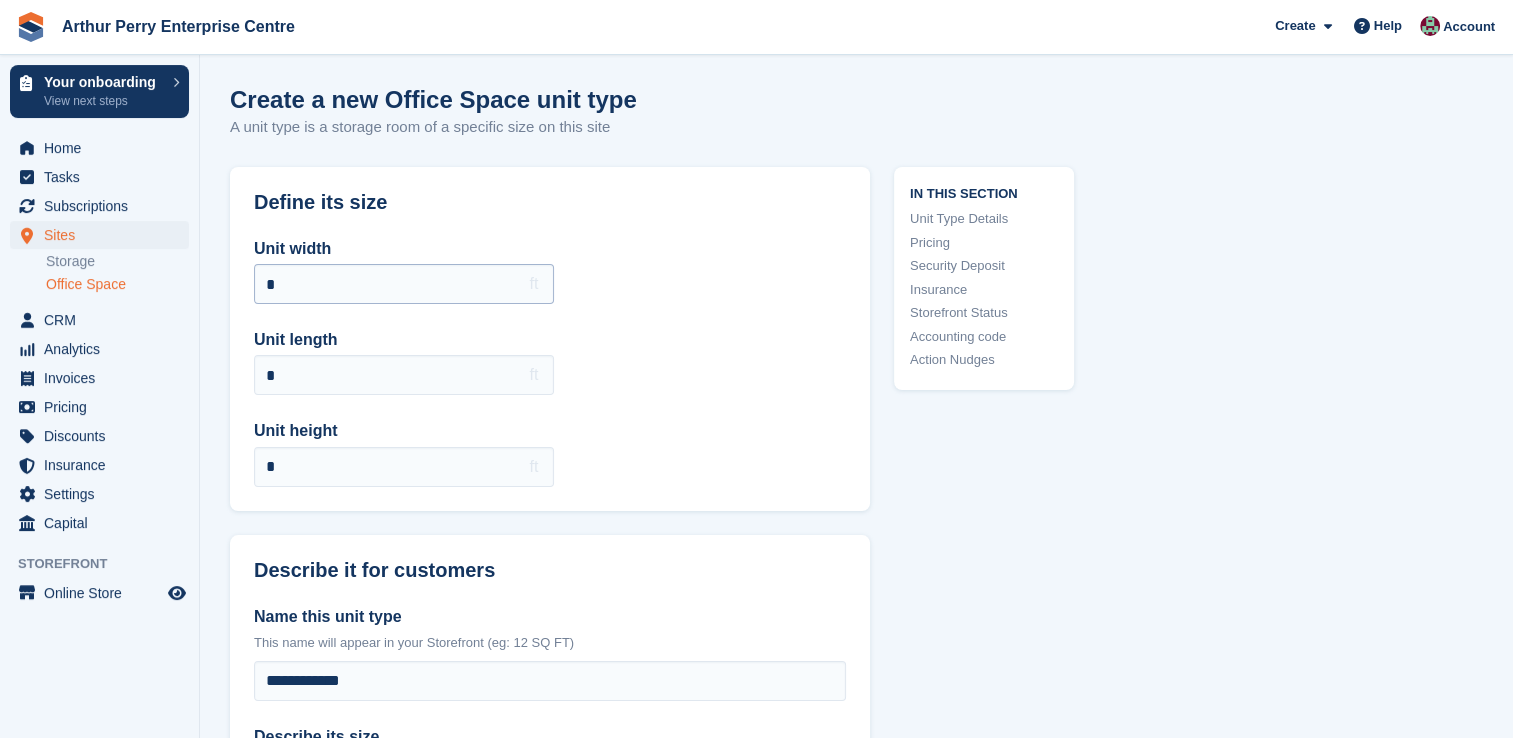 type on "**********" 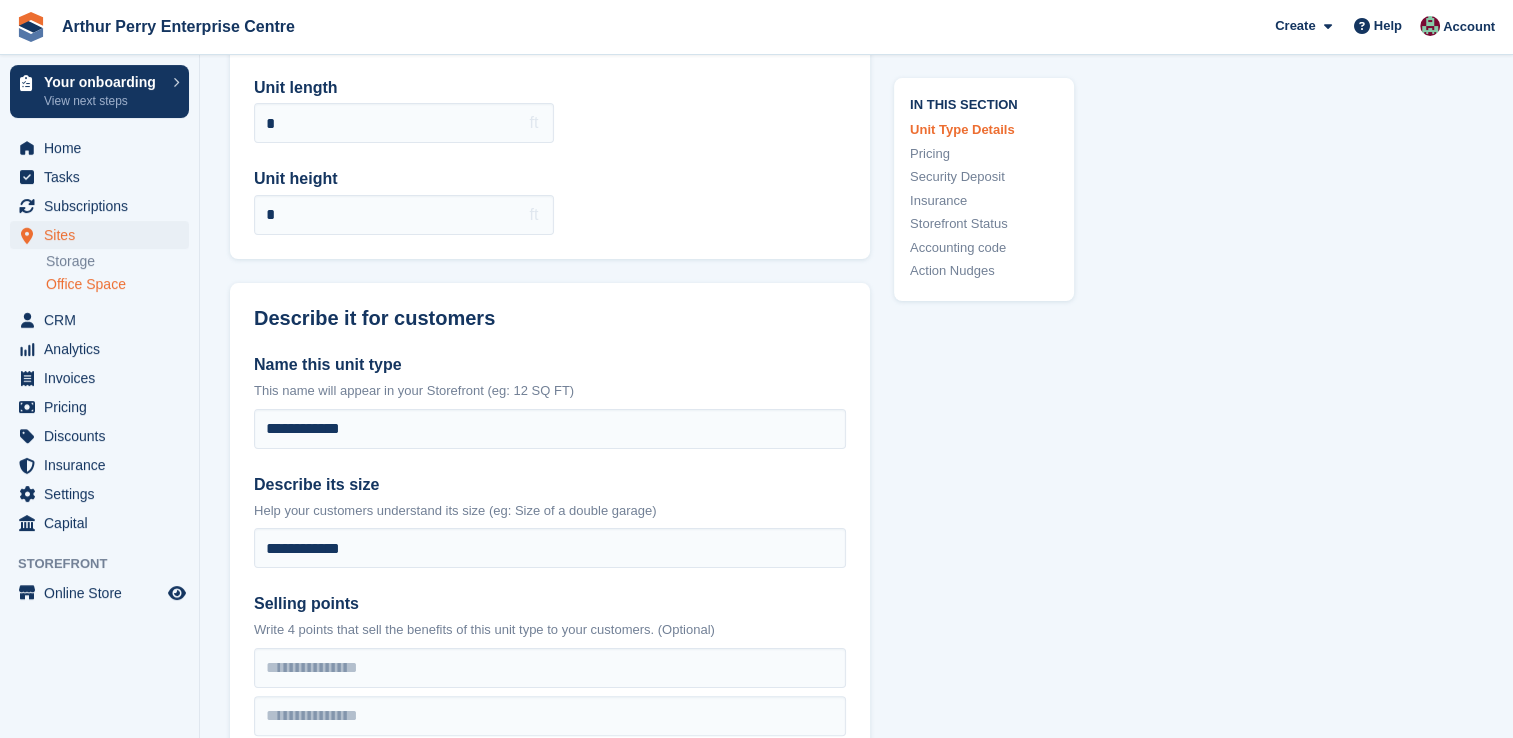scroll, scrollTop: 300, scrollLeft: 0, axis: vertical 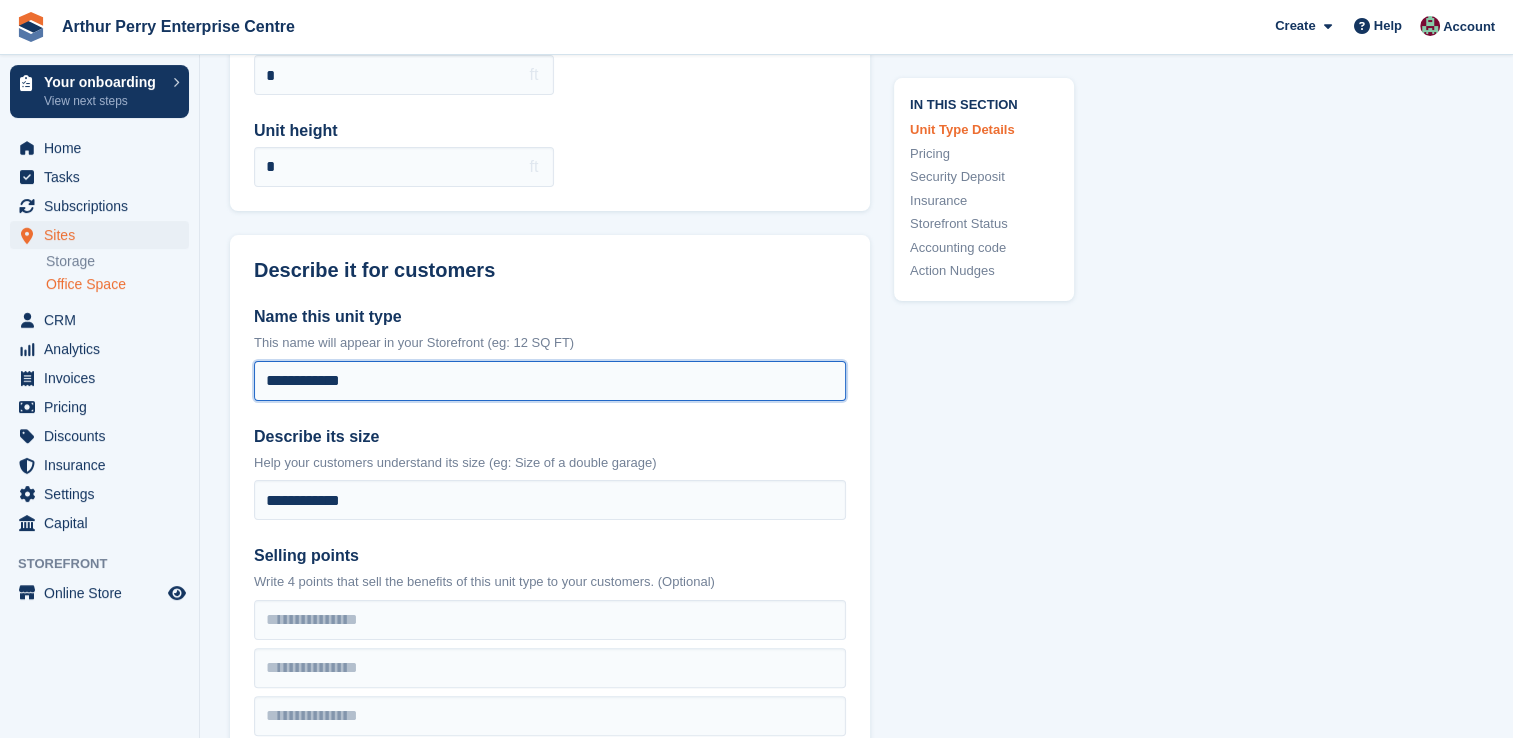 drag, startPoint x: 261, startPoint y: 378, endPoint x: 560, endPoint y: 377, distance: 299.00168 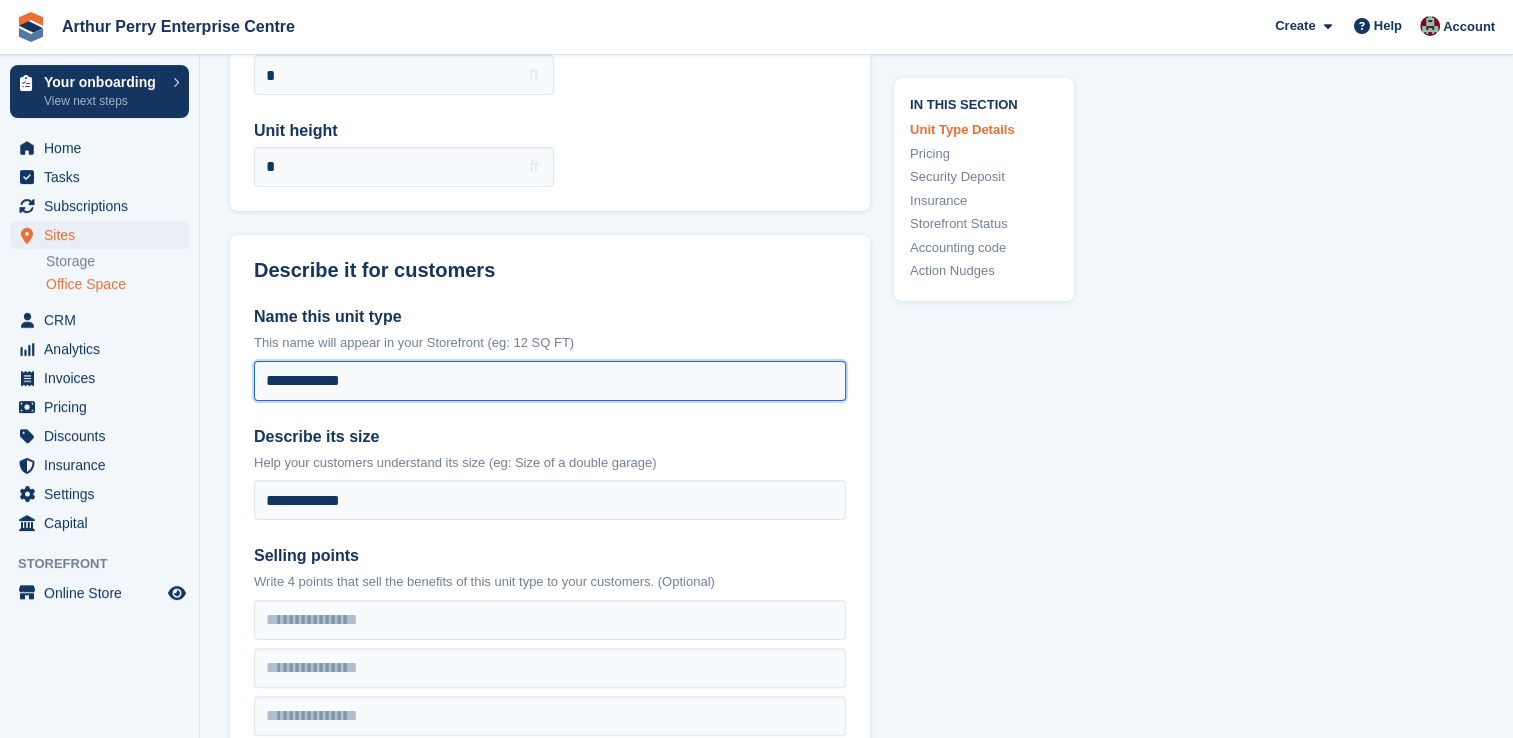 click on "**********" at bounding box center (550, 381) 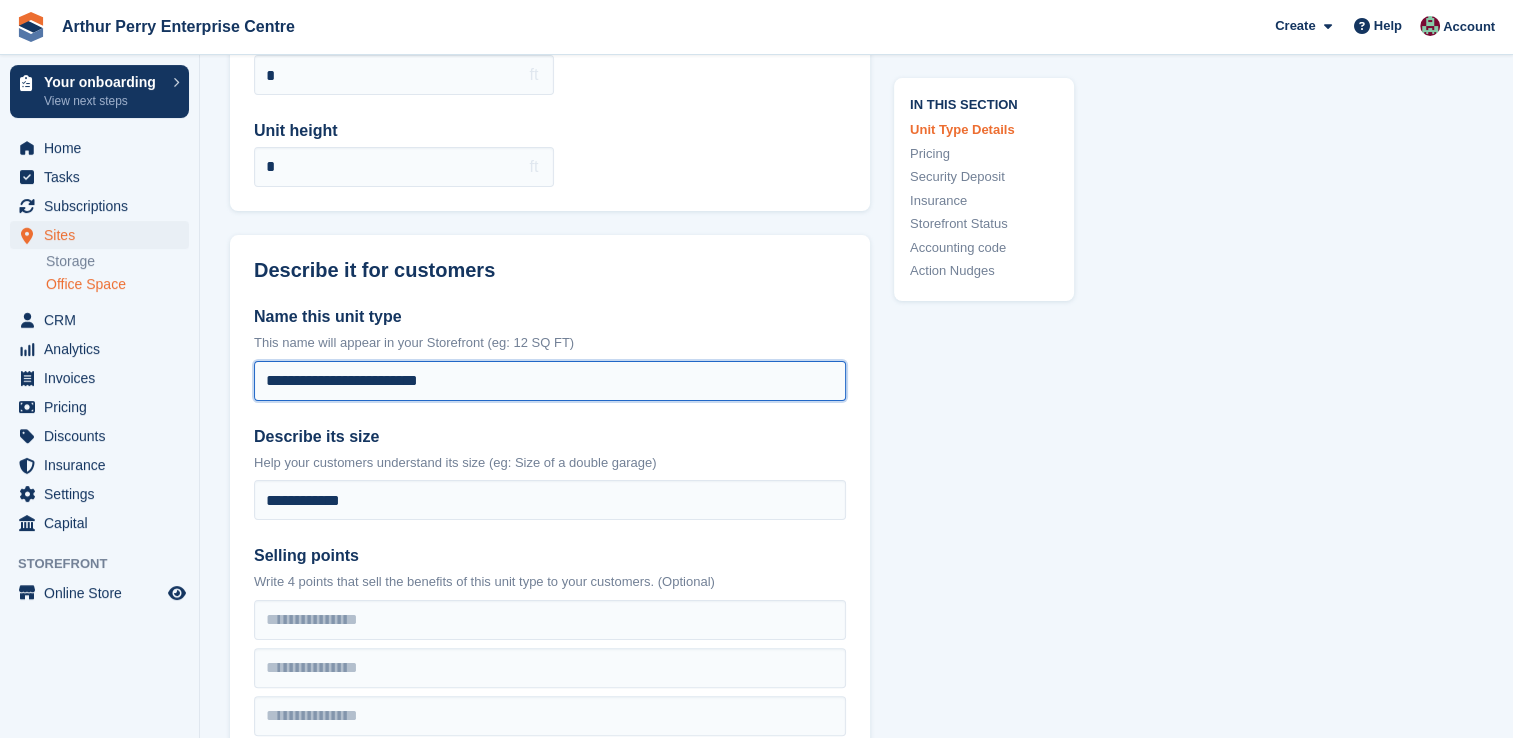click on "**********" at bounding box center [550, 381] 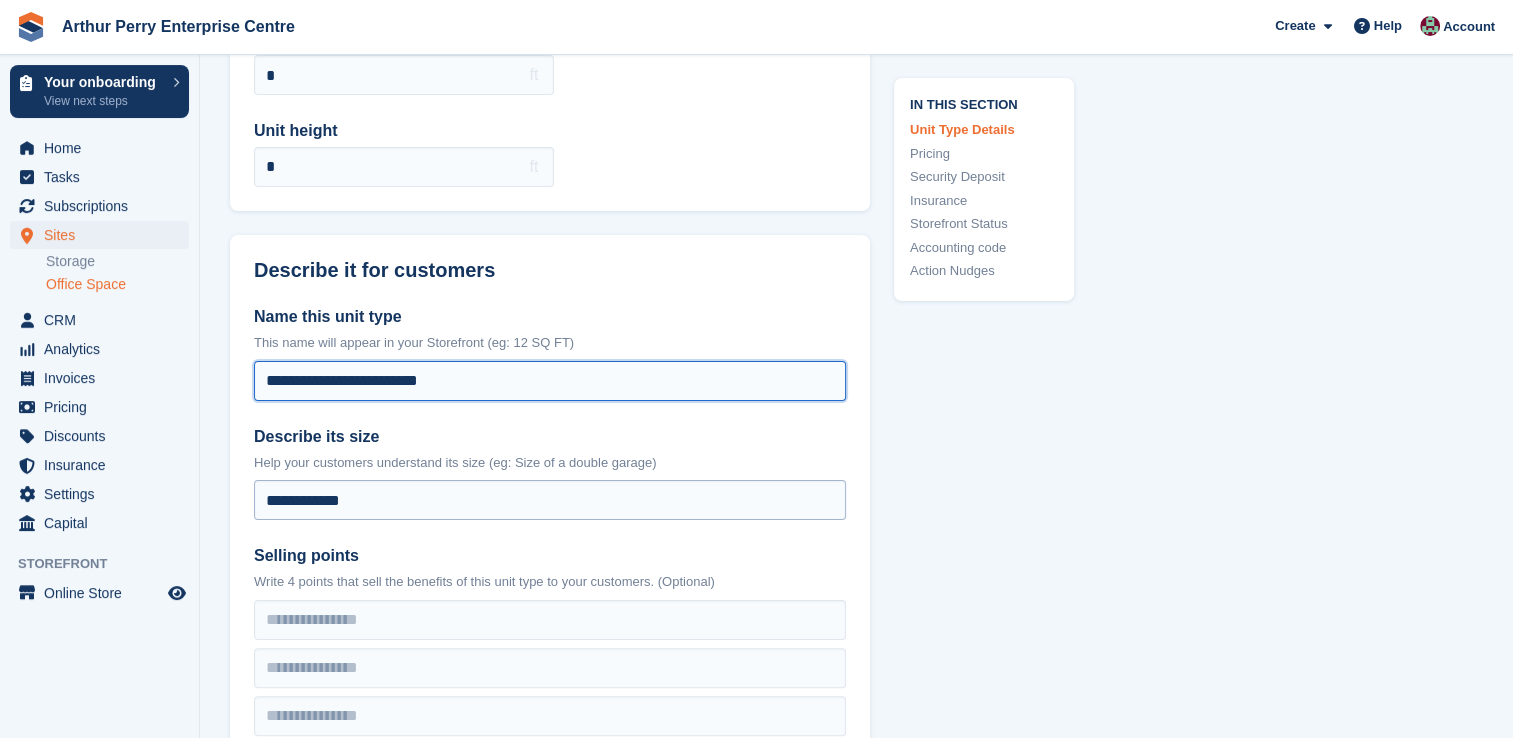 type on "**********" 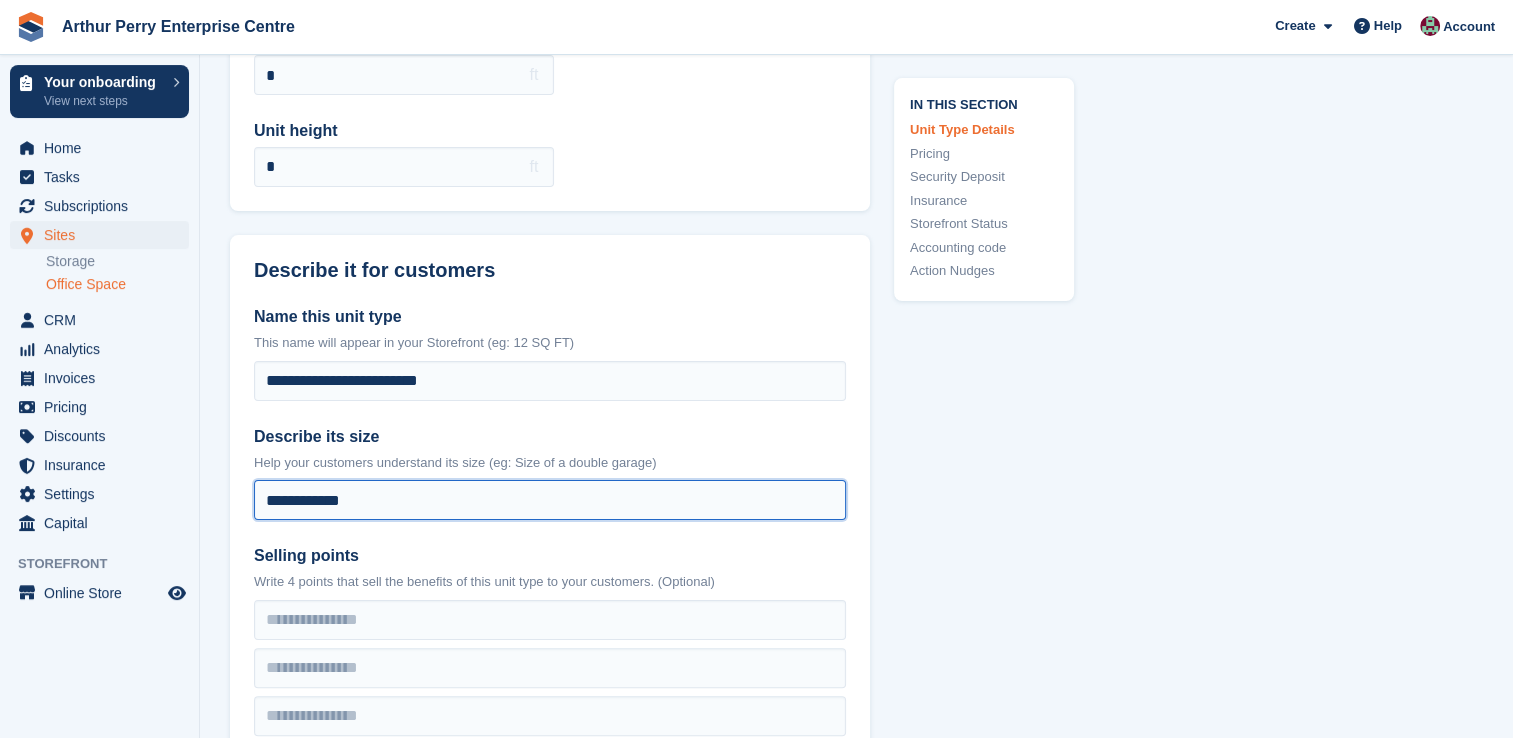 drag, startPoint x: 389, startPoint y: 490, endPoint x: 0, endPoint y: 493, distance: 389.01157 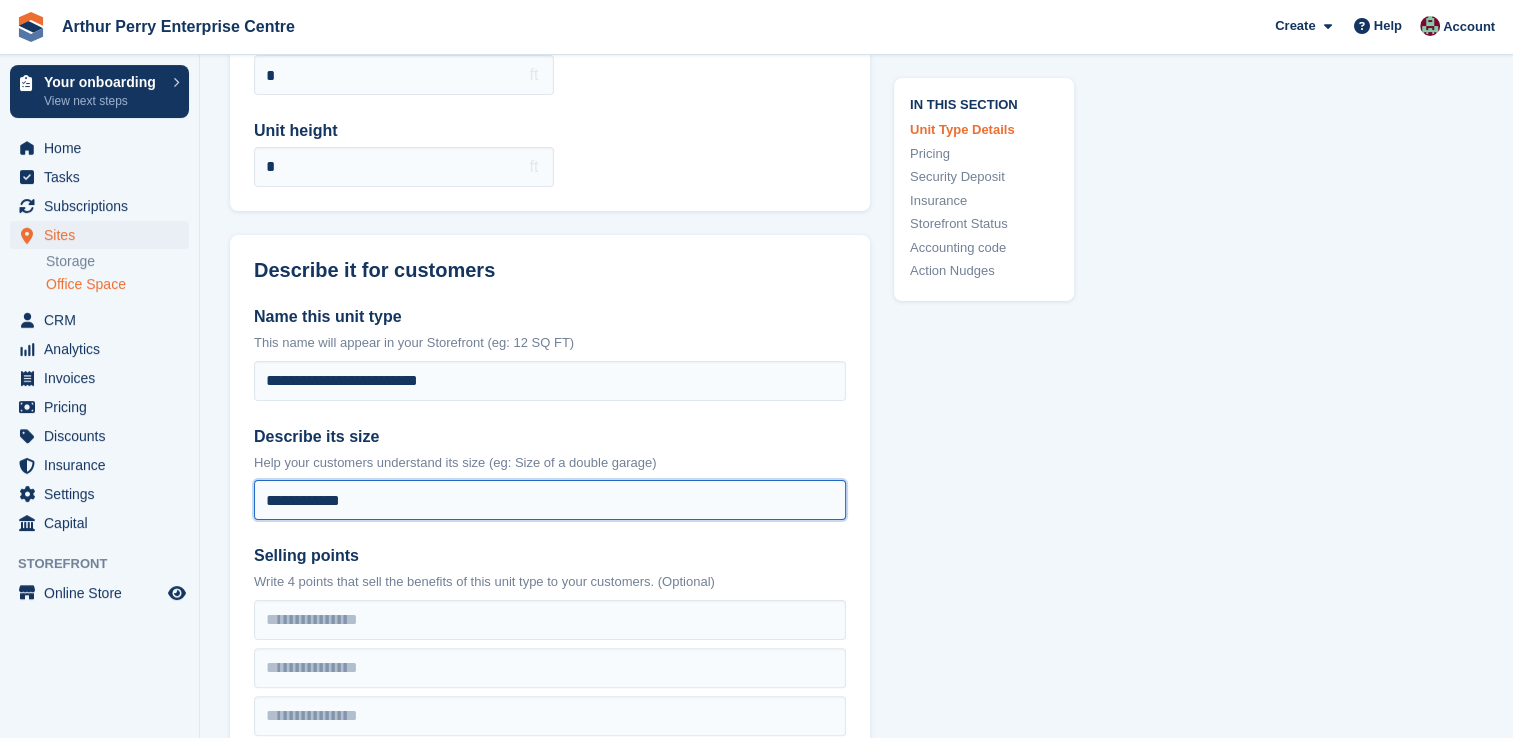 click on "Arthur Perry Enterprise Centre
Create
Subscription
Invoice
Contact
Deal
Discount
Page
Help
Chat Support
Submit a support request
Help Center
Get answers to Stora questions" at bounding box center [756, 69] 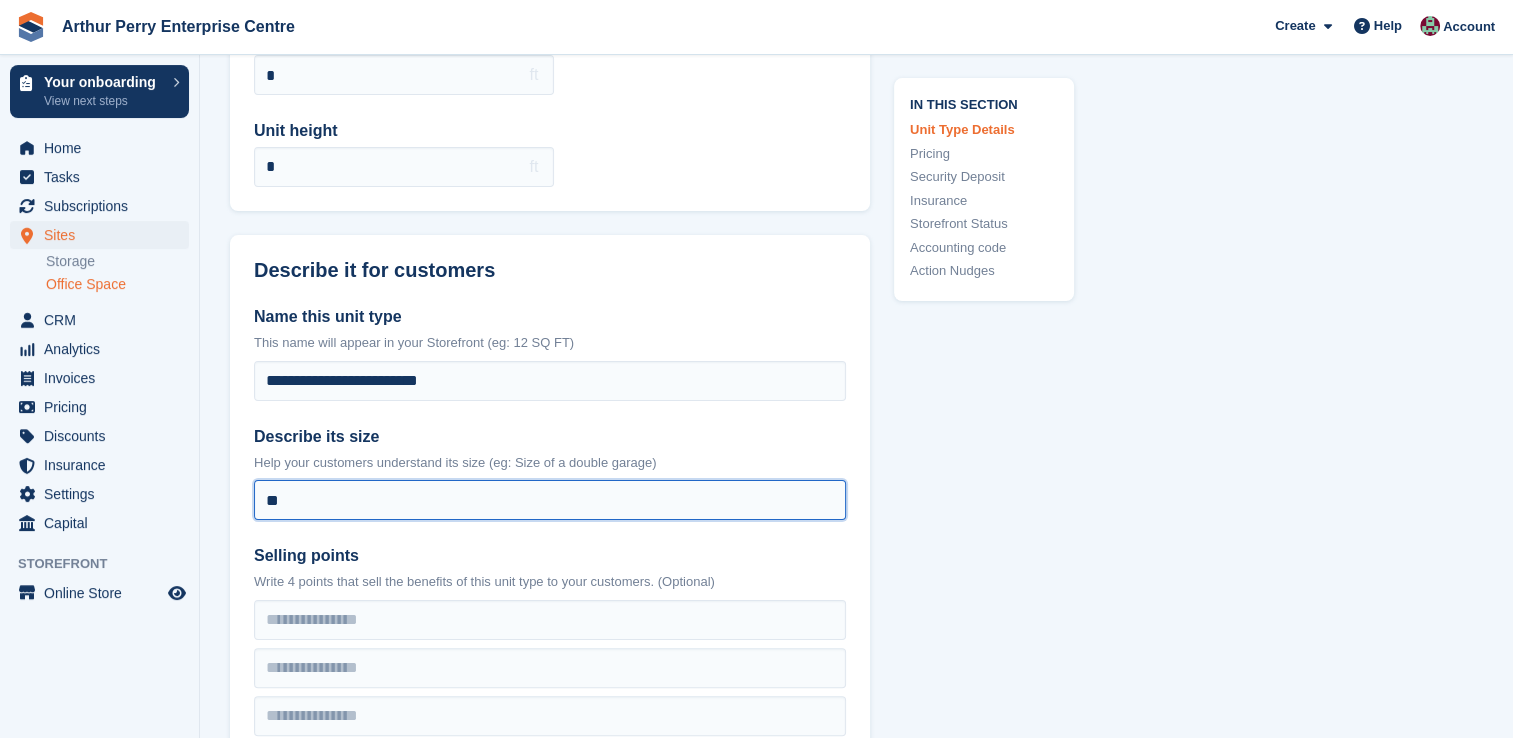 type on "*" 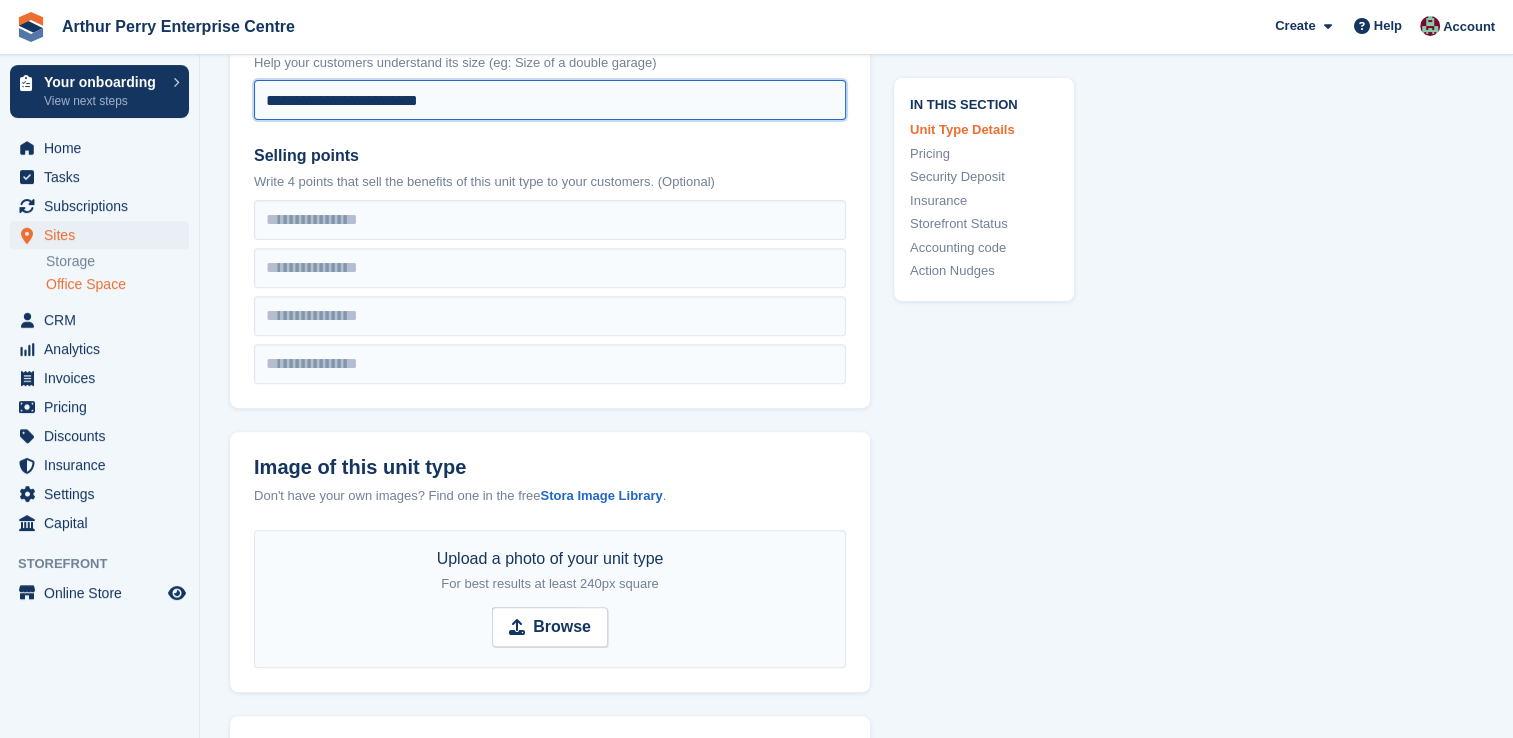 scroll, scrollTop: 1000, scrollLeft: 0, axis: vertical 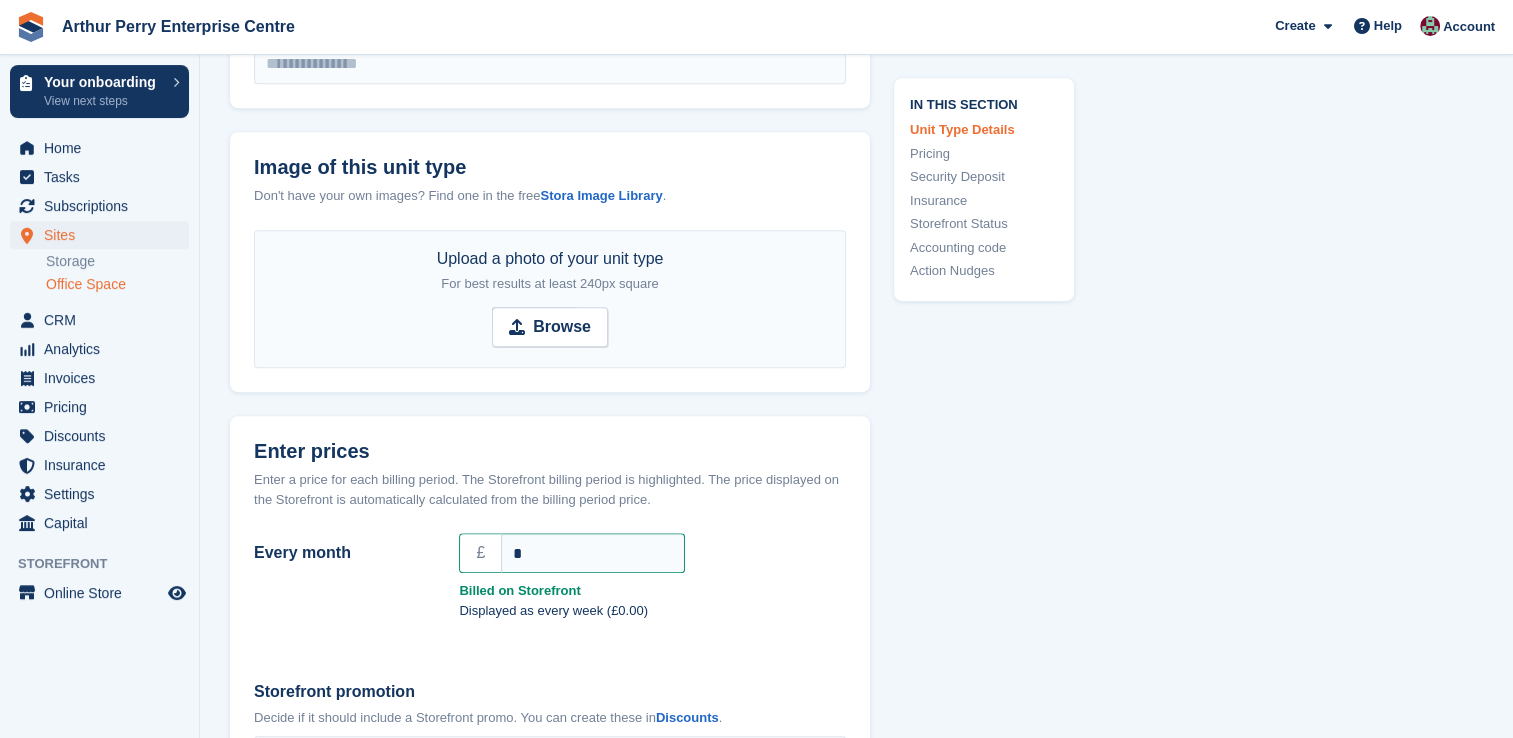 type on "**********" 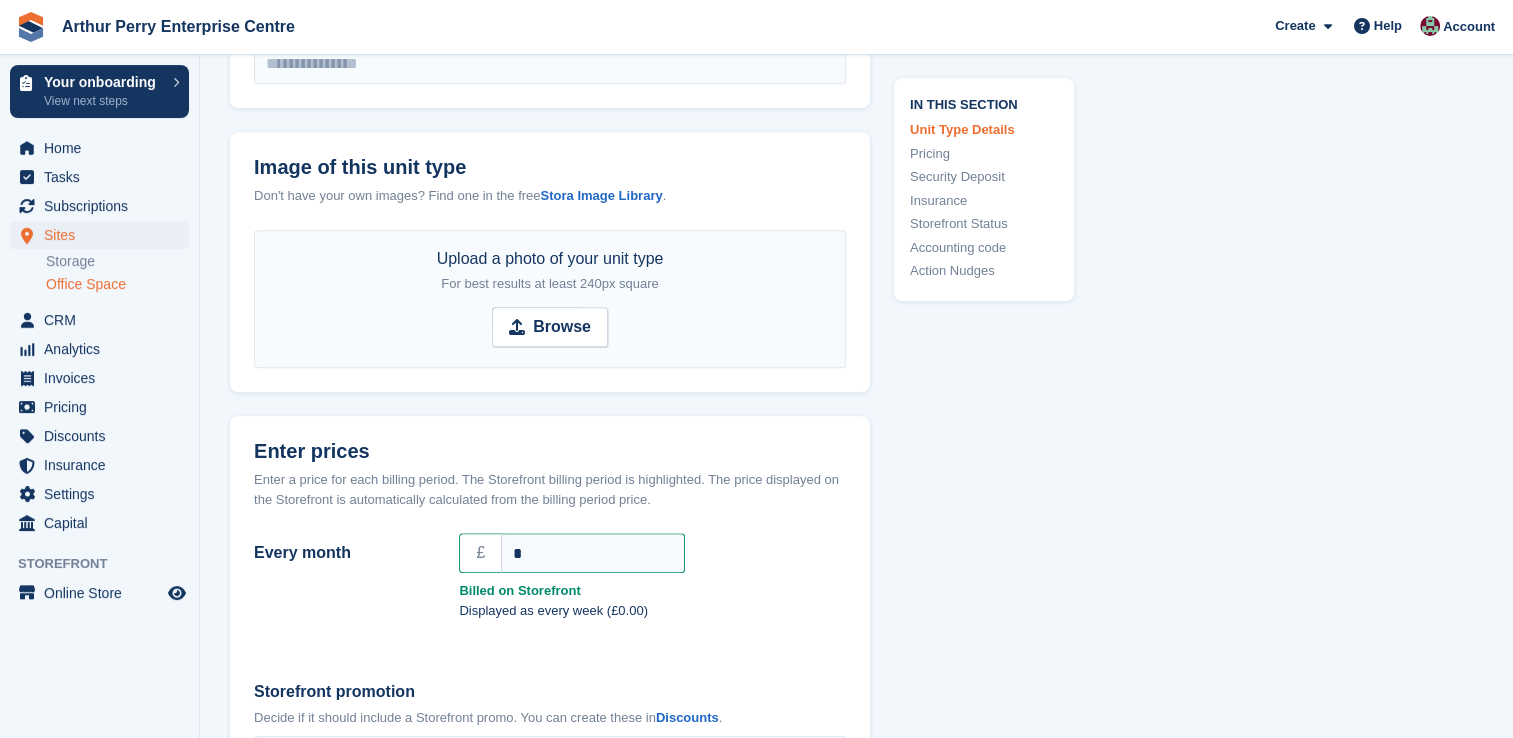 drag, startPoint x: 583, startPoint y: 481, endPoint x: 608, endPoint y: 553, distance: 76.2168 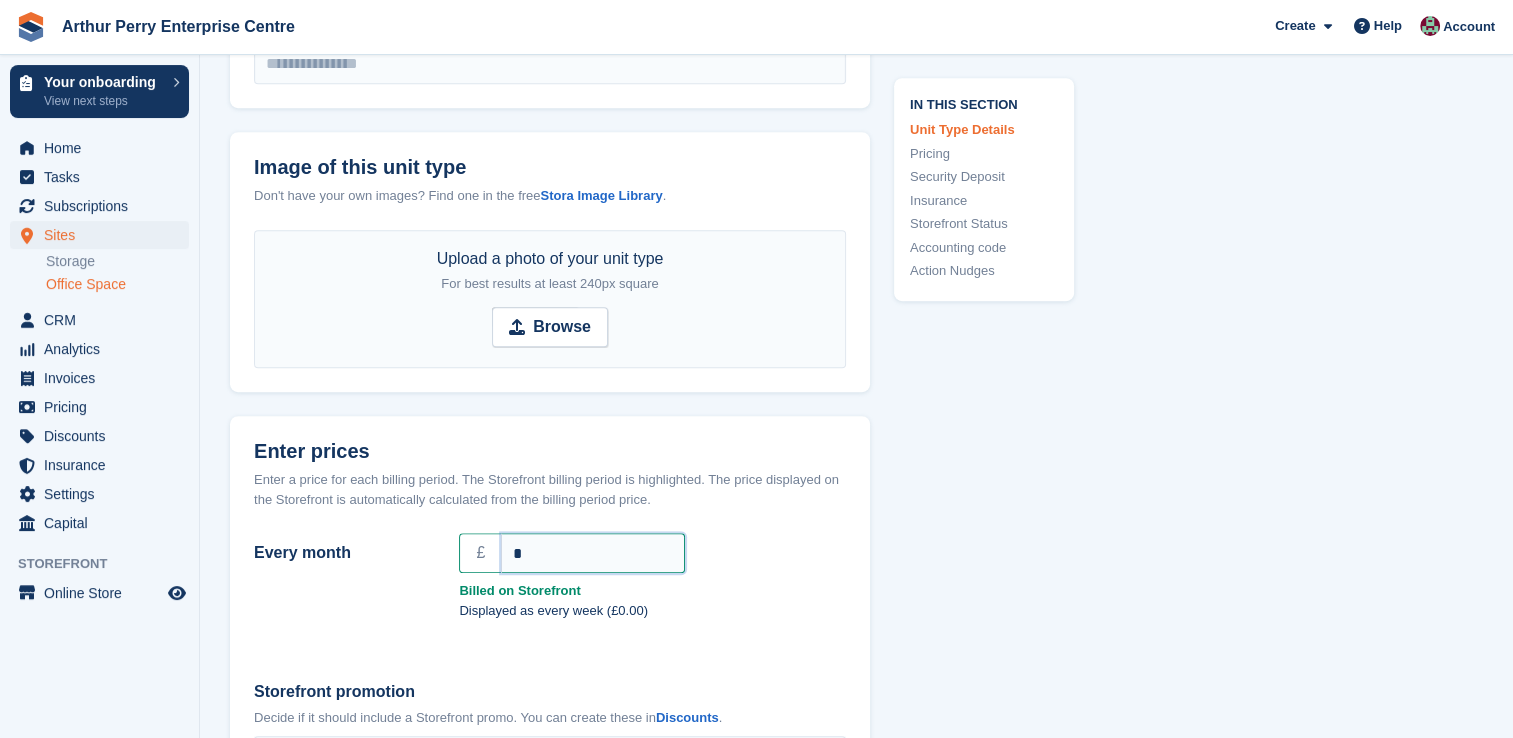 drag, startPoint x: 608, startPoint y: 553, endPoint x: 583, endPoint y: 549, distance: 25.317978 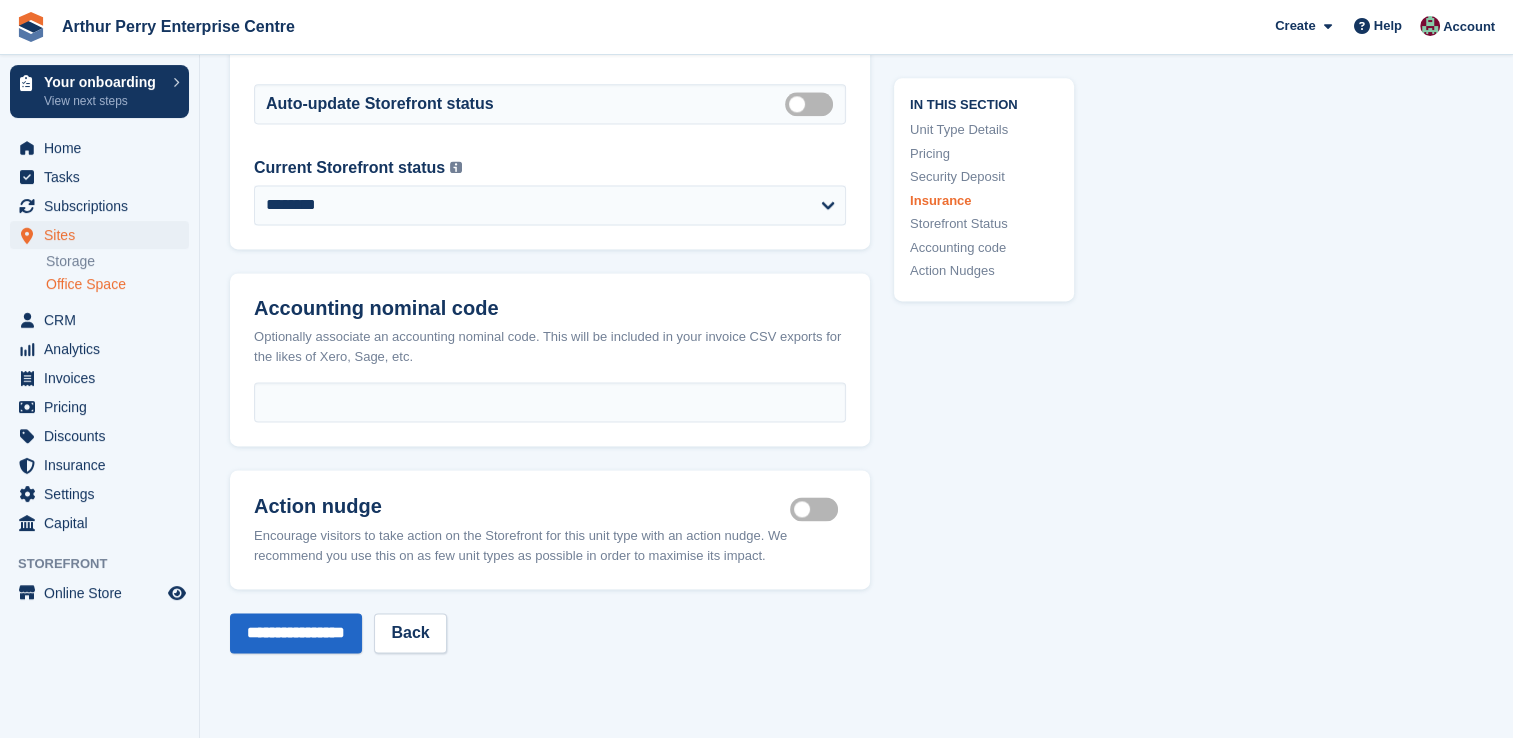 scroll, scrollTop: 2900, scrollLeft: 0, axis: vertical 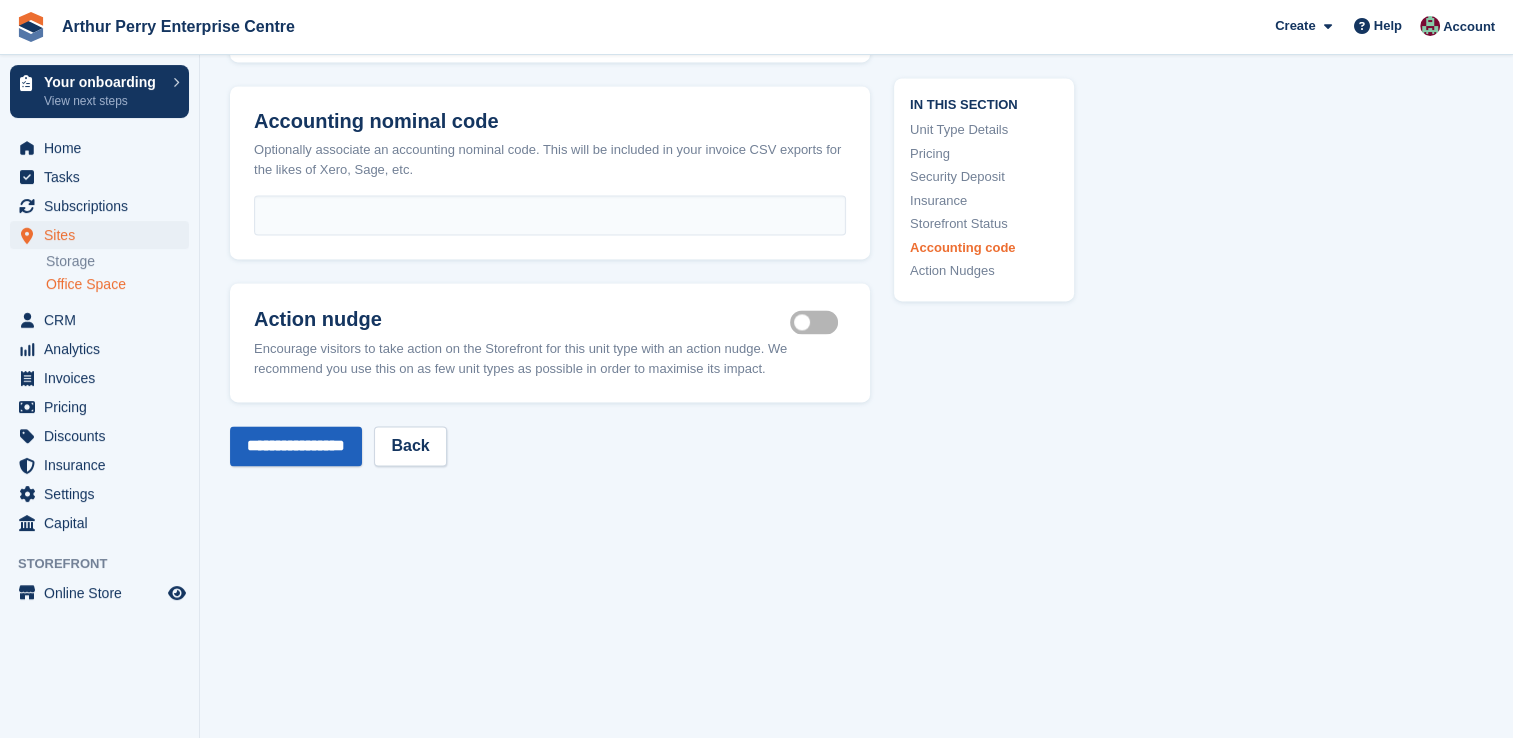 type on "***" 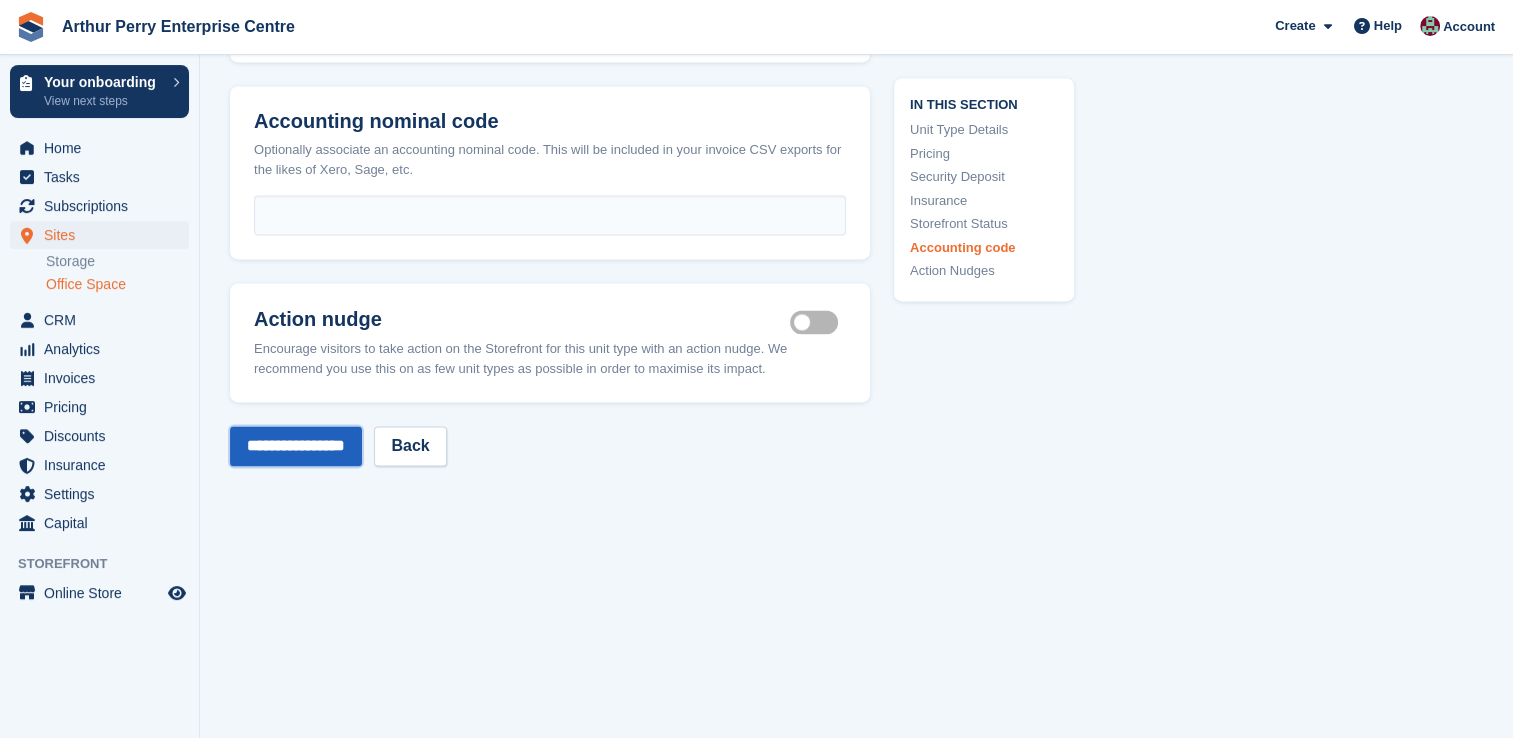 click on "**********" at bounding box center (296, 446) 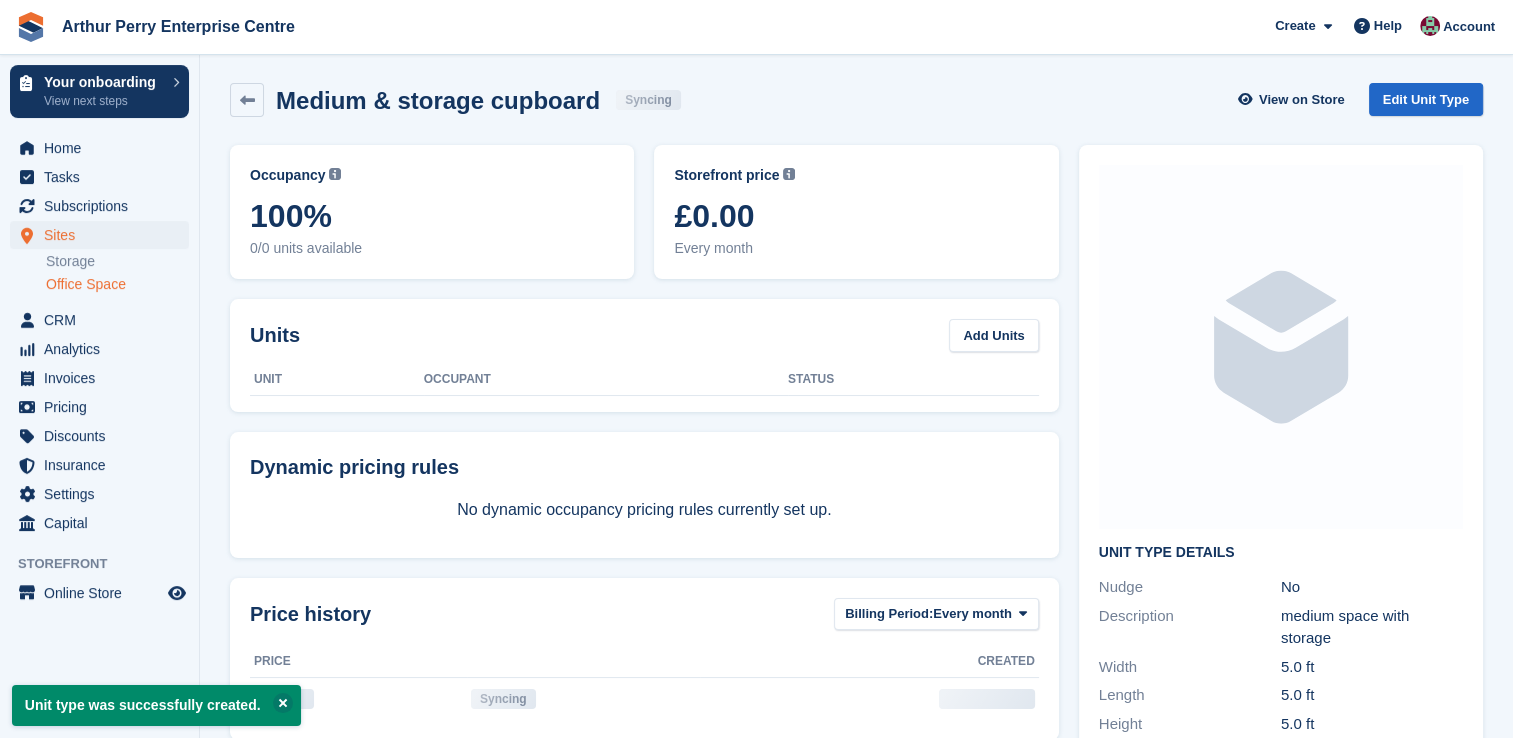 scroll, scrollTop: 0, scrollLeft: 0, axis: both 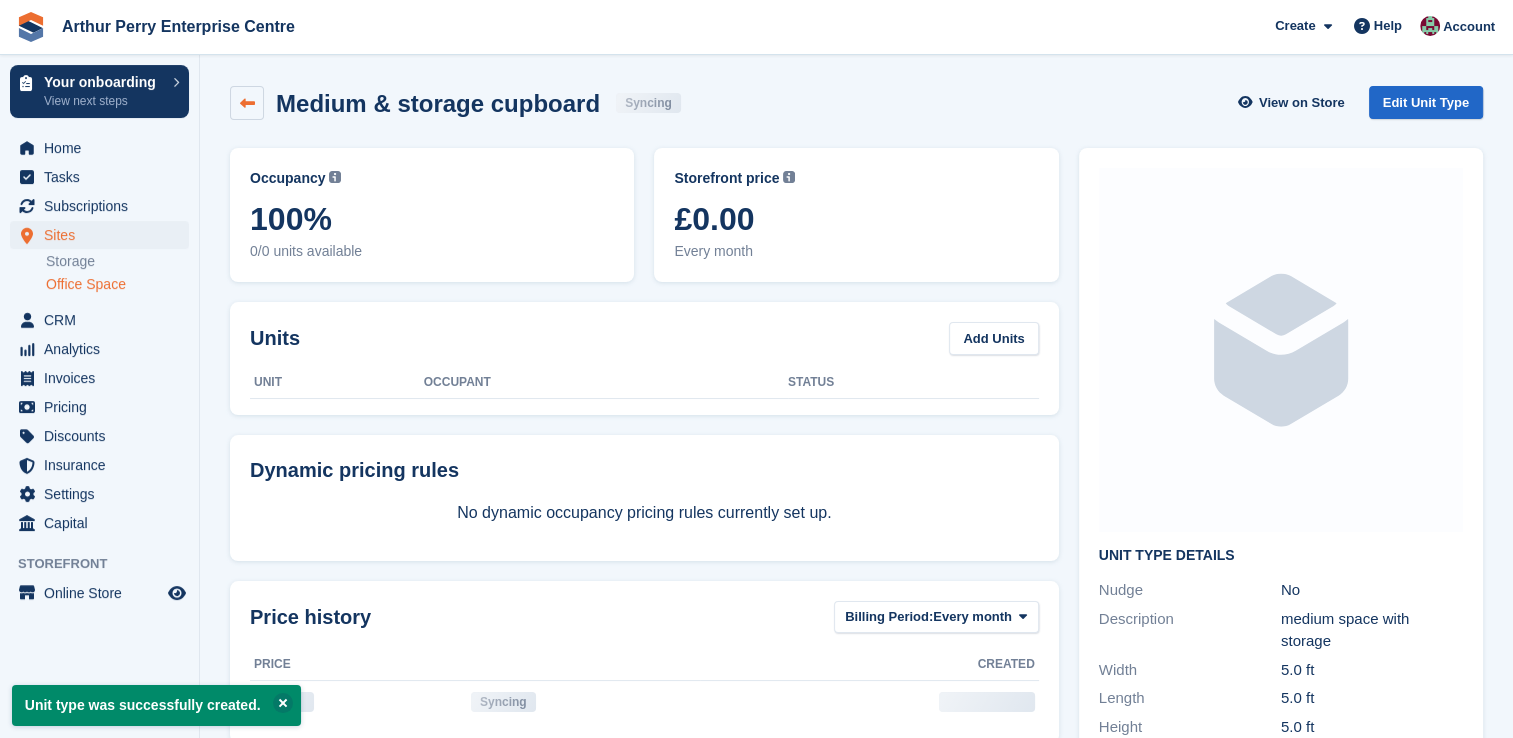click at bounding box center [247, 103] 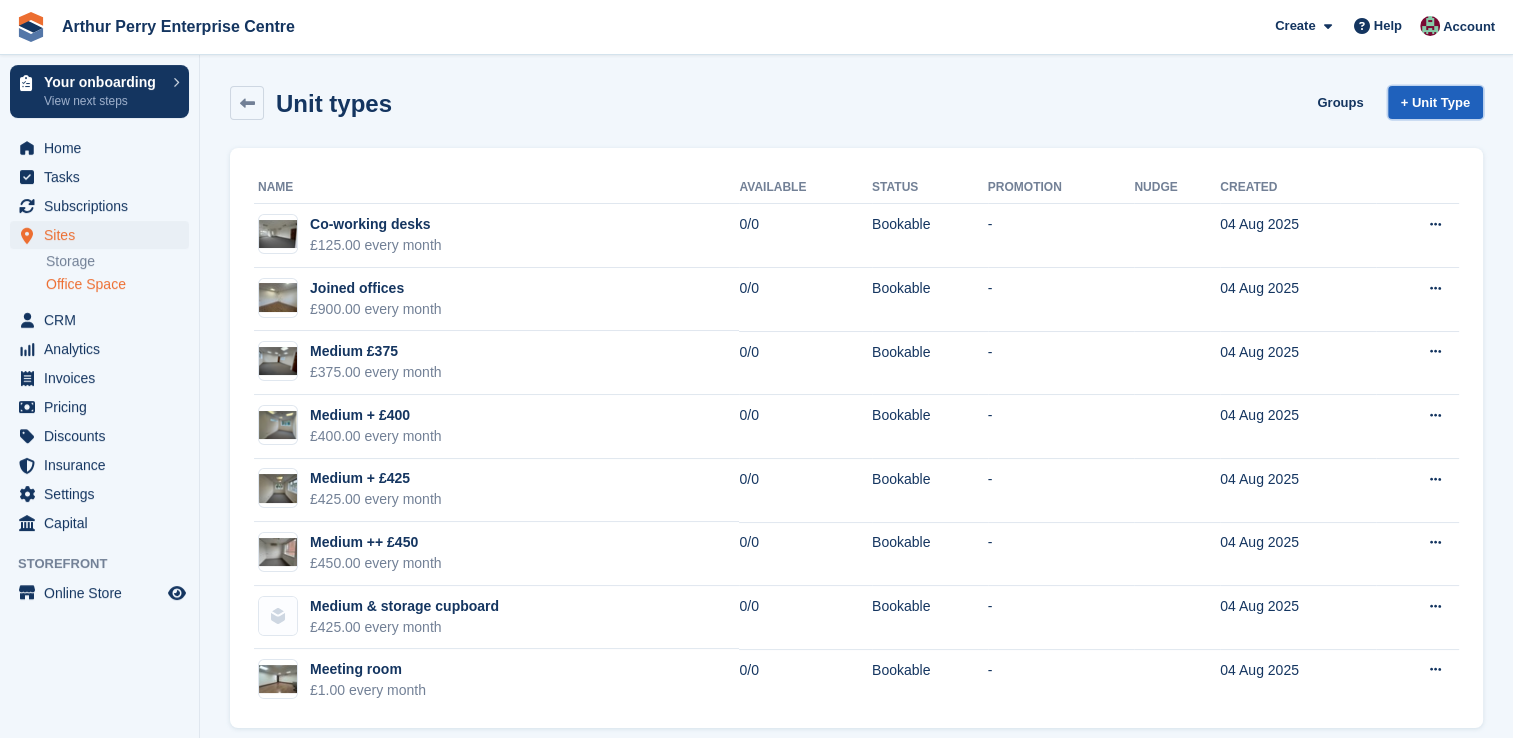 click on "+ Unit Type" at bounding box center (1435, 102) 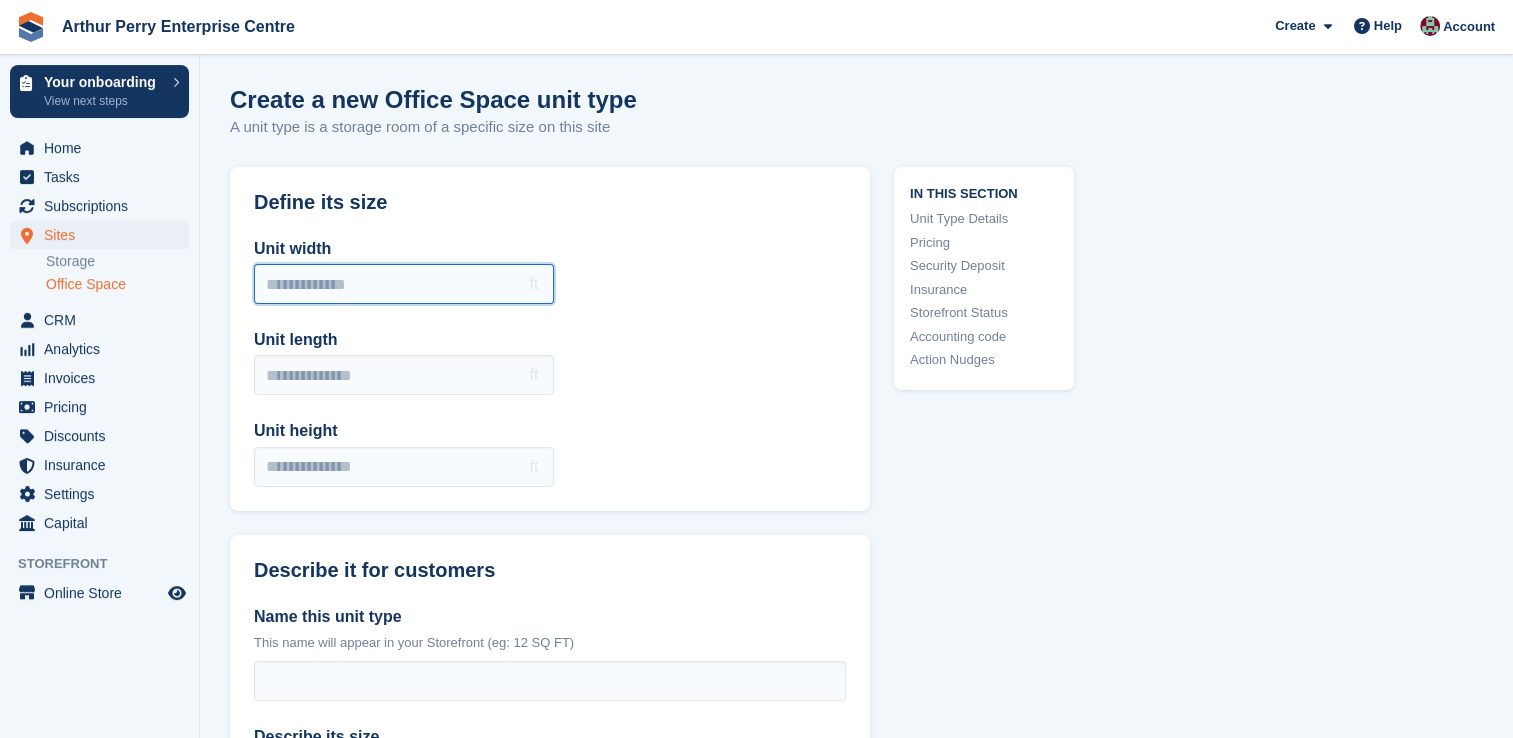 click on "Unit width" at bounding box center (404, 284) 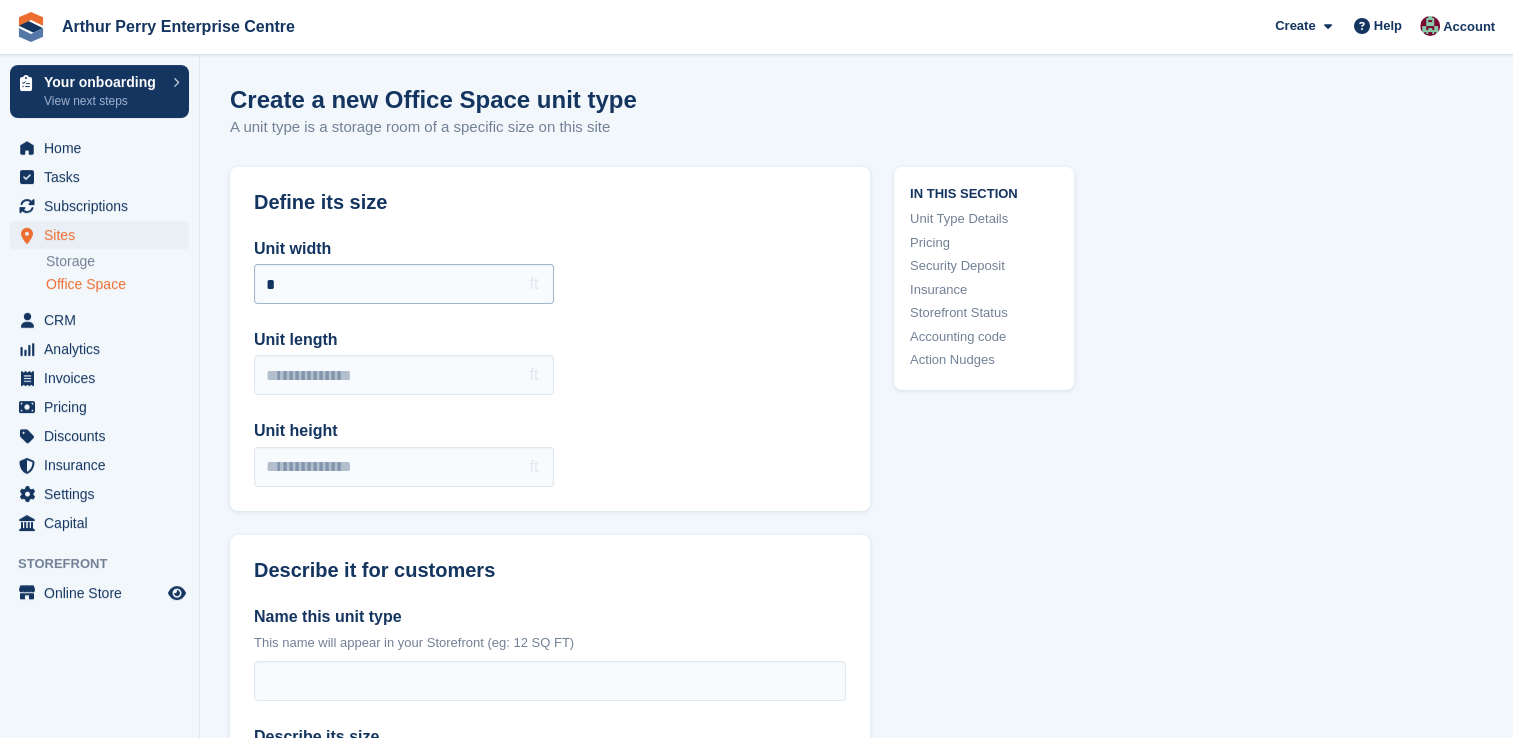 type on "*" 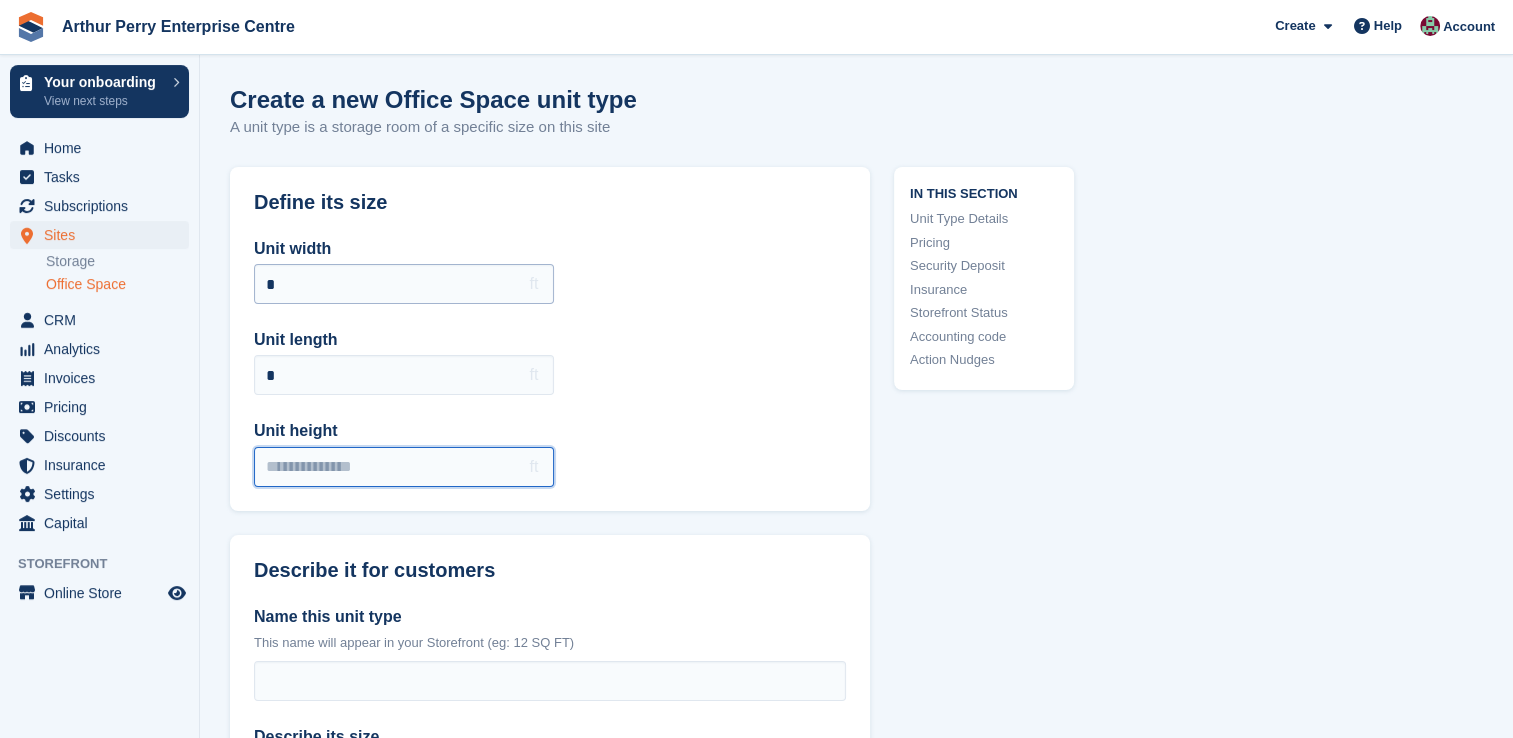 type on "*" 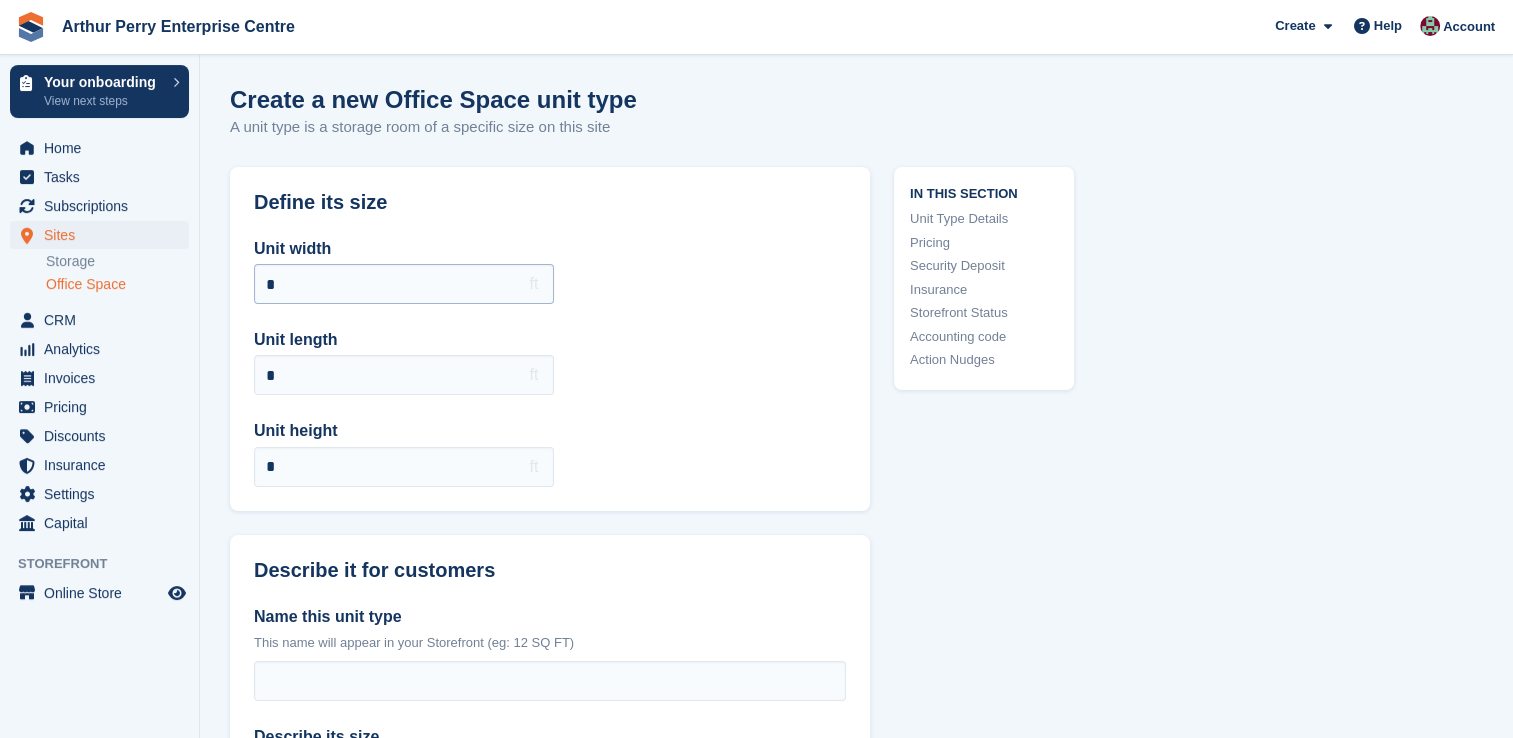 type on "**********" 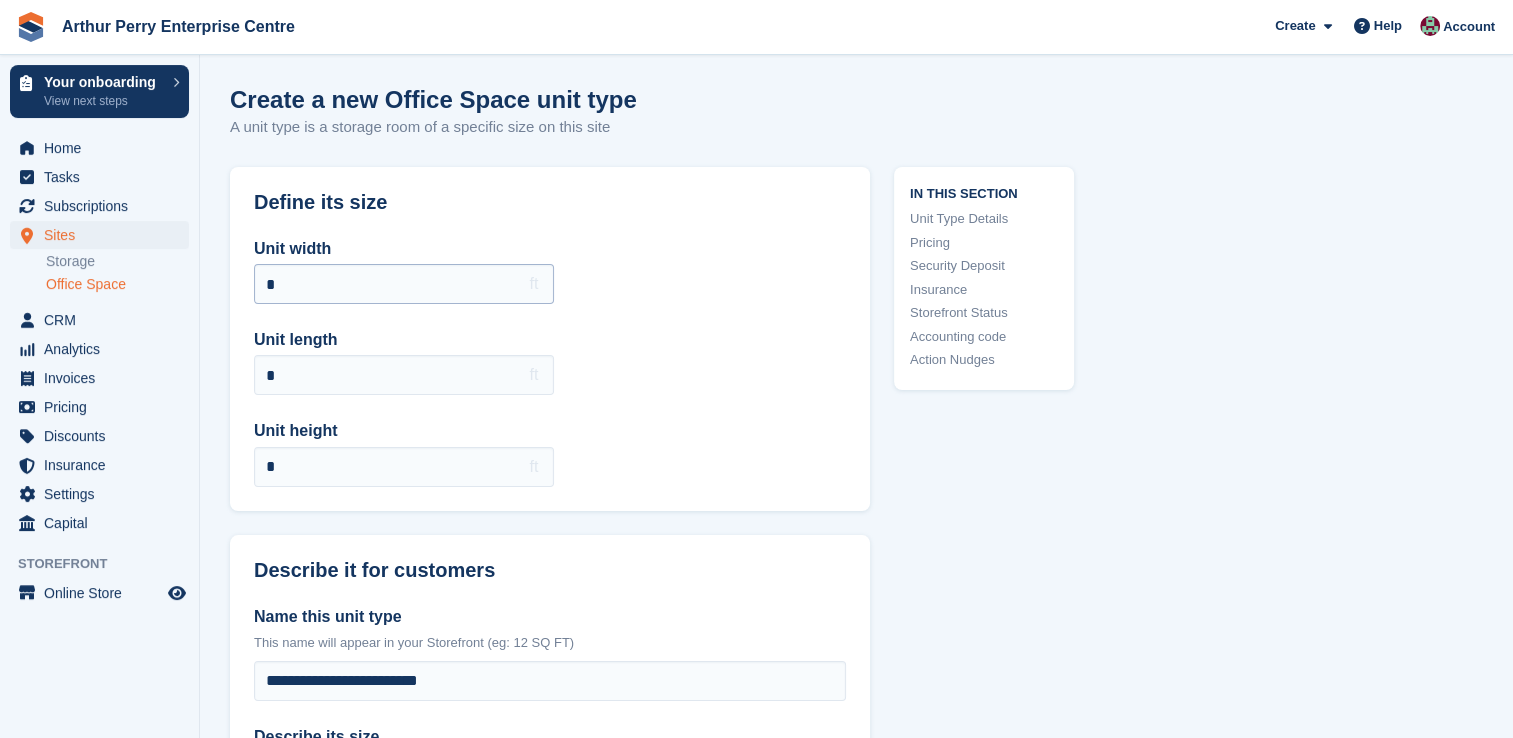 type on "**********" 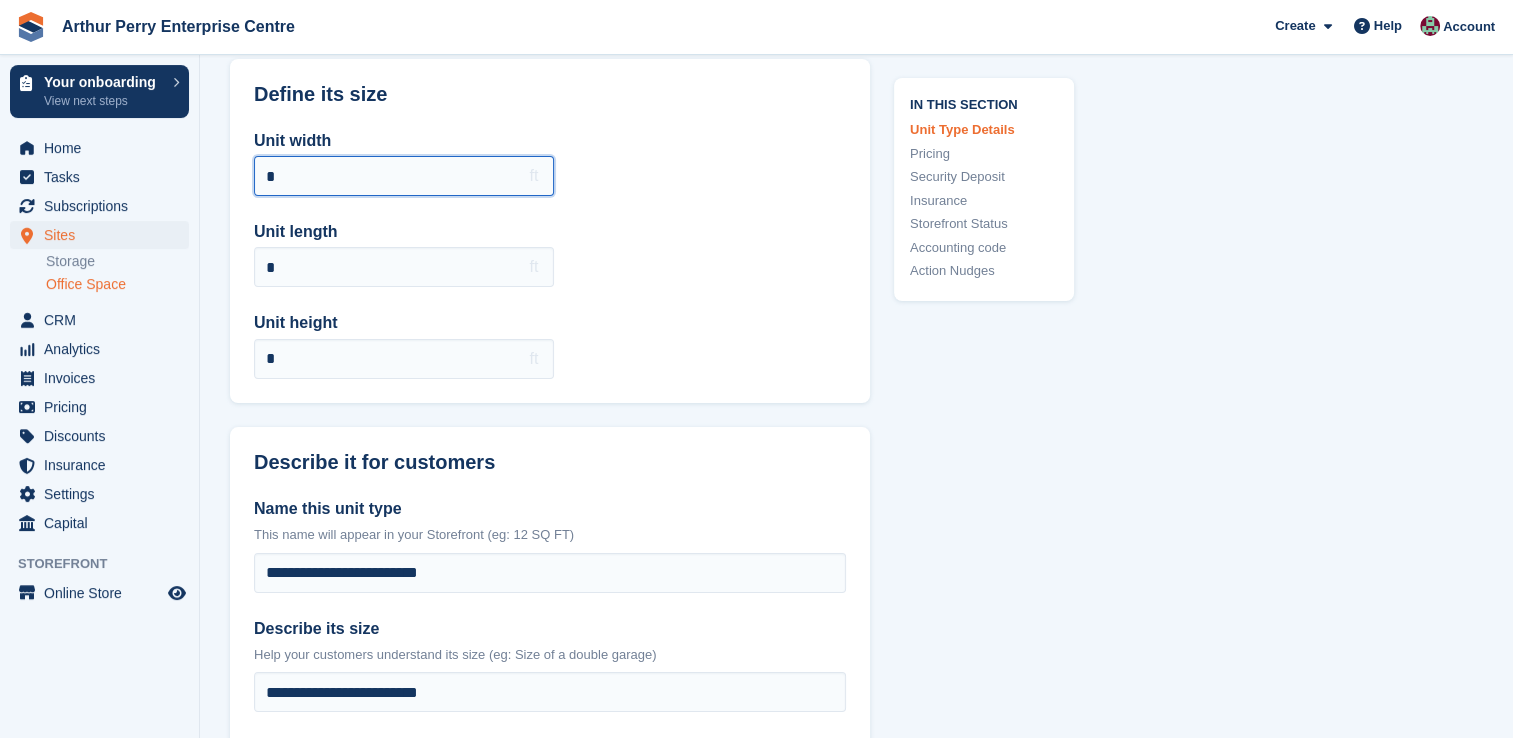 scroll, scrollTop: 300, scrollLeft: 0, axis: vertical 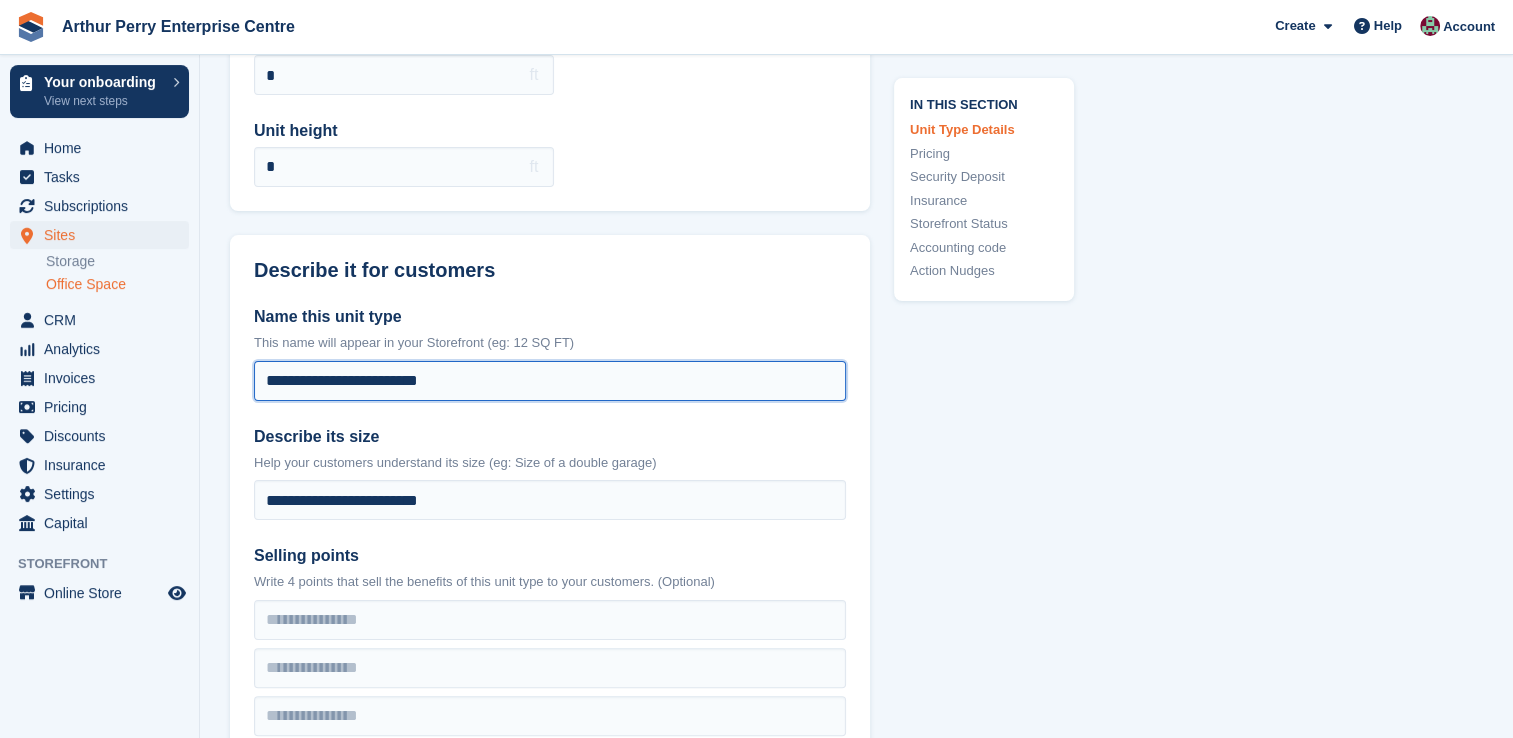 drag, startPoint x: 548, startPoint y: 381, endPoint x: 0, endPoint y: 312, distance: 552.3269 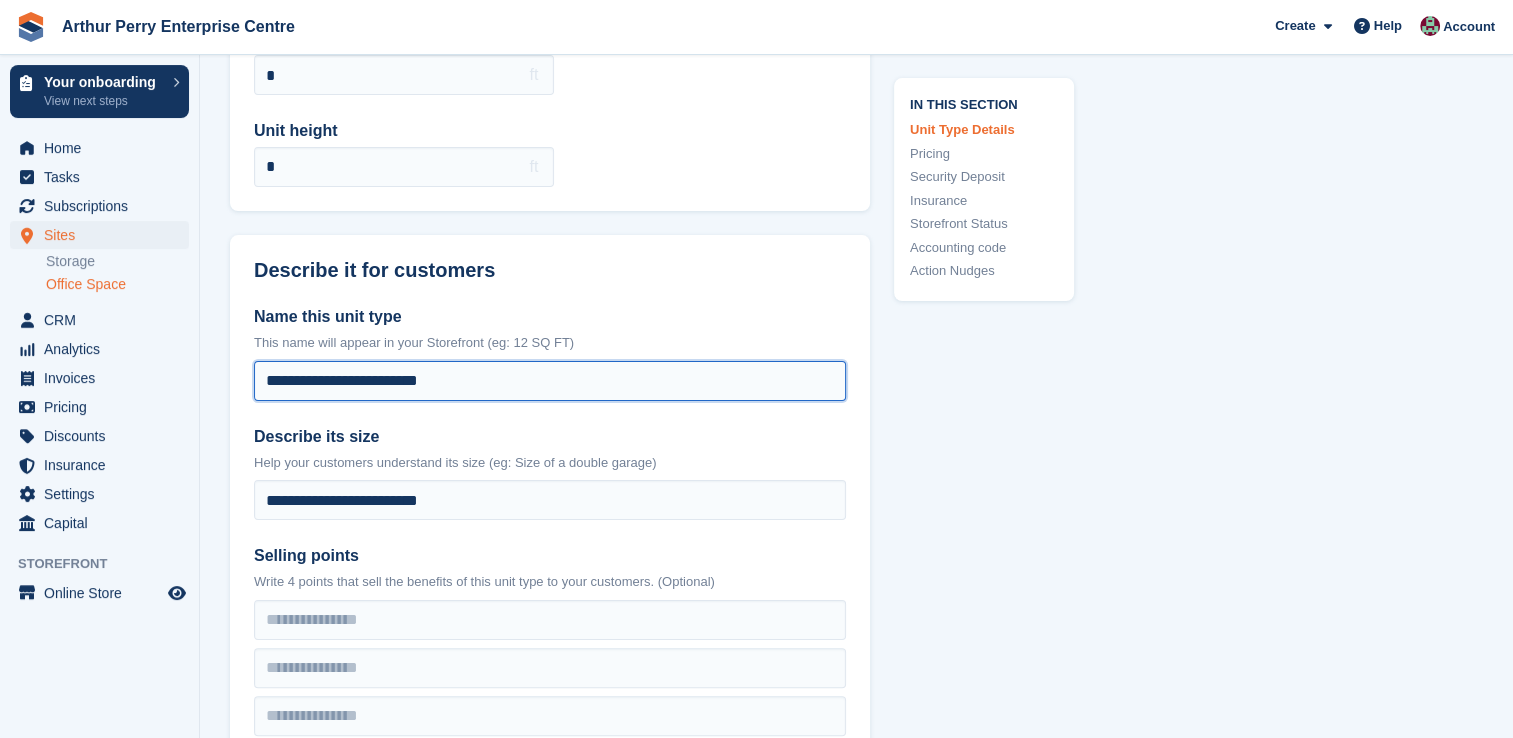click on "Arthur Perry Enterprise Centre
Create
Subscription
Invoice
Contact
Deal
Discount
Page
Help
Chat Support
Submit a support request
Help Center
Get answers to Stora questions" at bounding box center (756, 69) 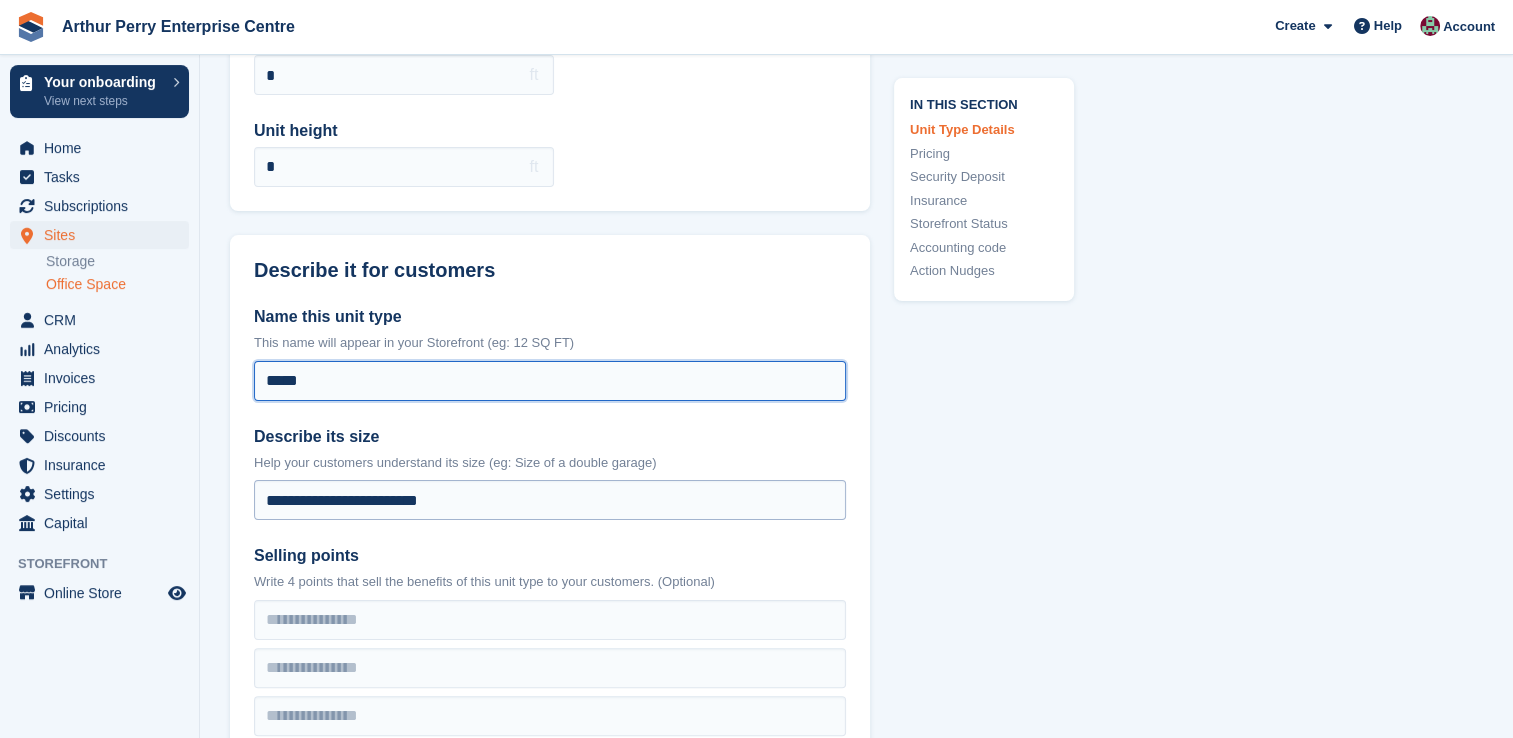 type on "*****" 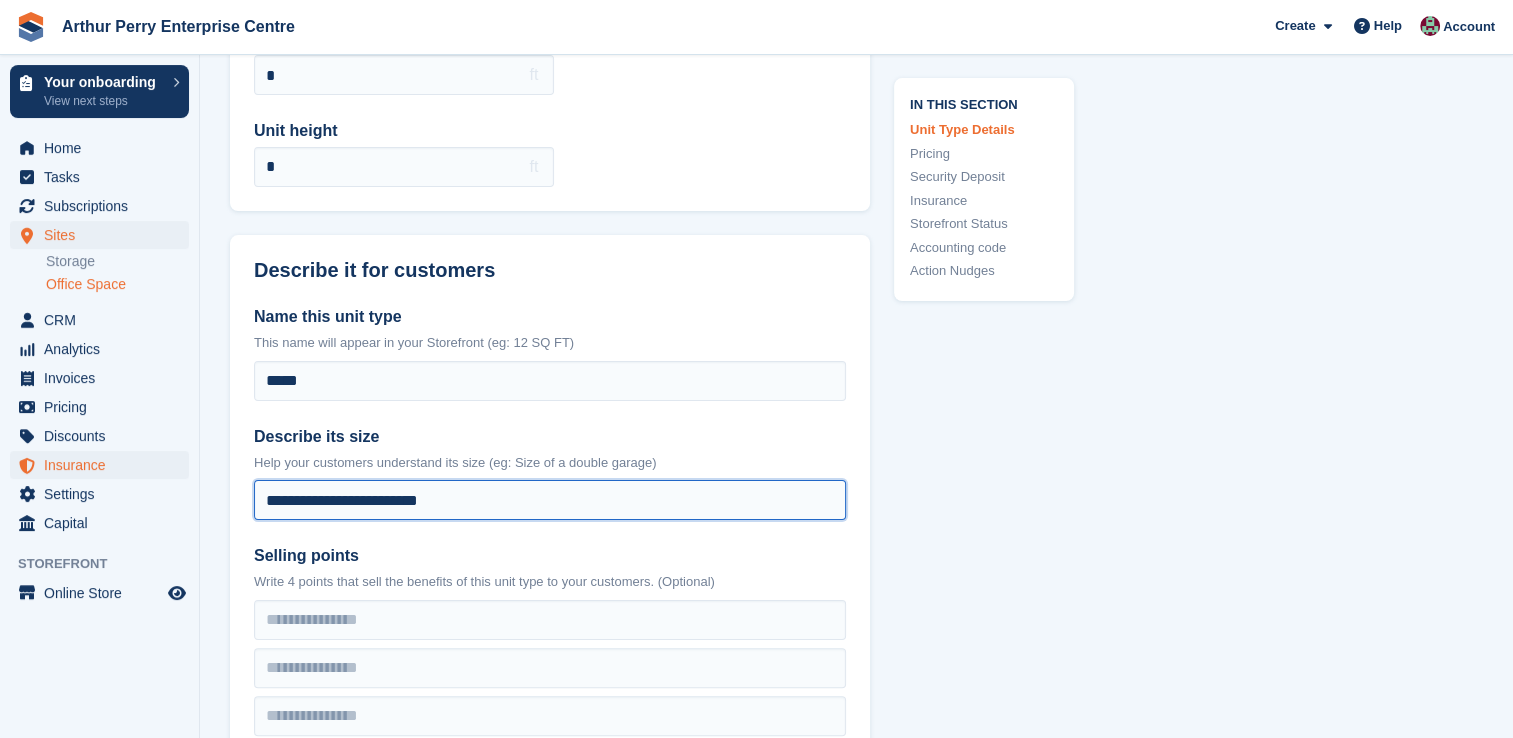drag, startPoint x: 534, startPoint y: 500, endPoint x: 112, endPoint y: 461, distance: 423.7983 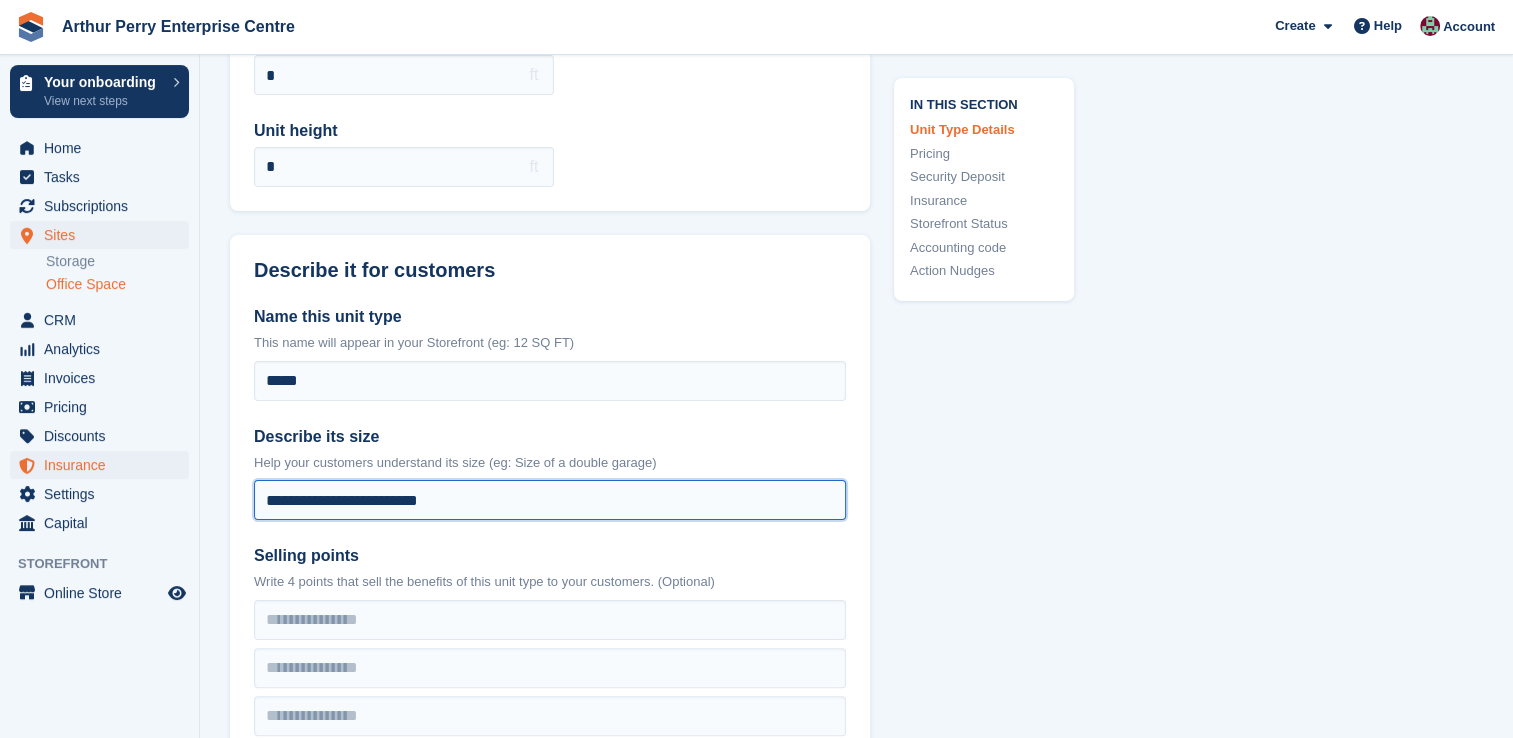 click on "Your onboarding
View next steps
Home
Tasks
Subscriptions
Subscriptions
Subscriptions
Price increases
NEW
Price increases
NEW
Sites
Sites
Sites
Storage
Office Space" at bounding box center (756, 1590) 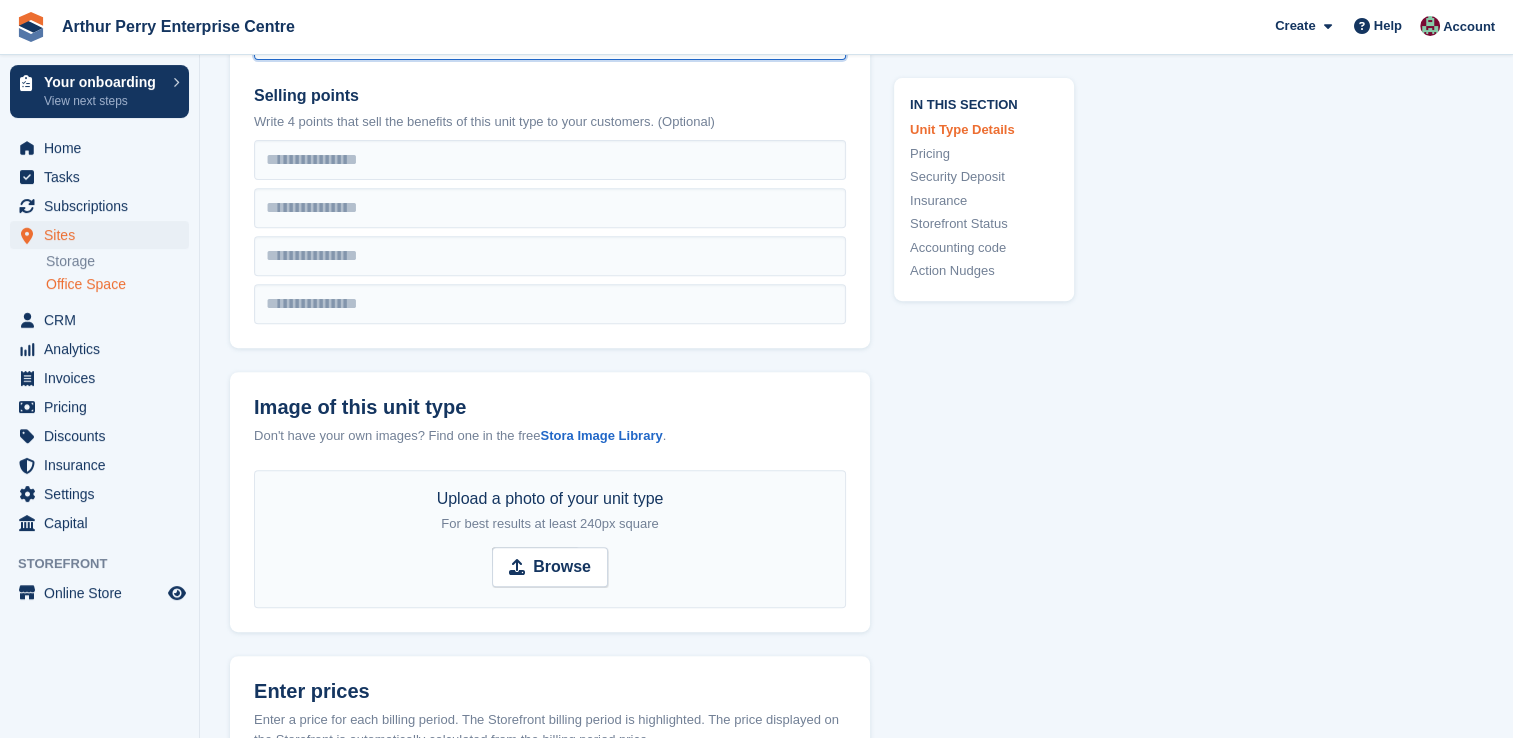 scroll, scrollTop: 1000, scrollLeft: 0, axis: vertical 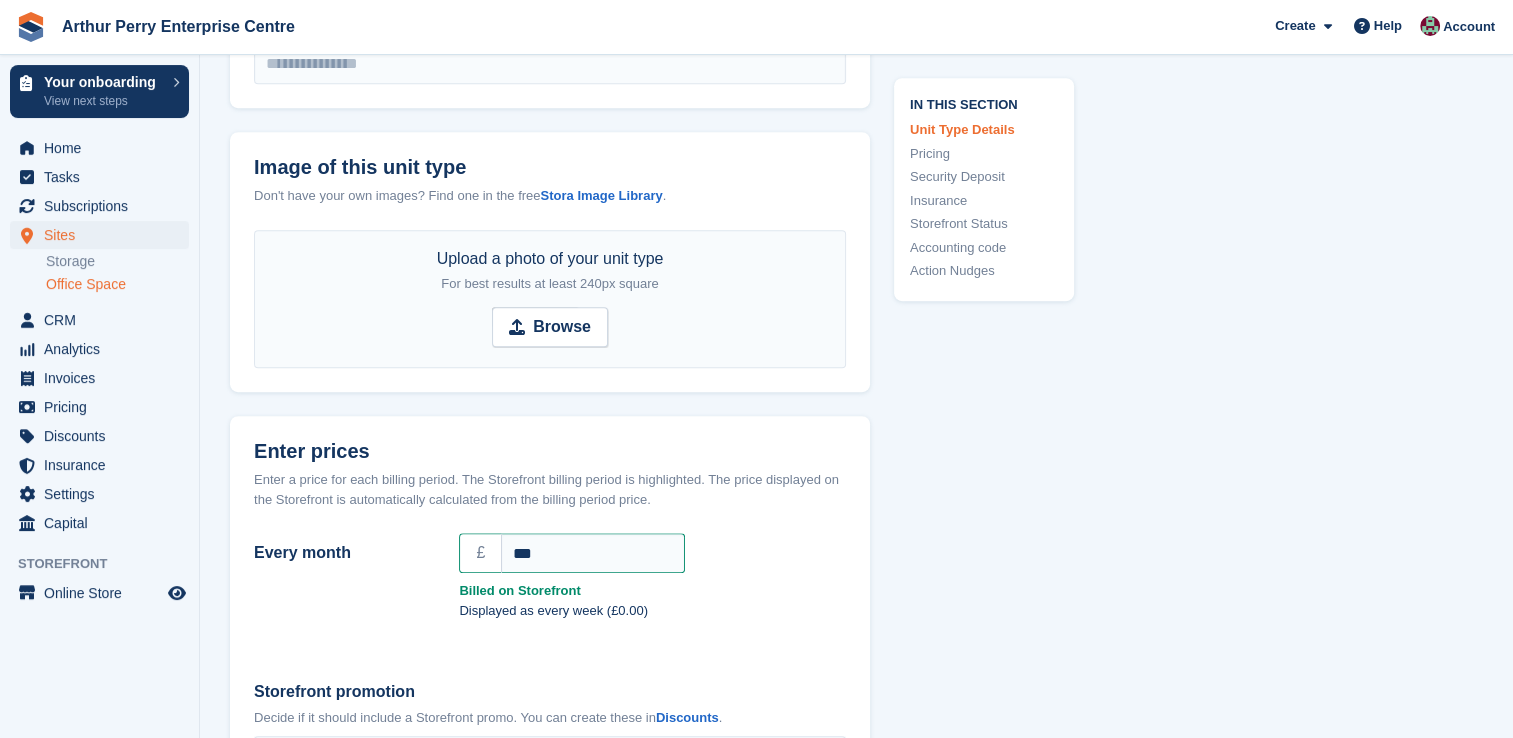 type on "*****" 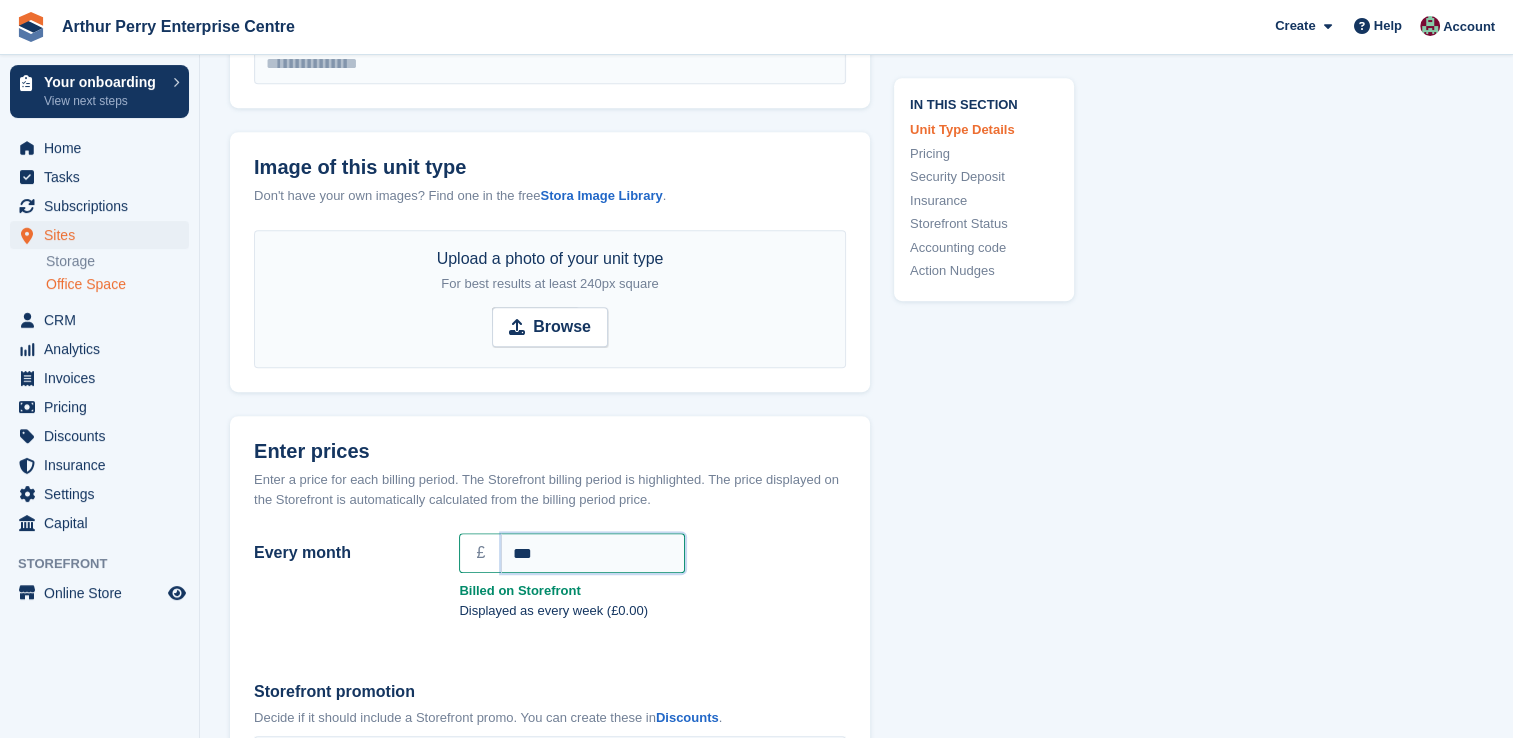 drag, startPoint x: 602, startPoint y: 552, endPoint x: 441, endPoint y: 547, distance: 161.07762 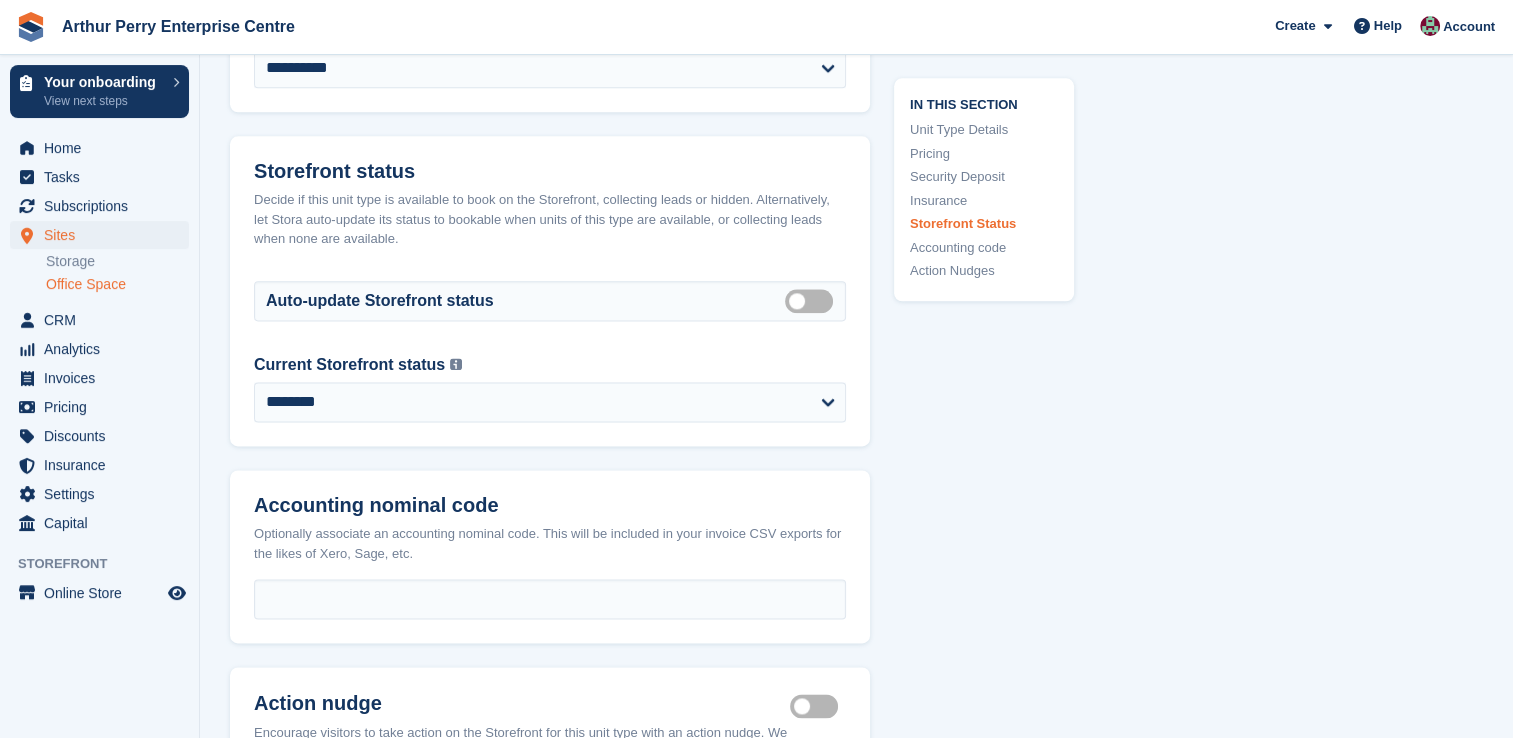 scroll, scrollTop: 2900, scrollLeft: 0, axis: vertical 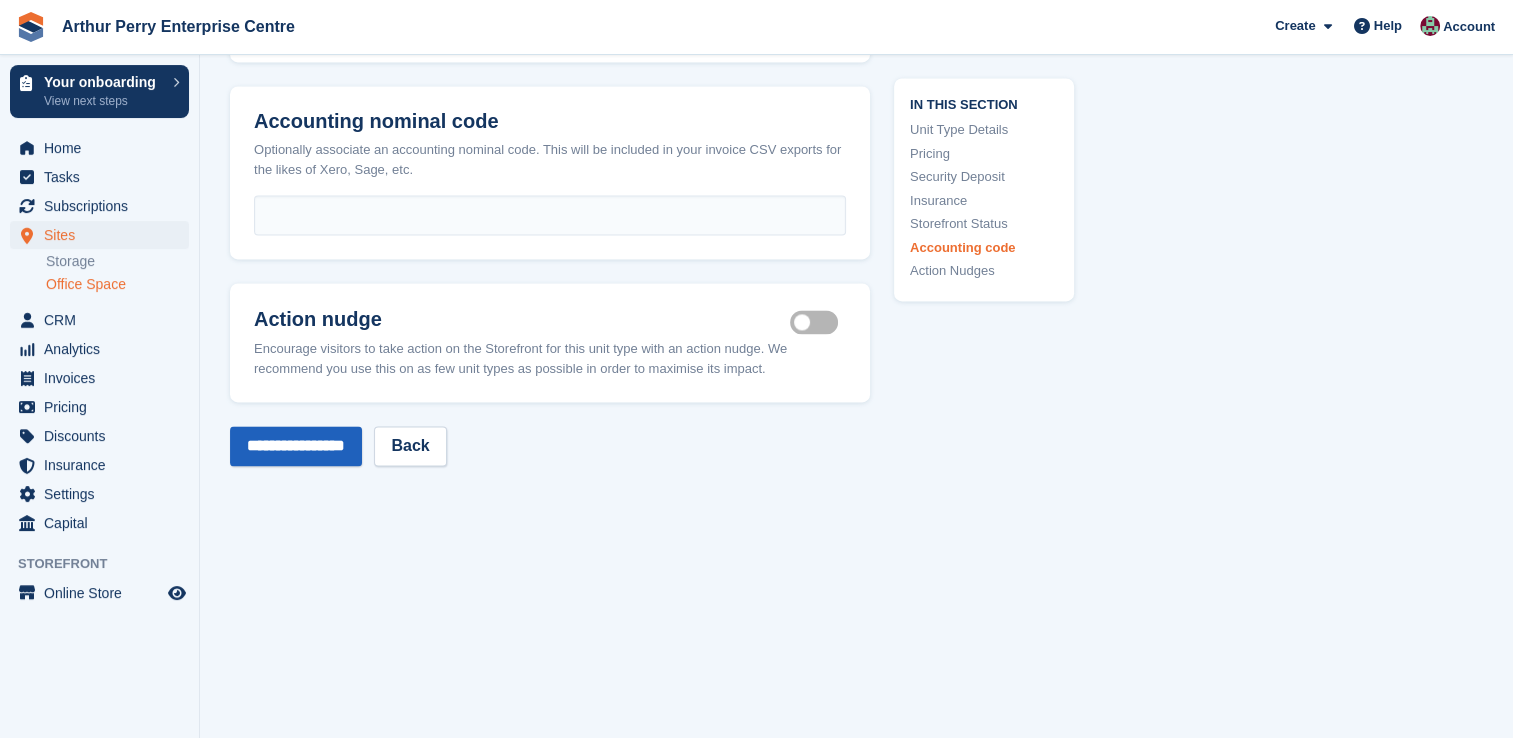 type on "***" 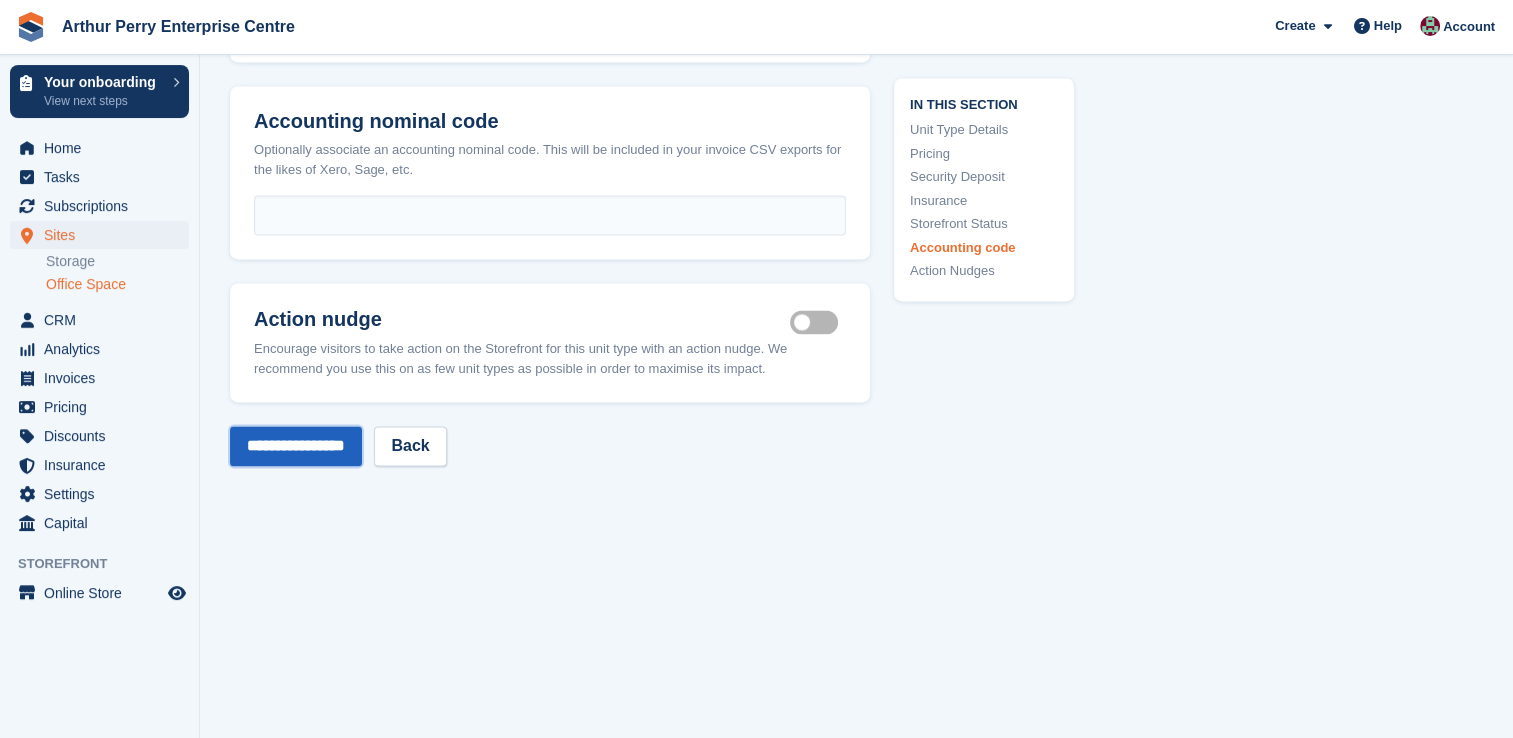 click on "**********" at bounding box center [296, 446] 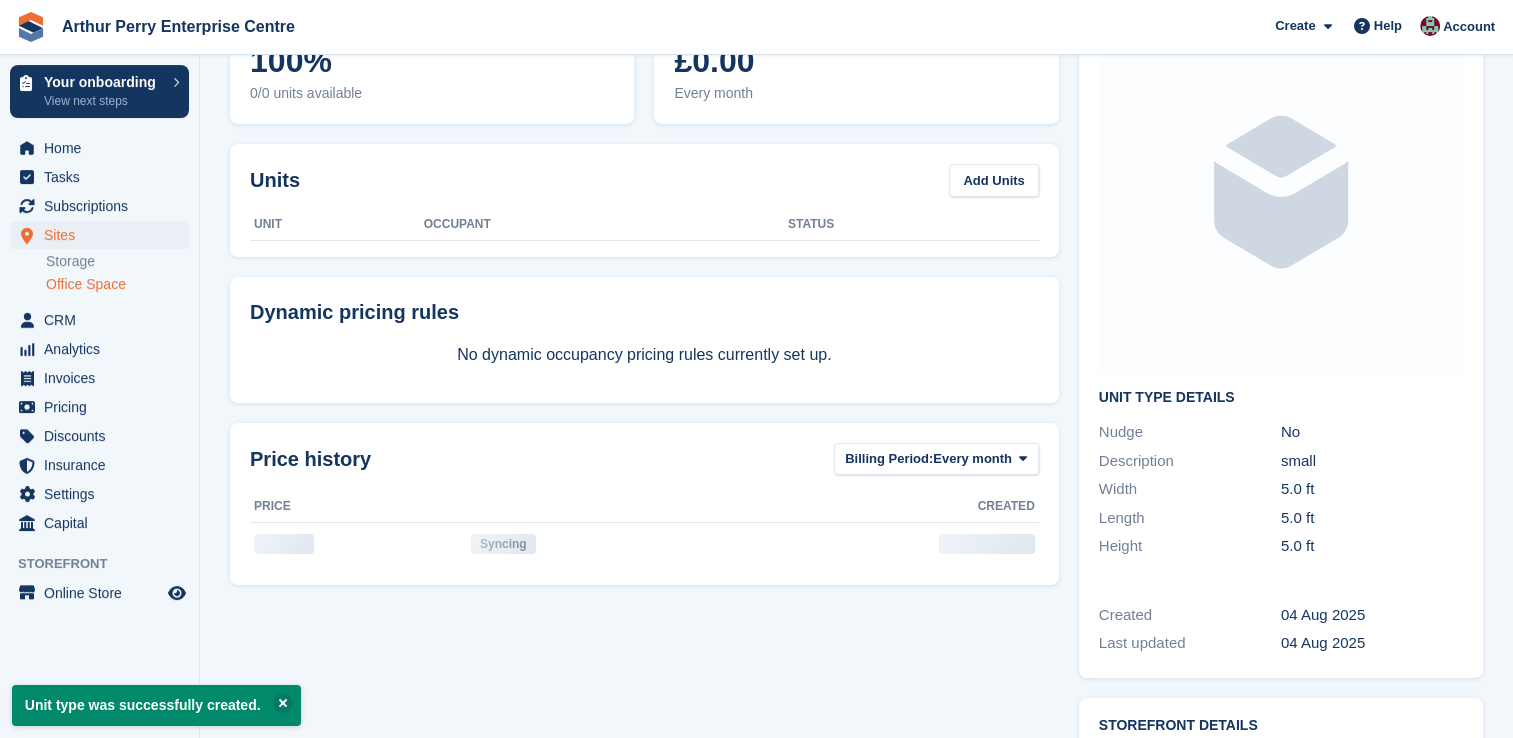 scroll, scrollTop: 0, scrollLeft: 0, axis: both 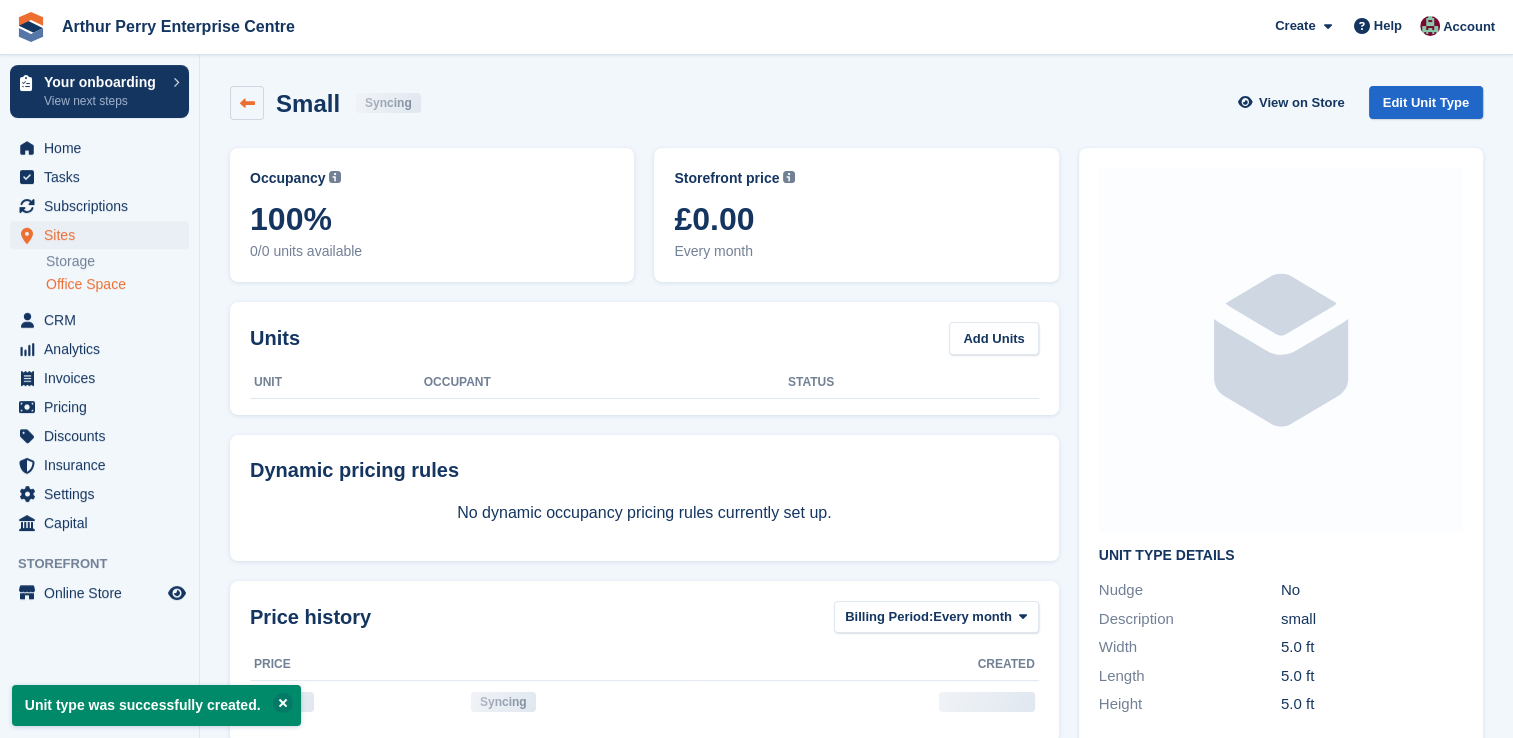 click at bounding box center [247, 103] 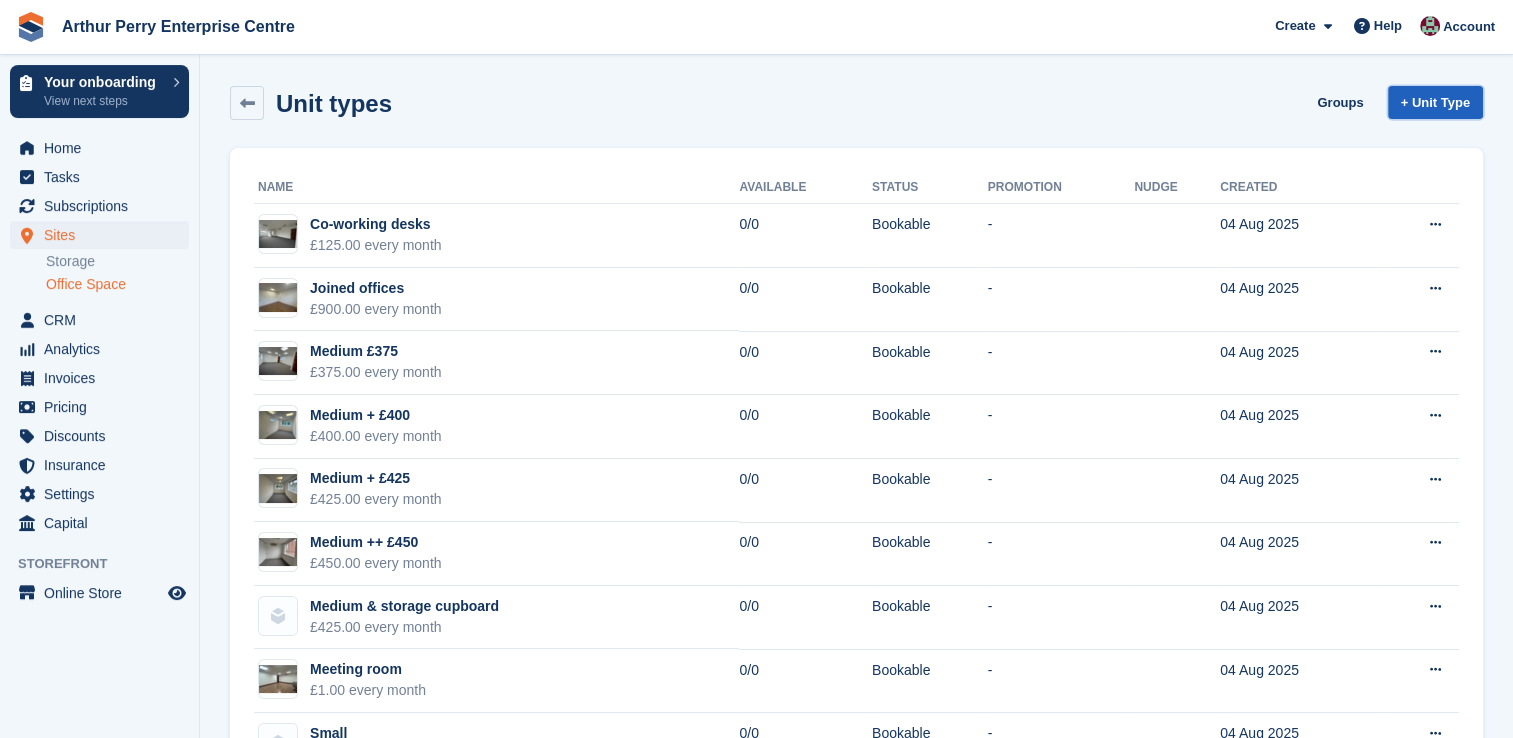 click on "+ Unit Type" at bounding box center [1435, 102] 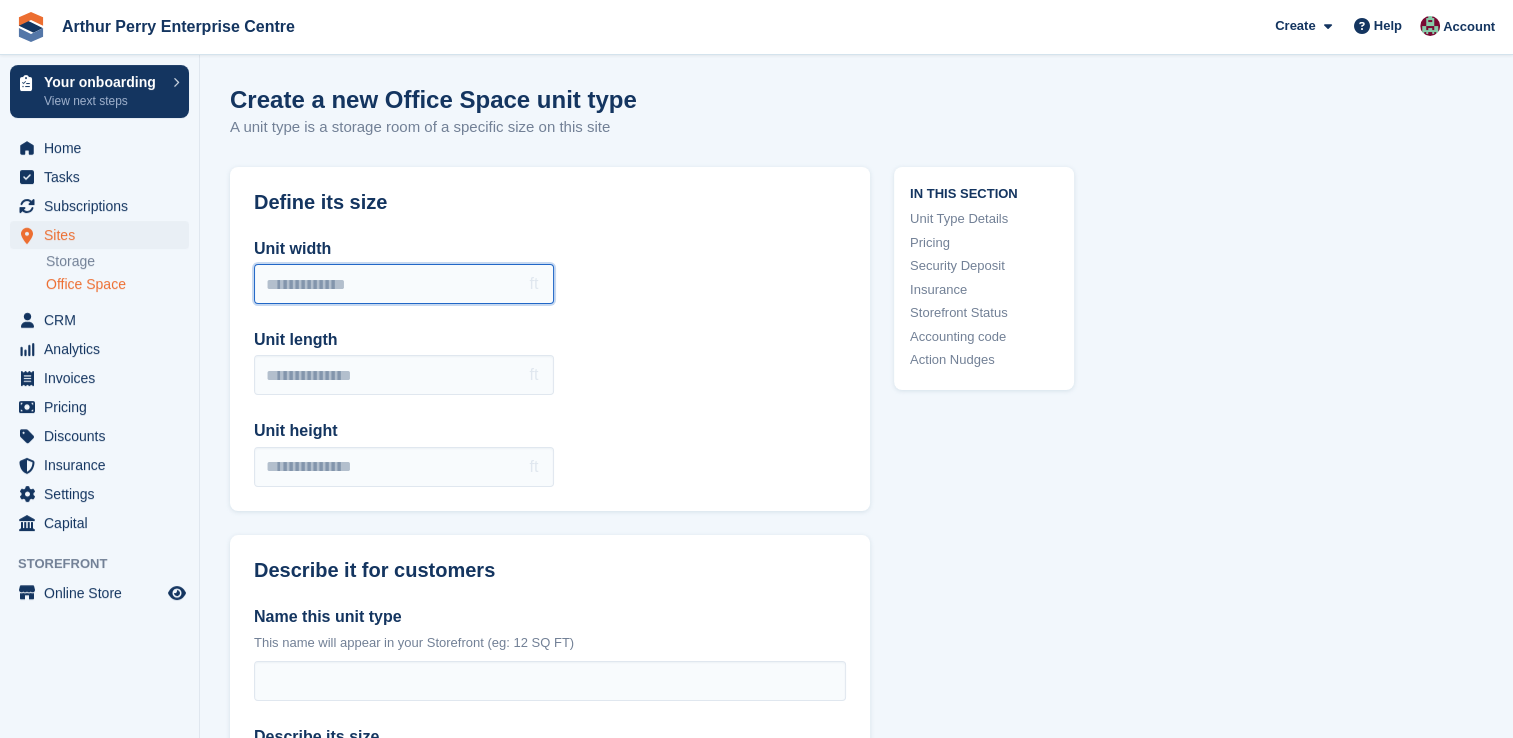 click on "Unit width" at bounding box center [404, 284] 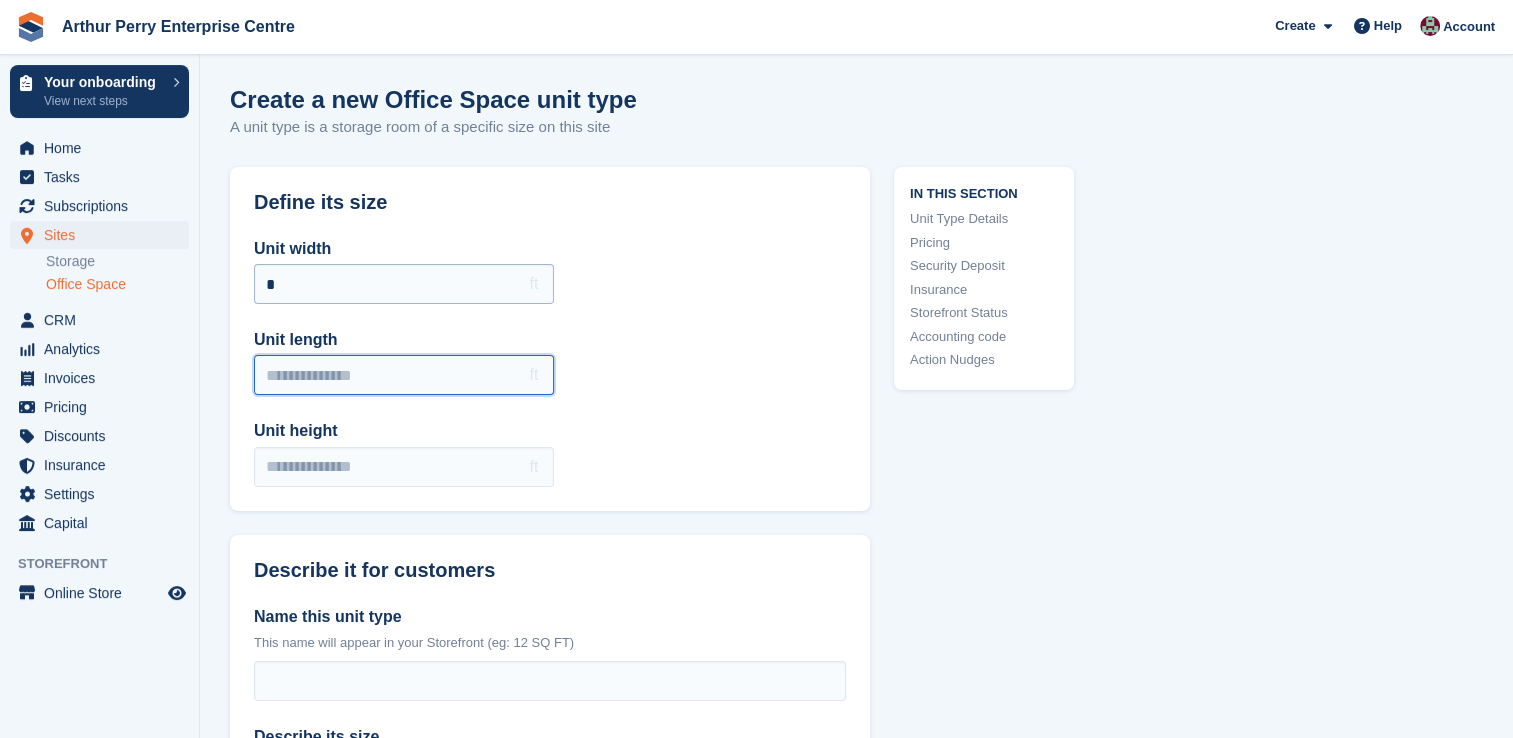 type on "*" 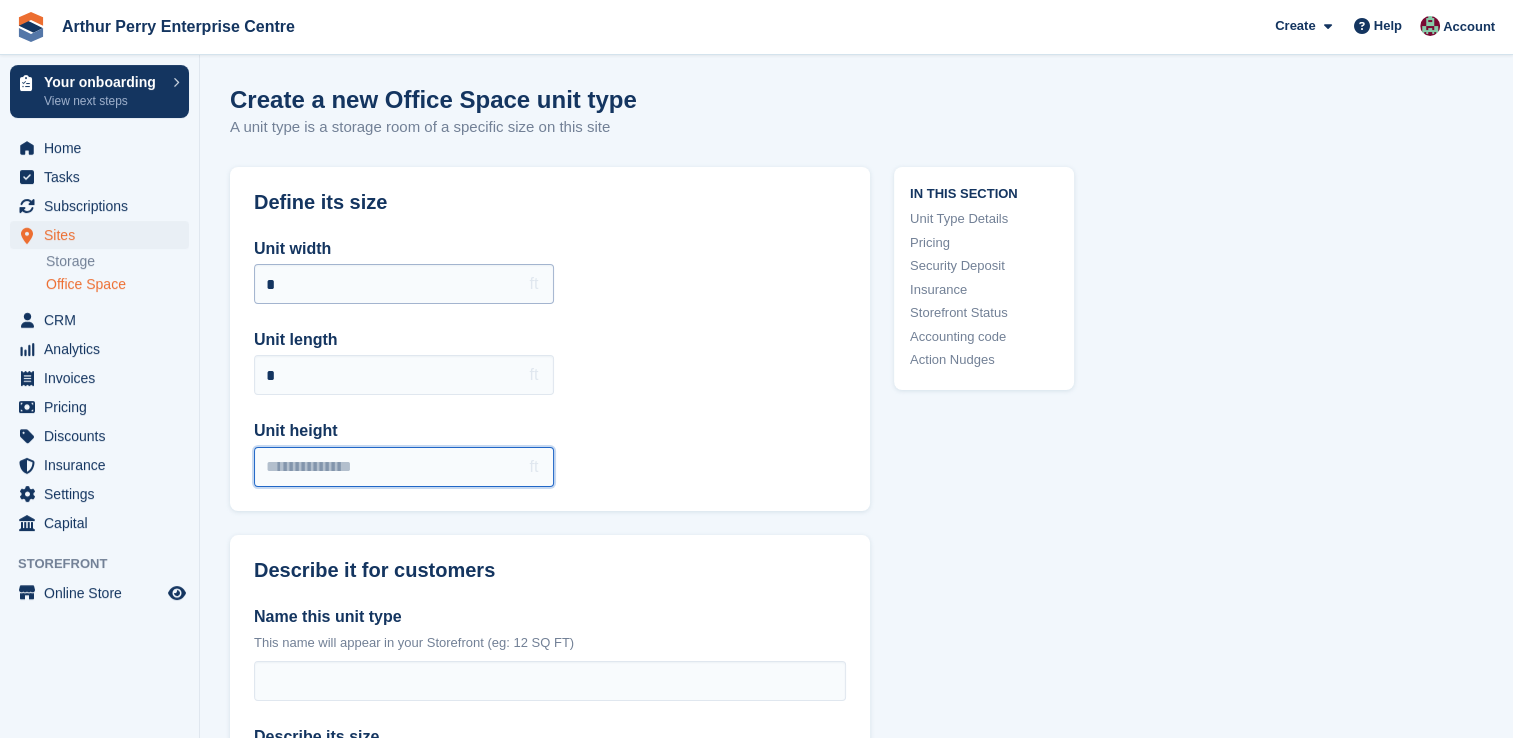 type on "*" 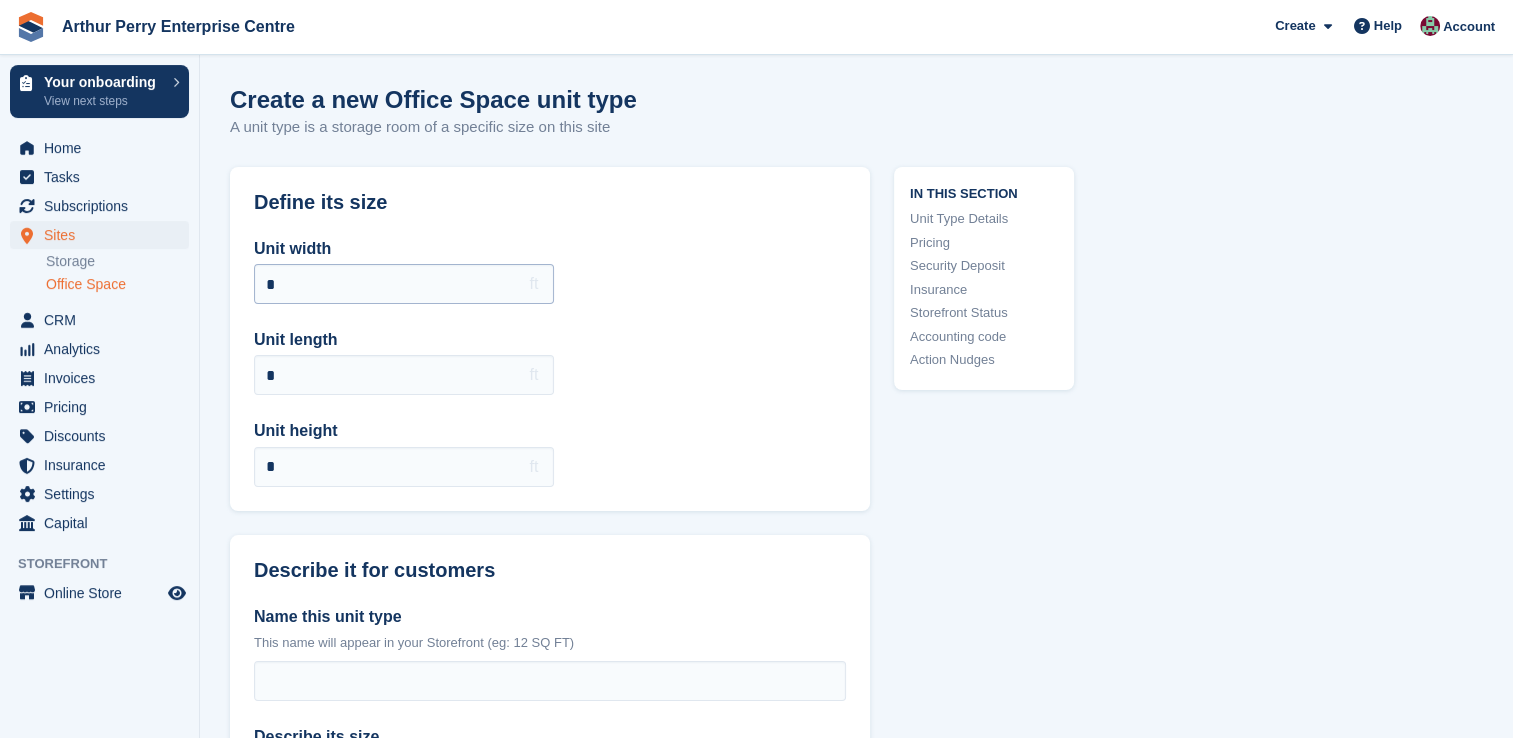type on "*****" 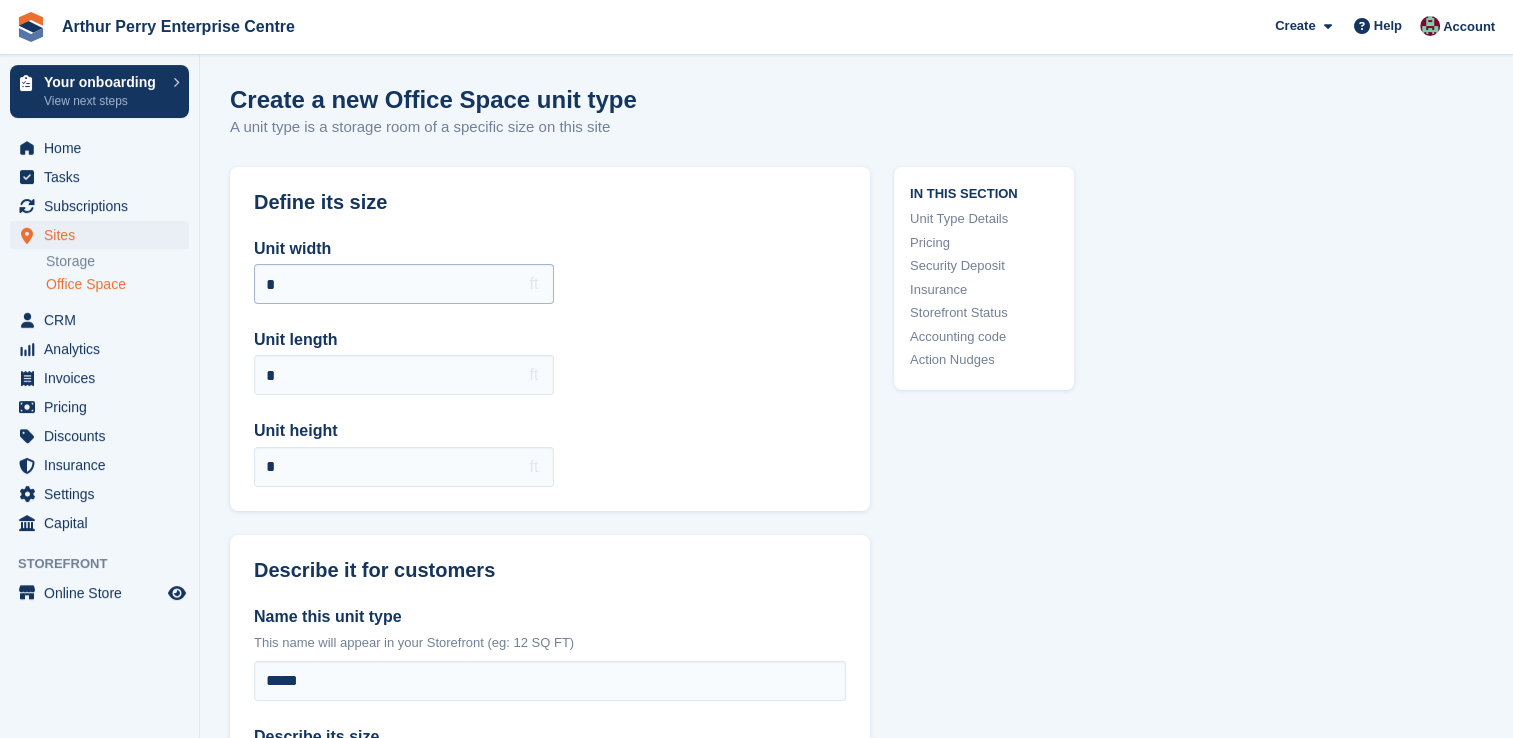 type on "*****" 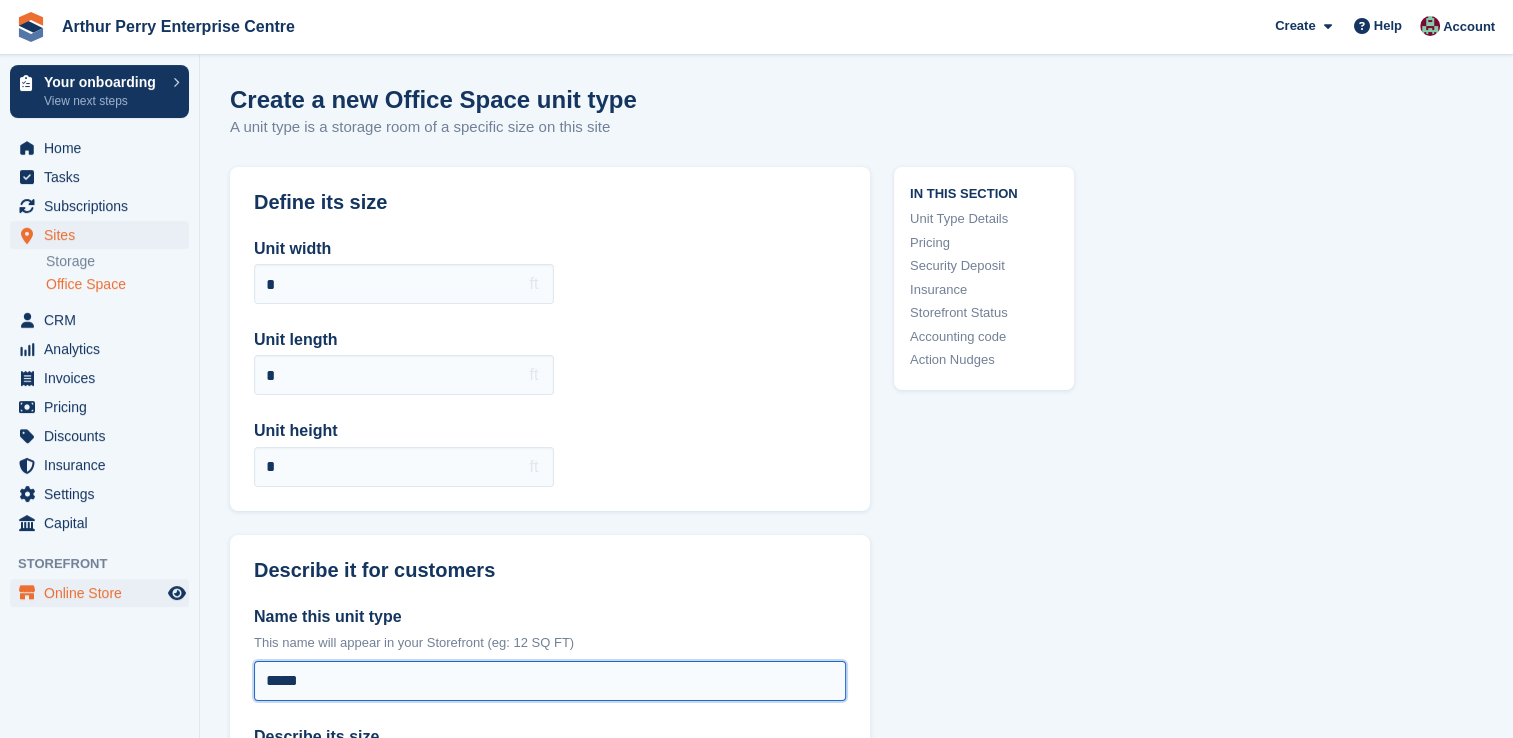 drag, startPoint x: 428, startPoint y: 682, endPoint x: 77, endPoint y: 593, distance: 362.10773 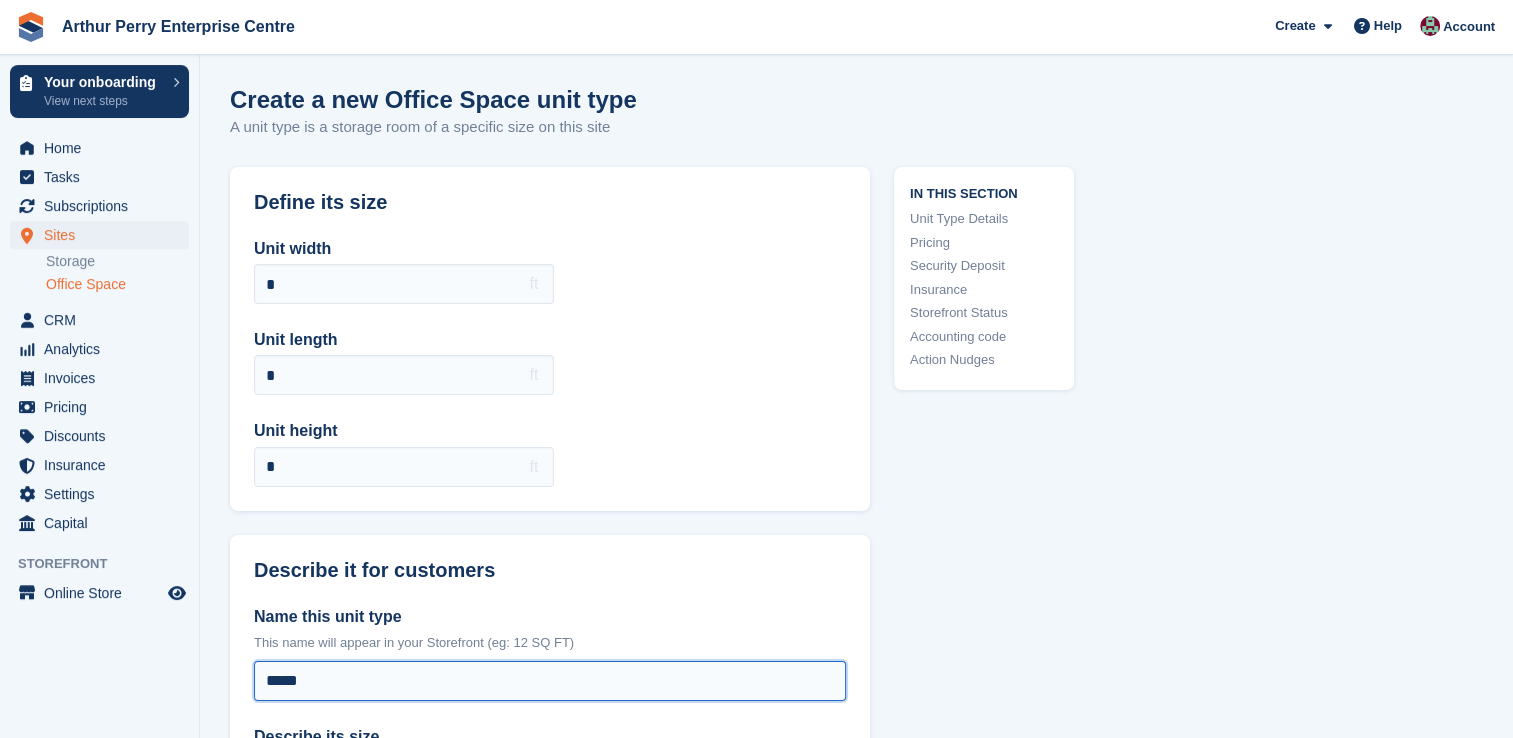 drag, startPoint x: 263, startPoint y: 682, endPoint x: 327, endPoint y: 694, distance: 65.11528 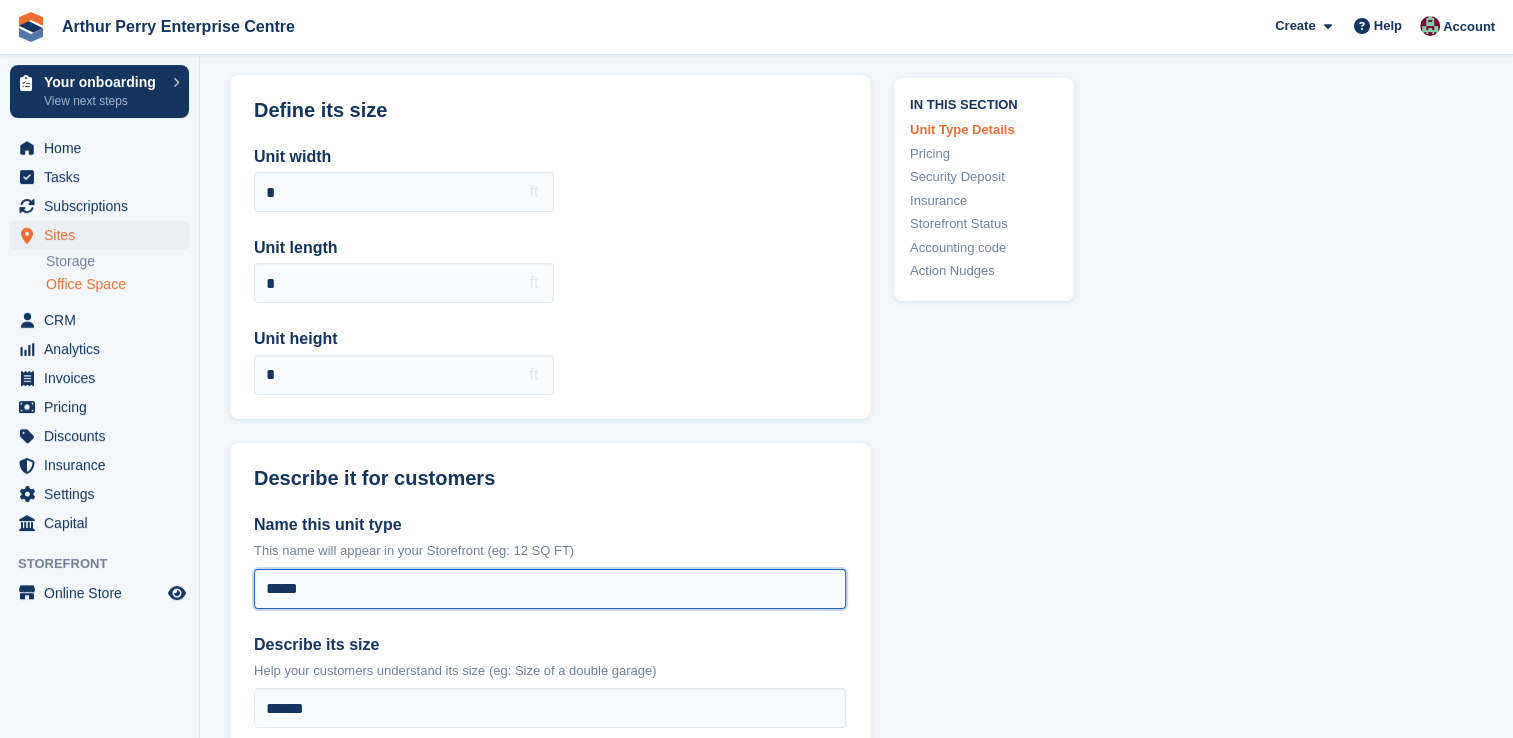 scroll, scrollTop: 200, scrollLeft: 0, axis: vertical 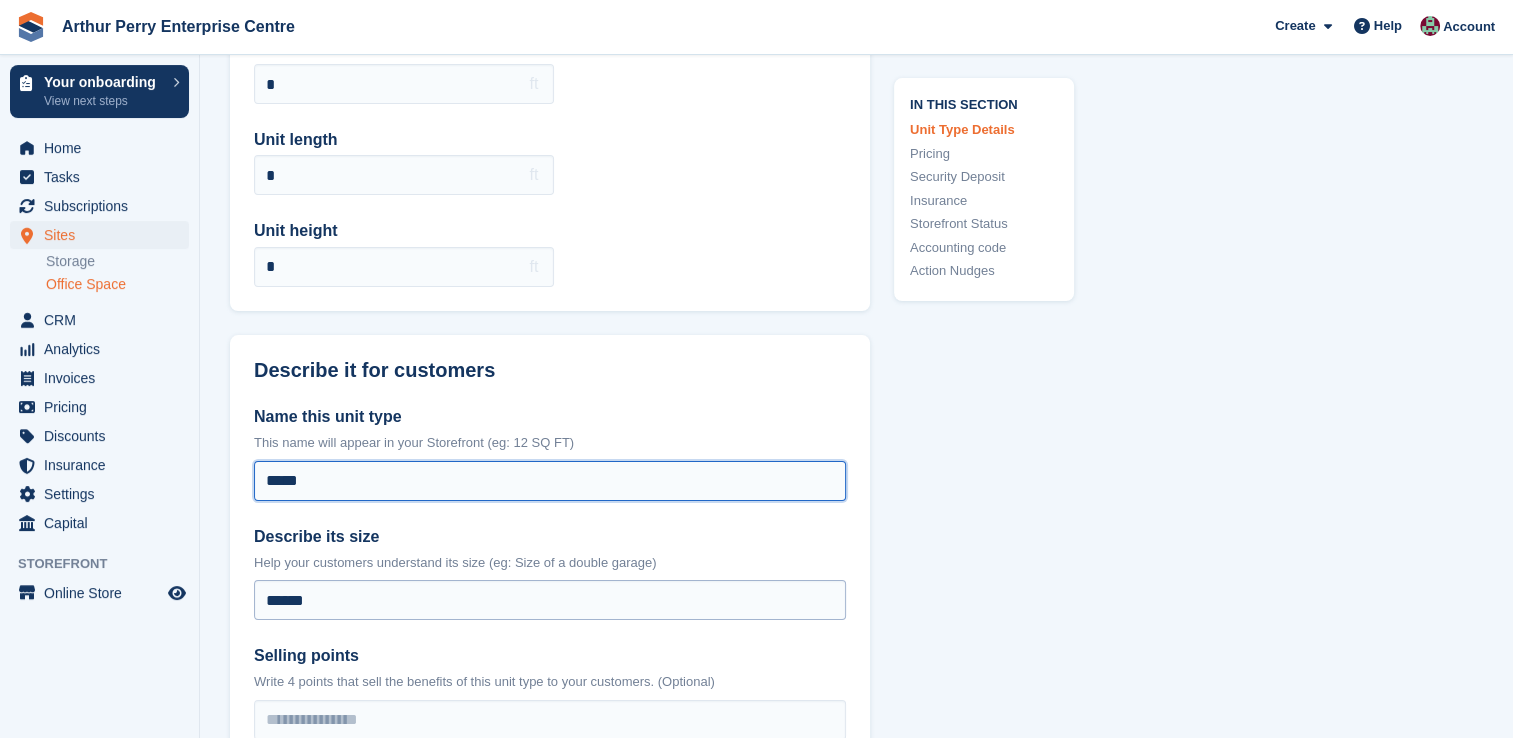 type on "*****" 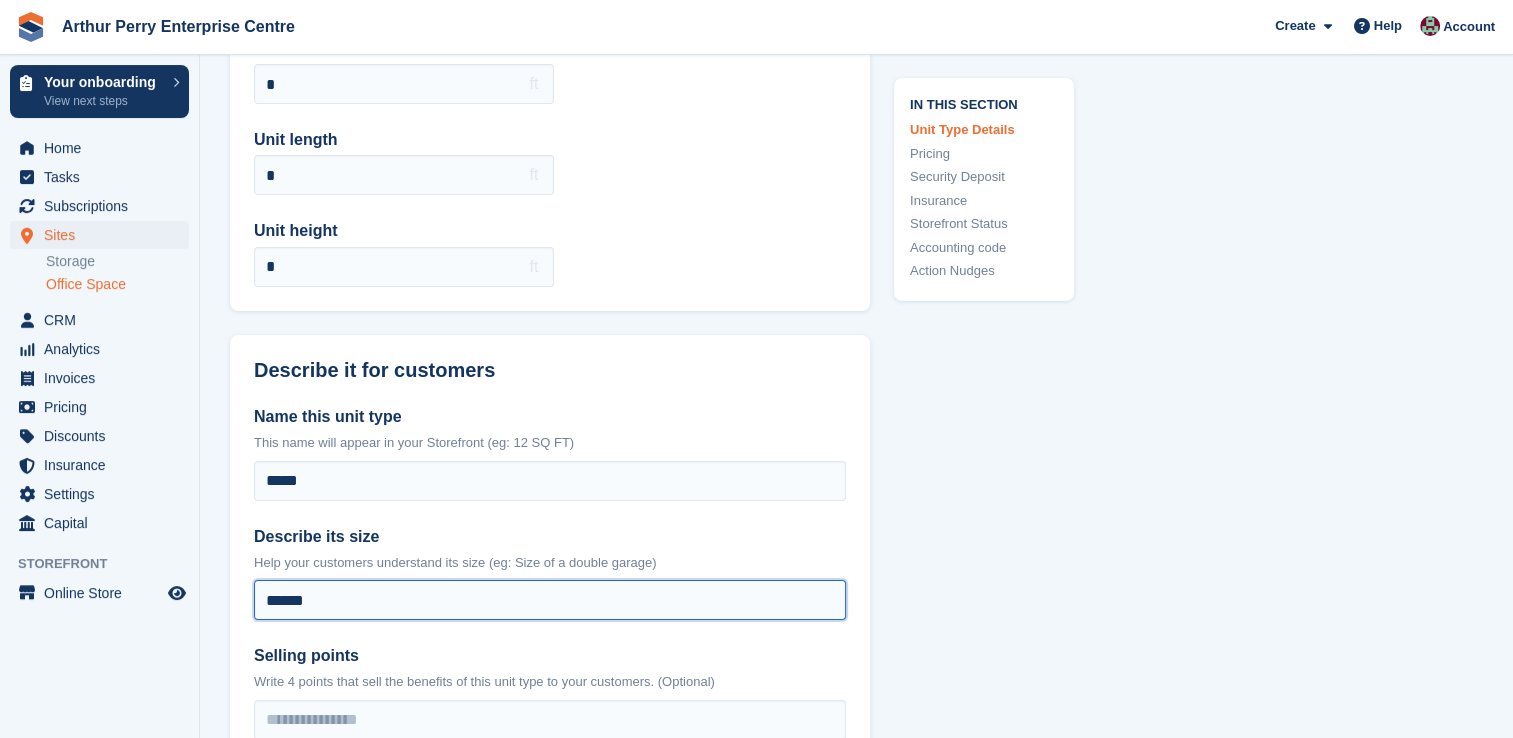 drag, startPoint x: 338, startPoint y: 604, endPoint x: 126, endPoint y: 621, distance: 212.68051 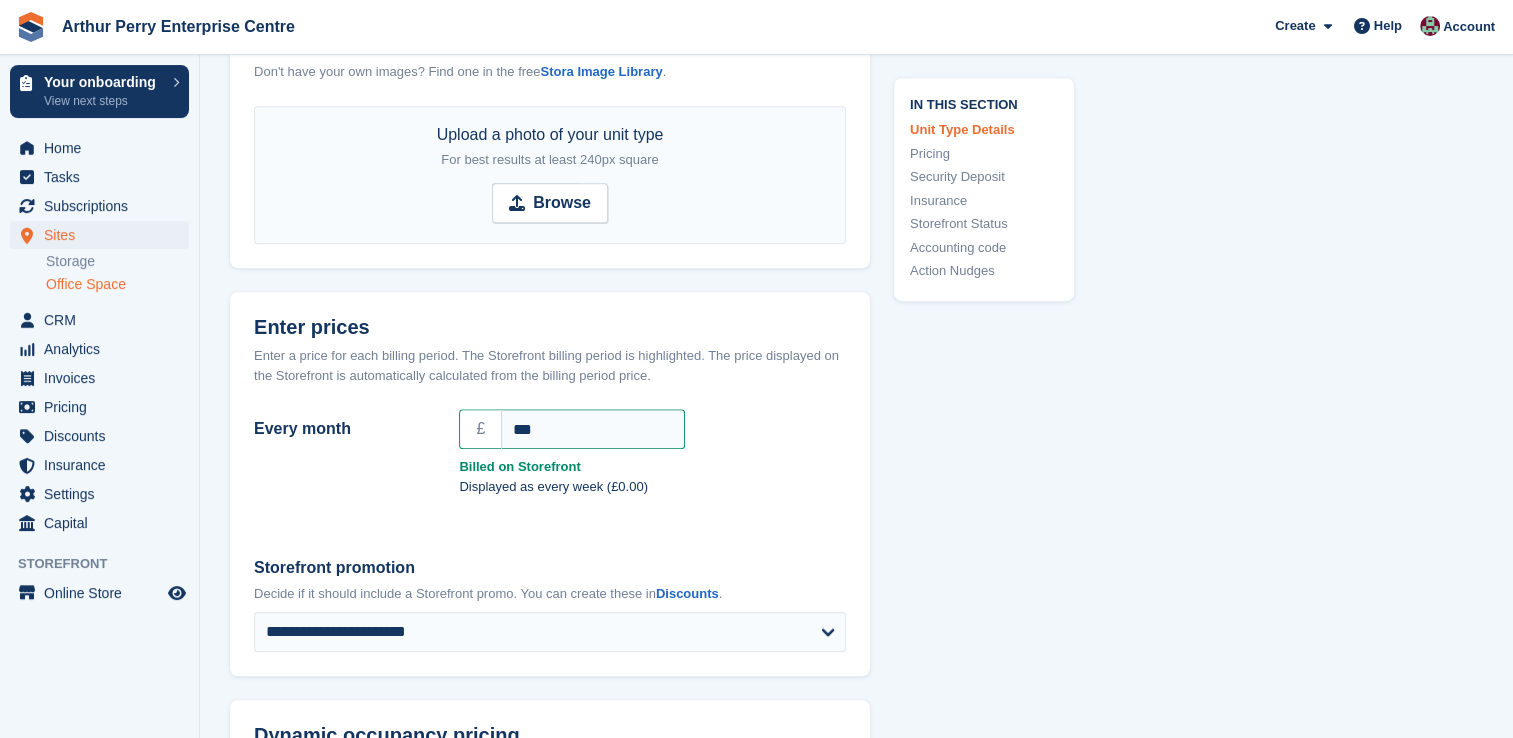 scroll, scrollTop: 1400, scrollLeft: 0, axis: vertical 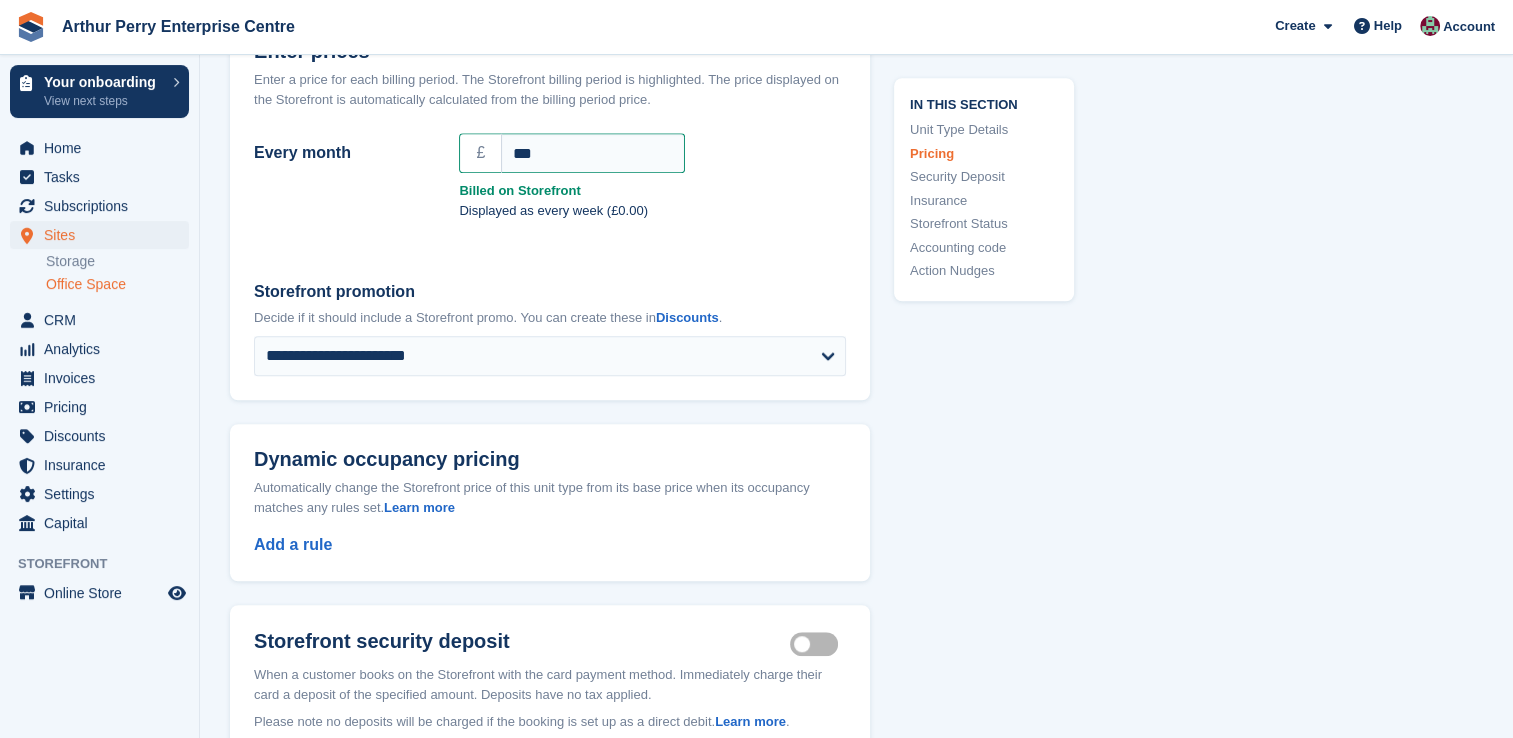 type on "*****" 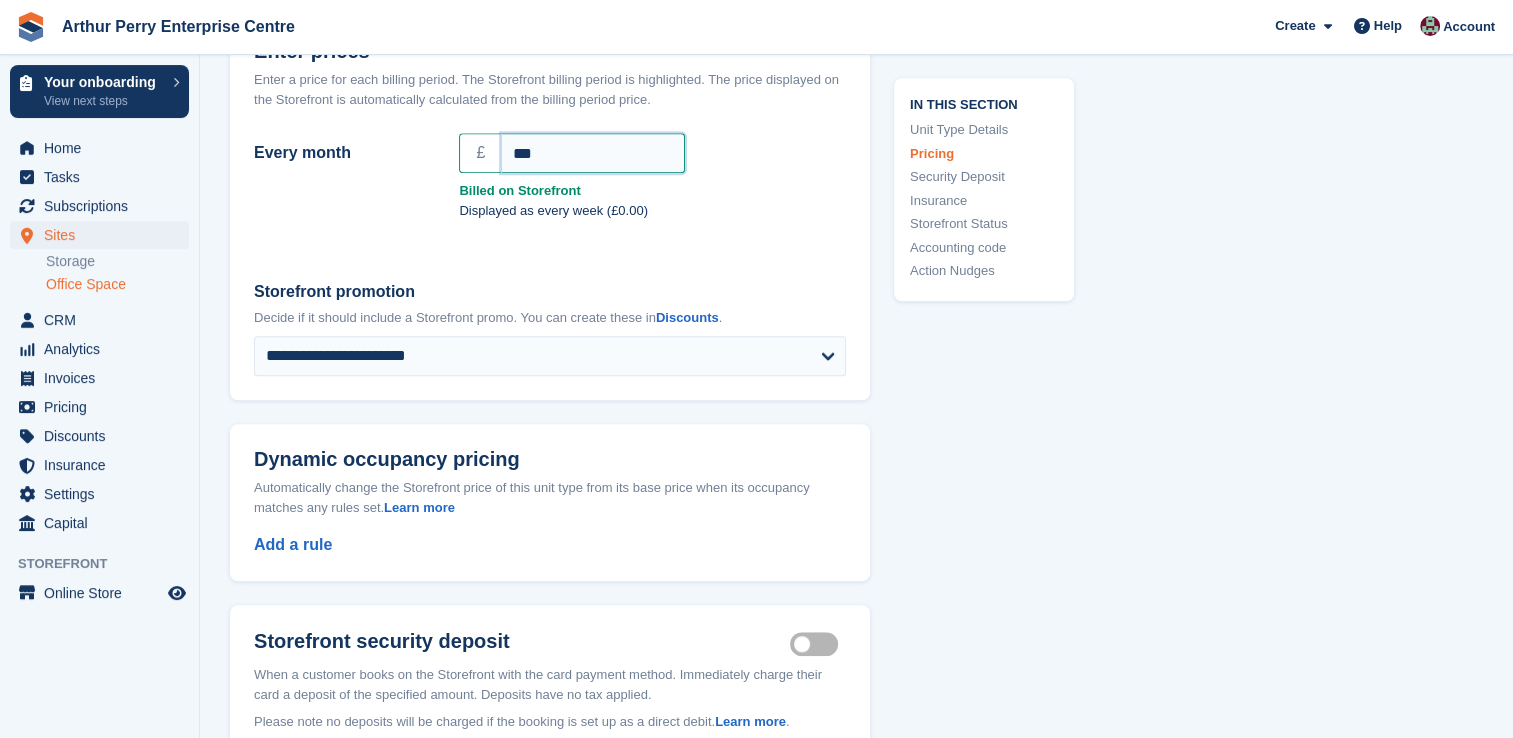 click on "Every month
£
***
Billed on Storefront
Displayed as every week (£0.00)" at bounding box center (550, 178) 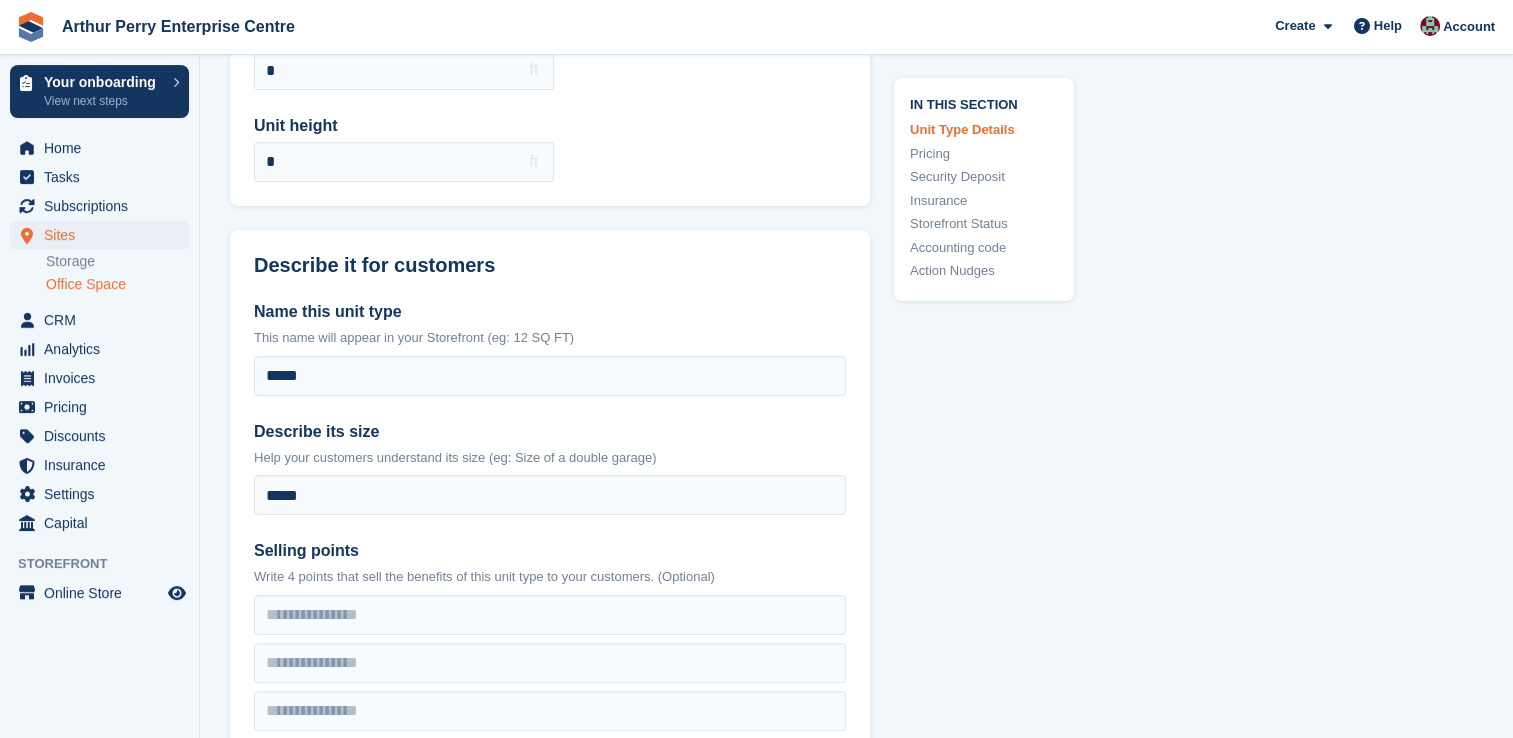 scroll, scrollTop: 300, scrollLeft: 0, axis: vertical 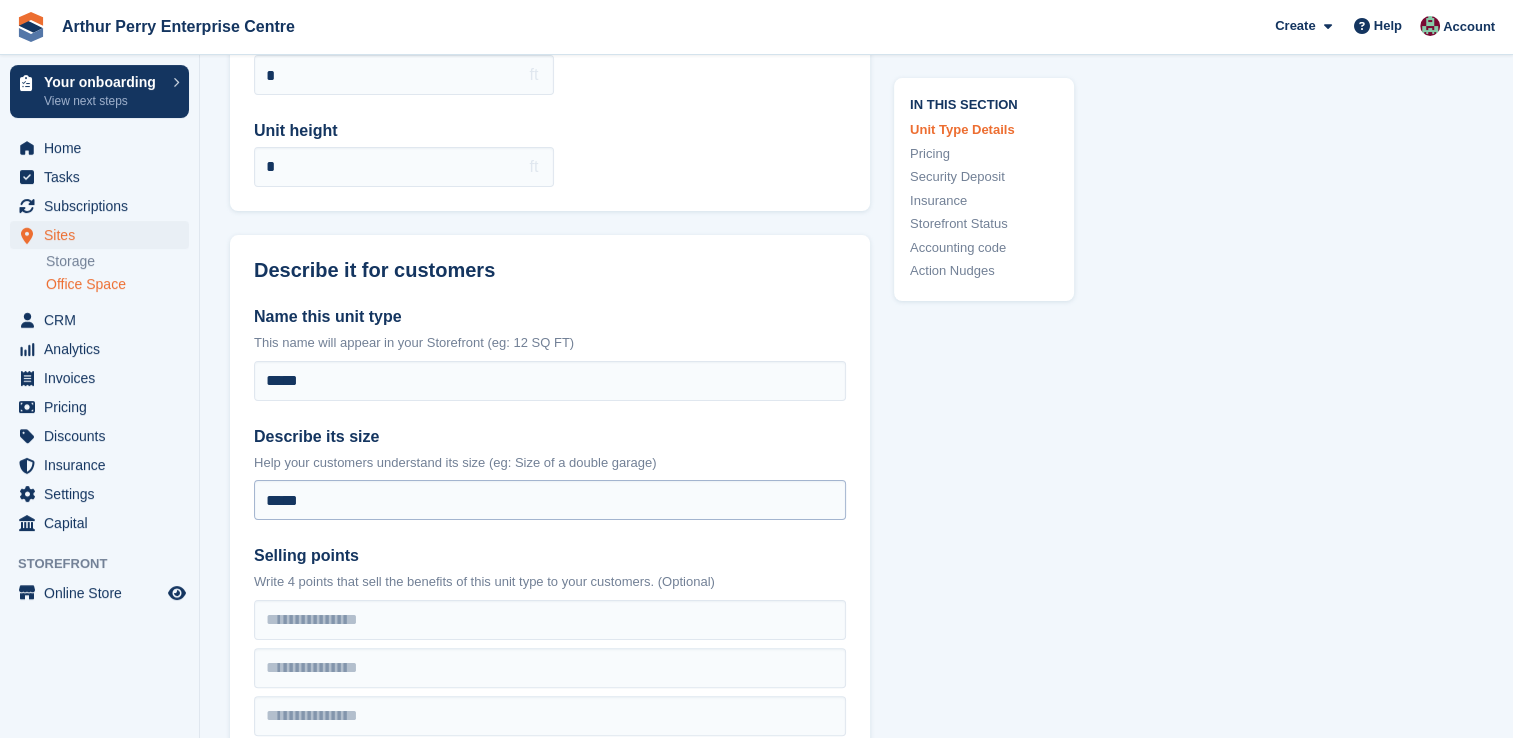 type on "***" 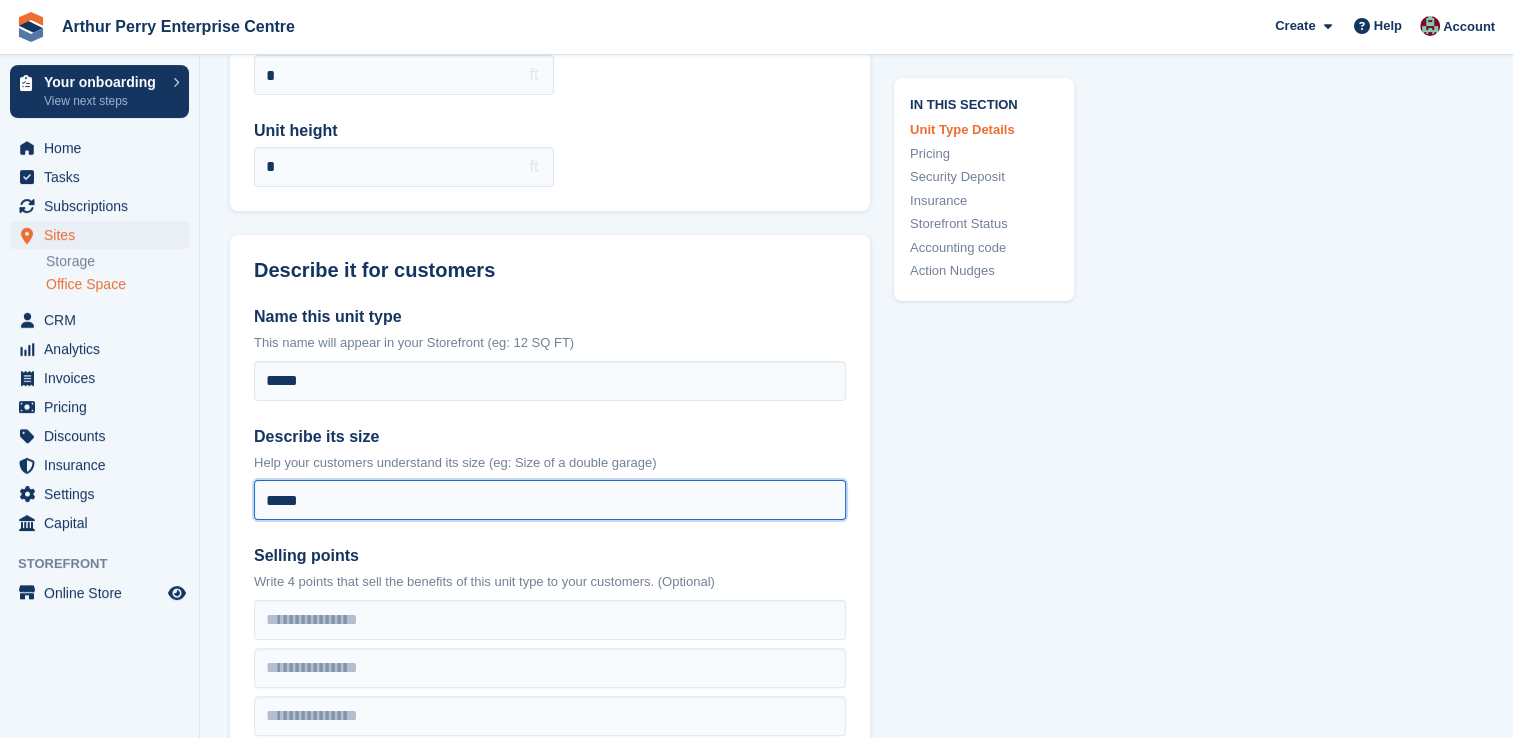 click on "*****" at bounding box center [550, 500] 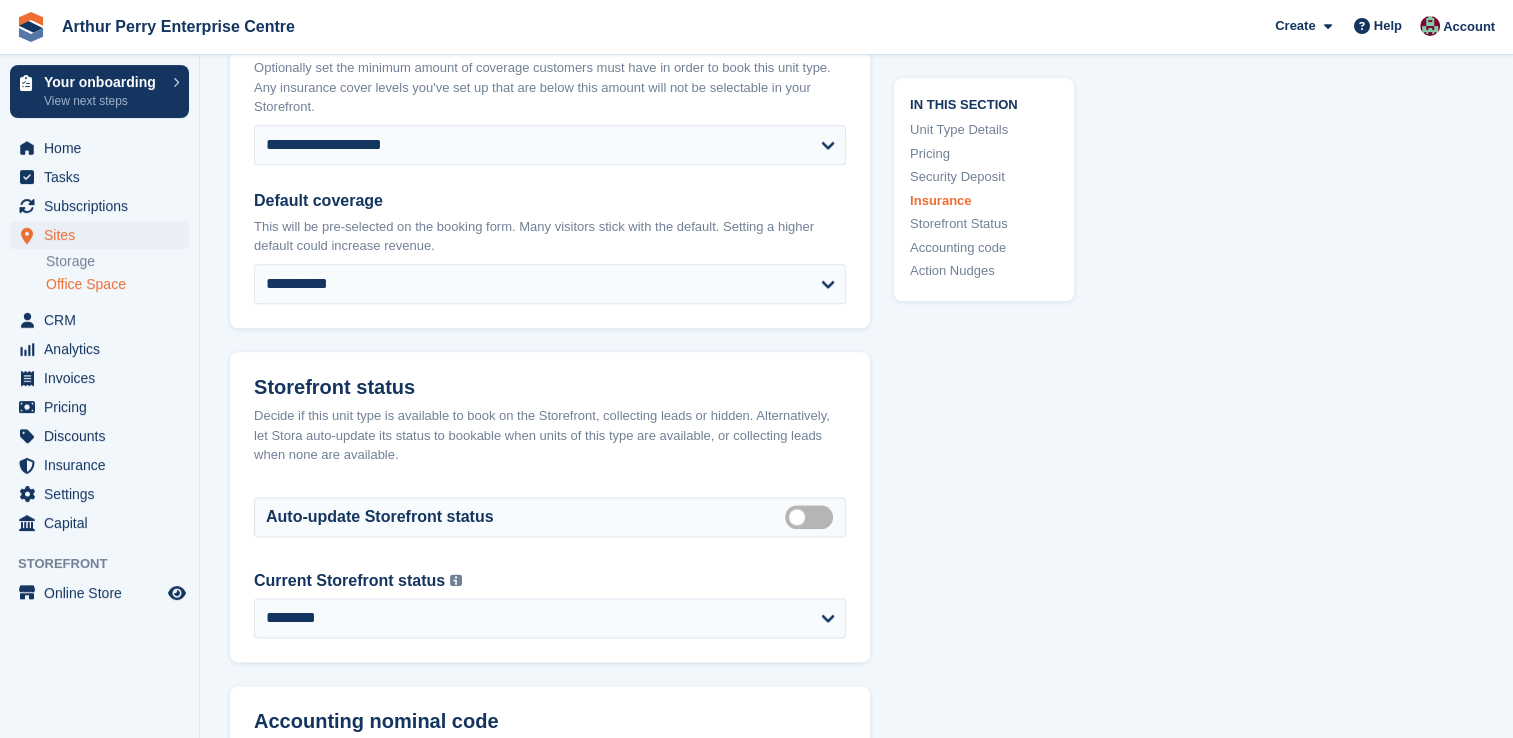 scroll, scrollTop: 2900, scrollLeft: 0, axis: vertical 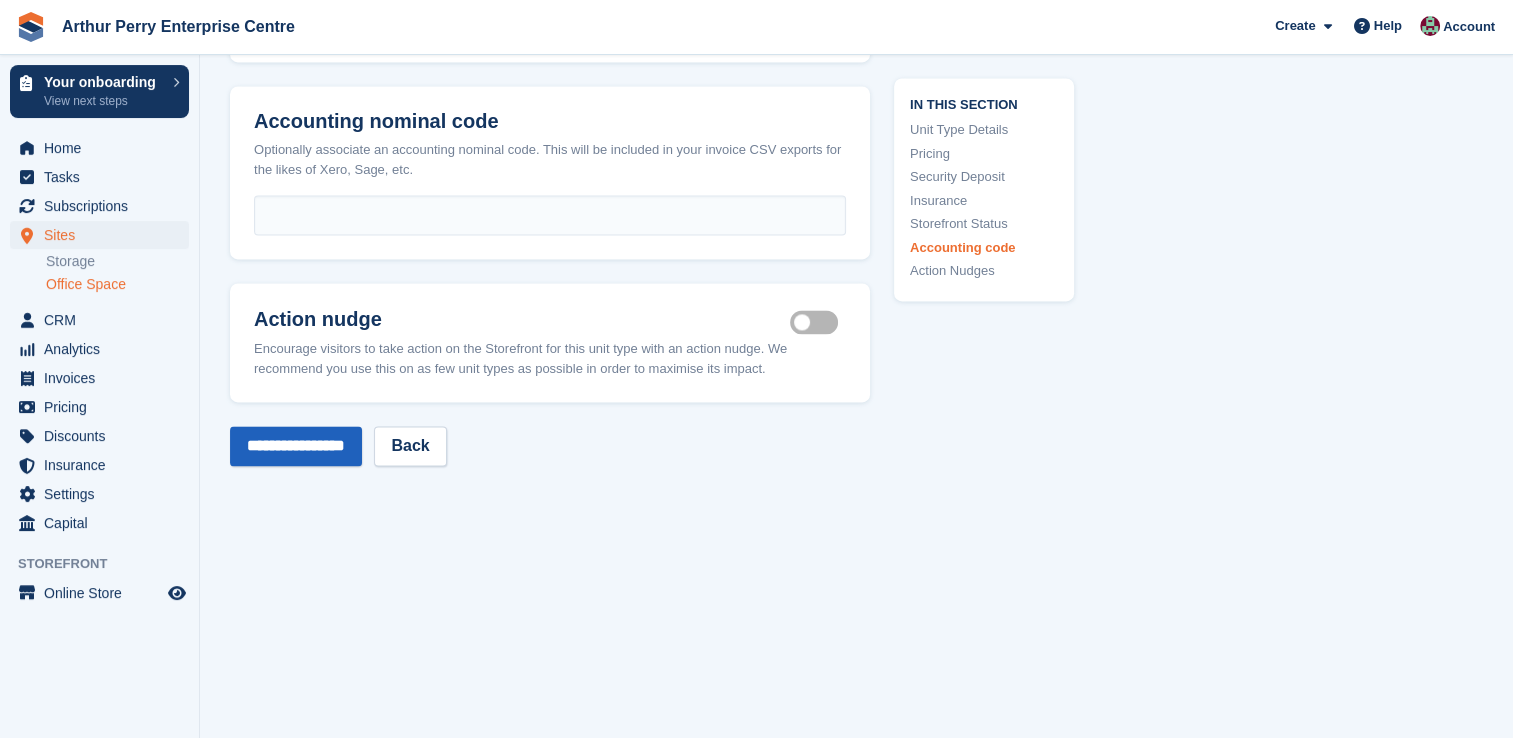type on "*****" 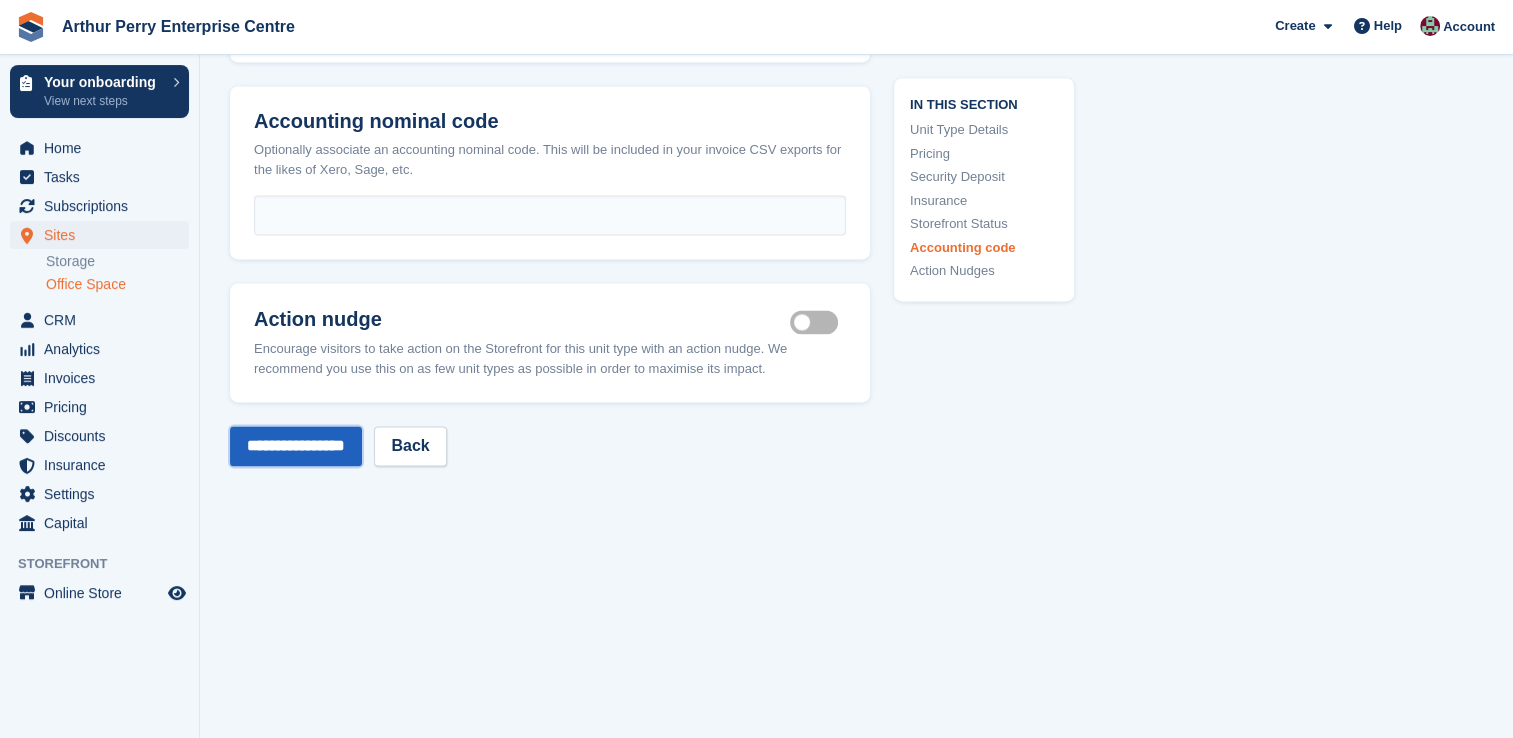 click on "**********" at bounding box center (296, 446) 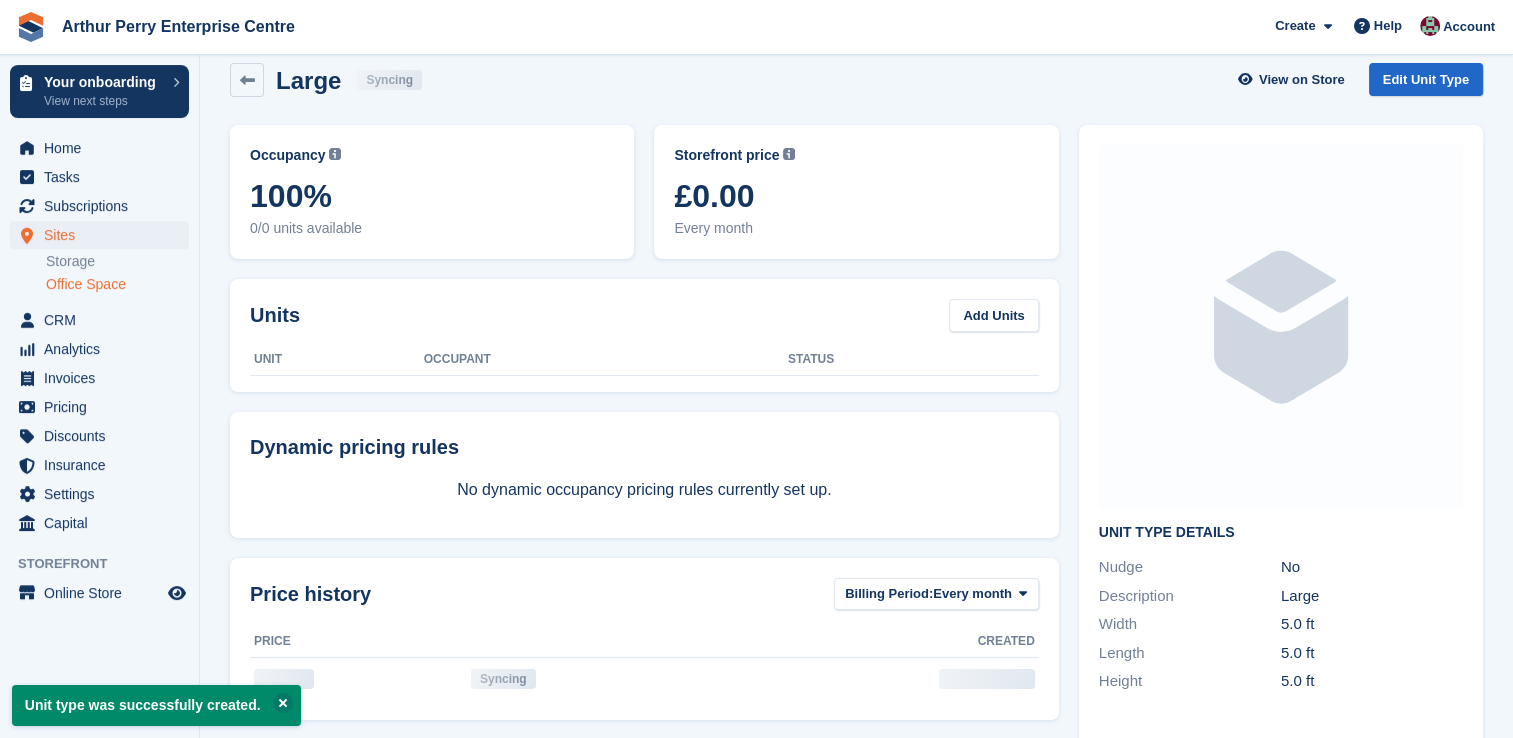 scroll, scrollTop: 0, scrollLeft: 0, axis: both 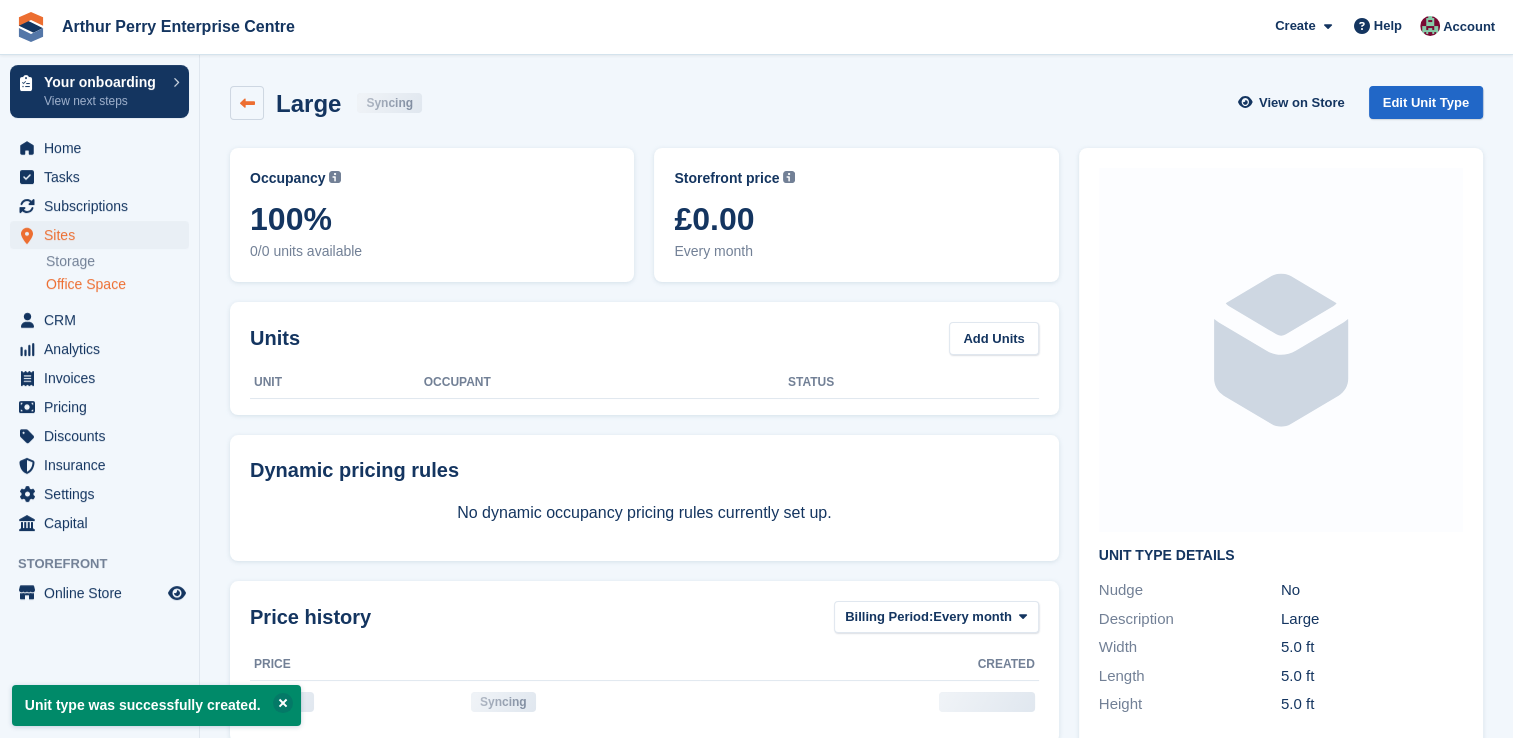 click at bounding box center (247, 103) 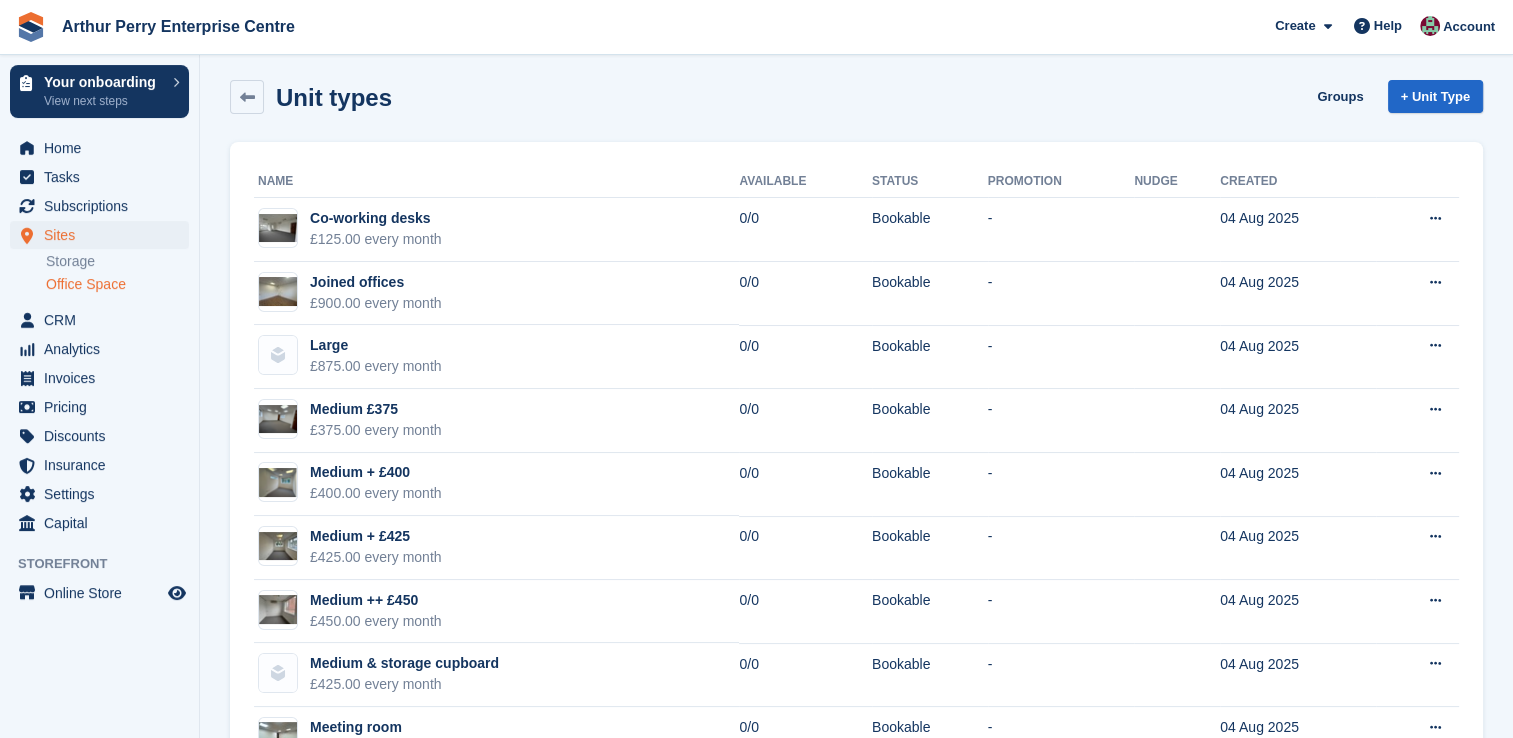 scroll, scrollTop: 0, scrollLeft: 0, axis: both 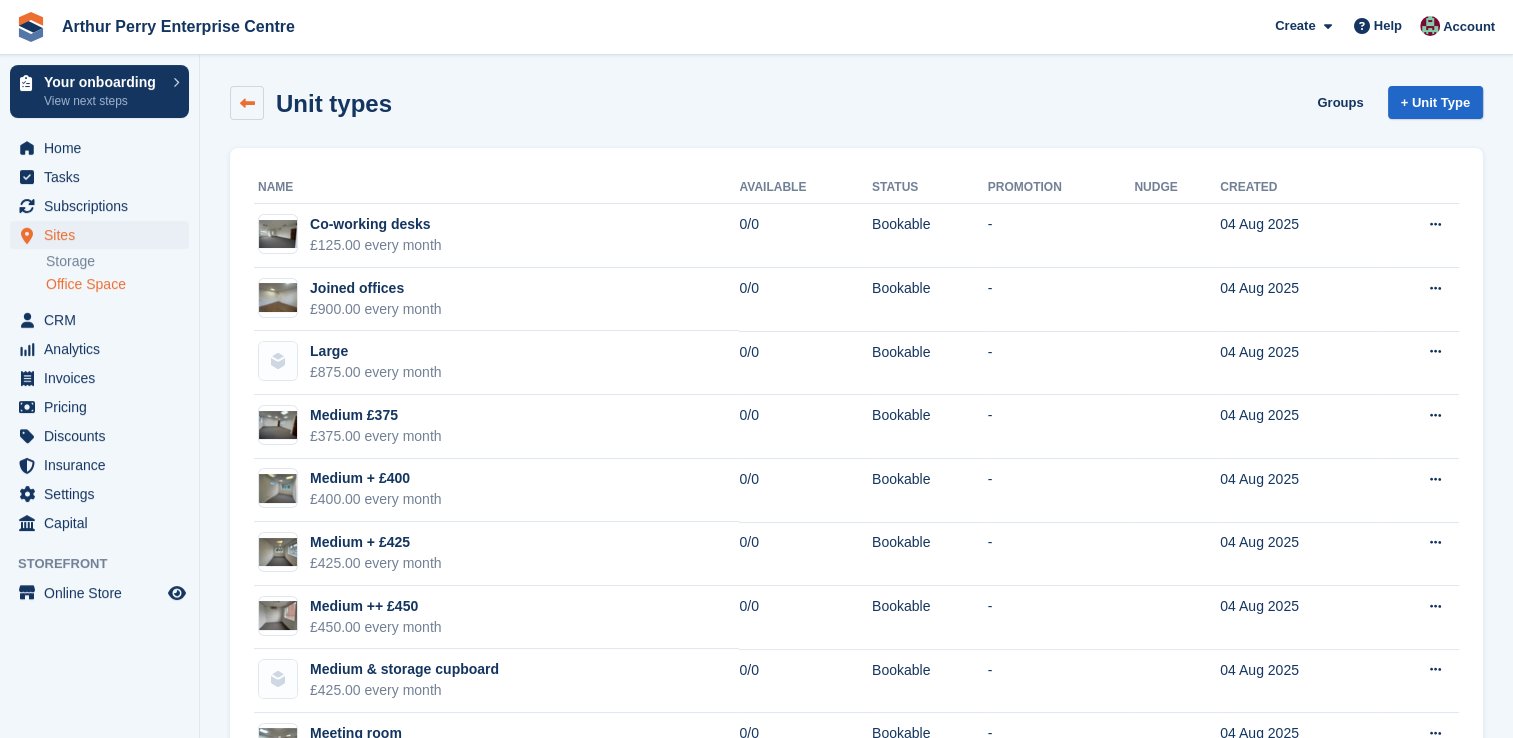 click at bounding box center [247, 103] 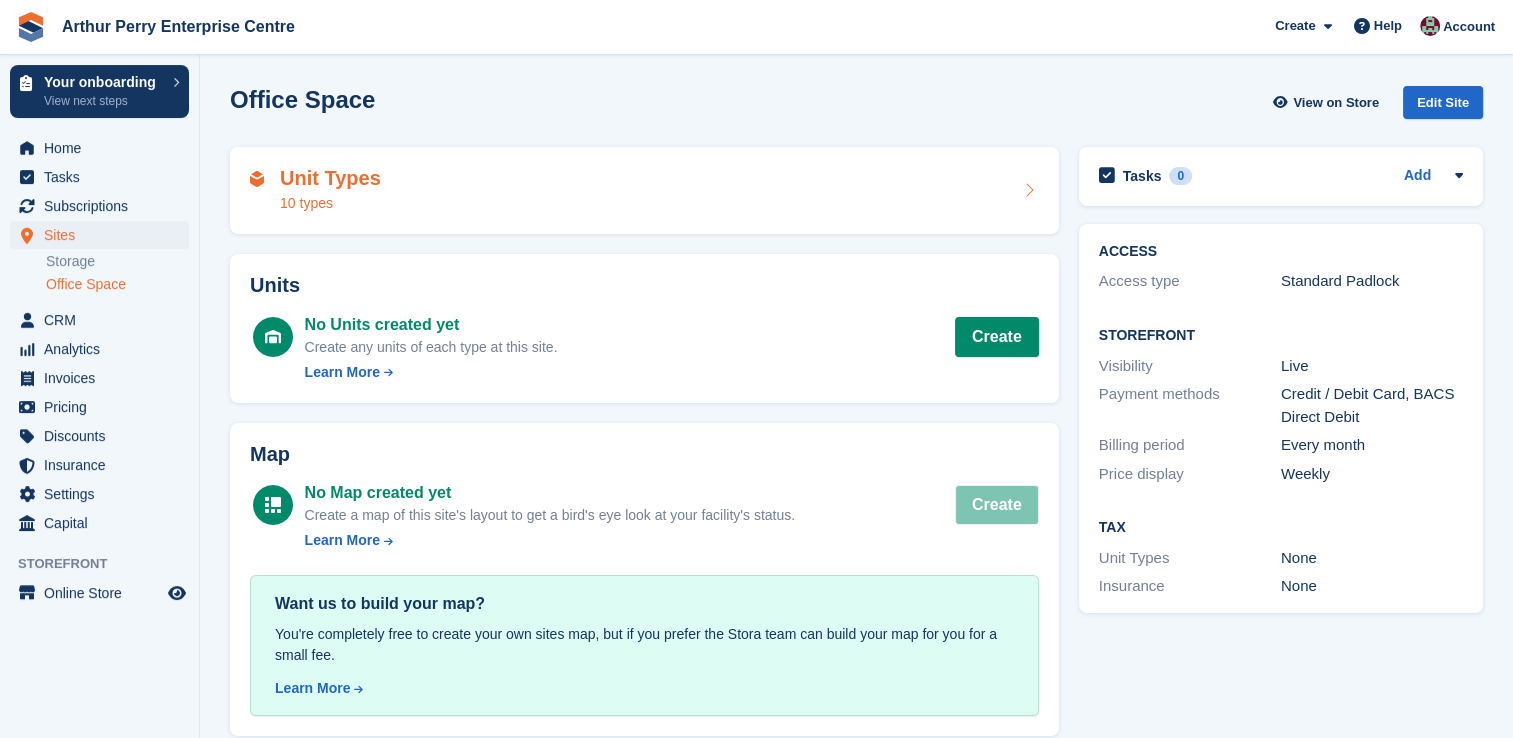 click on "Unit Types
10 types" at bounding box center [644, 191] 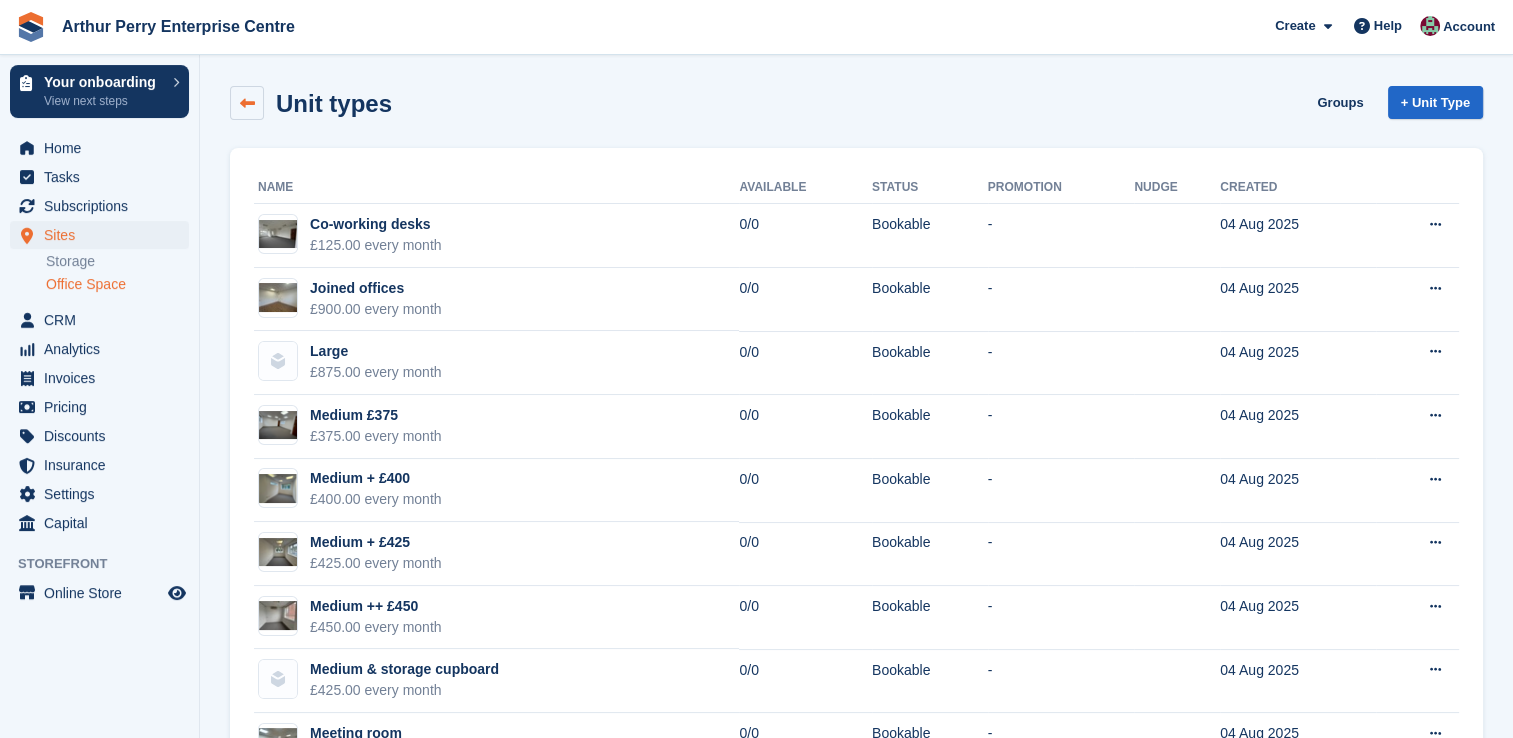 click at bounding box center [247, 103] 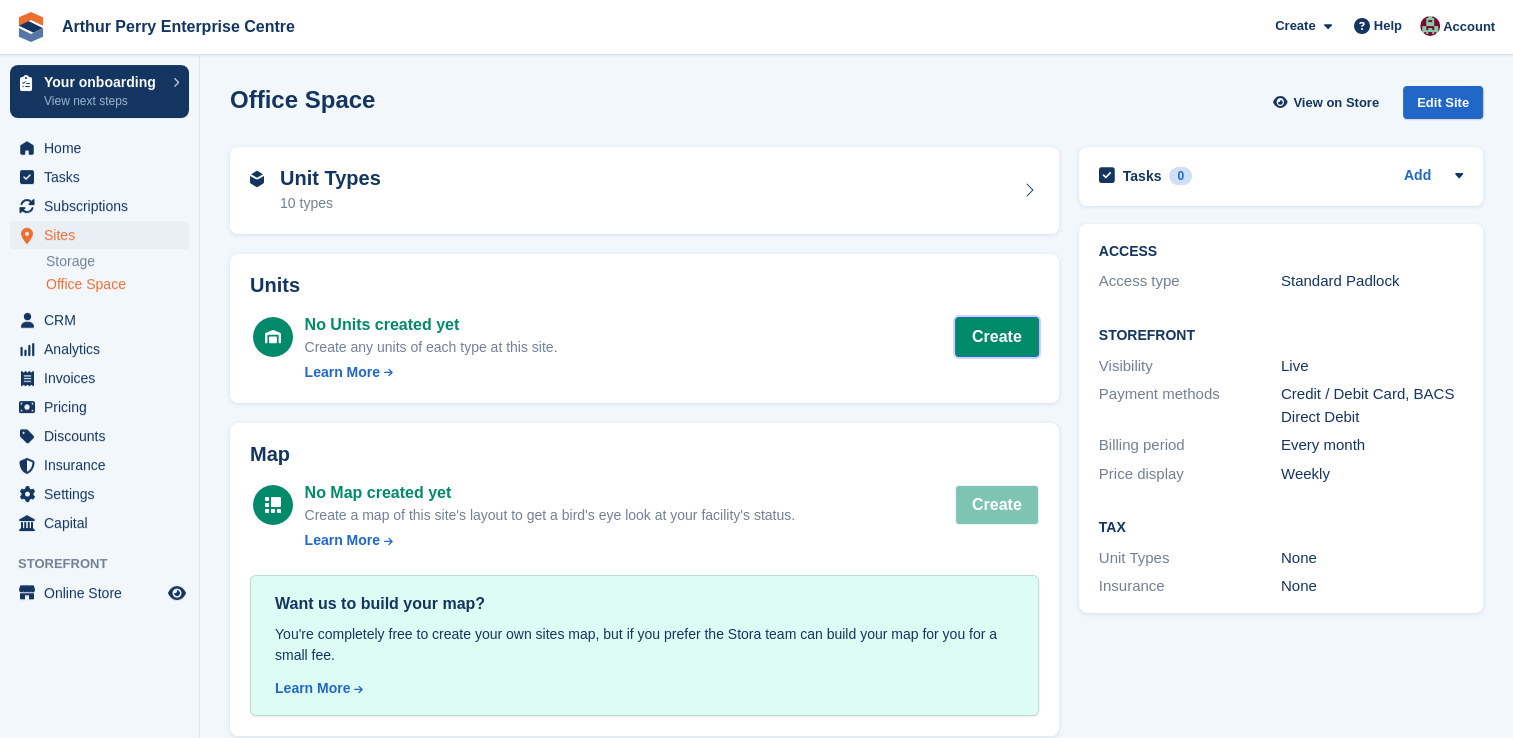 click on "Create" at bounding box center (997, 337) 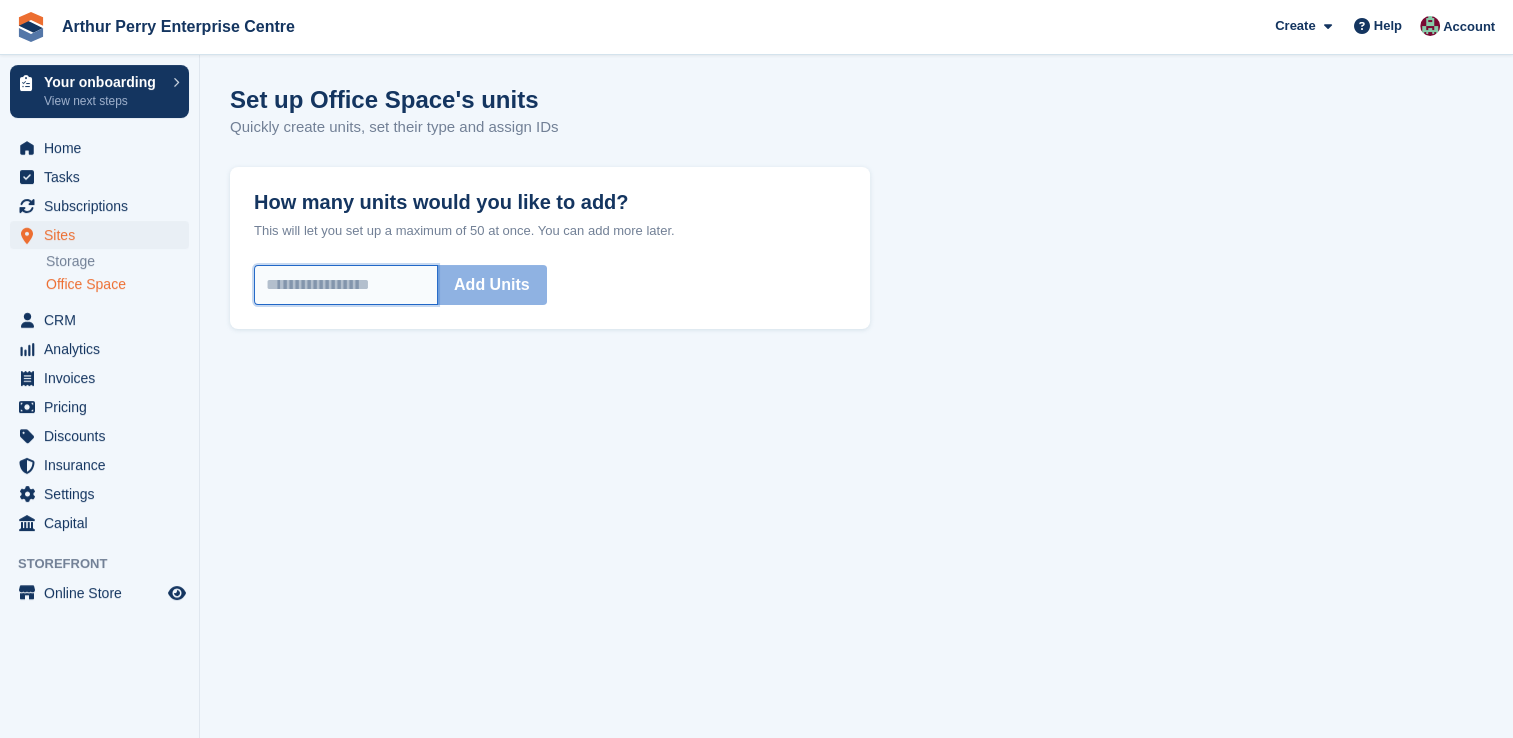 click on "How many units would you like to add?" at bounding box center [346, 285] 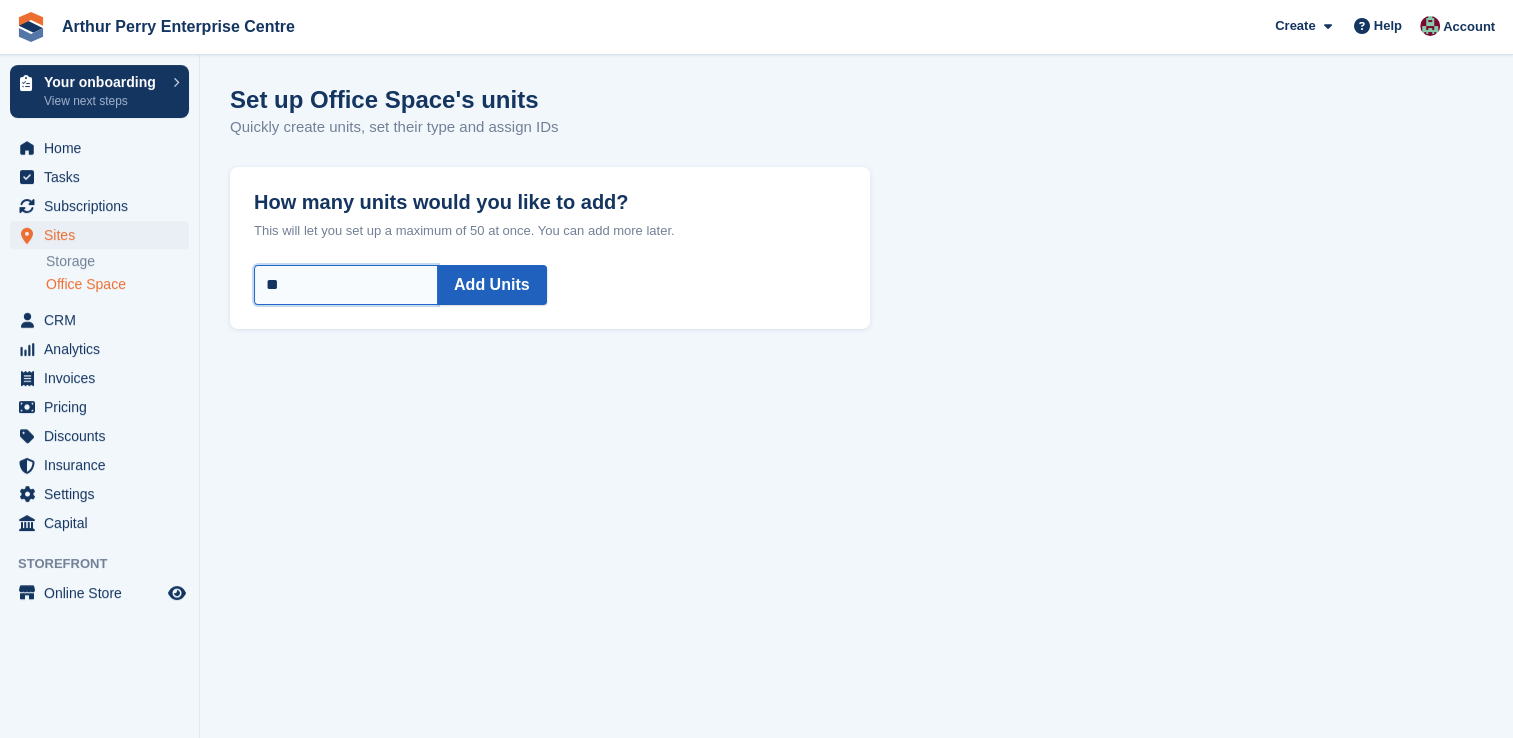 type on "**" 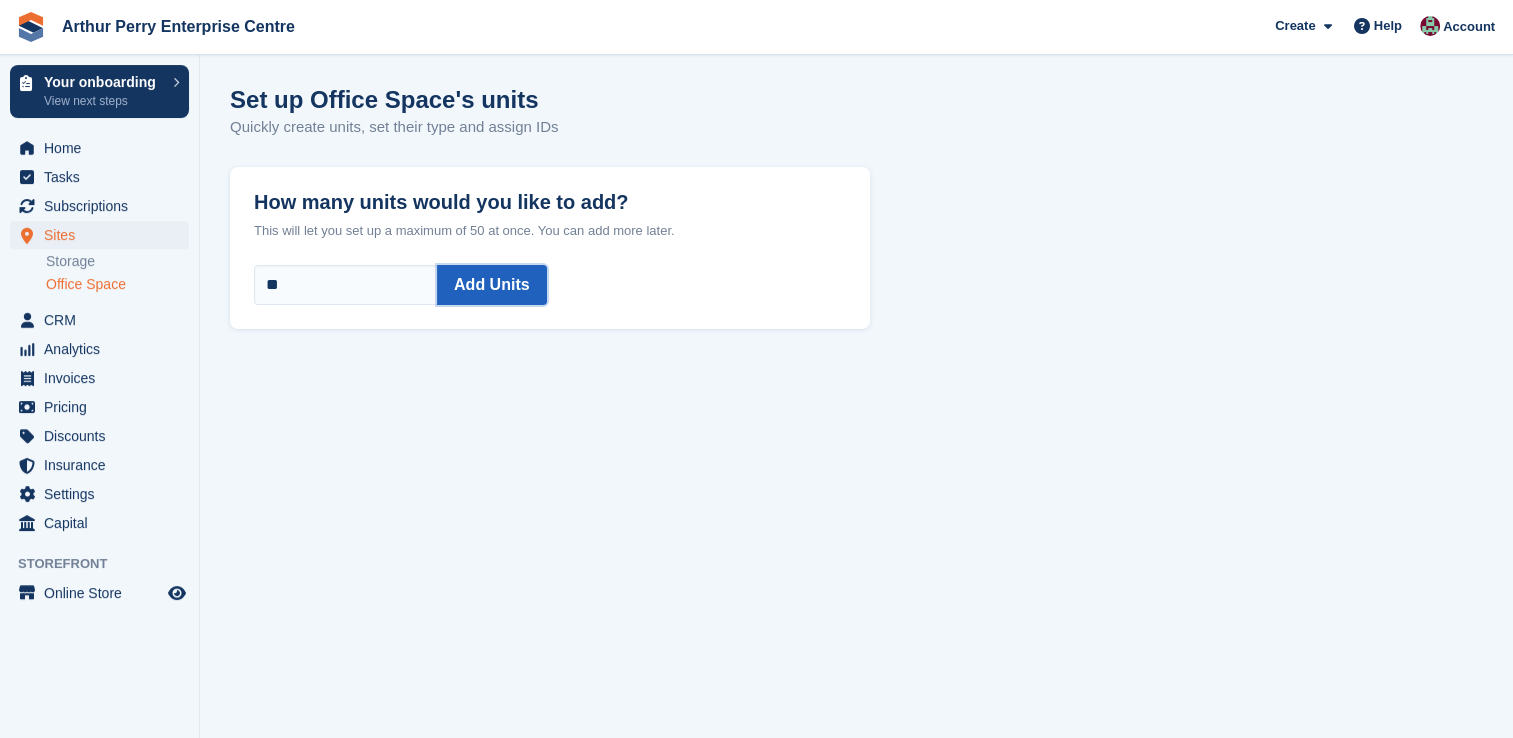 click on "Add Units" at bounding box center [492, 285] 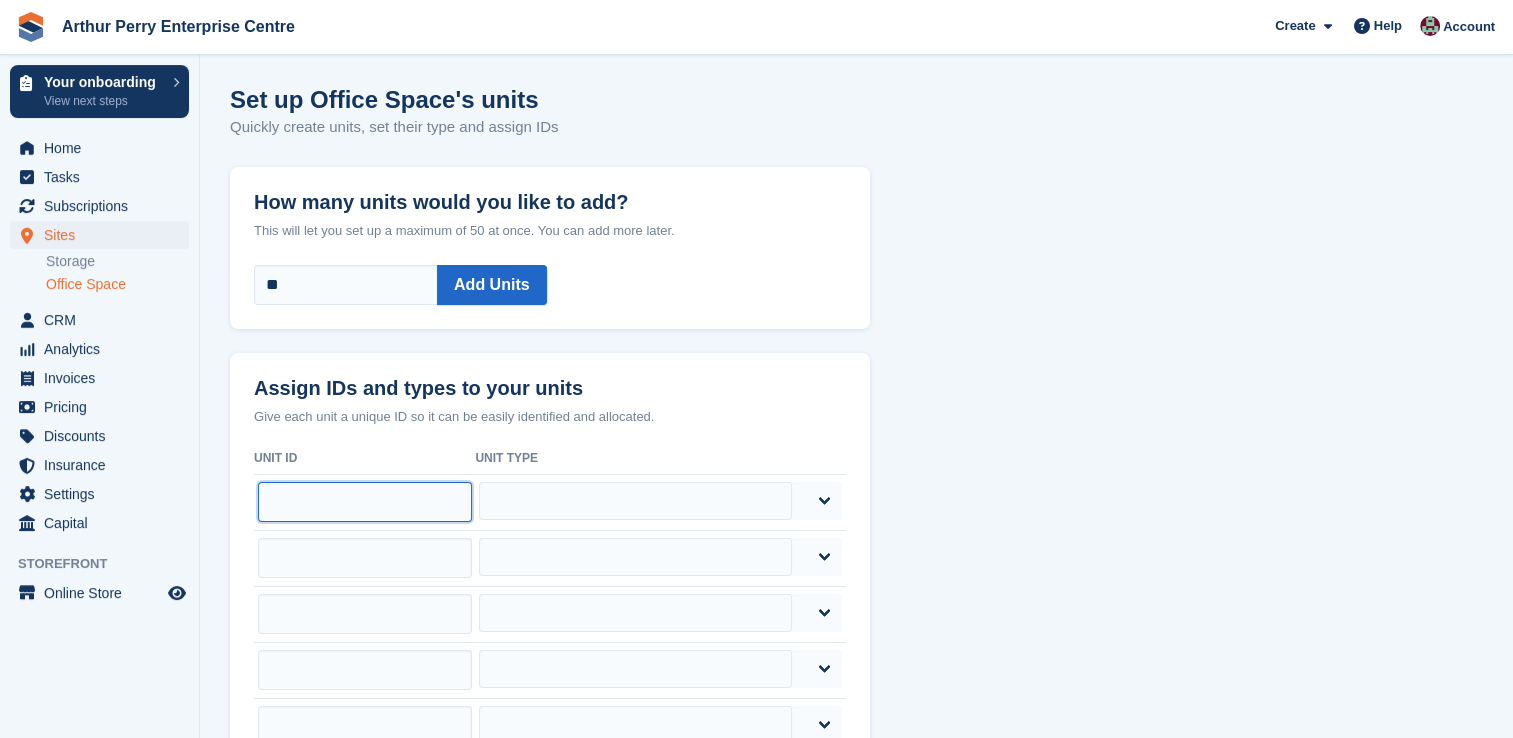 click at bounding box center (365, 502) 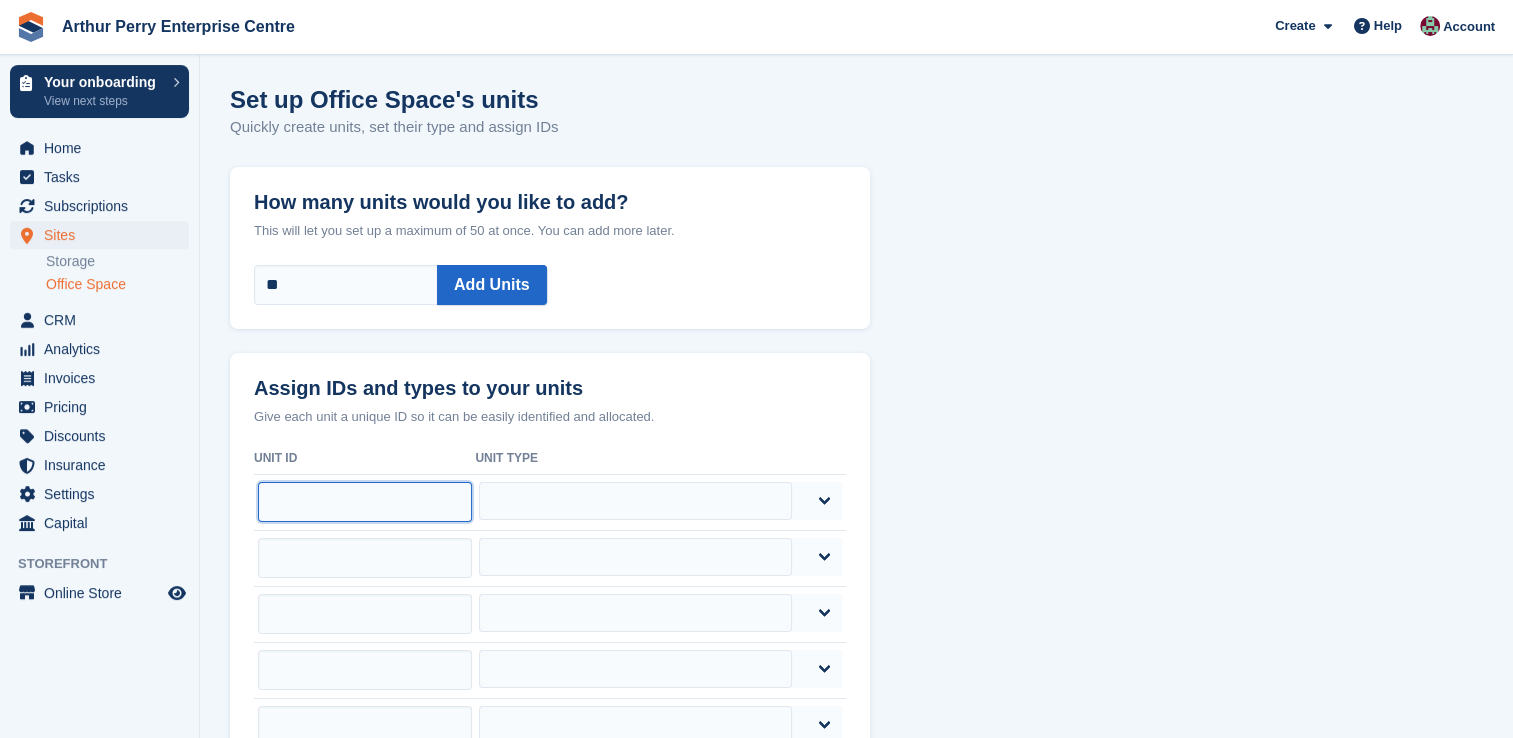 type on "**********" 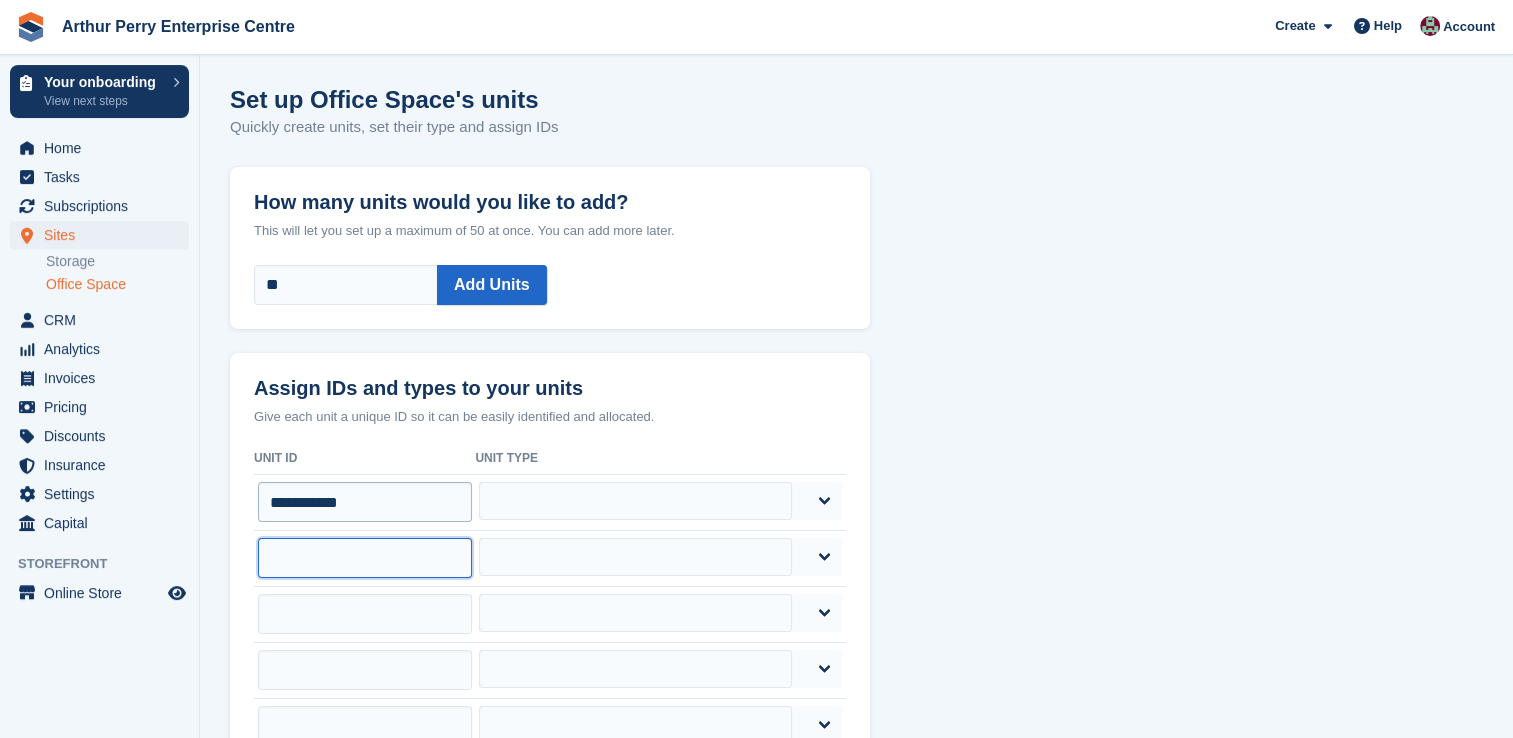 type on "**********" 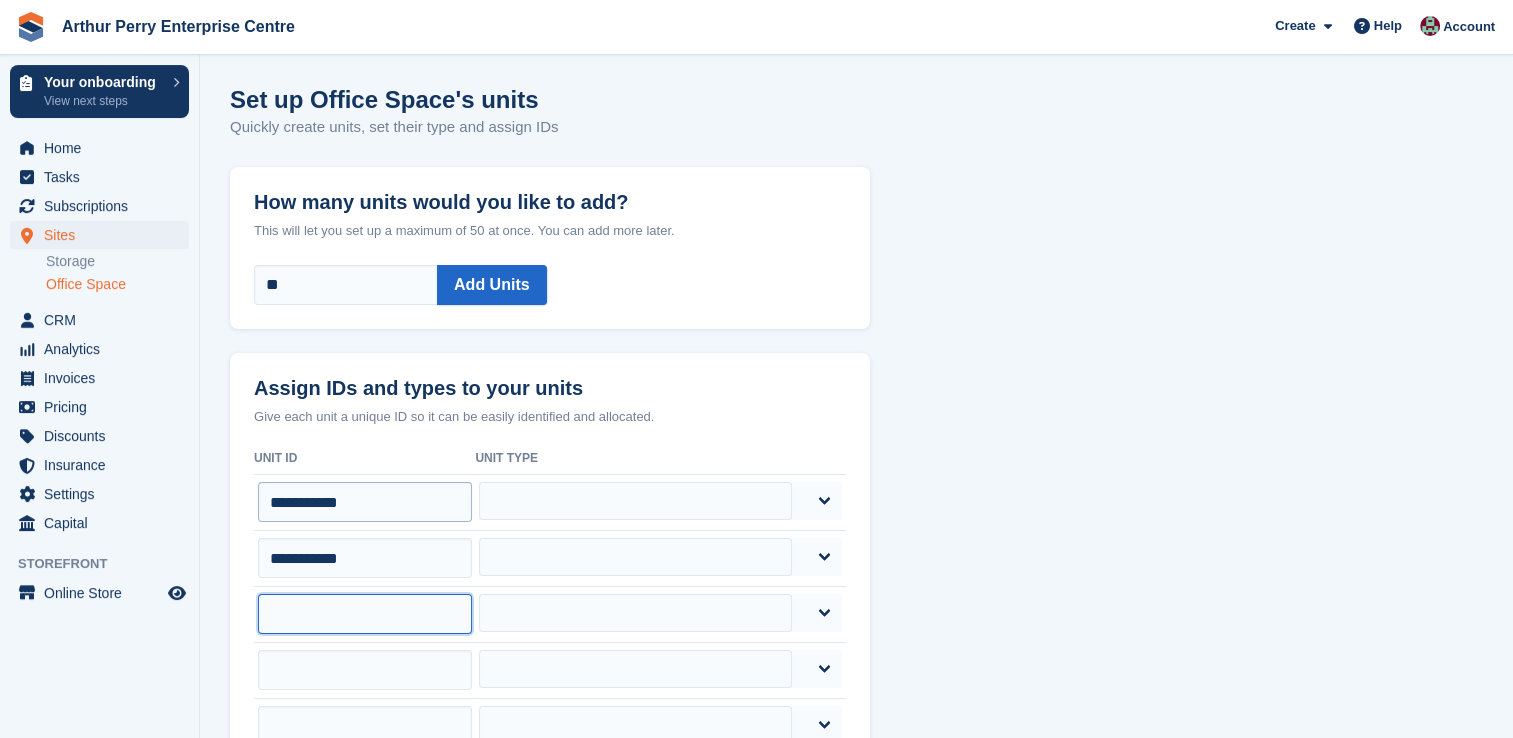type on "**********" 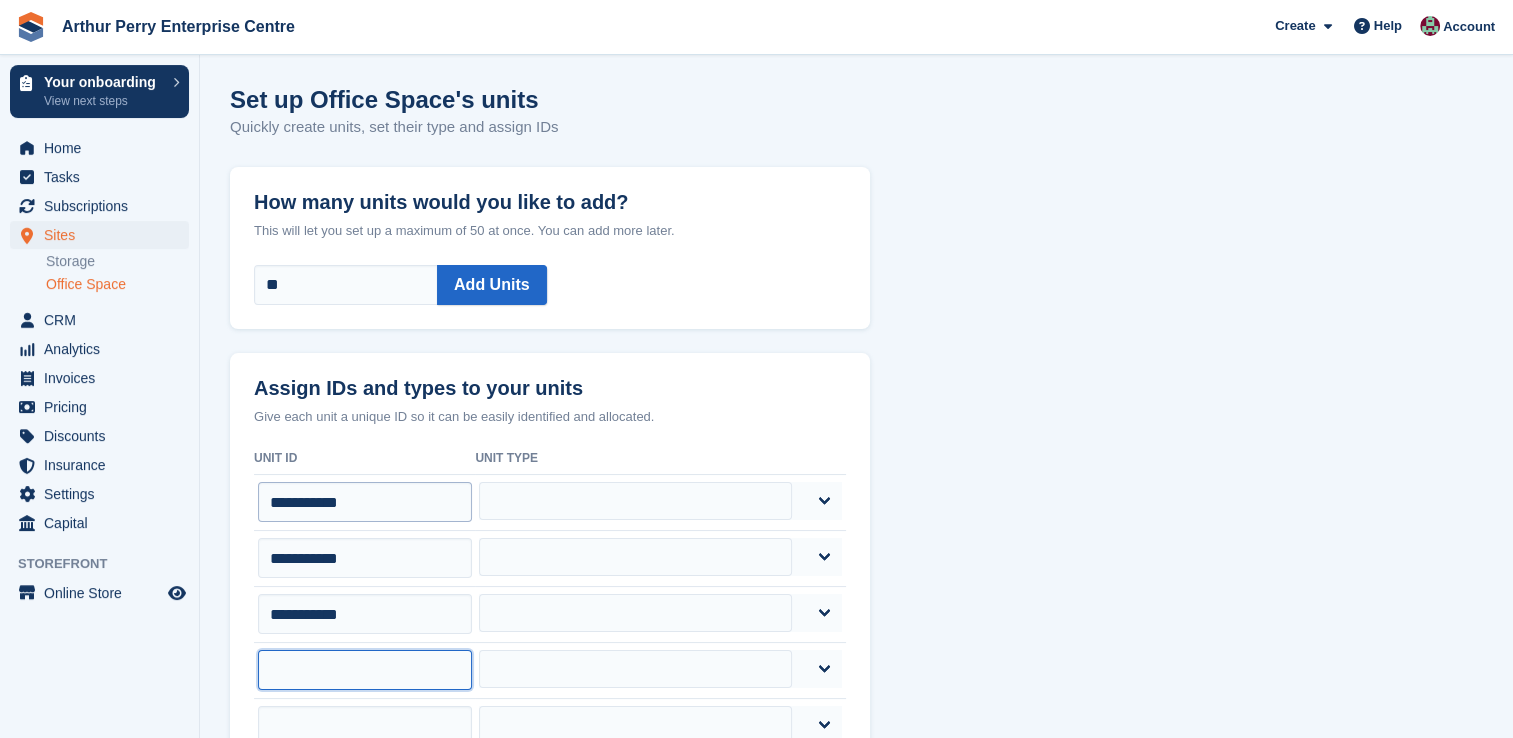 type on "**********" 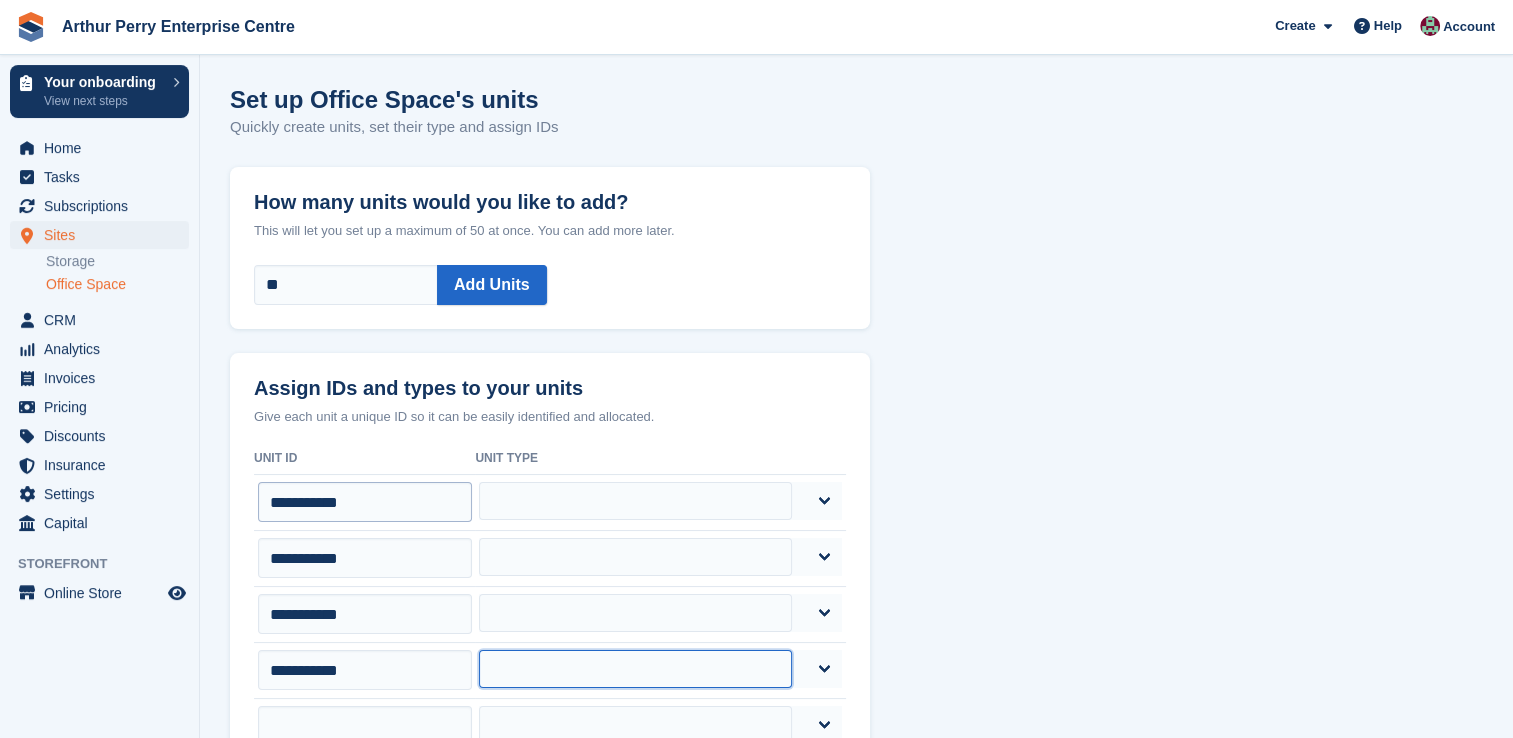 type on "**********" 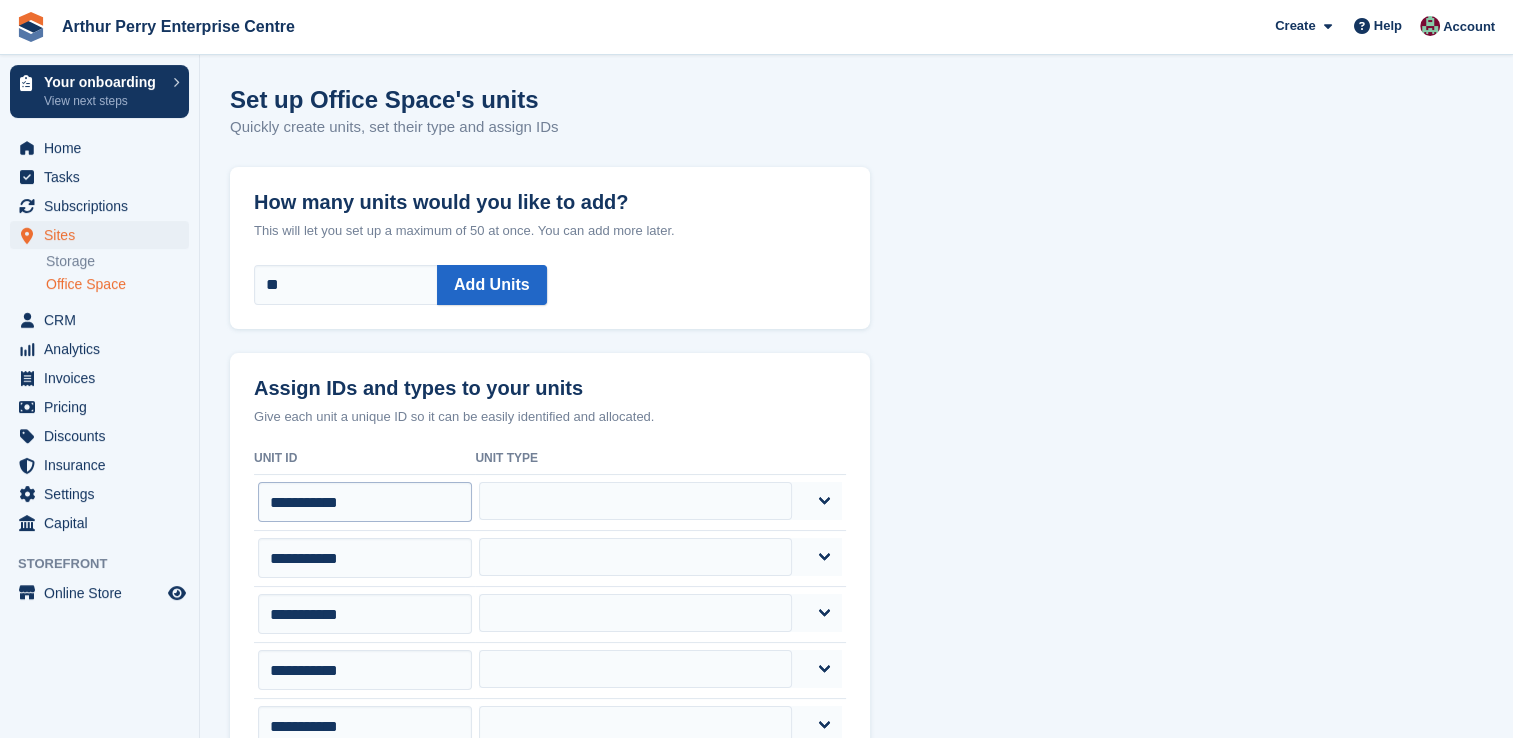 type on "**********" 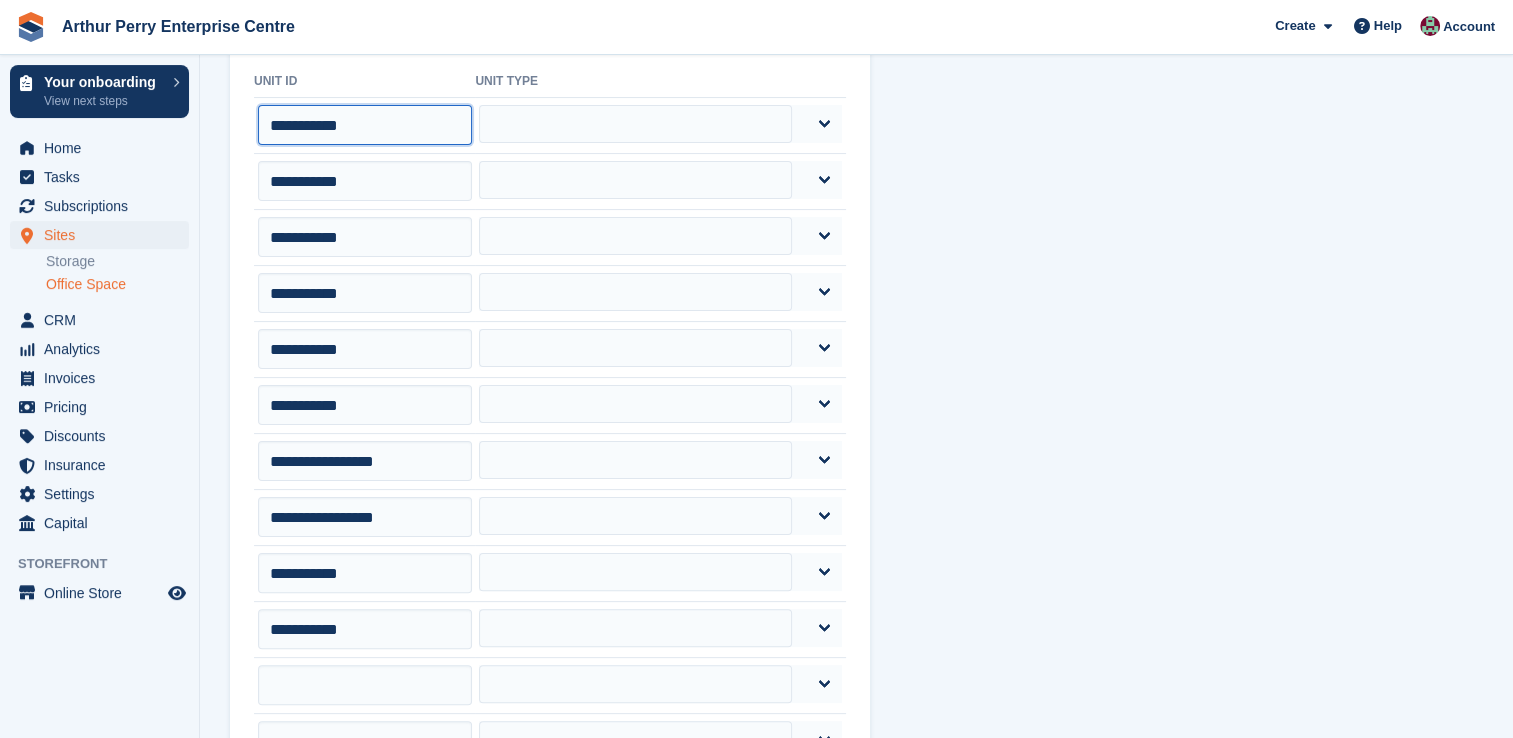 scroll, scrollTop: 500, scrollLeft: 0, axis: vertical 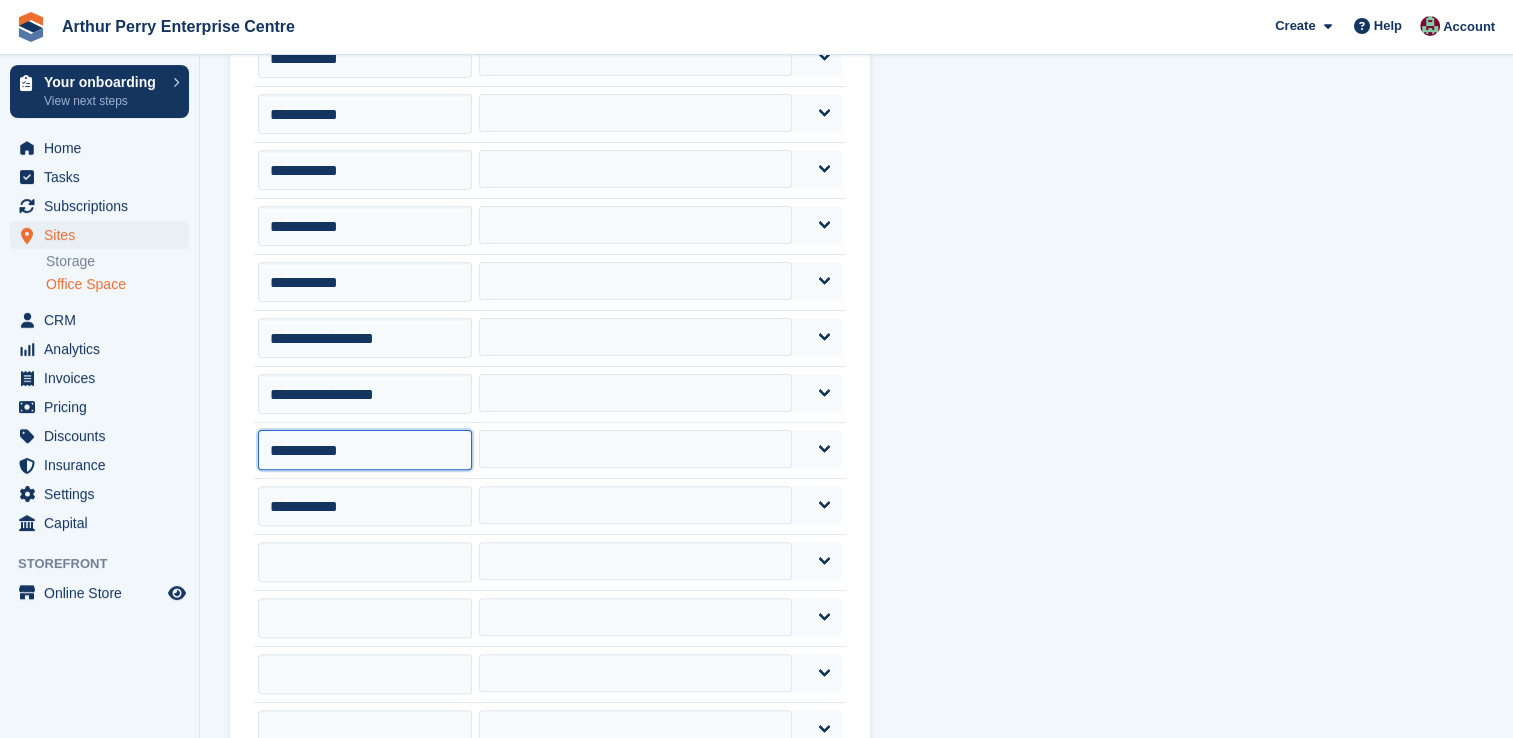 drag, startPoint x: 383, startPoint y: 454, endPoint x: 212, endPoint y: 440, distance: 171.57214 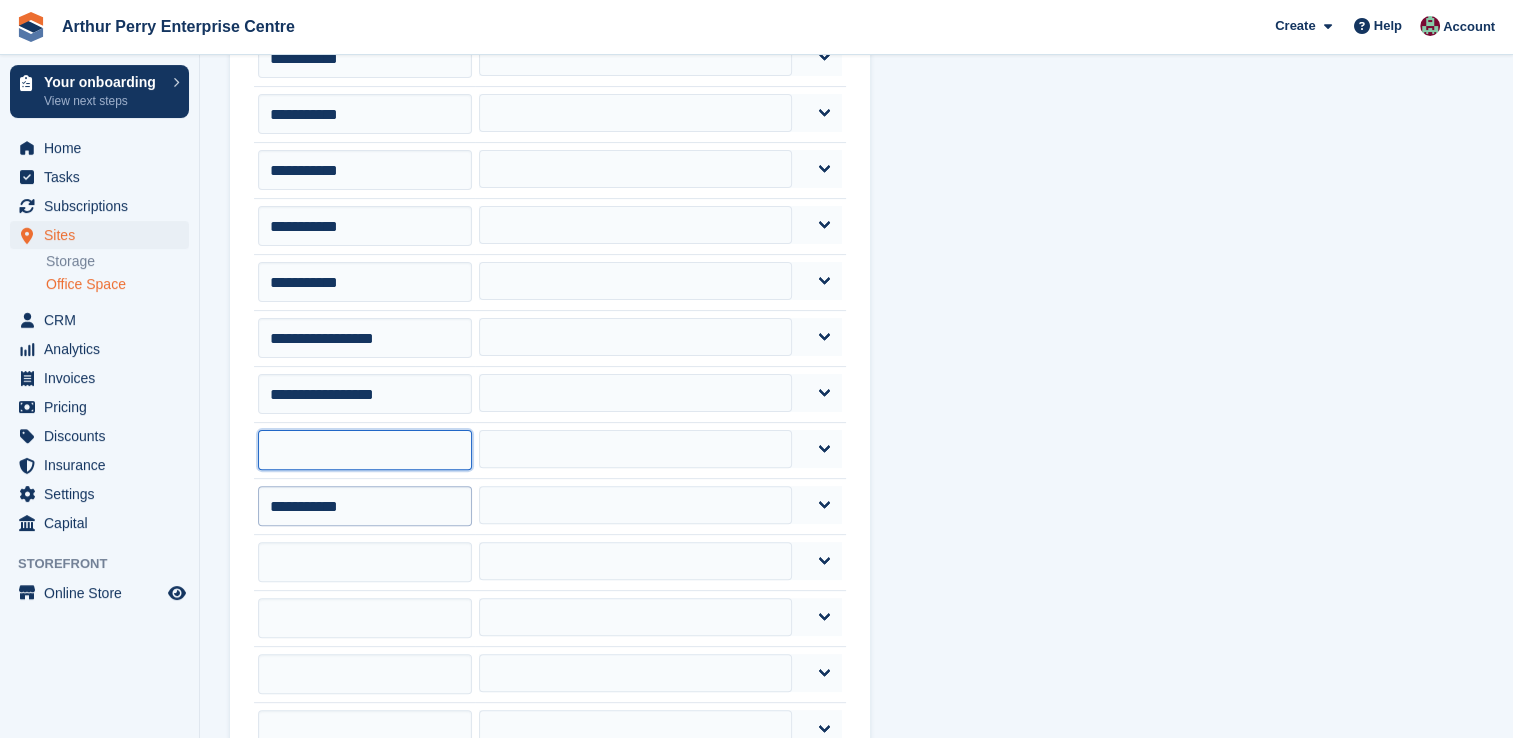 type 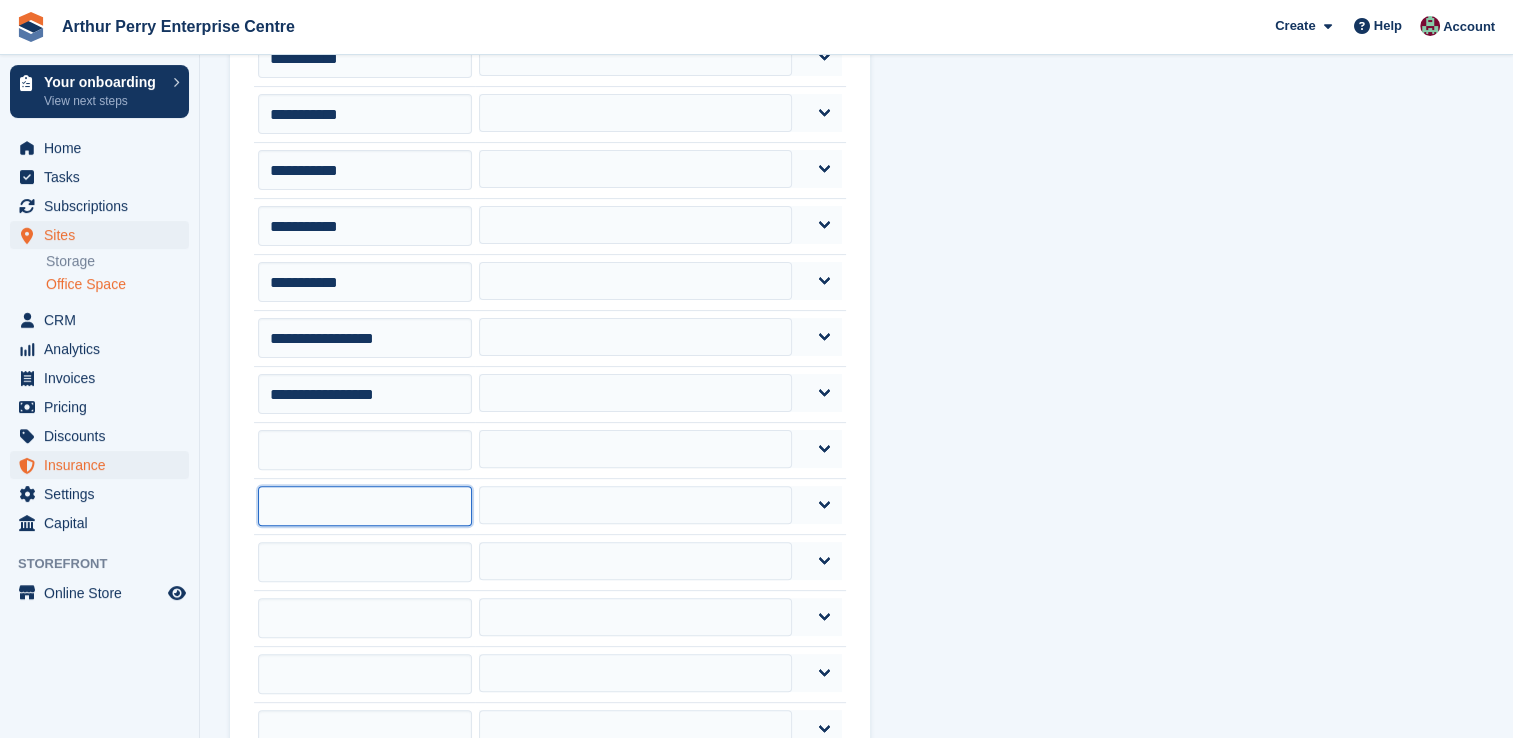 drag, startPoint x: 392, startPoint y: 508, endPoint x: 42, endPoint y: 467, distance: 352.39325 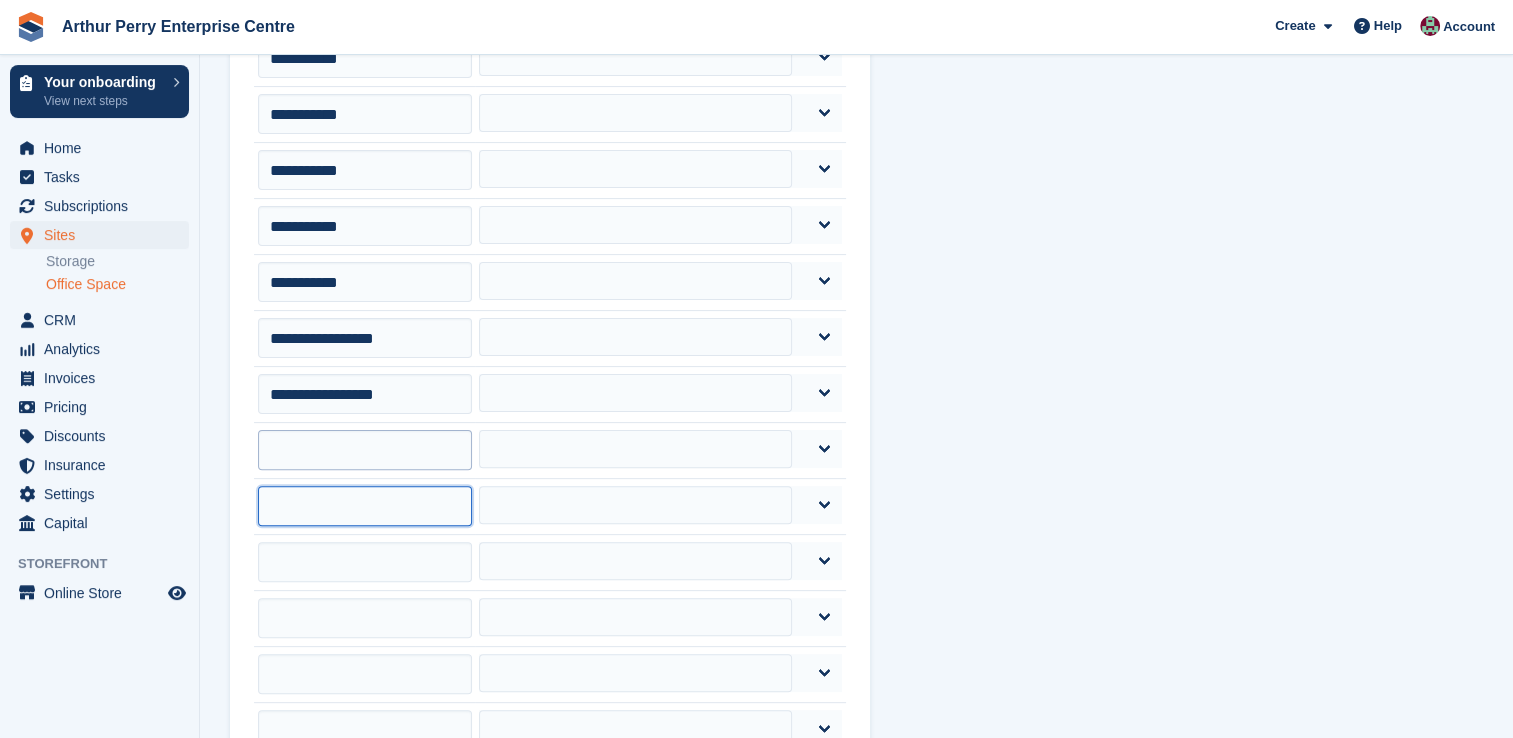 type 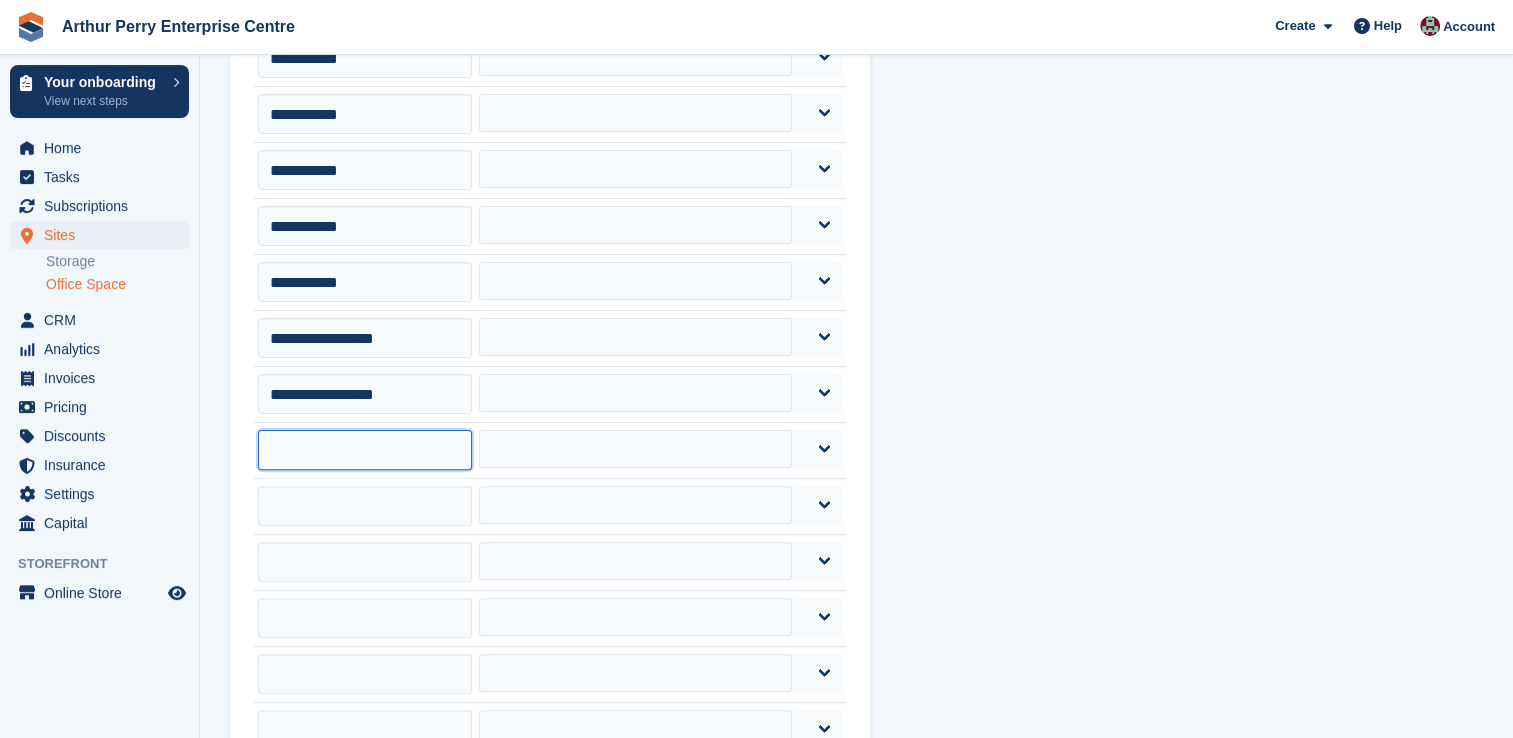 click at bounding box center [365, 450] 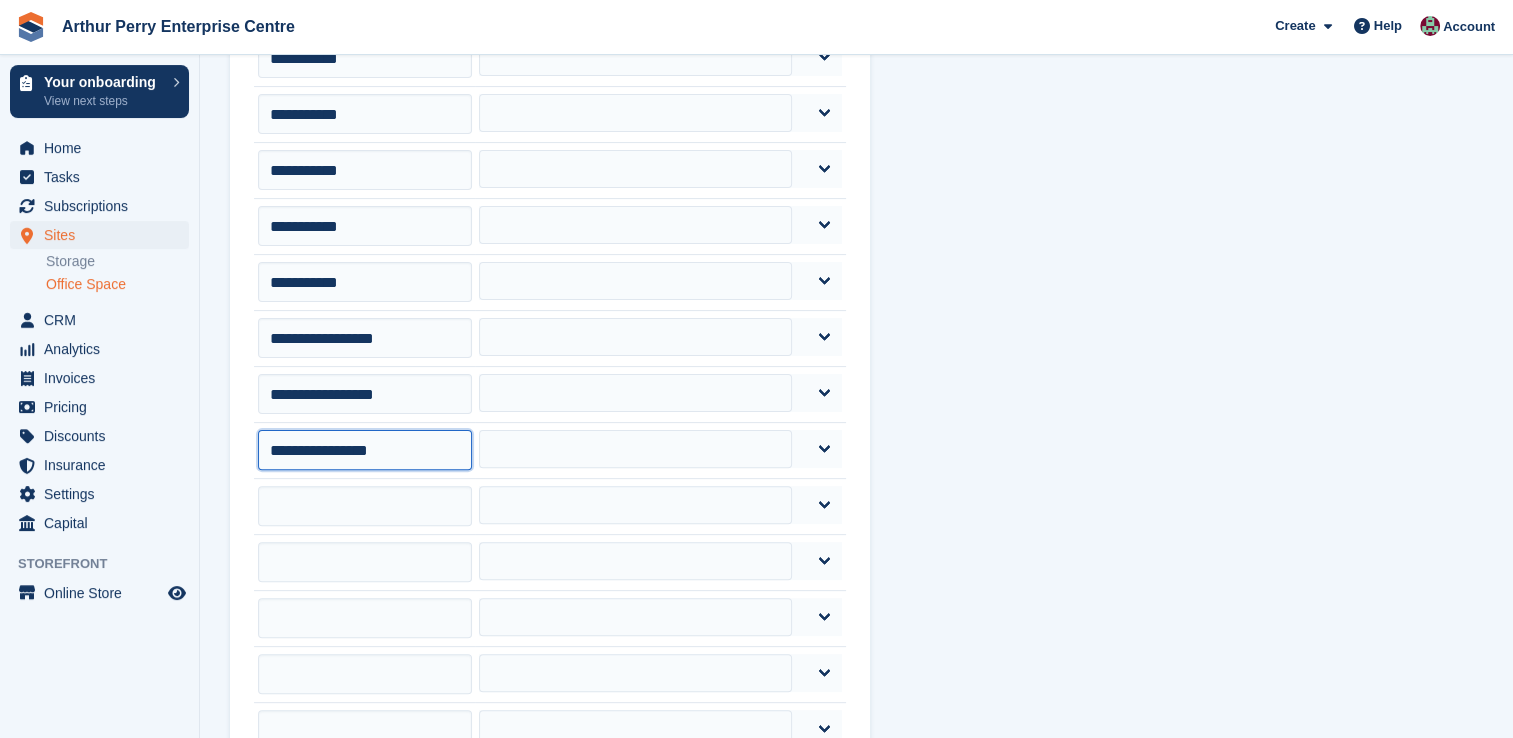 drag, startPoint x: 450, startPoint y: 450, endPoint x: 208, endPoint y: 457, distance: 242.10121 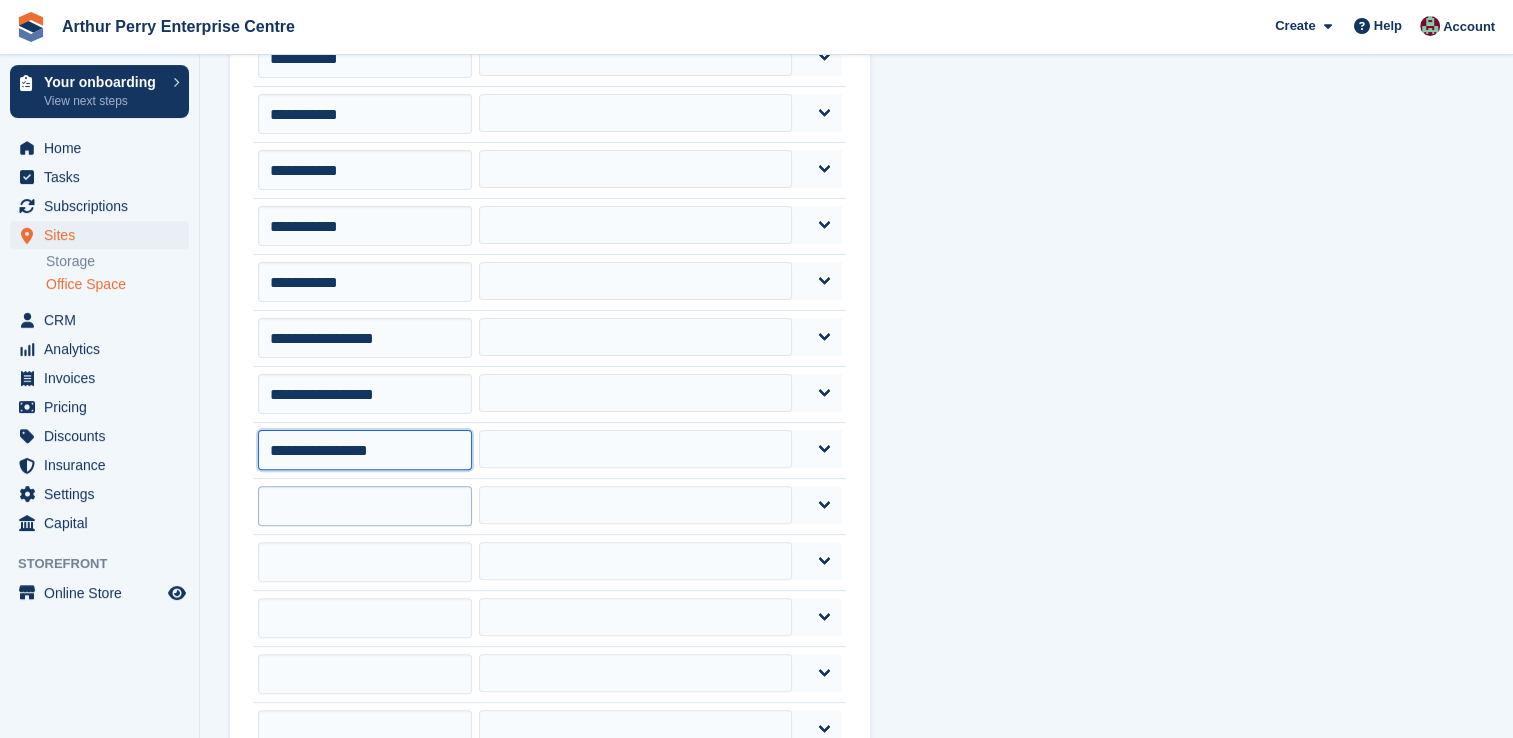 type on "**********" 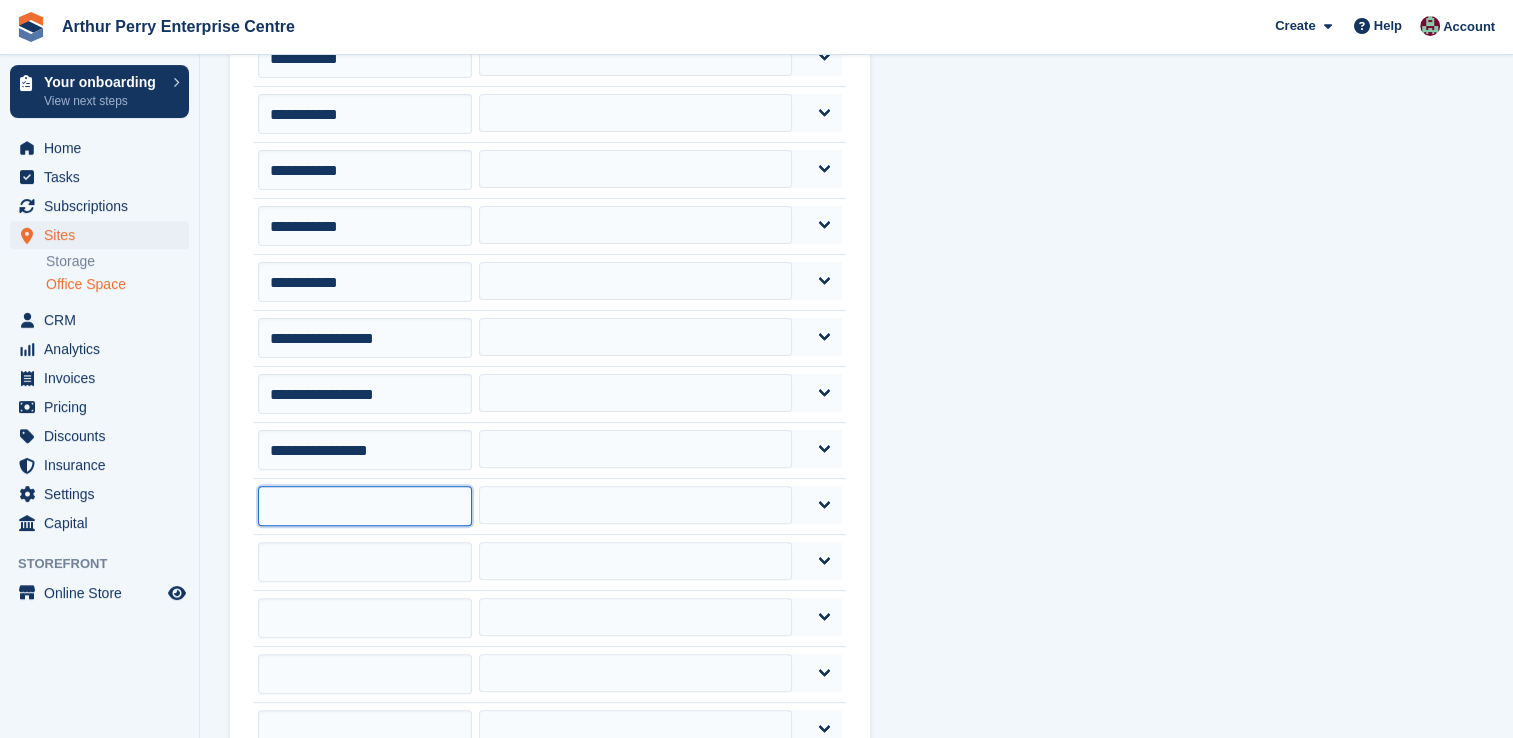 click at bounding box center (365, 506) 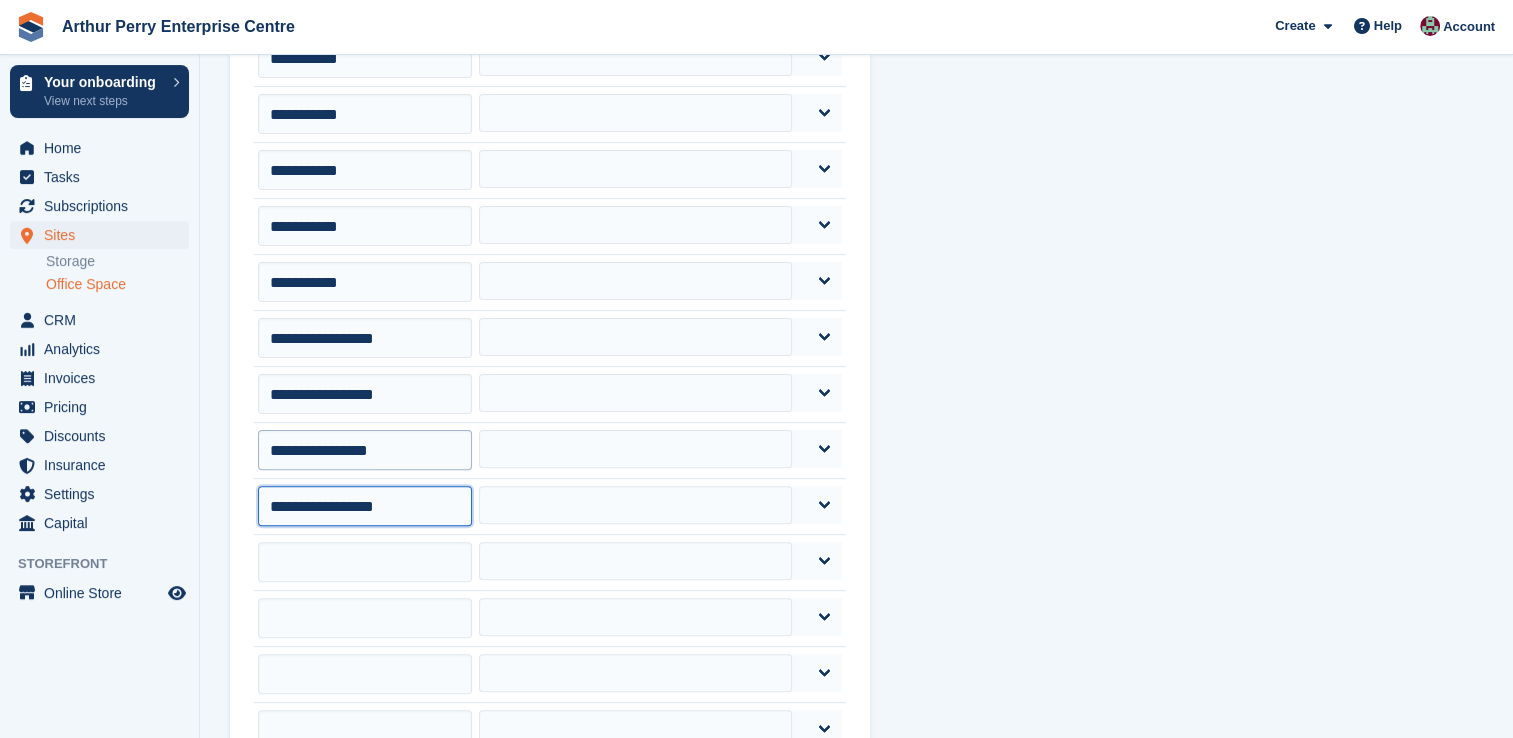 type on "**********" 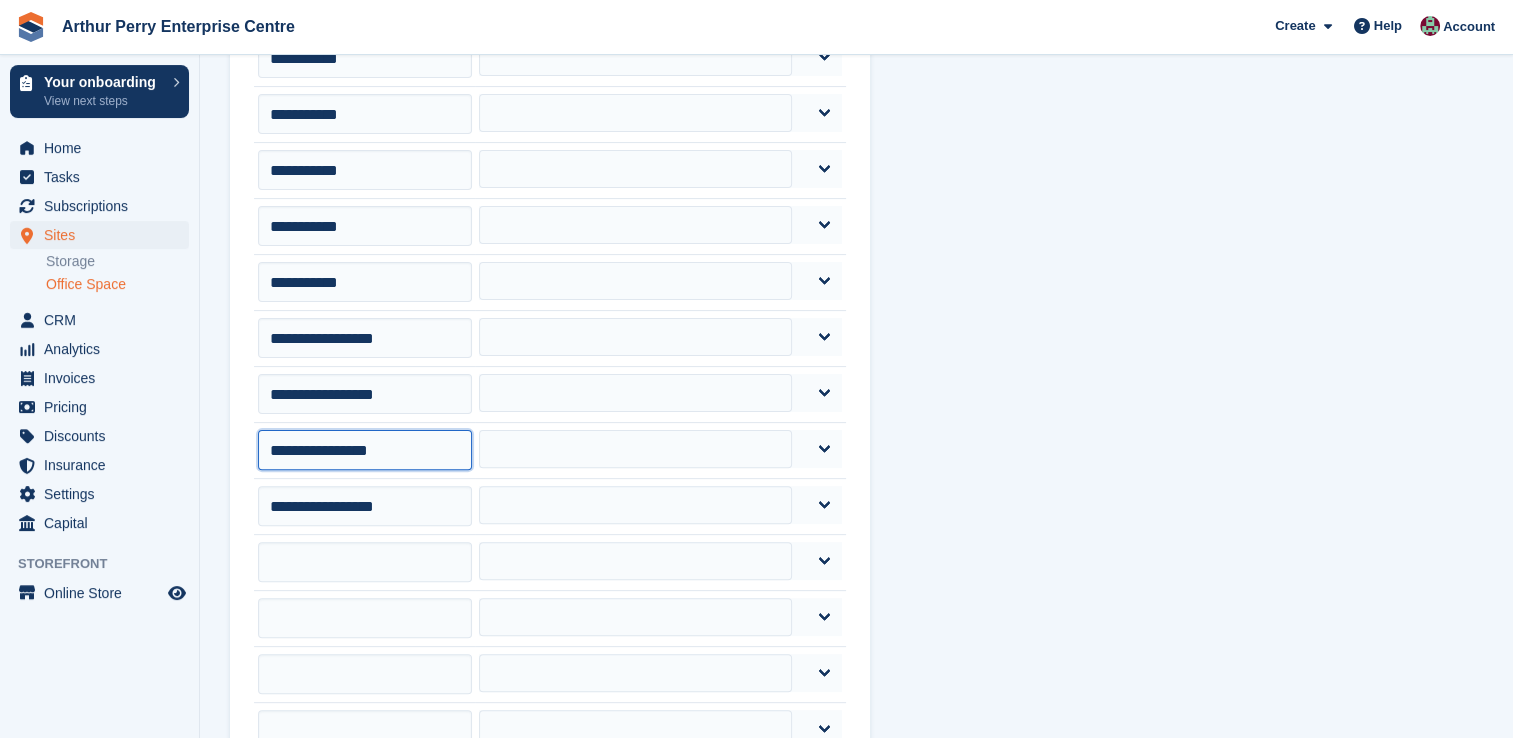 click on "**********" at bounding box center (365, 450) 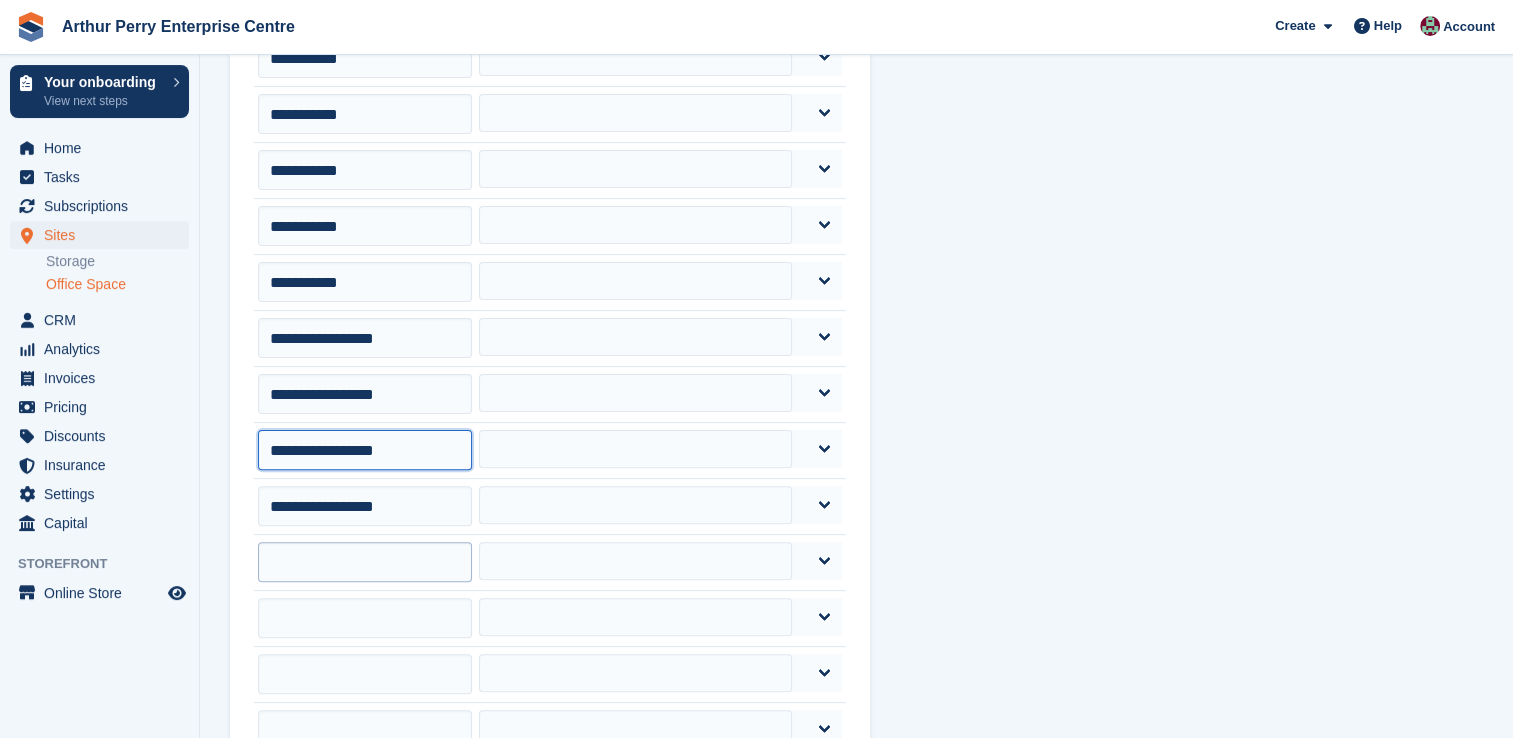 type on "**********" 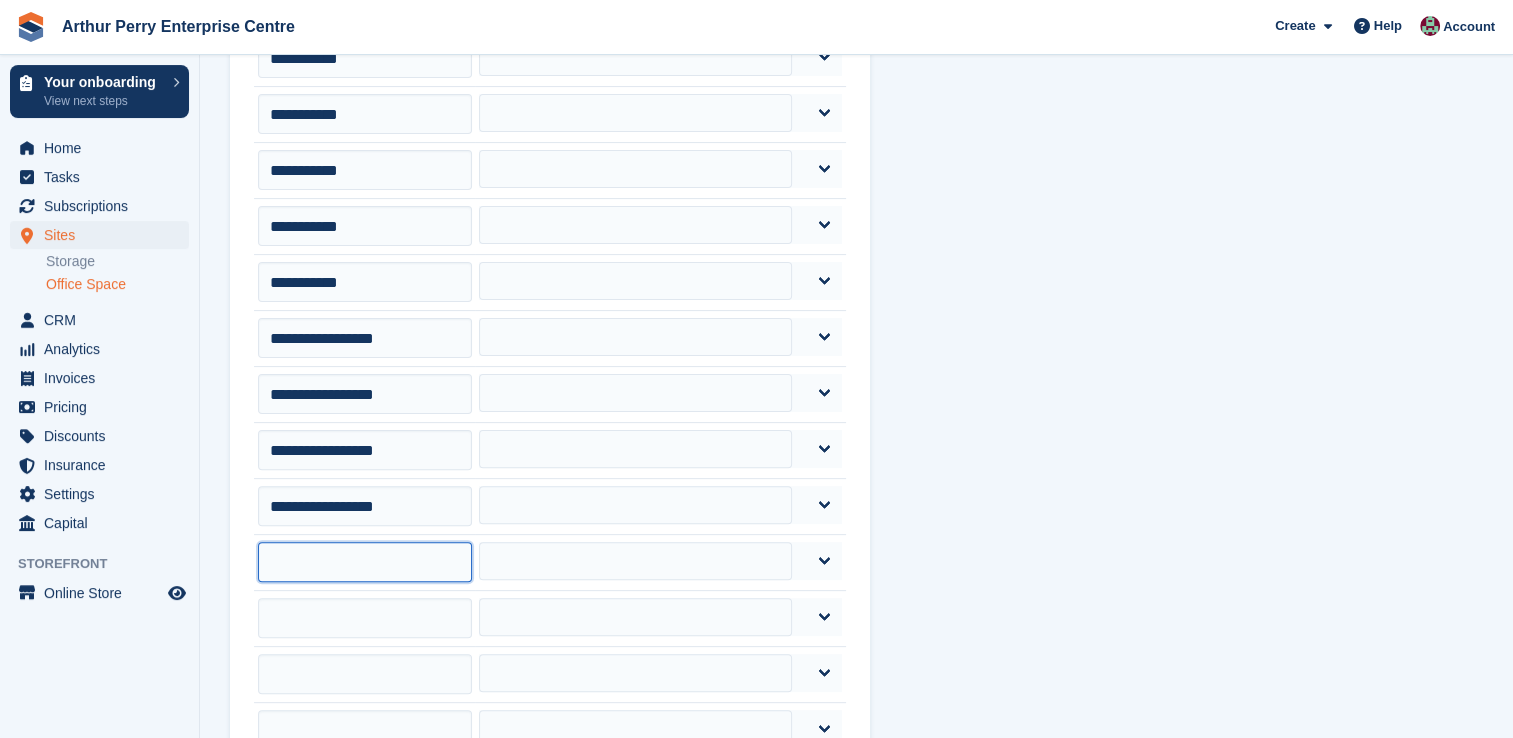 click at bounding box center [365, 562] 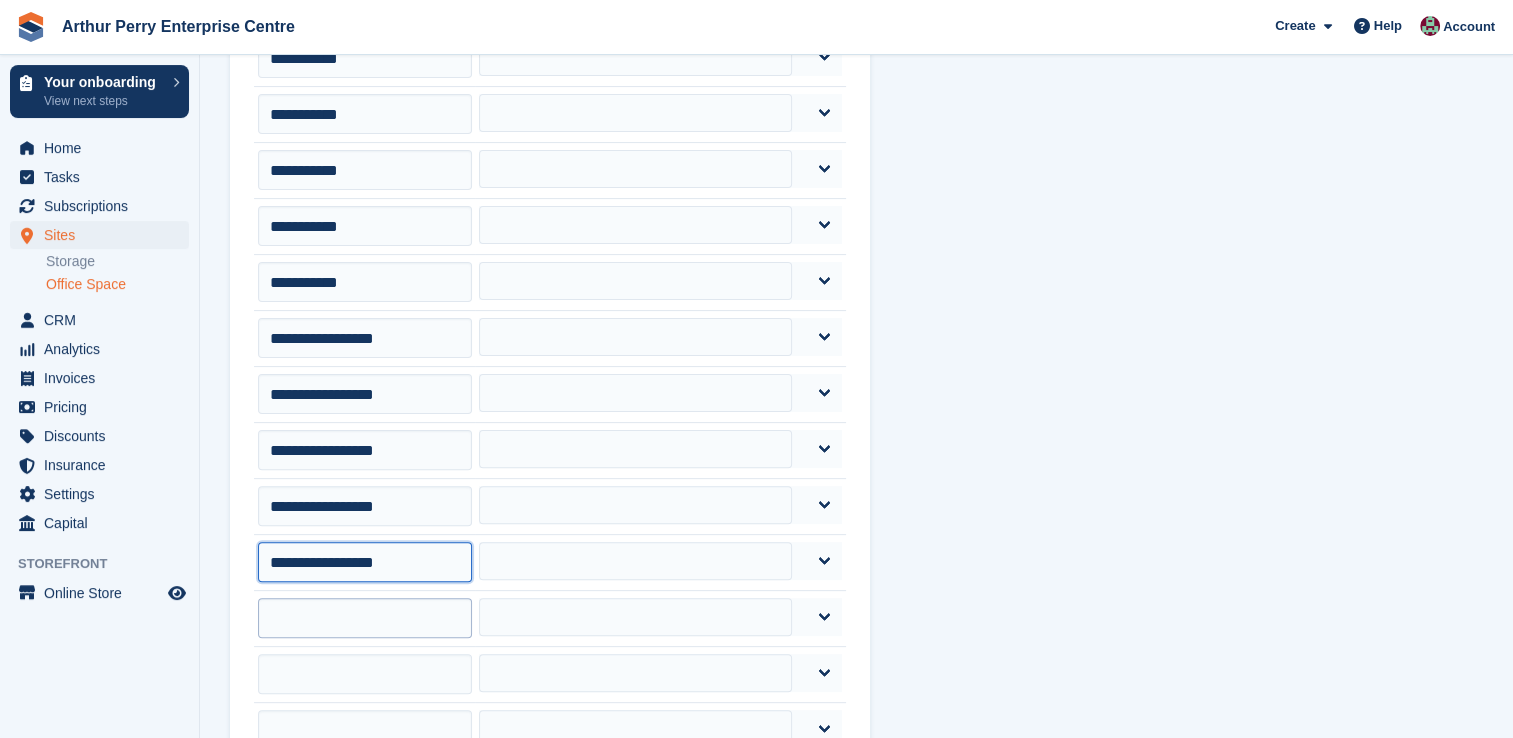type on "**********" 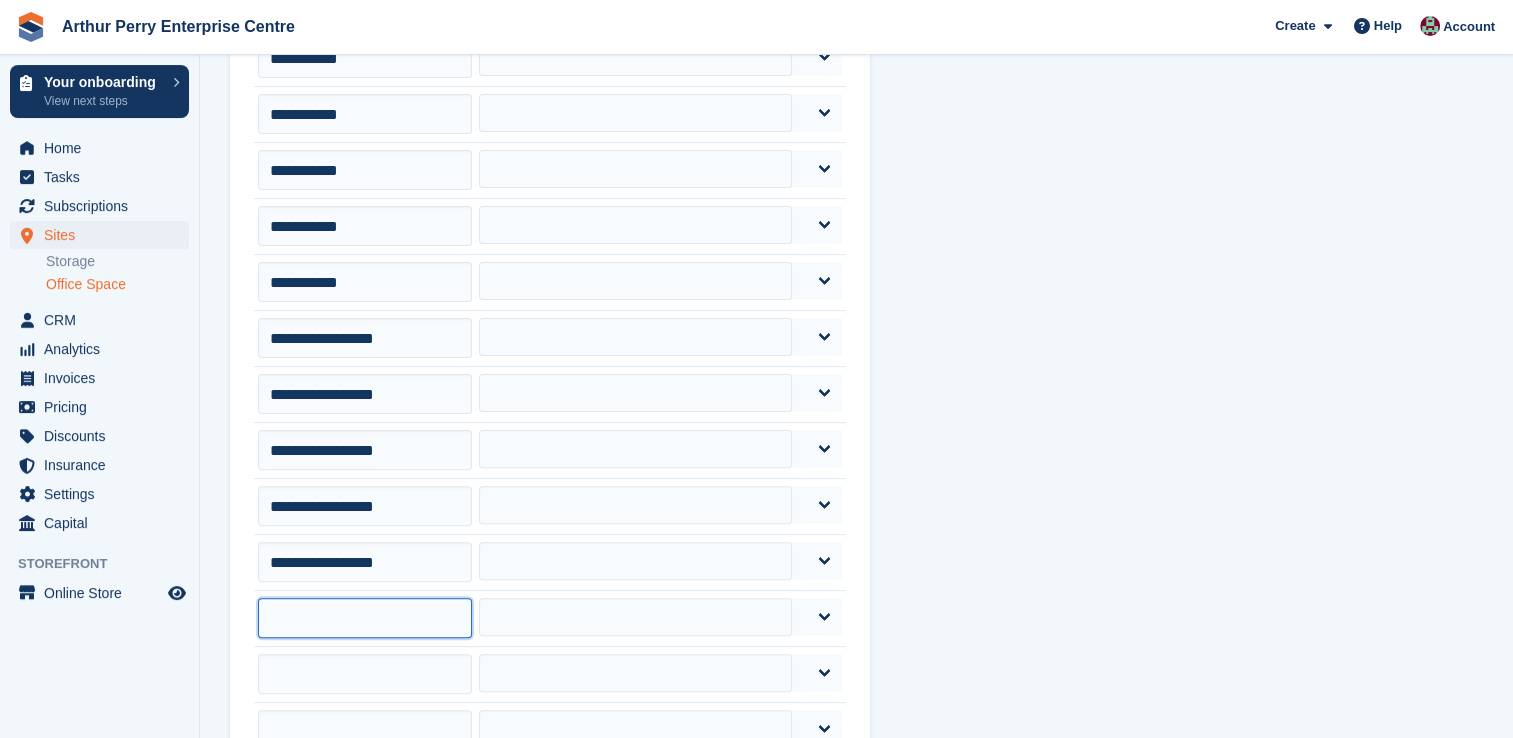 click at bounding box center [365, 618] 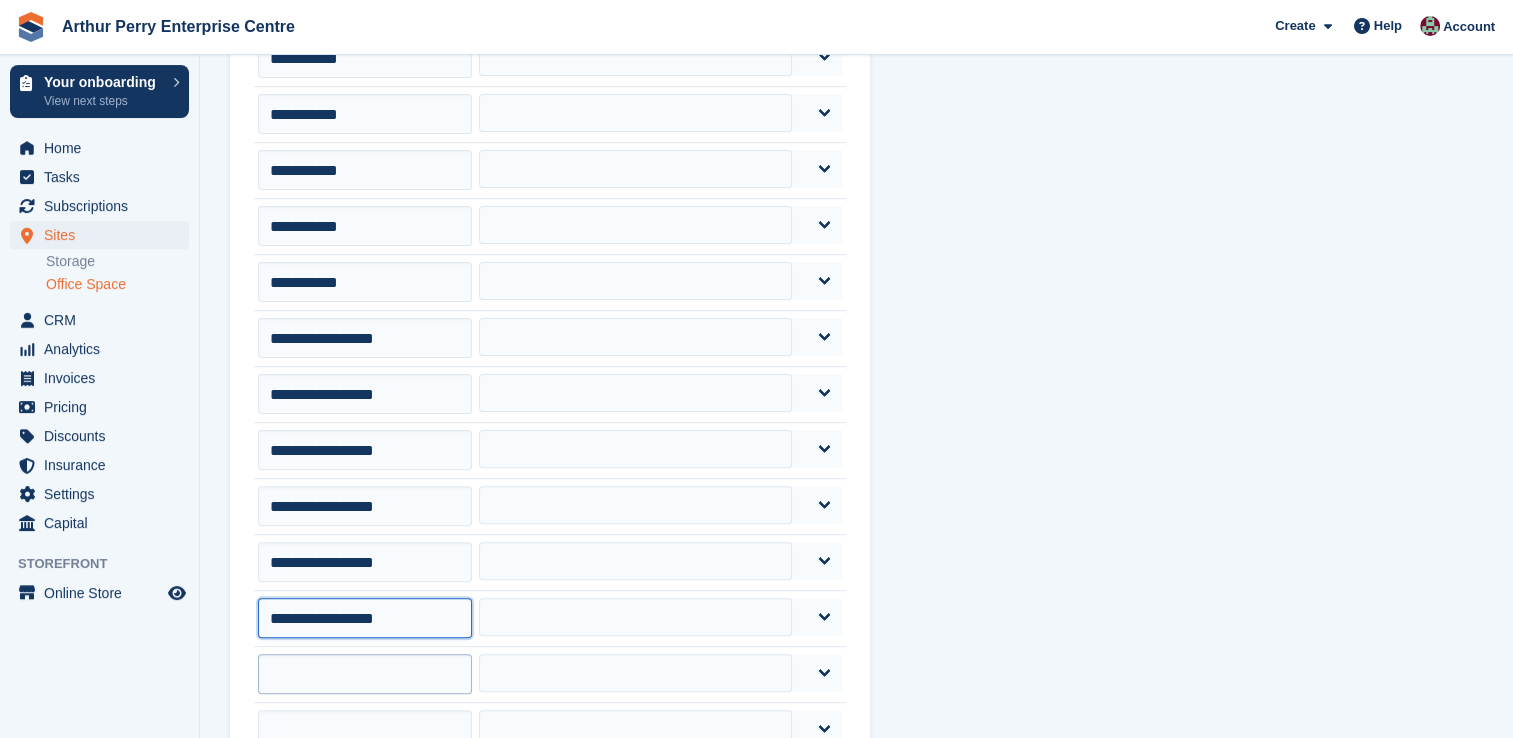 type on "**********" 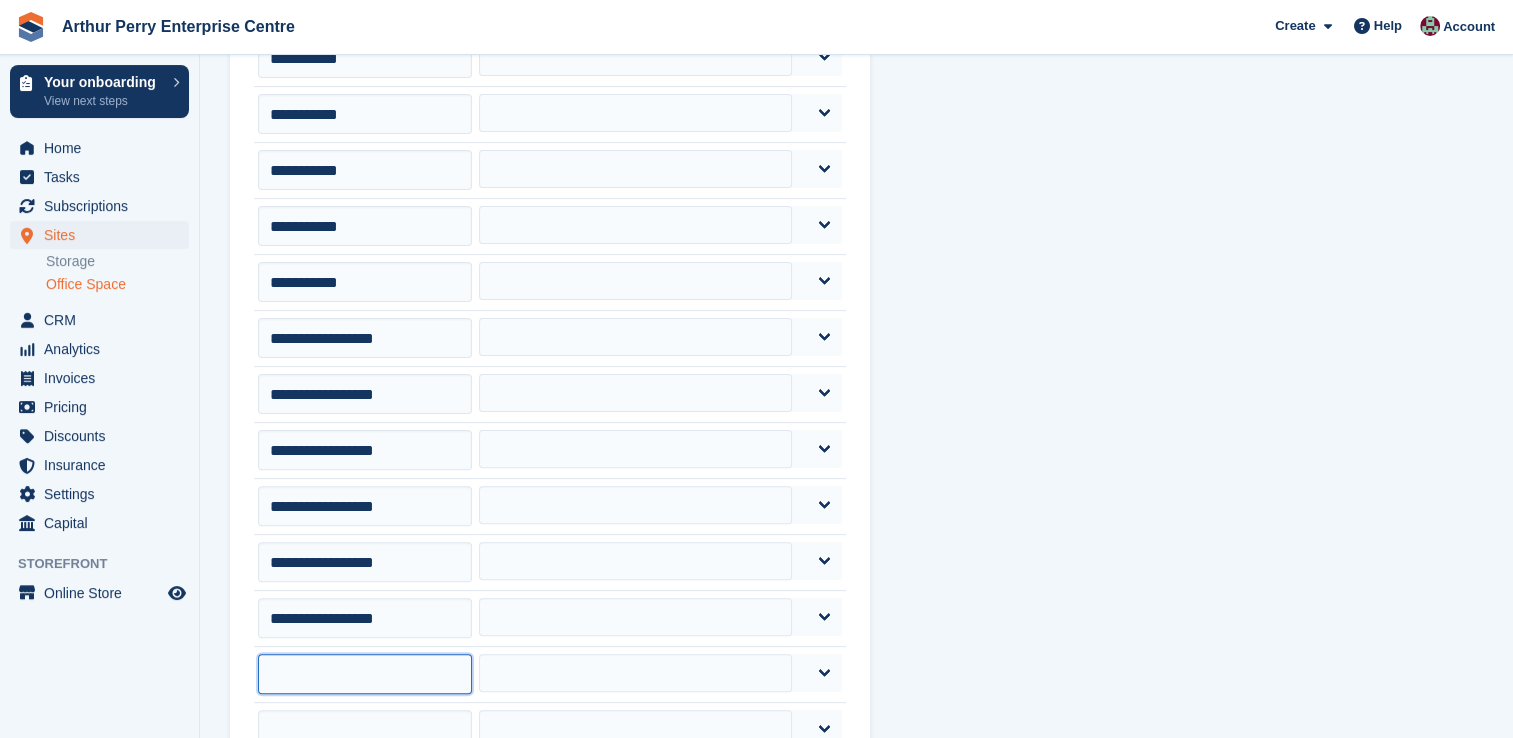 click at bounding box center (365, 674) 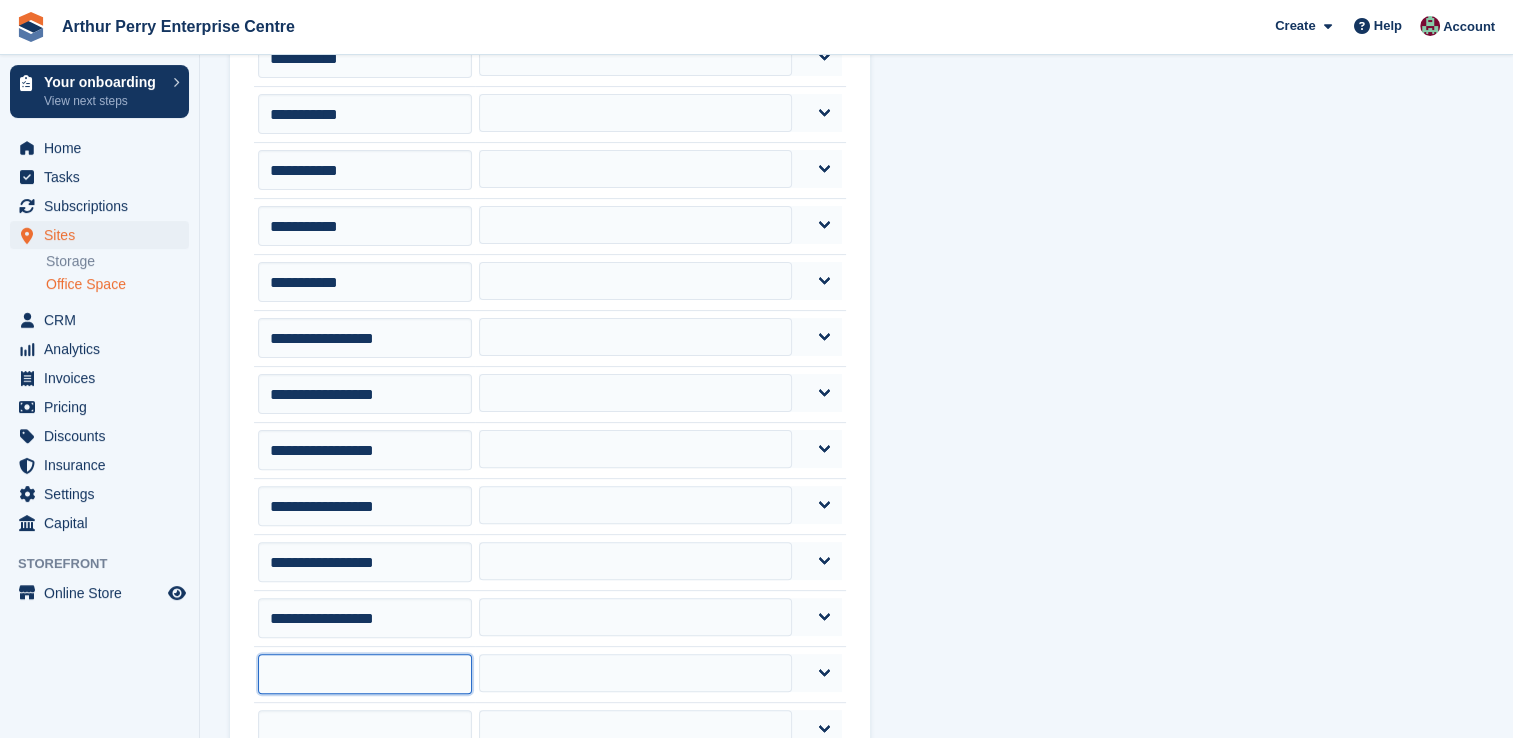 paste on "**********" 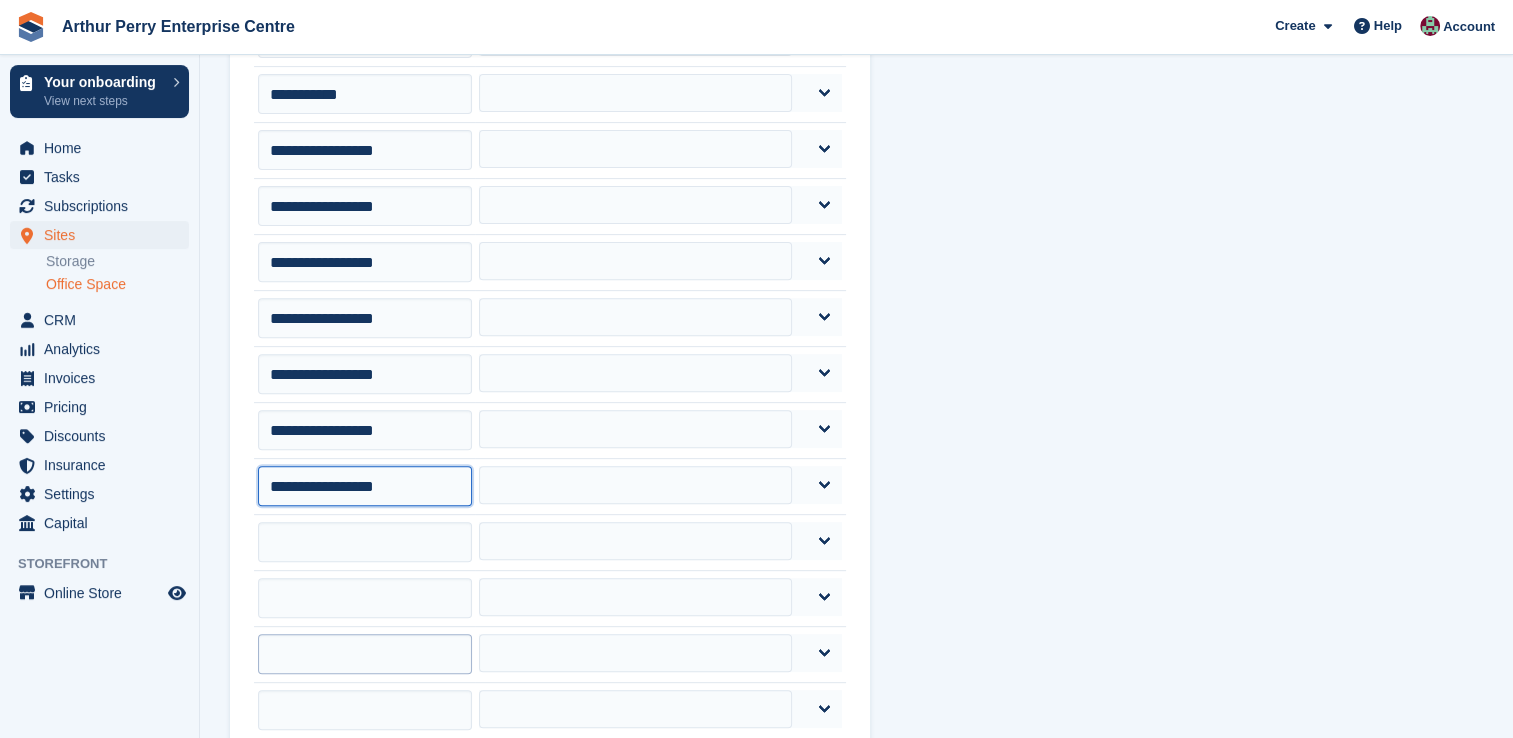 scroll, scrollTop: 700, scrollLeft: 0, axis: vertical 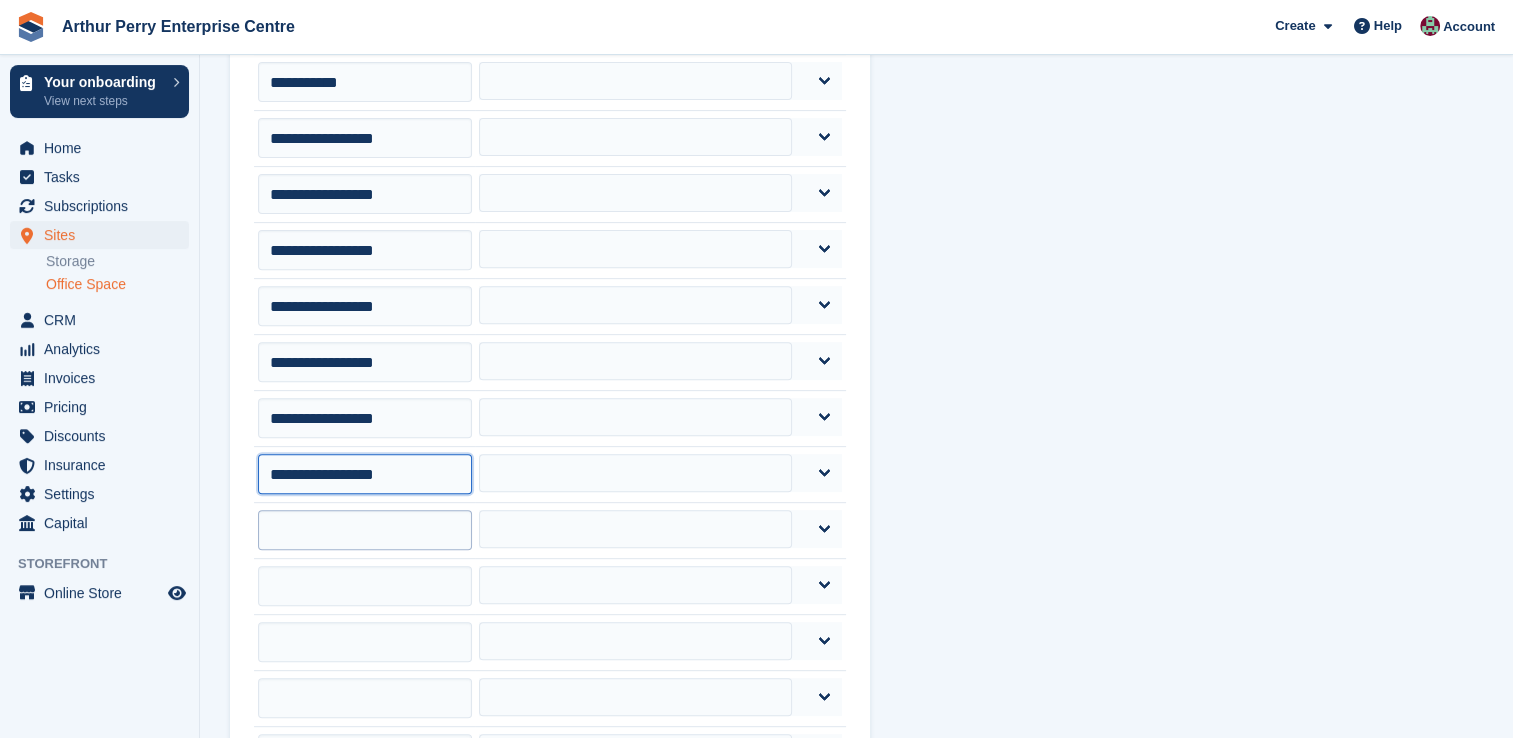type on "**********" 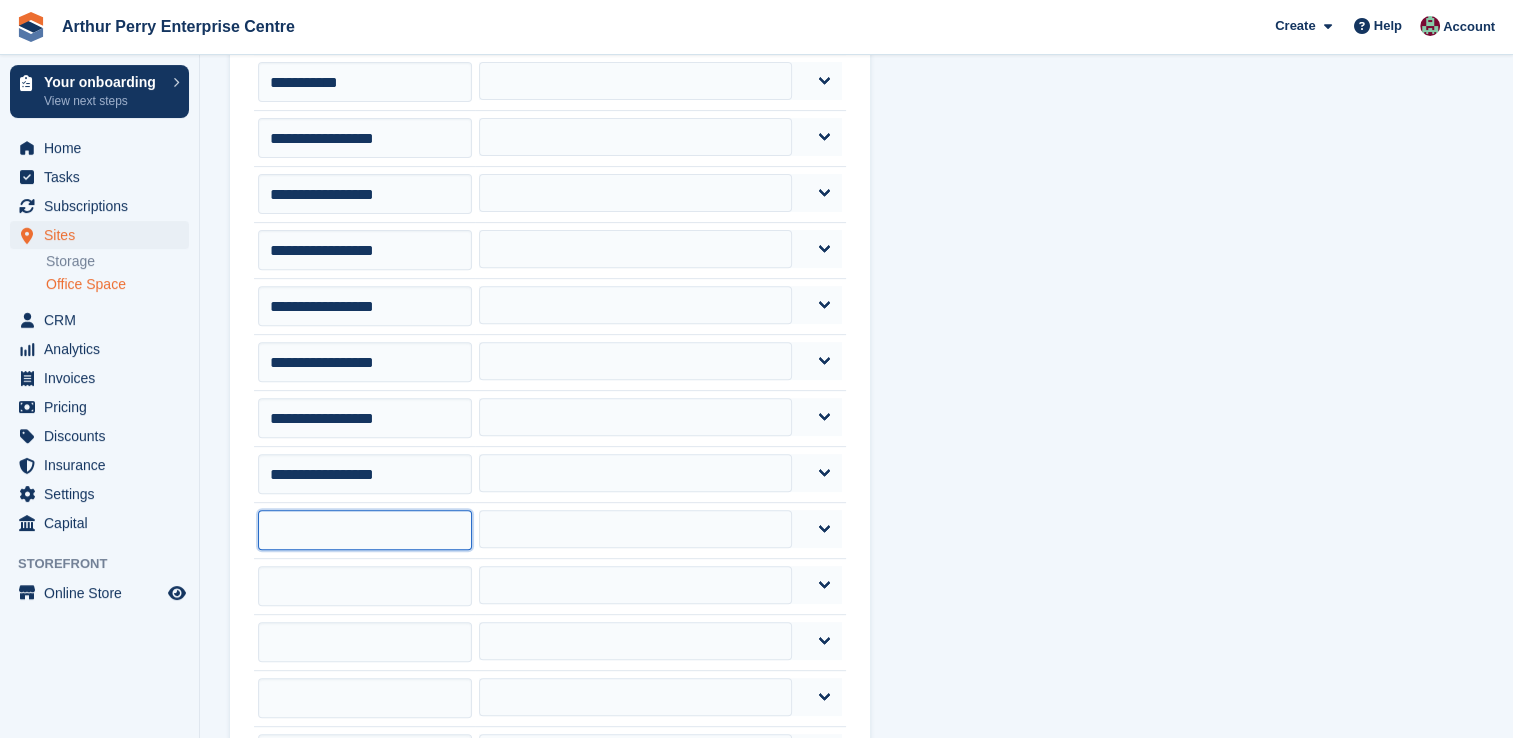 click at bounding box center (365, 530) 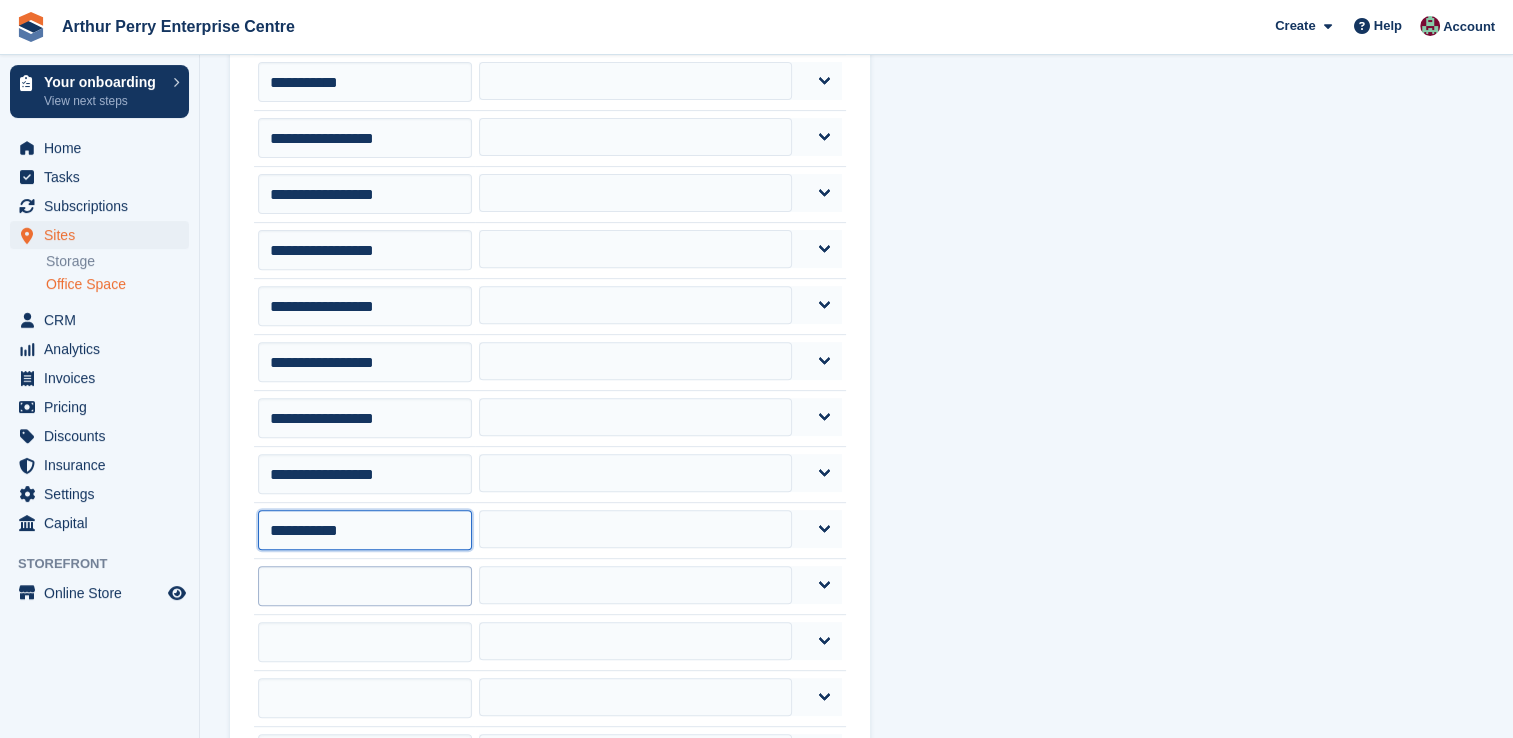 type on "**********" 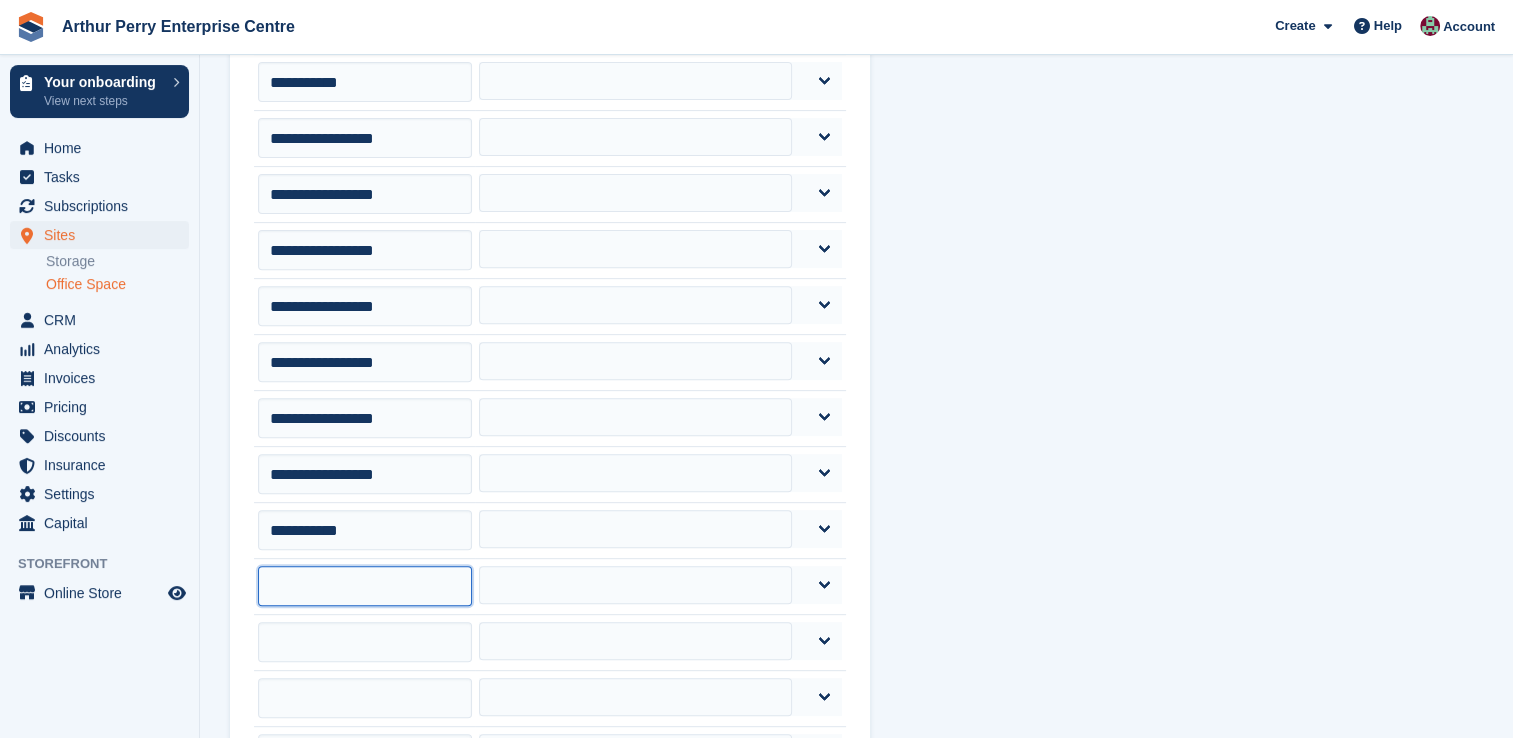 click at bounding box center (365, 586) 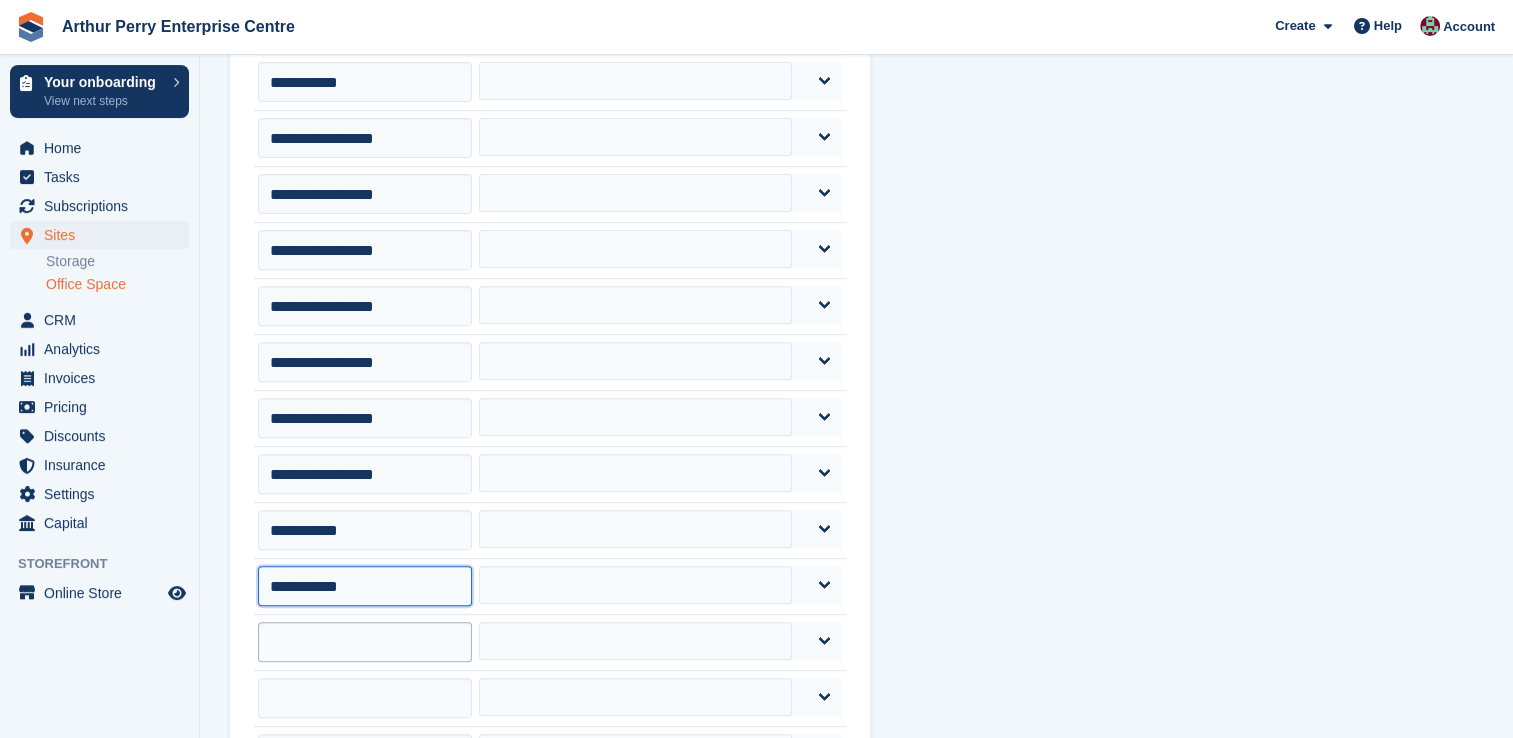 type on "**********" 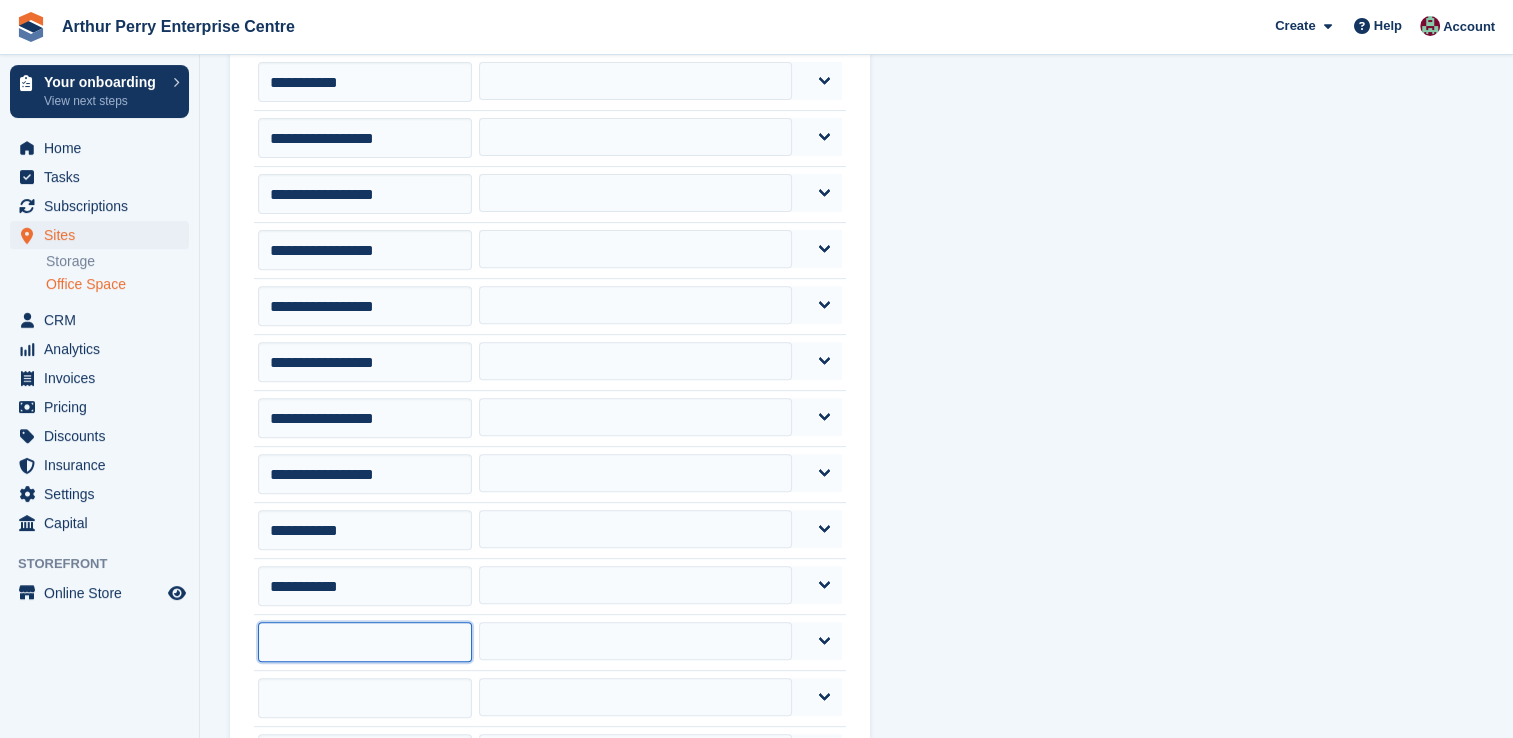 click at bounding box center [365, 642] 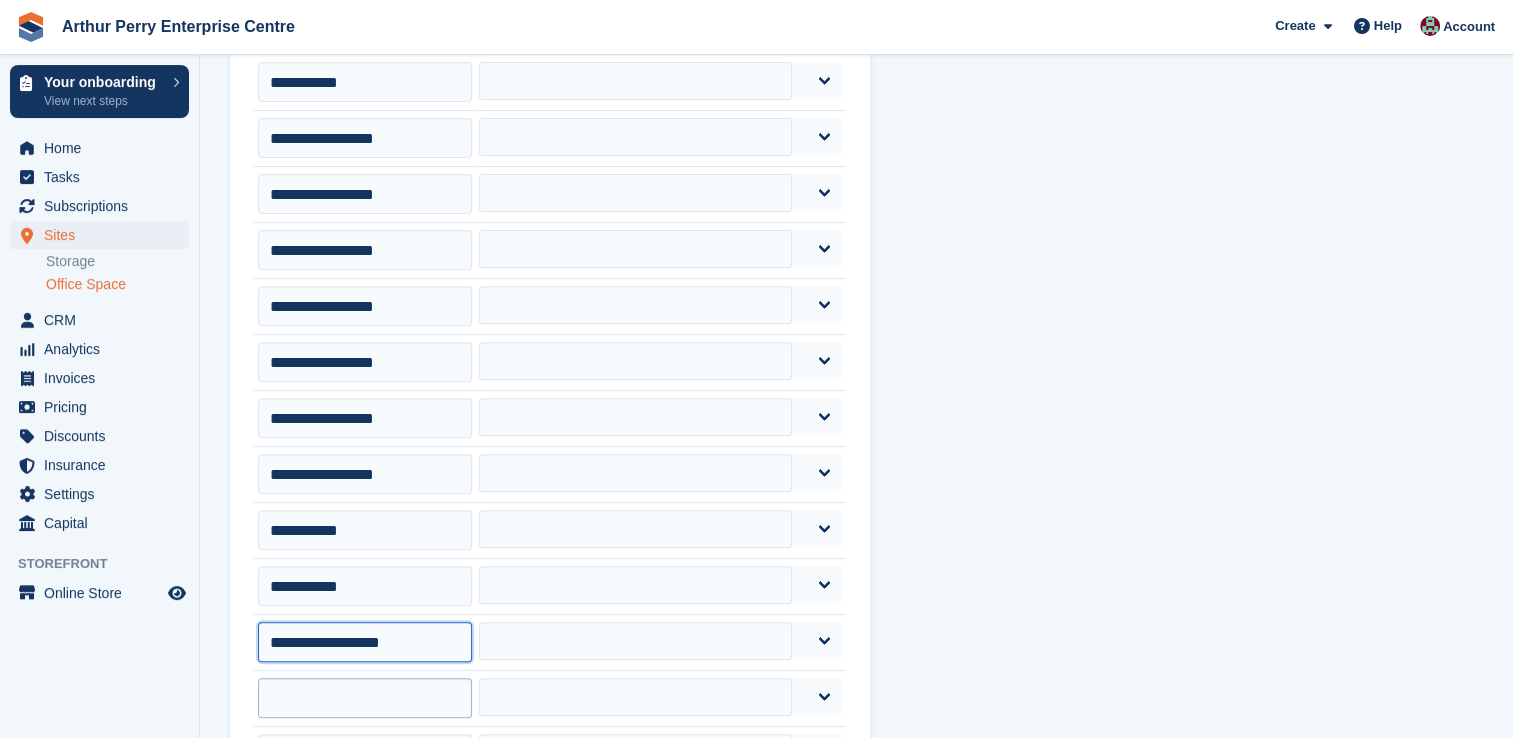 type on "**********" 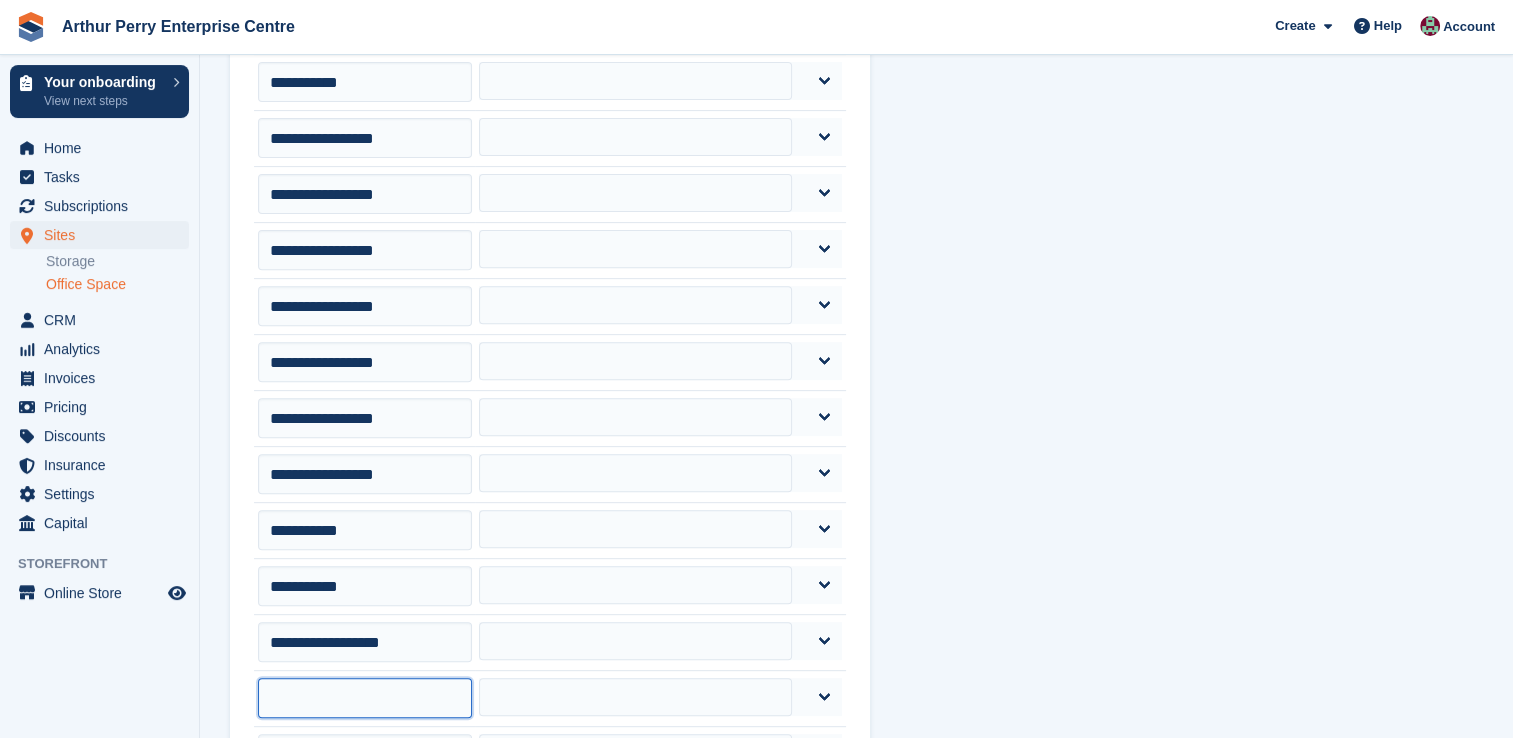 click at bounding box center (365, 698) 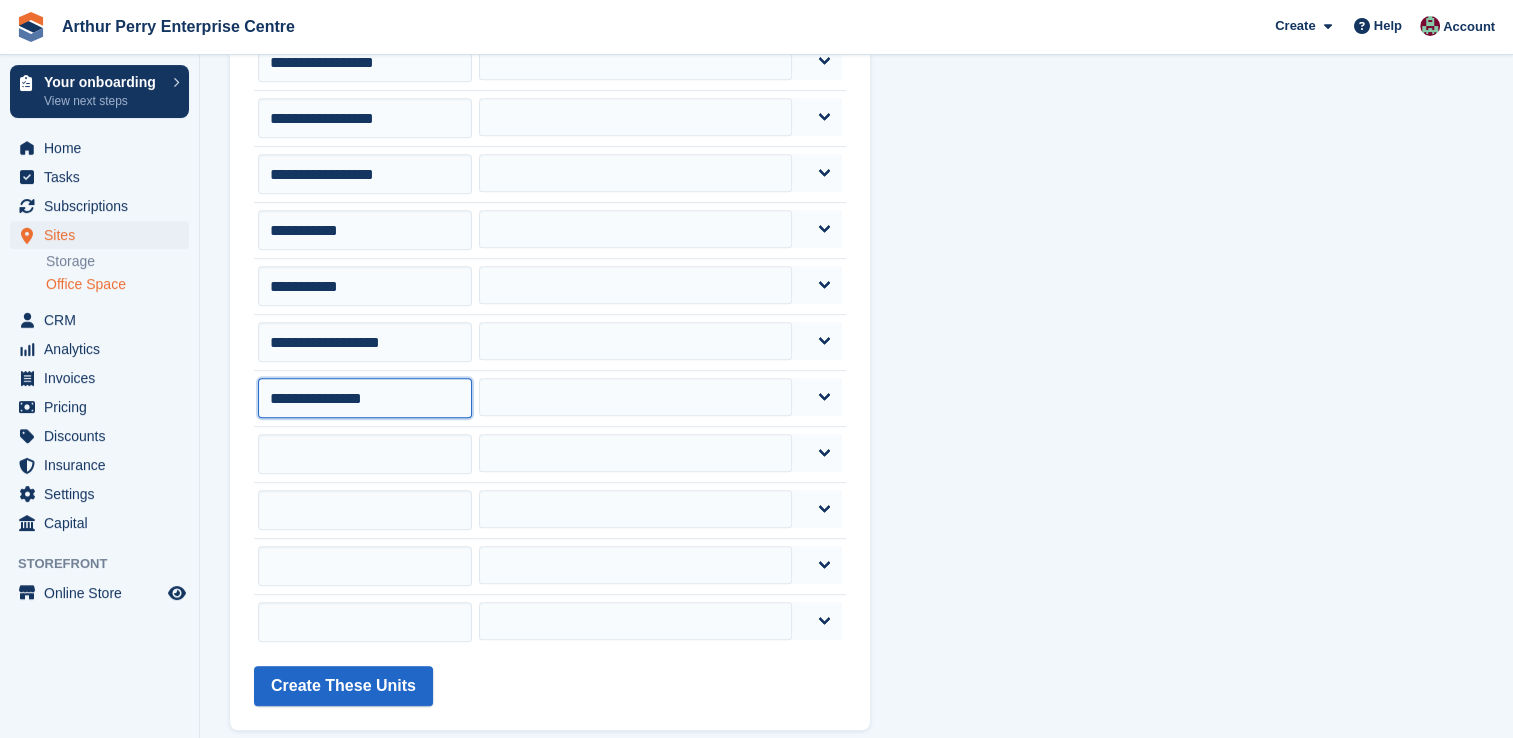 scroll, scrollTop: 1022, scrollLeft: 0, axis: vertical 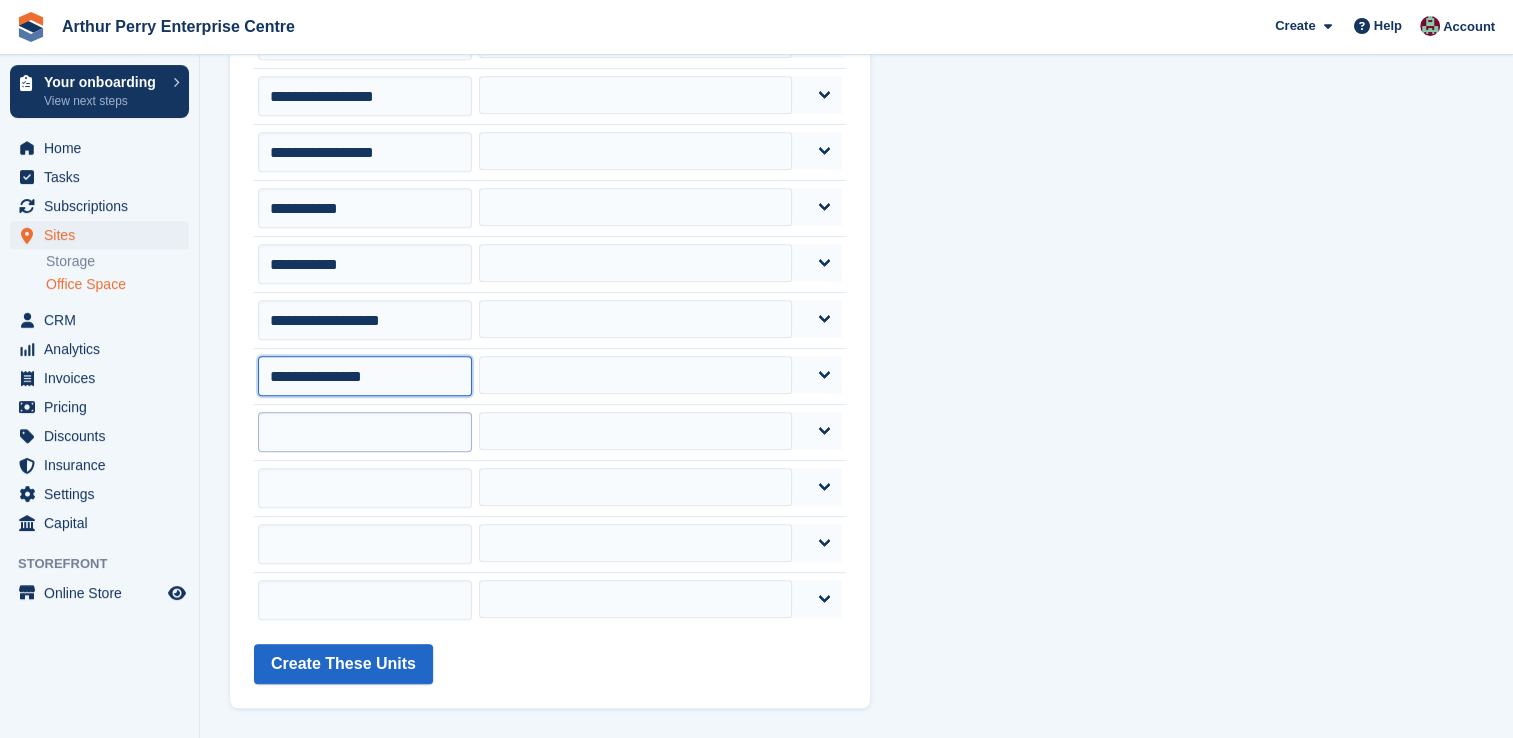 type on "**********" 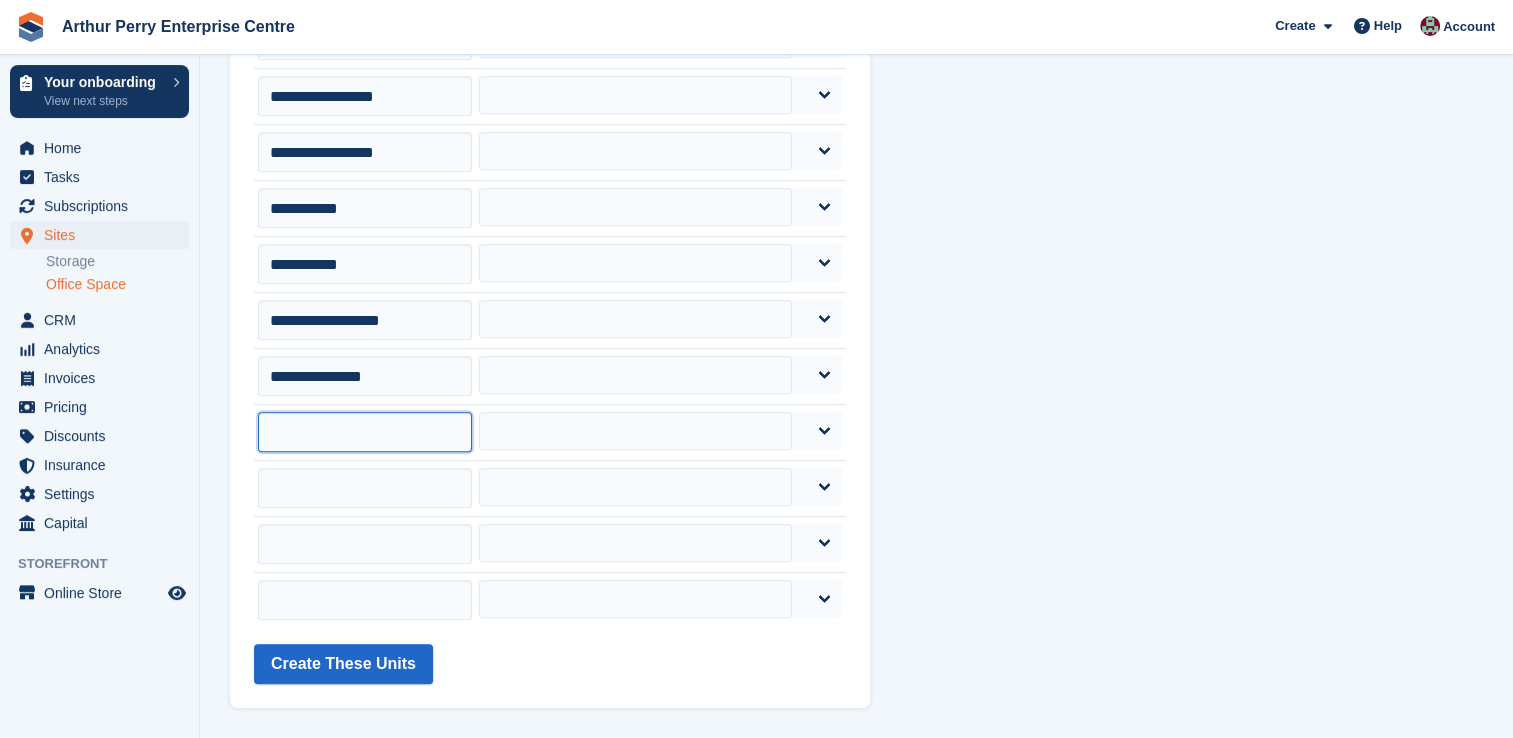 click at bounding box center [365, 432] 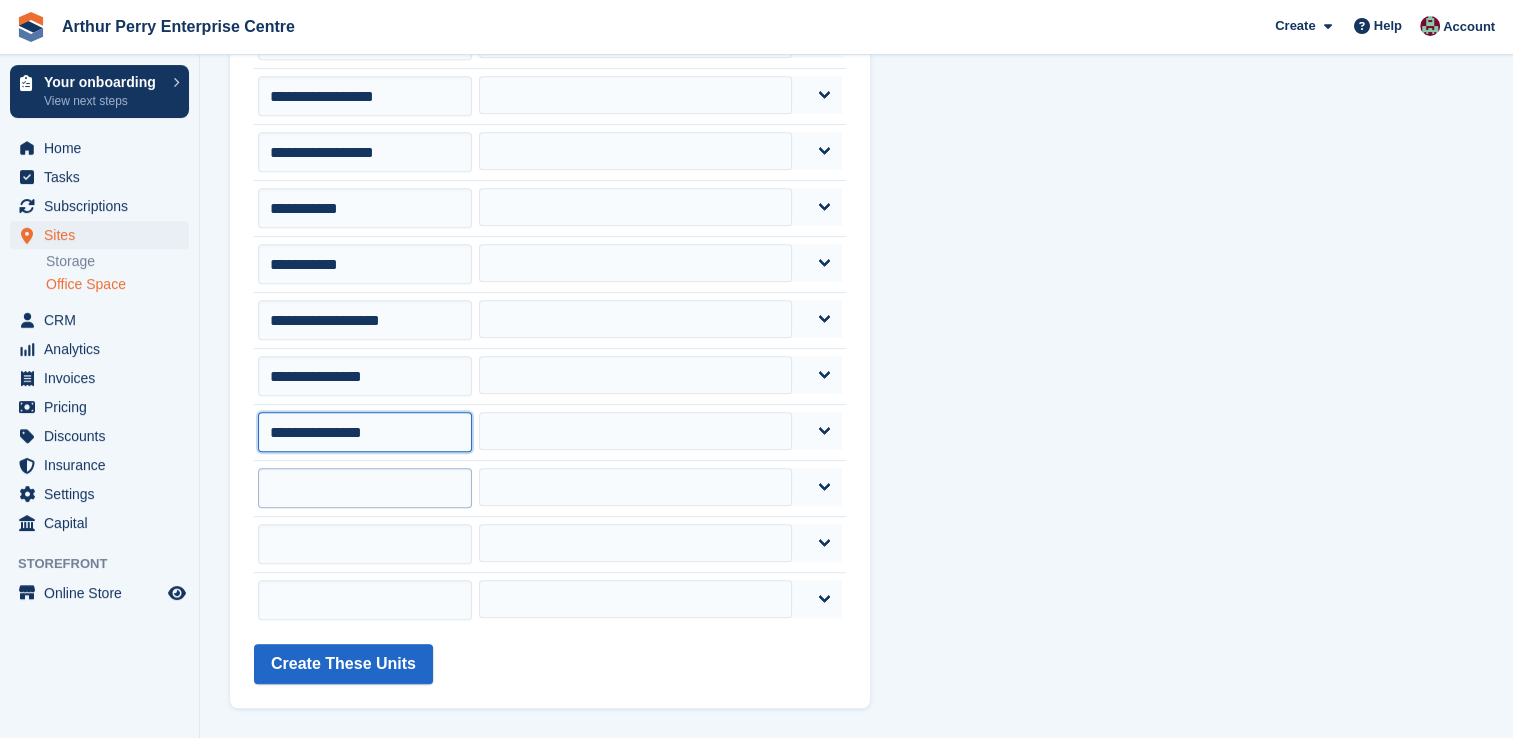 type on "**********" 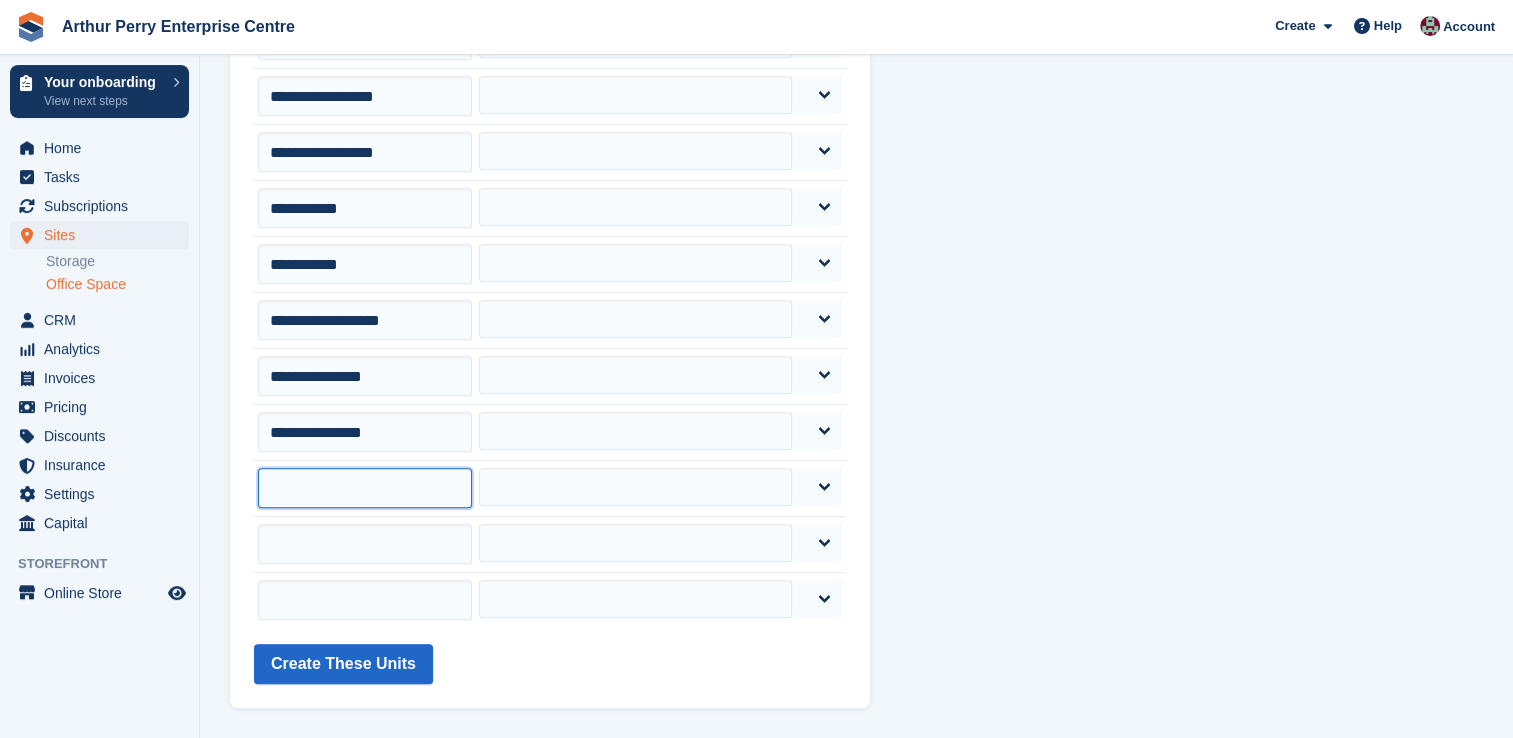 click at bounding box center [365, 488] 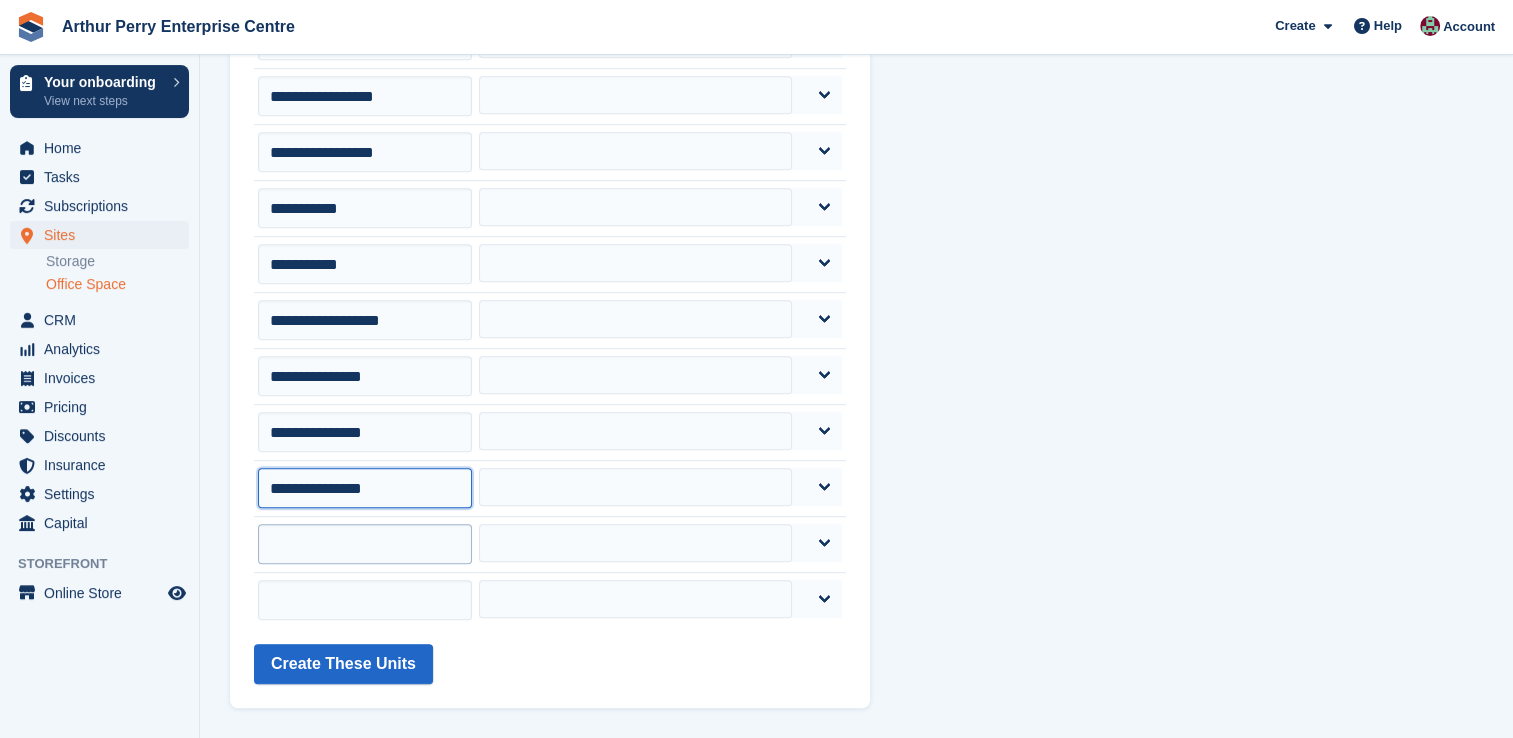 type on "**********" 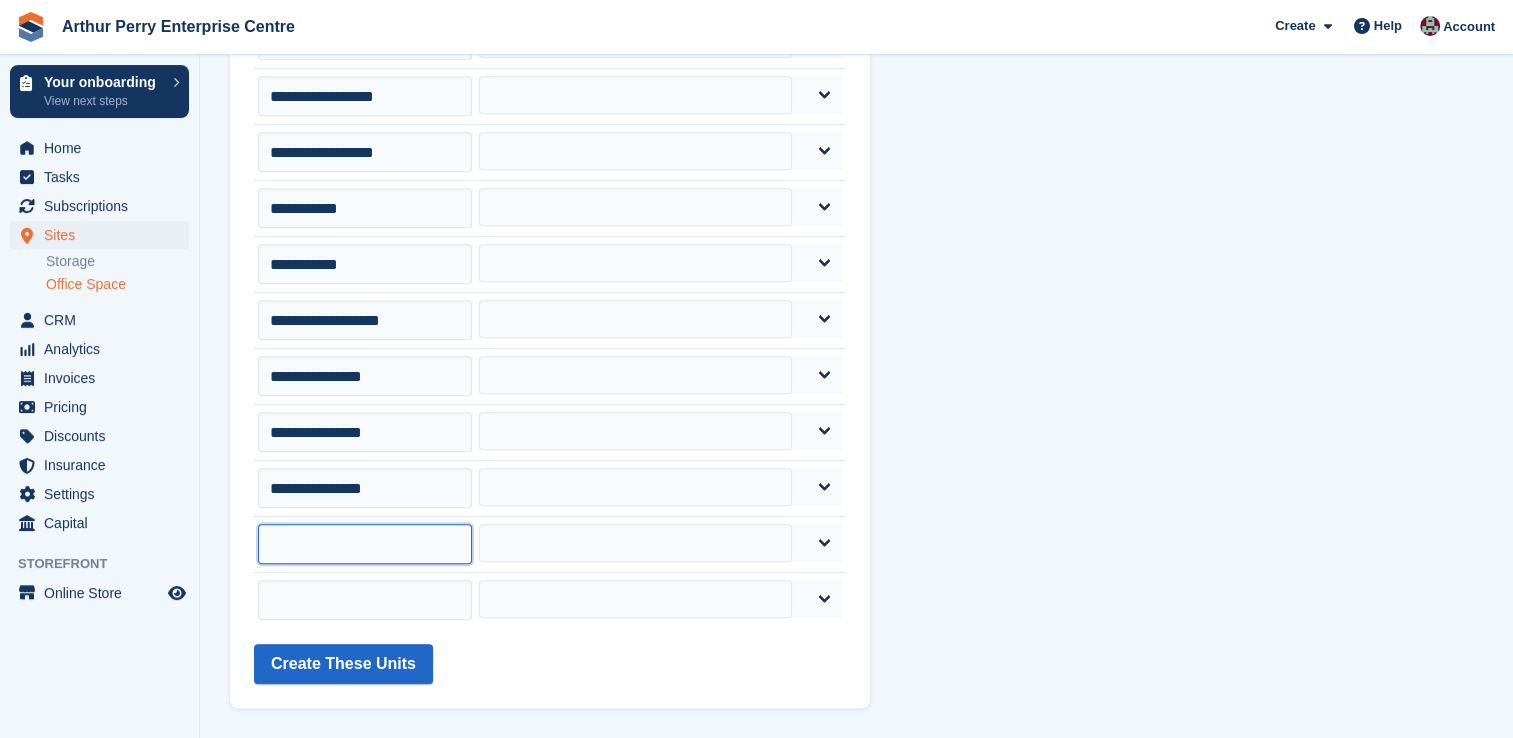 click at bounding box center (365, 544) 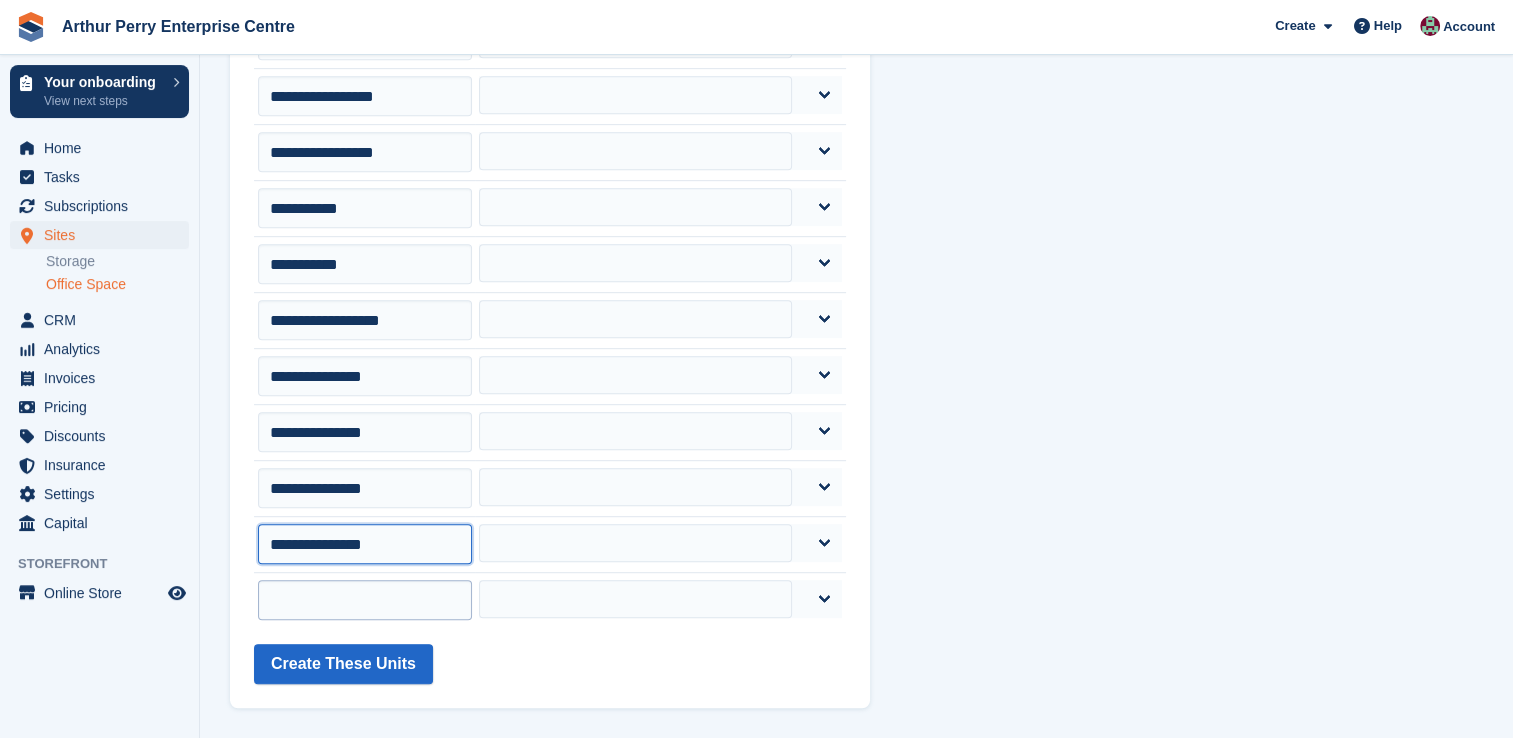 type on "**********" 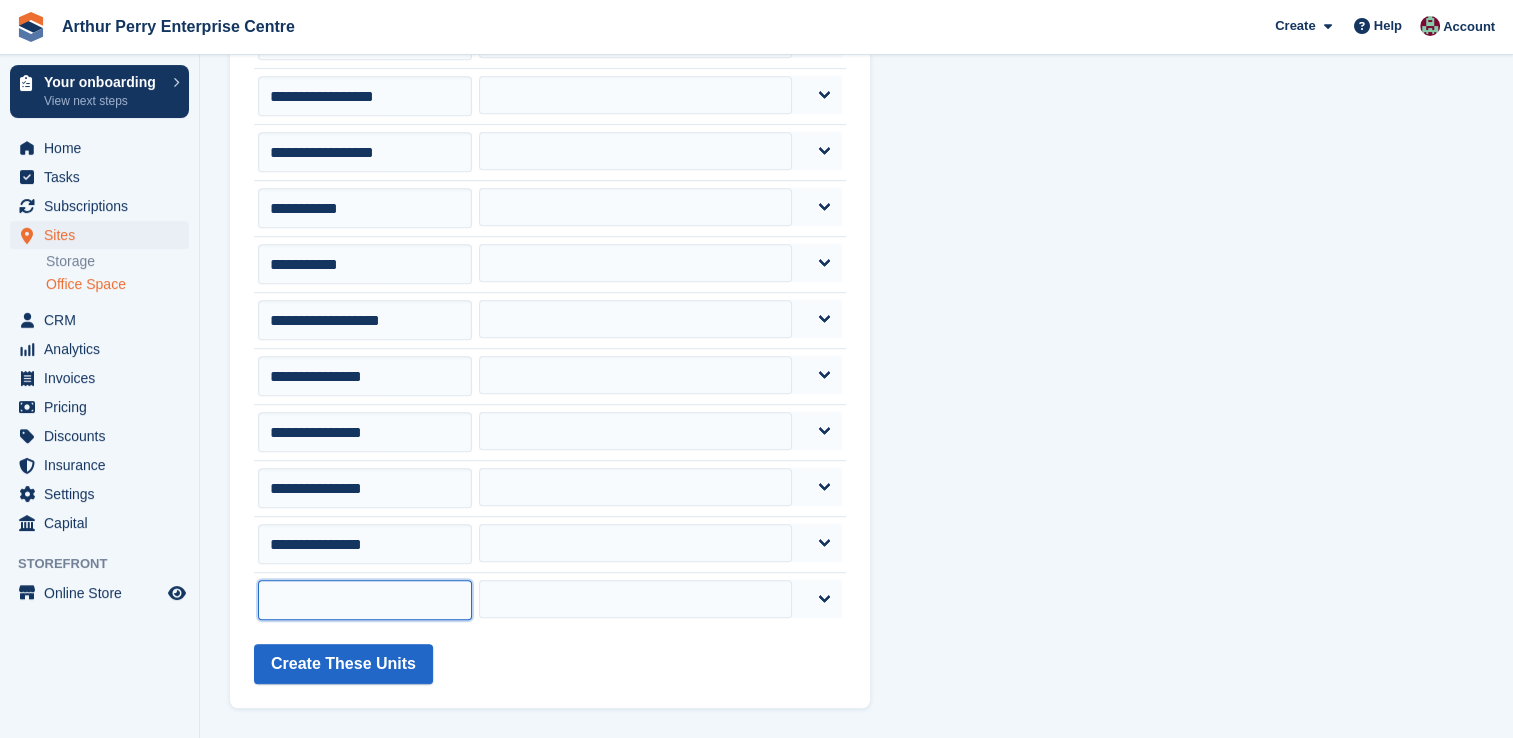 click at bounding box center [365, 600] 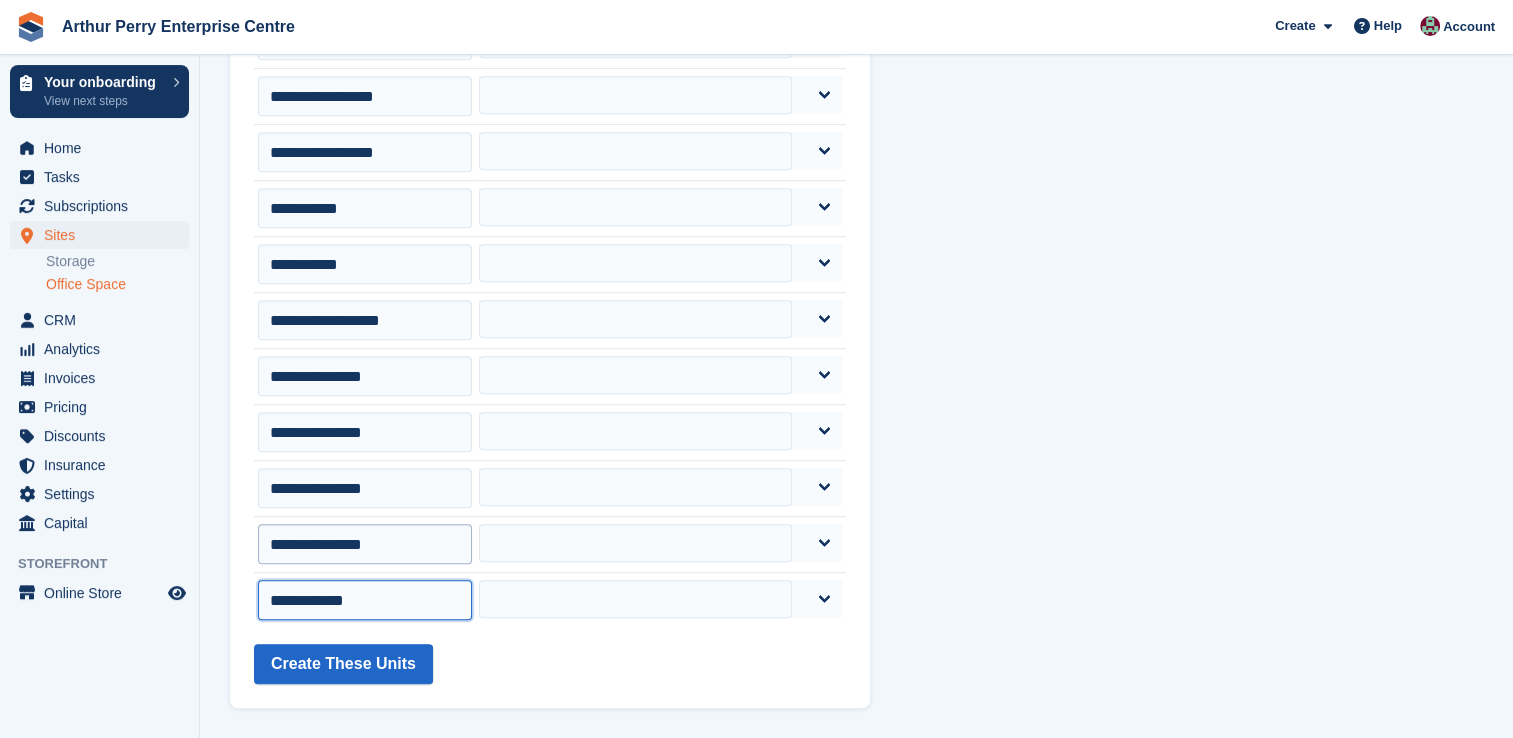 type on "**********" 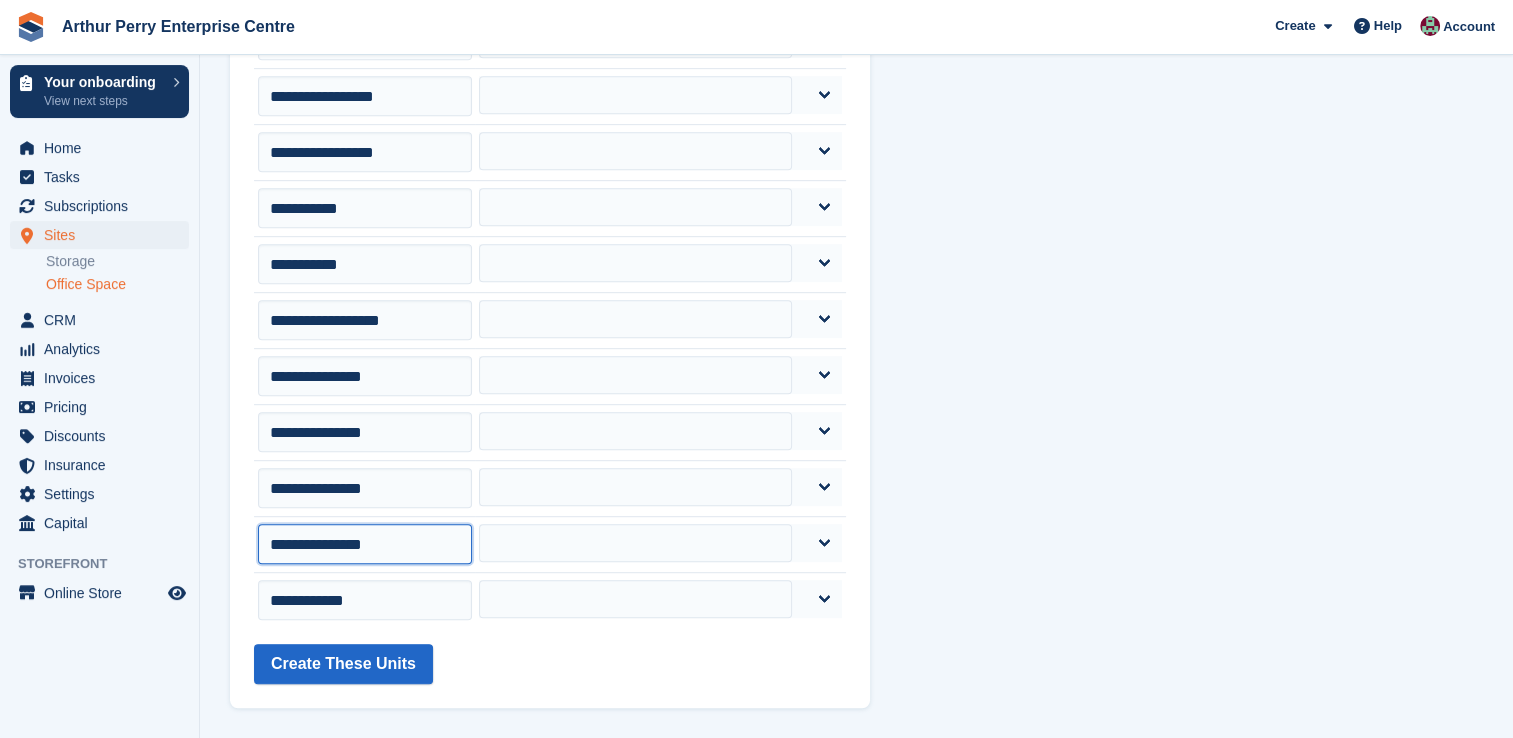 click on "**********" at bounding box center (365, 544) 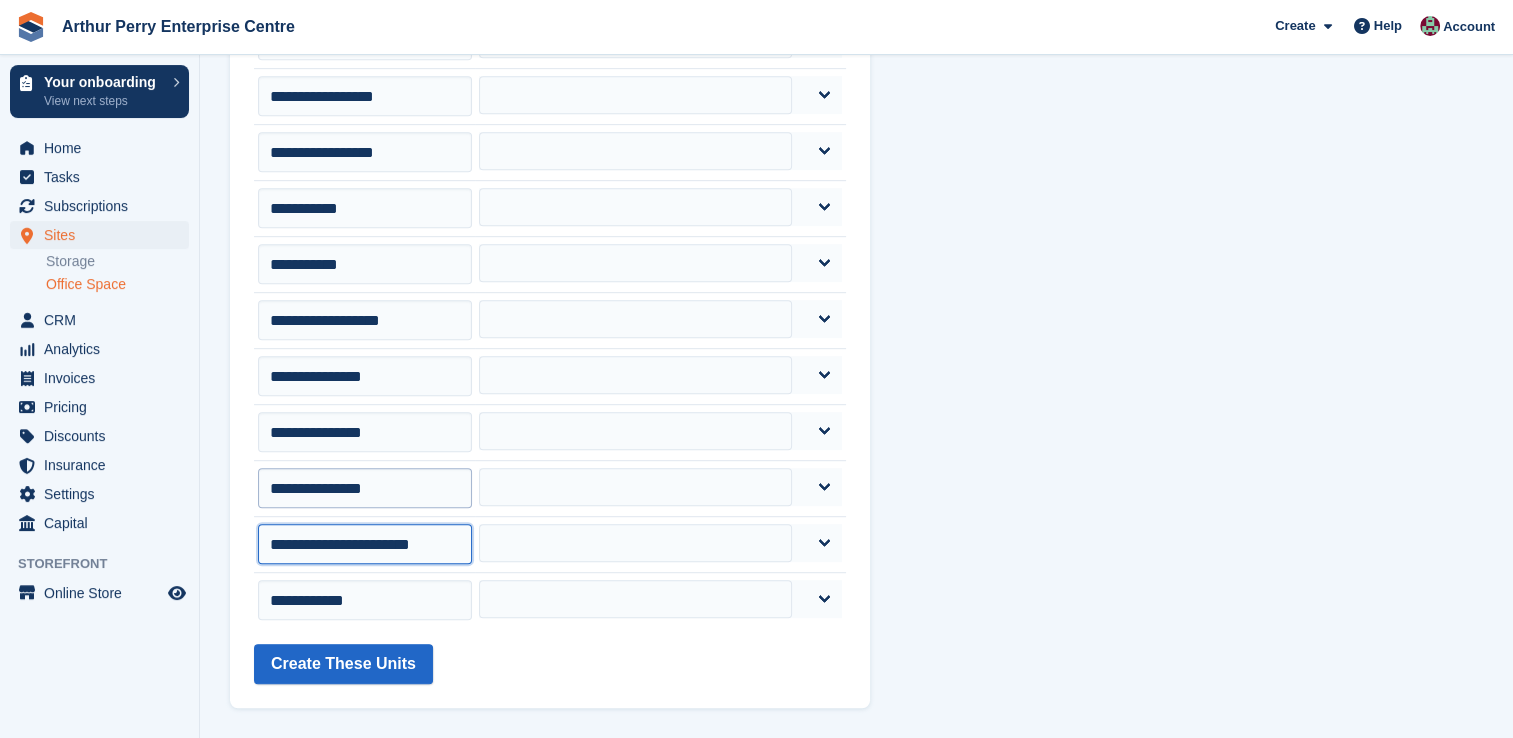 type on "**********" 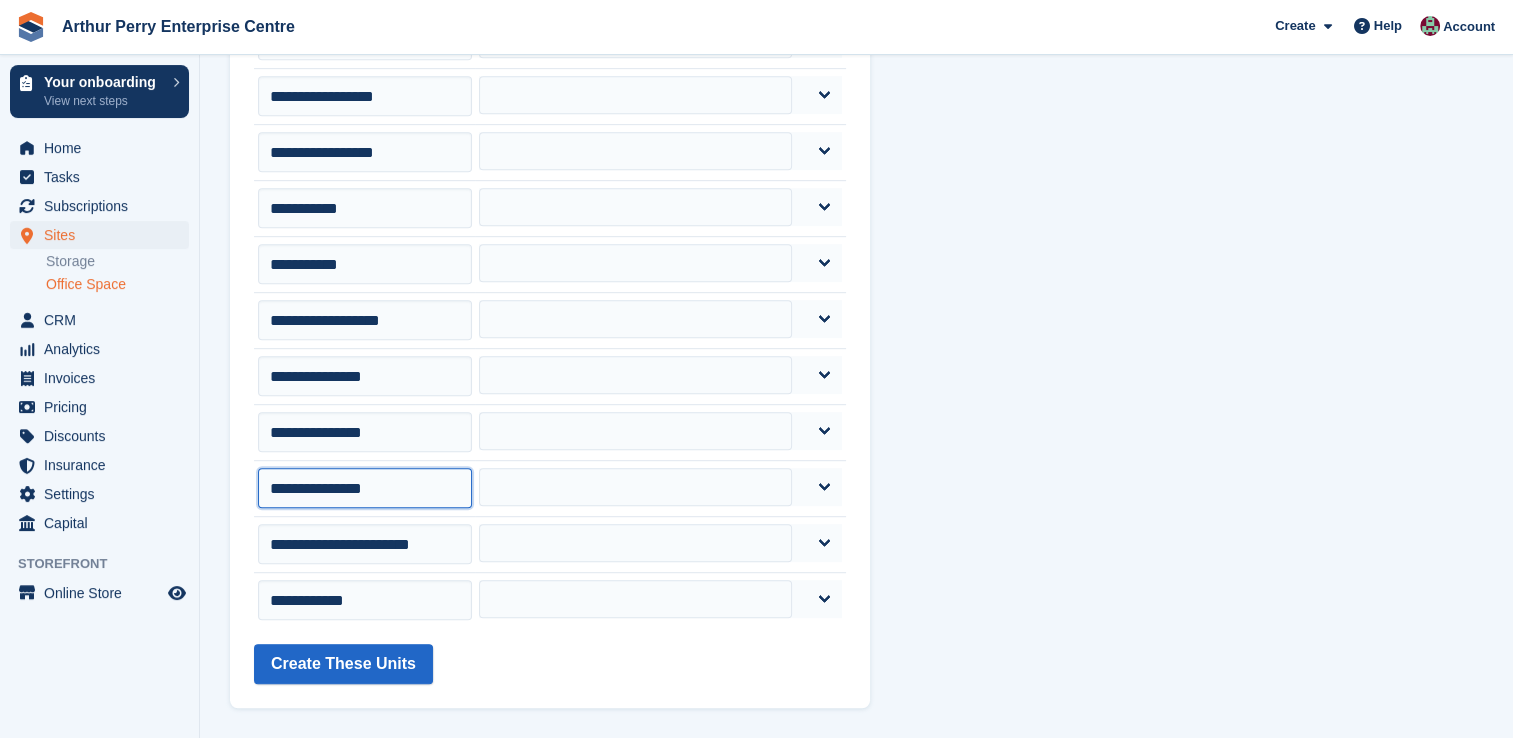click on "**********" at bounding box center [365, 488] 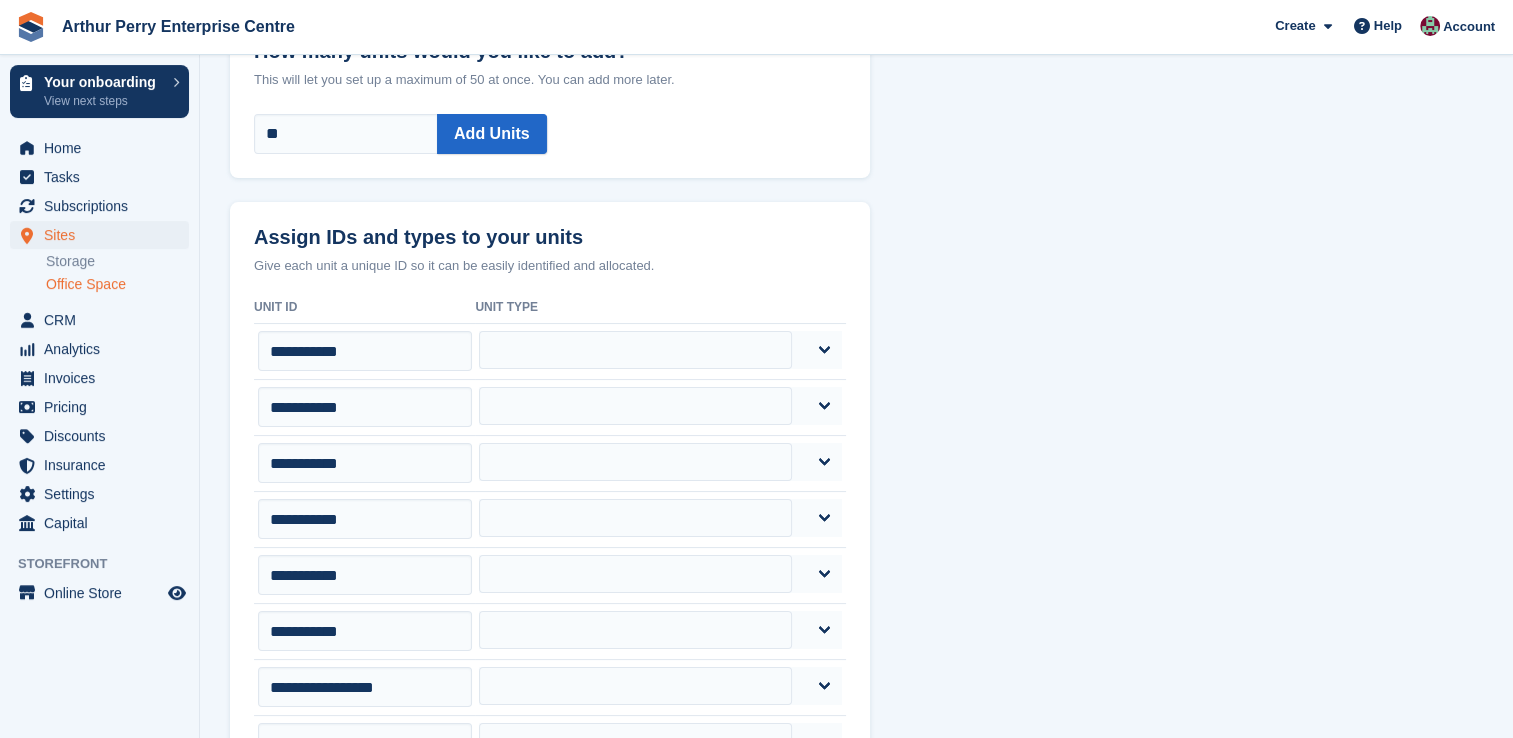 scroll, scrollTop: 0, scrollLeft: 0, axis: both 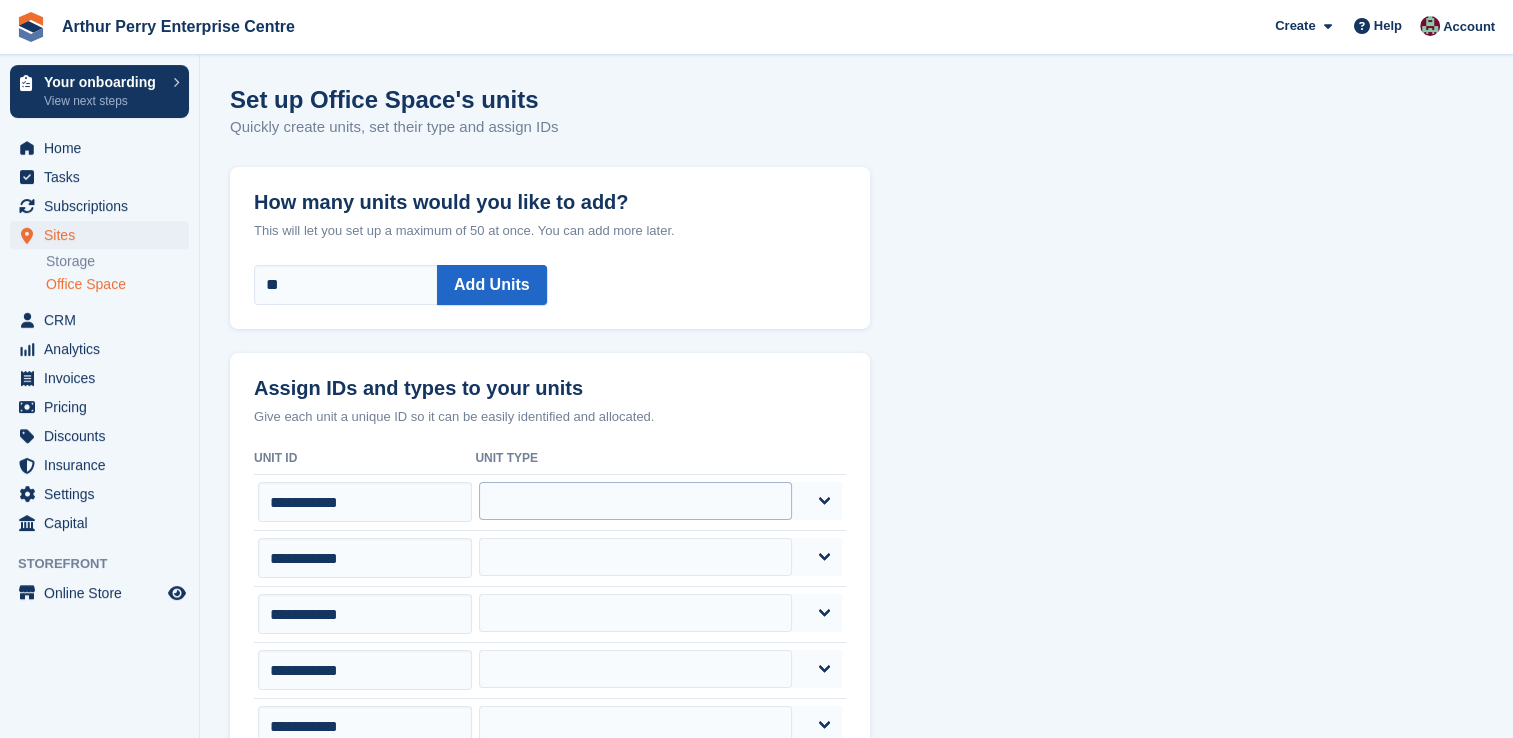 type on "**********" 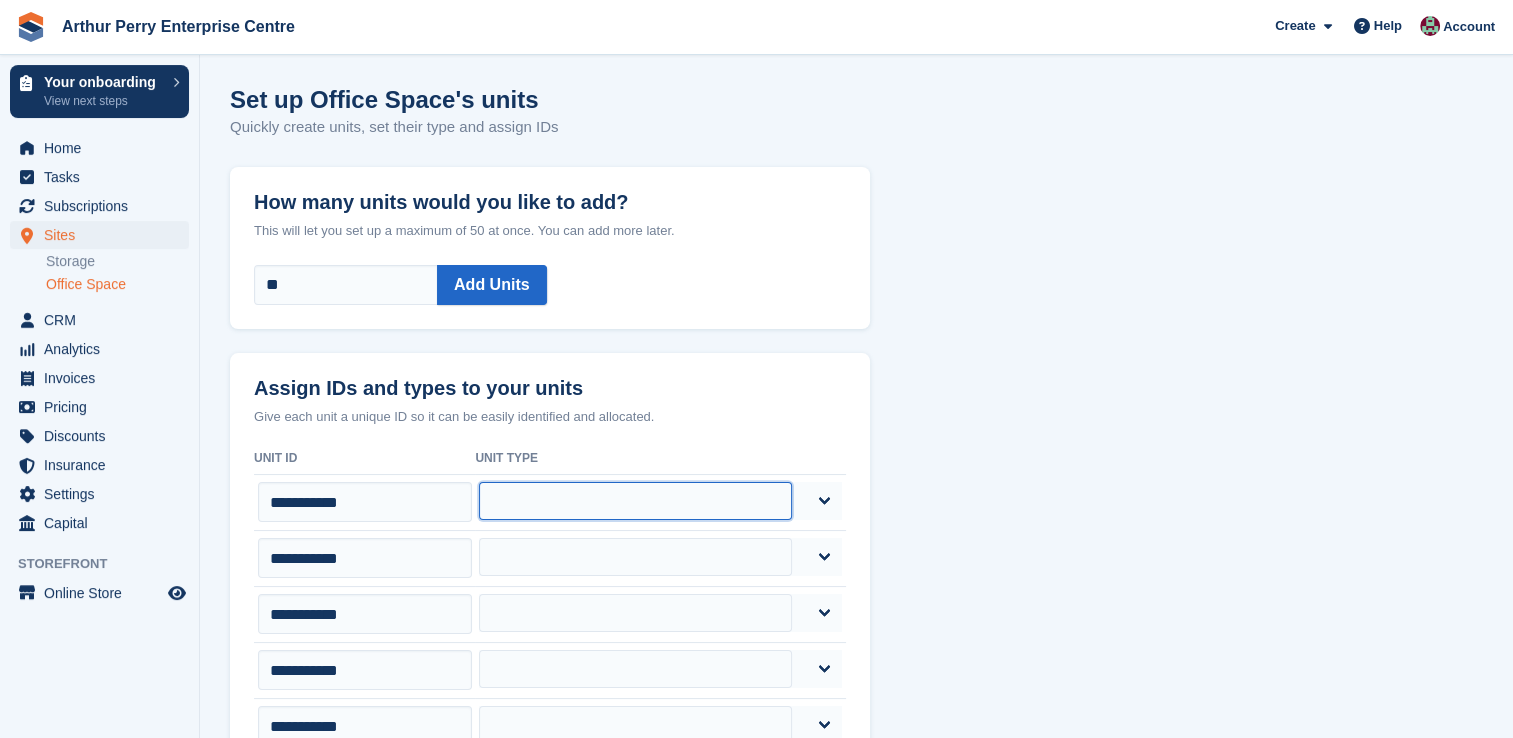 click on "**********" at bounding box center [635, 501] 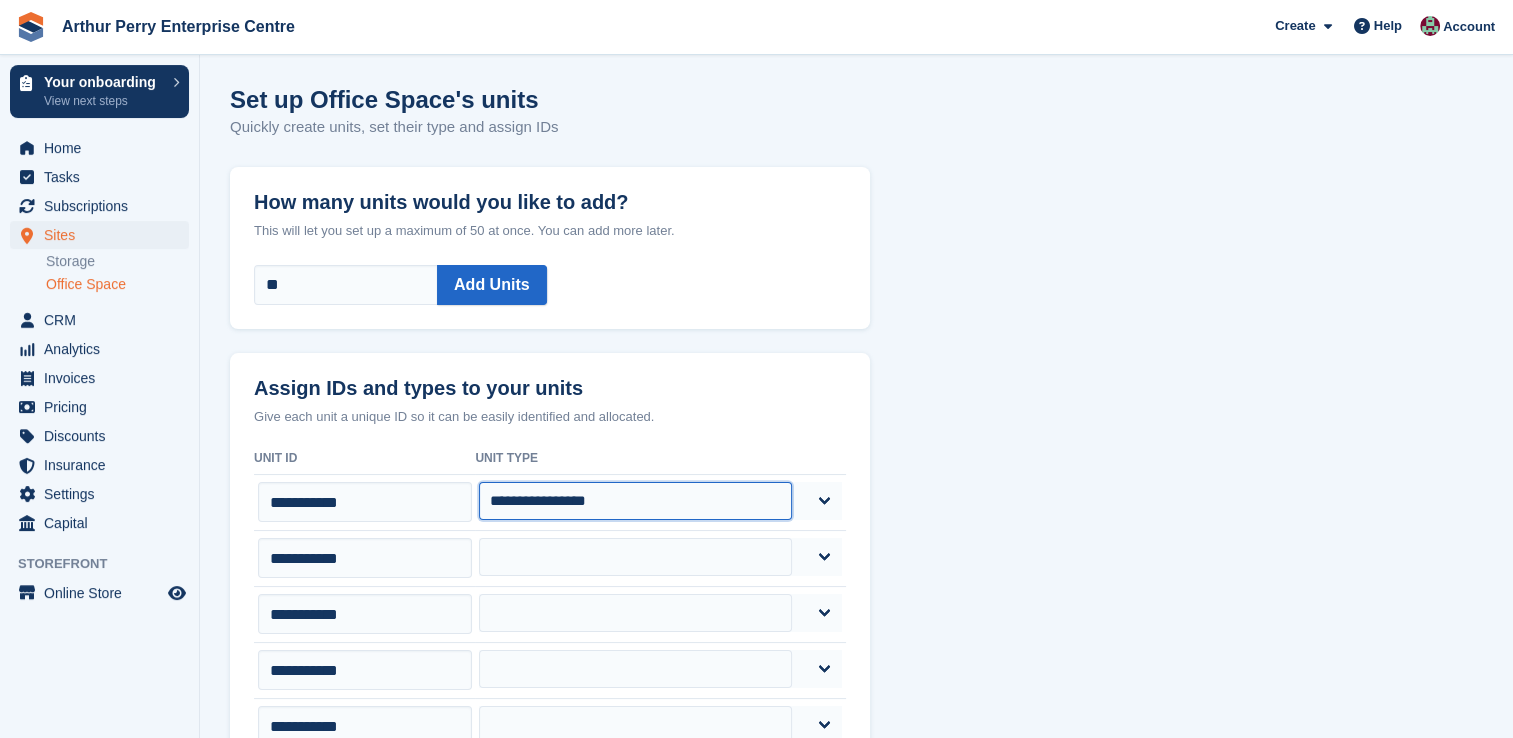 click on "**********" at bounding box center [635, 501] 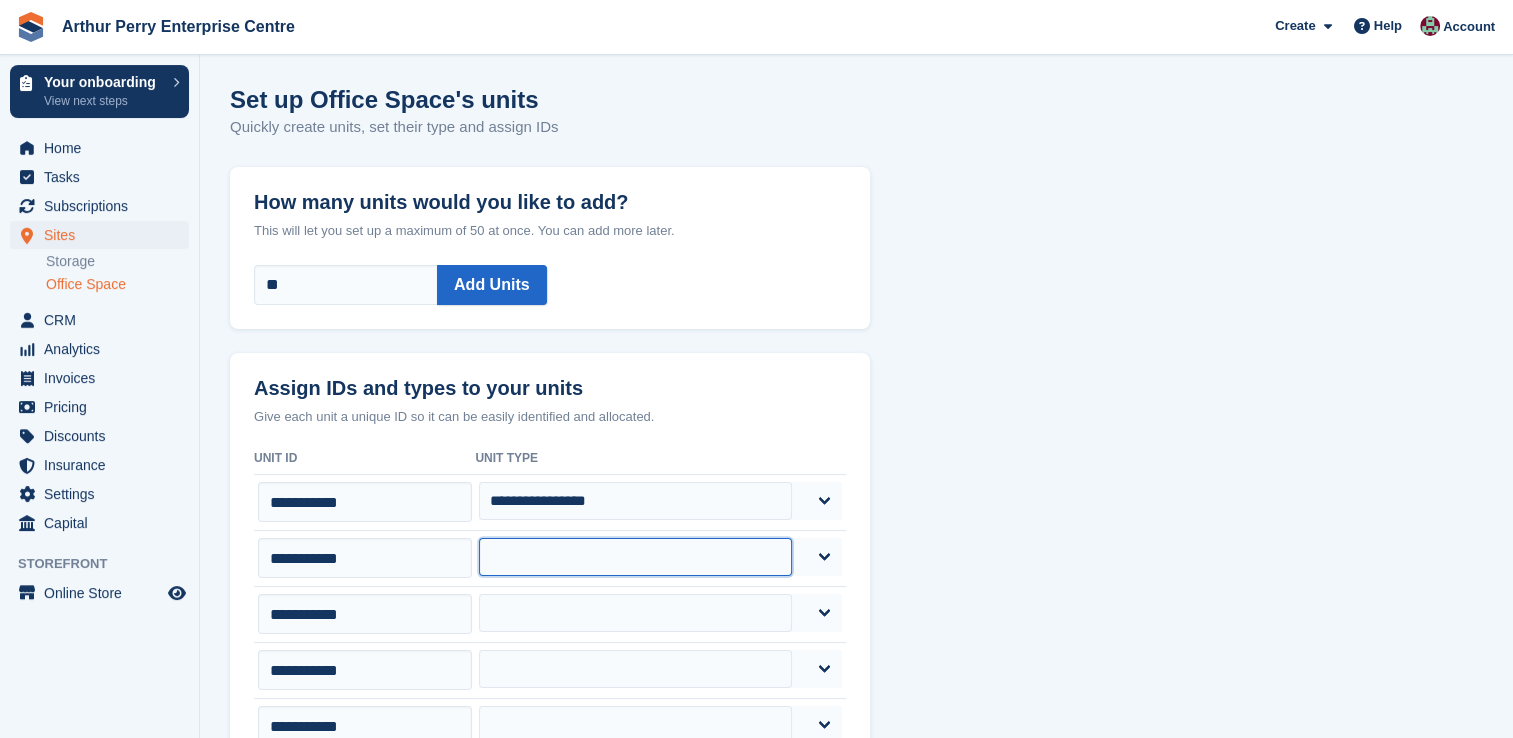 click on "**********" at bounding box center [635, 557] 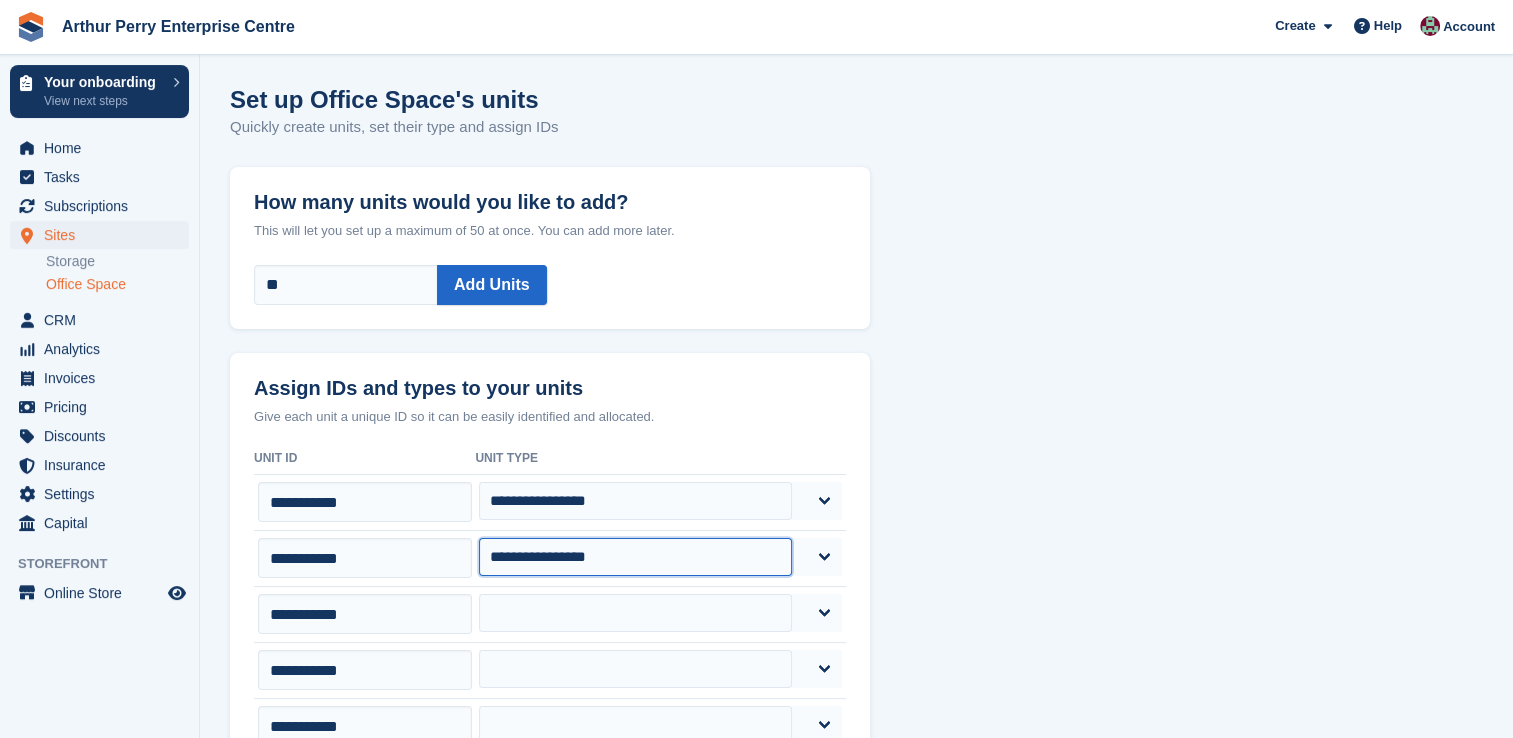 click on "**********" at bounding box center (635, 557) 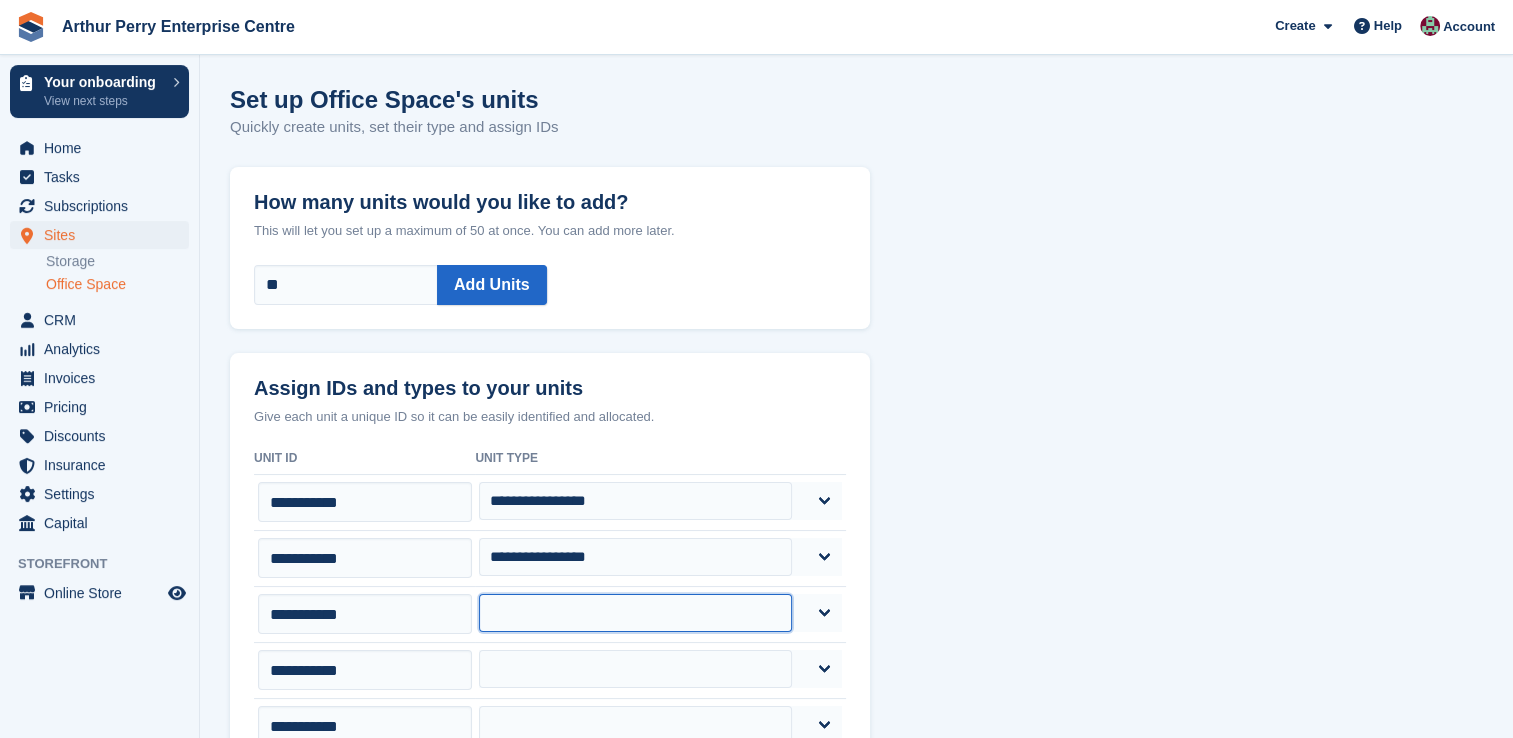 click on "**********" at bounding box center (635, 613) 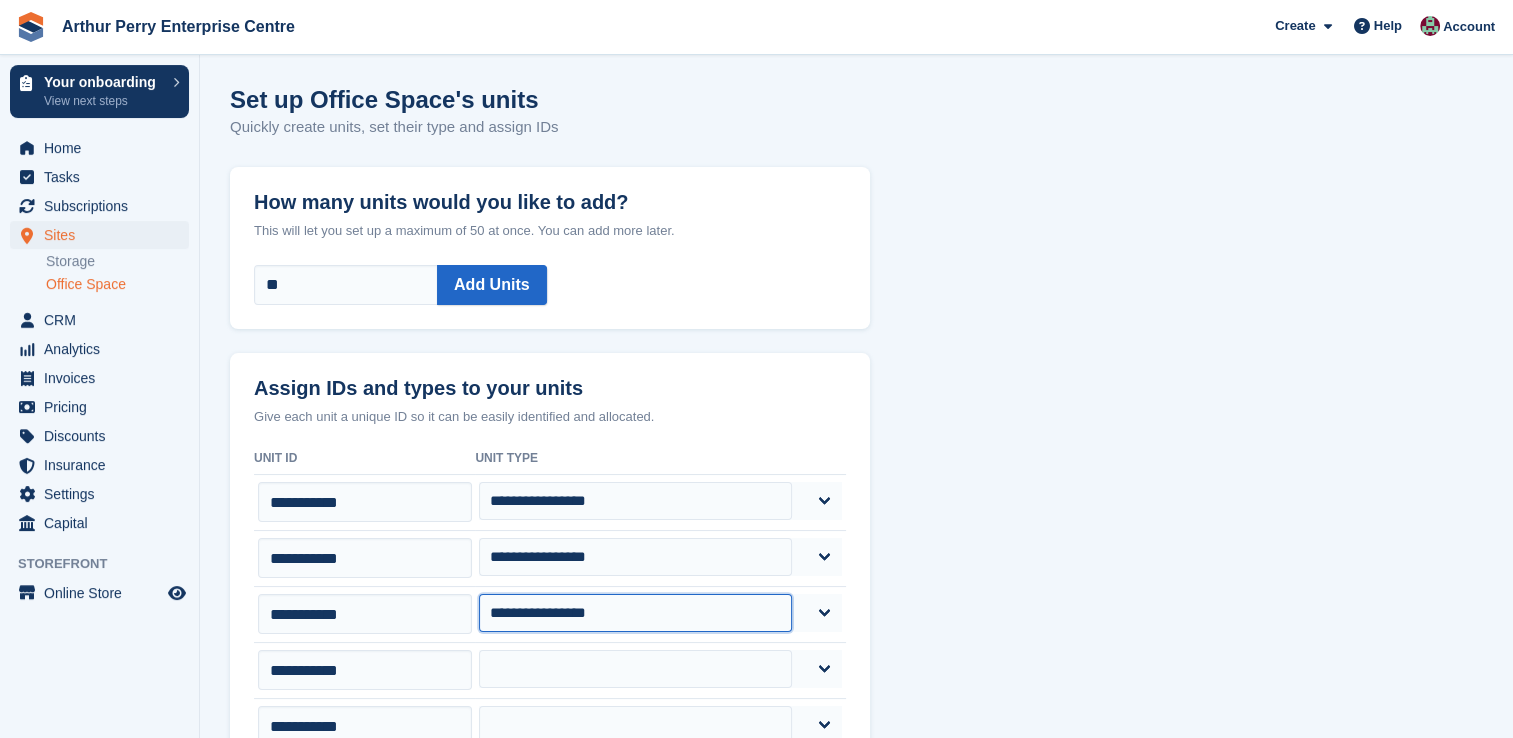 click on "**********" at bounding box center [635, 613] 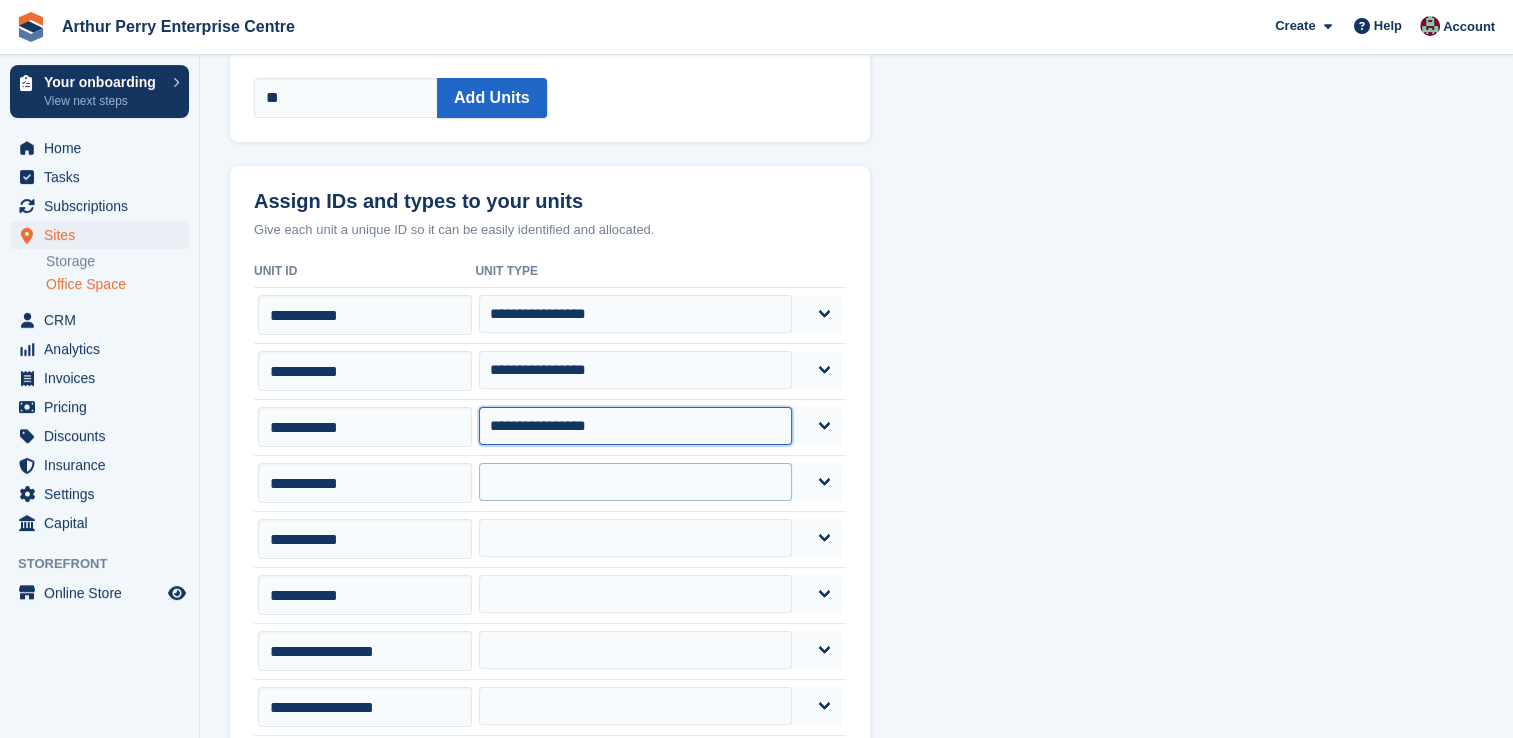 scroll, scrollTop: 200, scrollLeft: 0, axis: vertical 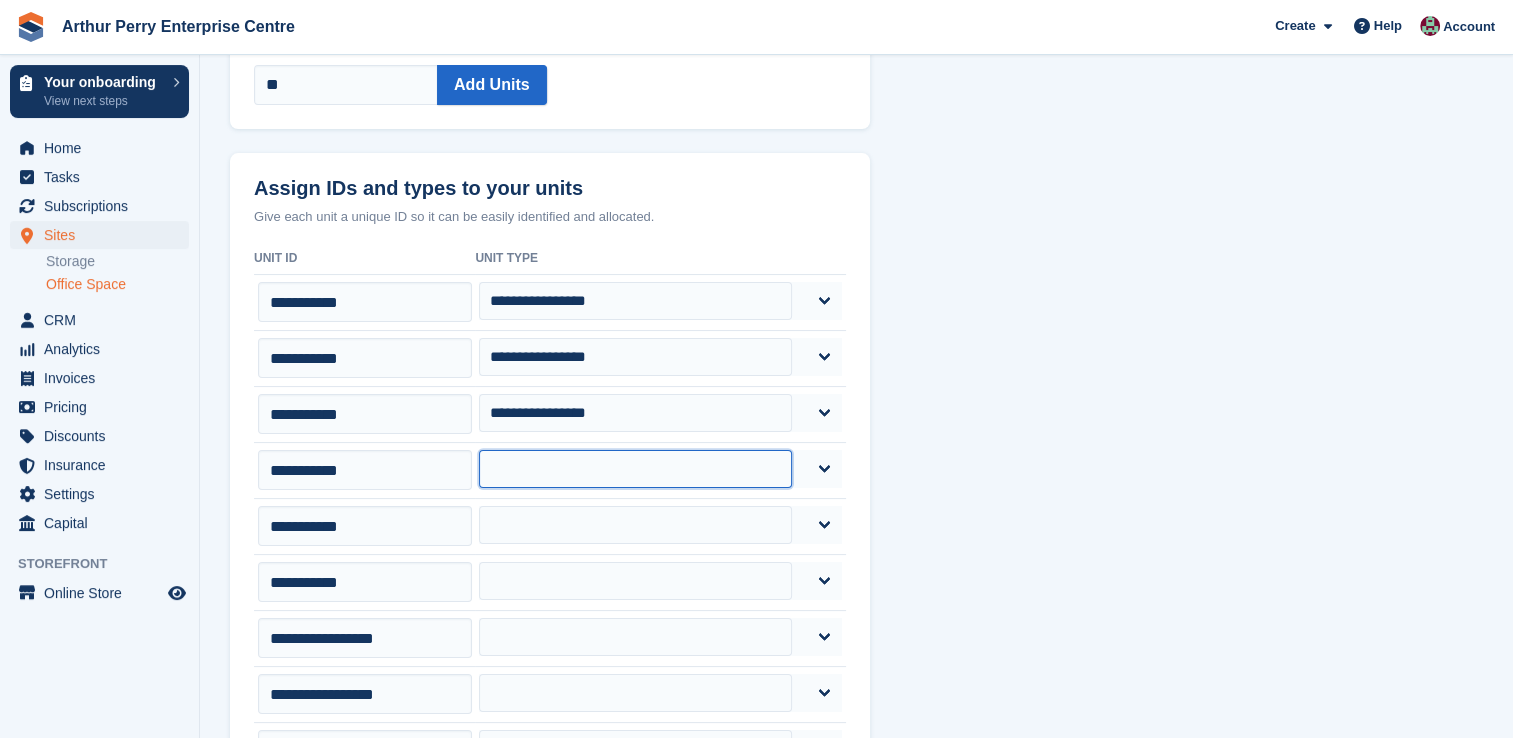 click on "**********" at bounding box center (635, 469) 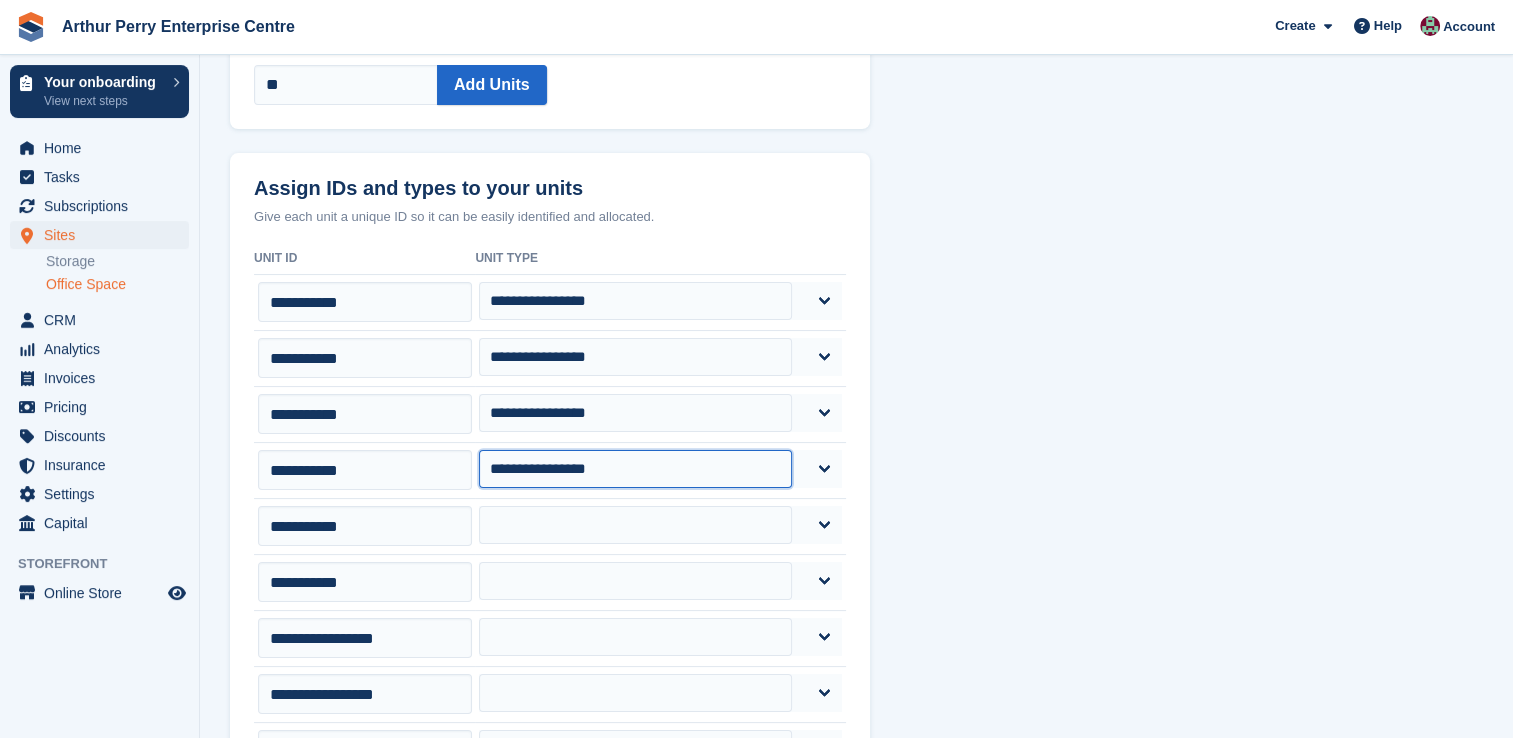 click on "**********" at bounding box center [635, 469] 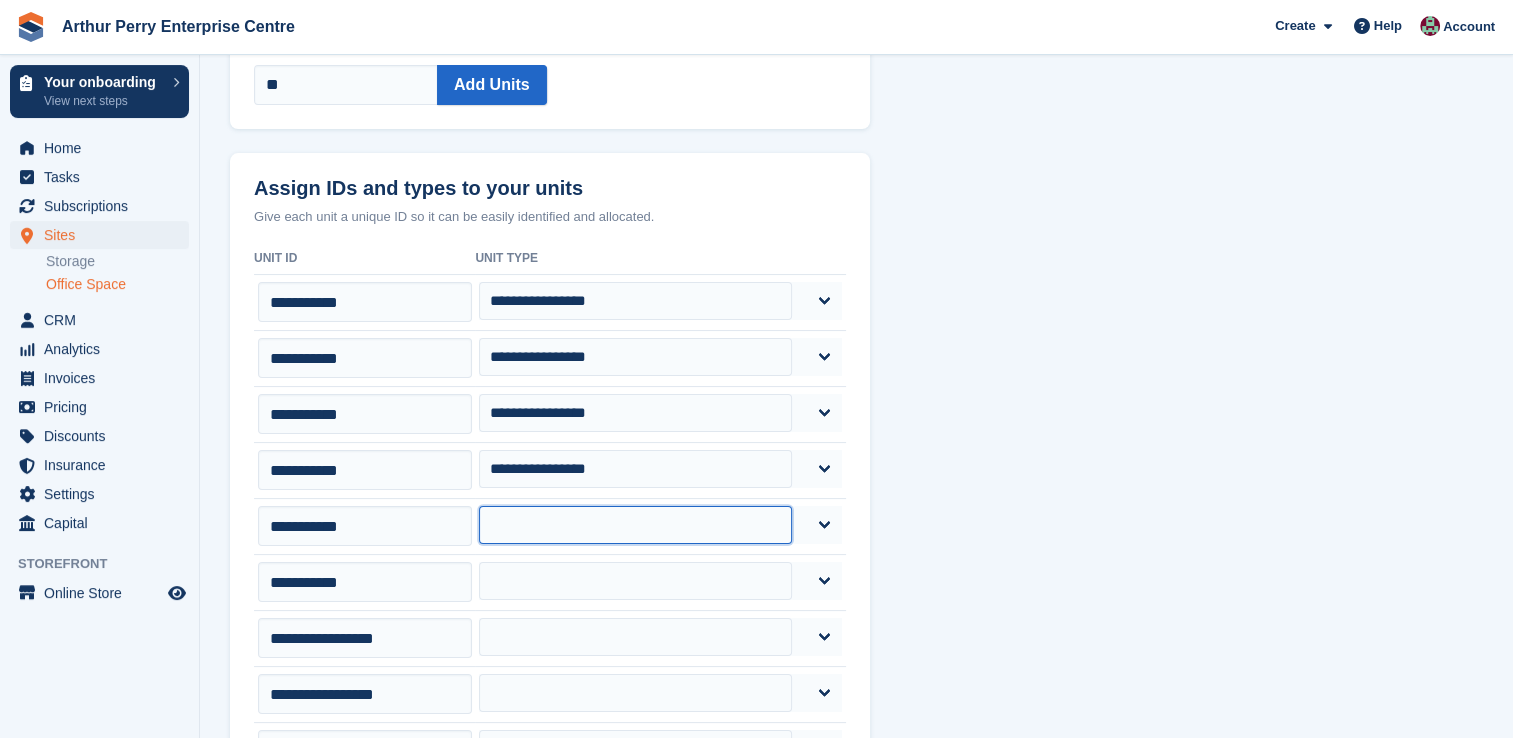click on "**********" at bounding box center [635, 525] 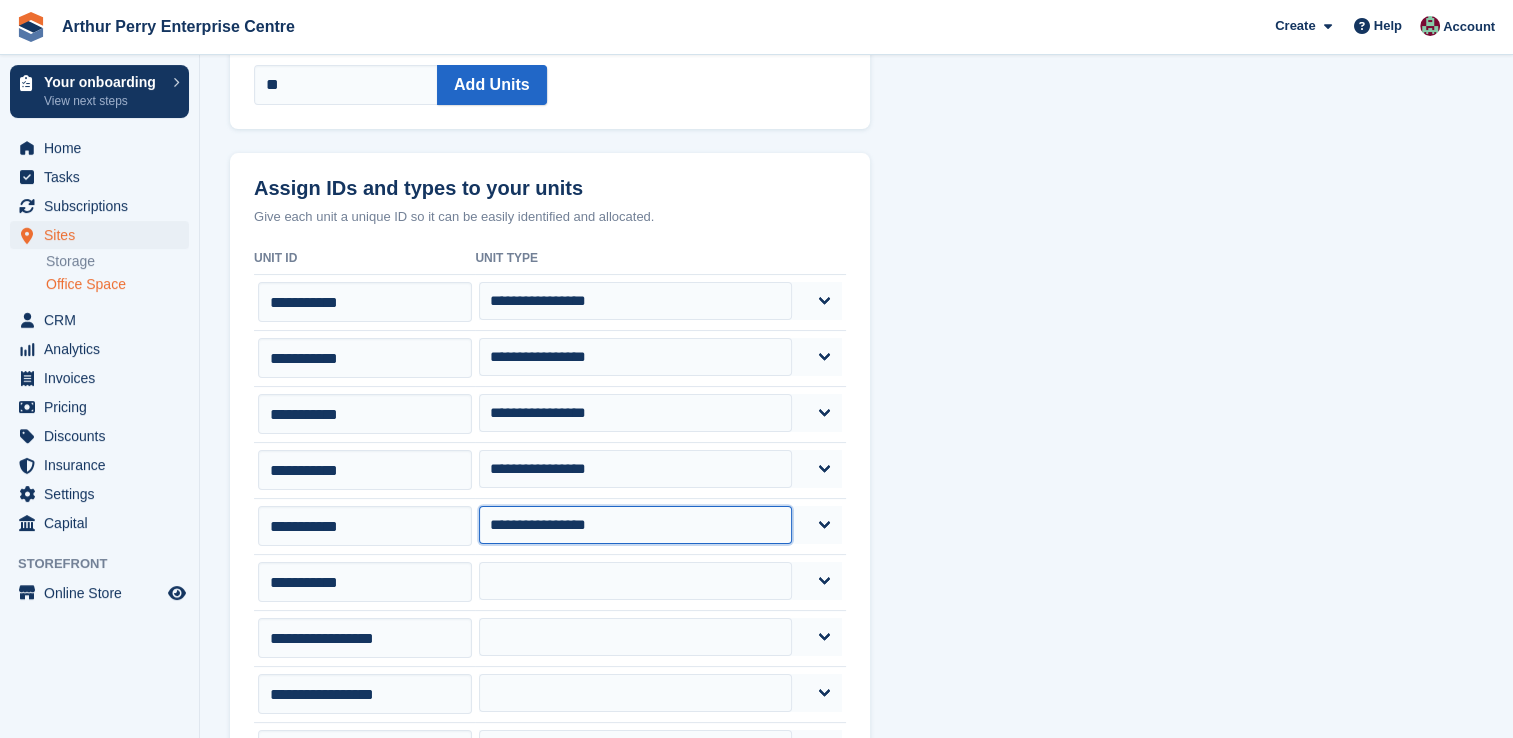 click on "**********" at bounding box center (635, 525) 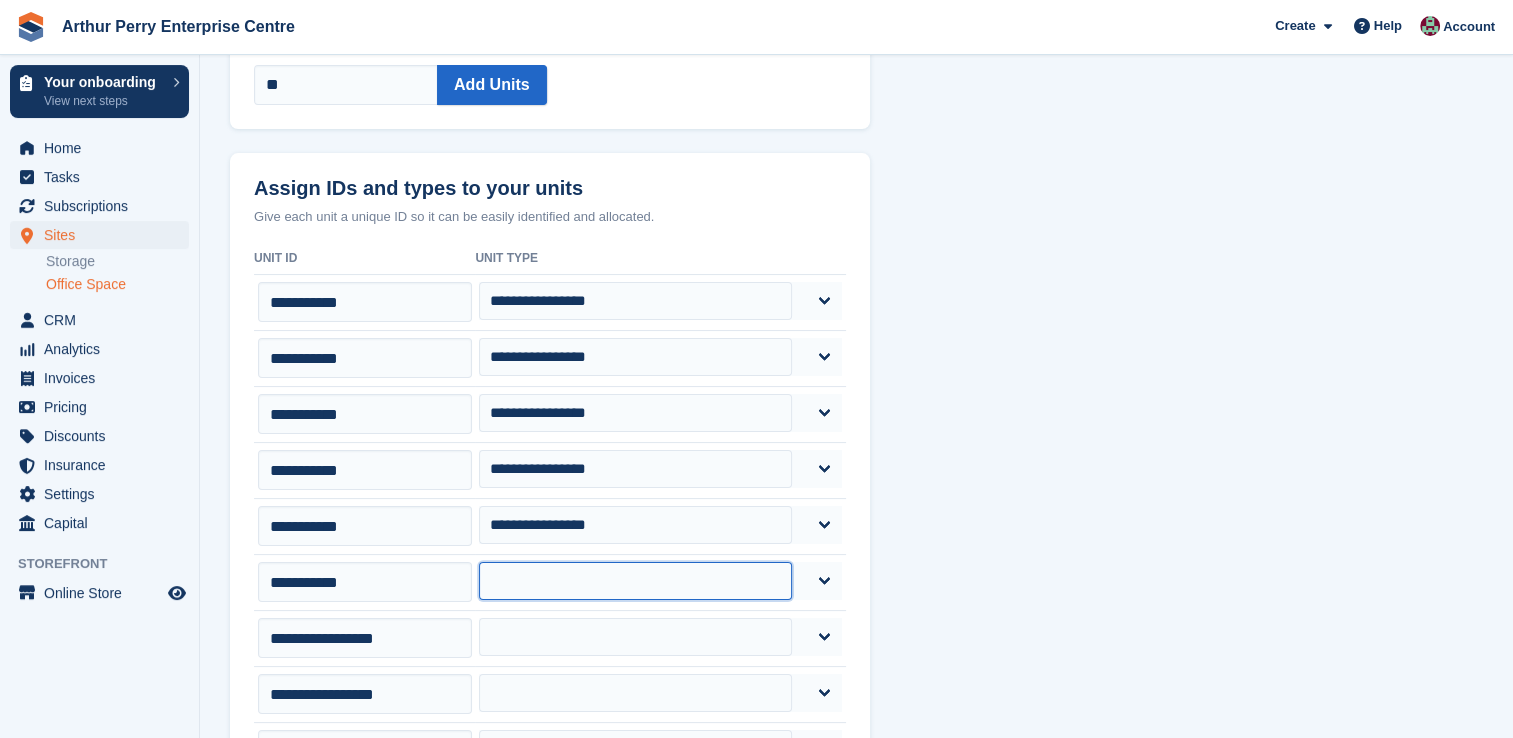 click on "**********" at bounding box center (635, 581) 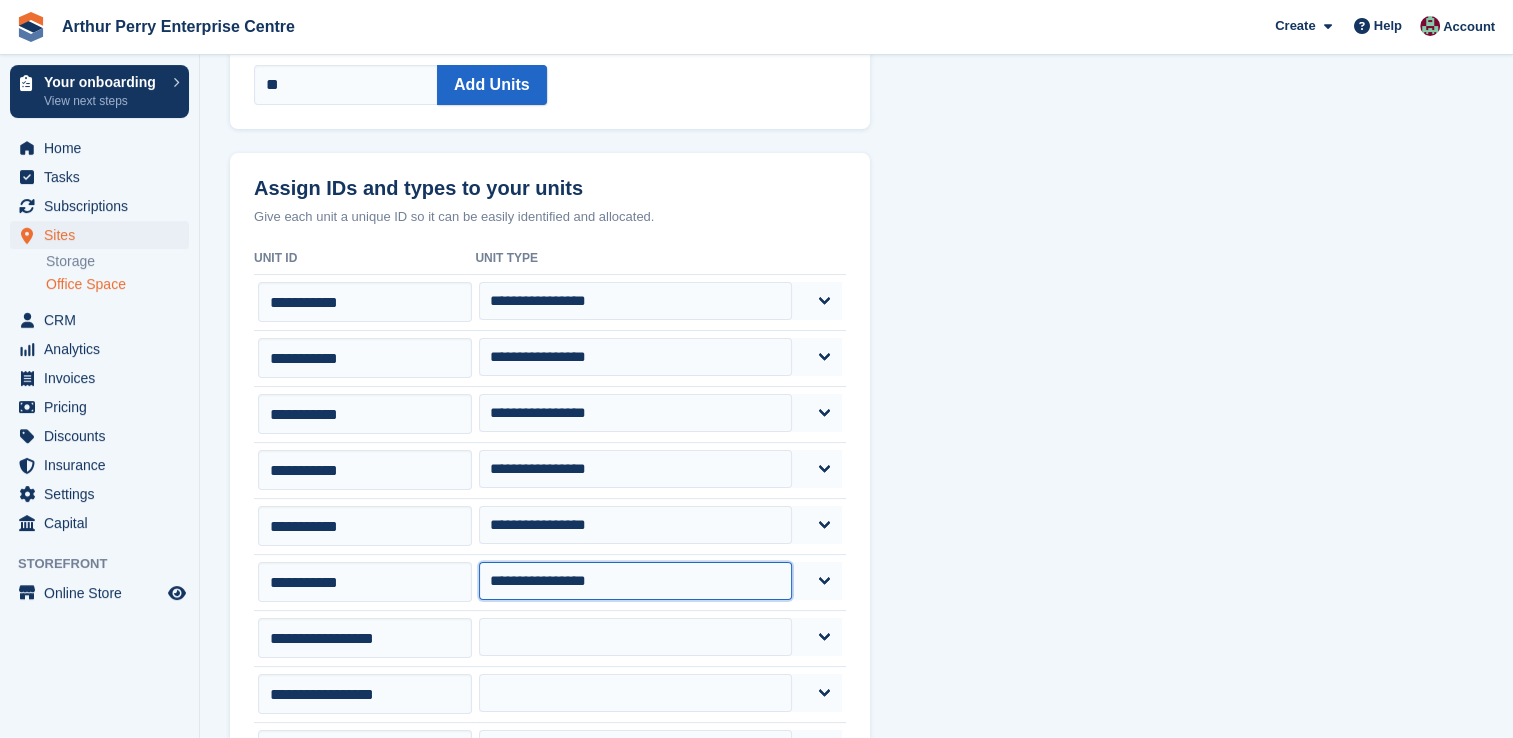 click on "**********" at bounding box center (635, 581) 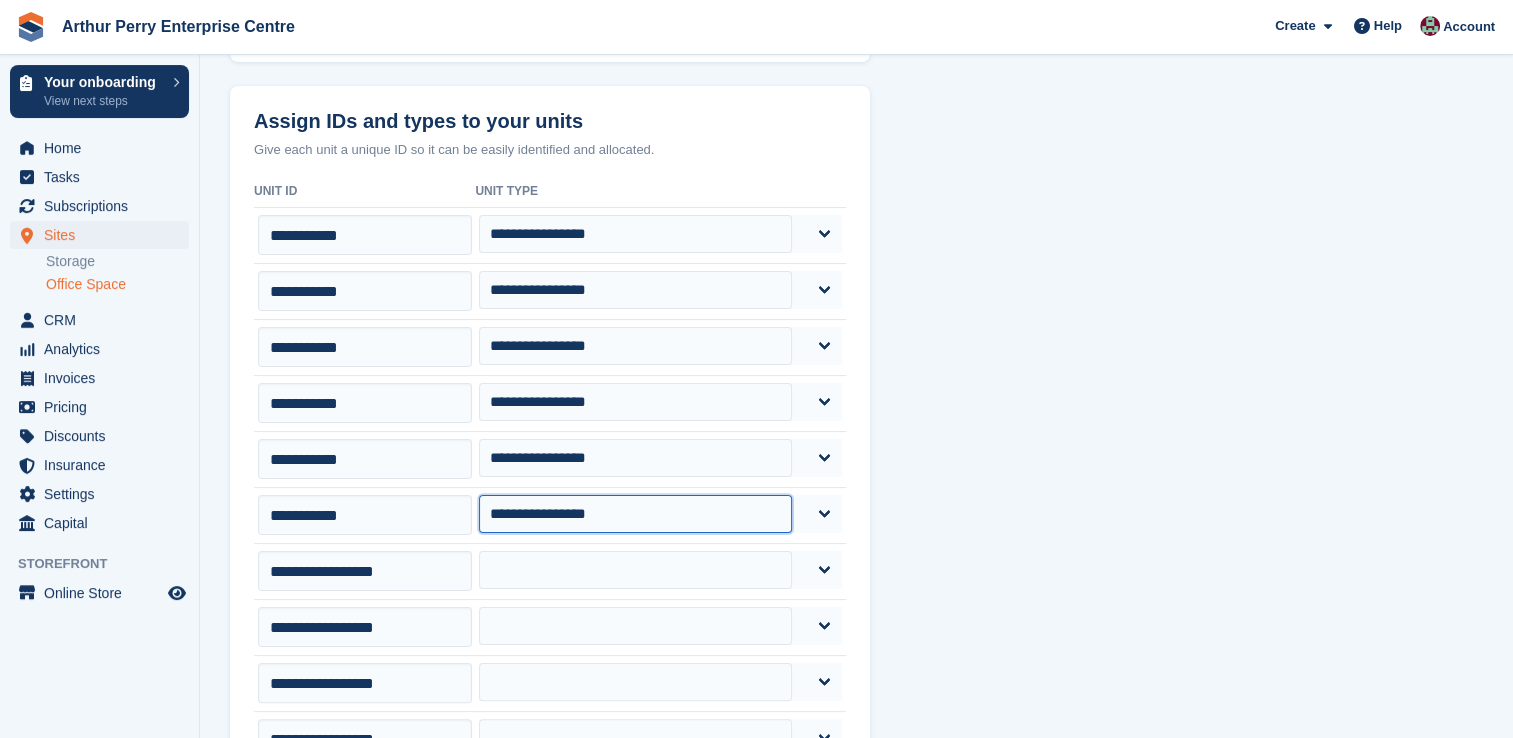 scroll, scrollTop: 400, scrollLeft: 0, axis: vertical 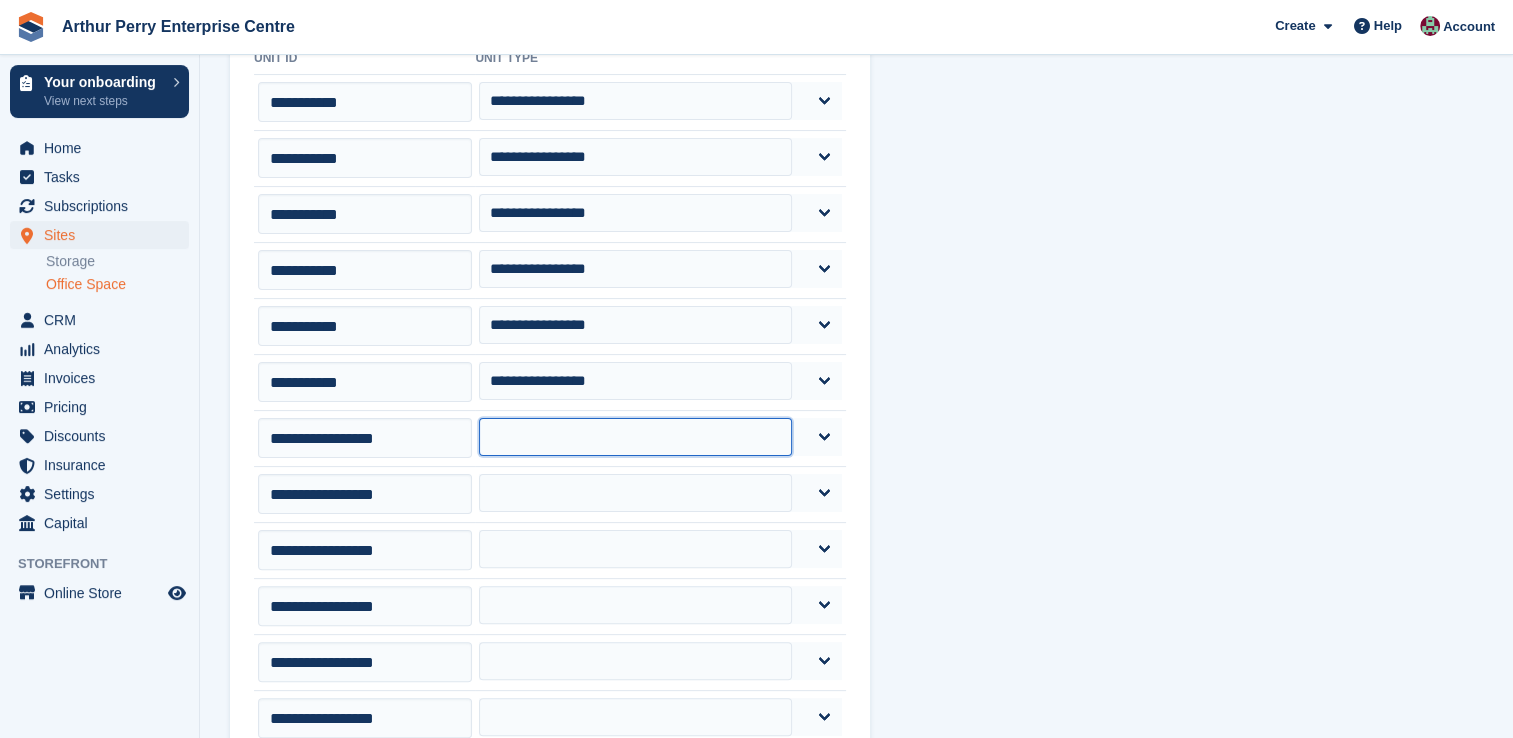 click on "**********" at bounding box center (635, 437) 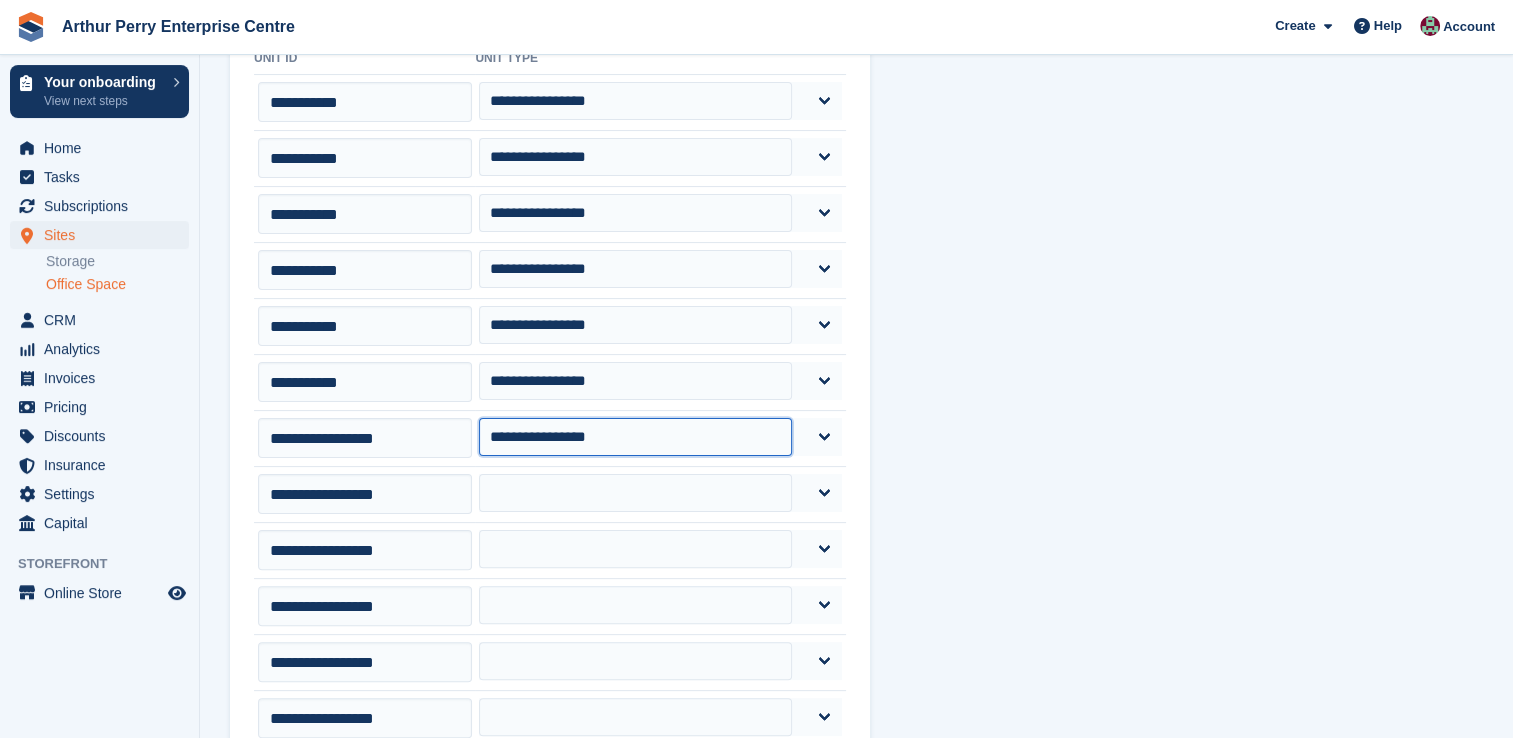 click on "**********" at bounding box center [635, 437] 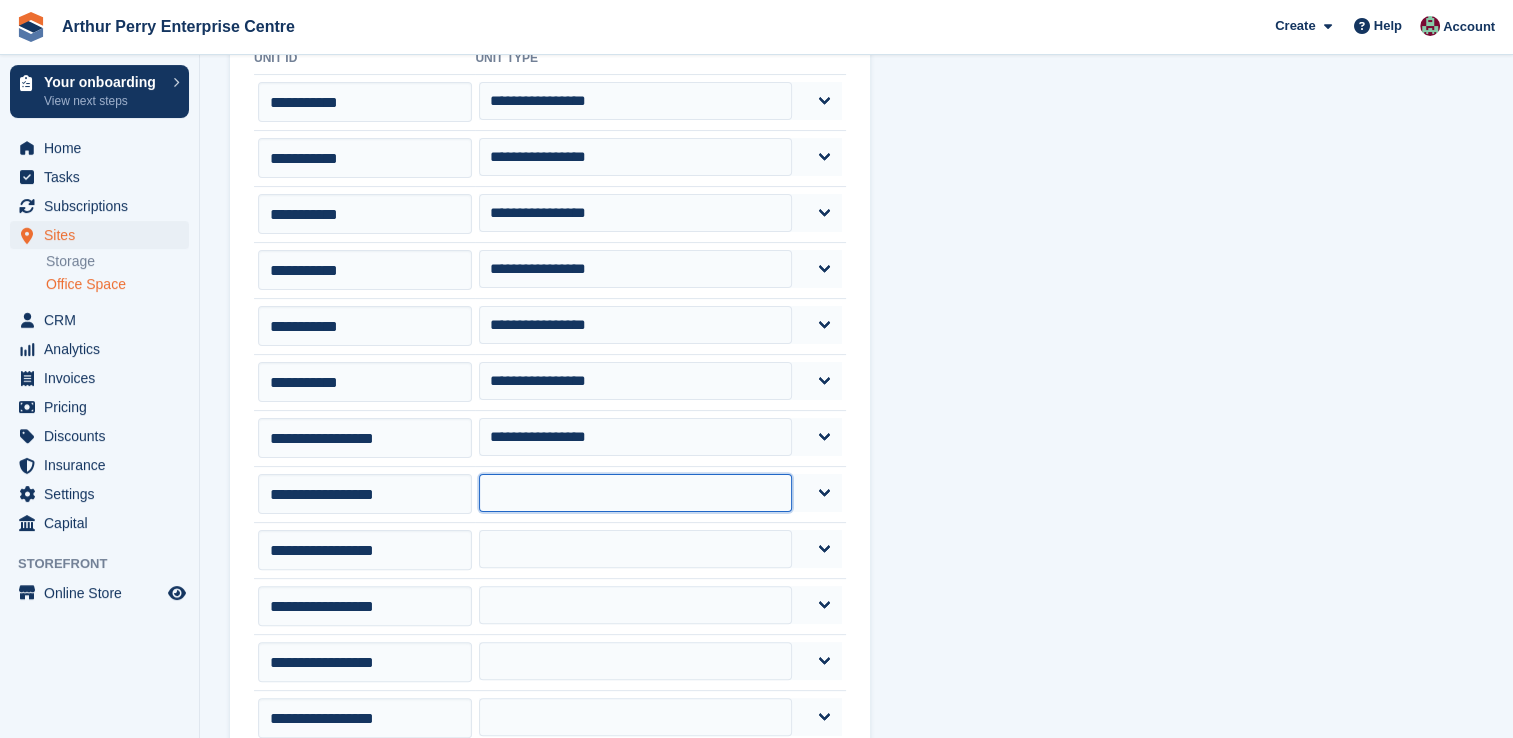 click on "**********" at bounding box center (635, 493) 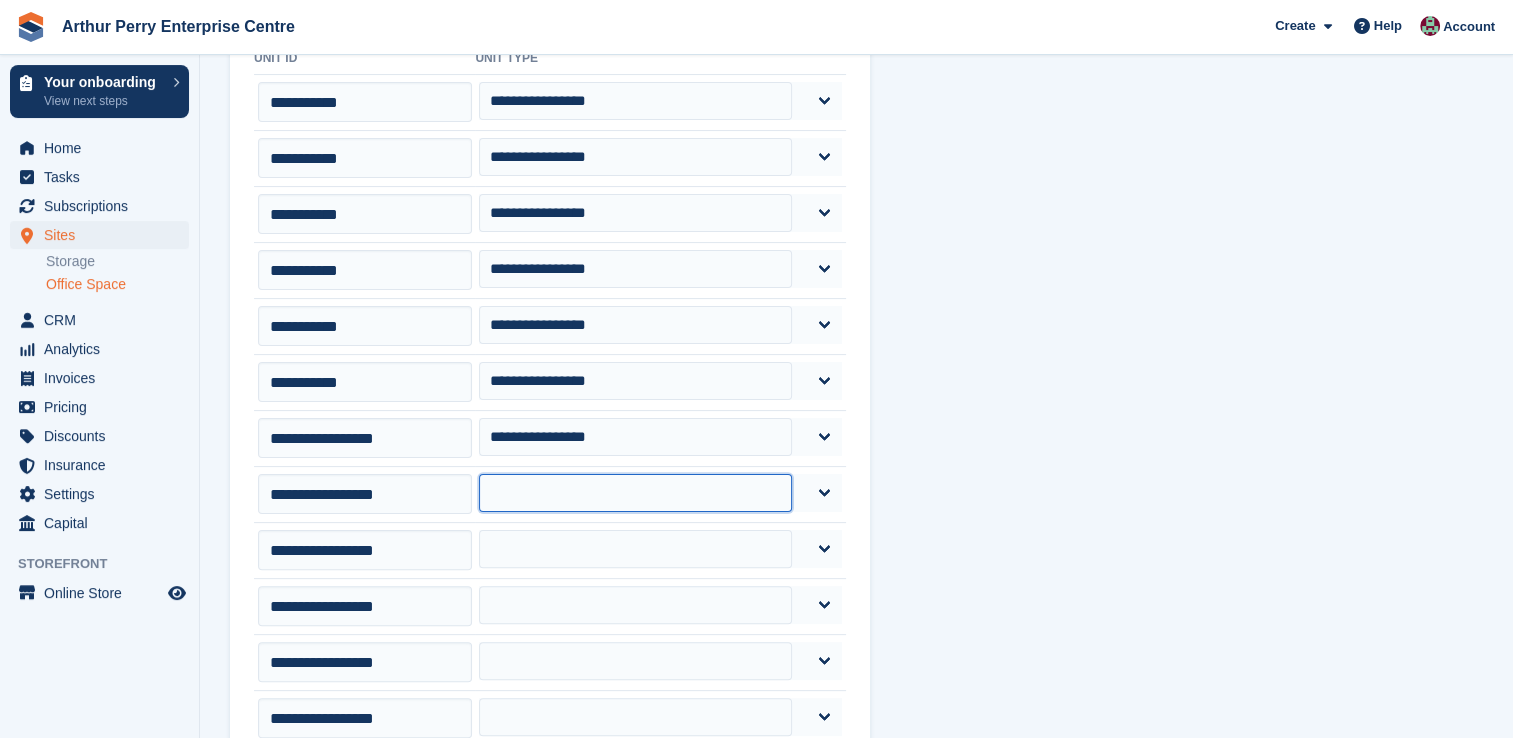 select on "*****" 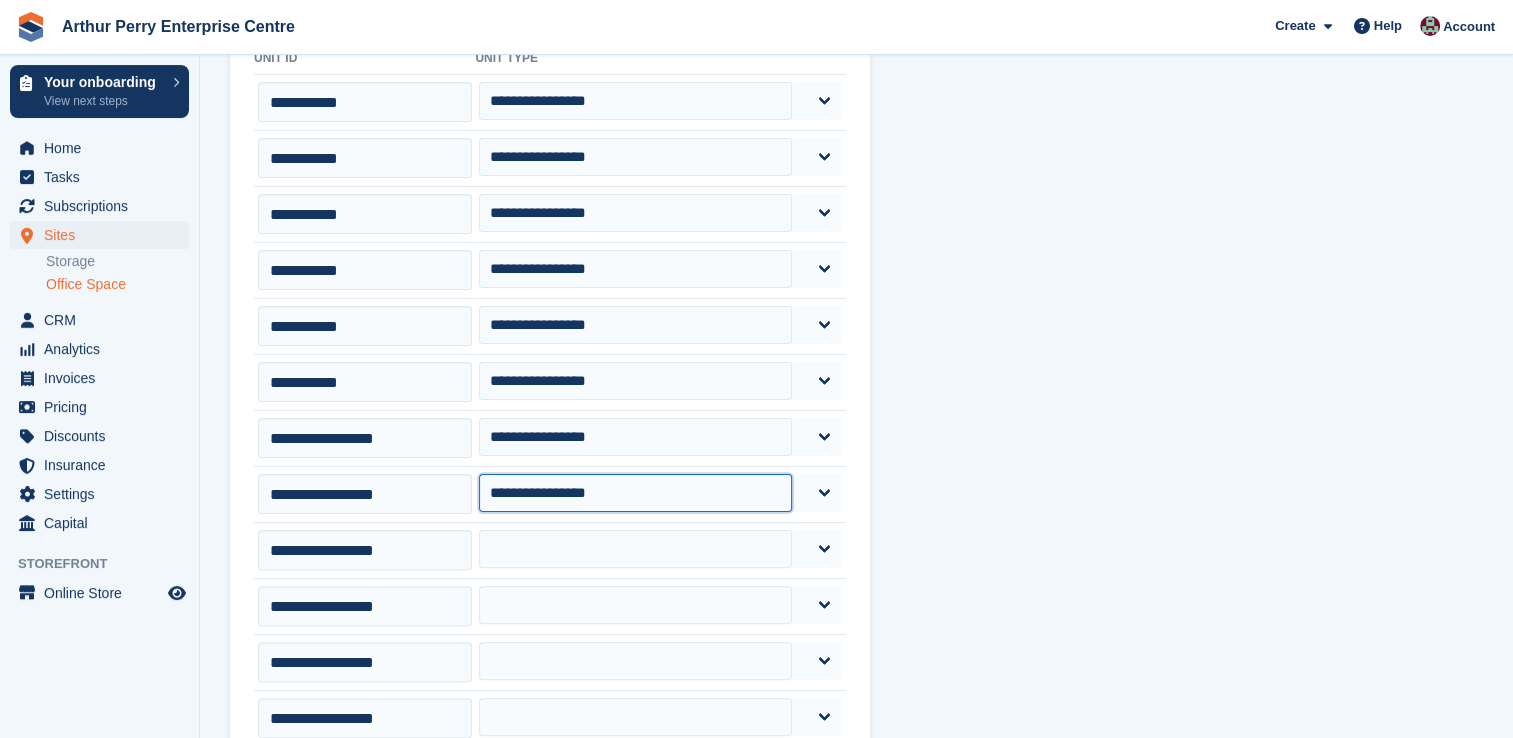 click on "**********" at bounding box center (635, 493) 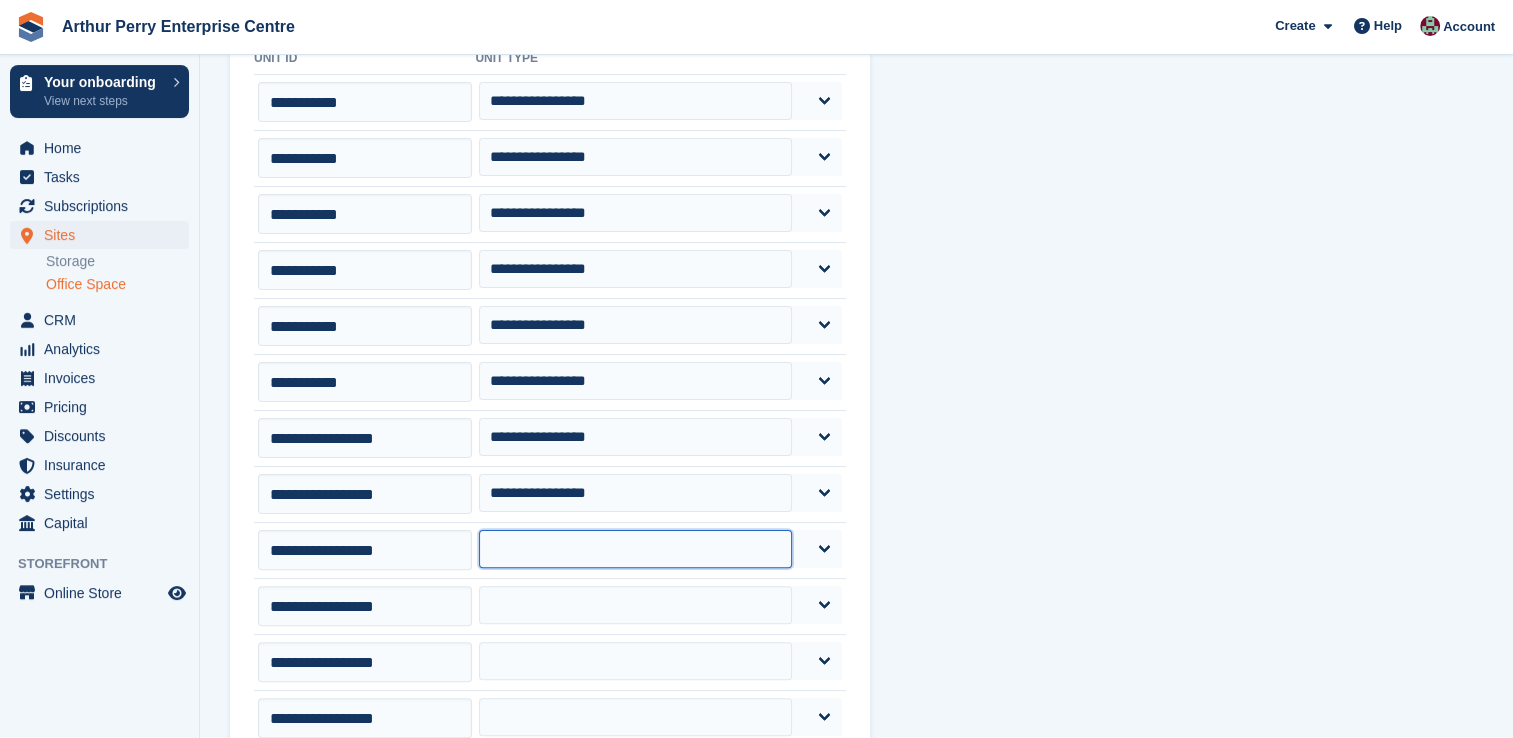 click on "**********" at bounding box center (635, 549) 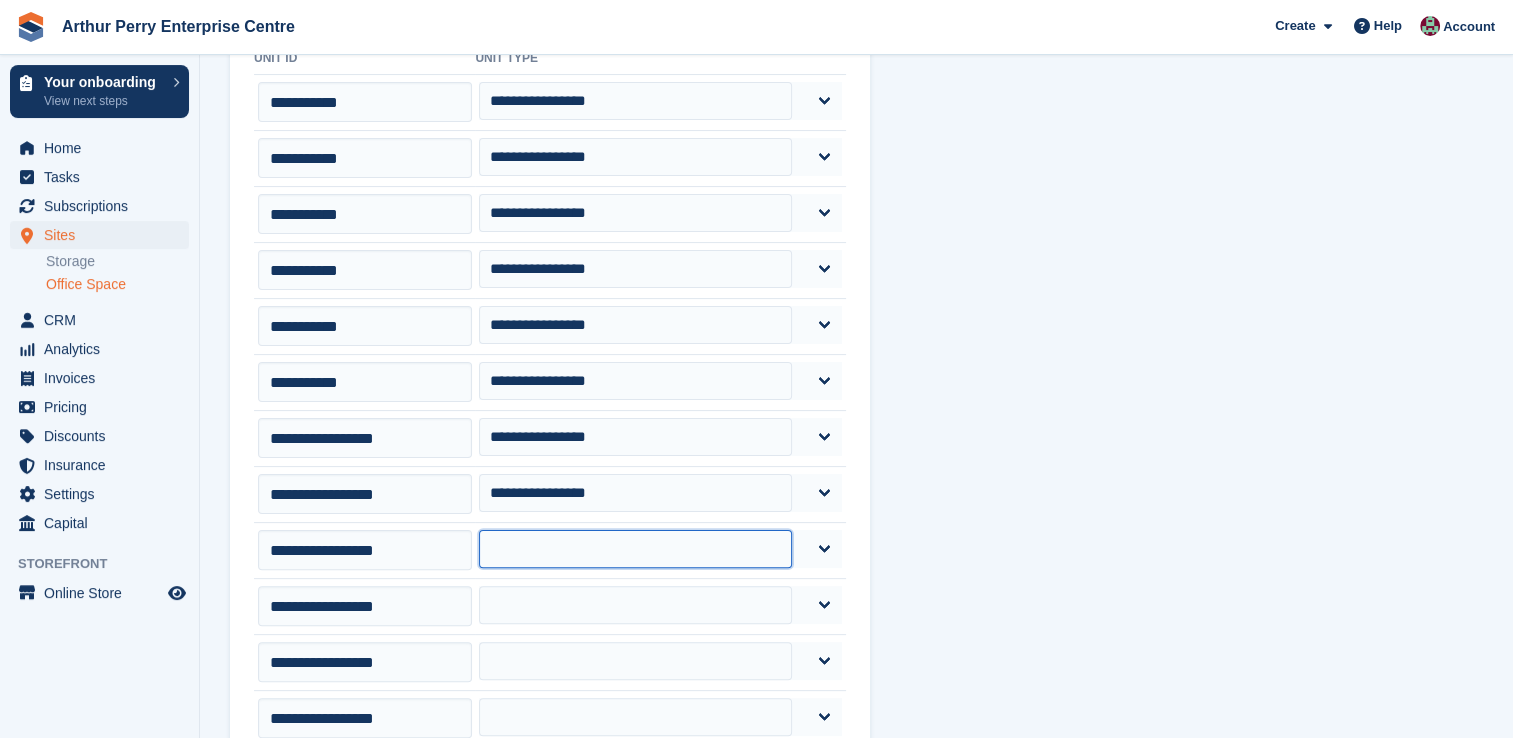 select on "*****" 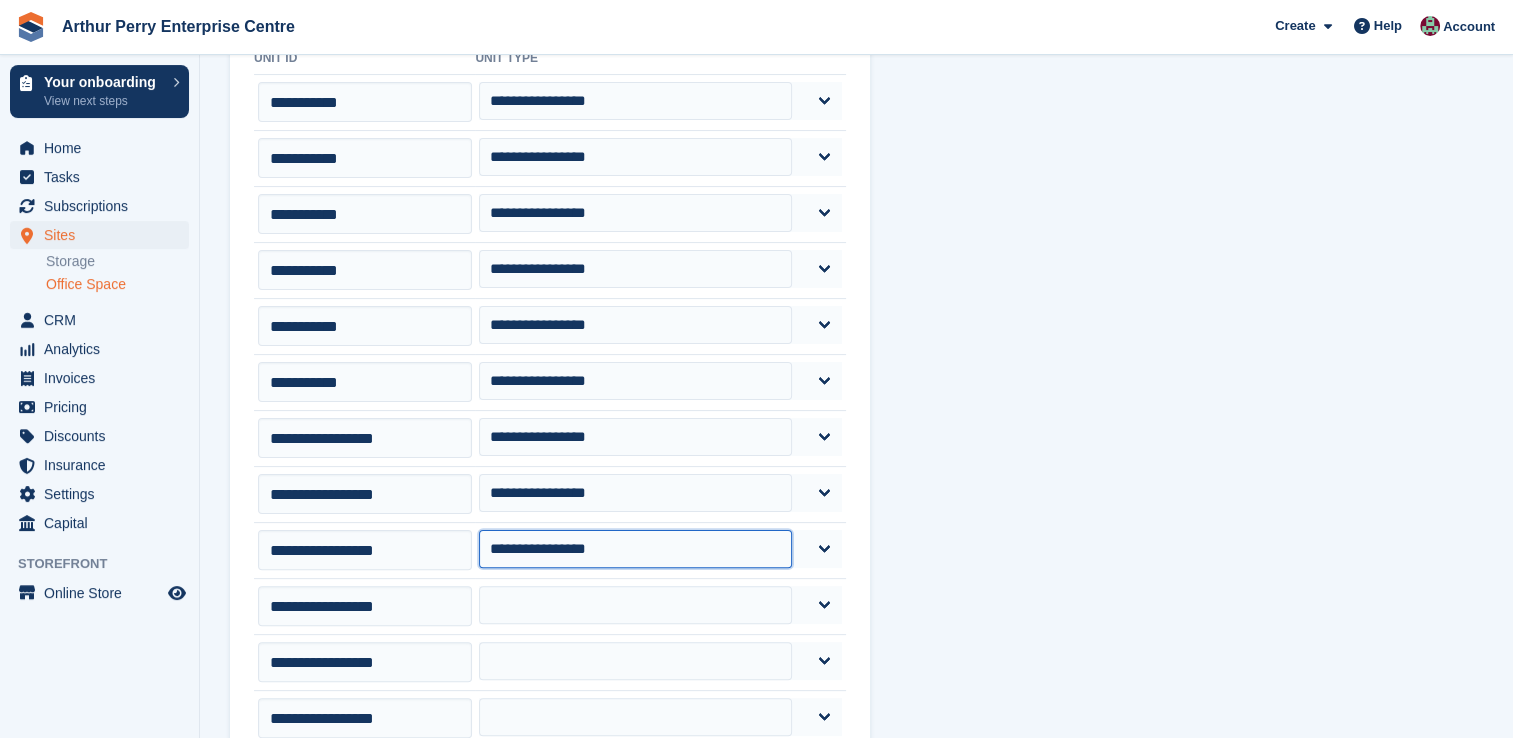 click on "**********" at bounding box center [635, 549] 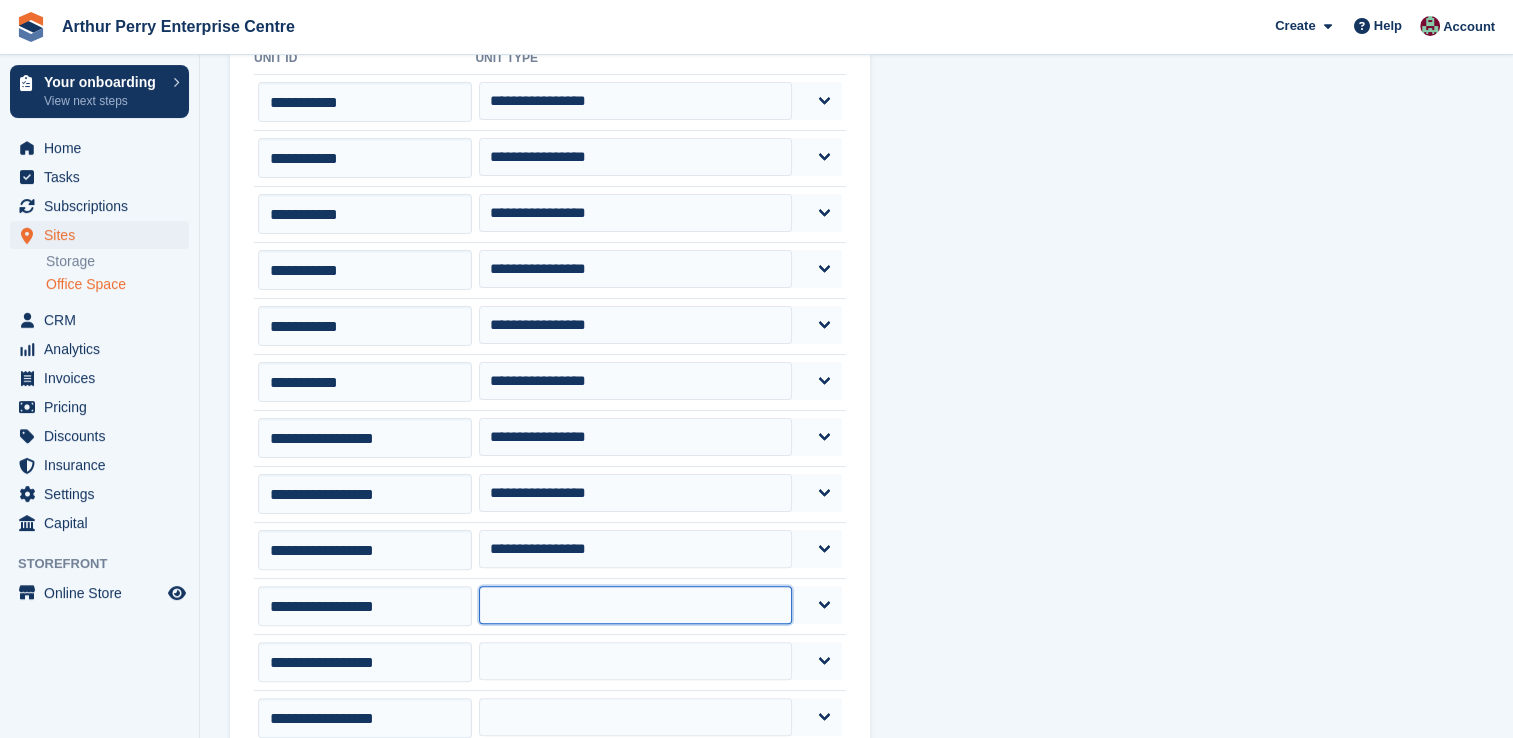 drag, startPoint x: 677, startPoint y: 601, endPoint x: 676, endPoint y: 583, distance: 18.027756 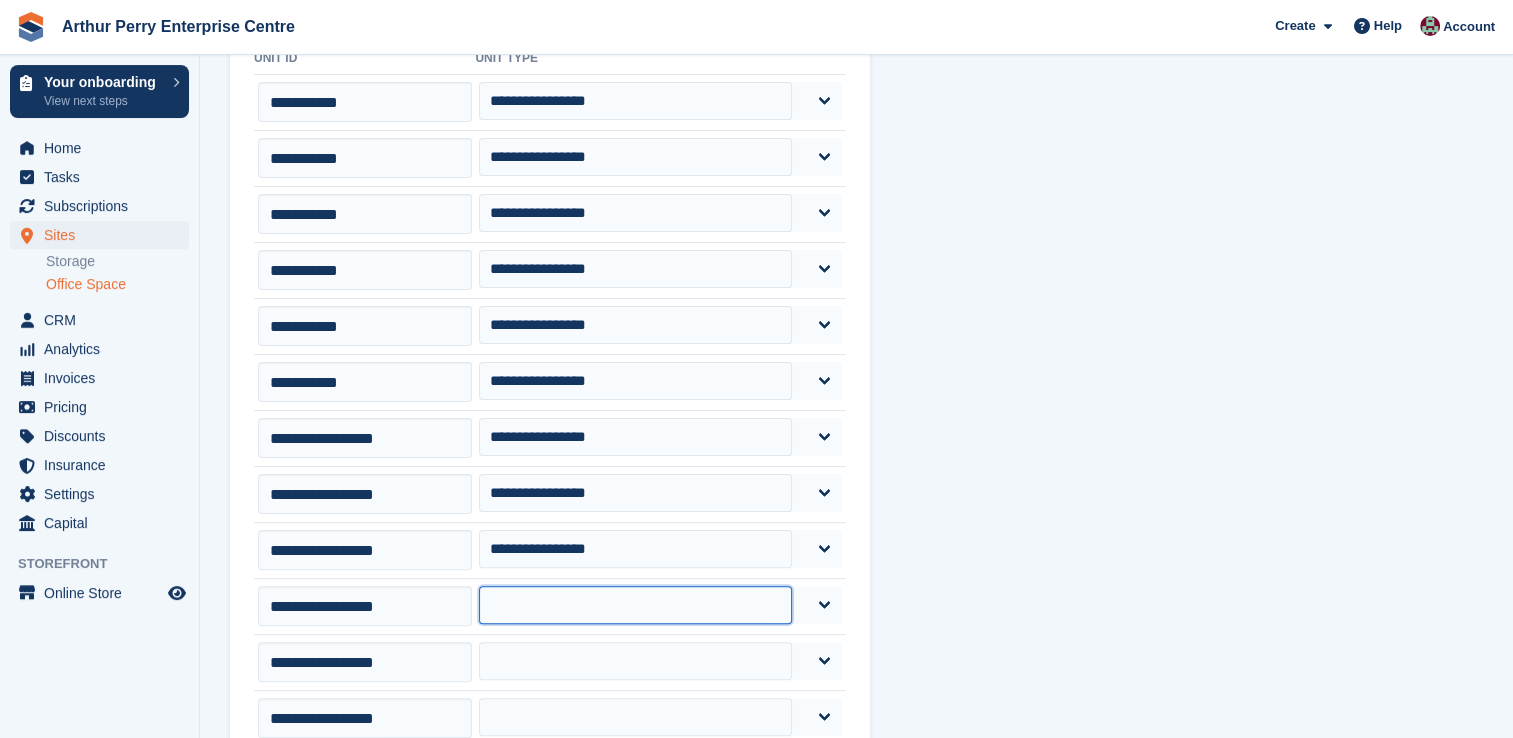 click on "**********" at bounding box center [635, 605] 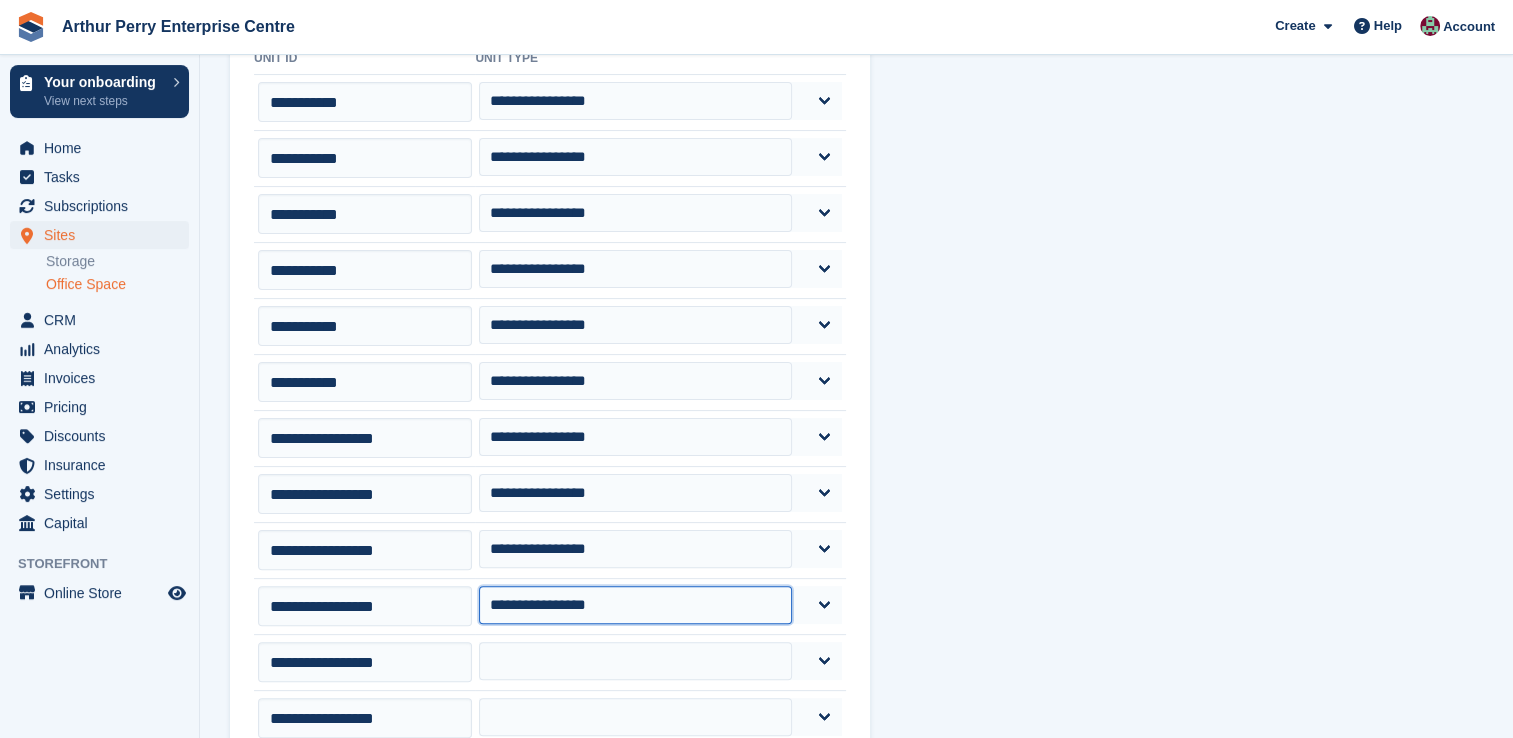 click on "**********" at bounding box center [635, 605] 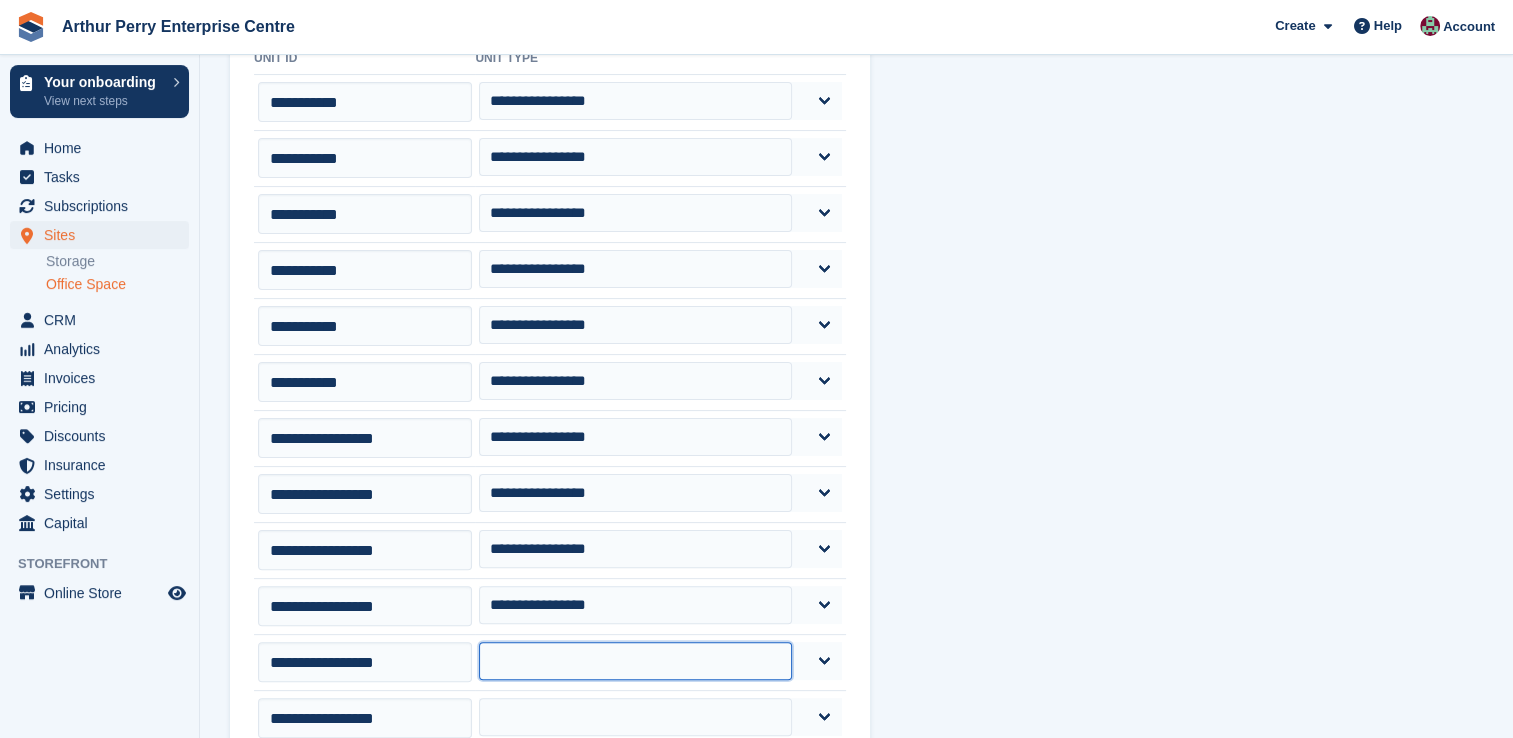 click on "**********" at bounding box center (635, 661) 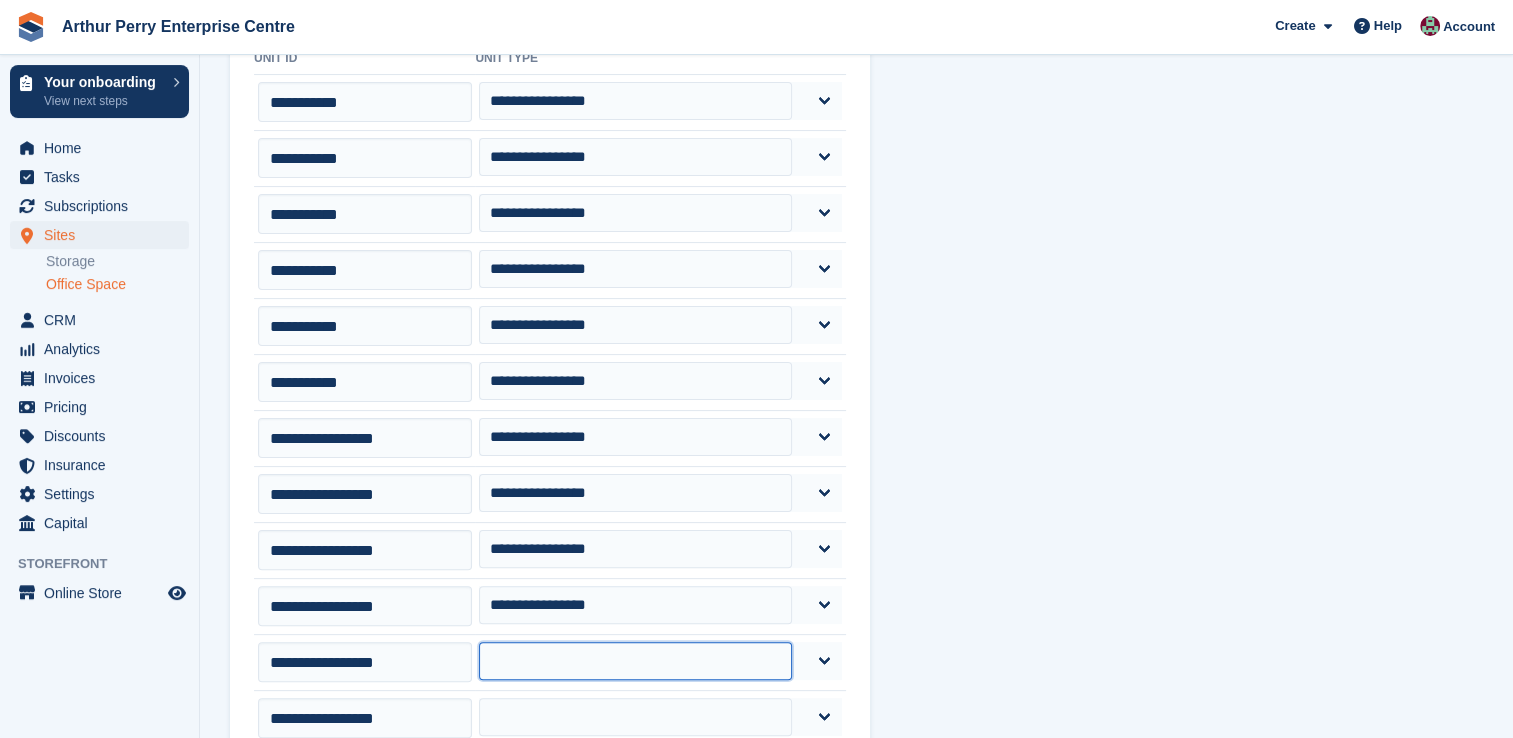 select on "*****" 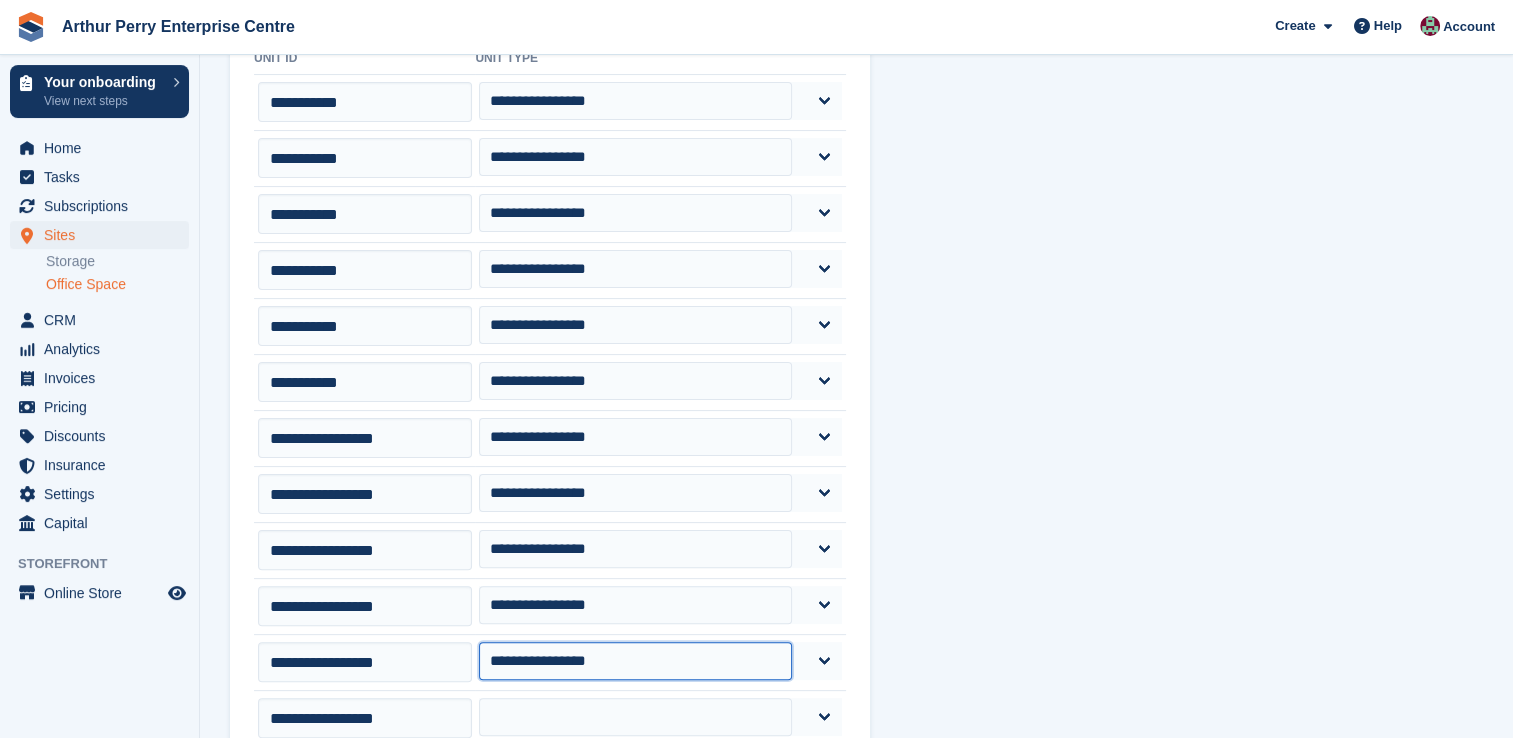 click on "**********" at bounding box center [635, 661] 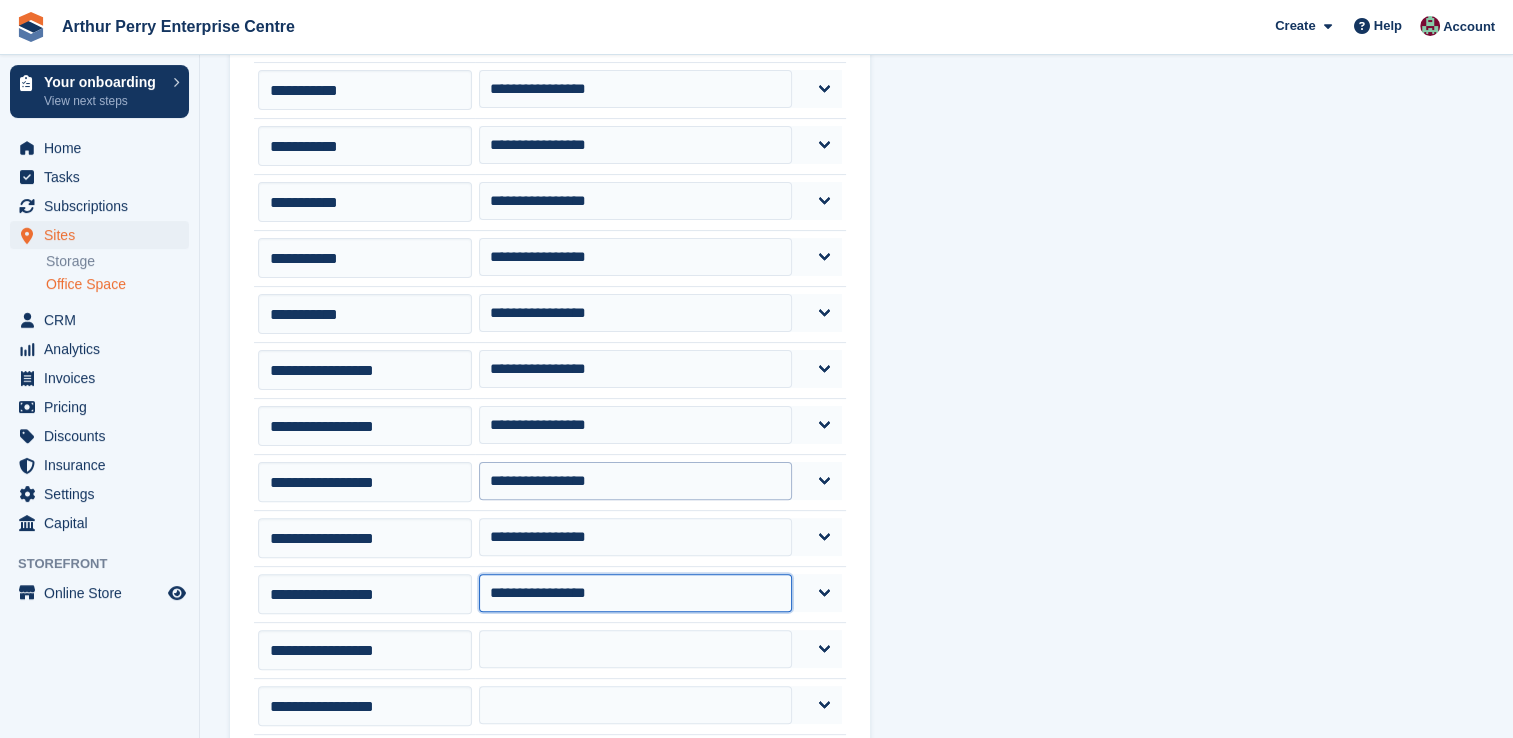 scroll, scrollTop: 700, scrollLeft: 0, axis: vertical 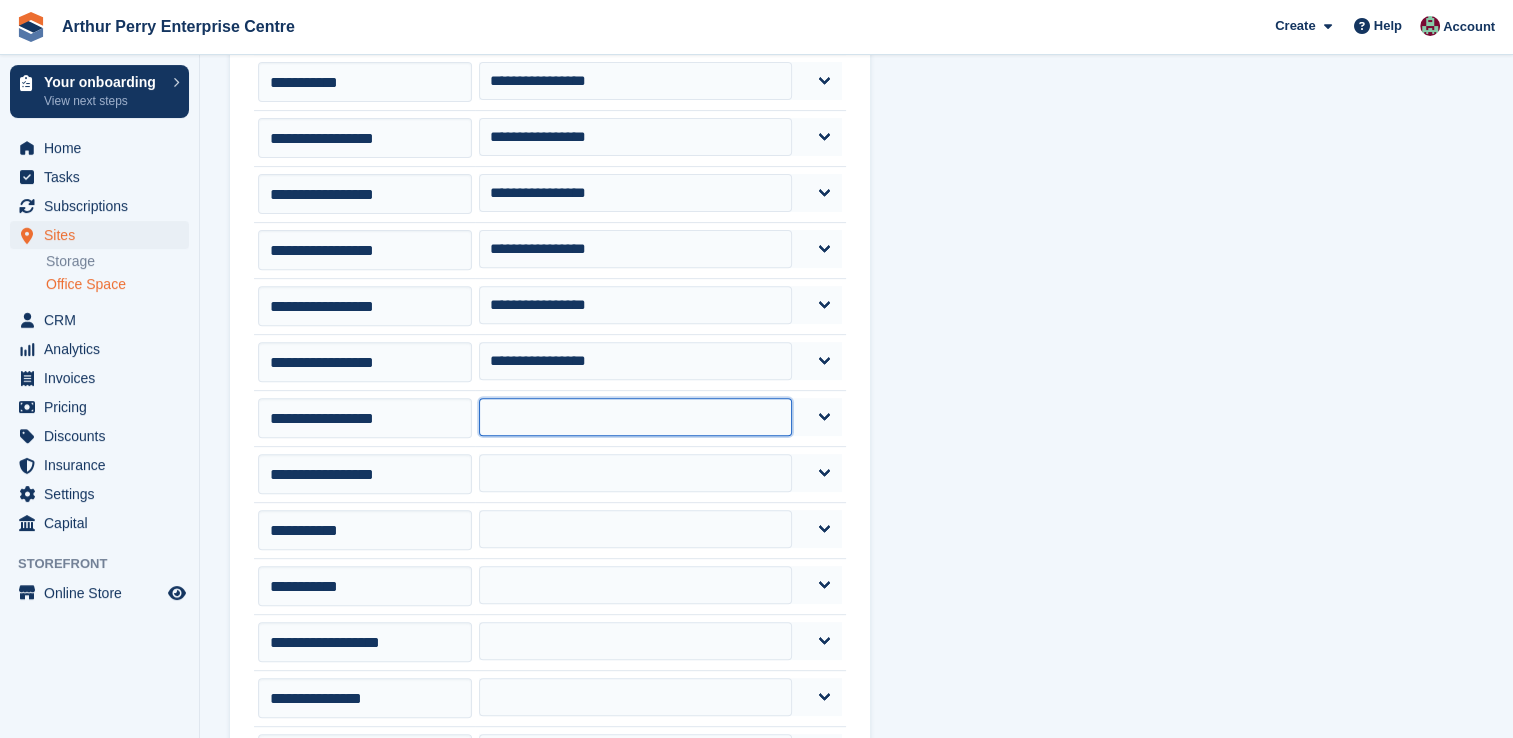 click on "**********" at bounding box center (635, 417) 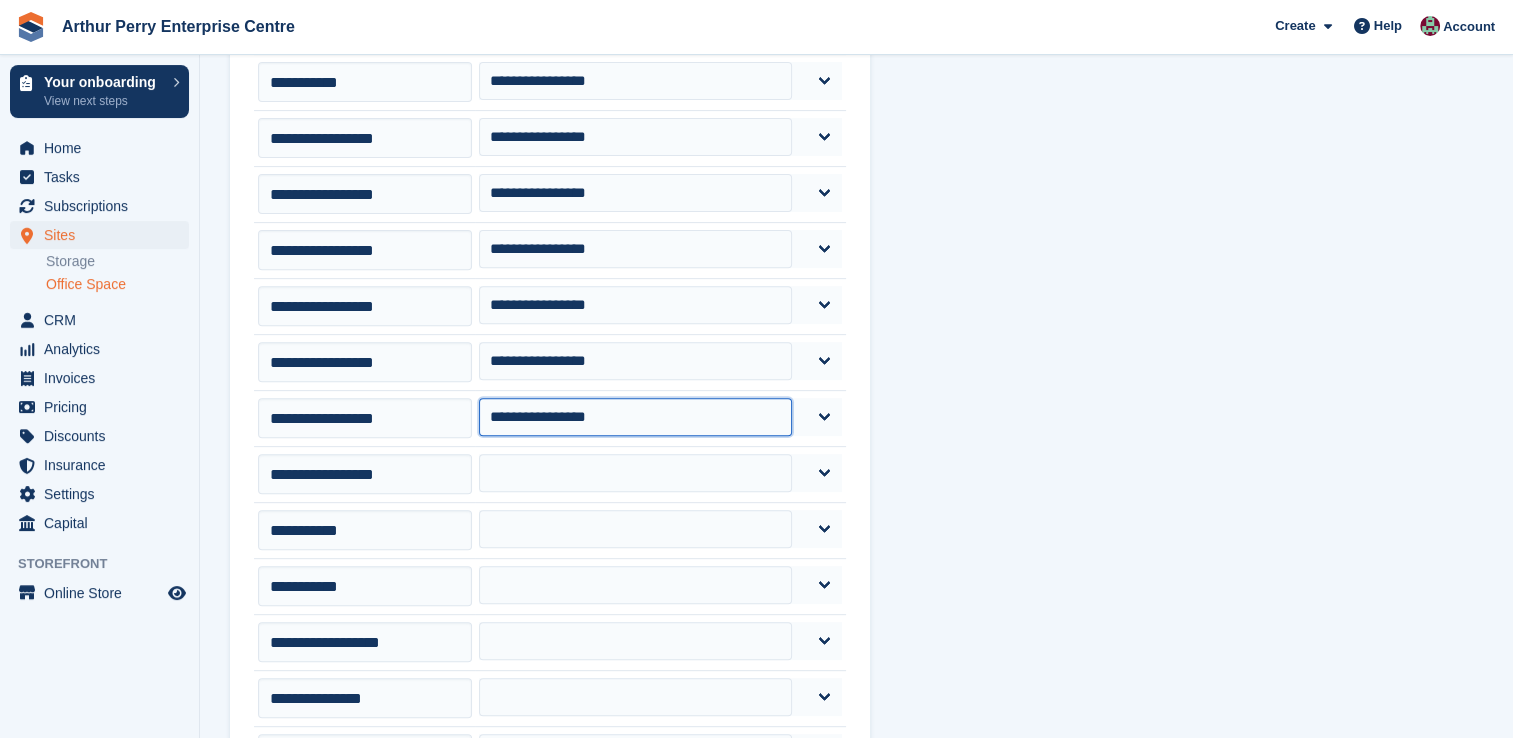 click on "**********" at bounding box center [635, 417] 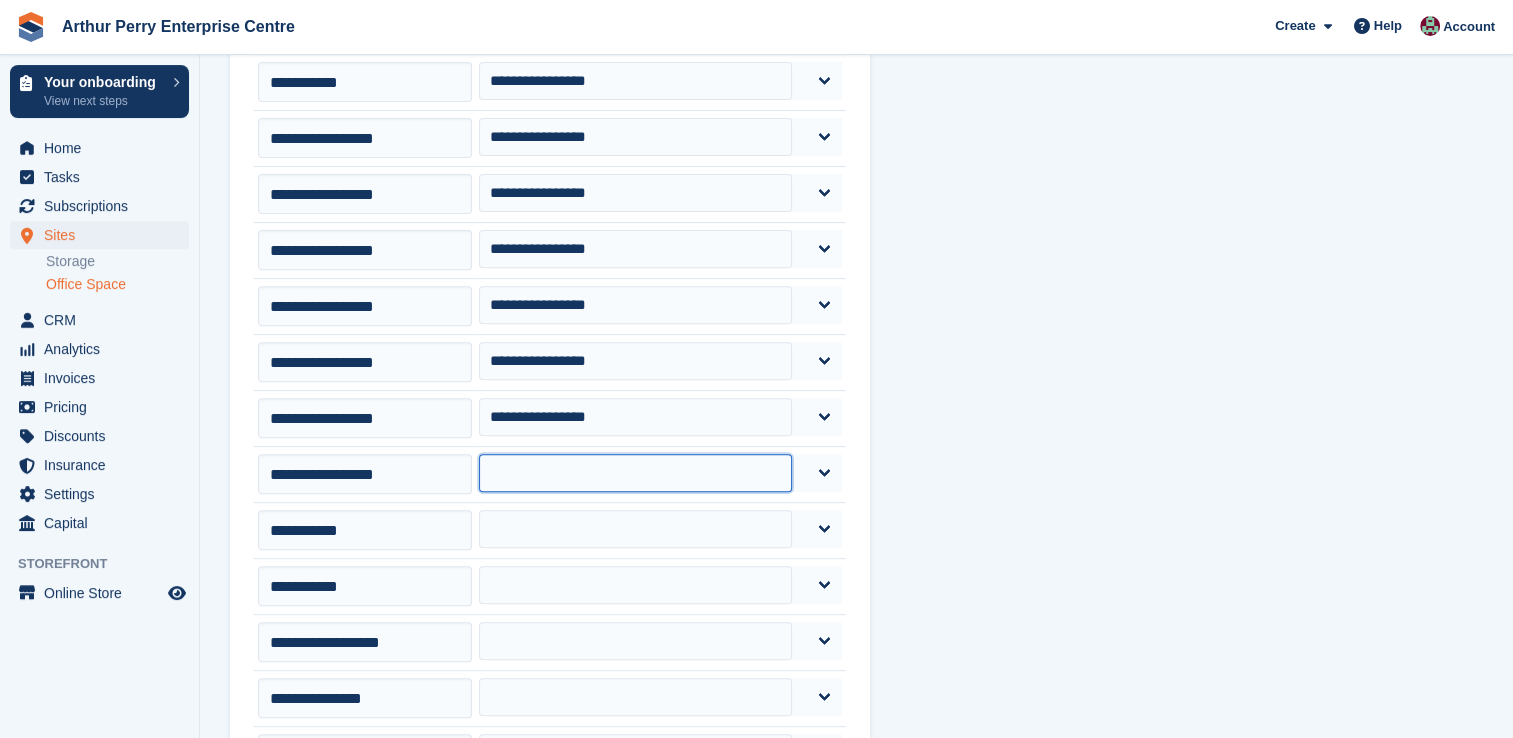 click on "**********" at bounding box center (635, 473) 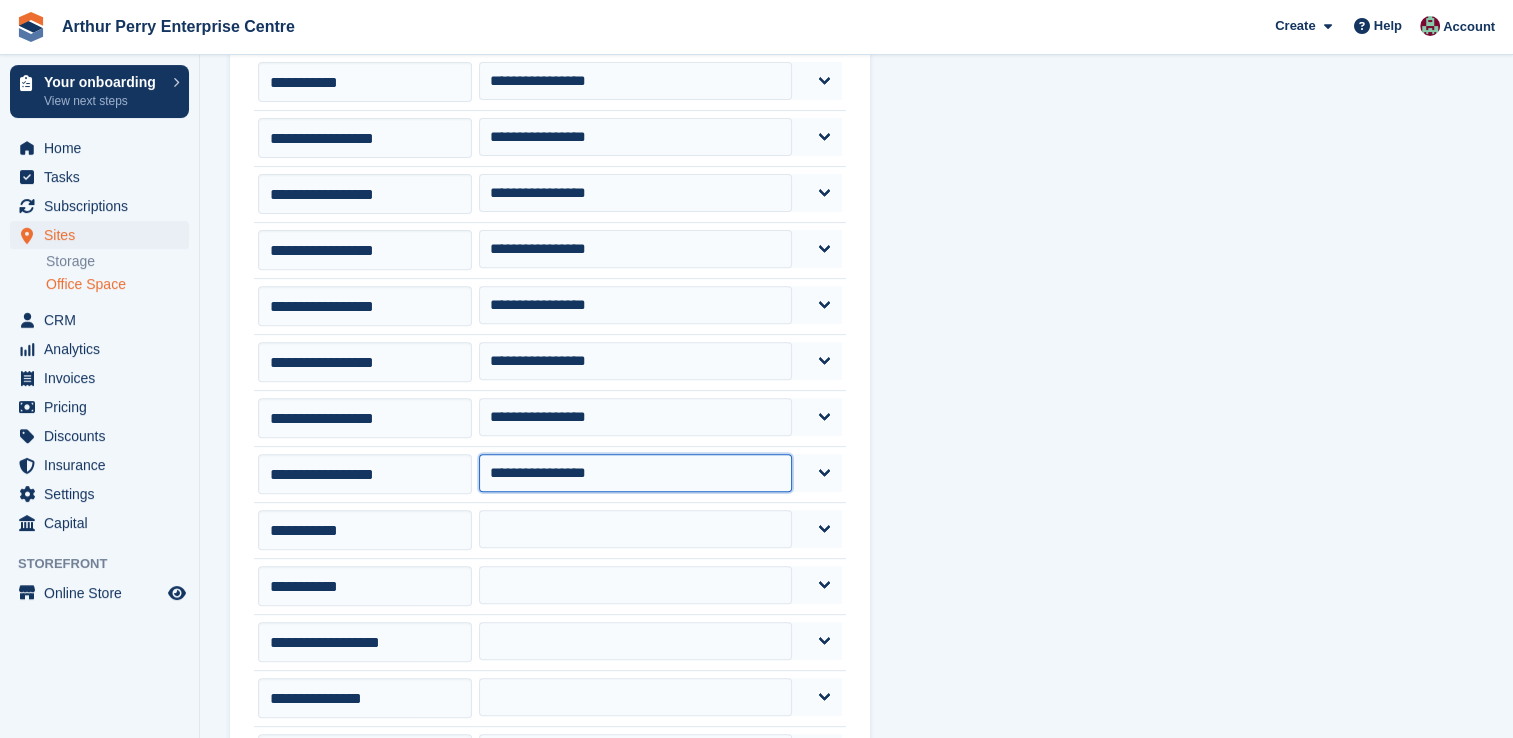 click on "**********" at bounding box center [635, 473] 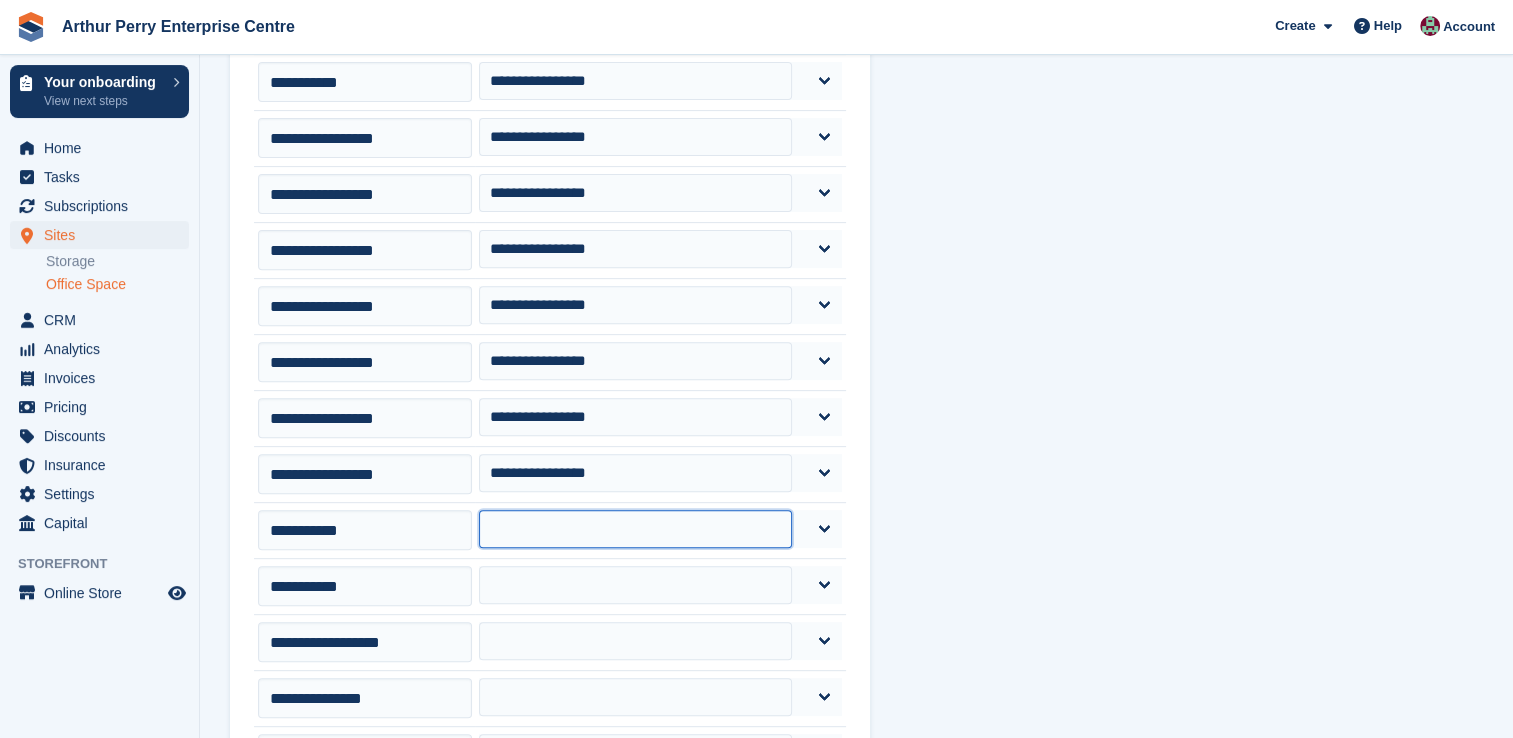 click on "**********" at bounding box center (635, 529) 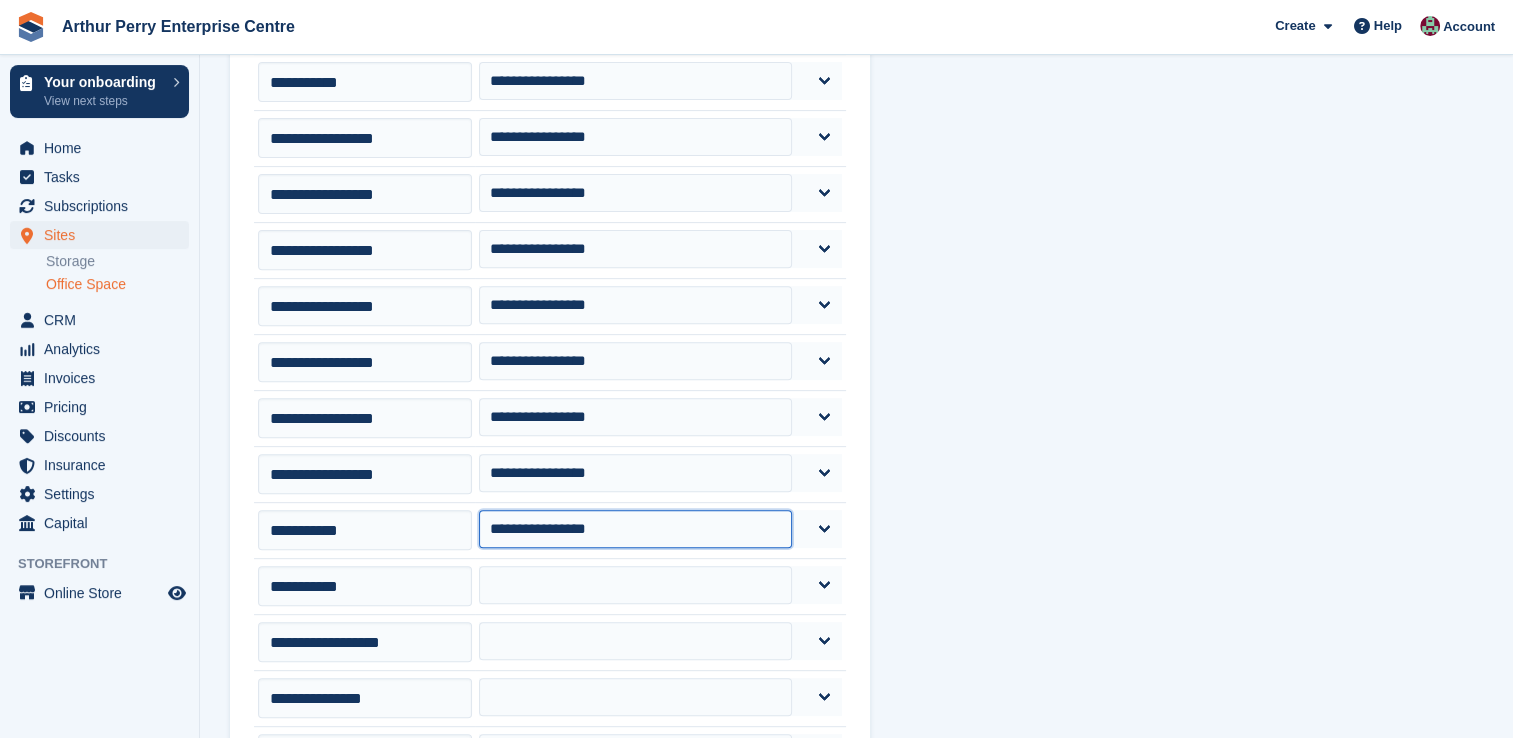 click on "**********" at bounding box center (635, 529) 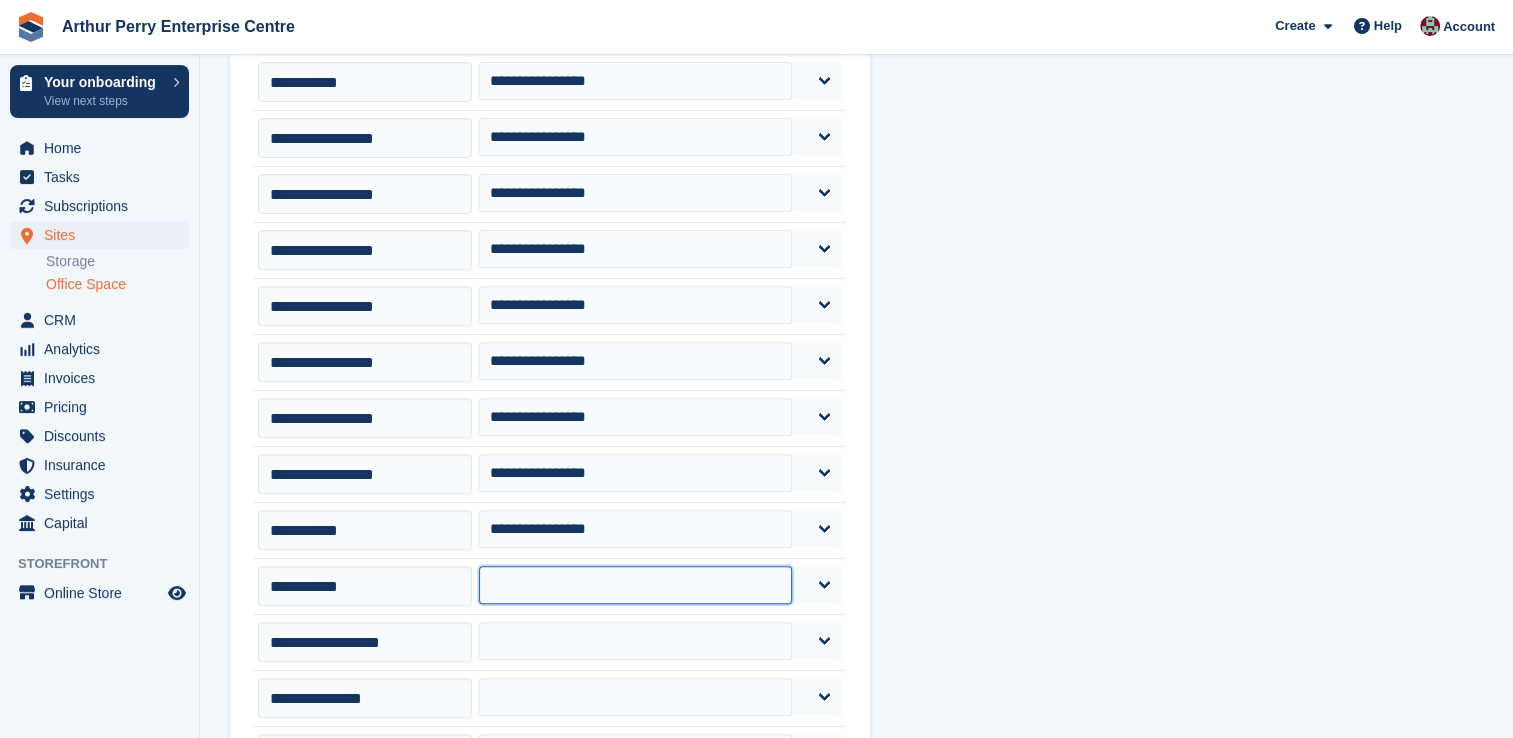 click on "**********" at bounding box center (635, 585) 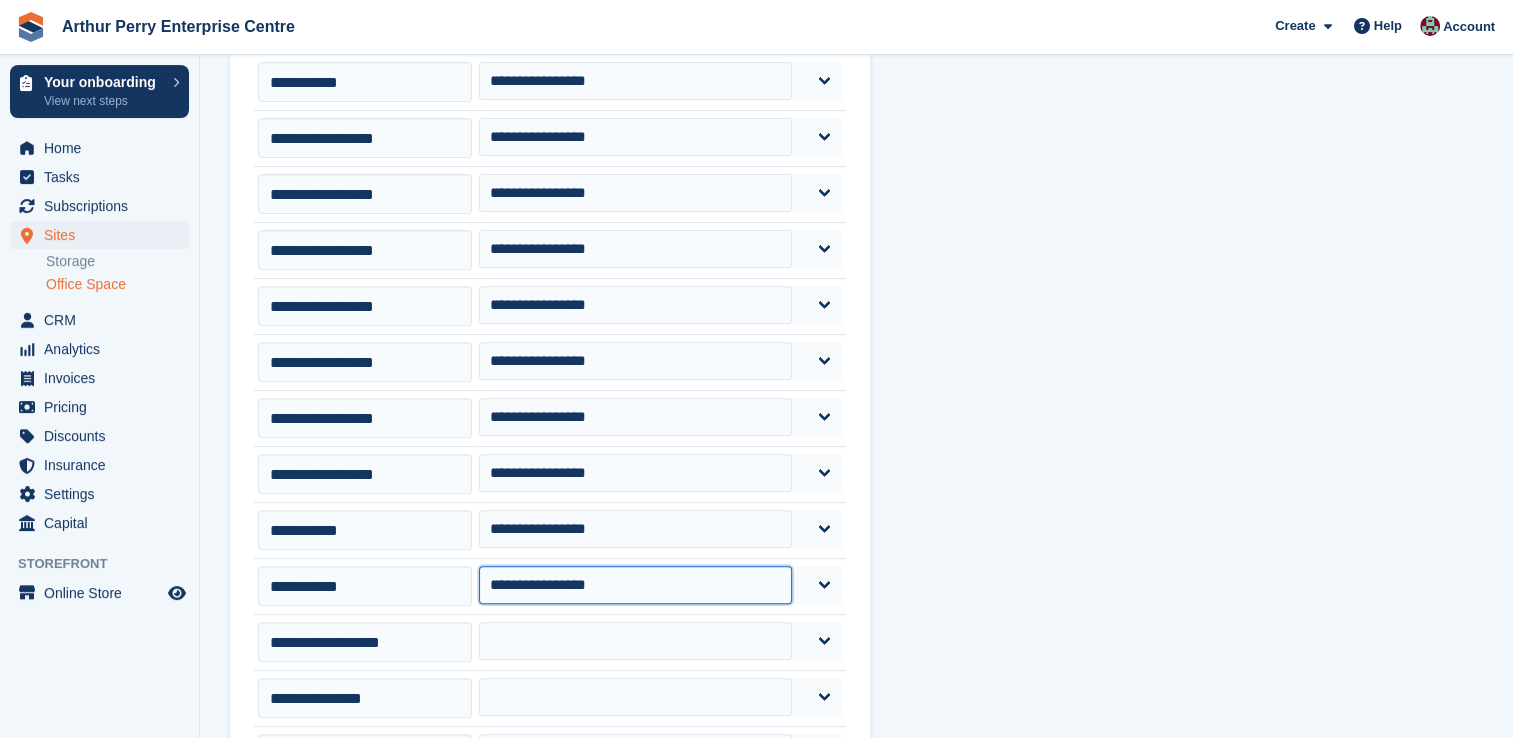 click on "**********" at bounding box center [635, 585] 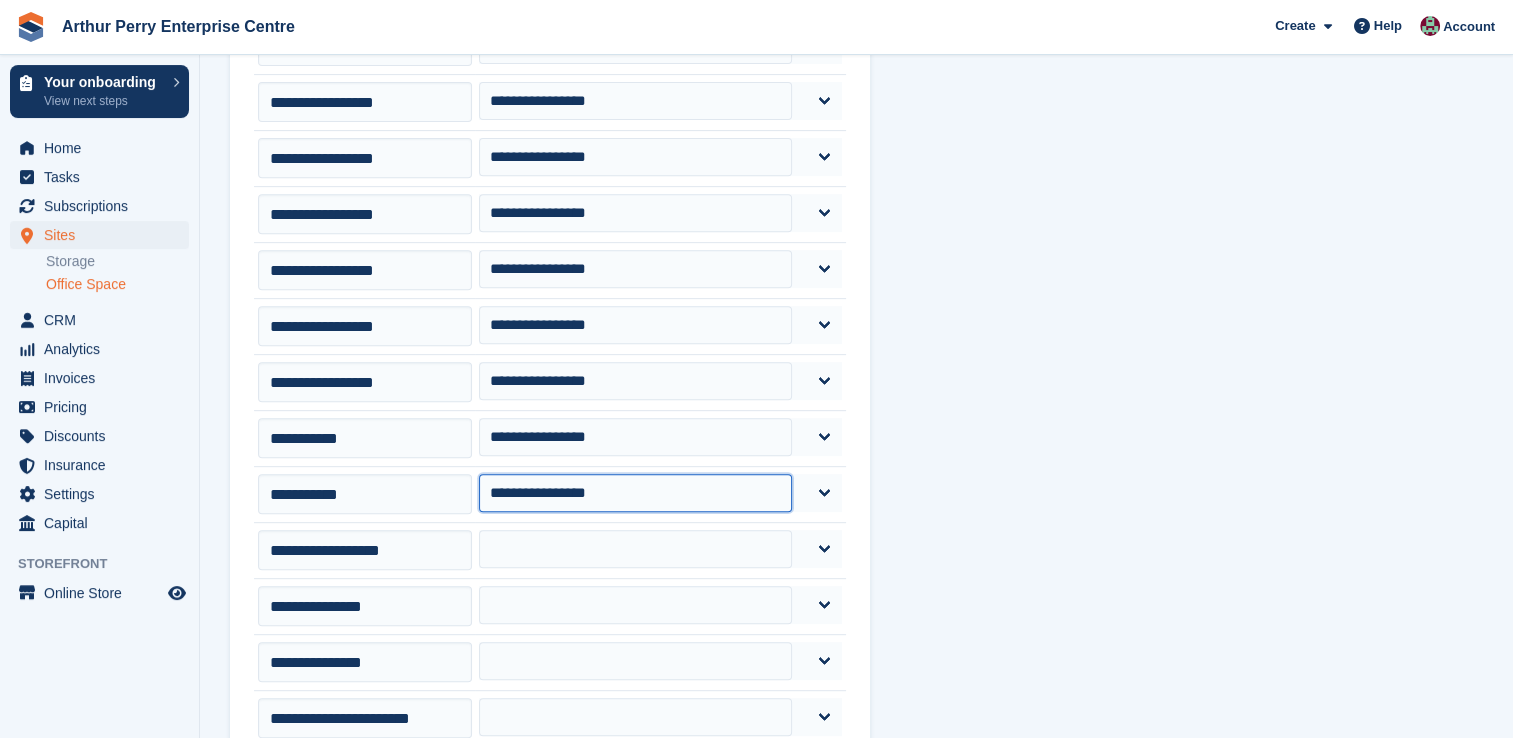 scroll, scrollTop: 900, scrollLeft: 0, axis: vertical 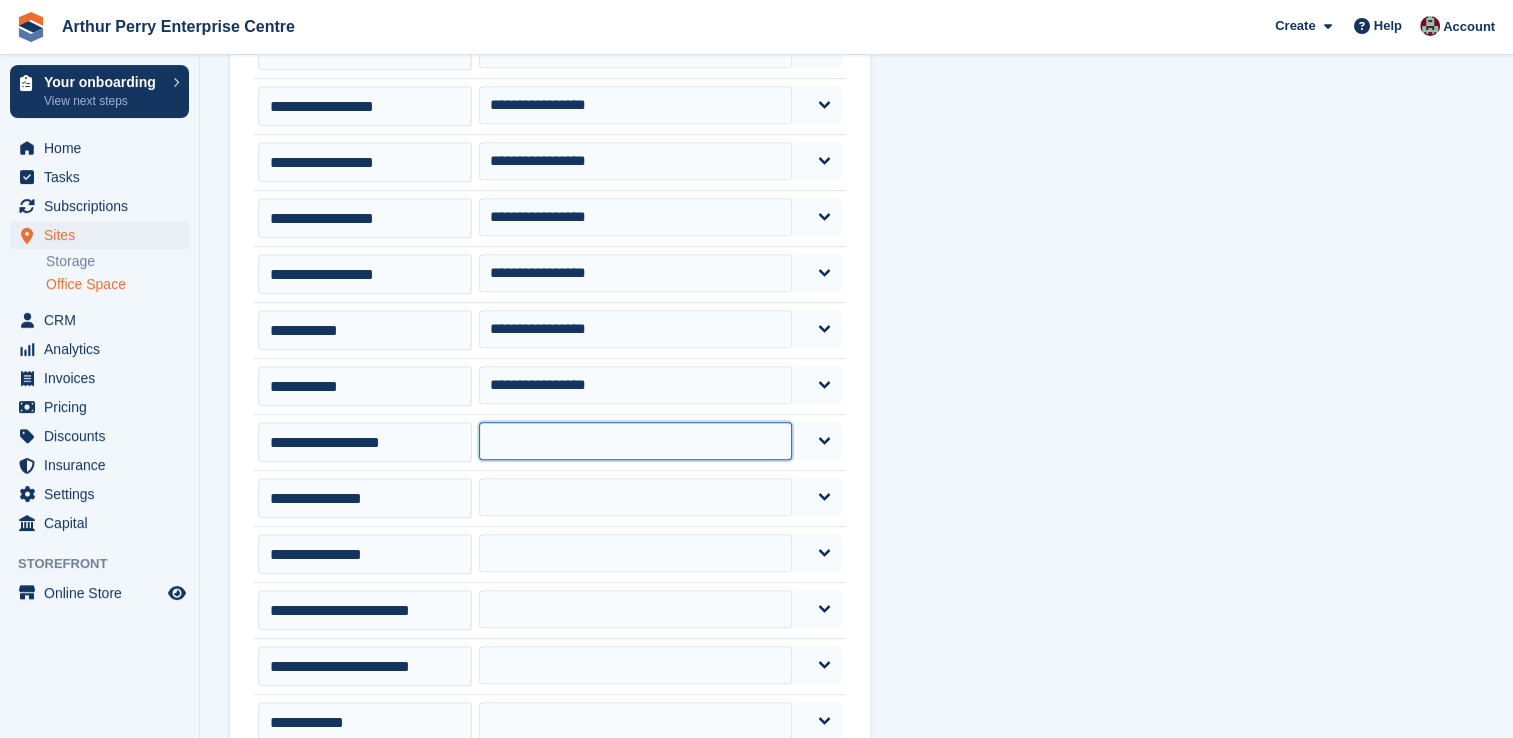 click on "**********" at bounding box center [635, 441] 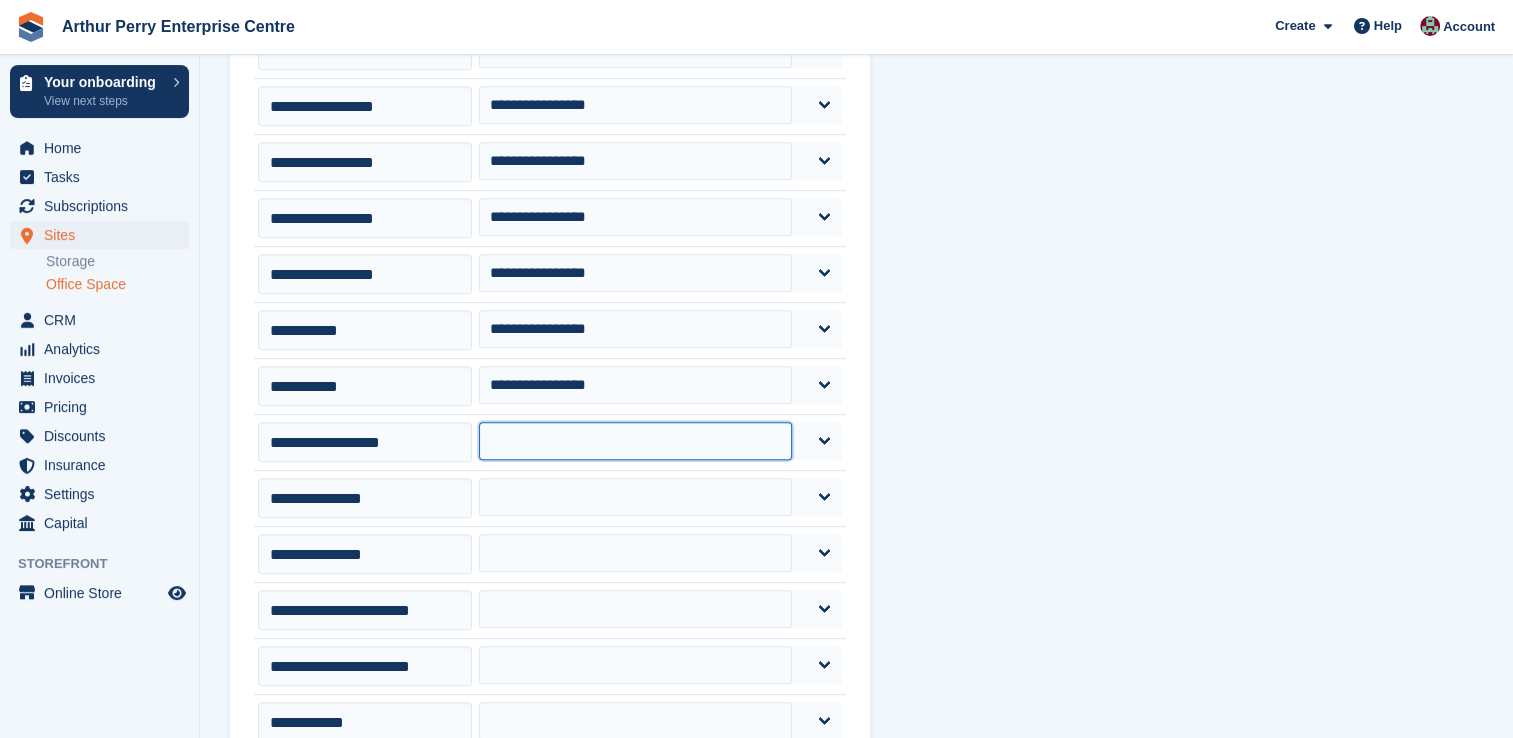 select on "*****" 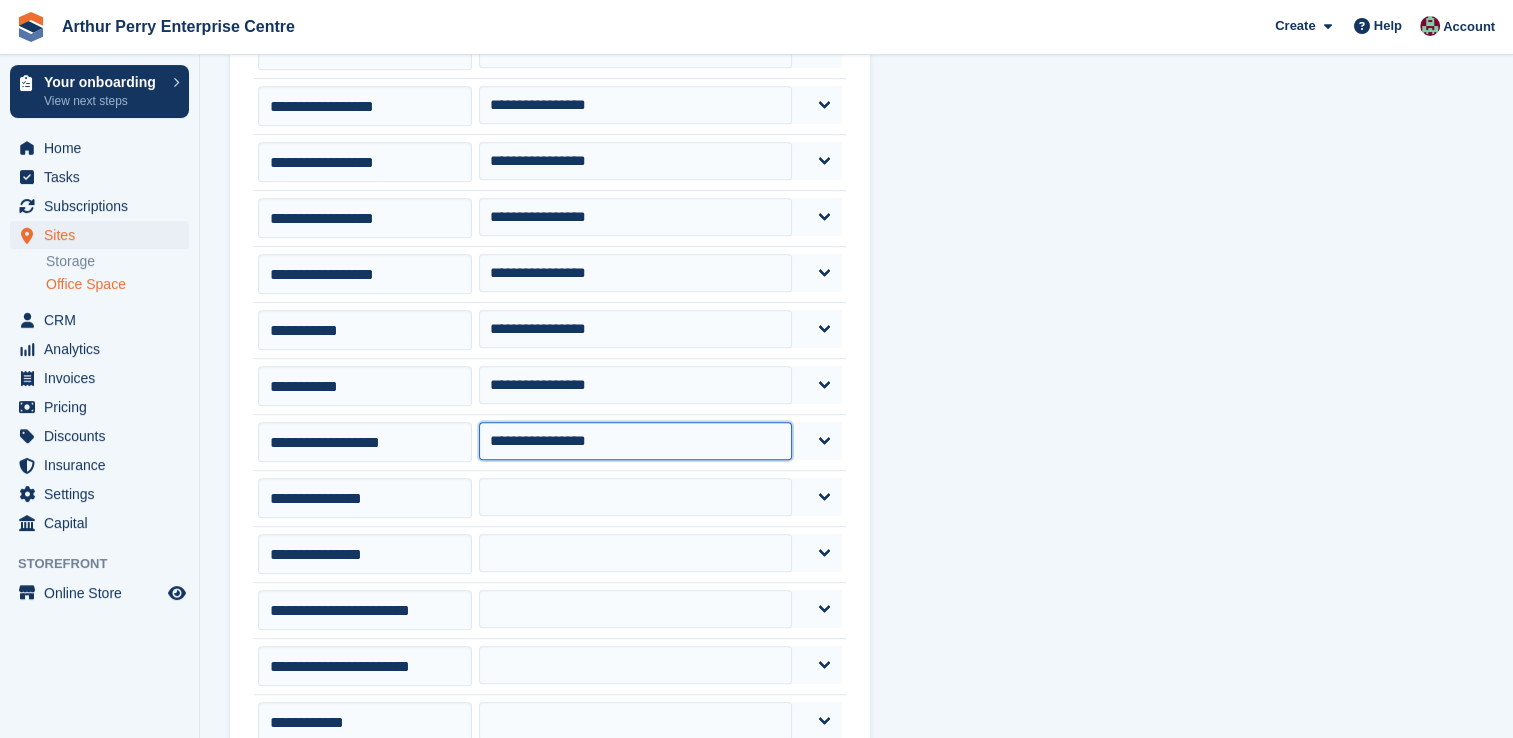 click on "**********" at bounding box center (635, 441) 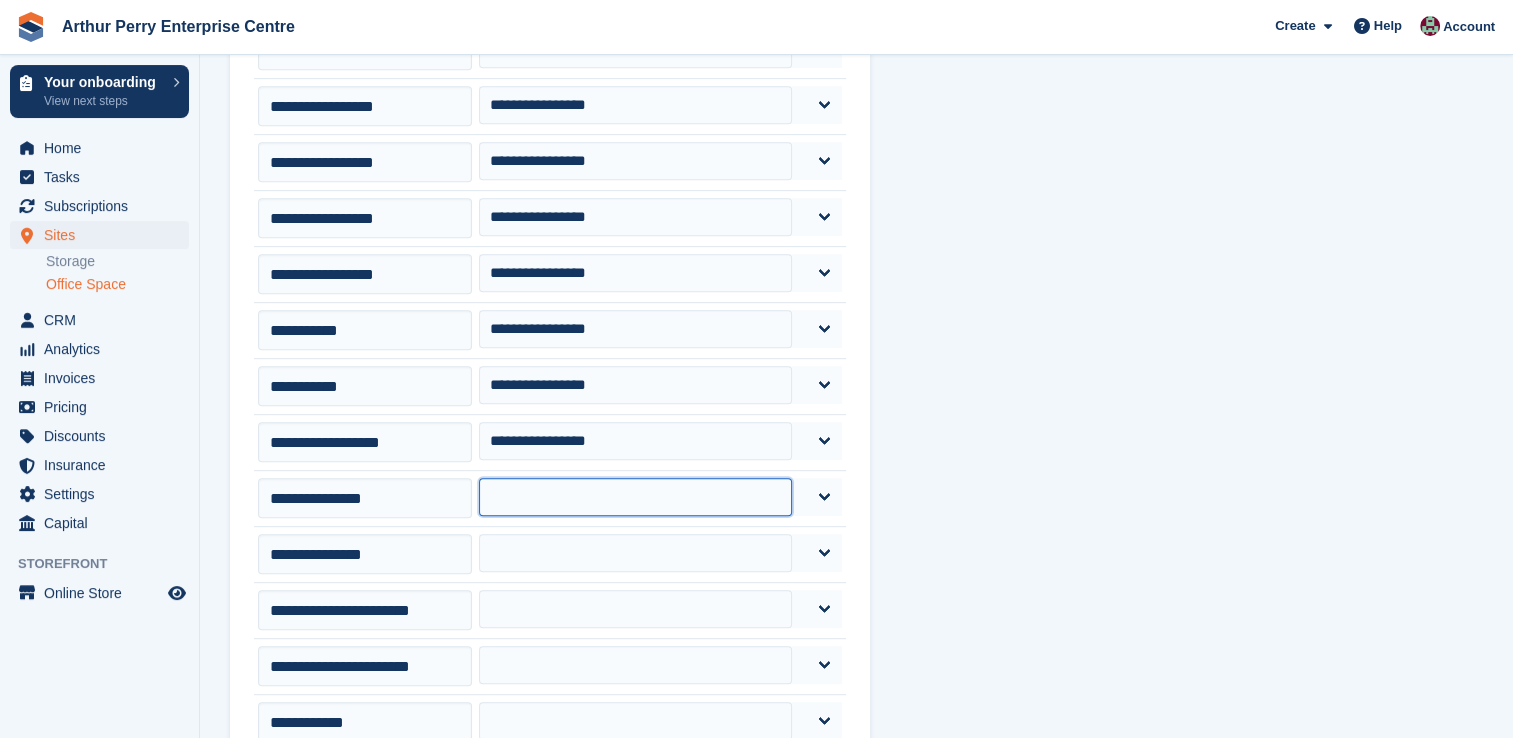 click on "**********" at bounding box center (635, 497) 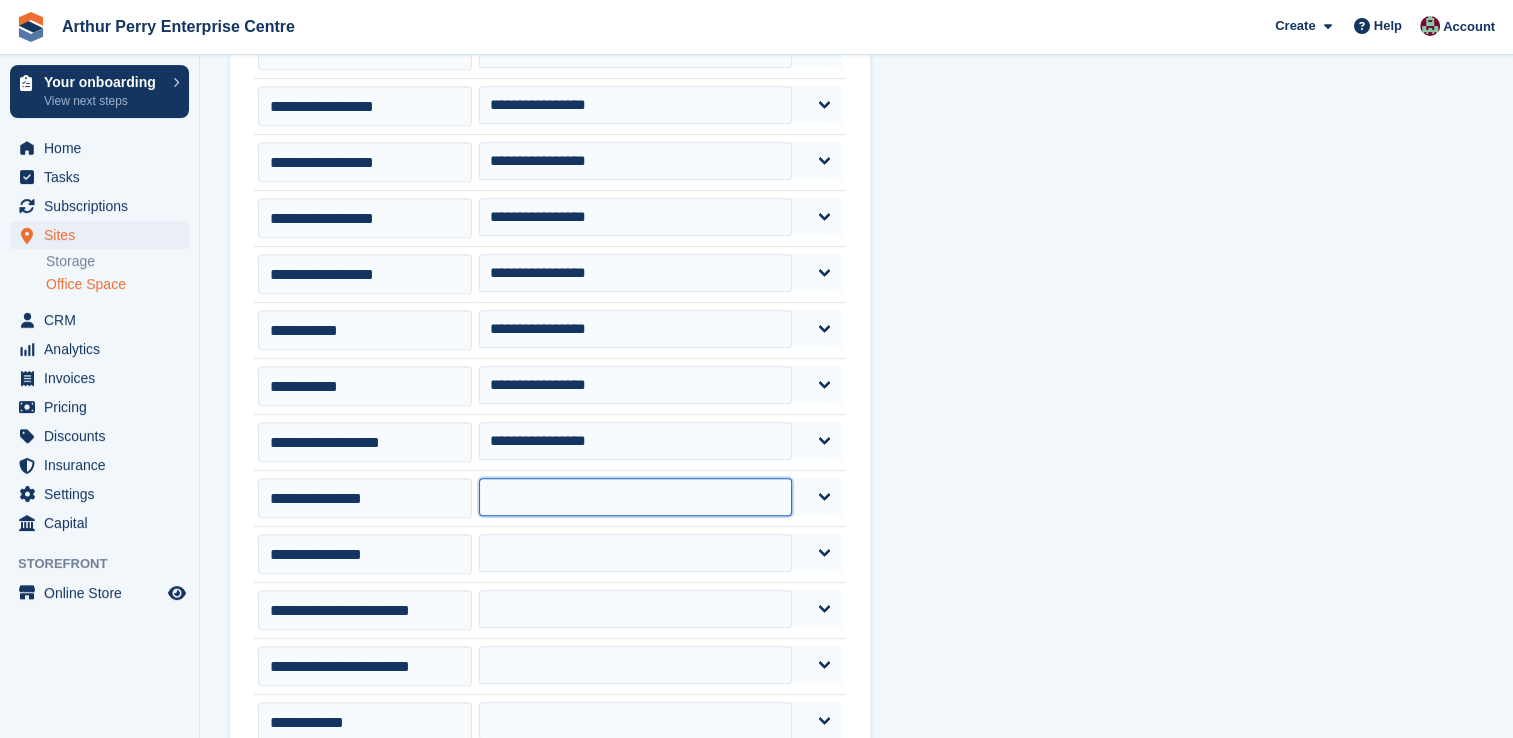 select on "*****" 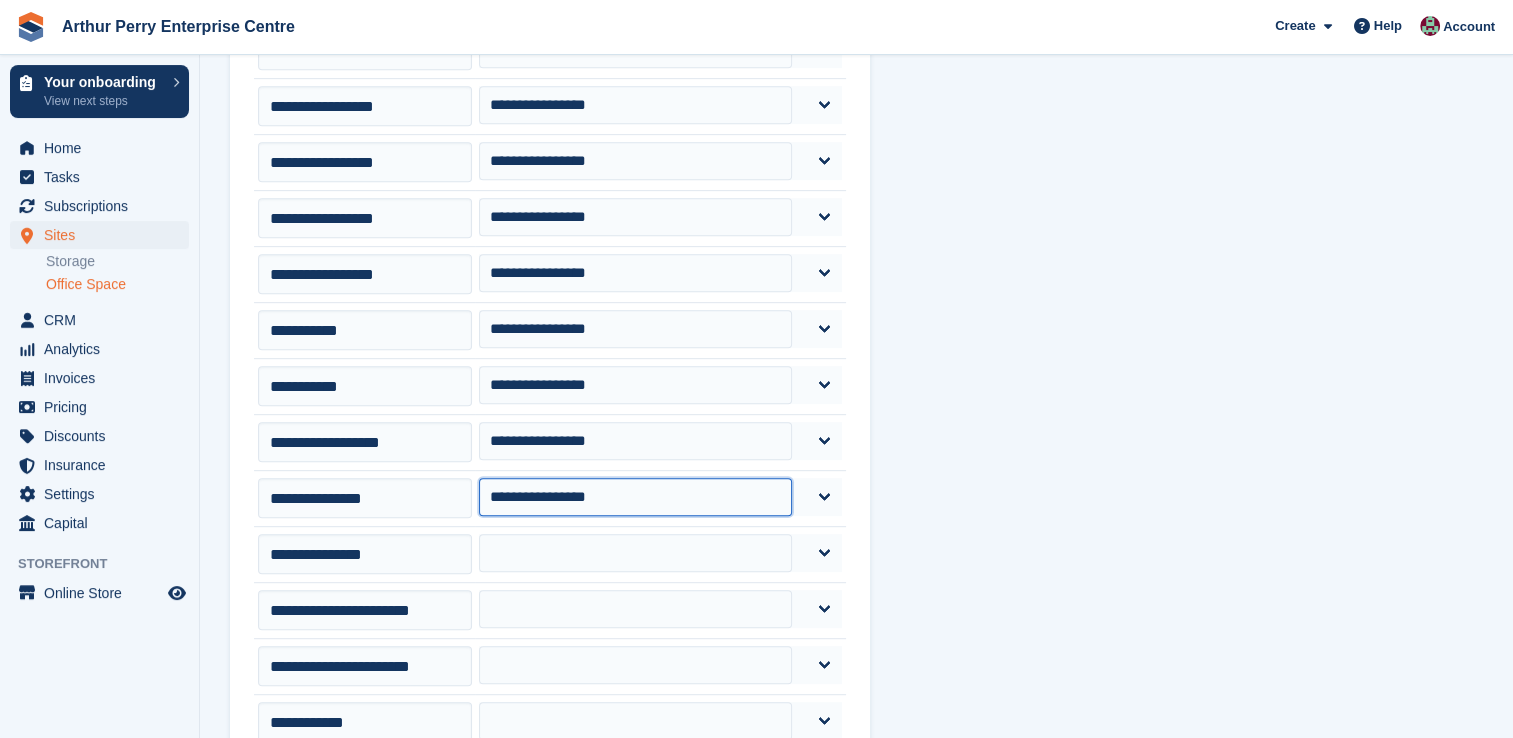 click on "**********" at bounding box center (635, 497) 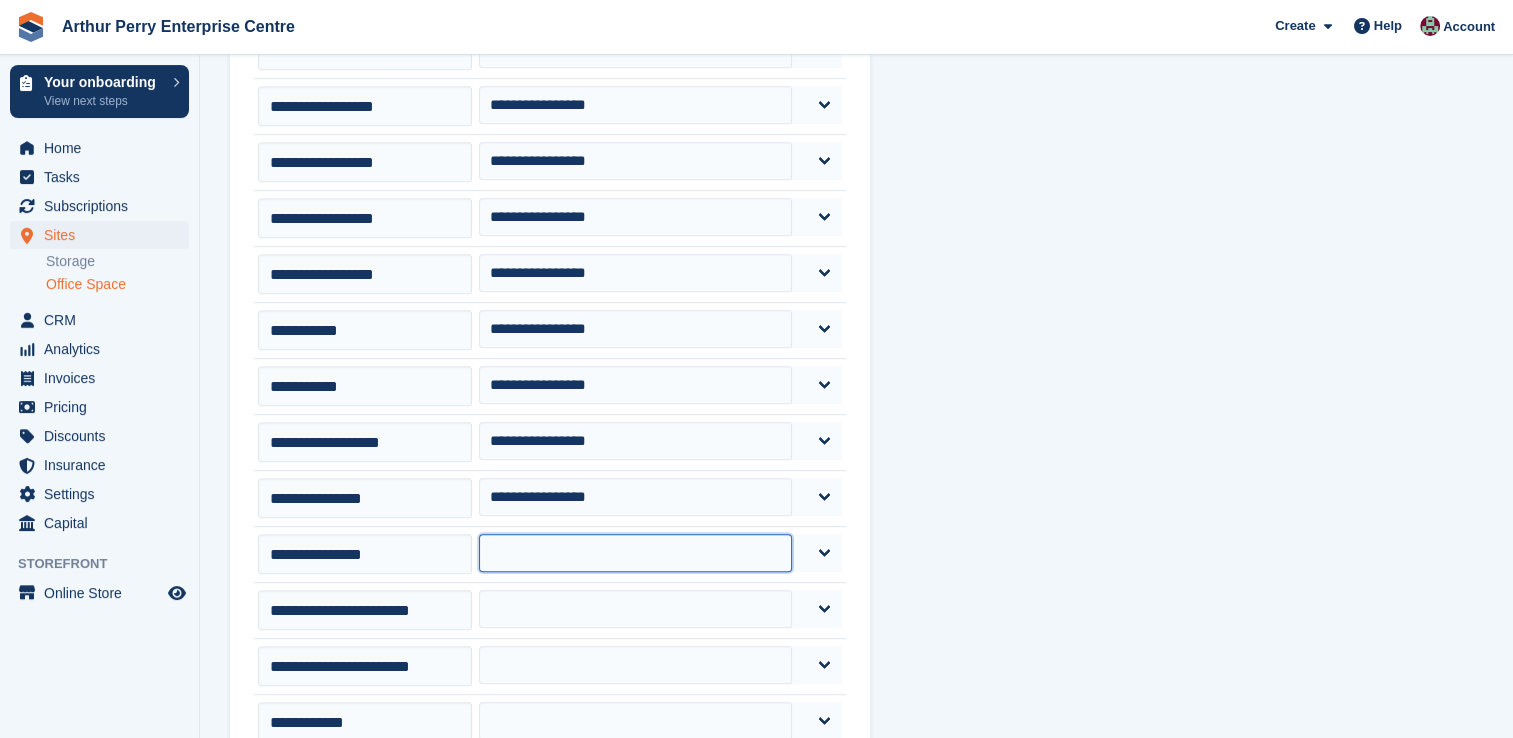 click on "**********" at bounding box center (635, 553) 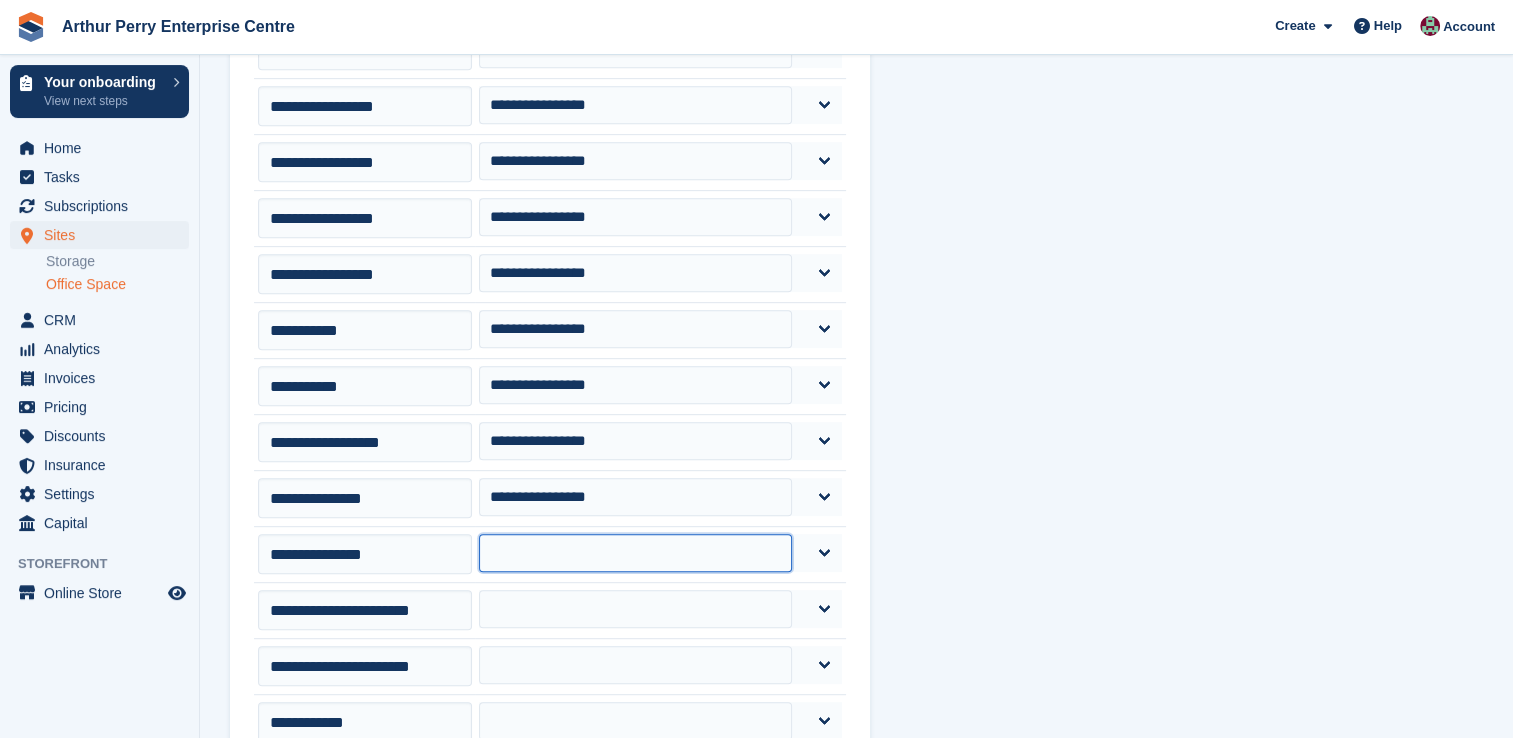 select on "*****" 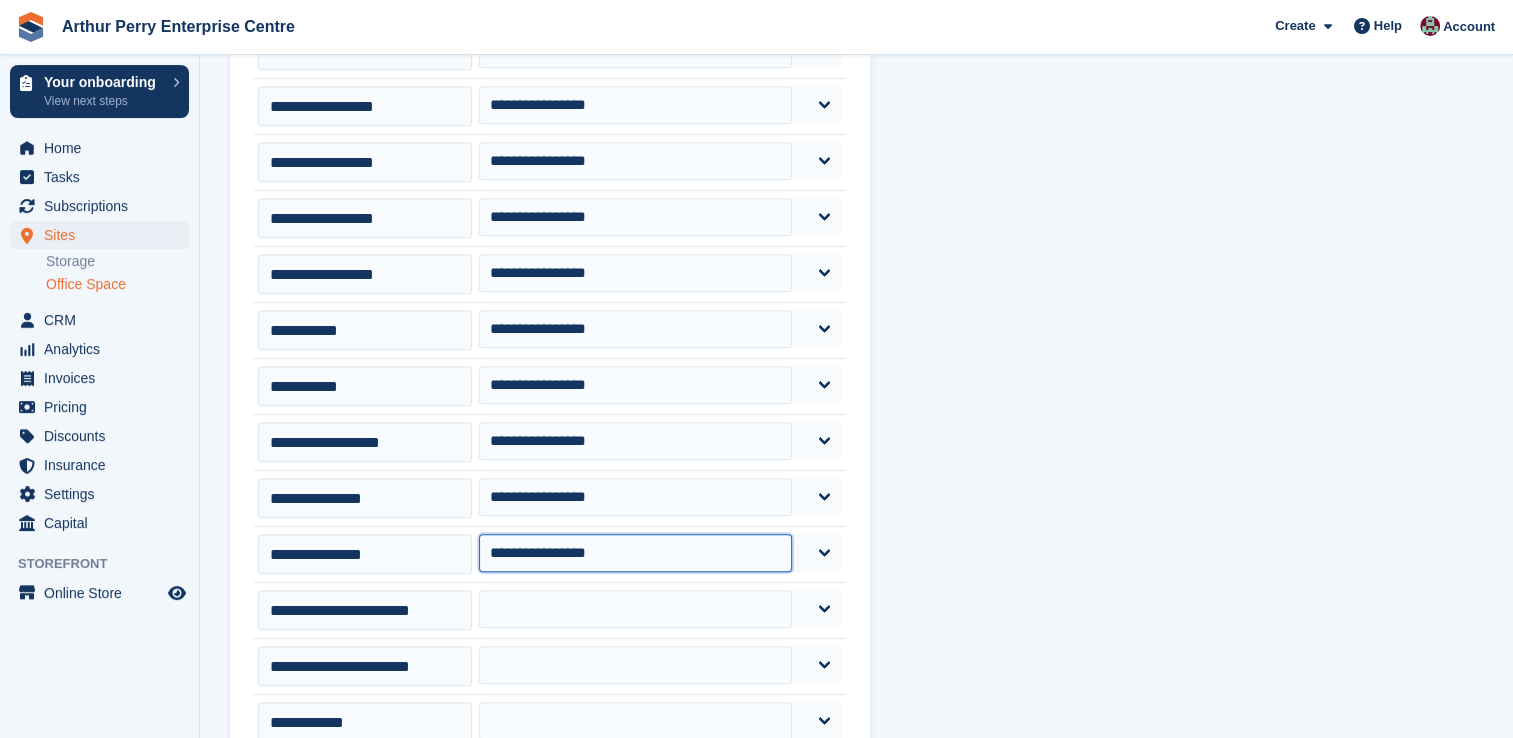 click on "**********" at bounding box center [635, 553] 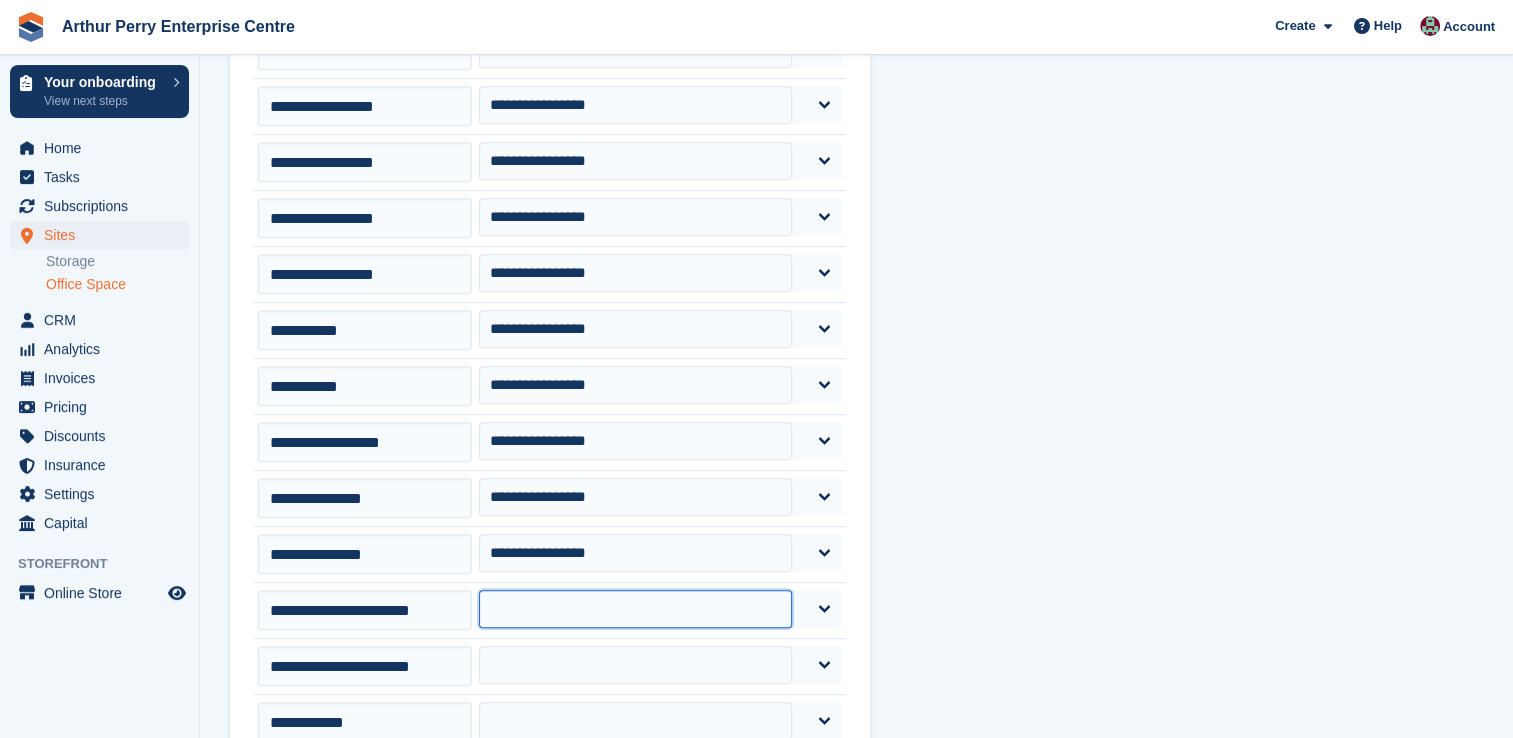 click on "**********" at bounding box center [635, 609] 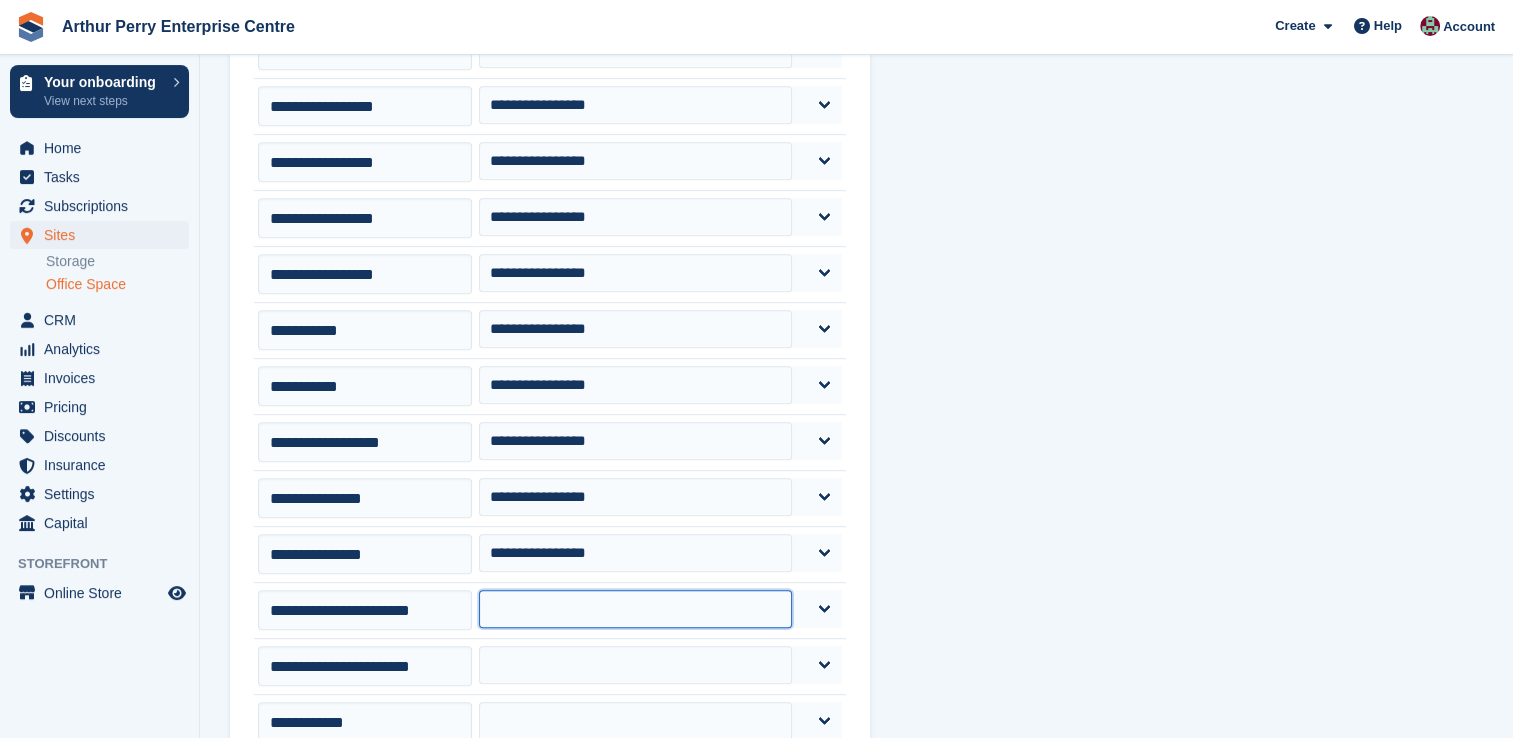 select on "*****" 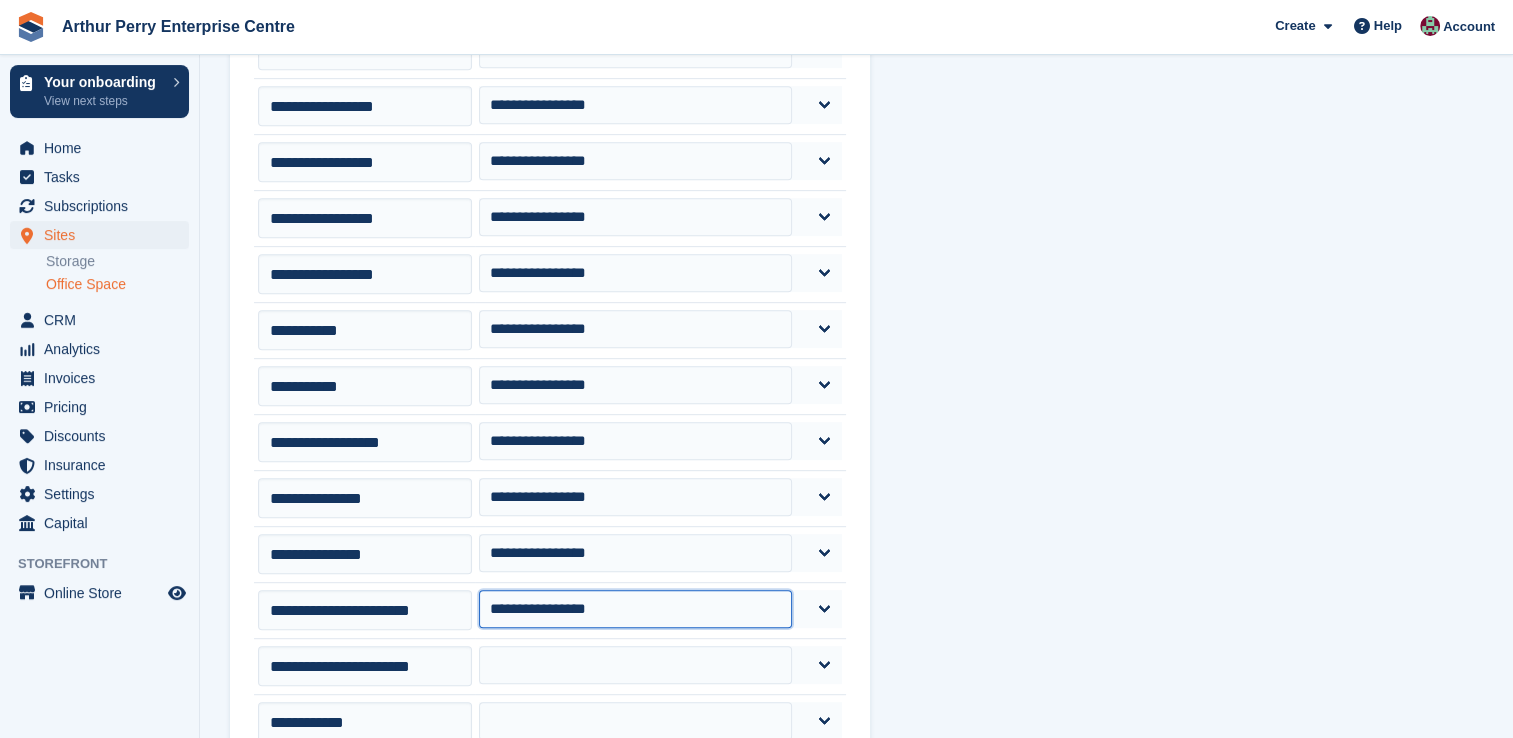 click on "**********" at bounding box center (635, 609) 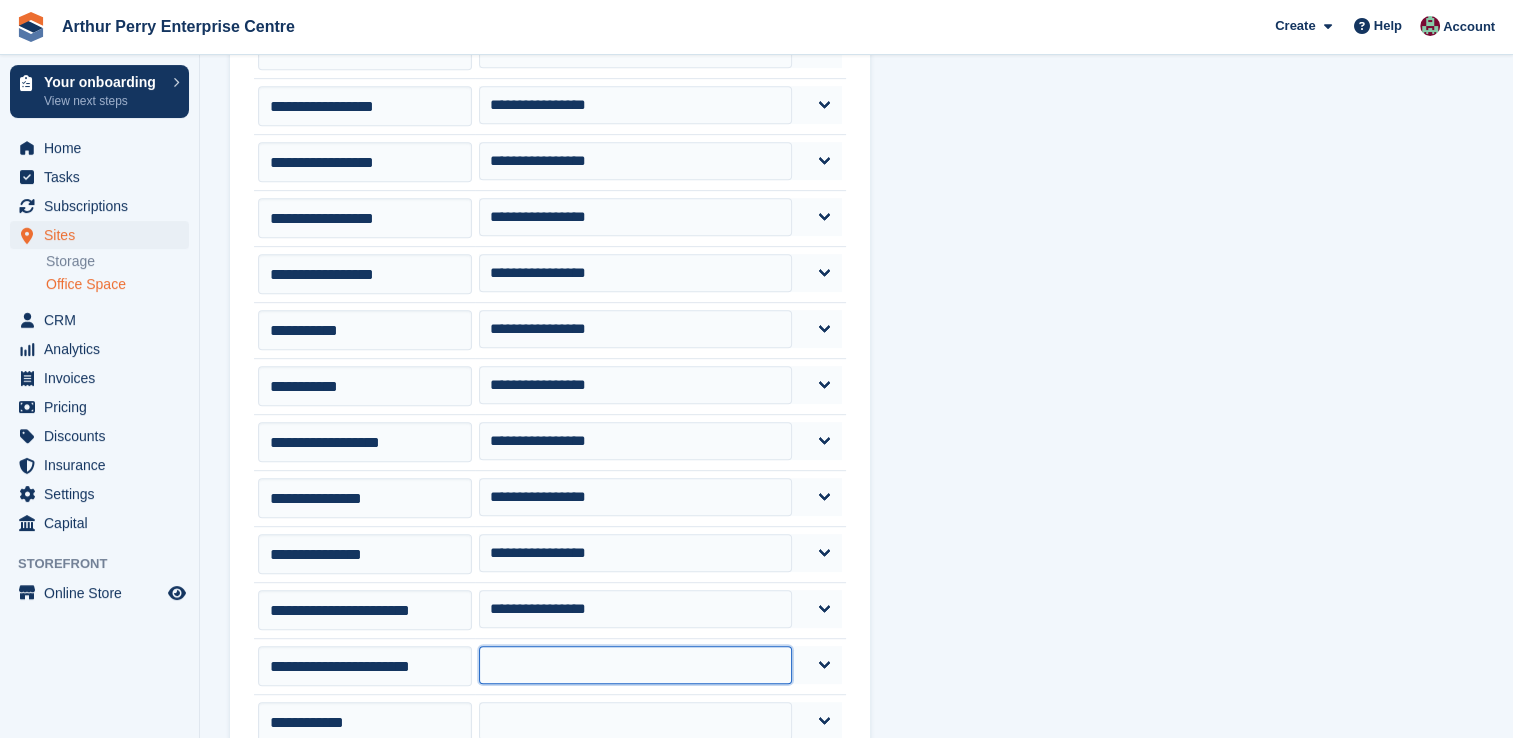 click on "**********" at bounding box center (635, 665) 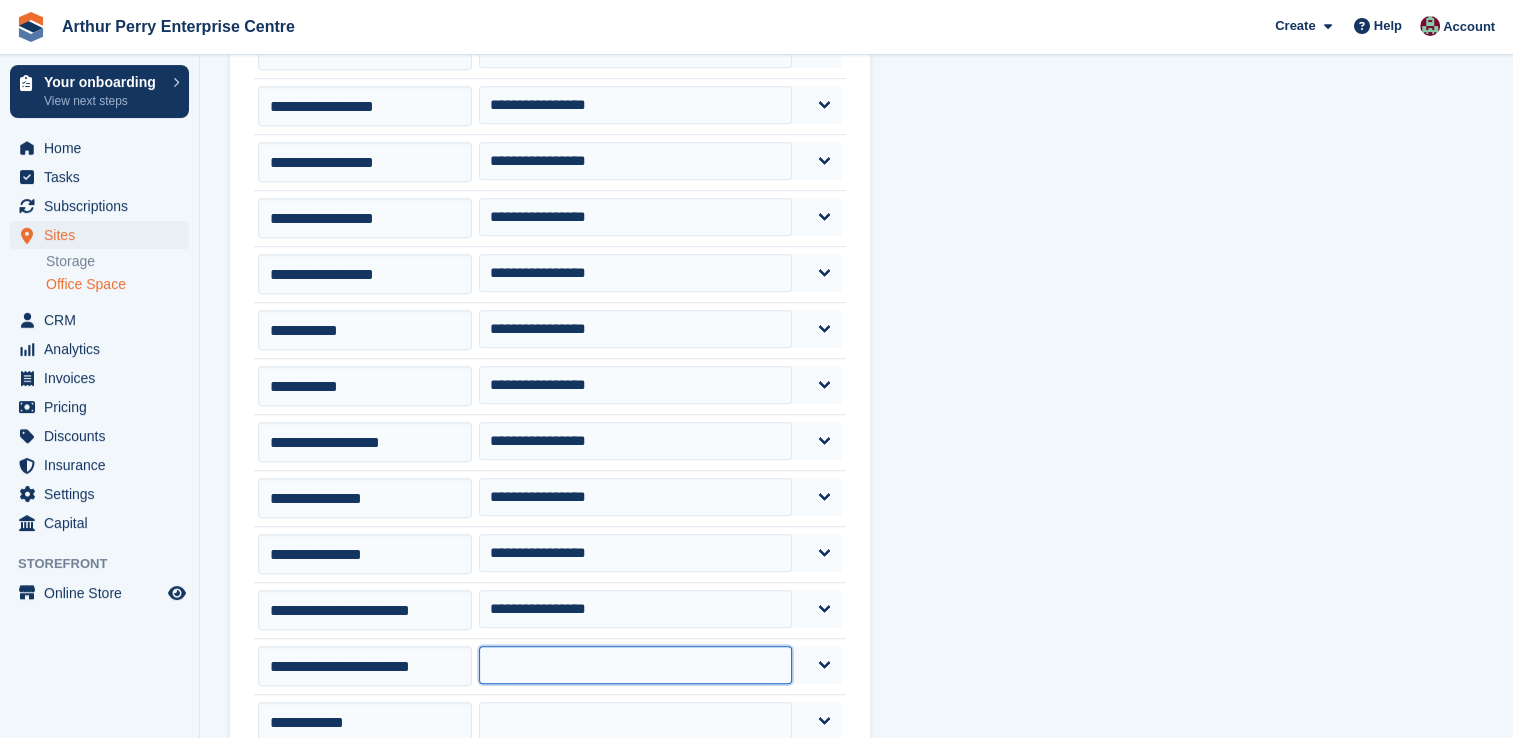 select on "*****" 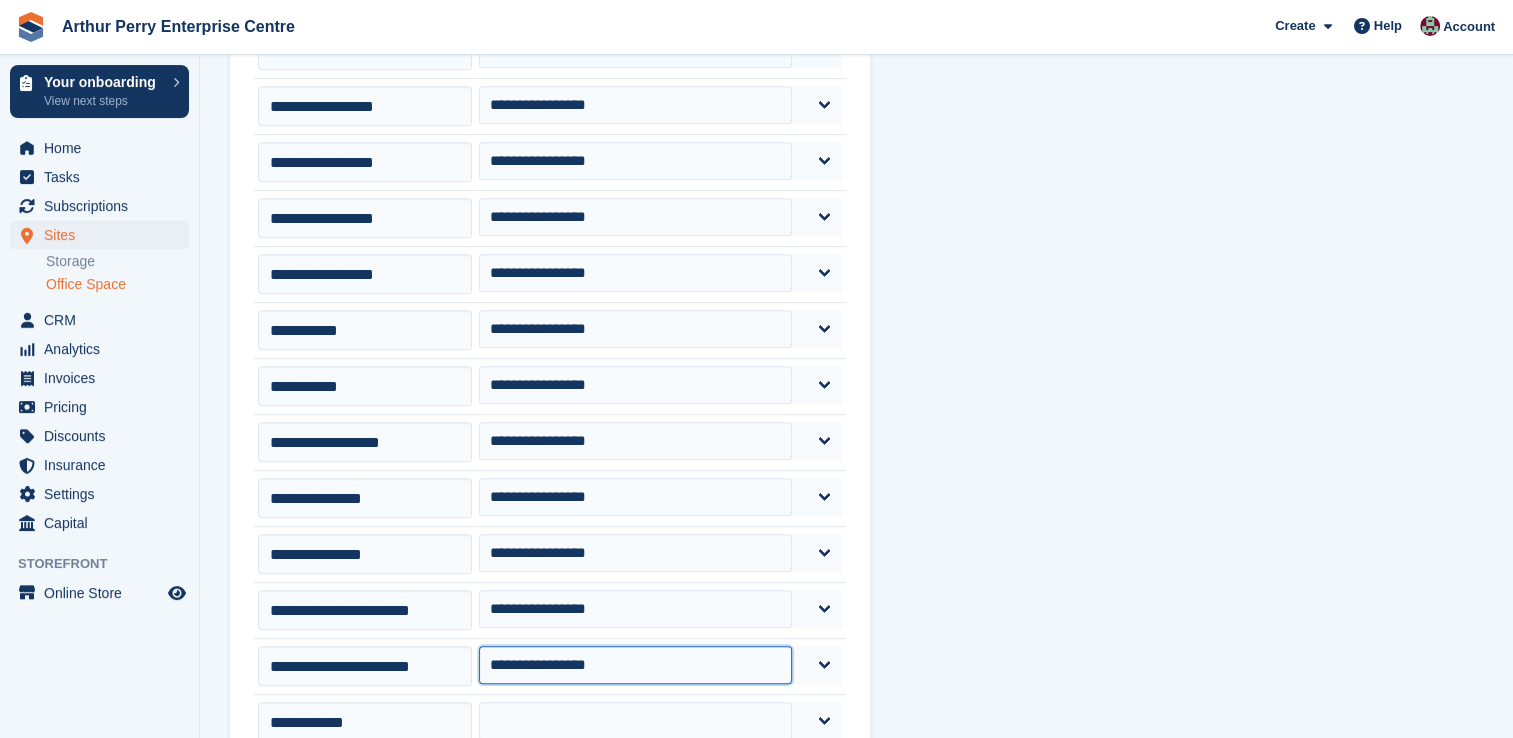 click on "**********" at bounding box center (635, 665) 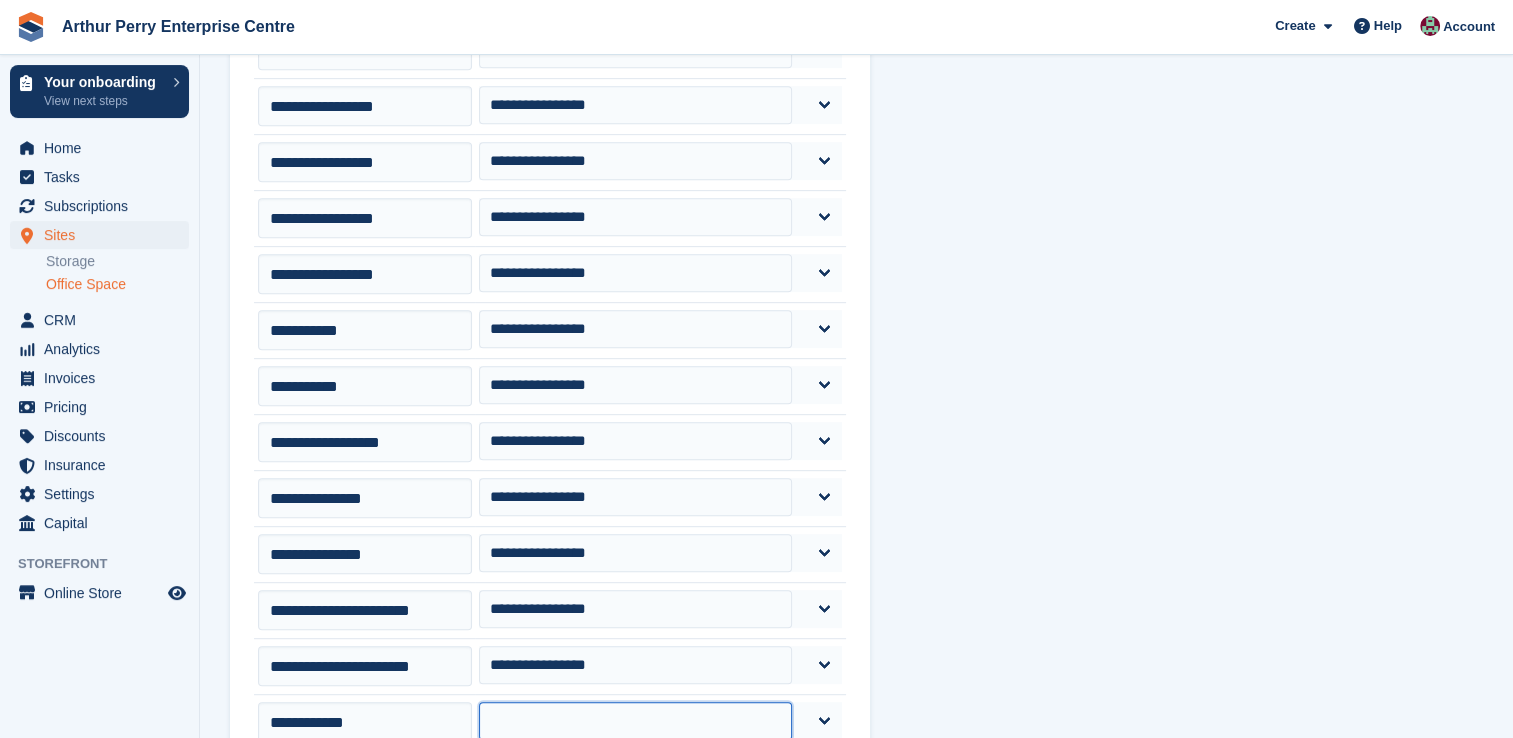 drag, startPoint x: 647, startPoint y: 710, endPoint x: 646, endPoint y: 696, distance: 14.035668 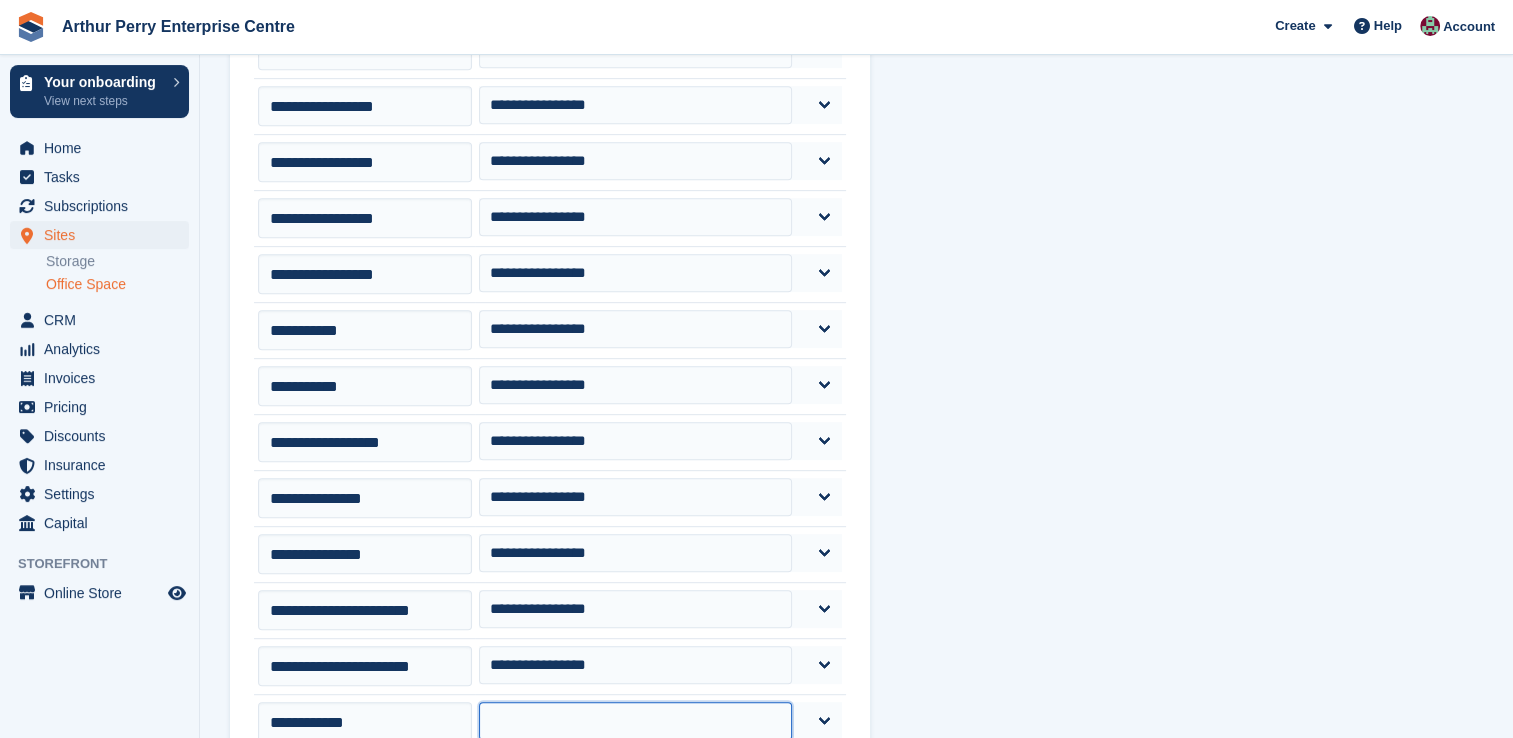 click on "**********" at bounding box center [635, 721] 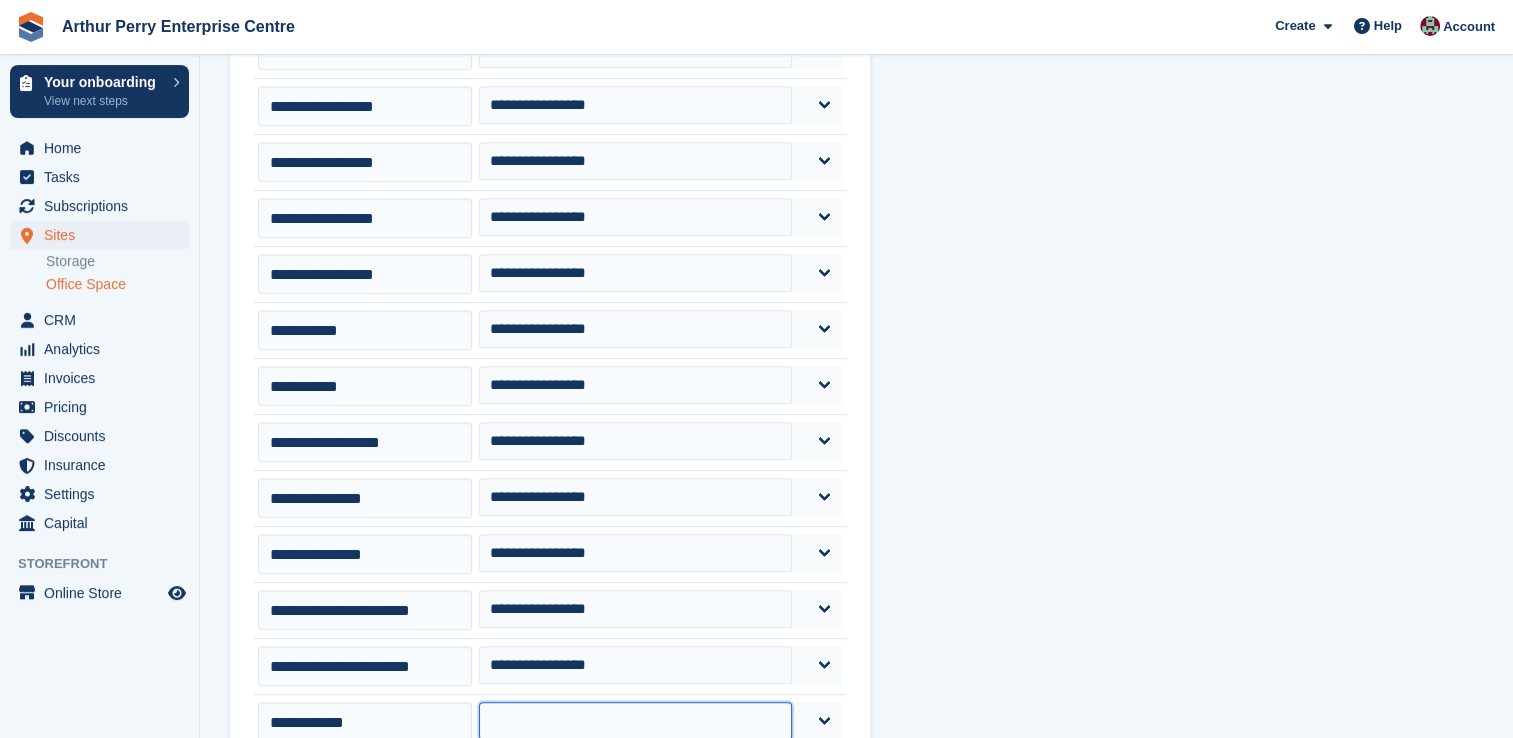 select on "*****" 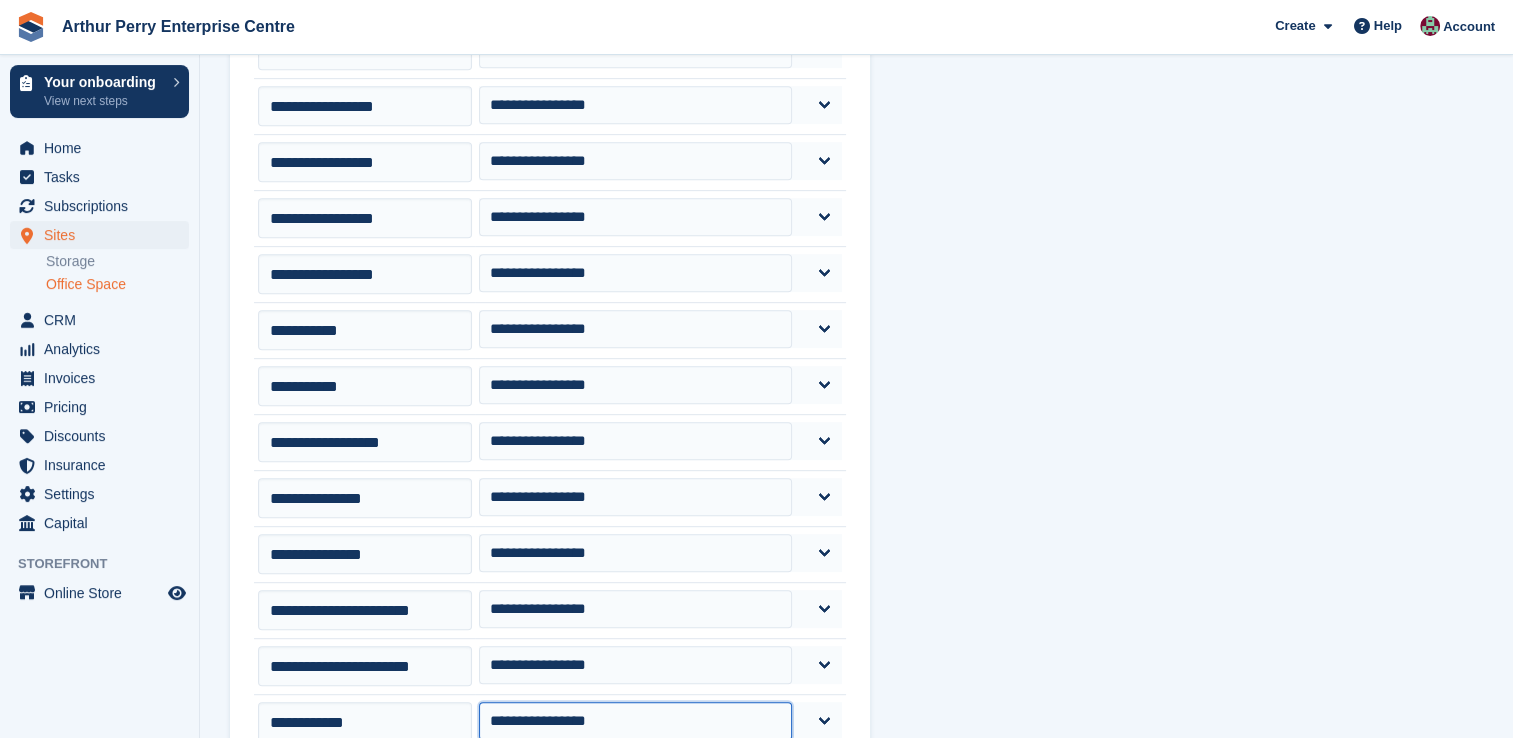 click on "**********" at bounding box center [635, 721] 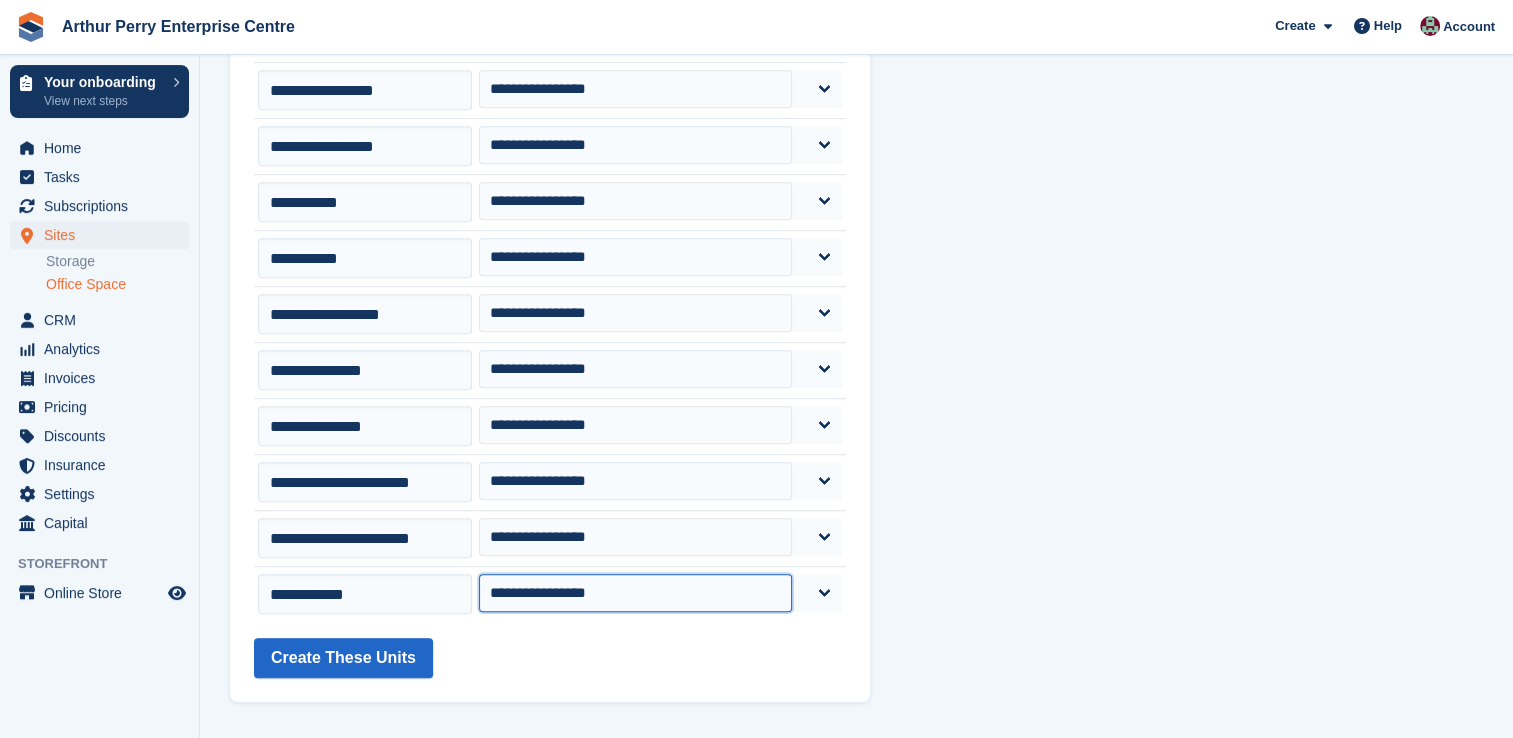 scroll, scrollTop: 1040, scrollLeft: 0, axis: vertical 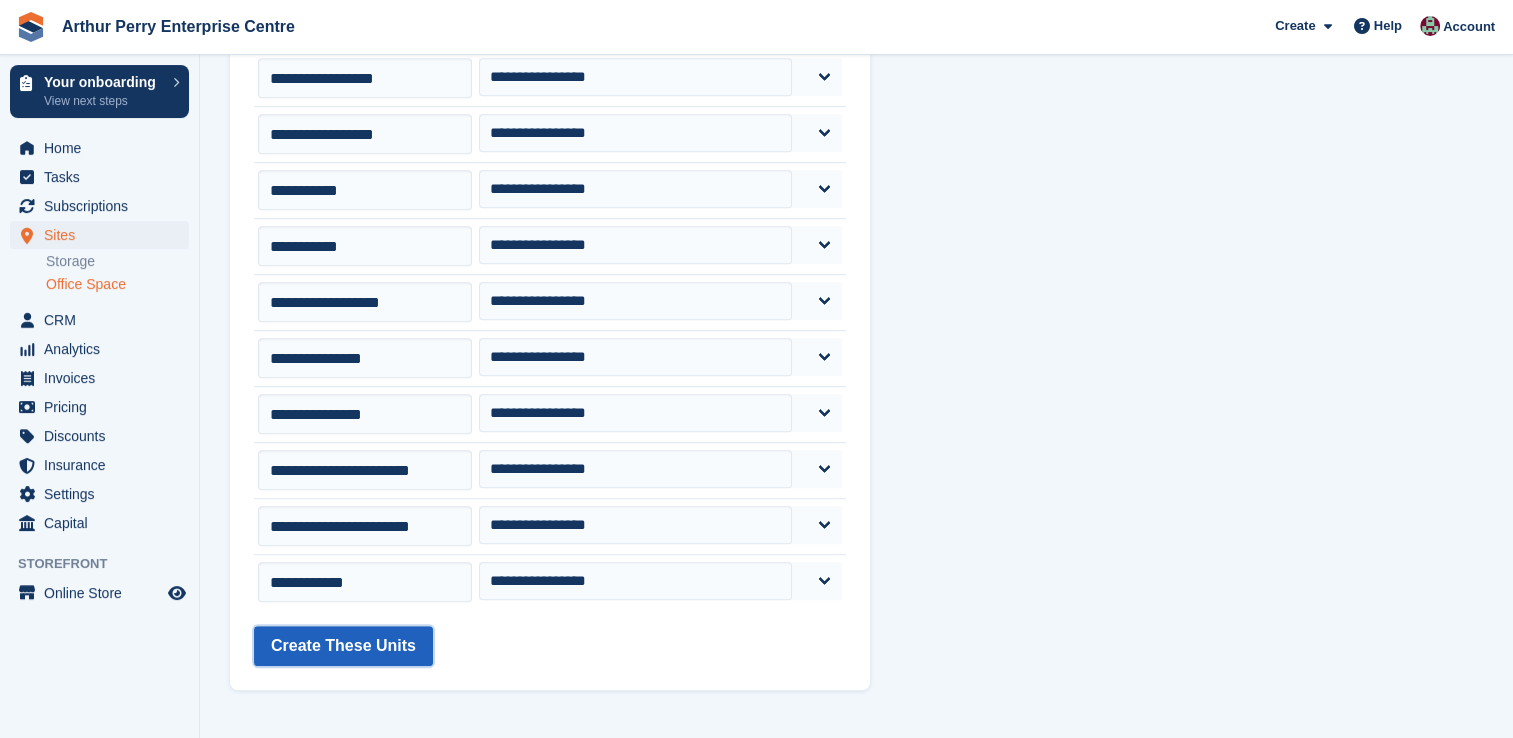 click on "Create These Units" at bounding box center (343, 646) 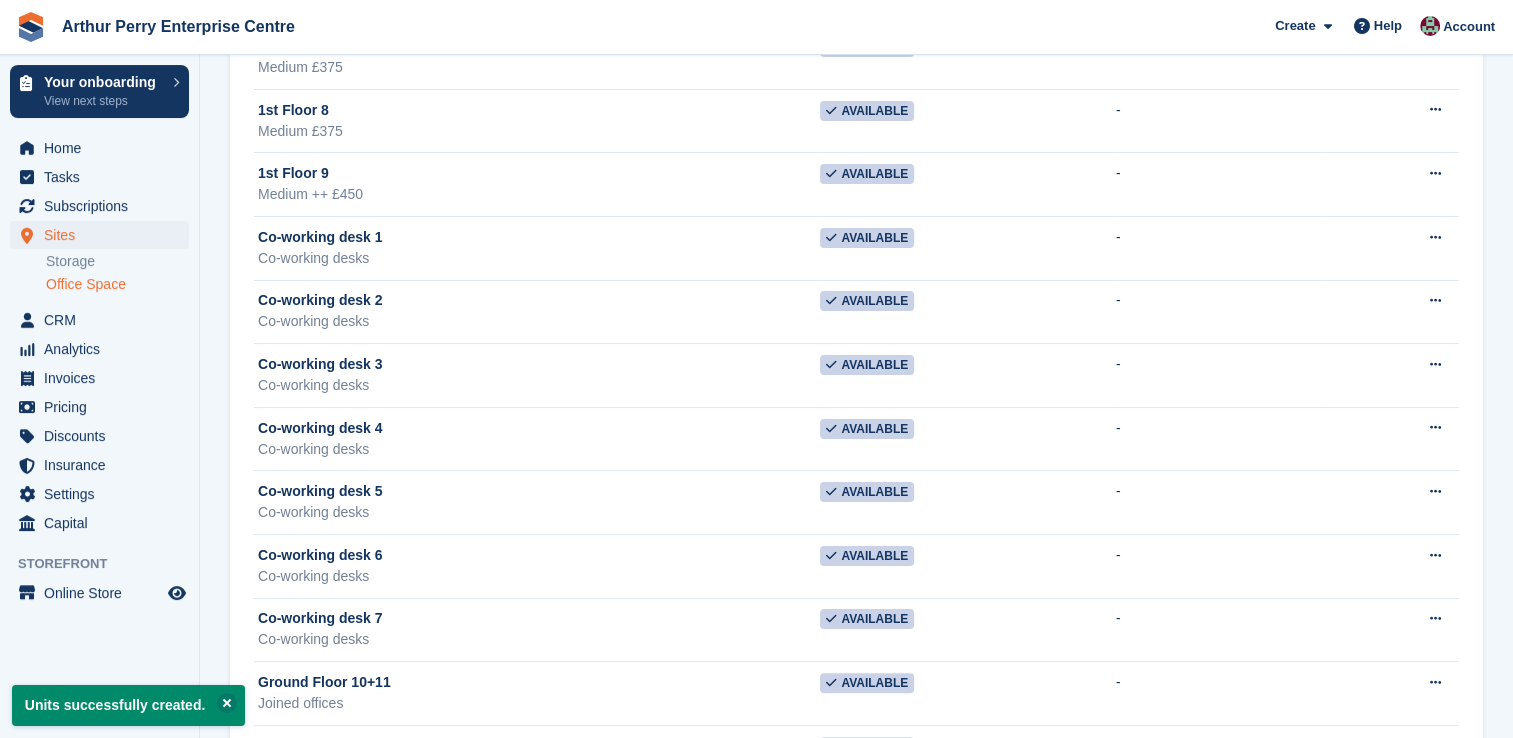 scroll, scrollTop: 0, scrollLeft: 0, axis: both 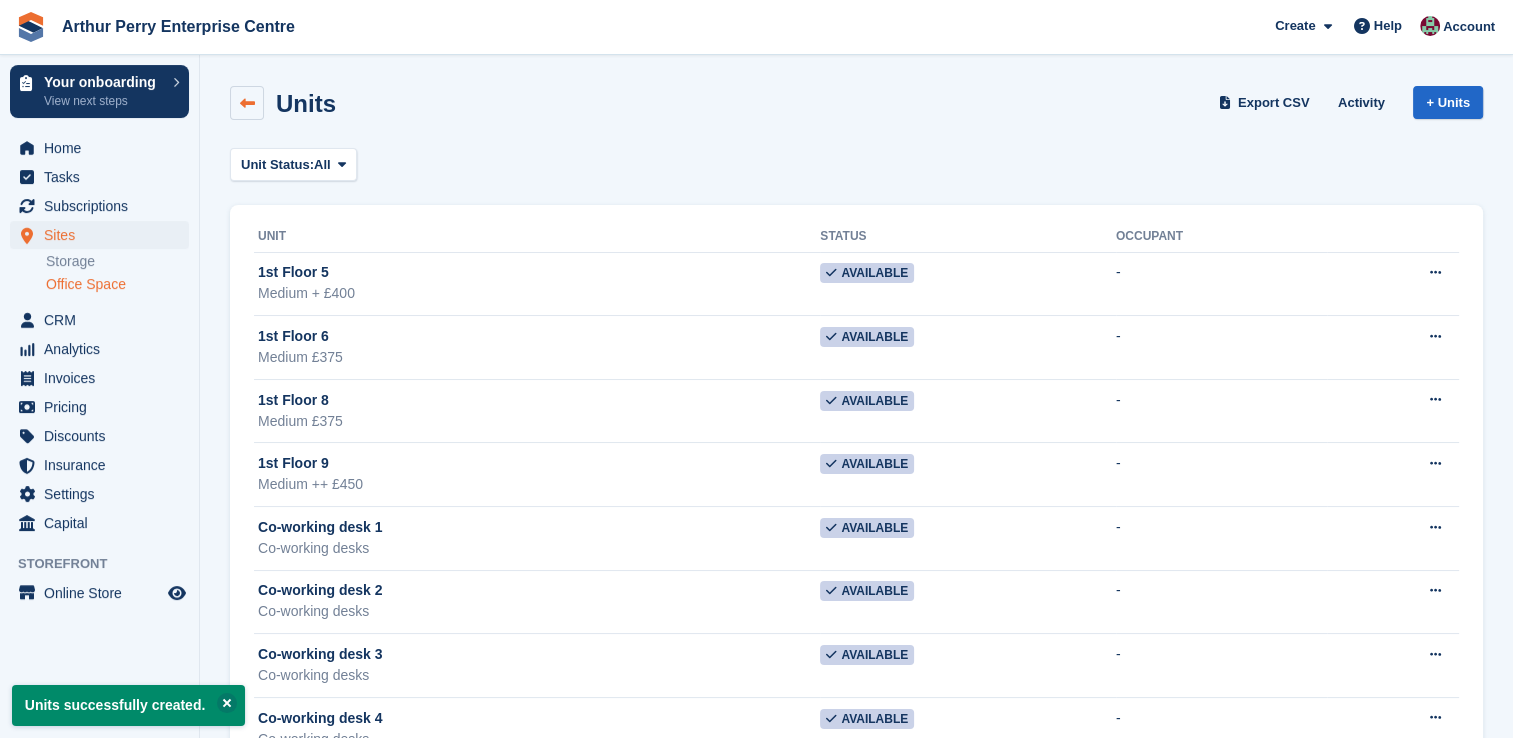 click at bounding box center (247, 103) 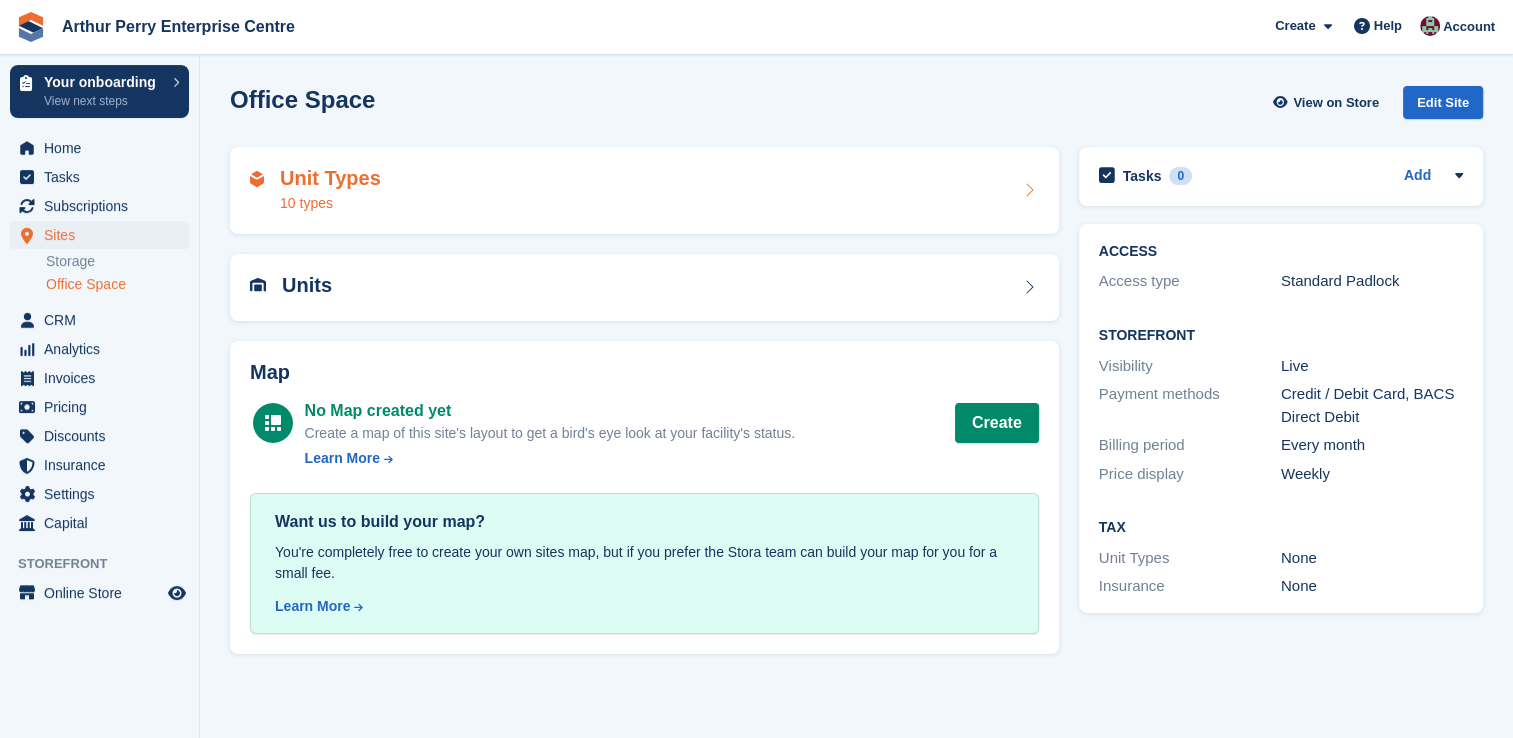 click on "Unit Types" at bounding box center [330, 178] 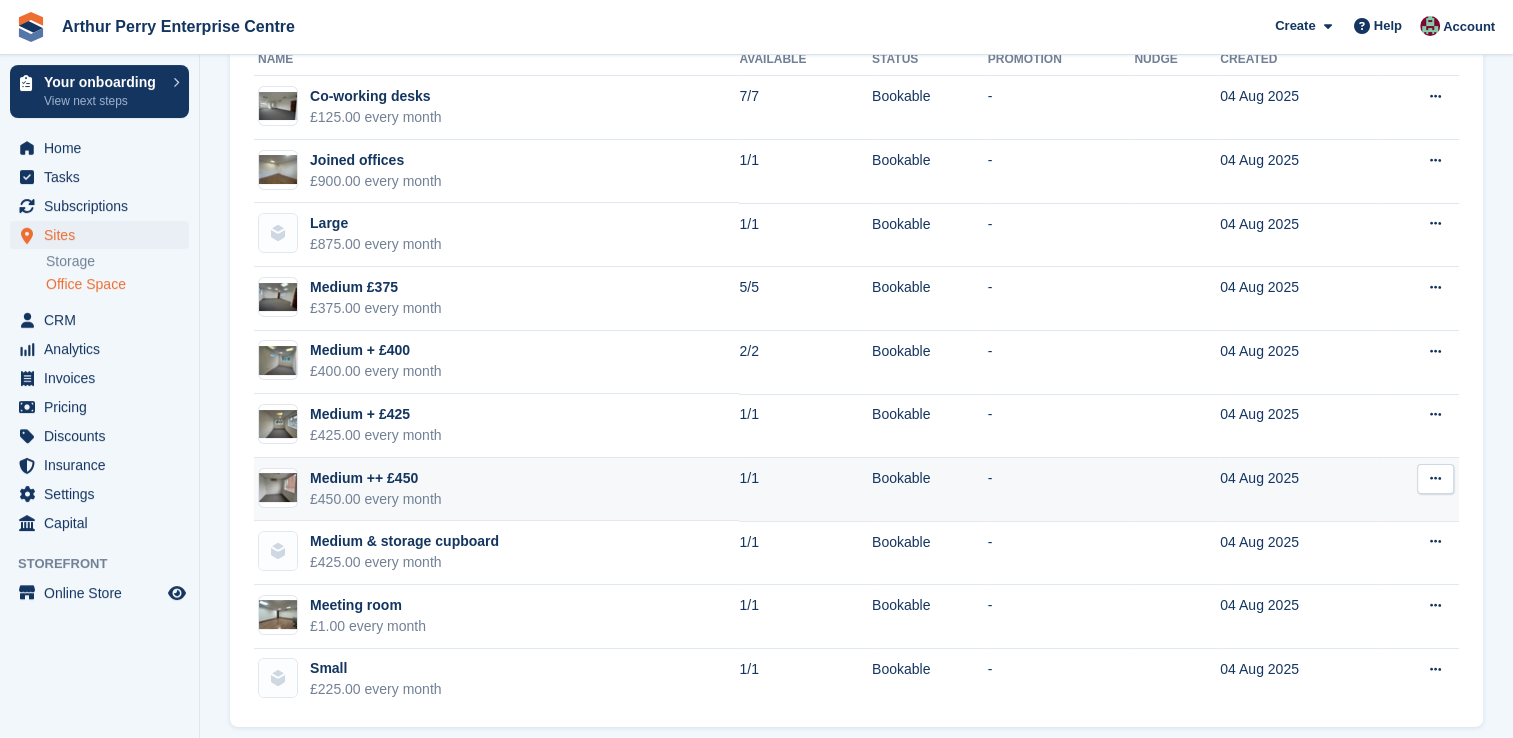 scroll, scrollTop: 144, scrollLeft: 0, axis: vertical 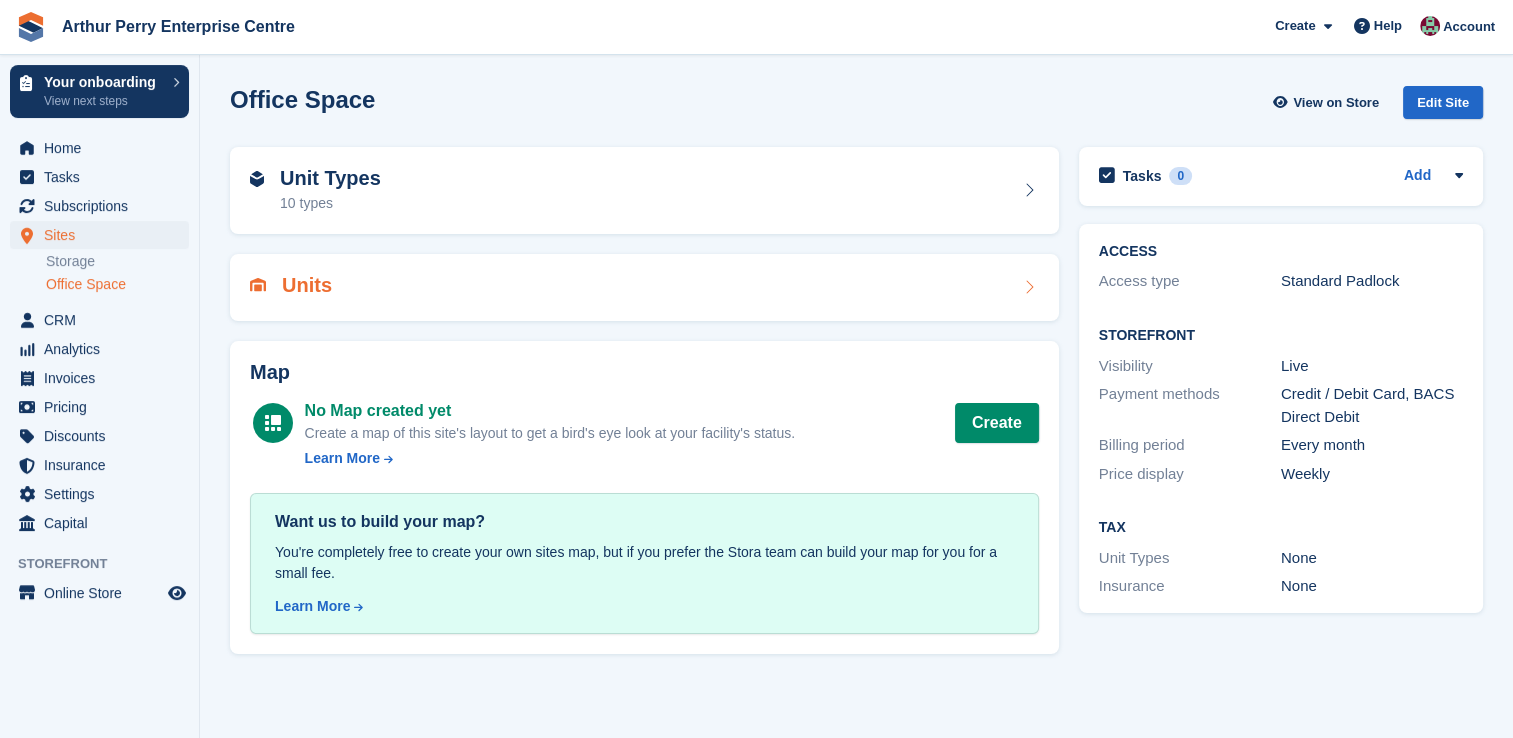 click on "Units" at bounding box center [307, 285] 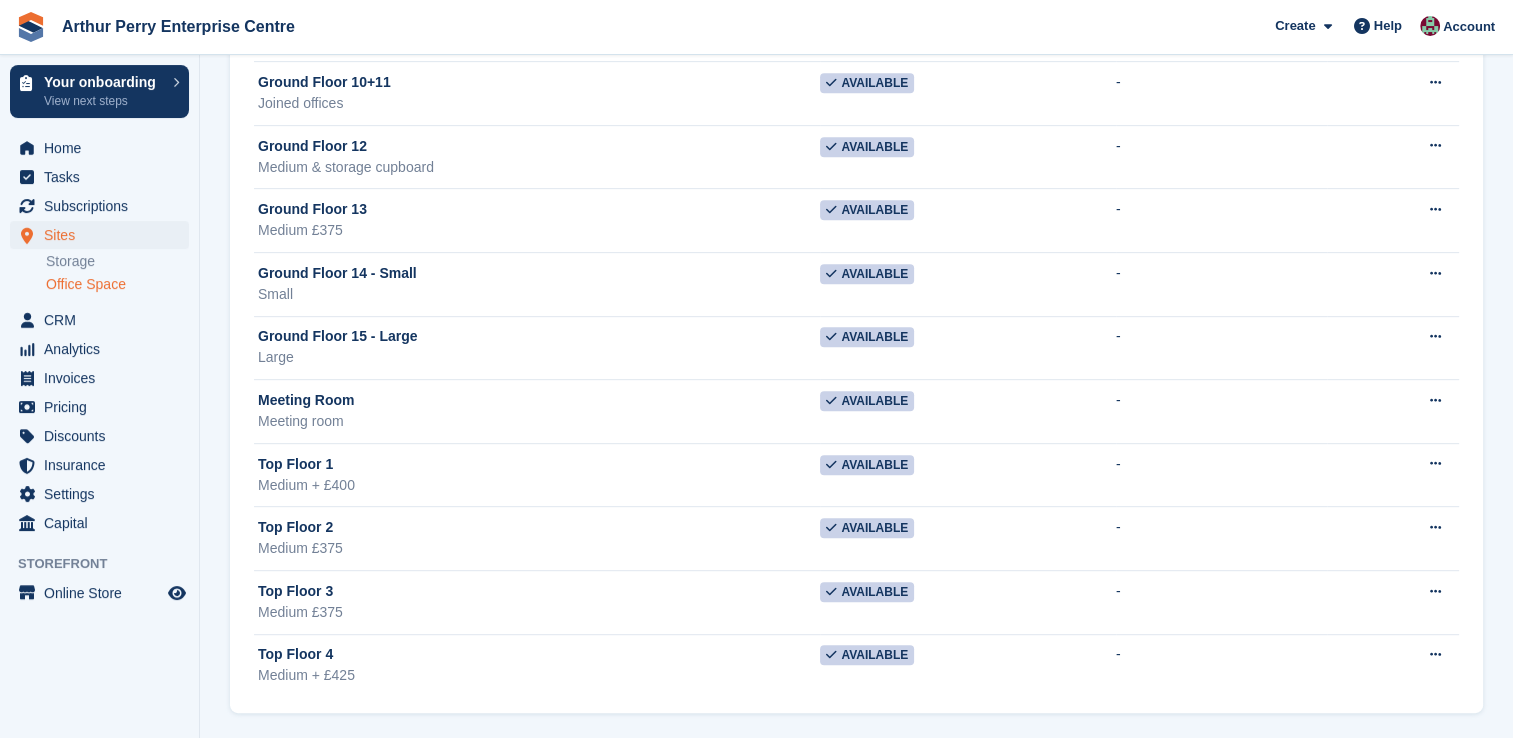 scroll, scrollTop: 790, scrollLeft: 0, axis: vertical 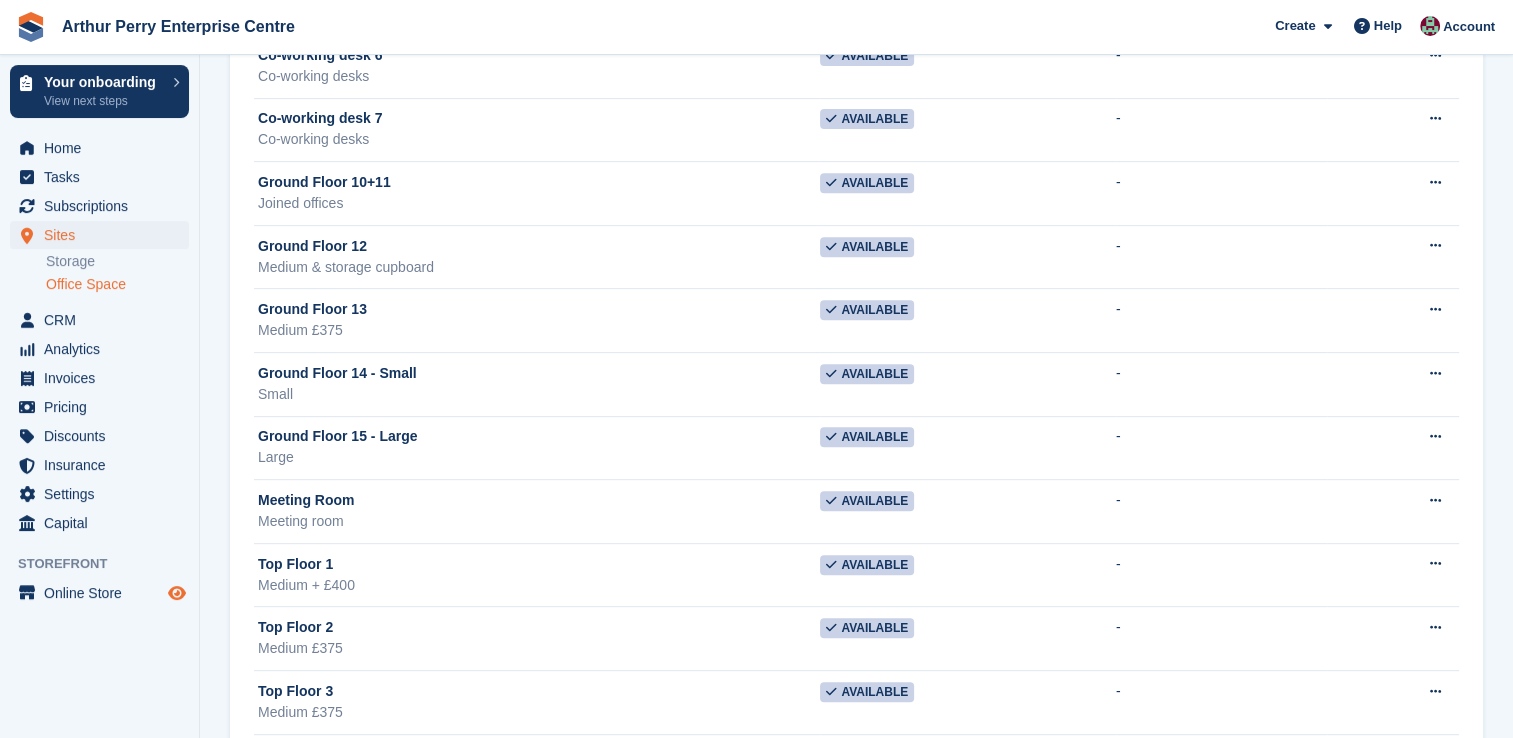 click at bounding box center [177, 593] 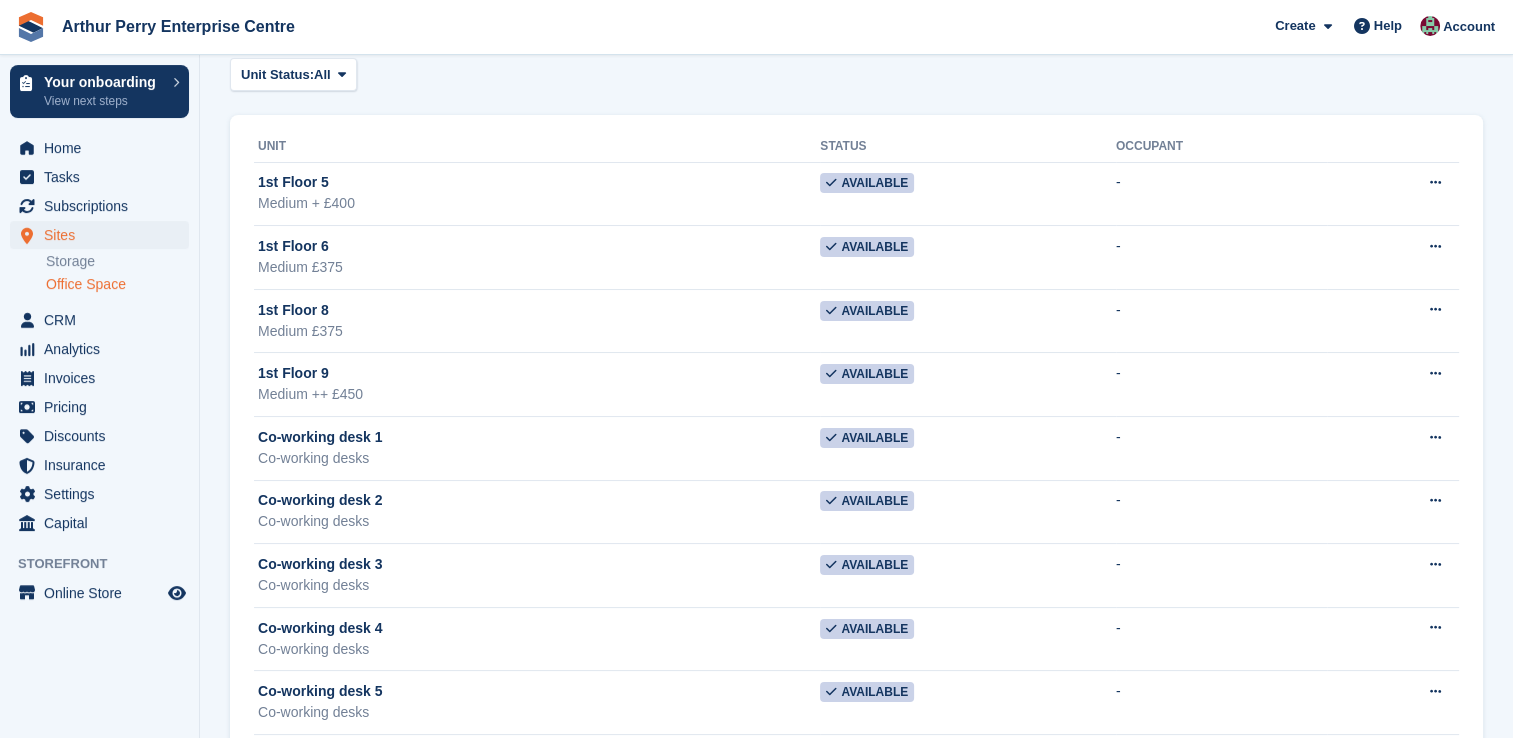scroll, scrollTop: 0, scrollLeft: 0, axis: both 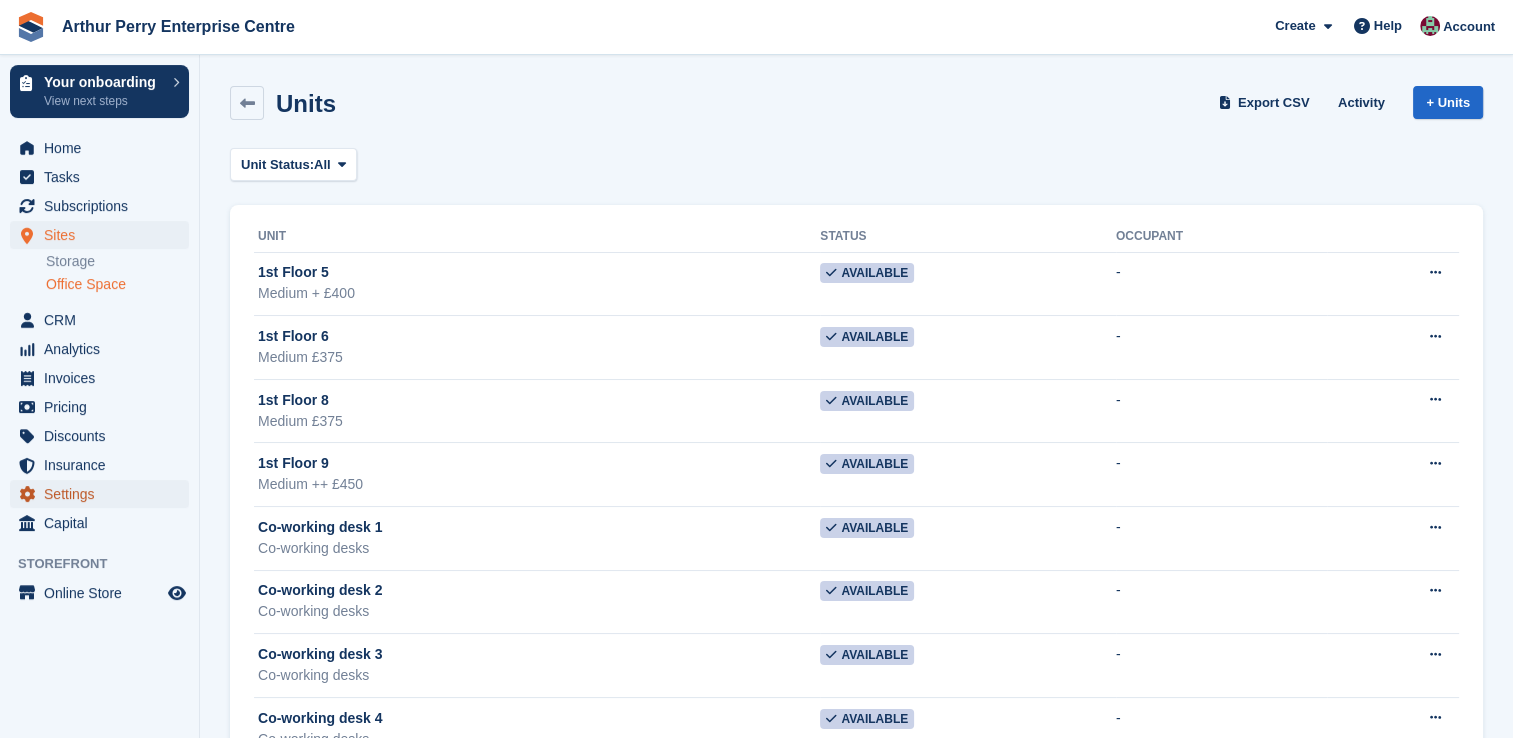 click on "Settings" at bounding box center [104, 494] 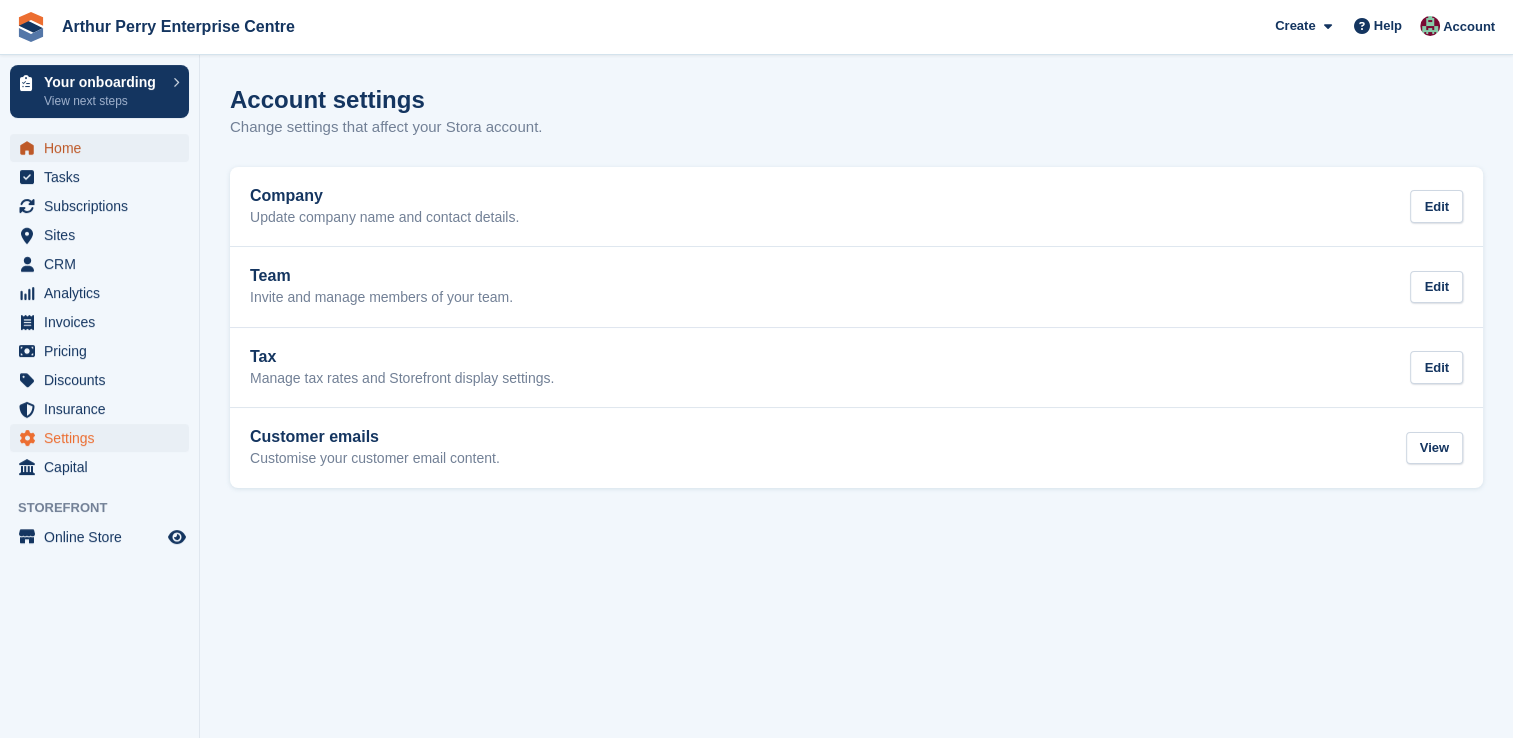click on "Home" at bounding box center (104, 148) 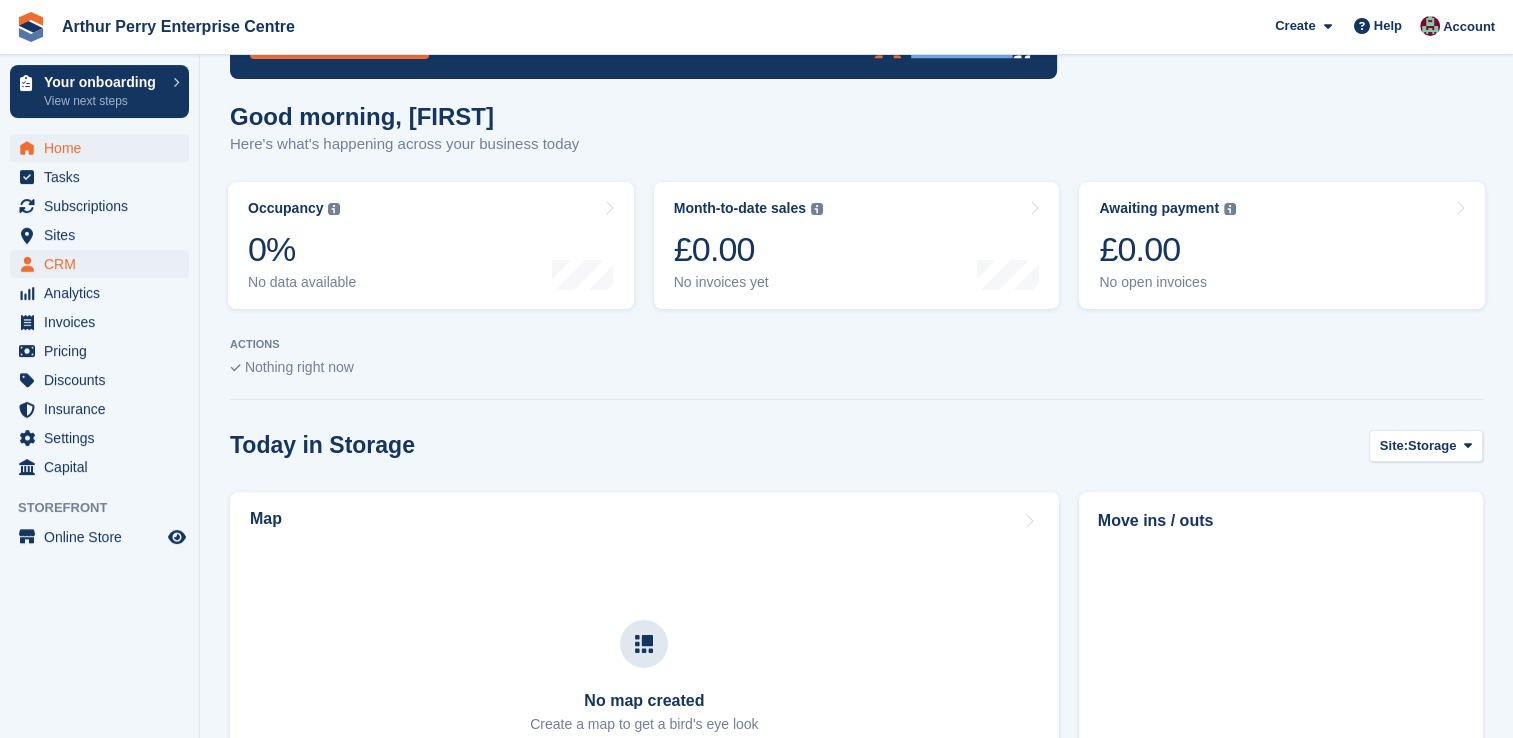 scroll, scrollTop: 197, scrollLeft: 0, axis: vertical 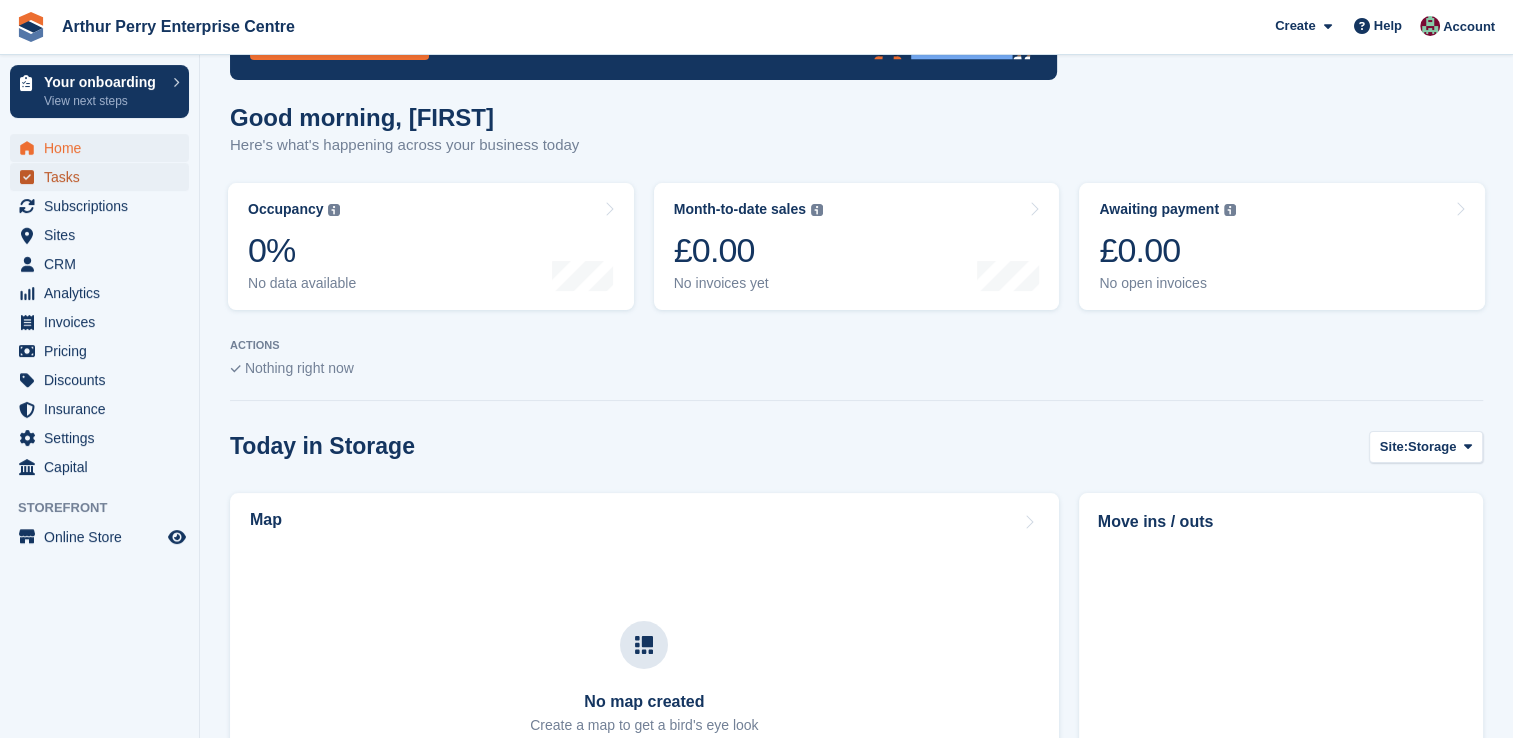 click on "Tasks" at bounding box center [104, 177] 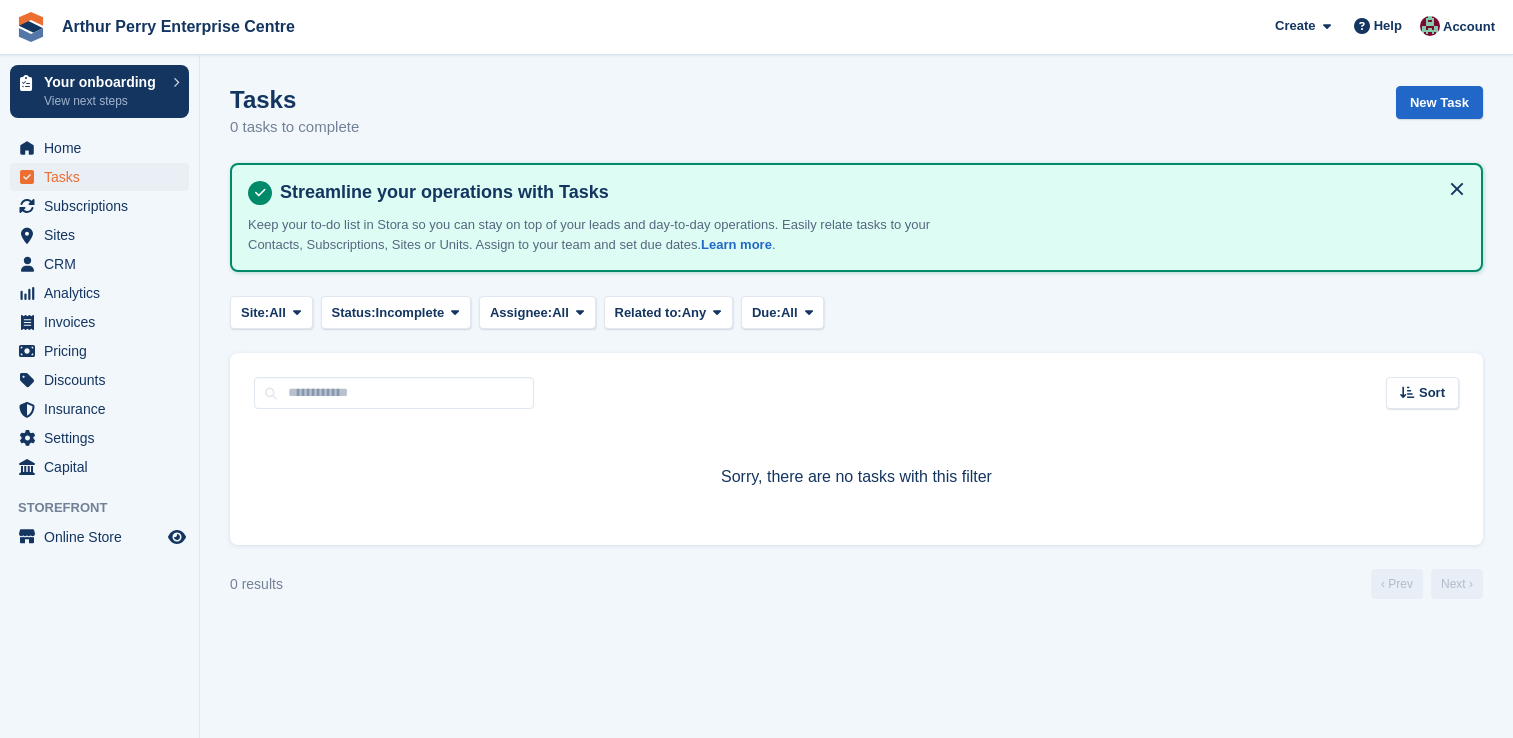 scroll, scrollTop: 0, scrollLeft: 0, axis: both 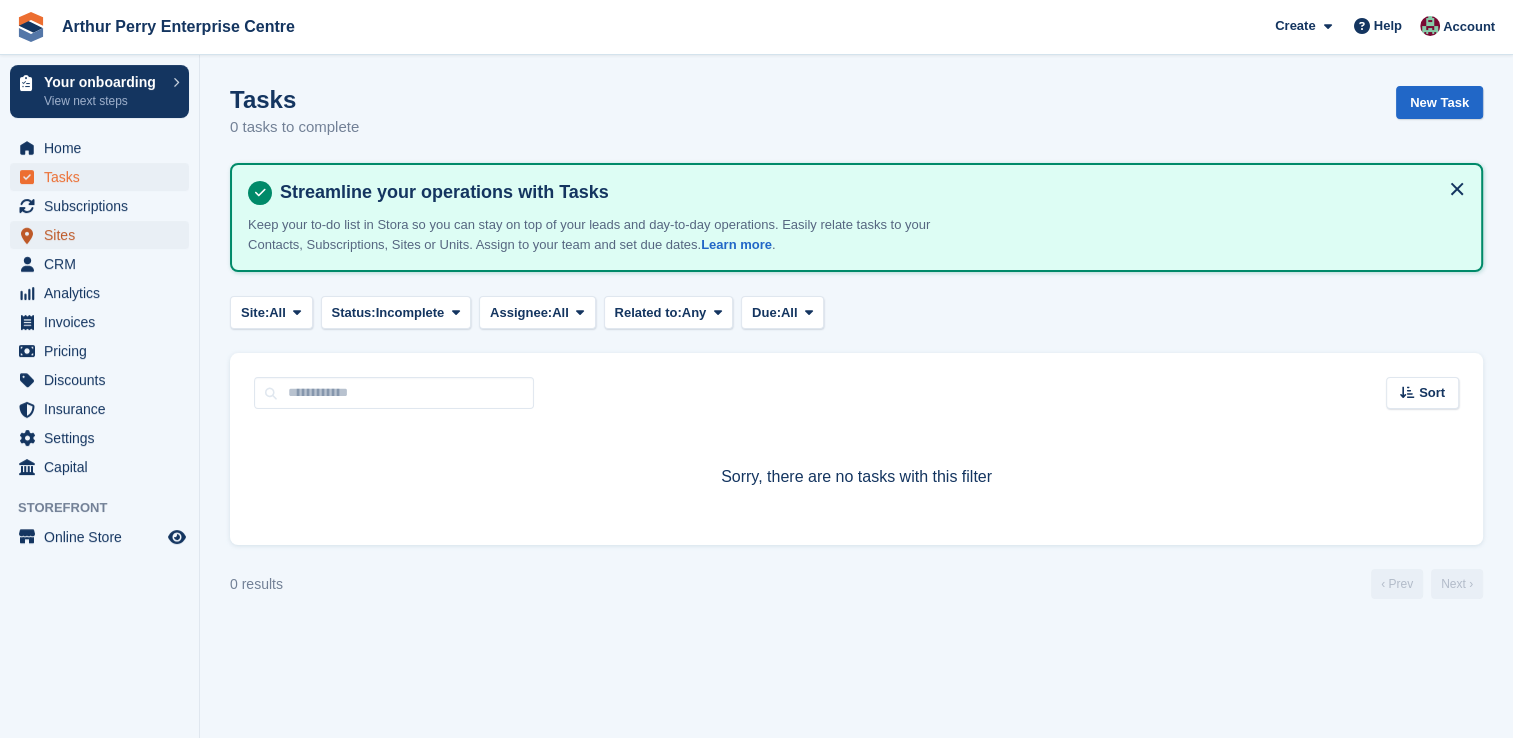 click on "Sites" at bounding box center [104, 235] 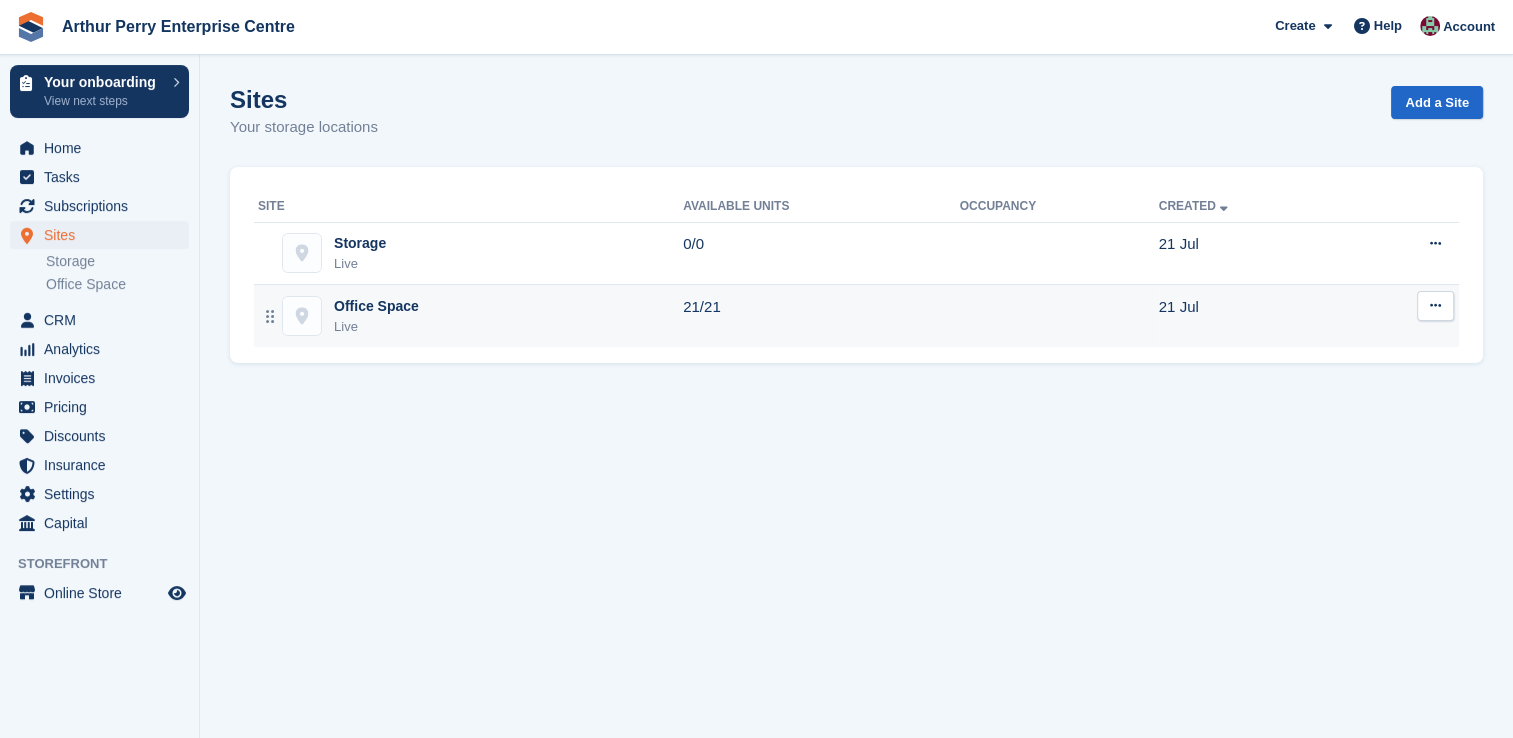 click on "Office Space" at bounding box center (376, 306) 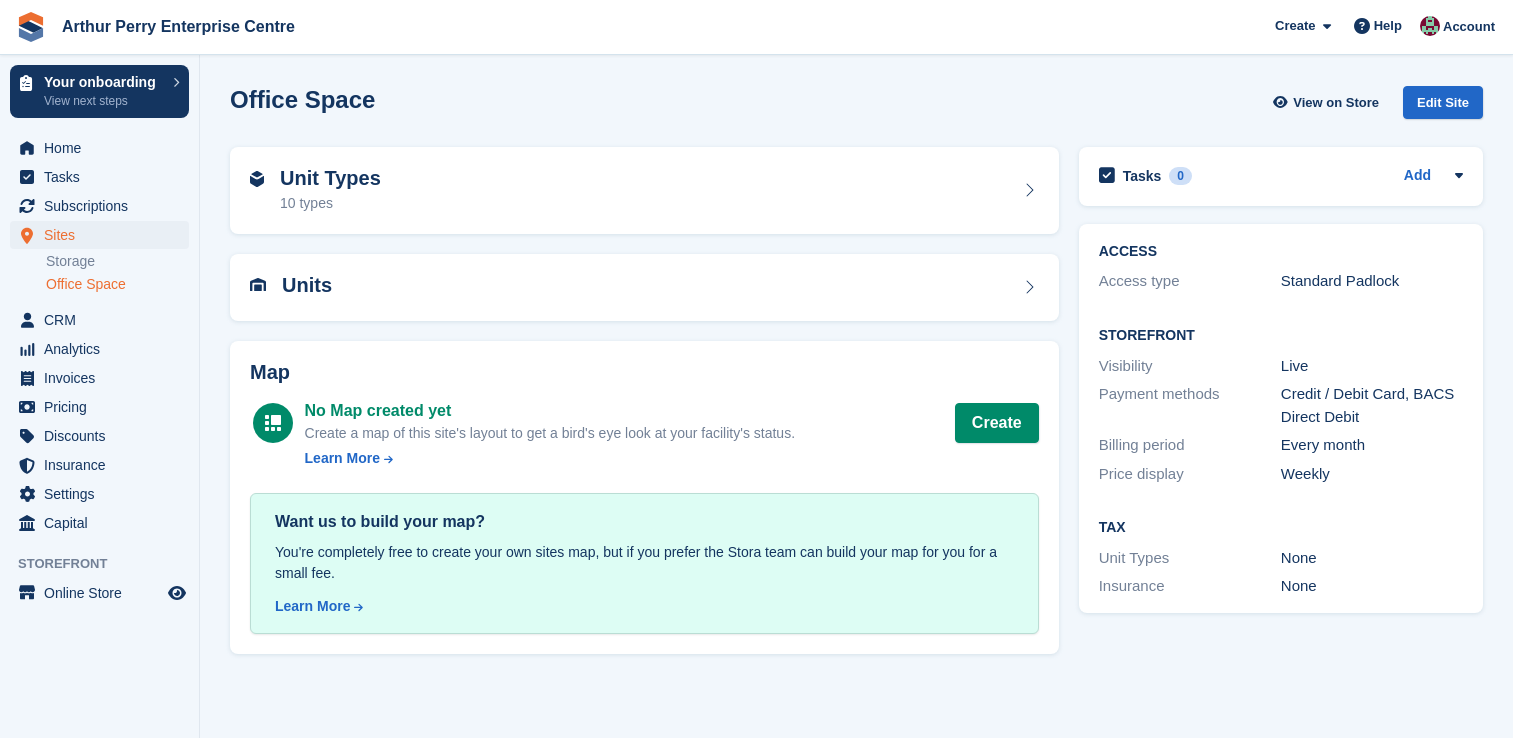 scroll, scrollTop: 0, scrollLeft: 0, axis: both 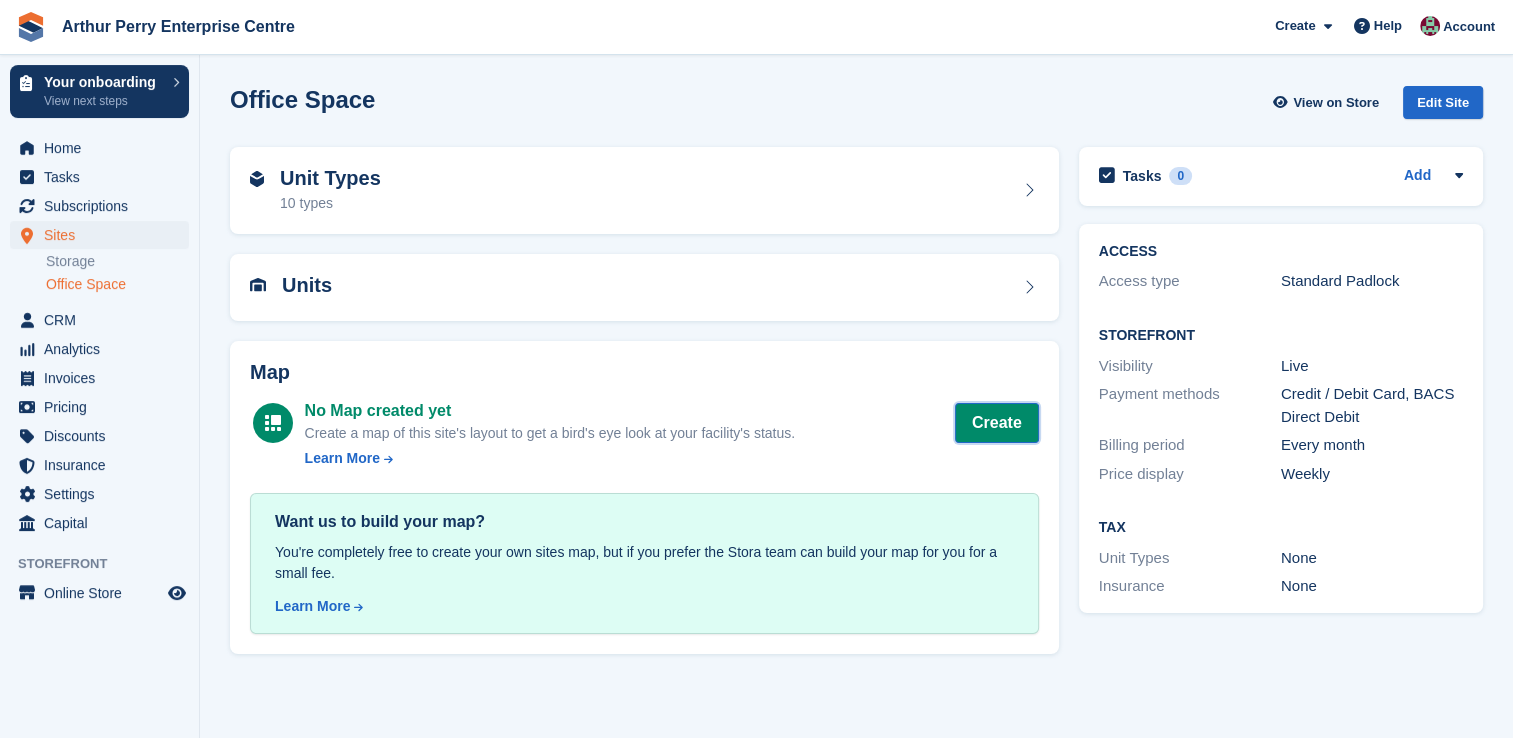 click on "Create" at bounding box center (997, 423) 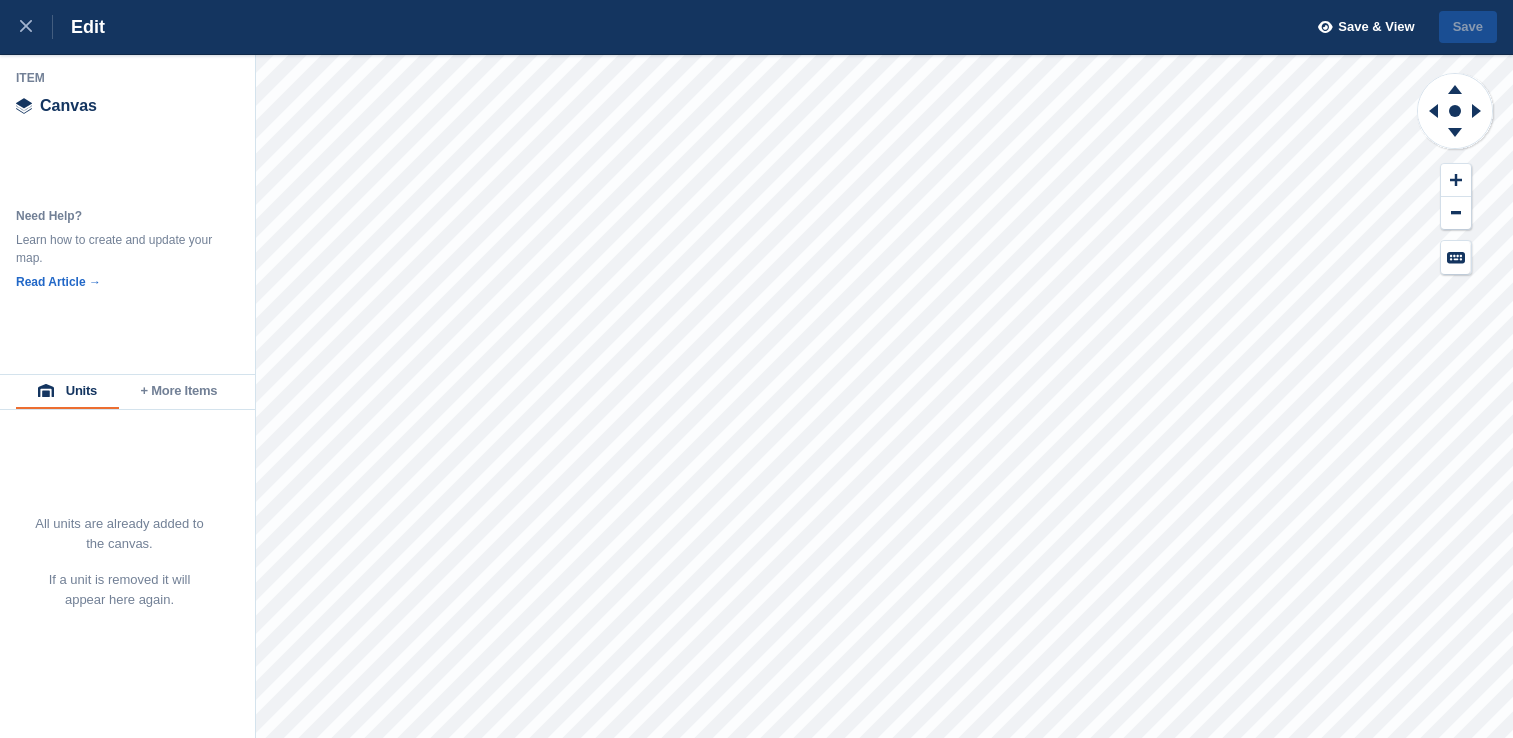 scroll, scrollTop: 0, scrollLeft: 0, axis: both 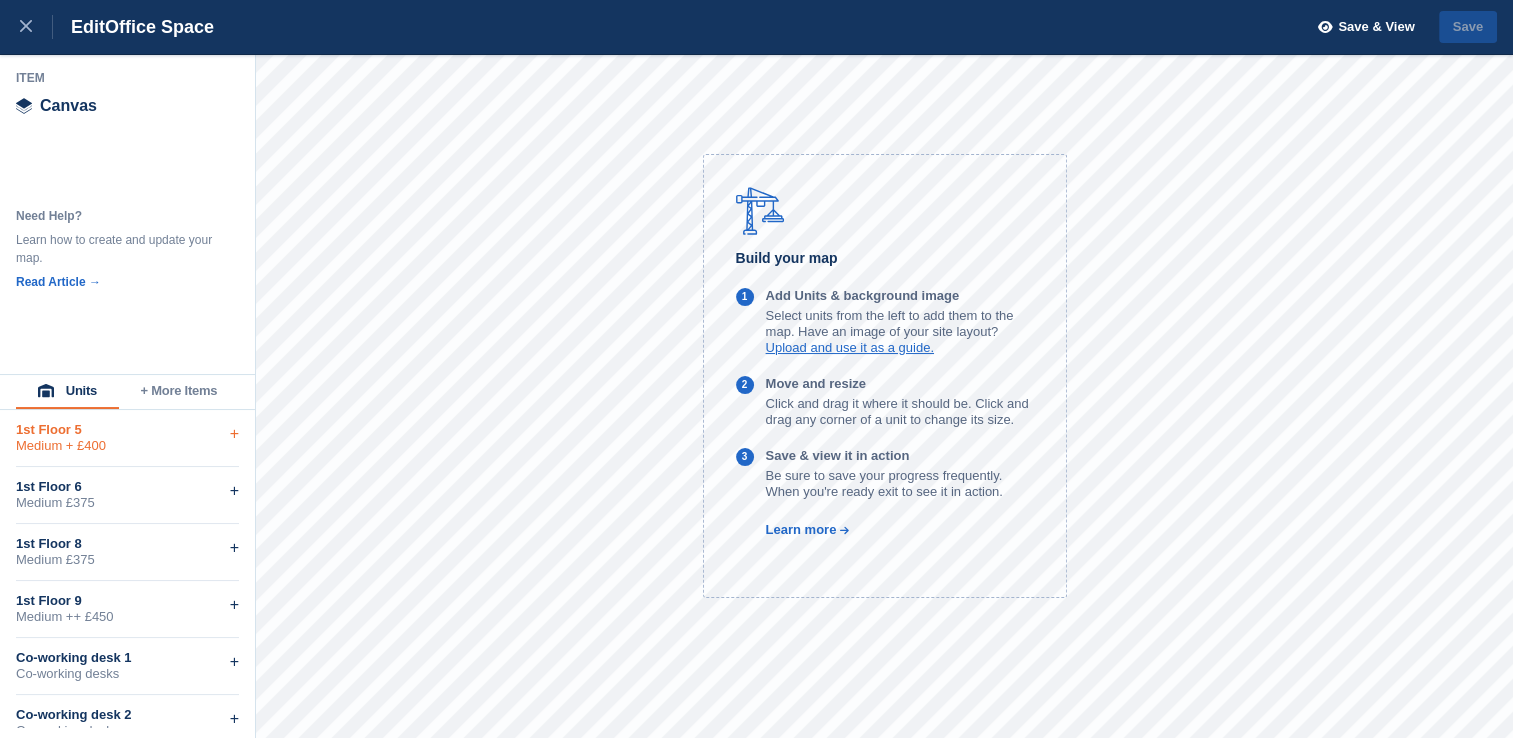 click on "Medium + £400" at bounding box center (127, 446) 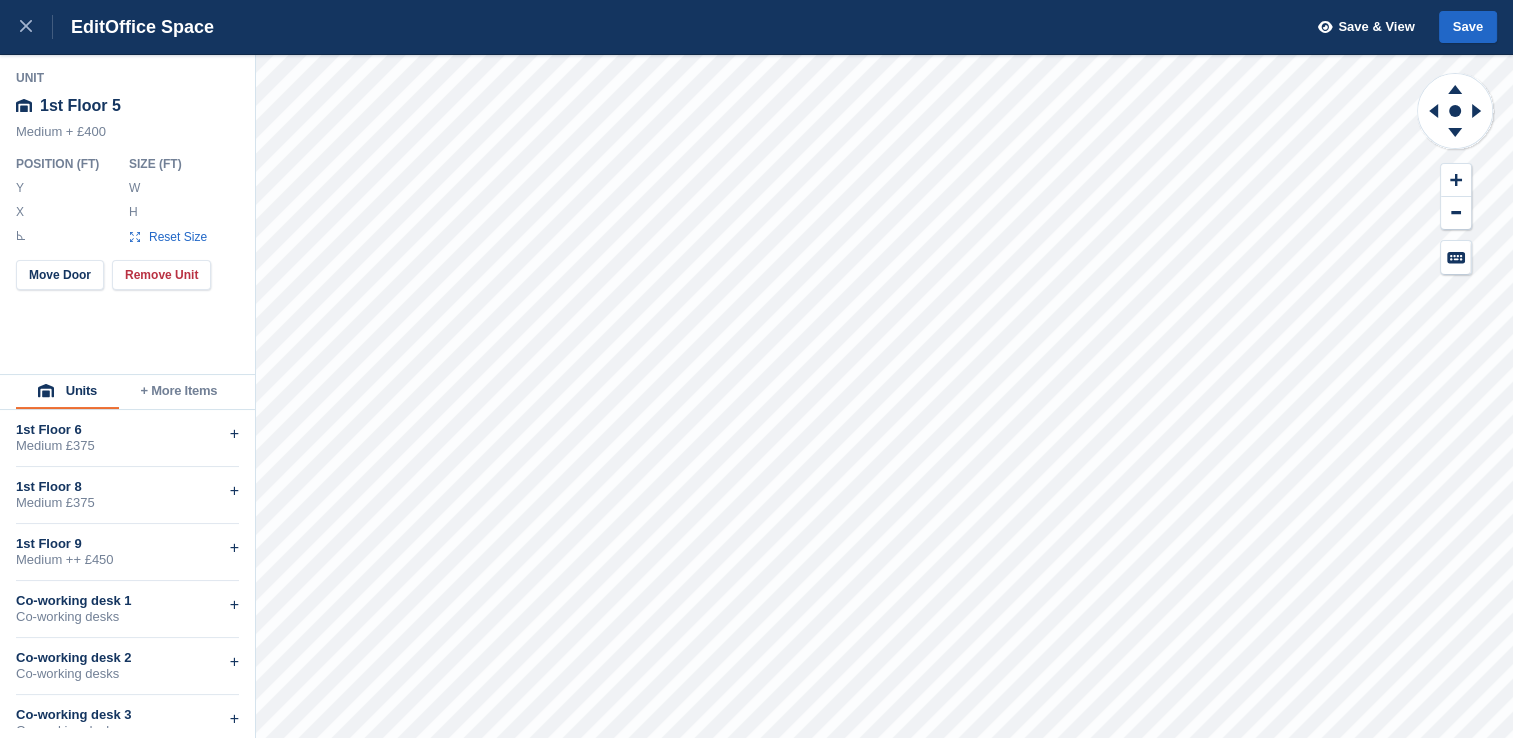 type on "******" 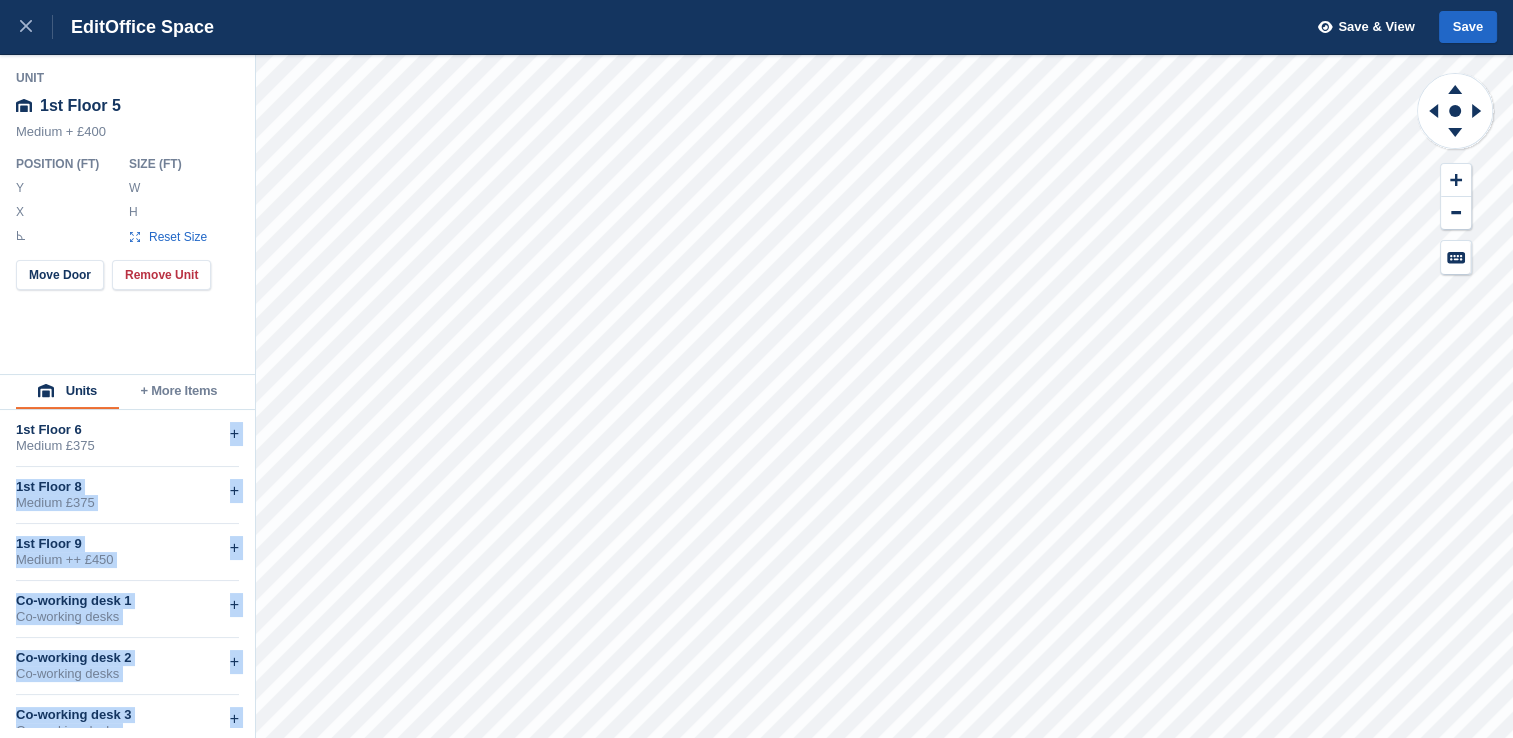 click on "Unit 1st Floor 5 Medium + £400 Position ( FT ) Y **** X ****** * Size ( FT ) W * H * Reset Size Move Door Remove Unit Units + More Items 1st Floor 6 Medium £375 + 1st Floor 8 Medium £375 + 1st Floor 9 Medium ++ £450 + Co-working desk 1 Co-working desks + Co-working desk 2 Co-working desks + Co-working desk 3 Co-working desks + Co-working desk 4 Co-working desks + Co-working desk 5 Co-working desks + Co-working desk 6 Co-working desks + Co-working desk 7 Co-working desks + Ground Floor 10+11 Joined offices  + Ground Floor 12 Medium & storage cupboard + Ground Floor 13 Medium £375 + Ground Floor 14 - Small Small + Ground Floor 15 - Large Large + Meeting Room Meeting room + Top Floor 1 Medium + £400 + Top Floor 2 Medium £375 + Top Floor 3 Medium £375 + Top Floor 4 Medium + £425 +" at bounding box center [756, 396] 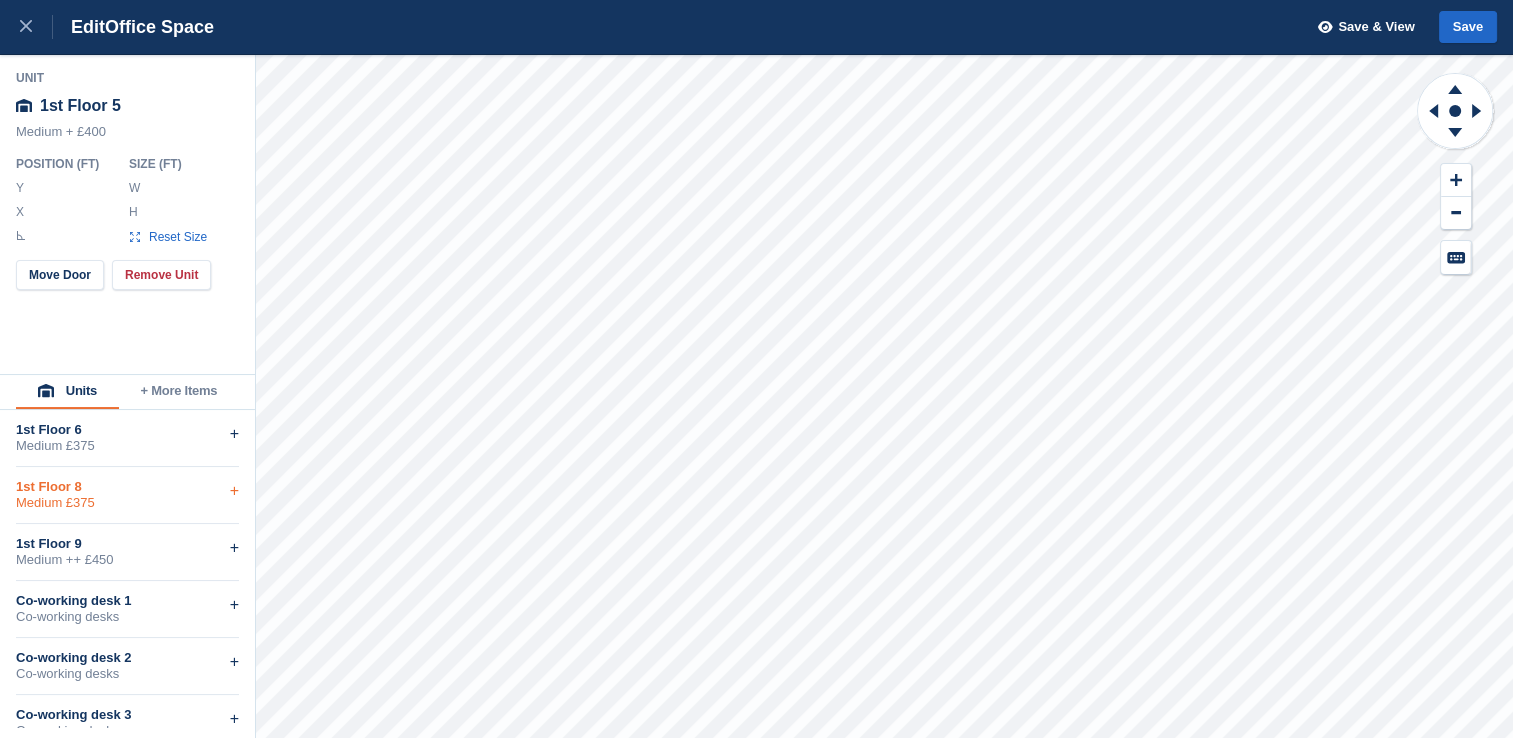 click on "1st Floor 6" at bounding box center [127, 430] 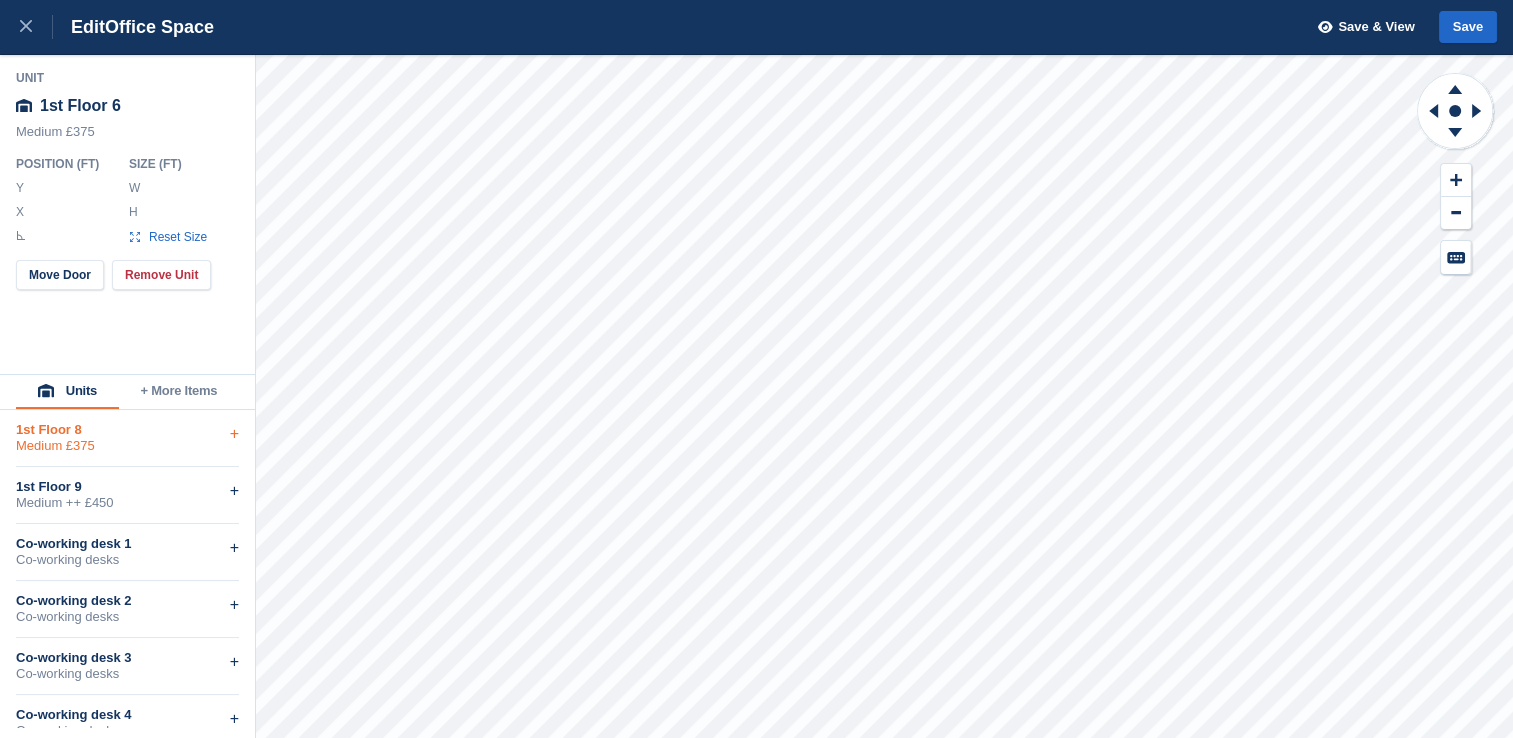 click on "Medium £375" at bounding box center (127, 446) 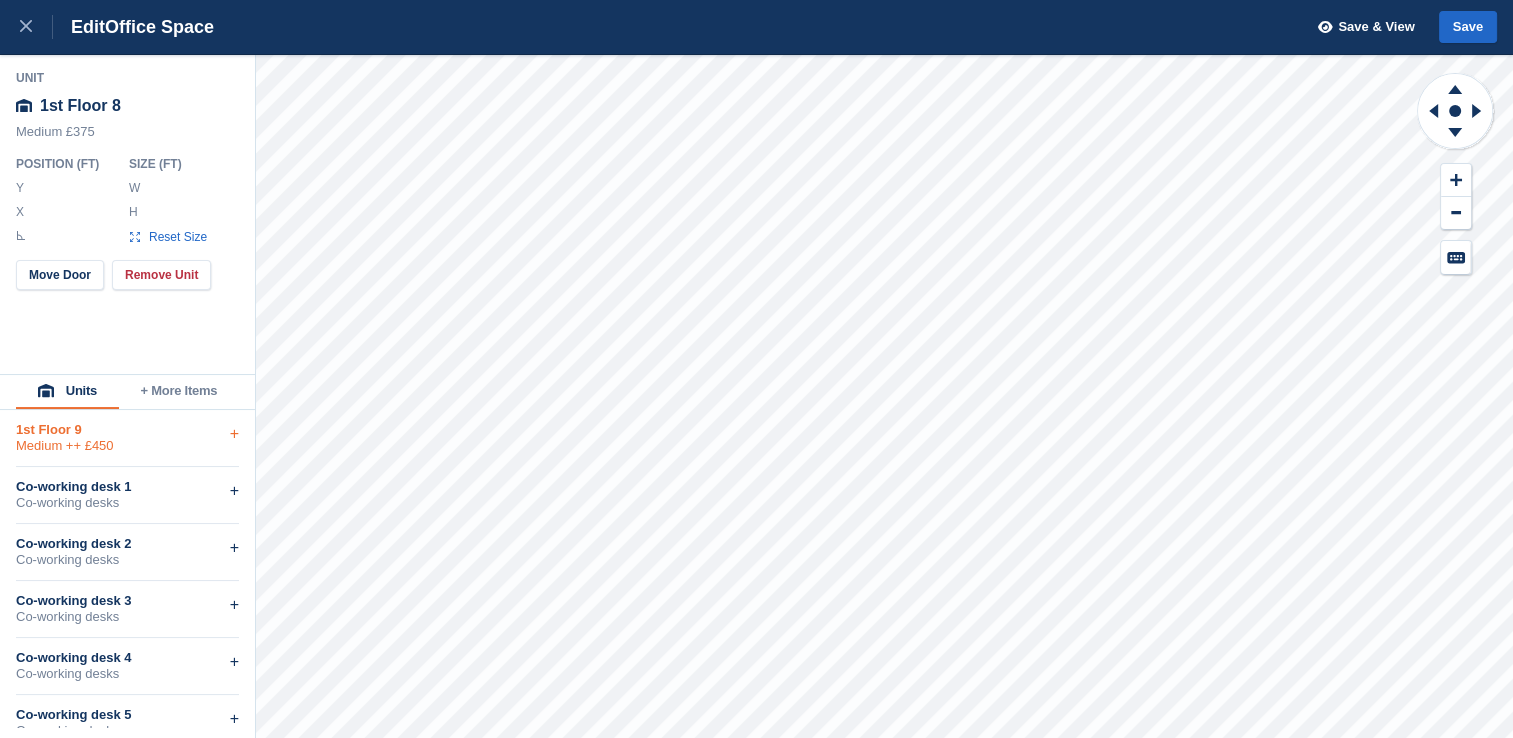 click on "Medium ++ £450" at bounding box center (127, 446) 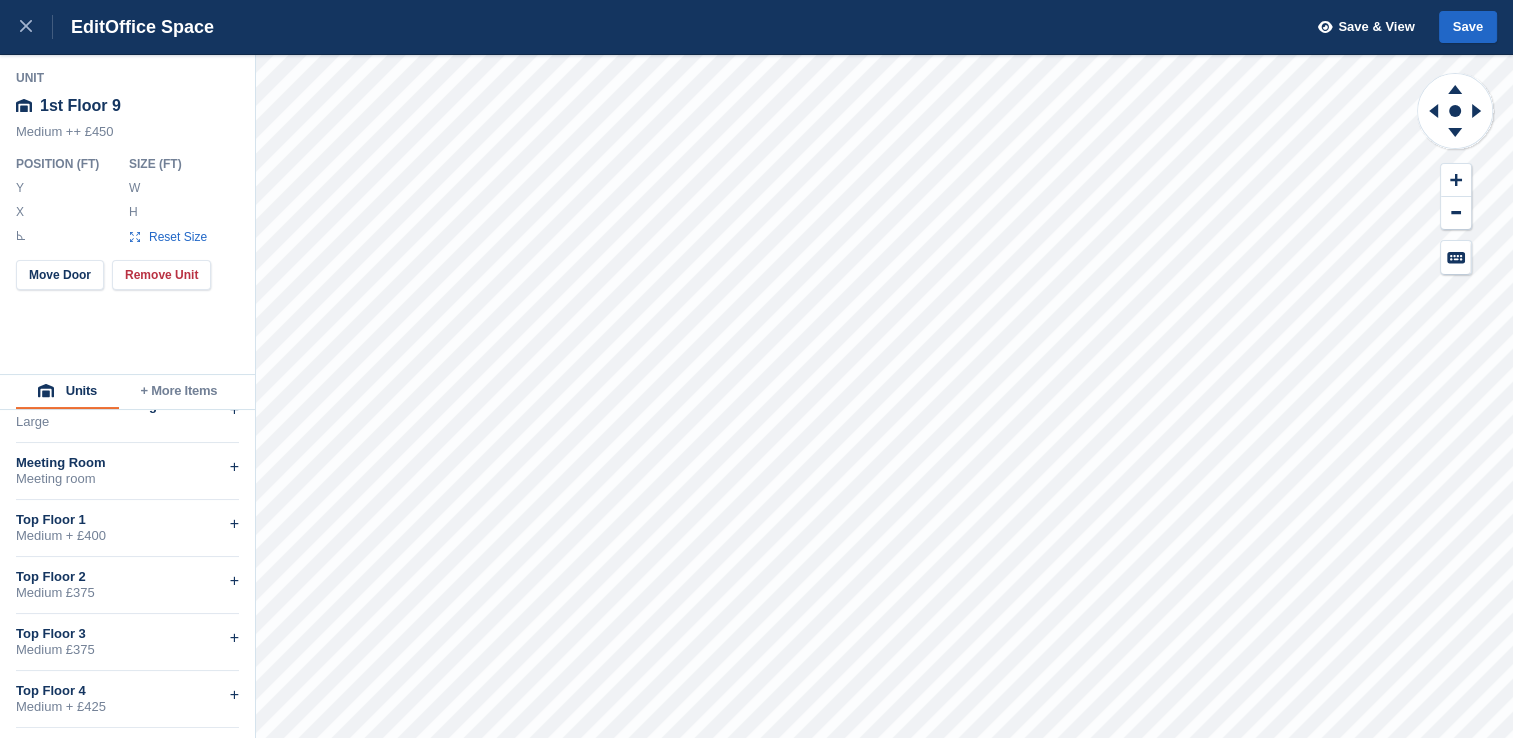 scroll, scrollTop: 661, scrollLeft: 0, axis: vertical 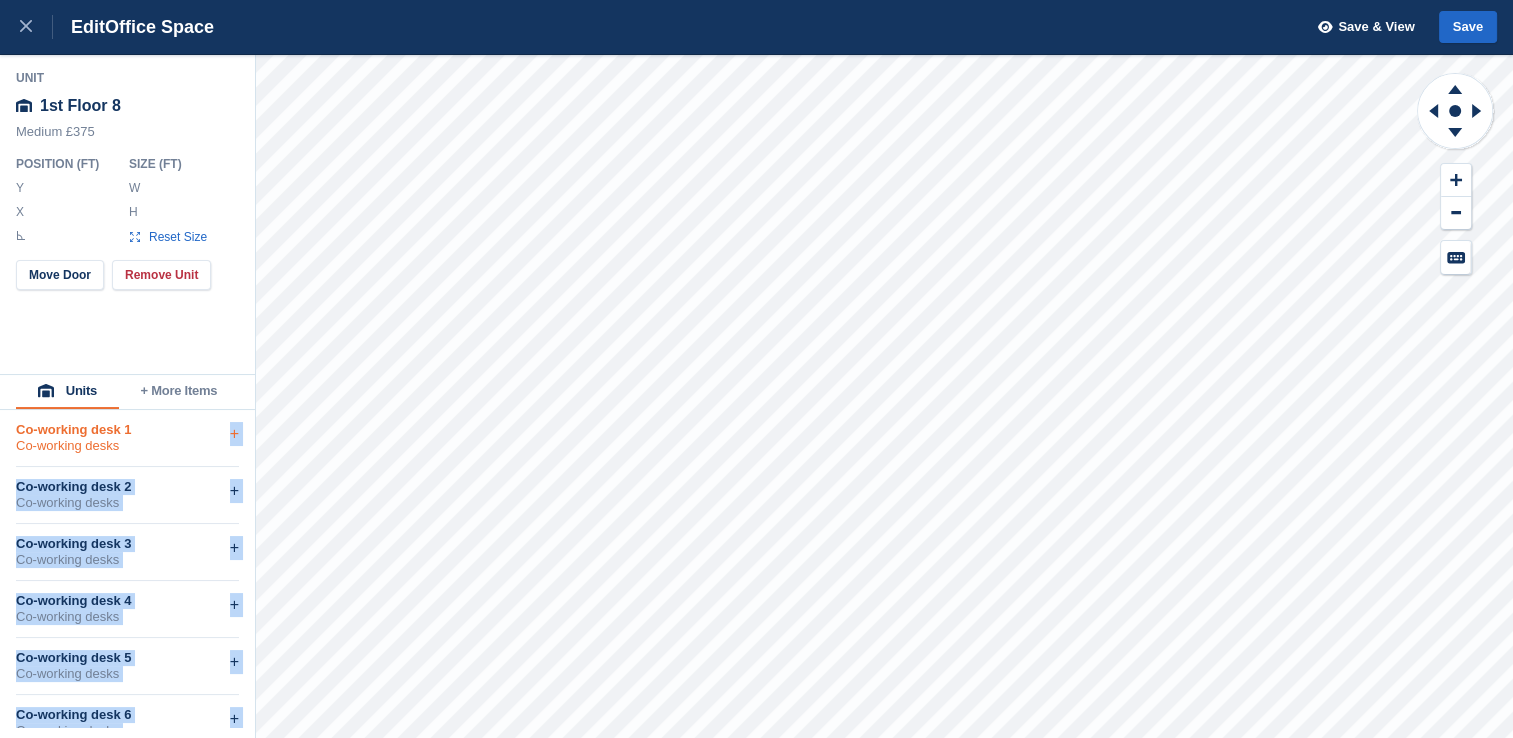 click on "Unit 1st Floor 8 Medium £375 Position ( FT ) Y *** X ****** * Size ( FT ) W * H * Reset Size Move Door Remove Unit Units + More Items Co-working desk 1 Co-working desks + Co-working desk 2 Co-working desks + Co-working desk 3 Co-working desks + Co-working desk 4 Co-working desks + Co-working desk 5 Co-working desks + Co-working desk 6 Co-working desks + Co-working desk 7 Co-working desks + Ground Floor 10+11 Joined offices  + Ground Floor 12 Medium & storage cupboard + Ground Floor 13 Medium £375 + Ground Floor 14 - Small Small + Ground Floor 15 - Large Large + Meeting Room Meeting room + Top Floor 1 Medium + £400 + Top Floor 2 Medium £375 + Top Floor 3 Medium £375 + Top Floor 4 Medium + £425 +" at bounding box center [756, 396] 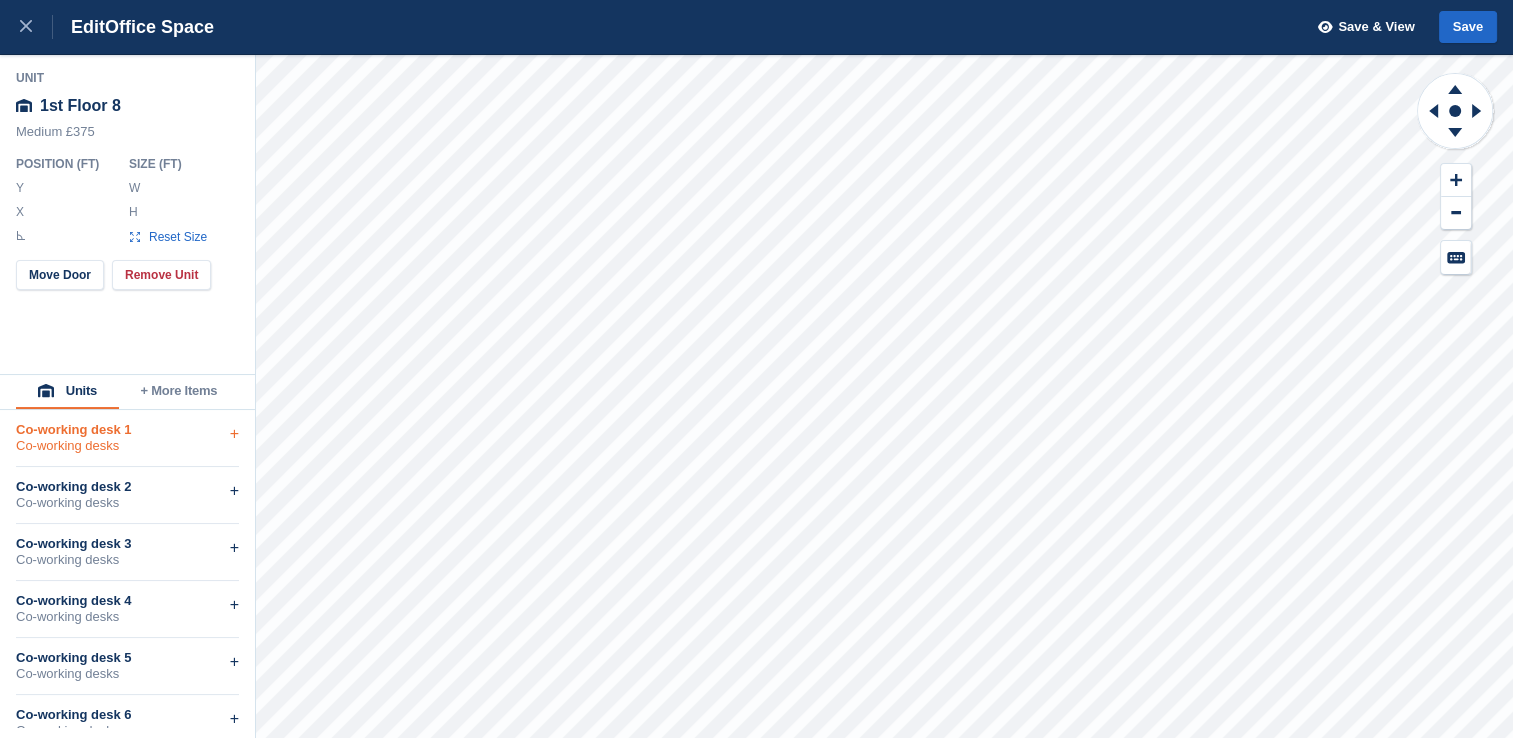 click on "Co-working desk 1" at bounding box center (127, 430) 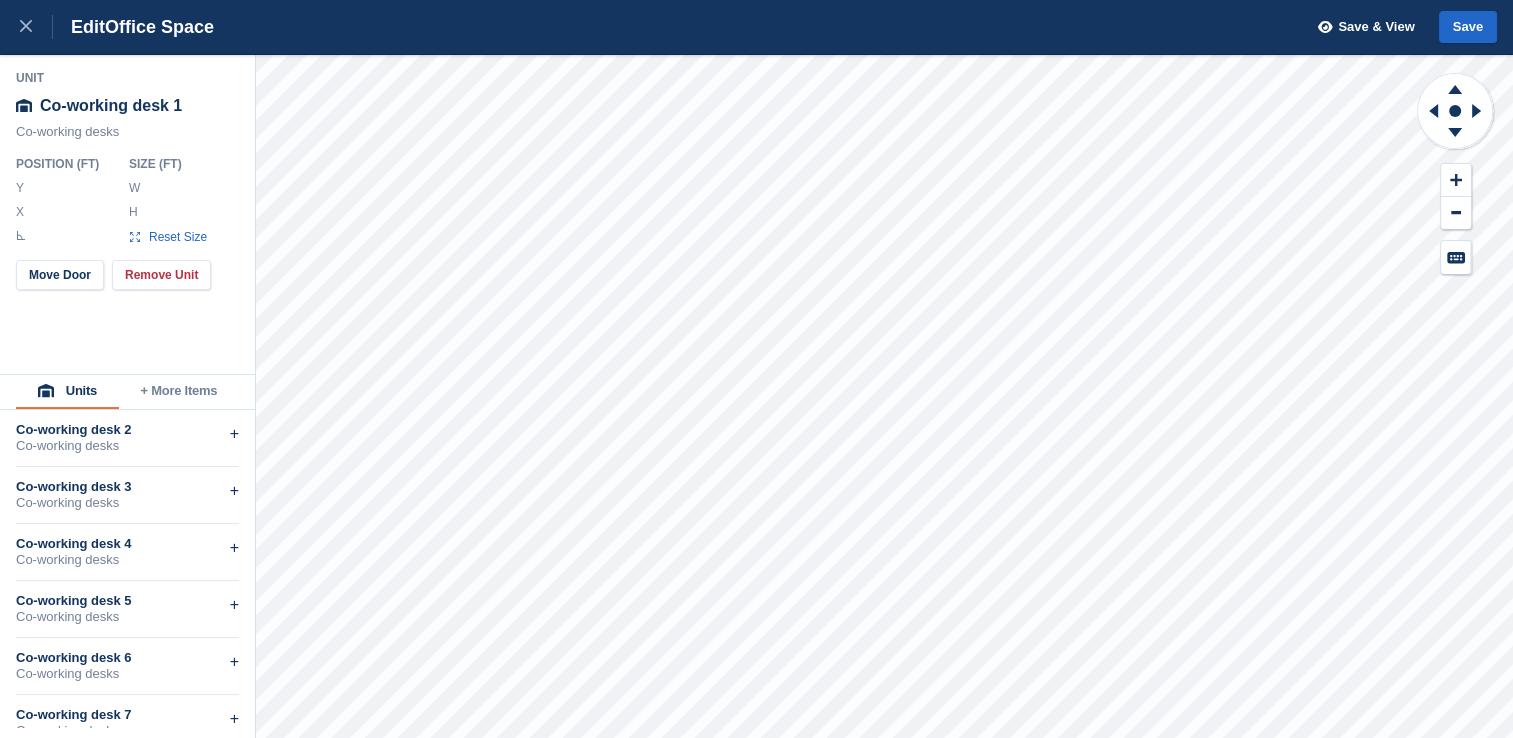 drag, startPoint x: 169, startPoint y: 446, endPoint x: 224, endPoint y: 438, distance: 55.578773 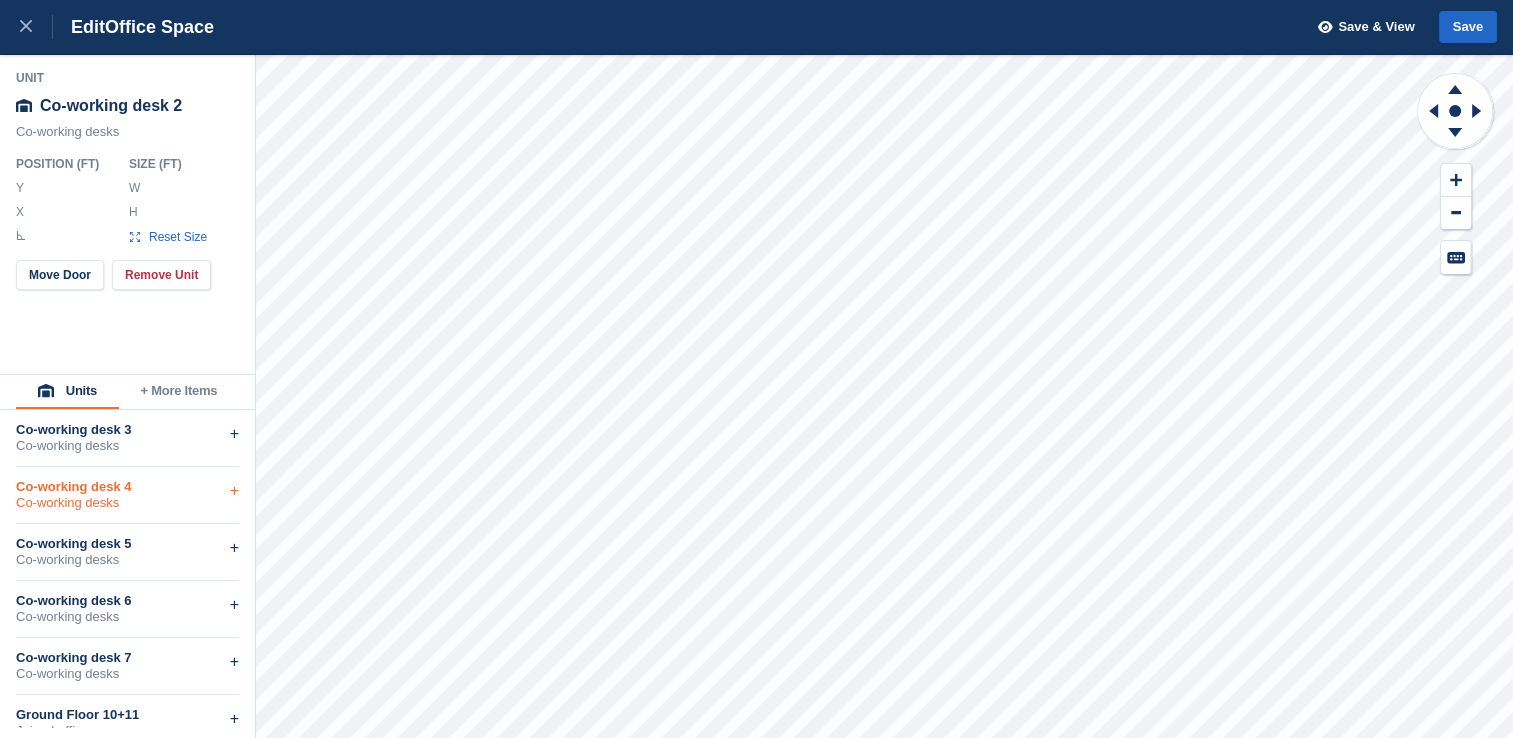 drag, startPoint x: 156, startPoint y: 446, endPoint x: 204, endPoint y: 457, distance: 49.24429 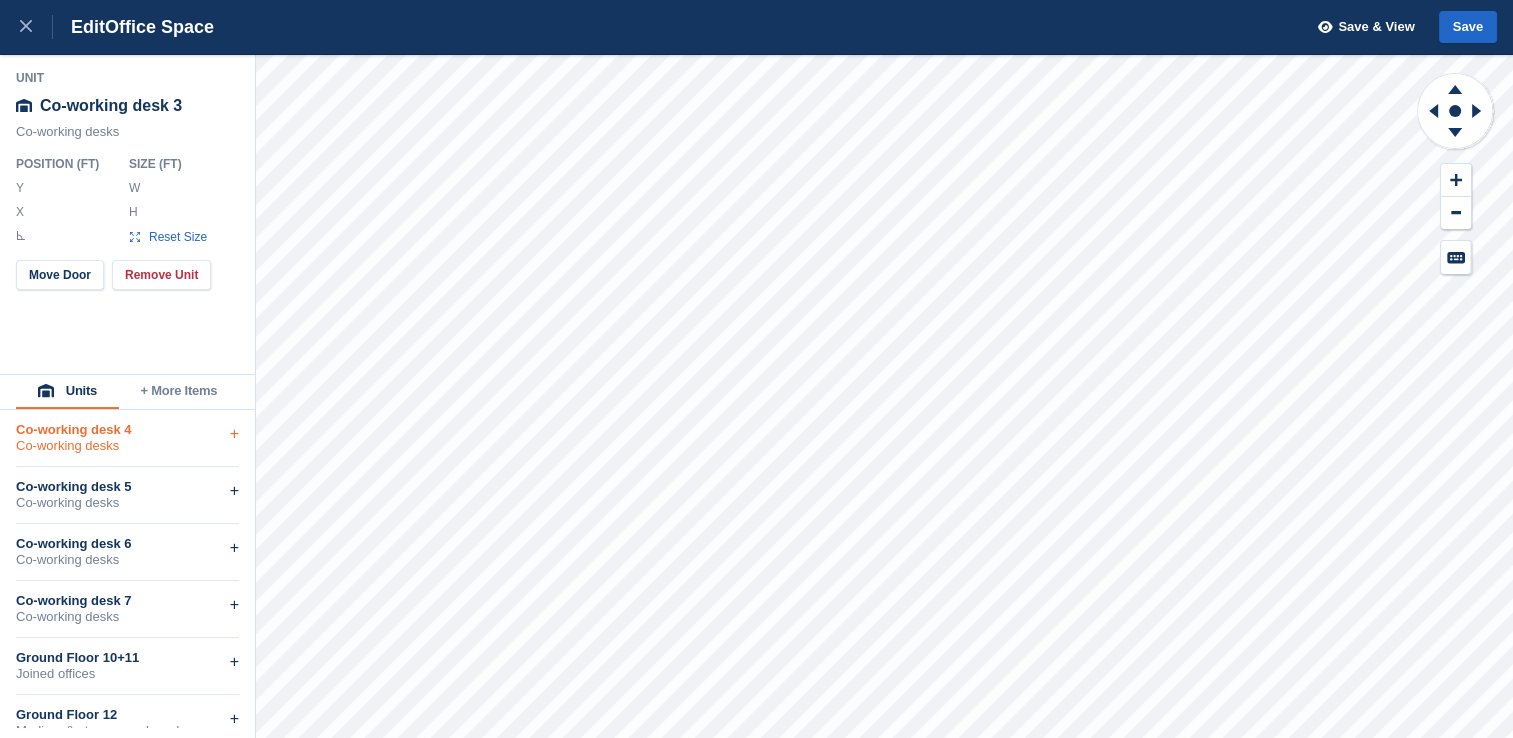 drag, startPoint x: 163, startPoint y: 442, endPoint x: 207, endPoint y: 443, distance: 44.011364 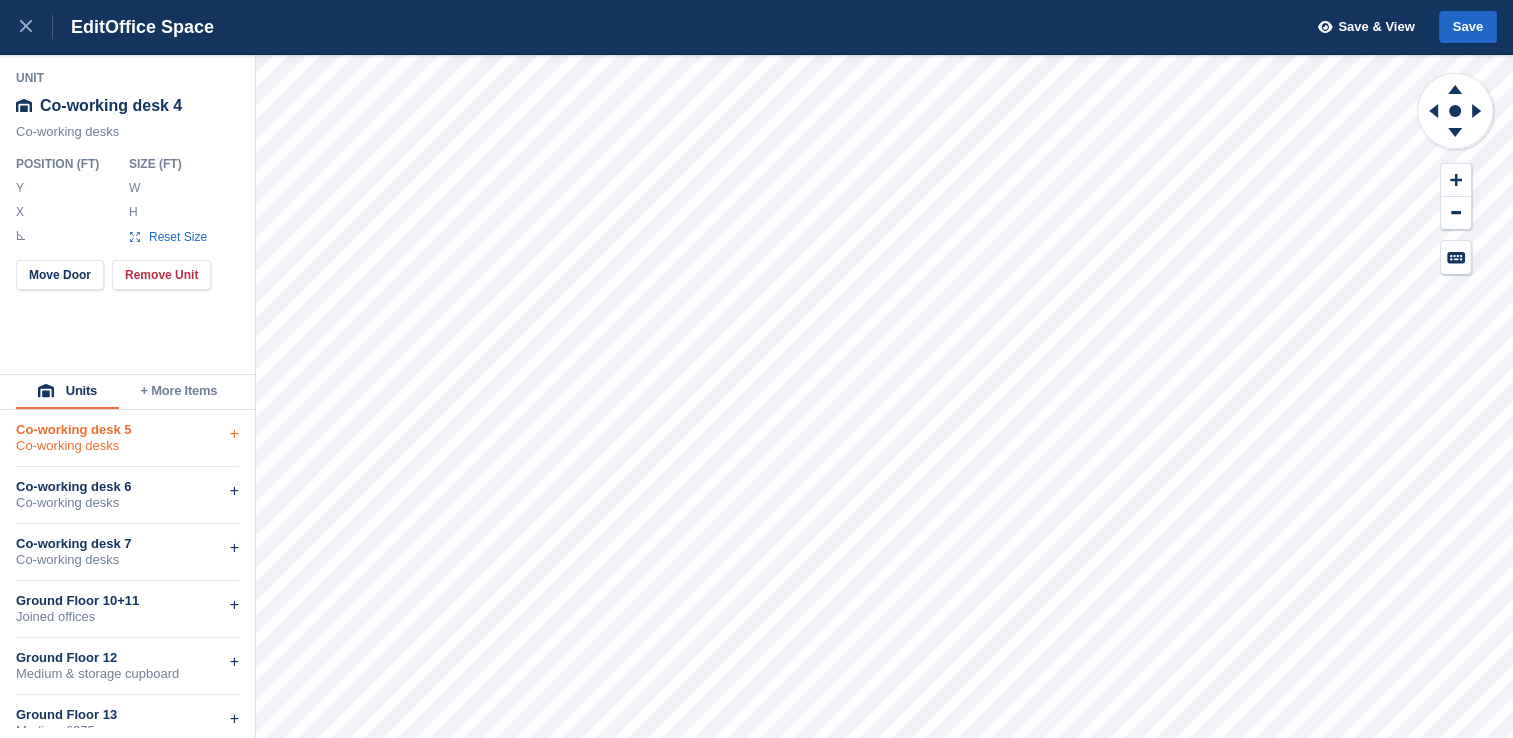 click on "Co-working desk 5" at bounding box center [127, 430] 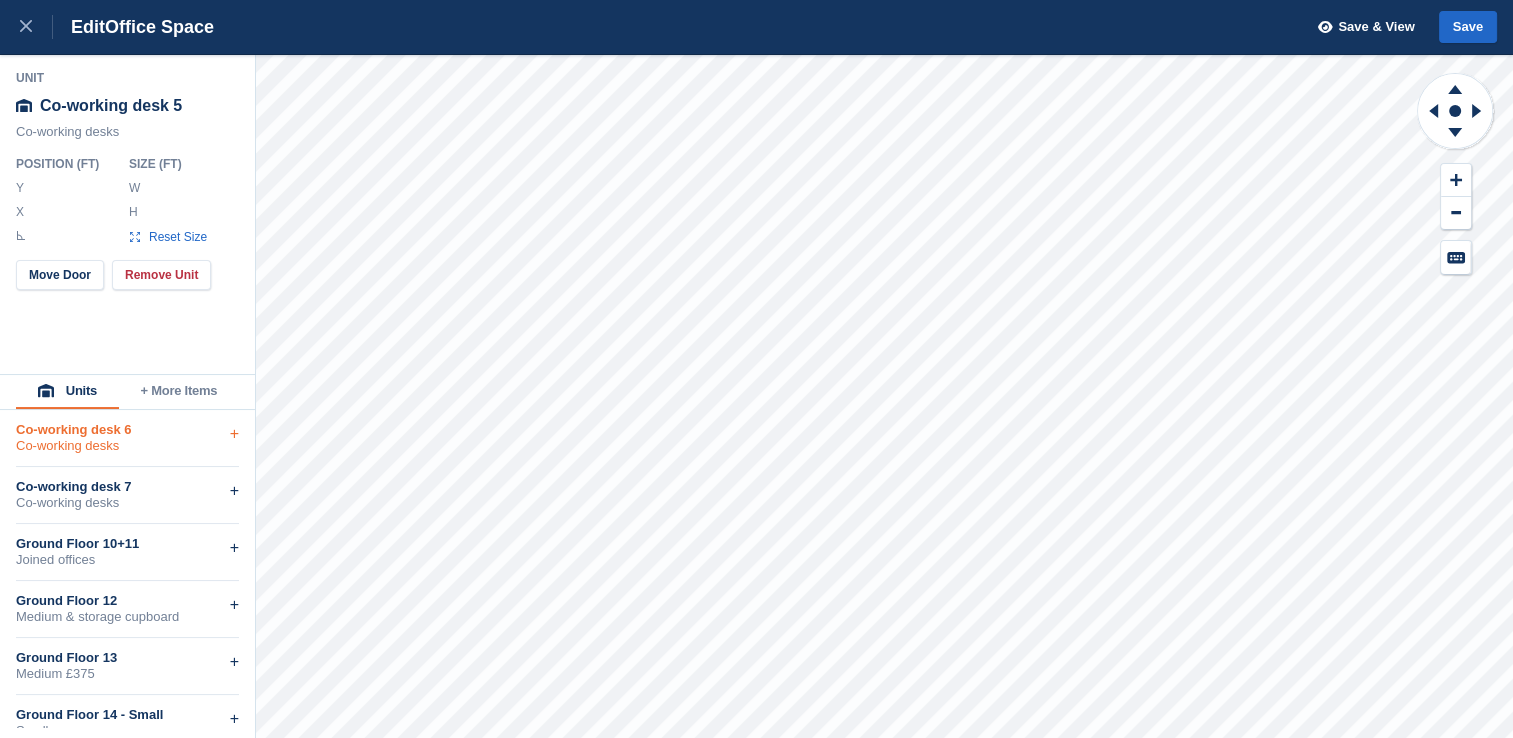 click on "Co-working desk 6" at bounding box center (127, 430) 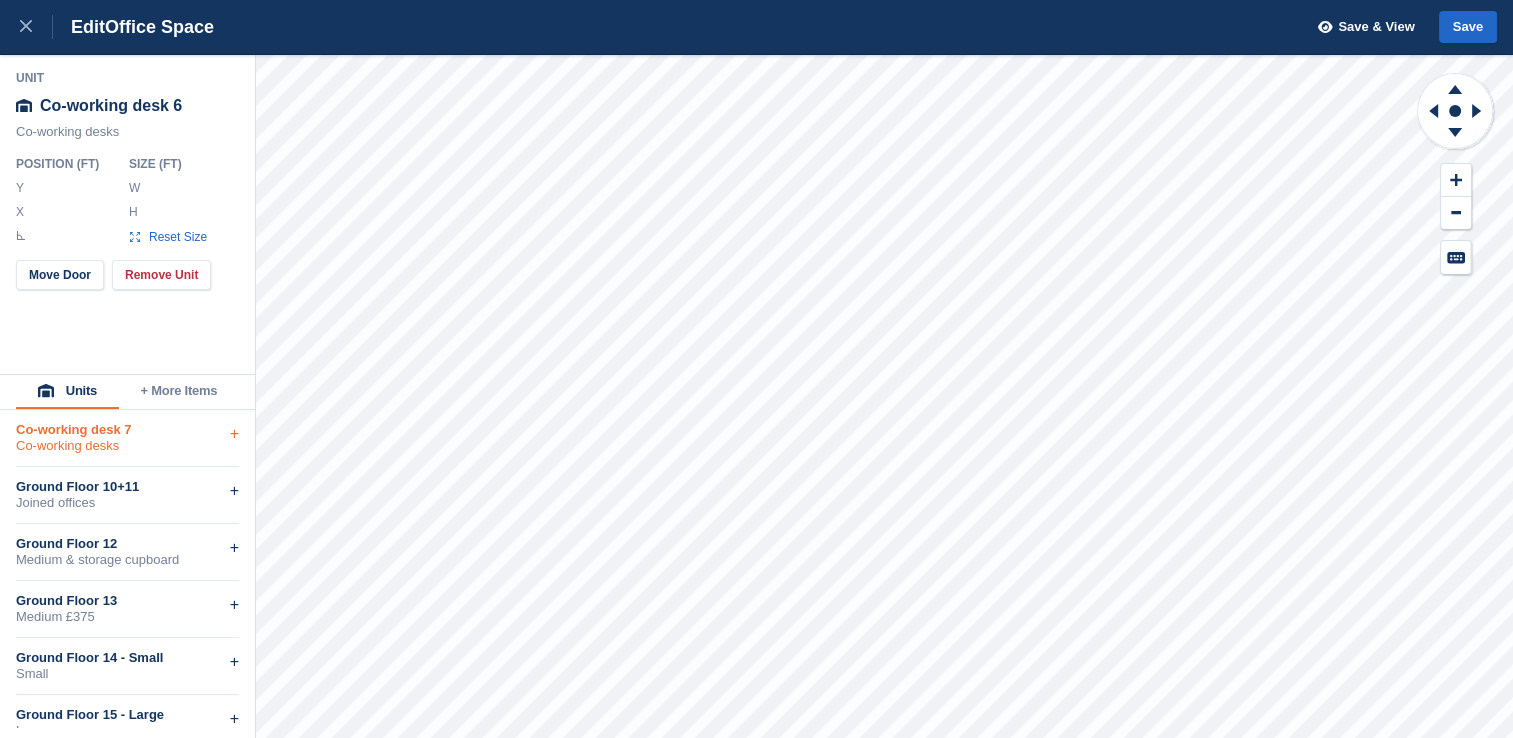 click on "Co-working desk 7" at bounding box center [127, 430] 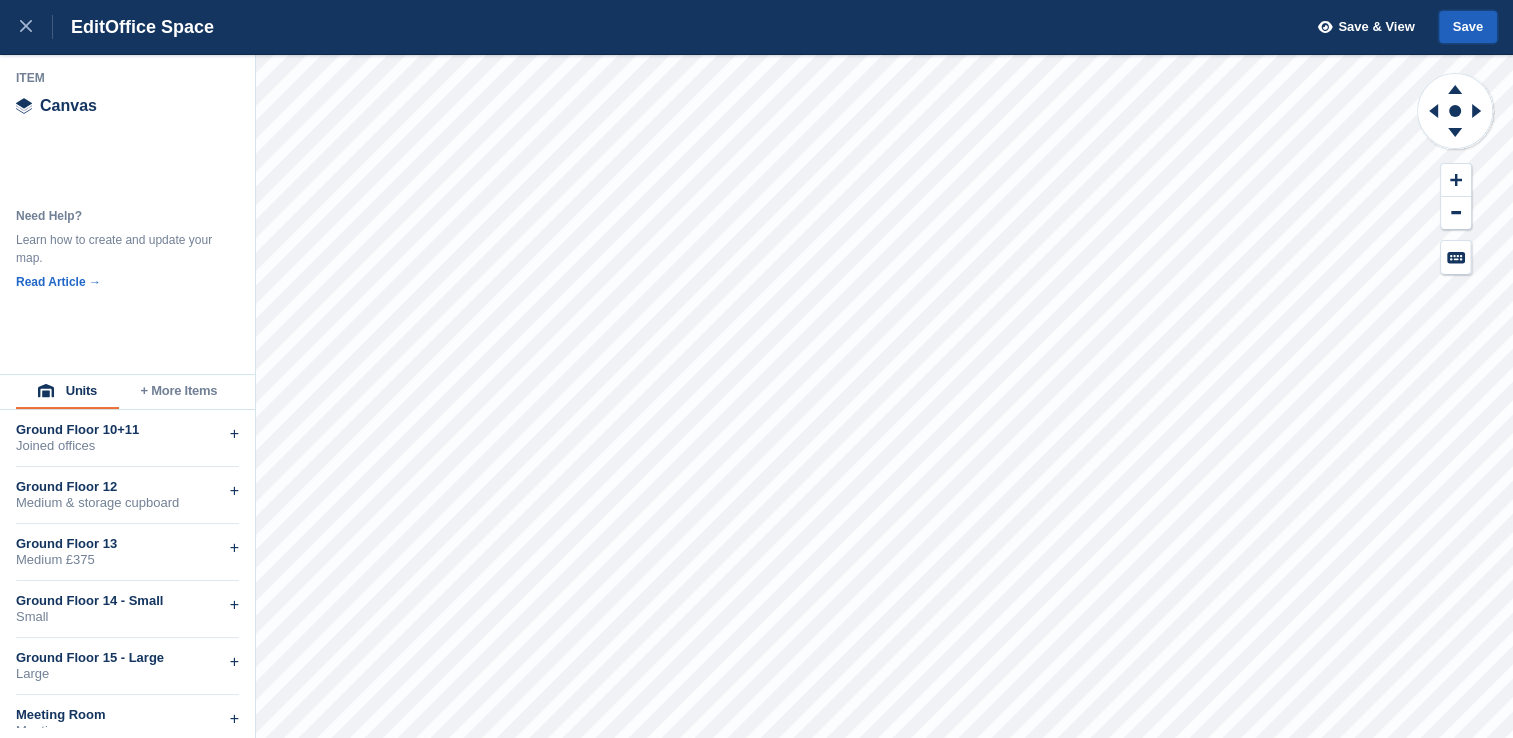 click on "Save" at bounding box center (1468, 27) 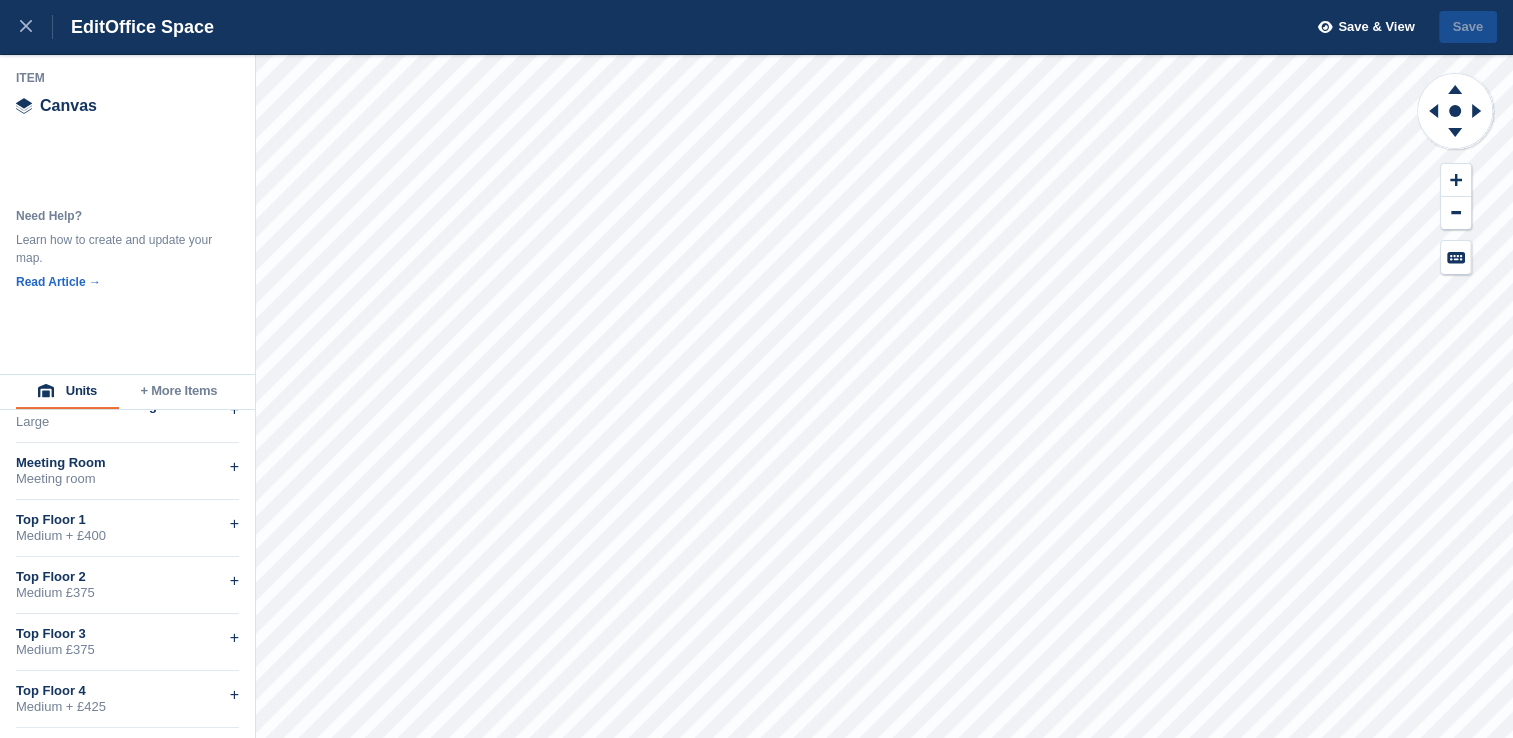 scroll, scrollTop: 264, scrollLeft: 0, axis: vertical 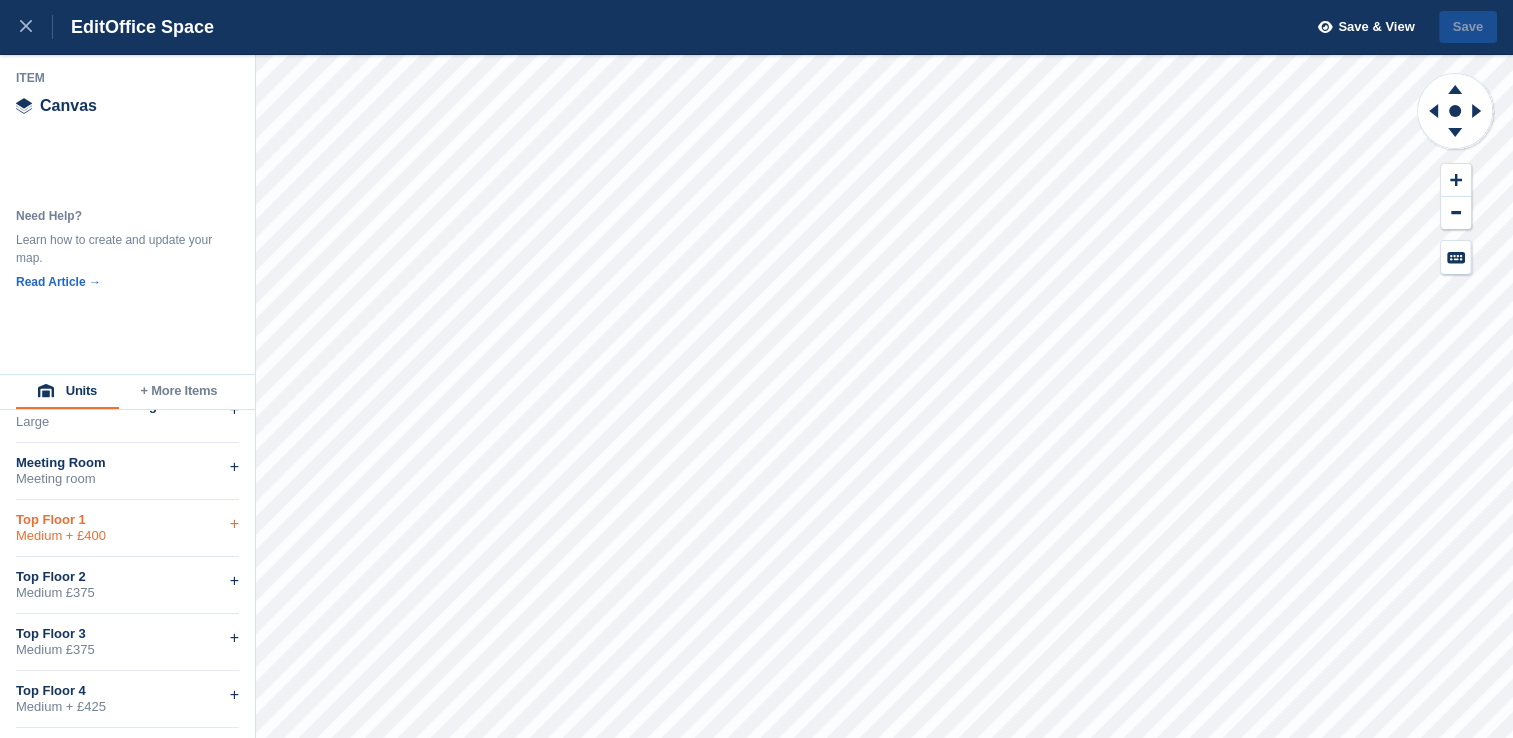 click on "Medium + £400" at bounding box center [127, 536] 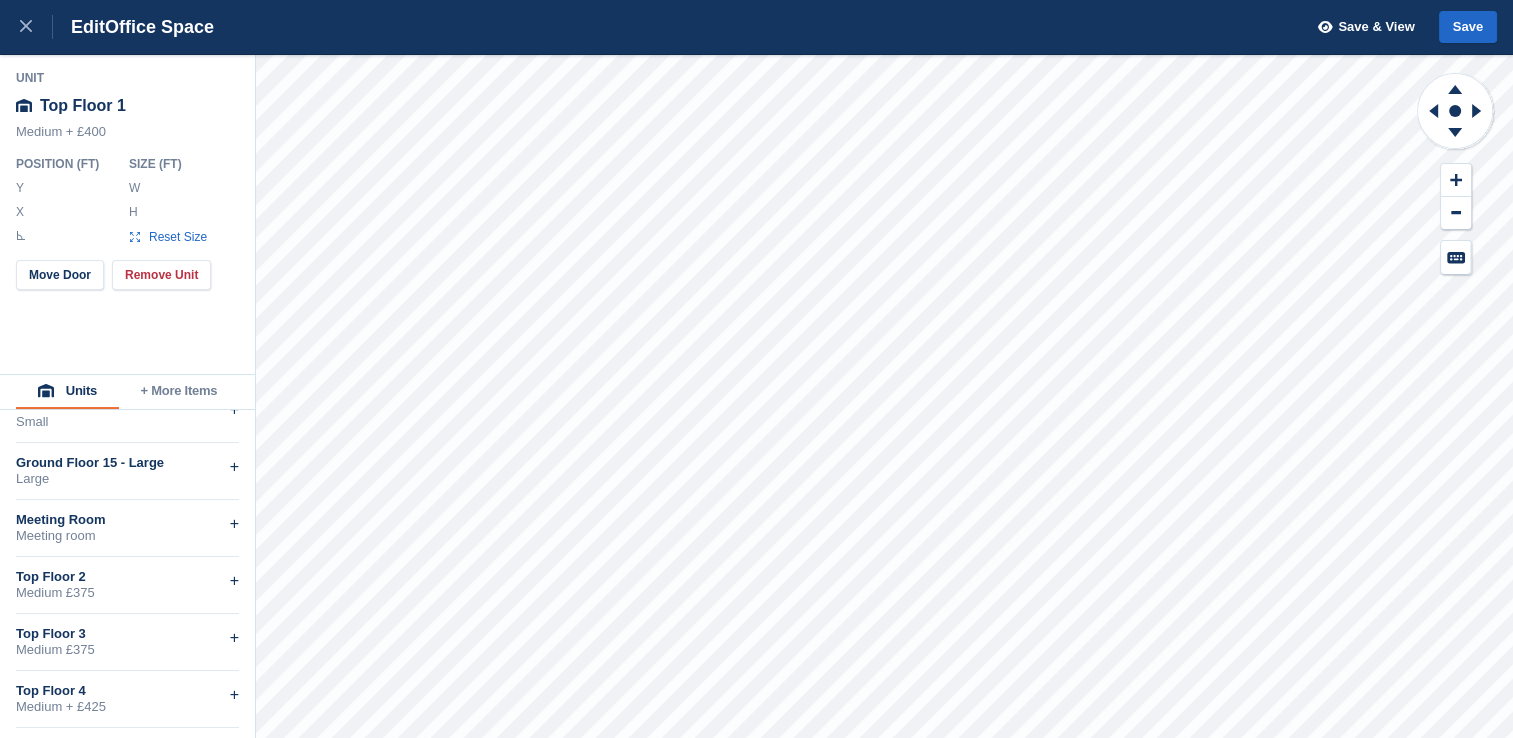 scroll, scrollTop: 207, scrollLeft: 0, axis: vertical 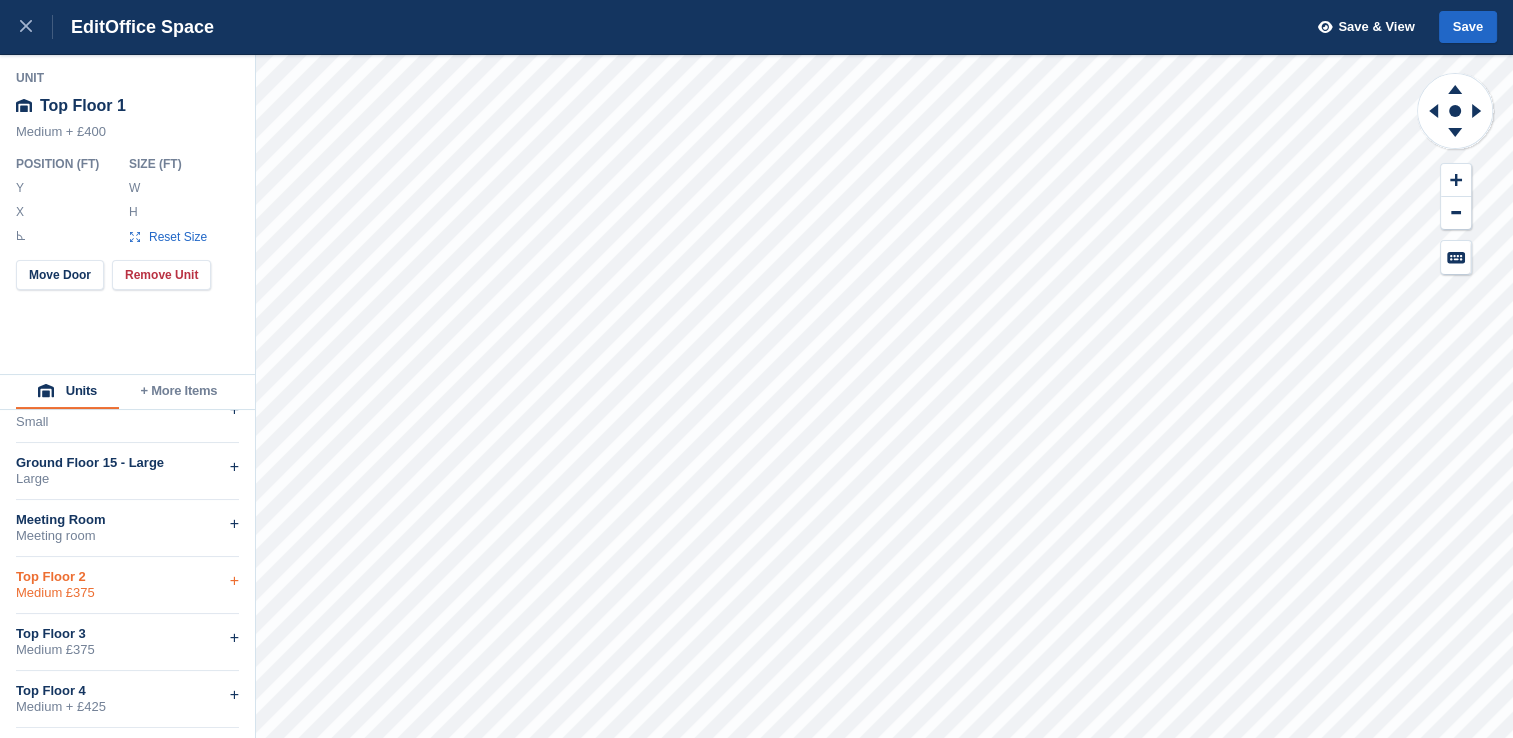 click on "Top Floor 2" at bounding box center (127, 577) 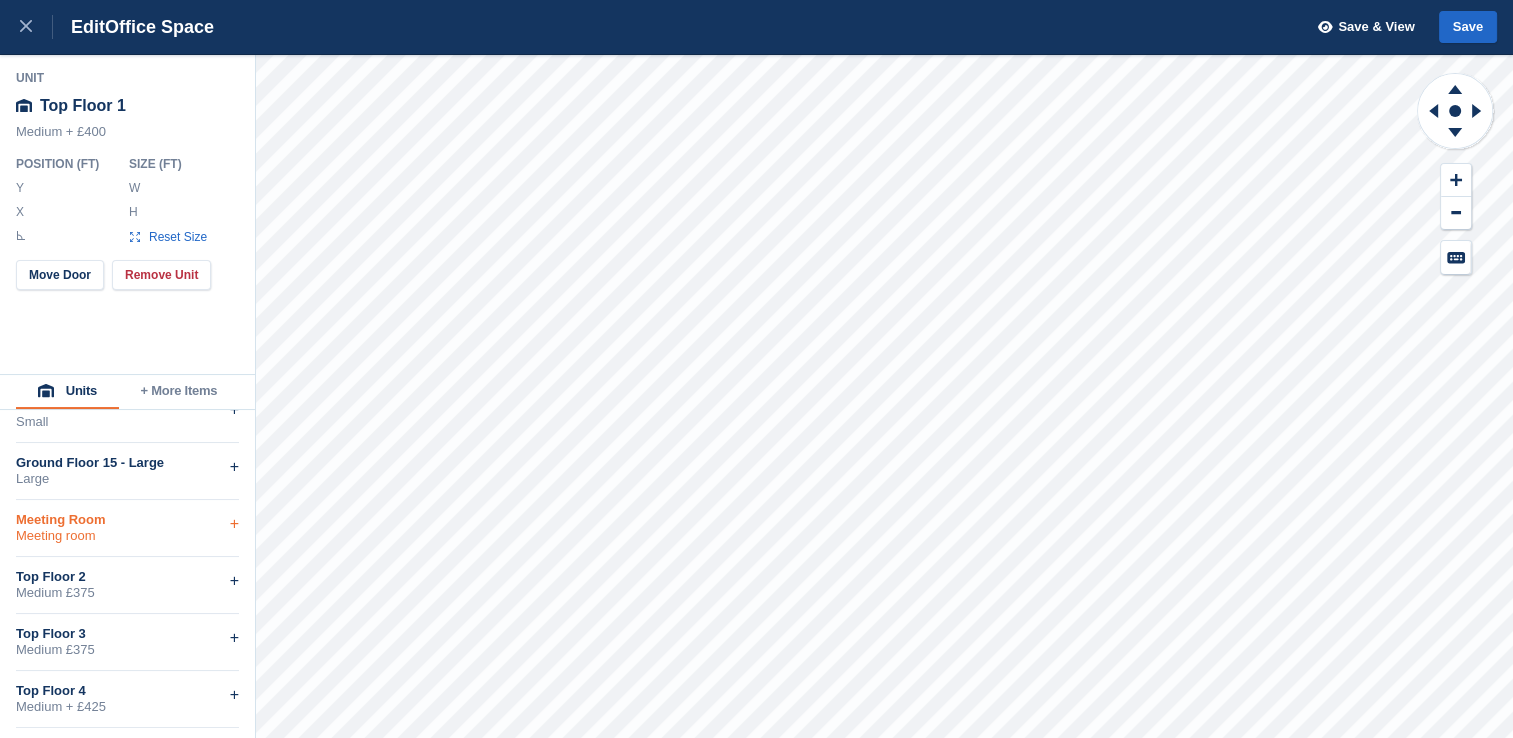 scroll, scrollTop: 150, scrollLeft: 0, axis: vertical 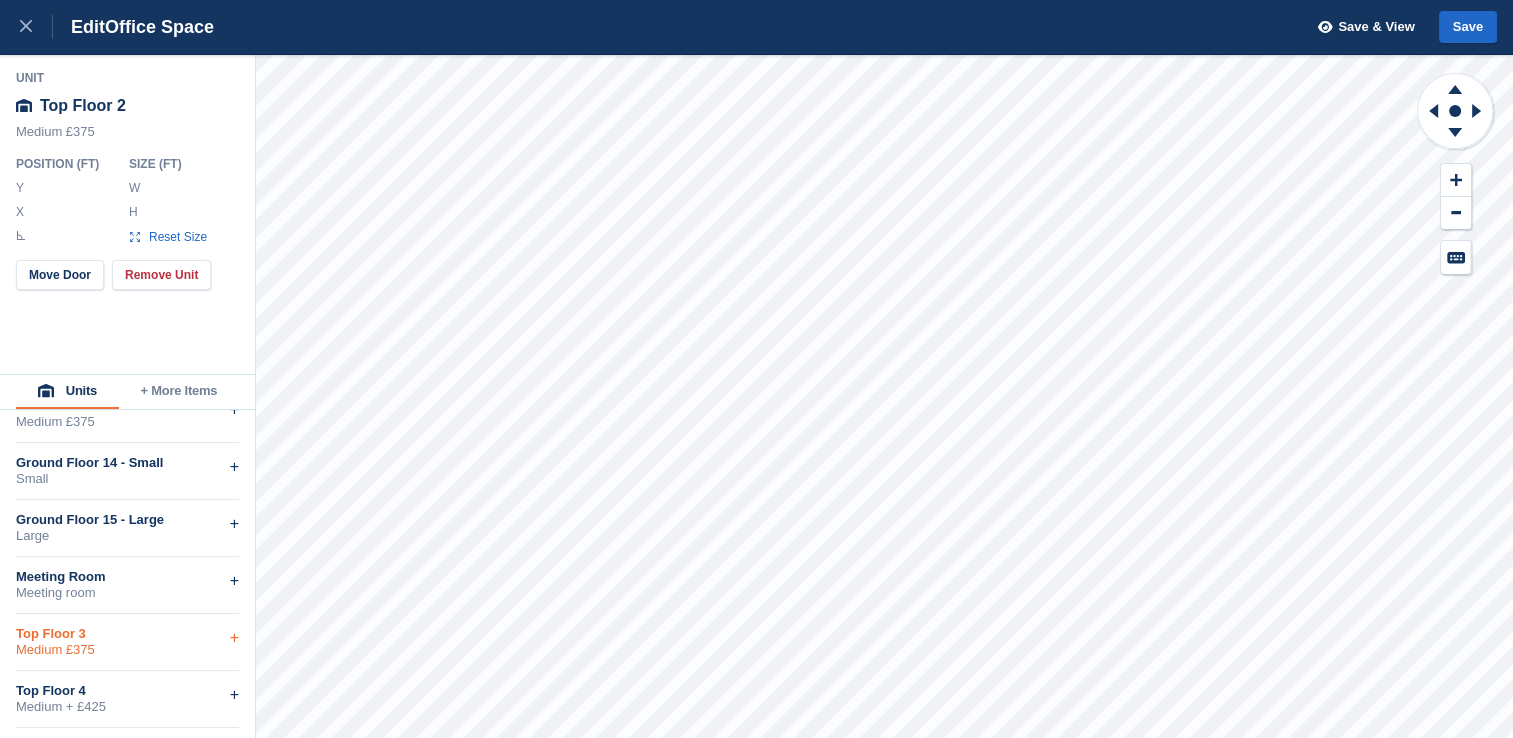 click on "Top Floor 3" at bounding box center [127, 634] 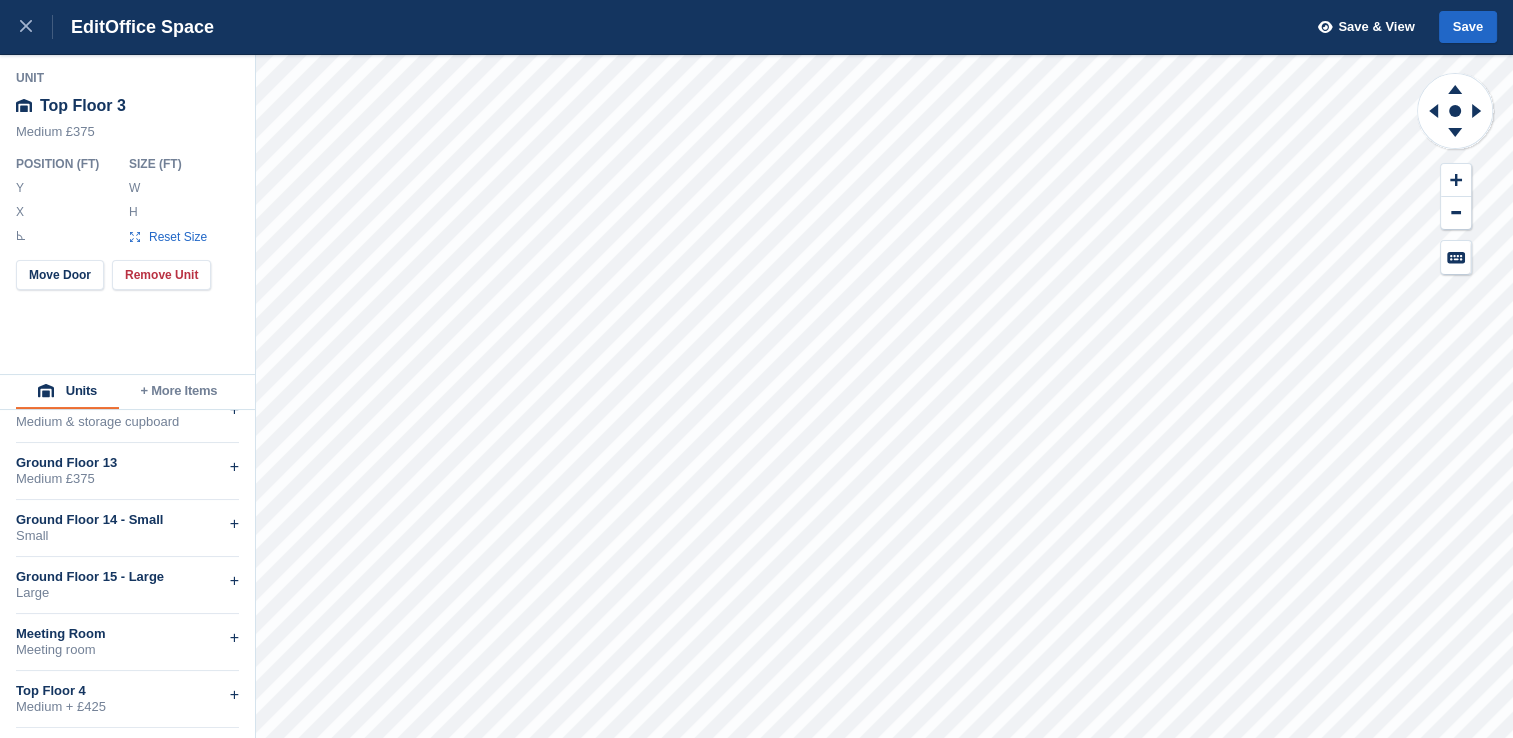 scroll, scrollTop: 93, scrollLeft: 0, axis: vertical 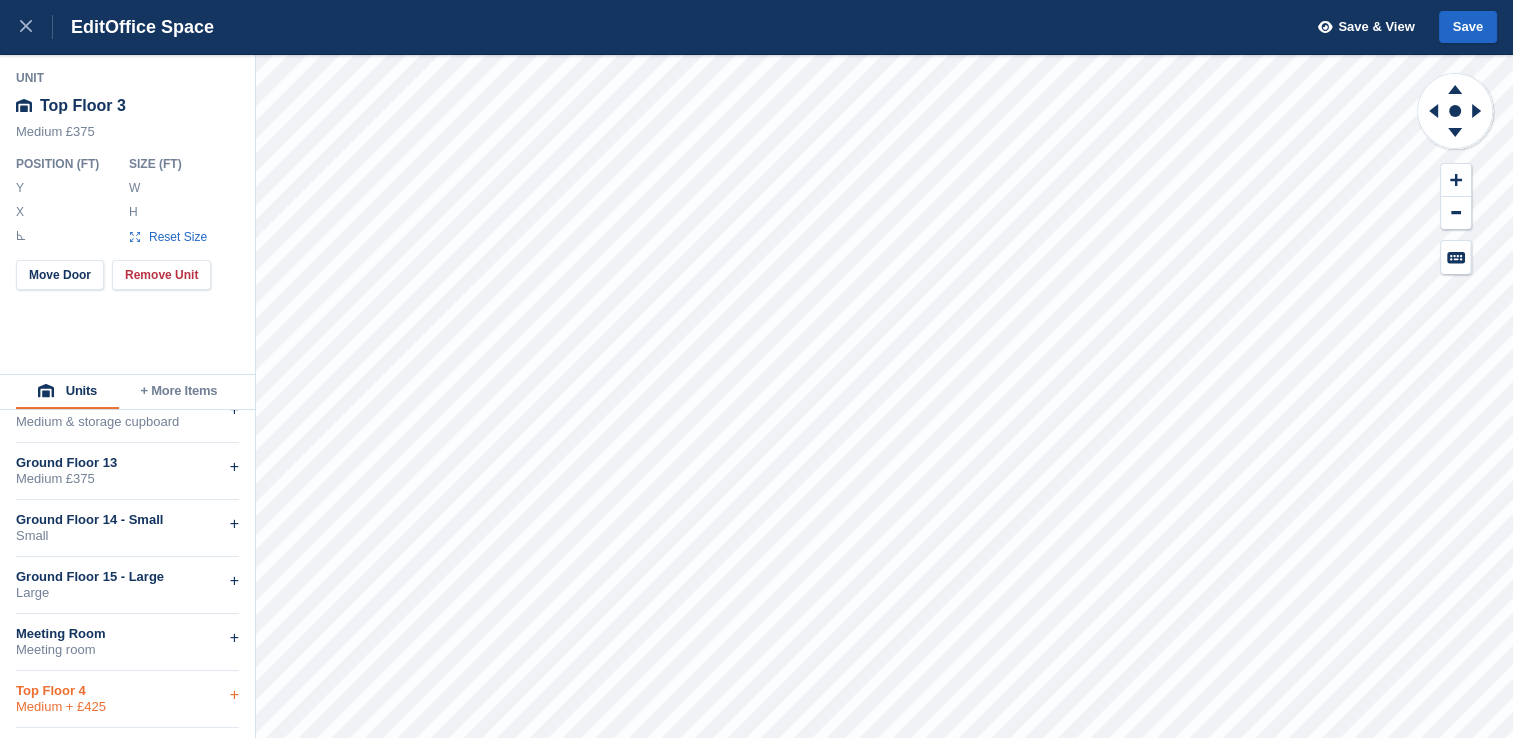 click on "Top Floor 4" at bounding box center (127, 691) 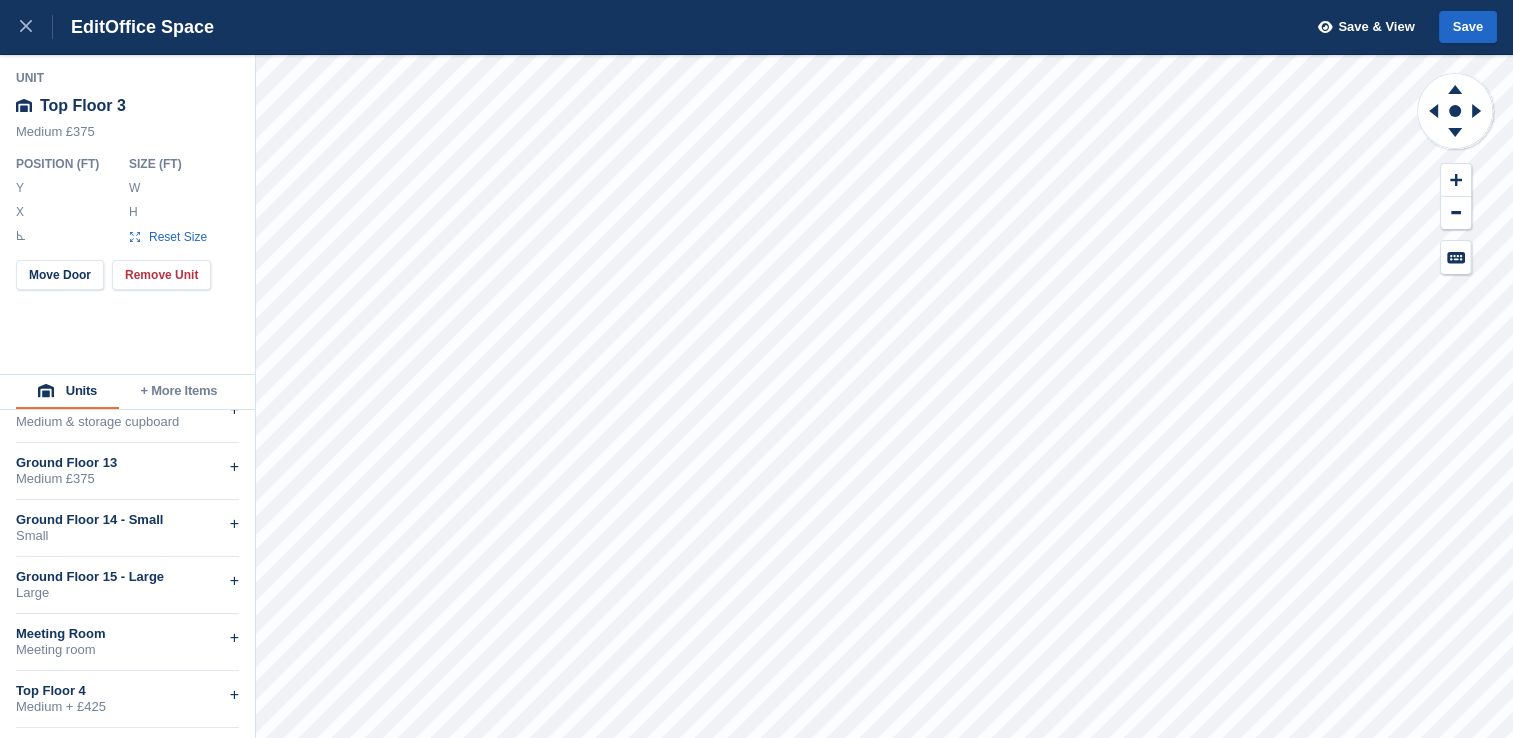 scroll, scrollTop: 36, scrollLeft: 0, axis: vertical 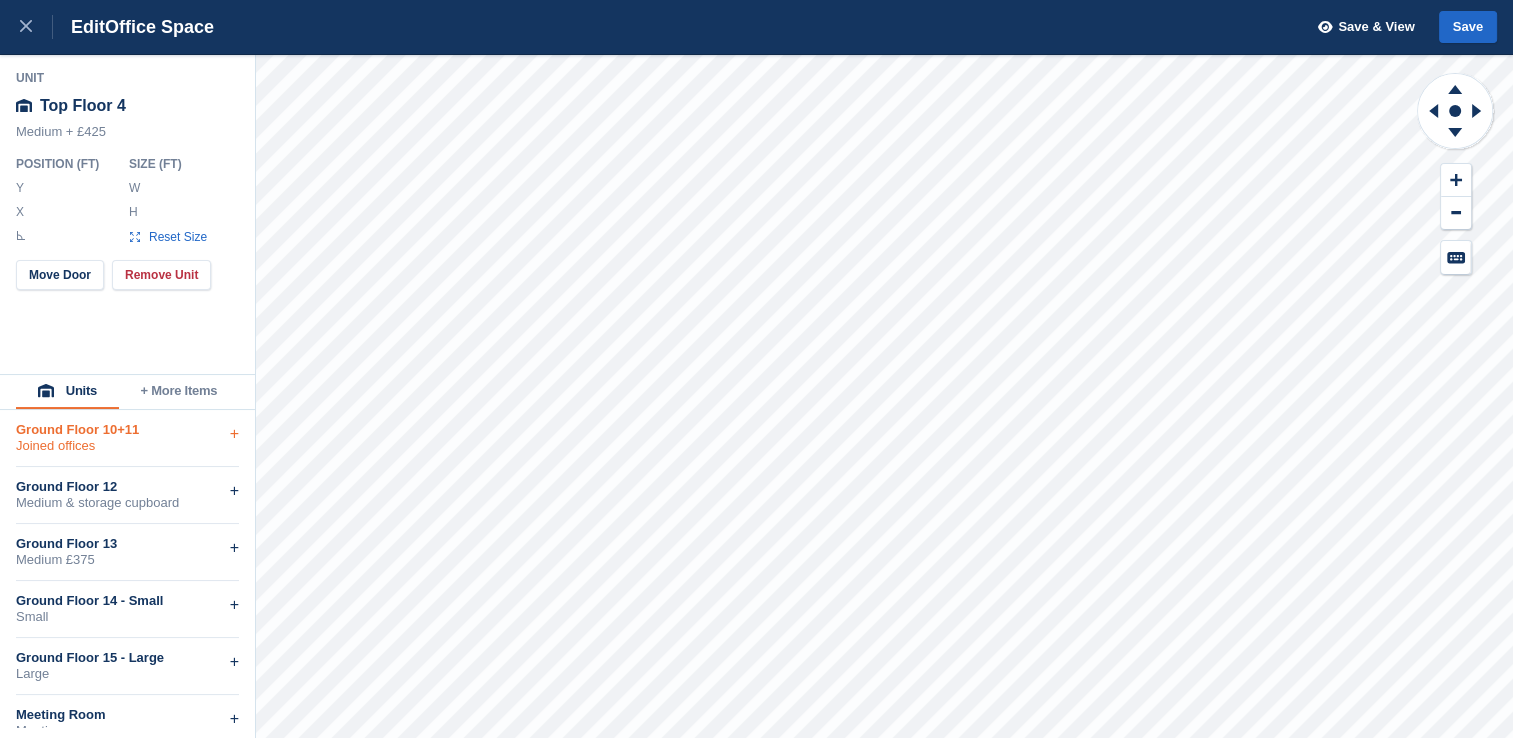 click on "Joined offices" at bounding box center (127, 446) 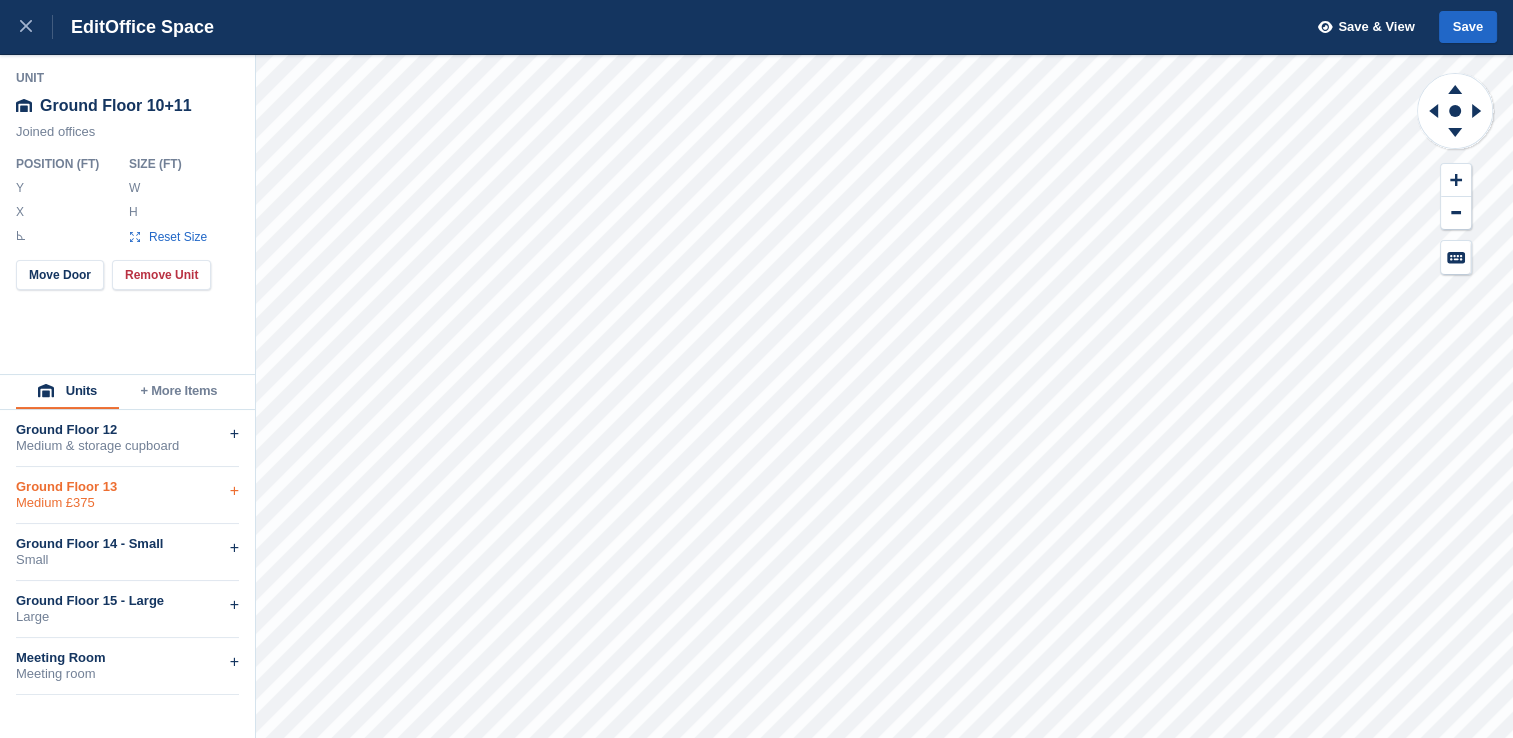 drag, startPoint x: 144, startPoint y: 451, endPoint x: 206, endPoint y: 461, distance: 62.801273 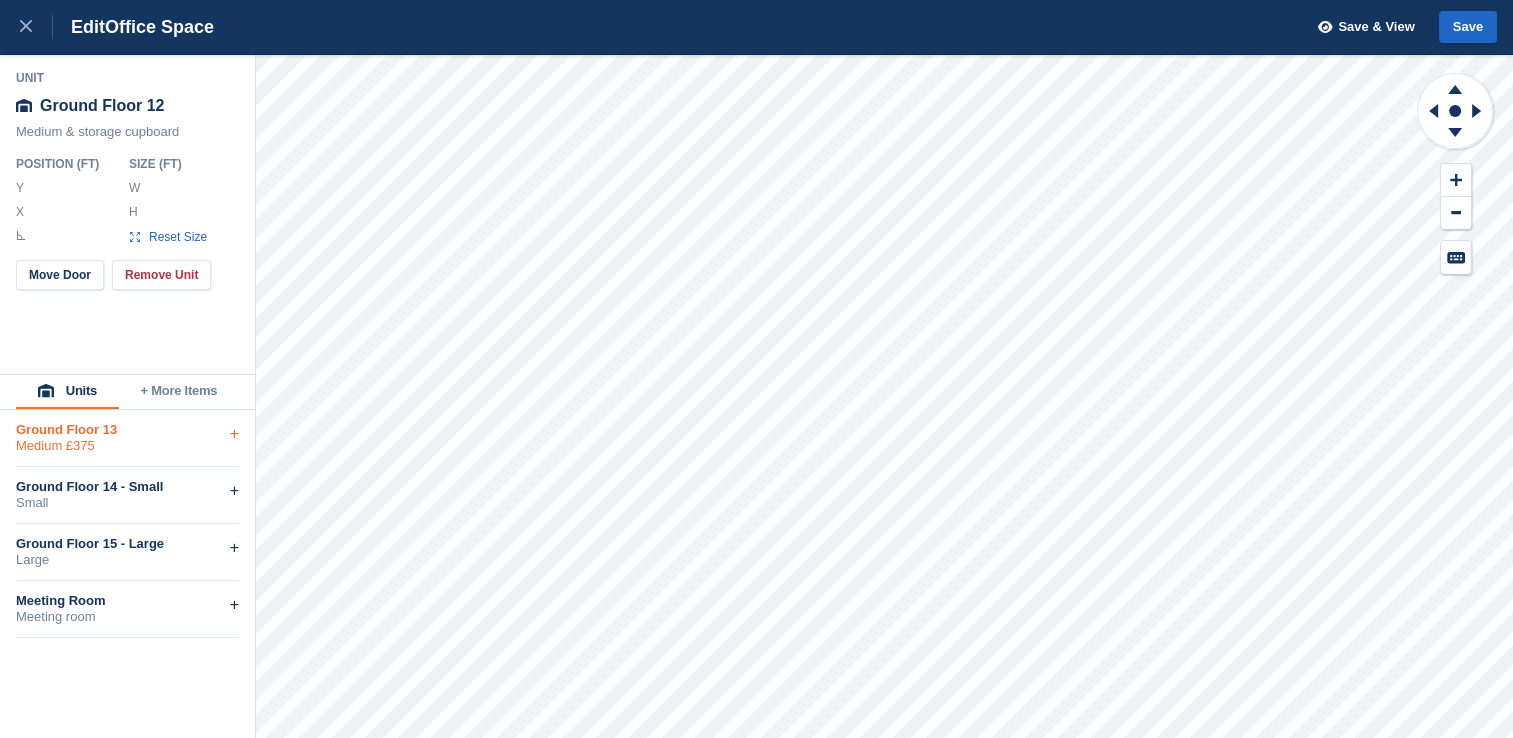 click on "Medium £375" at bounding box center [127, 446] 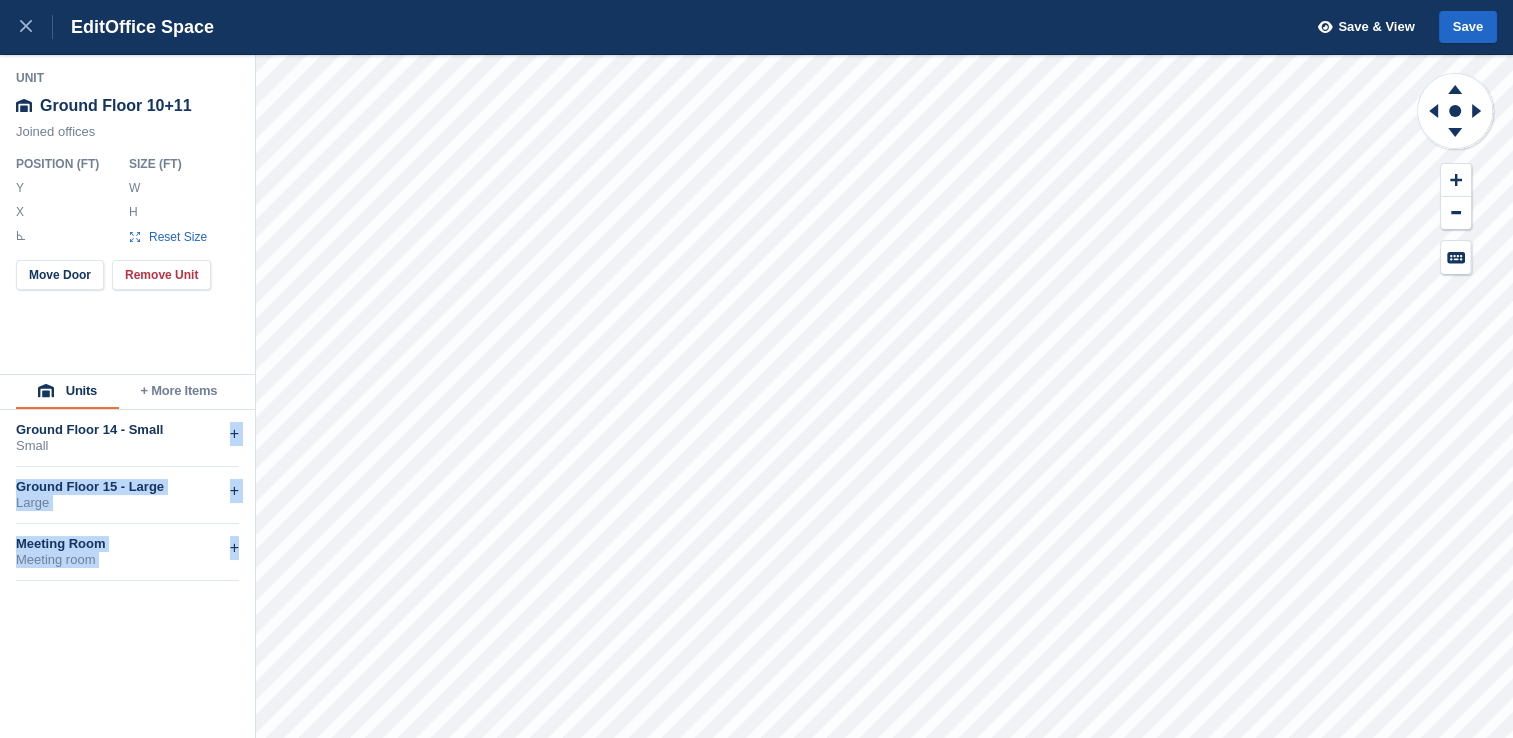 click on "Unit Ground Floor 10+11 Joined offices  Position ( FT ) Y ****** X ****** * Size ( FT ) W * H * Reset Size Move Door Remove Unit Units + More Items Ground Floor 14 - Small Small + Ground Floor 15 - Large Large + Meeting Room Meeting room +" at bounding box center (756, 396) 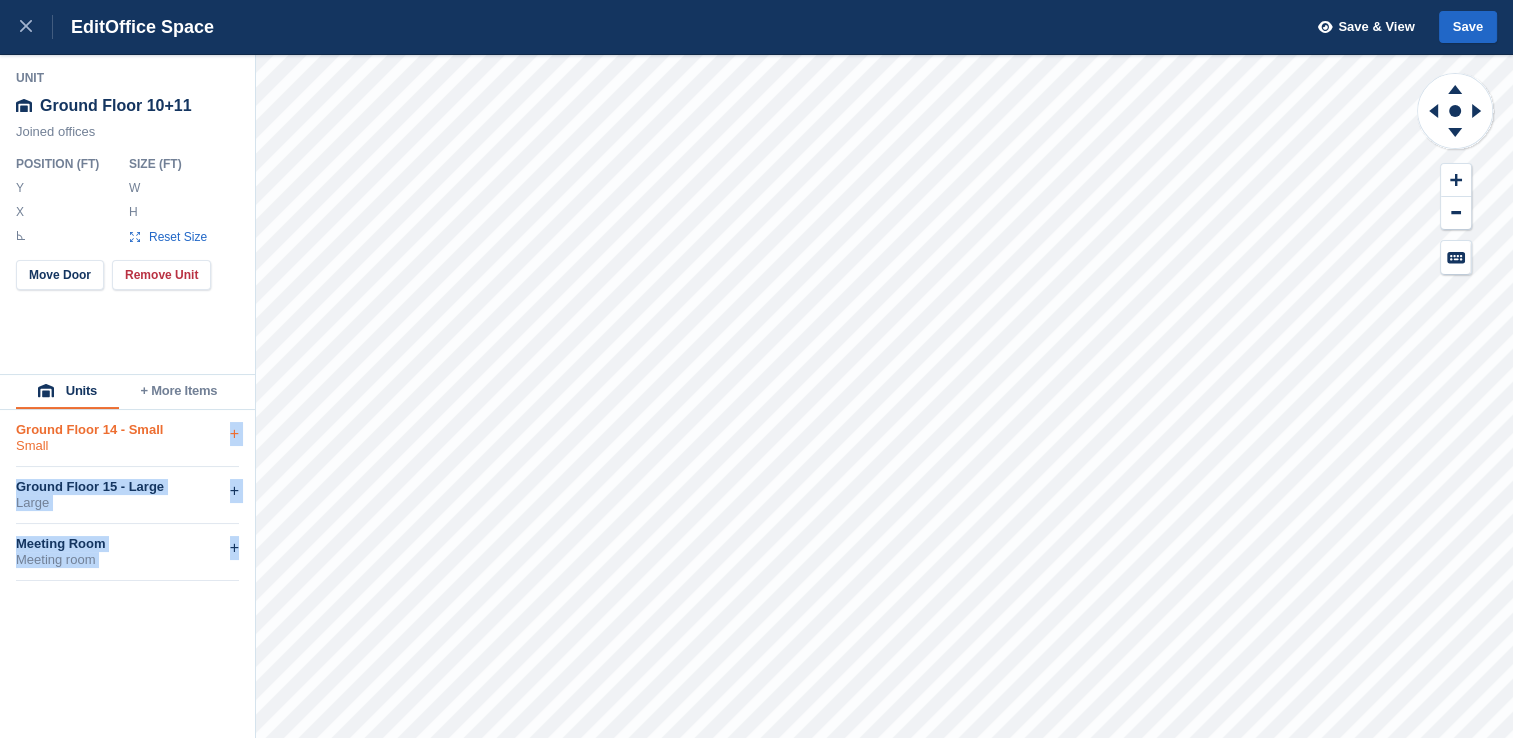 click on "Small" at bounding box center (127, 446) 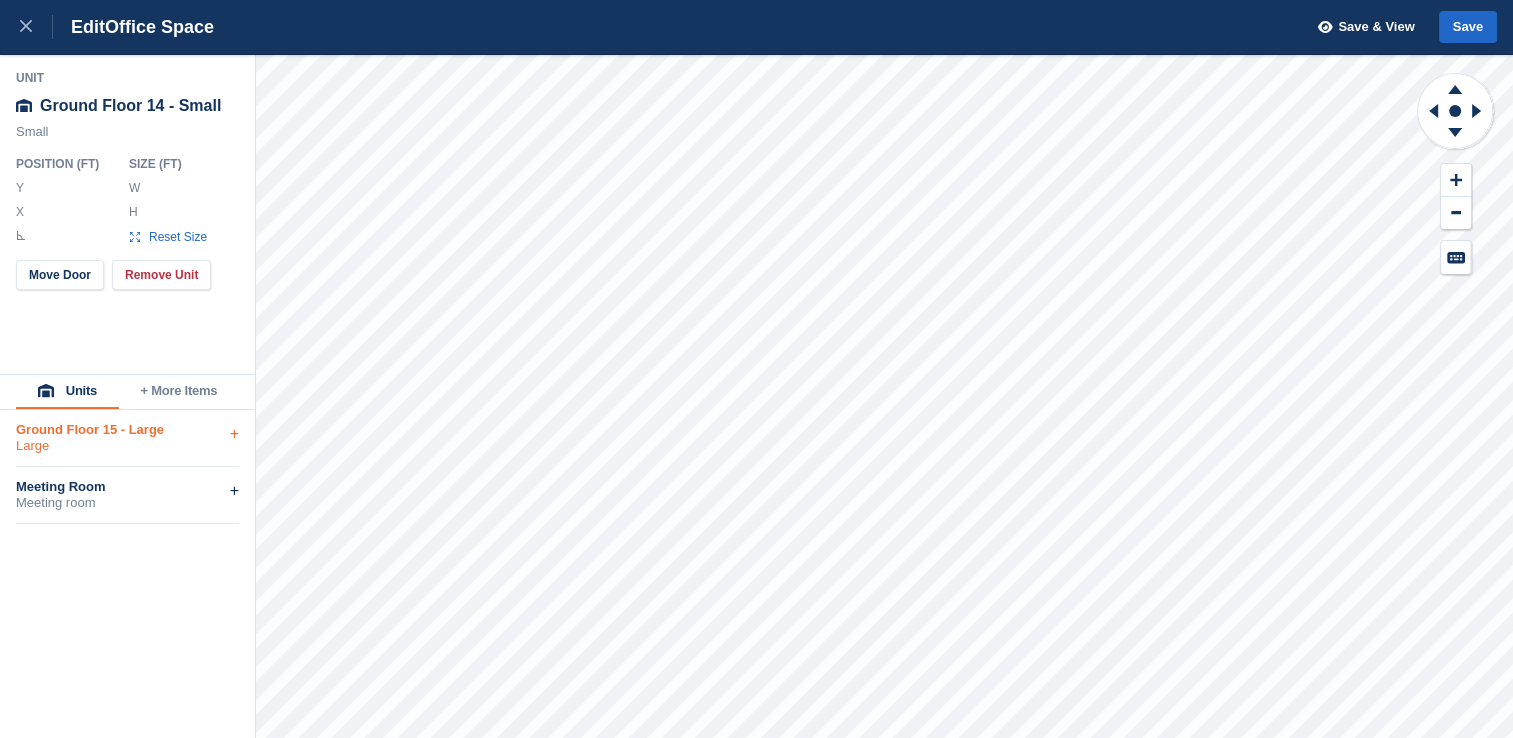 click on "Large" at bounding box center [127, 446] 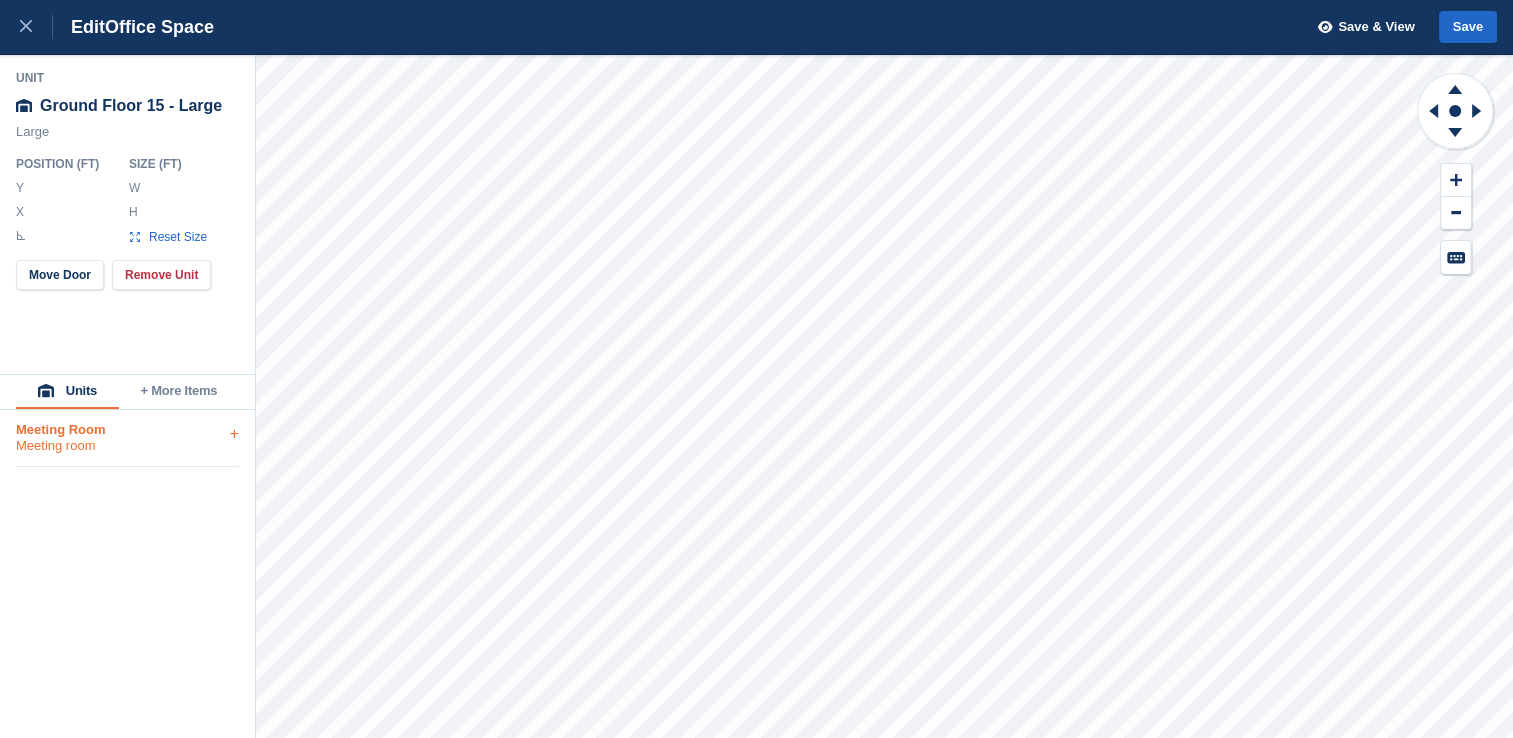 click on "Meeting room" at bounding box center (127, 446) 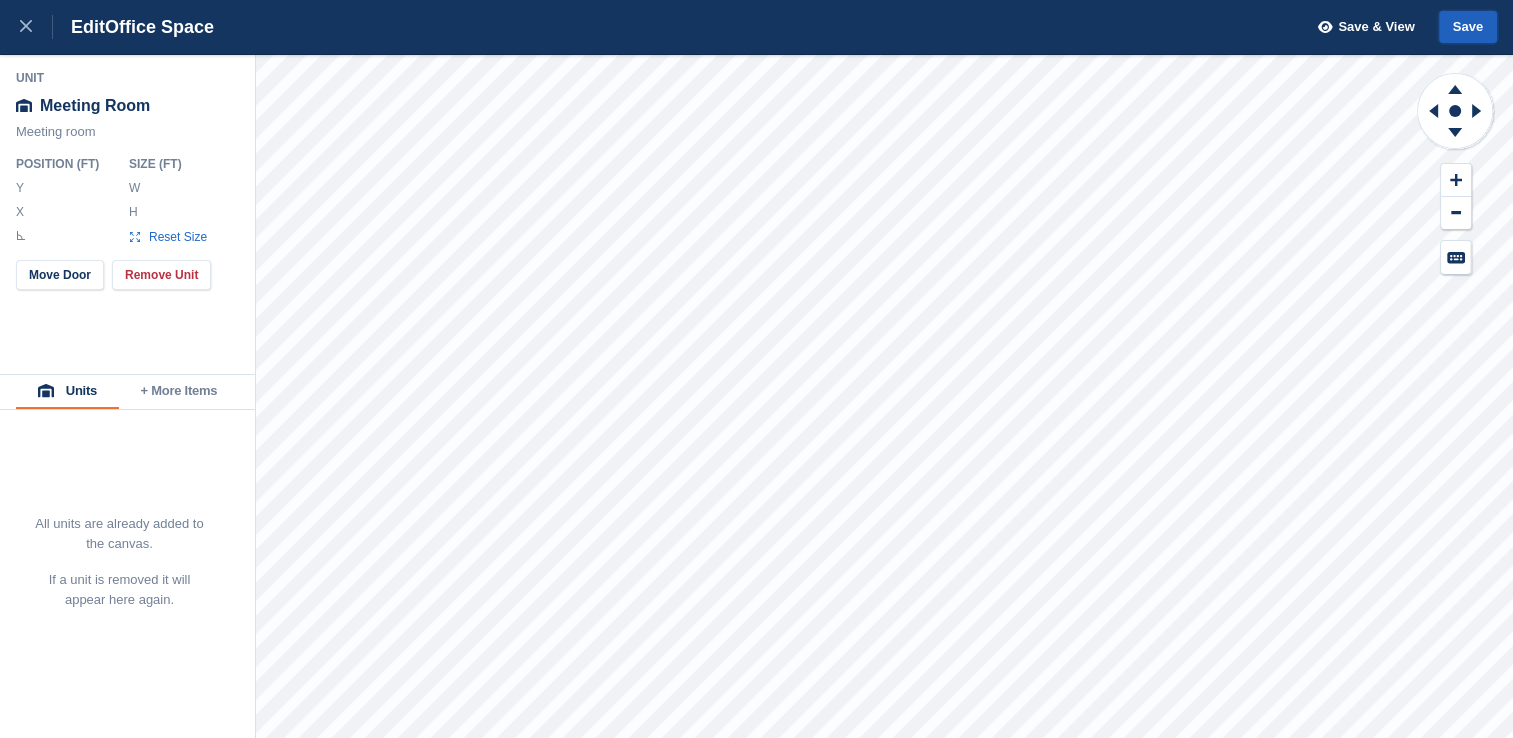 click on "Save" at bounding box center [1468, 27] 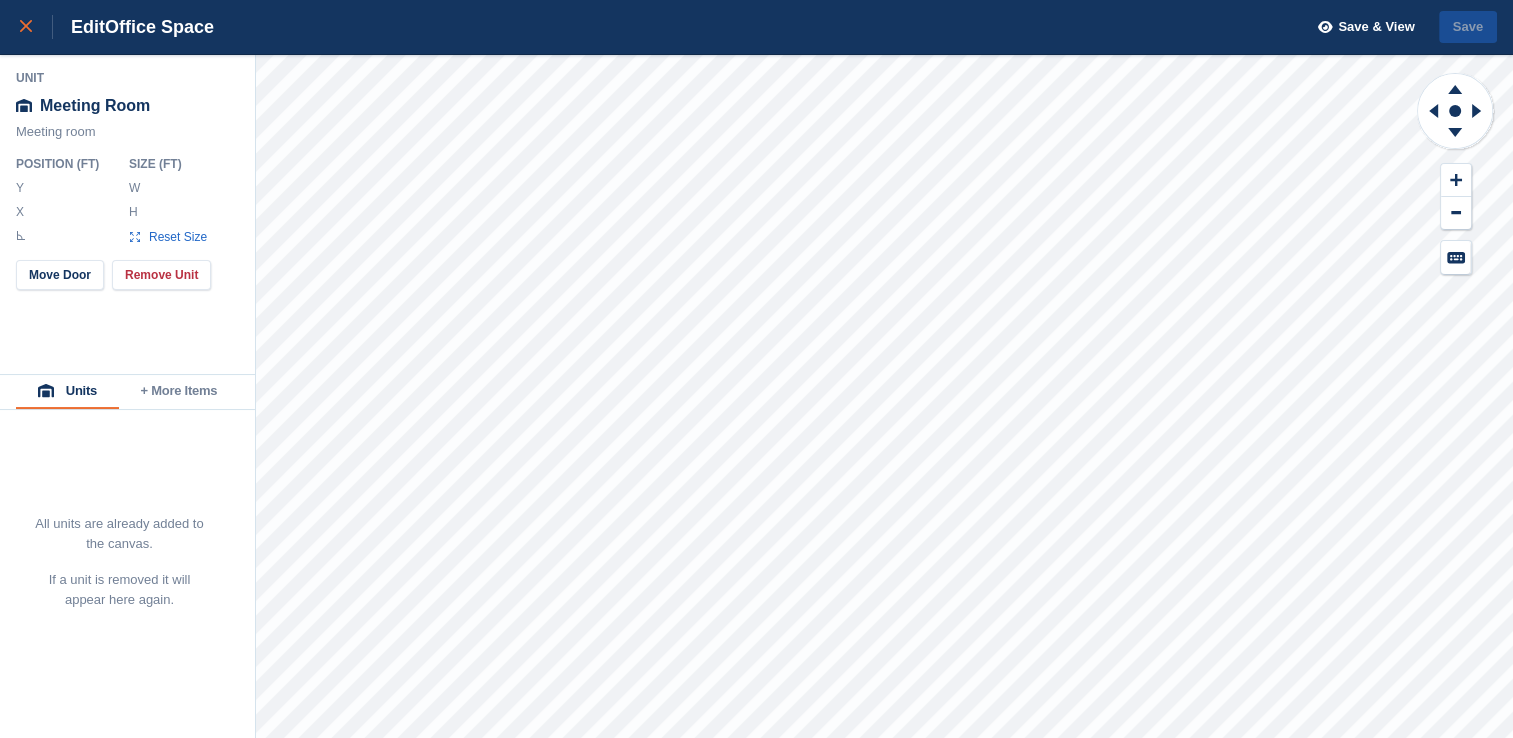 click 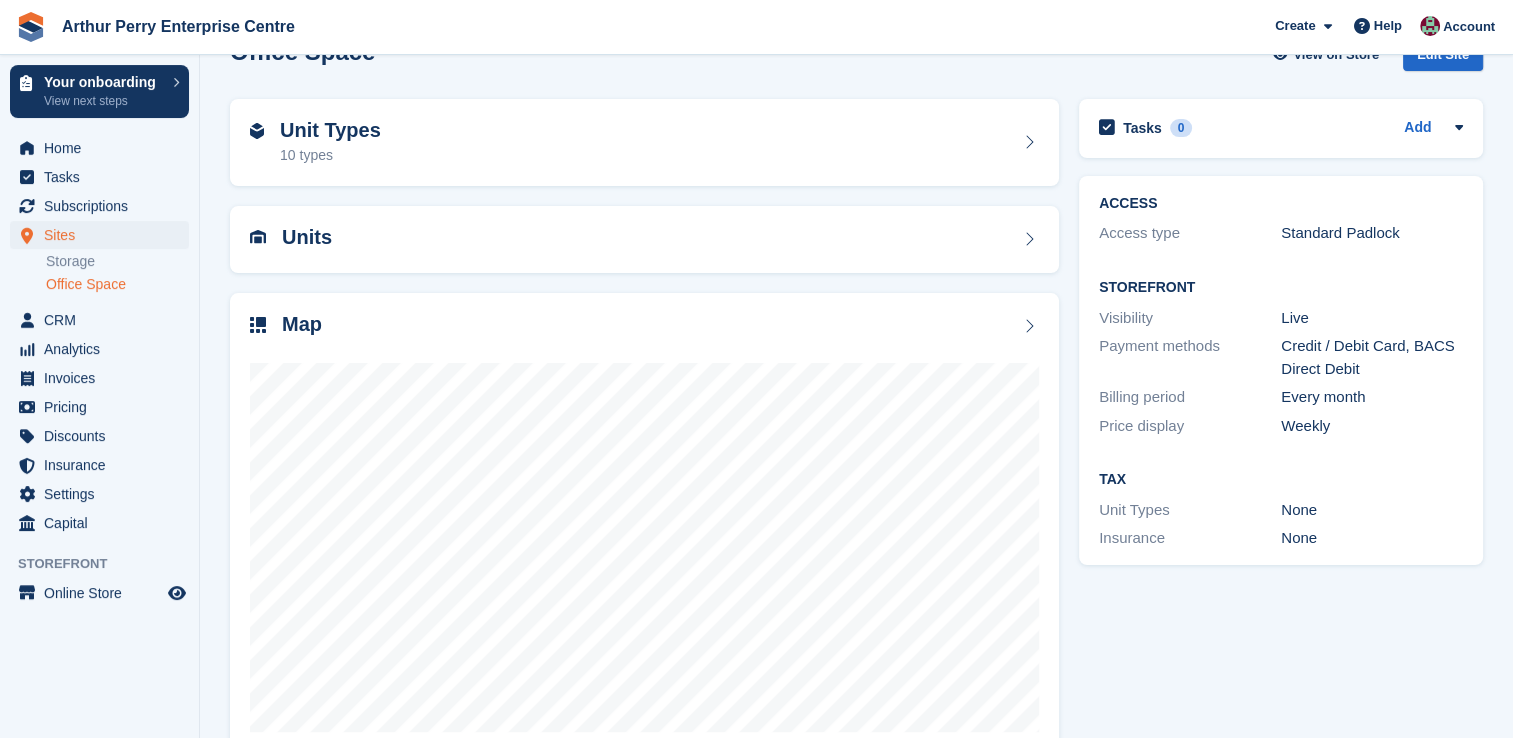 scroll, scrollTop: 93, scrollLeft: 0, axis: vertical 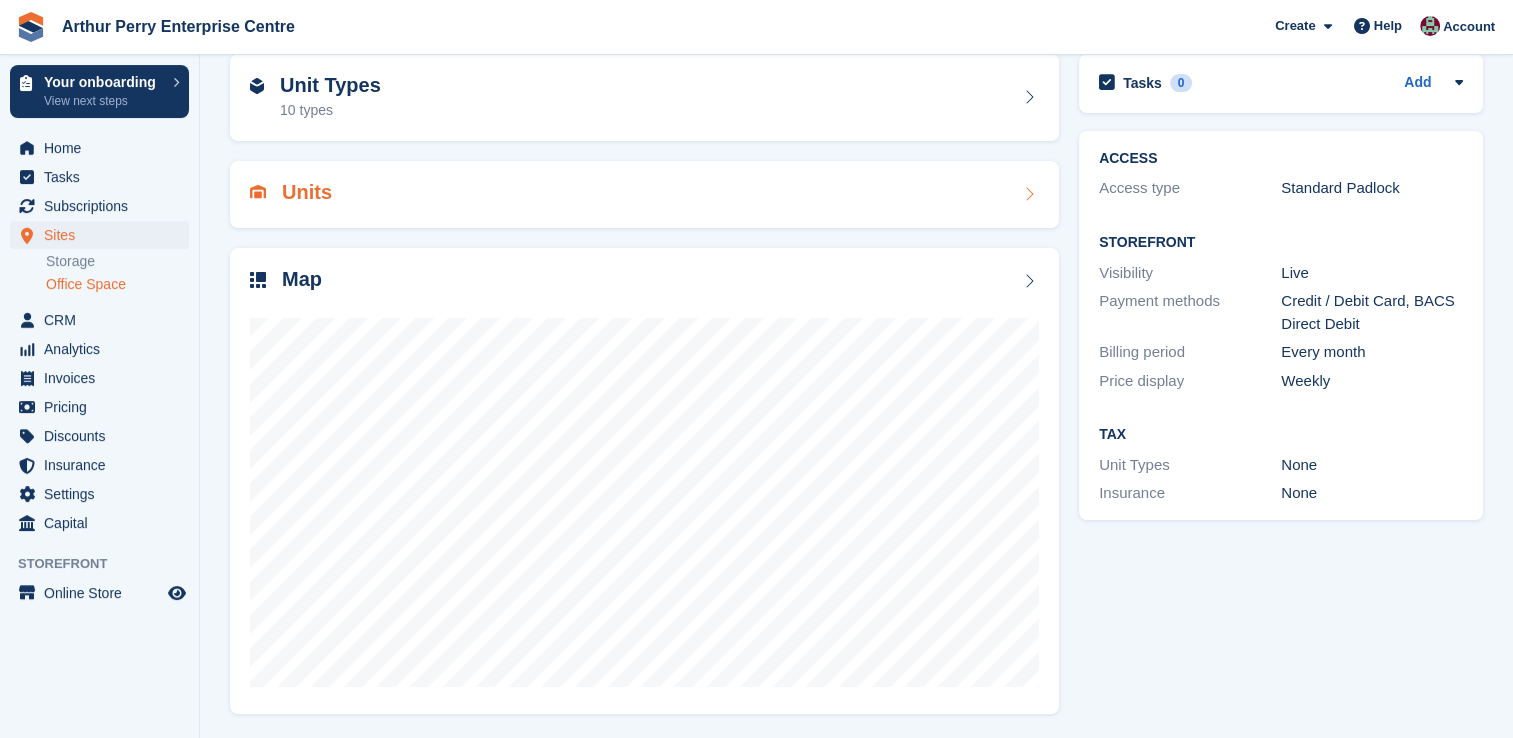 click on "Units" at bounding box center (644, 194) 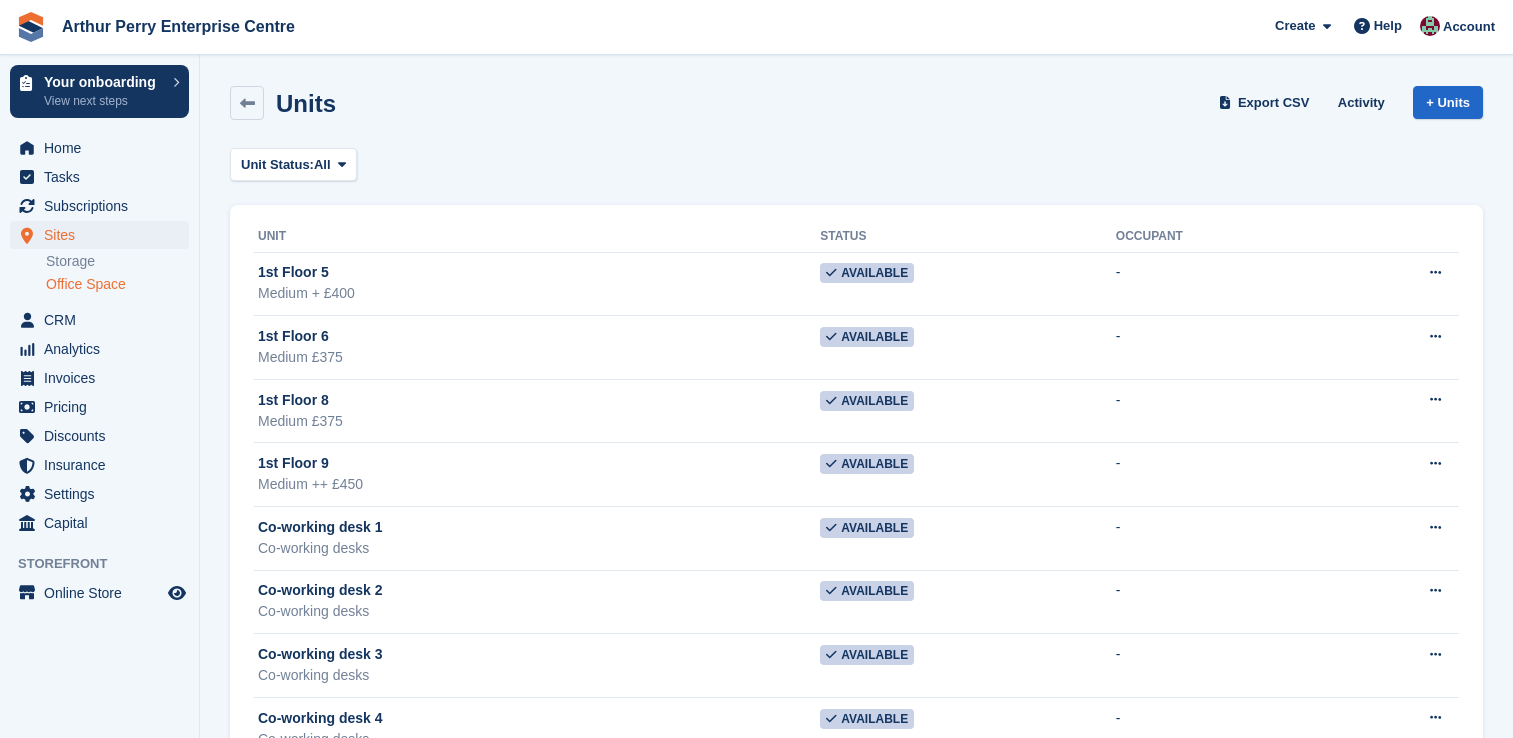 scroll, scrollTop: 0, scrollLeft: 0, axis: both 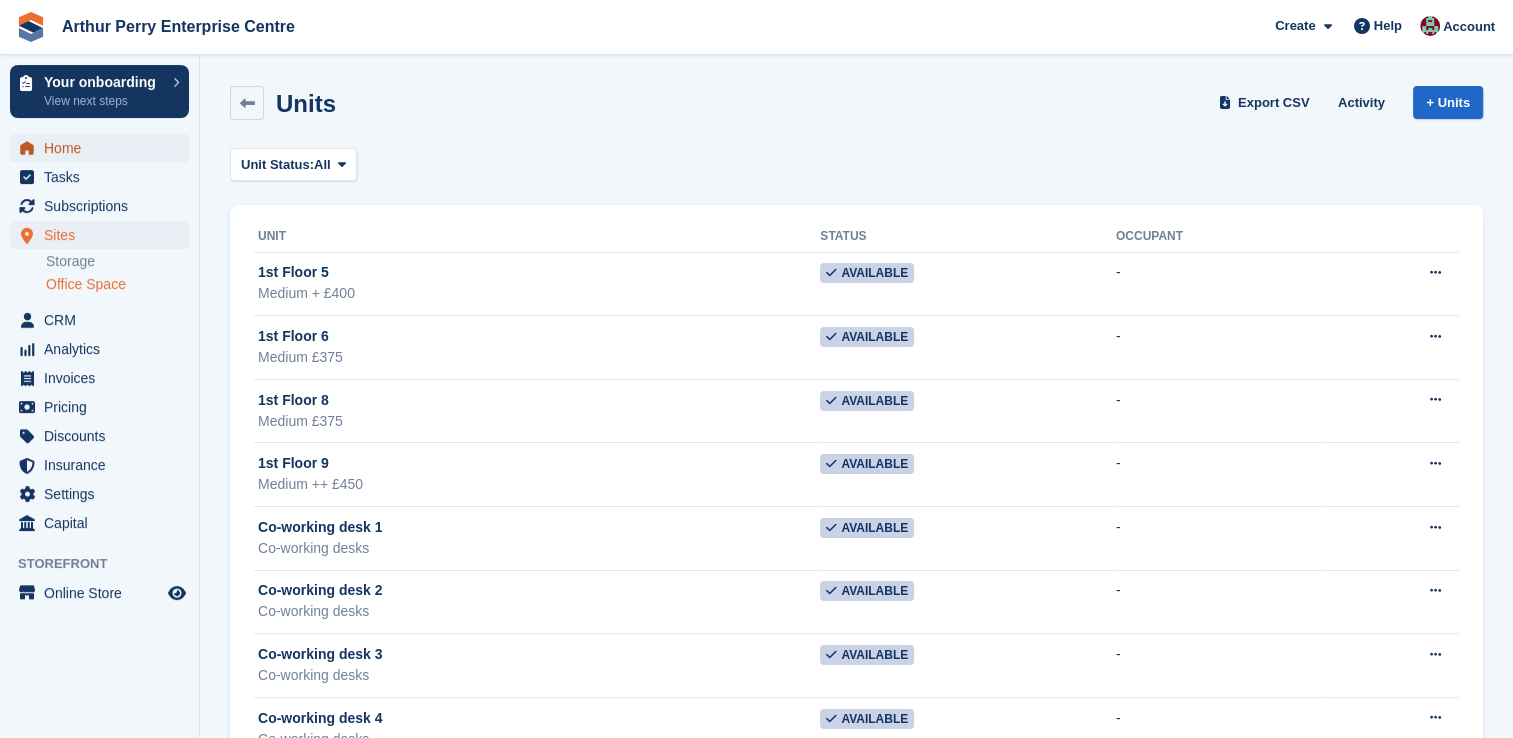 click on "Home" at bounding box center [104, 148] 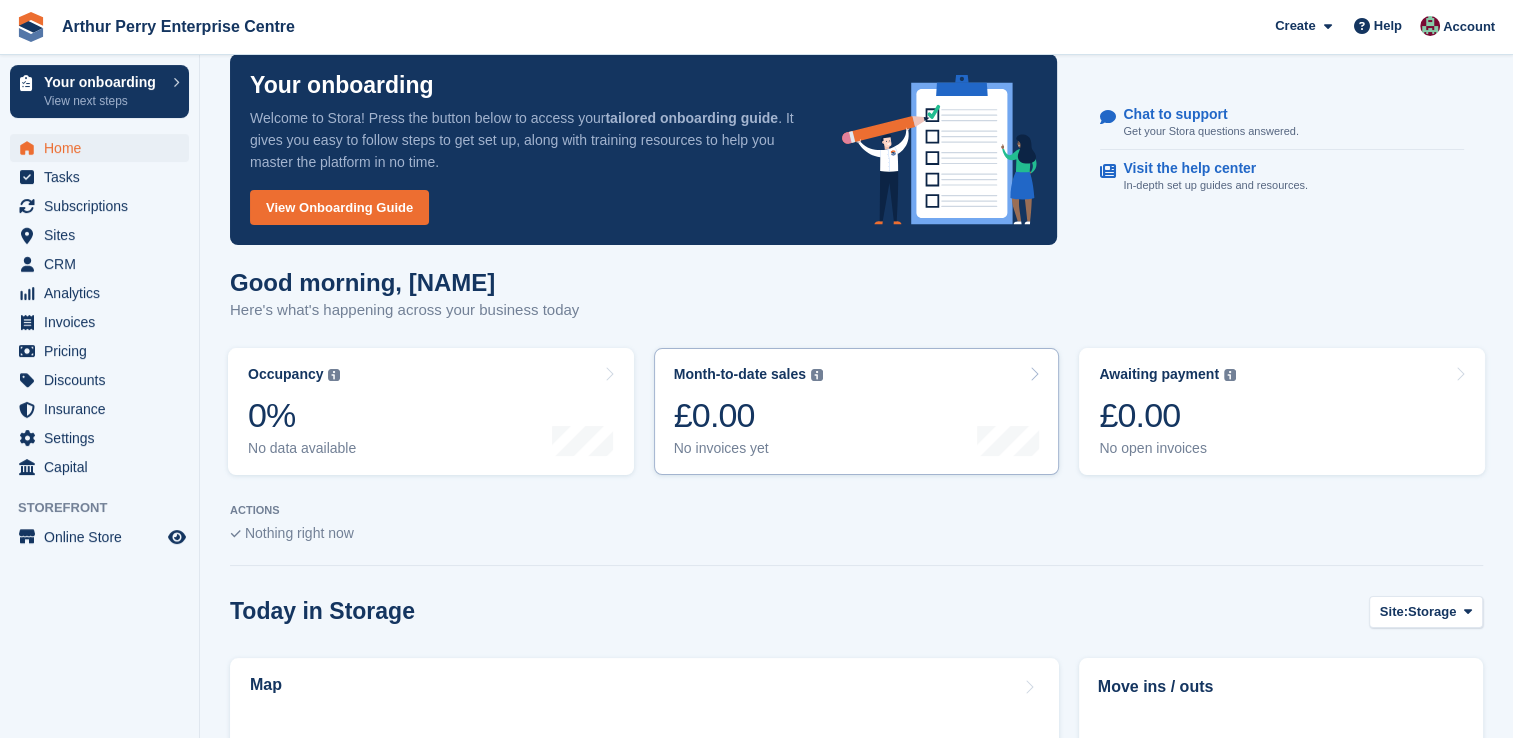 scroll, scrollTop: 0, scrollLeft: 0, axis: both 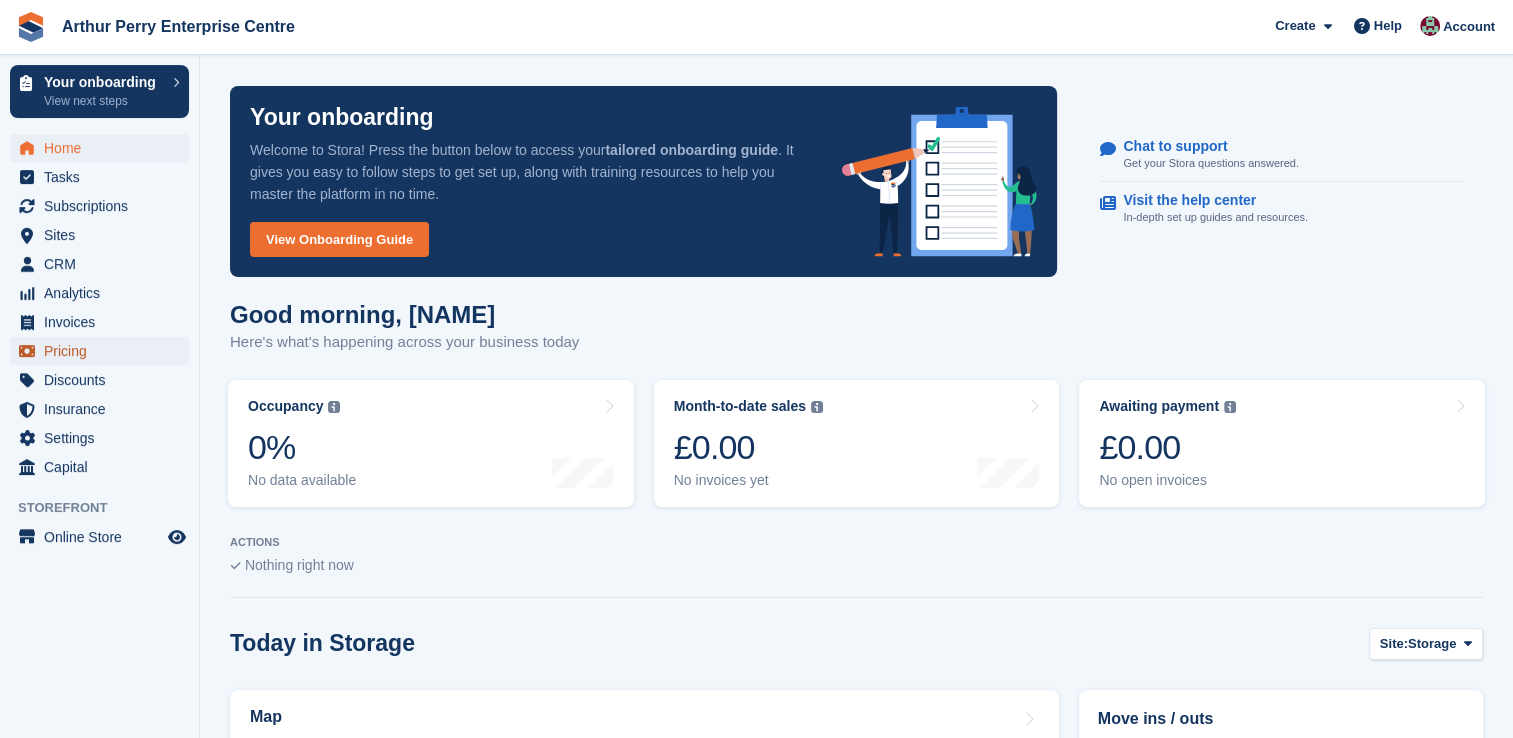 click on "Pricing" at bounding box center [104, 351] 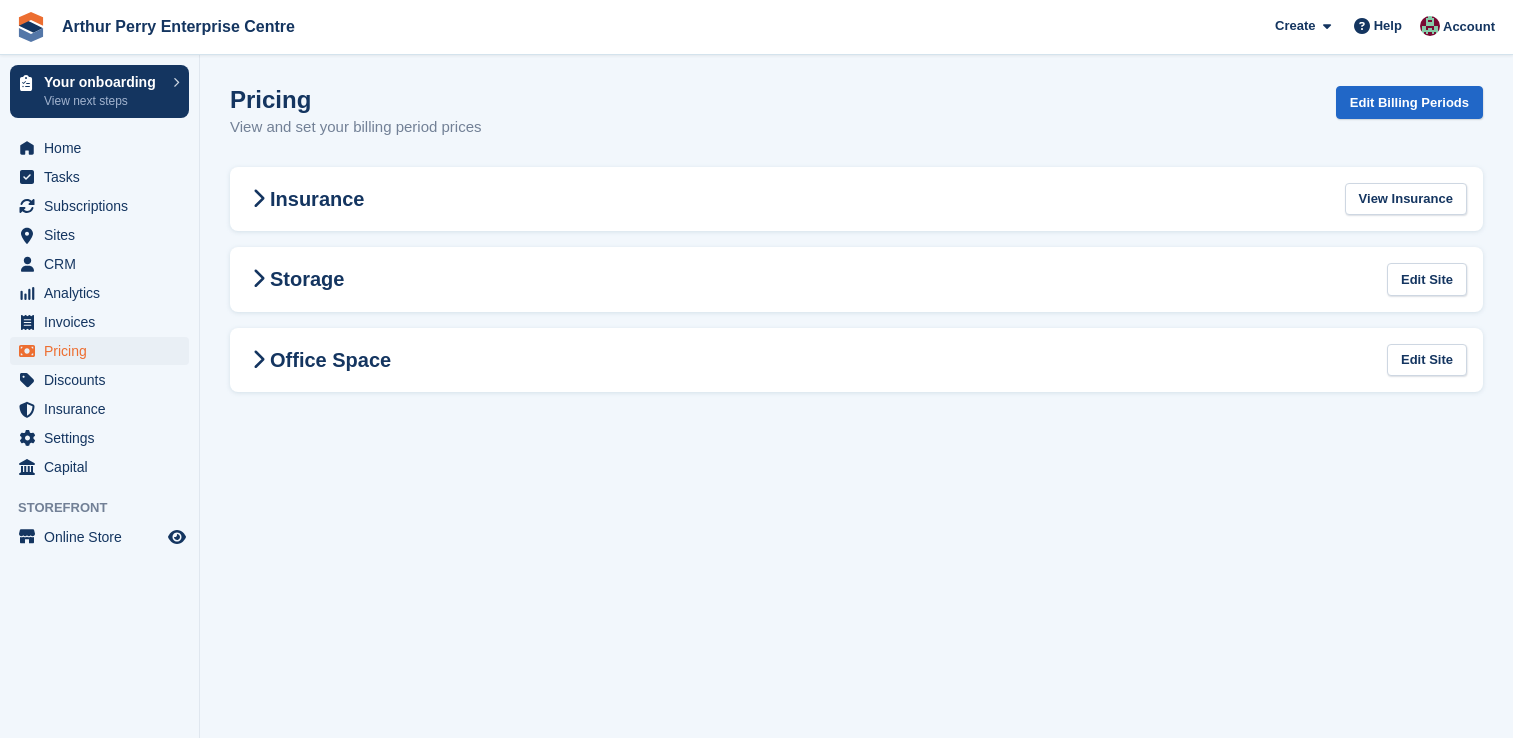 scroll, scrollTop: 0, scrollLeft: 0, axis: both 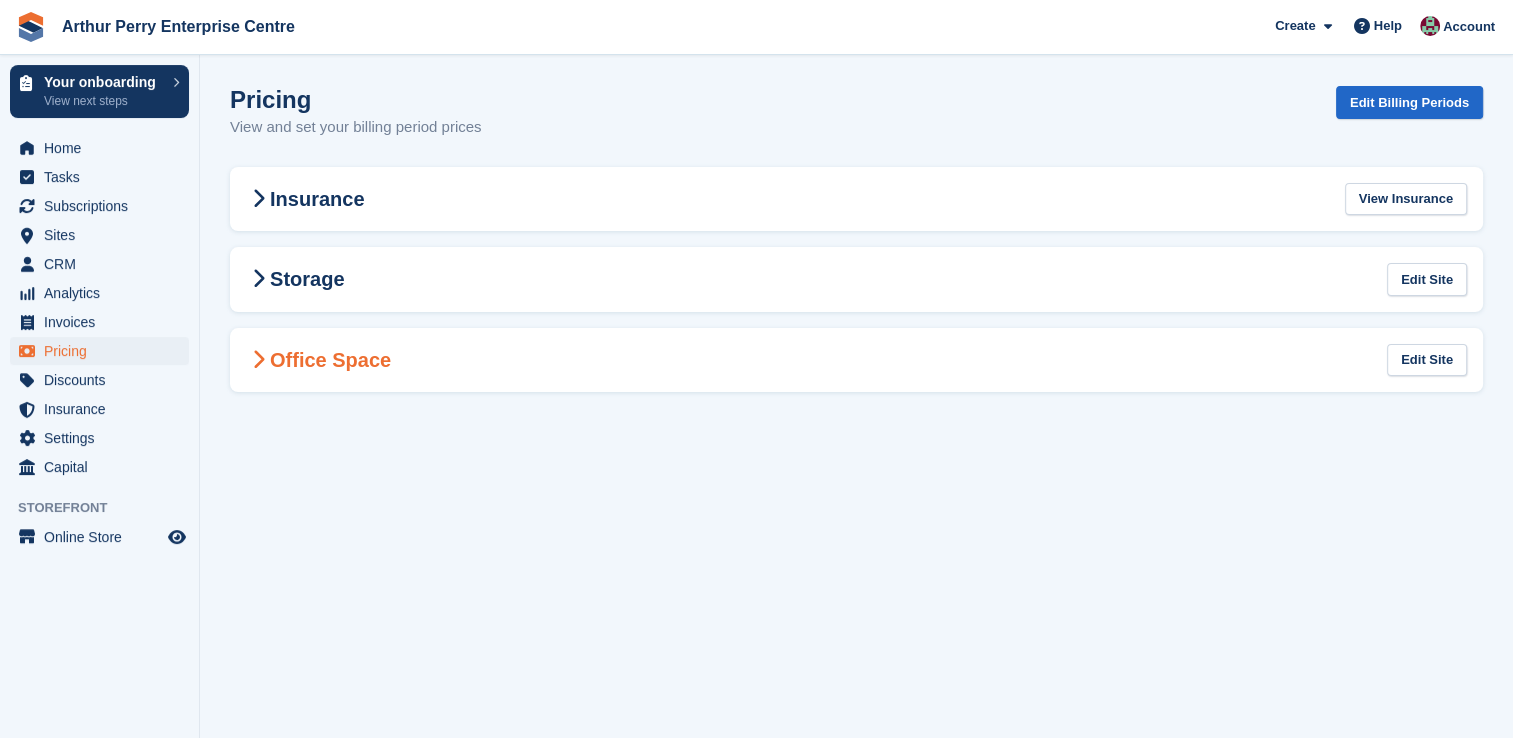 click at bounding box center [258, 360] 